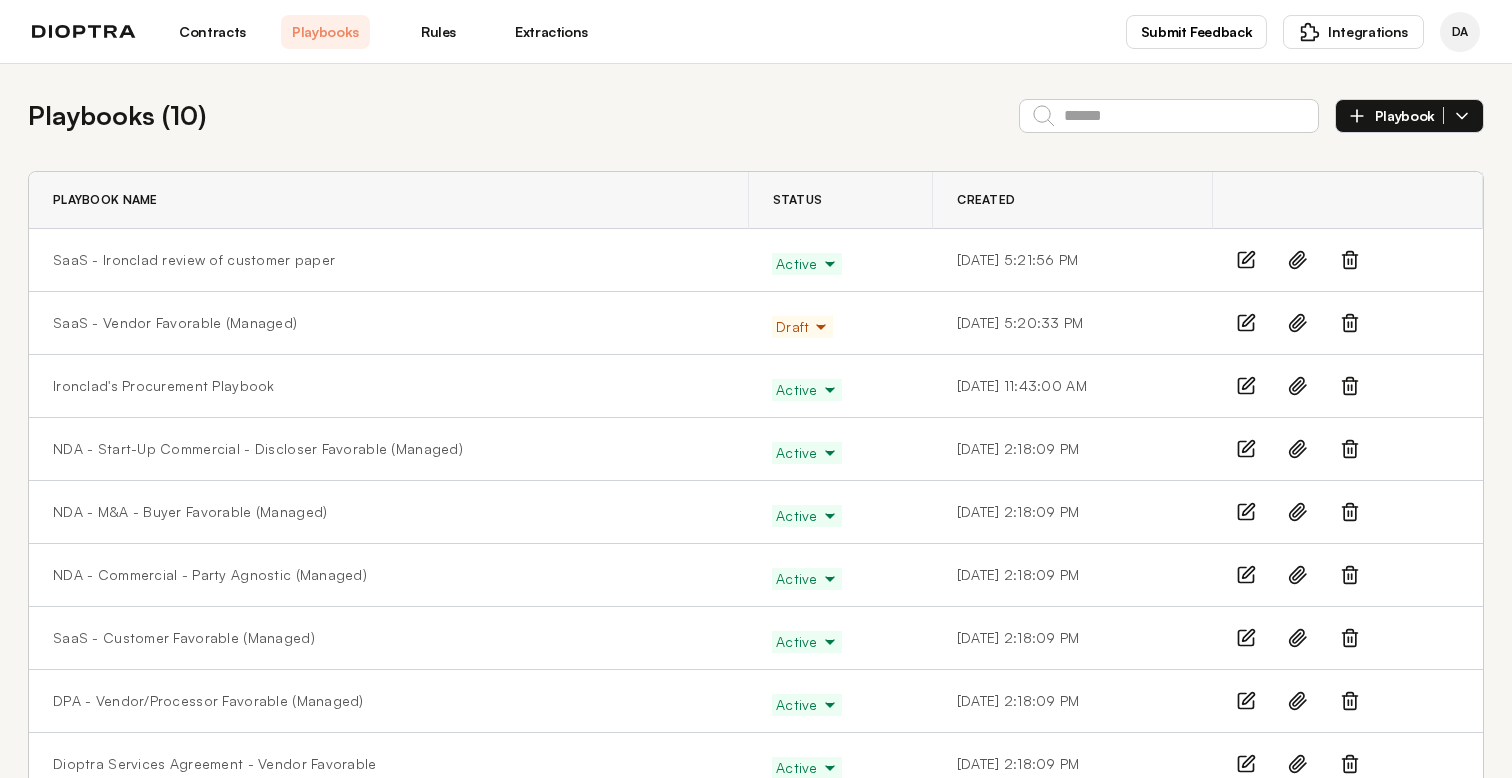 scroll, scrollTop: 0, scrollLeft: 0, axis: both 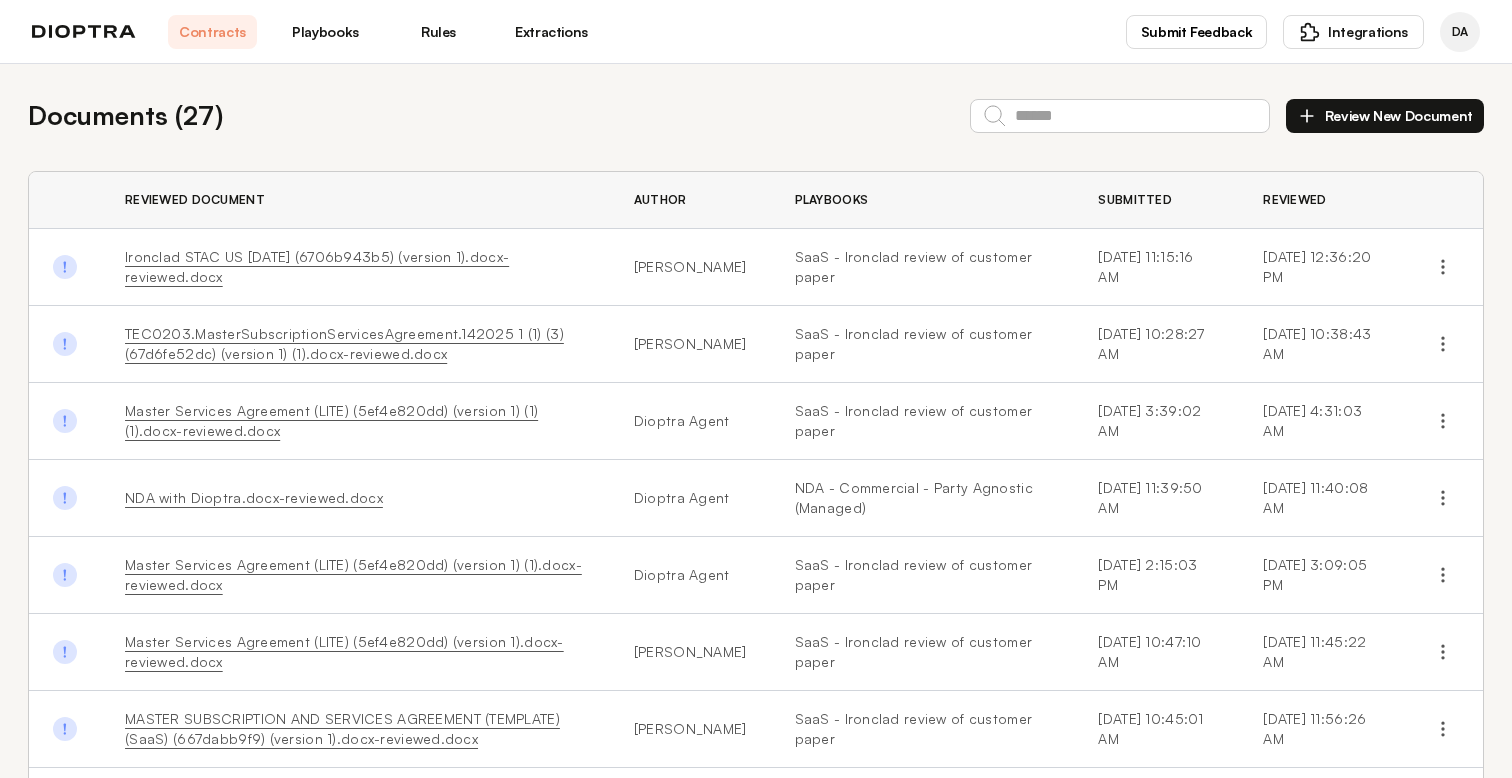 click on "Ironclad STAC US 10.03.24 (6706b943b5) (version 1).docx-reviewed.docx" at bounding box center [317, 266] 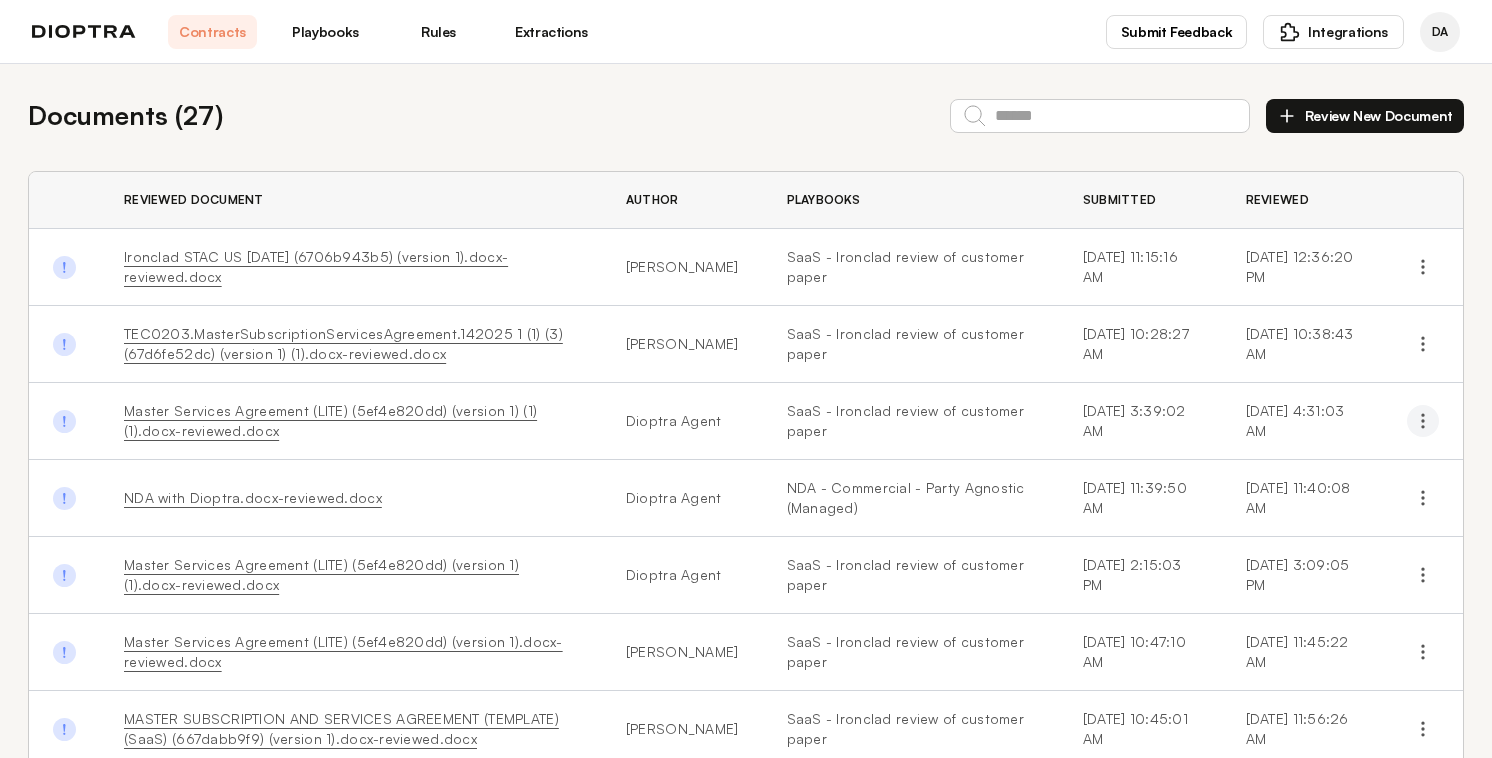 click 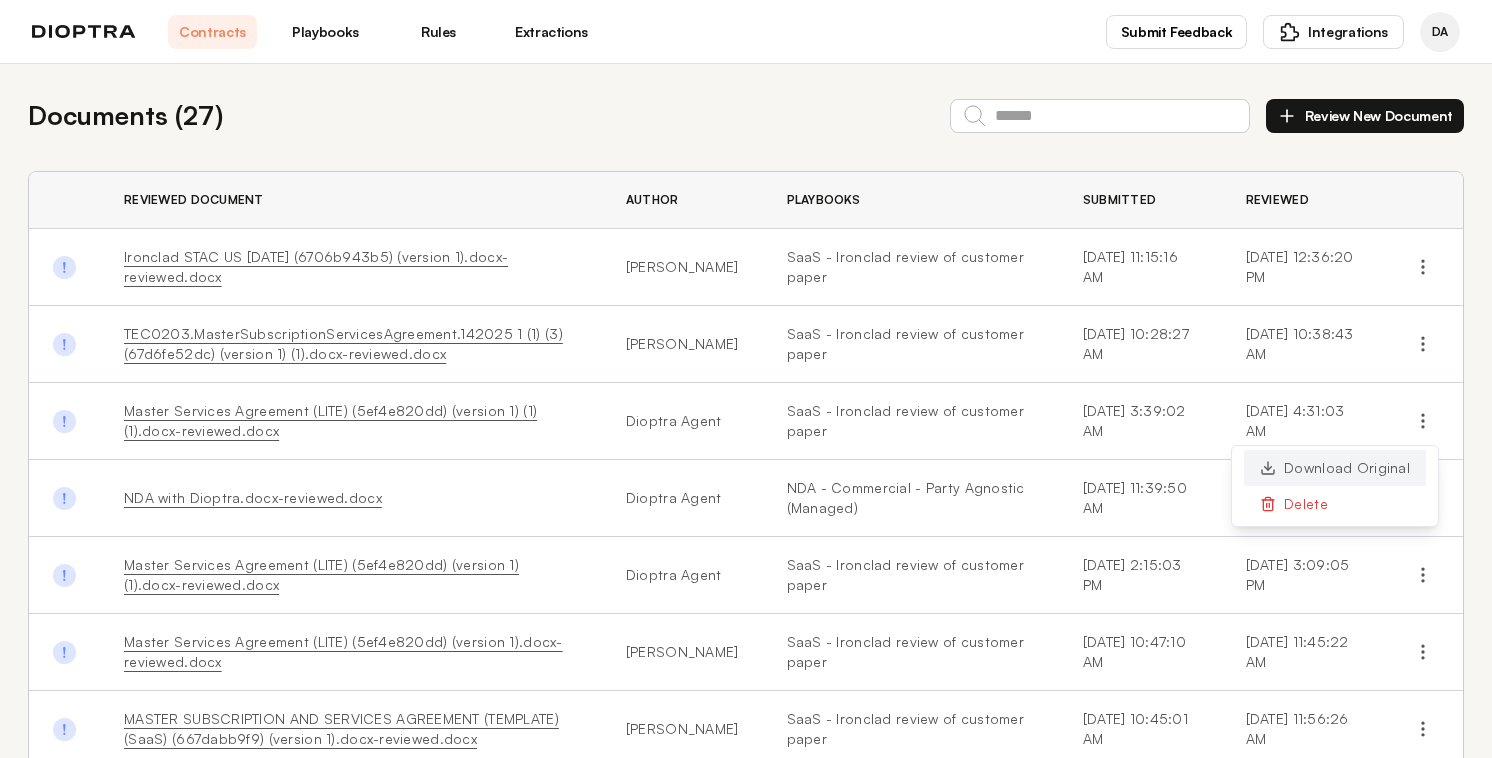 click on "Download Original" at bounding box center (1335, 468) 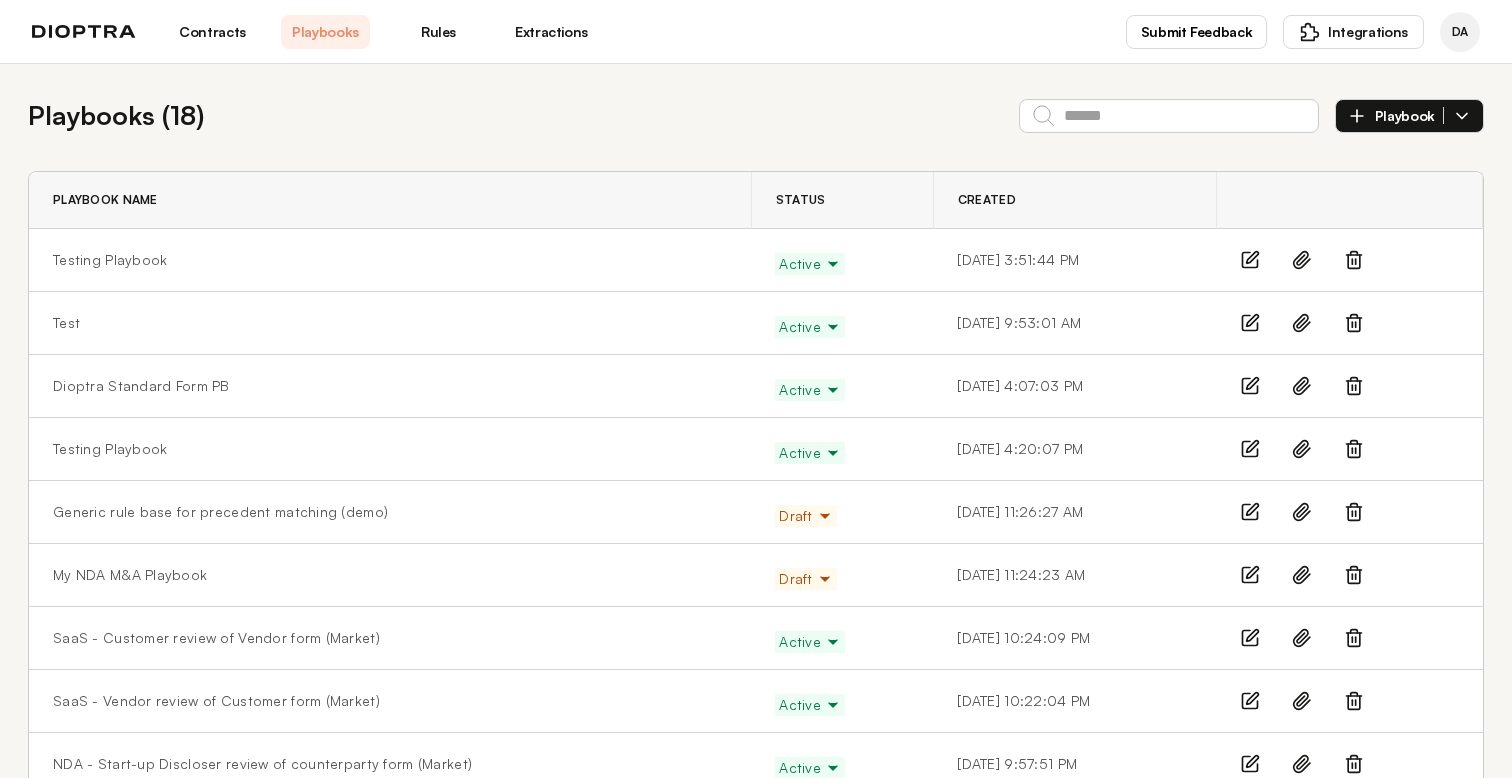 scroll, scrollTop: 0, scrollLeft: 0, axis: both 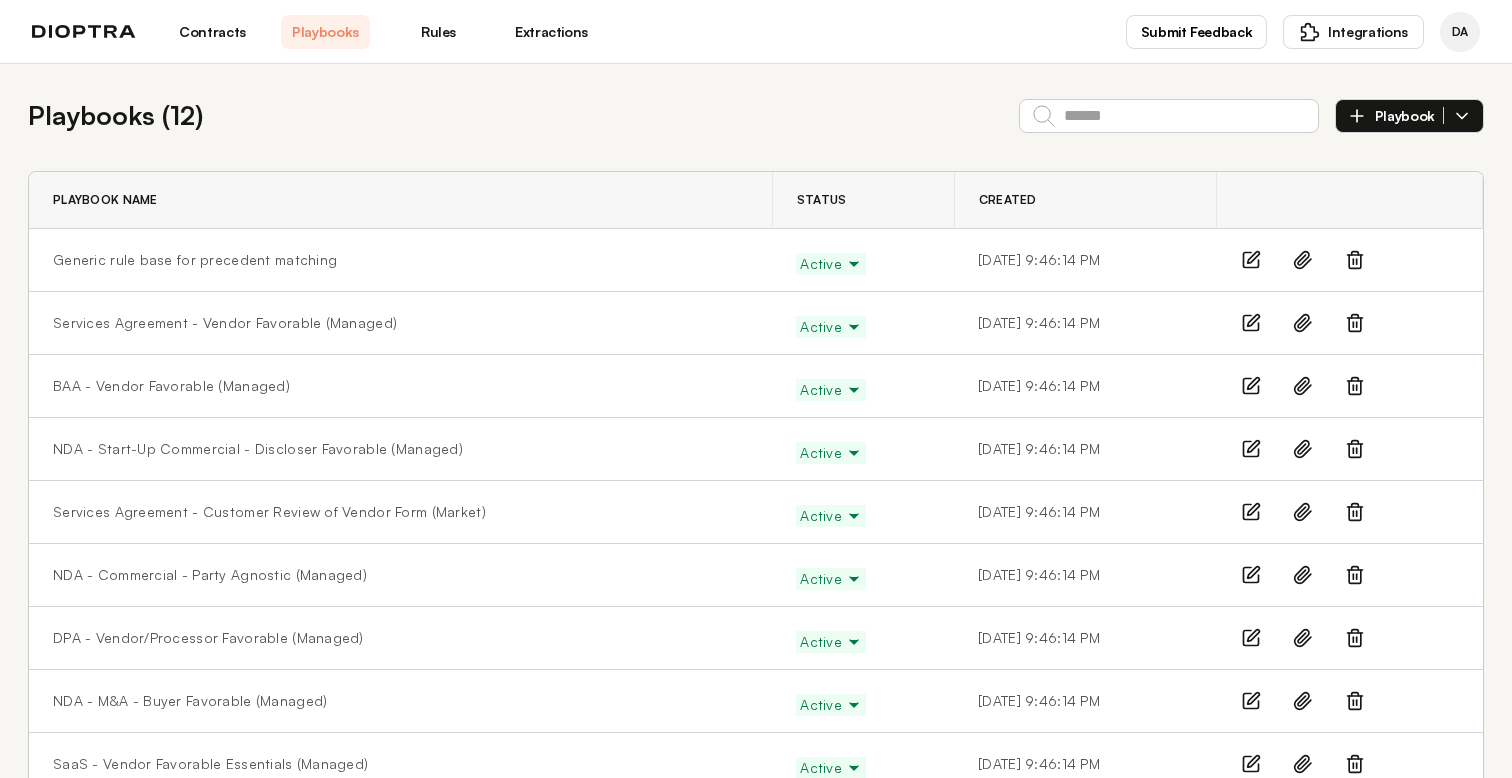 click on "Contracts" at bounding box center (212, 32) 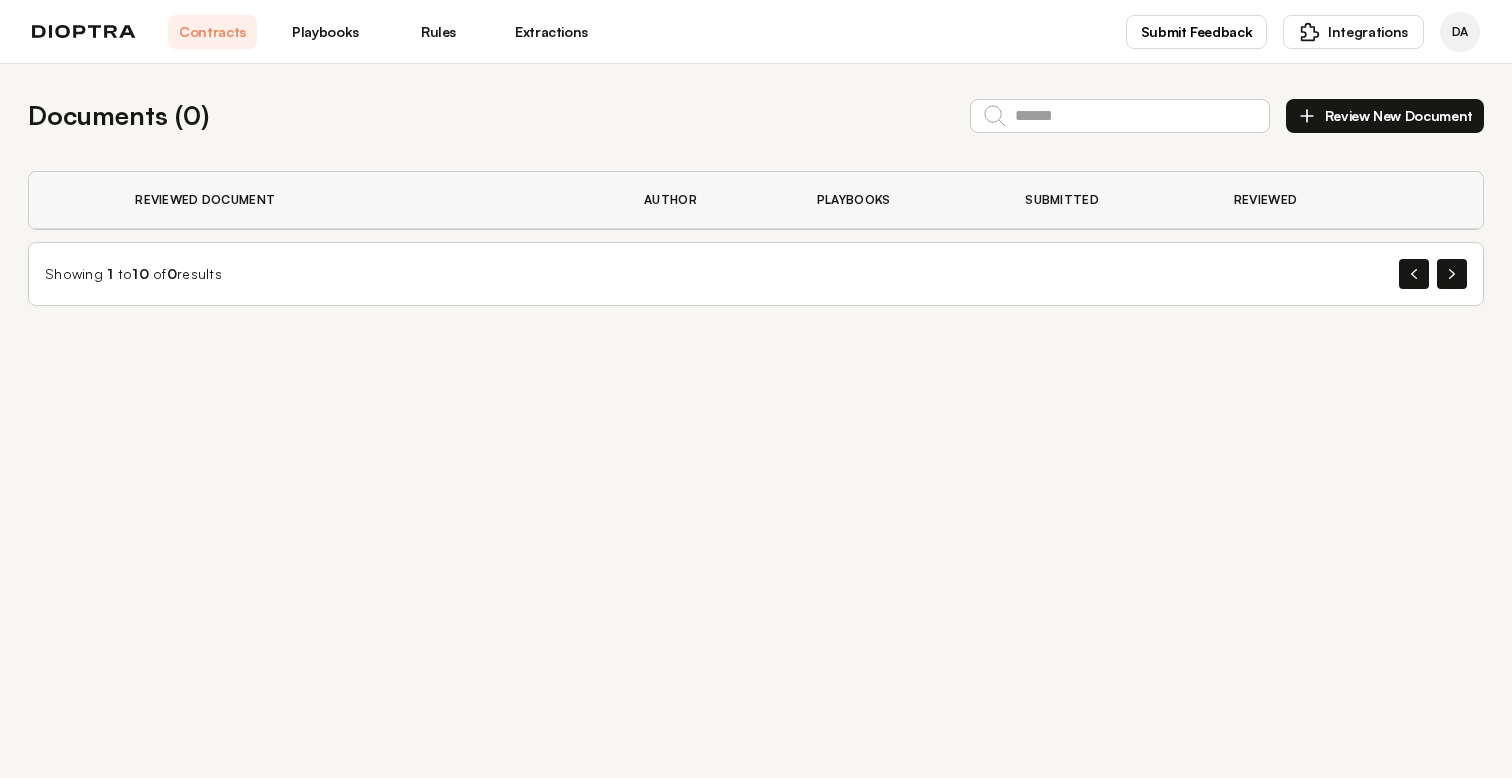 click on "Playbooks" at bounding box center (325, 32) 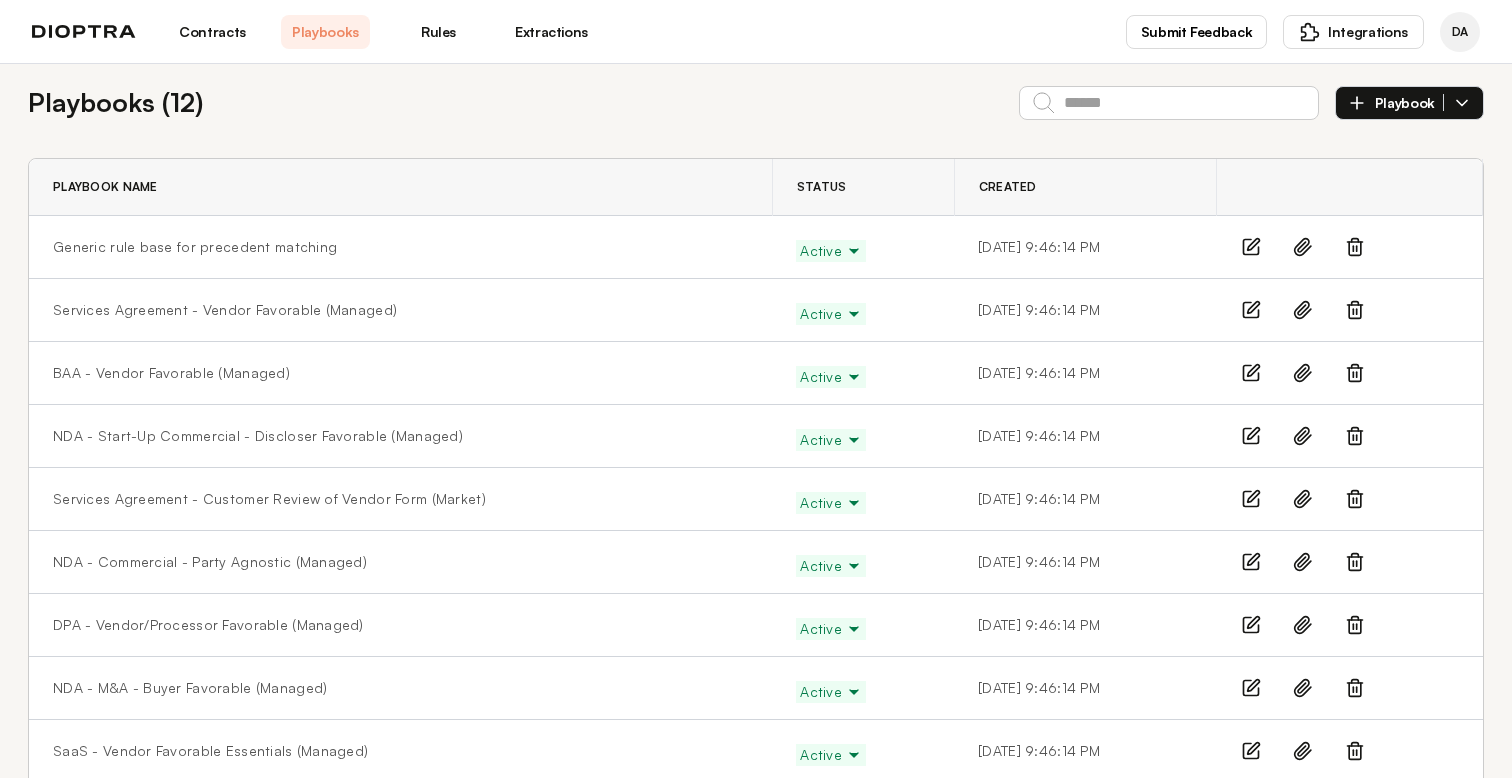 scroll, scrollTop: 0, scrollLeft: 0, axis: both 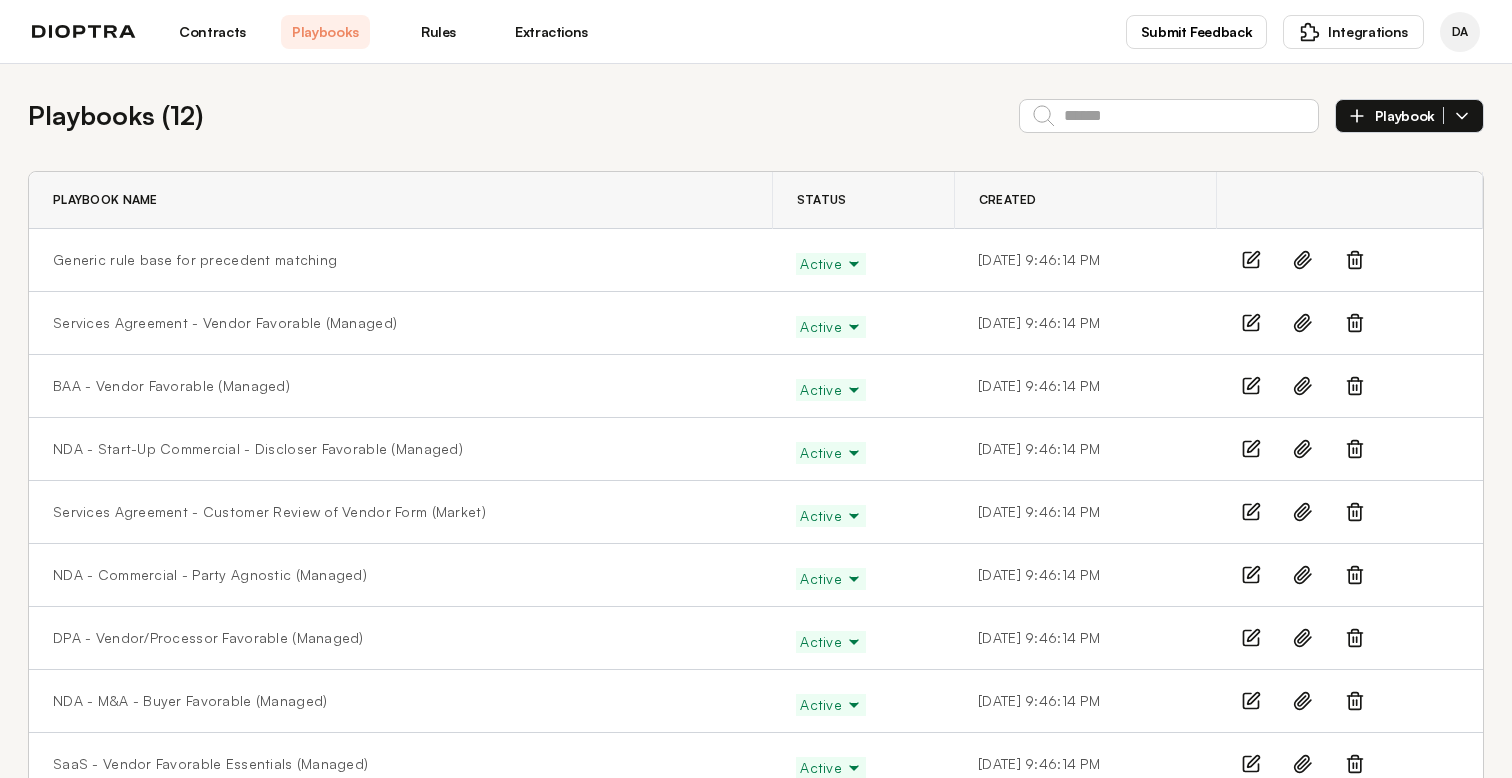 click 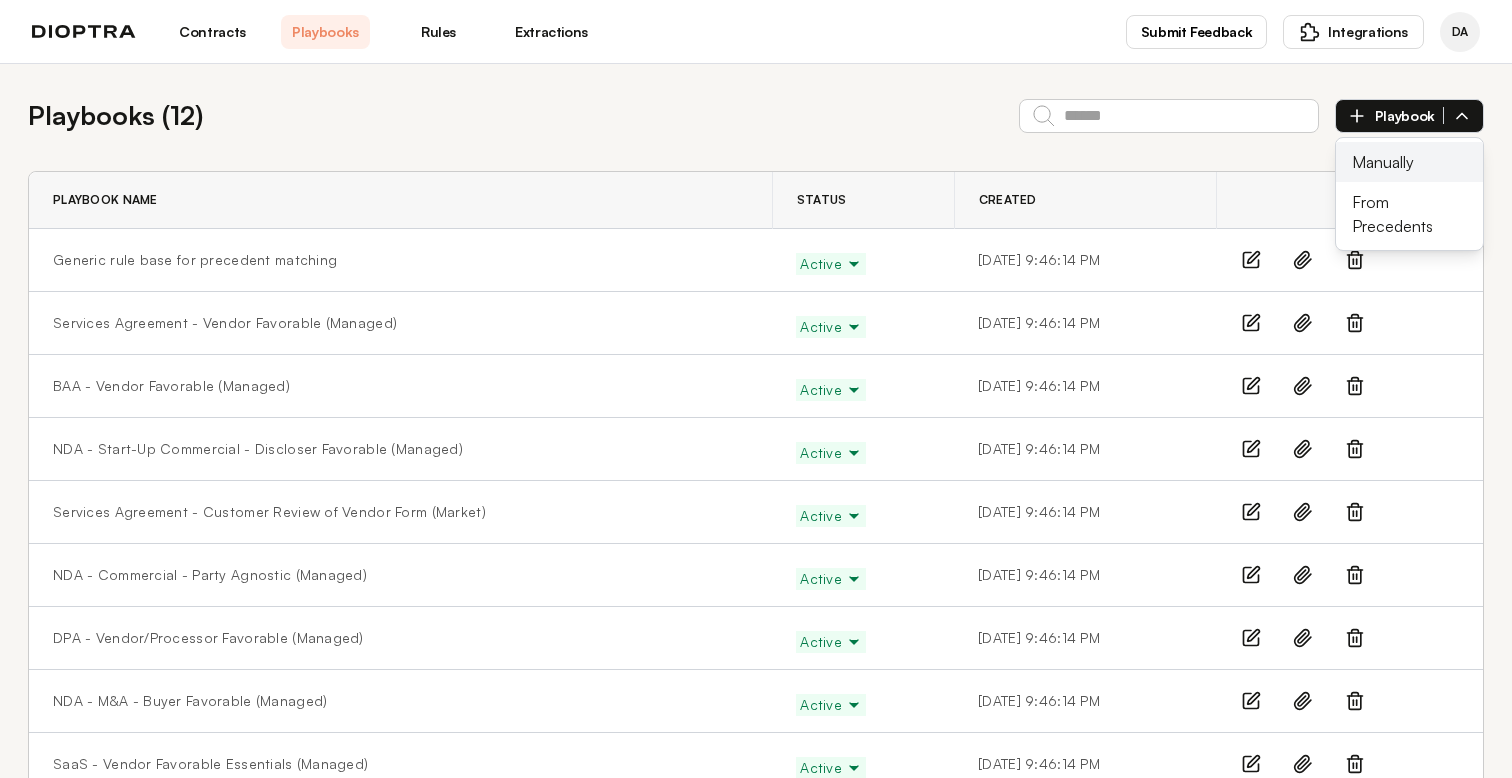 click on "Manually" at bounding box center [1409, 162] 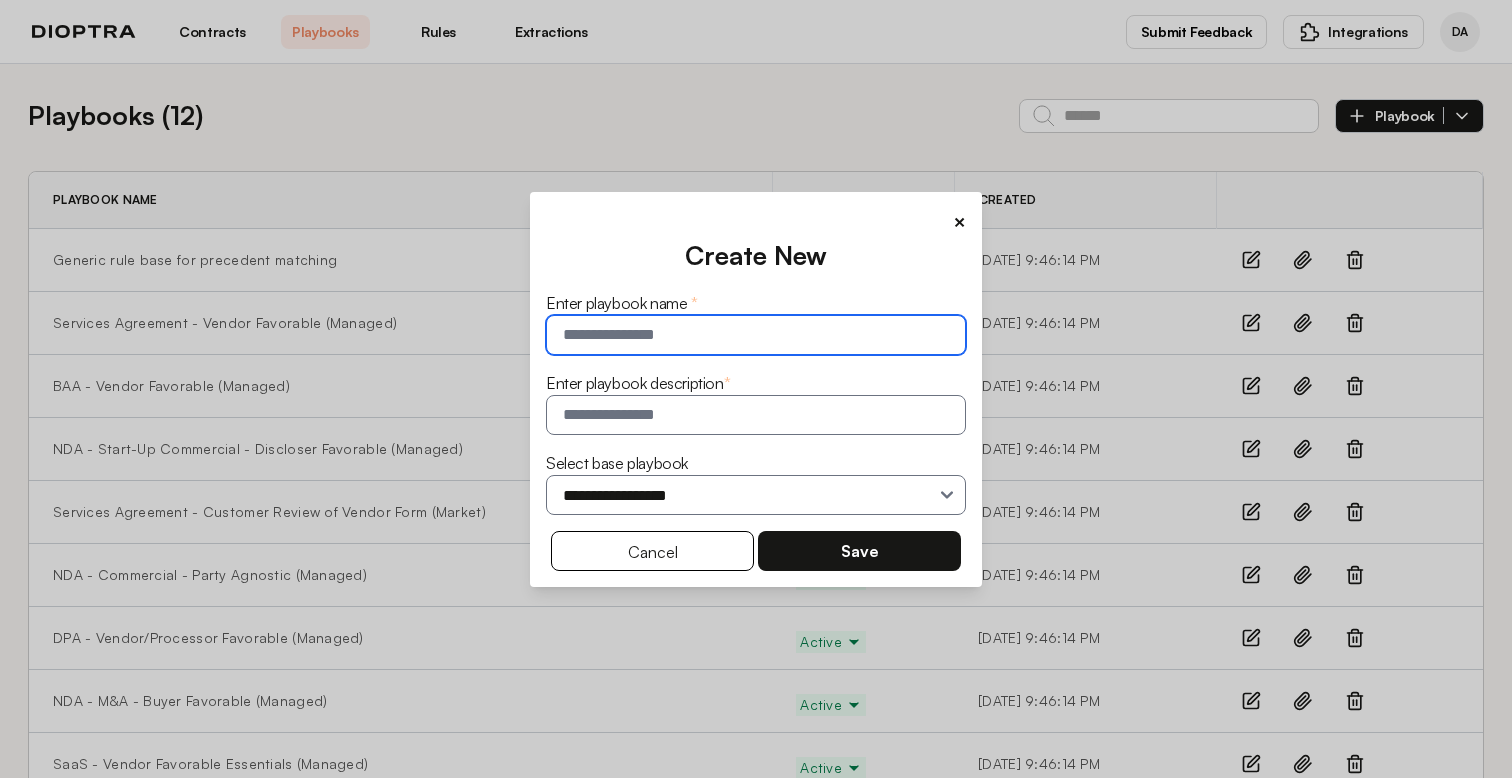 click at bounding box center (756, 335) 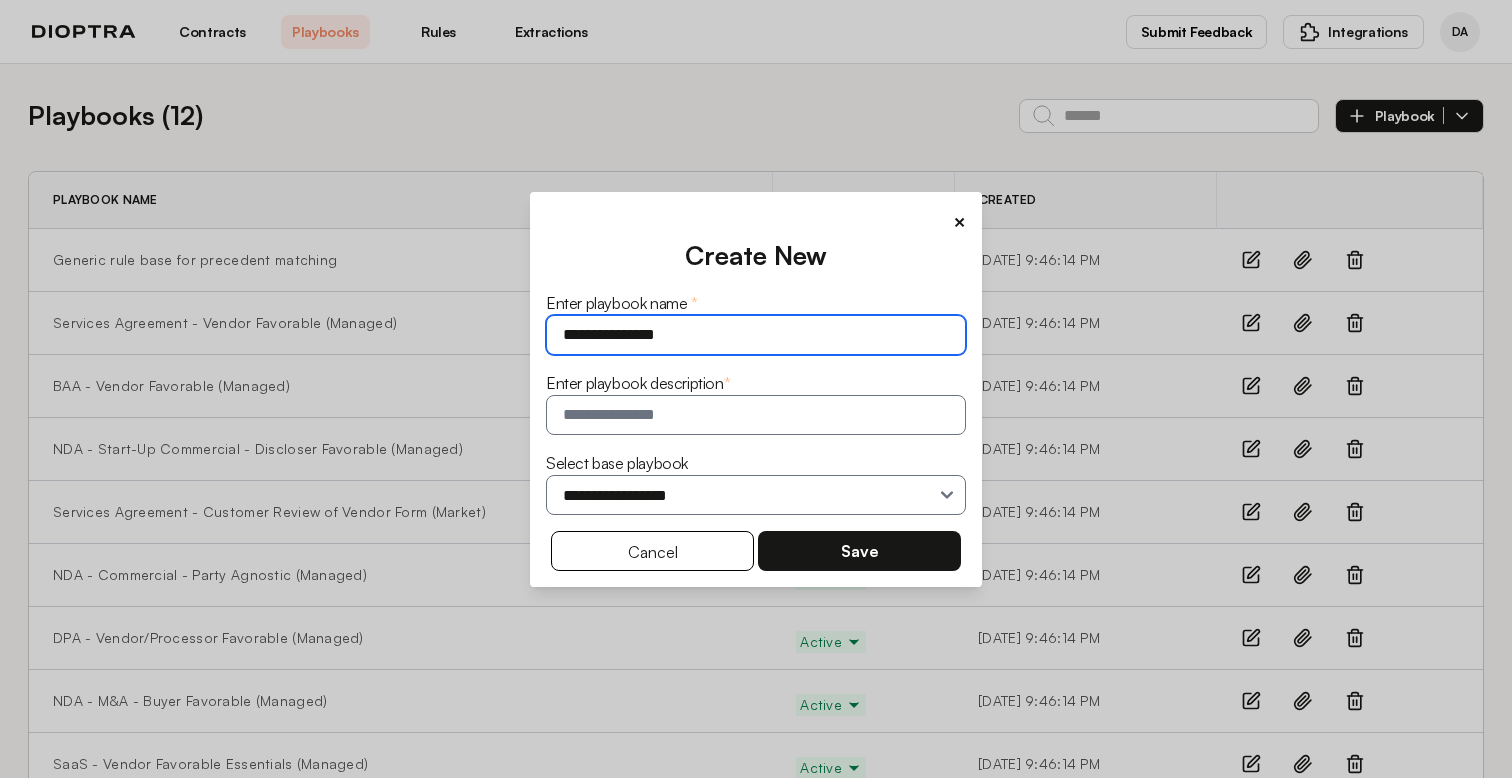 click on "**********" at bounding box center [756, 335] 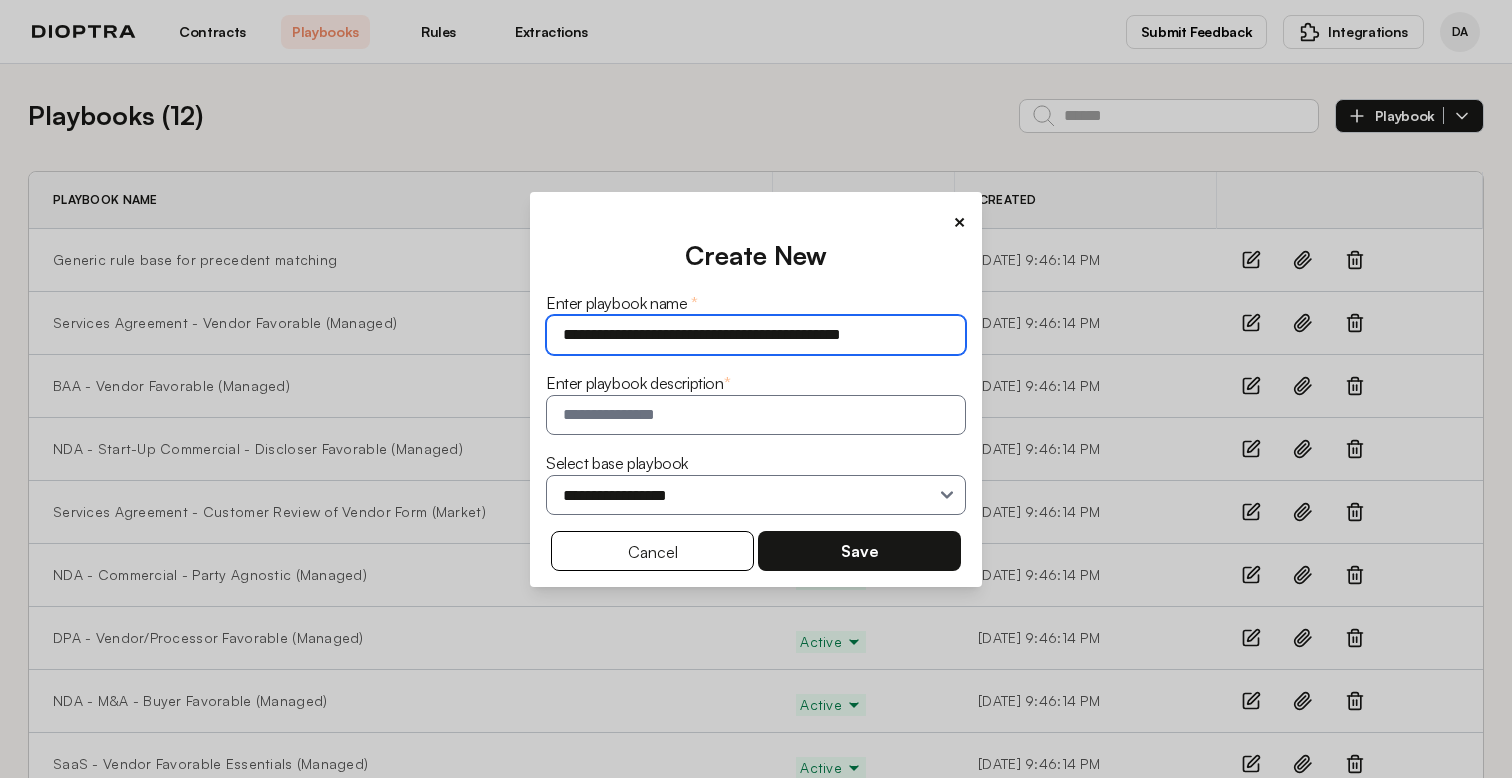 click on "**********" at bounding box center [756, 335] 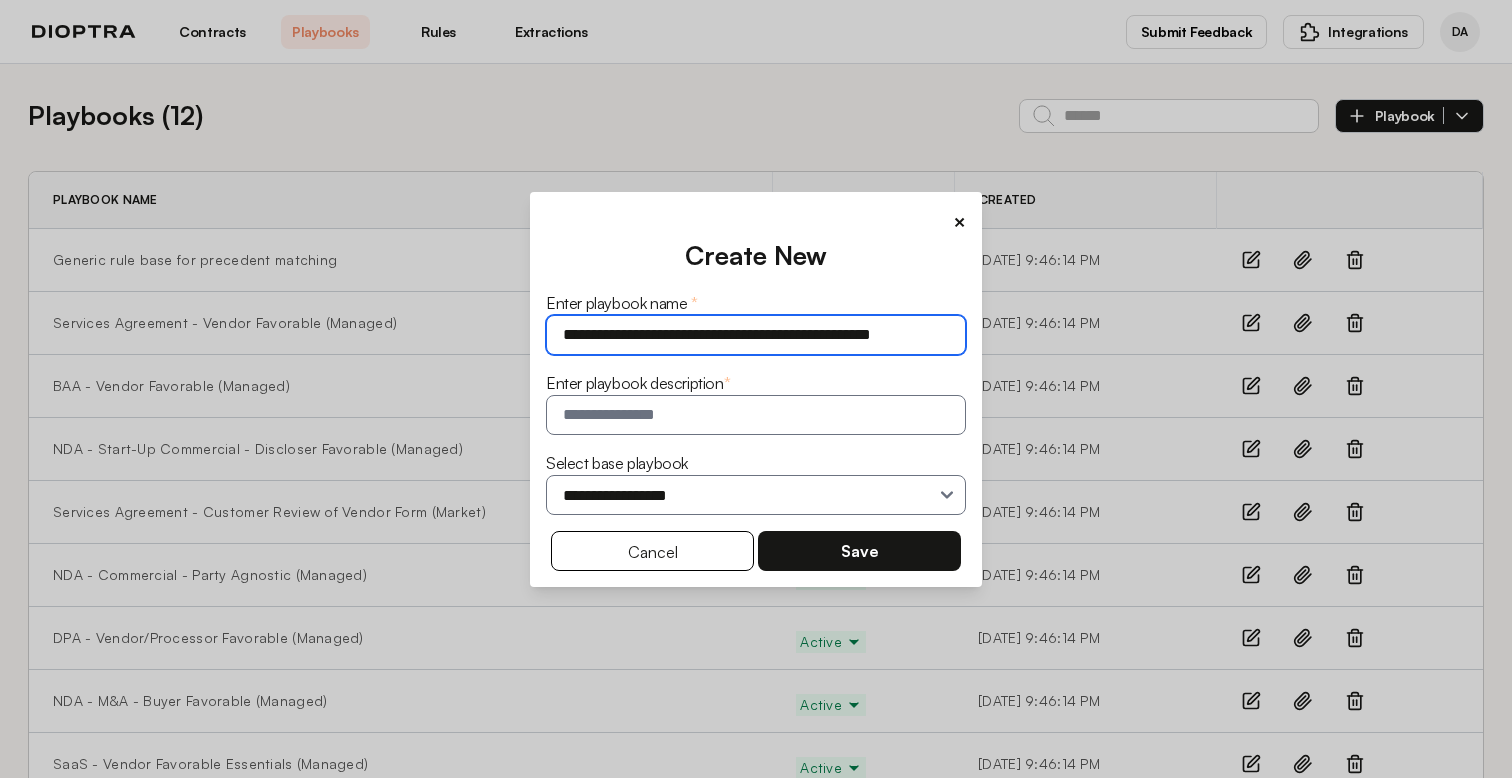 type on "**********" 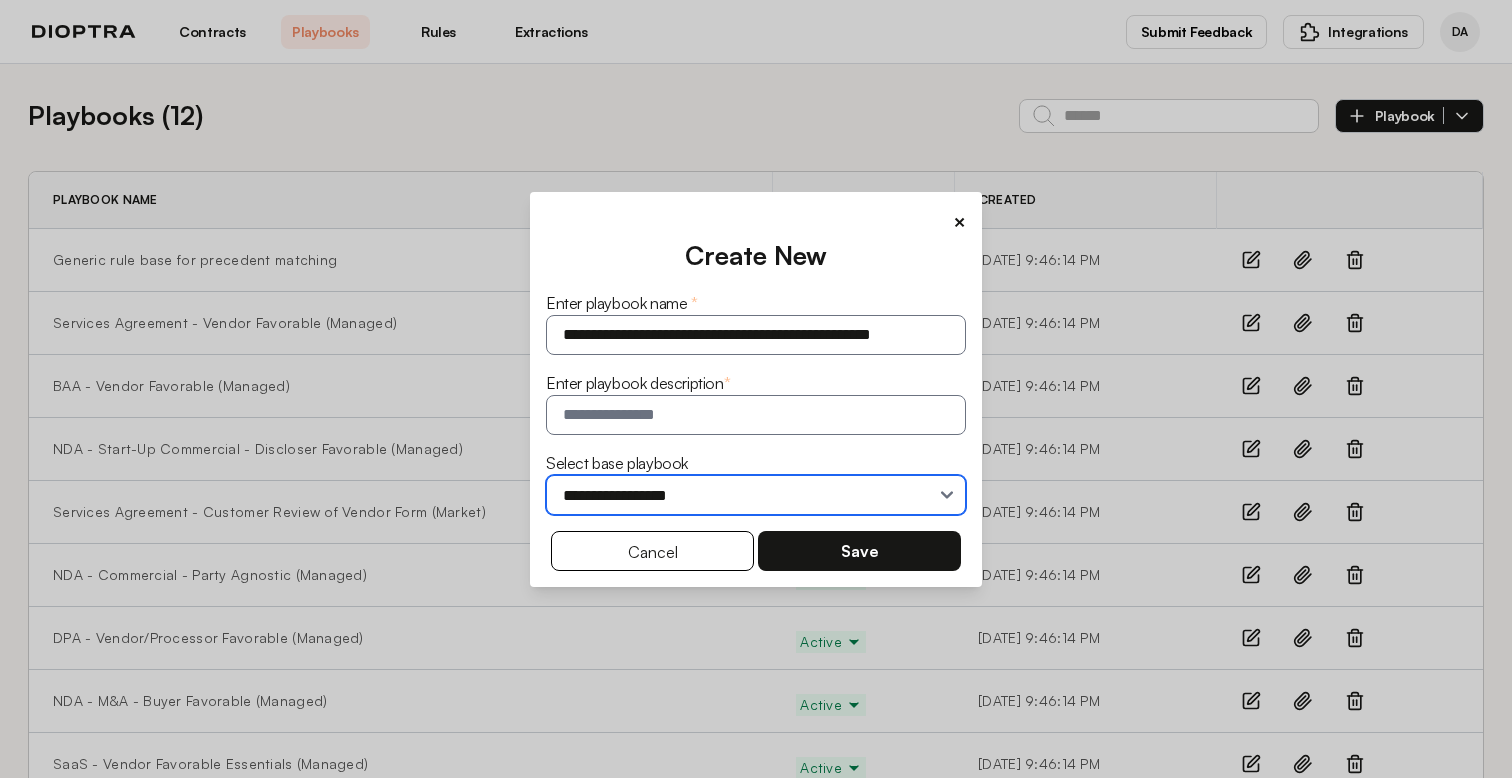 click on "**********" at bounding box center [756, 495] 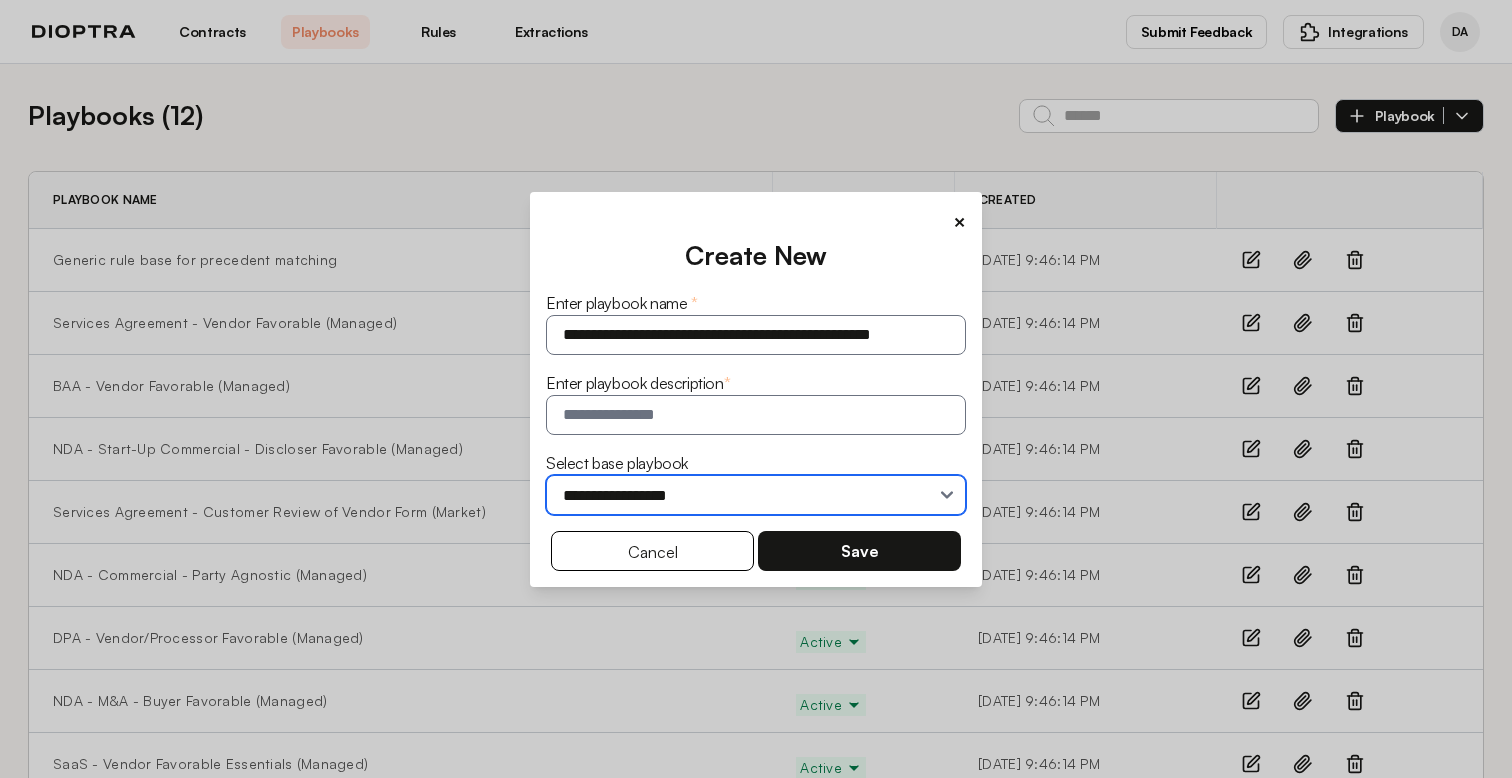 select on "**********" 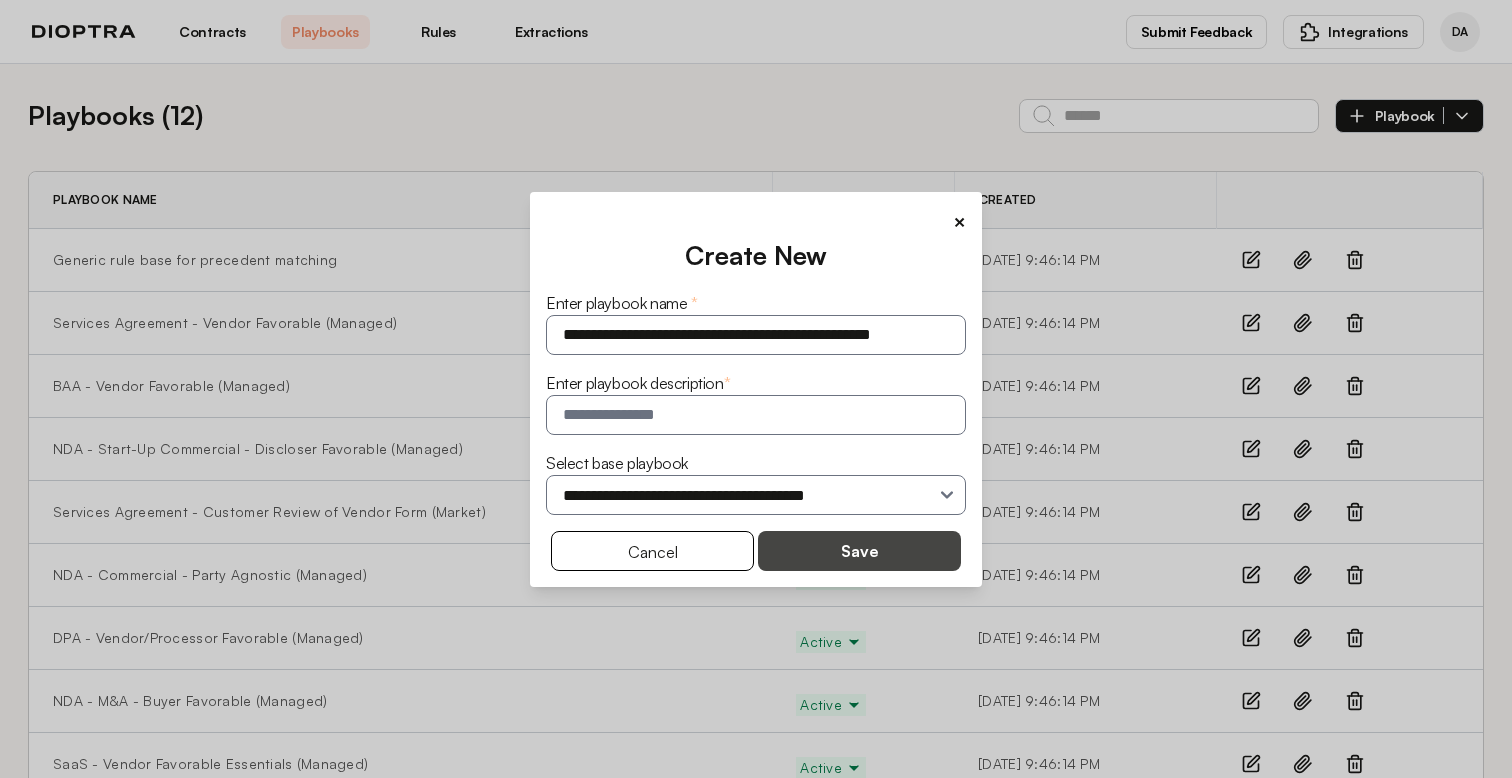 click on "Save" at bounding box center (859, 551) 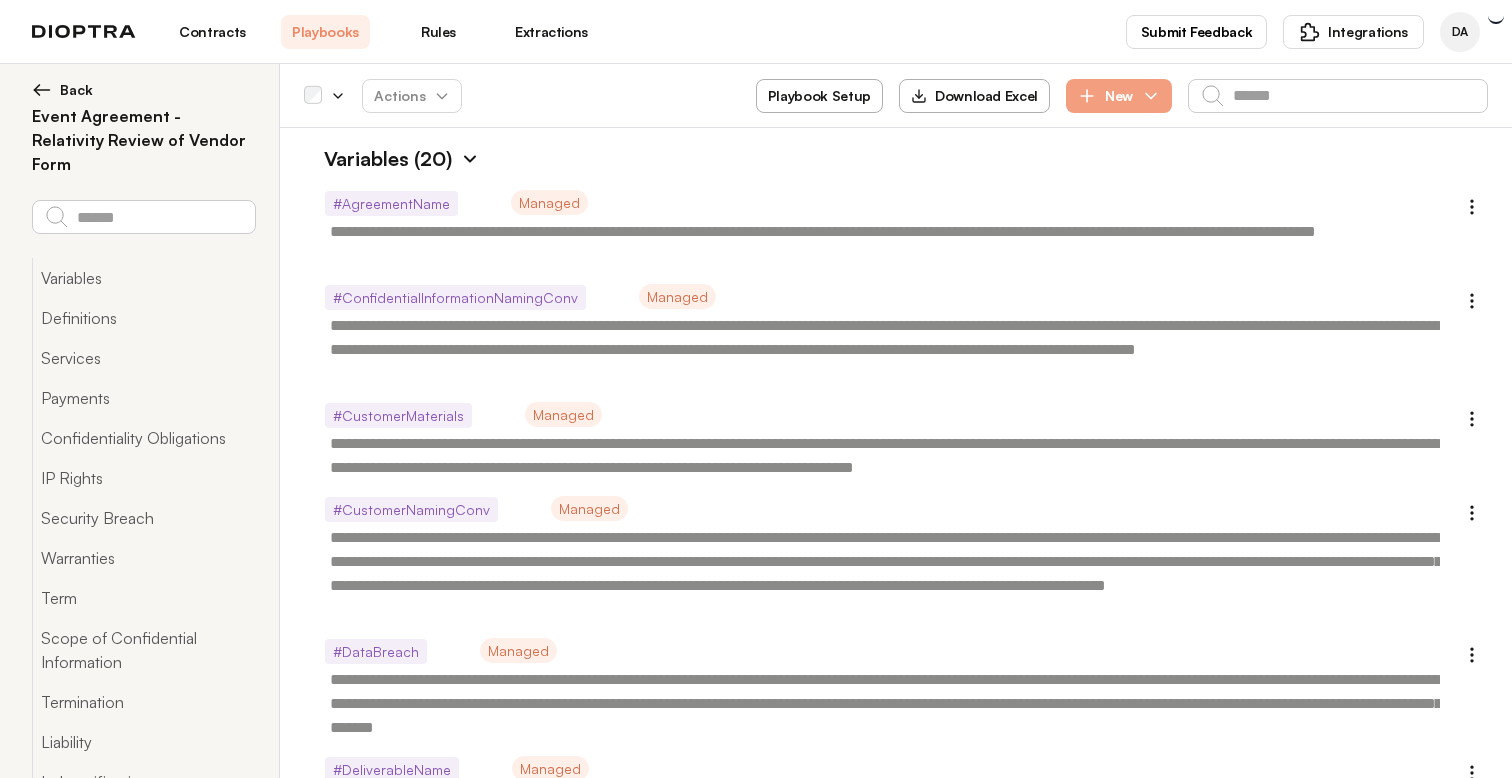 type on "*" 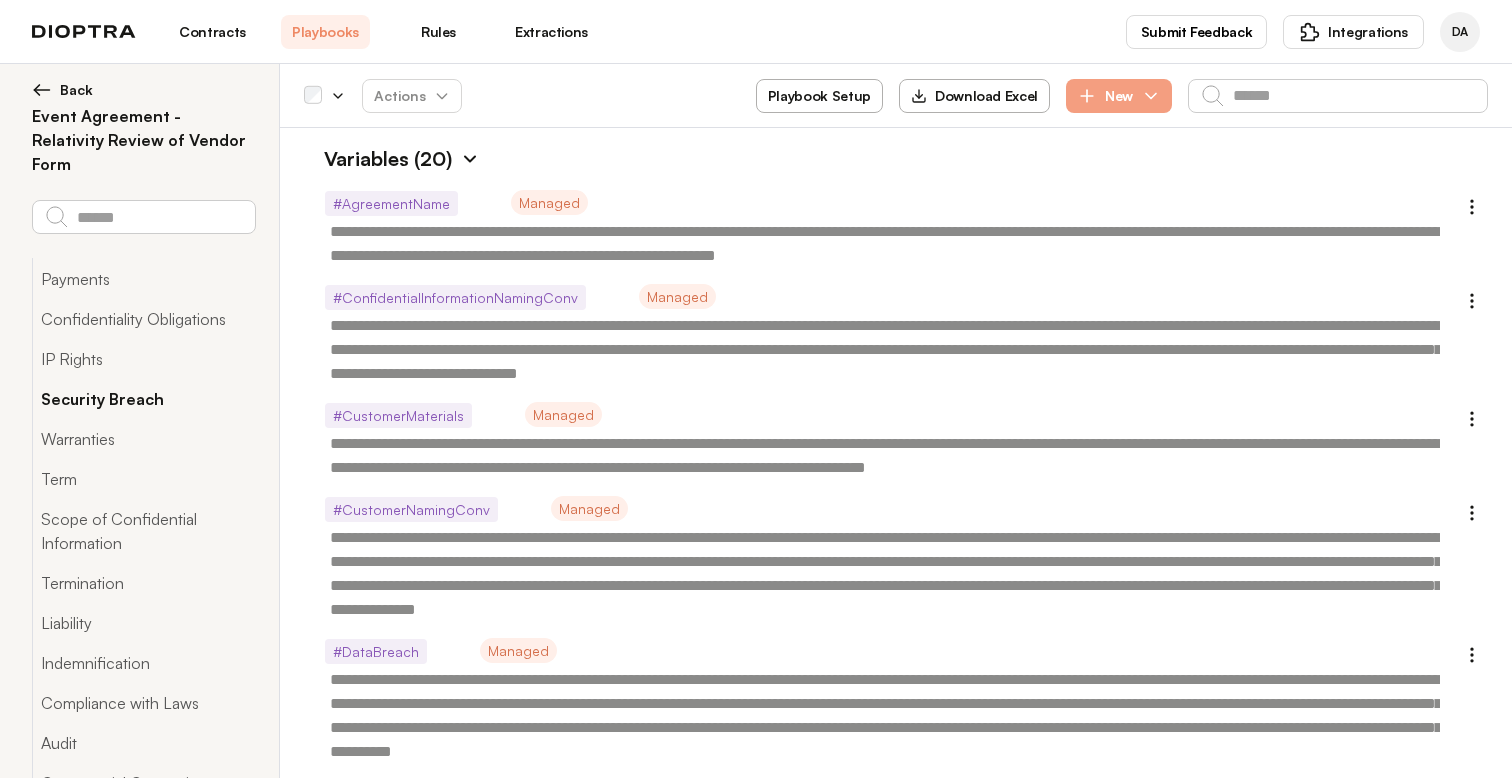 scroll, scrollTop: 0, scrollLeft: 0, axis: both 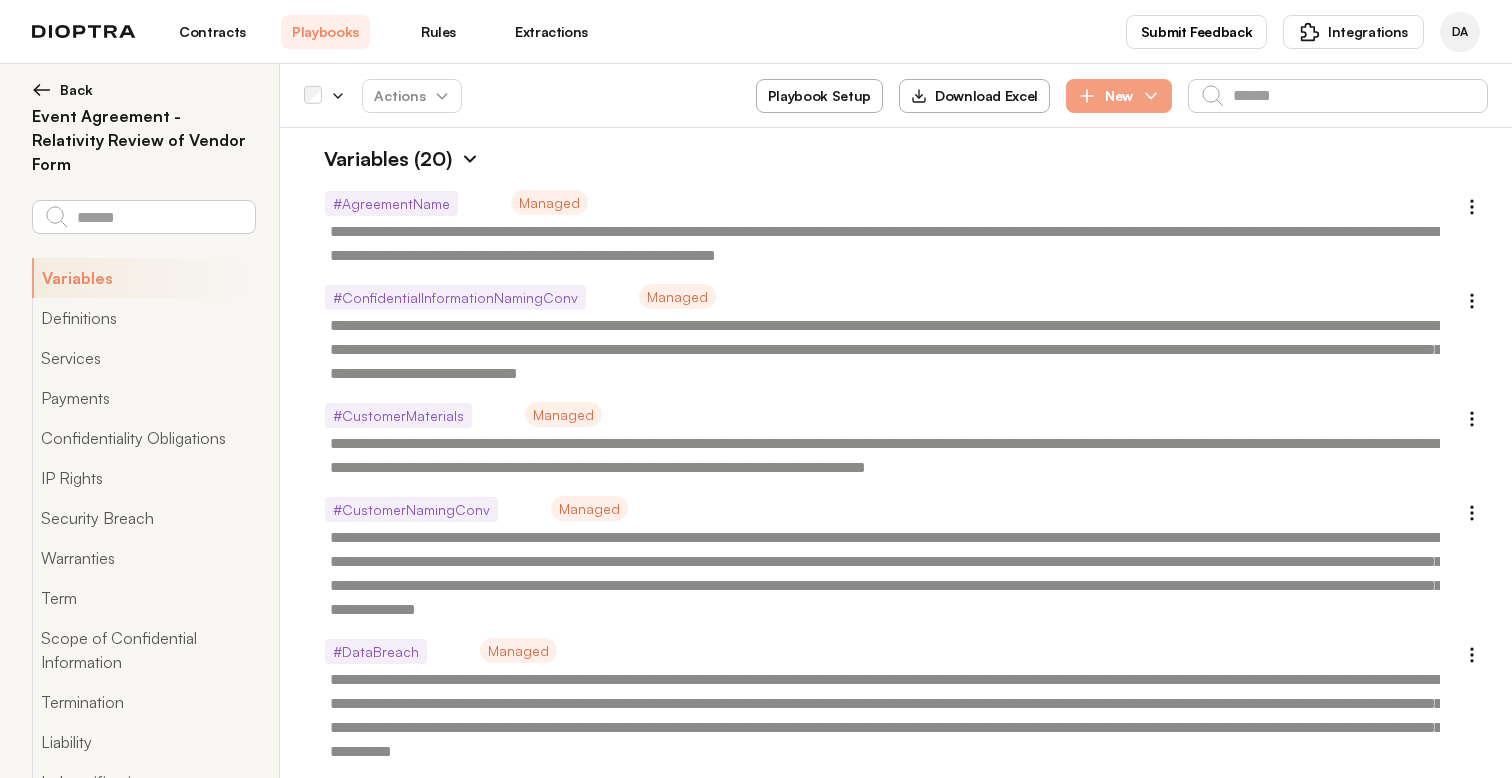 click at bounding box center [470, 159] 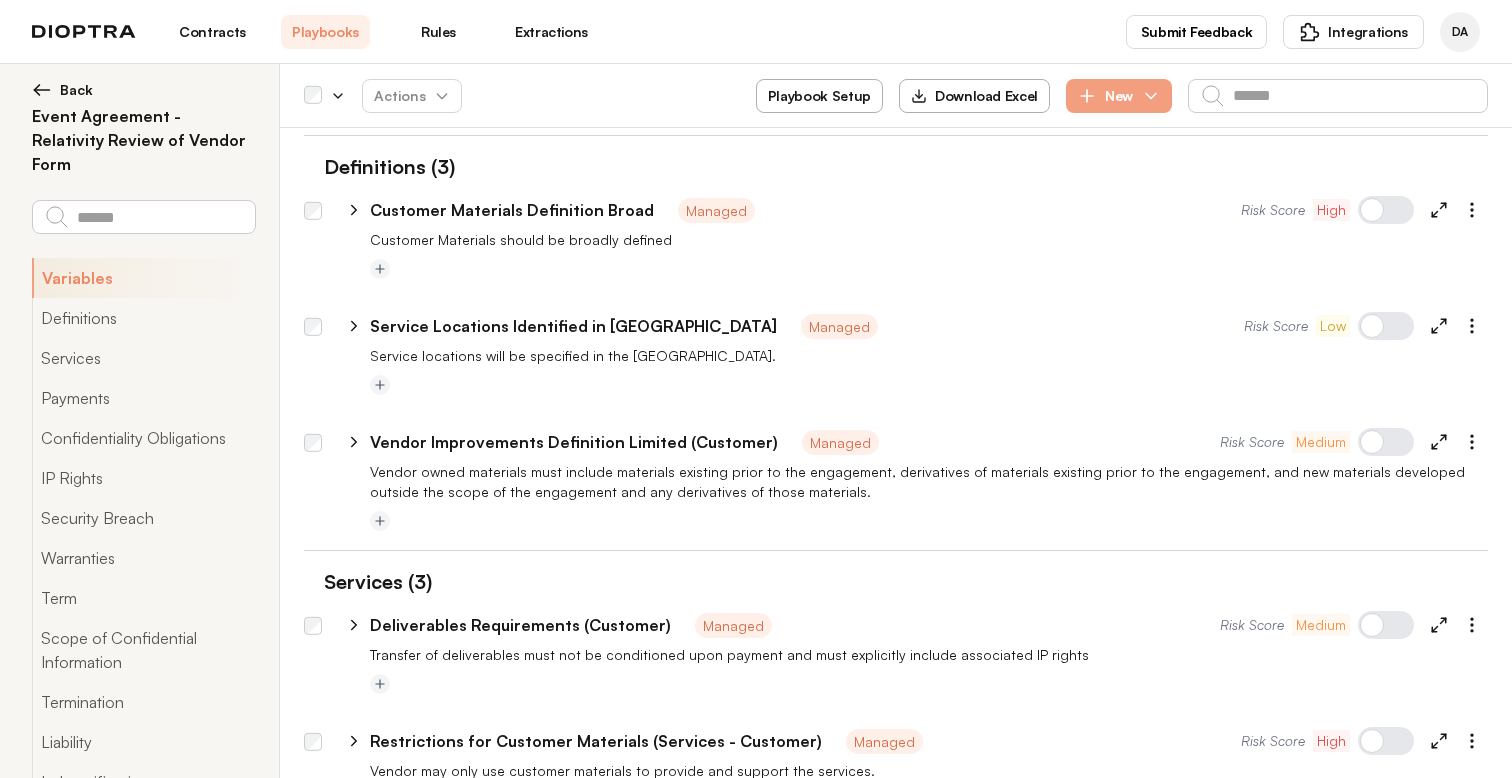 scroll, scrollTop: 99, scrollLeft: 0, axis: vertical 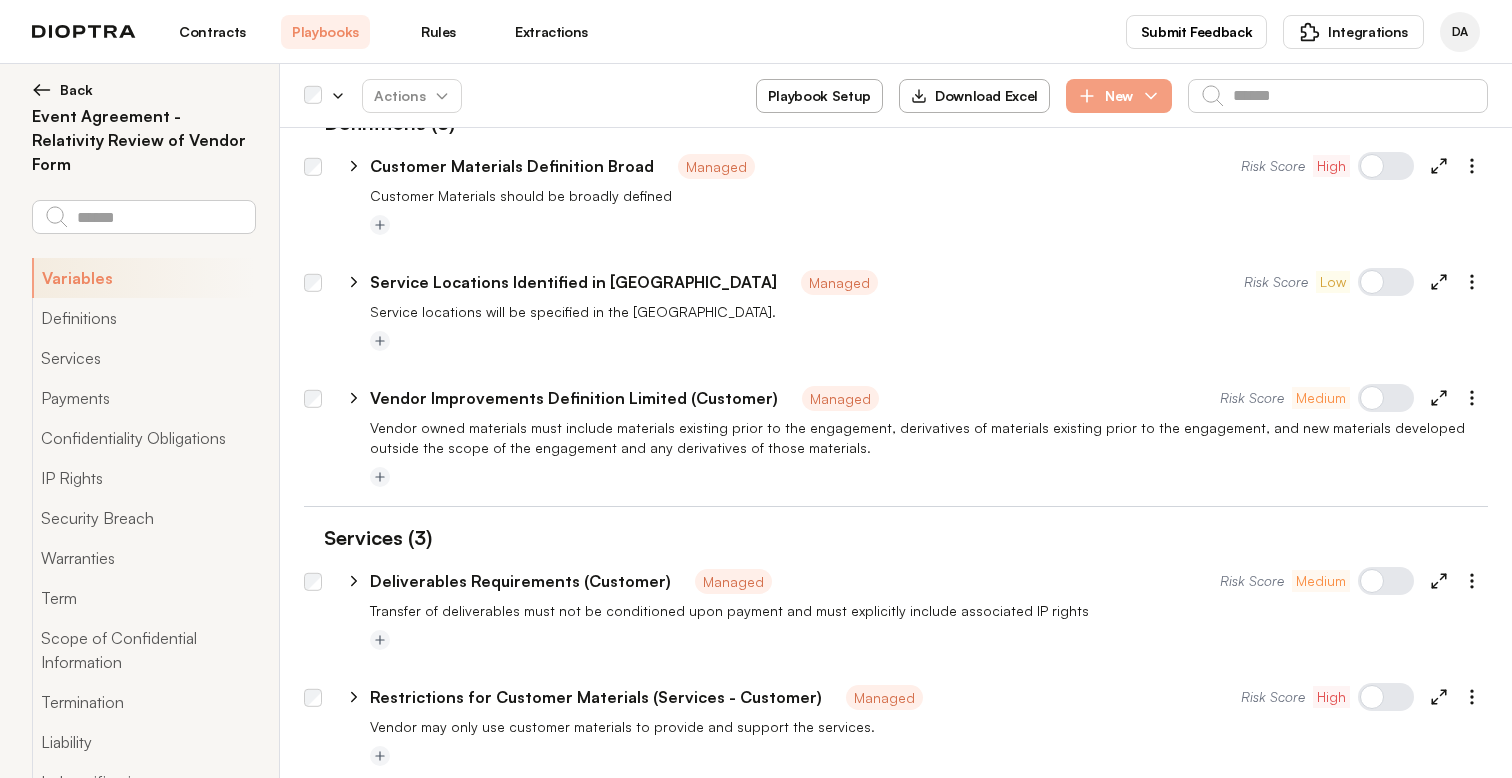 type 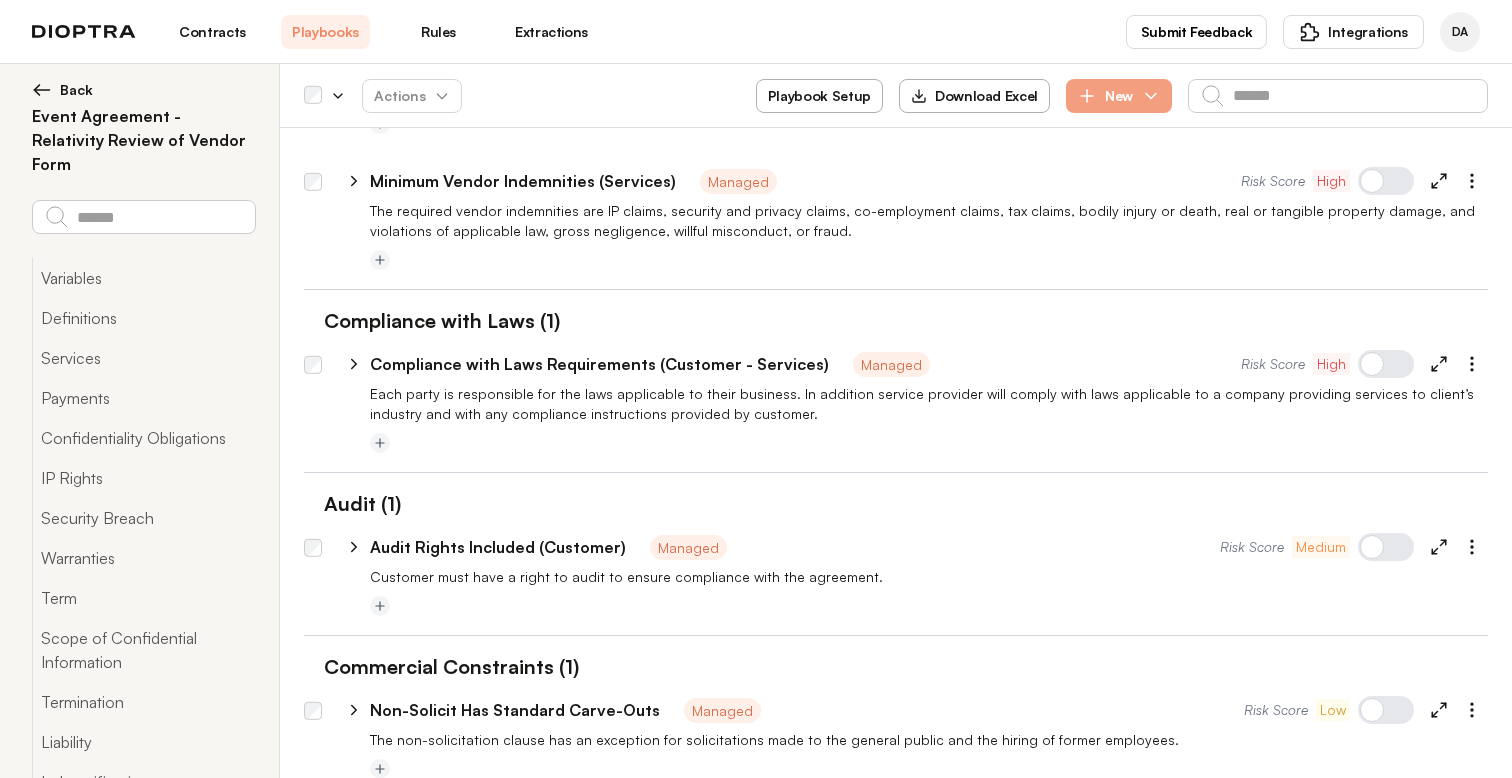 scroll, scrollTop: 4869, scrollLeft: 0, axis: vertical 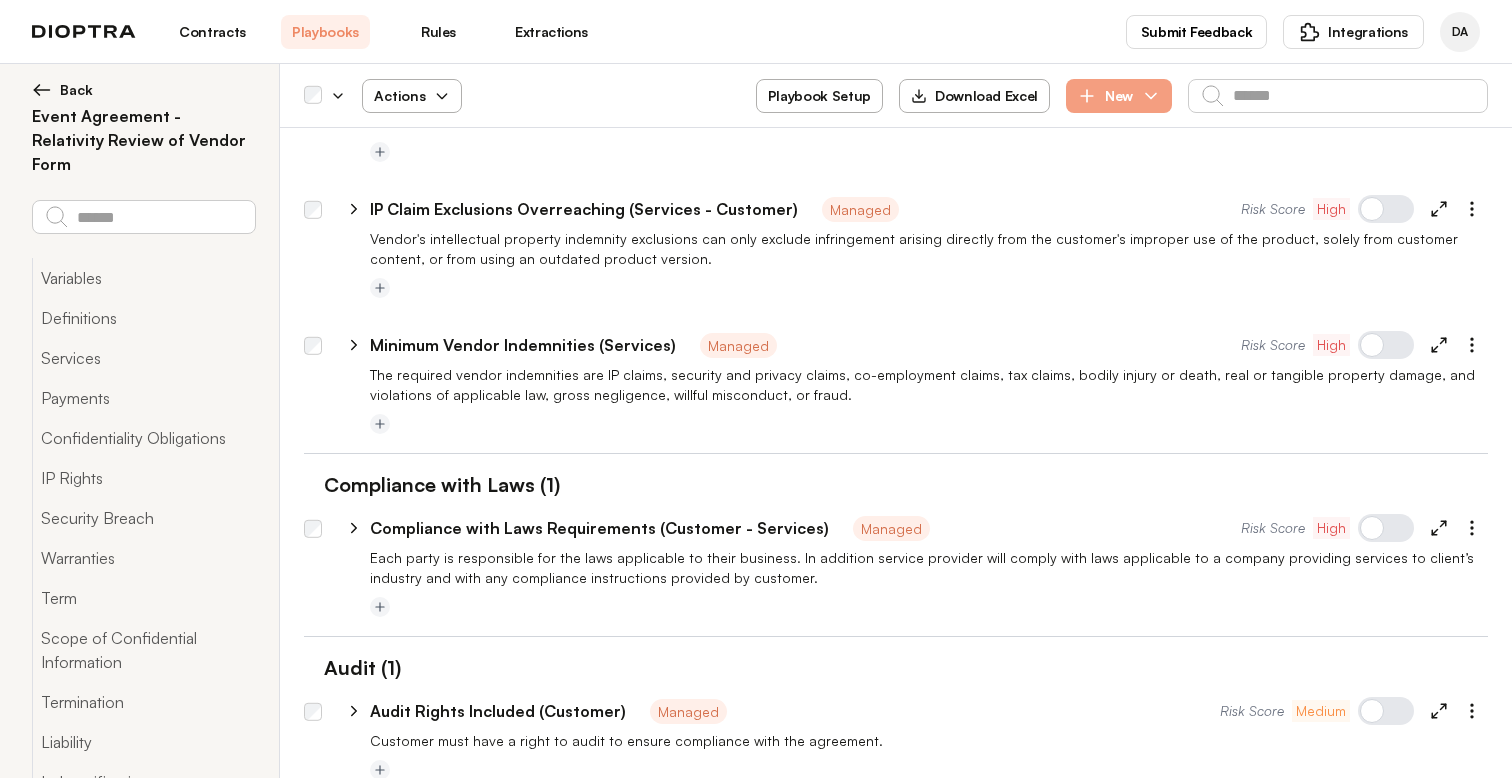 click 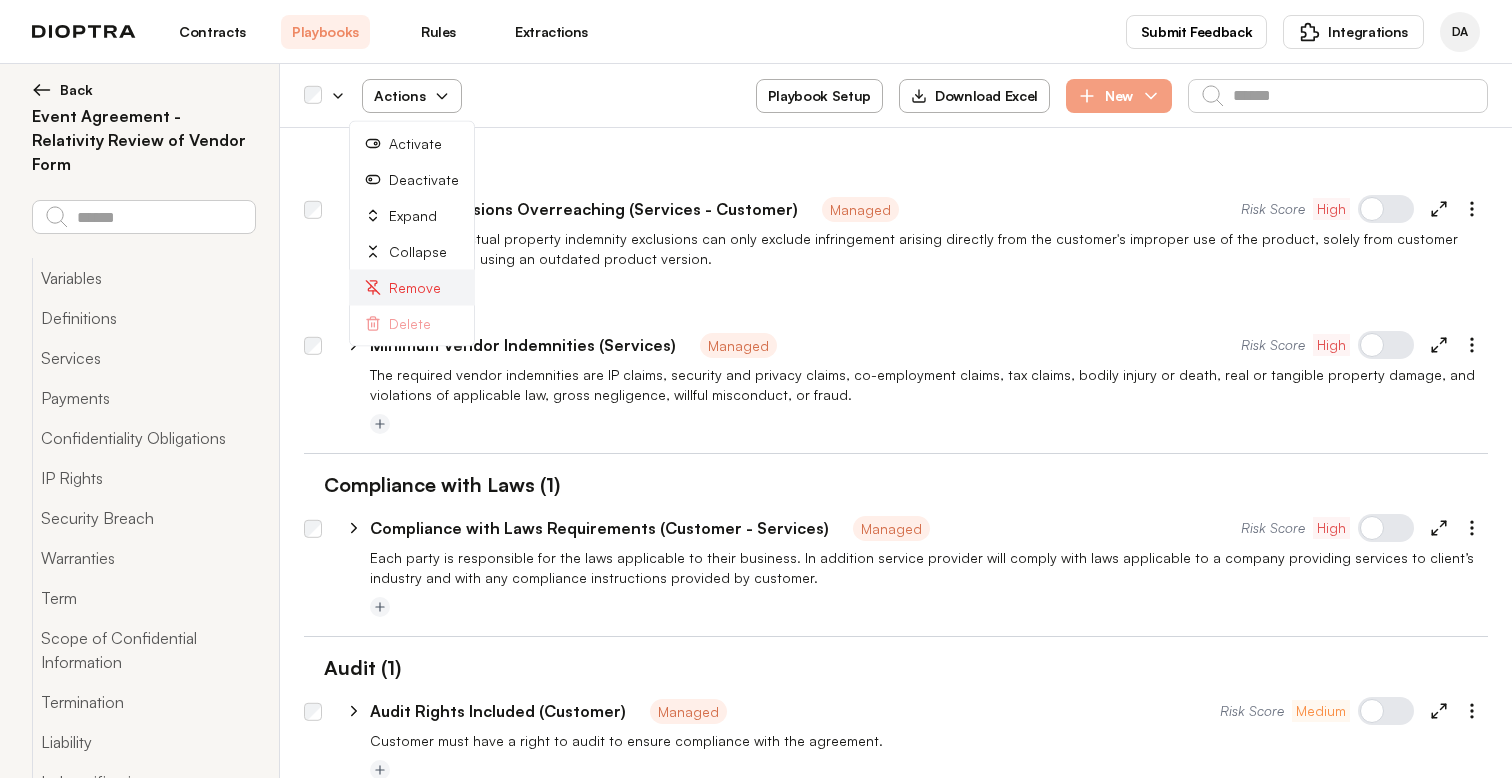click on "Remove" at bounding box center [412, 288] 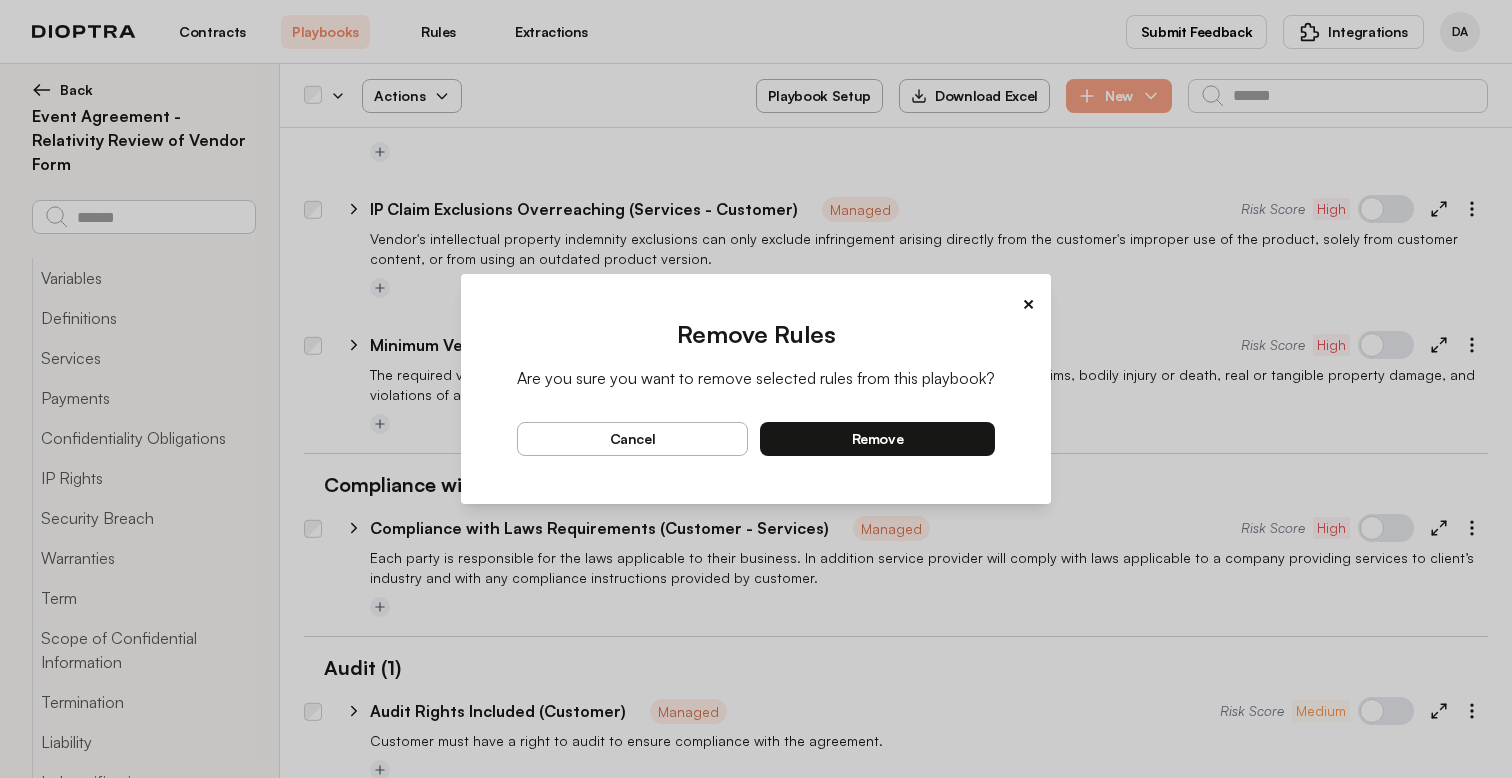 click on "remove" at bounding box center [878, 439] 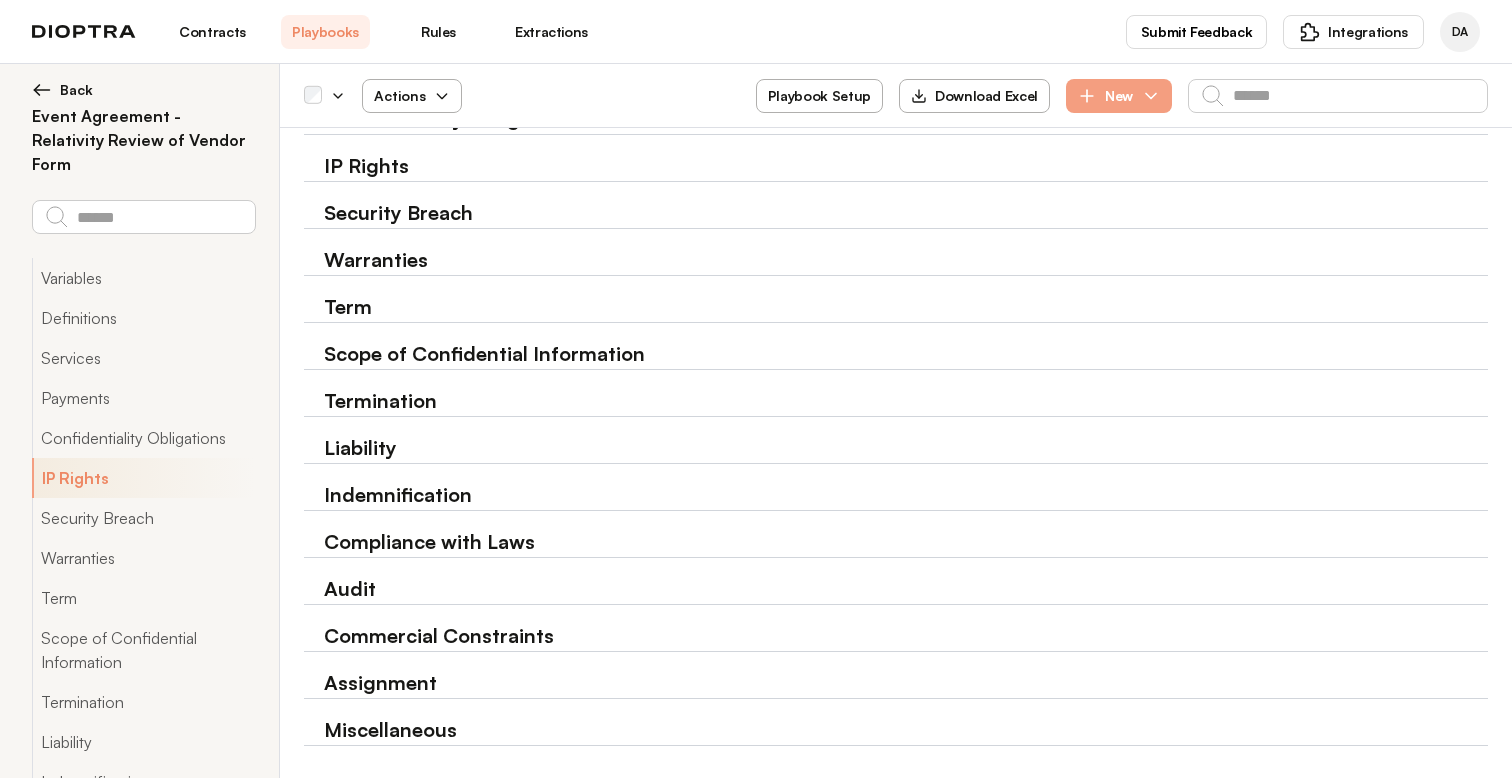 scroll, scrollTop: 244, scrollLeft: 0, axis: vertical 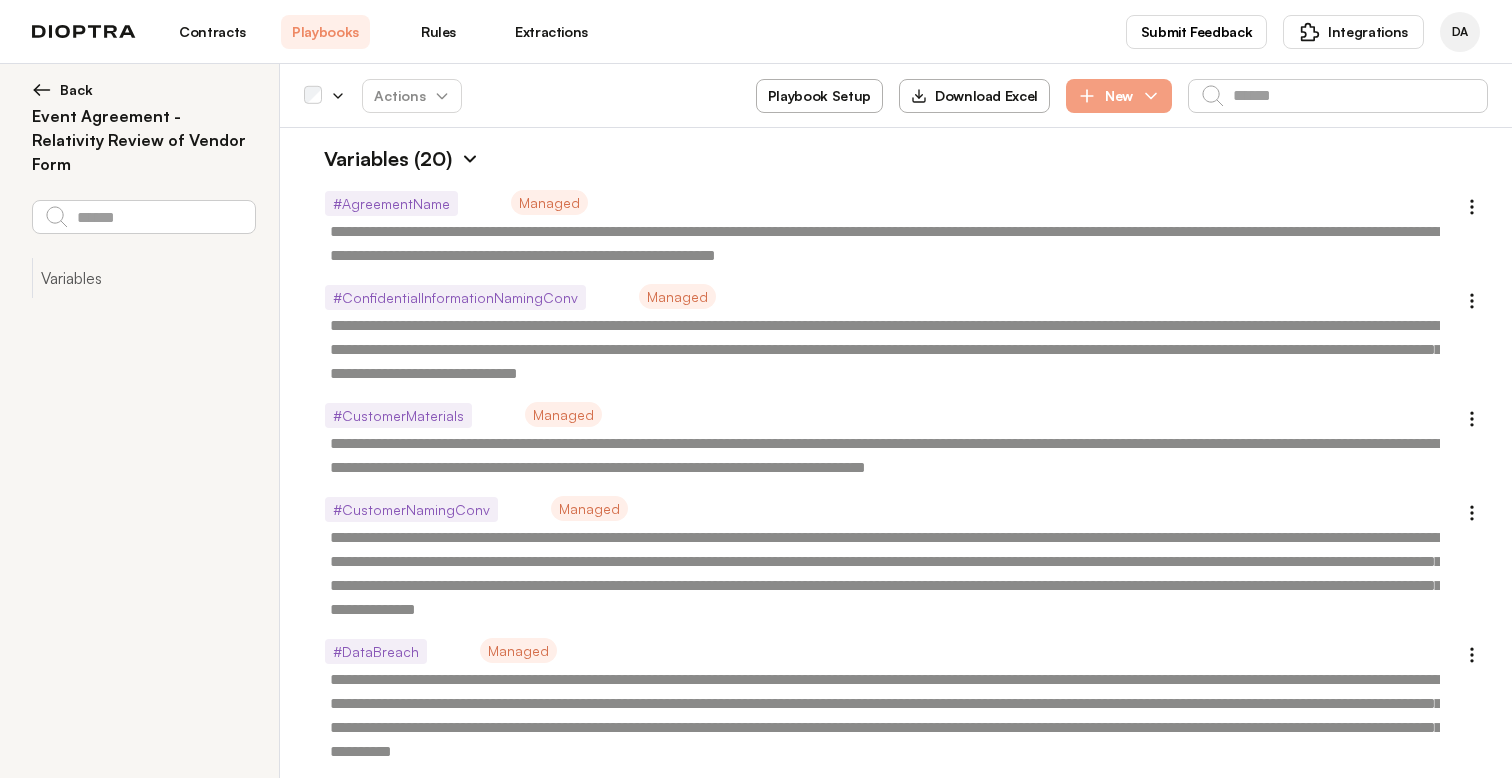 click at bounding box center [470, 159] 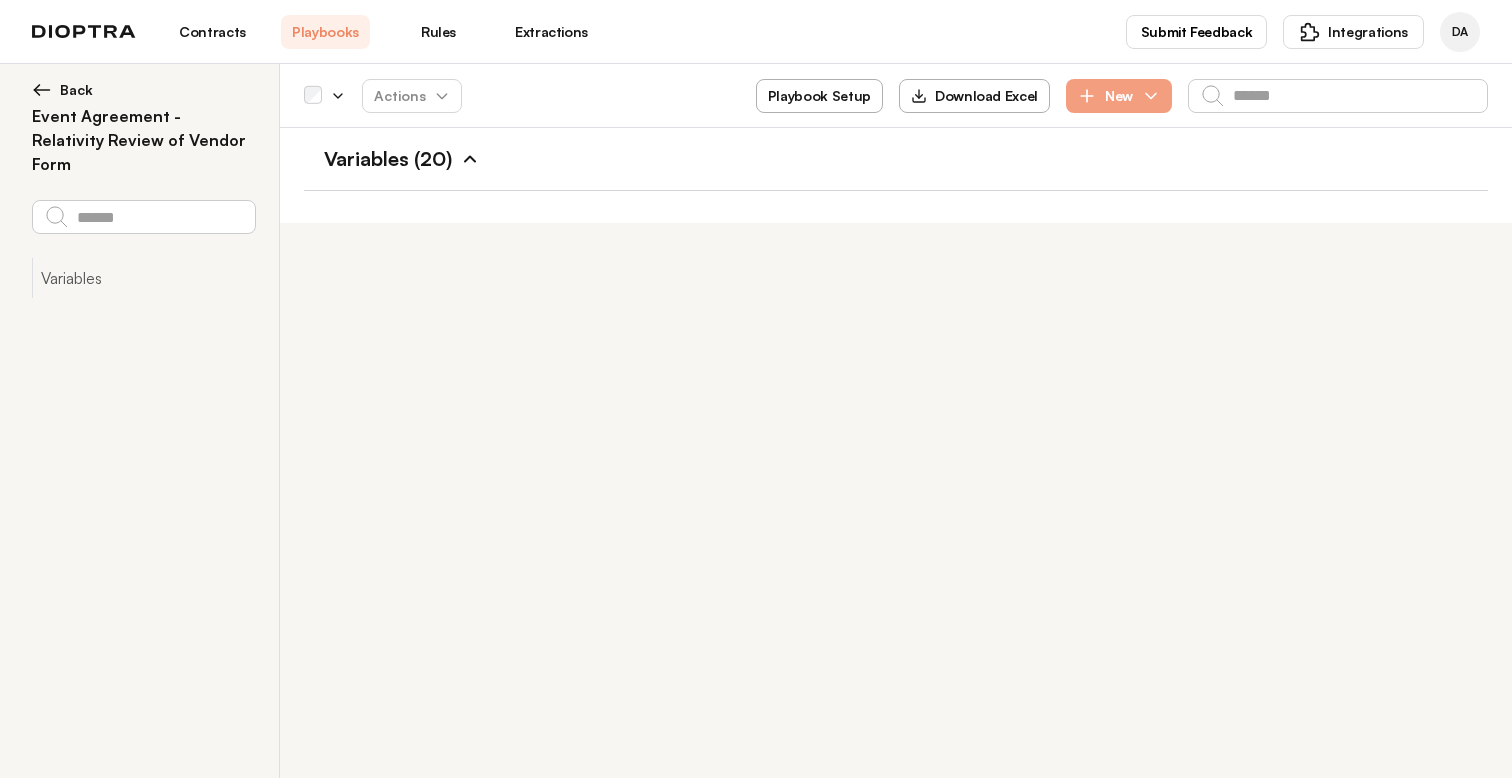 type 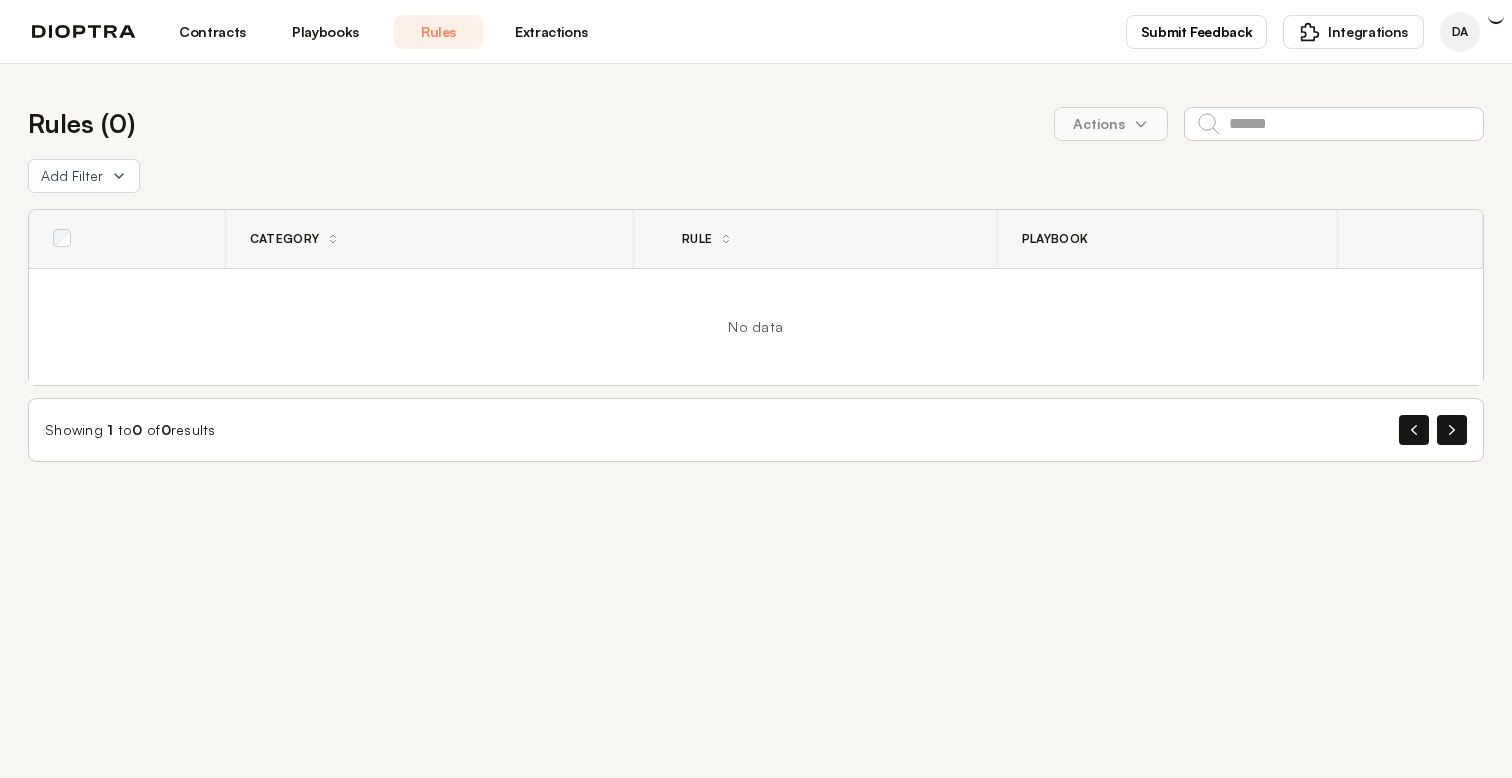 scroll, scrollTop: 0, scrollLeft: 0, axis: both 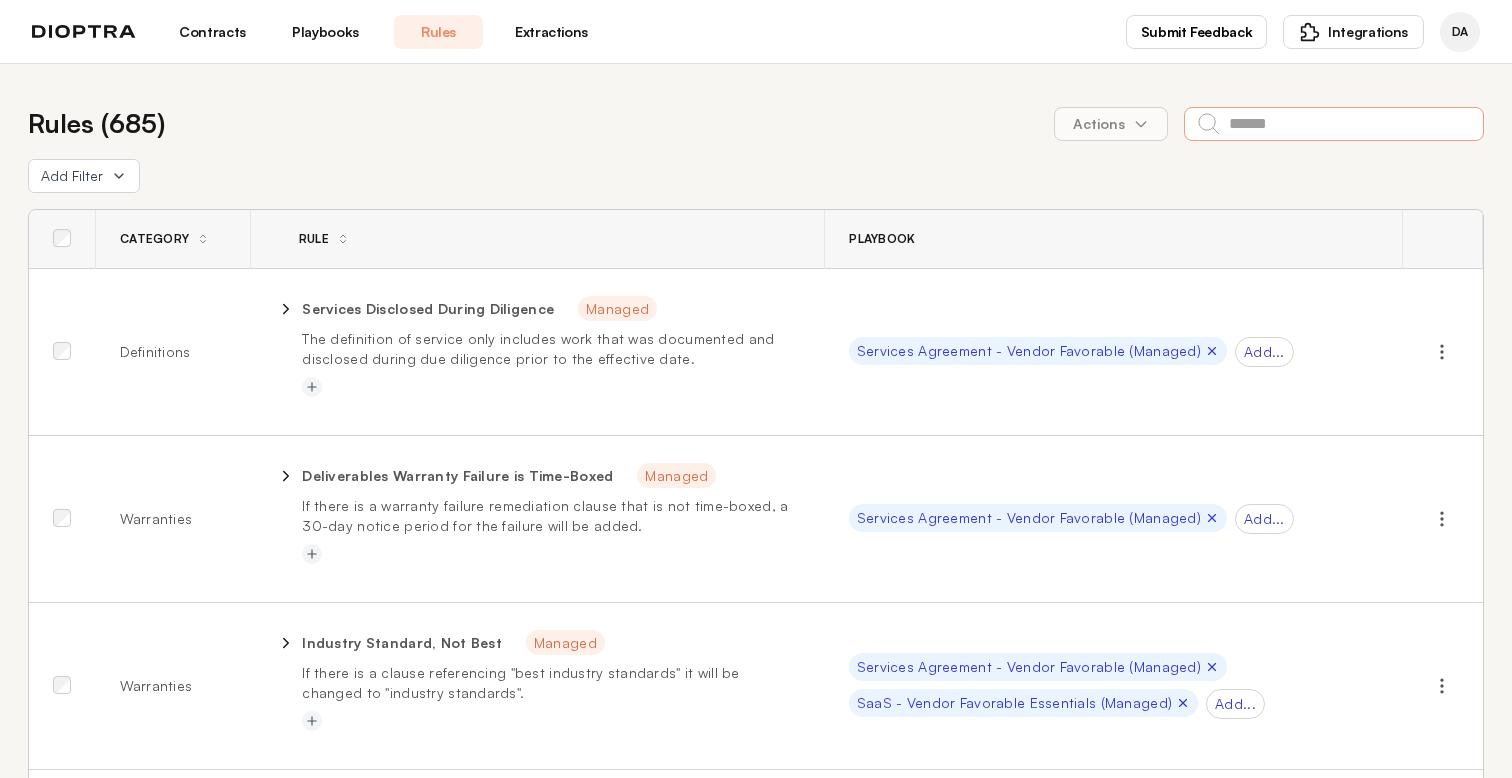 click at bounding box center (1334, 124) 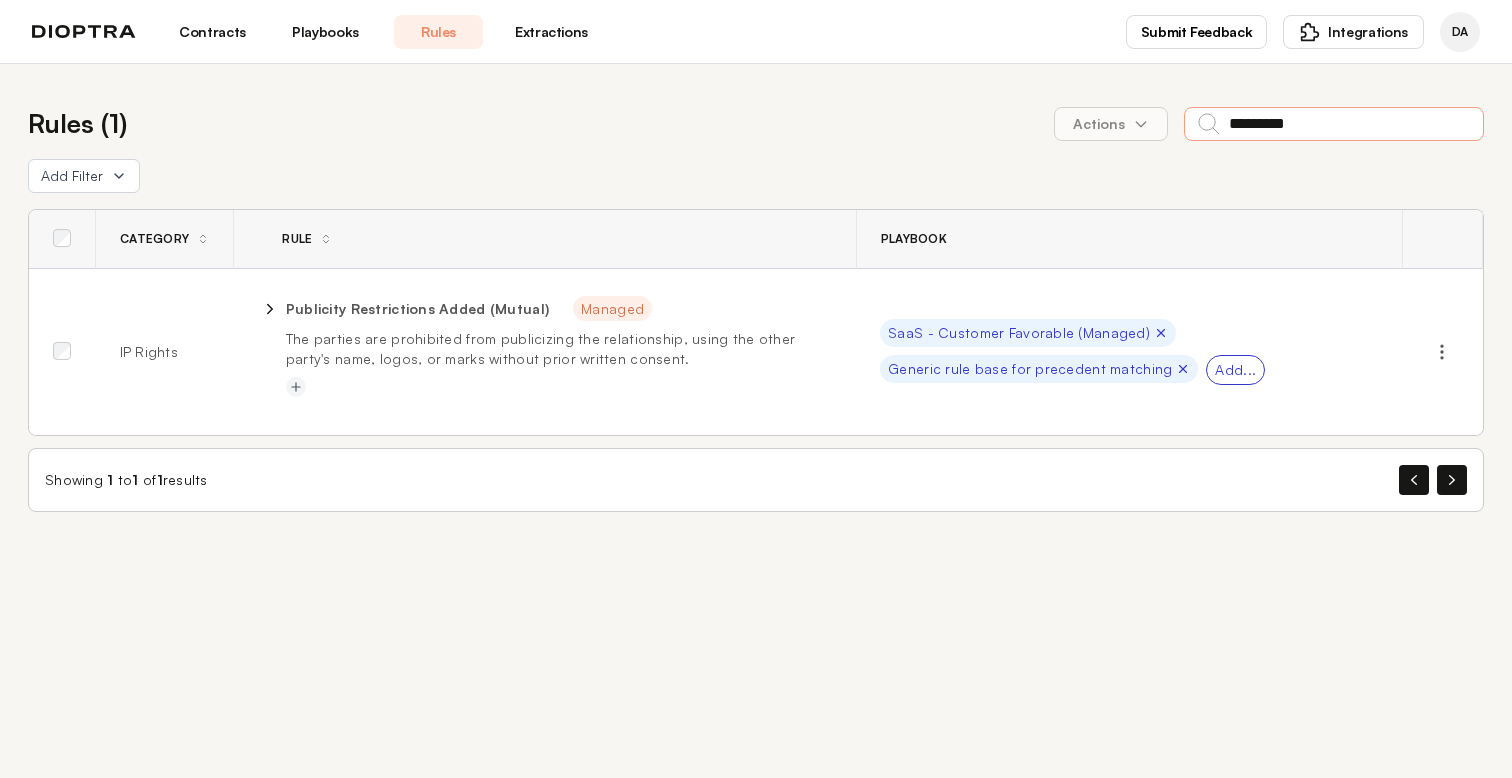 type on "*********" 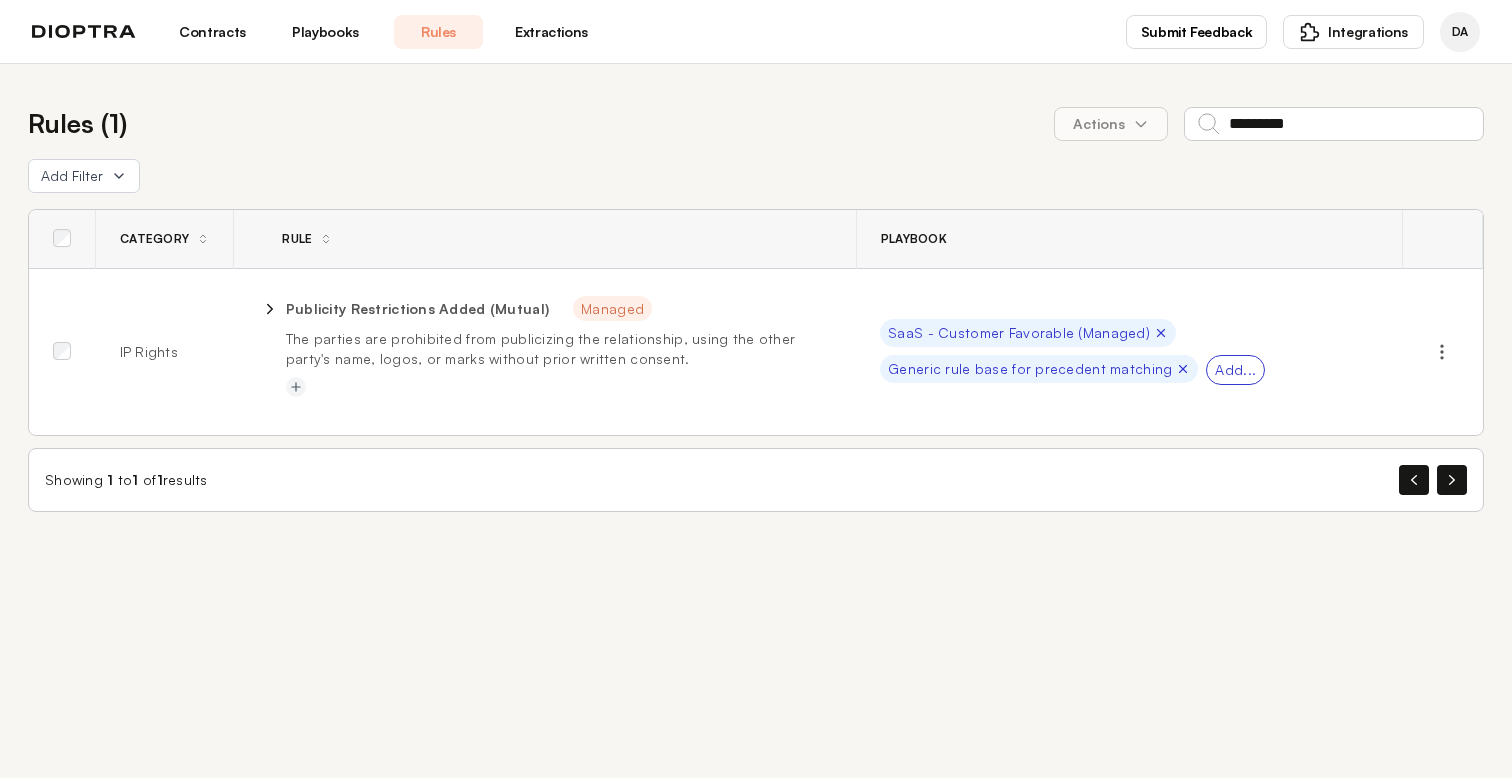 click on "Add..." at bounding box center [1235, 370] 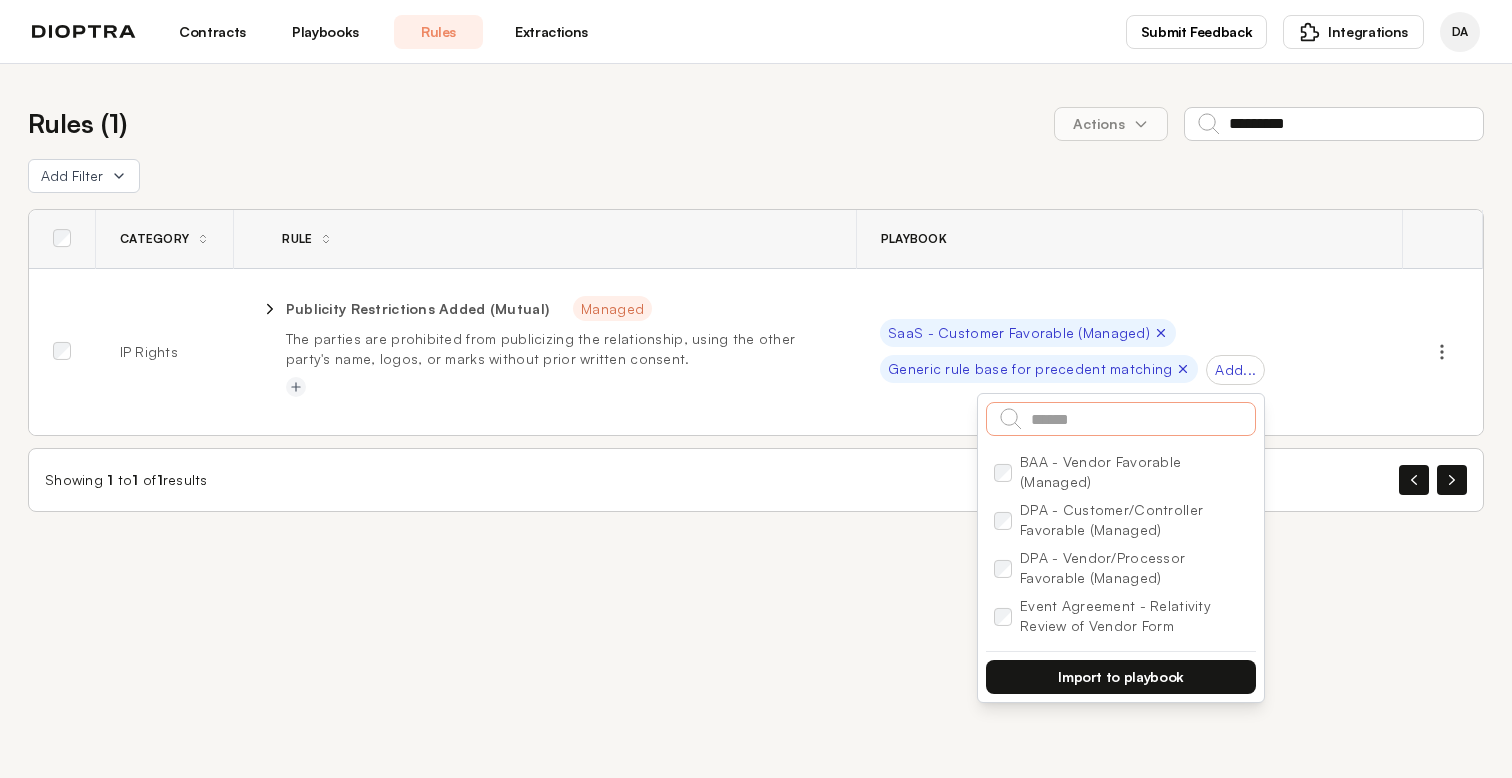 click at bounding box center [1121, 419] 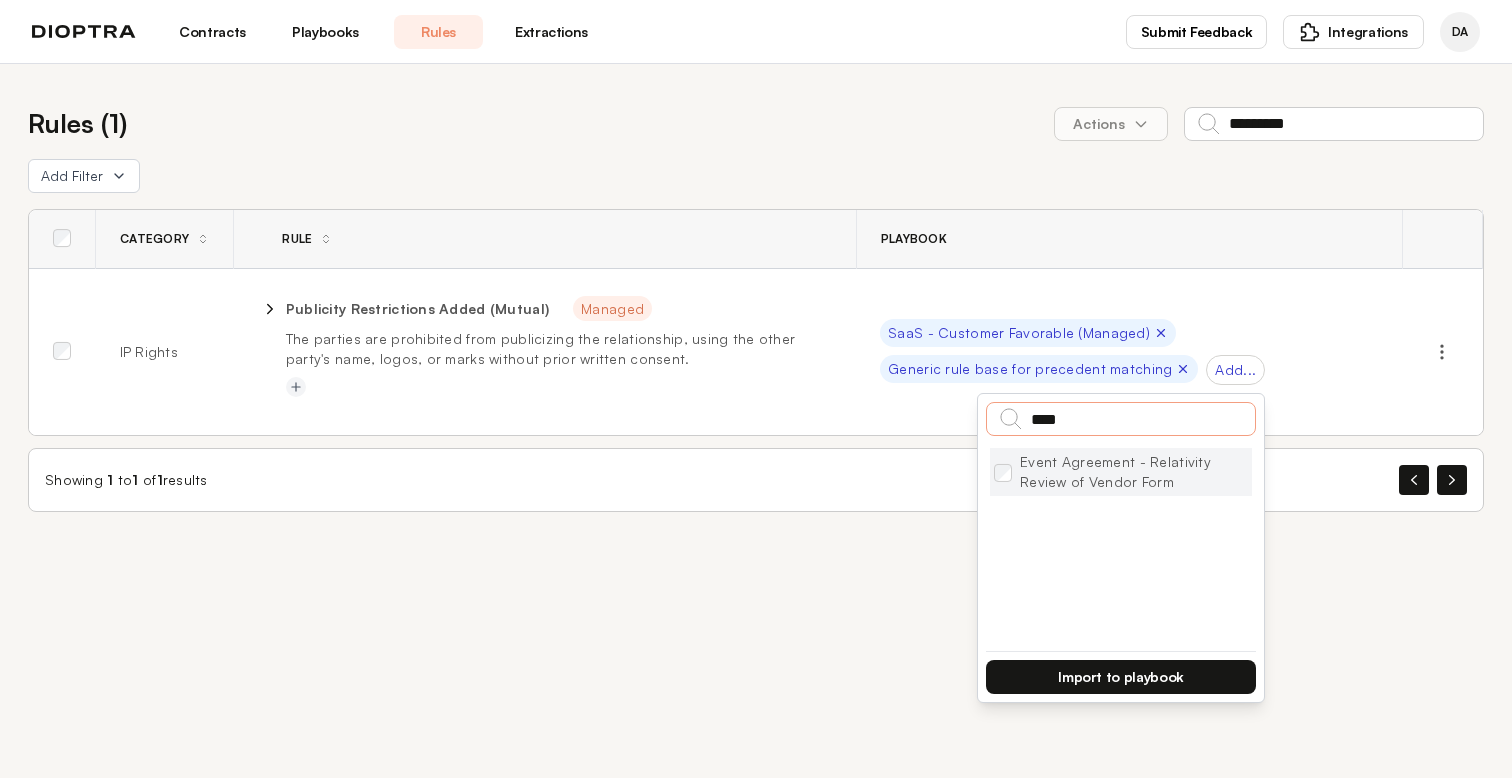 type on "****" 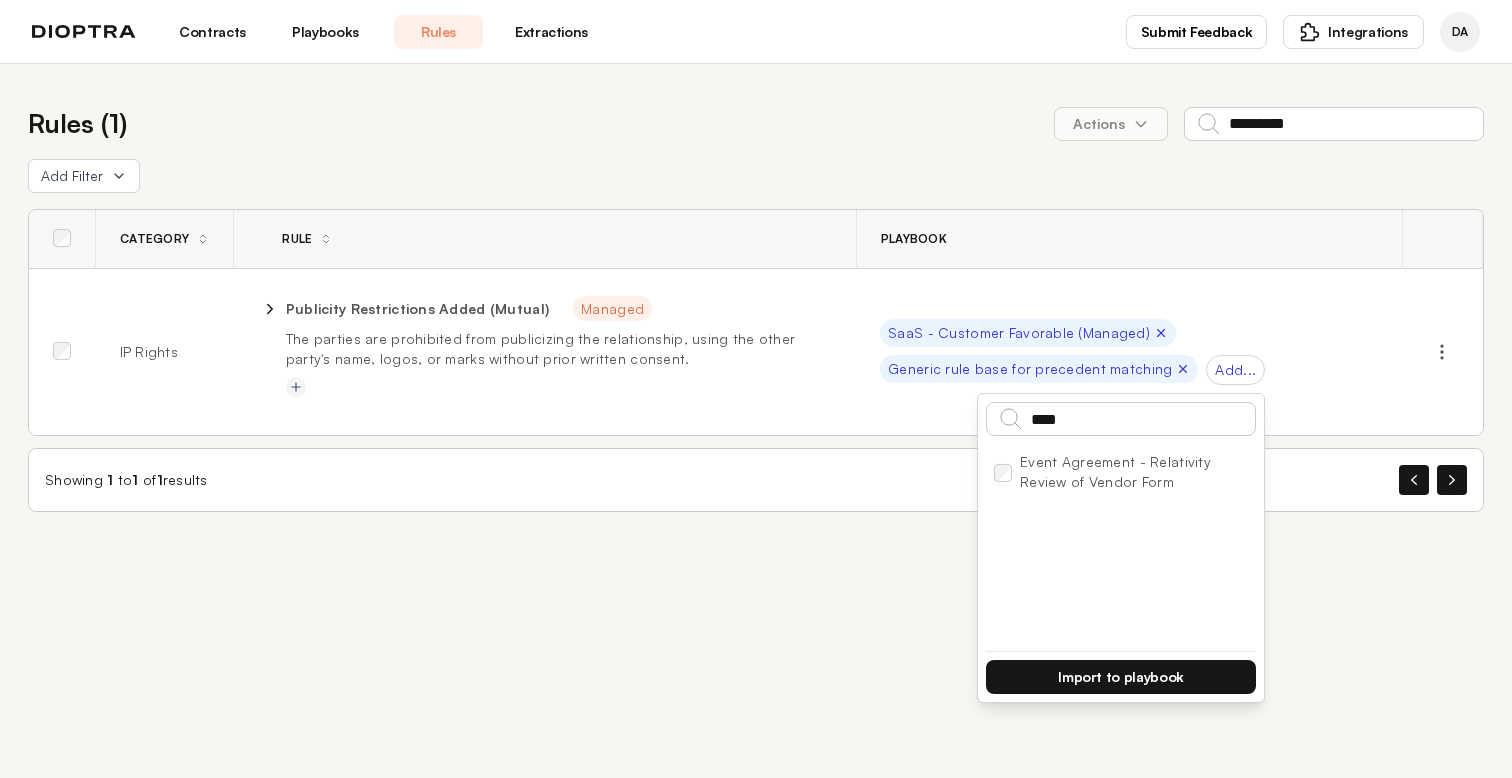 click on "Import to playbook" at bounding box center (1121, 677) 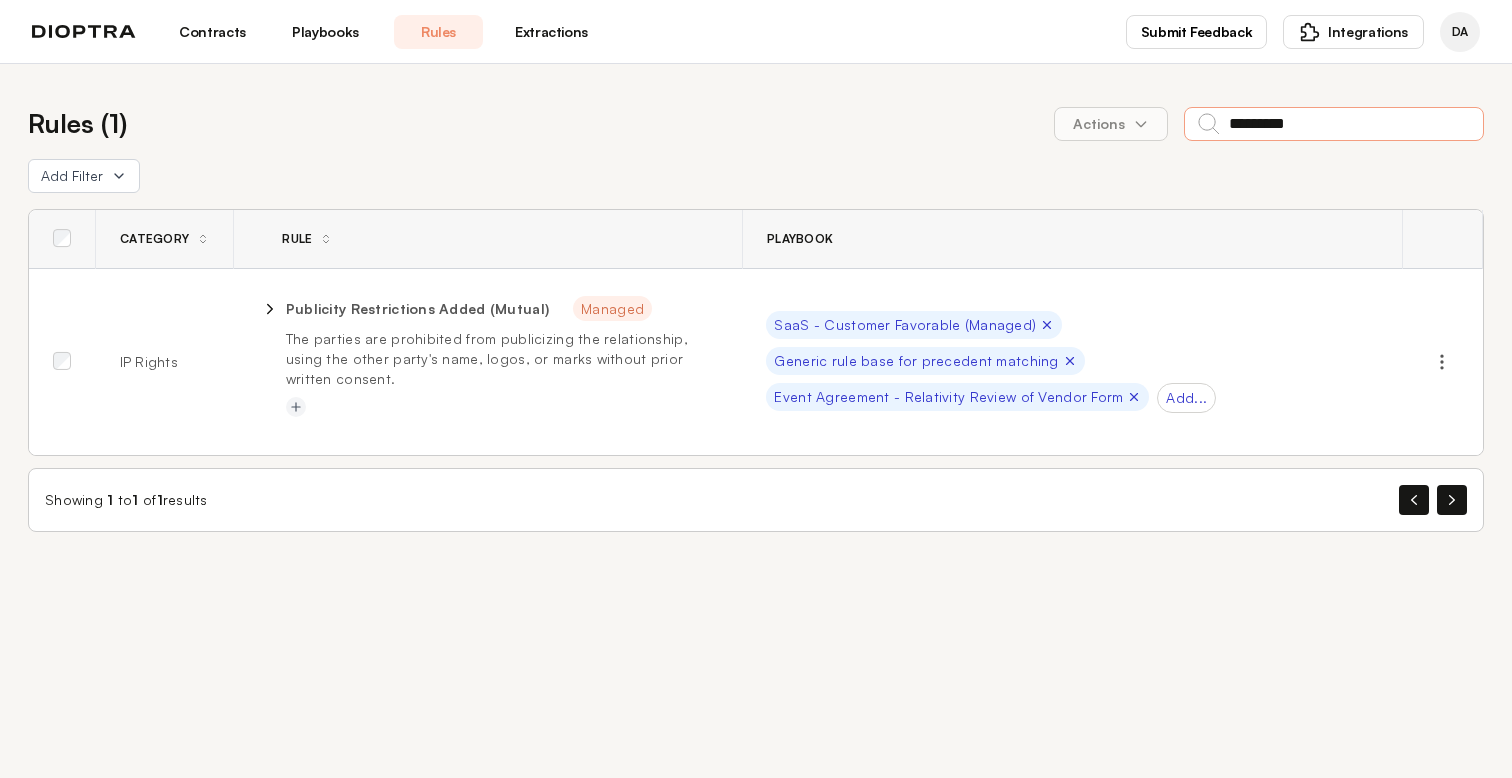 click on "*********" at bounding box center [1334, 124] 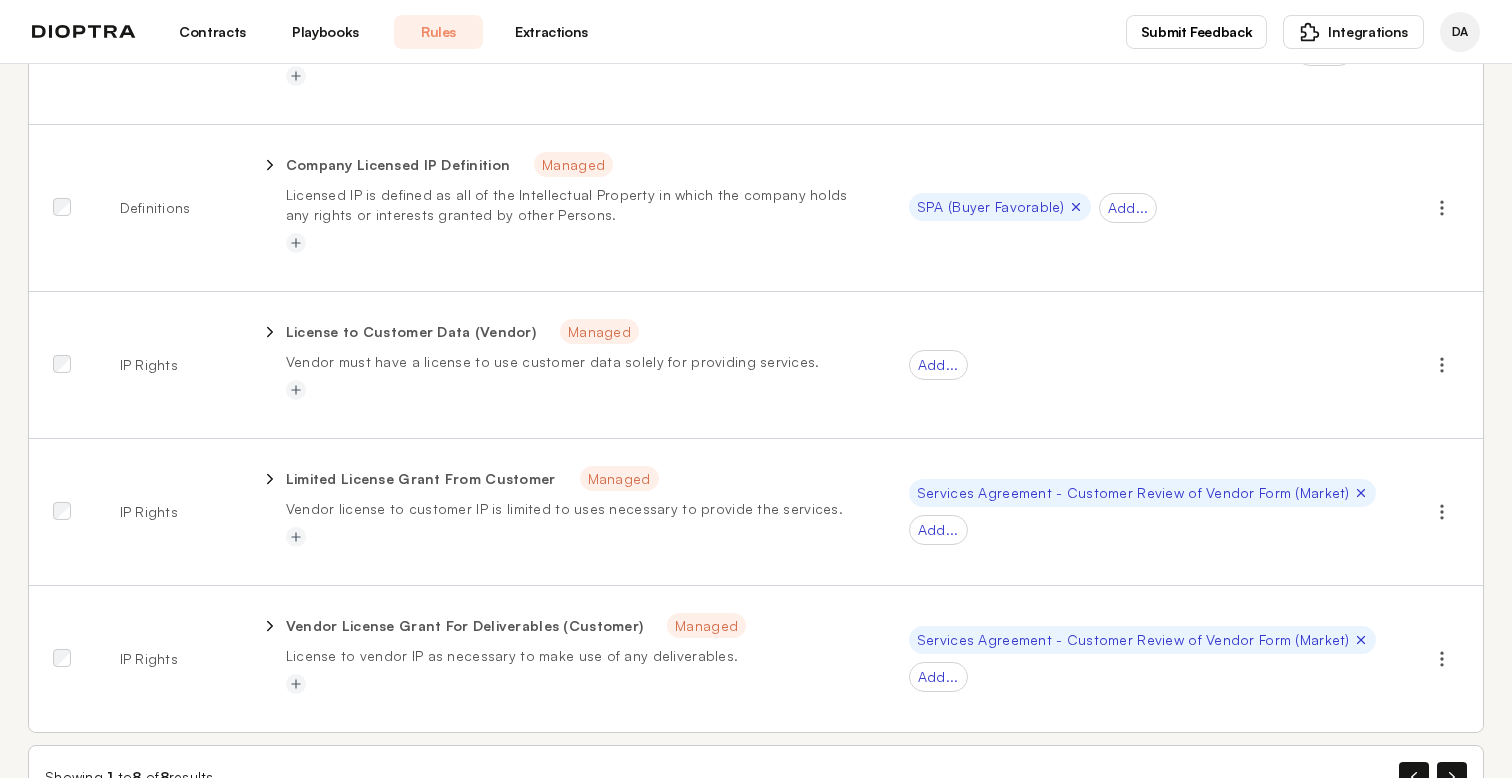 scroll, scrollTop: 1094, scrollLeft: 0, axis: vertical 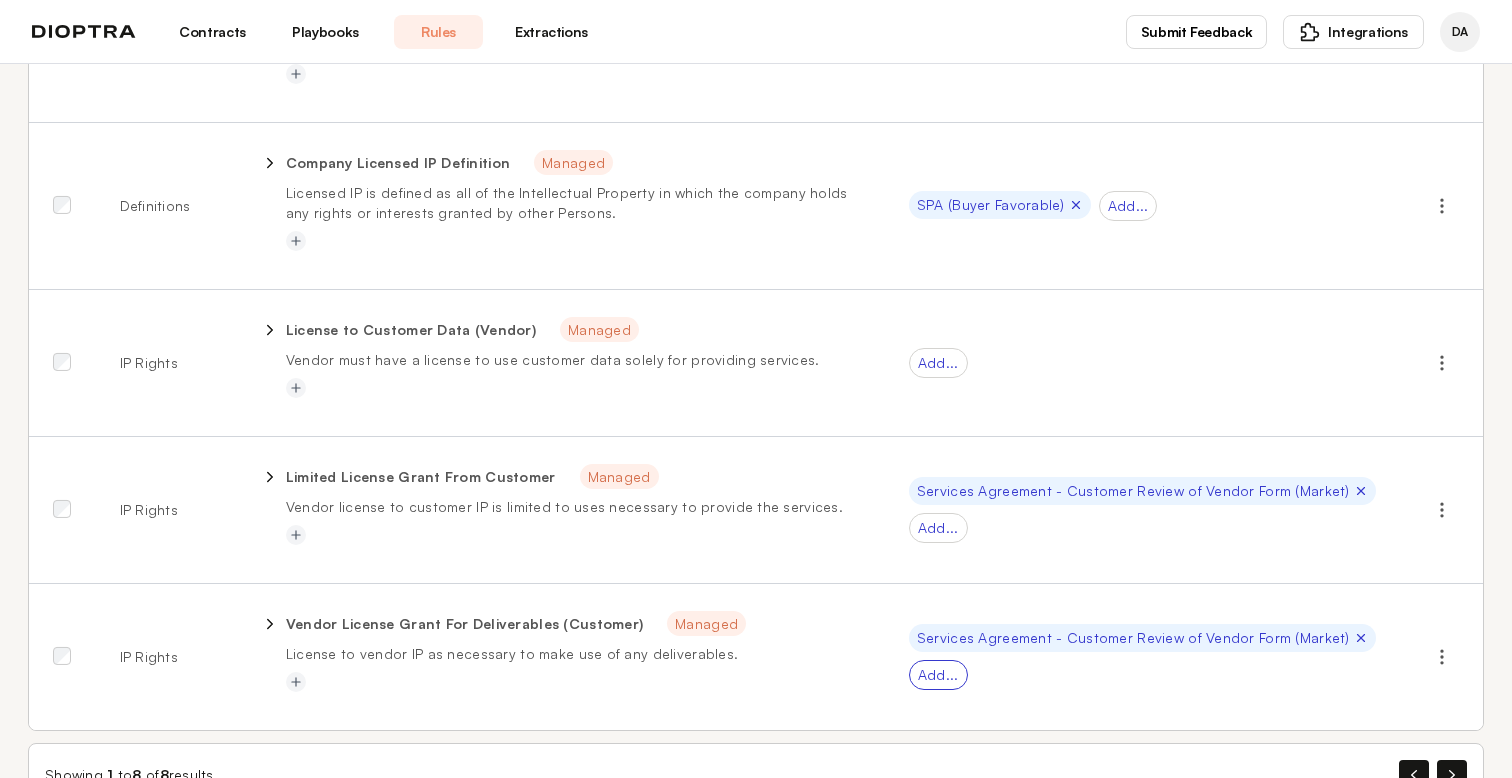 type on "*******" 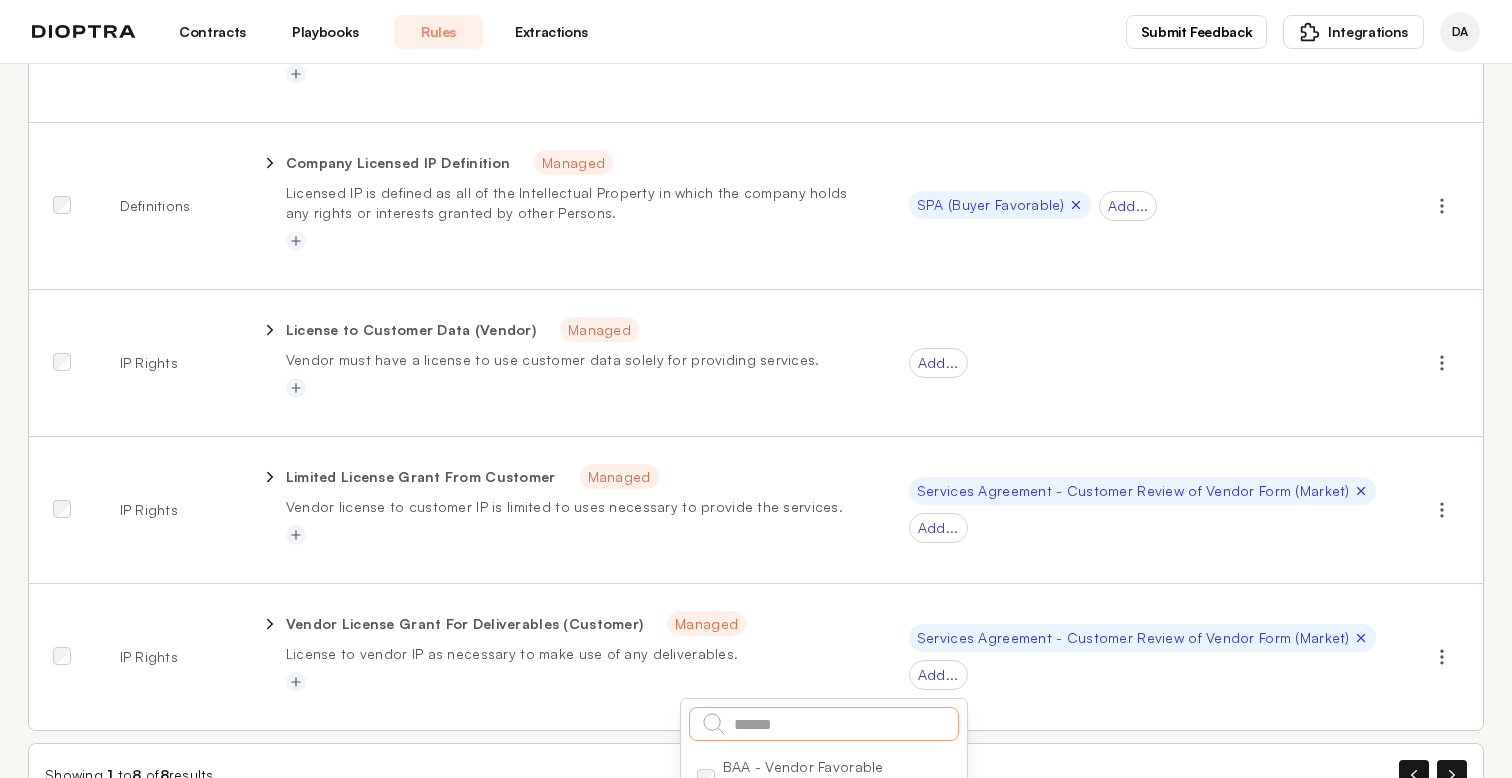 click at bounding box center (824, 724) 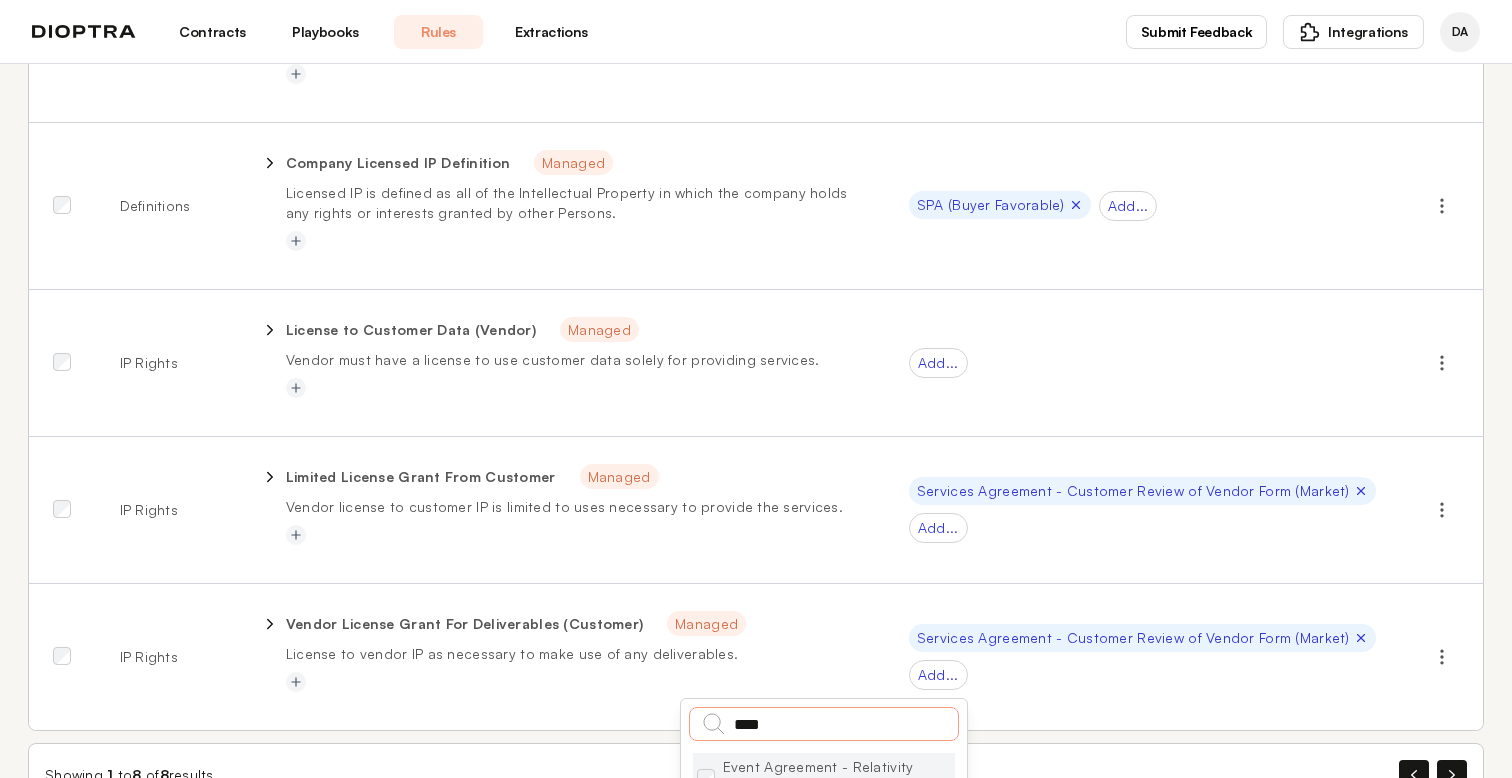 type on "****" 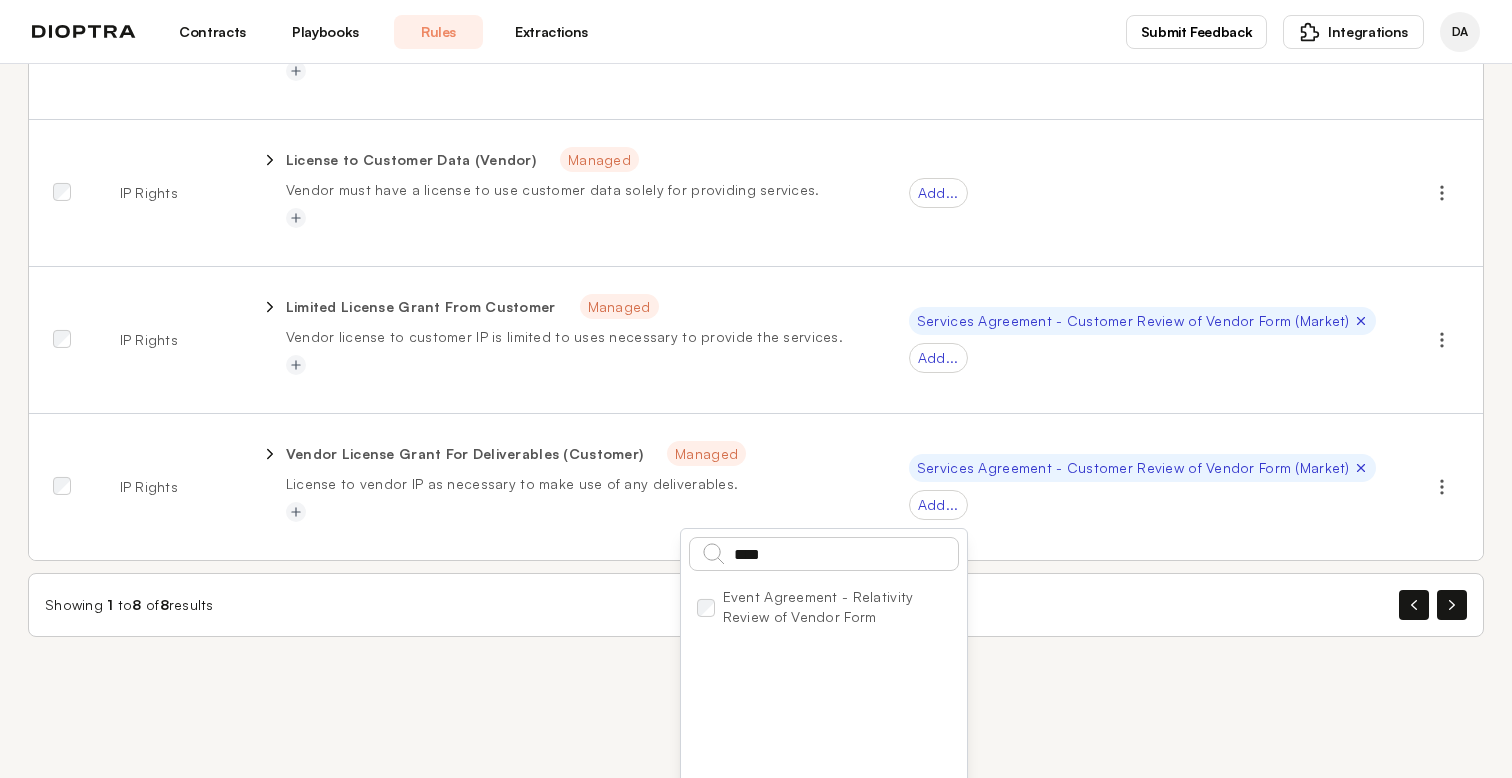 click on "Import to playbook" at bounding box center (824, 812) 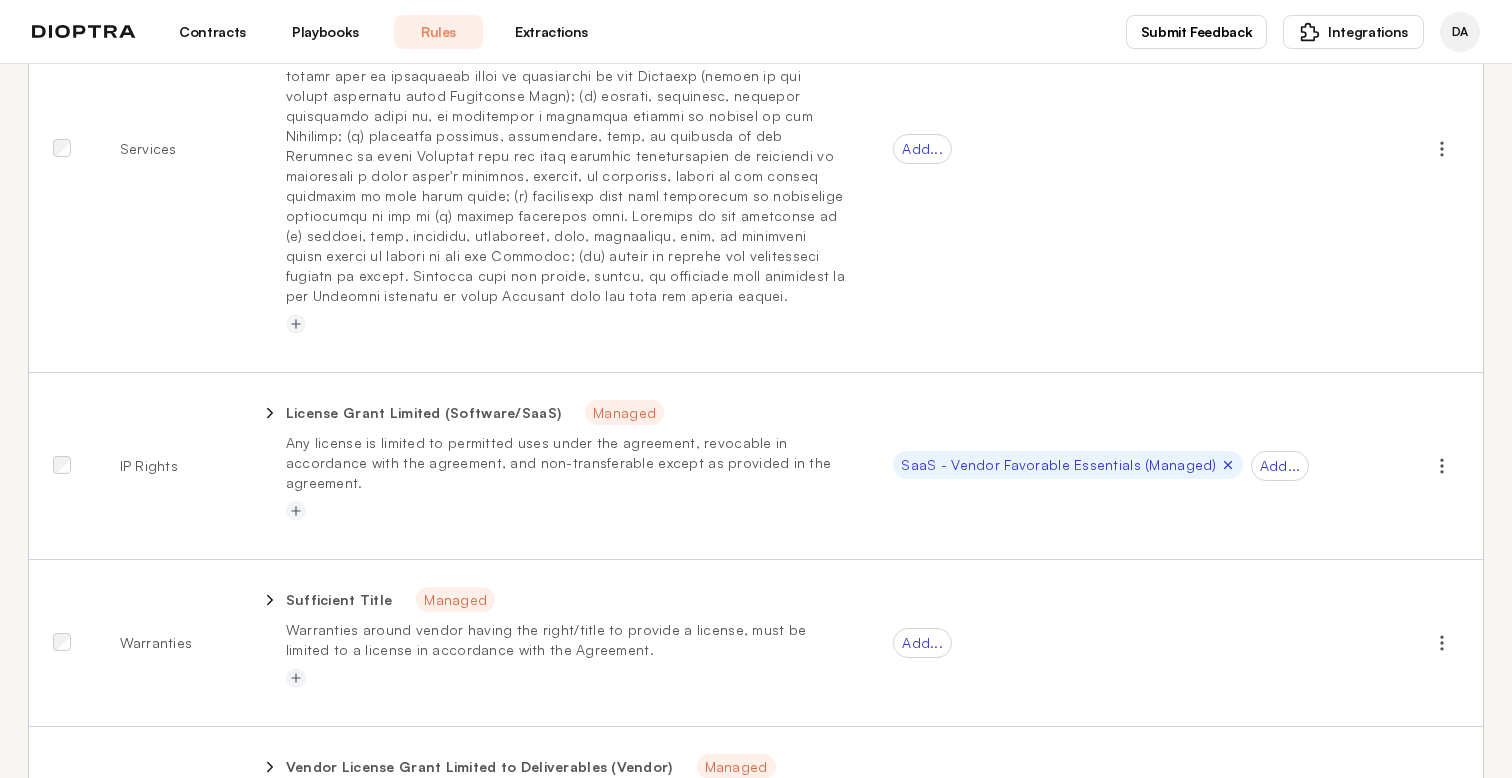 scroll, scrollTop: 0, scrollLeft: 0, axis: both 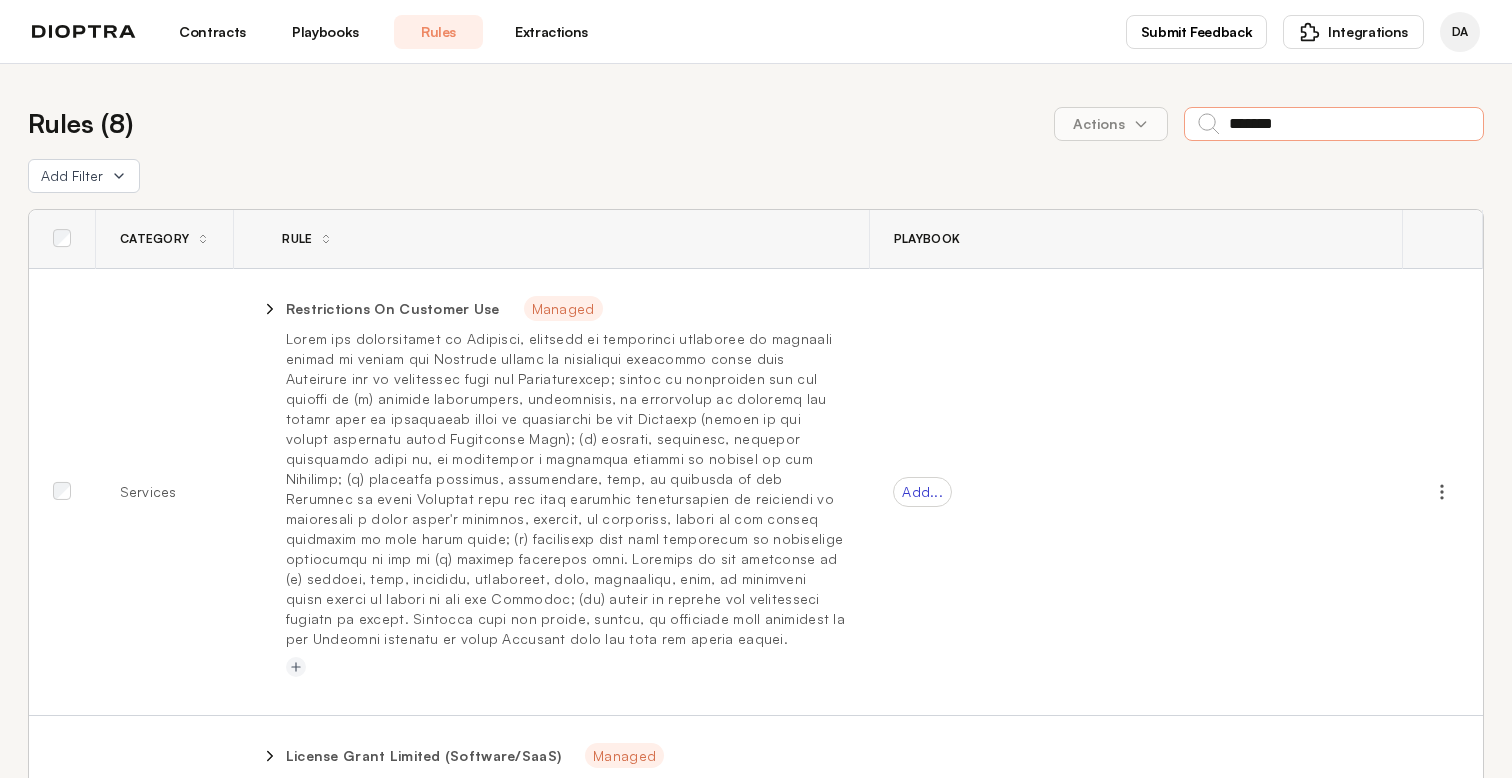 click on "*******" at bounding box center [1334, 124] 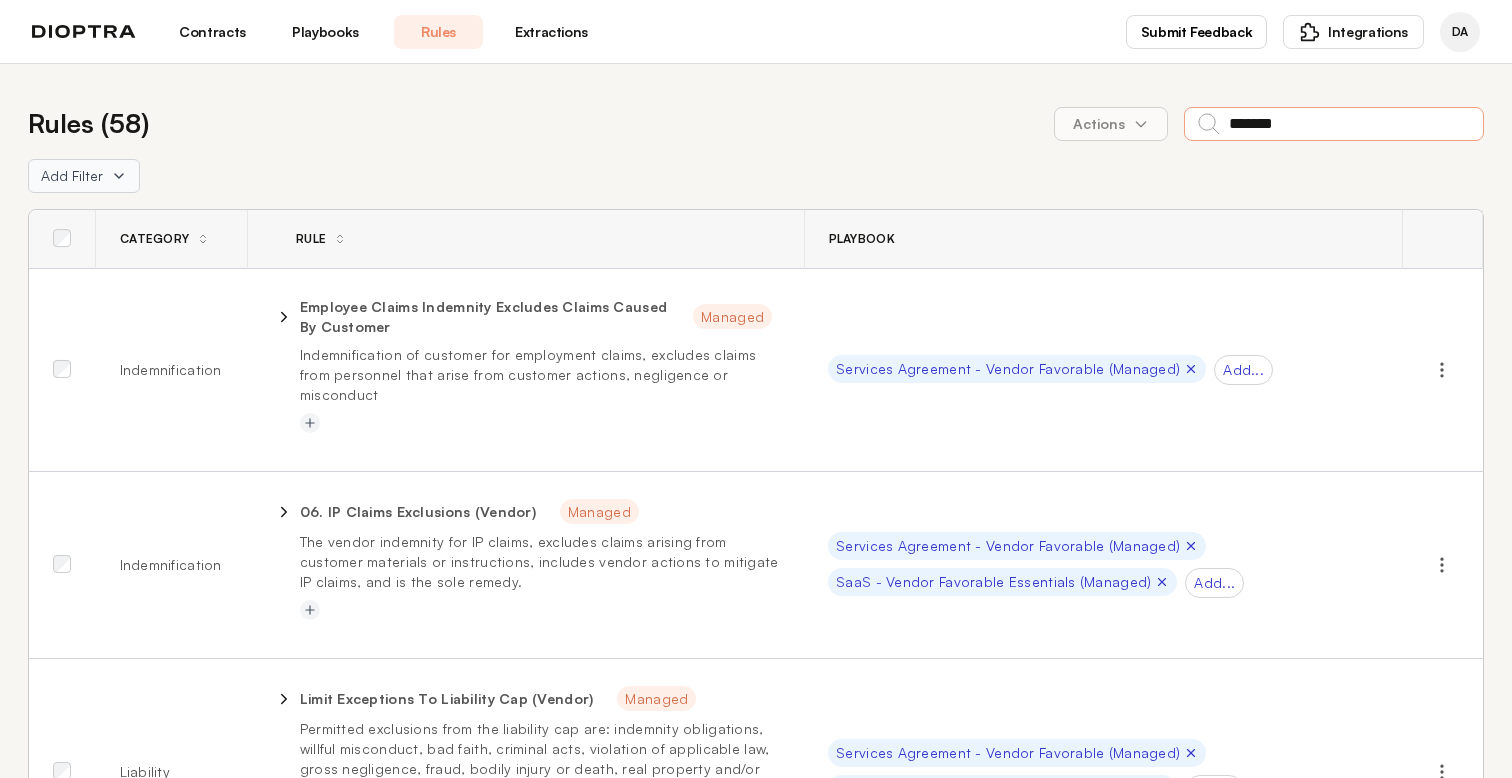 type on "*******" 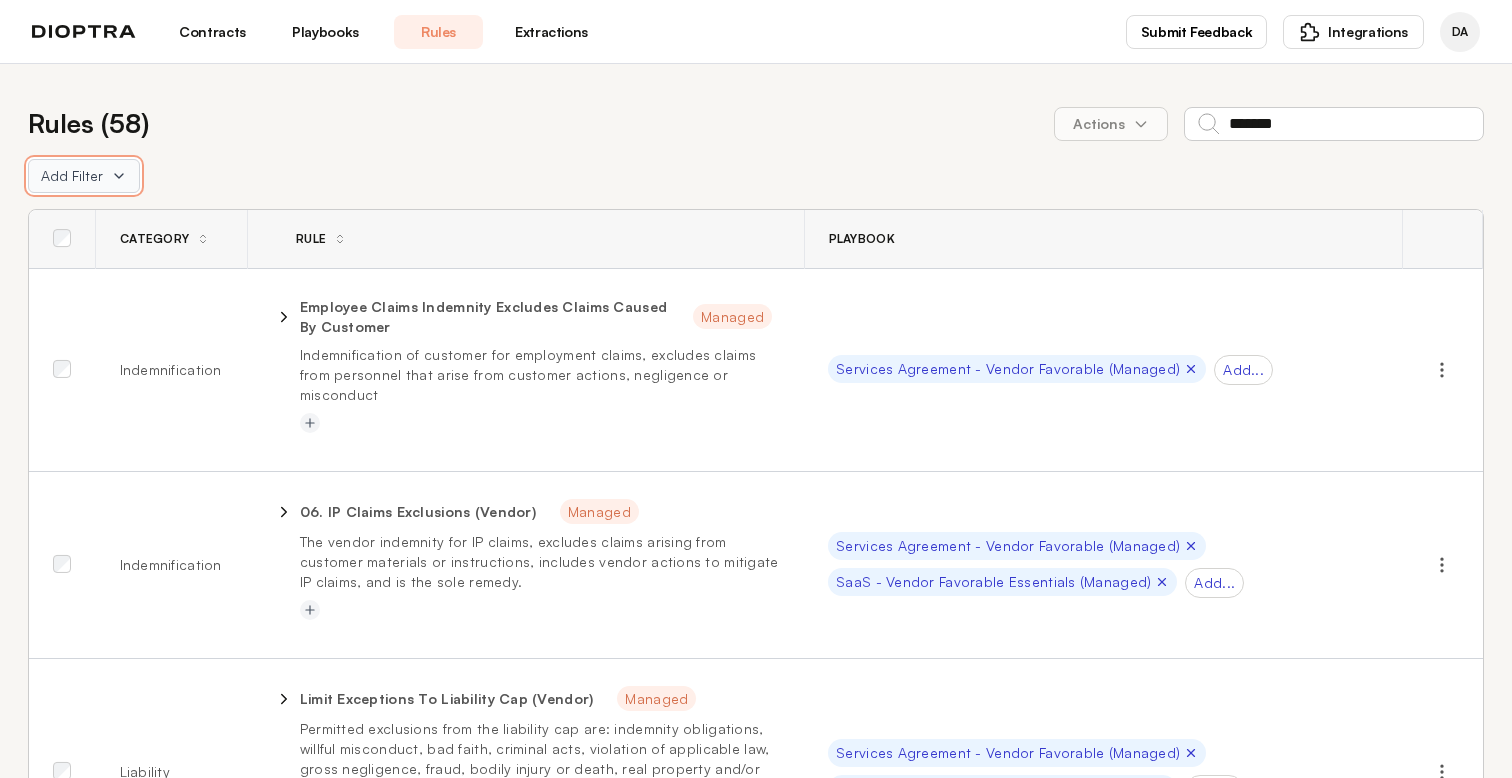 click on "Add Filter" at bounding box center [84, 176] 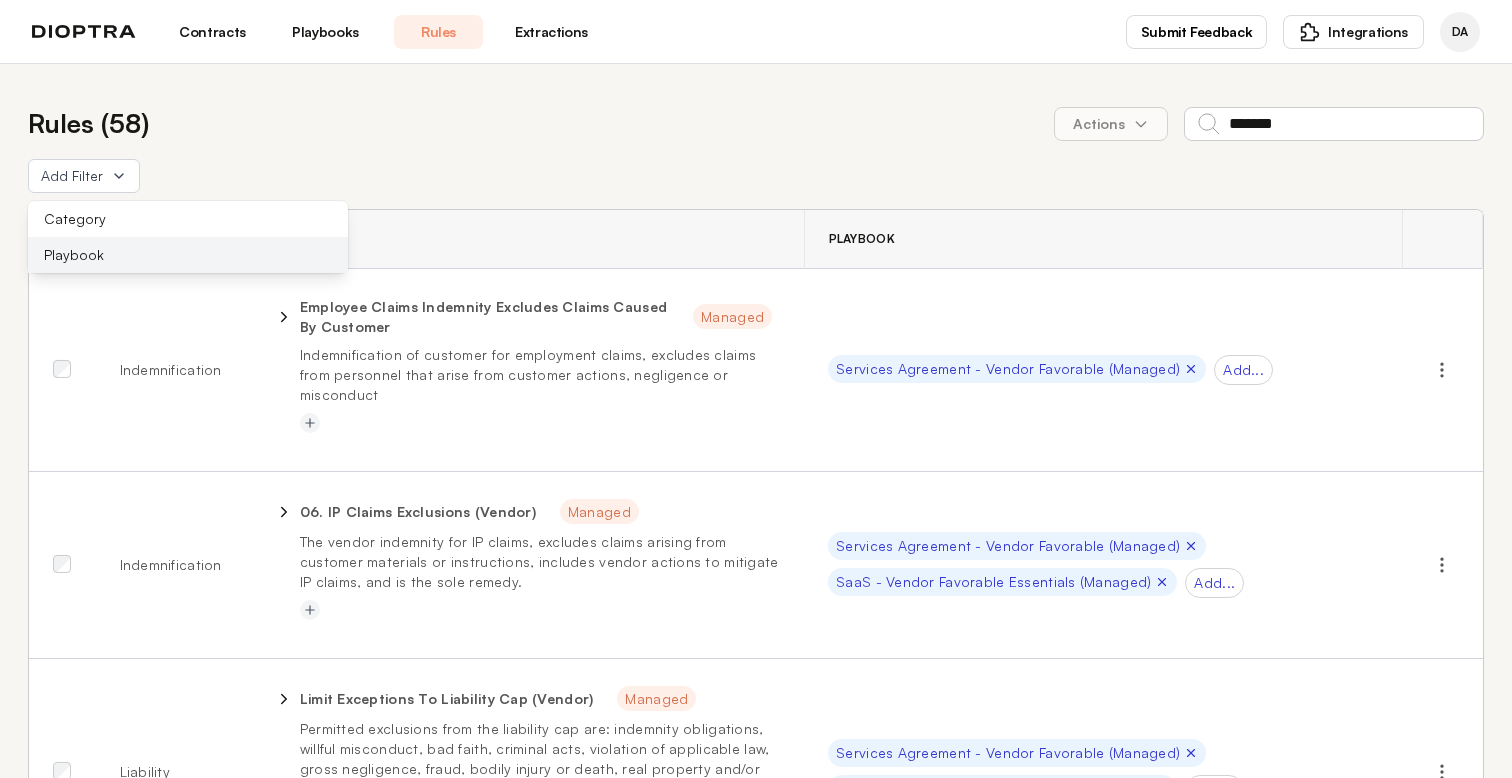 click on "Playbook" at bounding box center (188, 255) 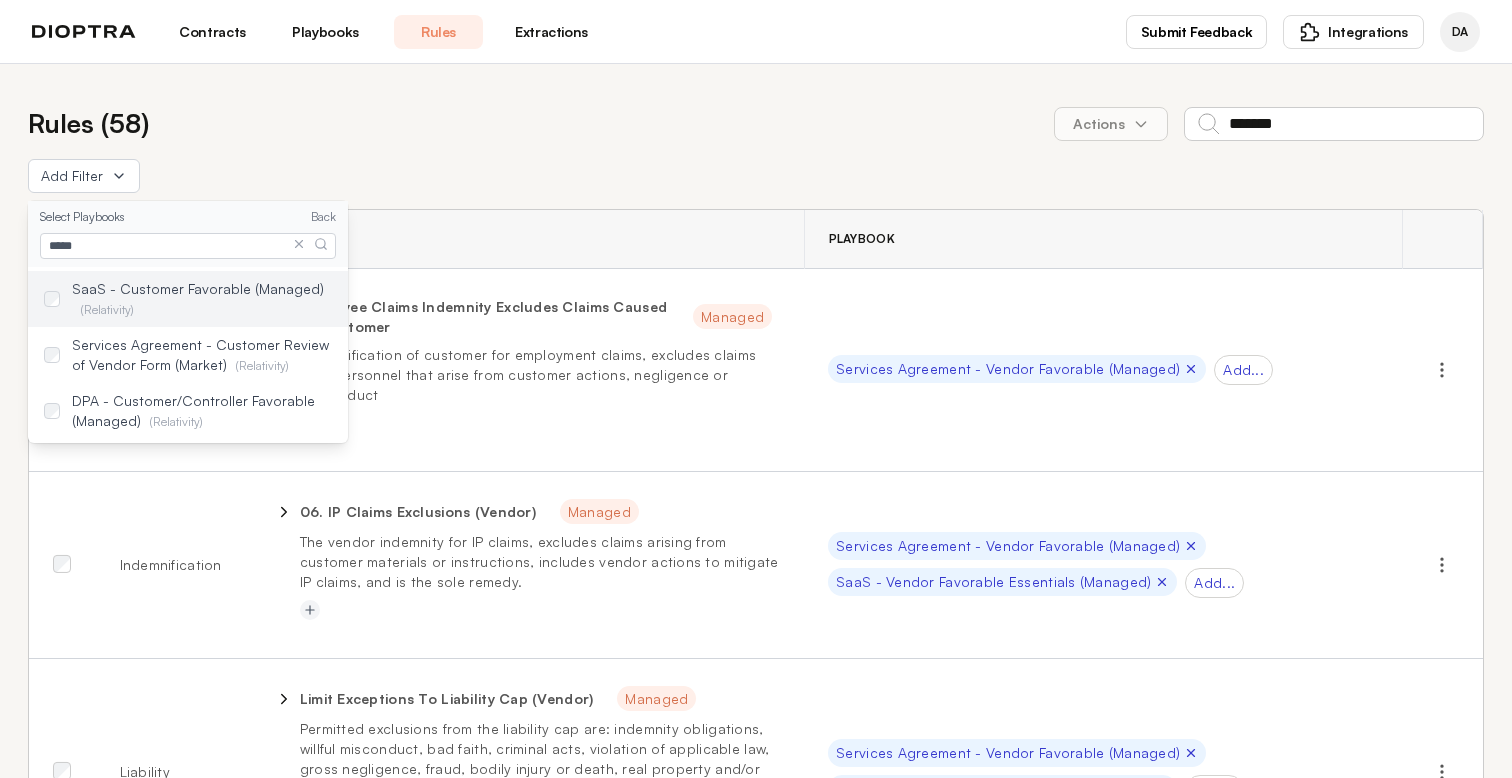 type on "*****" 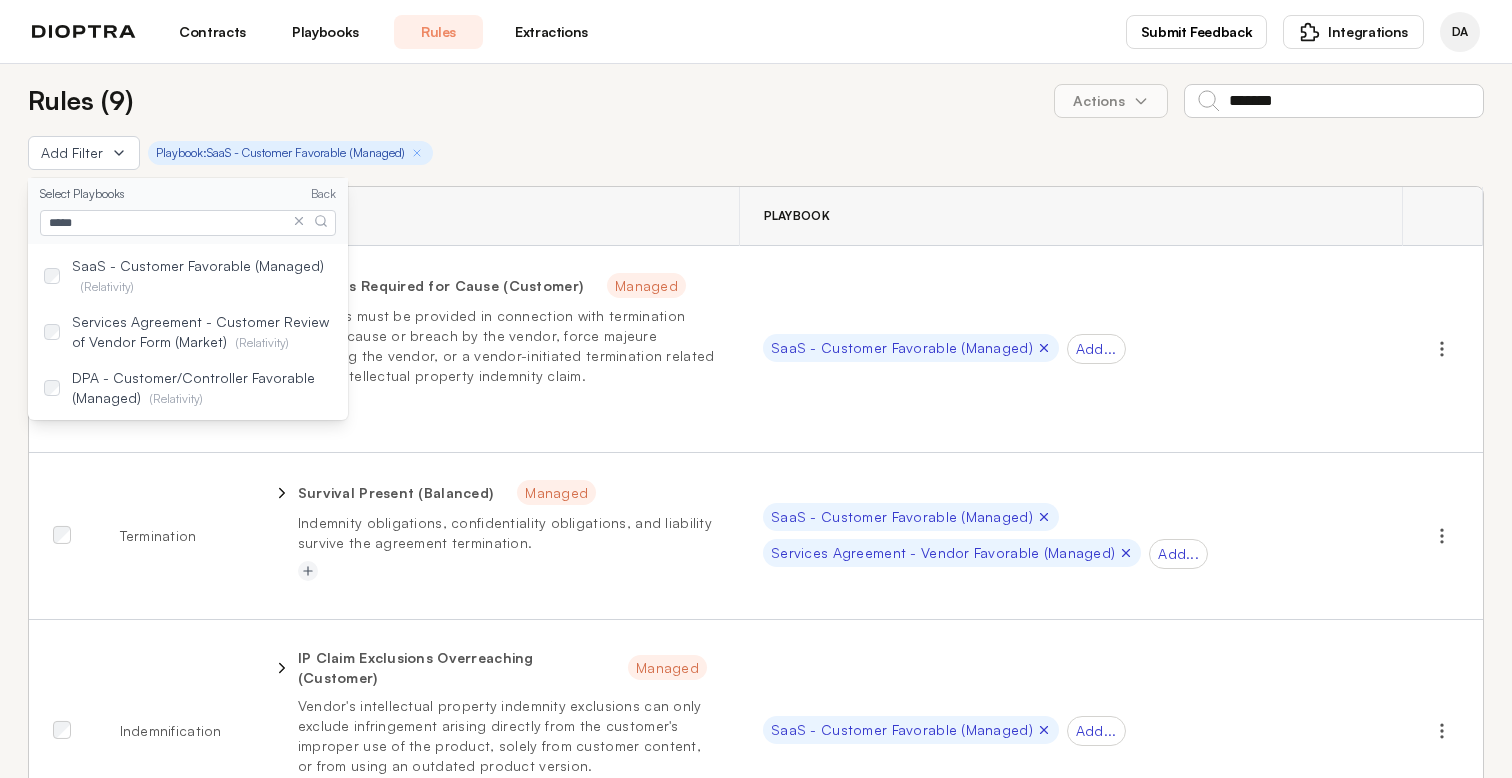 scroll, scrollTop: 37, scrollLeft: 0, axis: vertical 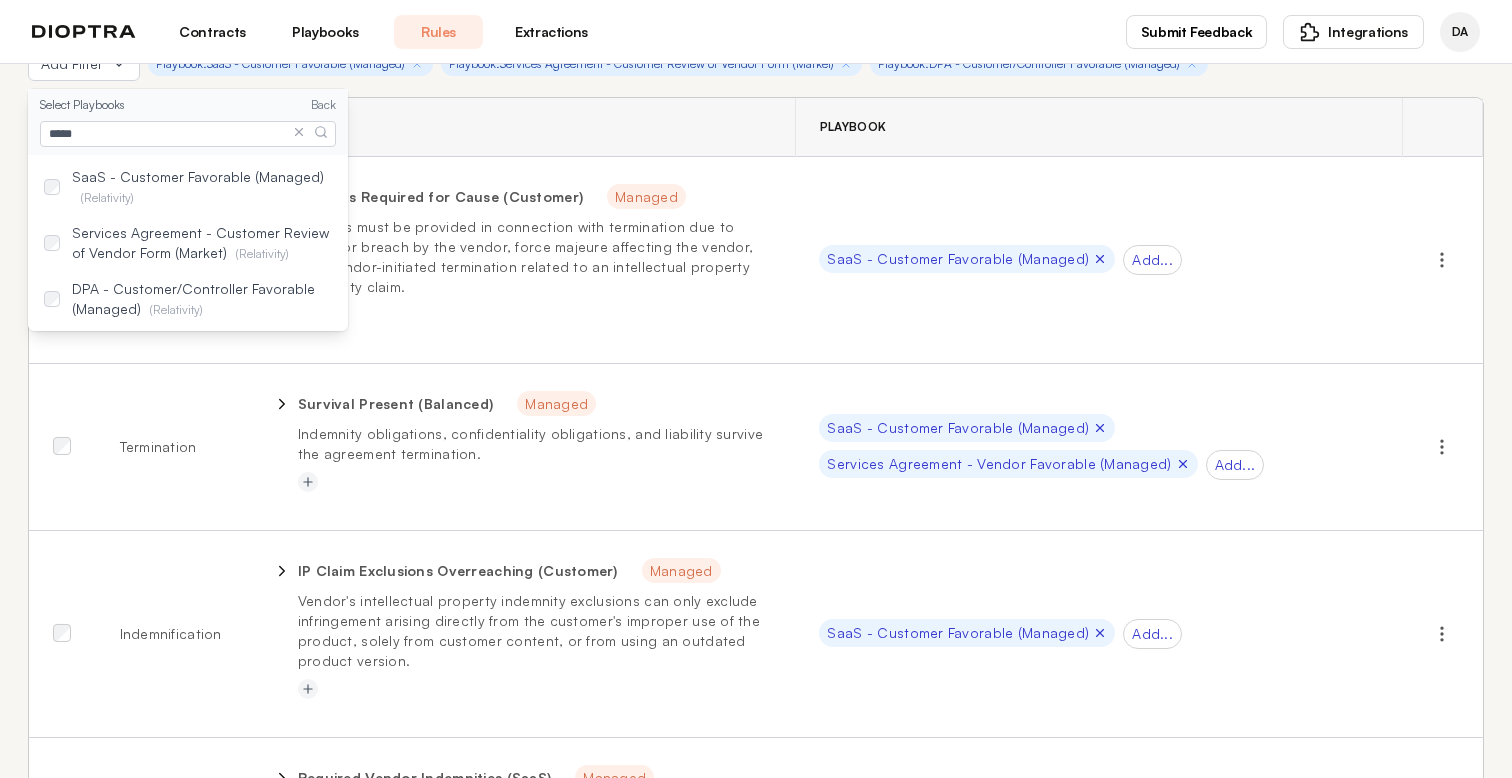 click on "Rule" at bounding box center [521, 127] 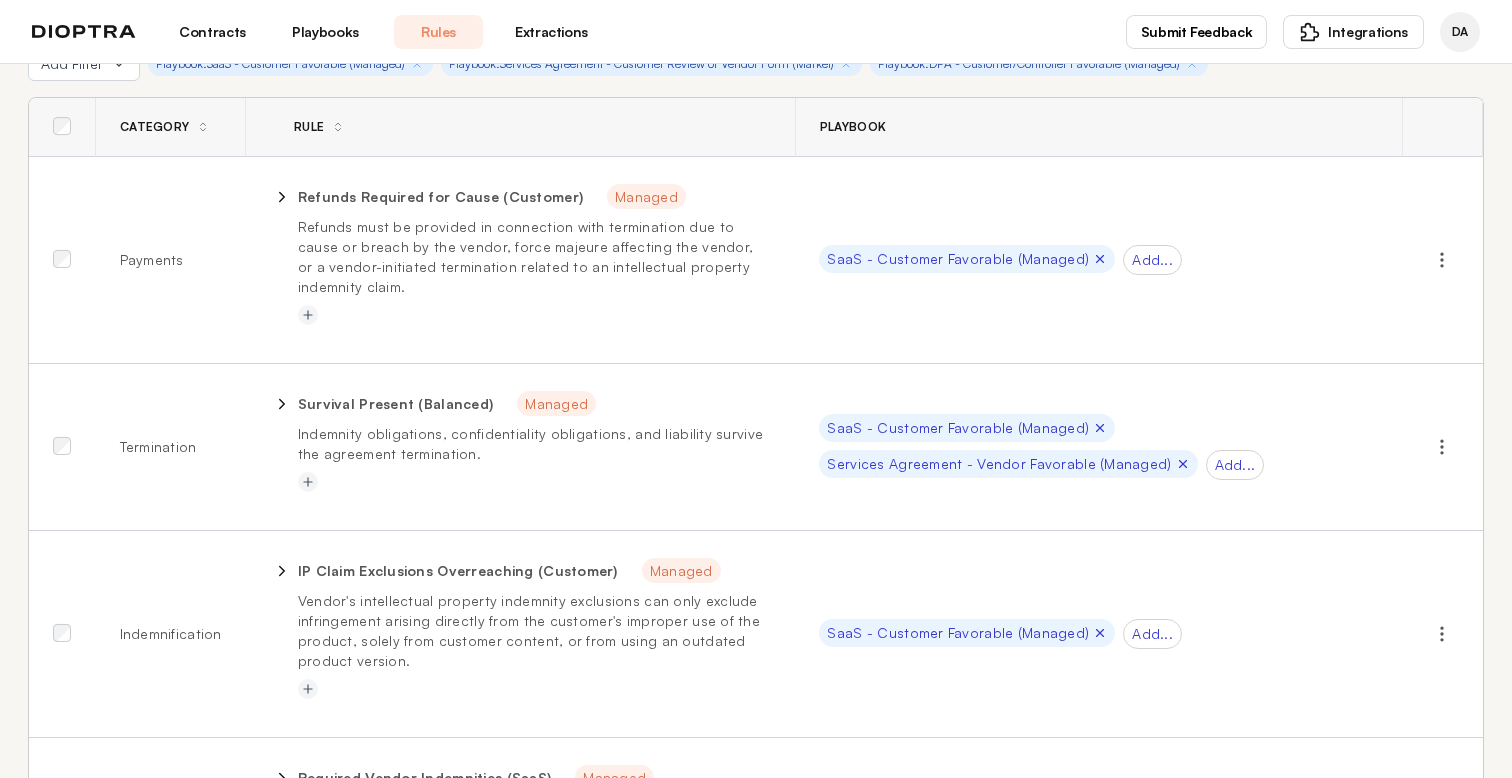 scroll, scrollTop: 0, scrollLeft: 0, axis: both 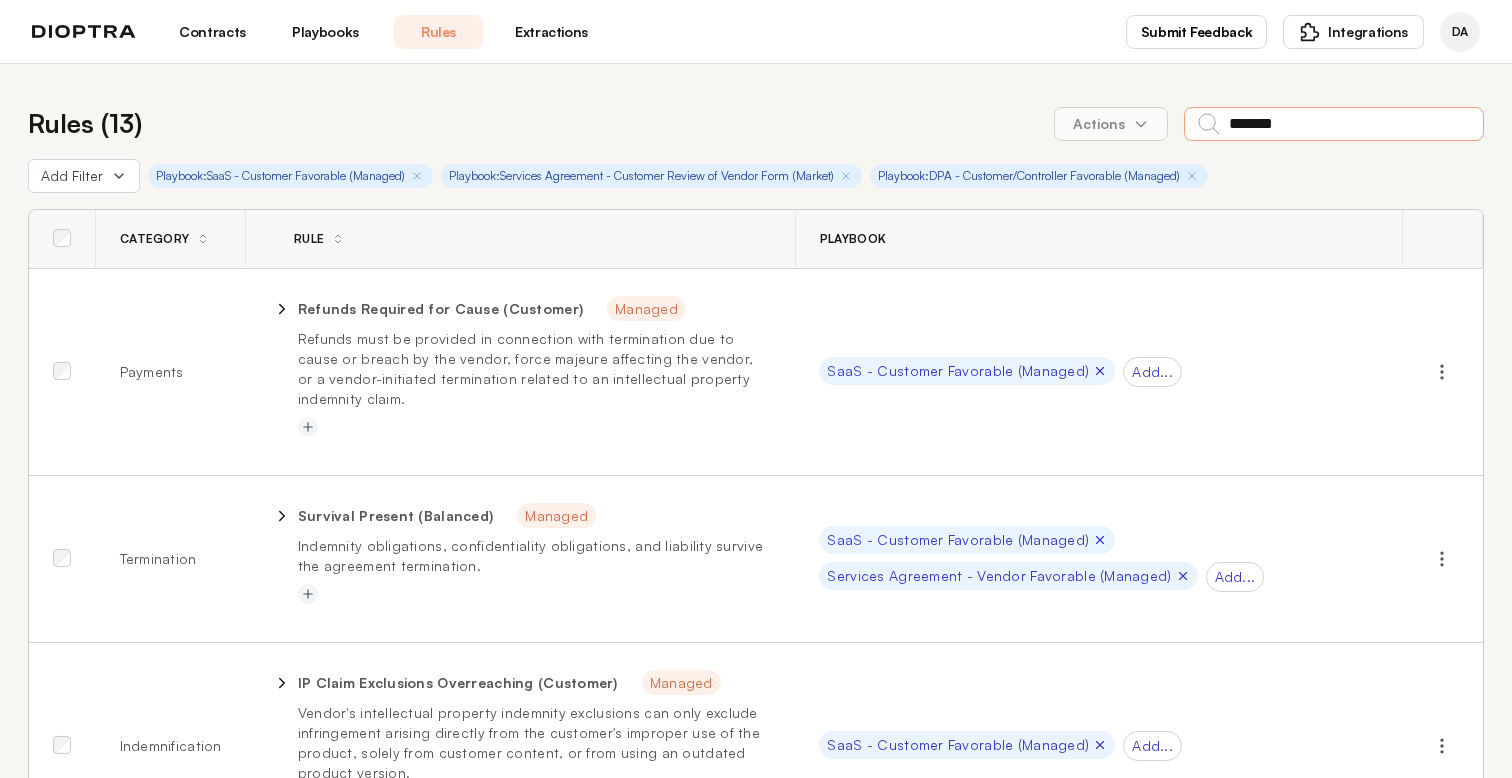 click on "*******" at bounding box center [1334, 124] 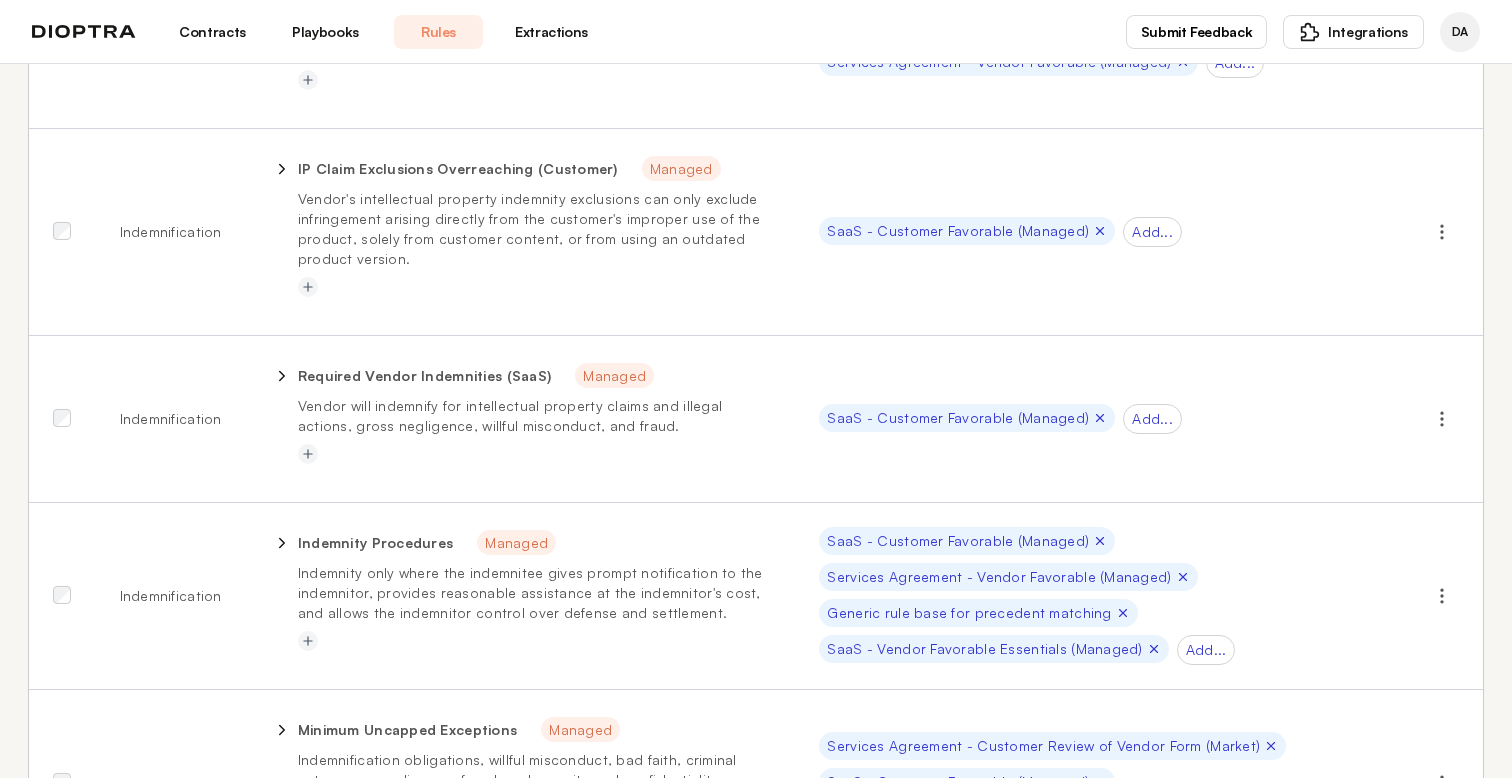 scroll, scrollTop: 533, scrollLeft: 0, axis: vertical 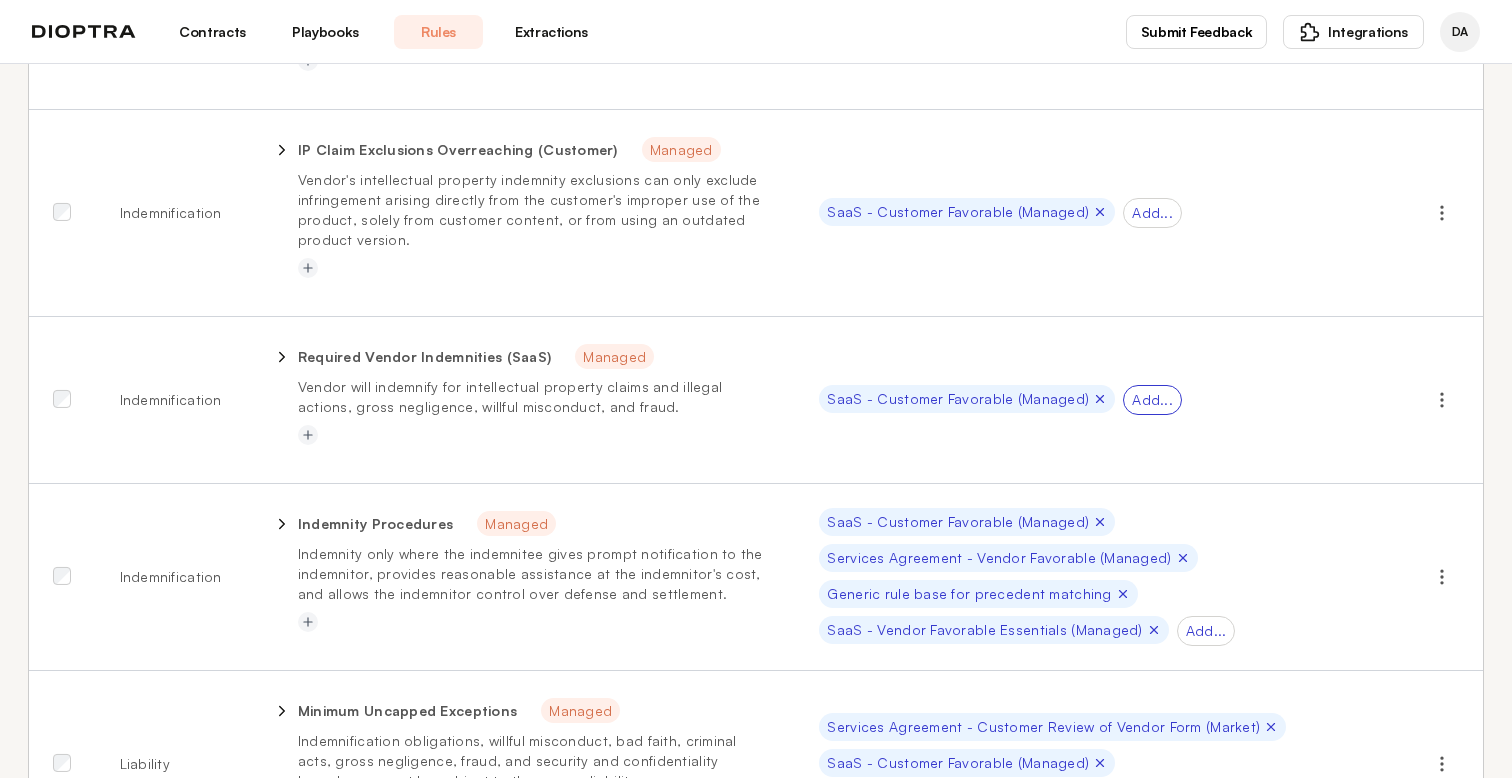 click on "Add..." at bounding box center [1152, 400] 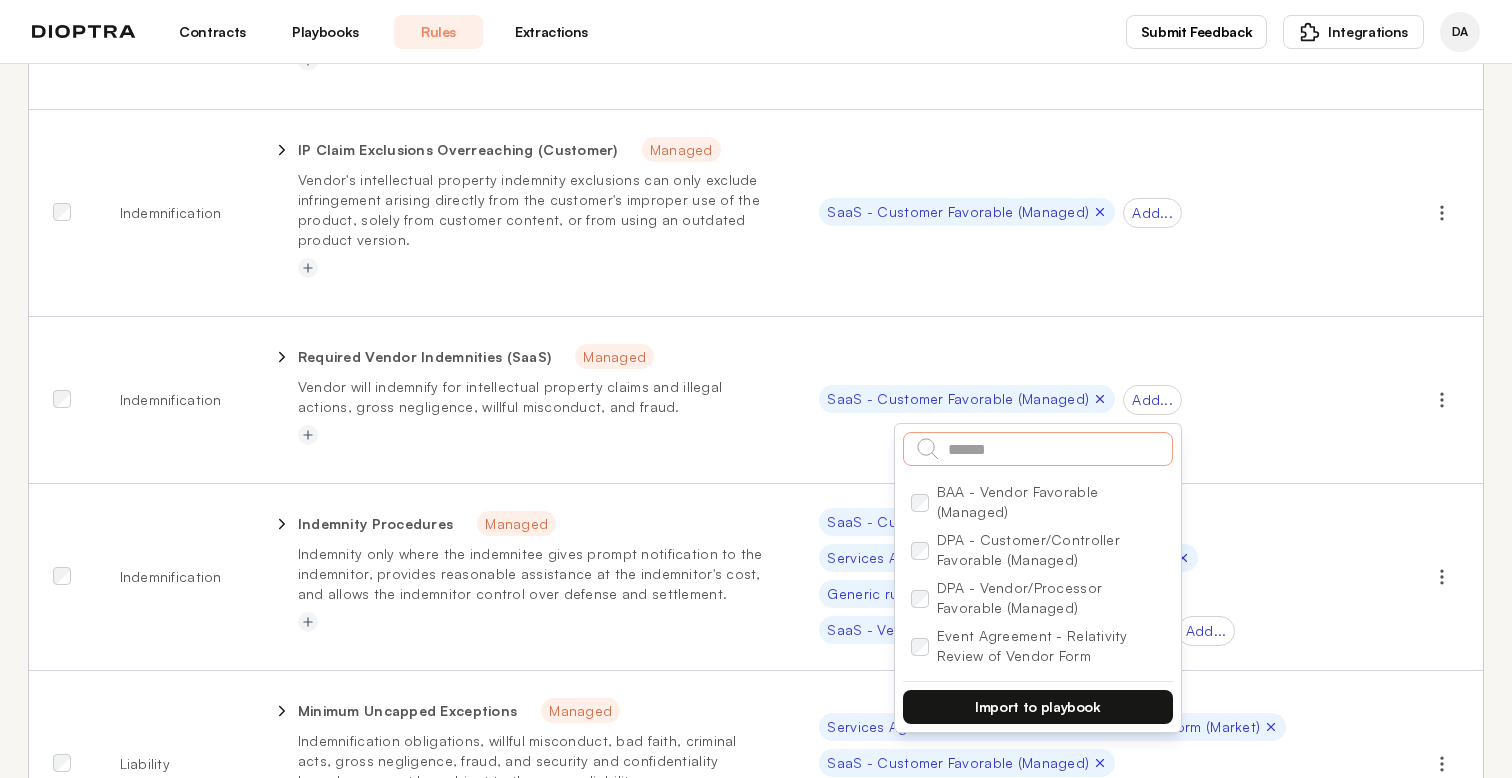 click at bounding box center (1038, 449) 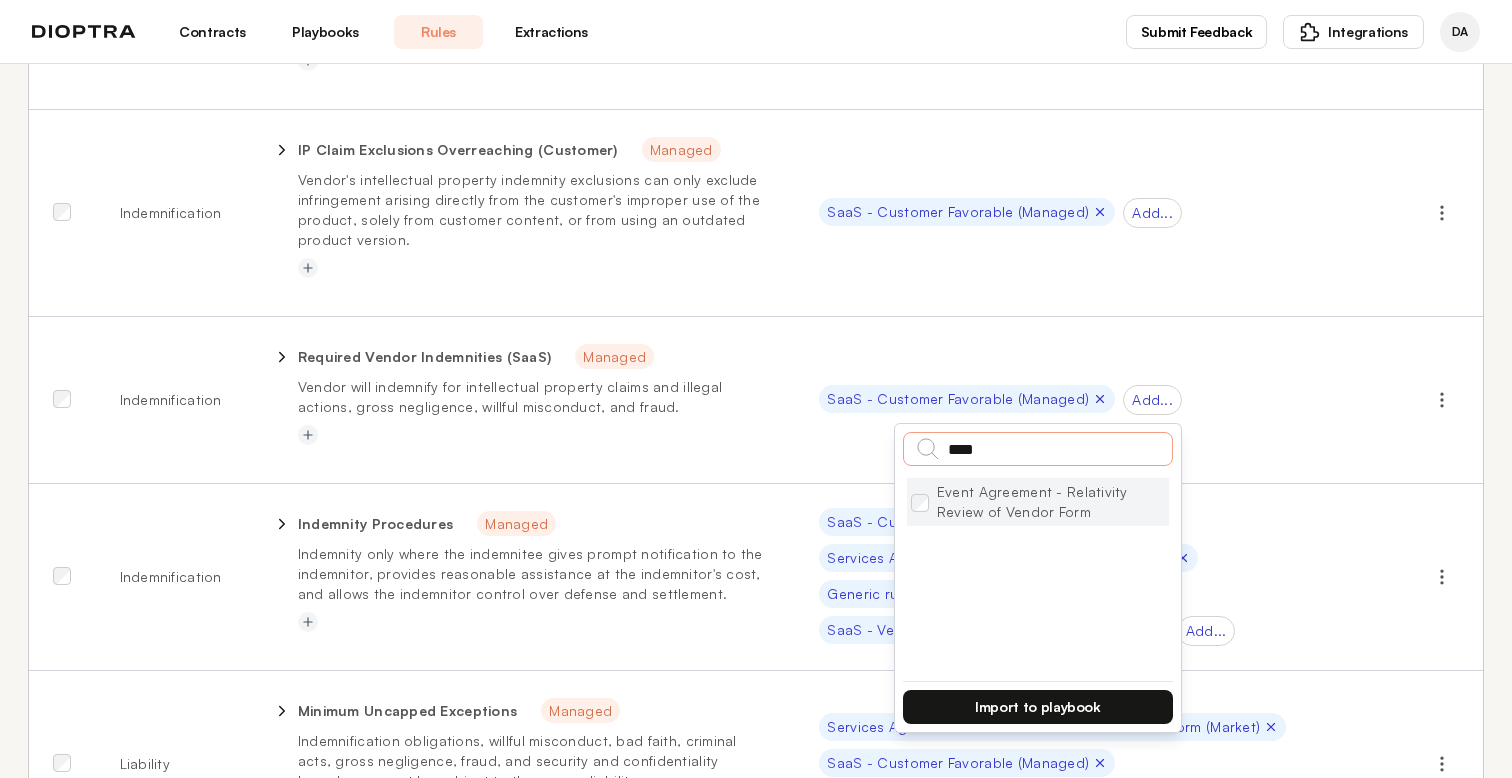 type on "****" 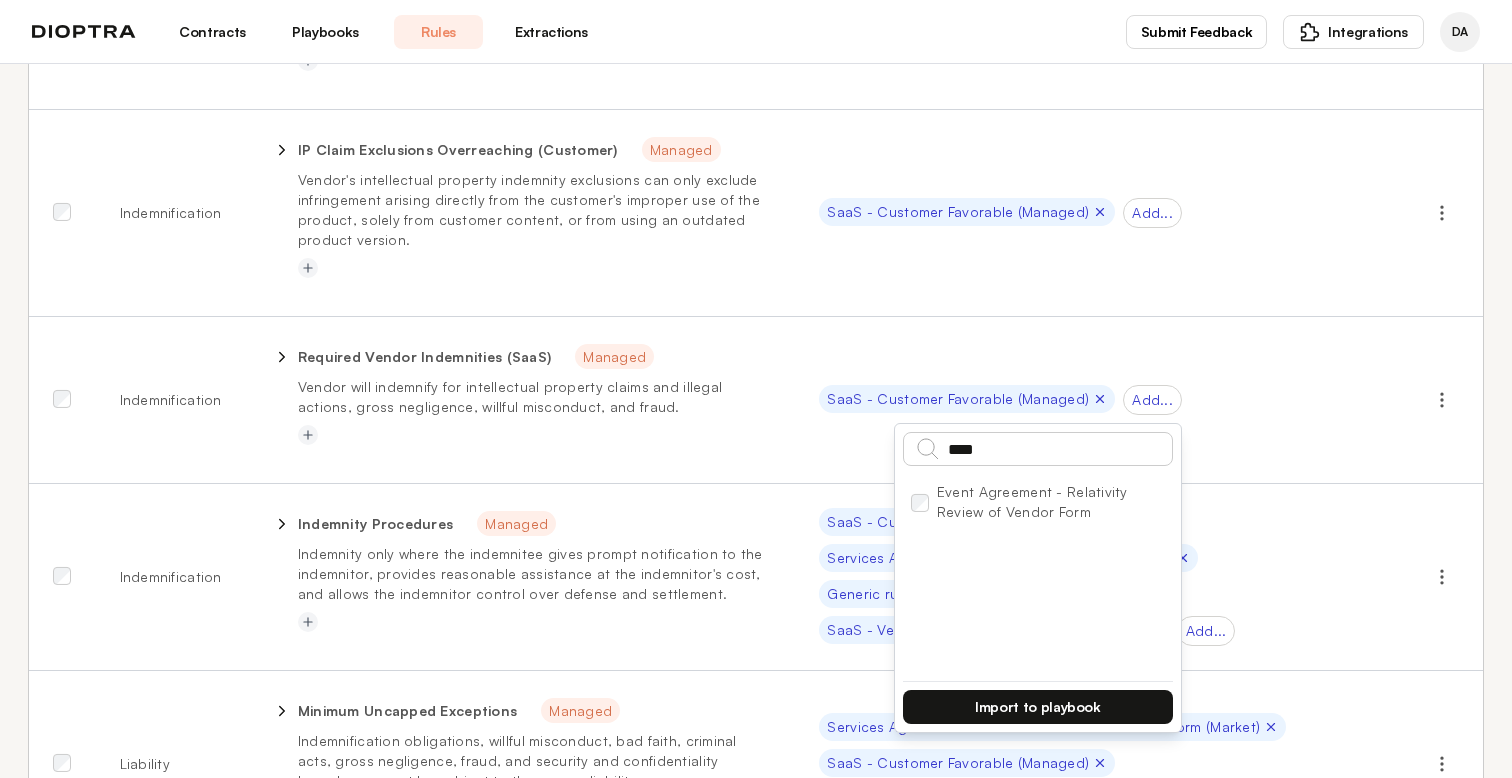 click on "Import to playbook" at bounding box center [1038, 707] 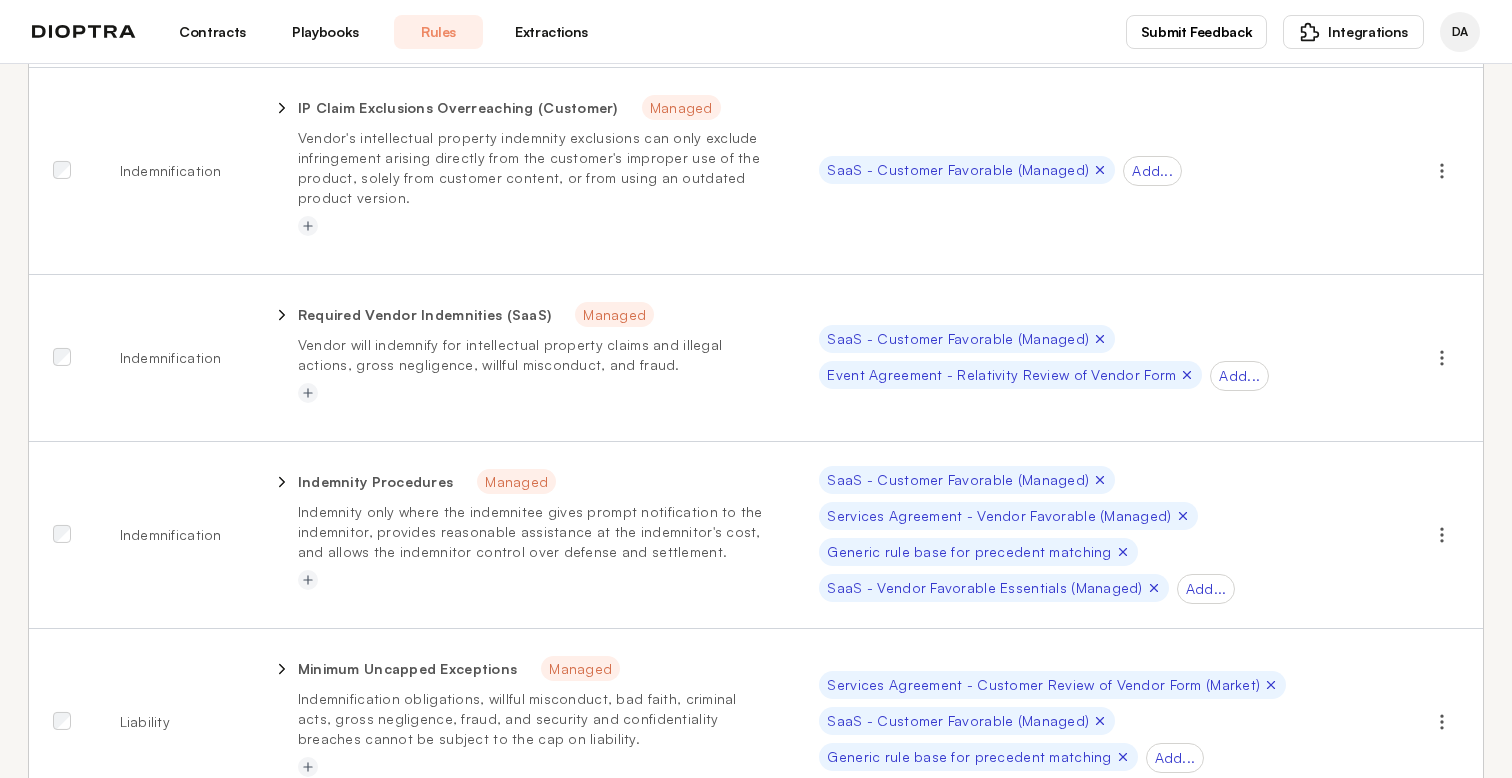 scroll, scrollTop: 577, scrollLeft: 0, axis: vertical 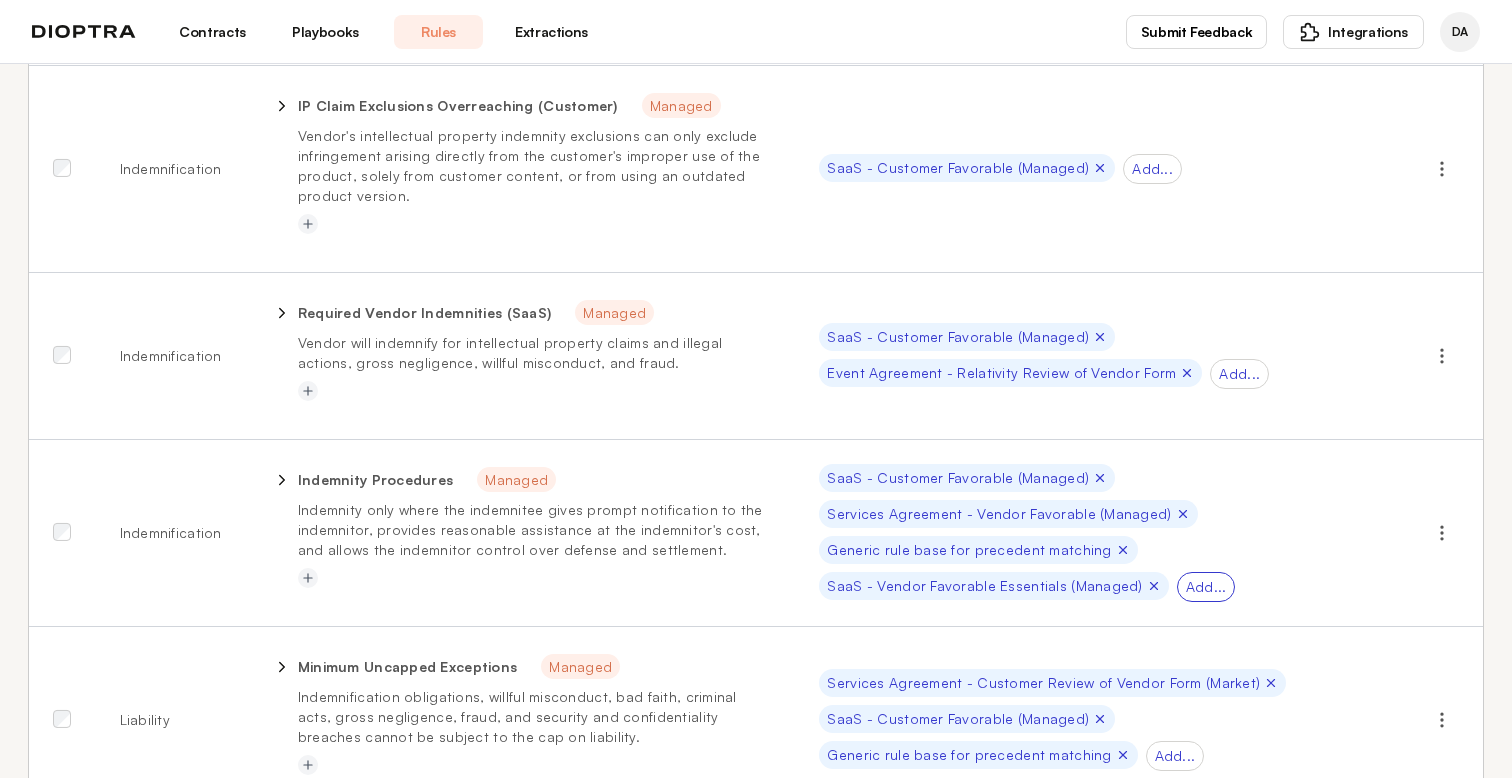 click on "Add..." at bounding box center (1206, 587) 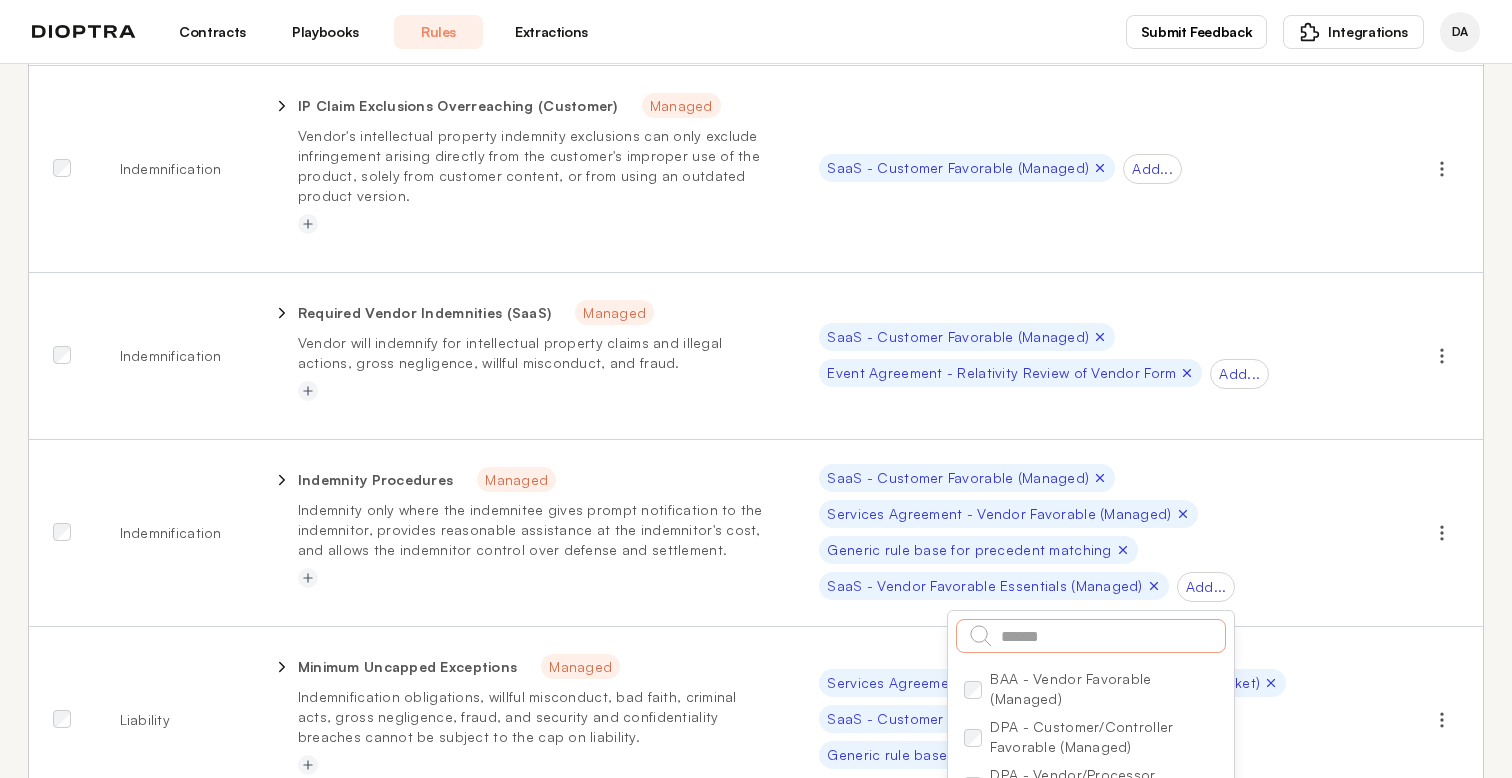 click at bounding box center [1091, 636] 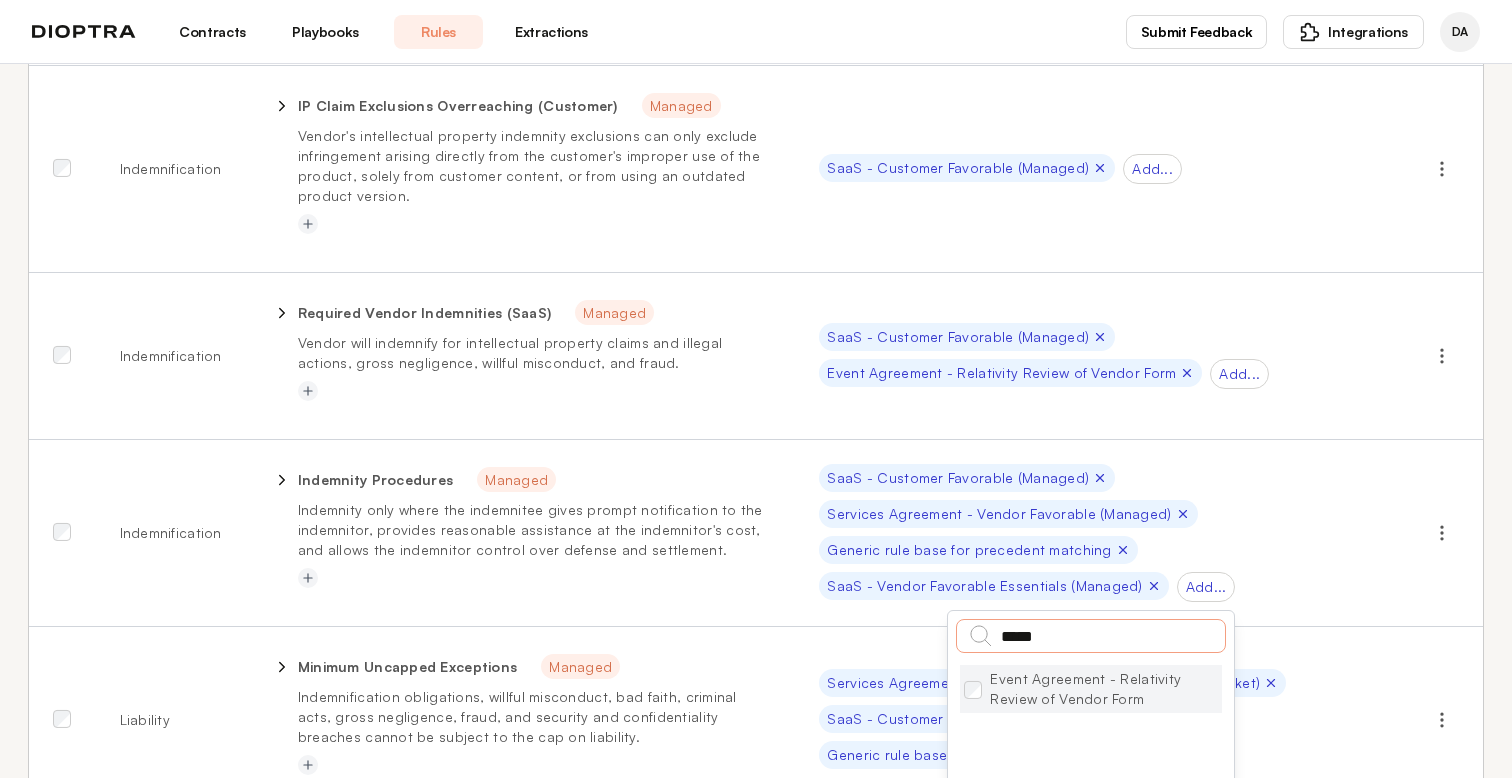 type on "*****" 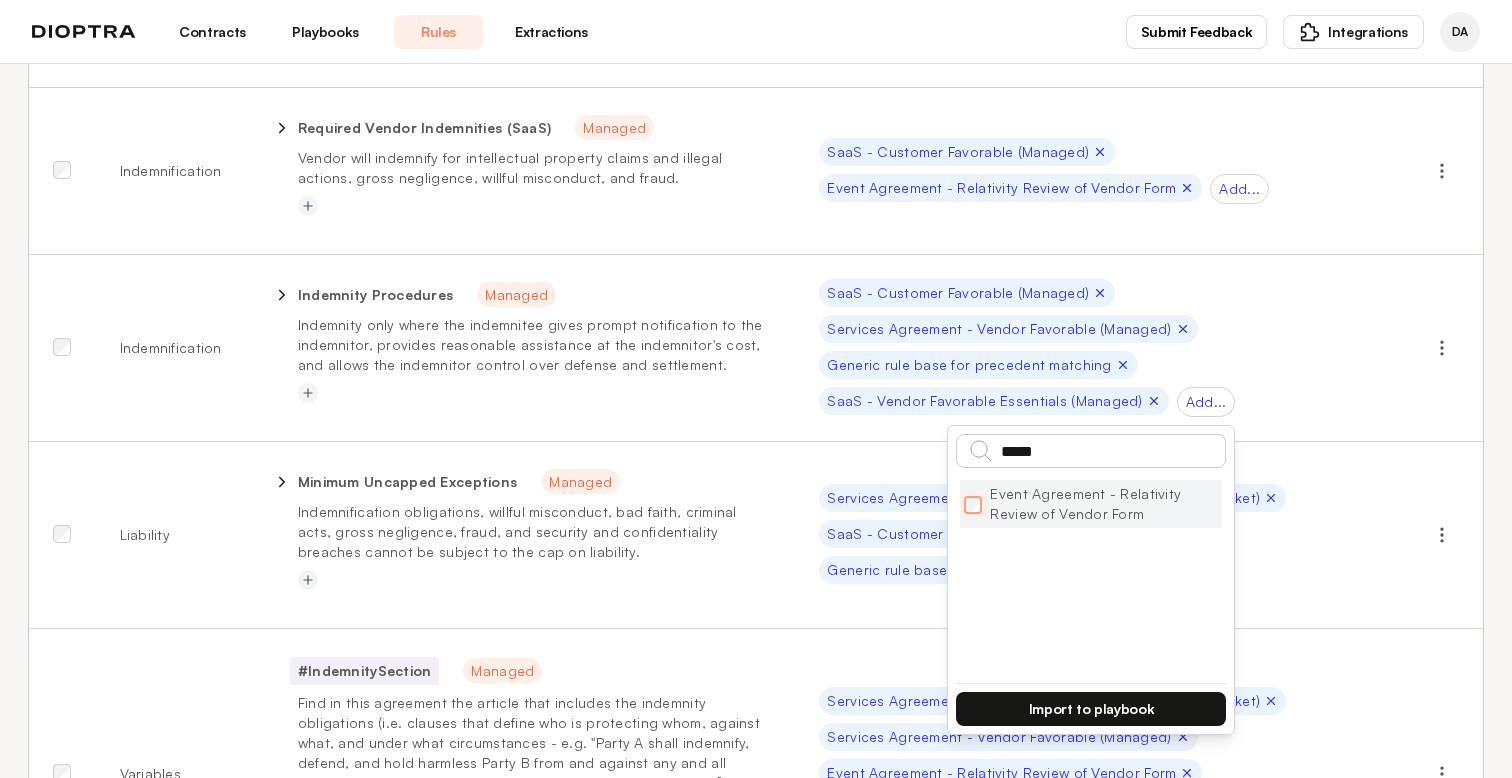 scroll, scrollTop: 797, scrollLeft: 0, axis: vertical 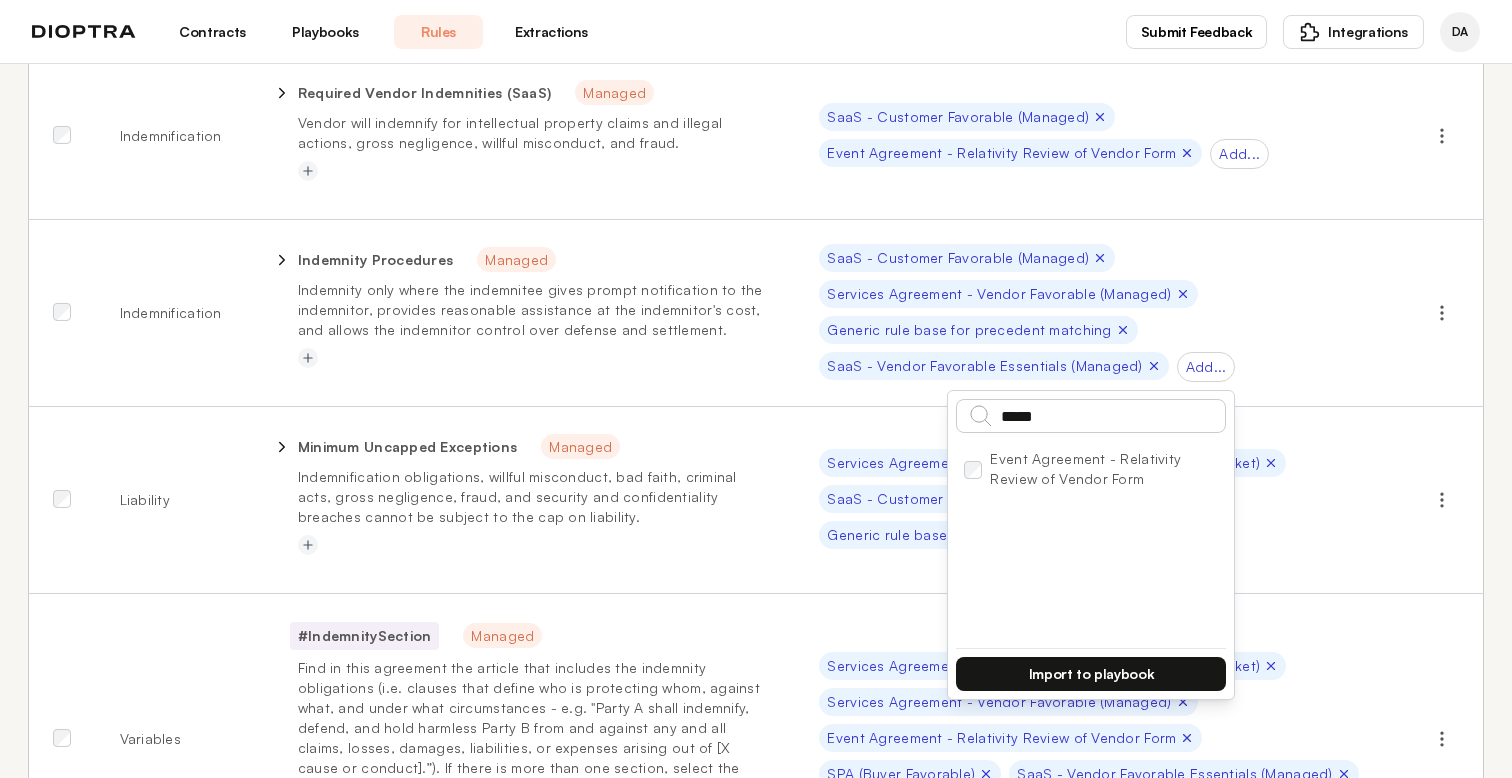 click on "Import to playbook" at bounding box center [1091, 674] 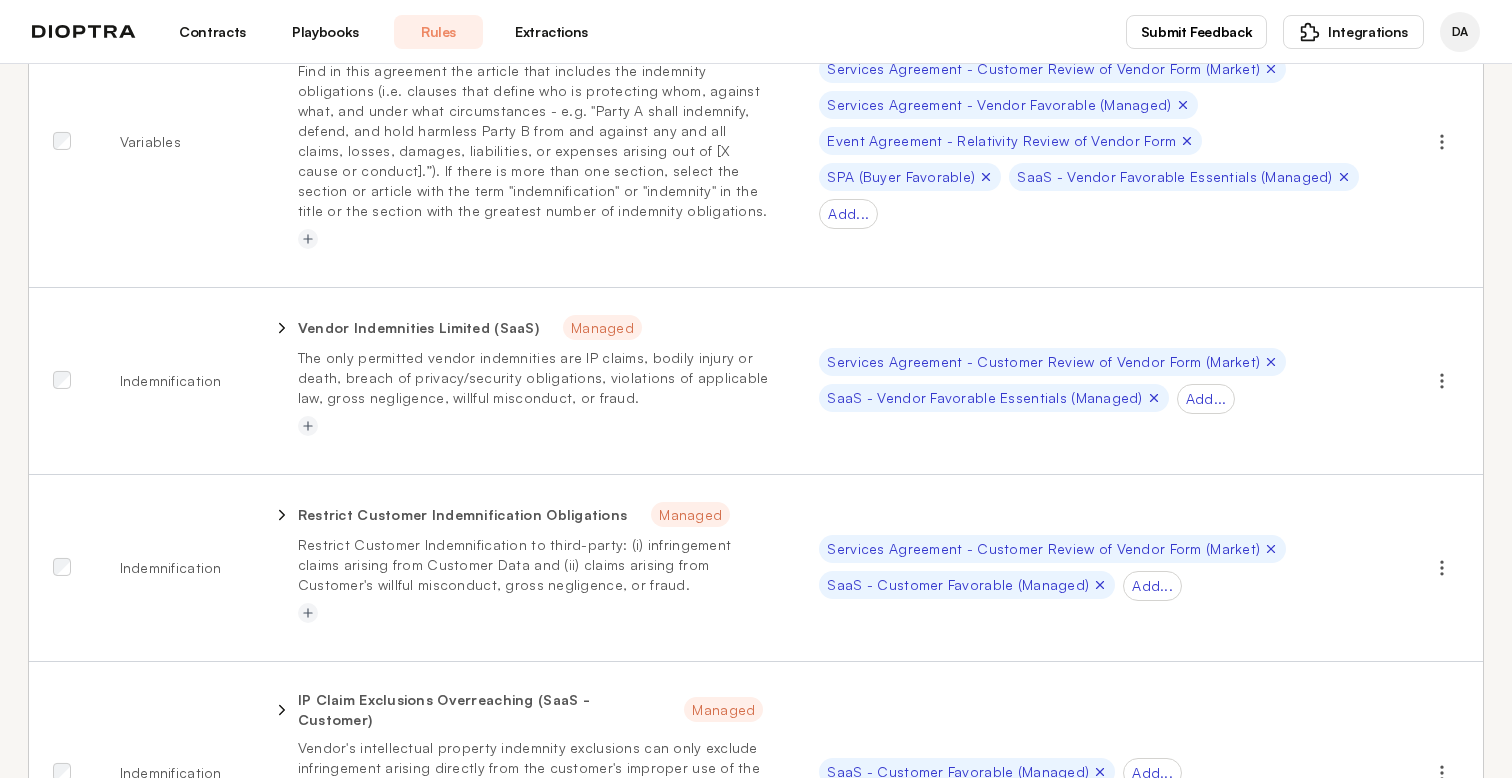 scroll, scrollTop: 1431, scrollLeft: 0, axis: vertical 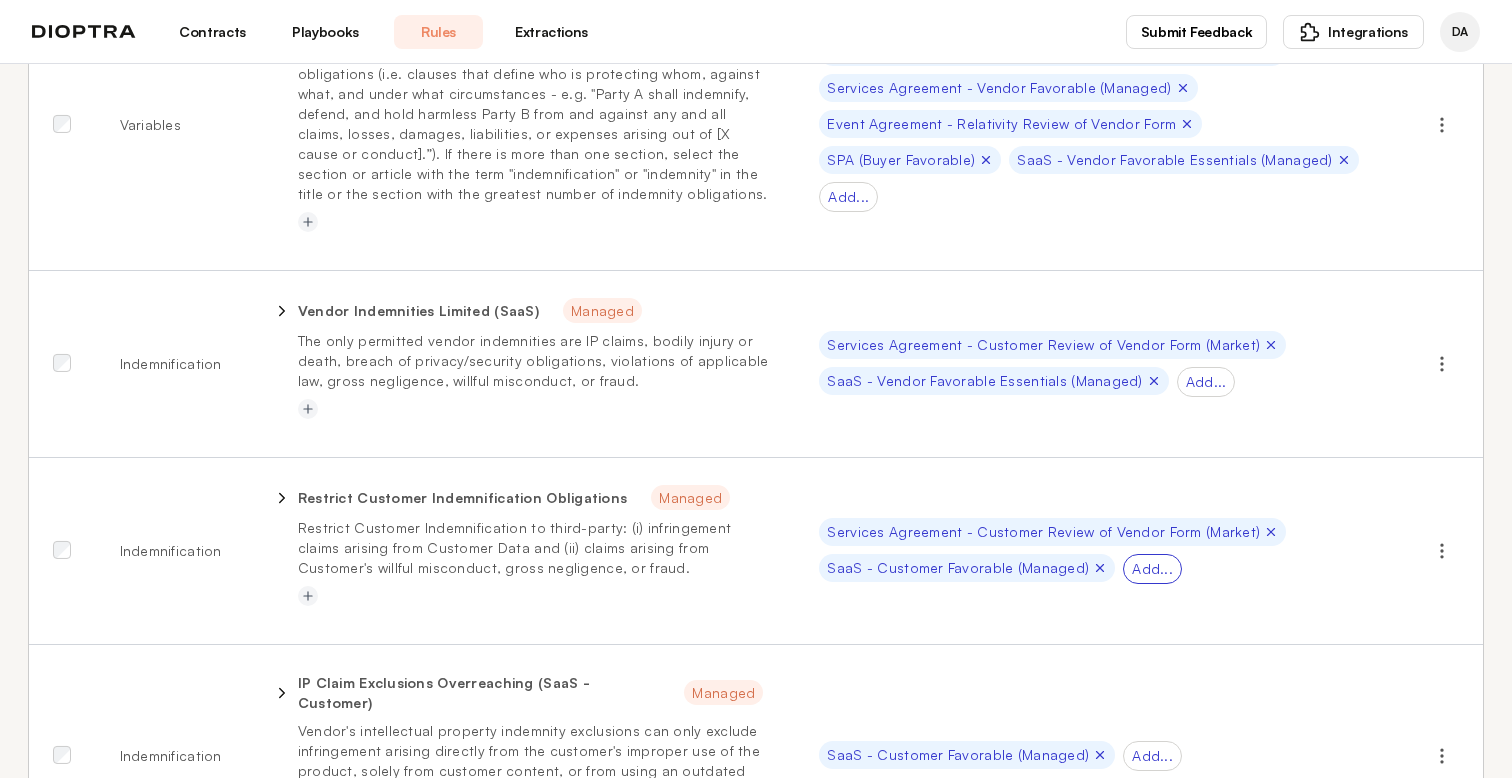 click on "Add..." at bounding box center [1152, 569] 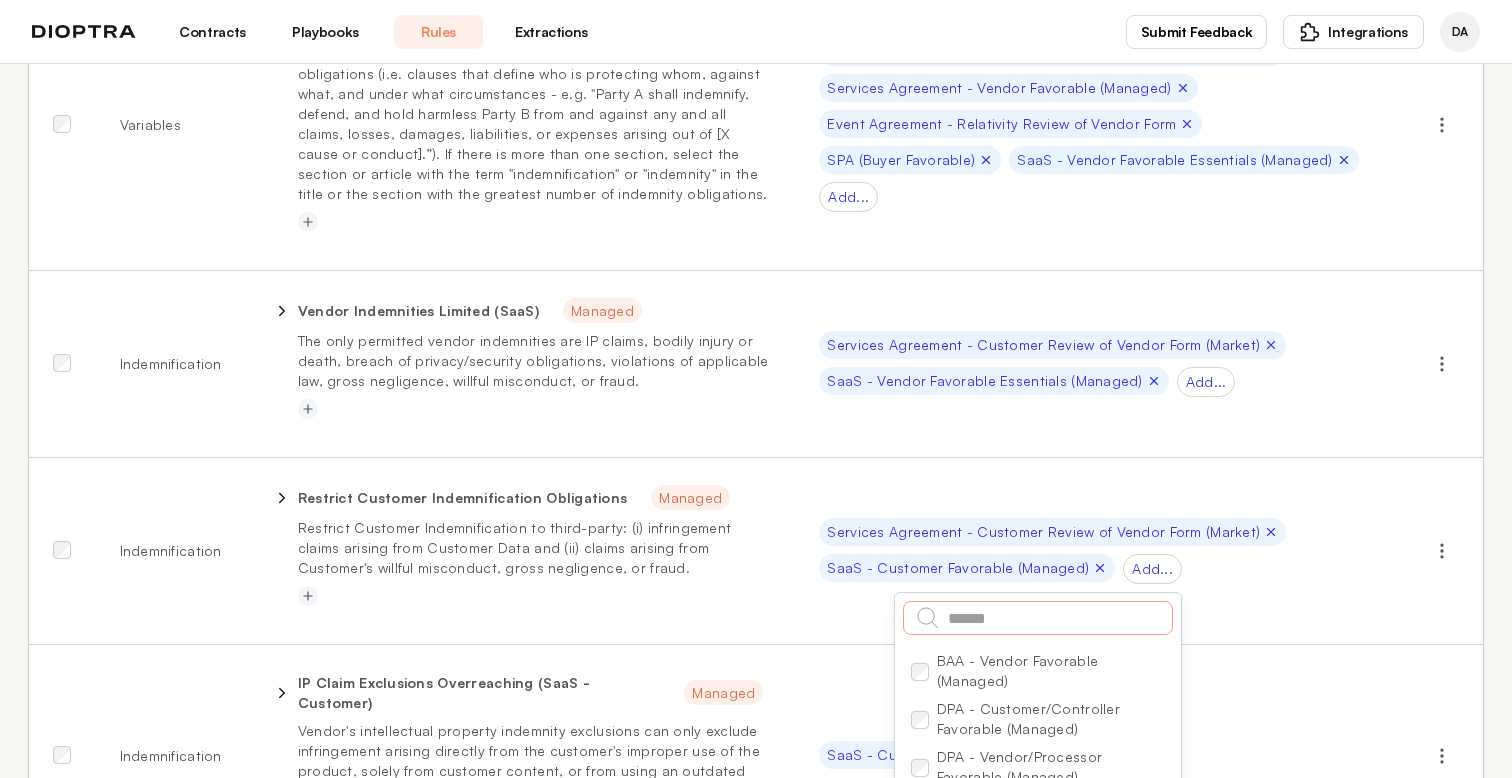 click at bounding box center (1038, 618) 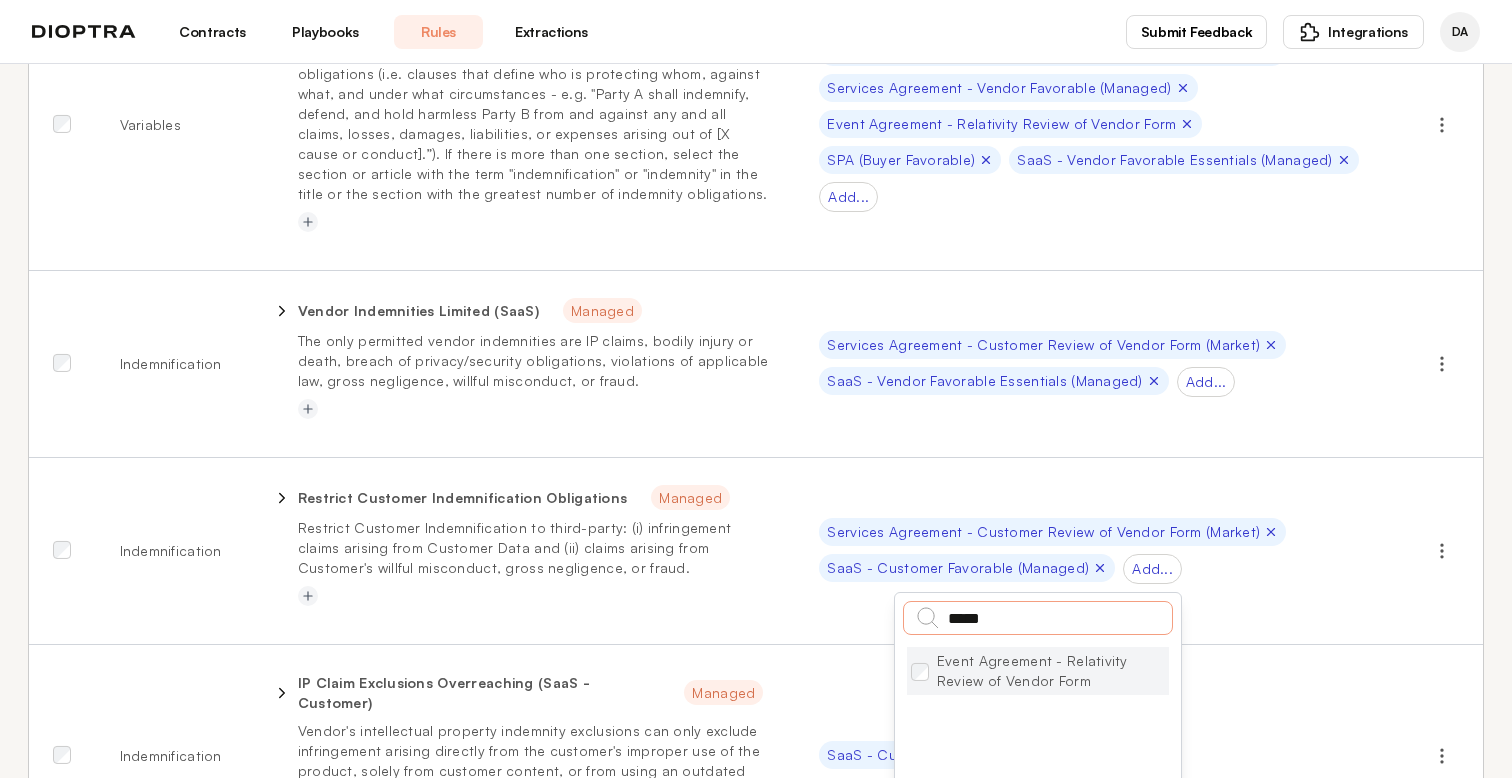 type on "*****" 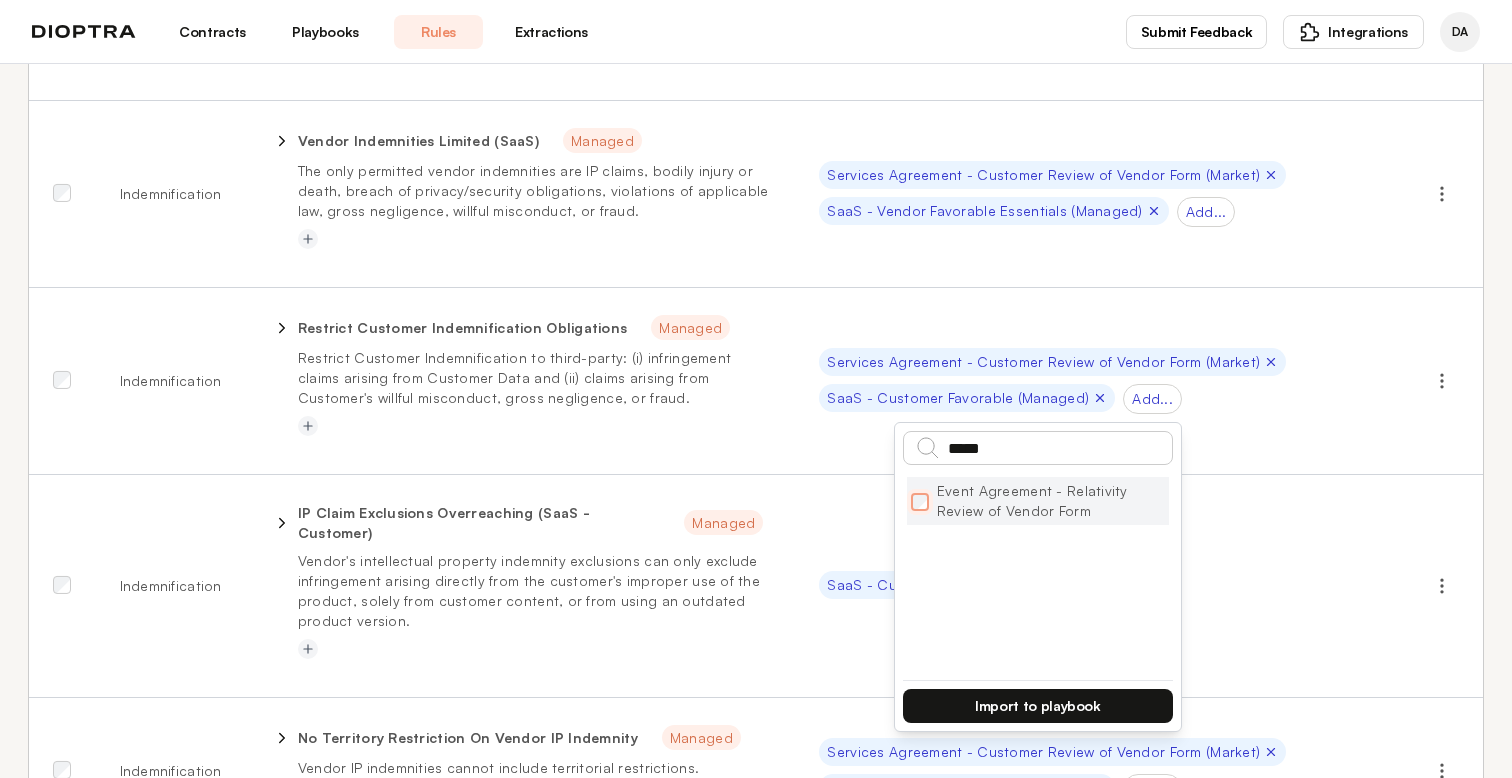 scroll, scrollTop: 1633, scrollLeft: 0, axis: vertical 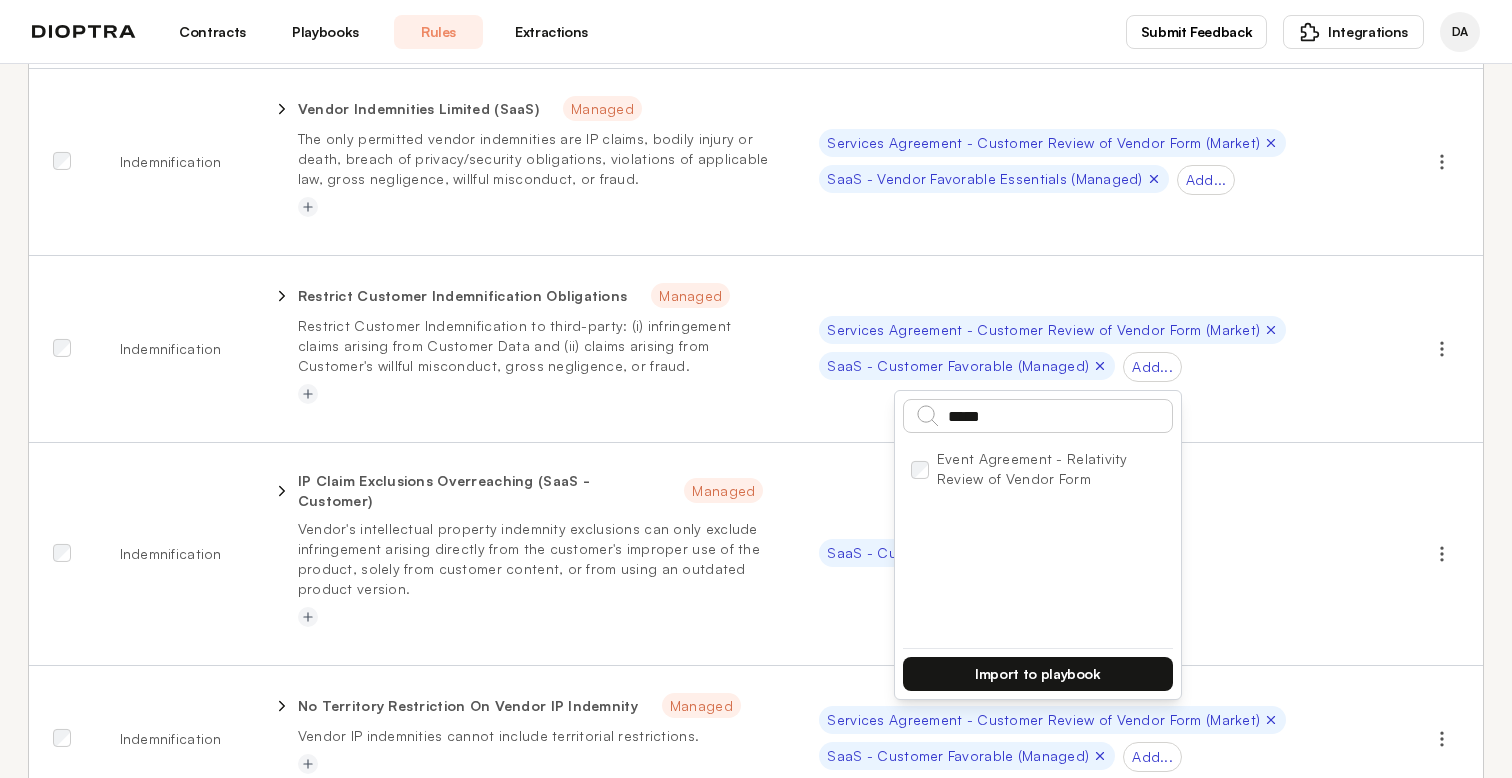 click on "Import to playbook" at bounding box center (1038, 674) 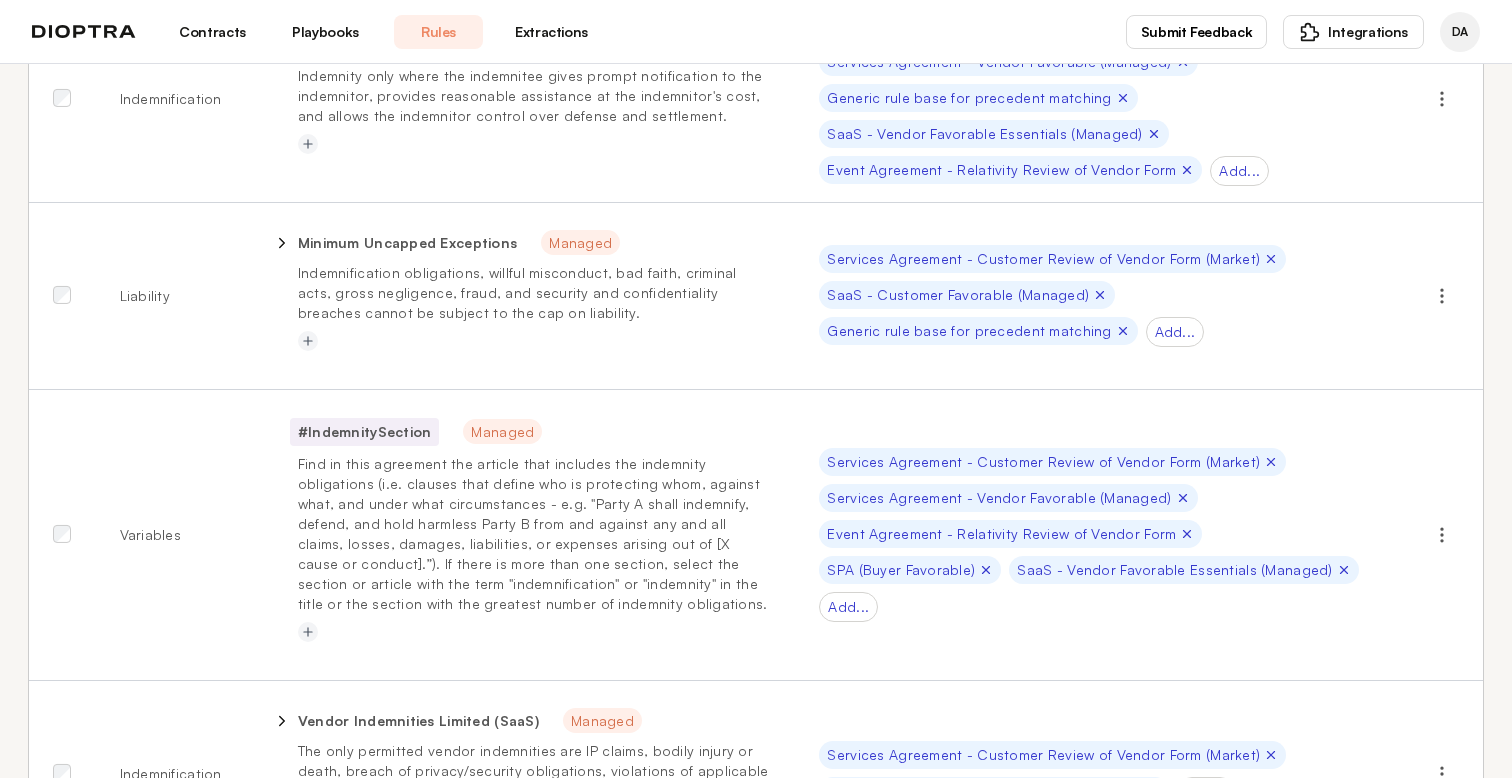 scroll, scrollTop: 0, scrollLeft: 0, axis: both 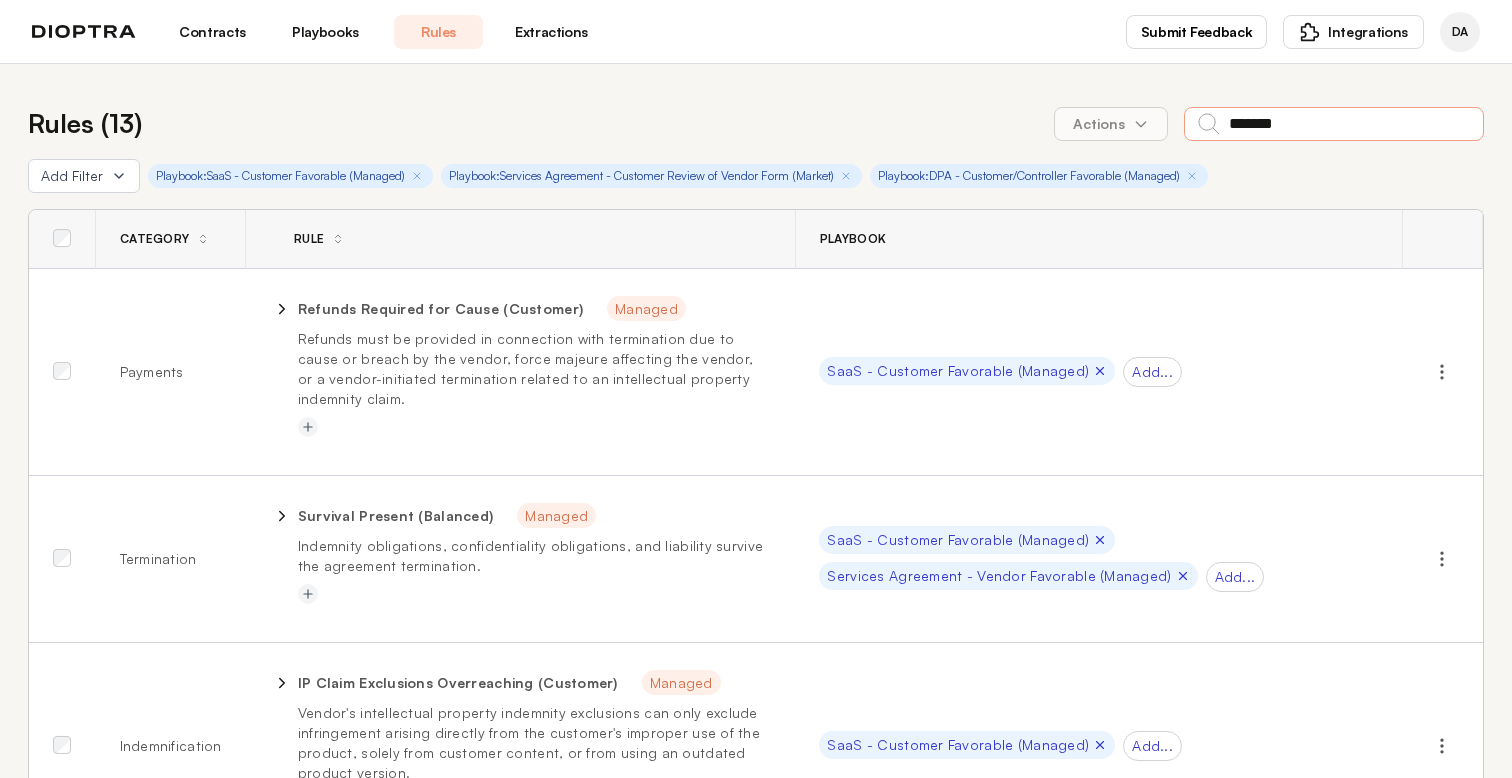 click on "*******" at bounding box center [1334, 124] 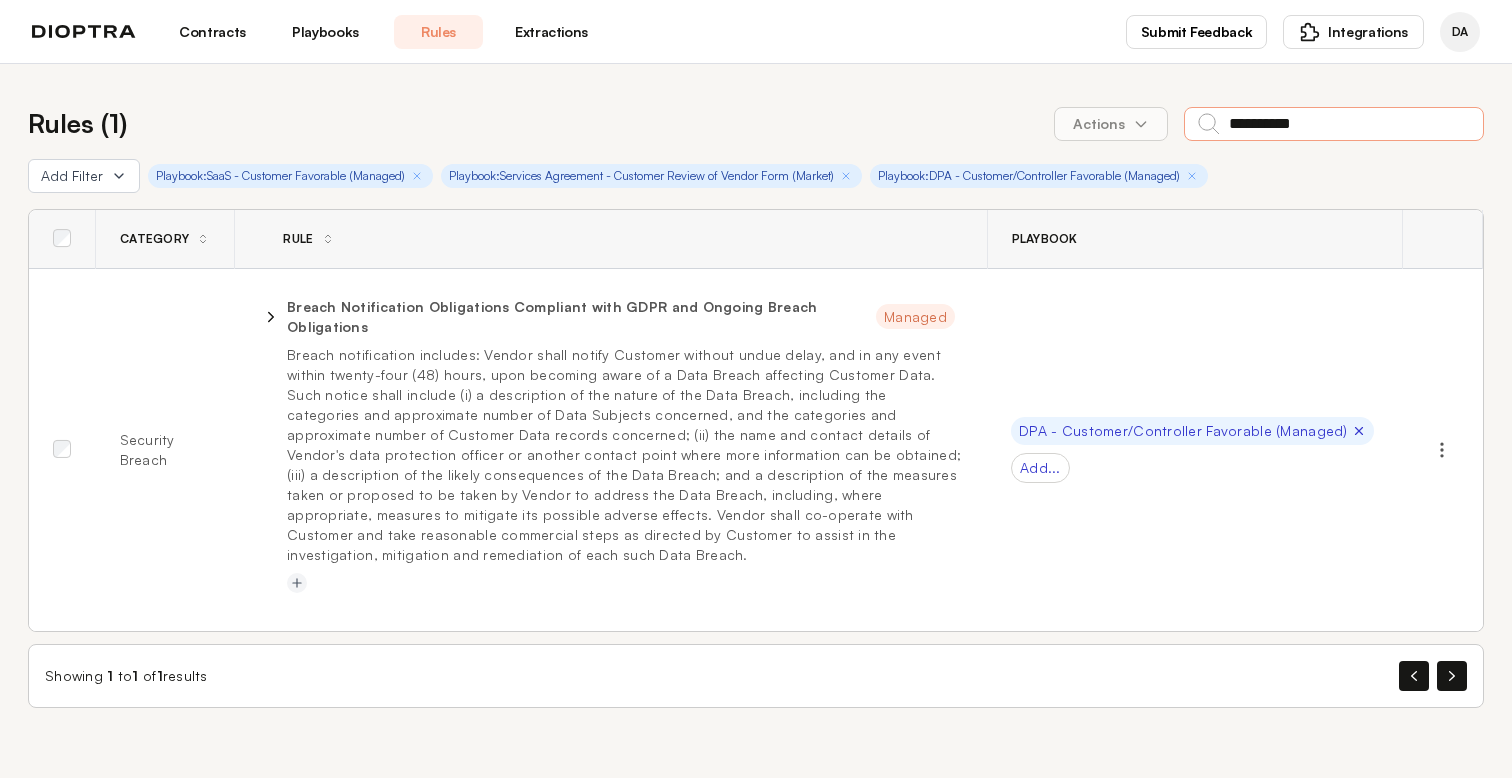 type on "**********" 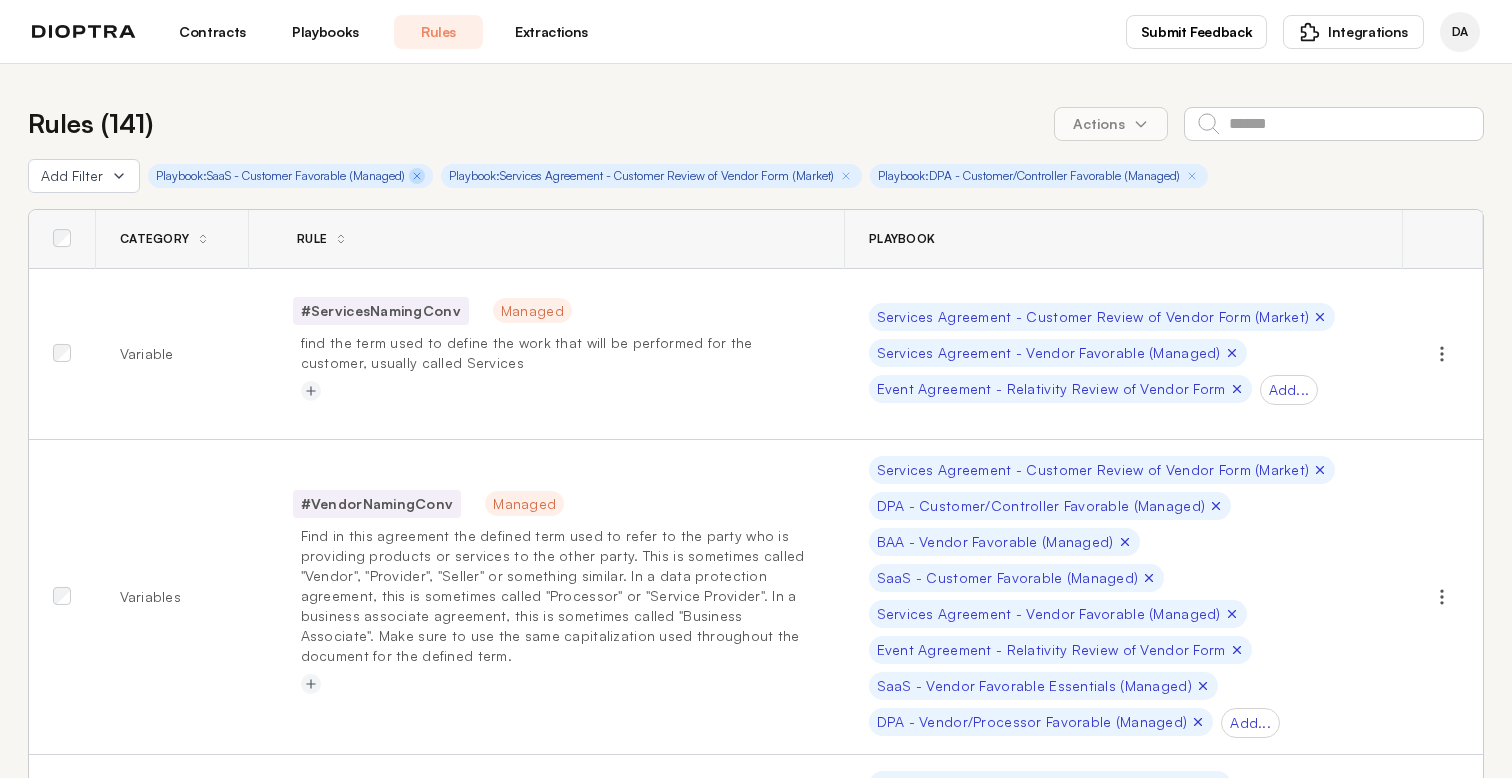 click 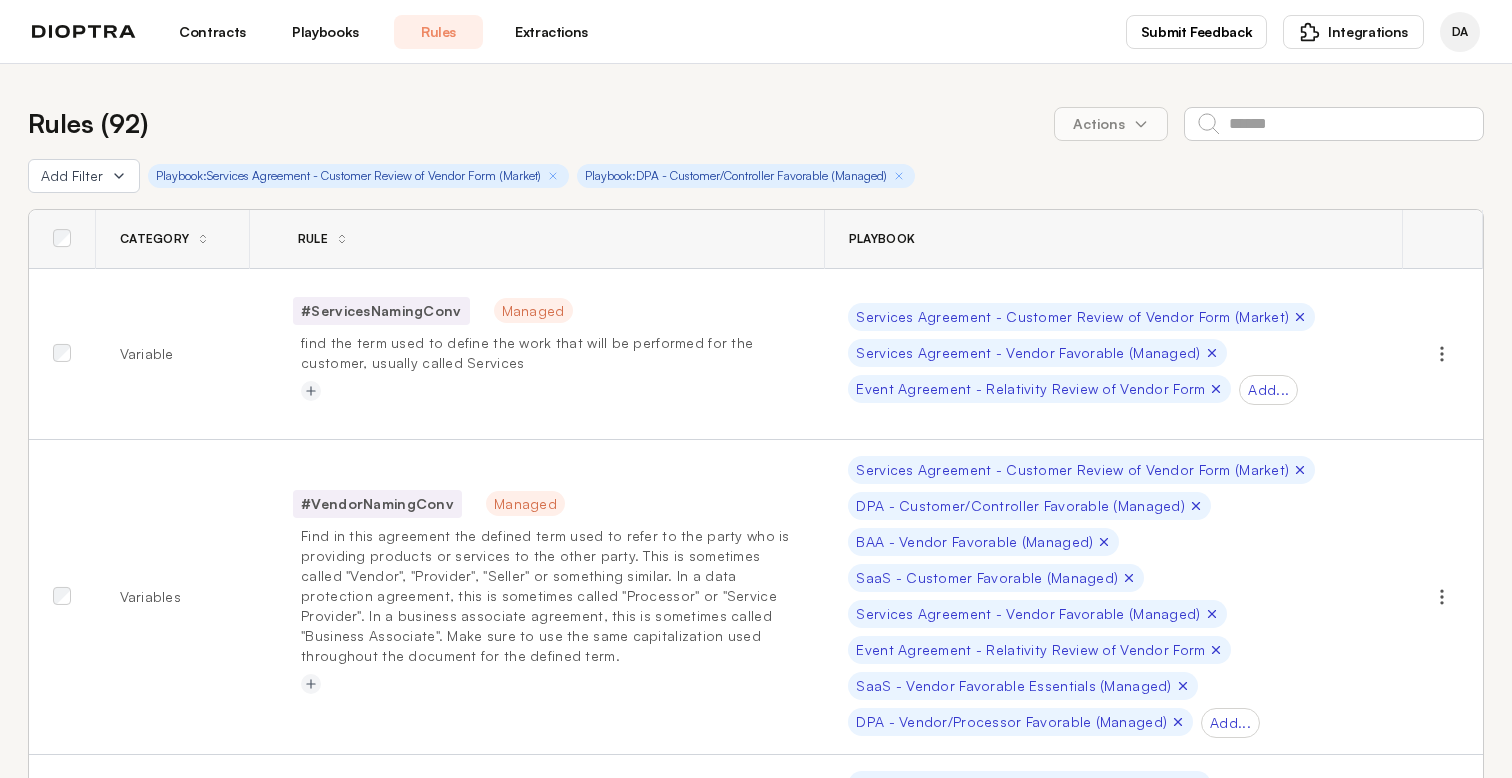 click on "Playbook:  Services Agreement - Customer Review of Vendor Form (Market)" at bounding box center [358, 176] 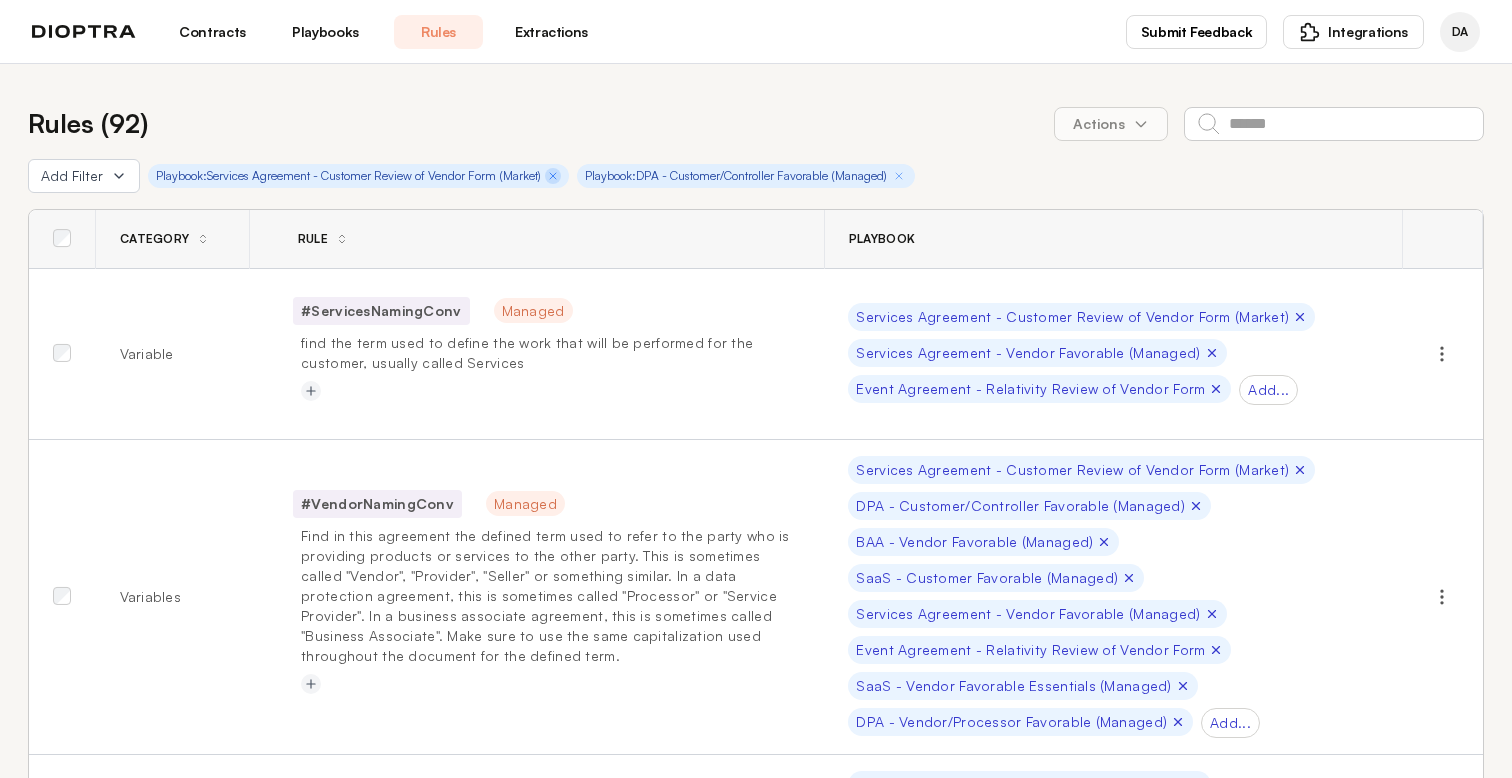 click 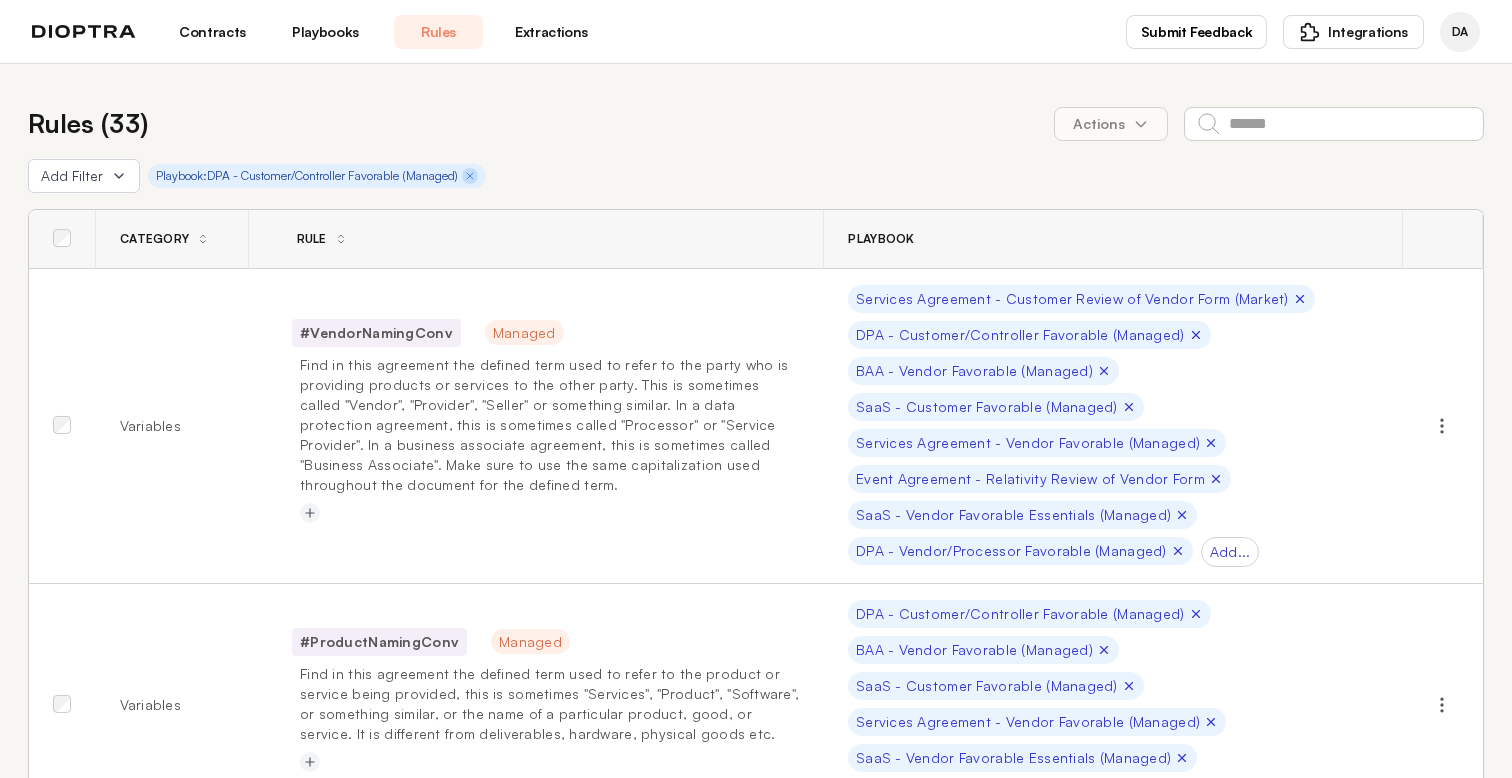 click 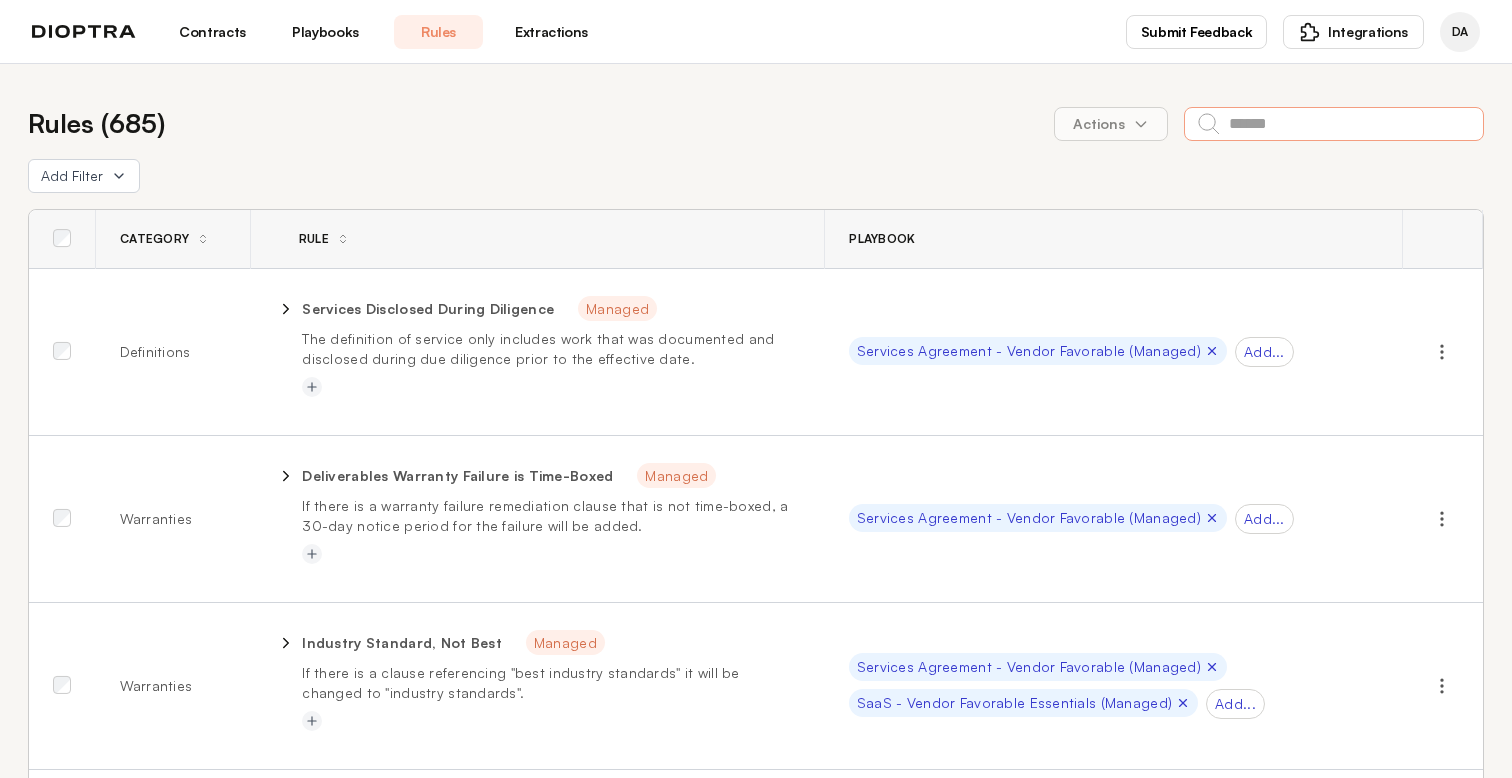 click at bounding box center (1334, 124) 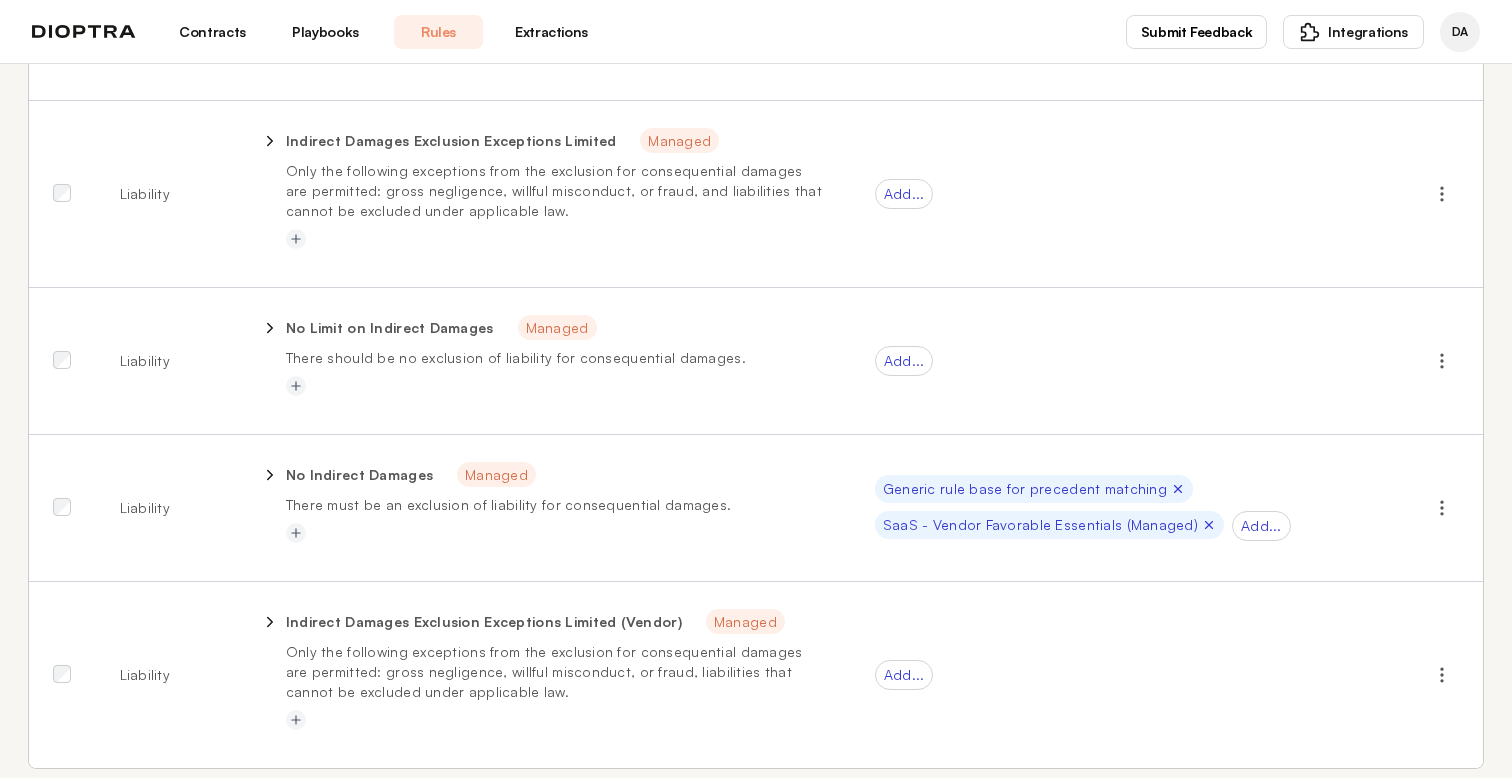 scroll, scrollTop: 382, scrollLeft: 0, axis: vertical 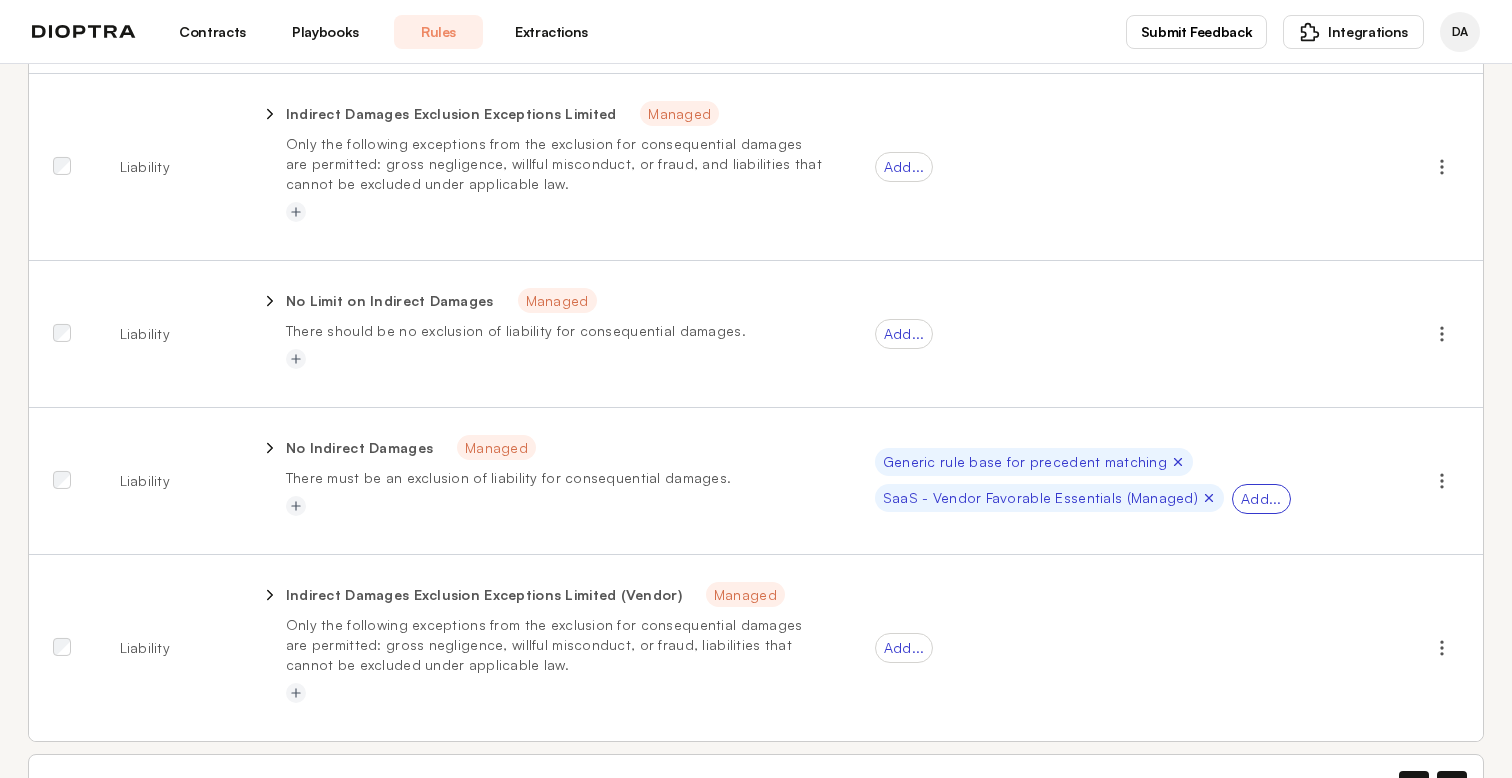type on "**********" 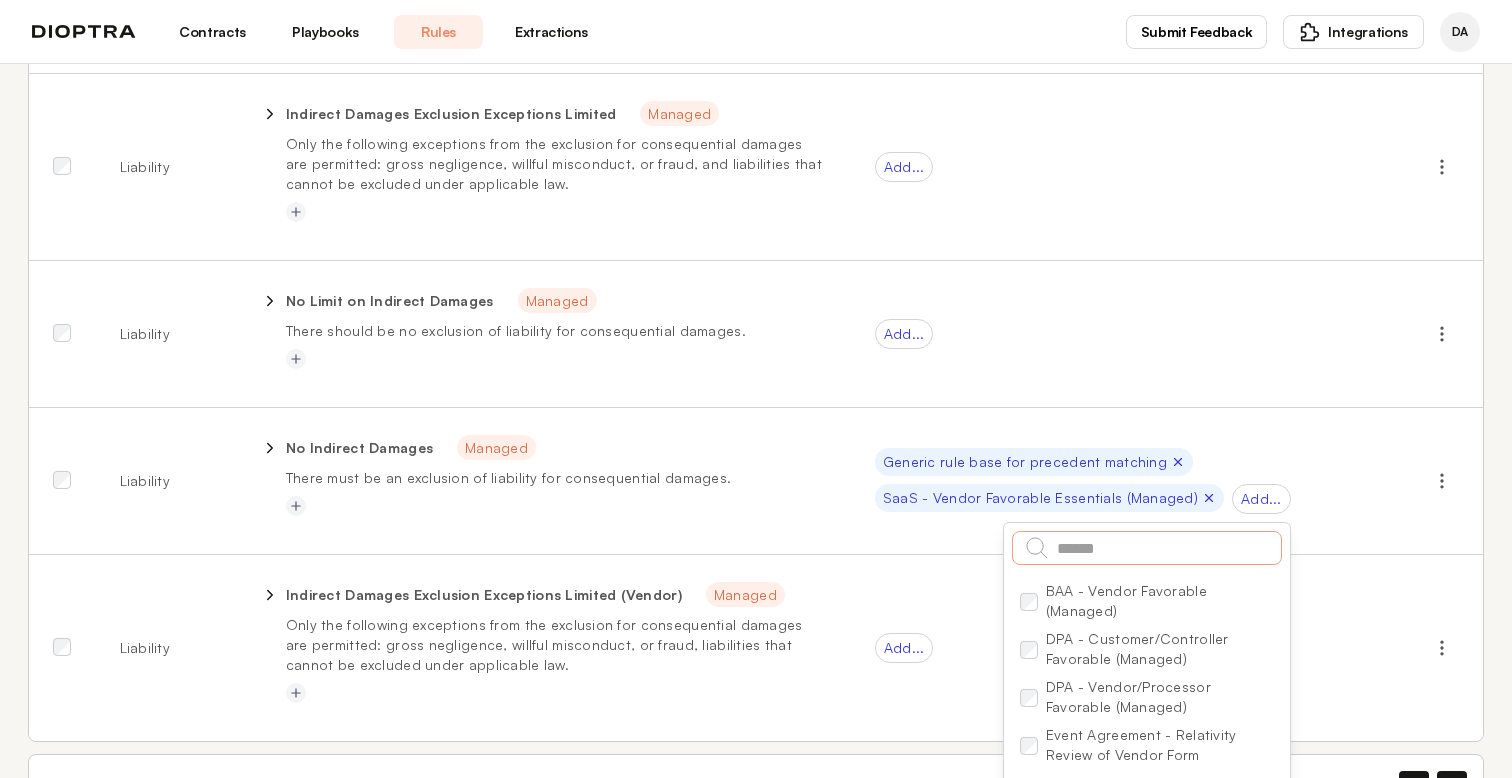 click at bounding box center (1147, 548) 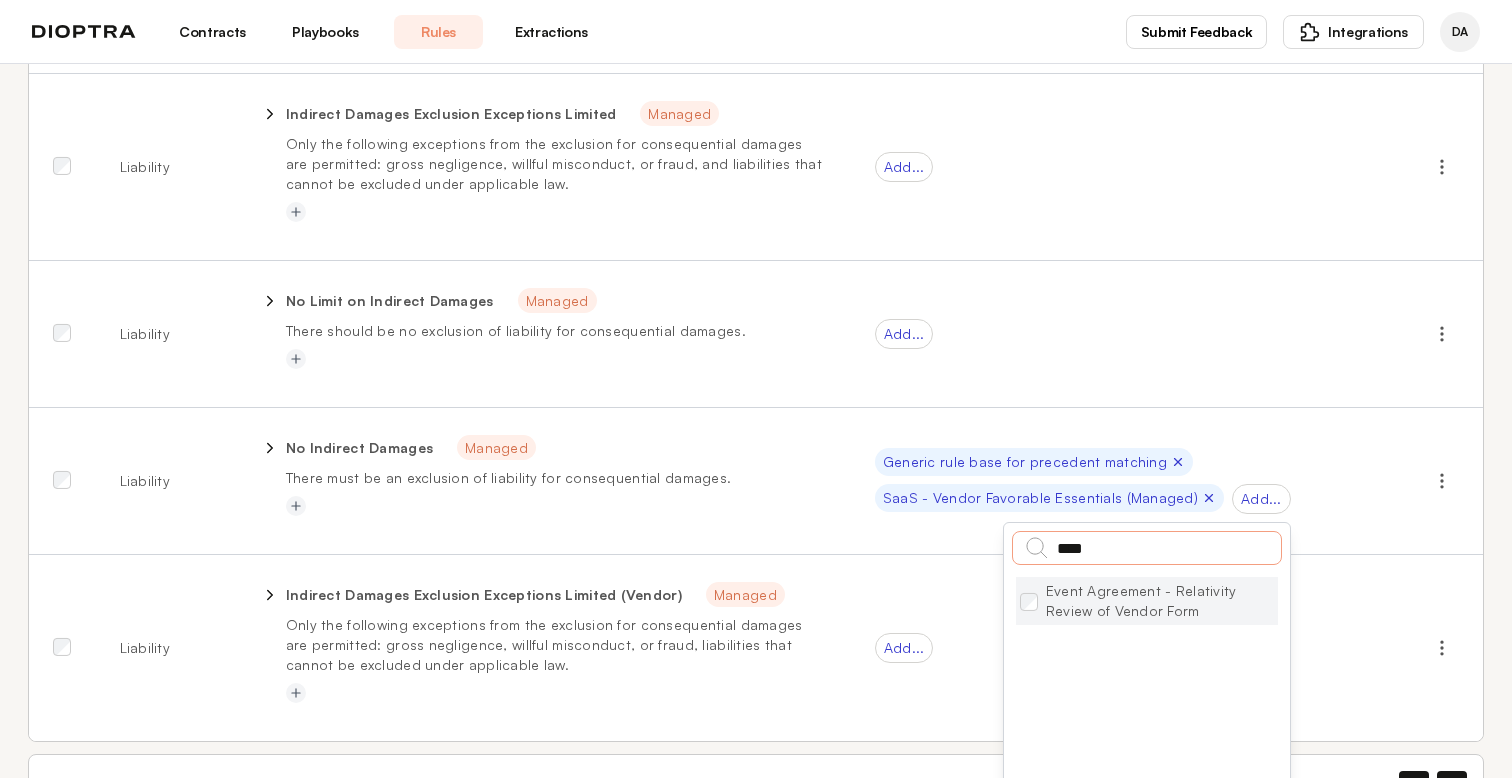 type on "****" 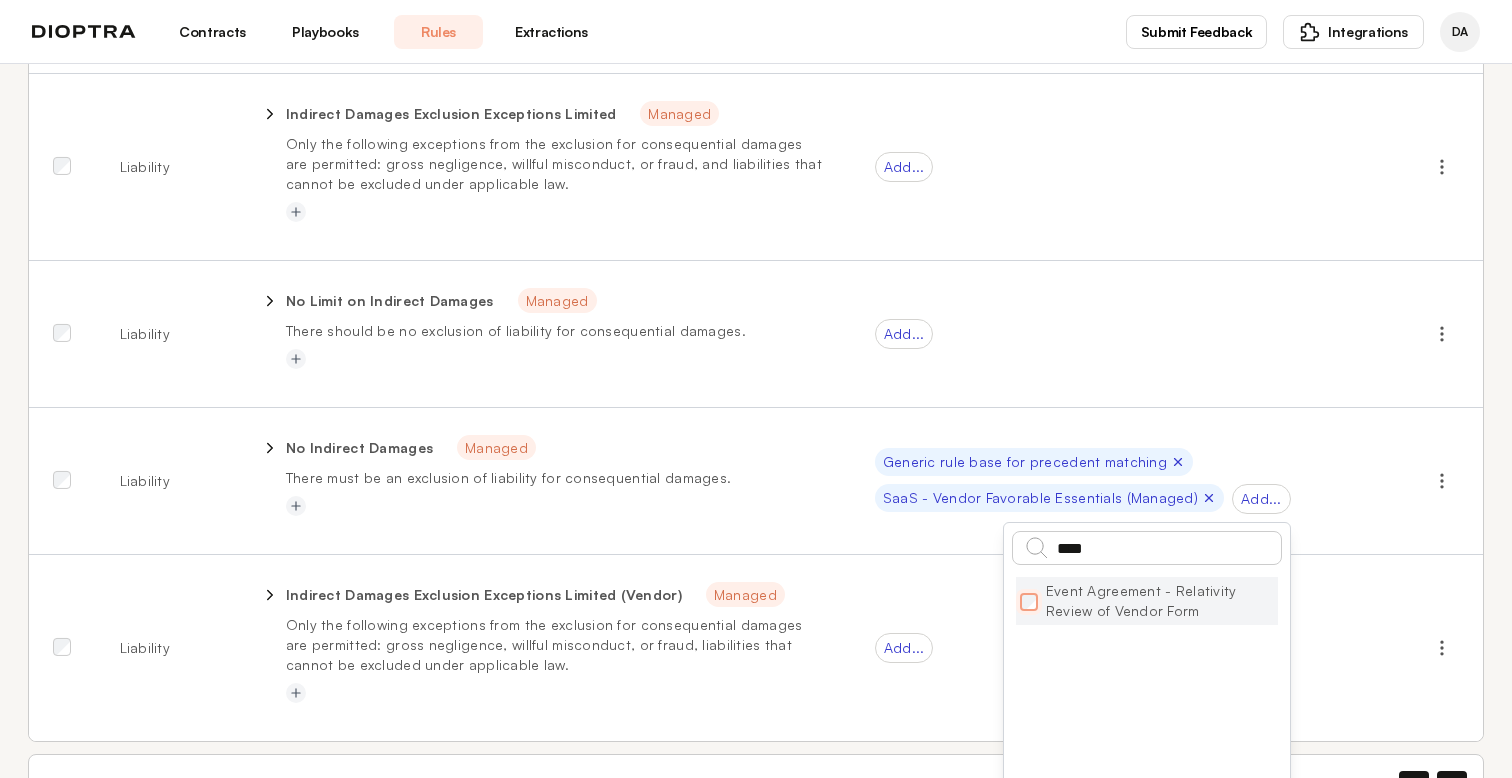 scroll, scrollTop: 454, scrollLeft: 0, axis: vertical 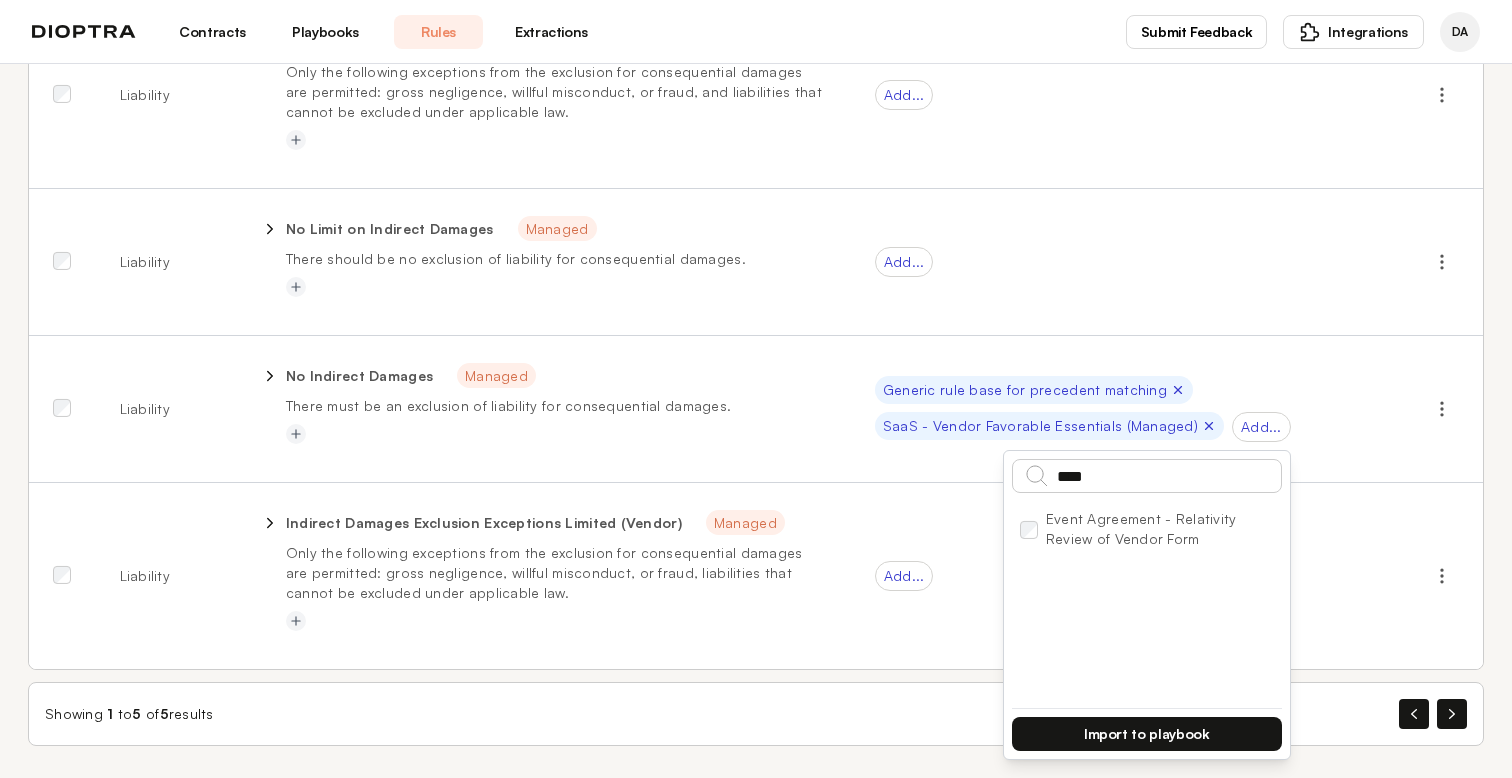 click on "Import to playbook" at bounding box center (1147, 734) 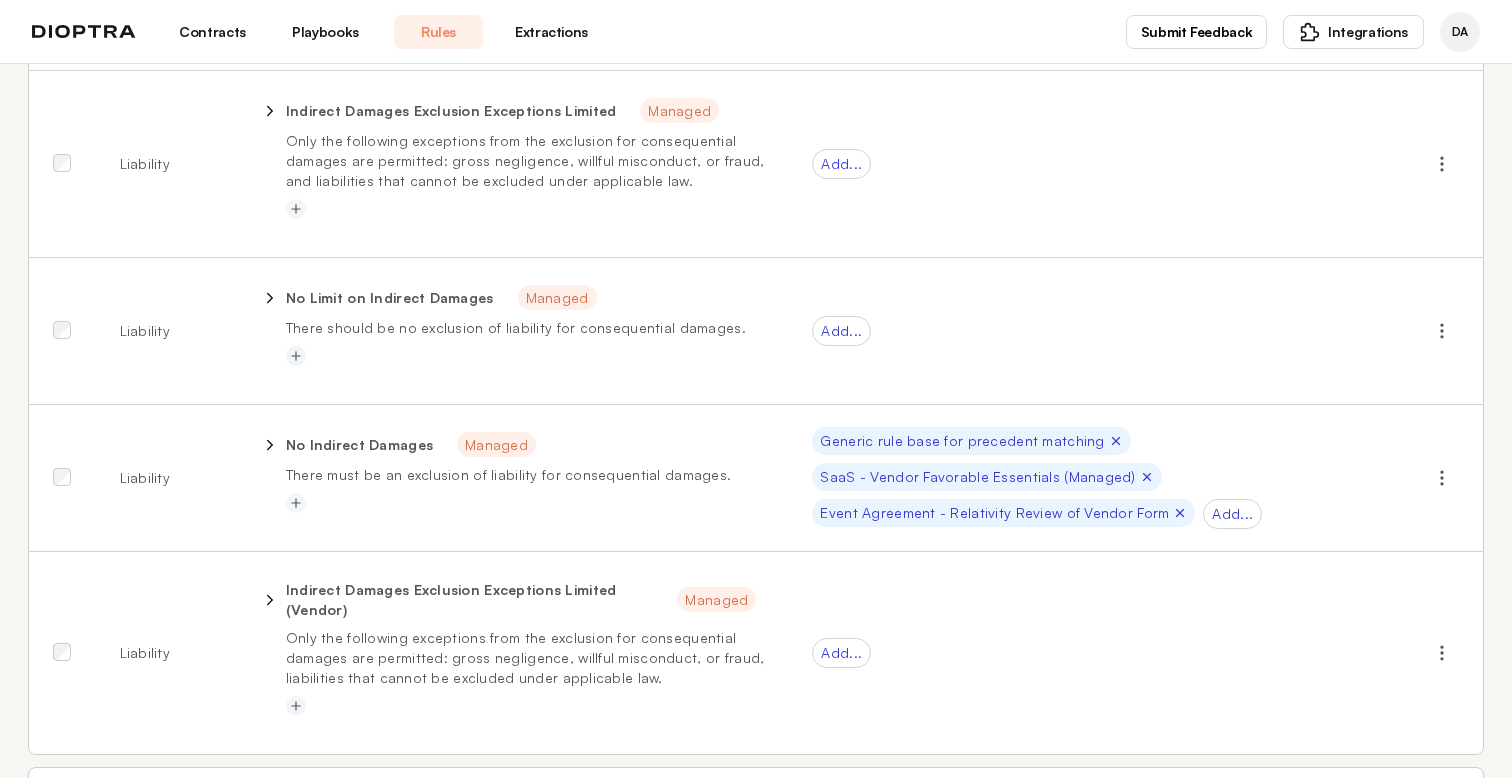 scroll, scrollTop: 0, scrollLeft: 0, axis: both 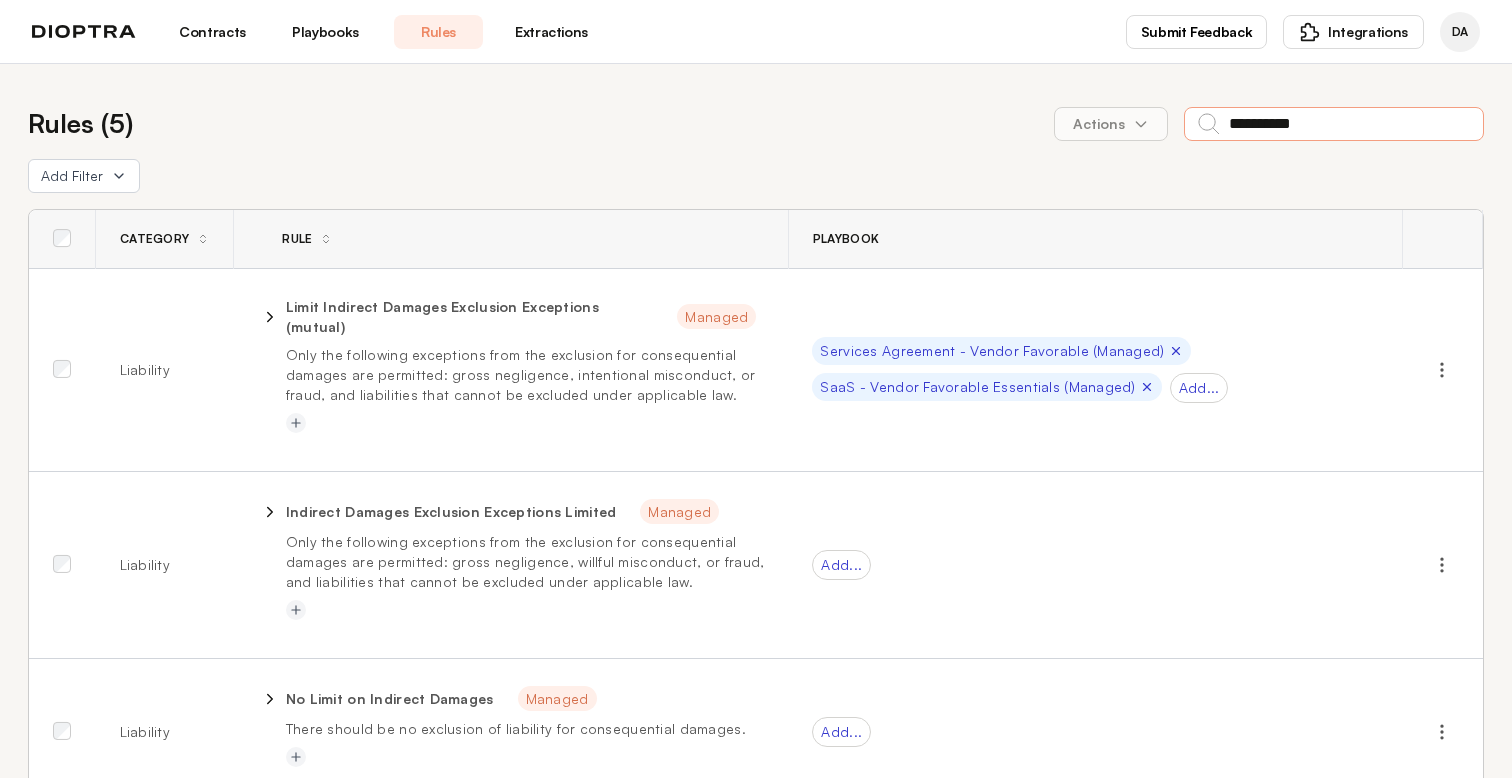 click on "**********" at bounding box center (1334, 124) 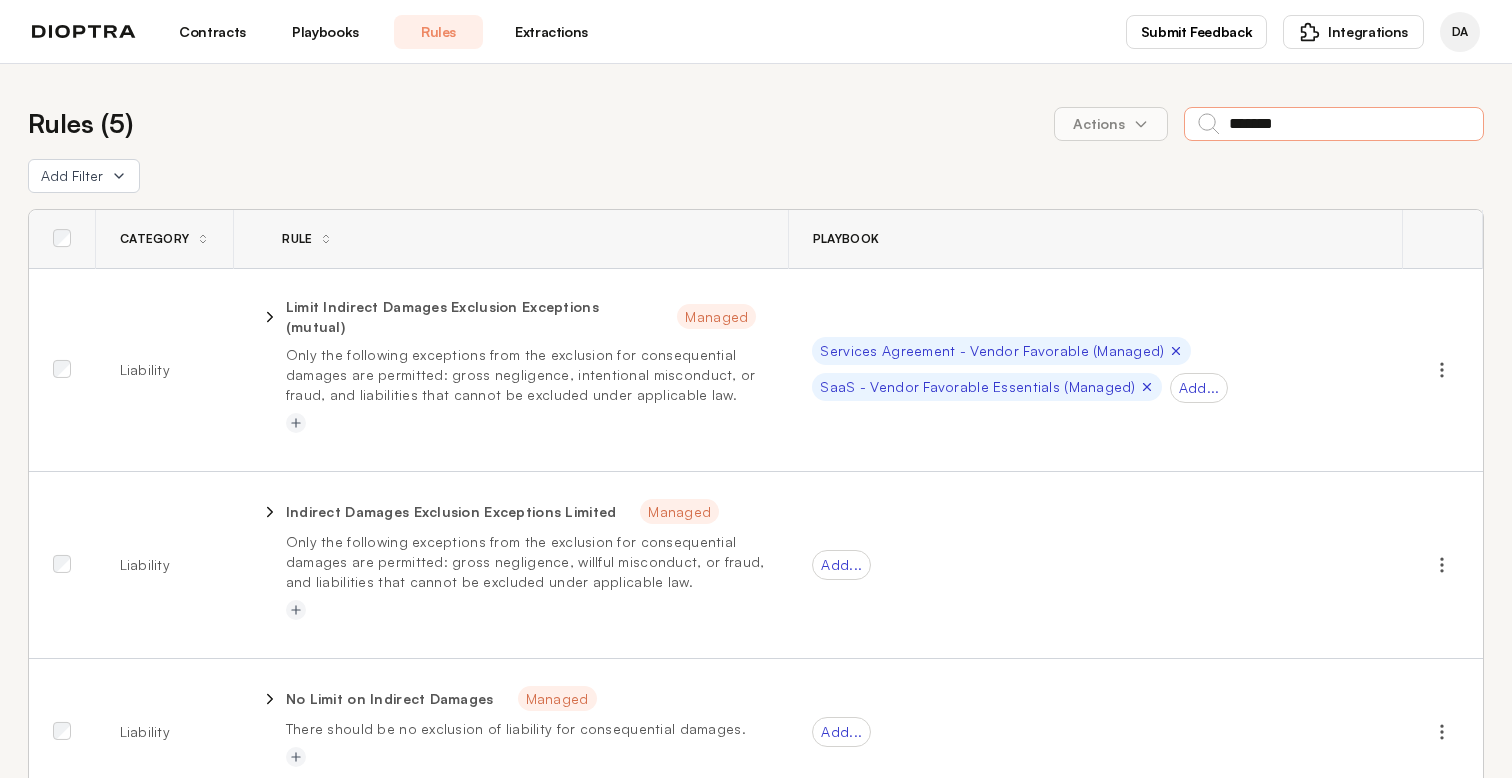 type on "********" 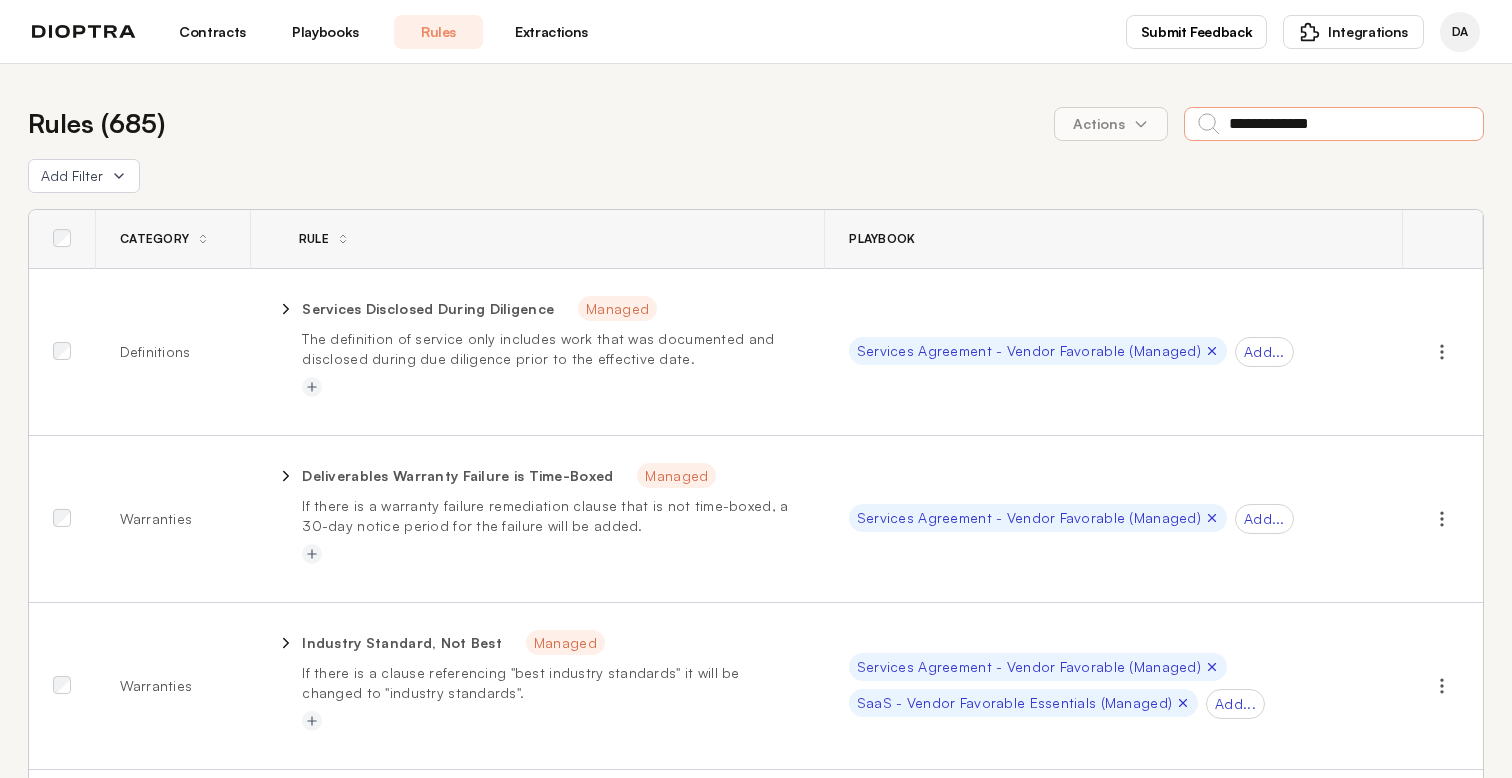 type on "**********" 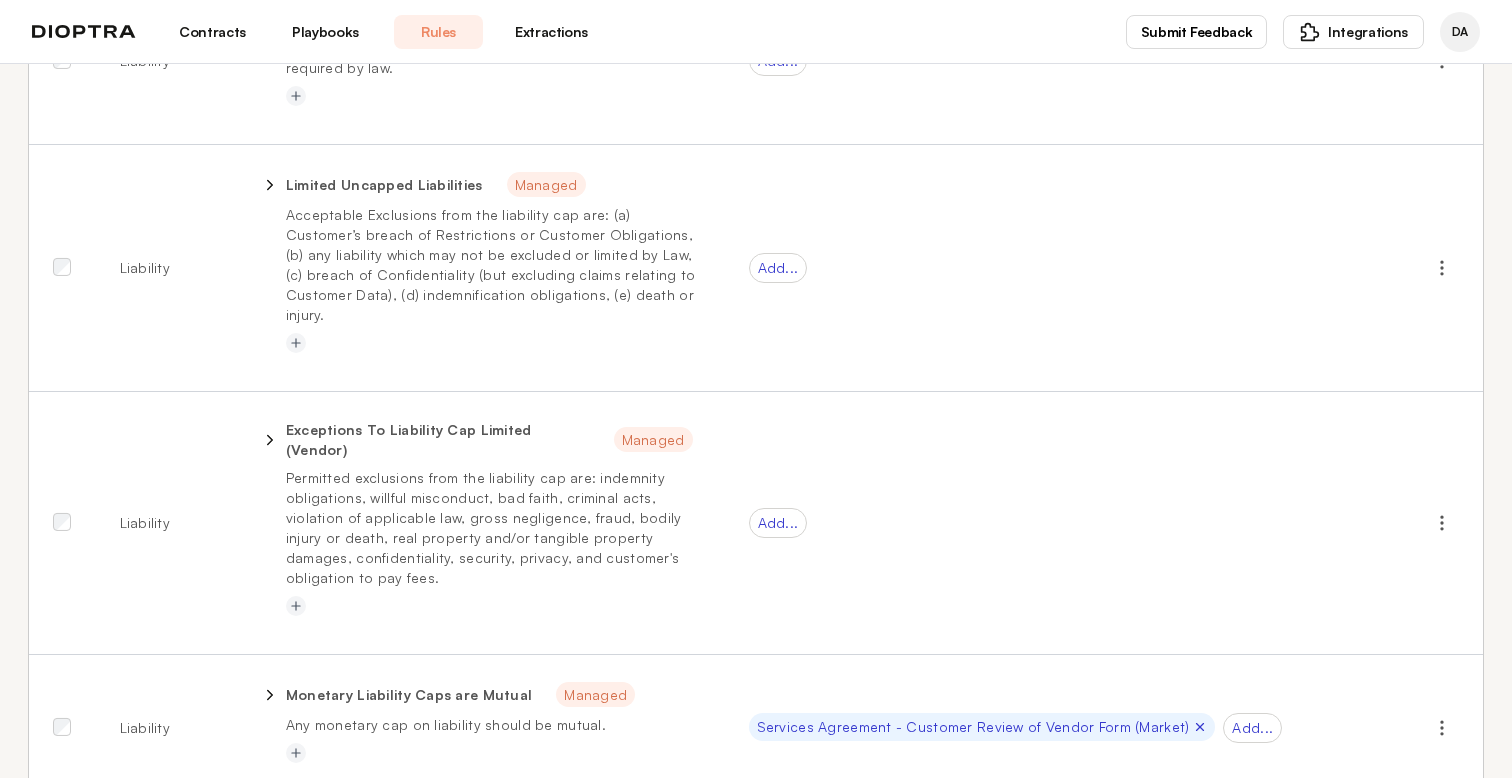 scroll, scrollTop: 1449, scrollLeft: 0, axis: vertical 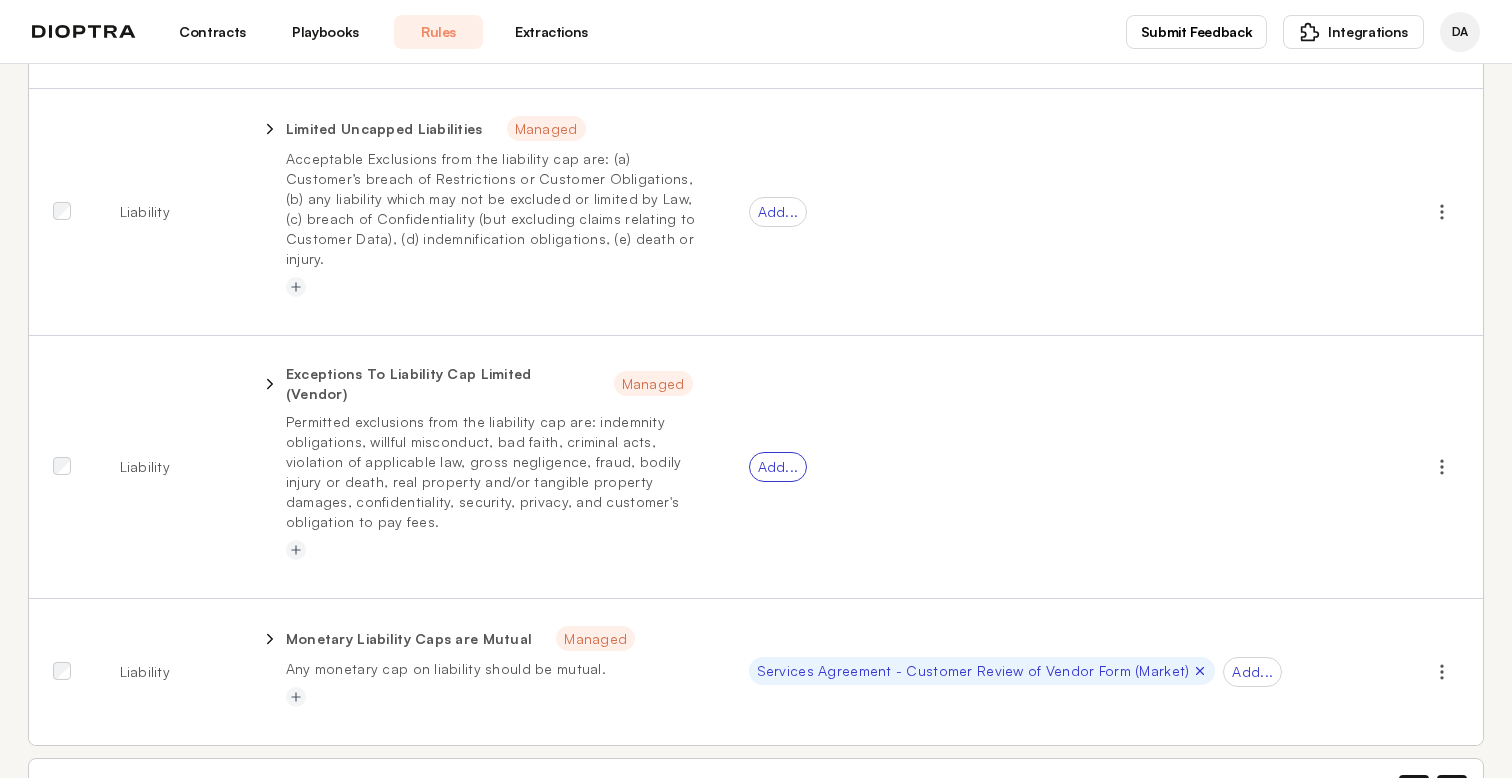 click on "Add..." at bounding box center [778, 467] 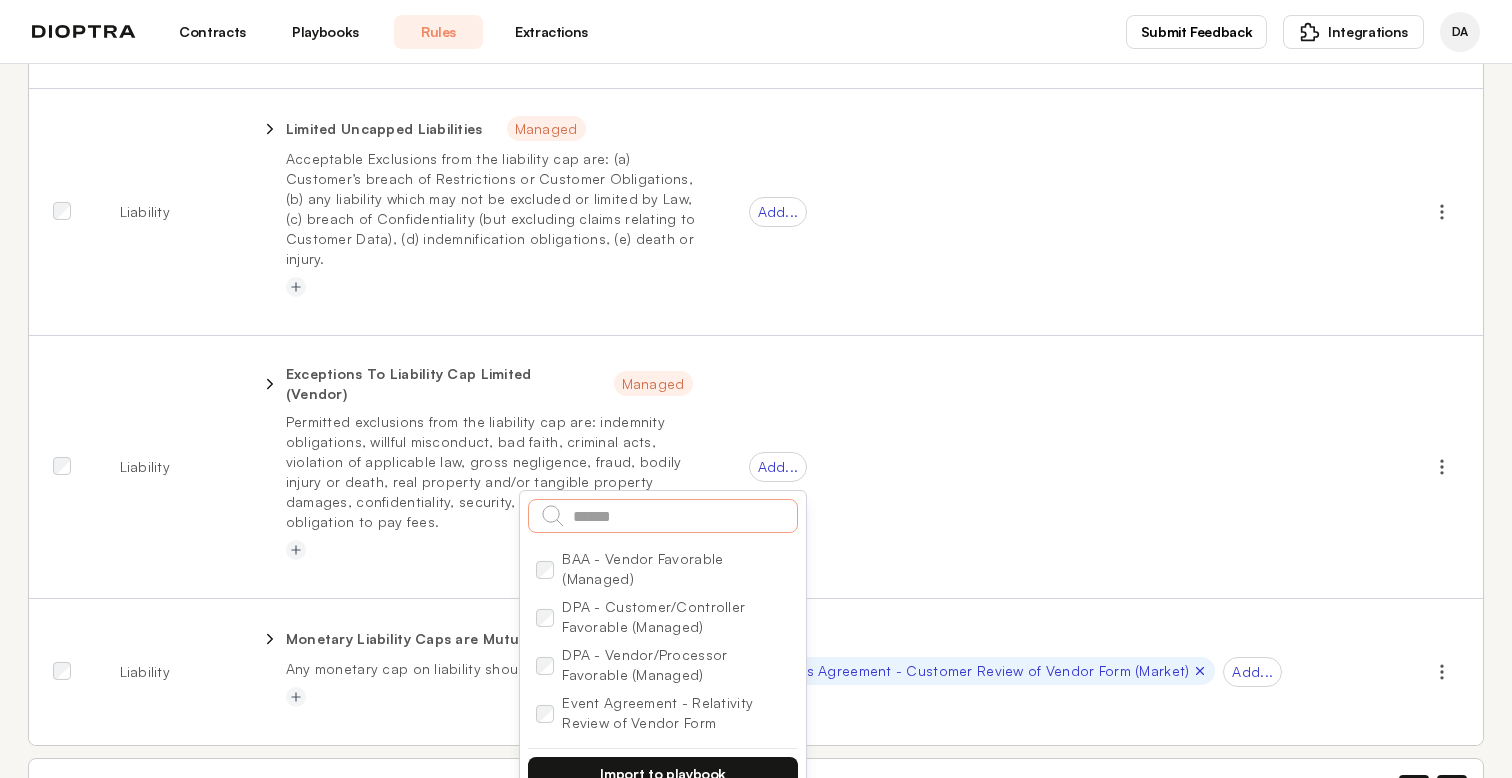 click at bounding box center [663, 516] 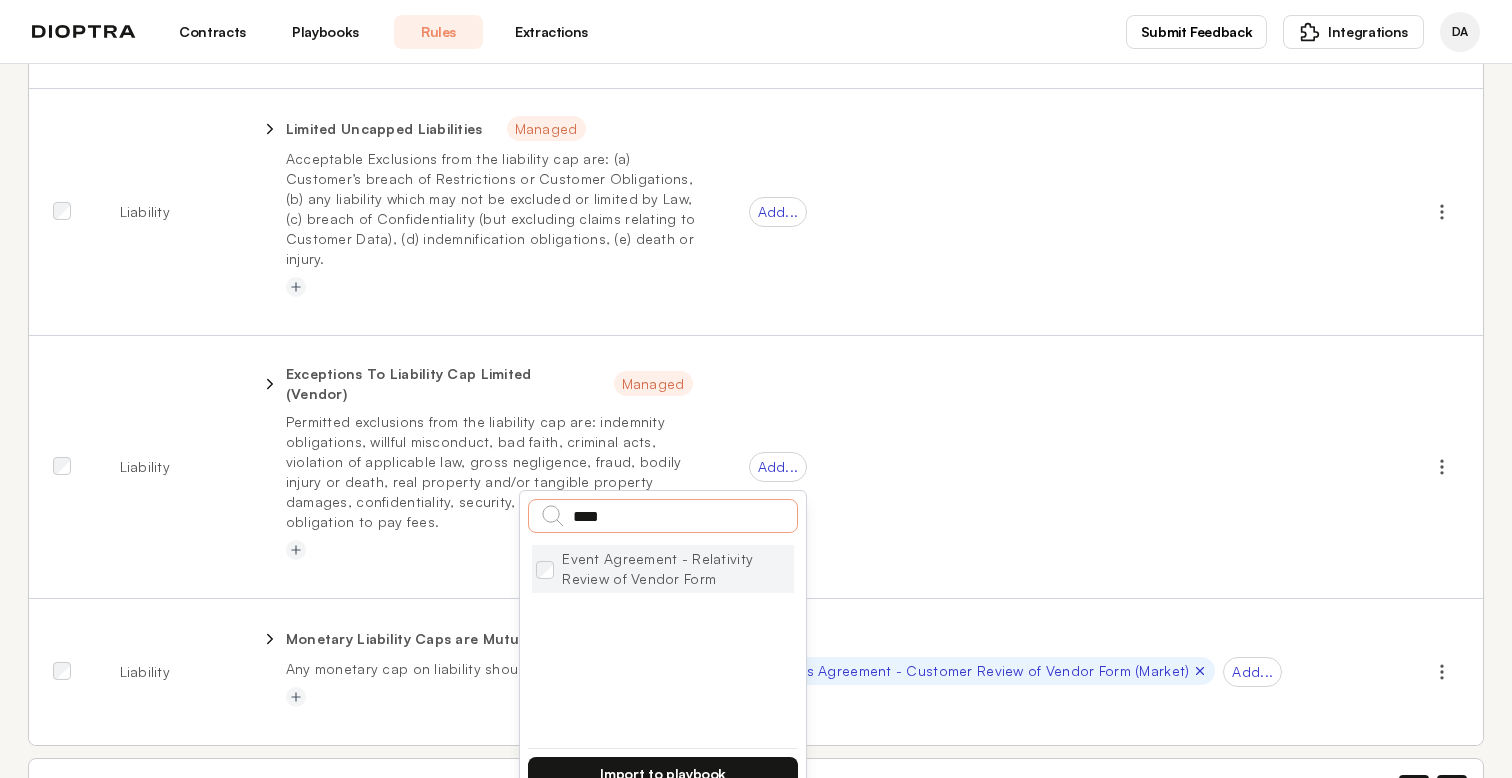 type on "****" 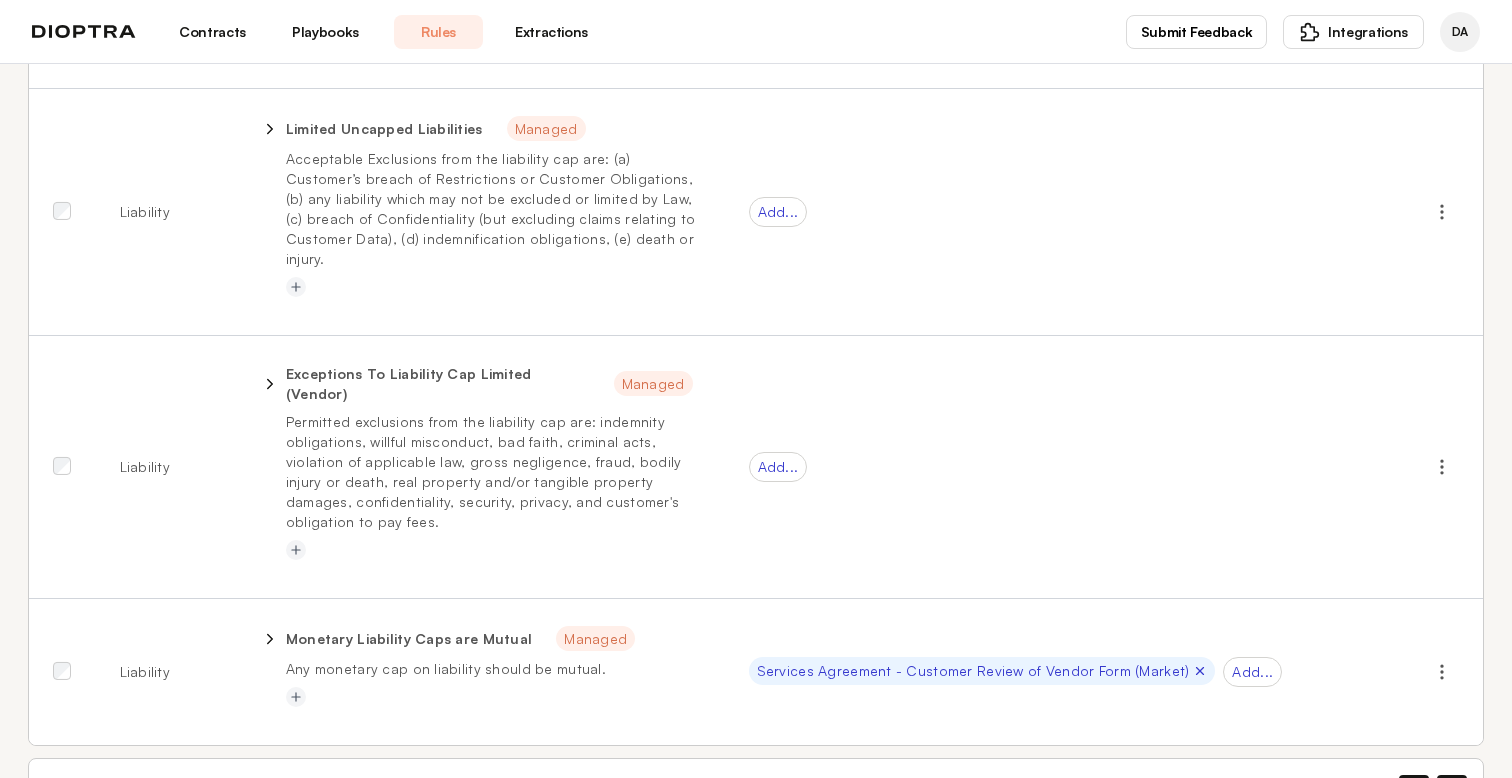 click on "Add..." at bounding box center (1064, 467) 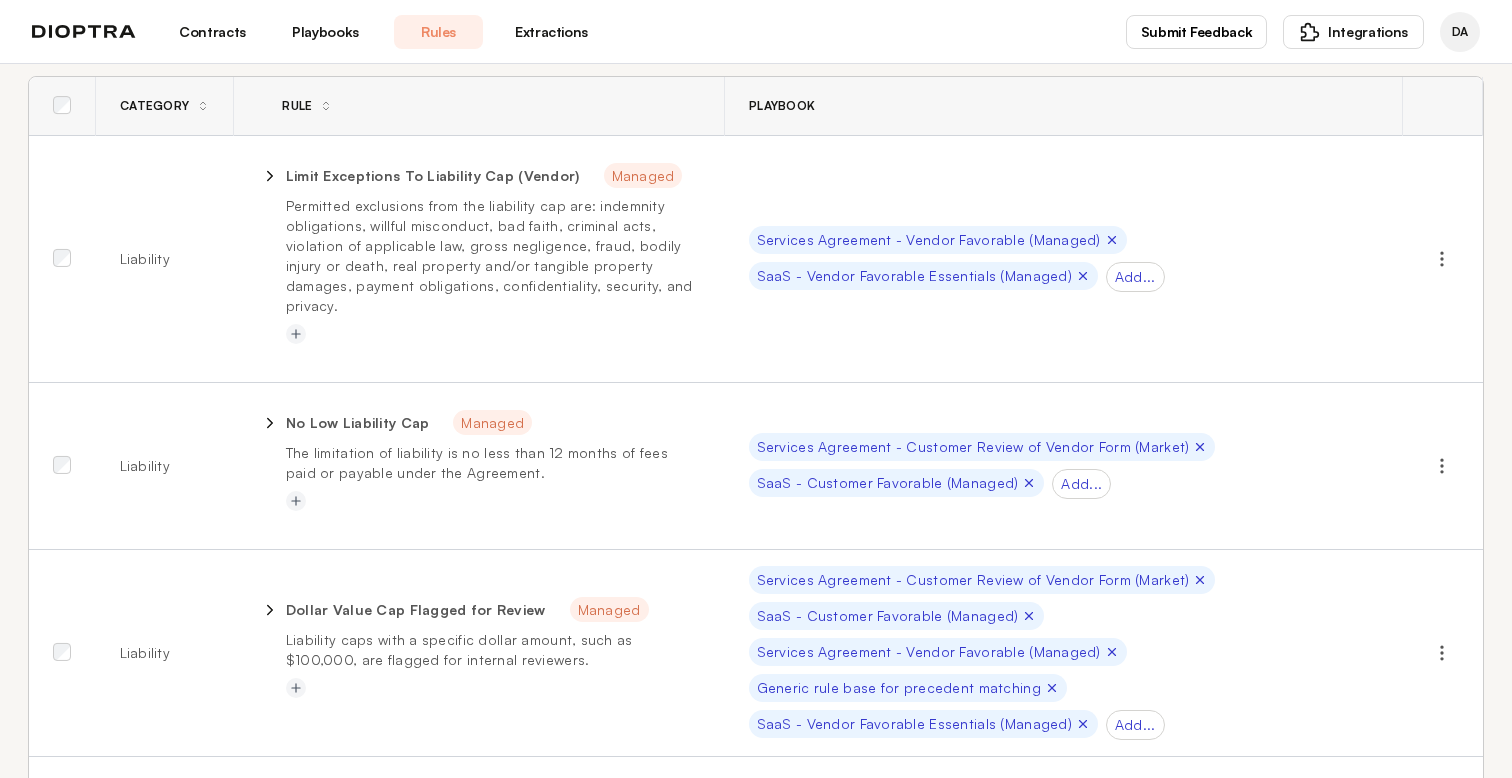 scroll, scrollTop: 0, scrollLeft: 0, axis: both 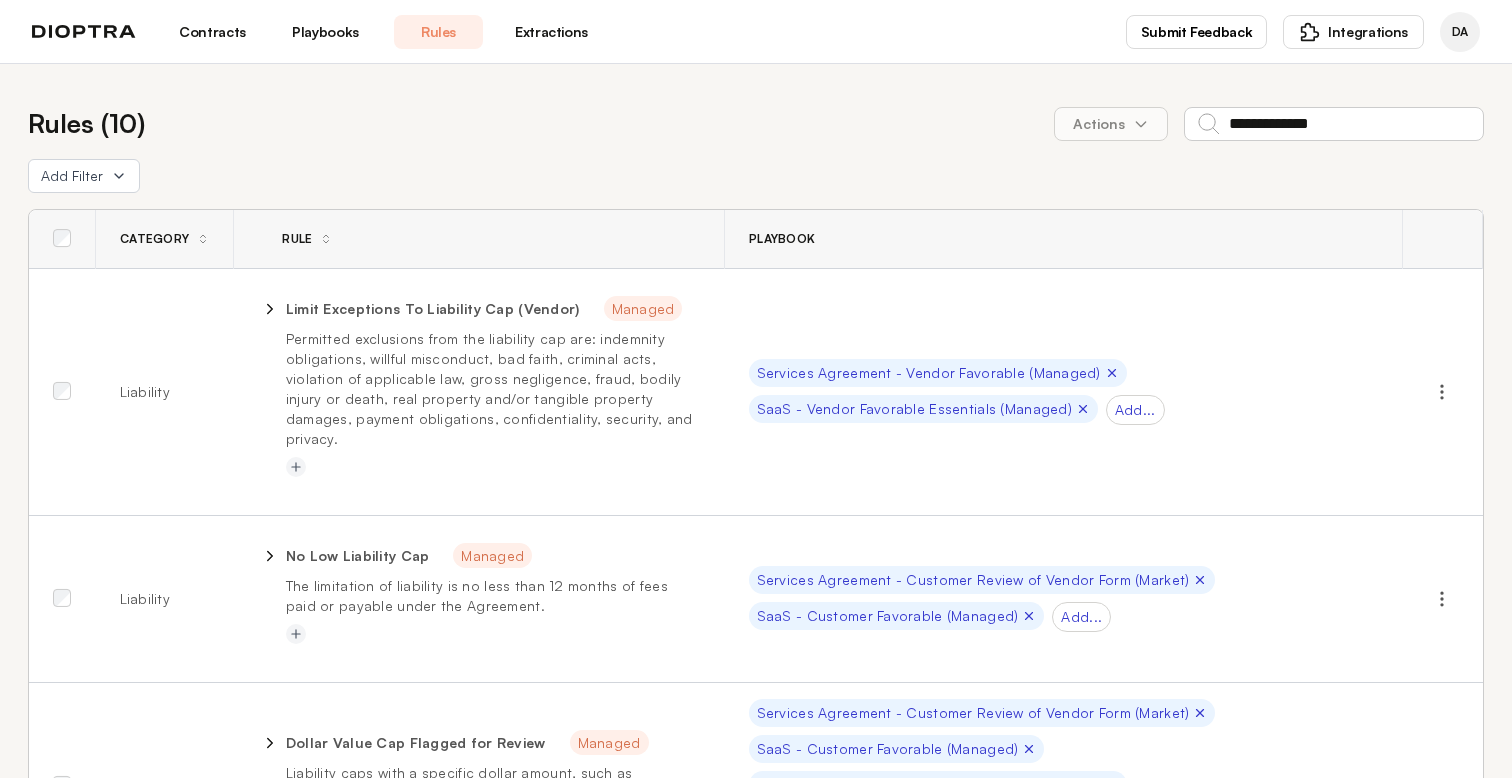 click on "Add Filter" at bounding box center (756, 176) 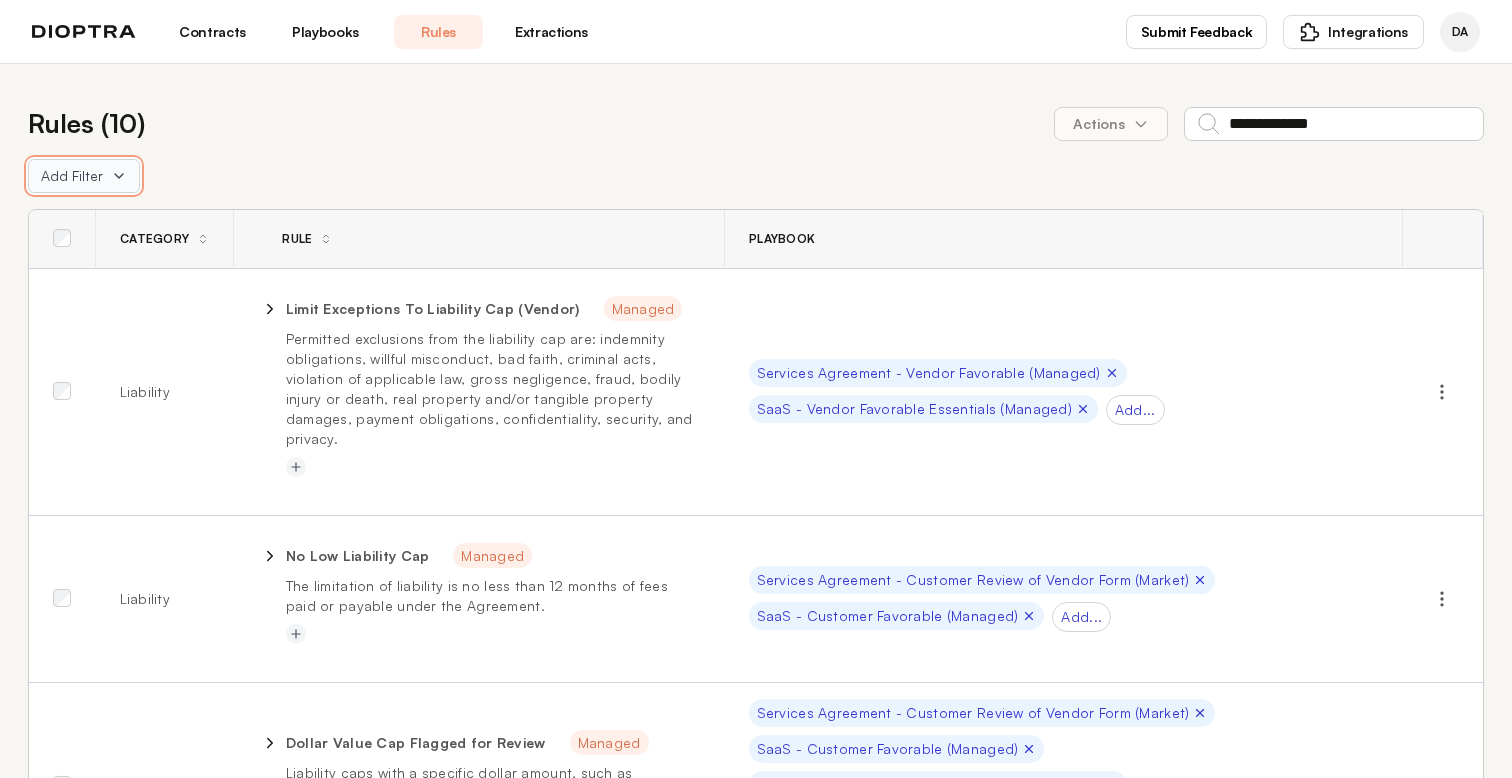 click 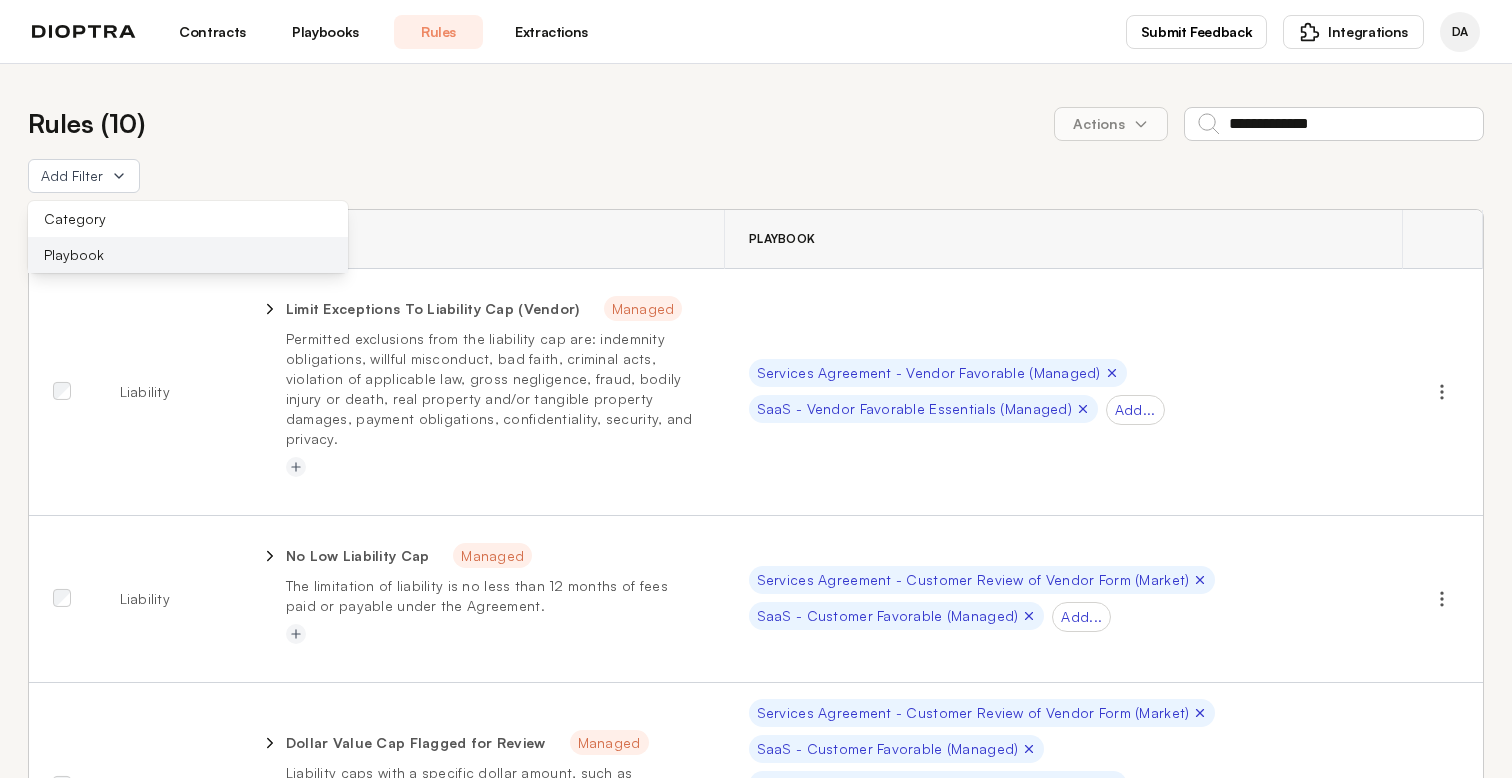 click on "Playbook" at bounding box center [188, 255] 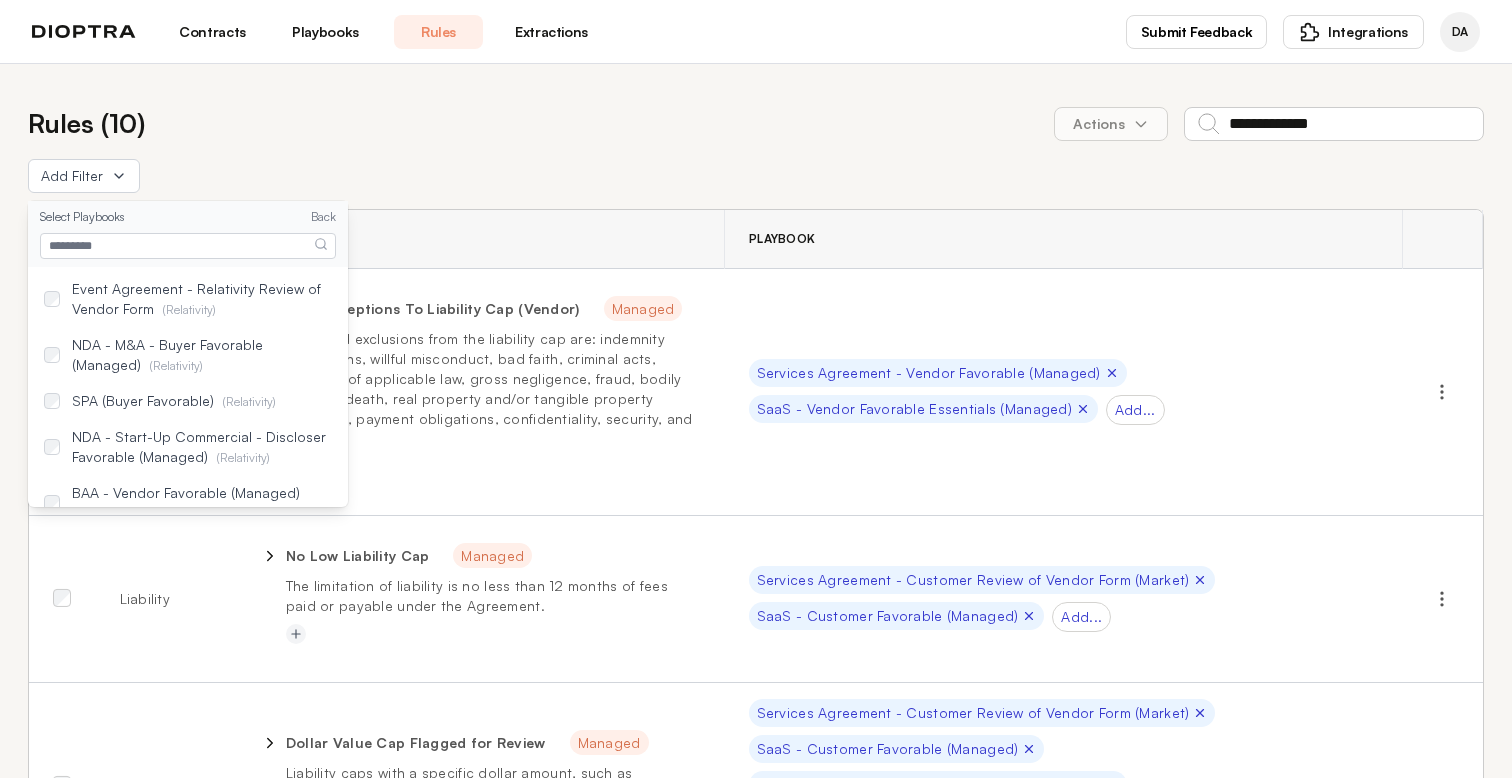 click at bounding box center [188, 246] 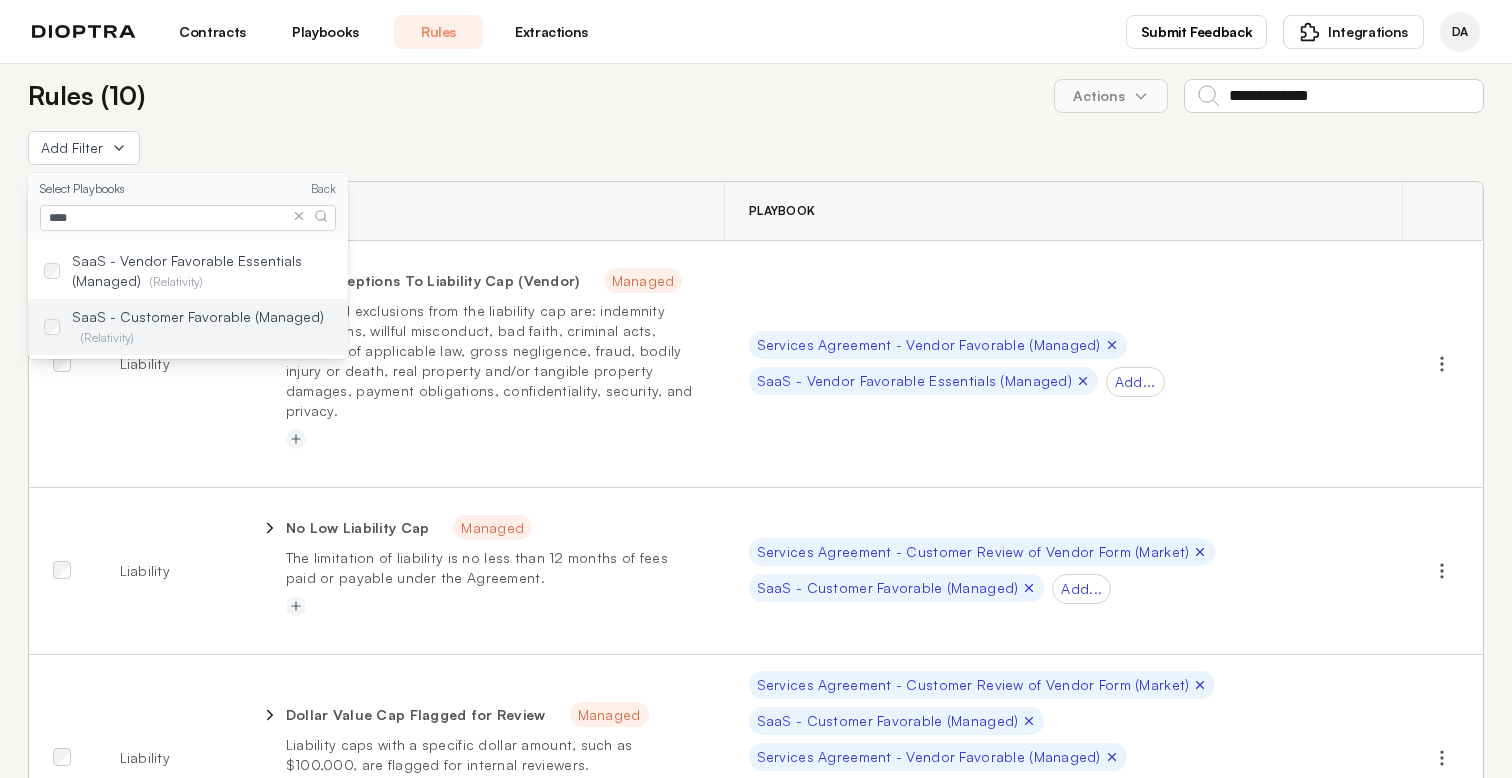 scroll, scrollTop: 32, scrollLeft: 0, axis: vertical 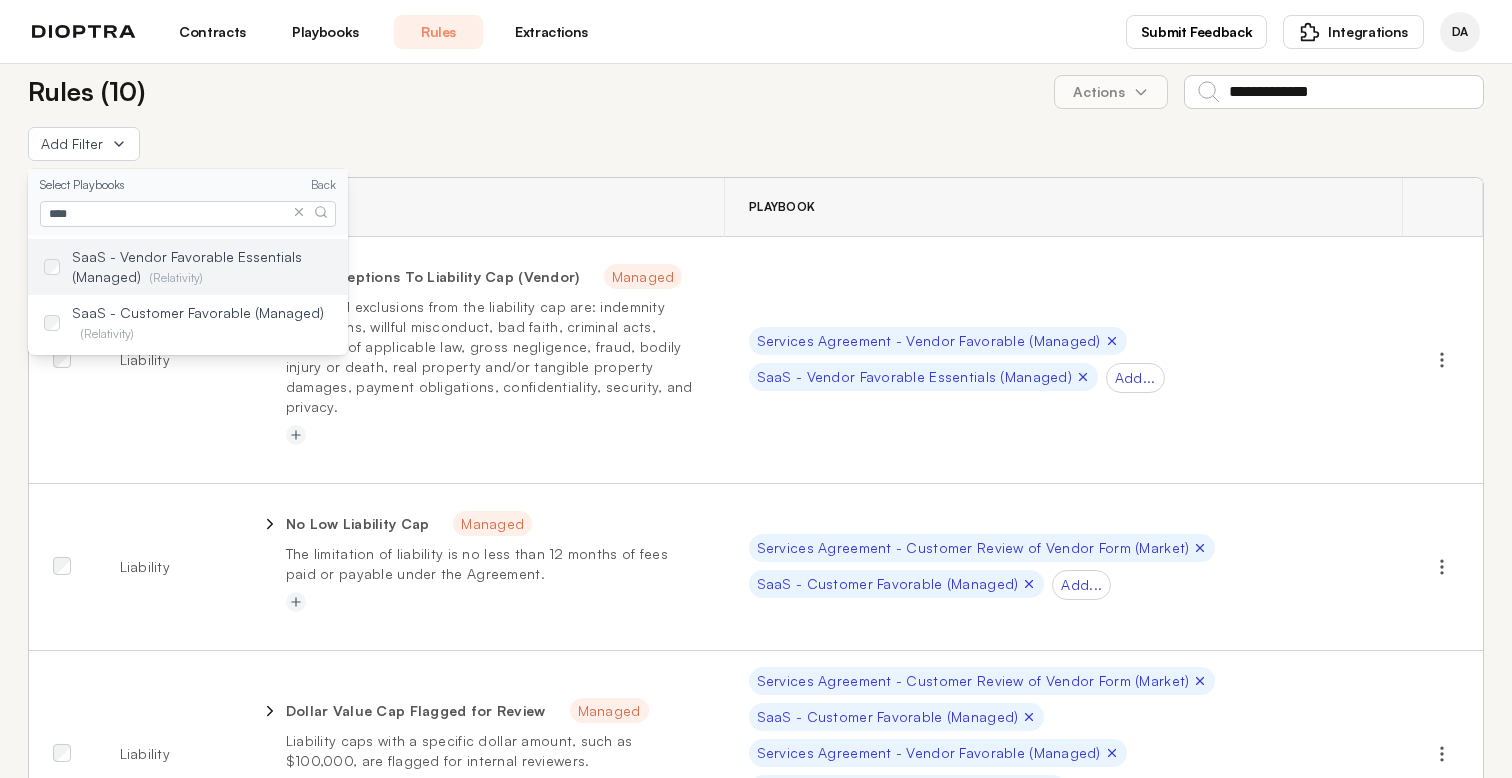 type on "****" 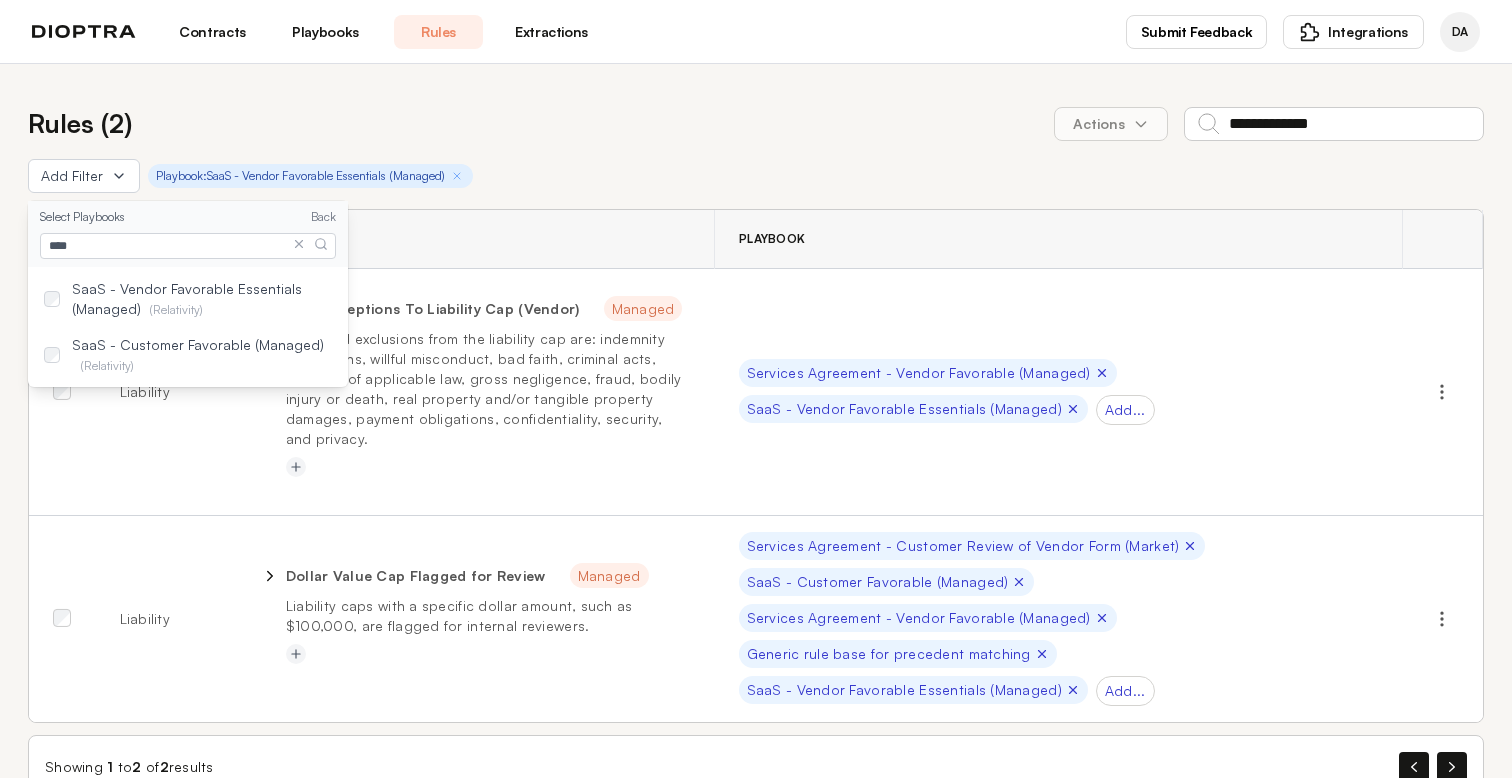 click on "**********" at bounding box center [756, 447] 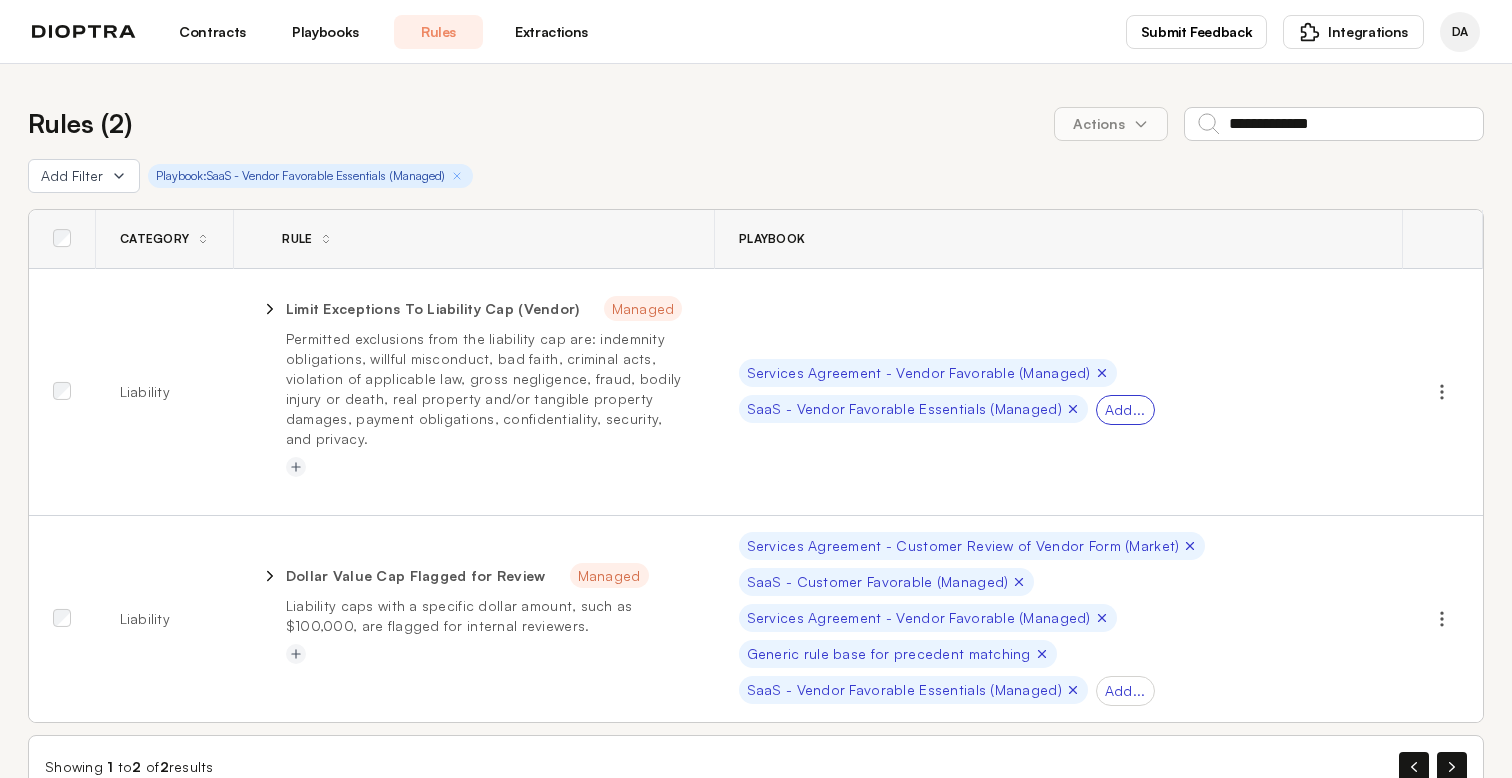 click on "Add..." at bounding box center [1125, 410] 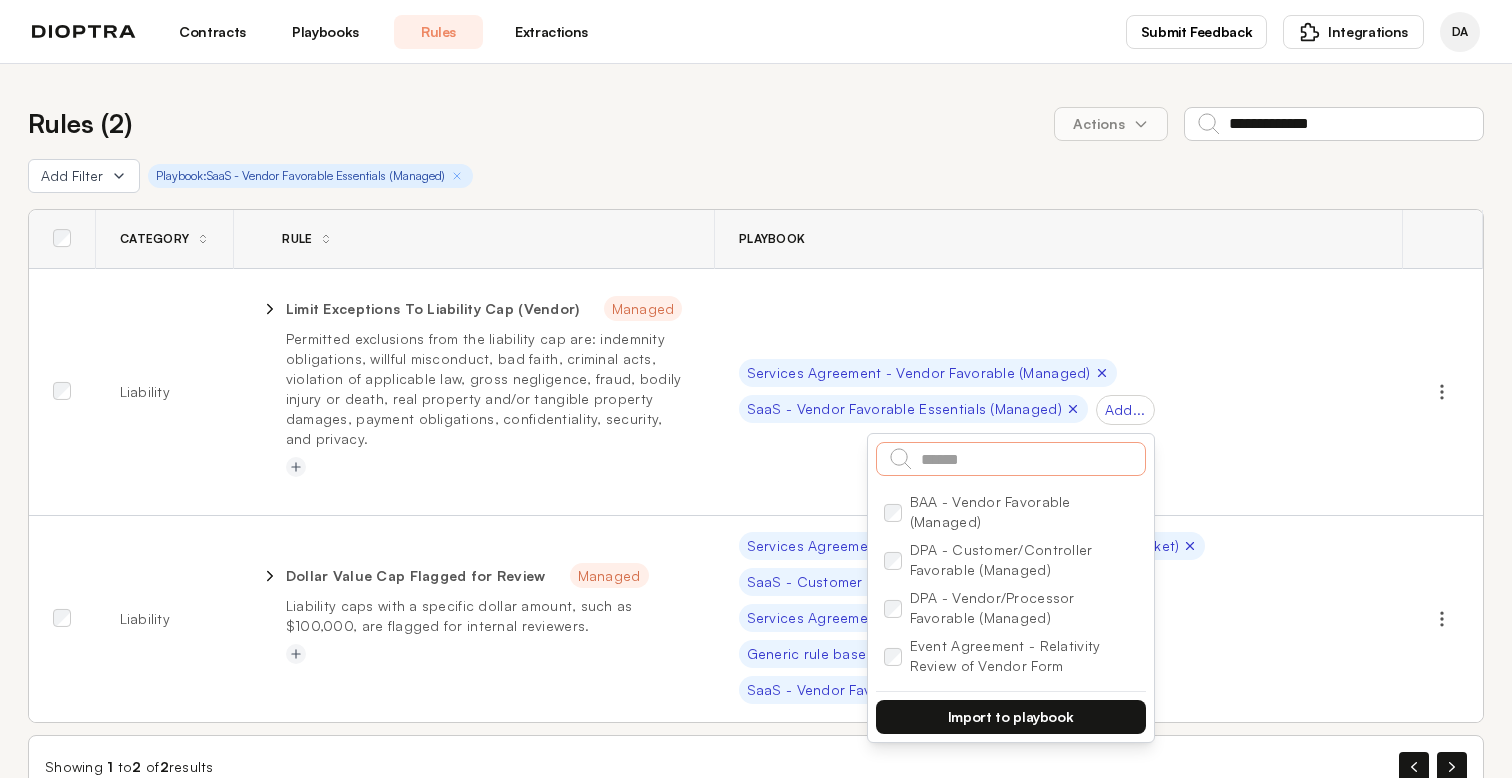 click at bounding box center [1011, 459] 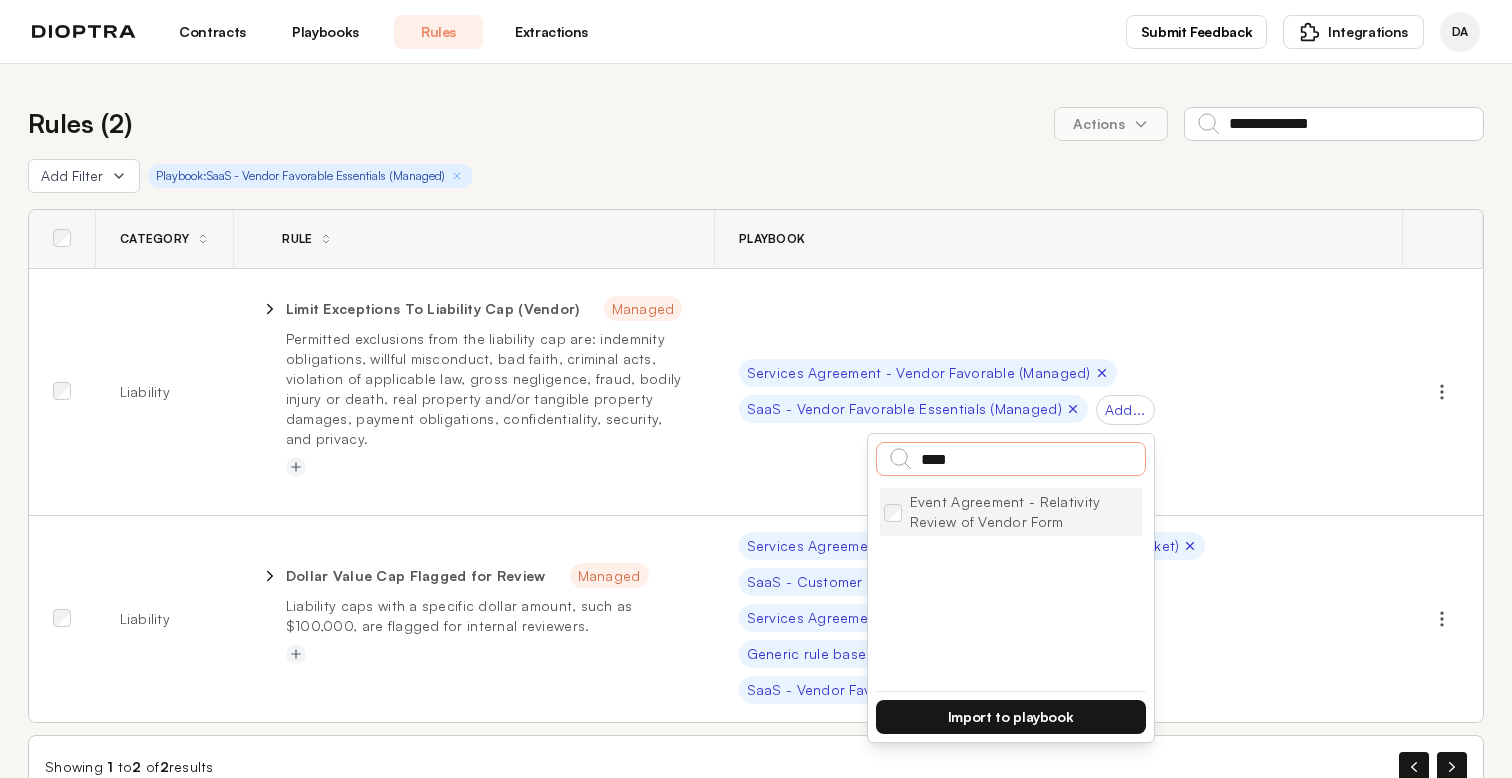 type on "****" 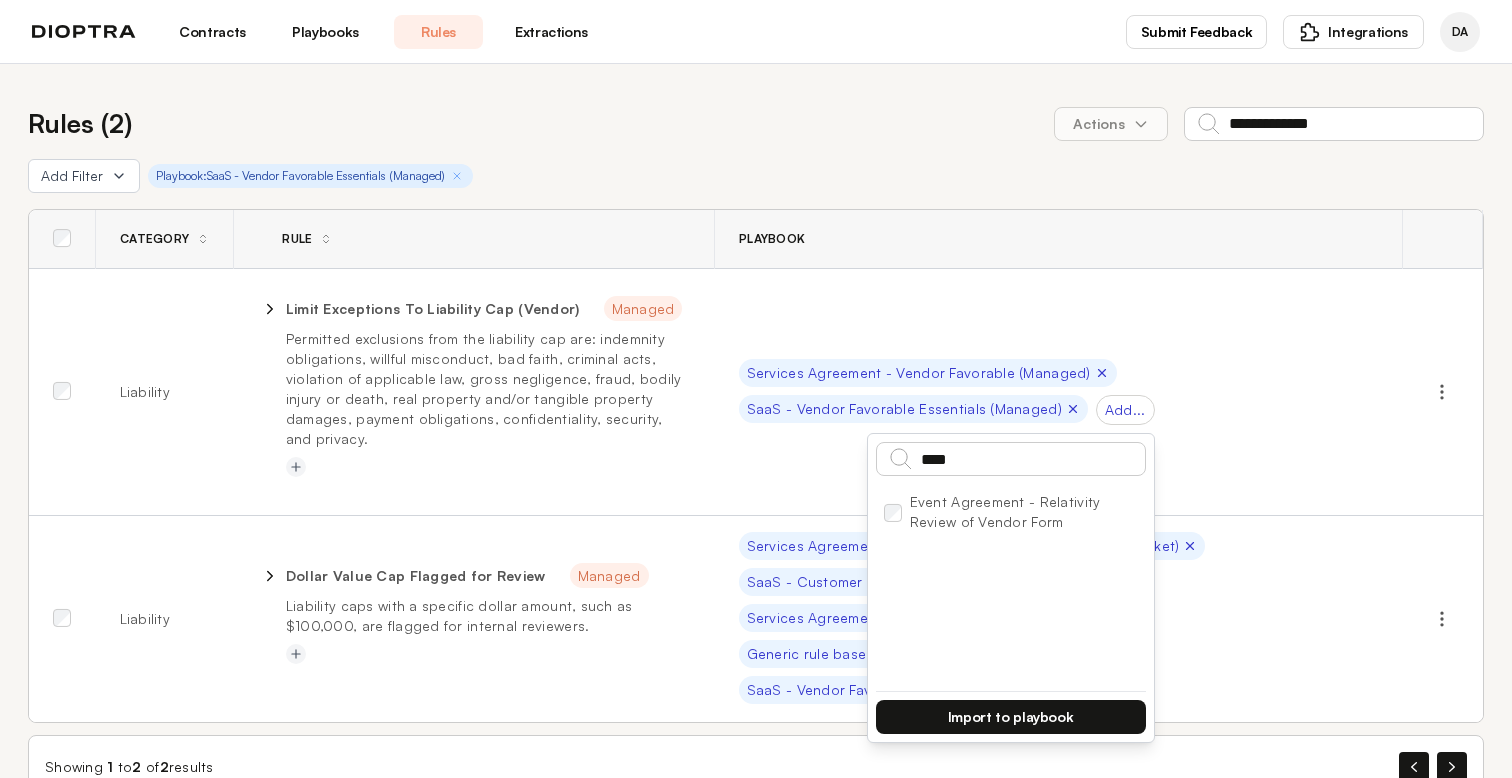 click on "Import to playbook" at bounding box center (1011, 717) 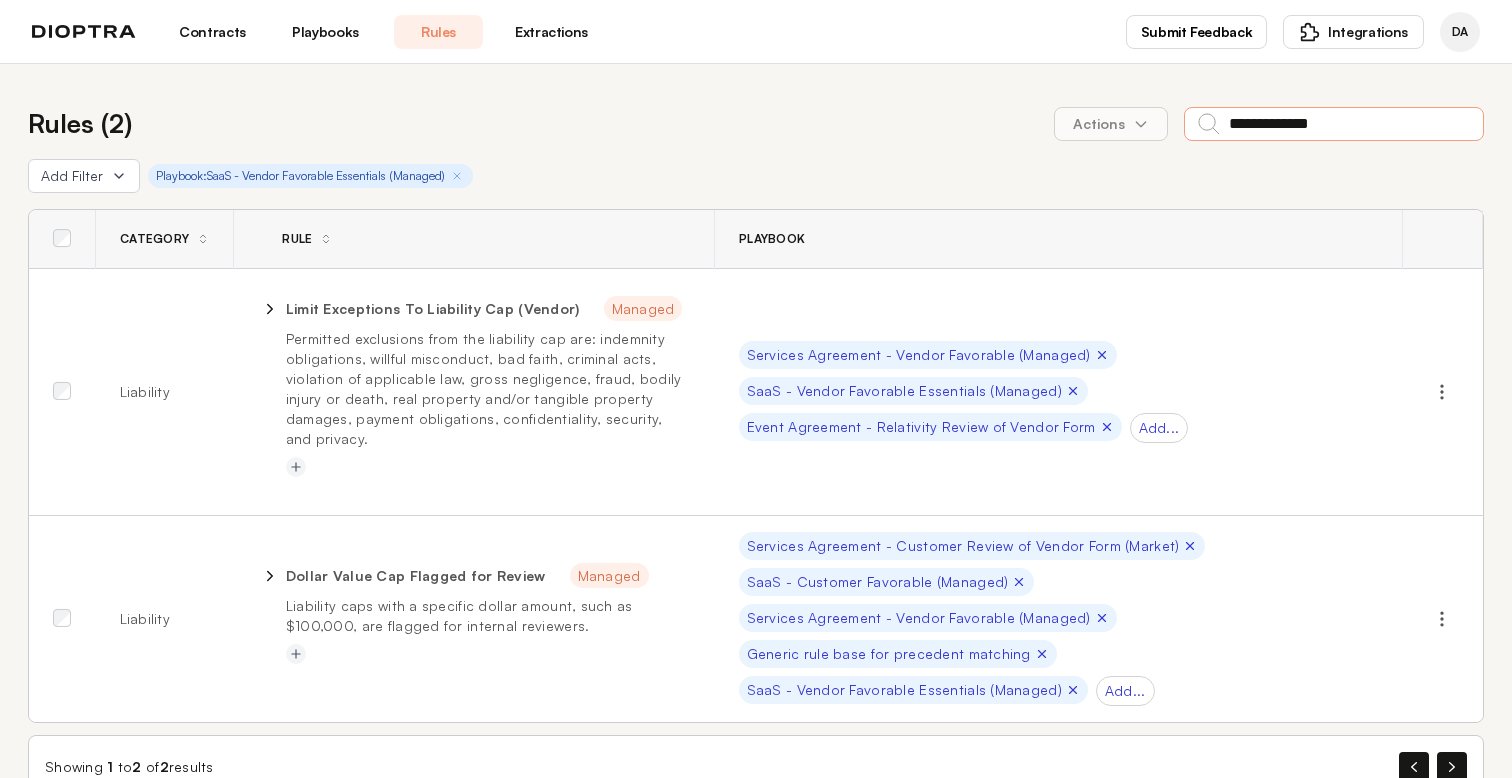 click on "**********" at bounding box center [1334, 124] 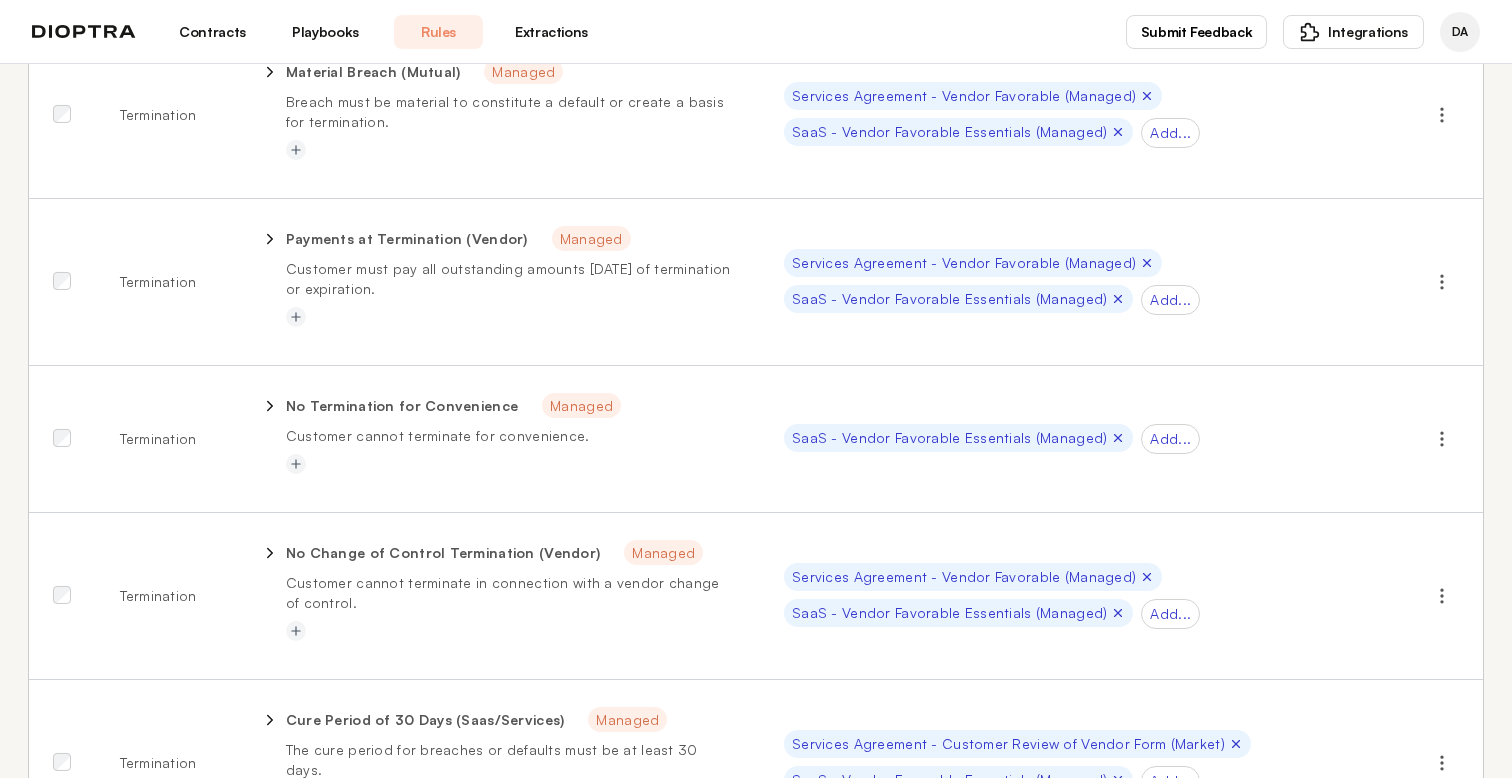 scroll, scrollTop: 0, scrollLeft: 0, axis: both 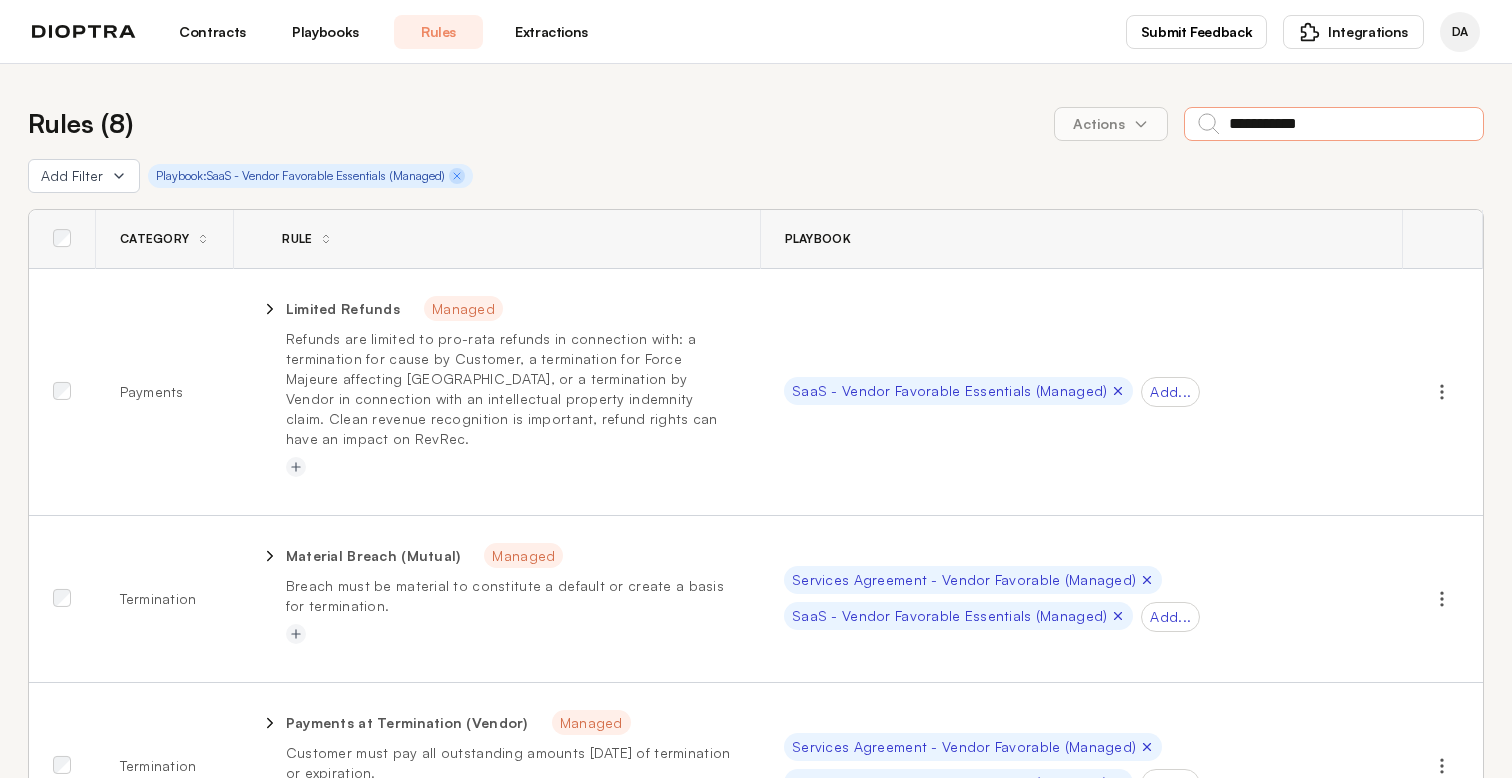 type on "**********" 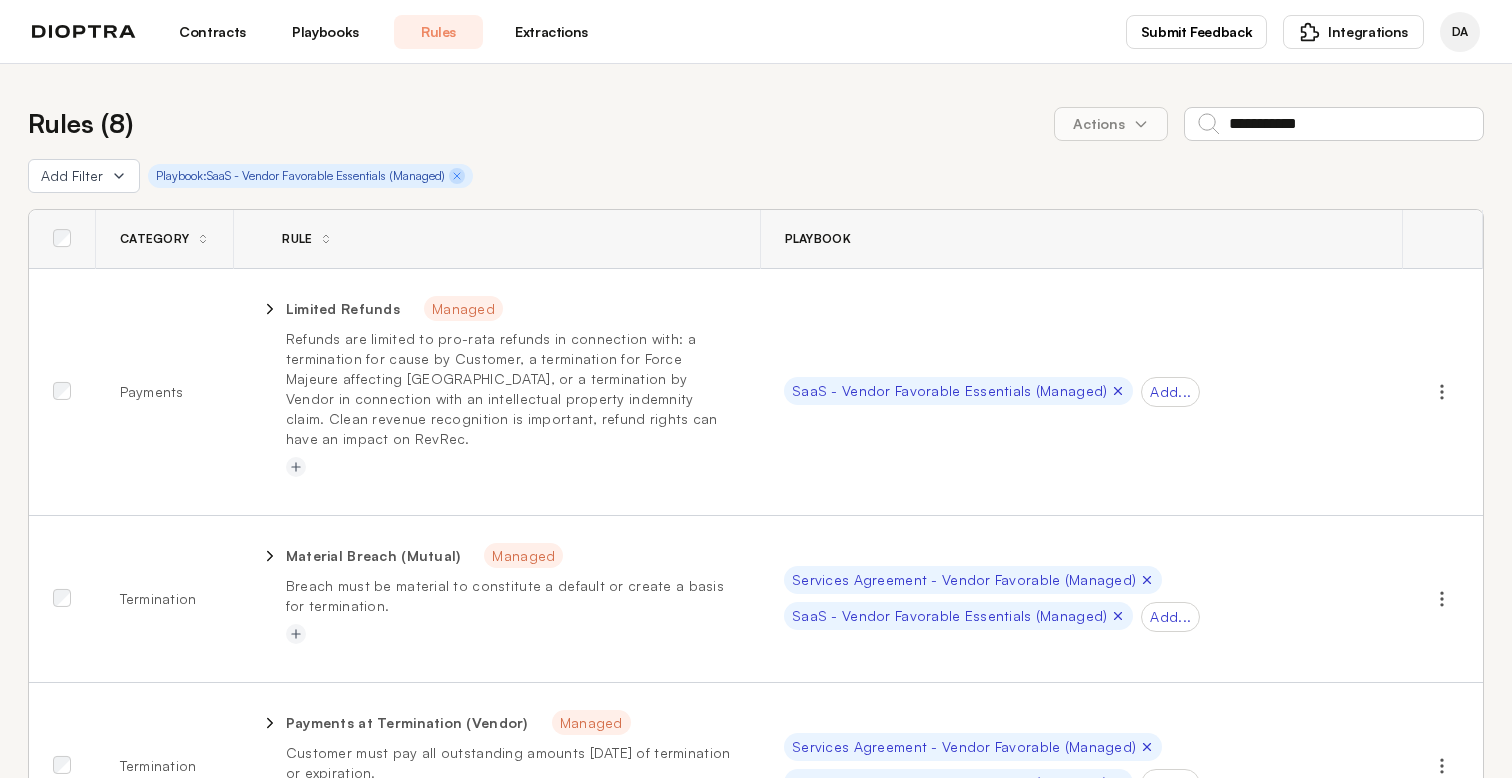 click at bounding box center (457, 176) 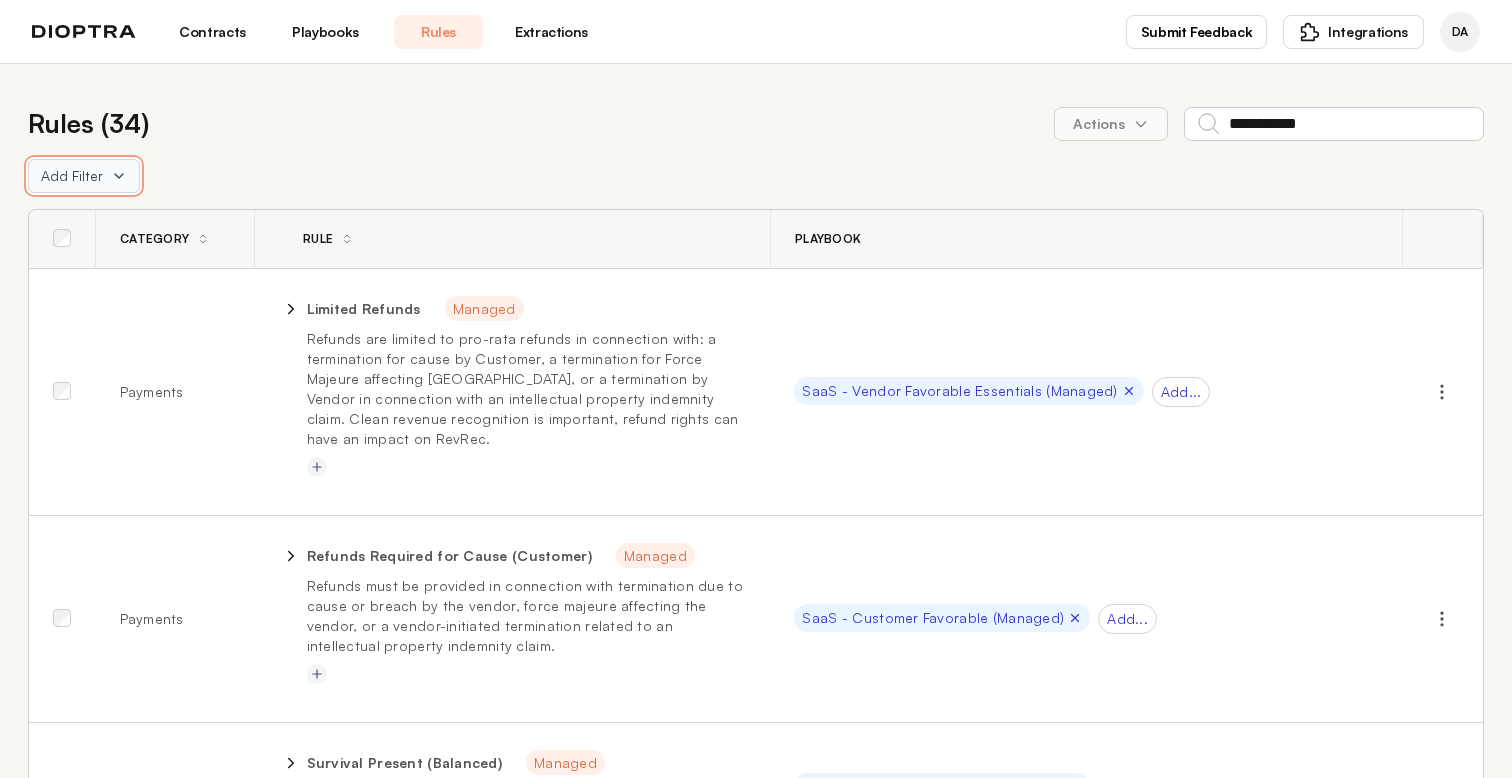 click 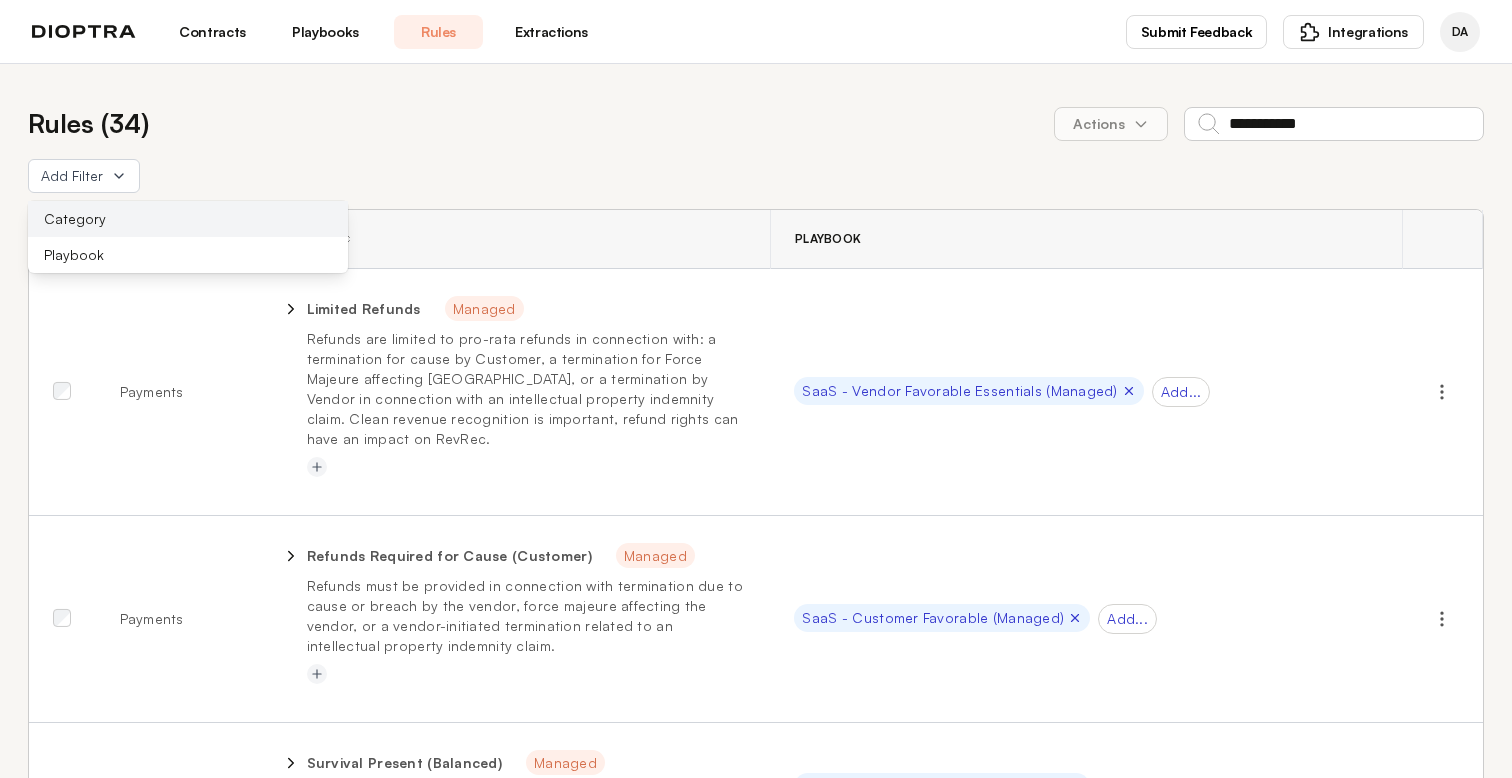 click on "Category" at bounding box center (188, 219) 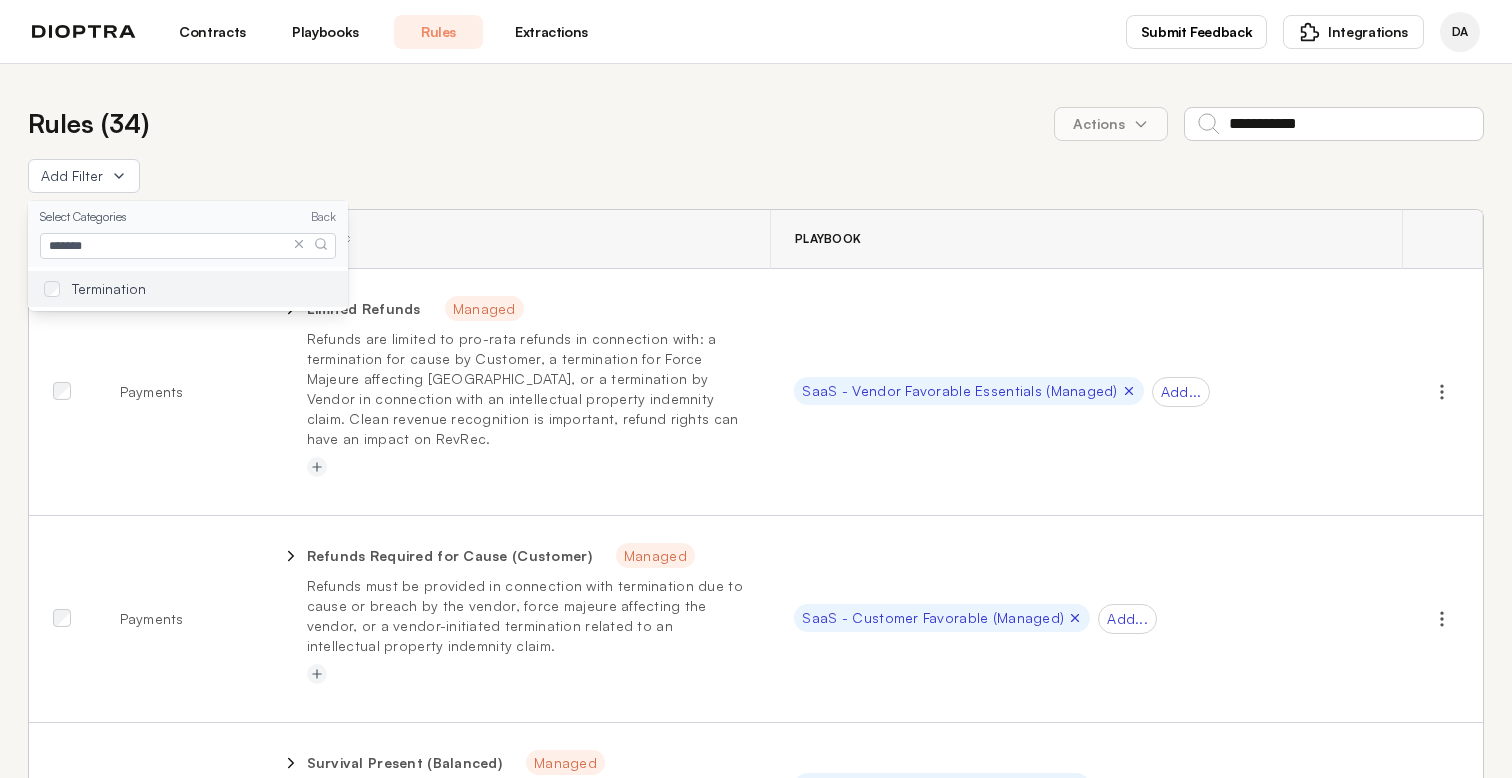 type on "*******" 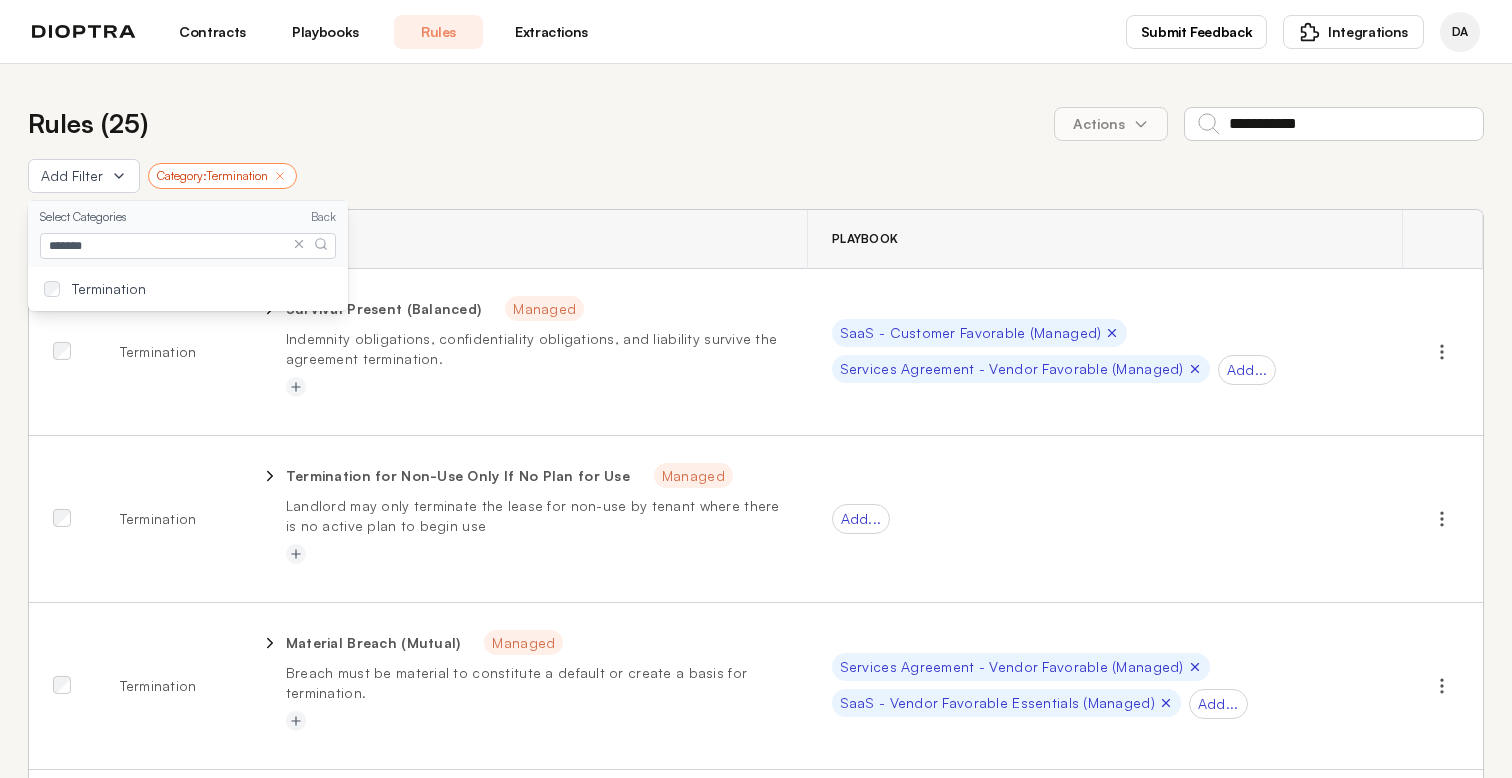 click on "**********" at bounding box center (756, 123) 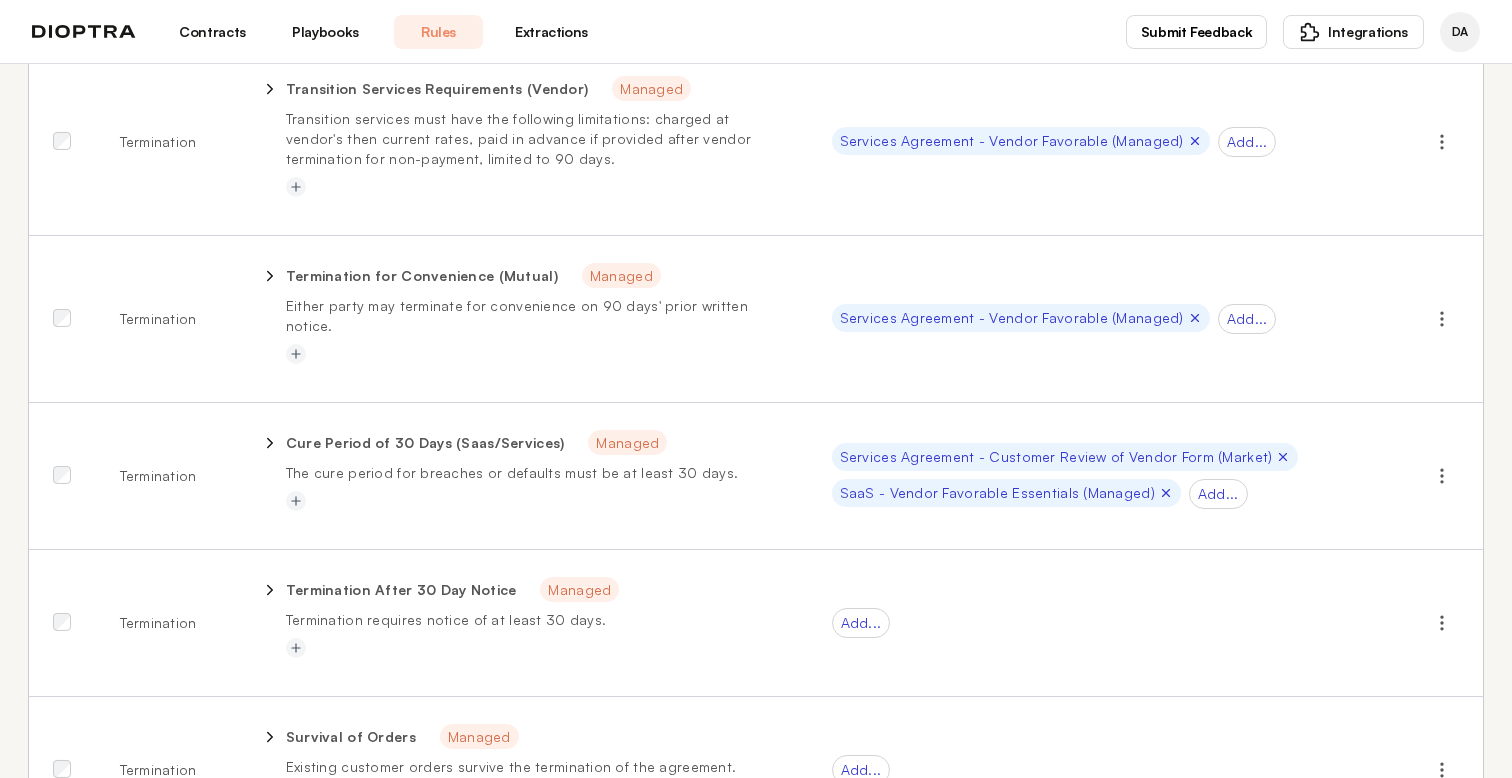 scroll, scrollTop: 1827, scrollLeft: 0, axis: vertical 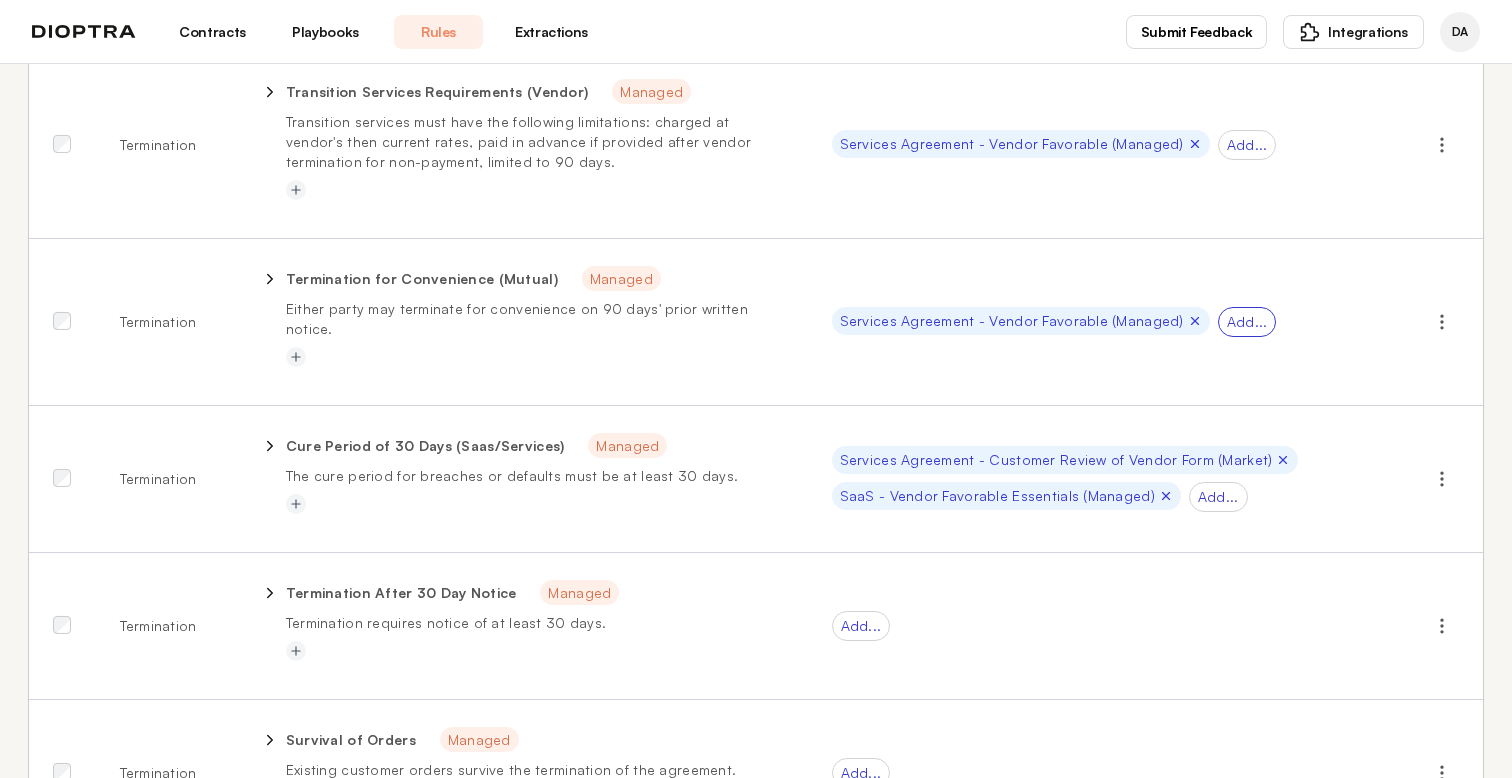click on "Add..." at bounding box center (1247, 322) 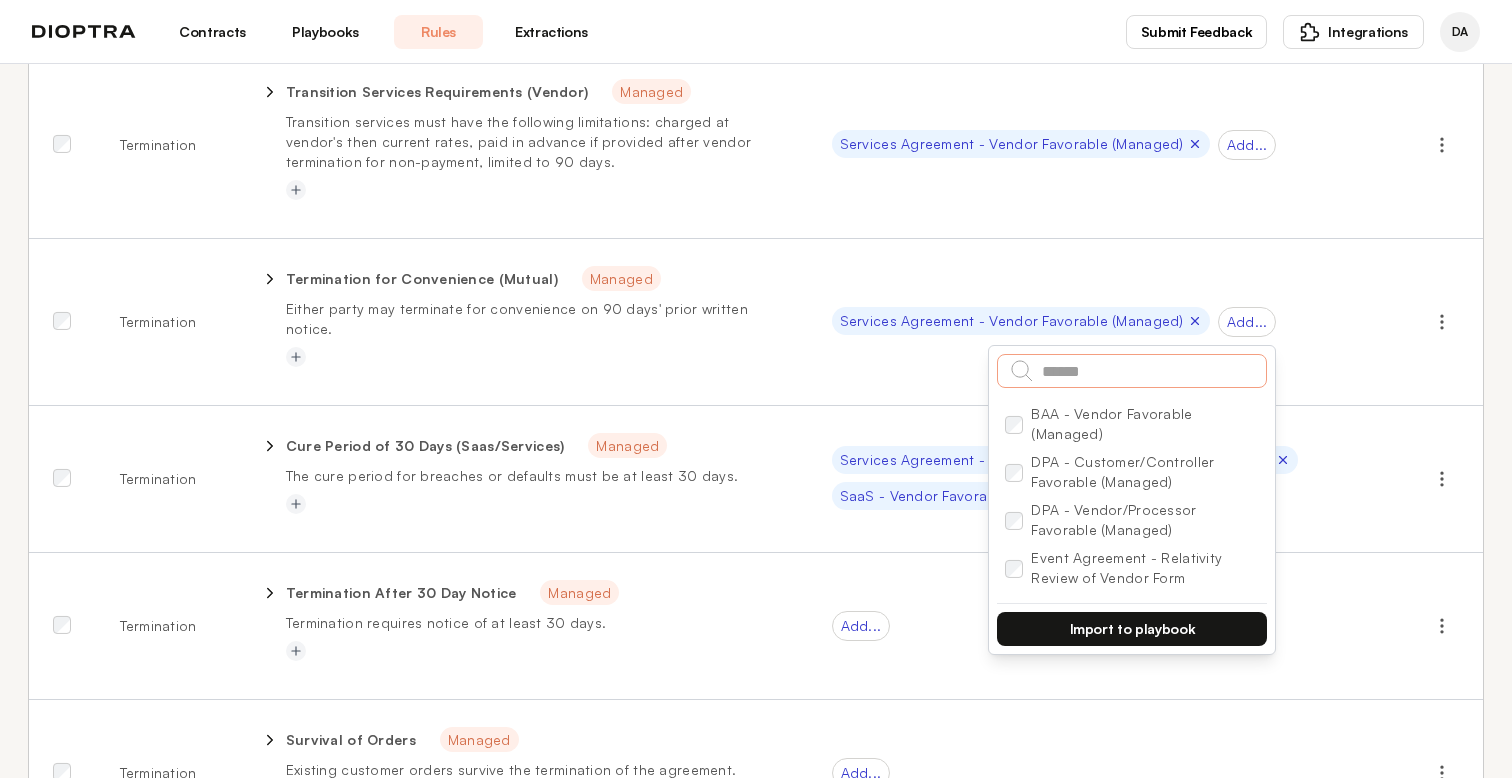 click at bounding box center (1132, 371) 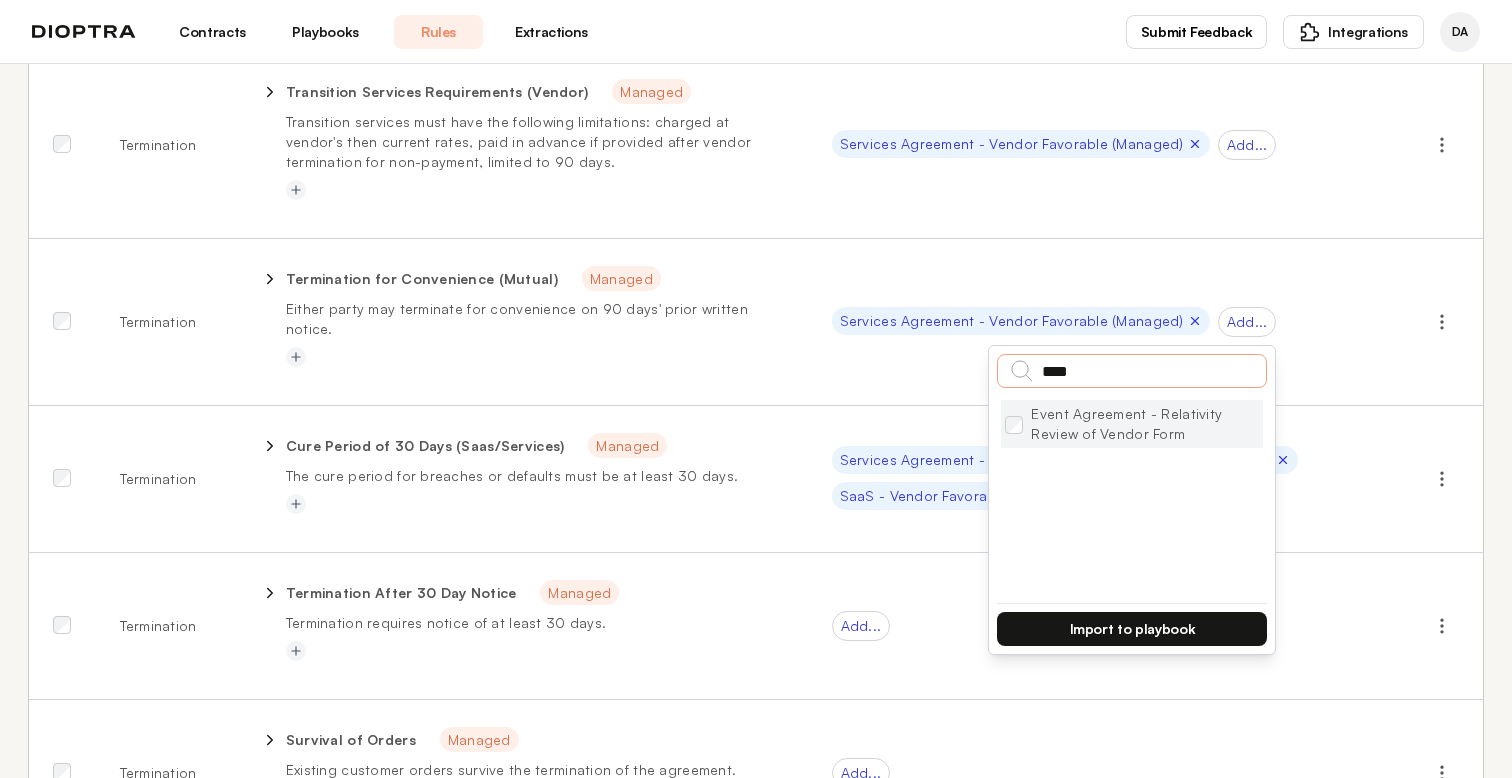 type on "****" 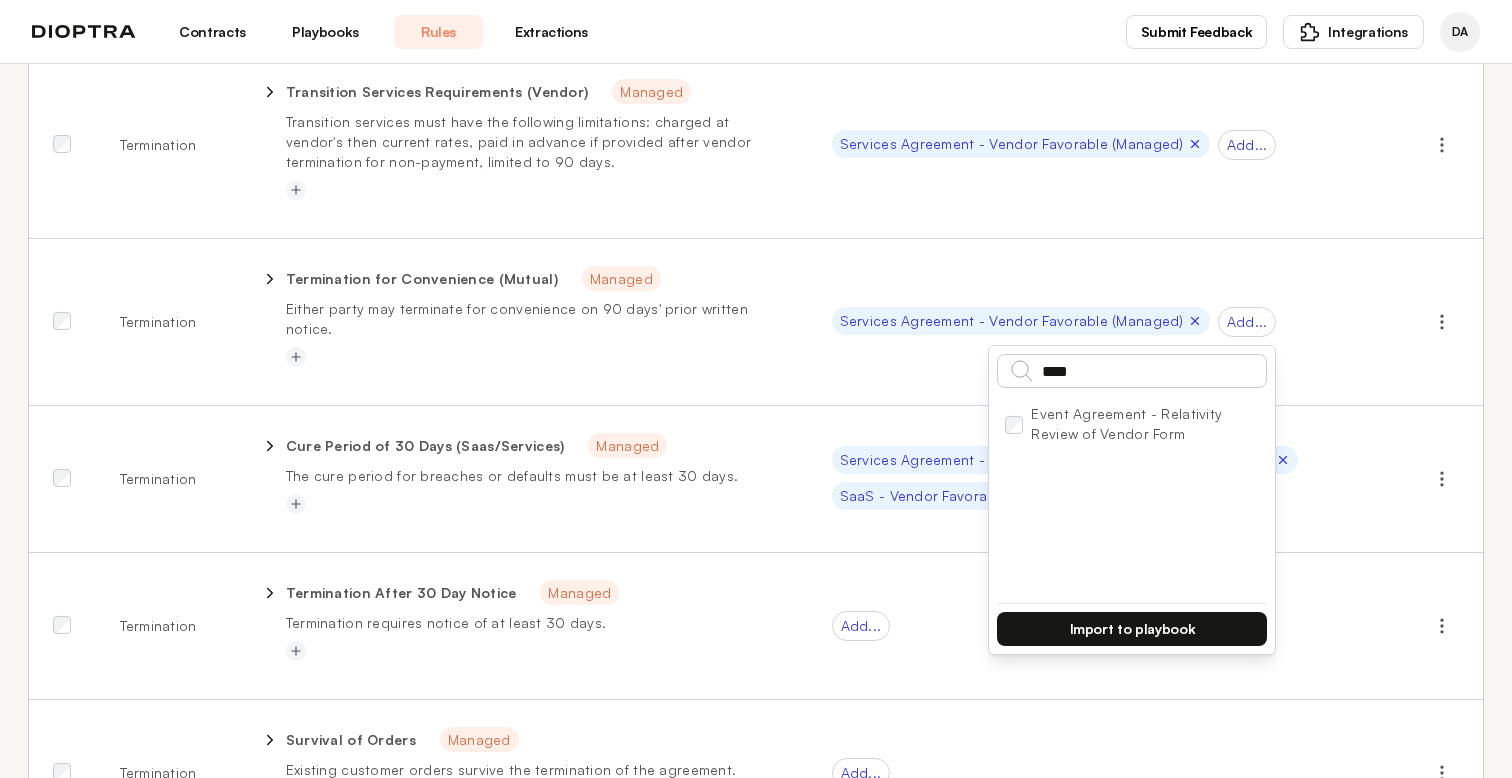 click on "Import to playbook" at bounding box center (1132, 629) 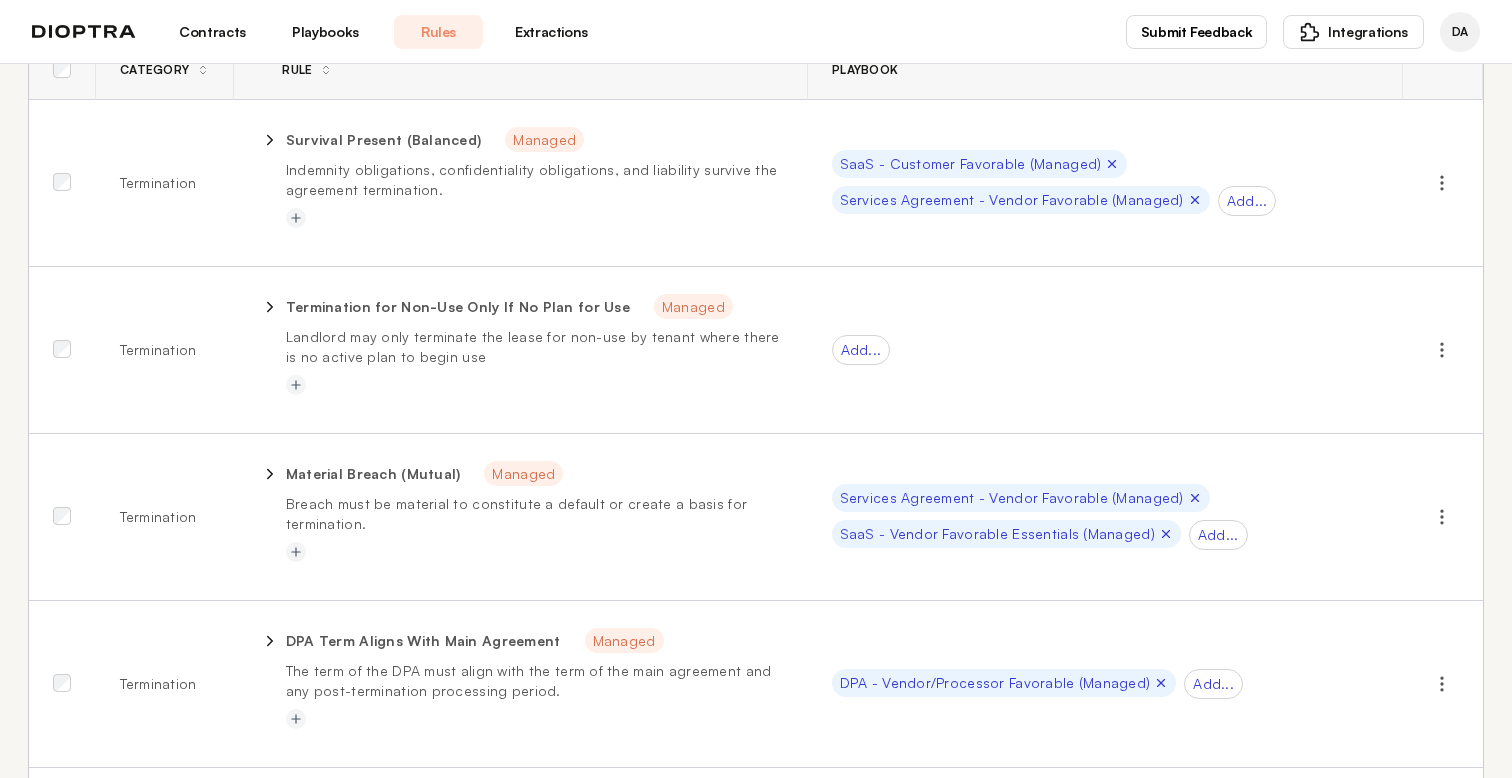 scroll, scrollTop: 0, scrollLeft: 0, axis: both 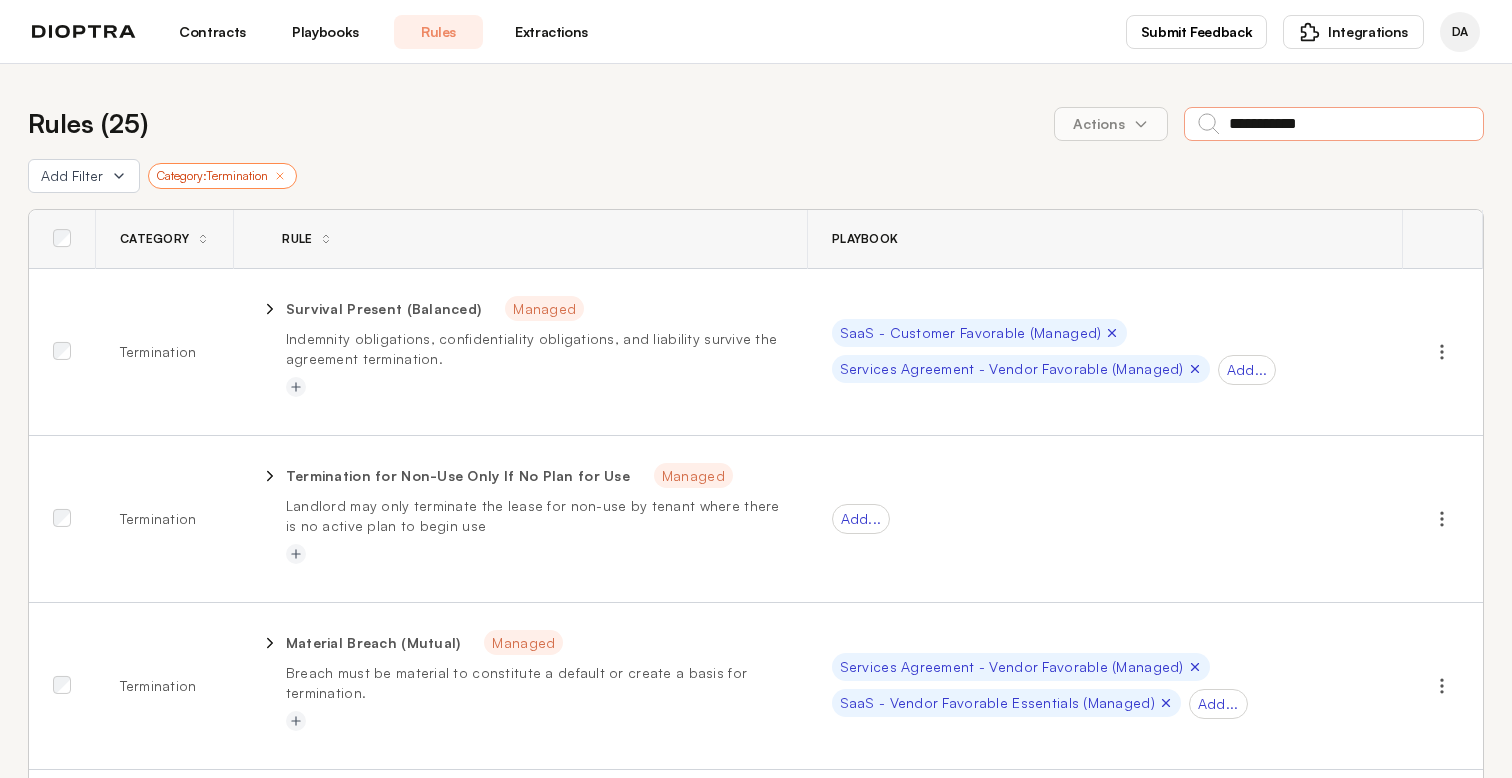click on "**********" at bounding box center (1334, 124) 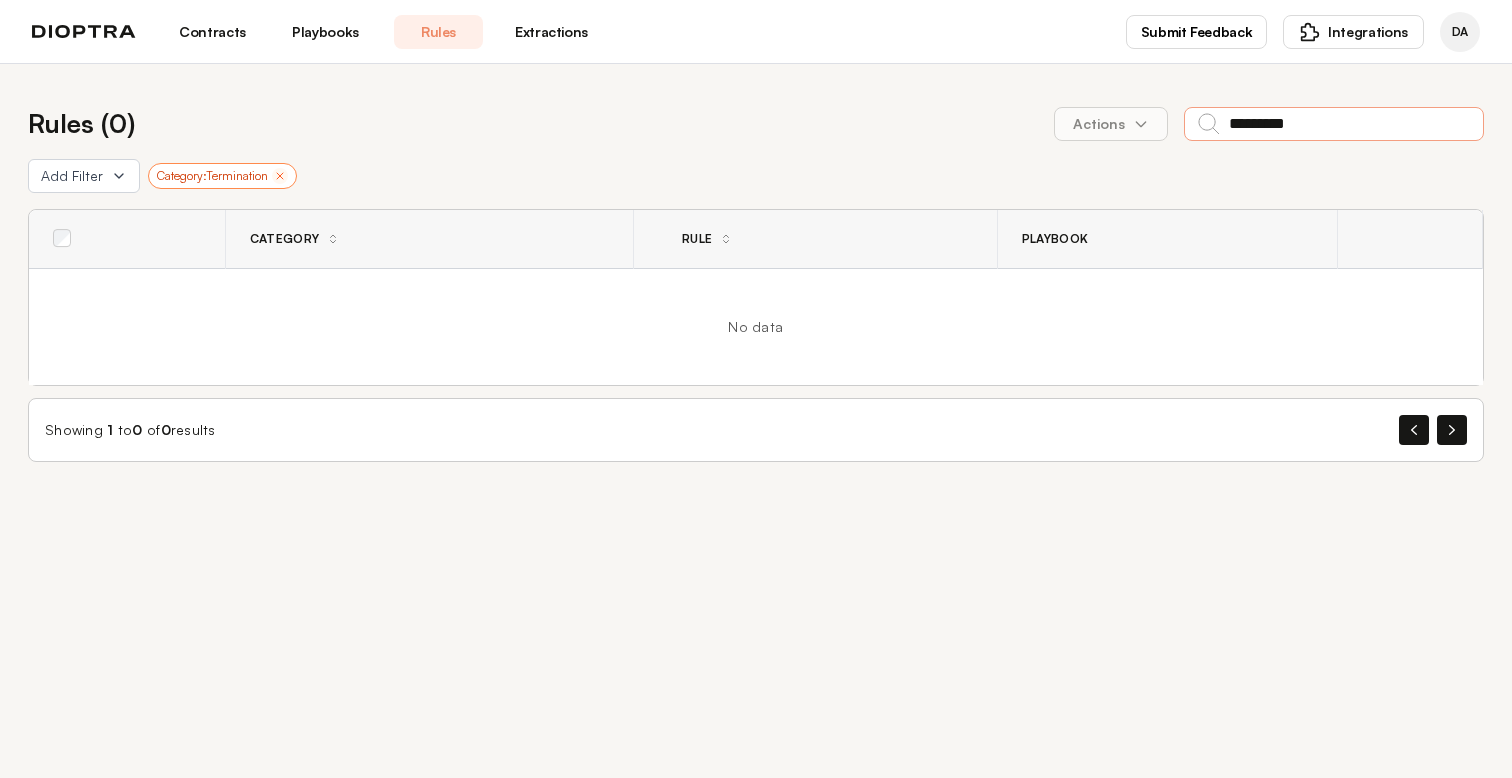 type on "*********" 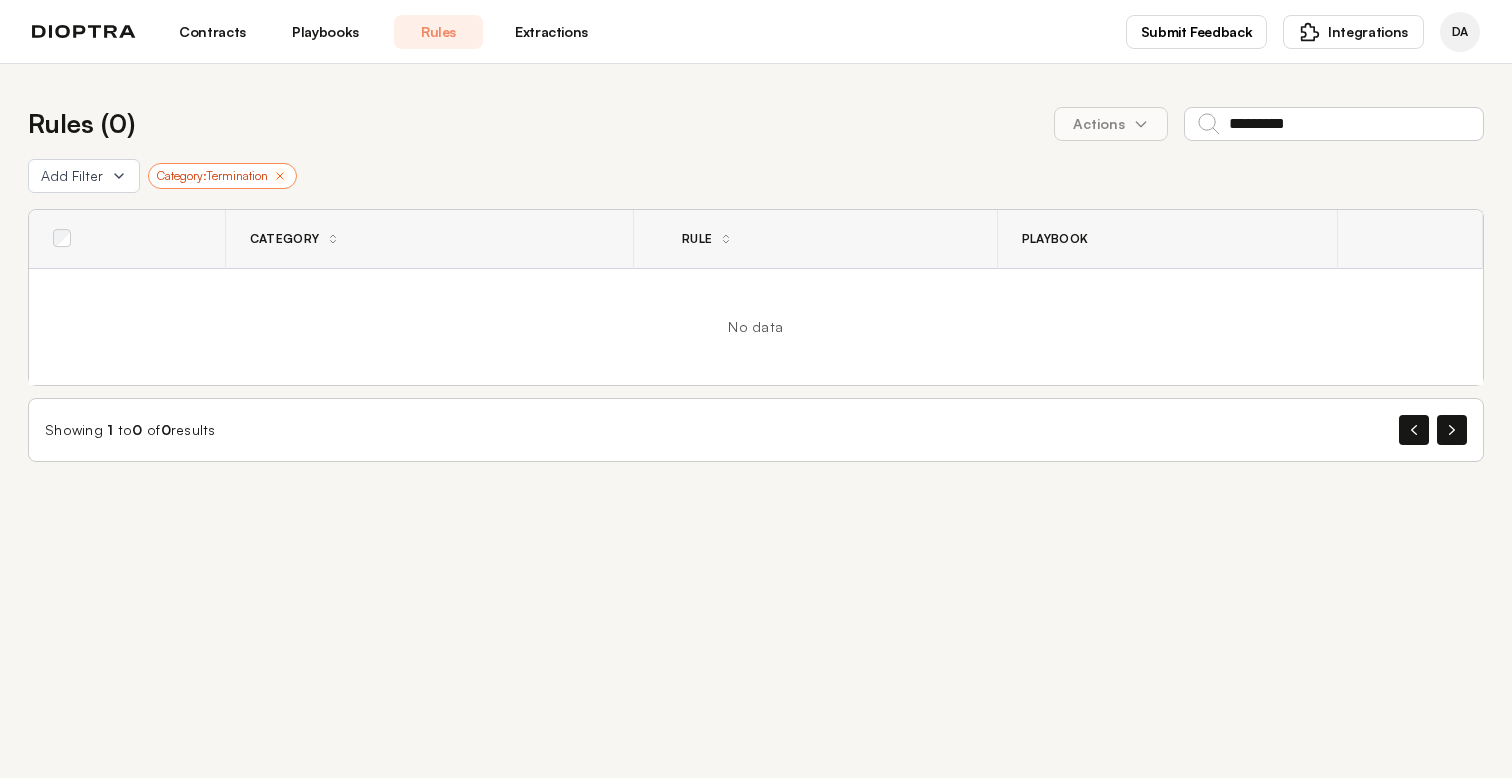 click 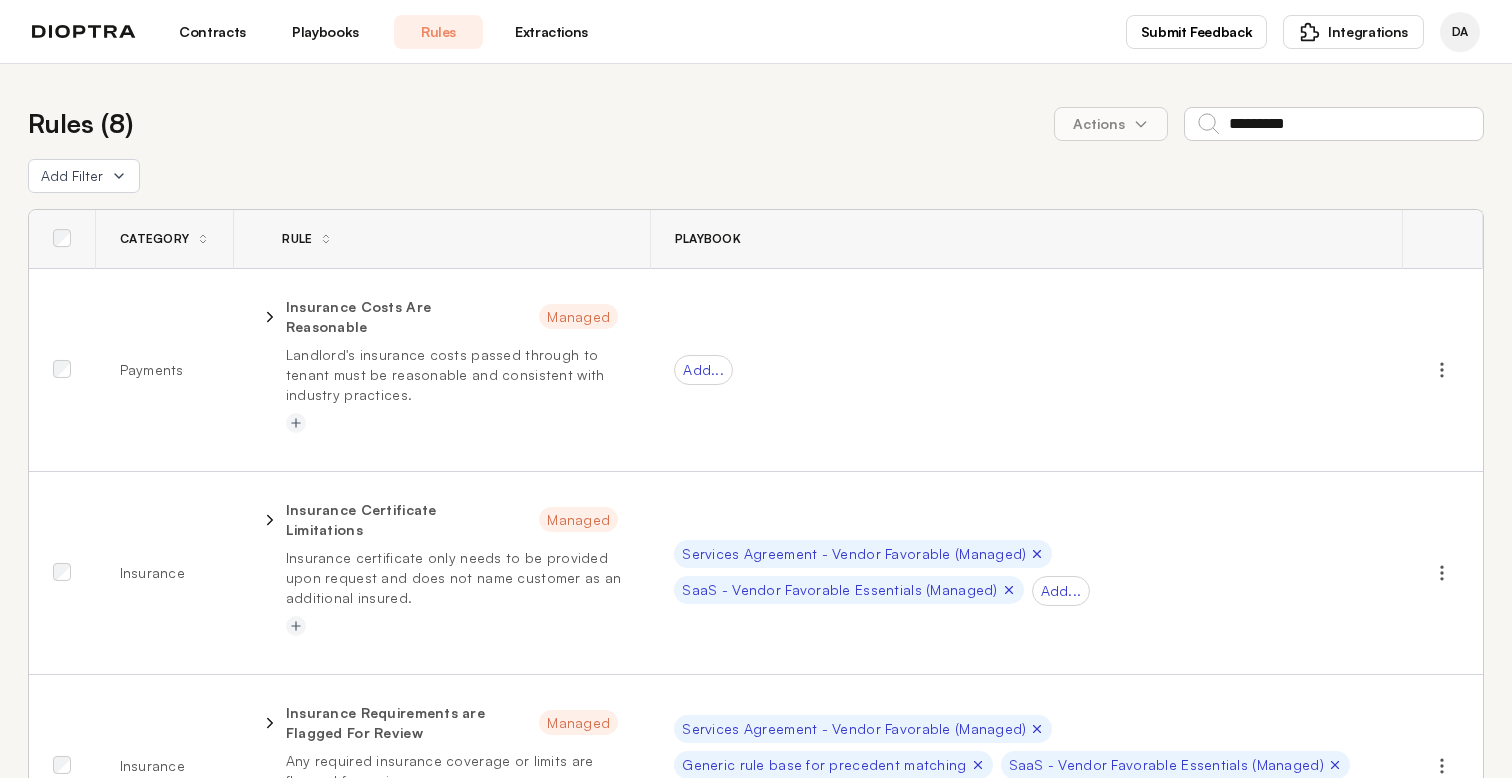 scroll, scrollTop: 31, scrollLeft: 0, axis: vertical 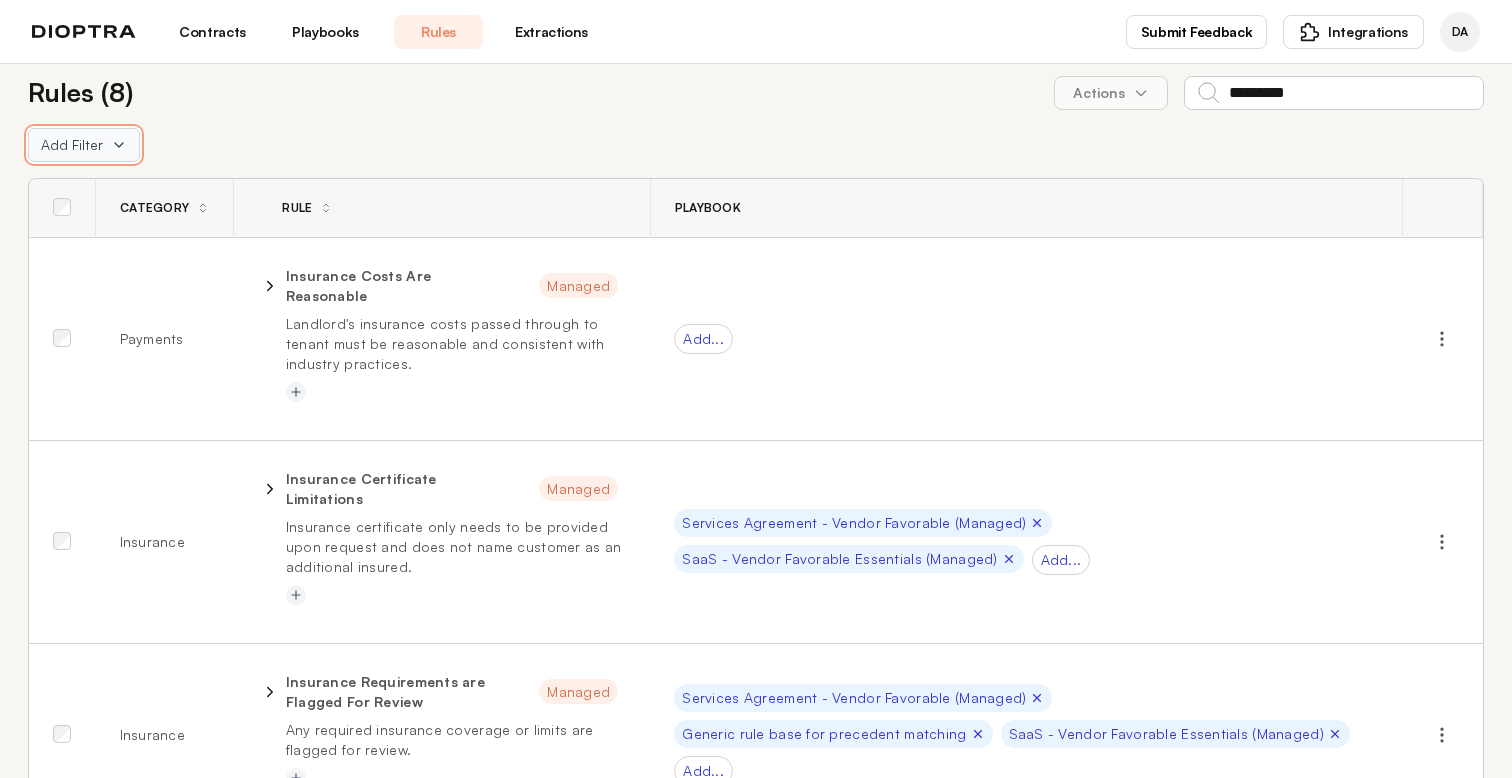click 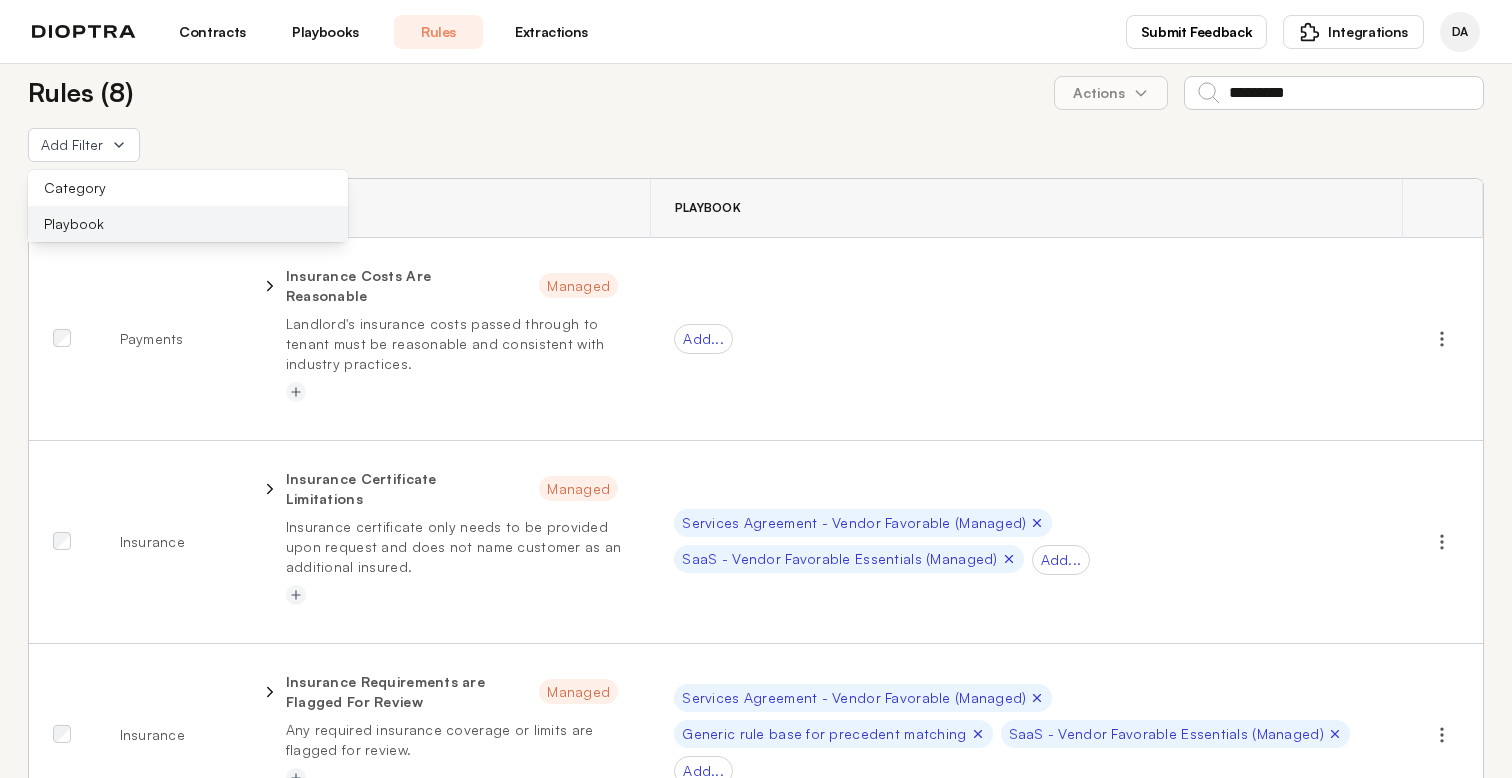 click on "Playbook" at bounding box center (188, 224) 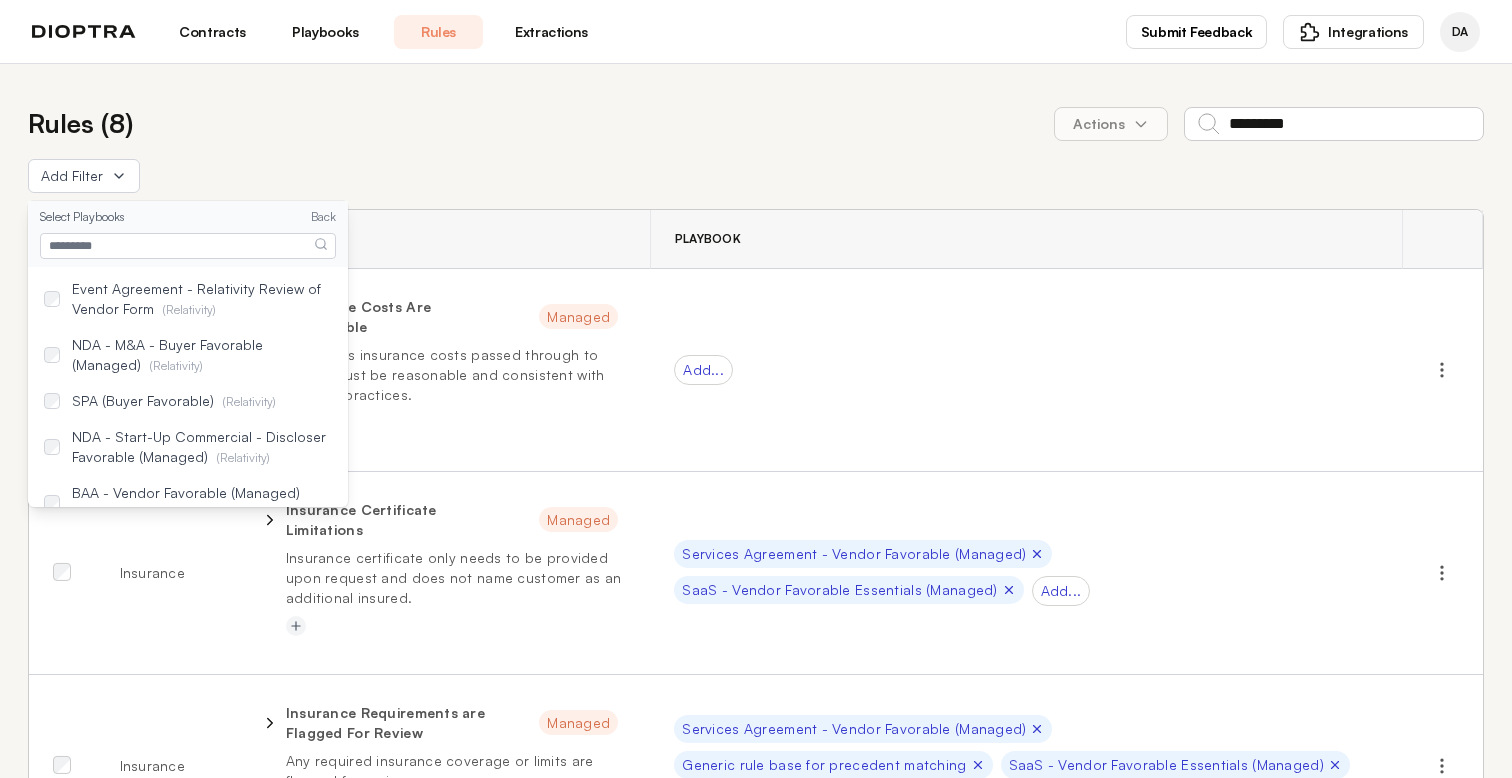 click at bounding box center [188, 246] 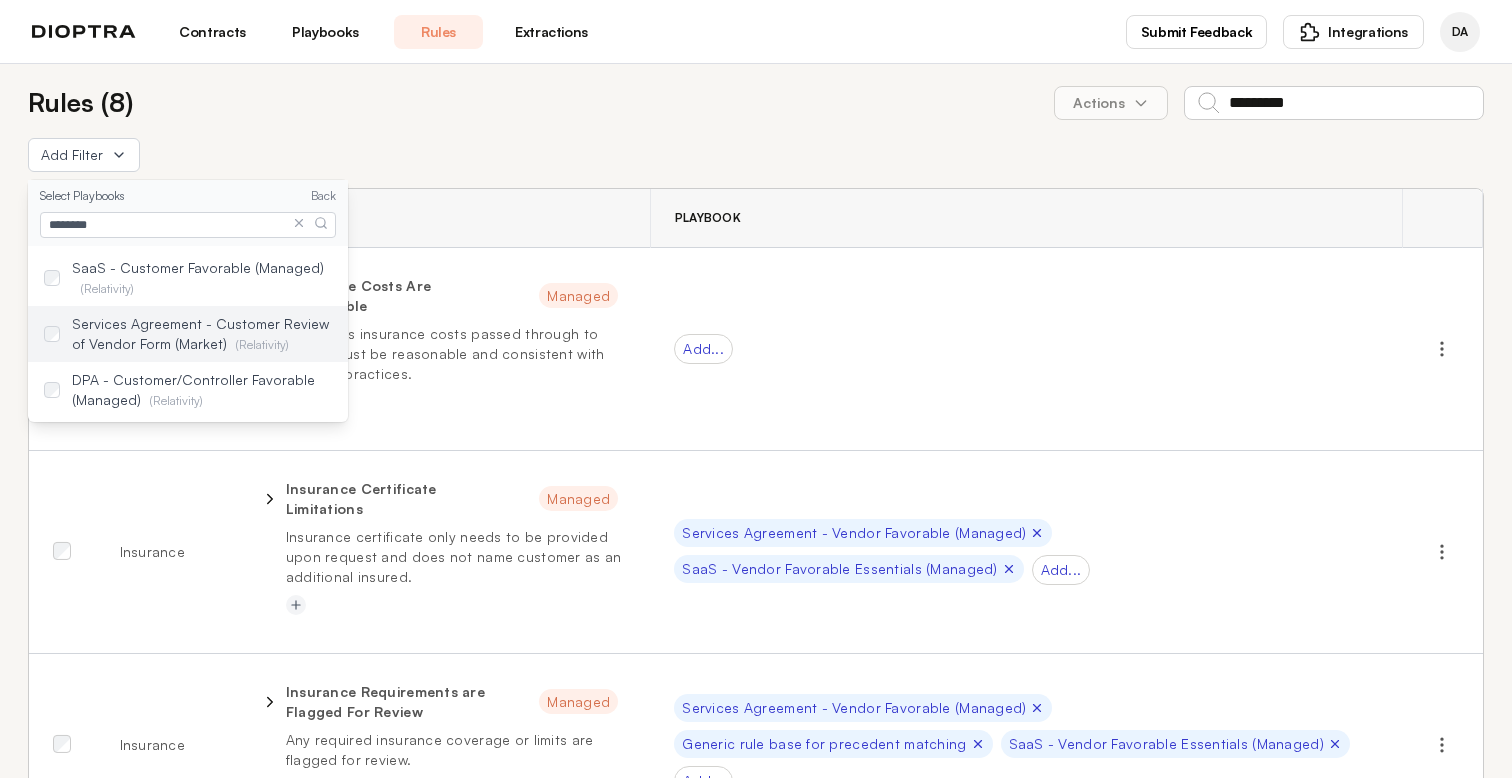 scroll, scrollTop: 22, scrollLeft: 0, axis: vertical 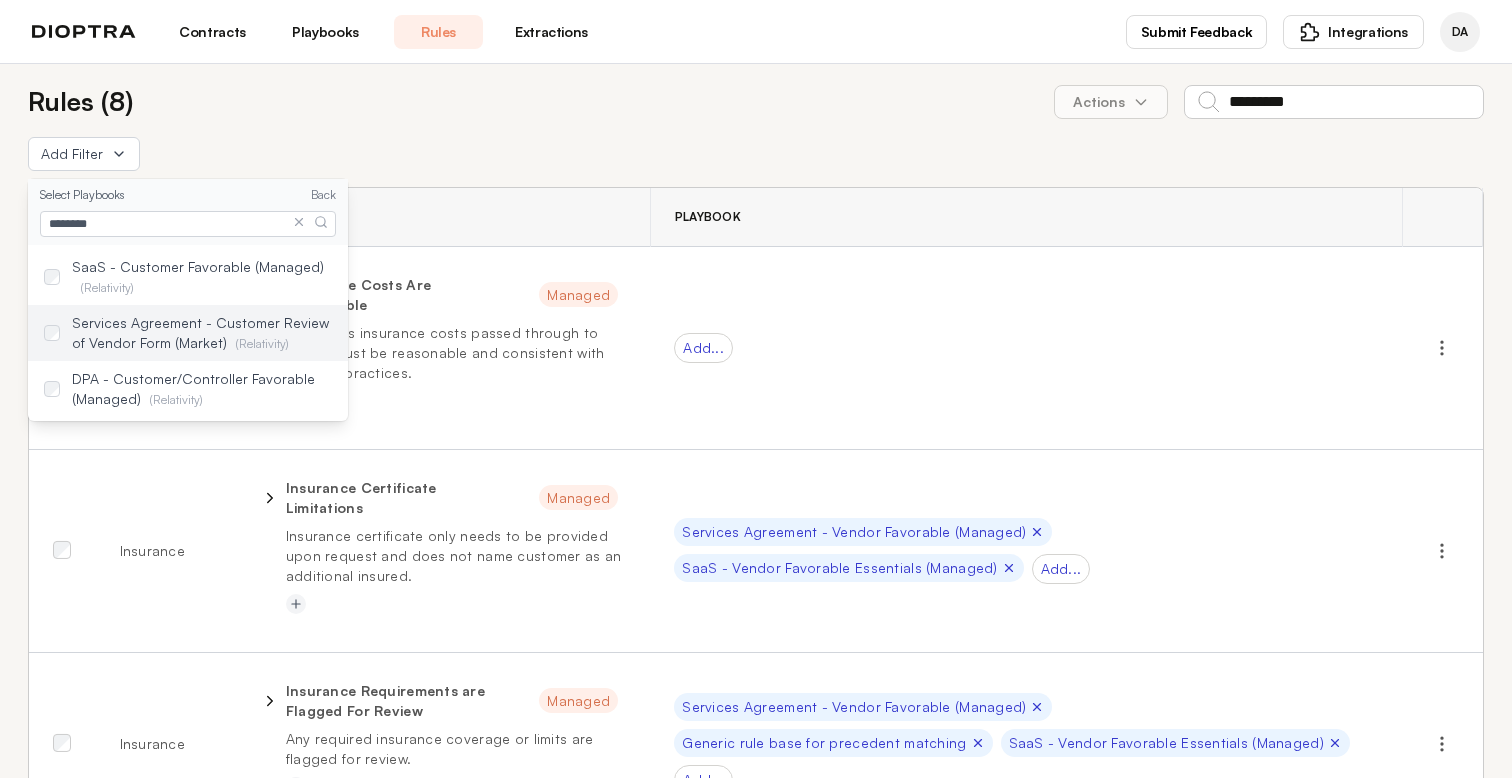type on "********" 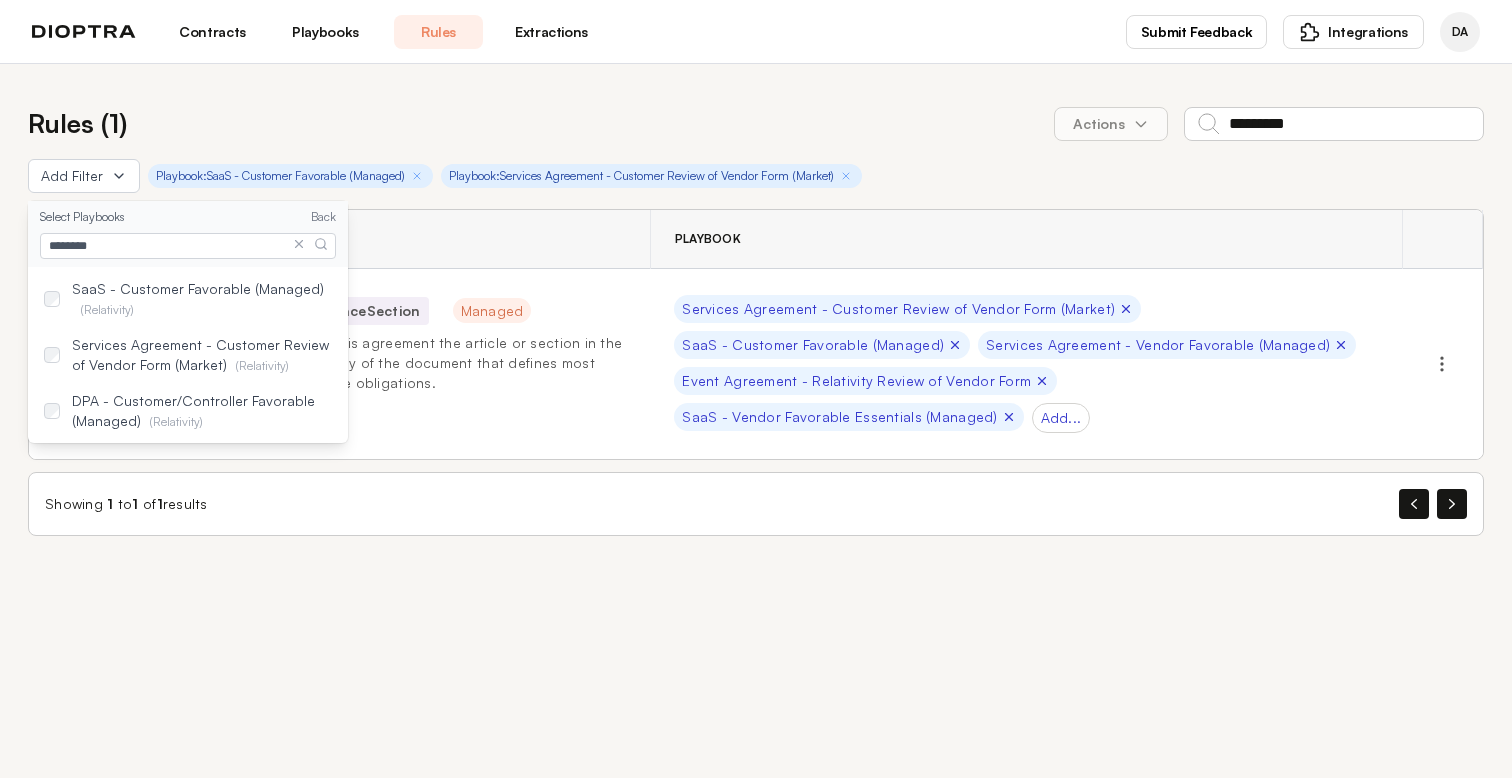 click on "**********" at bounding box center (756, 316) 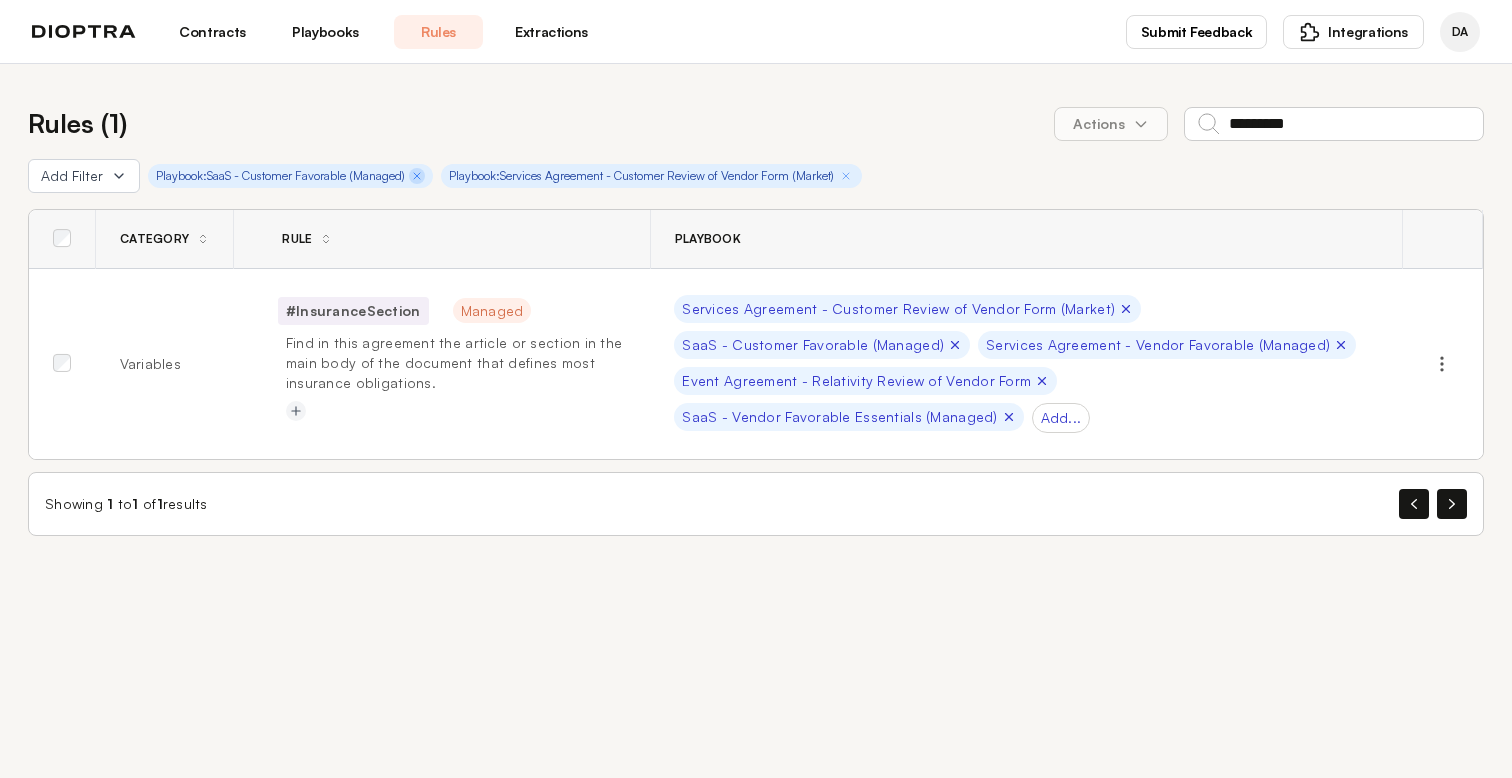 click 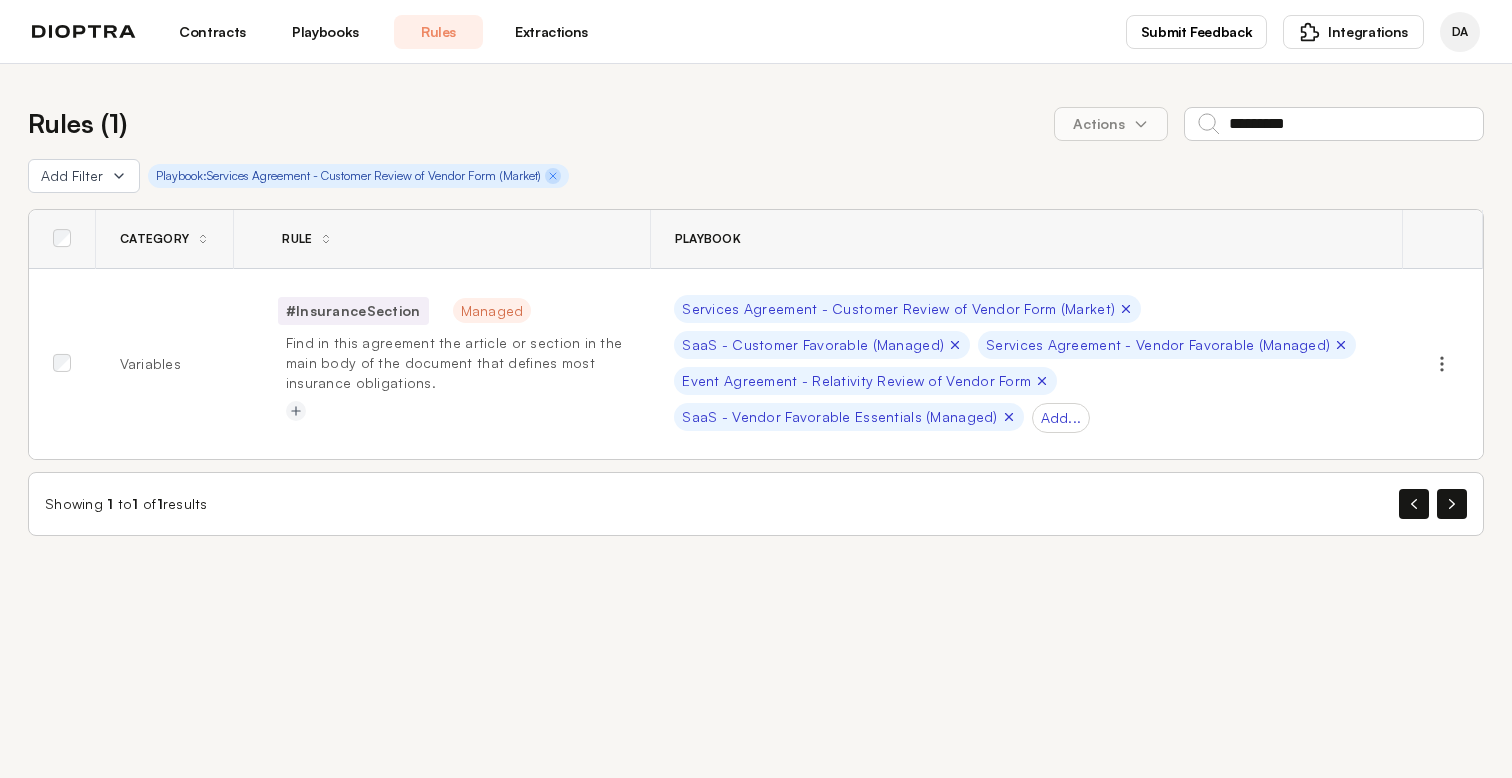 click at bounding box center [553, 176] 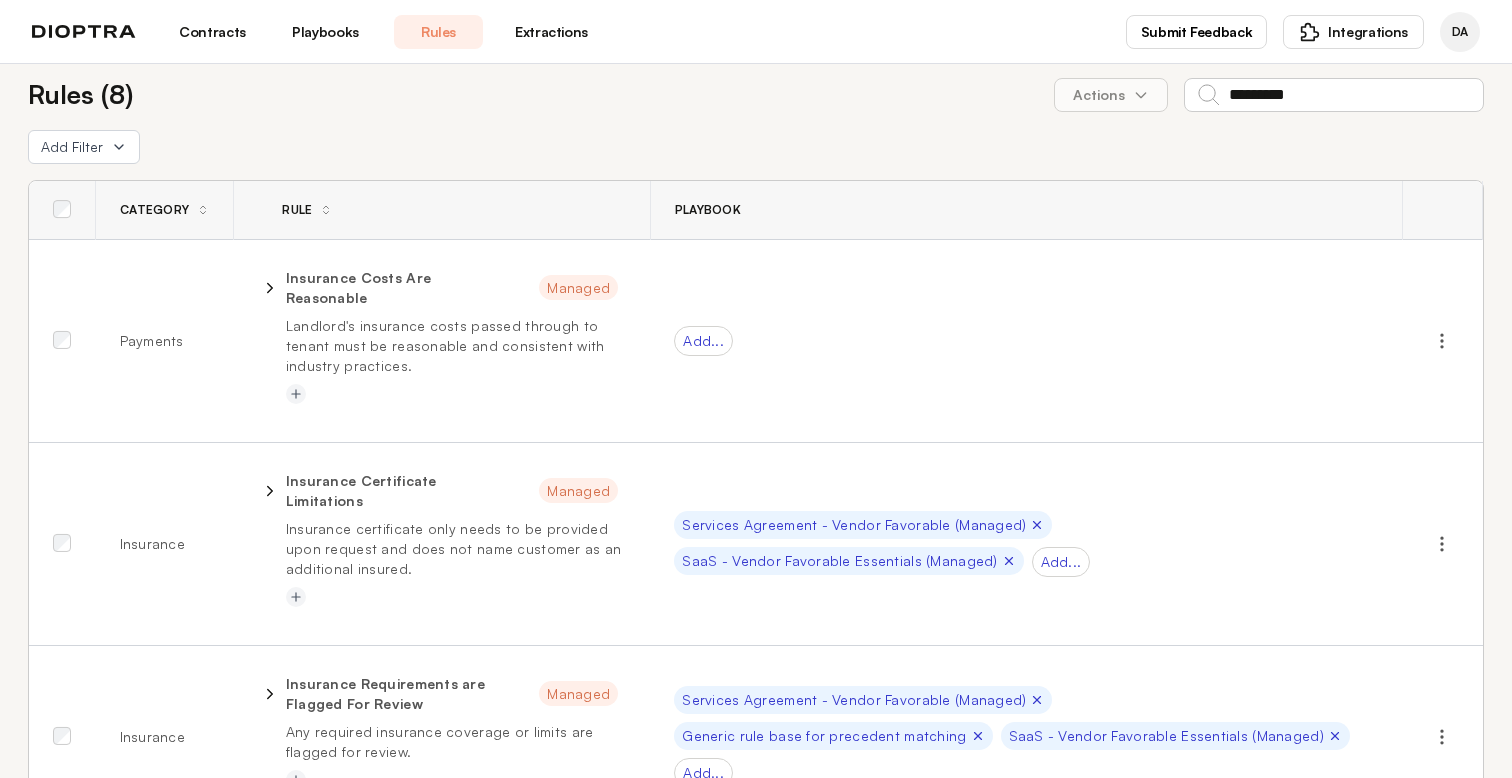 scroll, scrollTop: 17, scrollLeft: 0, axis: vertical 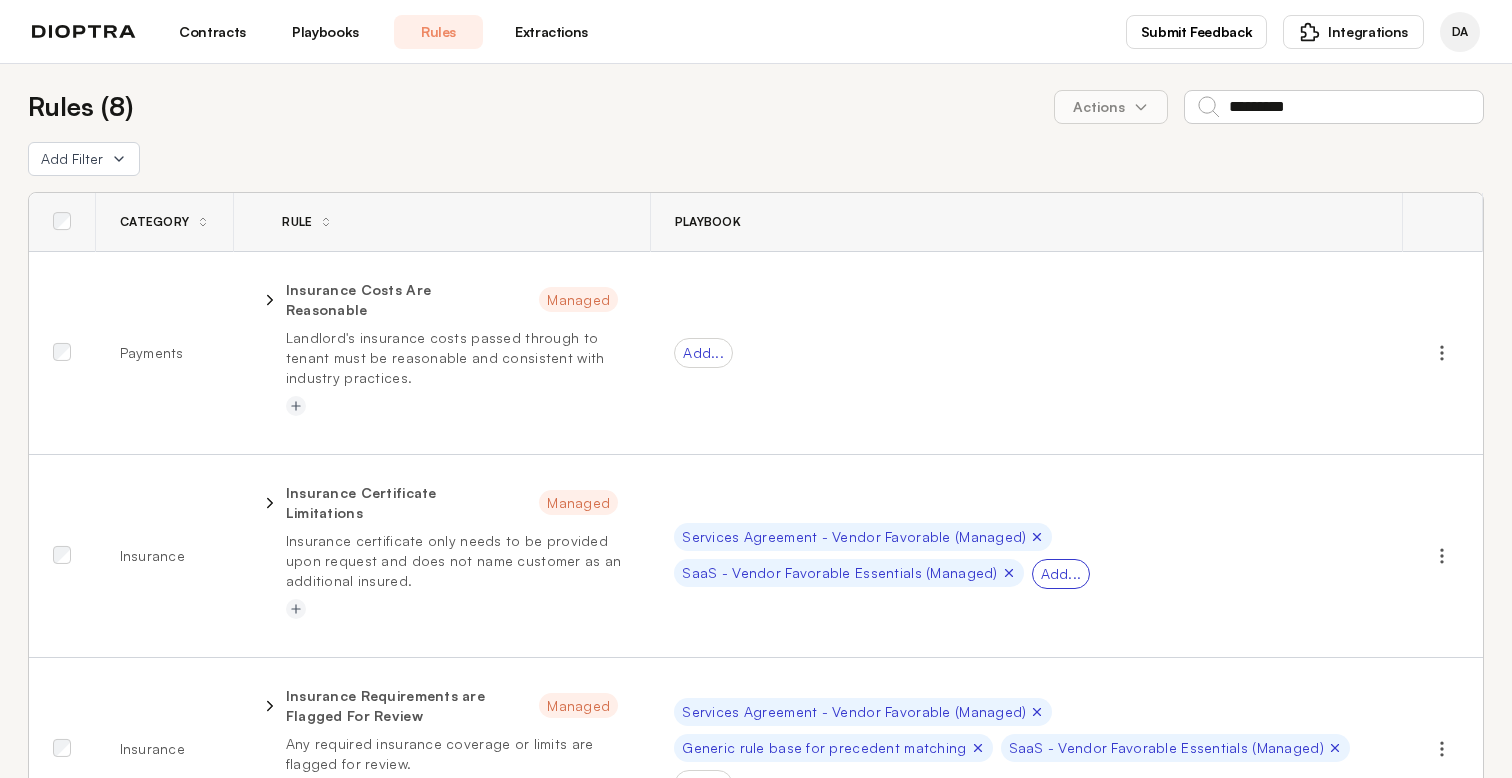 click on "Add..." at bounding box center [1061, 574] 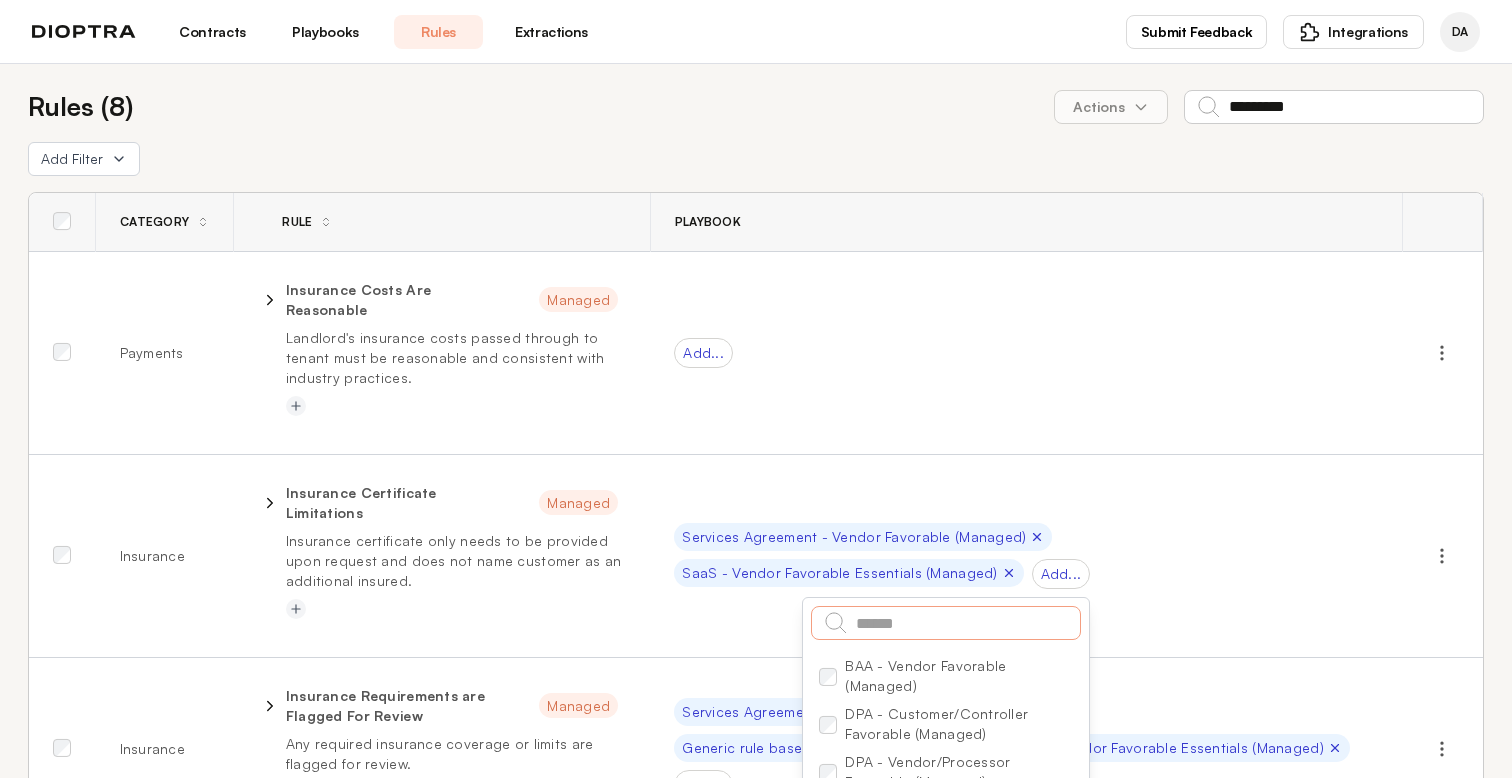click at bounding box center (946, 623) 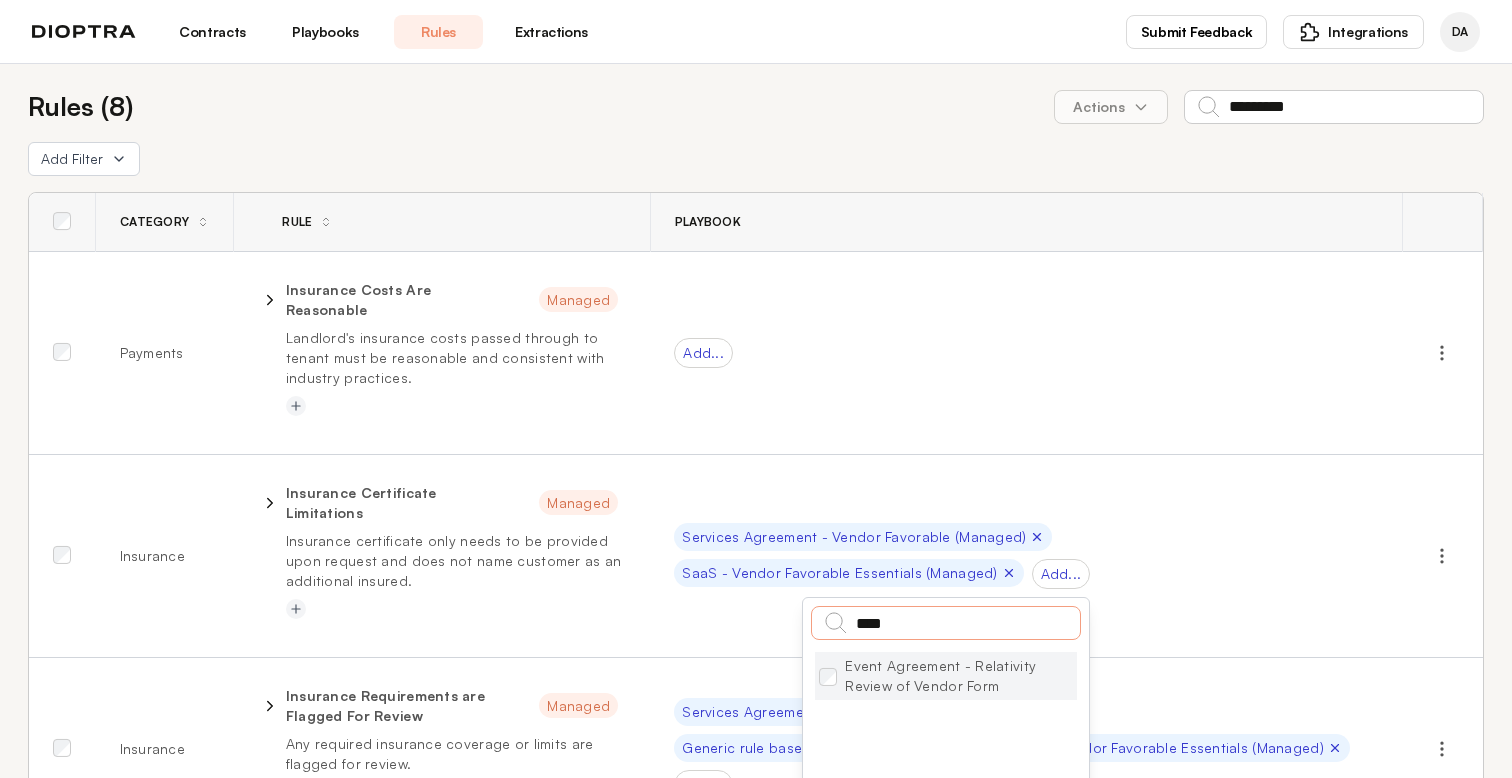 type on "****" 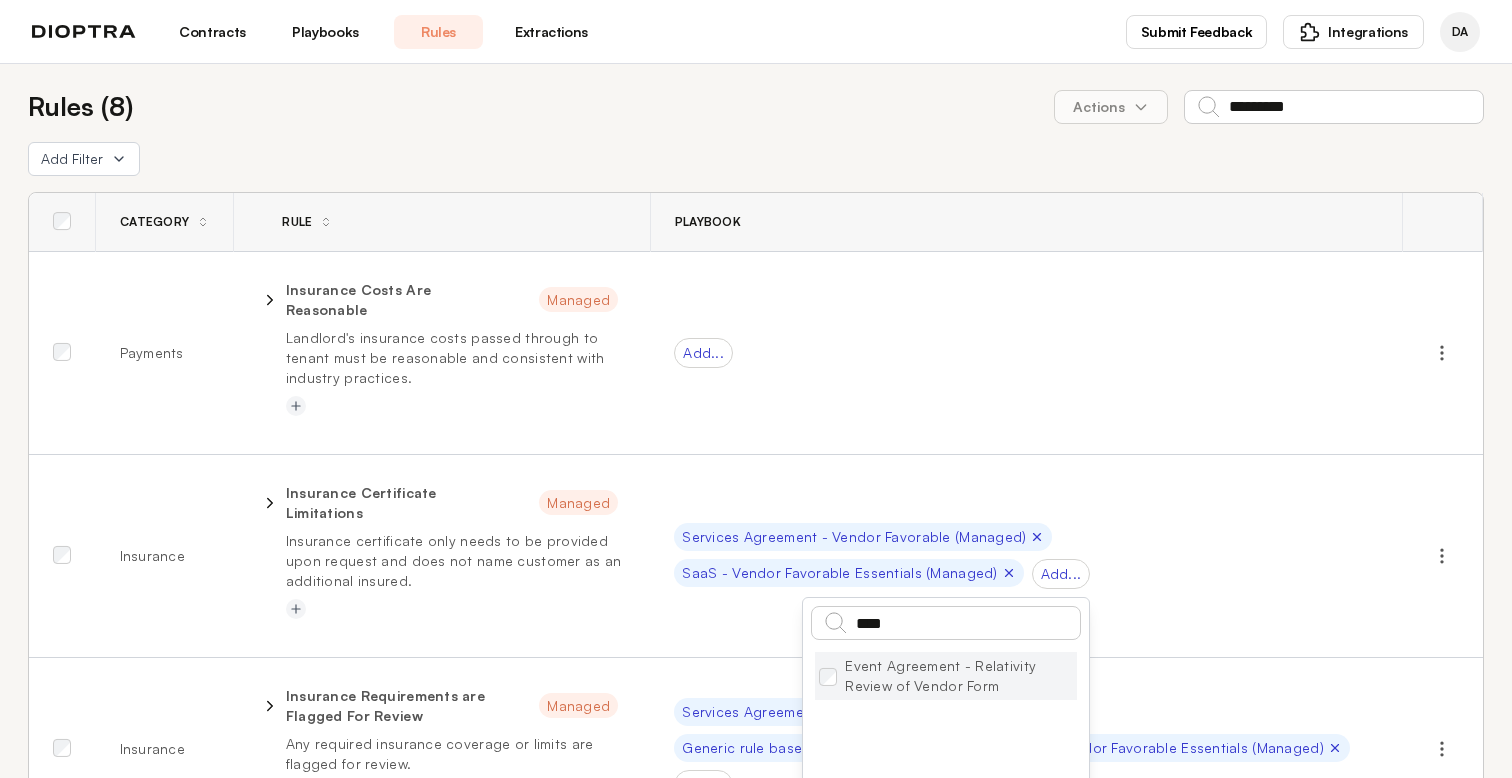 click on "Event Agreement - Relativity Review of Vendor Form" at bounding box center [946, 676] 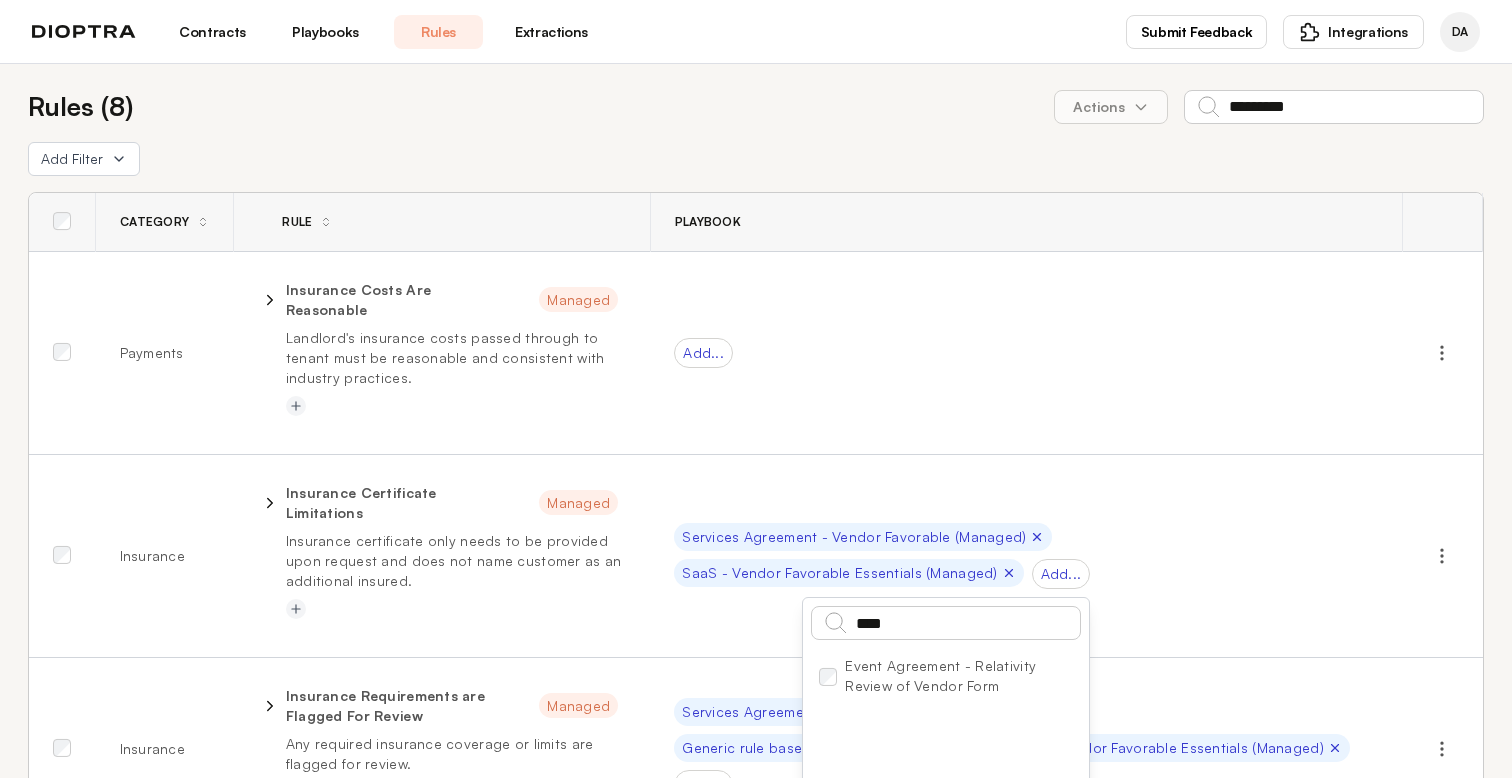 scroll, scrollTop: 131, scrollLeft: 0, axis: vertical 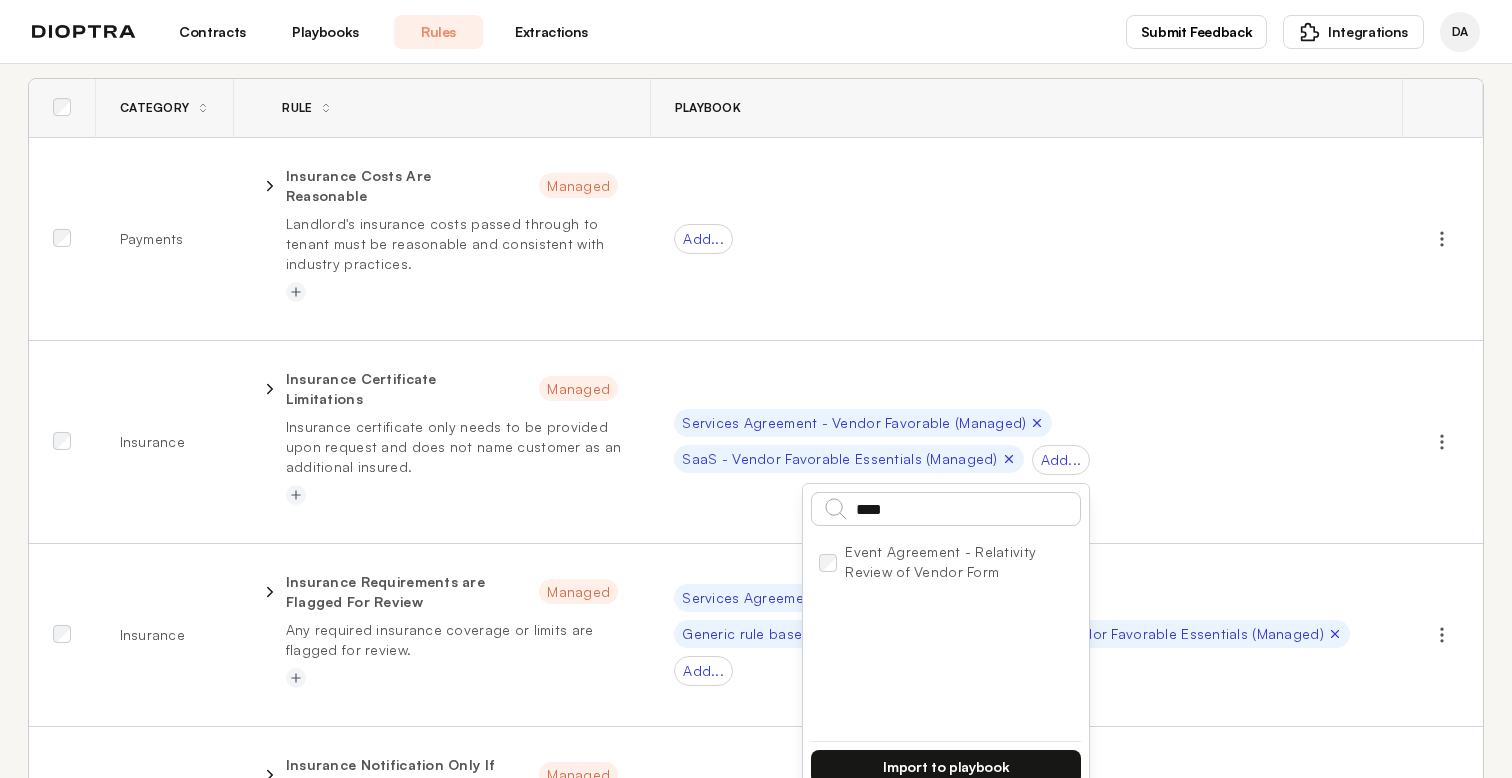 click on "Import to playbook" at bounding box center (946, 767) 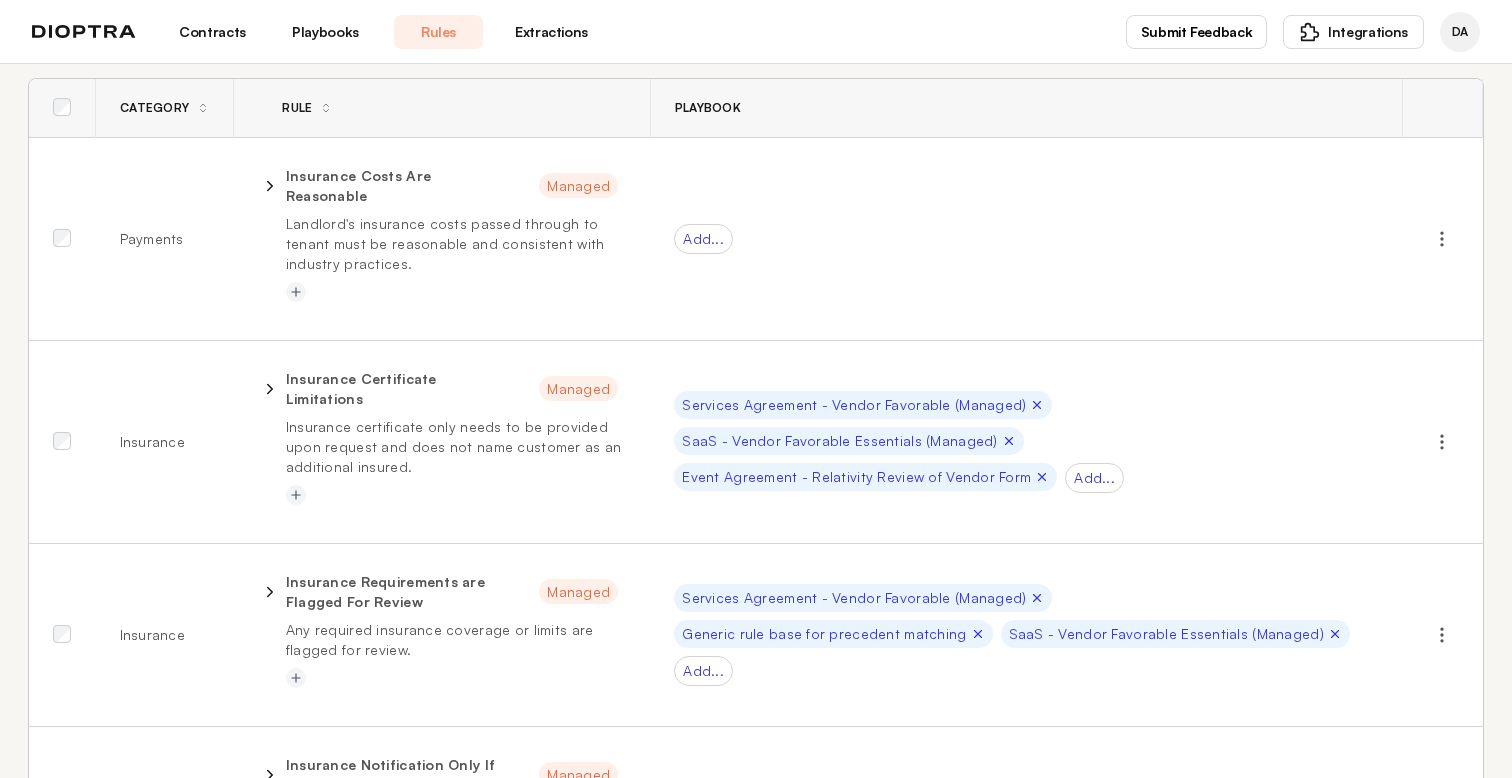 scroll, scrollTop: 0, scrollLeft: 0, axis: both 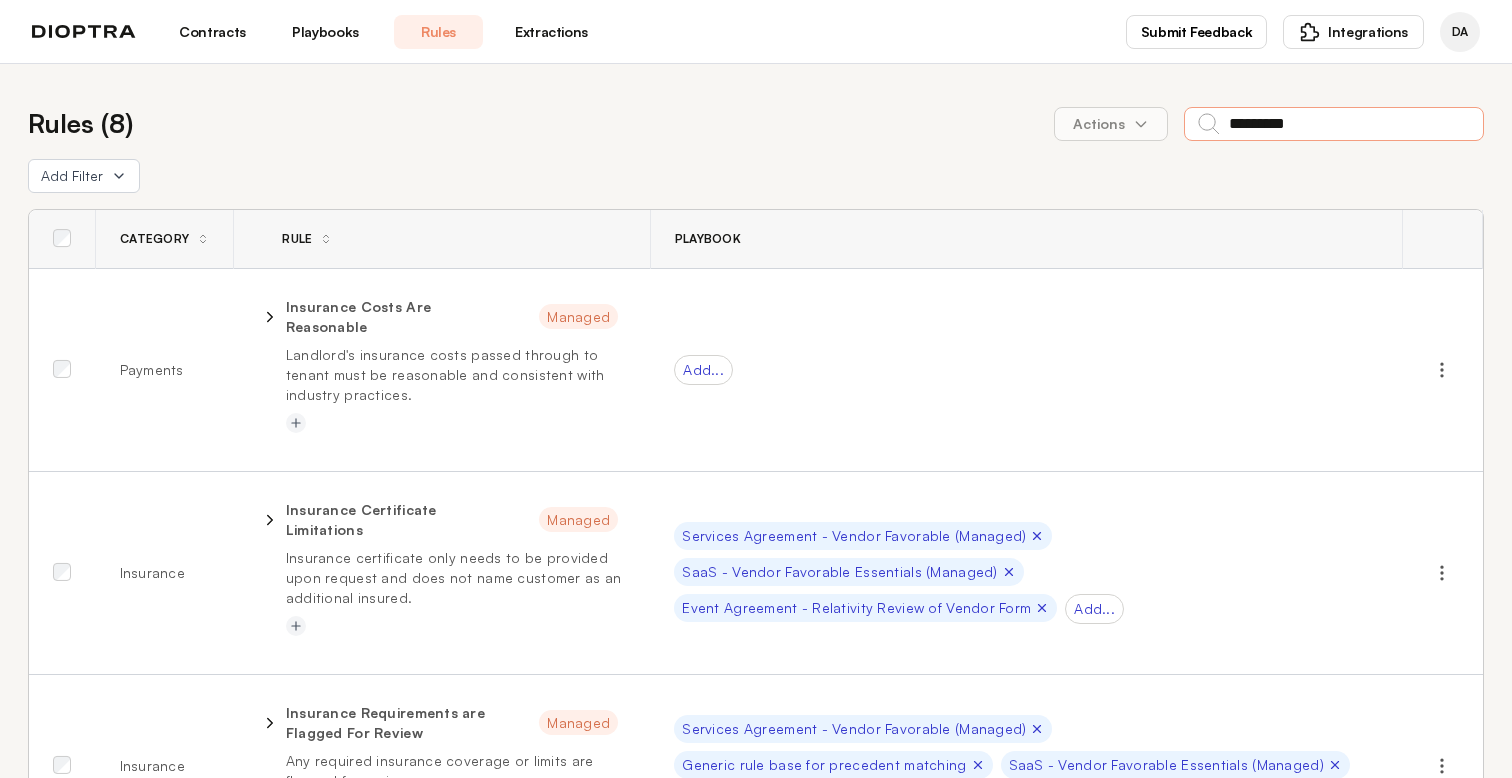 click on "*********" at bounding box center (1334, 124) 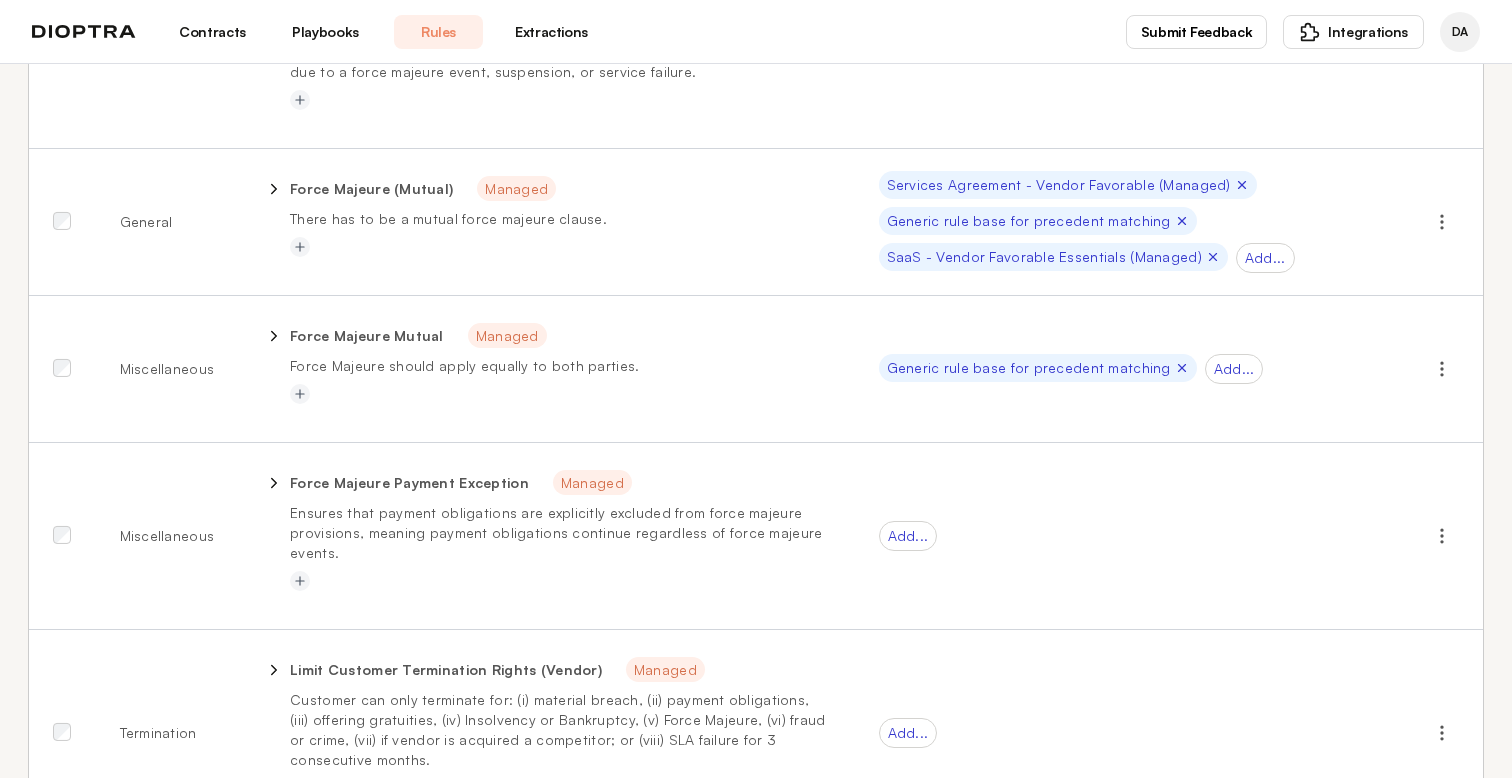 scroll, scrollTop: 674, scrollLeft: 0, axis: vertical 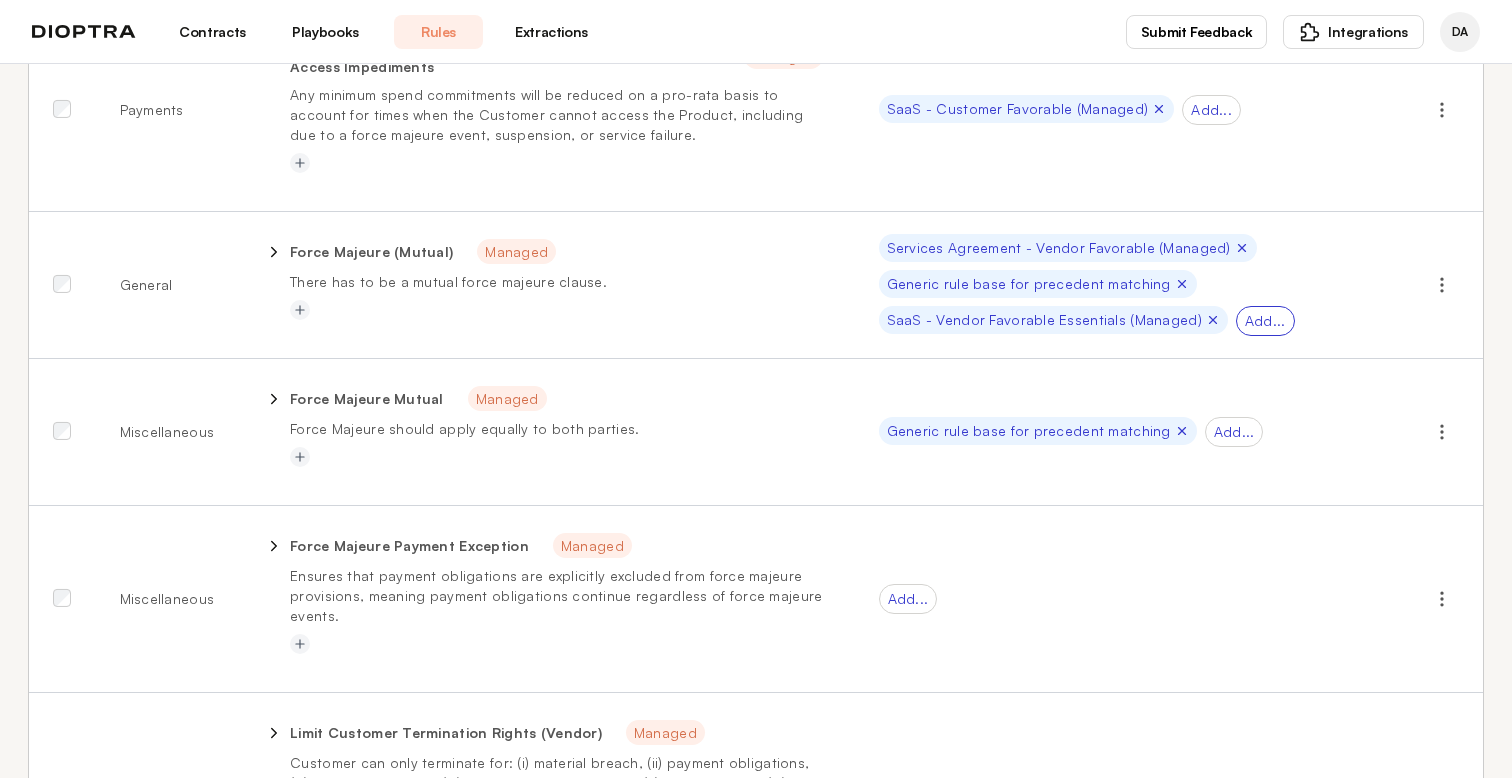 type on "**********" 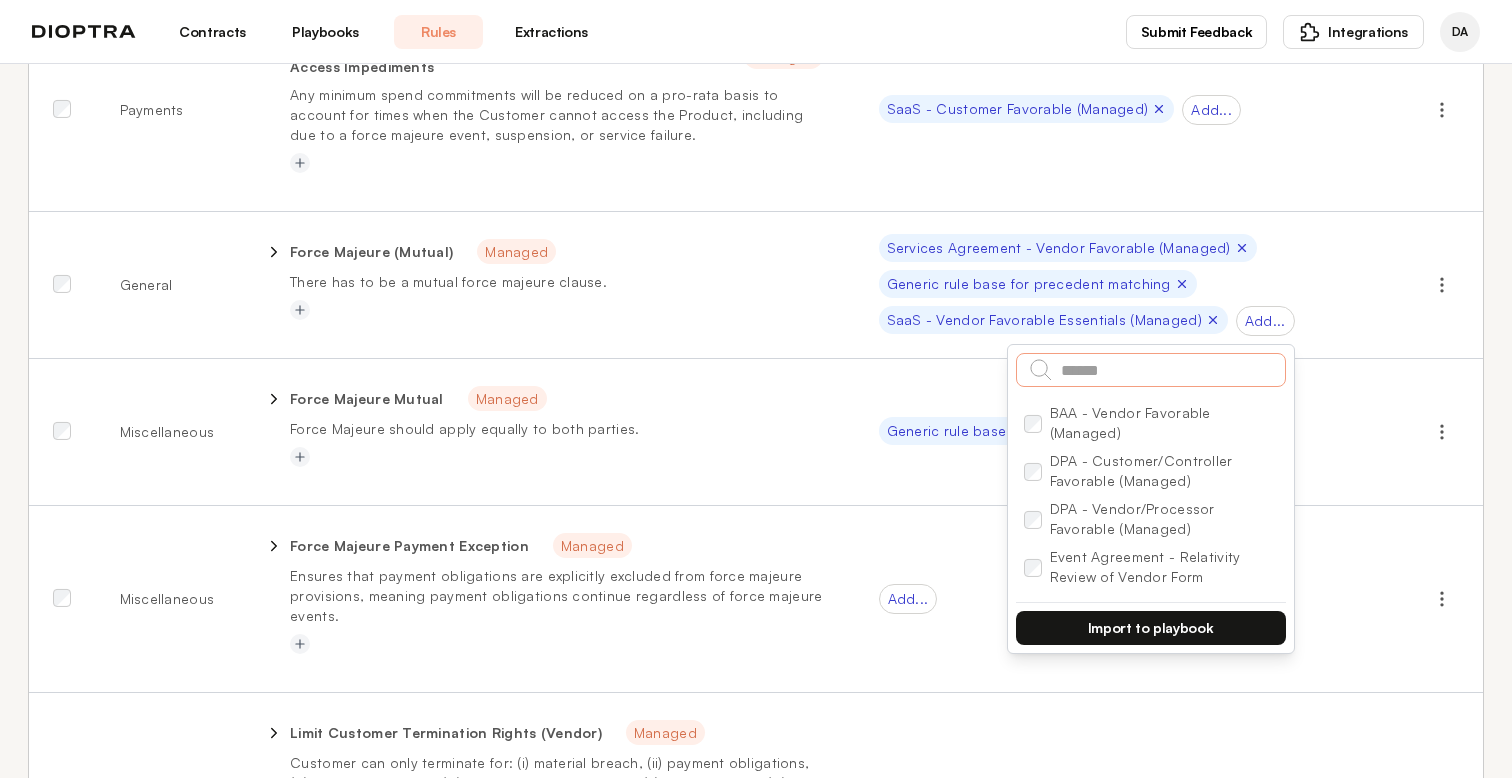 click at bounding box center [1151, 370] 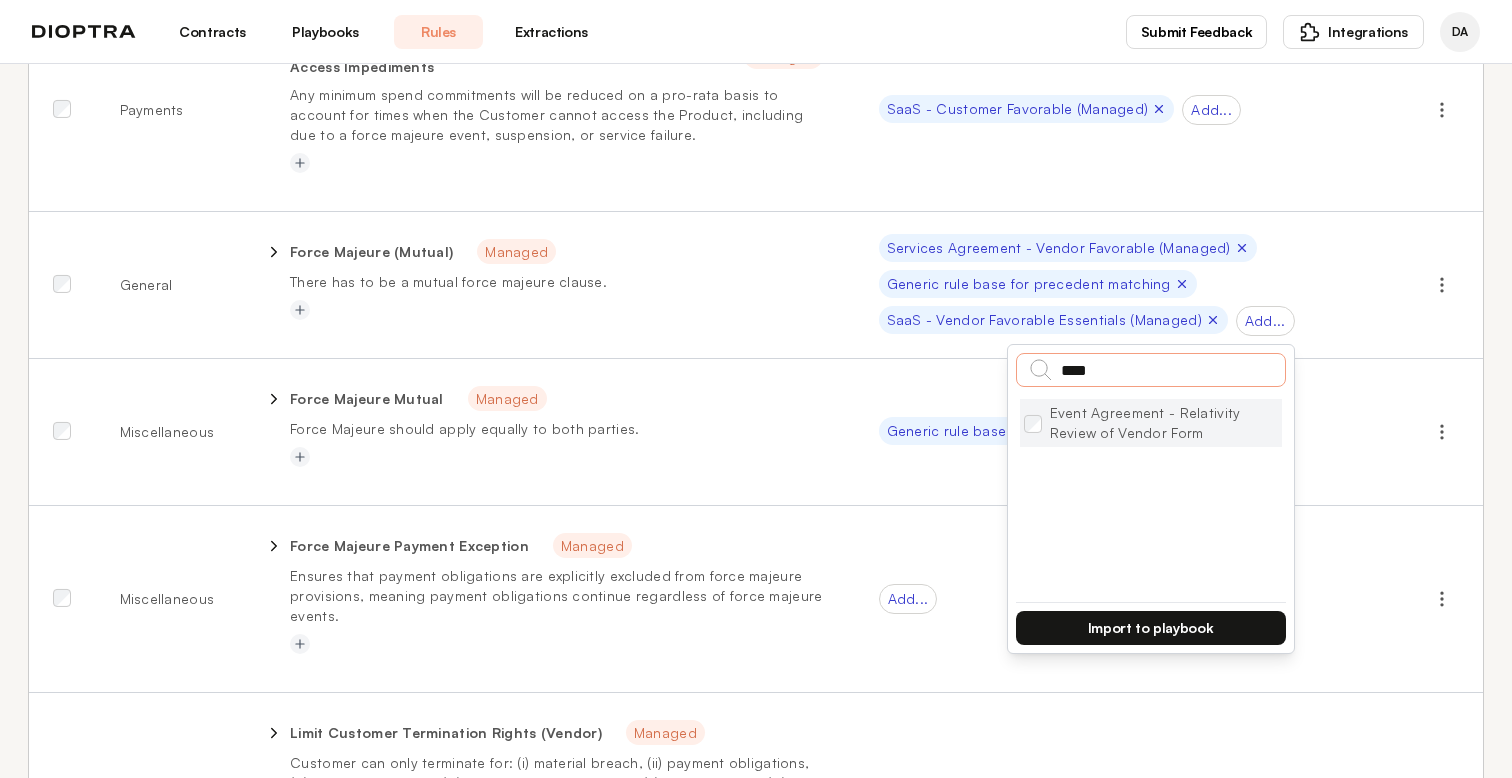 type on "****" 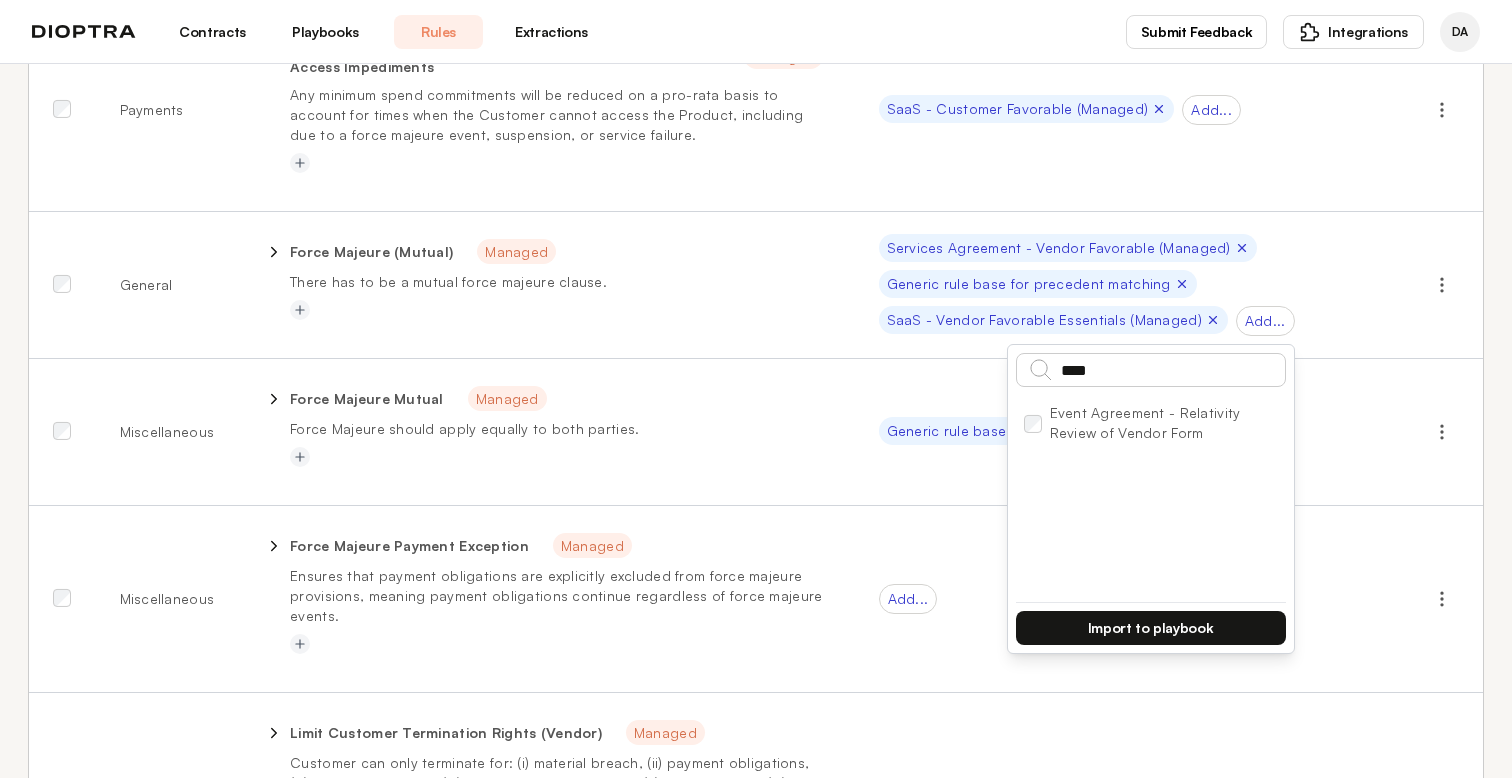 click on "Import to playbook" at bounding box center [1151, 628] 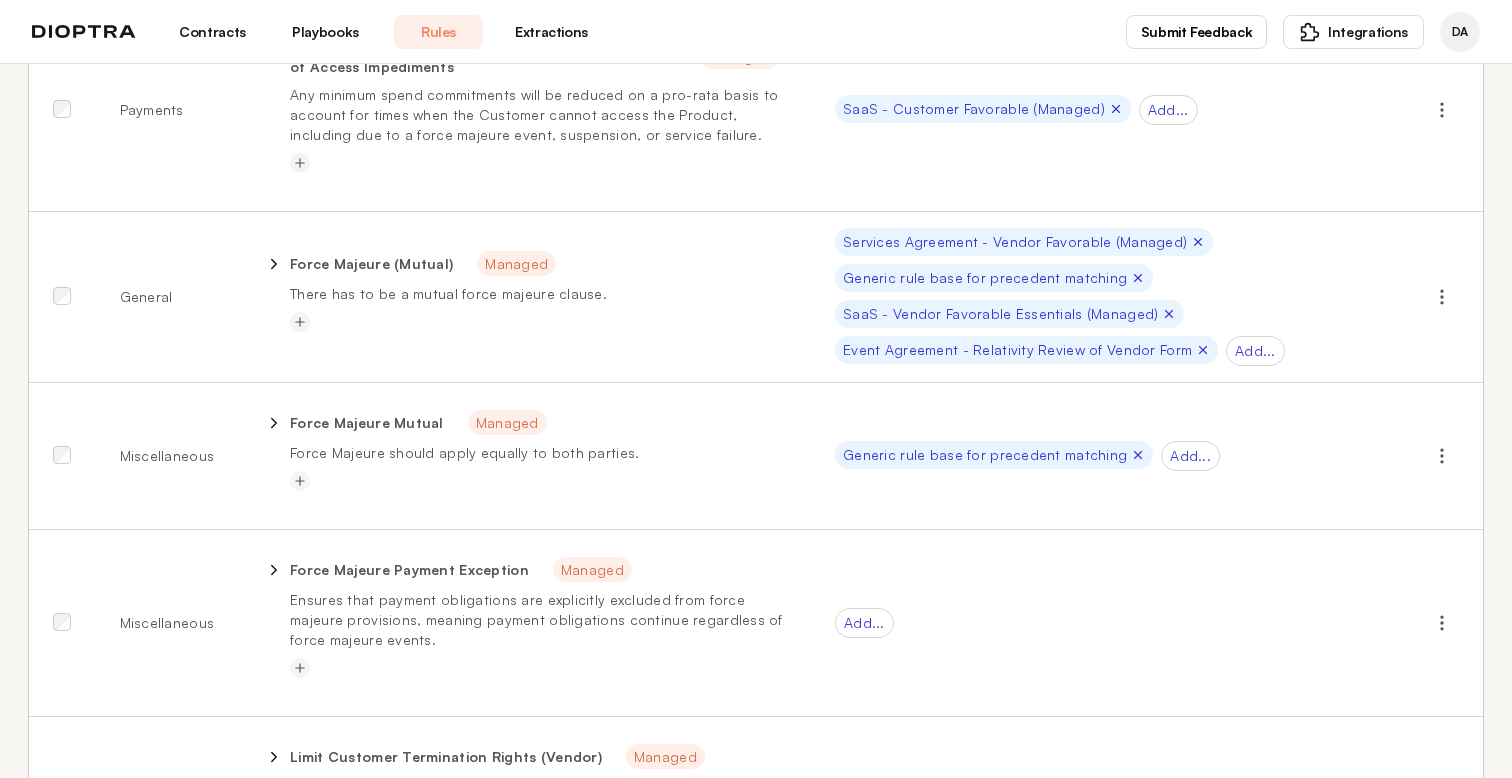 scroll, scrollTop: 0, scrollLeft: 0, axis: both 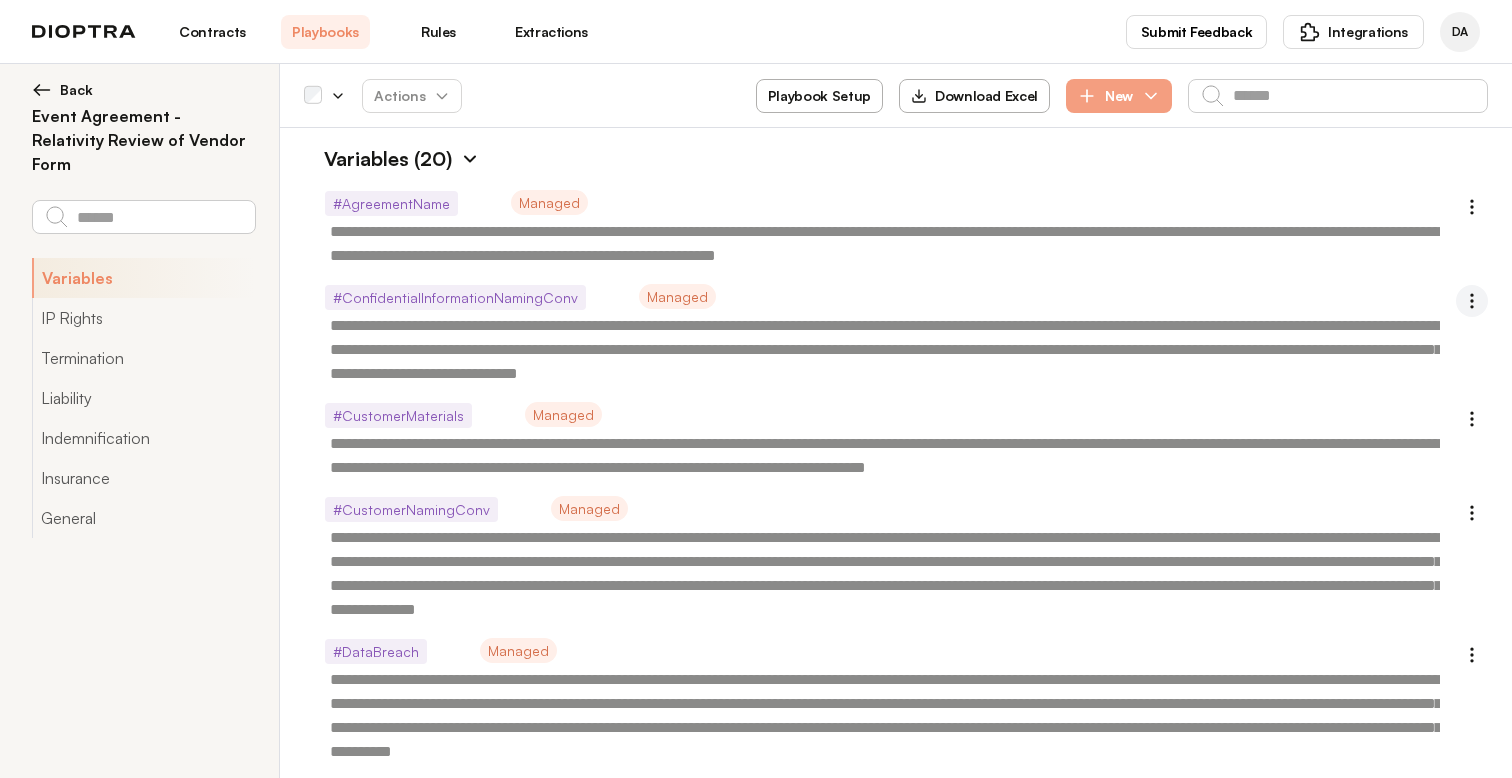 click 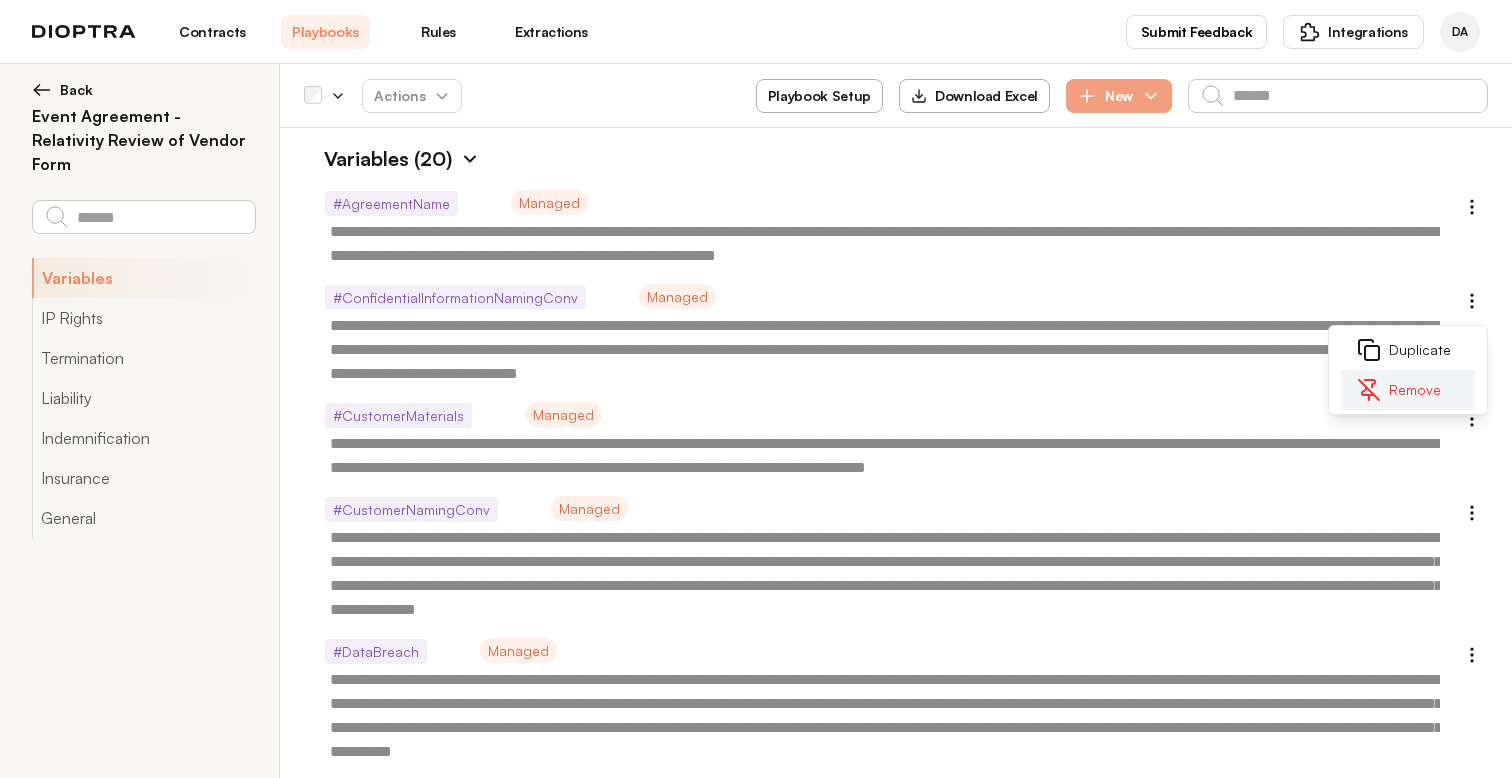 click on "Remove" at bounding box center (1408, 390) 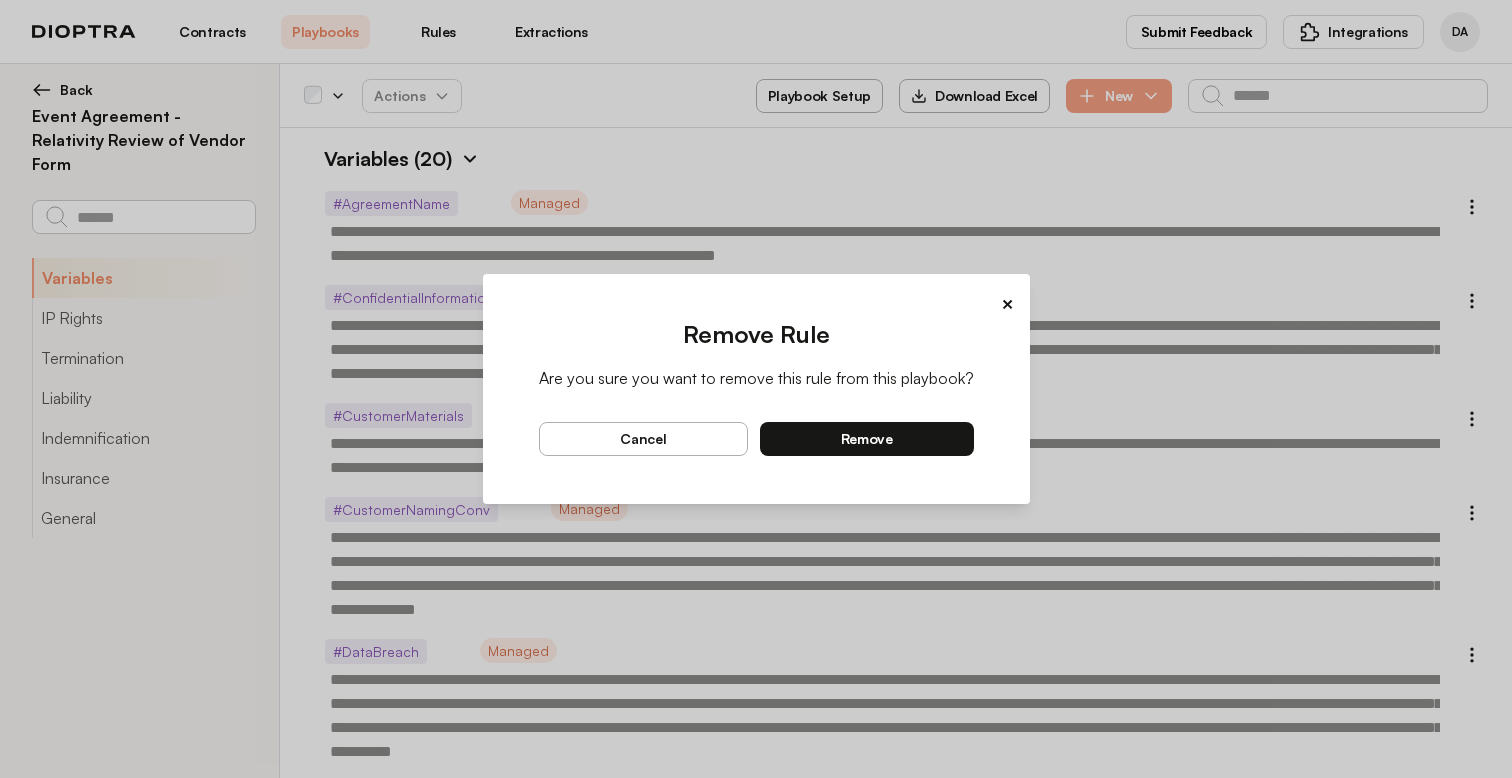 click on "remove" at bounding box center [867, 439] 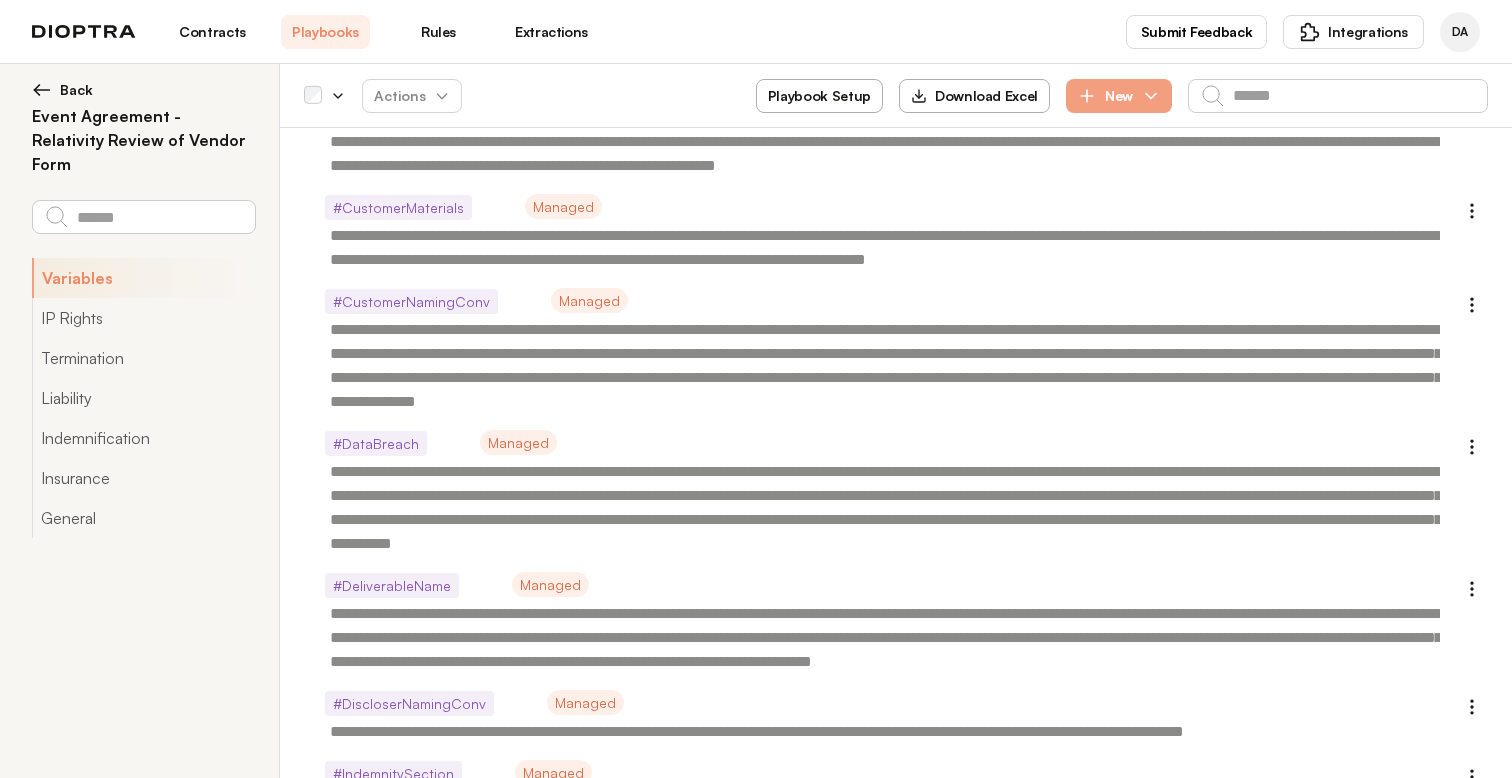scroll, scrollTop: 100, scrollLeft: 0, axis: vertical 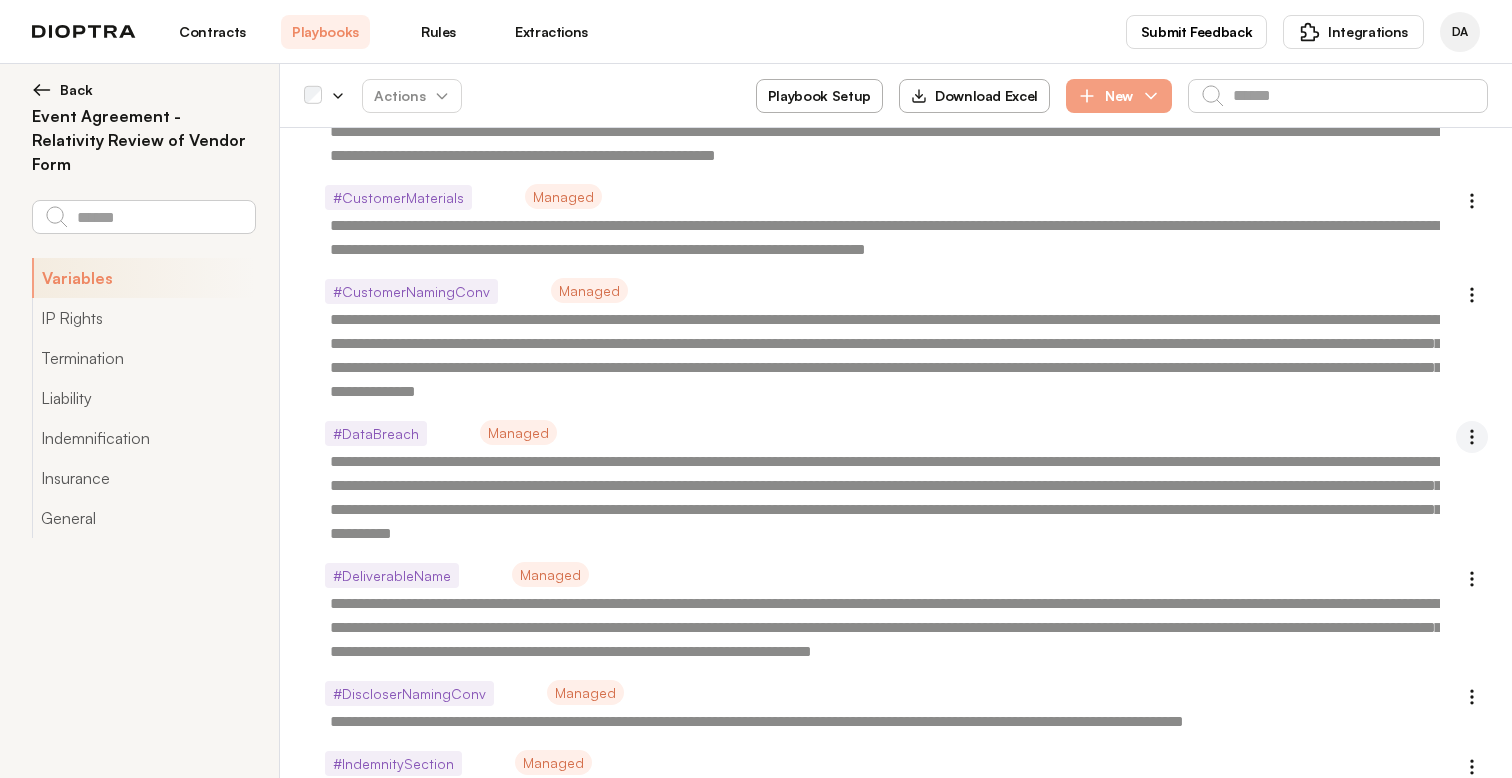 click 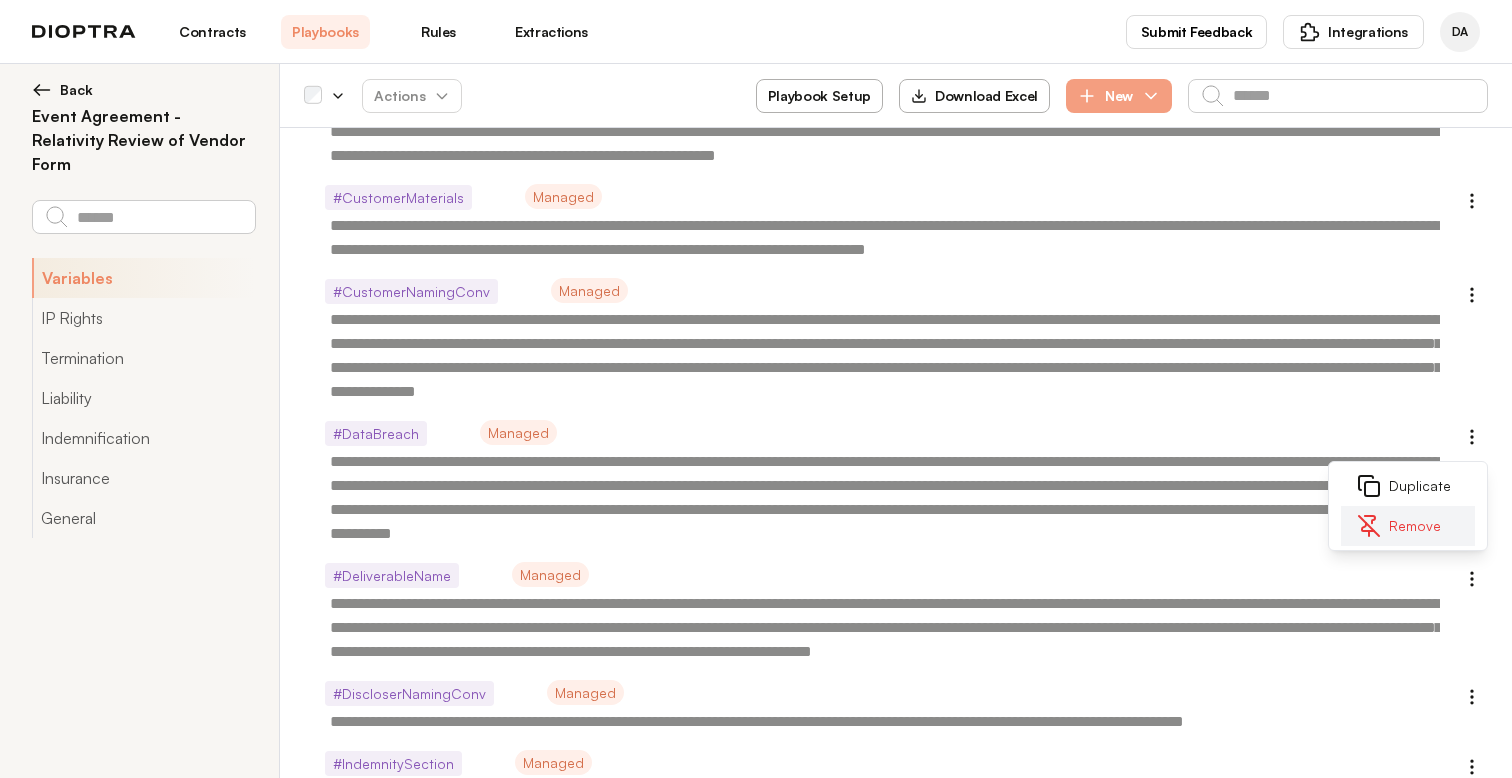 click on "Remove" at bounding box center (1408, 526) 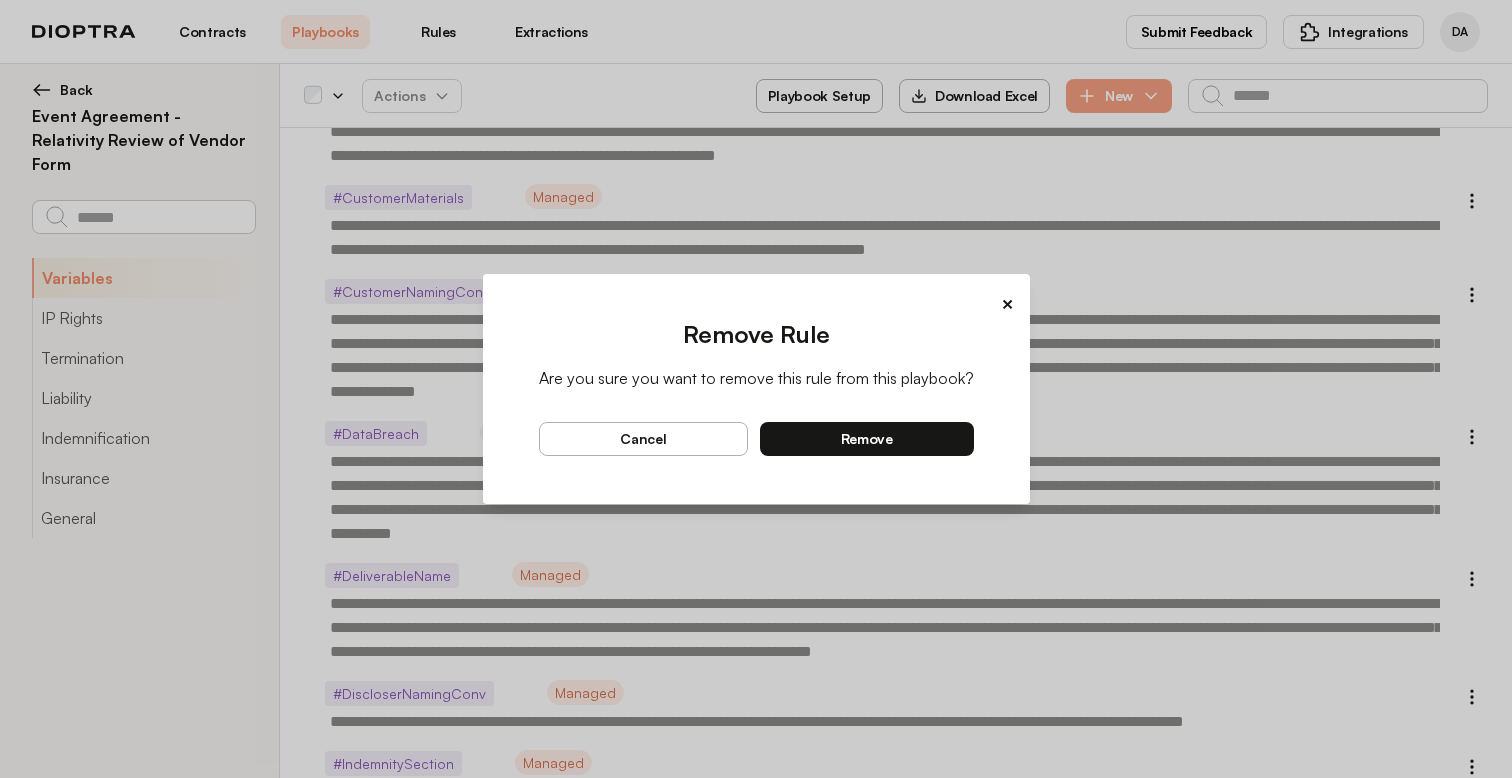 click on "remove" at bounding box center (867, 439) 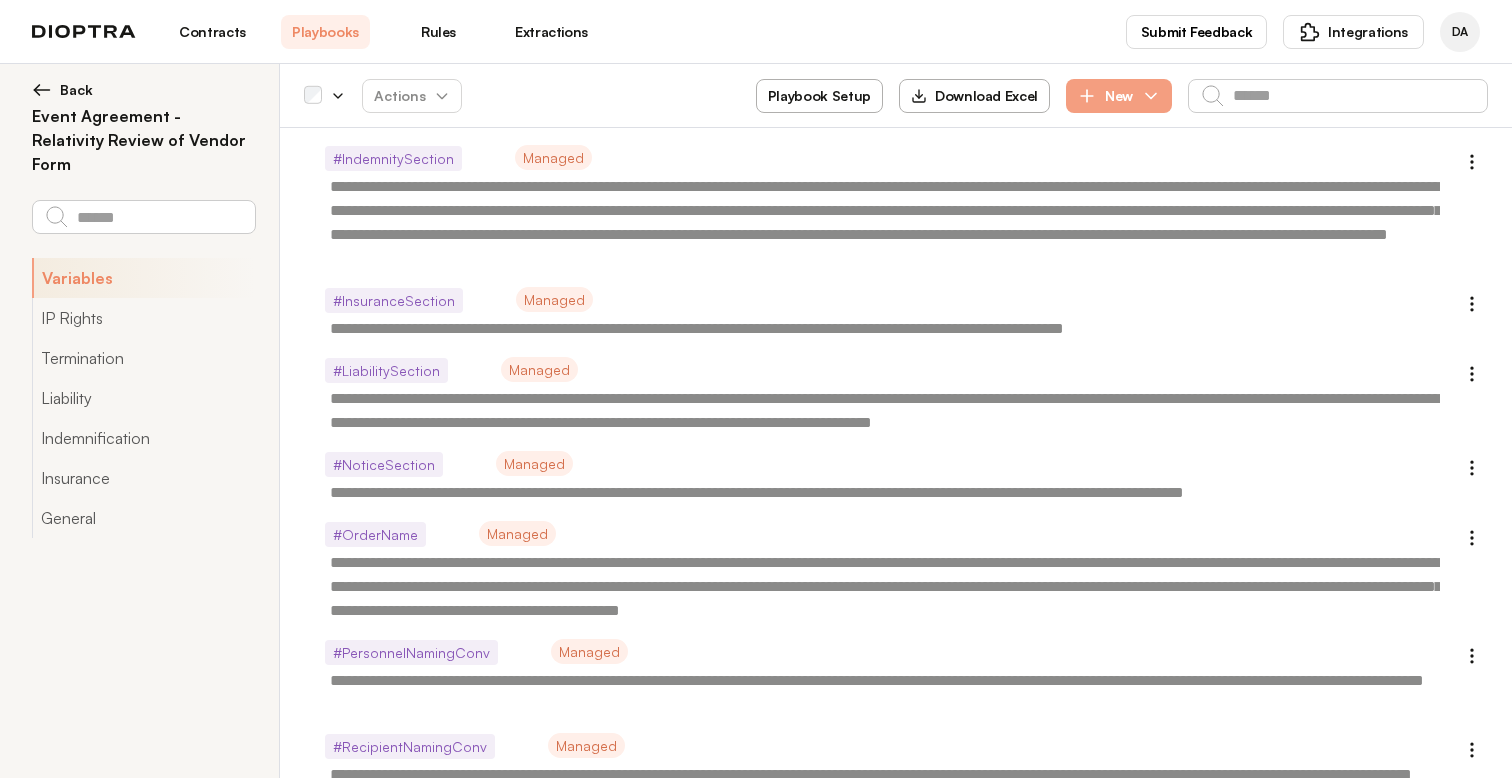 scroll, scrollTop: 684, scrollLeft: 0, axis: vertical 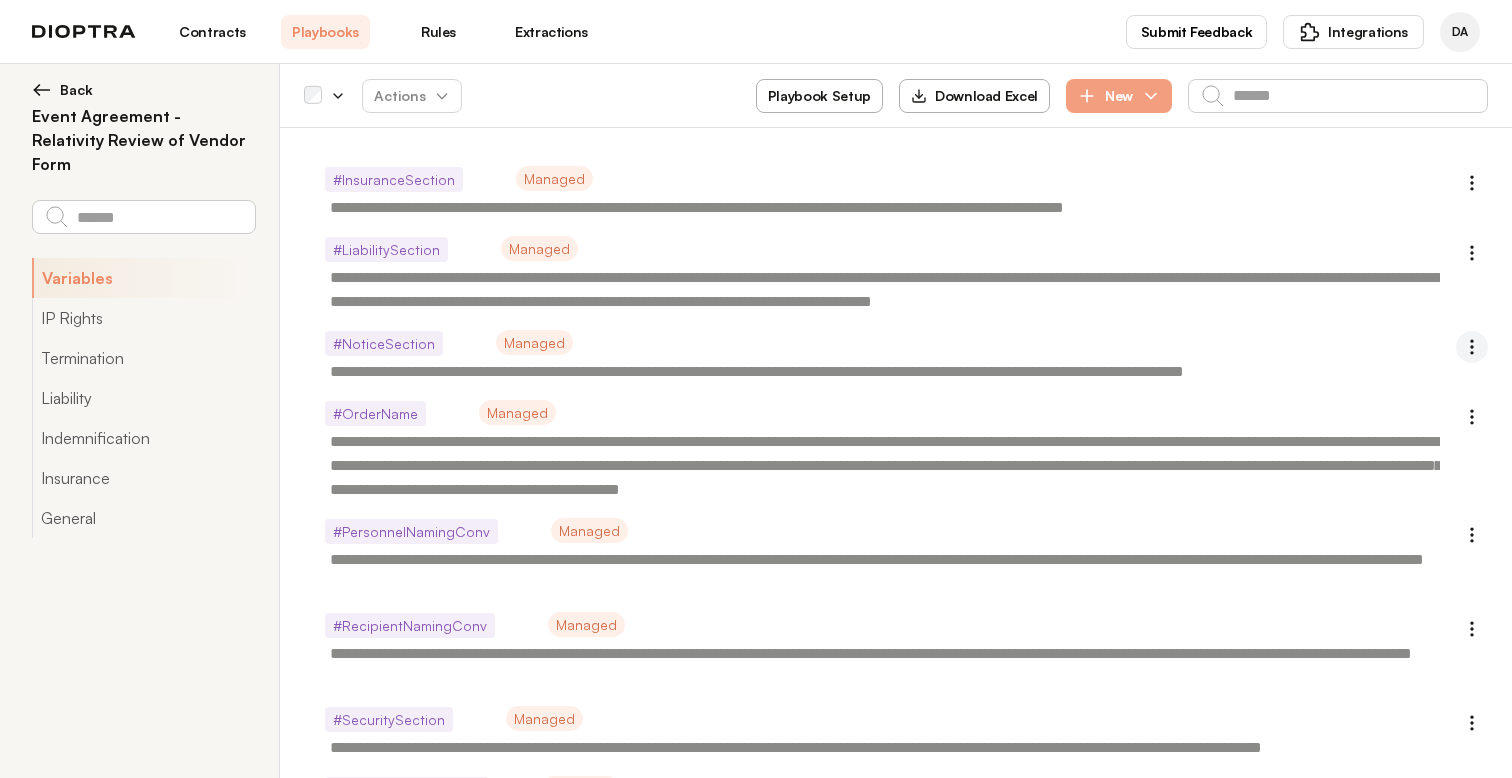 click at bounding box center (1472, 347) 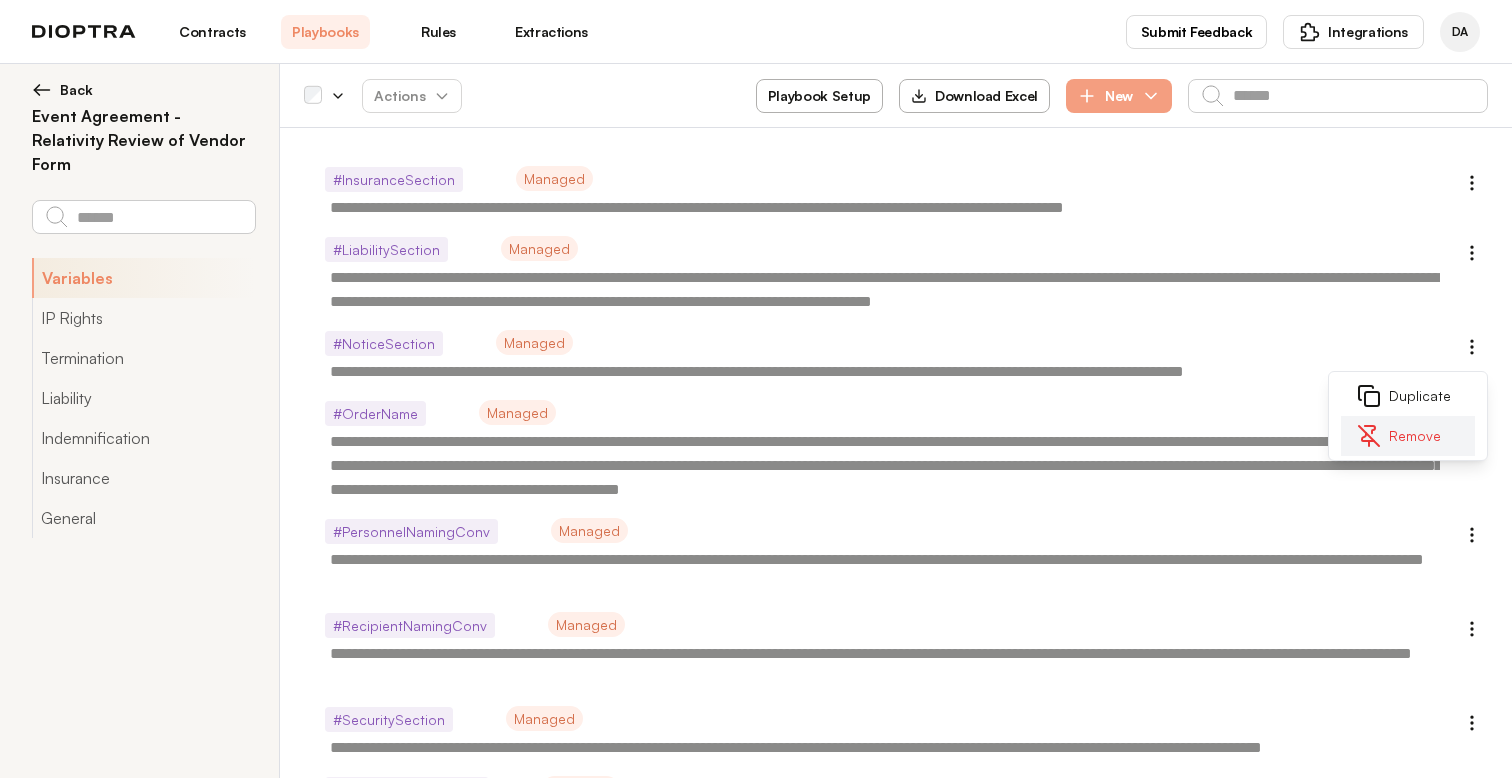 click 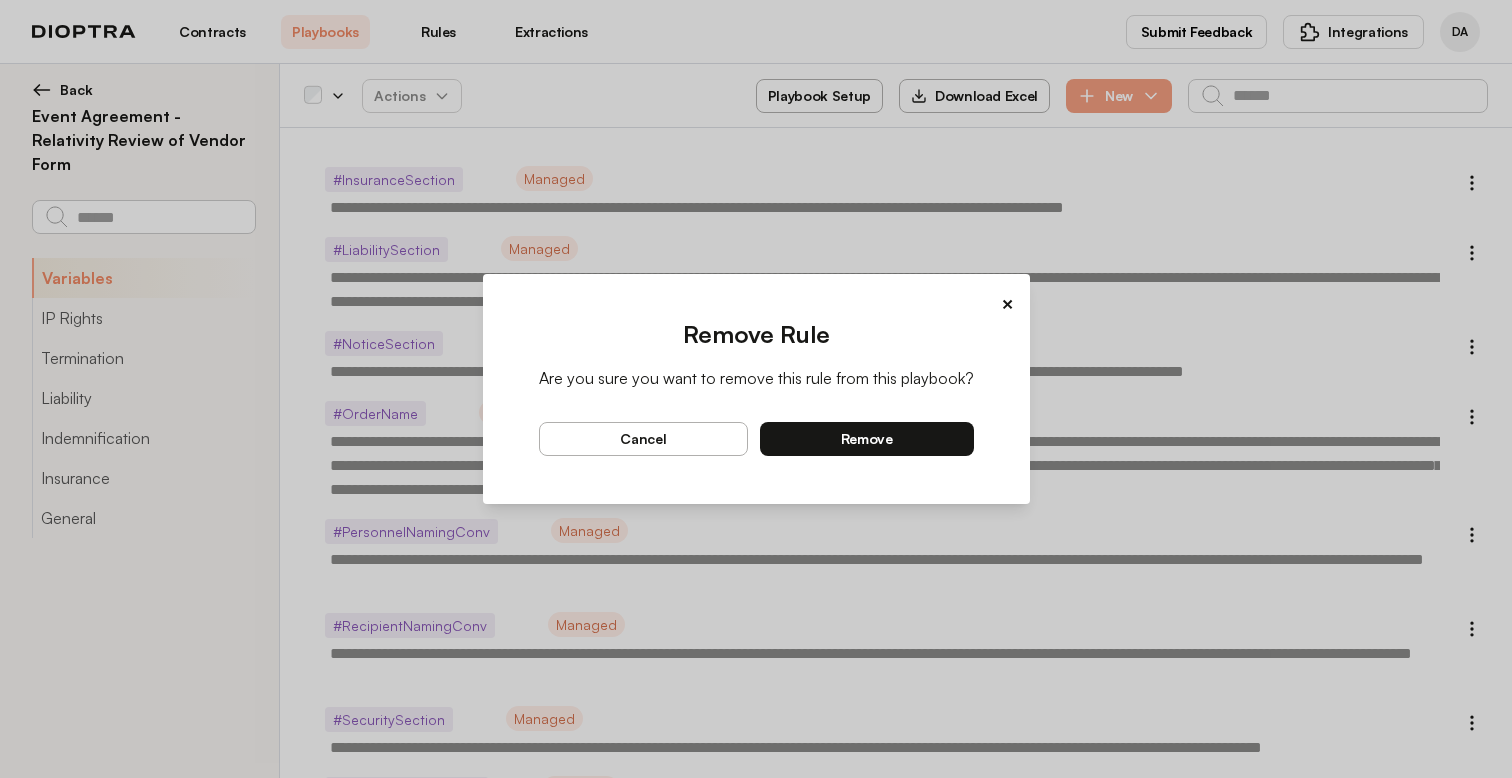 click on "remove" at bounding box center (867, 439) 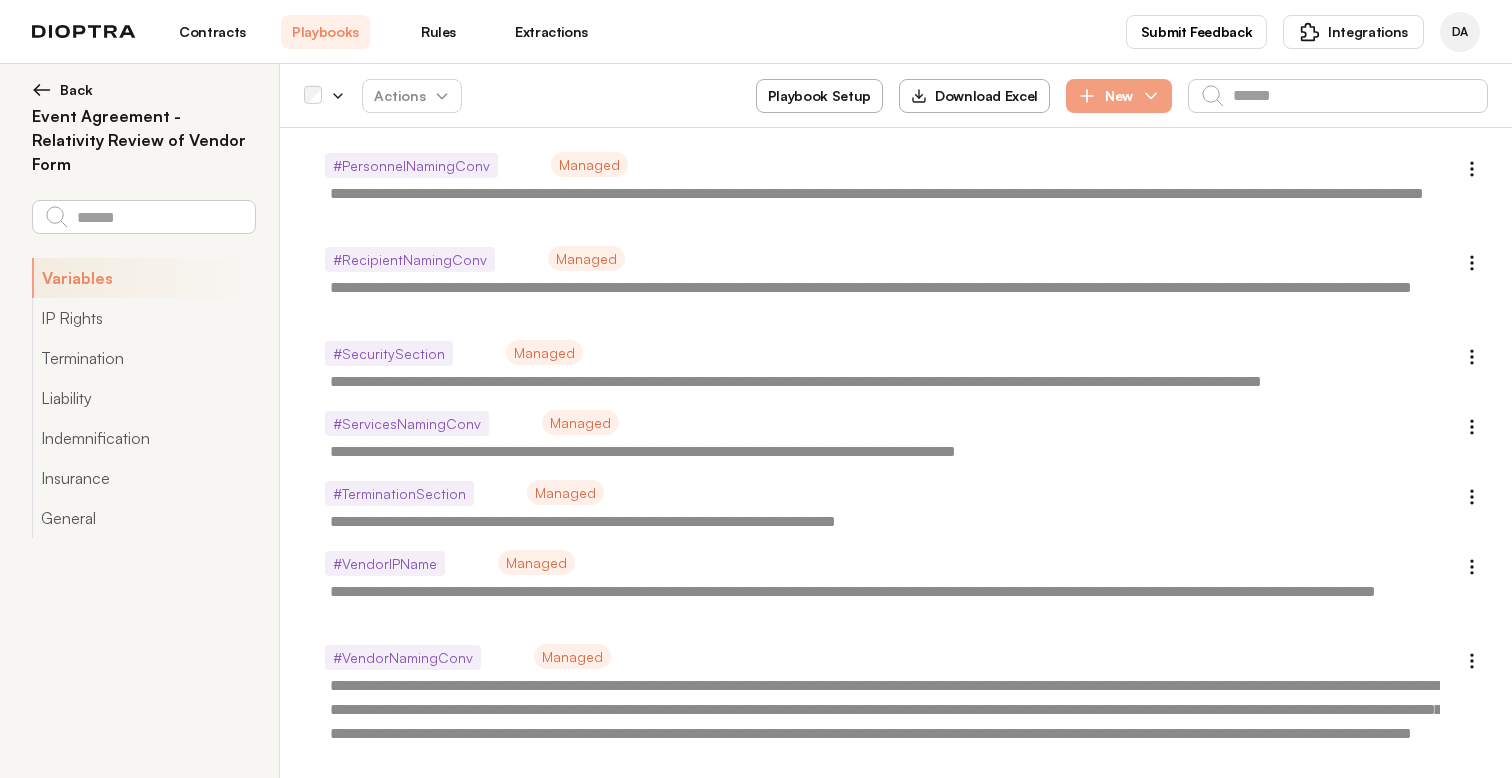scroll, scrollTop: 985, scrollLeft: 0, axis: vertical 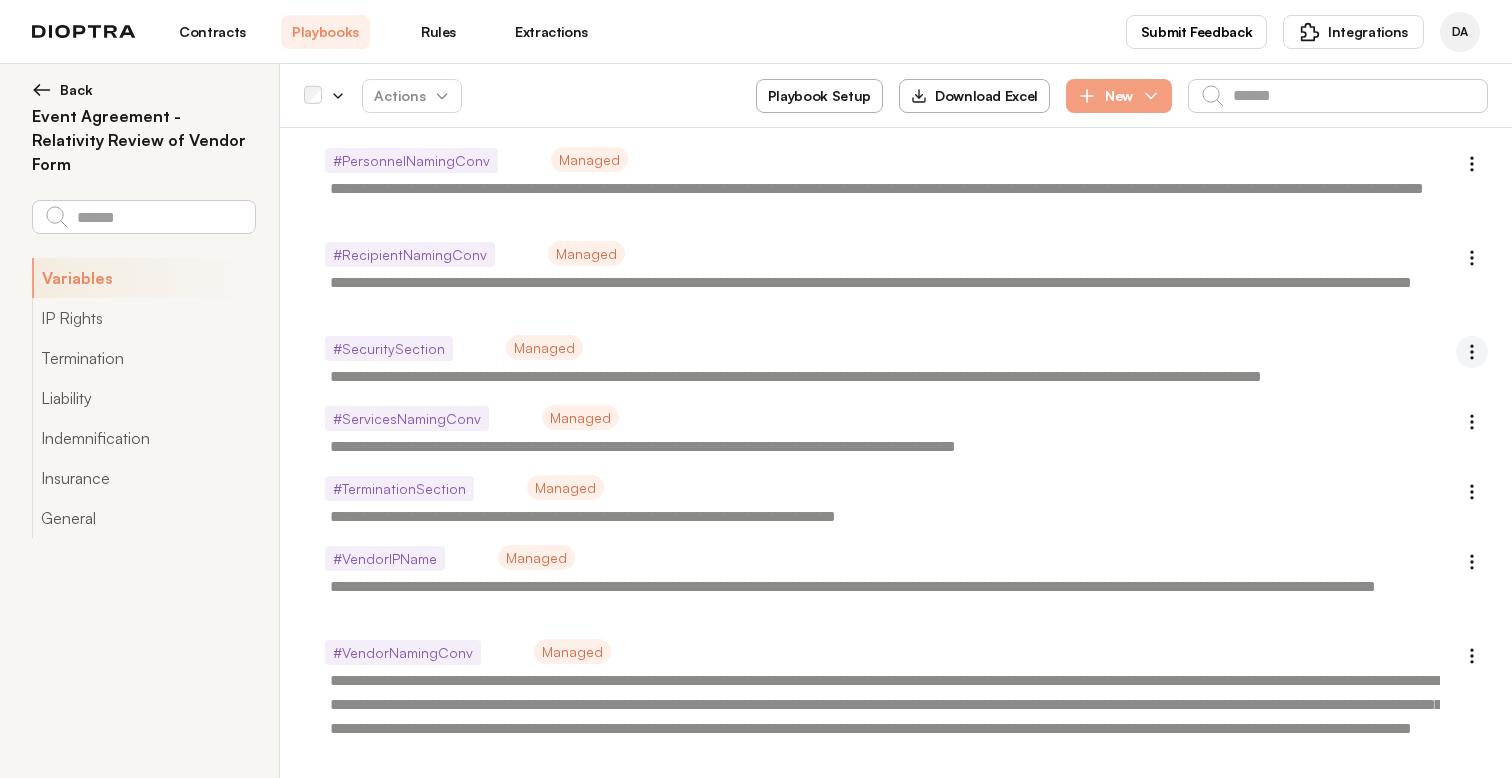 click at bounding box center [1472, 352] 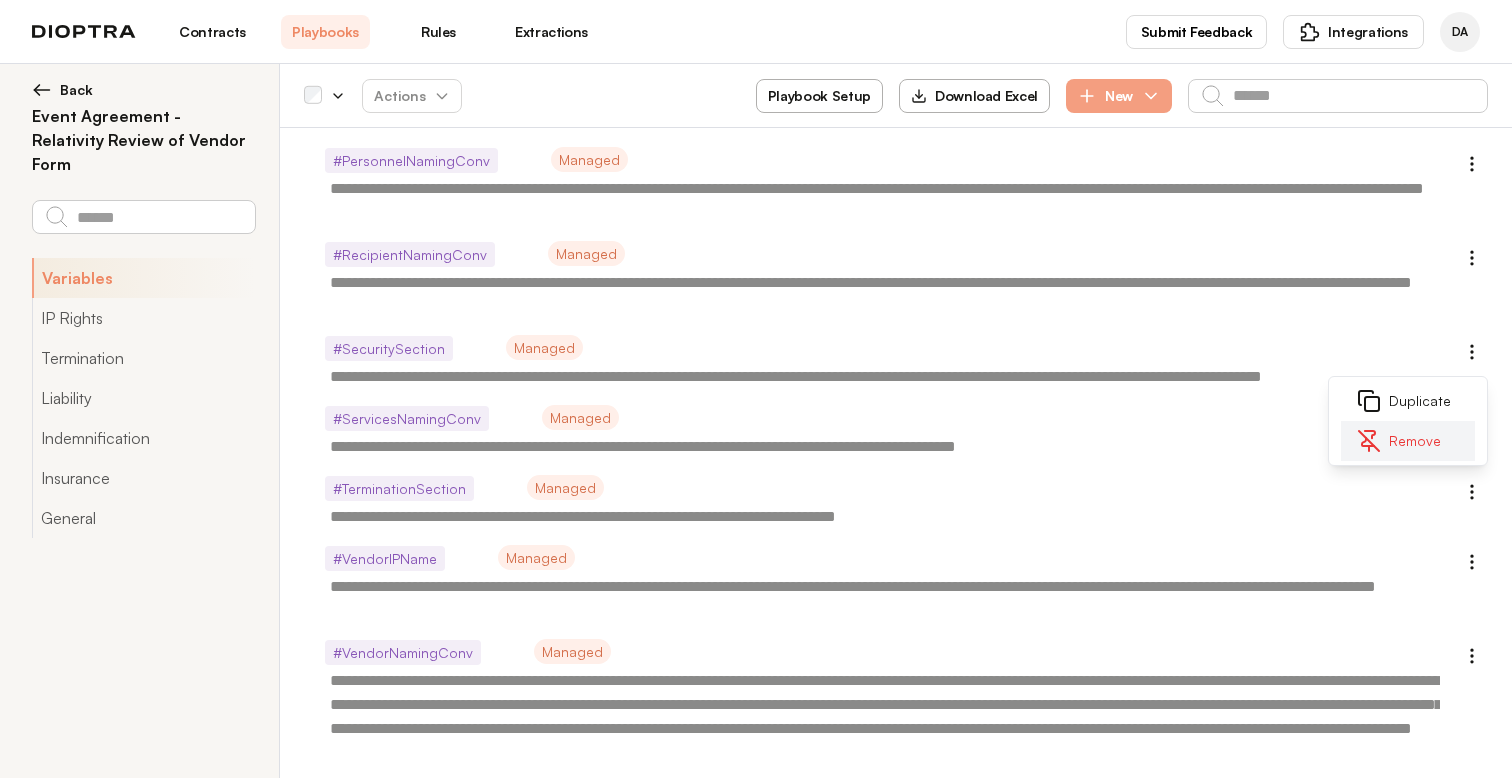 click on "Remove" at bounding box center (1408, 441) 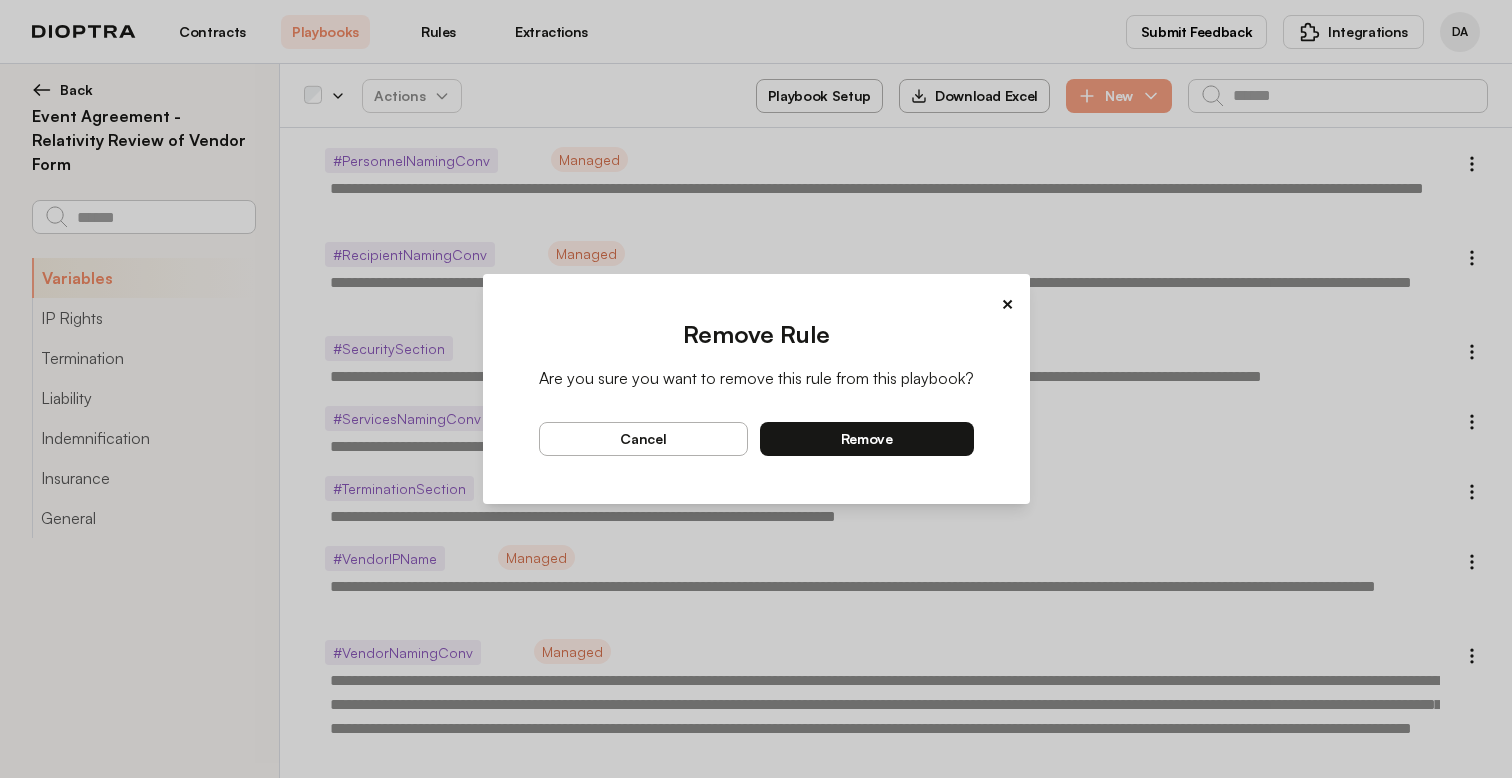 click on "remove" at bounding box center [867, 439] 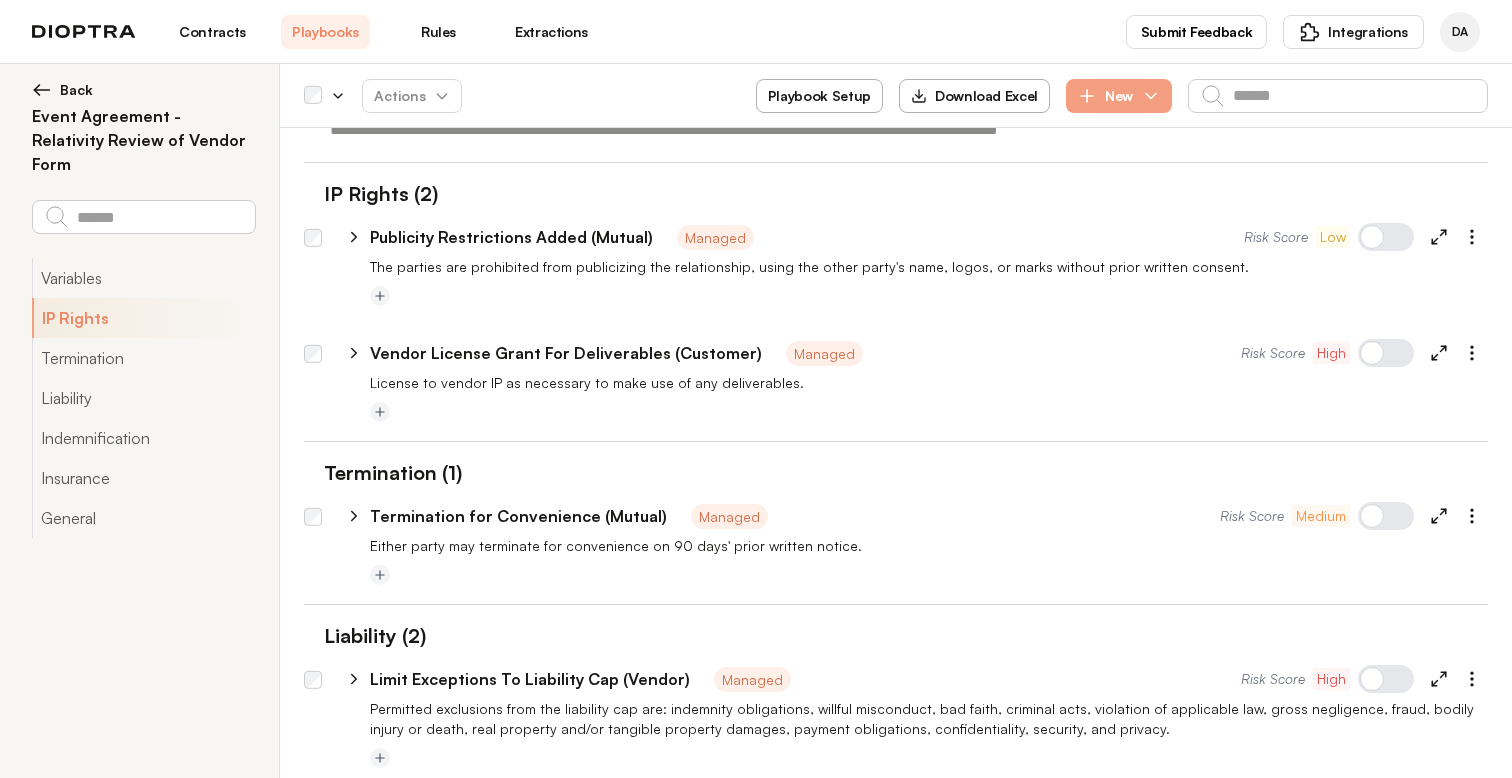 scroll, scrollTop: 1644, scrollLeft: 0, axis: vertical 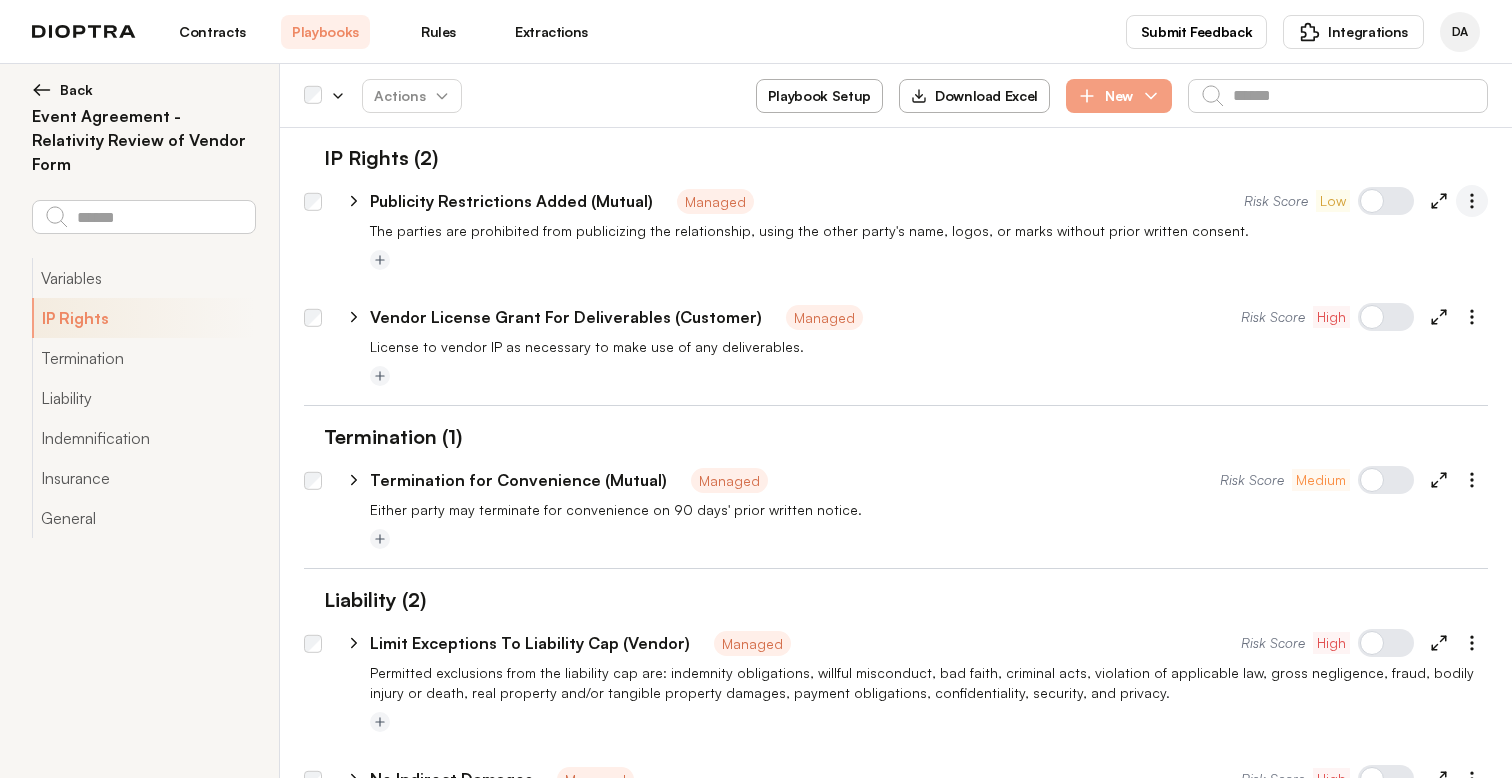 click at bounding box center (1472, 201) 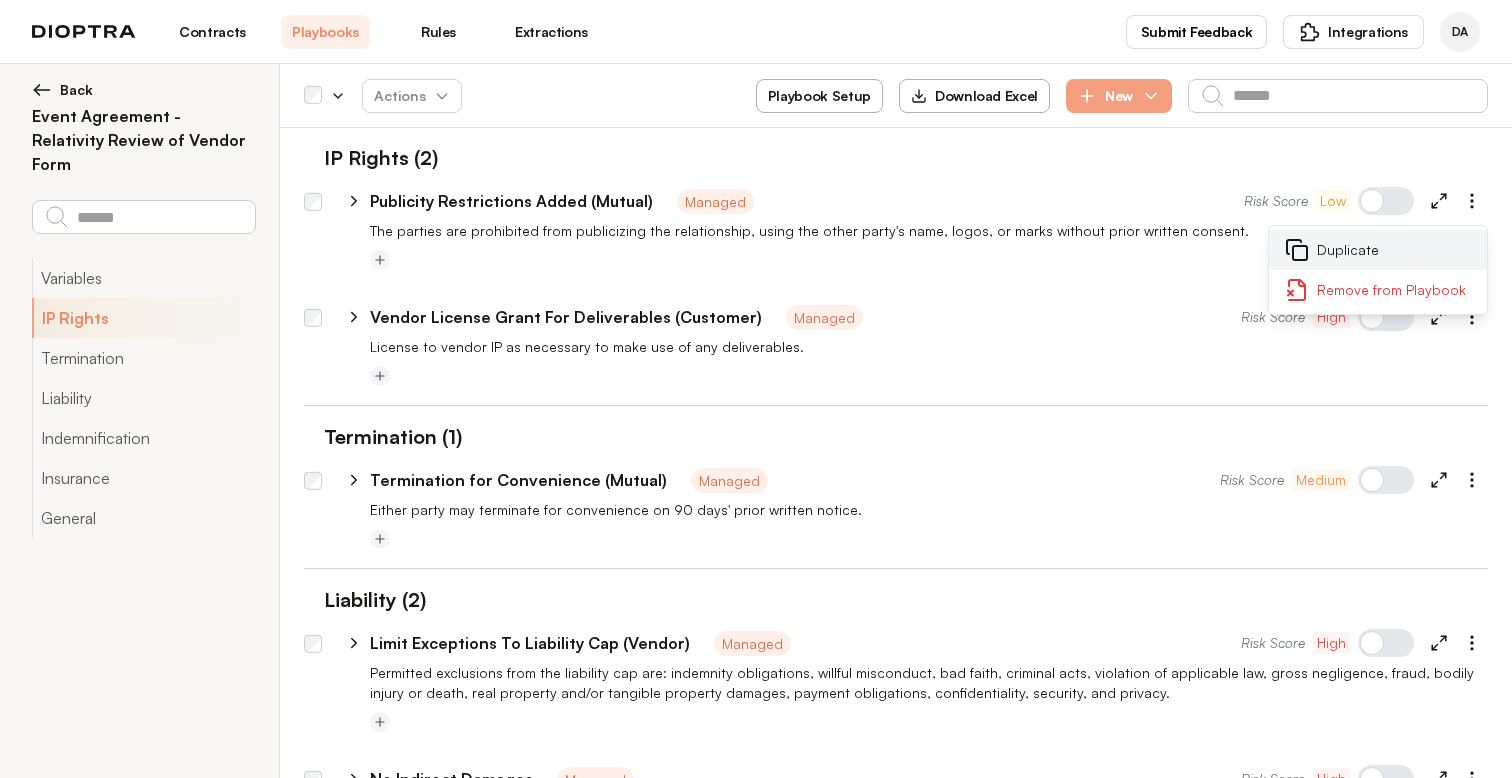 click on "Duplicate" at bounding box center (1378, 250) 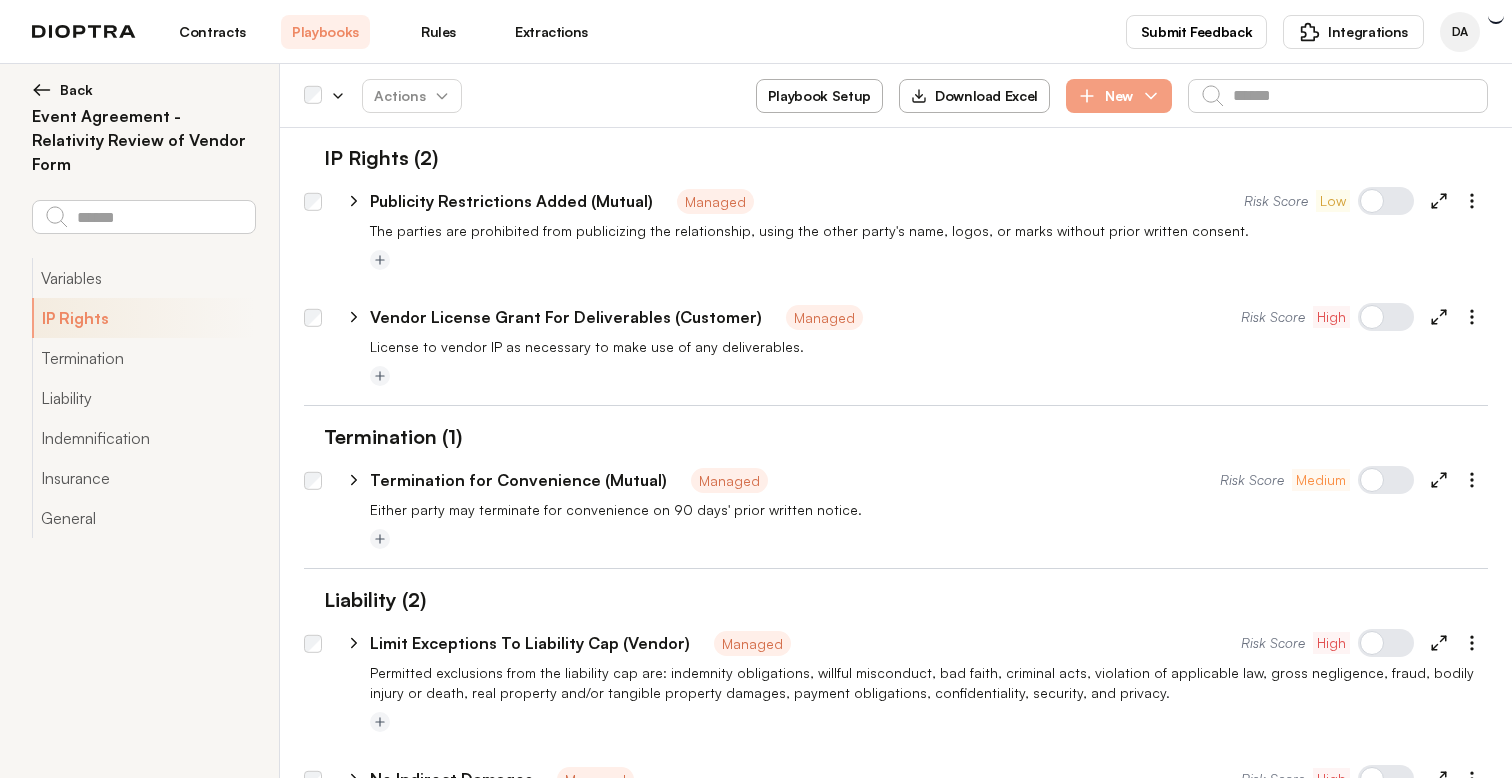 type on "*" 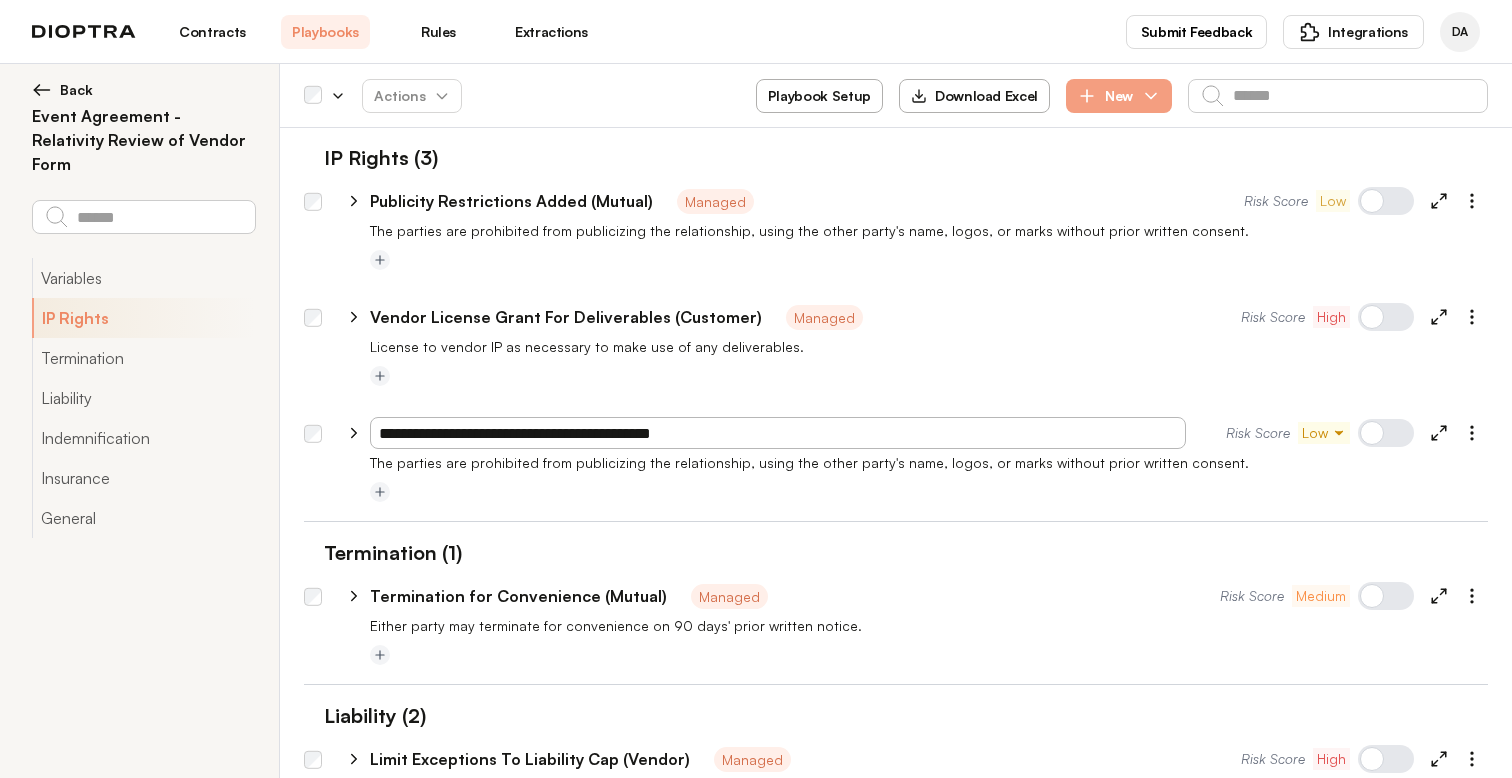 click on "**********" at bounding box center (778, 433) 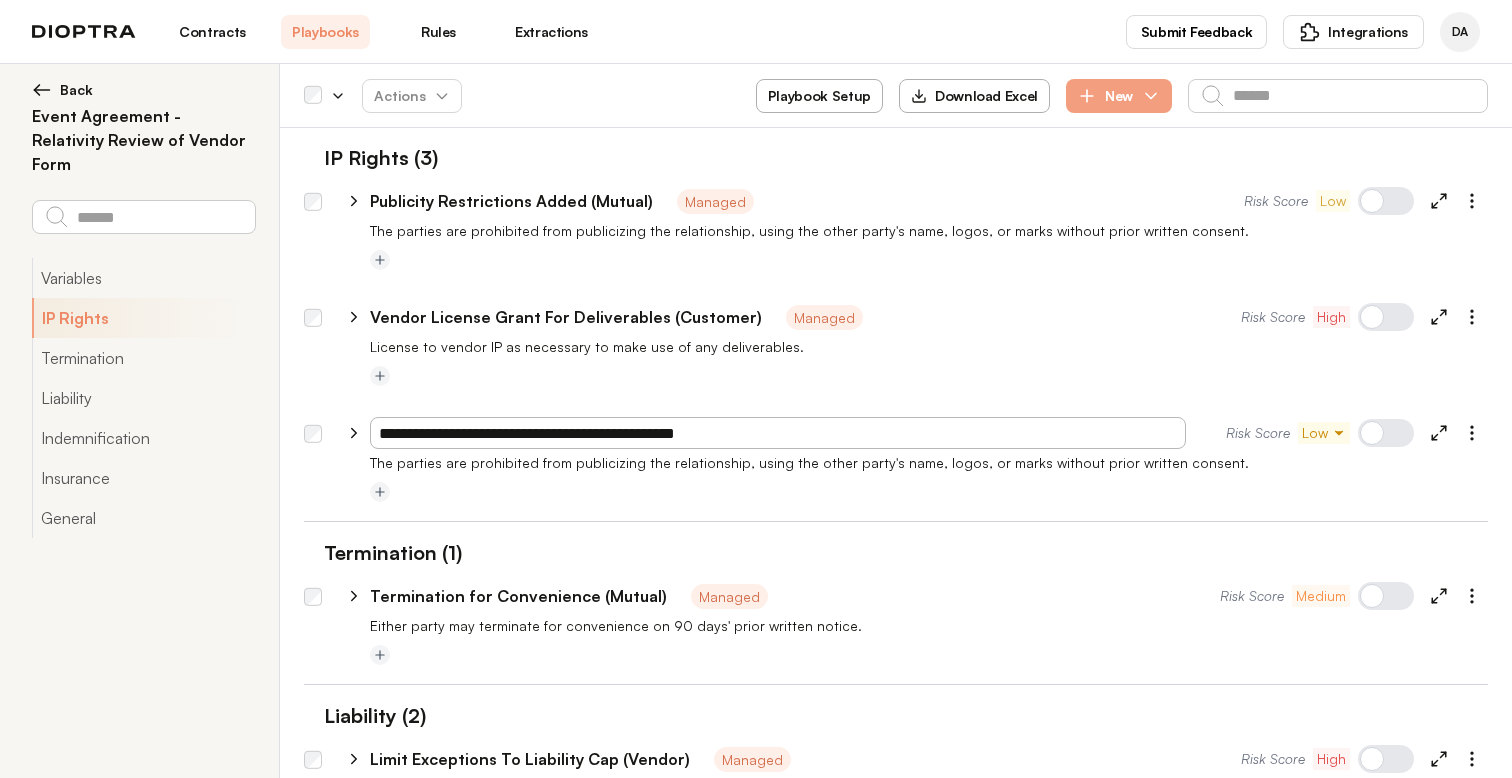 type on "**********" 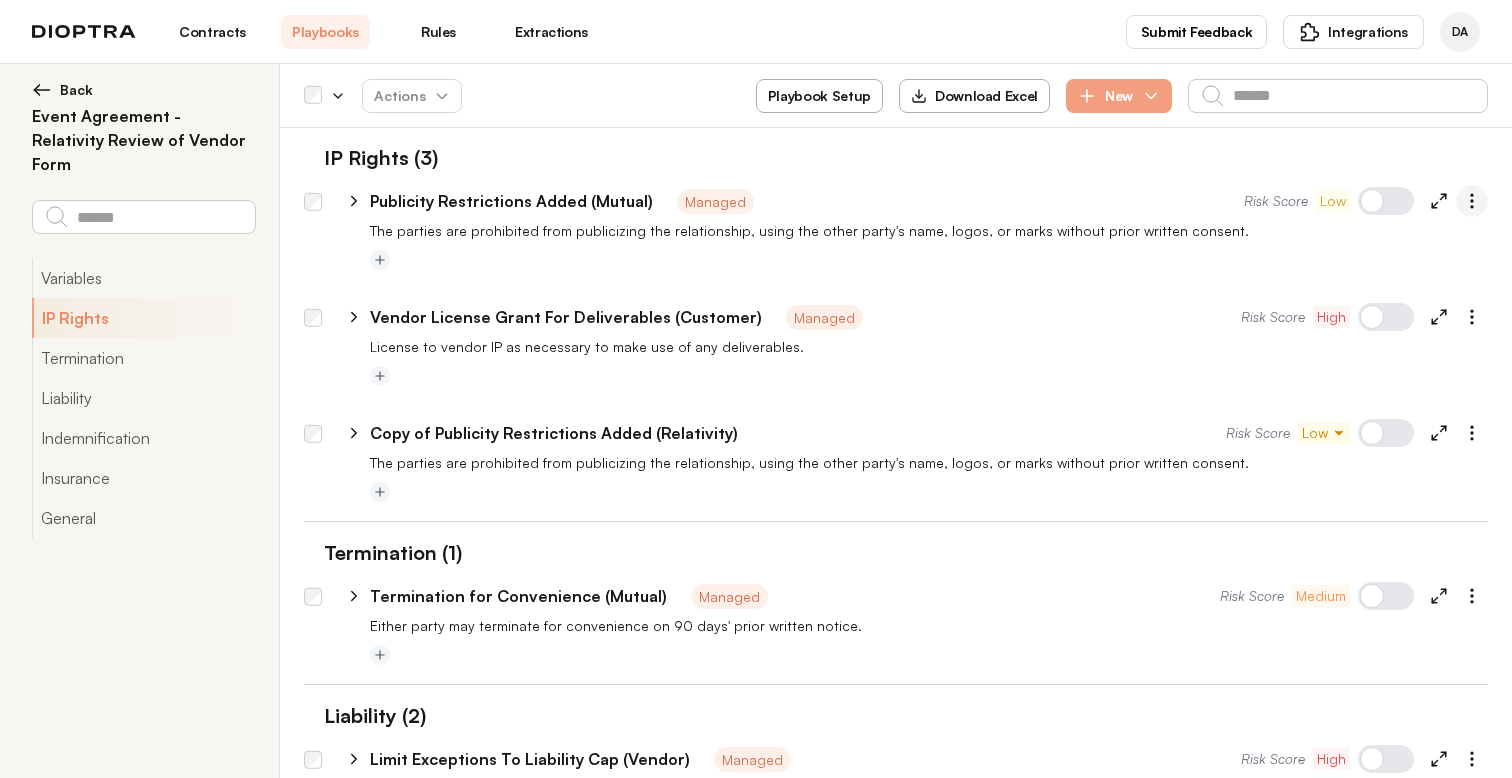 click 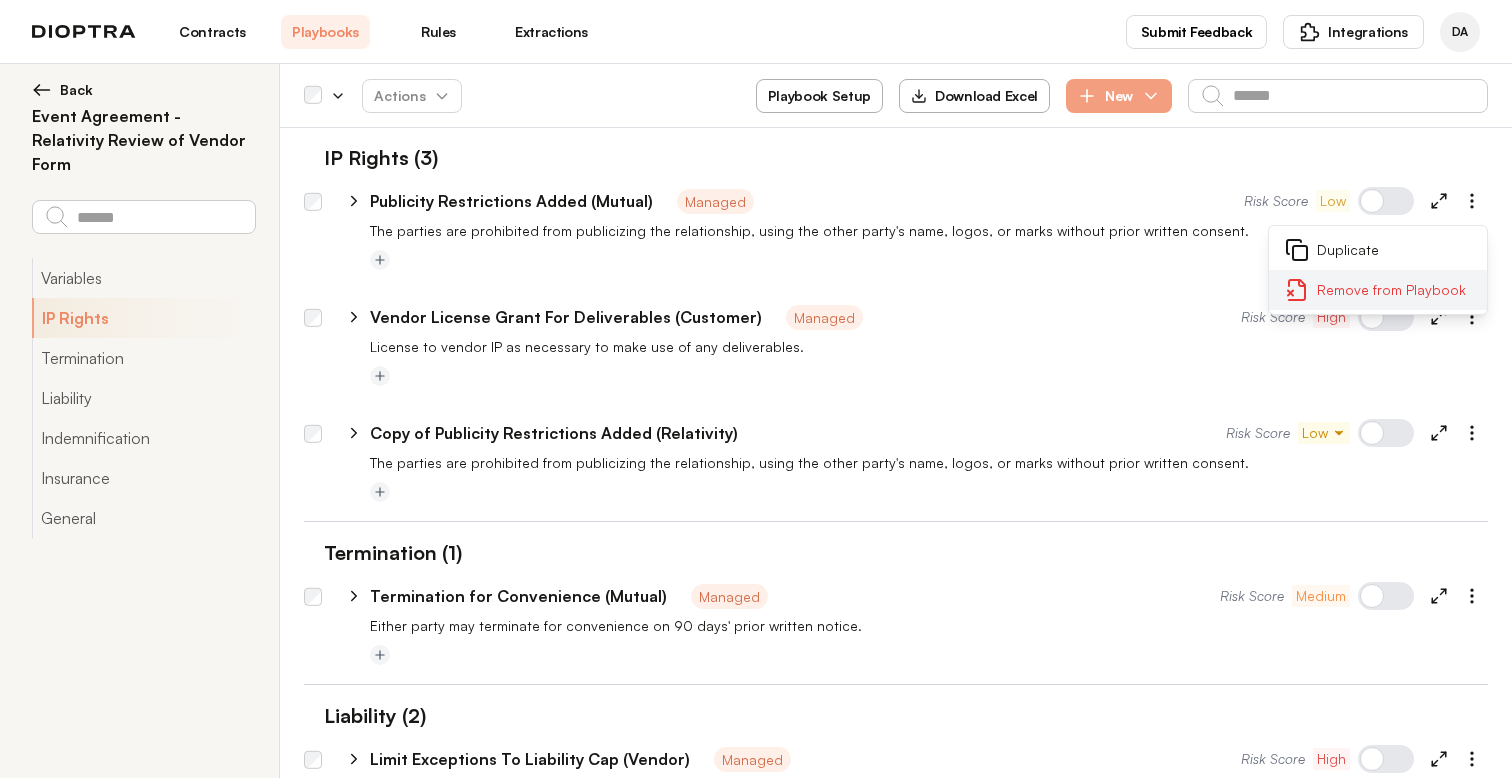 click on "Remove from Playbook" at bounding box center (1378, 290) 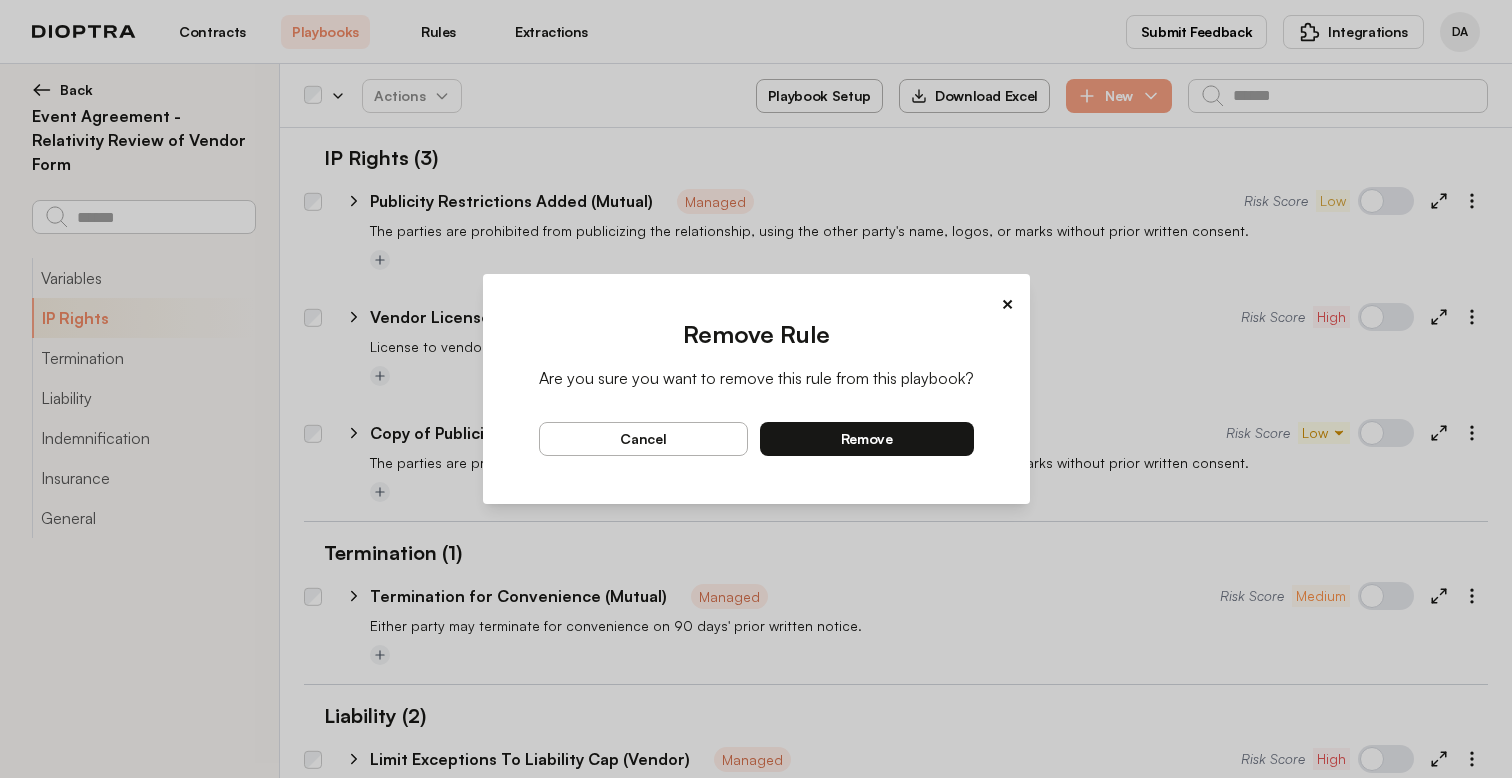click on "remove" at bounding box center [867, 439] 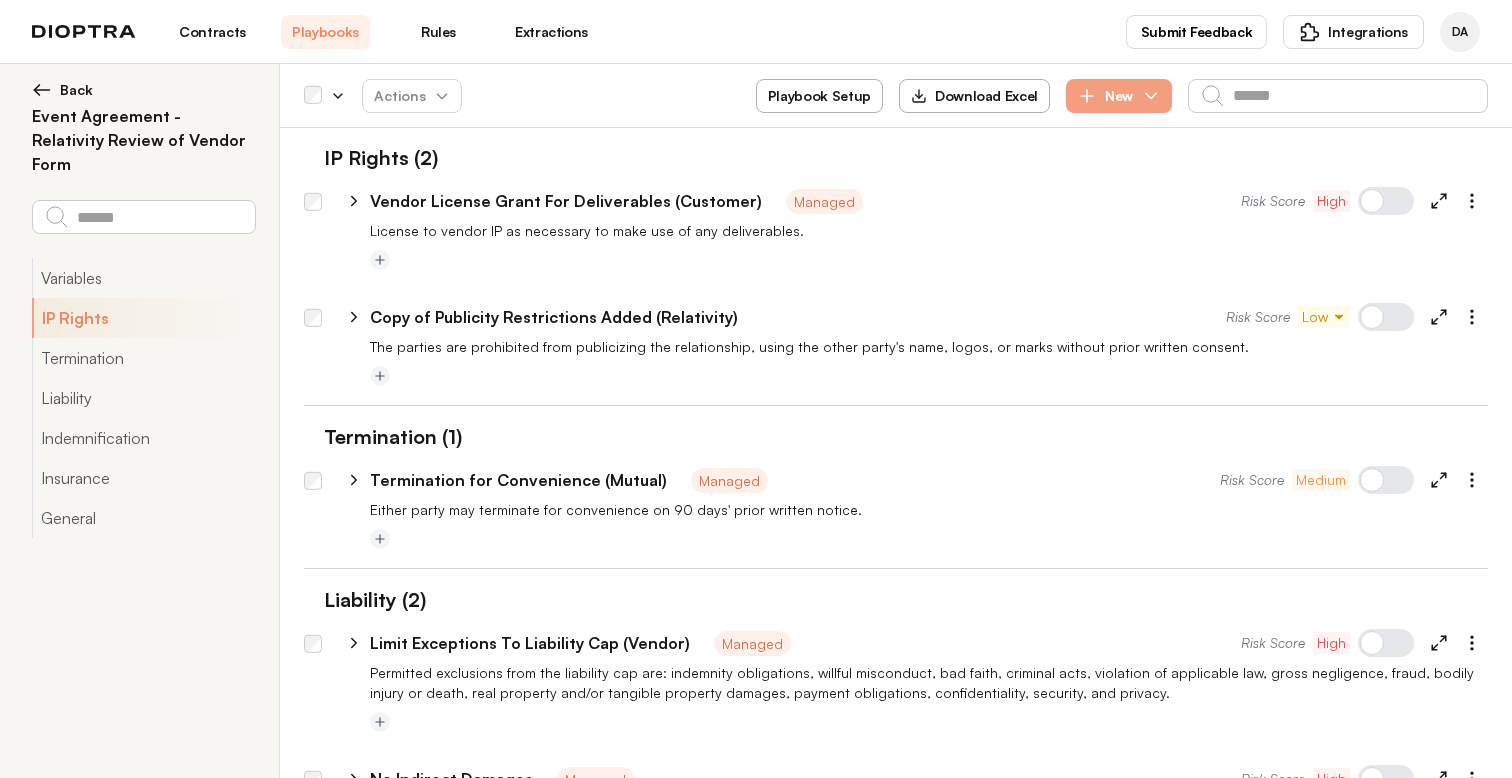 click on "Copy of Publicity Restrictions Added (Relativity)" at bounding box center [554, 317] 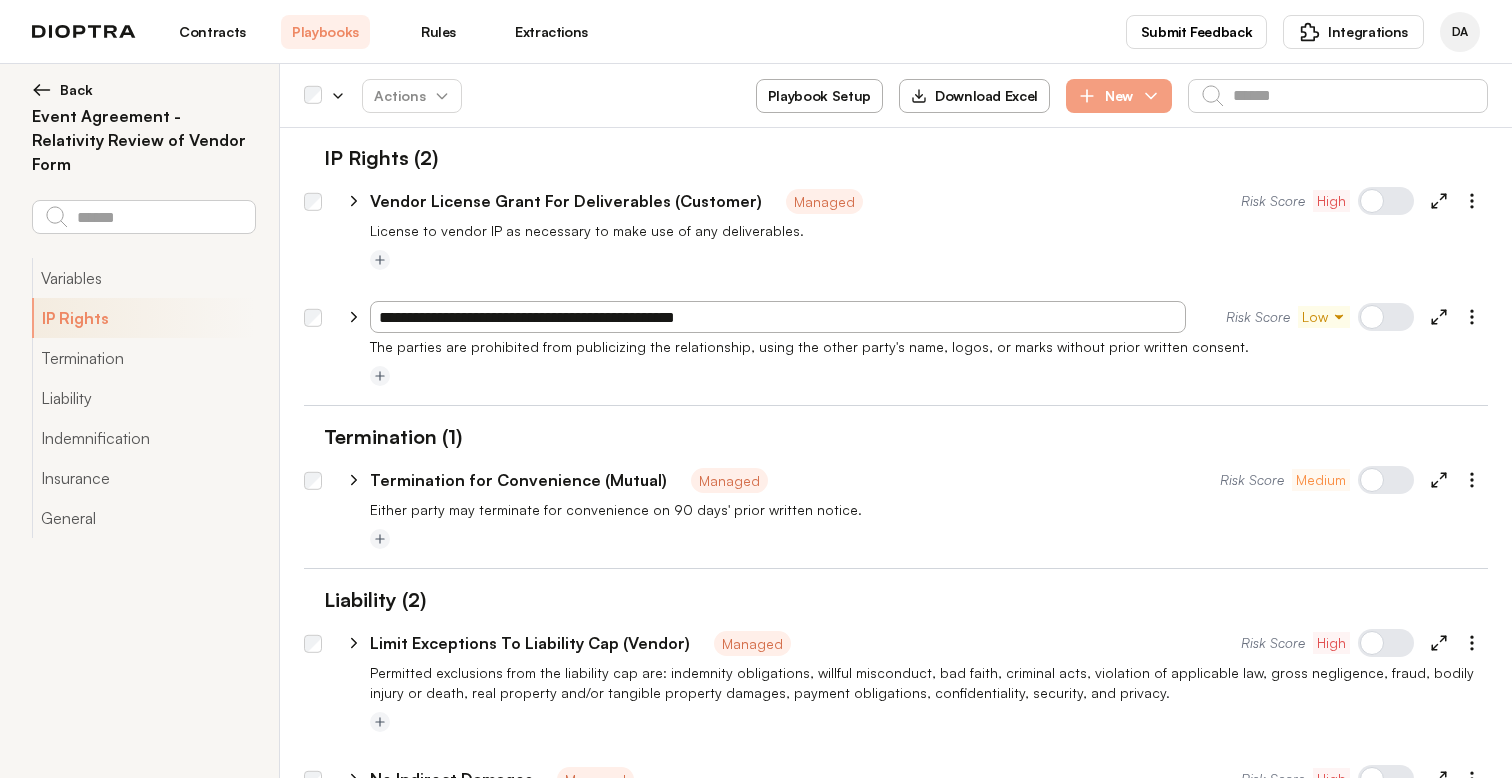 click on "**********" at bounding box center [778, 317] 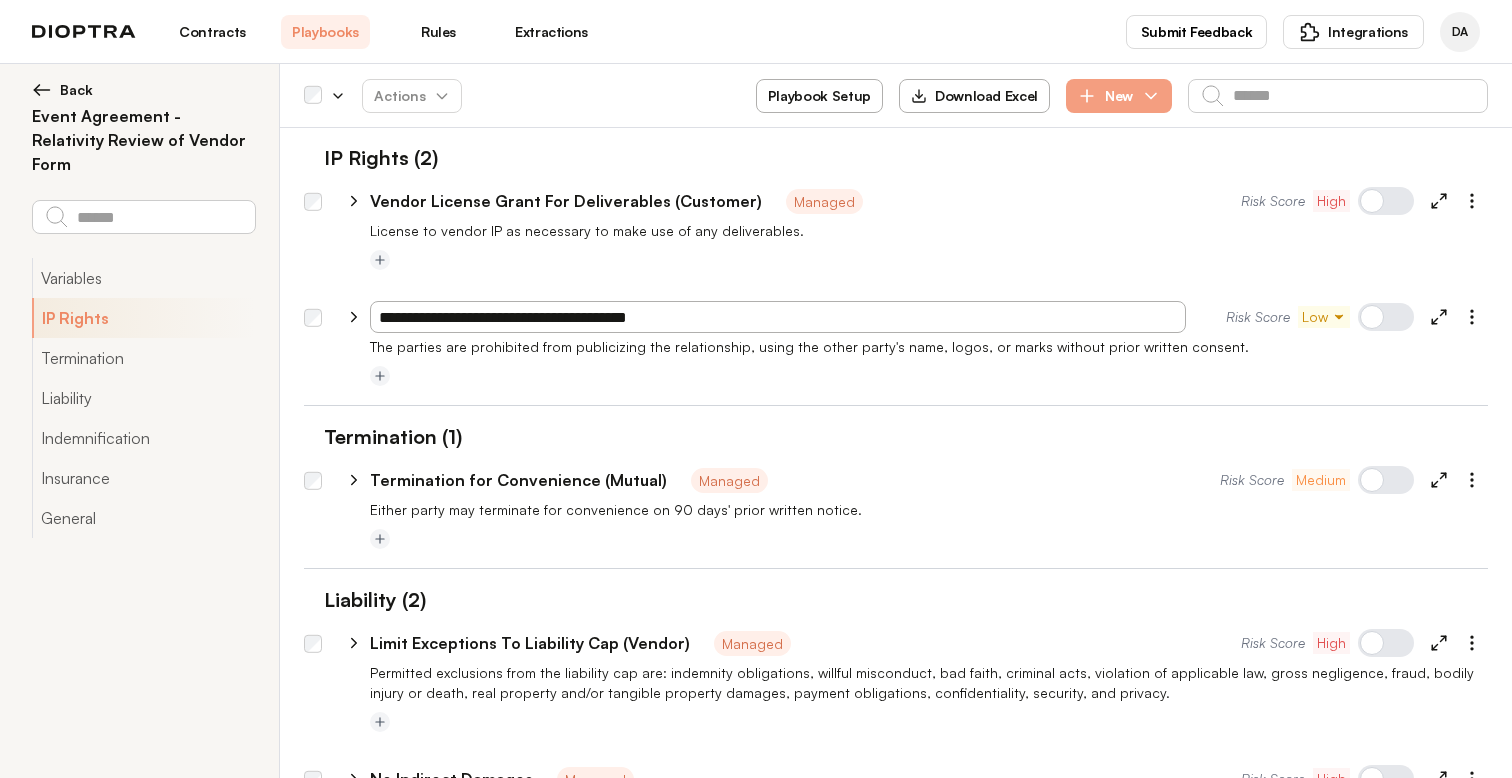 type on "**********" 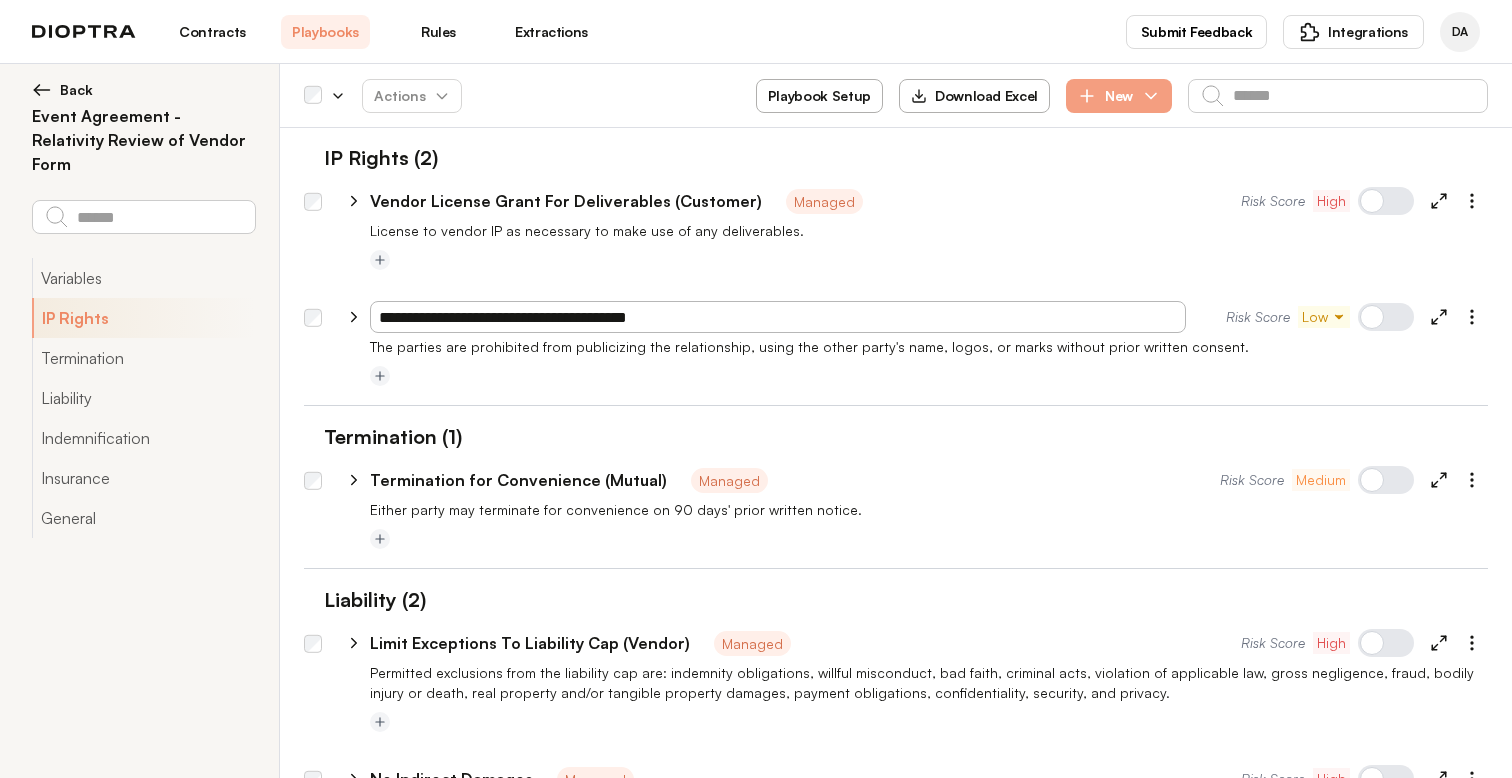 click 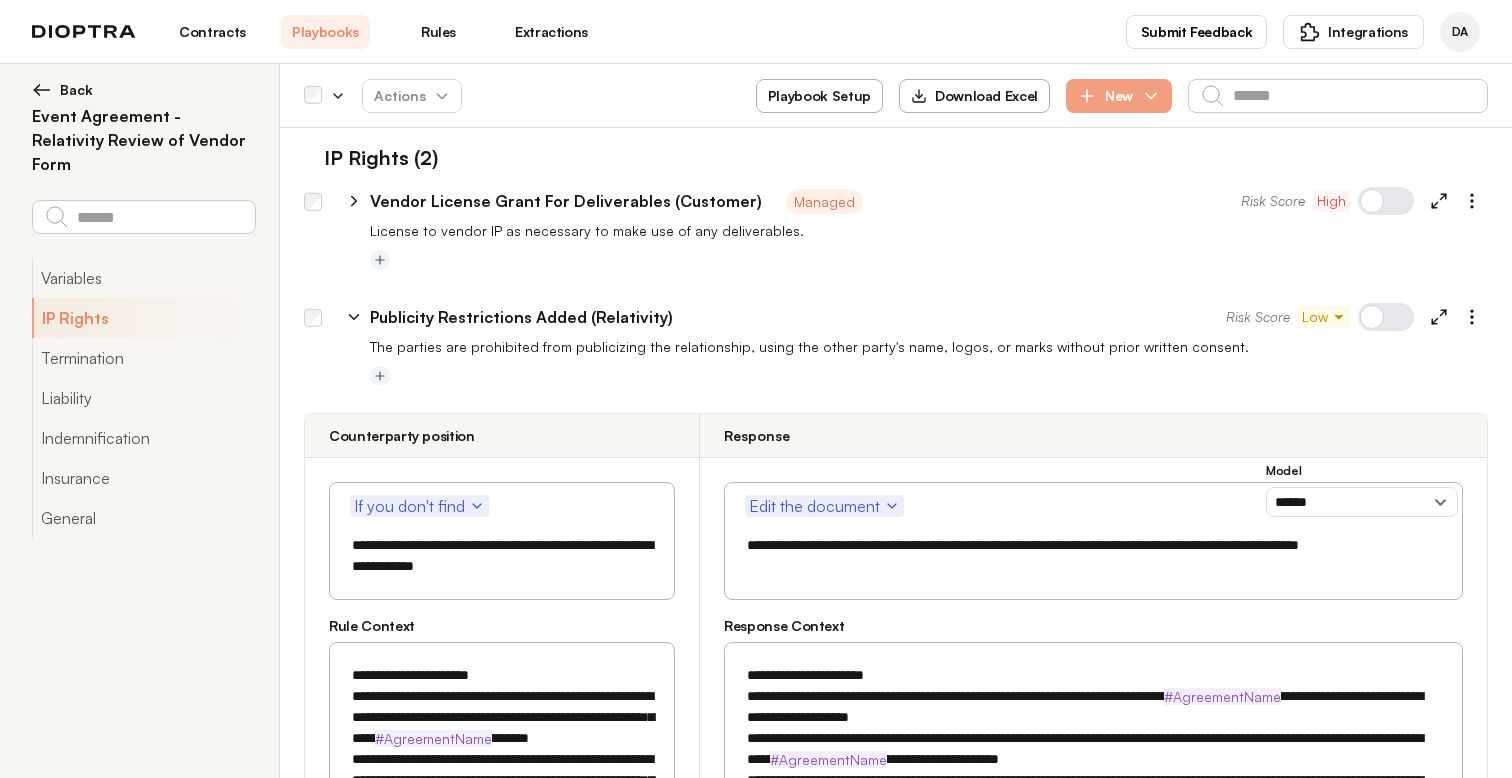 type on "*" 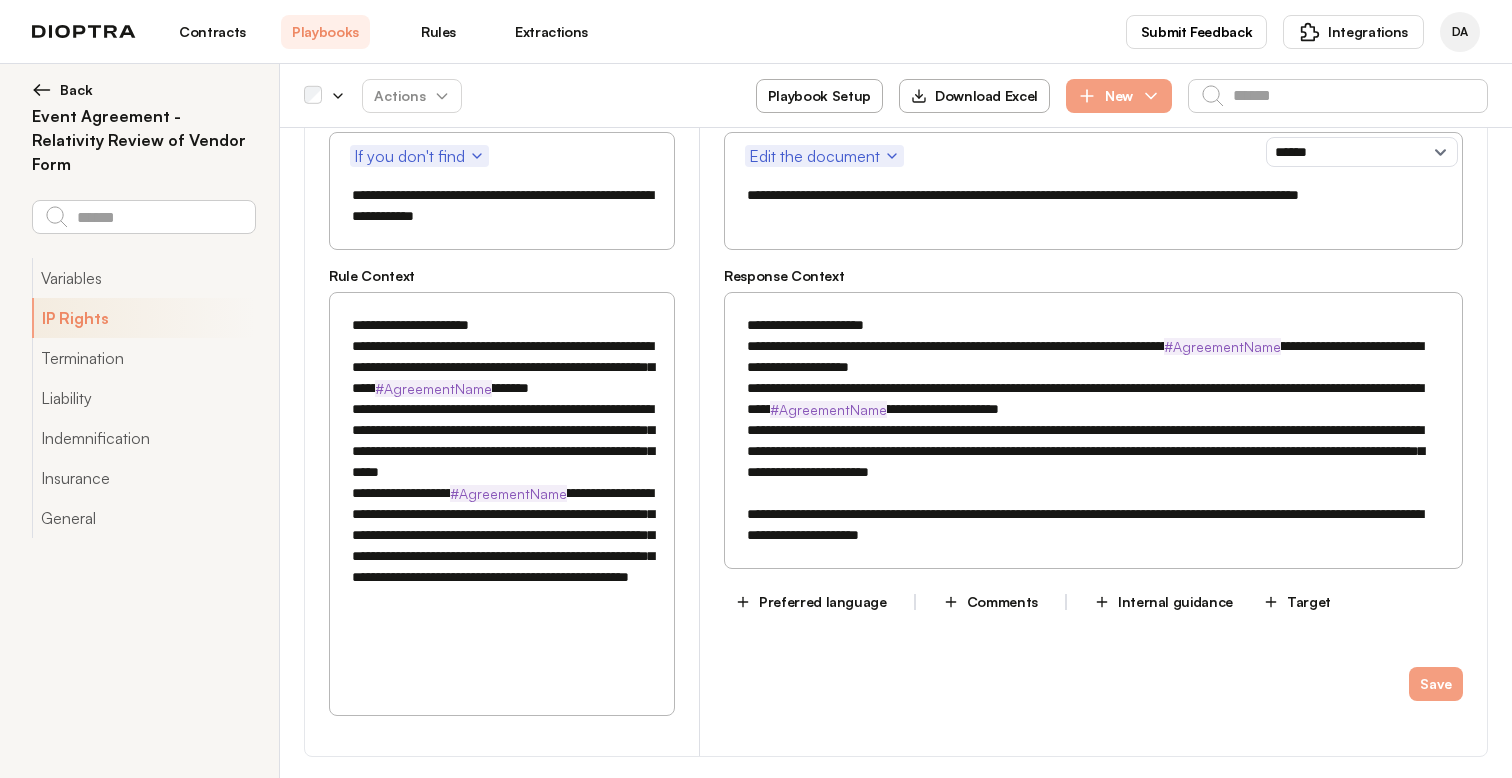 scroll, scrollTop: 1995, scrollLeft: 0, axis: vertical 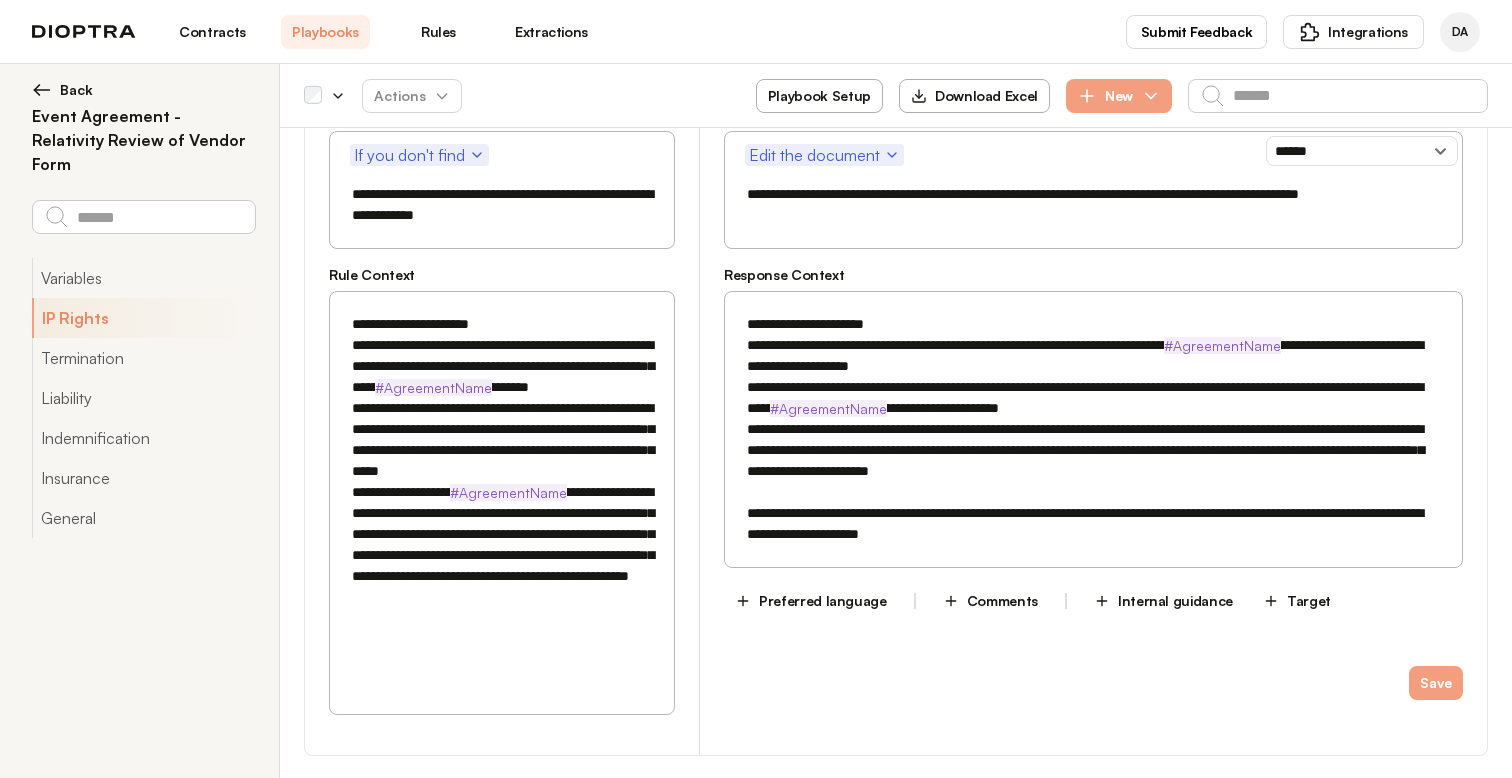 drag, startPoint x: 363, startPoint y: 346, endPoint x: 468, endPoint y: 647, distance: 318.78833 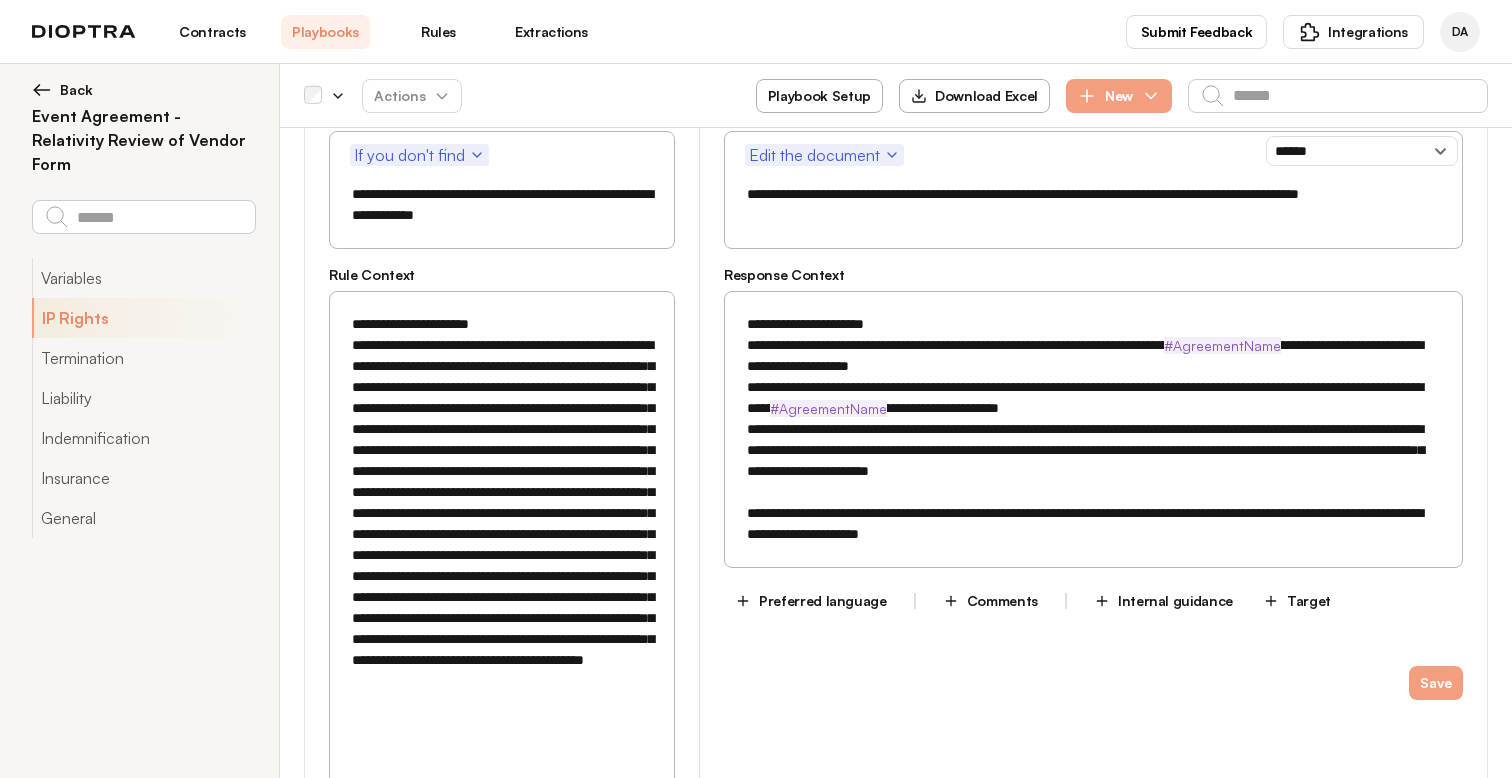 click on "**********" at bounding box center [502, 555] 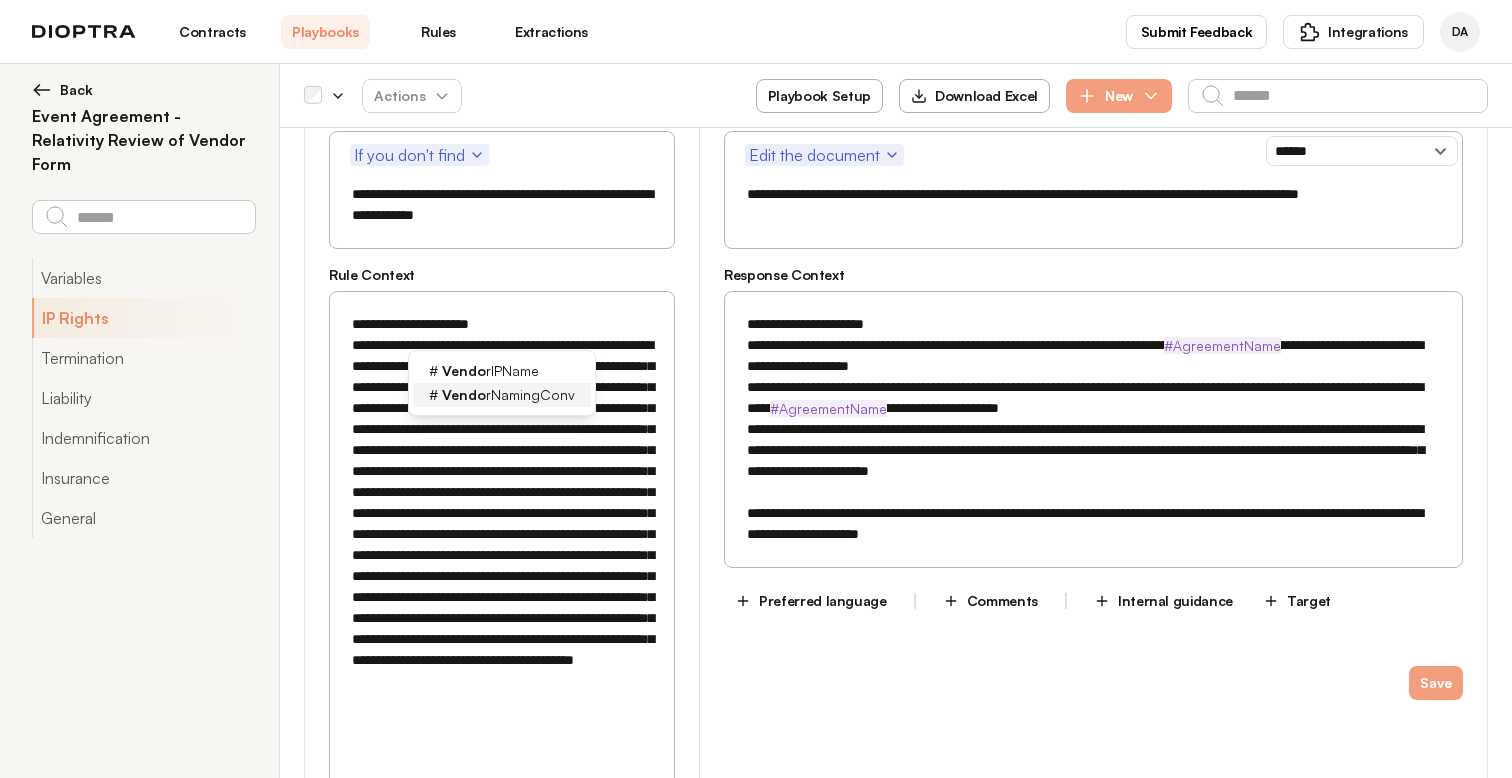 click on "Vendo" at bounding box center (464, 394) 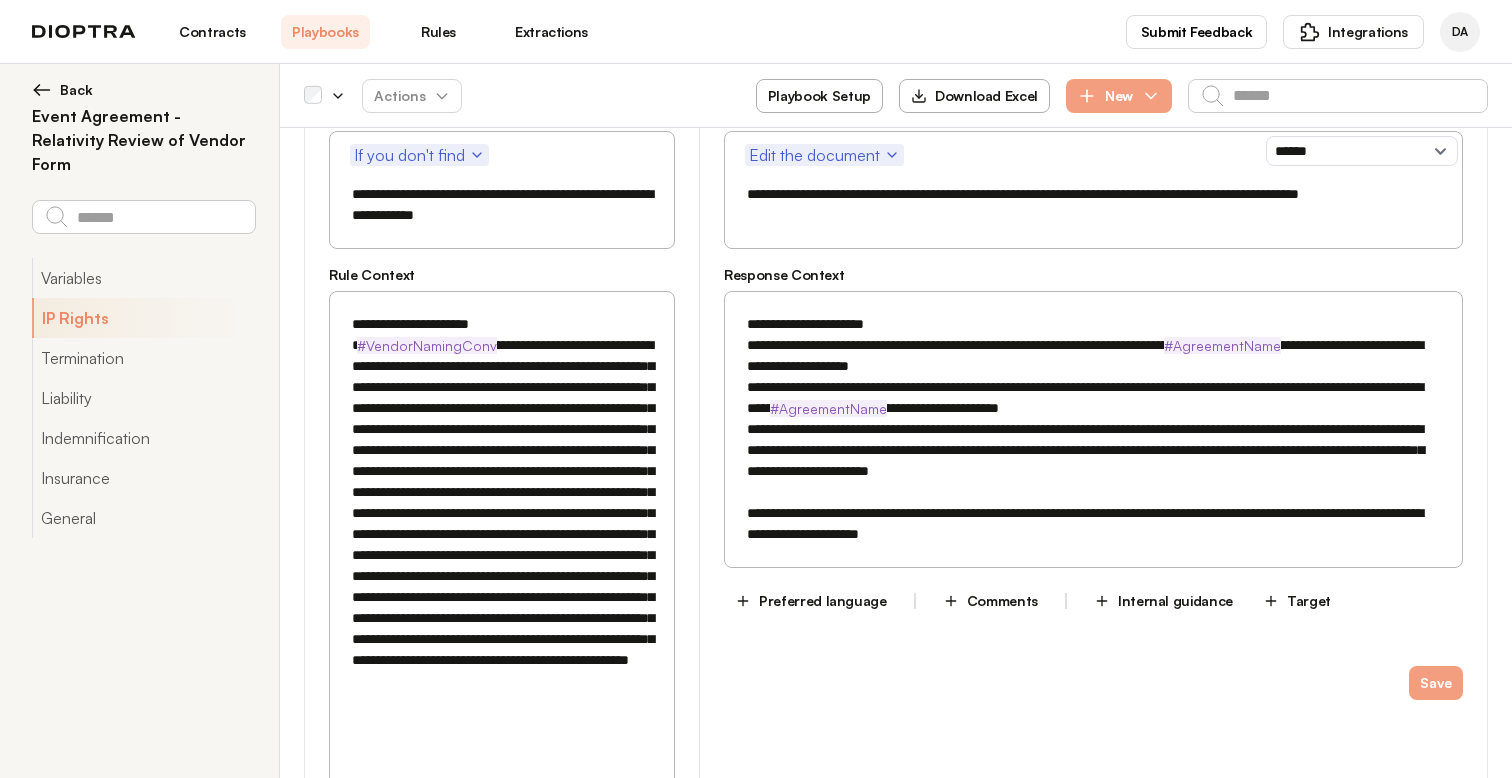click on "**********" at bounding box center (502, 555) 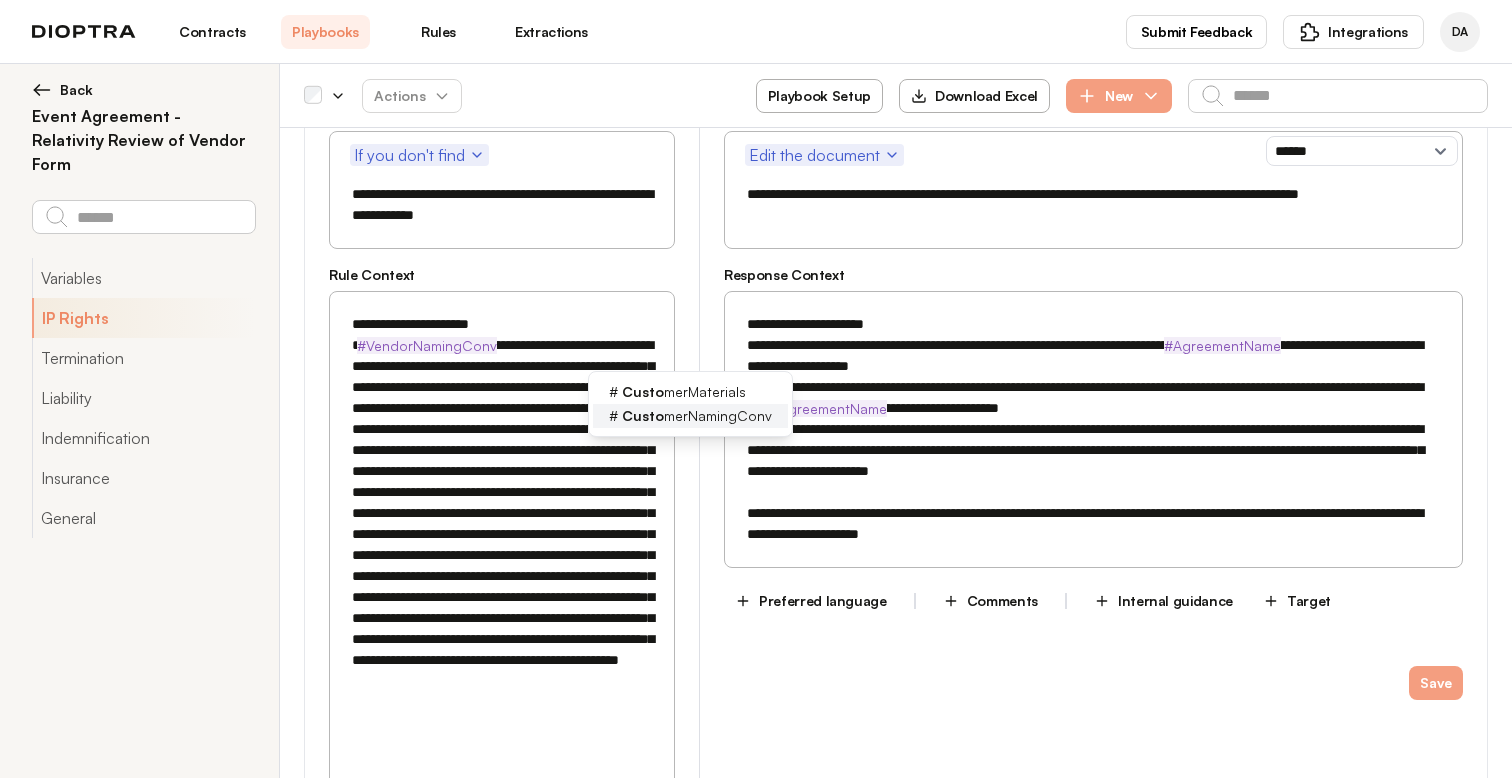 click on "Custo merNamingConv" at bounding box center [697, 416] 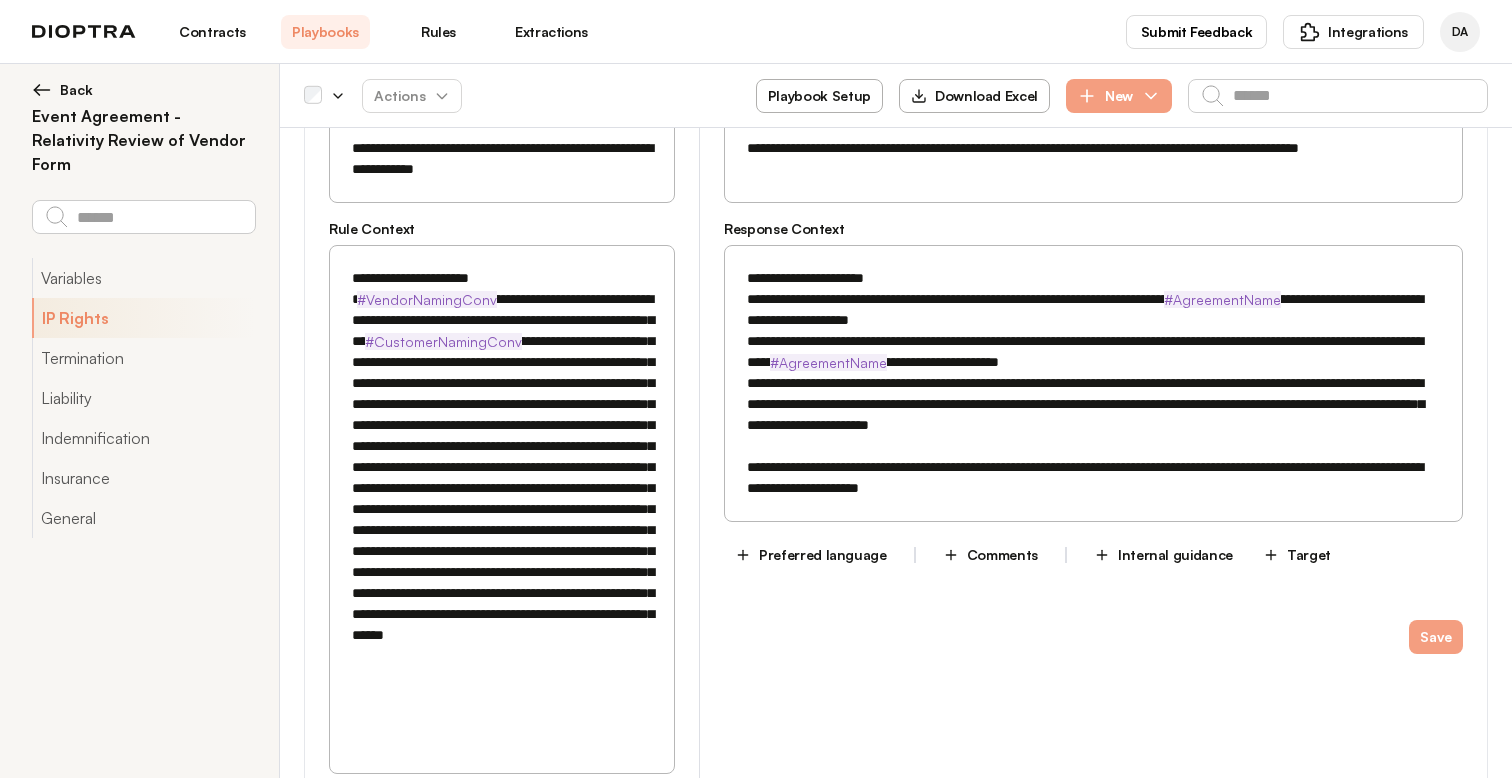 scroll, scrollTop: 2053, scrollLeft: 0, axis: vertical 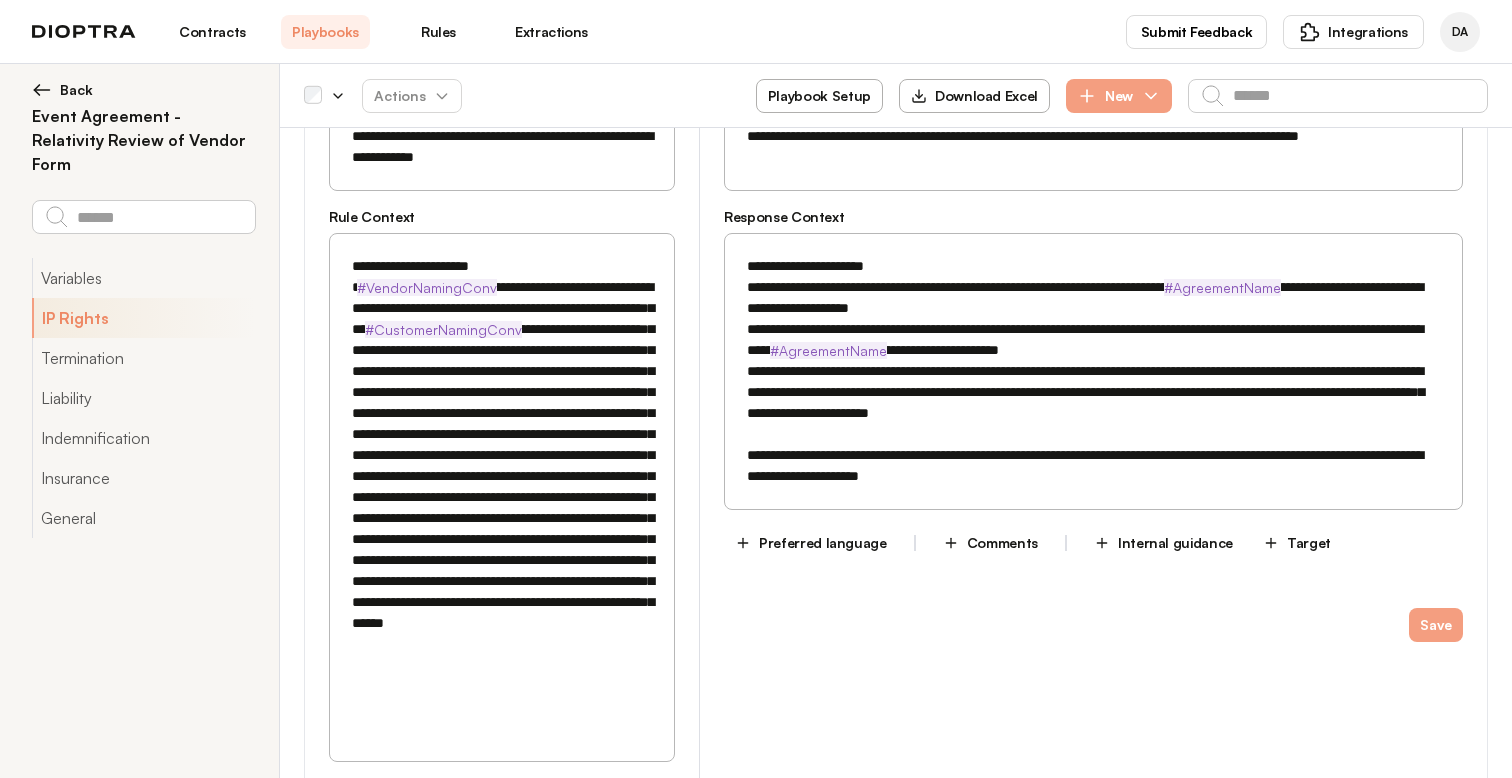 drag, startPoint x: 410, startPoint y: 375, endPoint x: 346, endPoint y: 374, distance: 64.00781 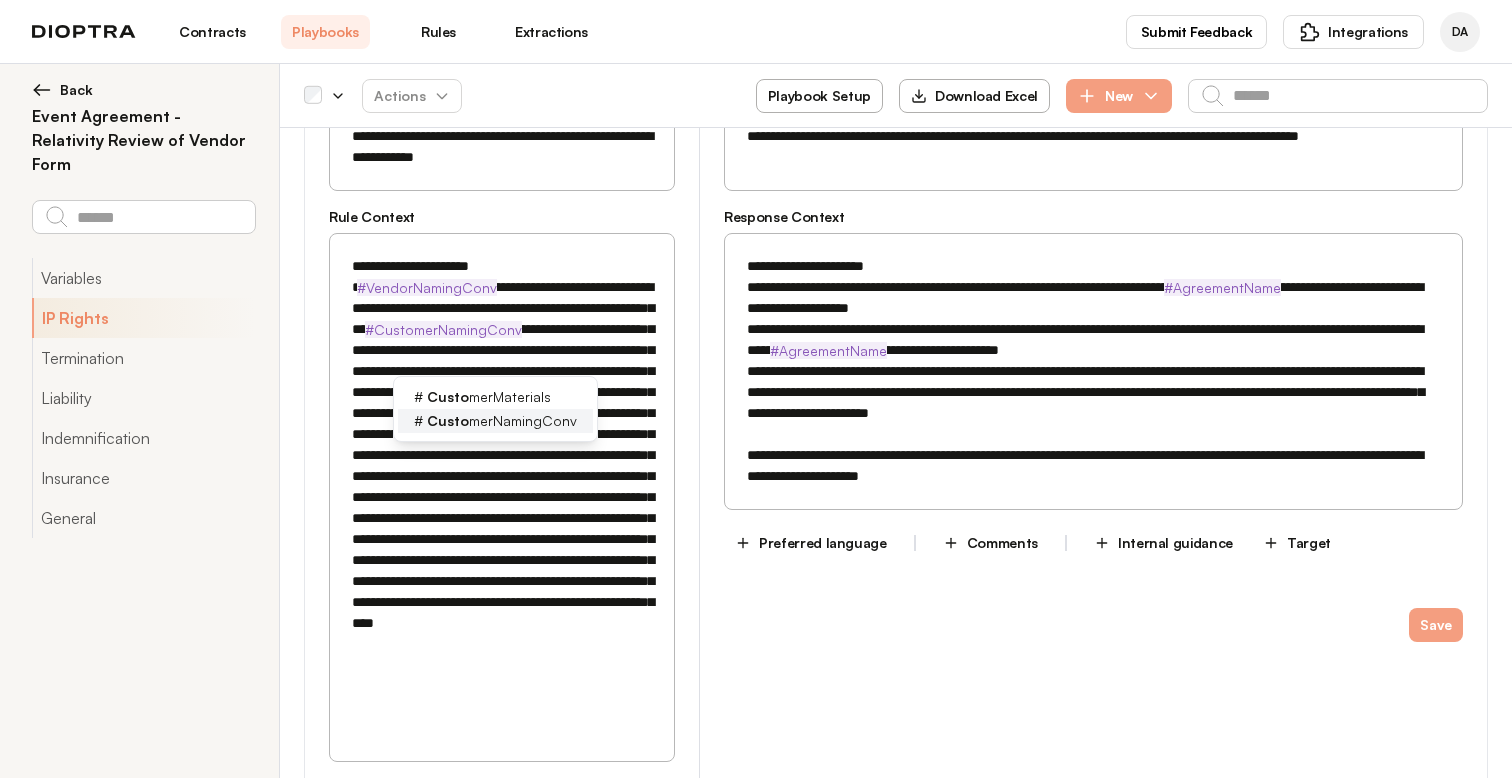 click on "Custo" at bounding box center [448, 420] 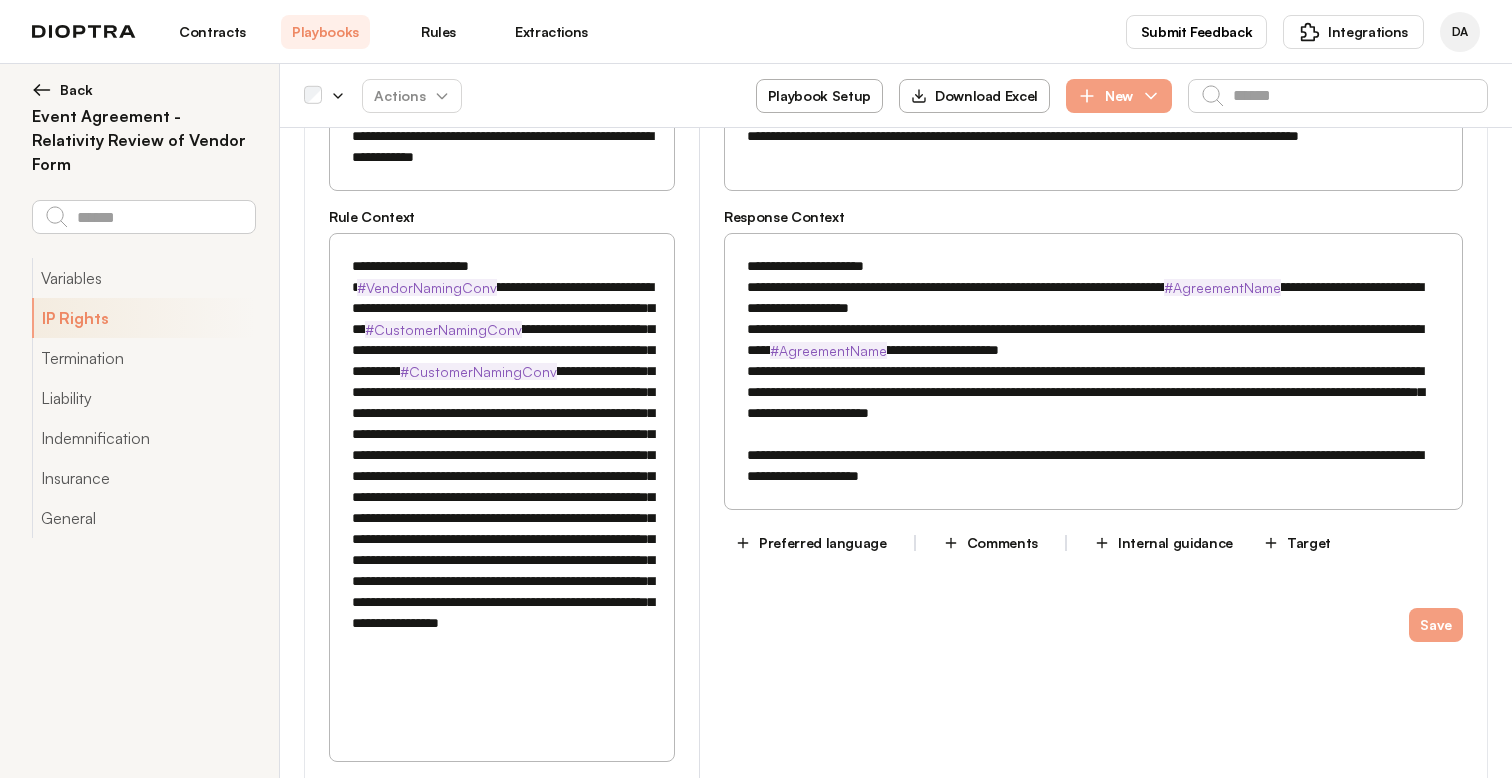 click on "**********" at bounding box center [502, 508] 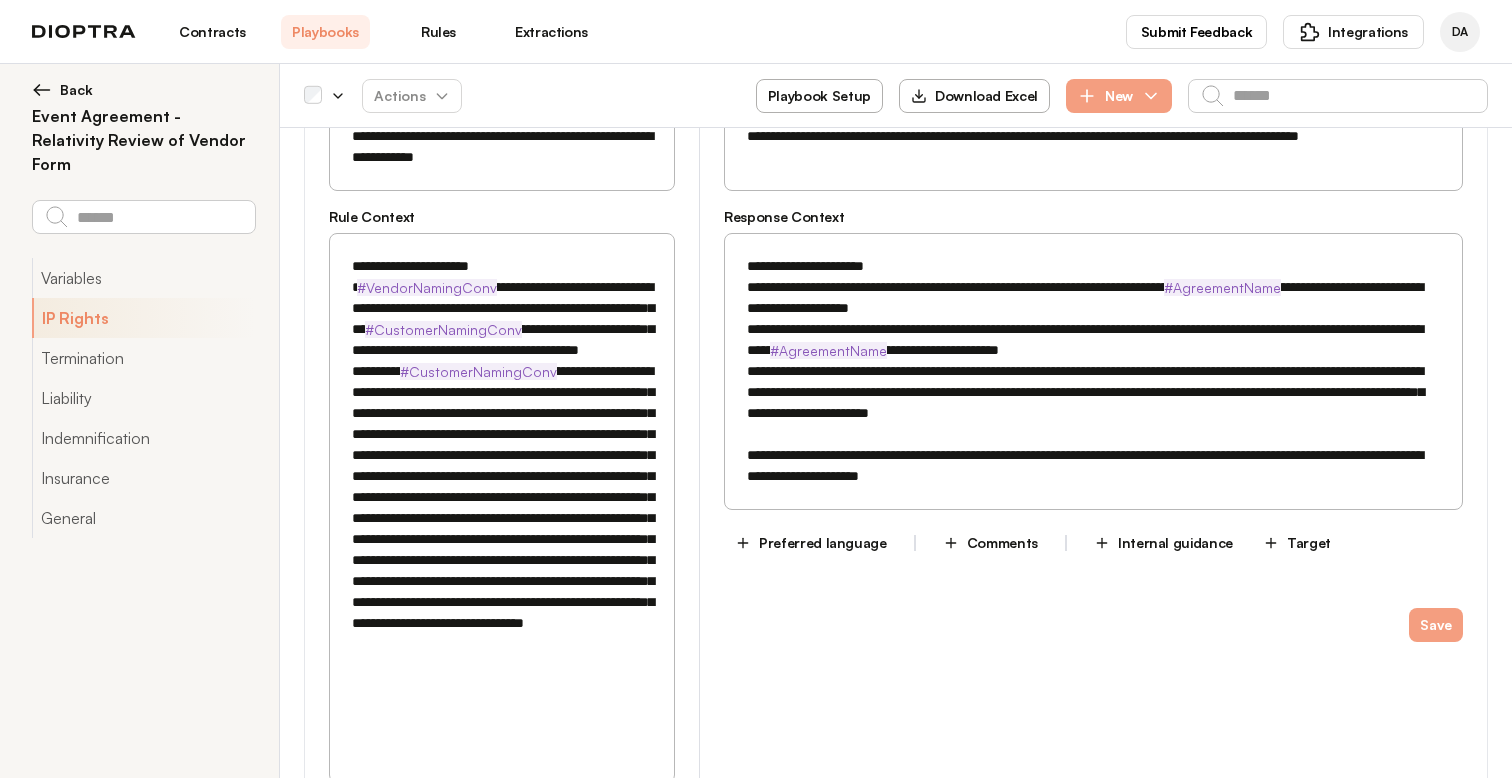click on "**********" at bounding box center [502, 508] 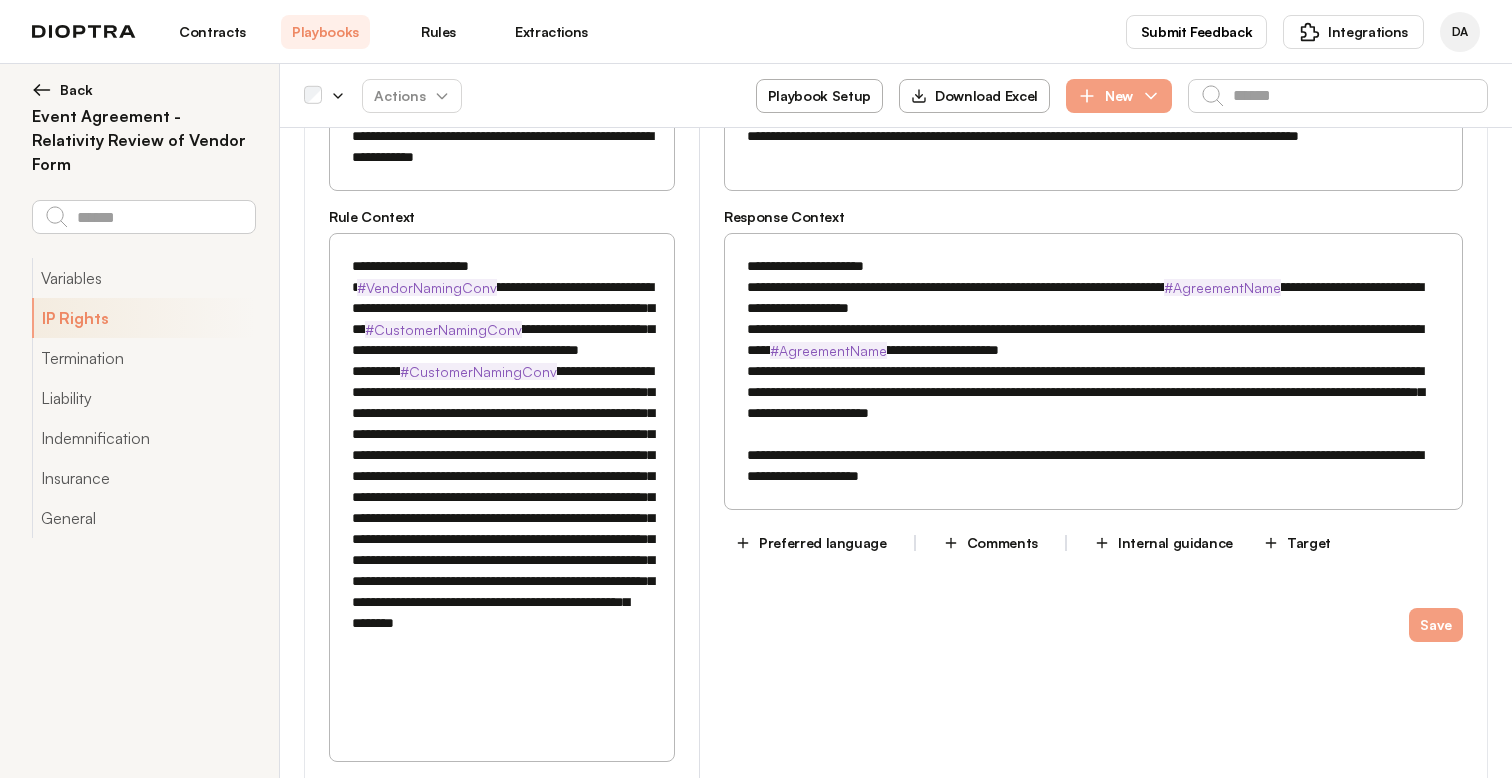 click on "**********" at bounding box center [502, 508] 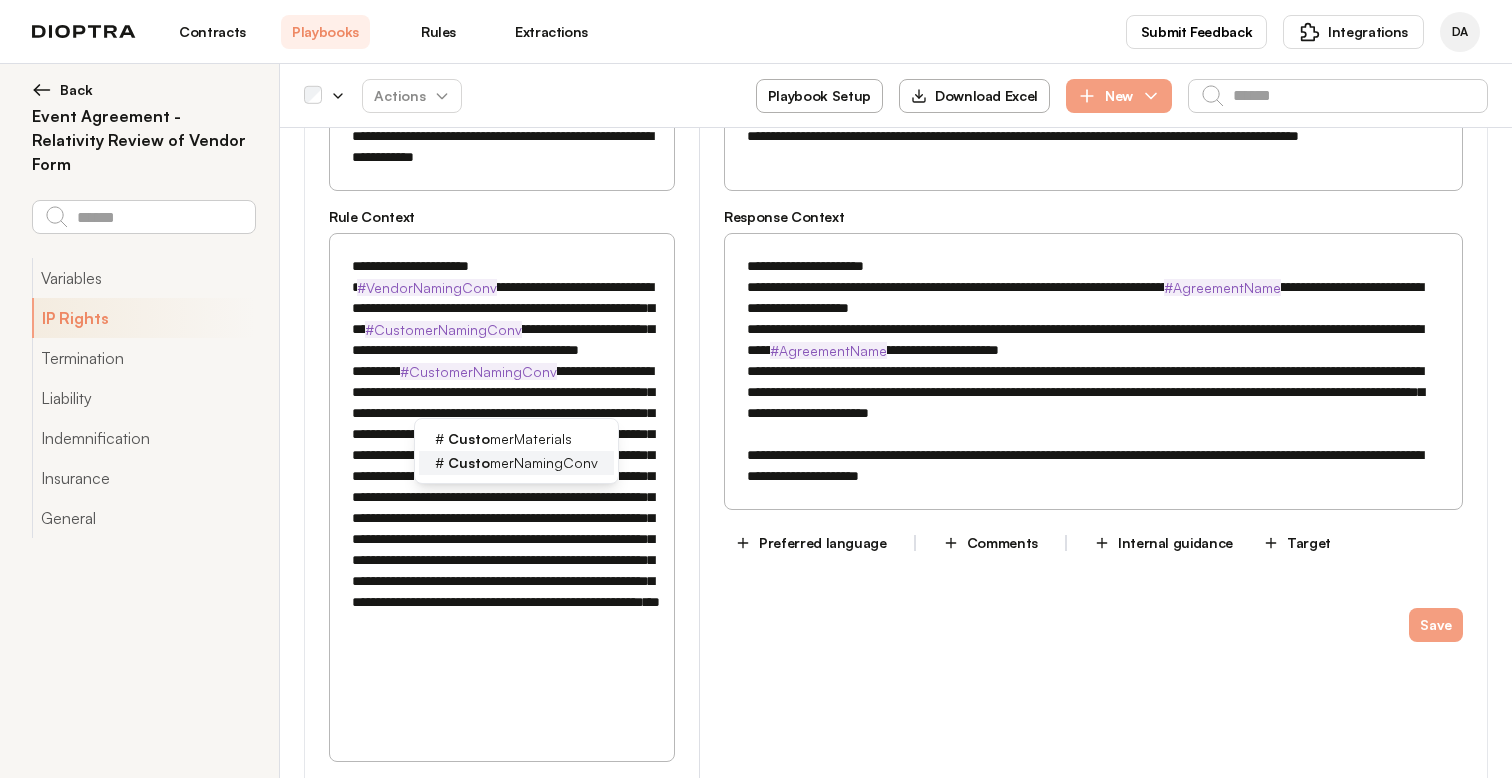click on "Custo" at bounding box center (469, 462) 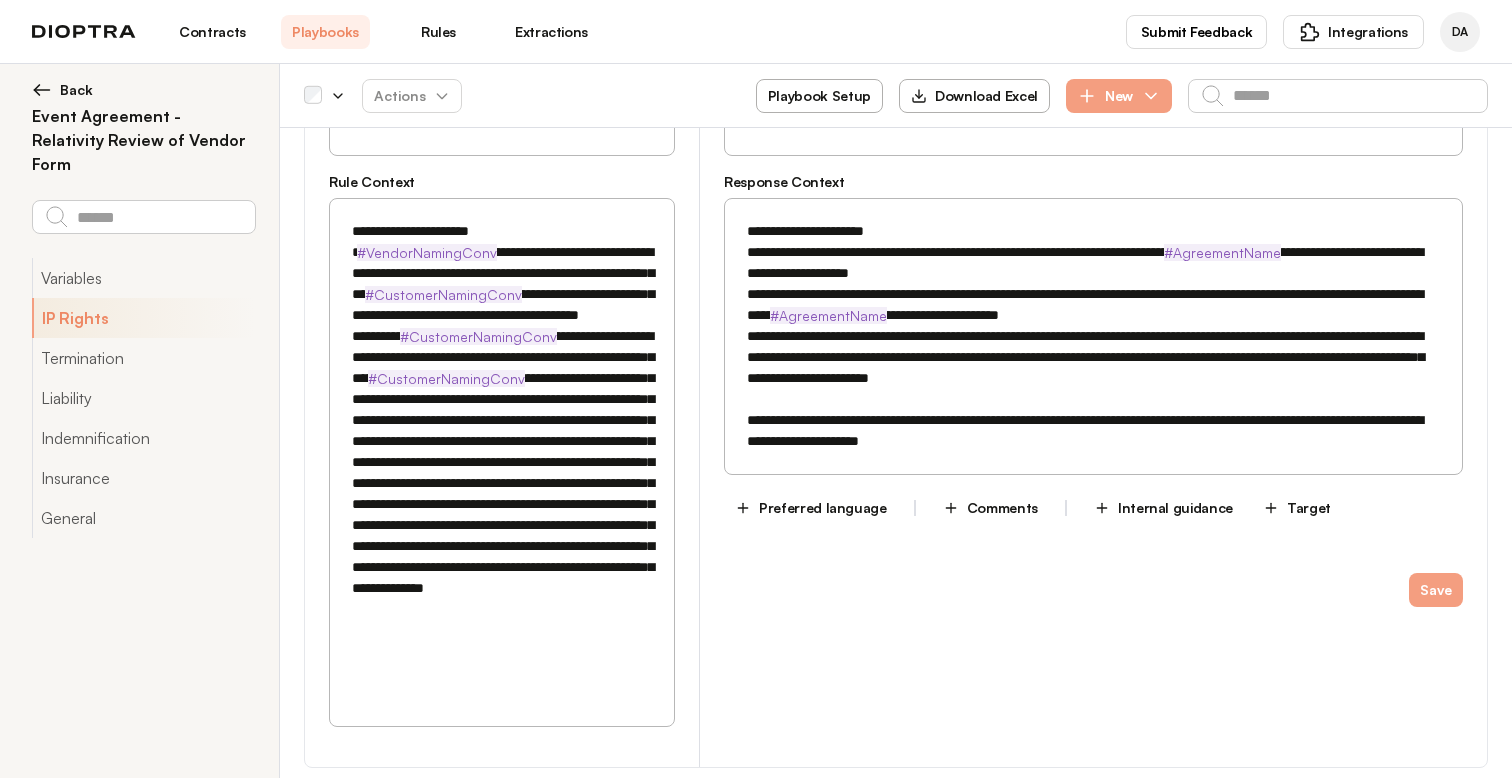 scroll, scrollTop: 2102, scrollLeft: 0, axis: vertical 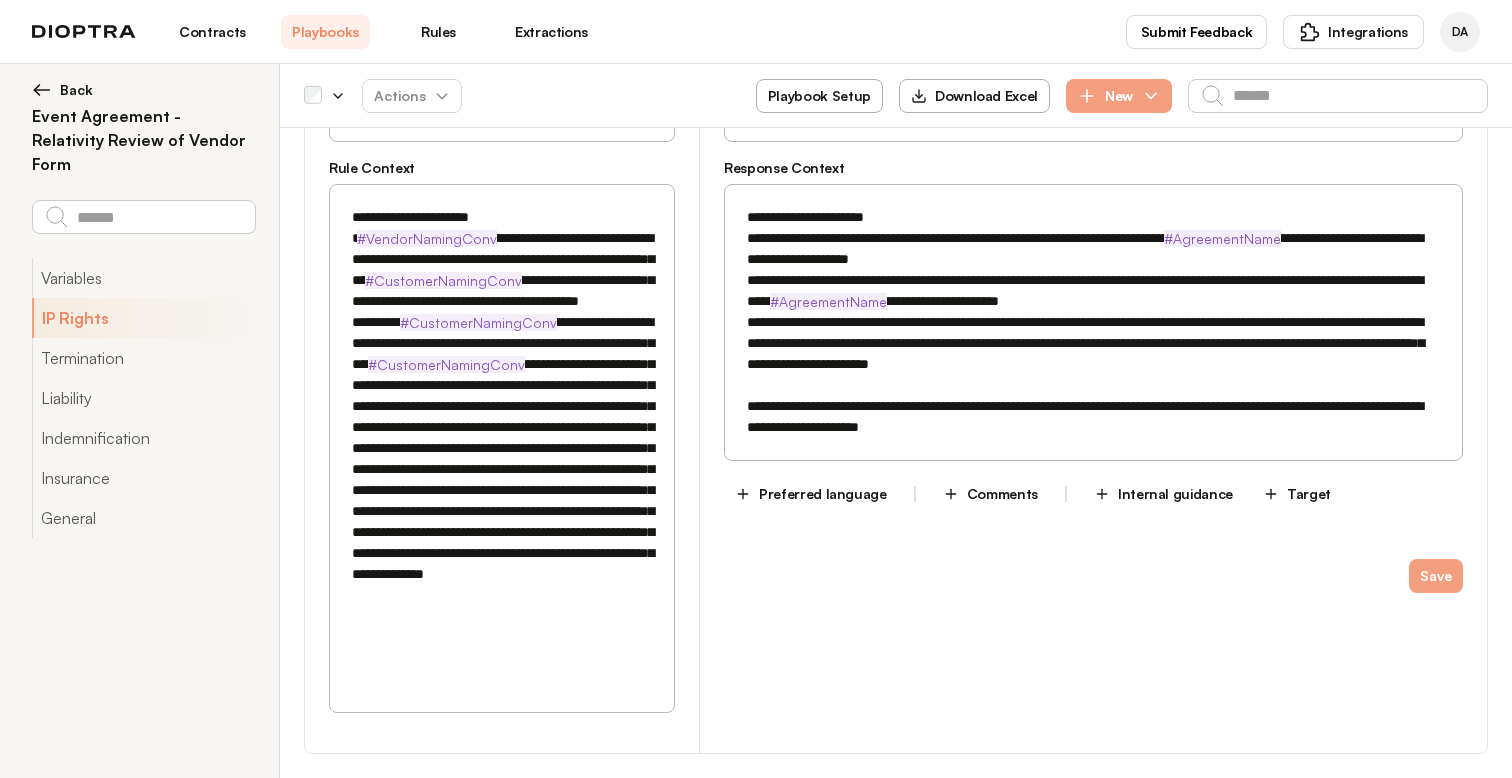 click on "**********" at bounding box center (502, 459) 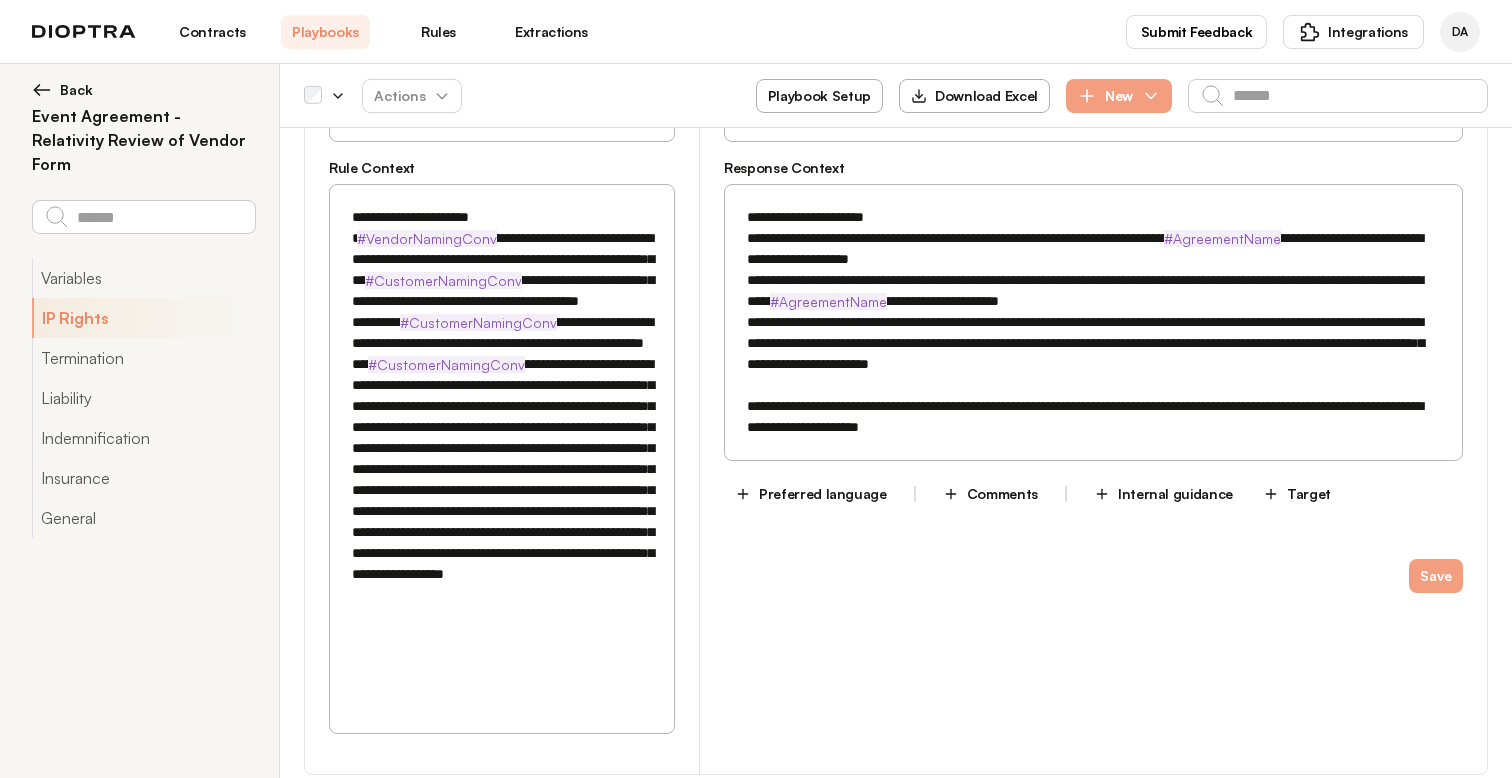 click on "**********" at bounding box center [502, 469] 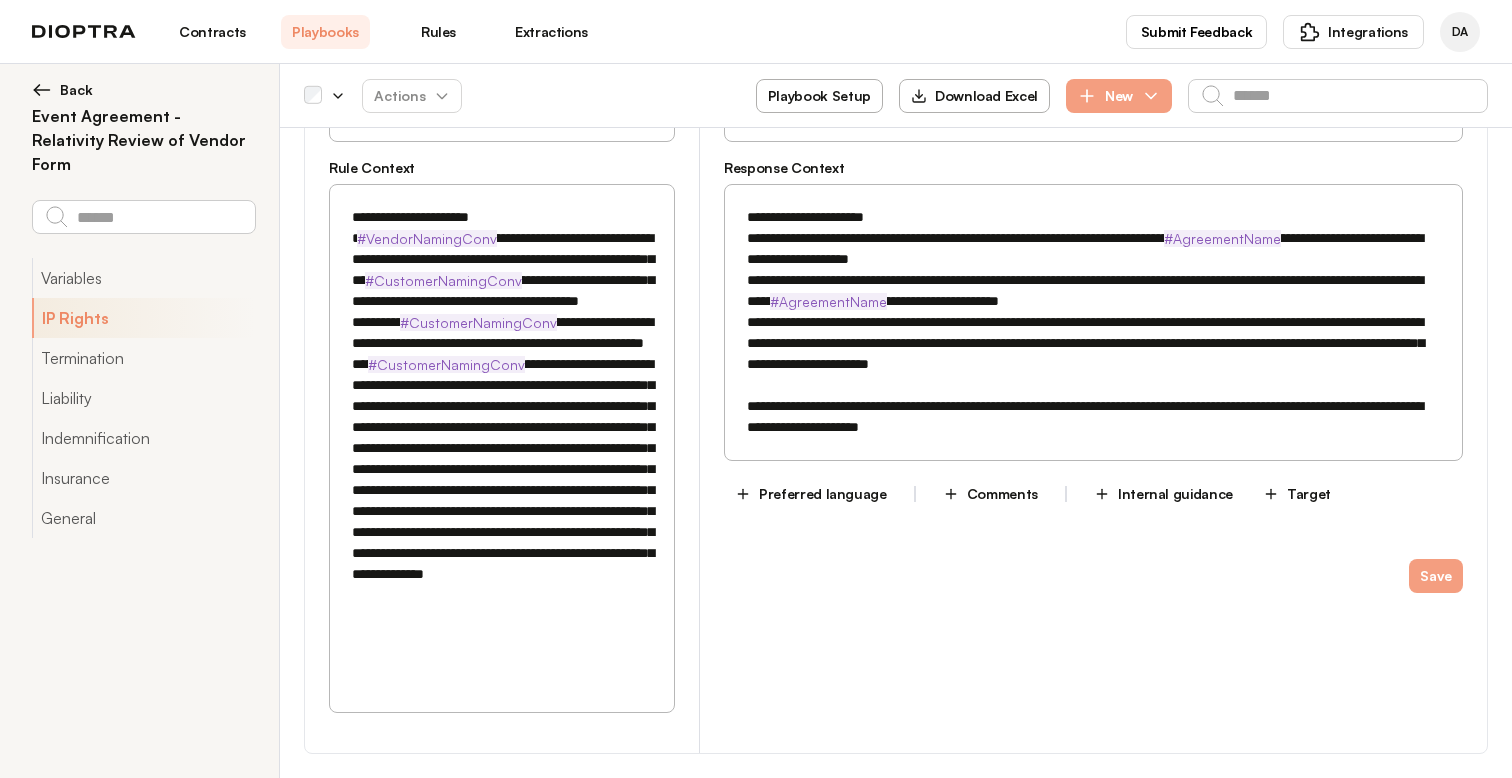 drag, startPoint x: 500, startPoint y: 431, endPoint x: 443, endPoint y: 432, distance: 57.00877 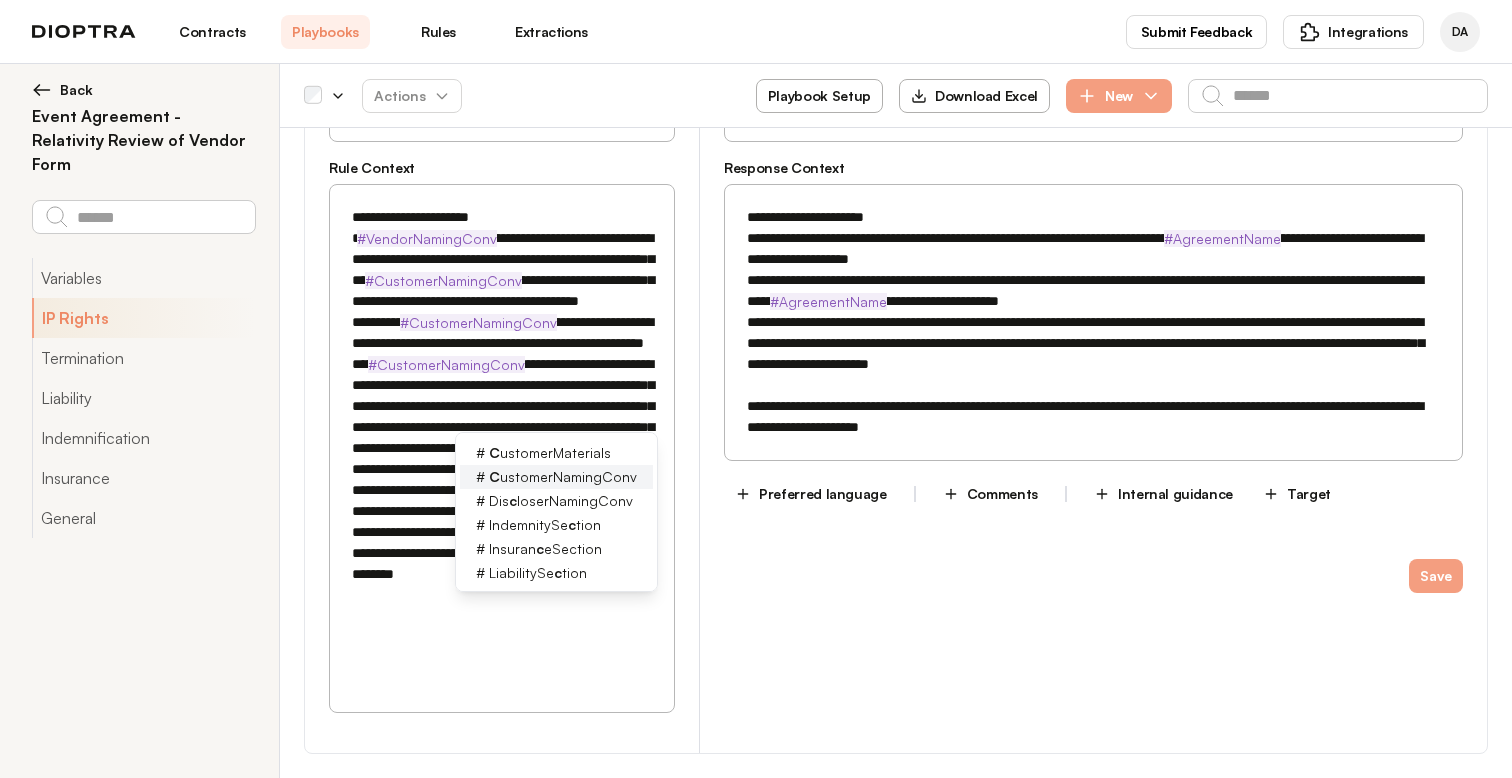 click on "C ustomerNamingConv" at bounding box center (563, 477) 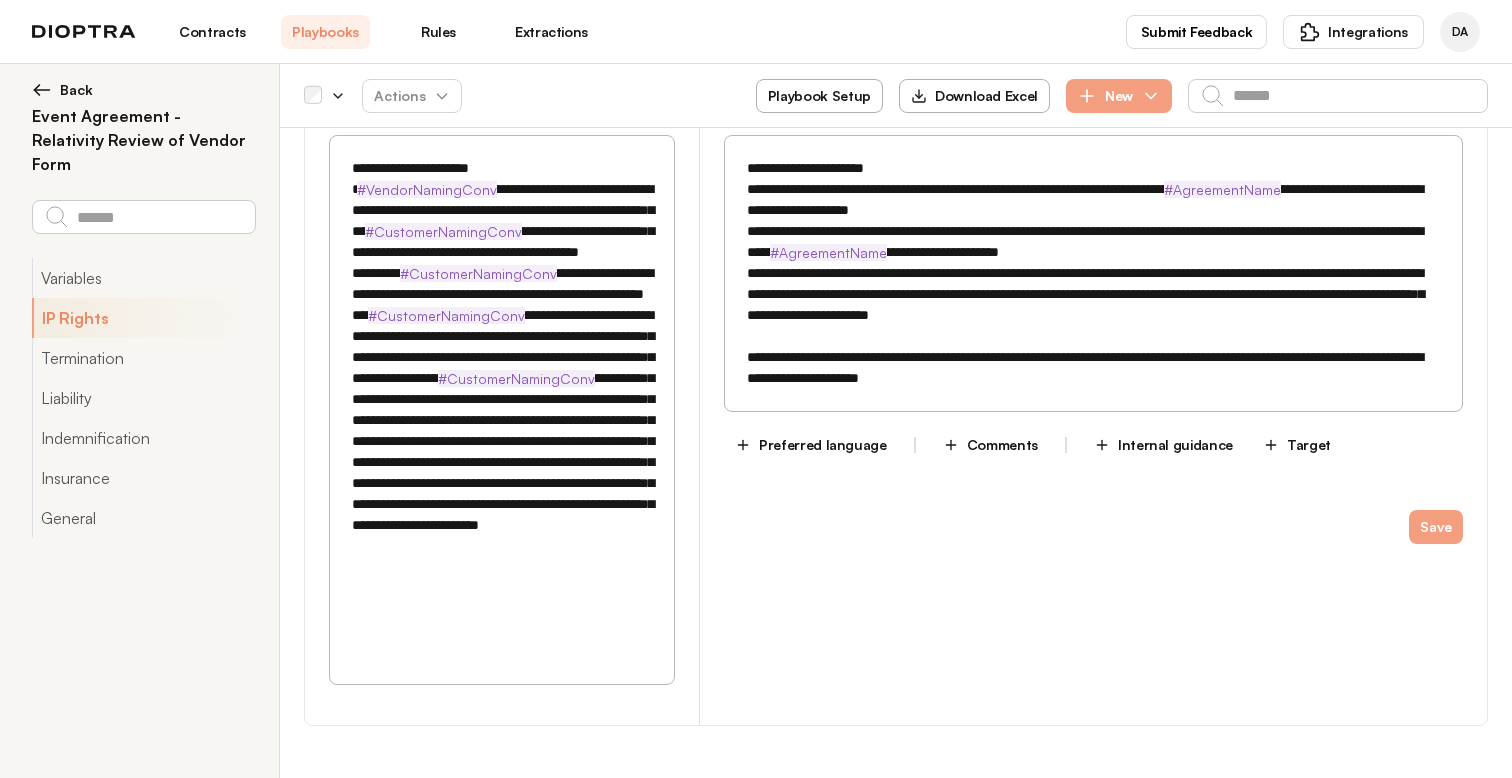scroll, scrollTop: 2153, scrollLeft: 0, axis: vertical 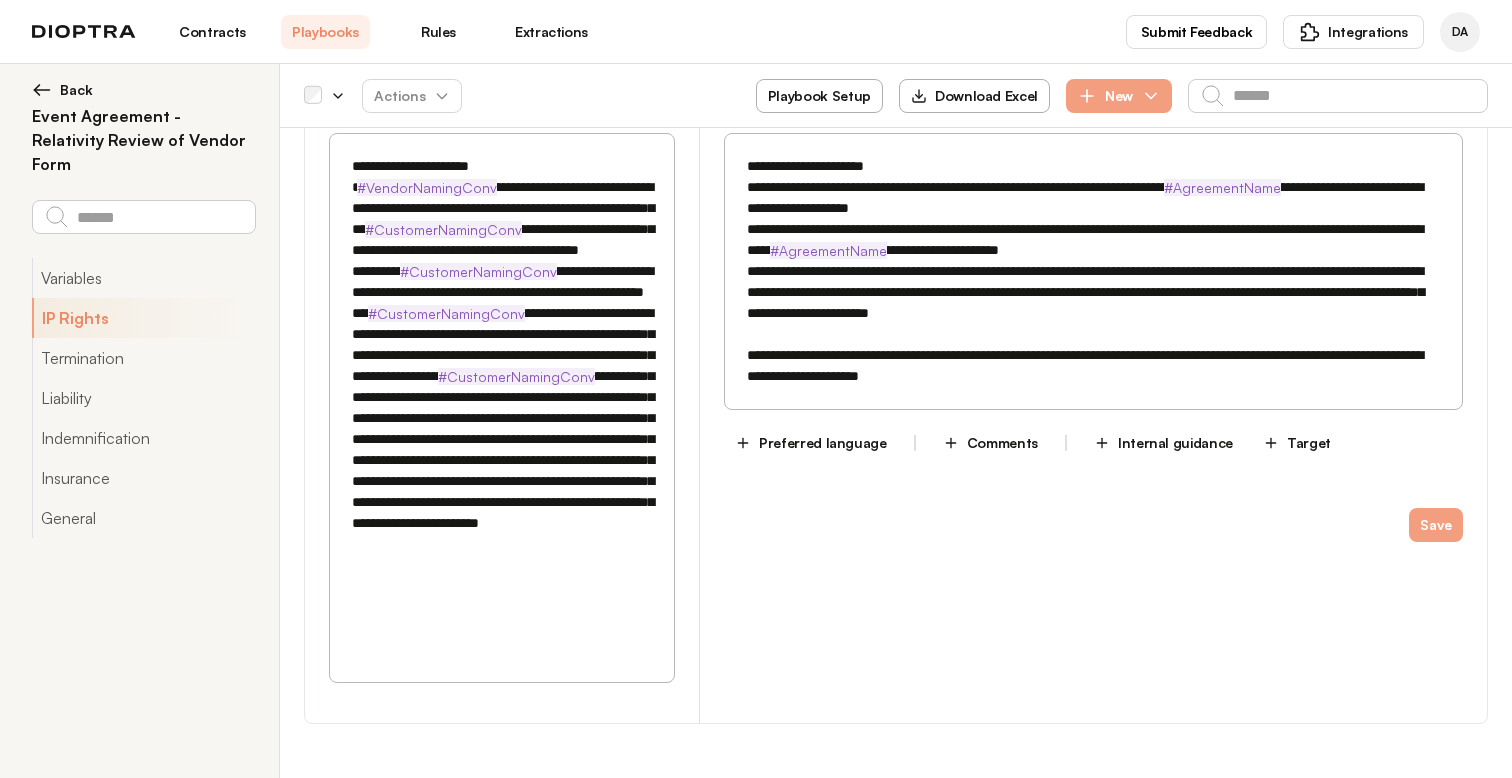 click on "**********" at bounding box center (502, 418) 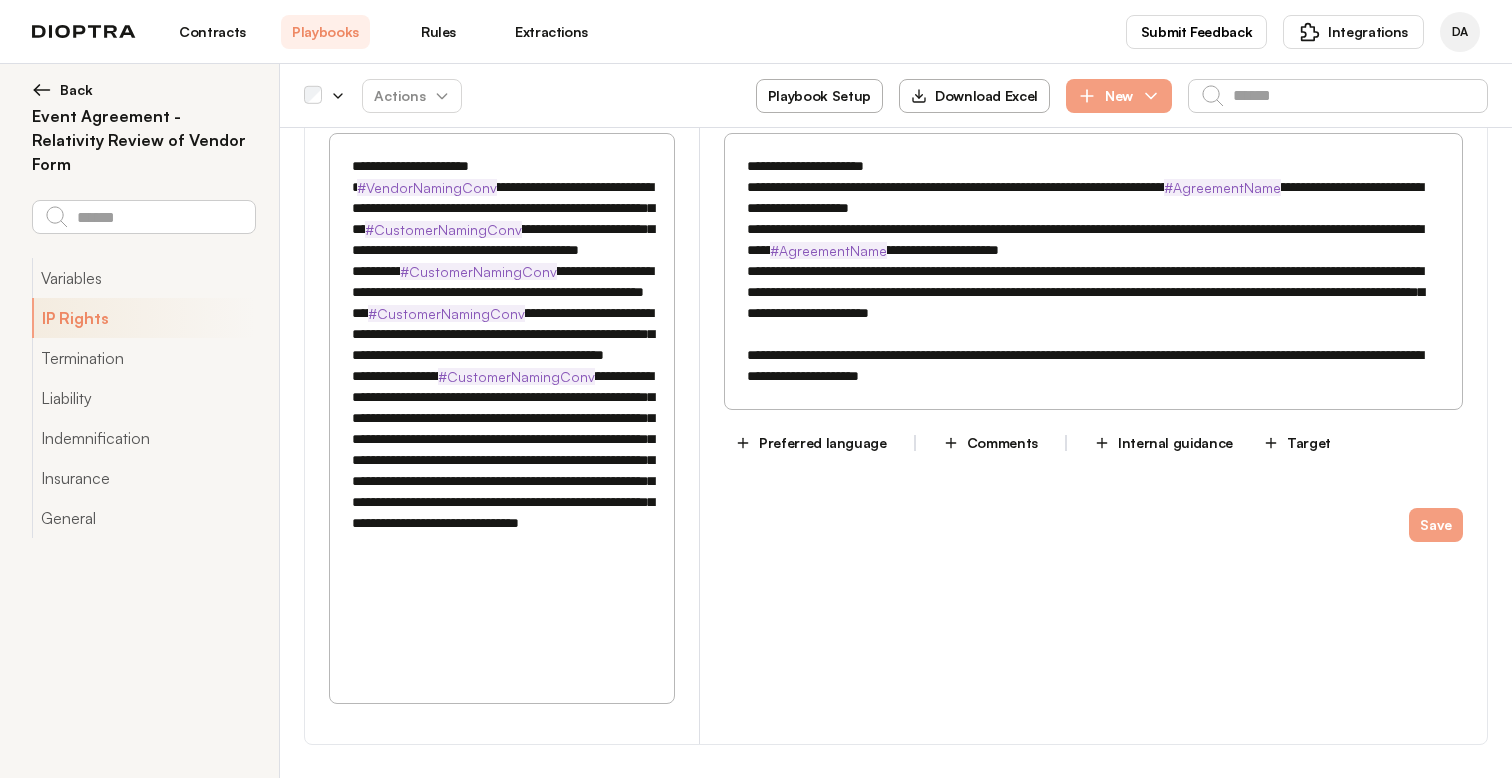 drag, startPoint x: 506, startPoint y: 488, endPoint x: 489, endPoint y: 488, distance: 17 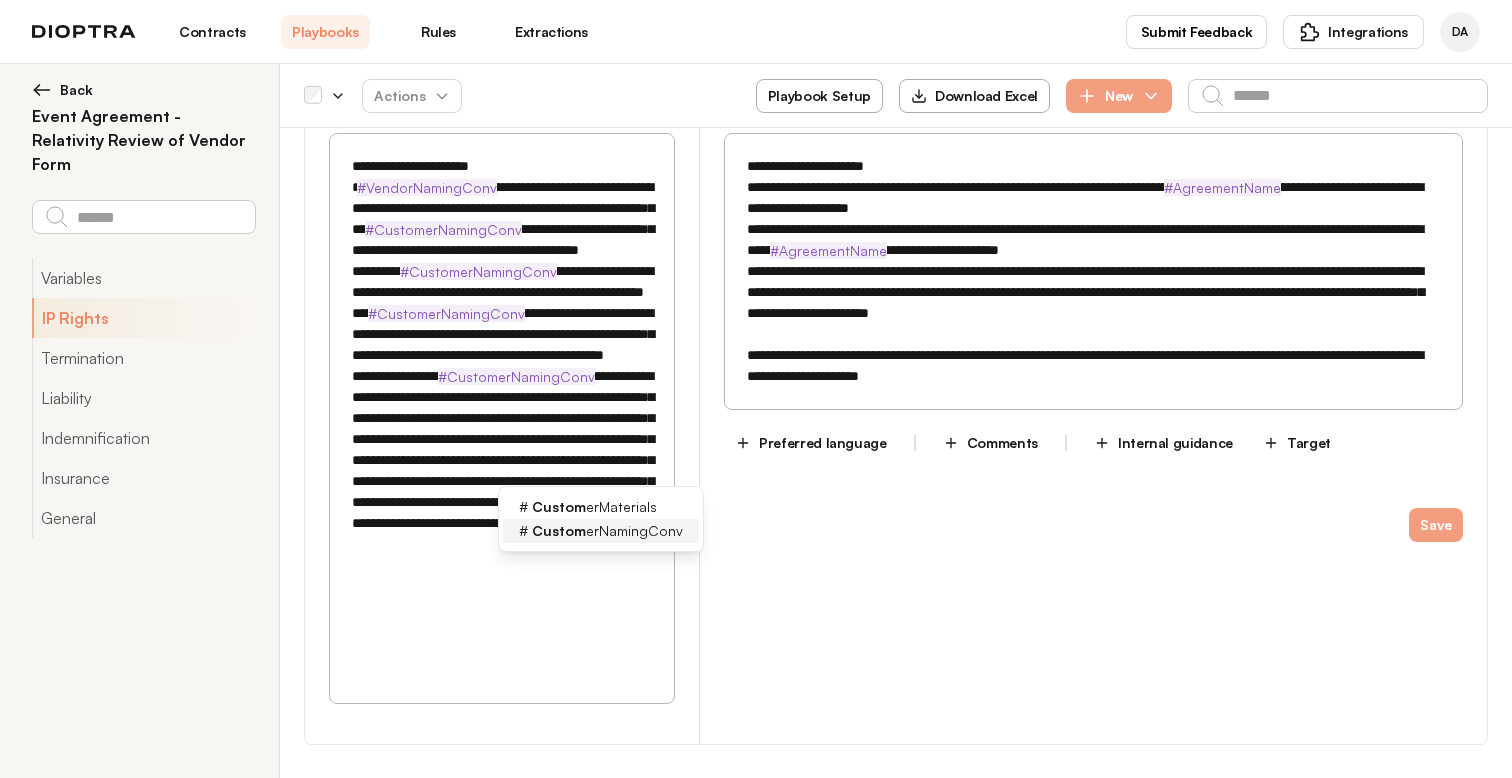 click on "Custom" at bounding box center (559, 530) 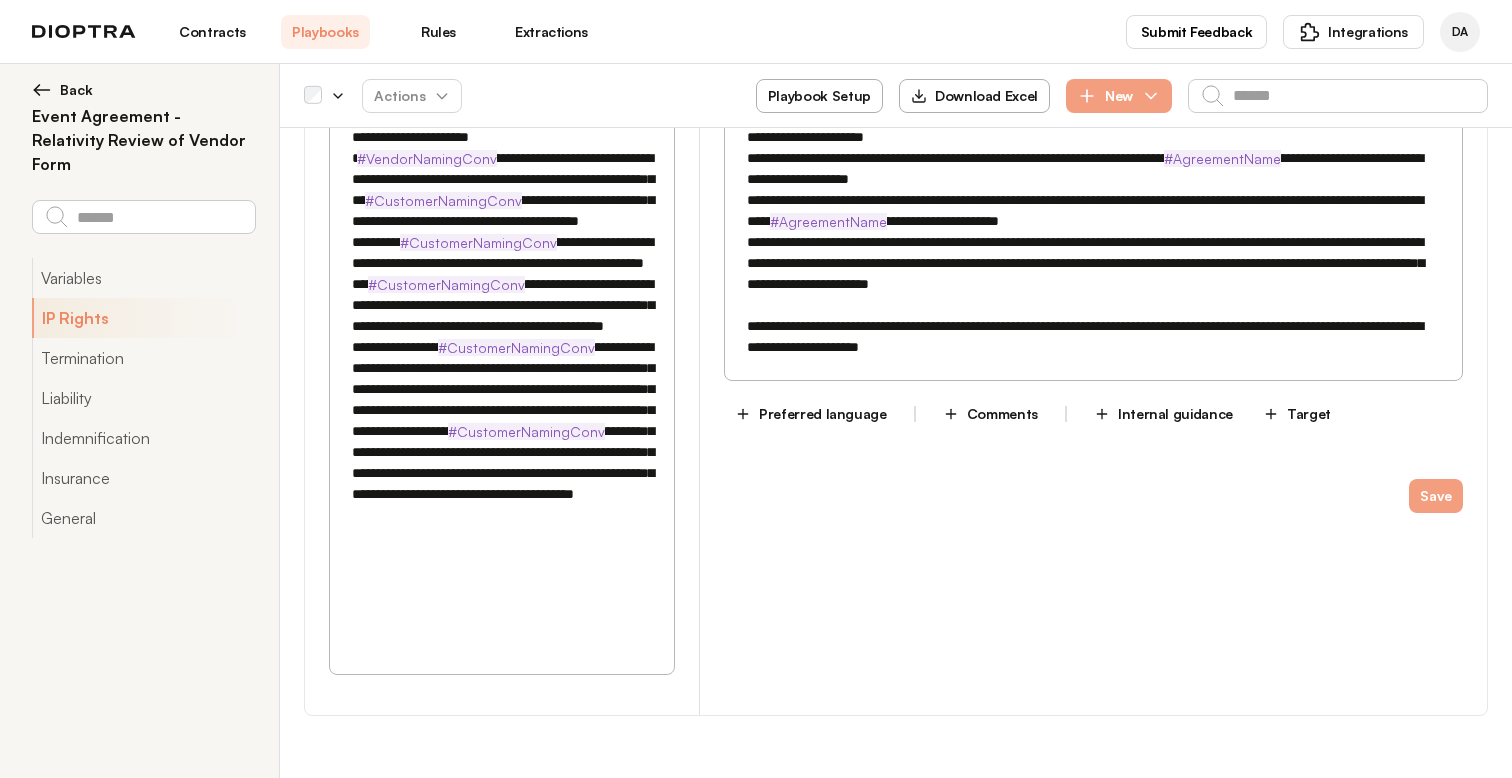 scroll, scrollTop: 2201, scrollLeft: 0, axis: vertical 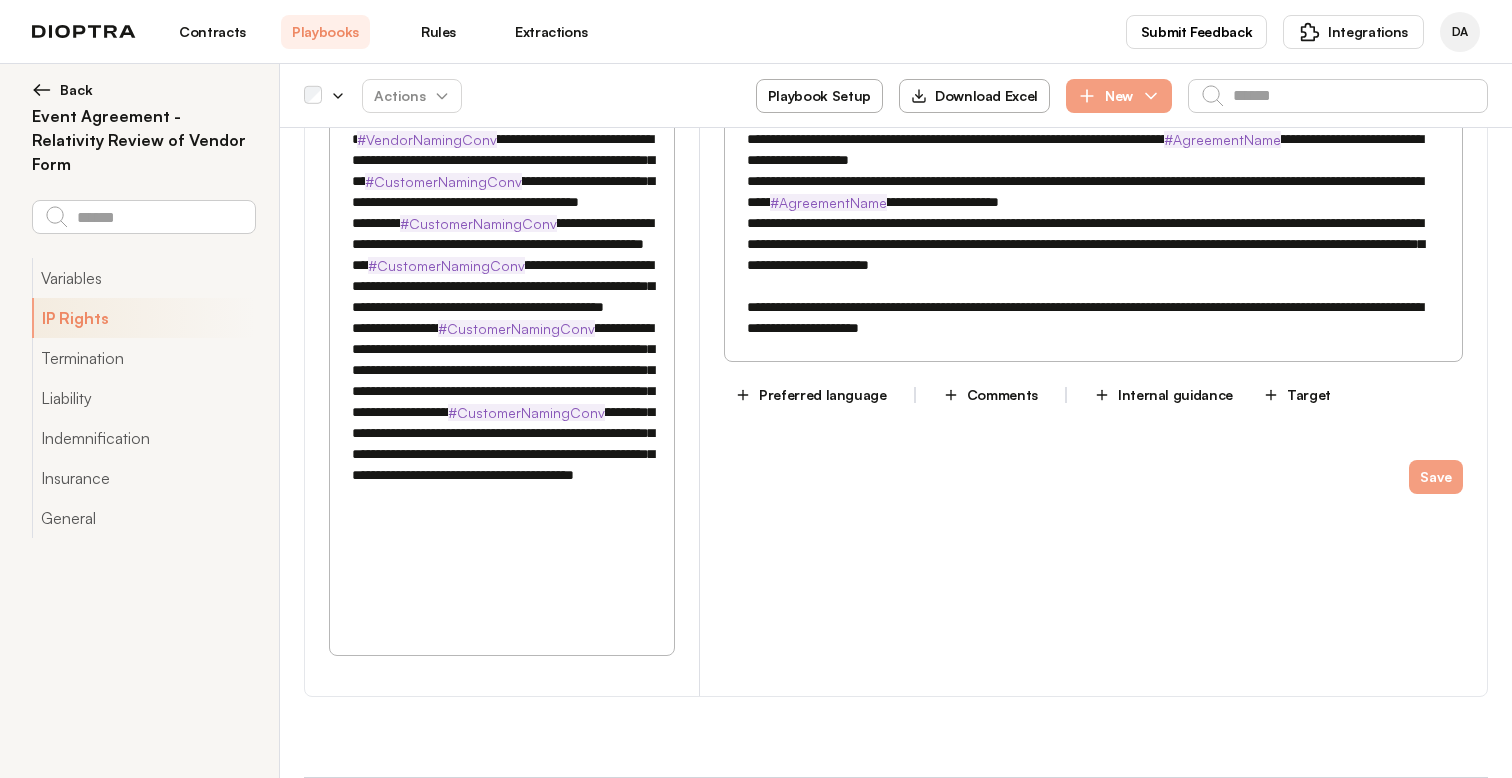 click on "**********" at bounding box center (502, 381) 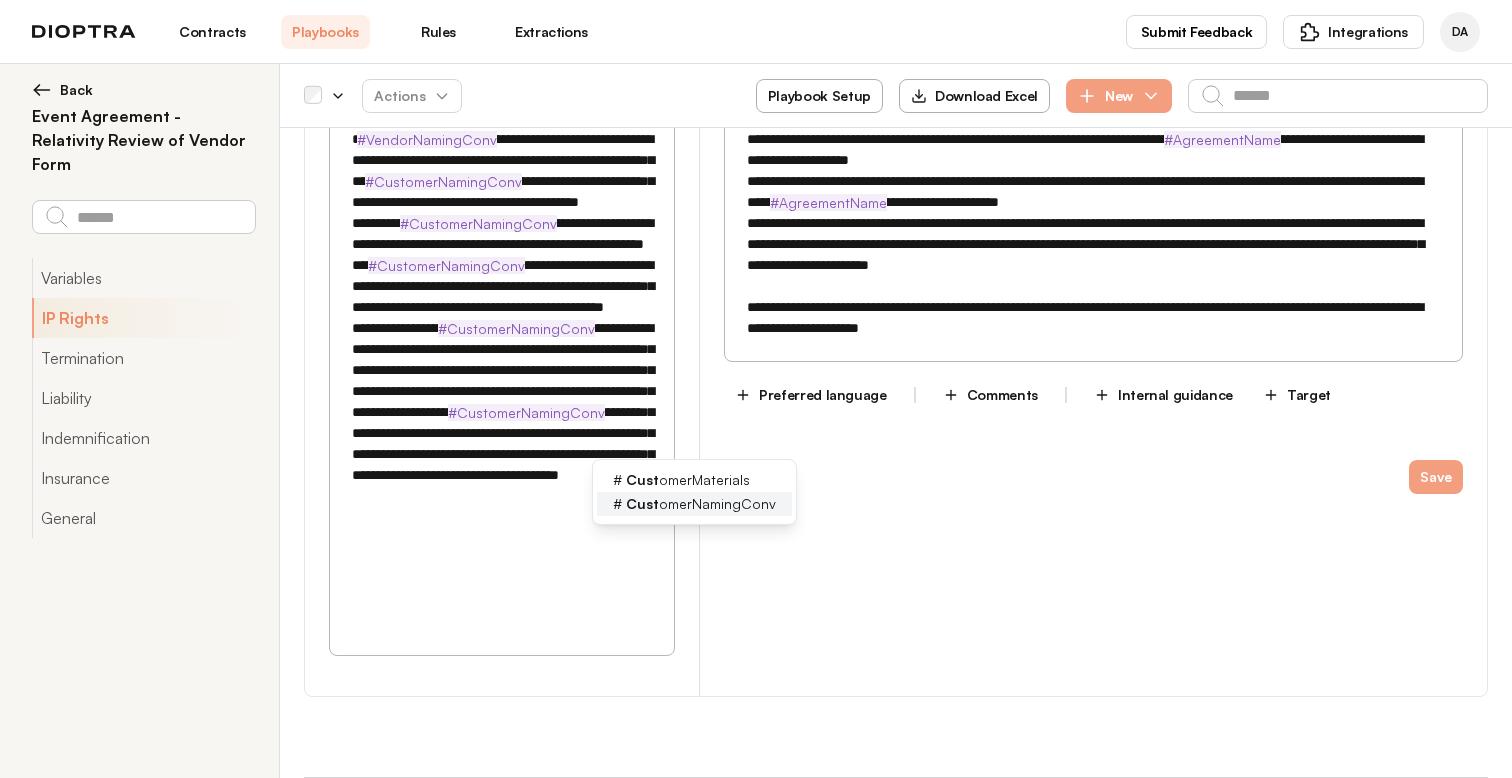 click on "Cust omerNamingConv" at bounding box center [701, 504] 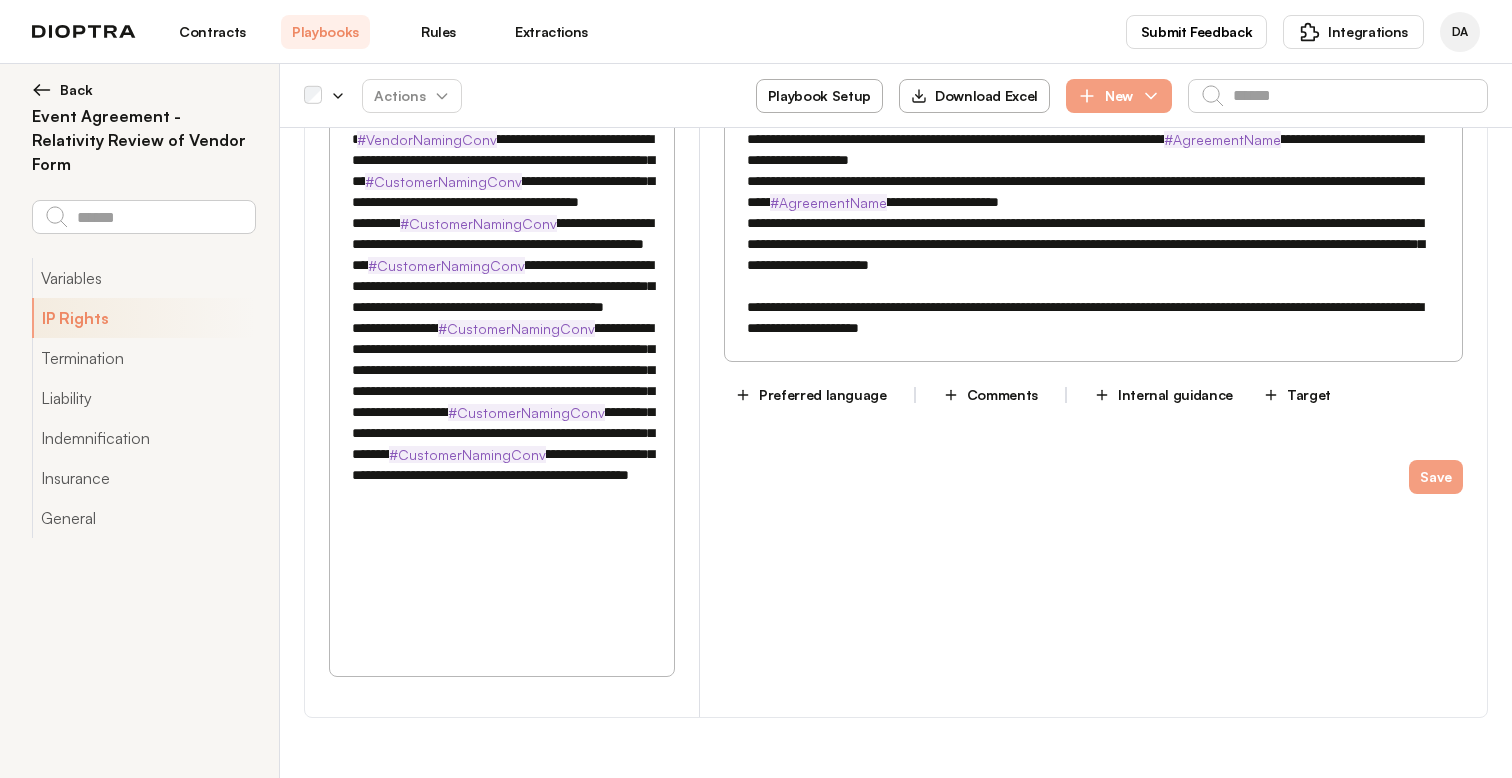 click on "**********" at bounding box center (502, 391) 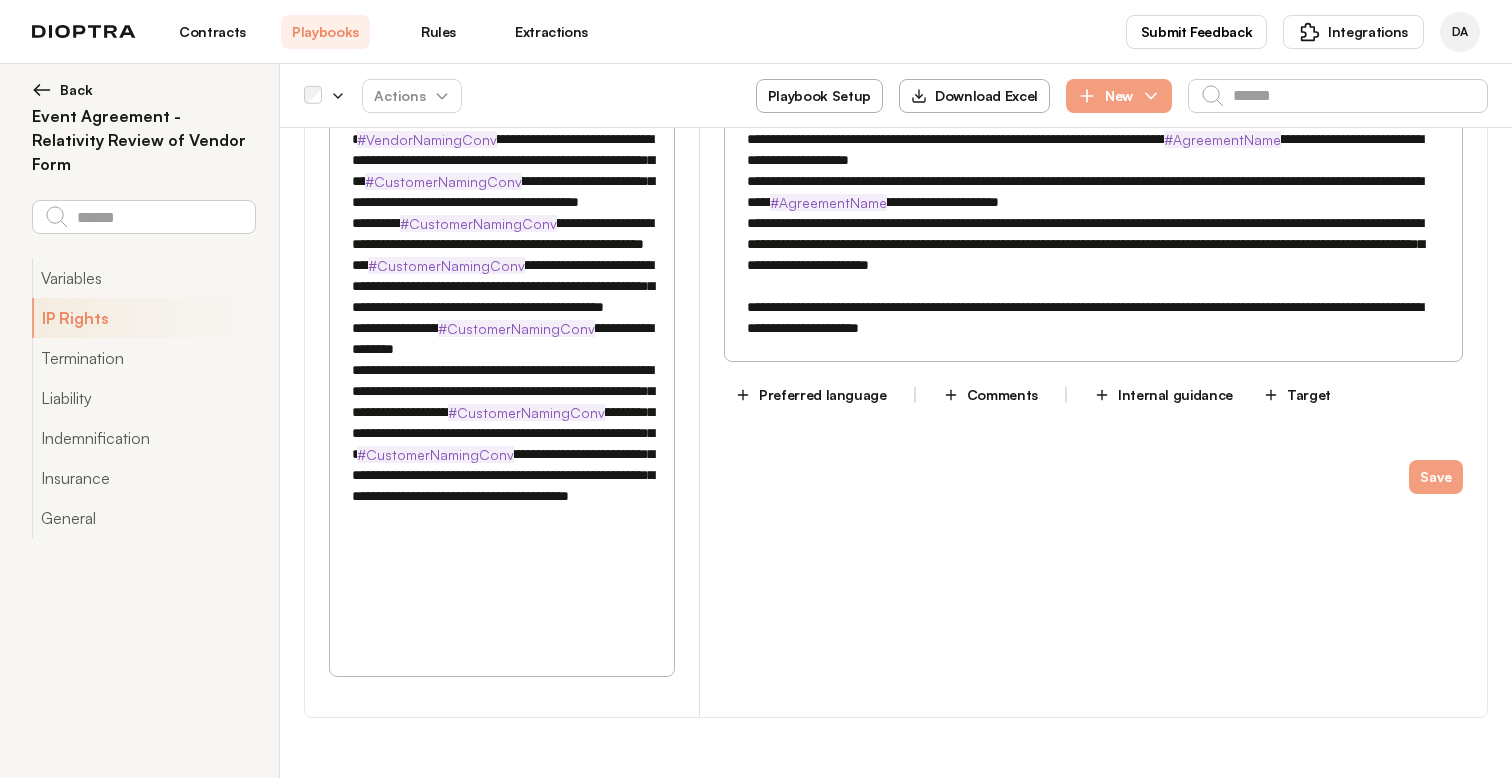 click on "**********" at bounding box center (502, 391) 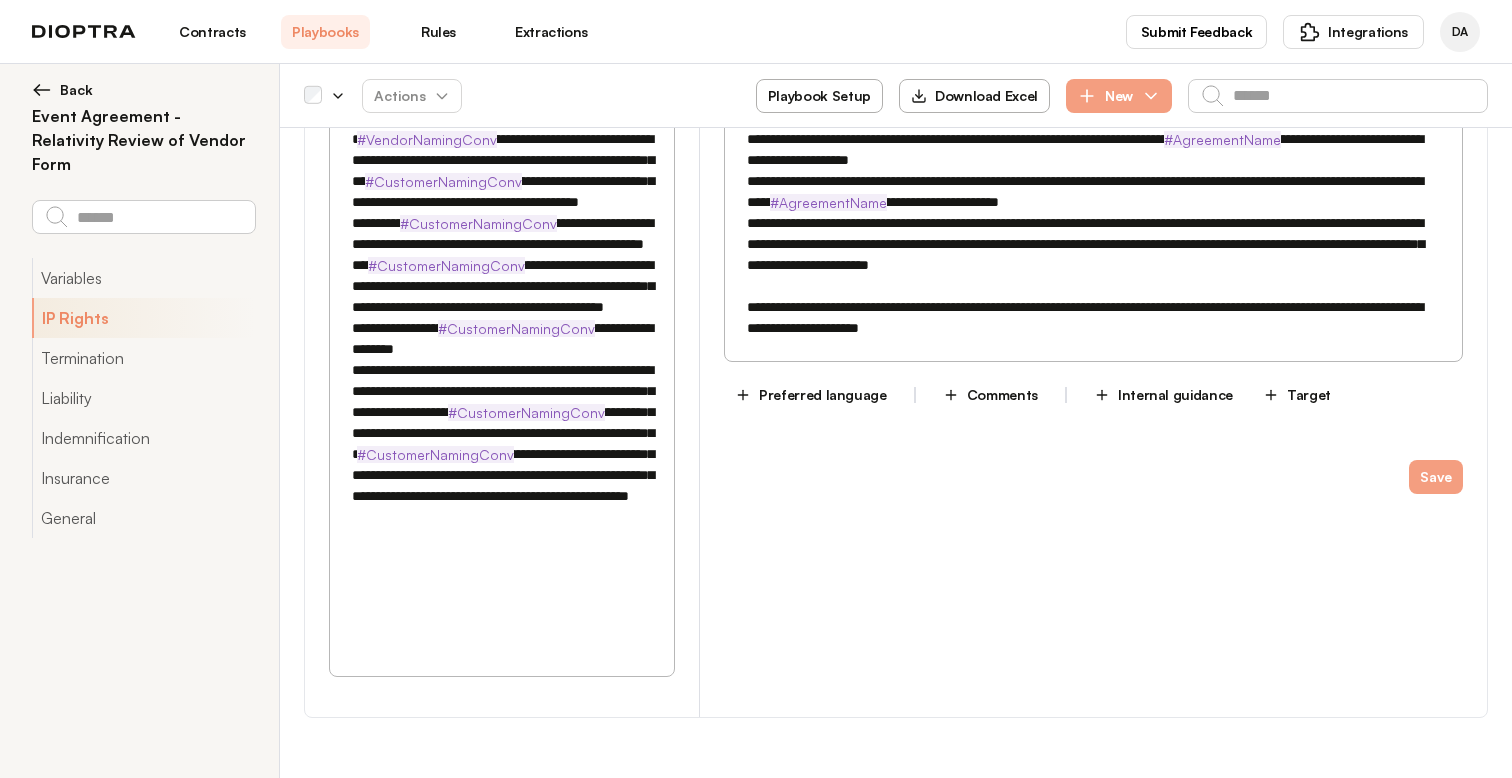 click on "**********" at bounding box center (502, 391) 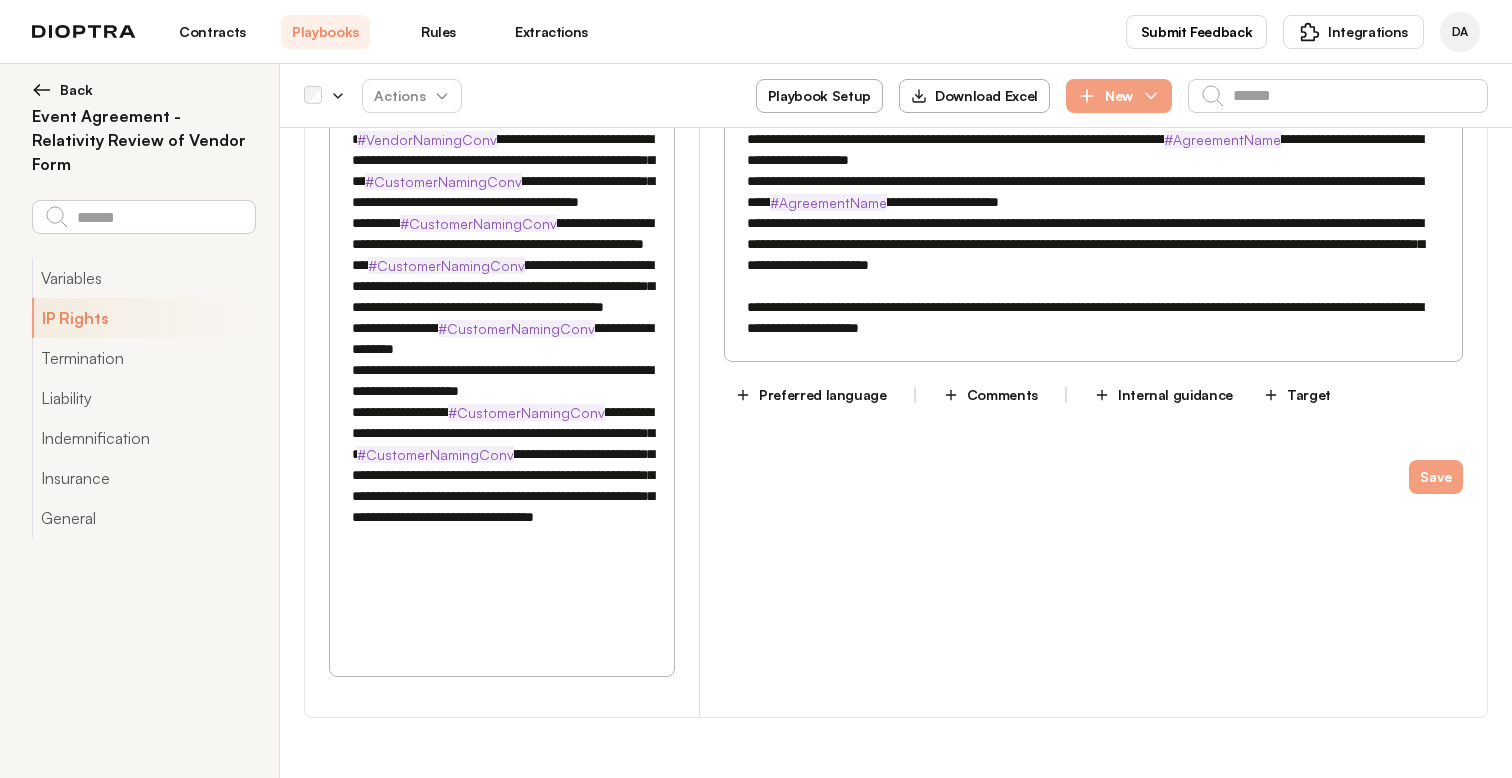 click at bounding box center [502, 391] 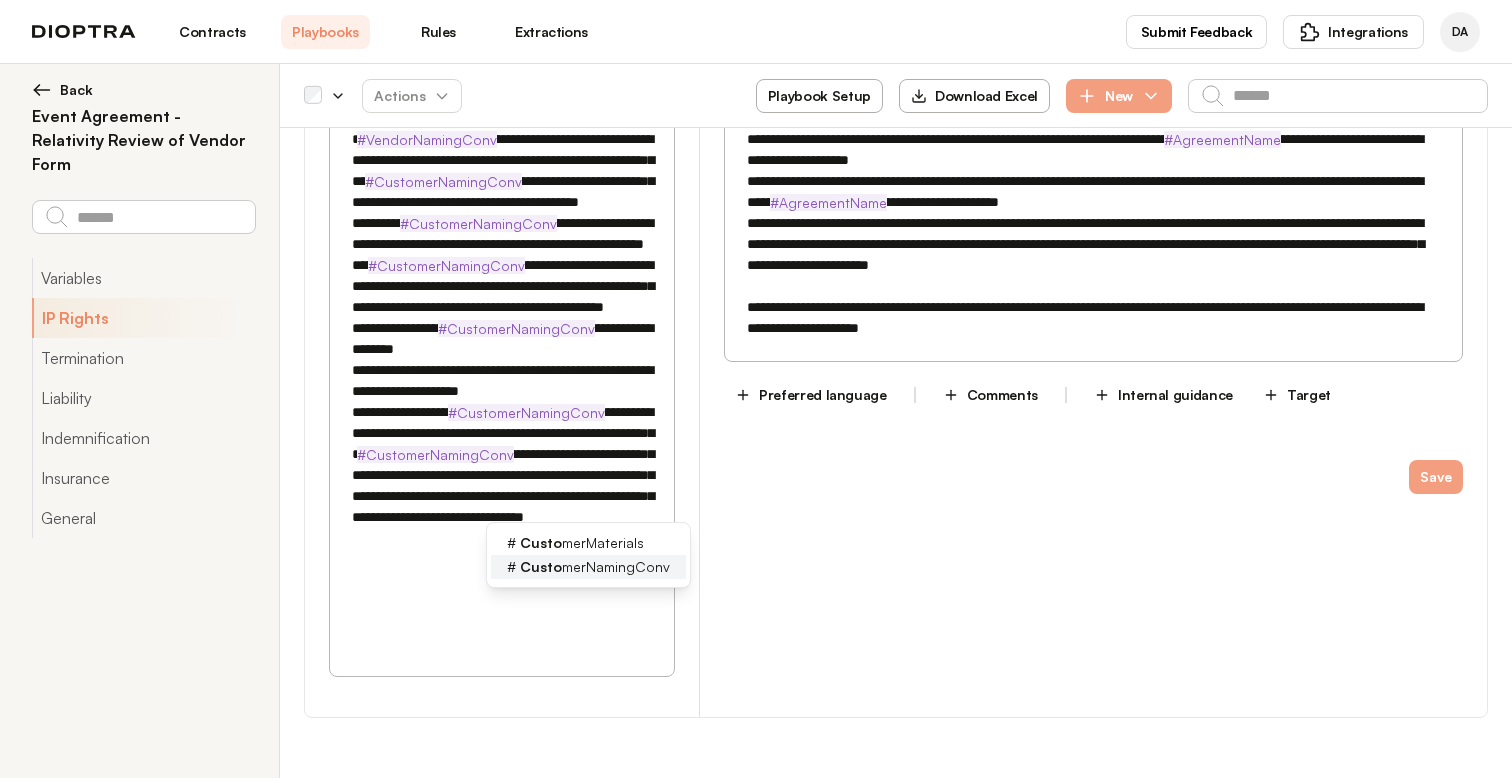 click on "Custo" at bounding box center (541, 566) 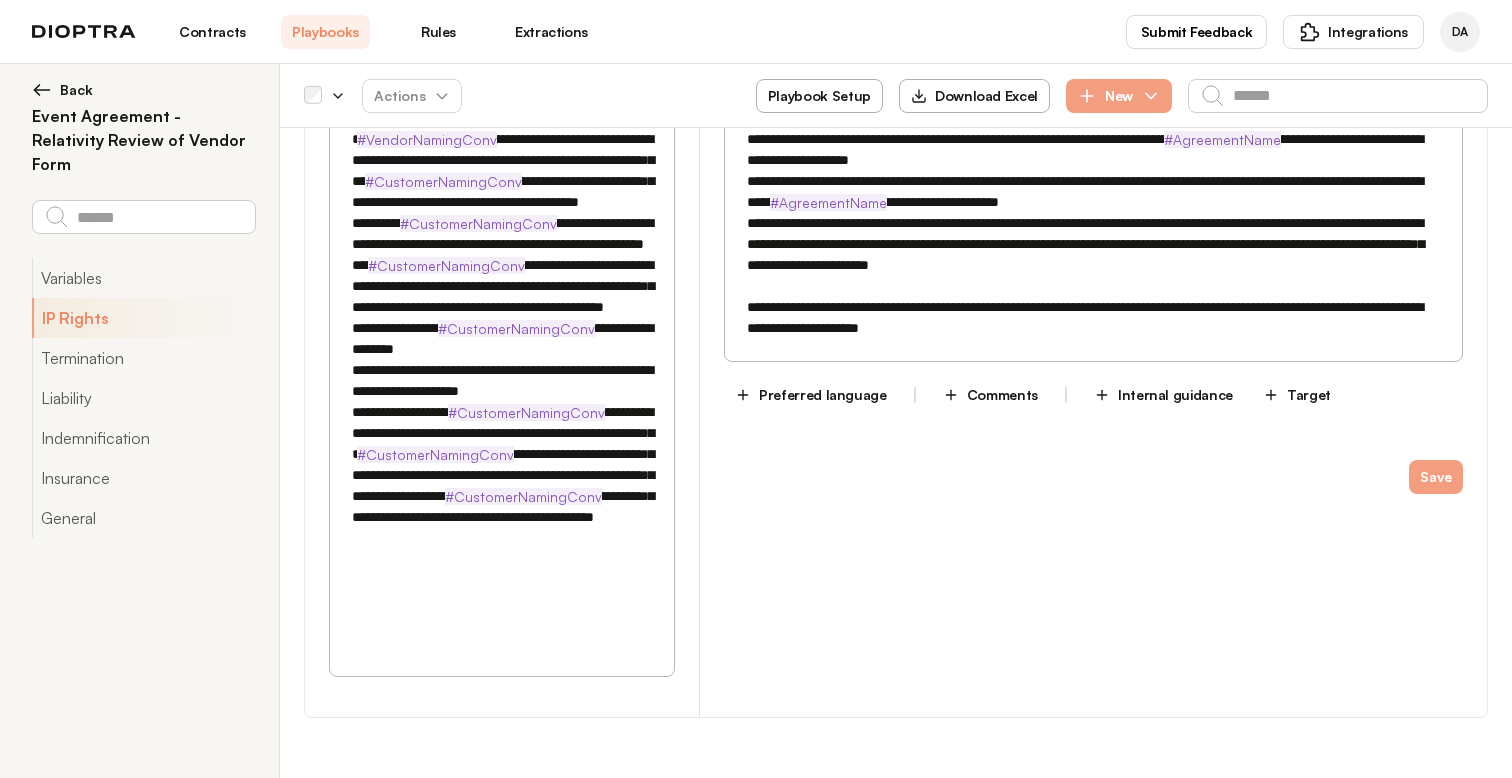 click at bounding box center (502, 402) 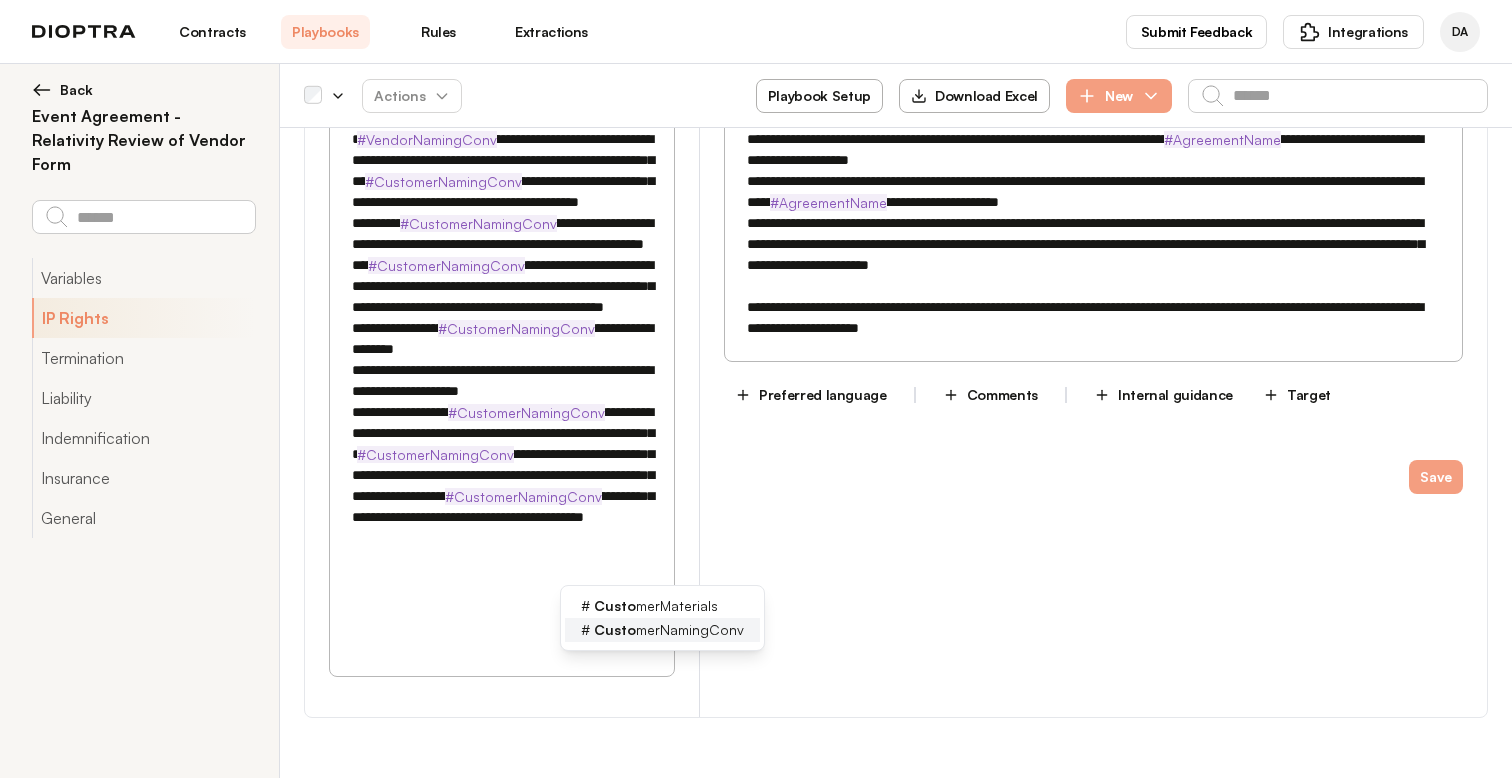 click on "Custo" at bounding box center [615, 629] 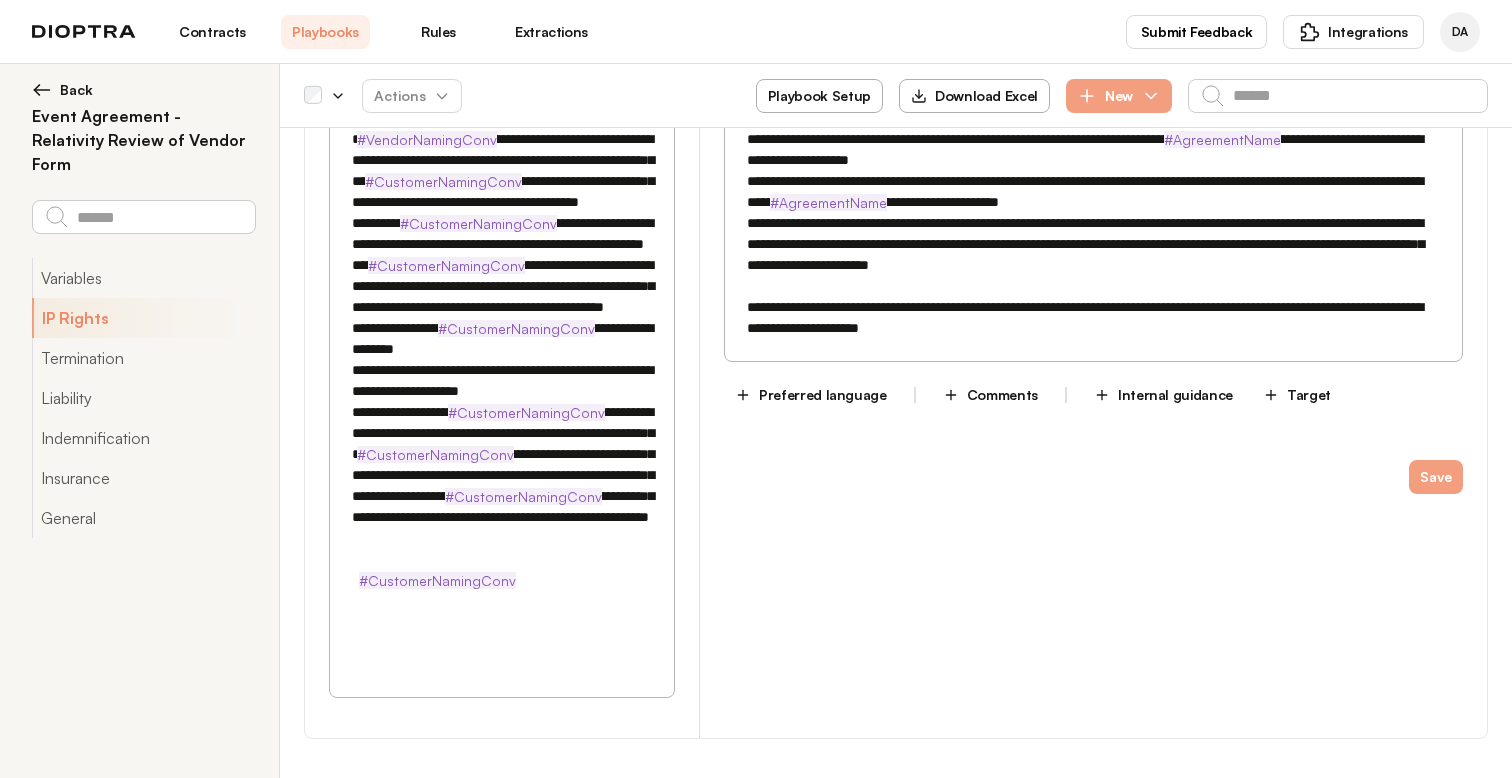 click at bounding box center [502, 412] 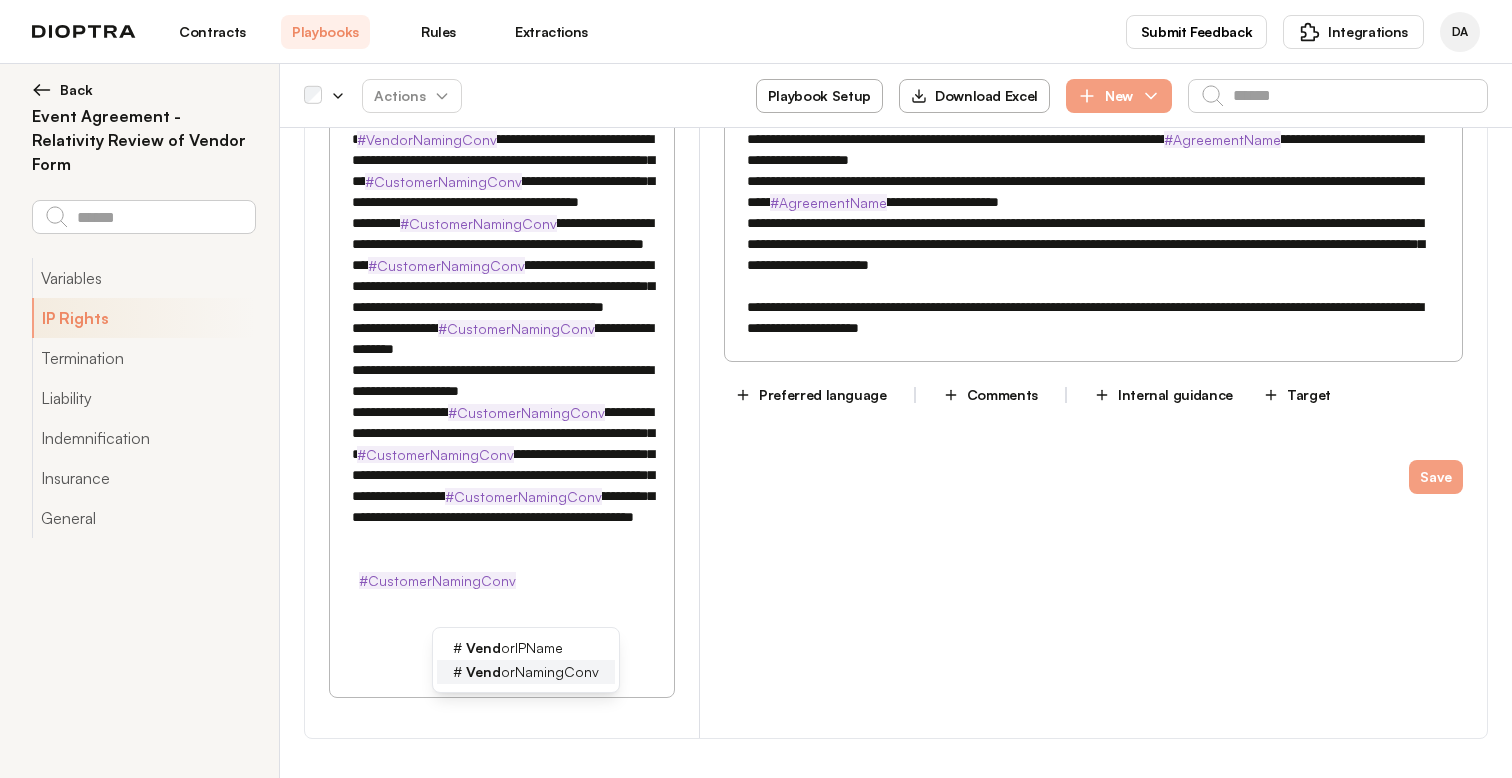 click on "Vend" at bounding box center (483, 671) 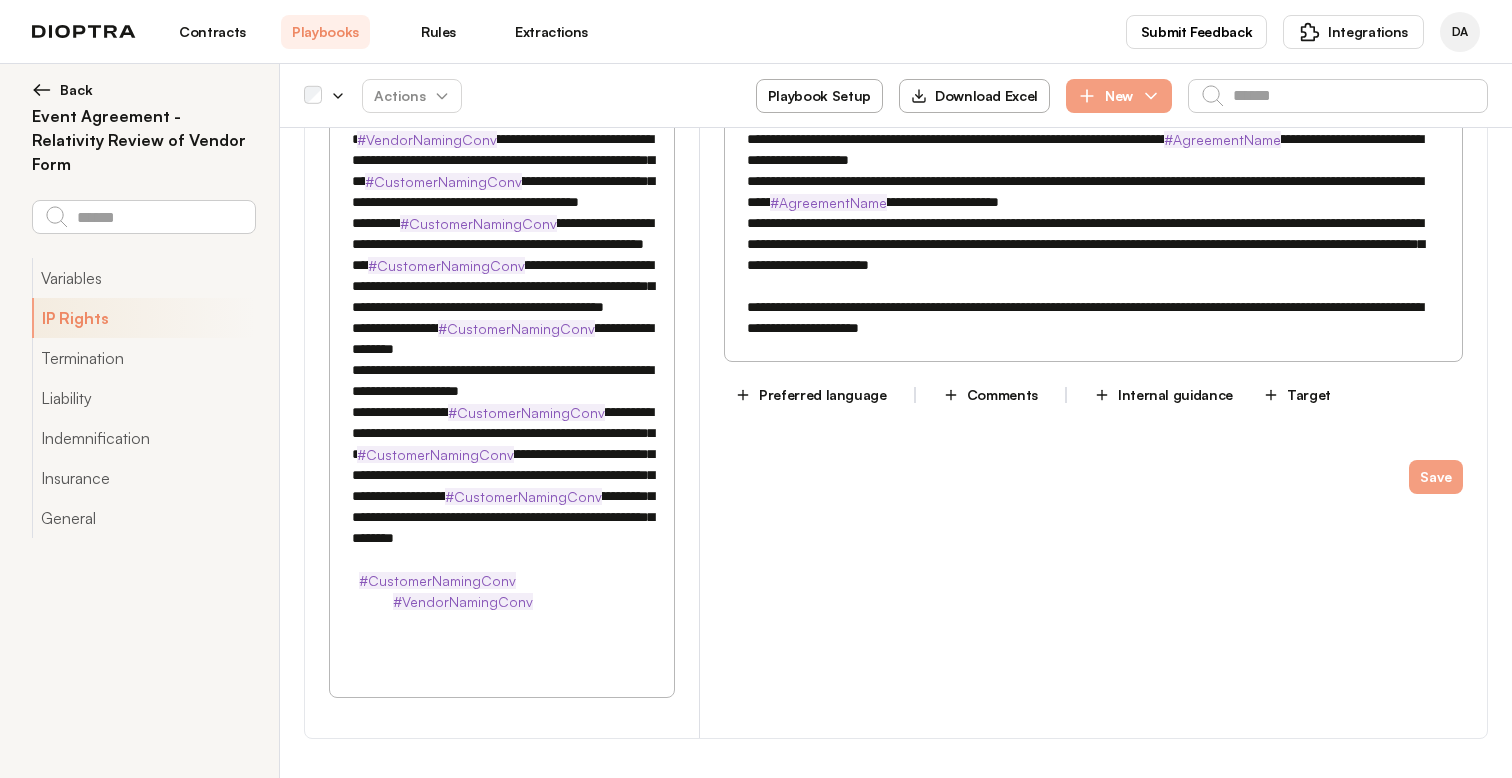 click on "Publicity Restrictions:
*  #VendorNamingConv  shall not use or disclose the logo, name or trademark of  #CustomerNamingConv  or any of its affiliates, in any communication or materials, without  #CustomerNamingConv ’s prior written consent in each case.
* If  #CustomerNamingConv  consents in writing to use of any such name, trademark or logo, such use shall at all times:
* comply with  #CustomerNamingConv 's guidelines, which are available at https://www.relativity.com/trademark-content-guidelines/ , as may be updated from time to time and
* be subject to  #CustomerNamingConv 's on-going conditional consent,
*  #CustomerNamingConv  may withdraw, suspend, or modify its consent at any time.
* To the extent  #CustomerNamingConv   has granted consent to use of its name, logo or trademark in a written publication that has already been distributed, if  #CustomerNamingConv  terminates such use rights,  #VendorNamingConv" at bounding box center [502, 391] 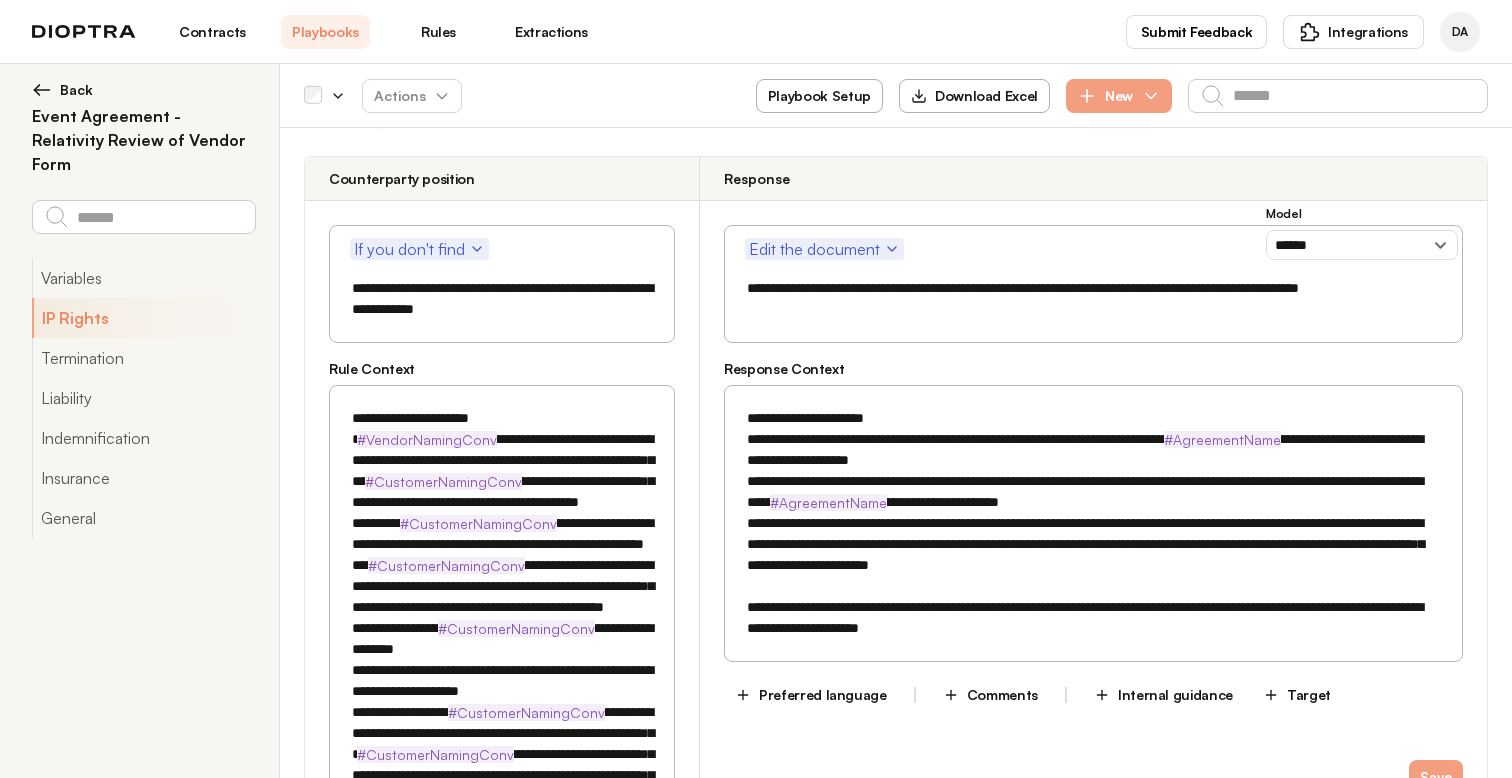 scroll, scrollTop: 1921, scrollLeft: 0, axis: vertical 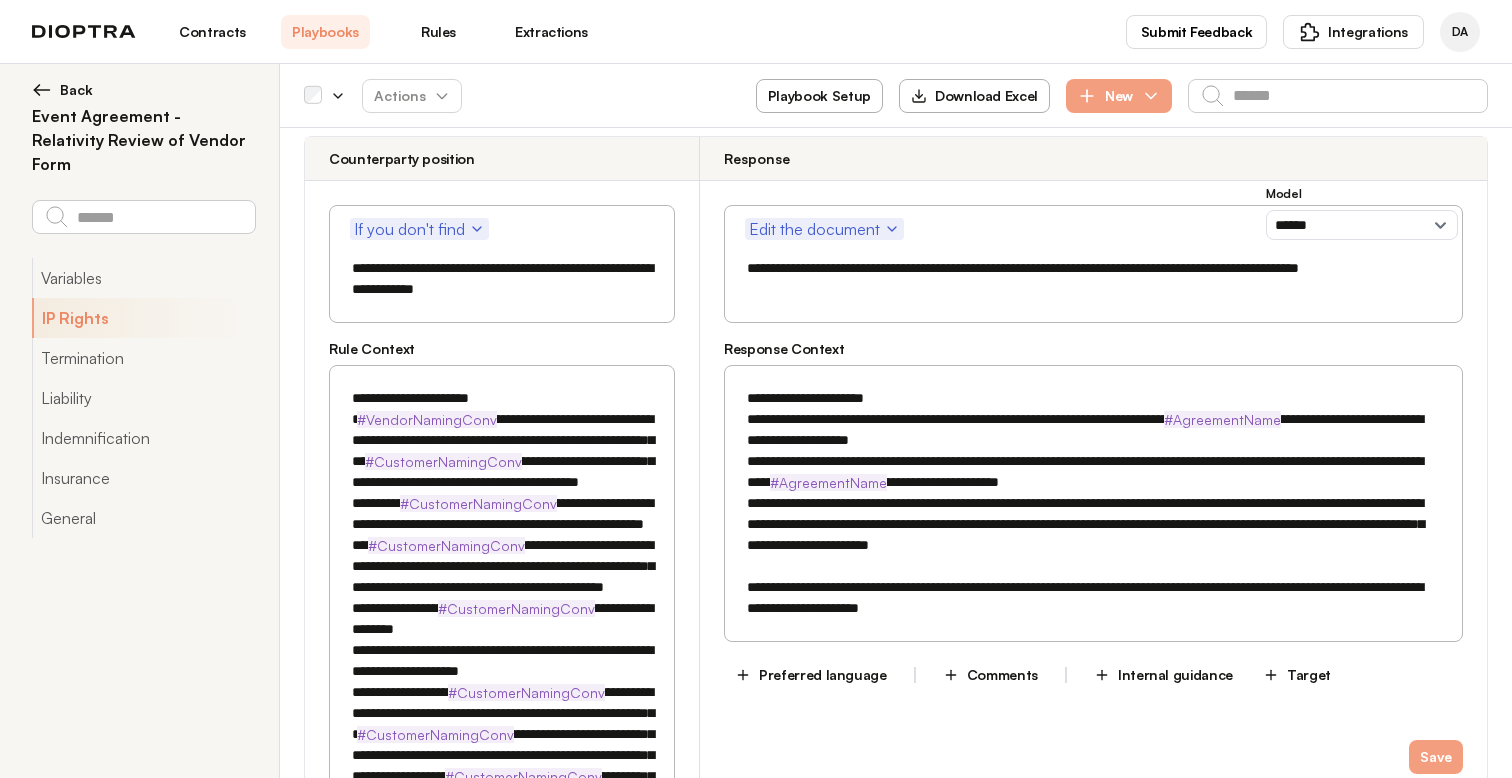 type on "**********" 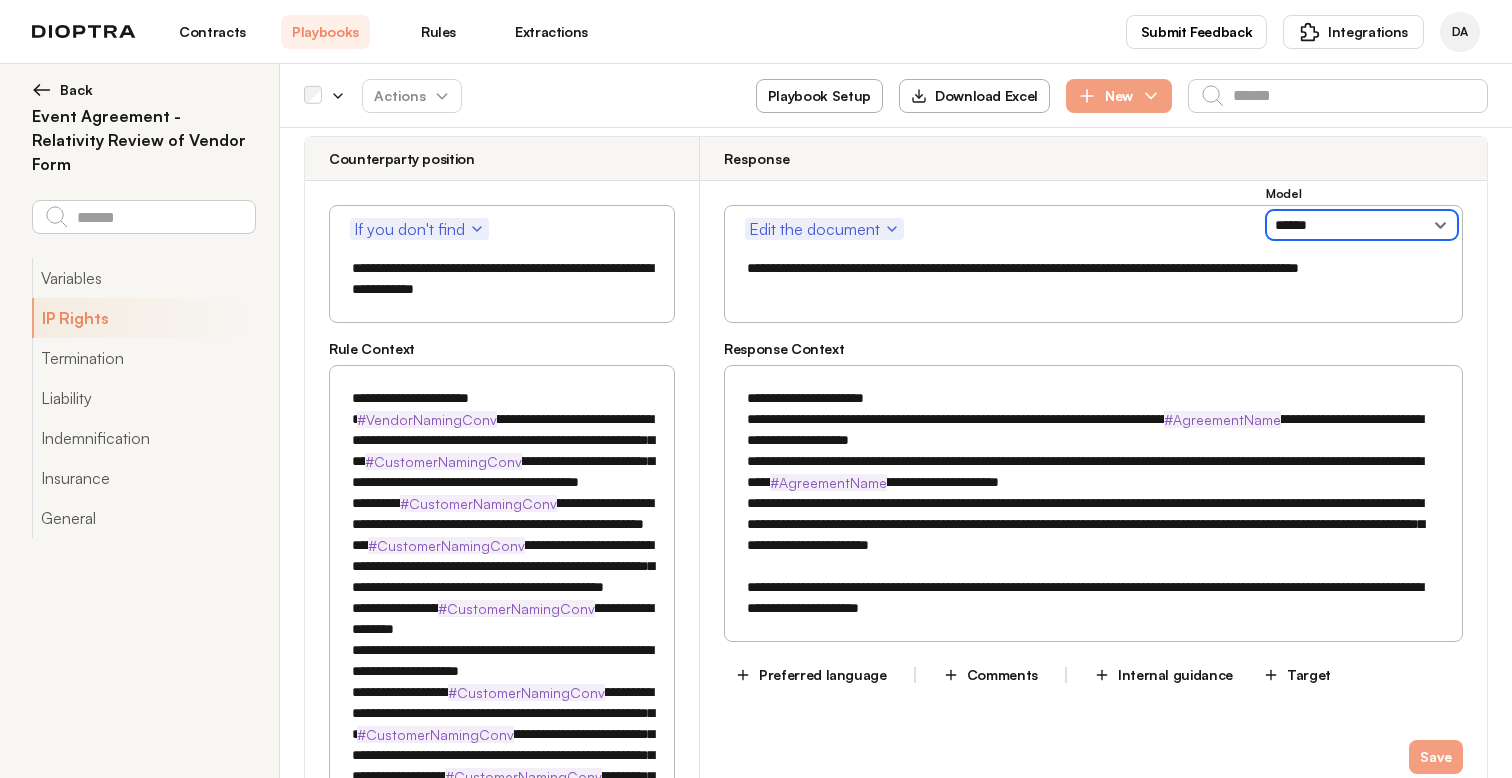 click on "**********" at bounding box center (1362, 225) 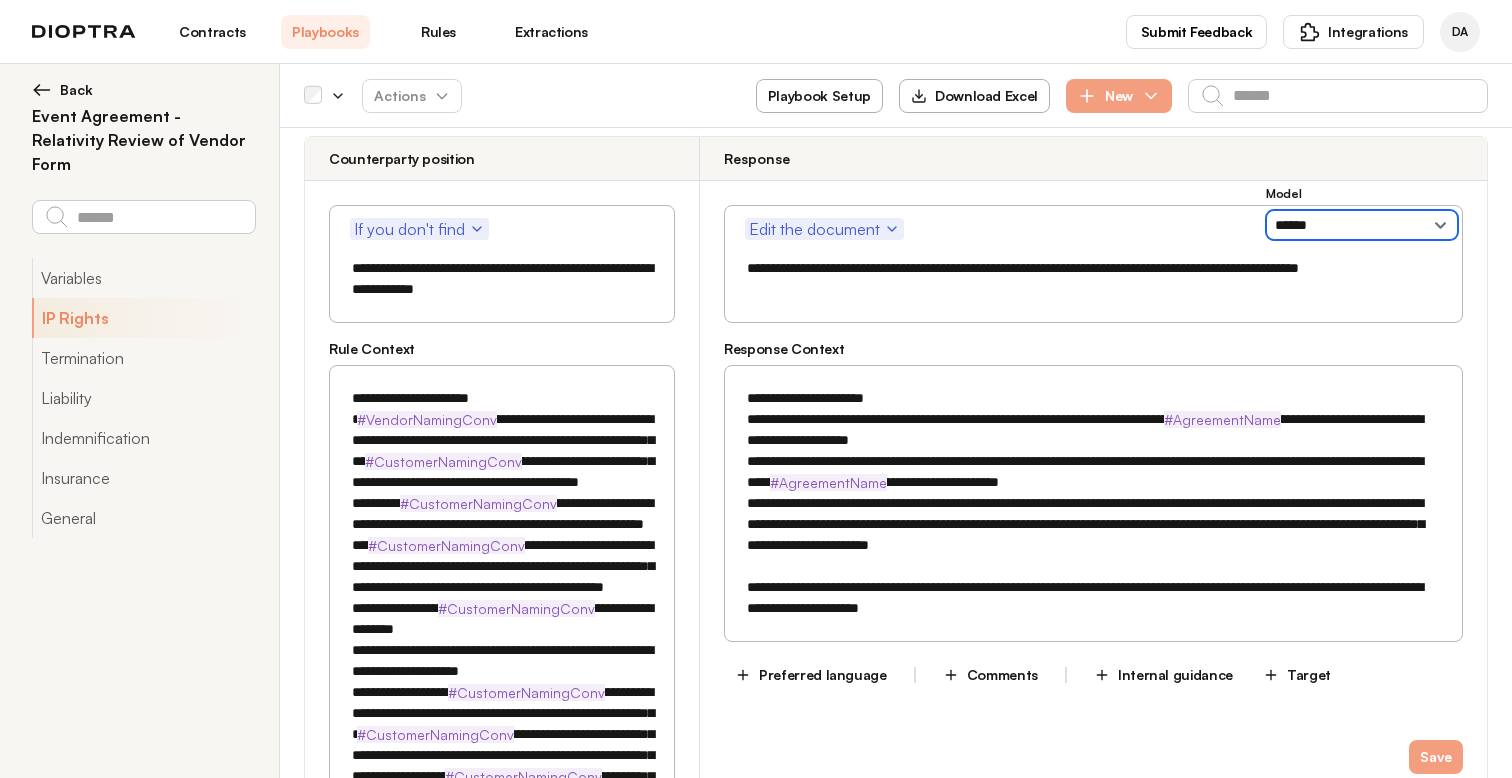 select on "**********" 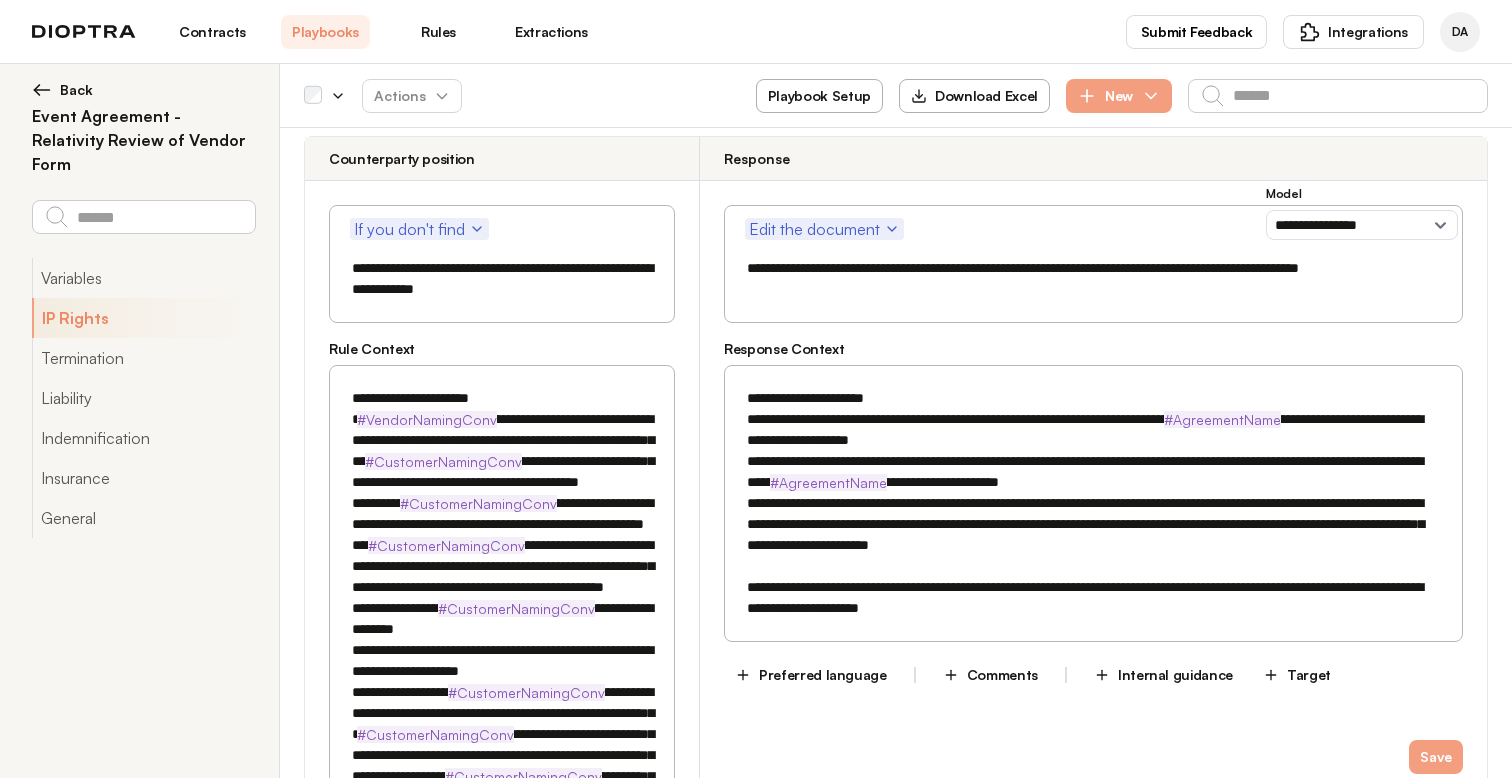drag, startPoint x: 1039, startPoint y: 592, endPoint x: 740, endPoint y: 569, distance: 299.8833 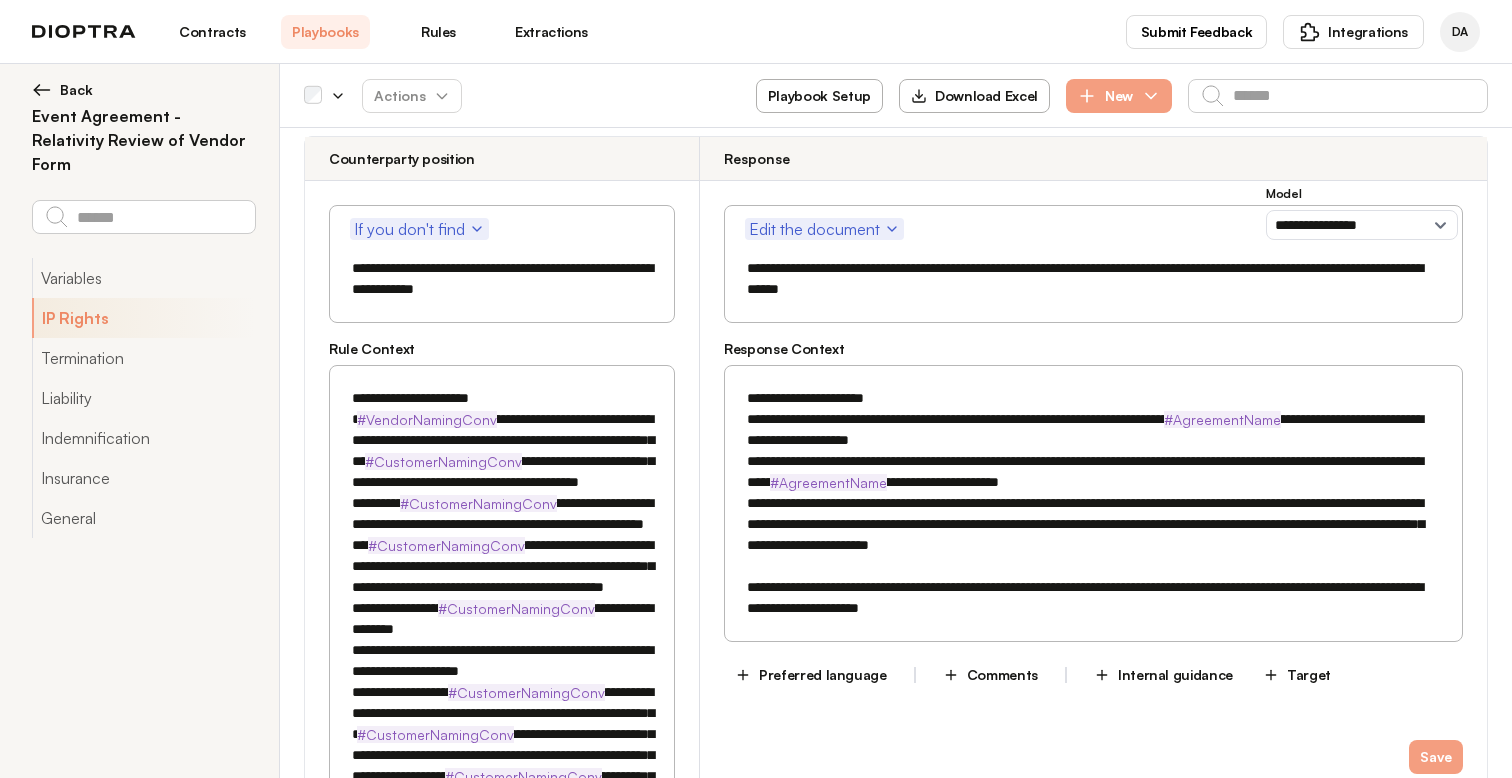click on "**********" at bounding box center (1093, 279) 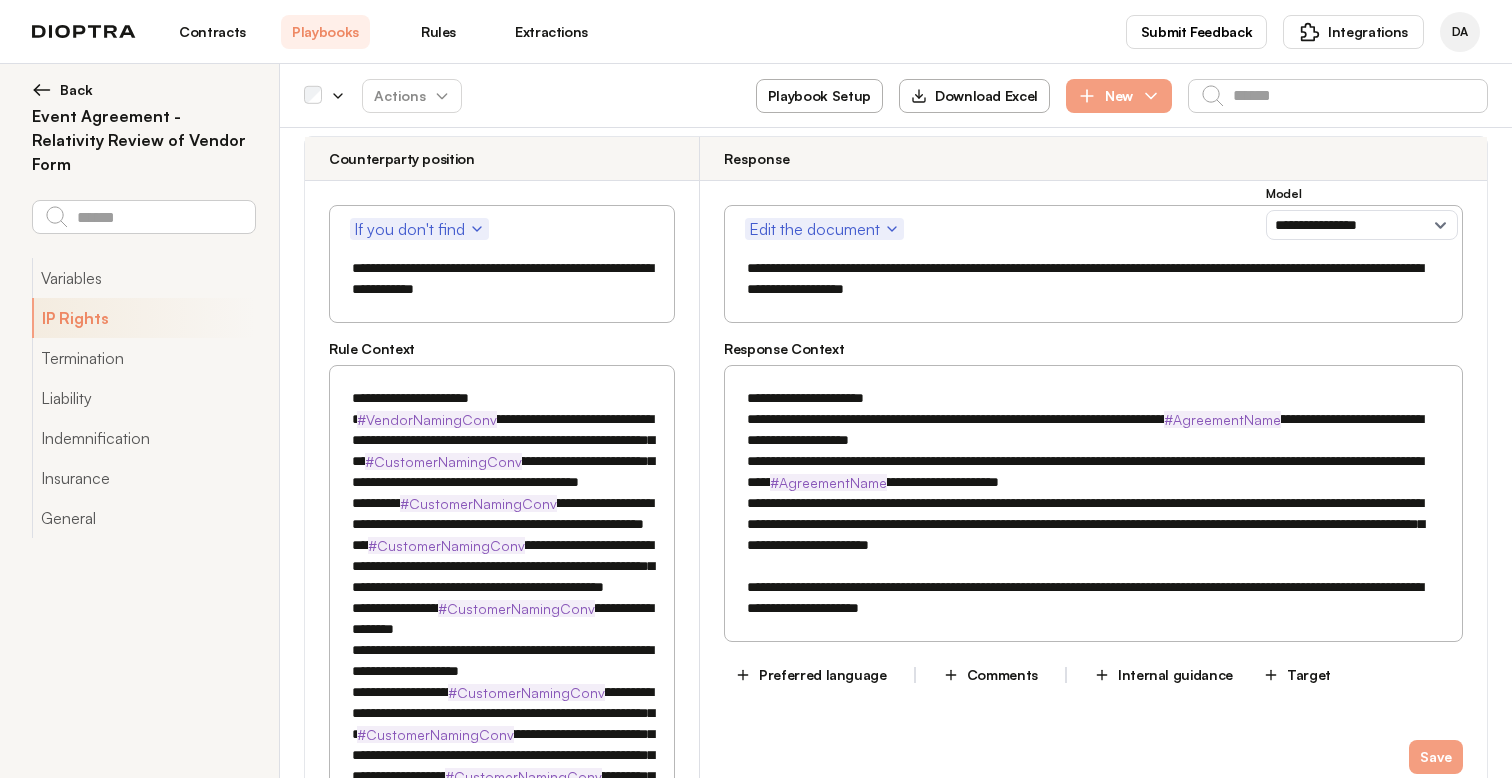 click on "**********" at bounding box center (1093, 279) 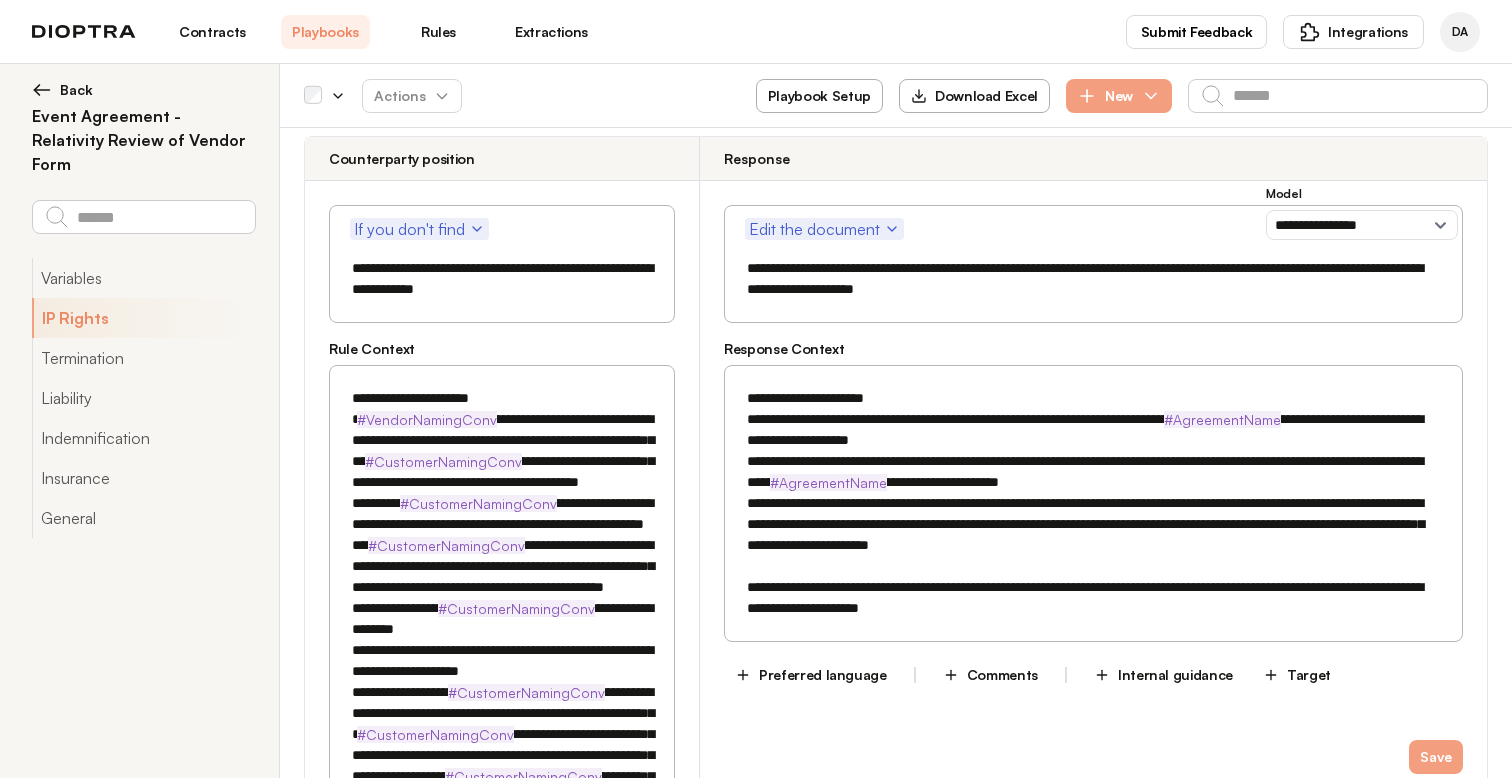 type on "**********" 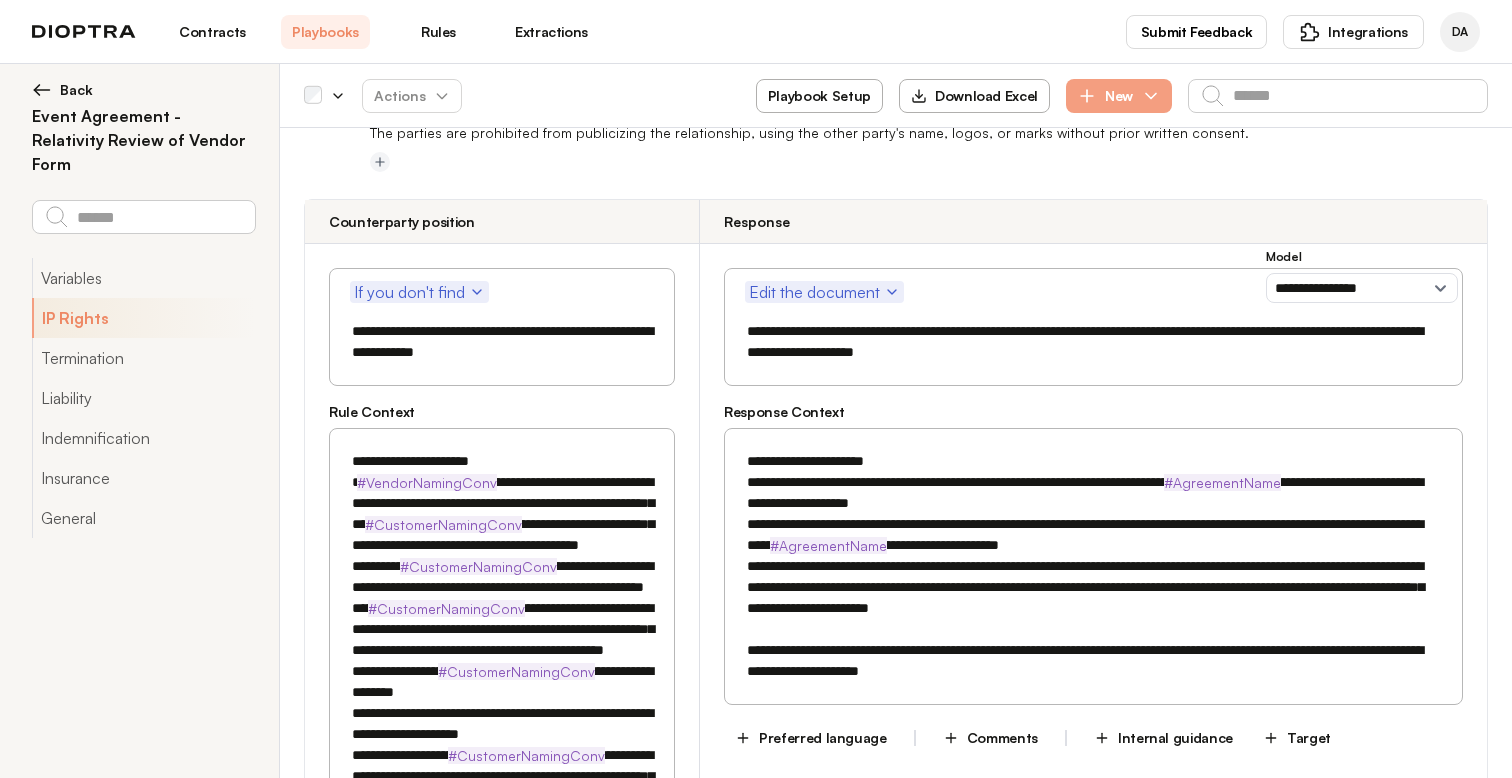 scroll, scrollTop: 1843, scrollLeft: 0, axis: vertical 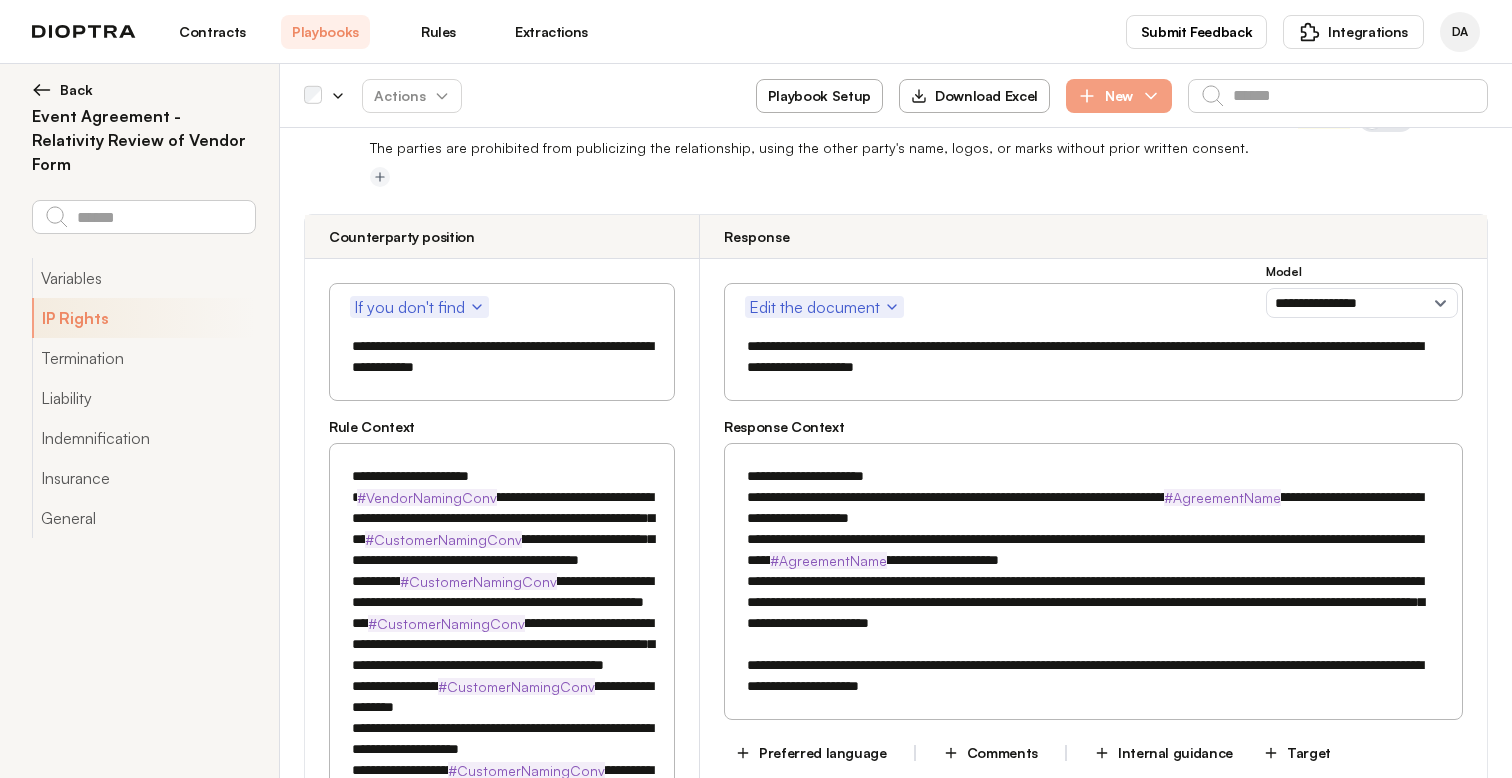 click on "**********" at bounding box center [1093, 357] 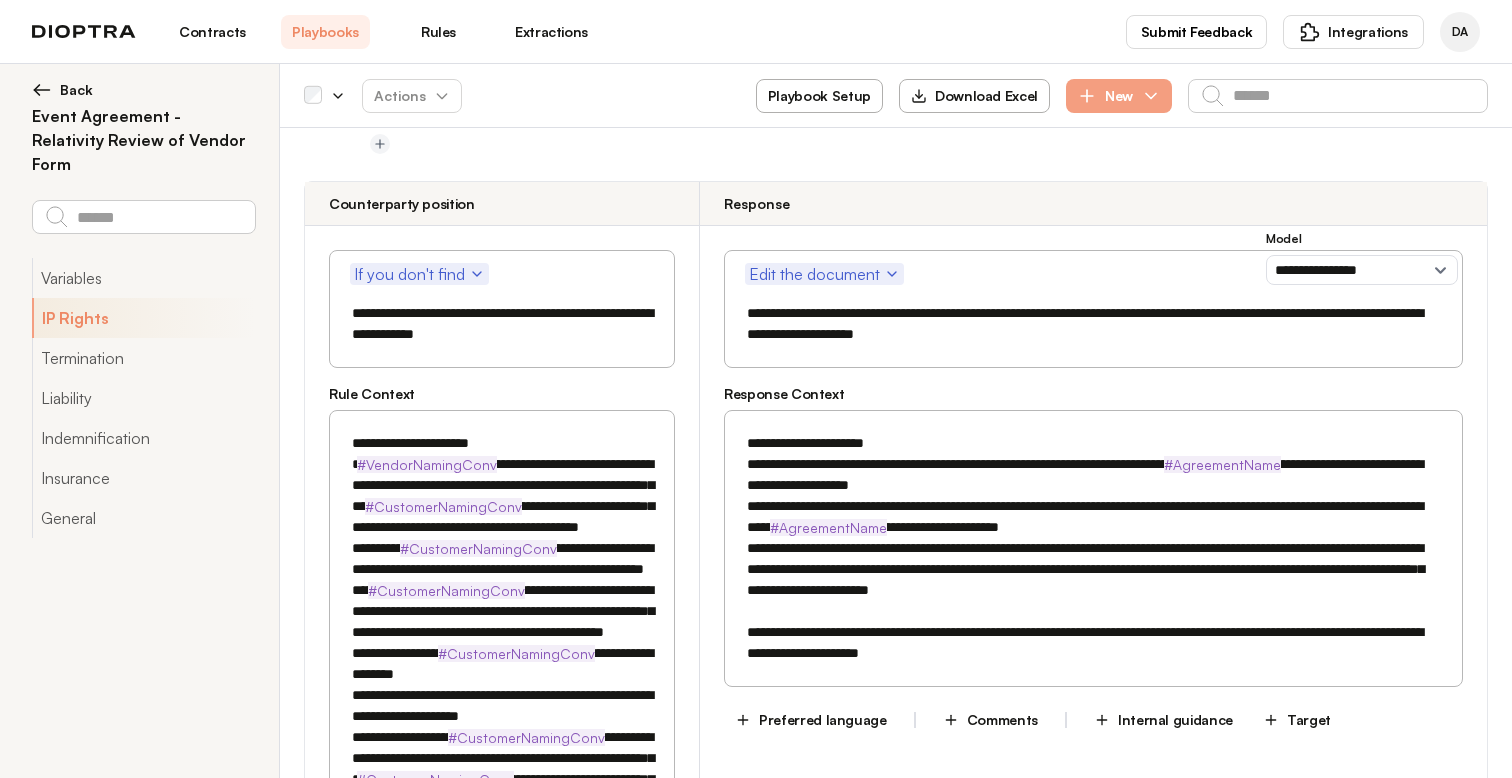 scroll, scrollTop: 1880, scrollLeft: 0, axis: vertical 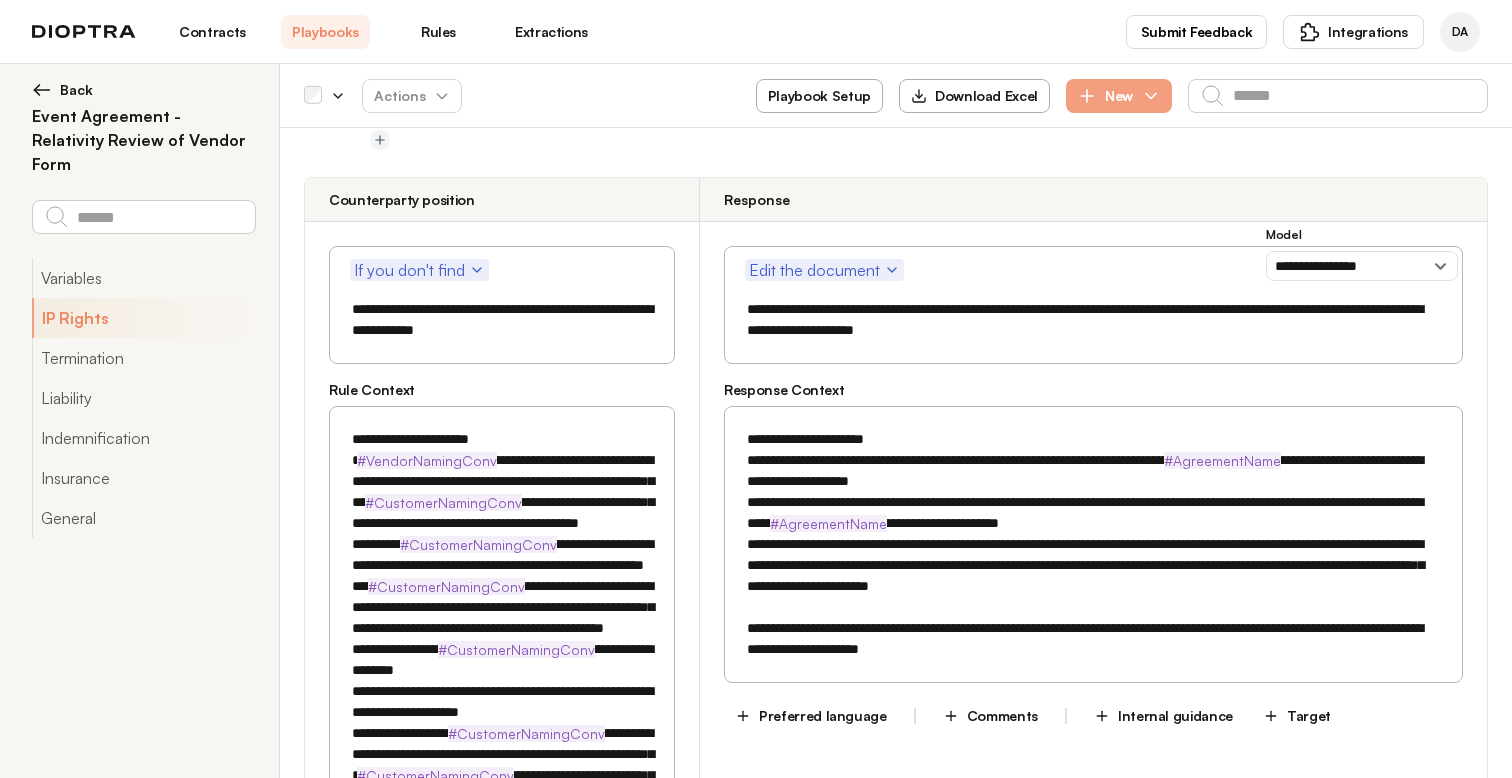 drag, startPoint x: 1029, startPoint y: 654, endPoint x: 729, endPoint y: 606, distance: 303.81573 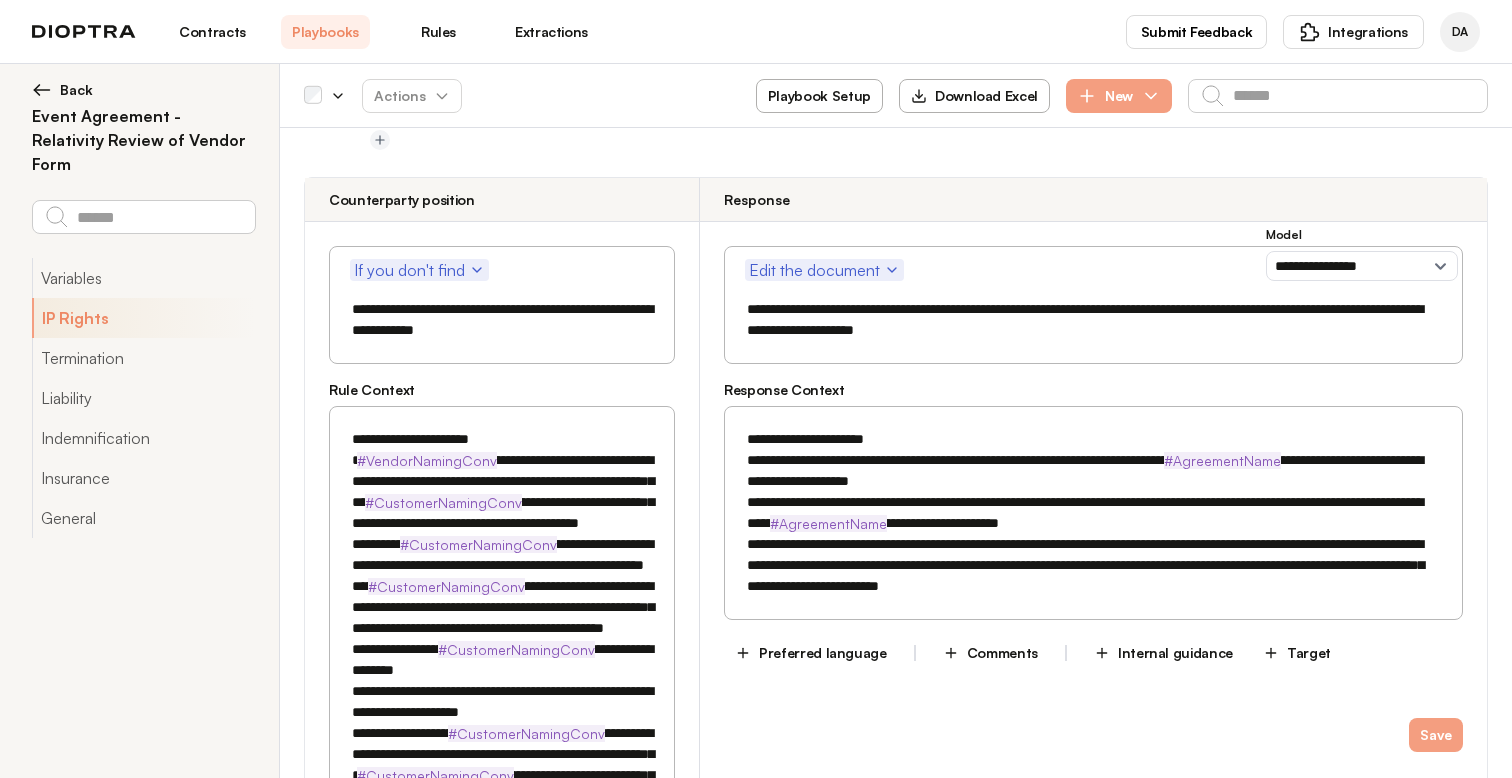 drag, startPoint x: 776, startPoint y: 621, endPoint x: 708, endPoint y: 410, distance: 221.68672 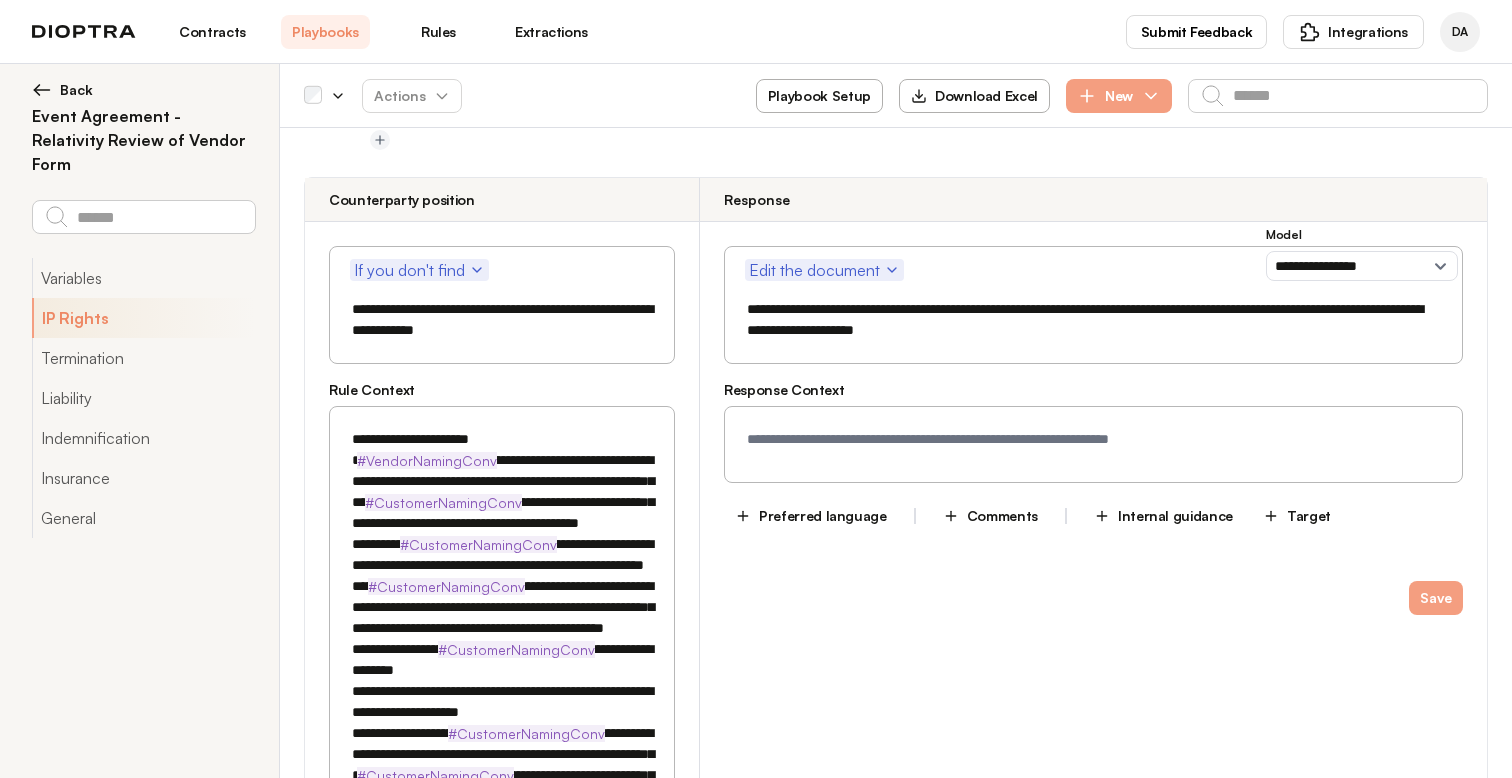 type 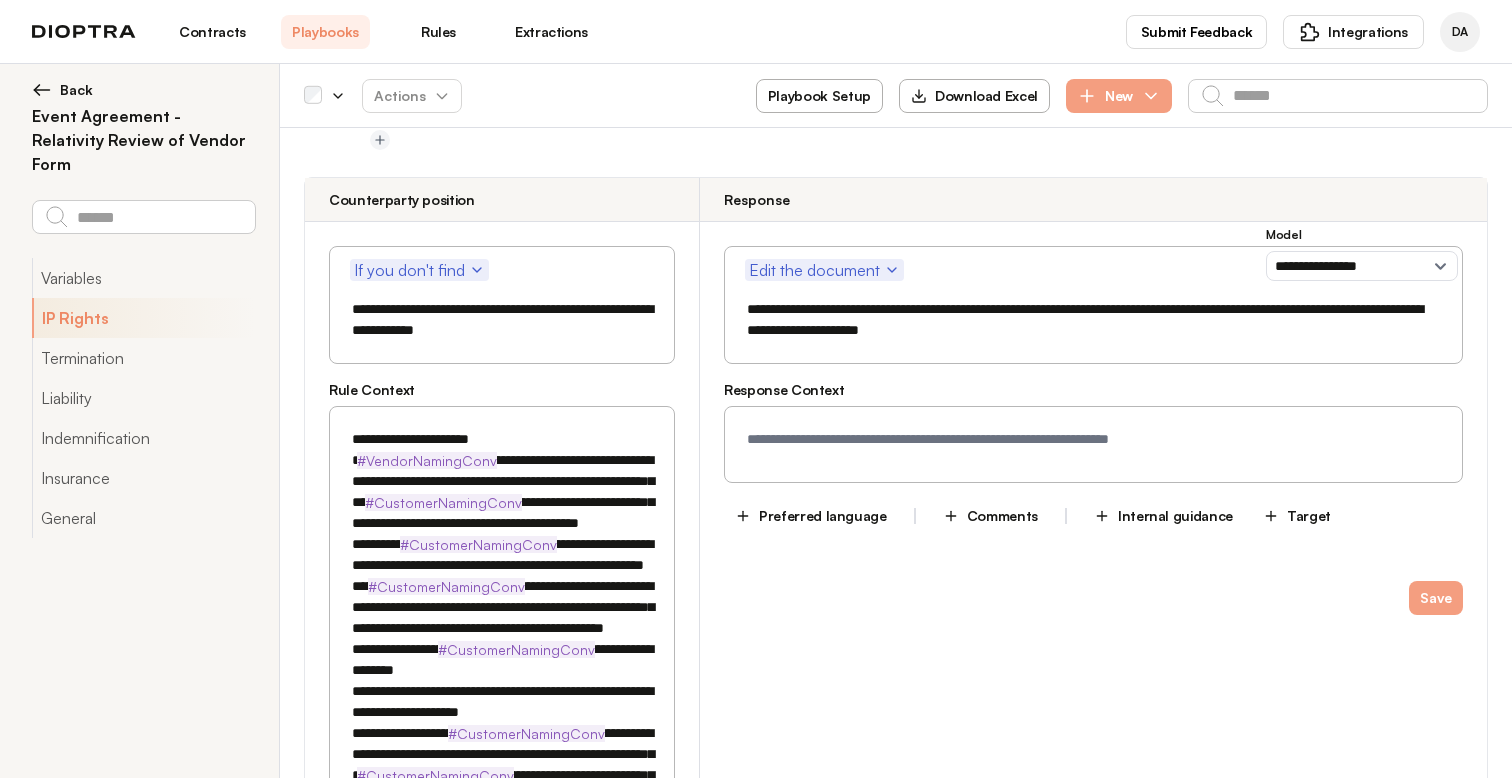 paste on "**********" 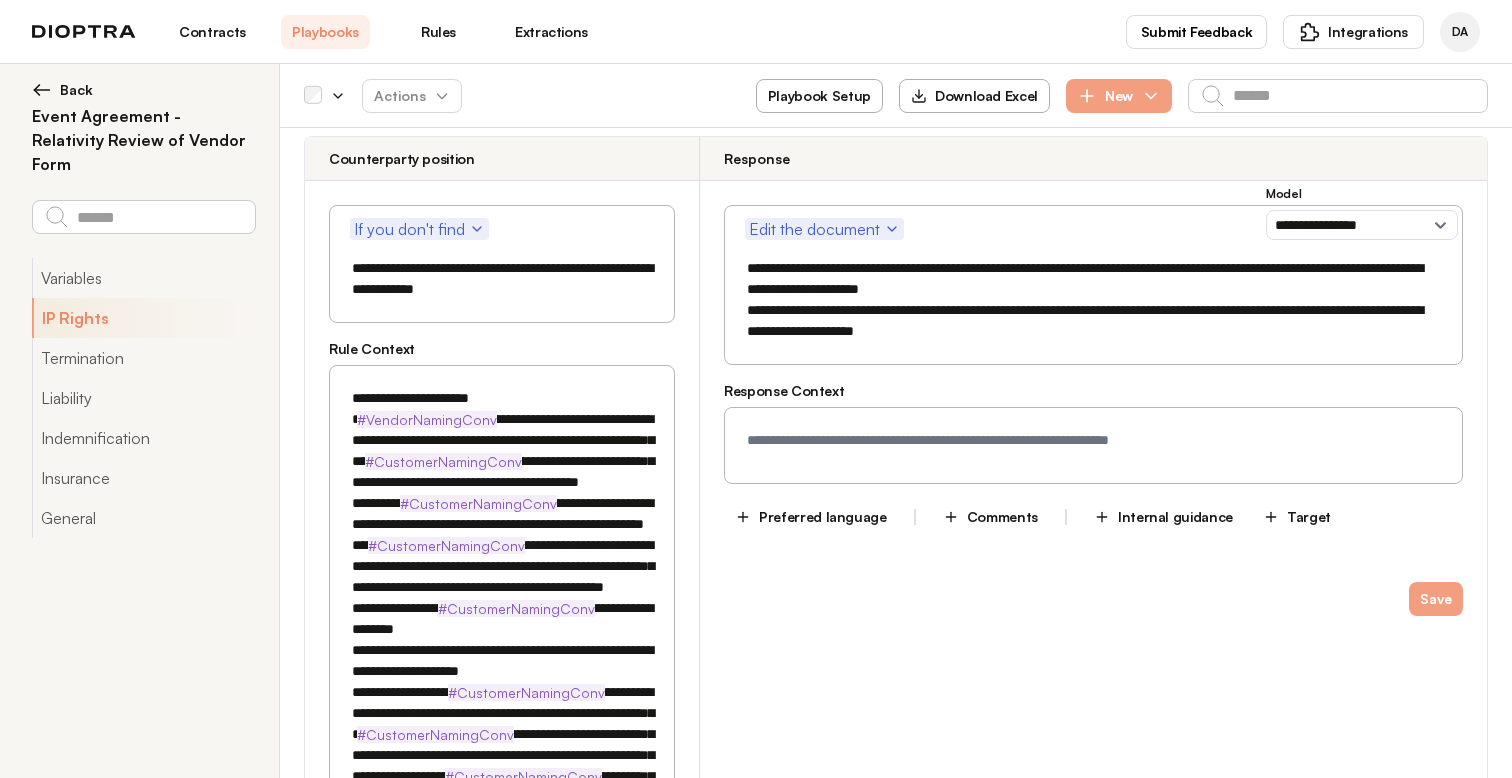 scroll, scrollTop: 1922, scrollLeft: 0, axis: vertical 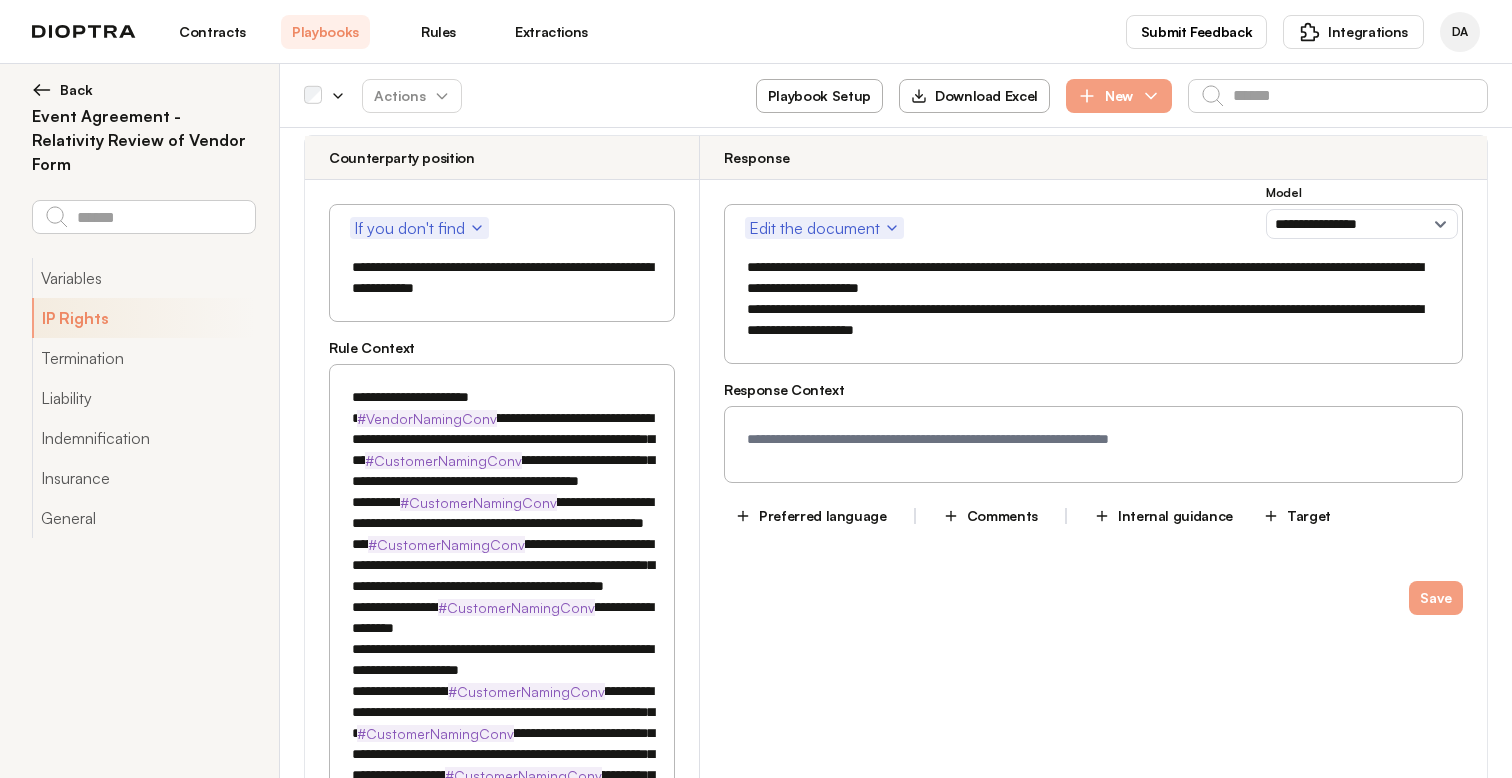 click on "**********" at bounding box center [1093, 299] 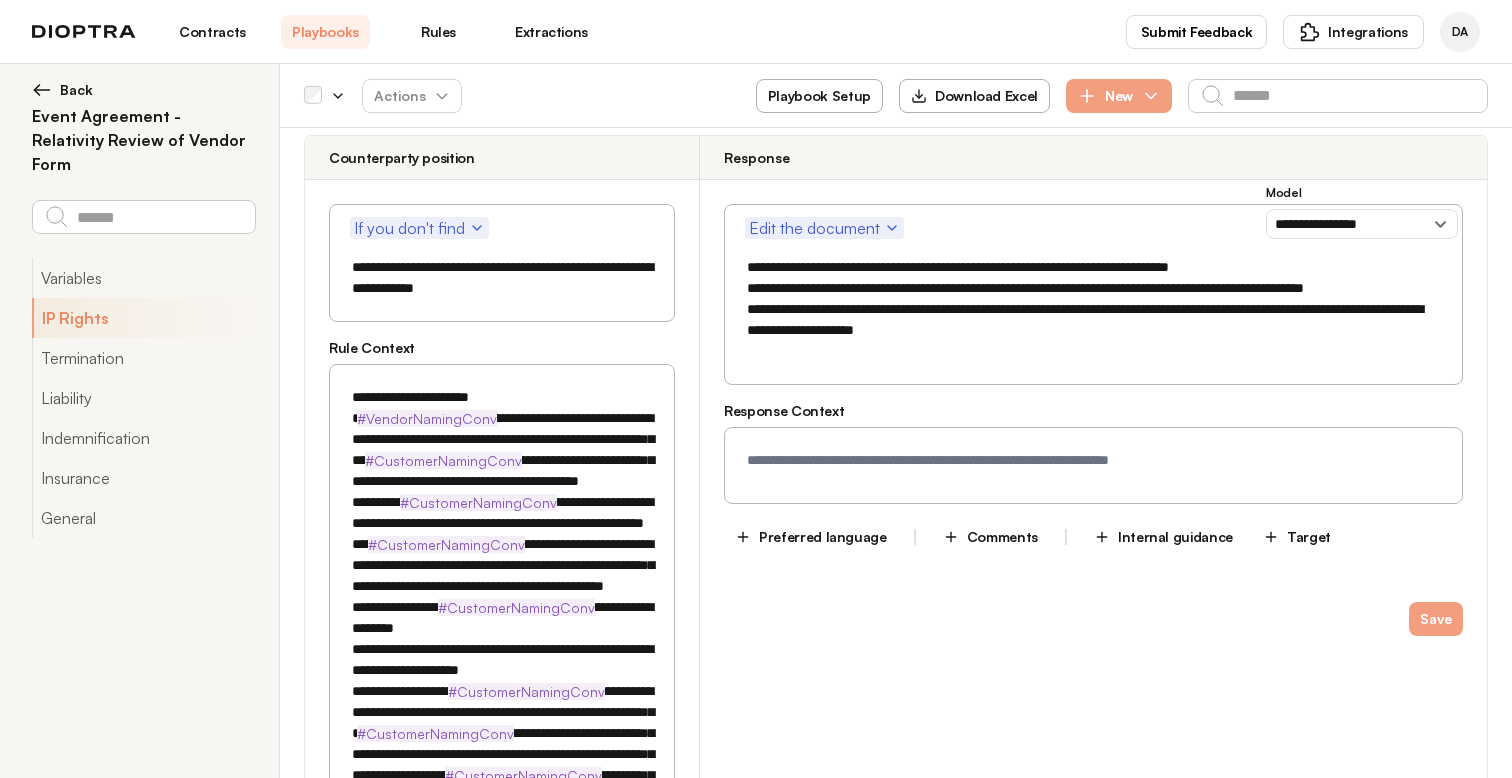 click on "**********" at bounding box center [1093, 299] 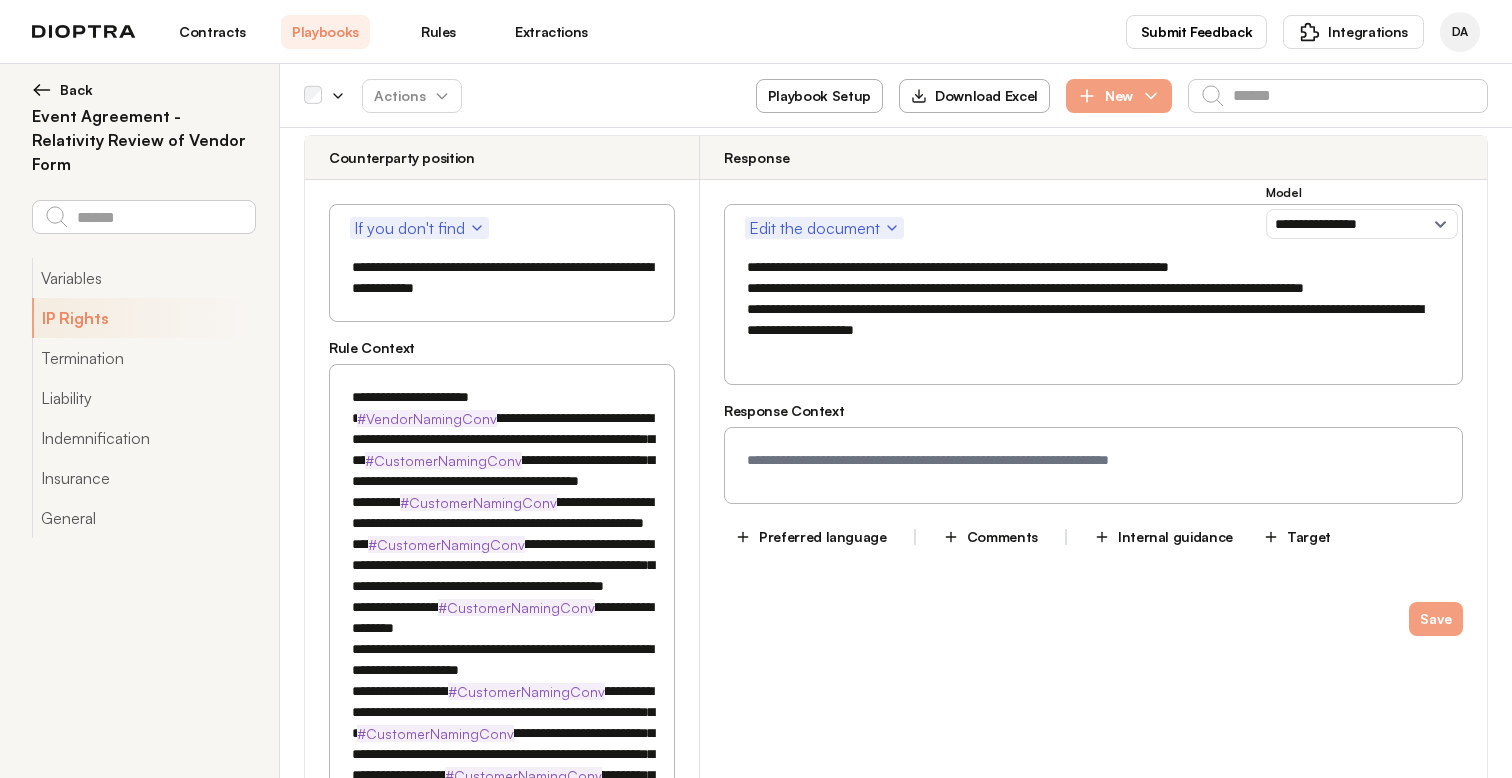 click on "**********" at bounding box center [1093, 299] 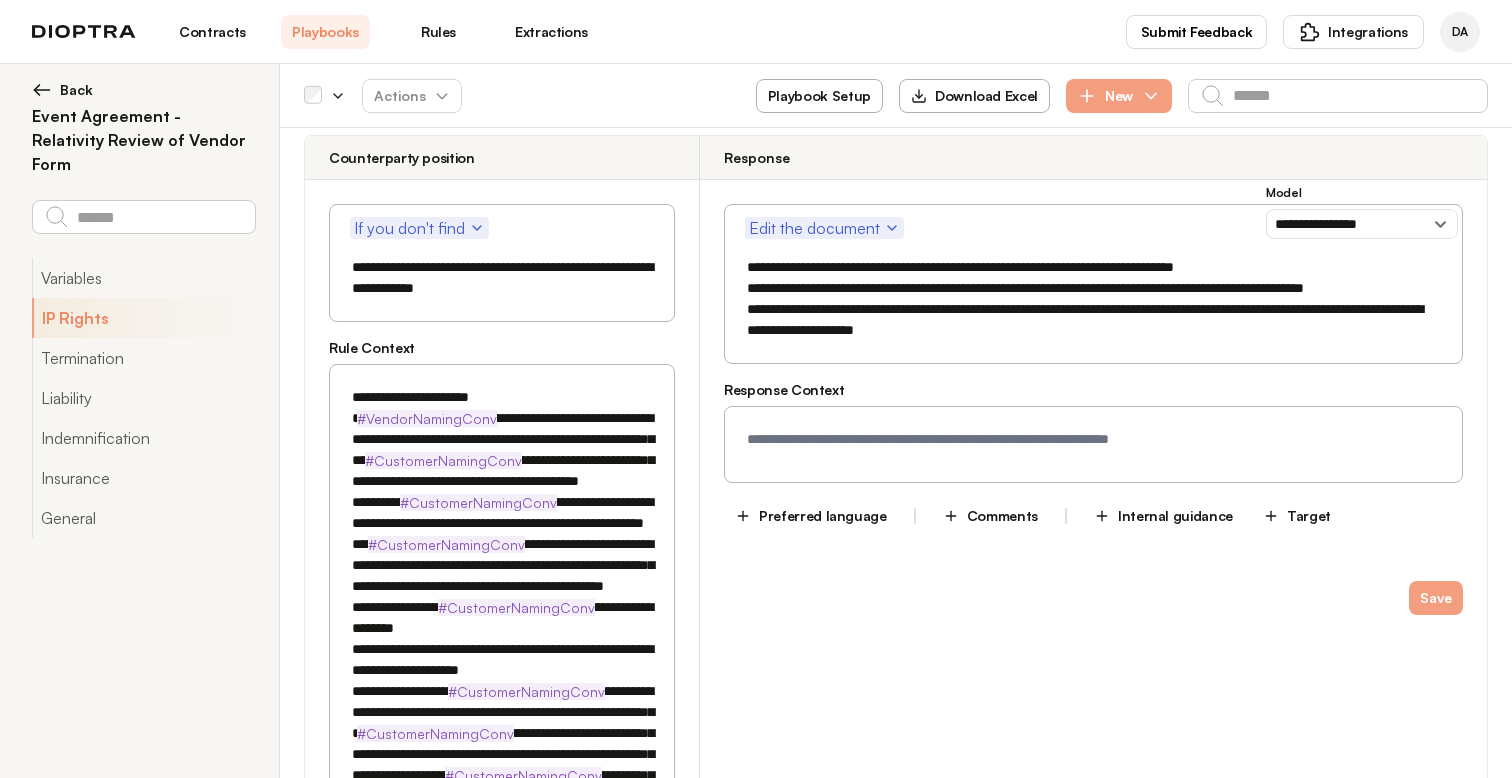 paste on "**********" 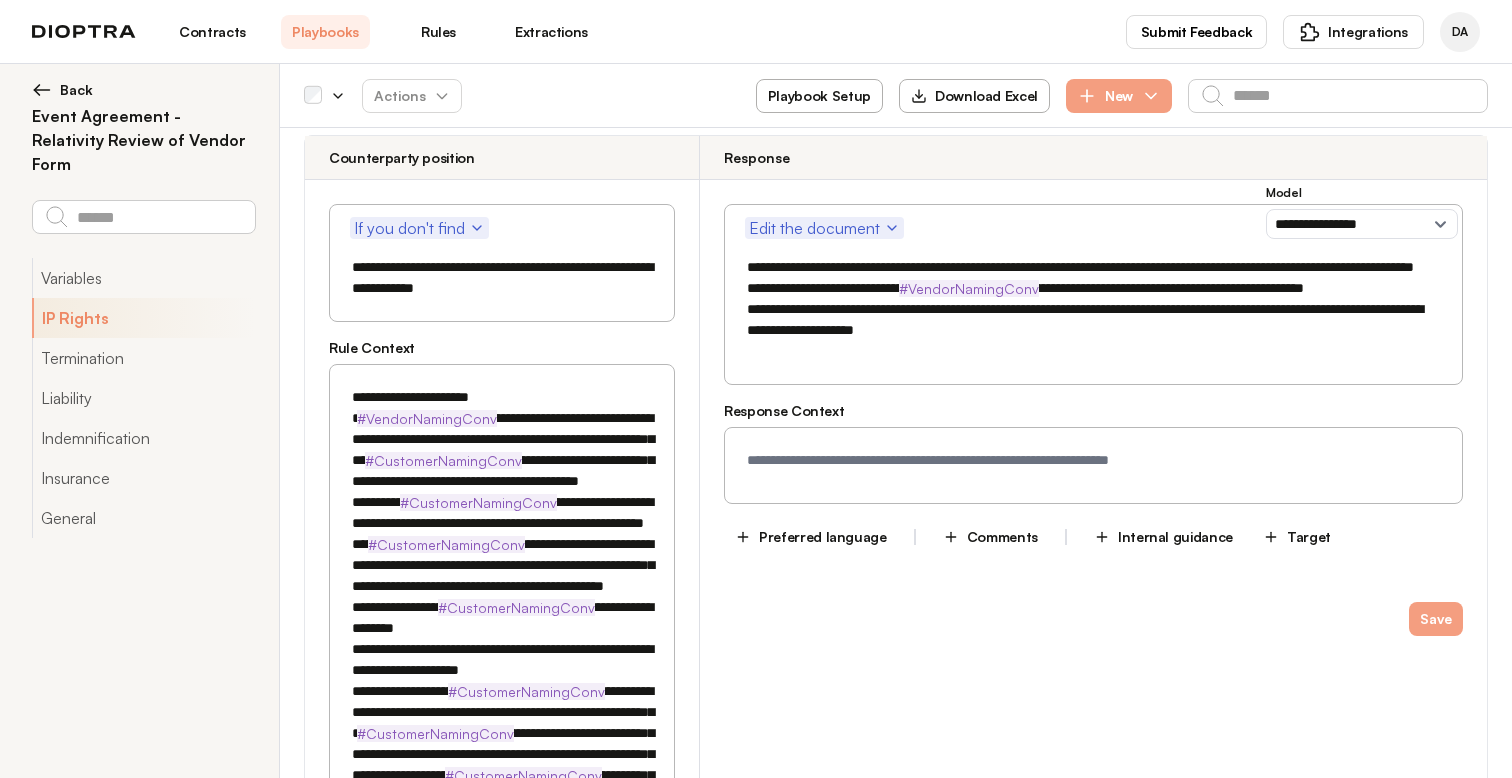 click on "**********" at bounding box center [1093, 309] 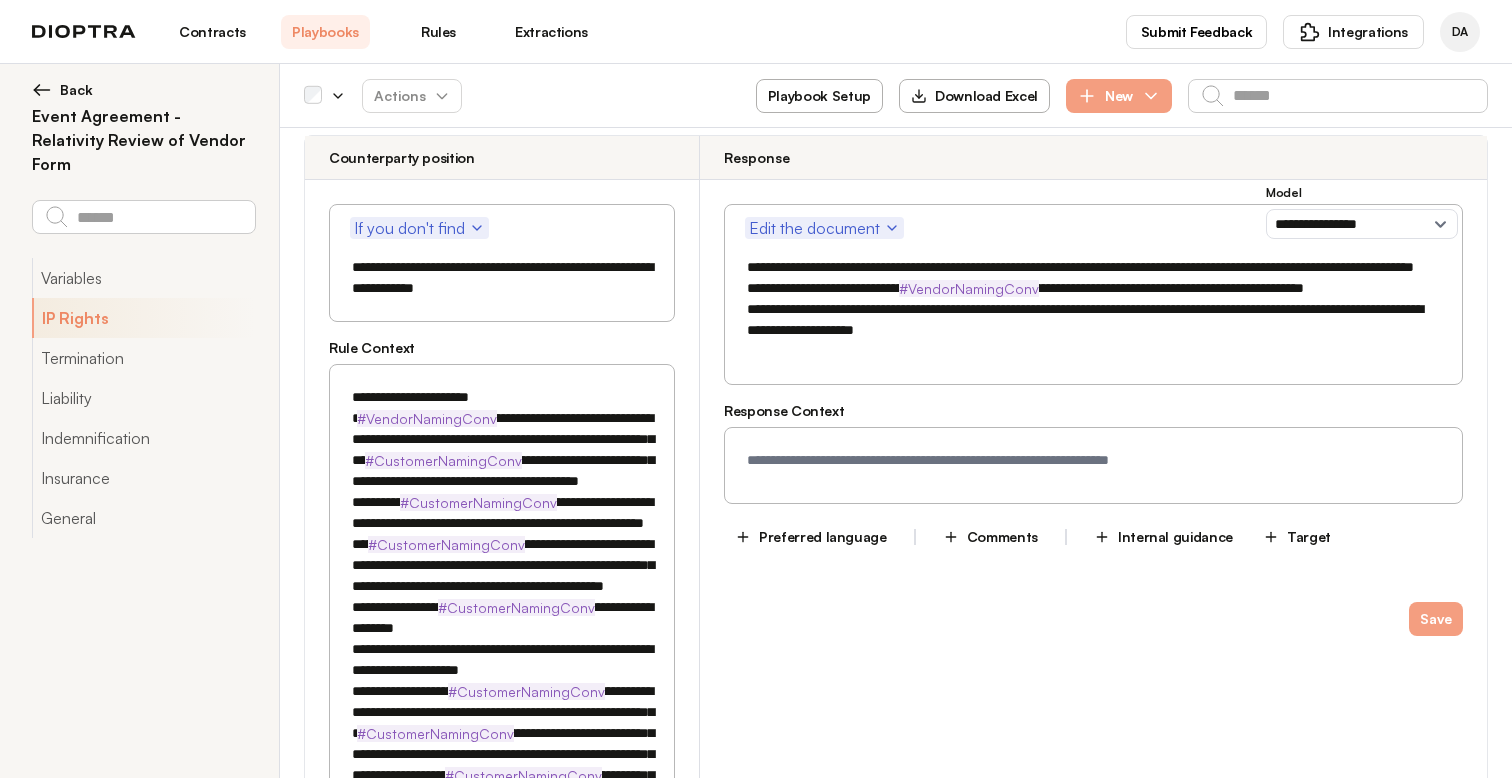 click on "**********" at bounding box center [1093, 309] 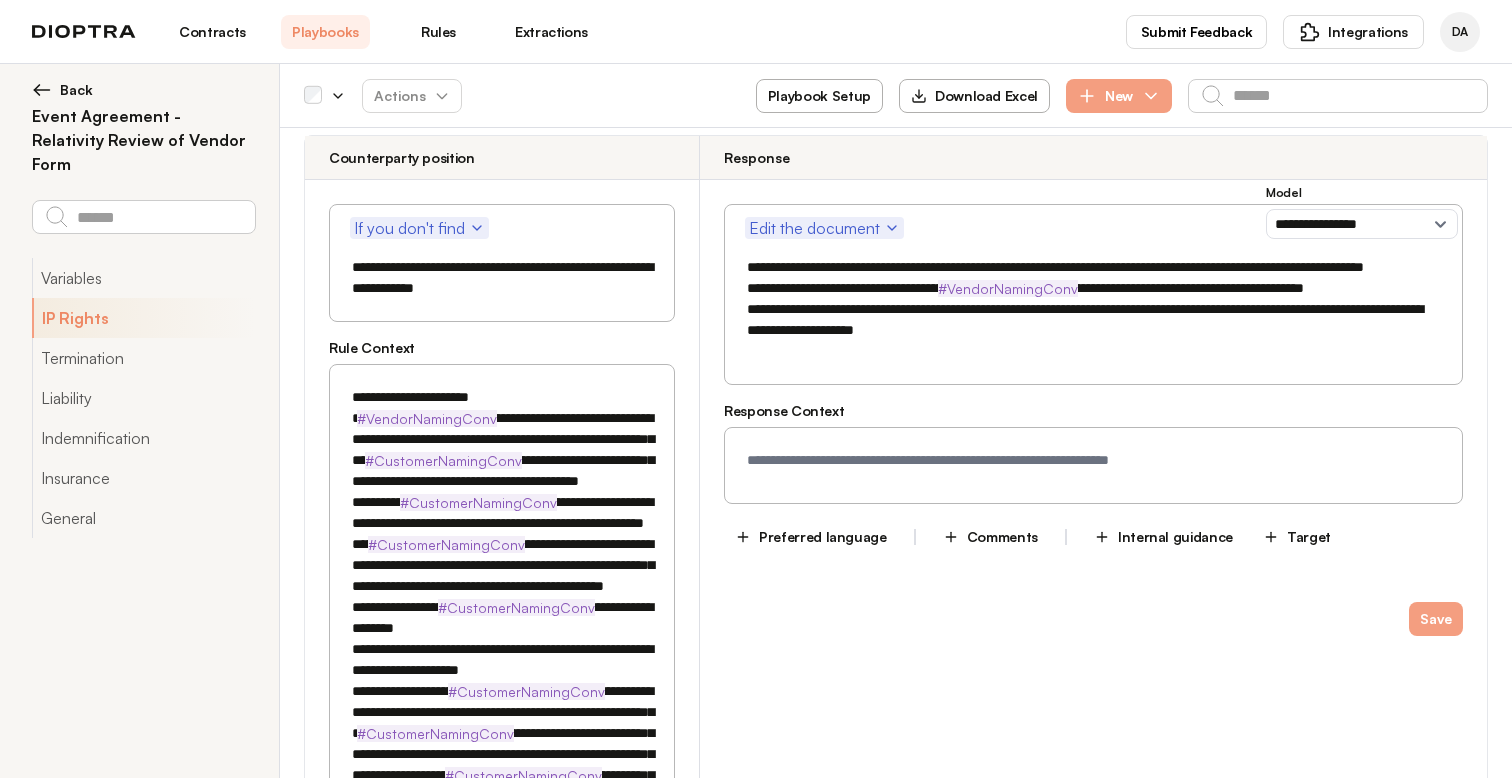 drag, startPoint x: 896, startPoint y: 291, endPoint x: 758, endPoint y: 291, distance: 138 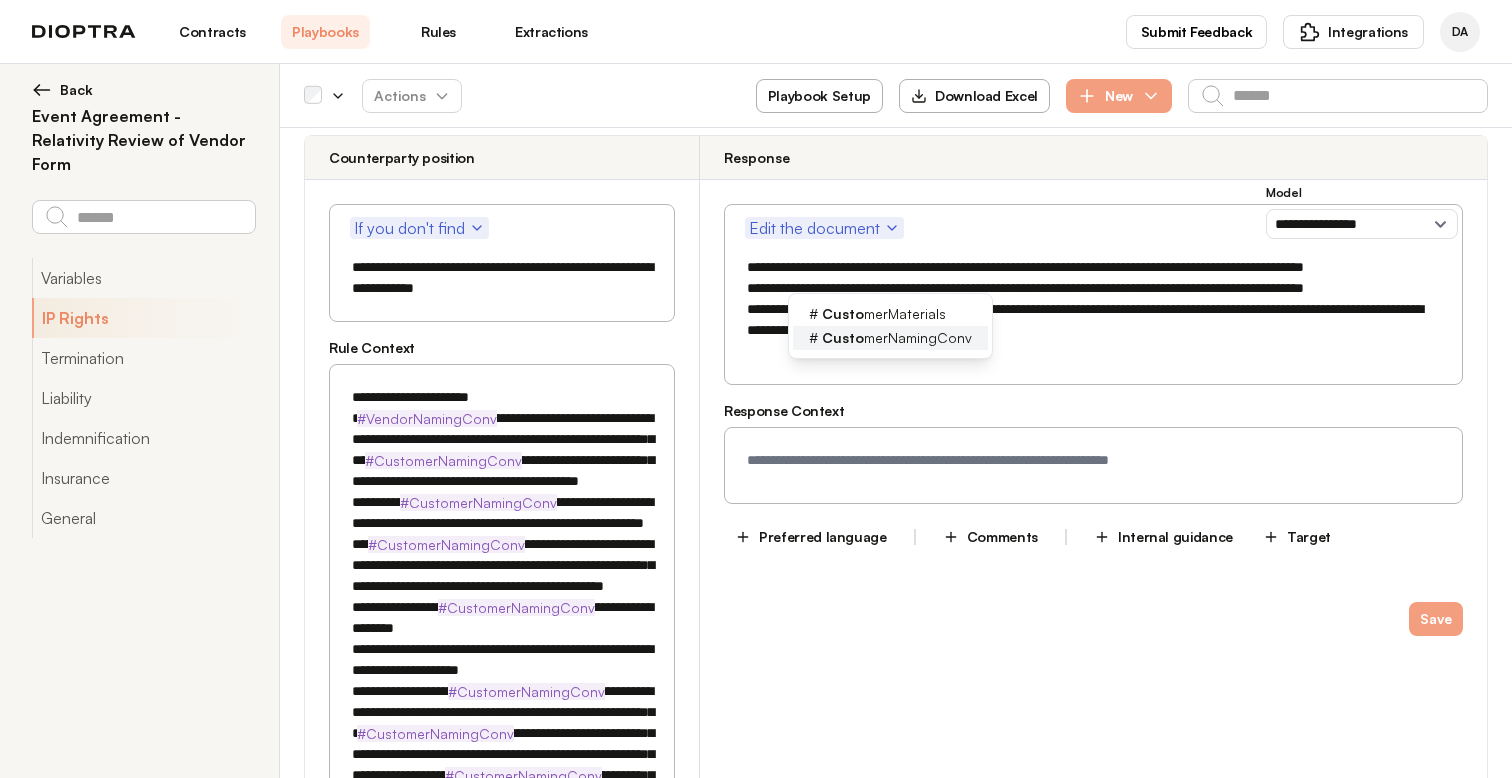 click on "Custo" at bounding box center (843, 337) 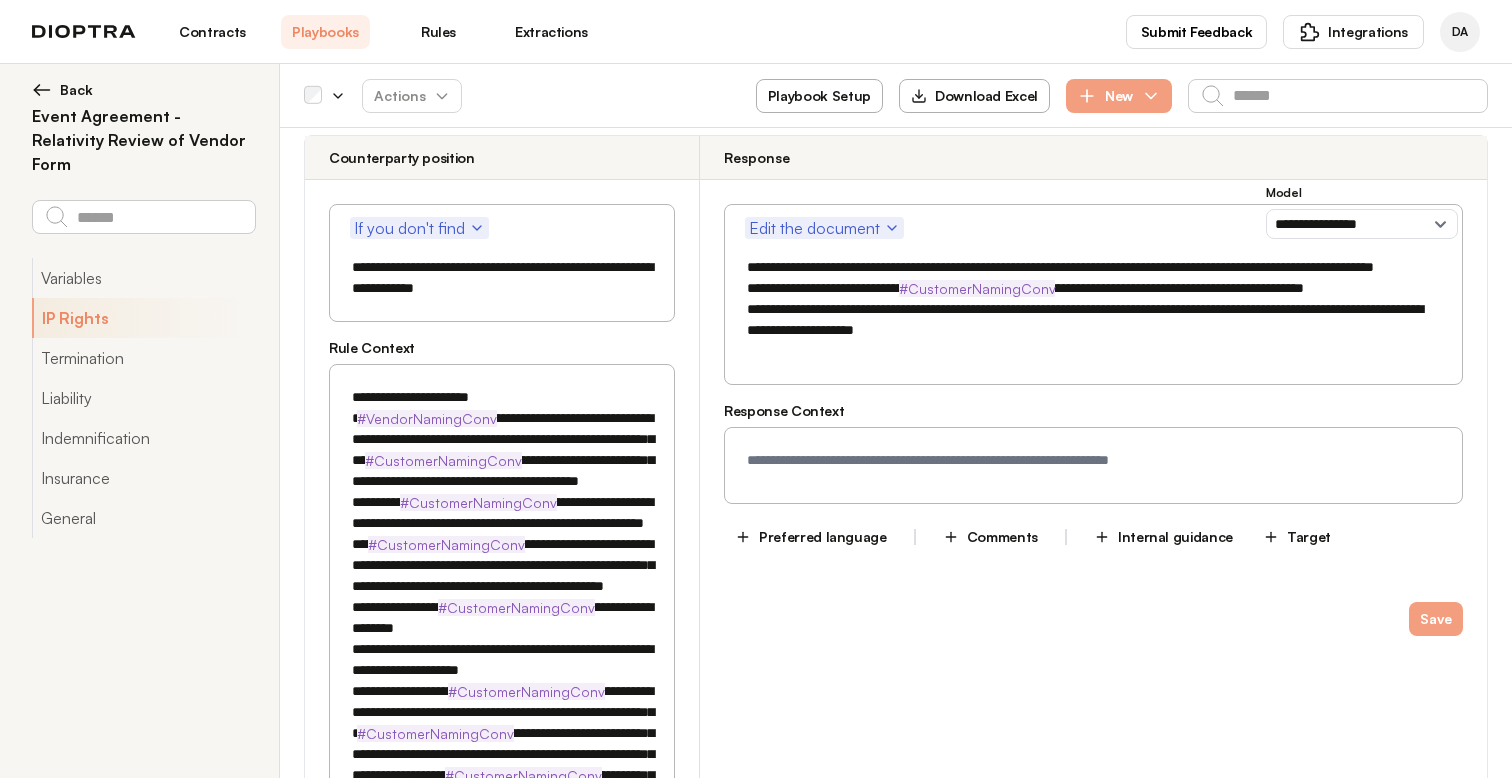 click on "**********" at bounding box center [1093, 309] 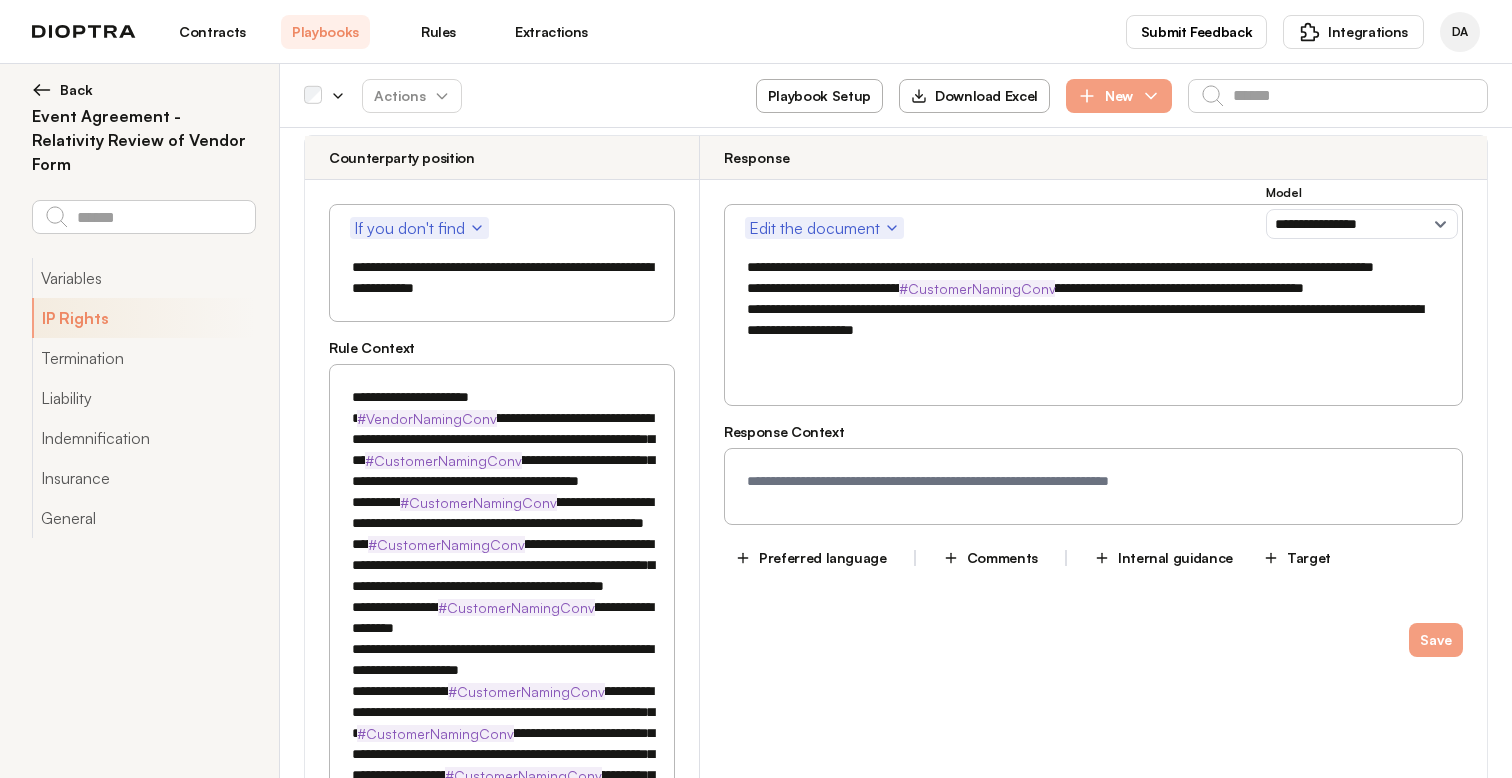 drag, startPoint x: 940, startPoint y: 312, endPoint x: 720, endPoint y: 317, distance: 220.05681 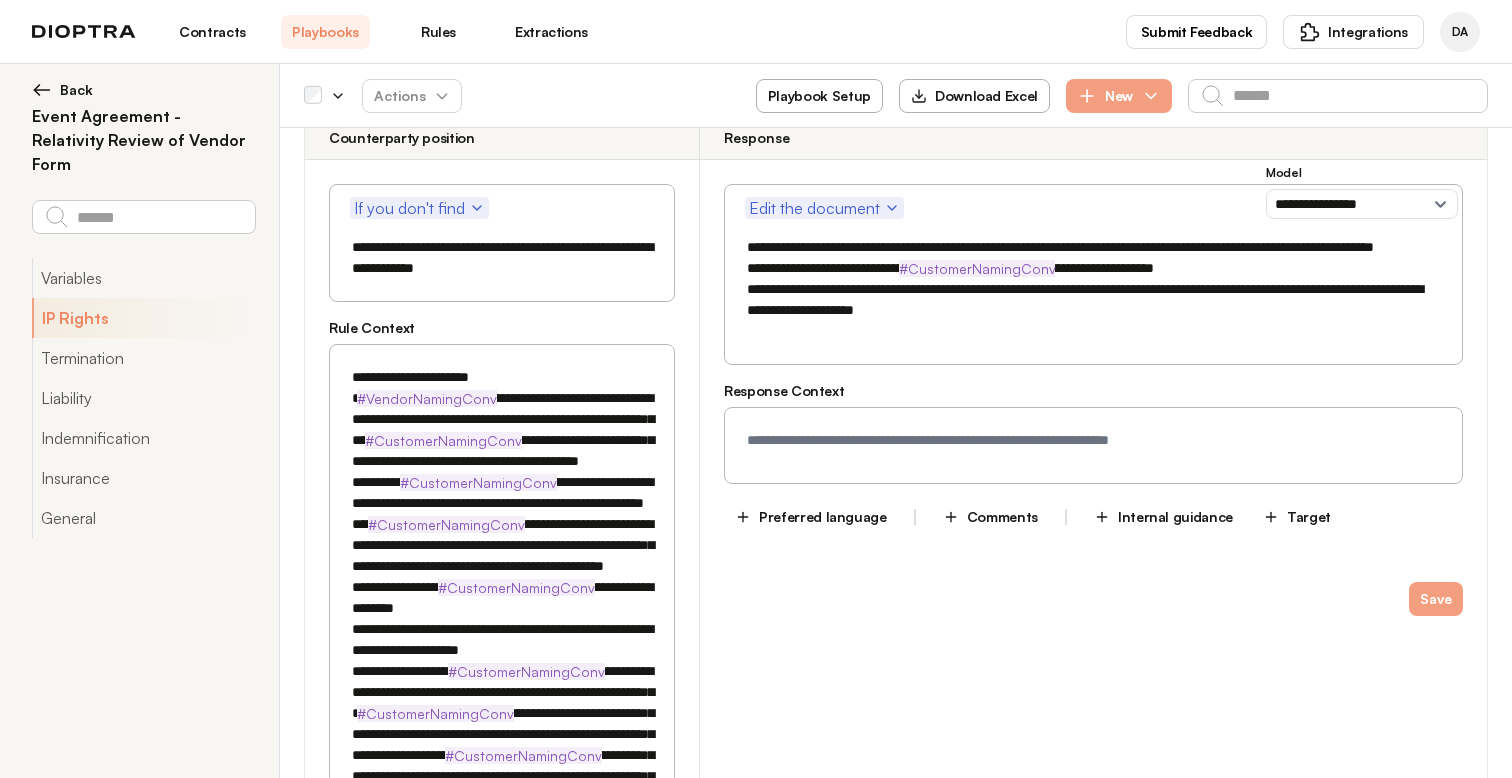 scroll, scrollTop: 1943, scrollLeft: 0, axis: vertical 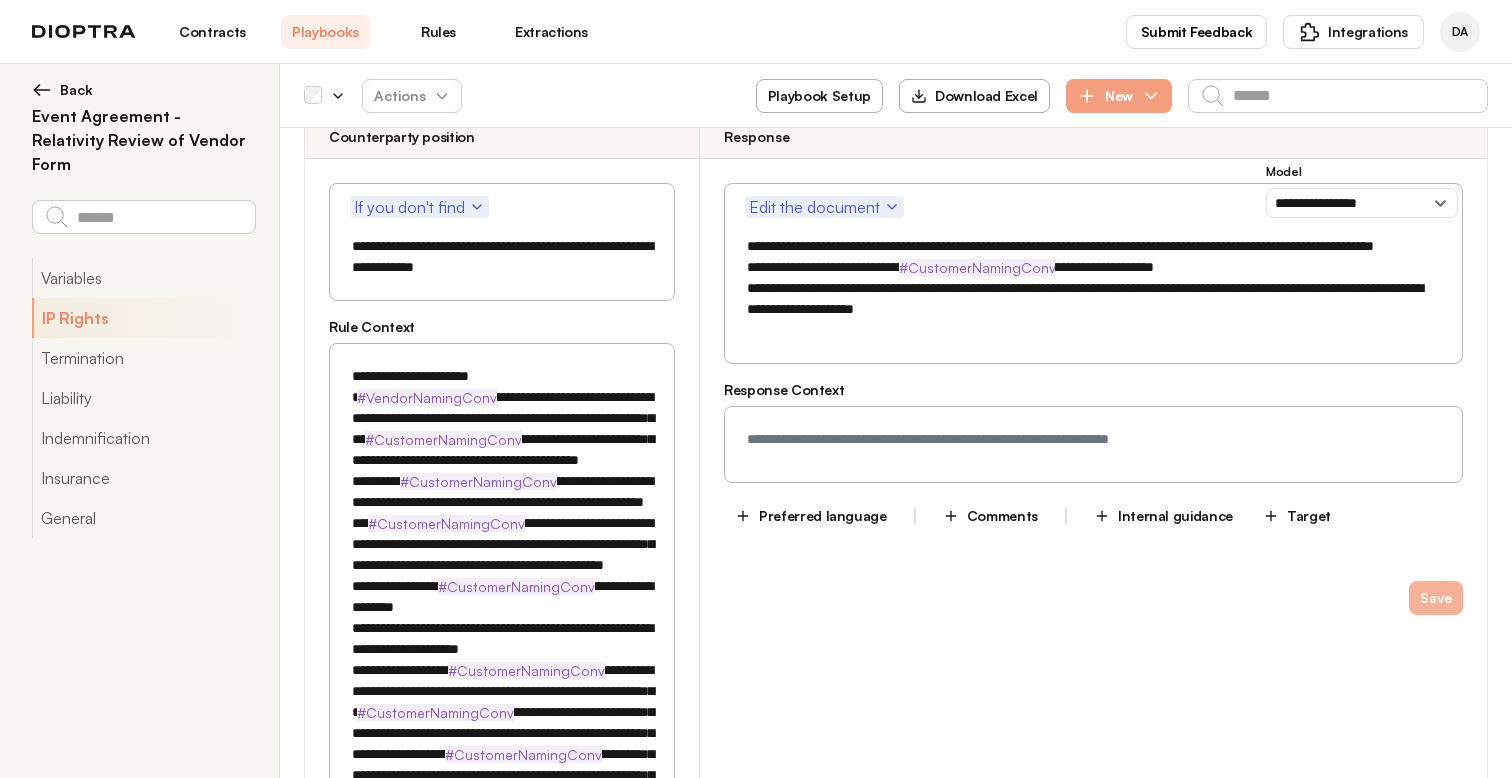 type on "**********" 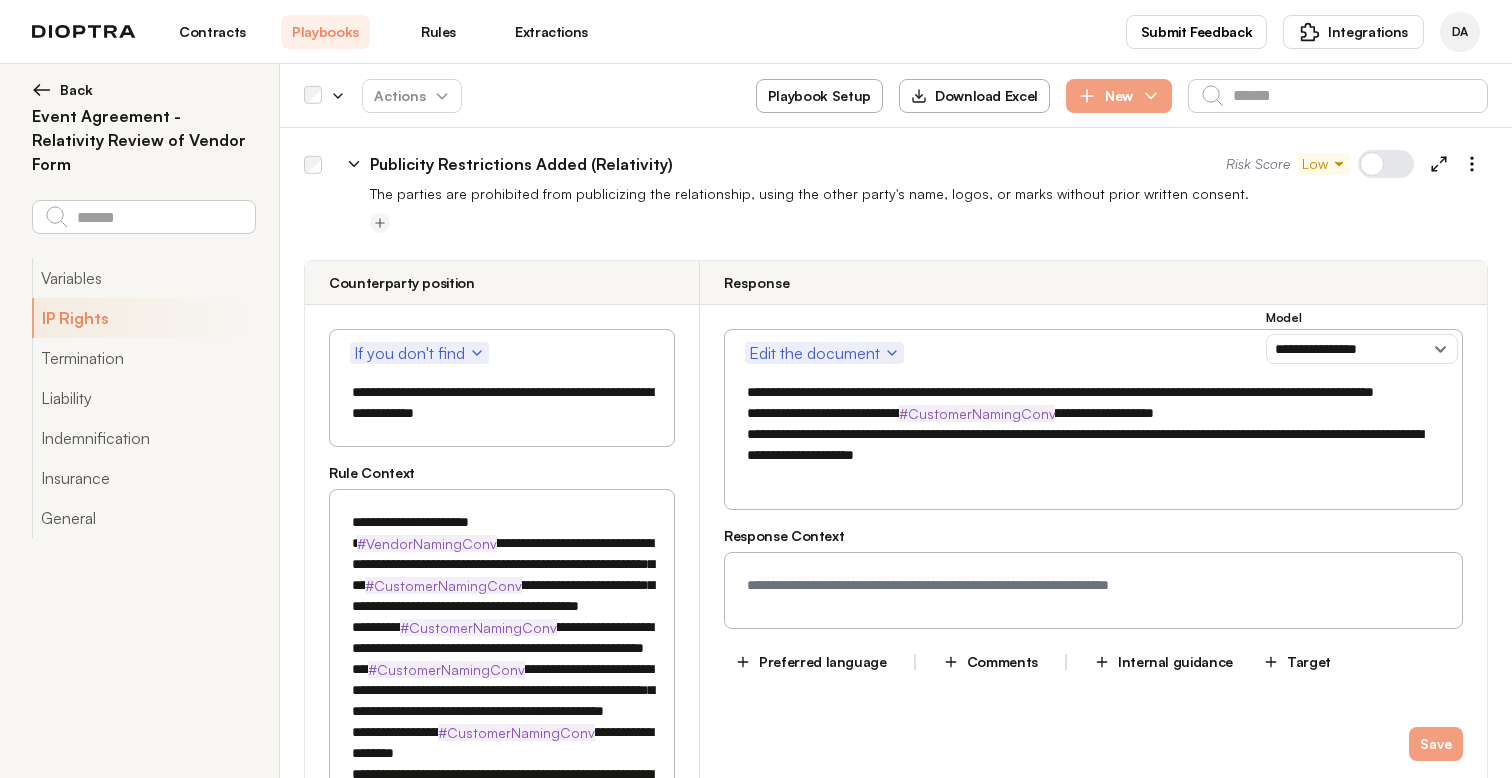 scroll, scrollTop: 1767, scrollLeft: 0, axis: vertical 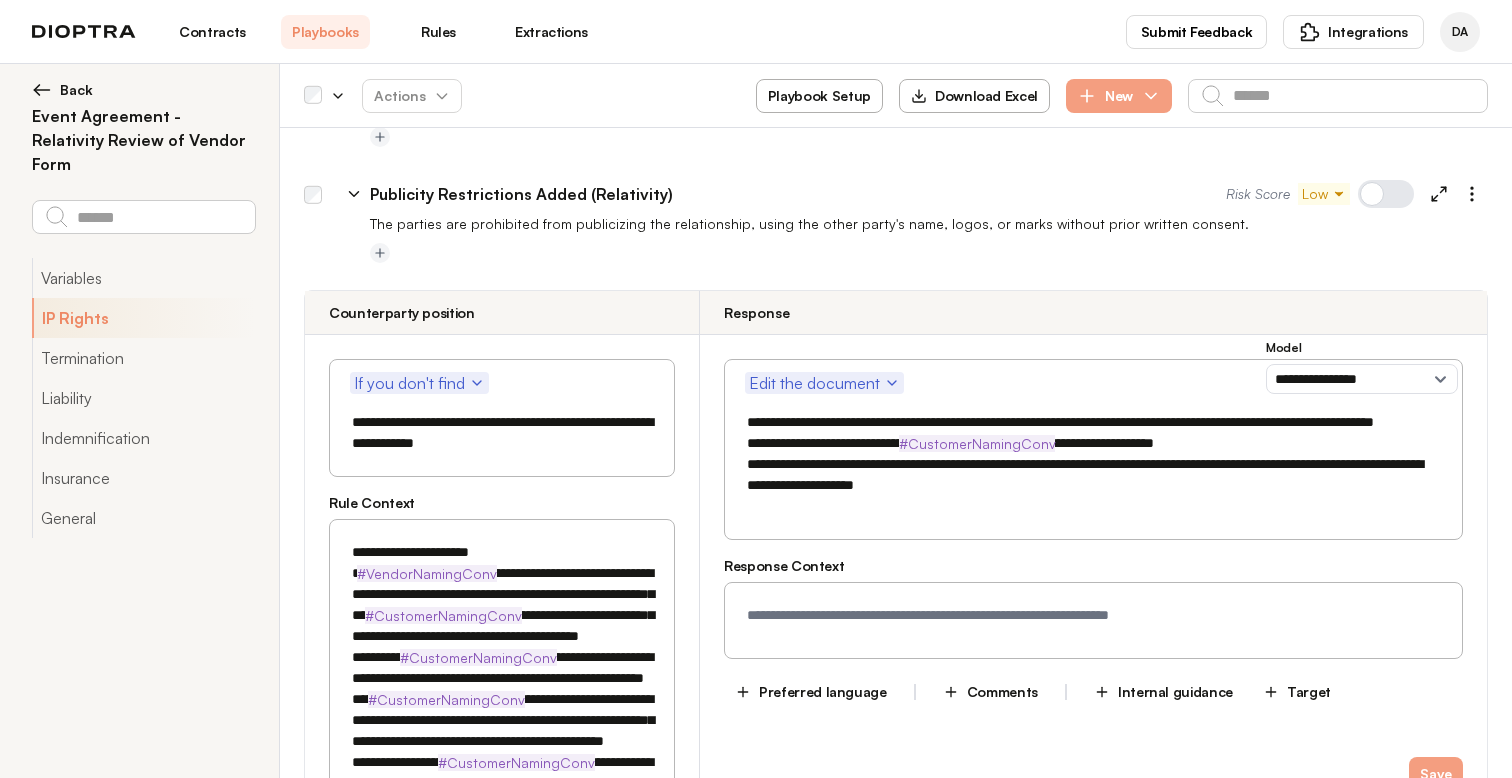 click 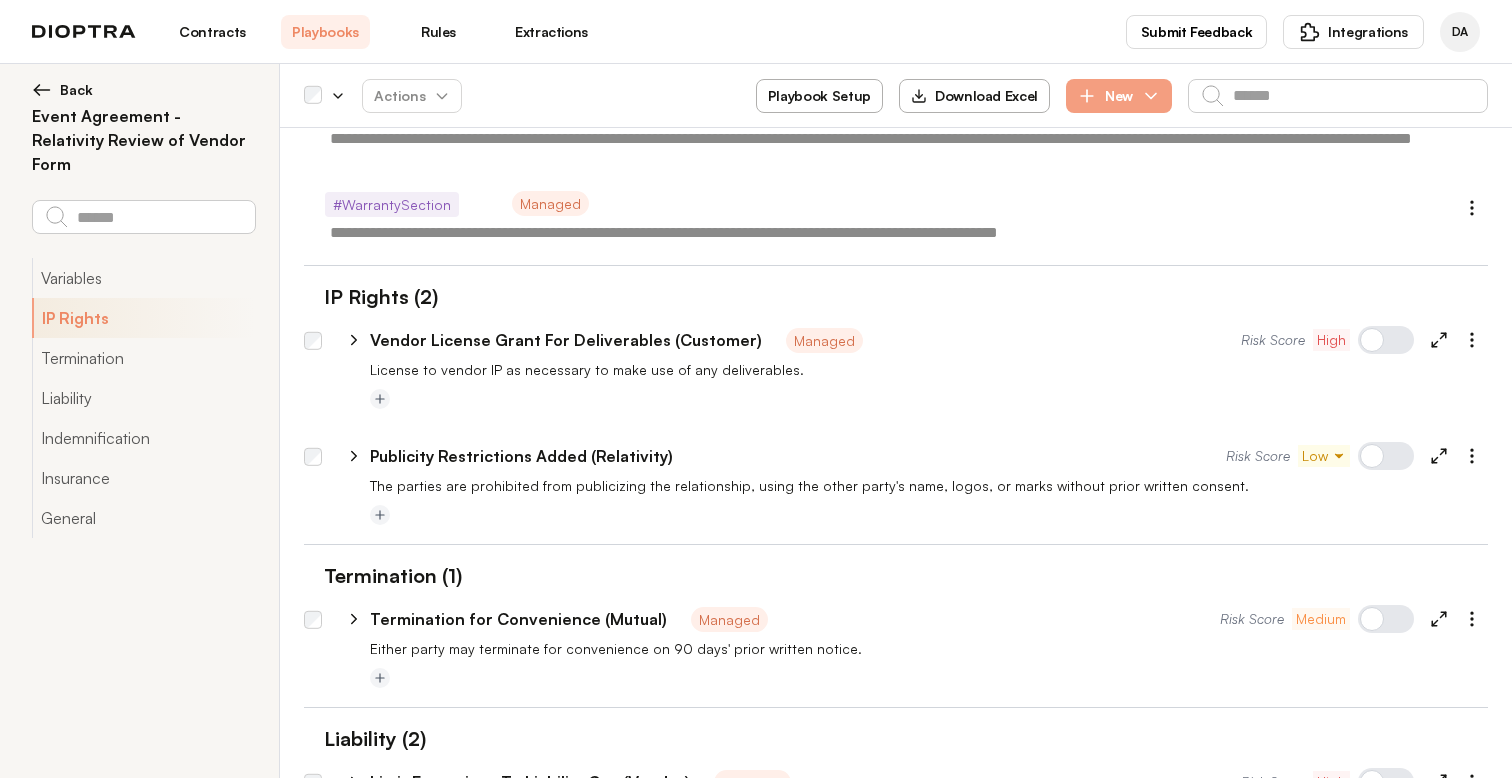 scroll, scrollTop: 1566, scrollLeft: 0, axis: vertical 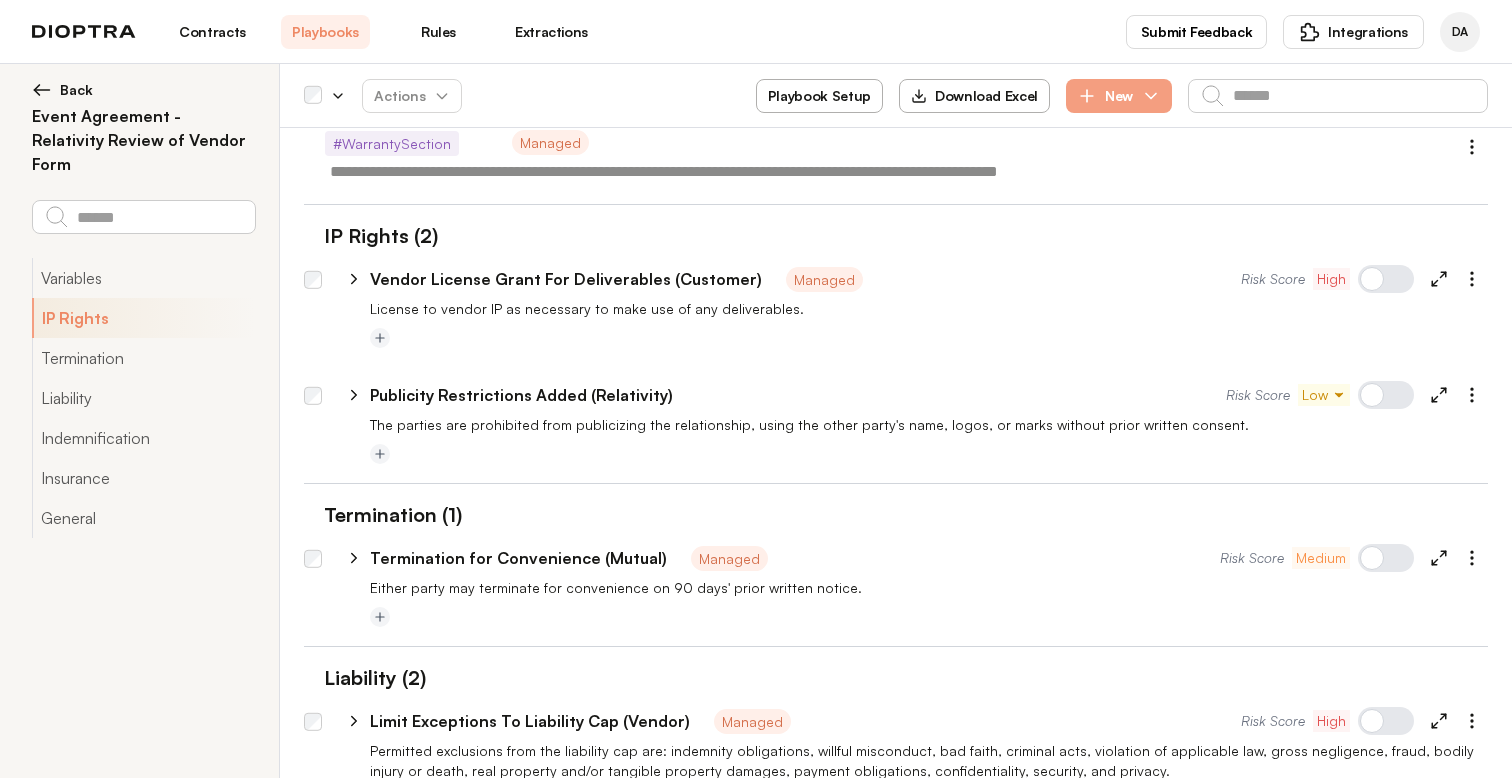 click 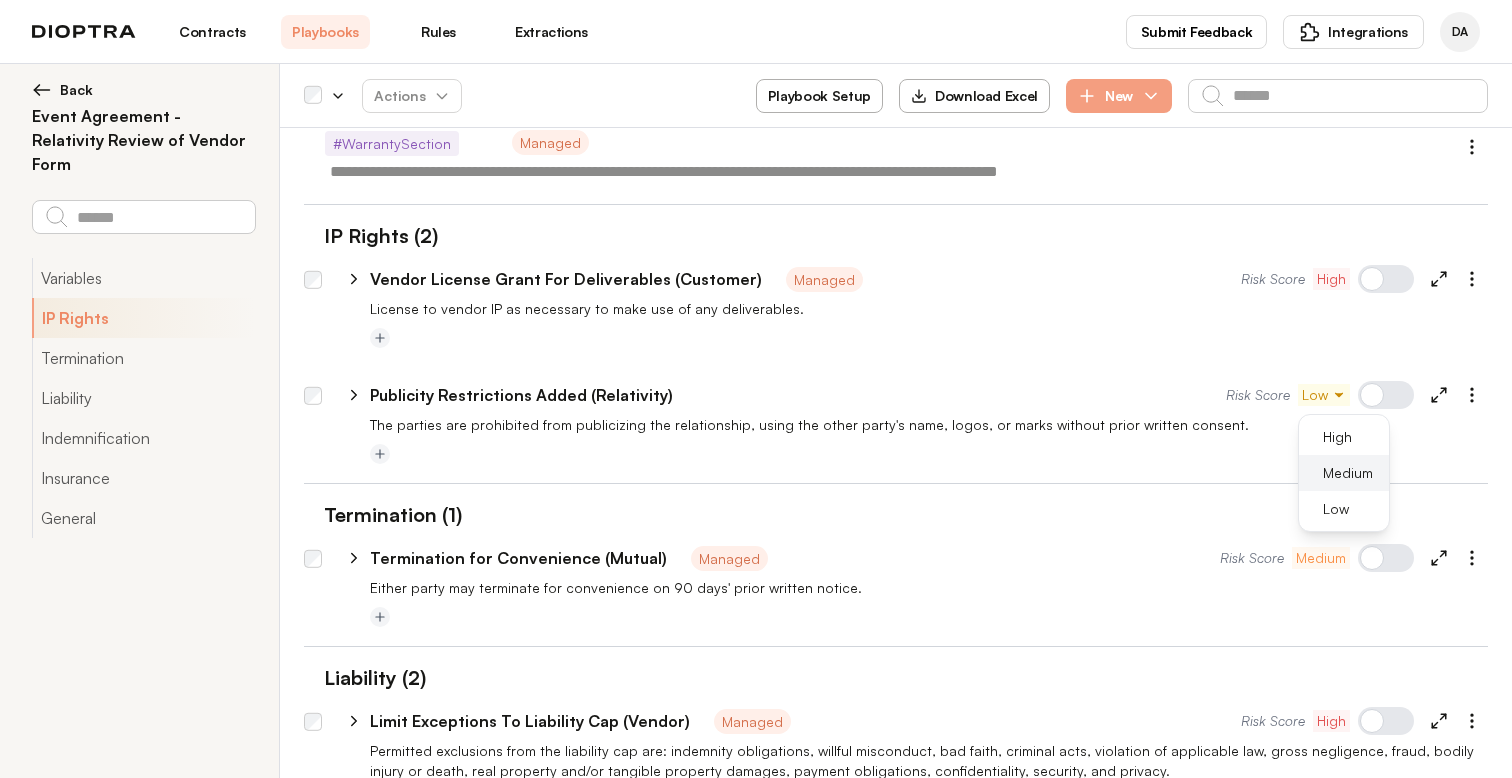 click on "Medium" at bounding box center (1348, 473) 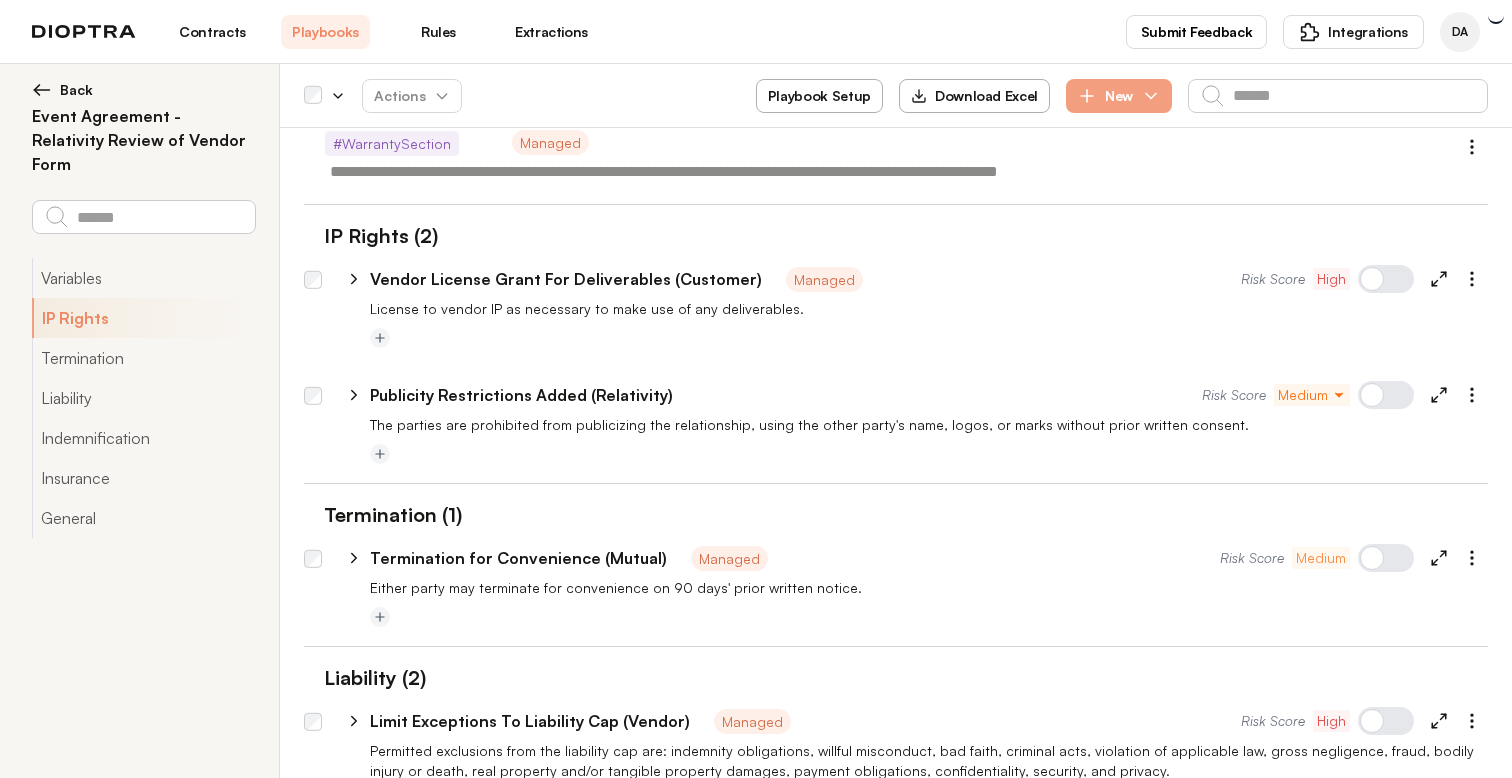 click at bounding box center [896, 475] 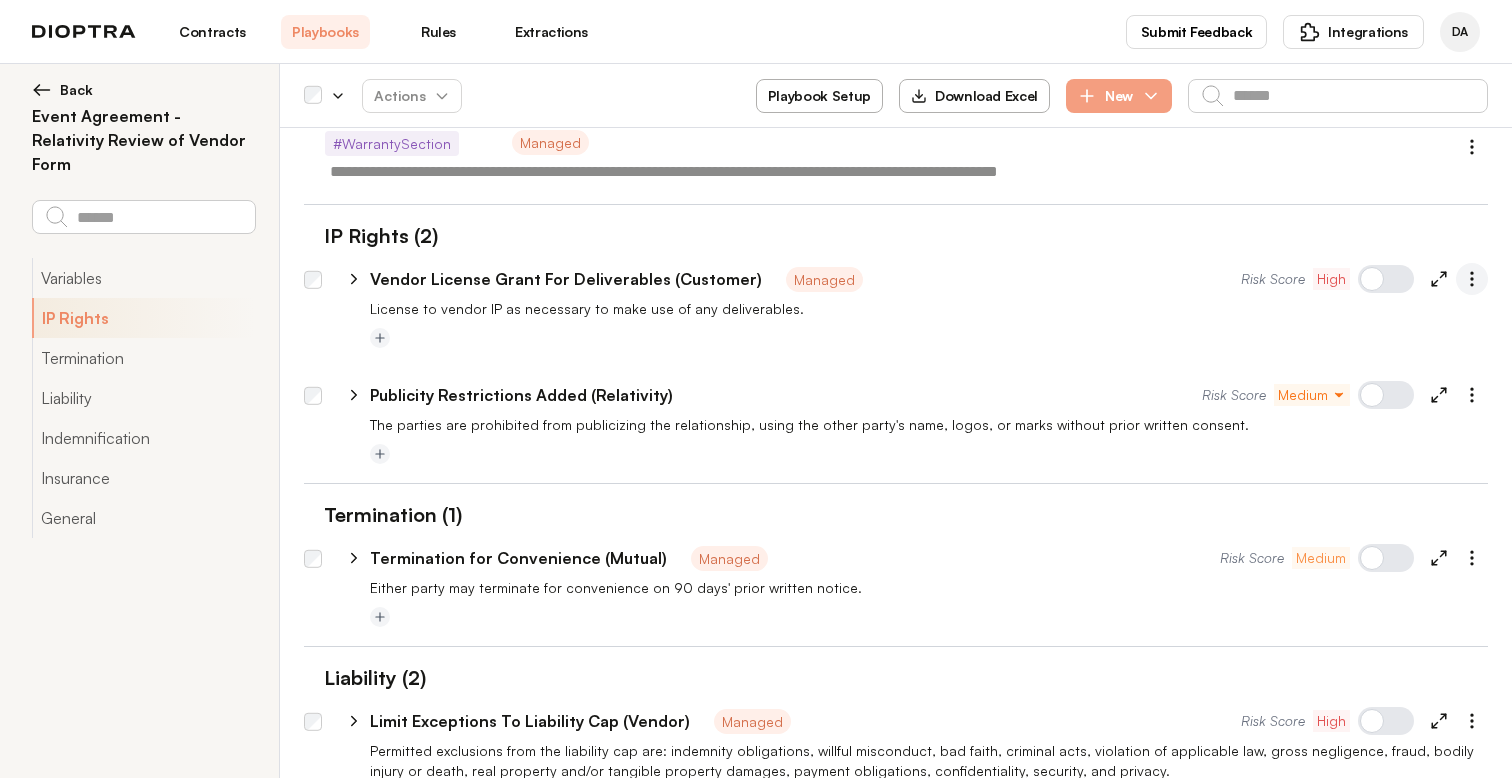click at bounding box center (1472, 279) 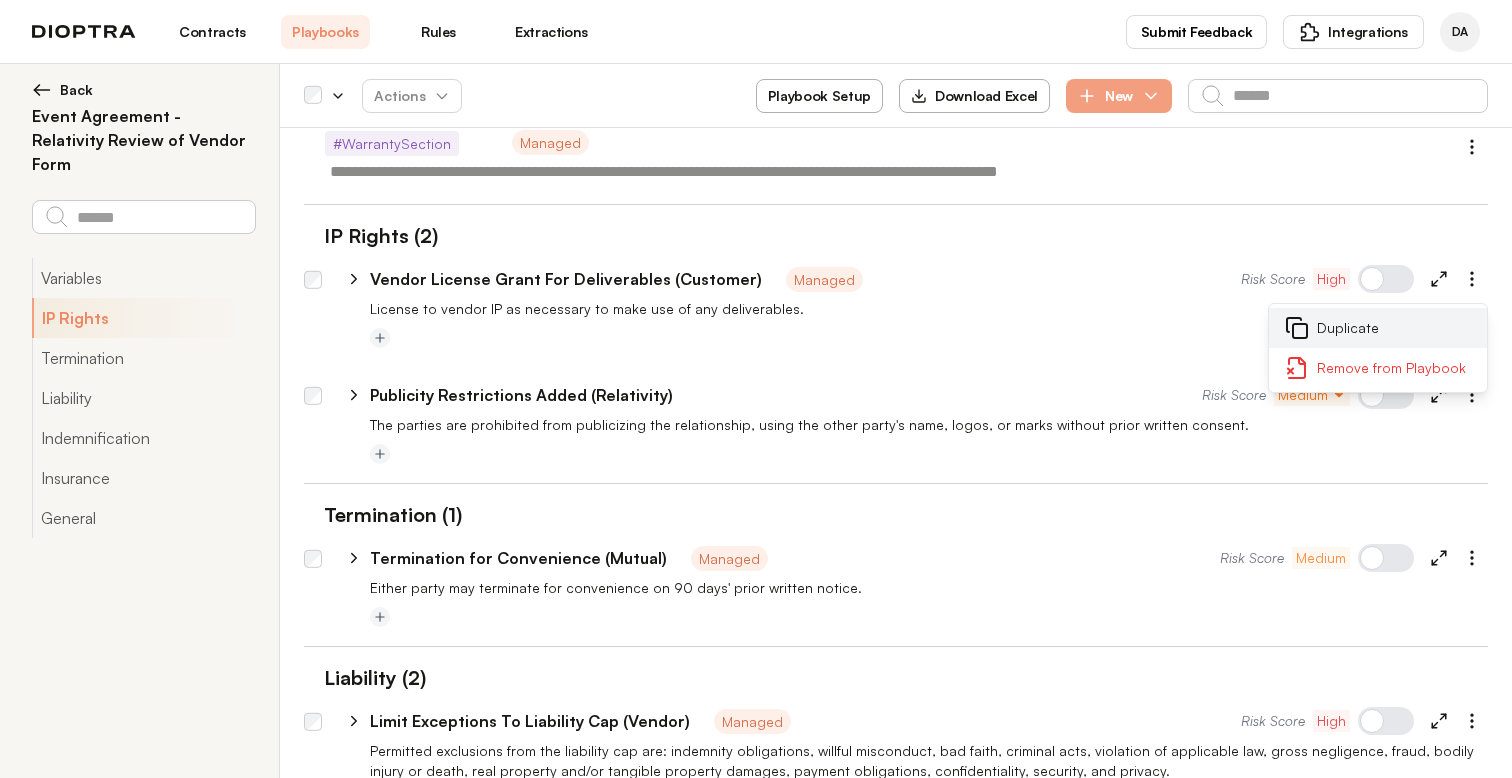 click on "Duplicate" at bounding box center (1378, 328) 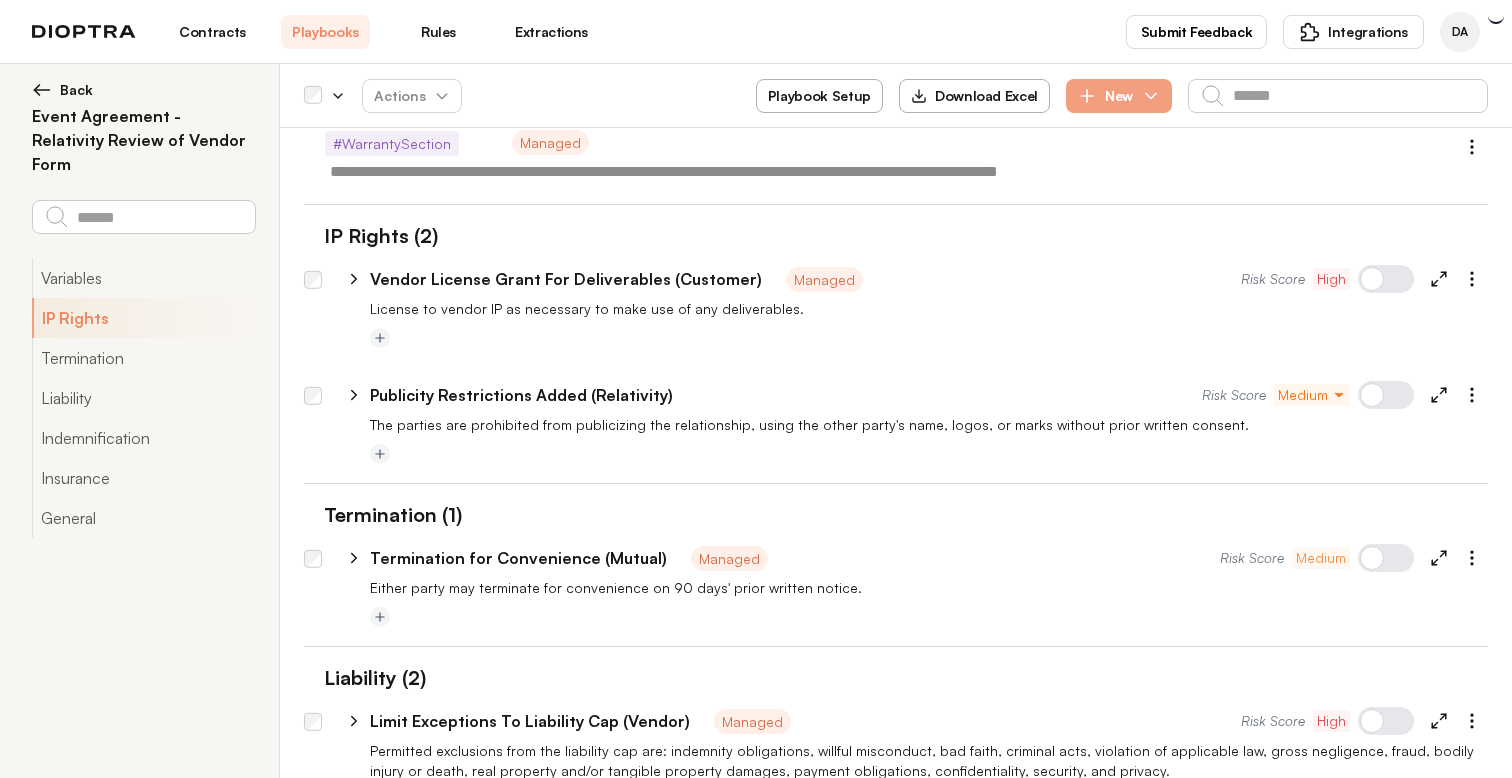 type on "*" 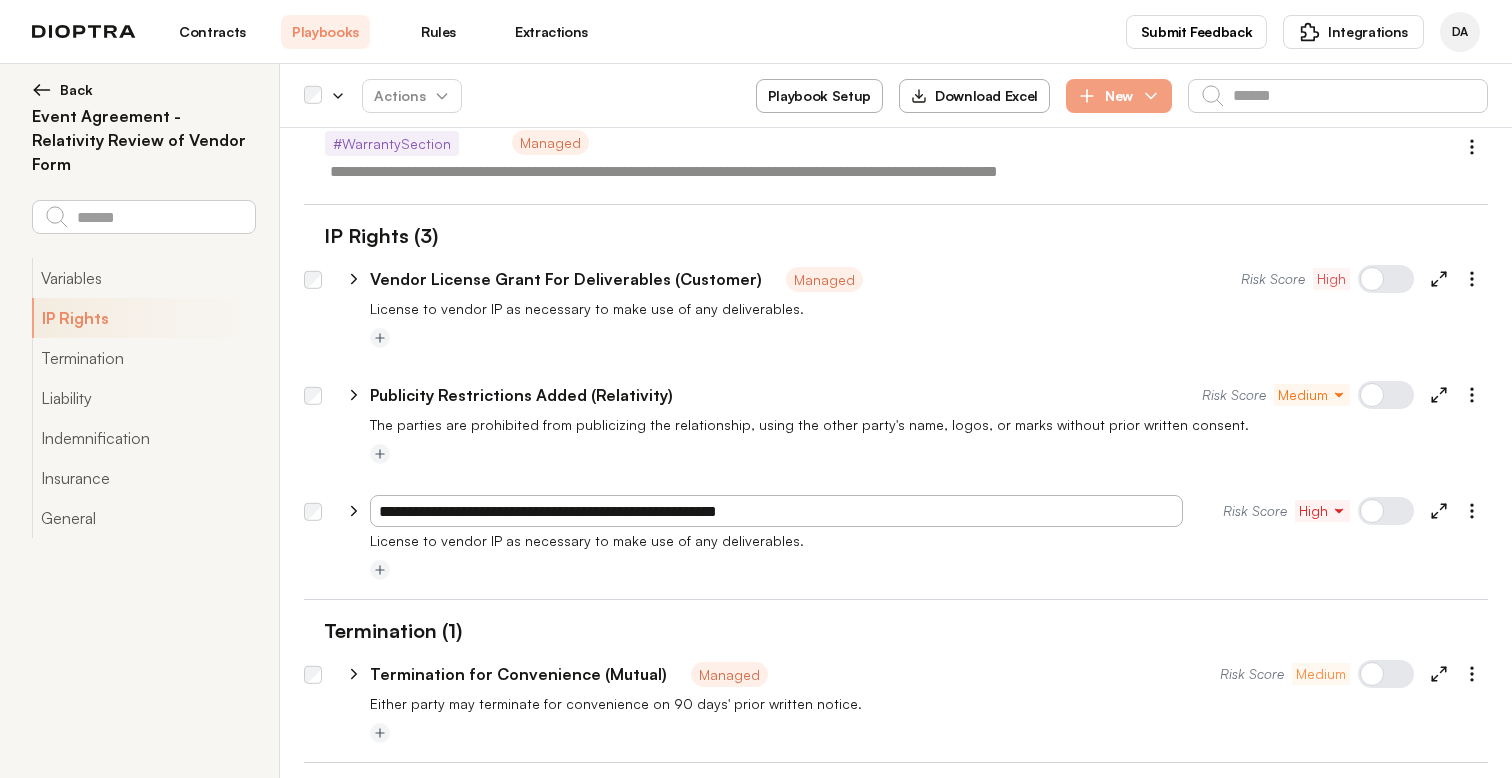 click on "**********" at bounding box center [776, 511] 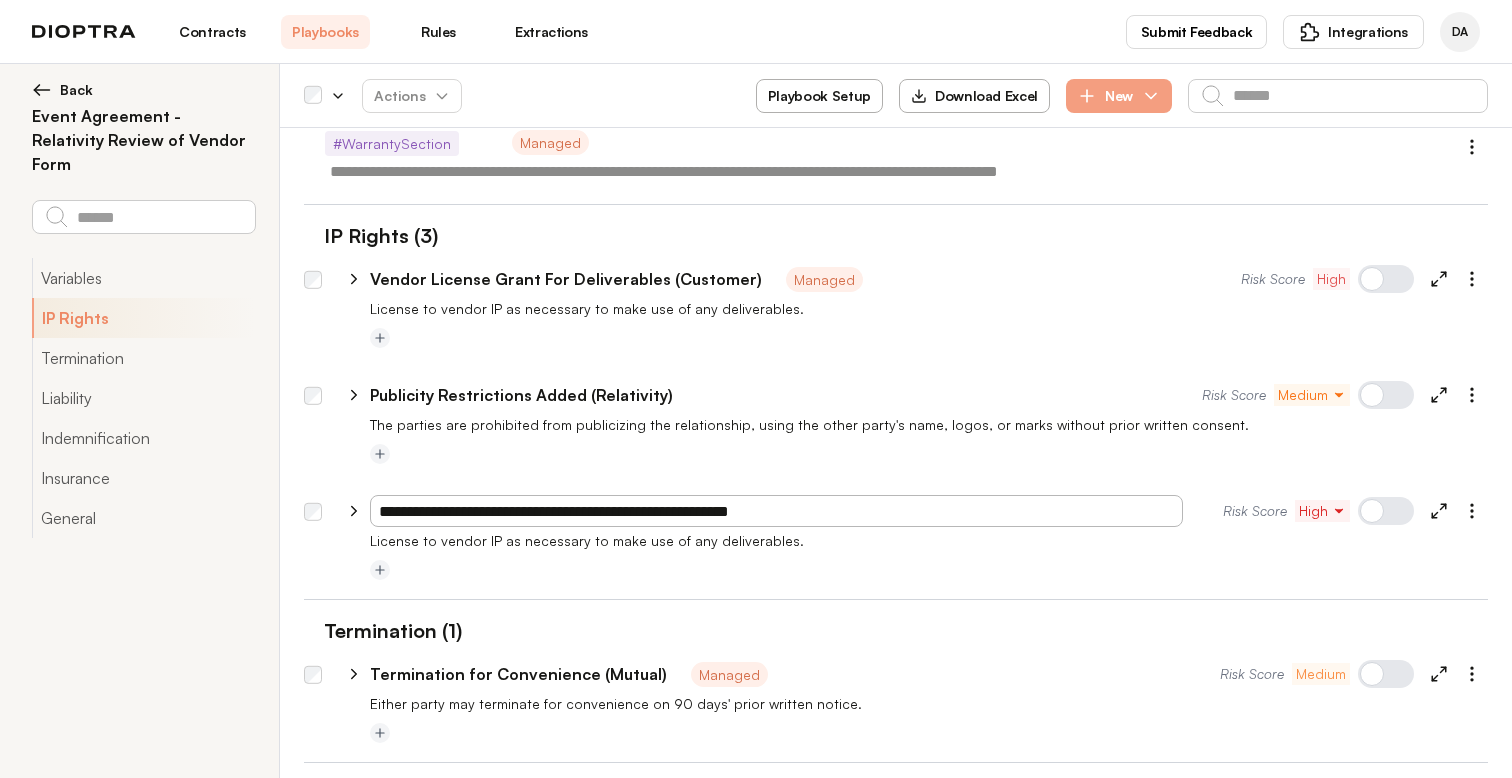 type on "**********" 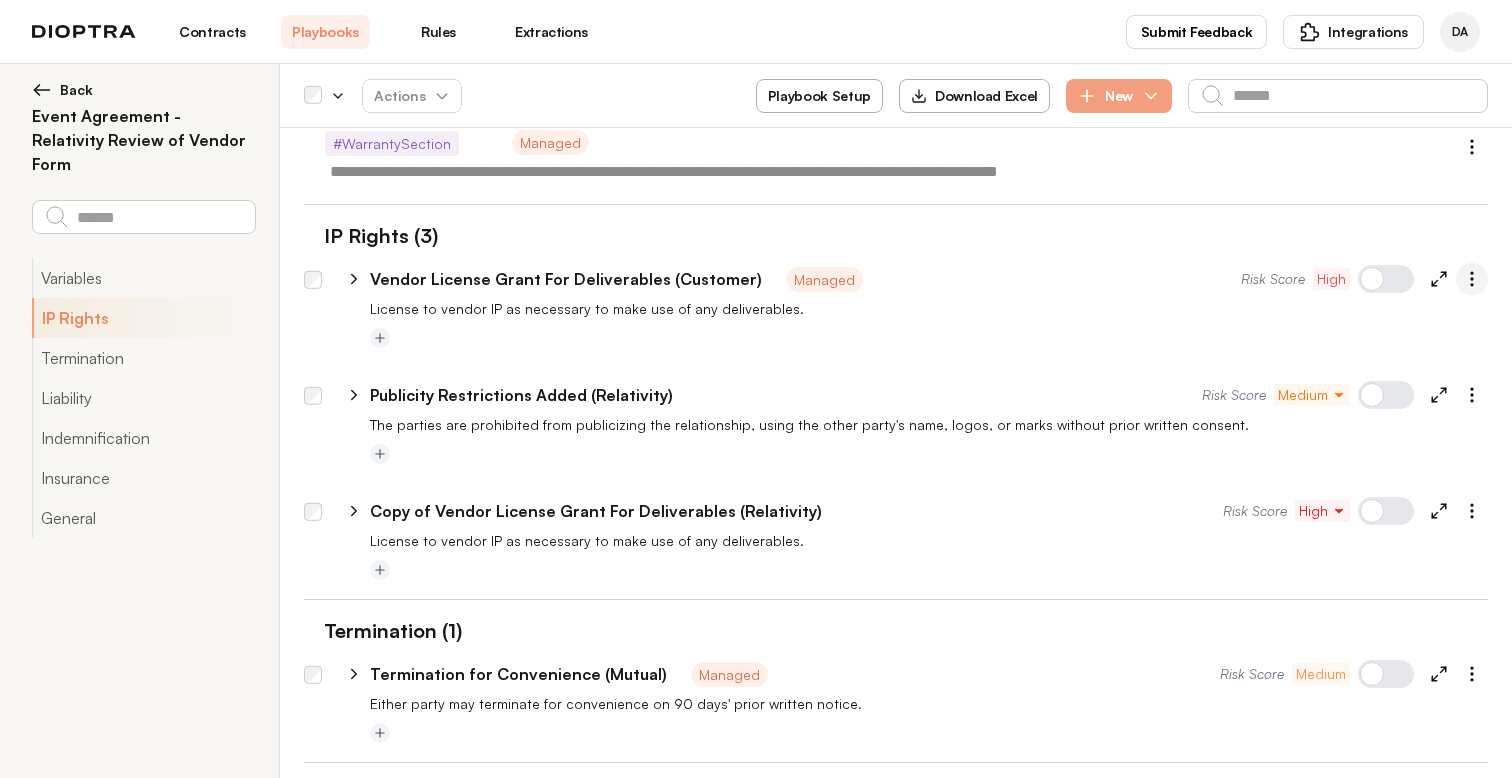 click 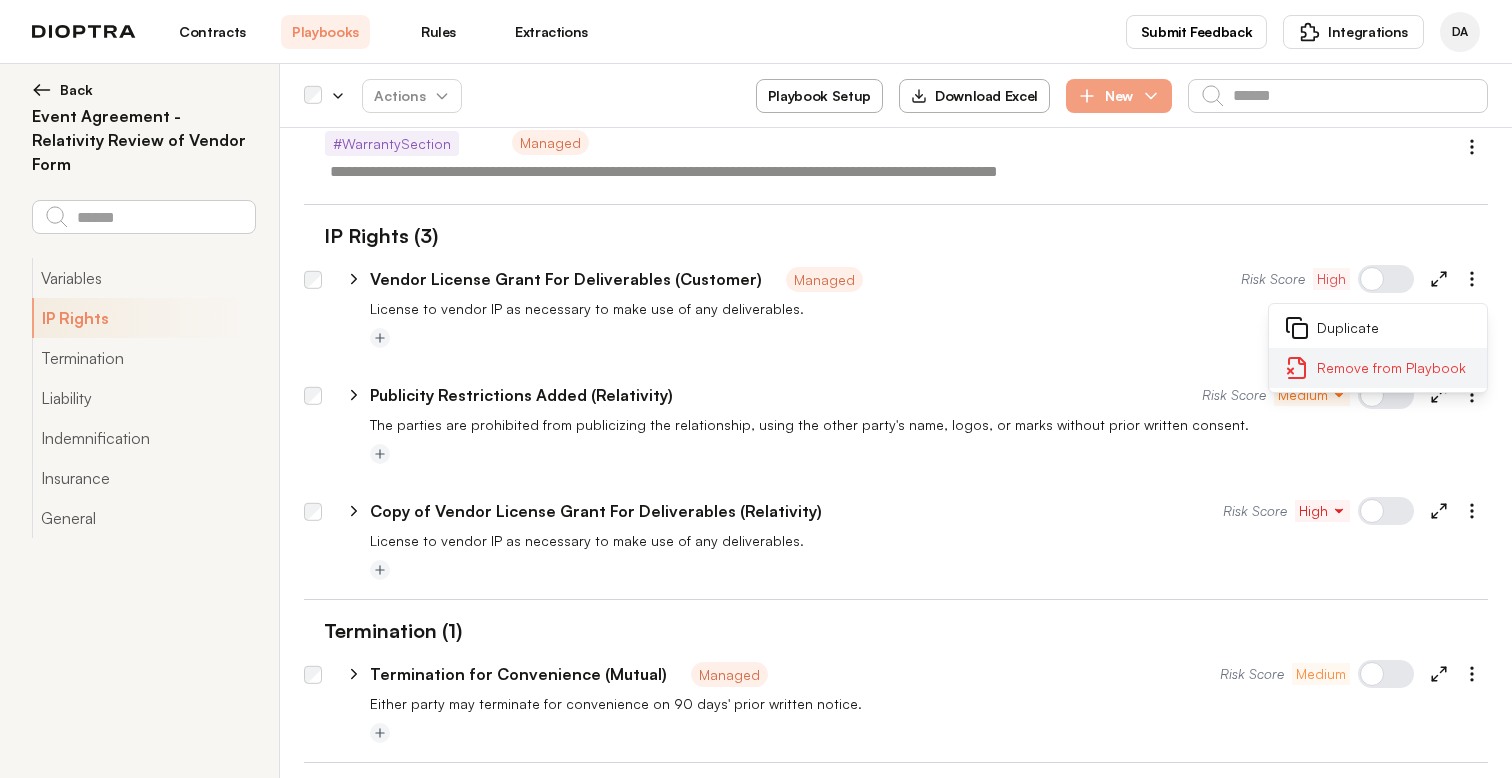 click on "Remove from Playbook" at bounding box center (1378, 368) 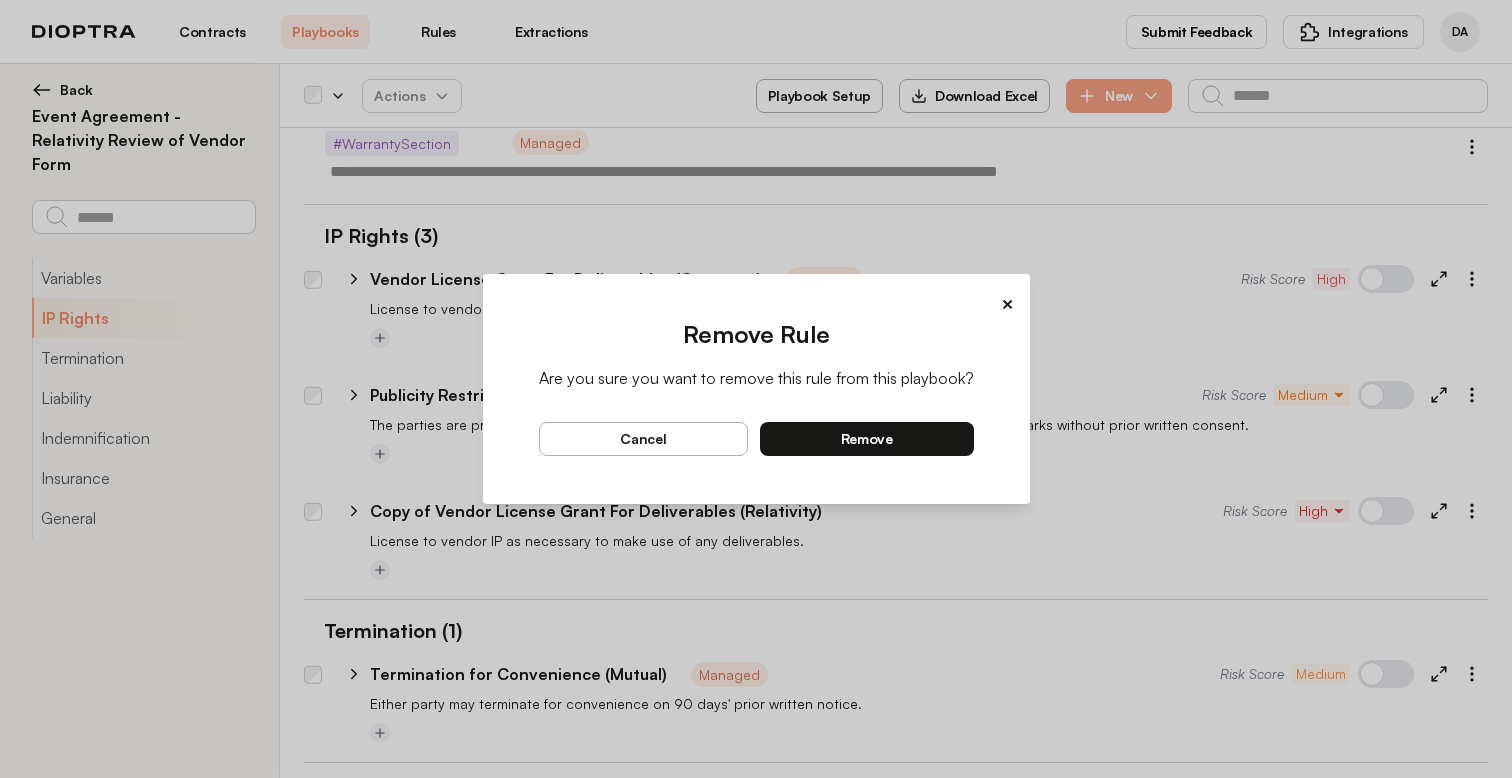 click on "remove" at bounding box center [867, 439] 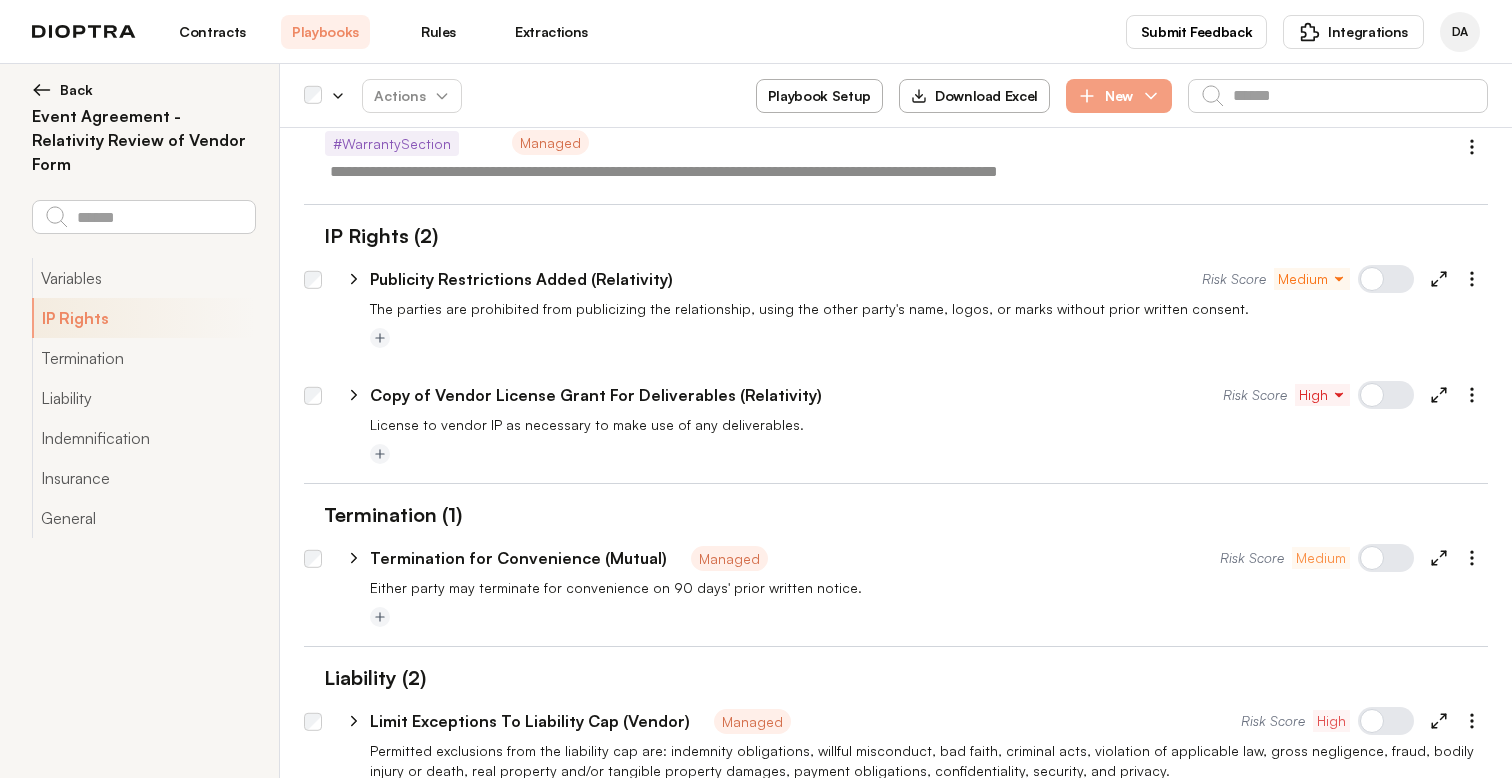 click on "**********" at bounding box center [905, 275] 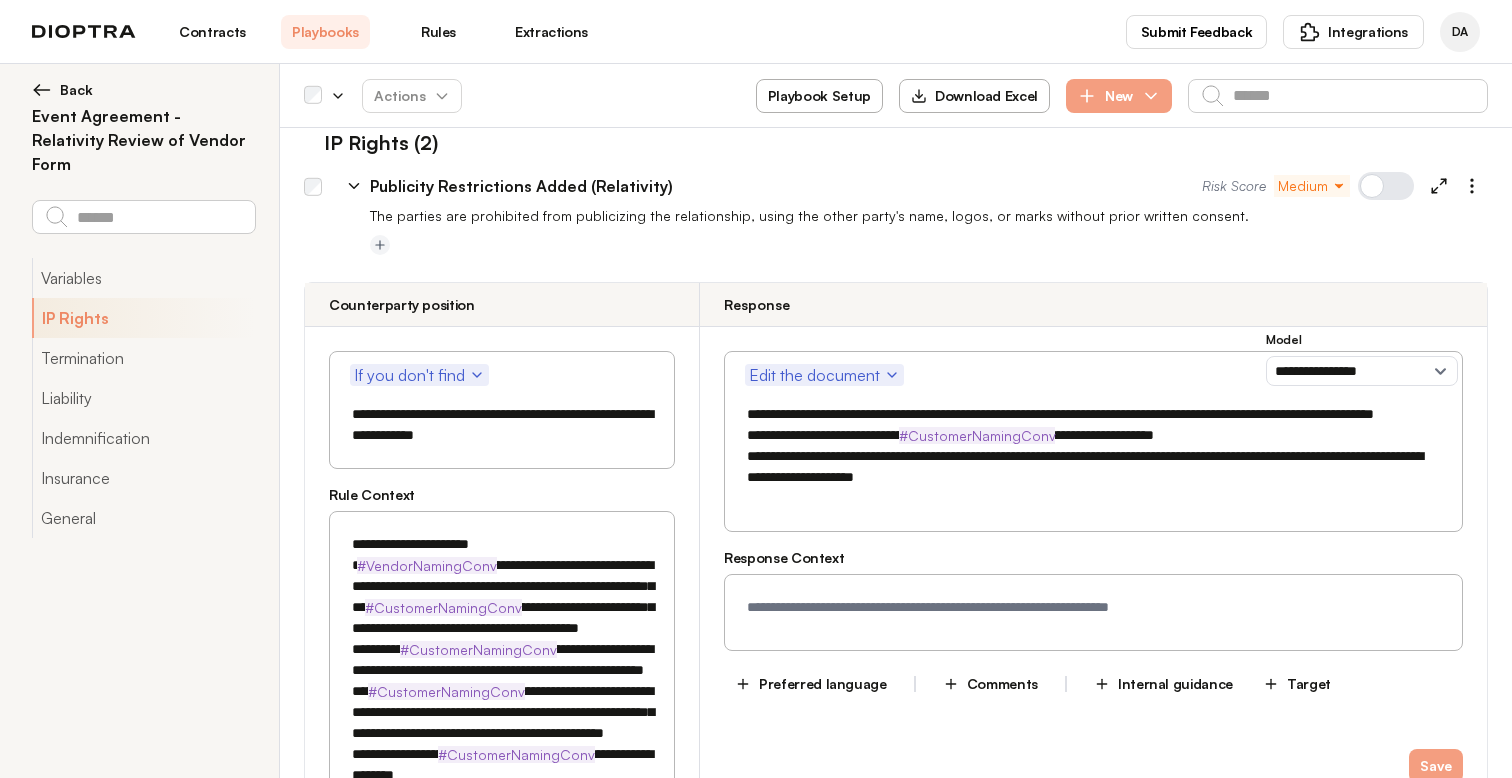 scroll, scrollTop: 1658, scrollLeft: 0, axis: vertical 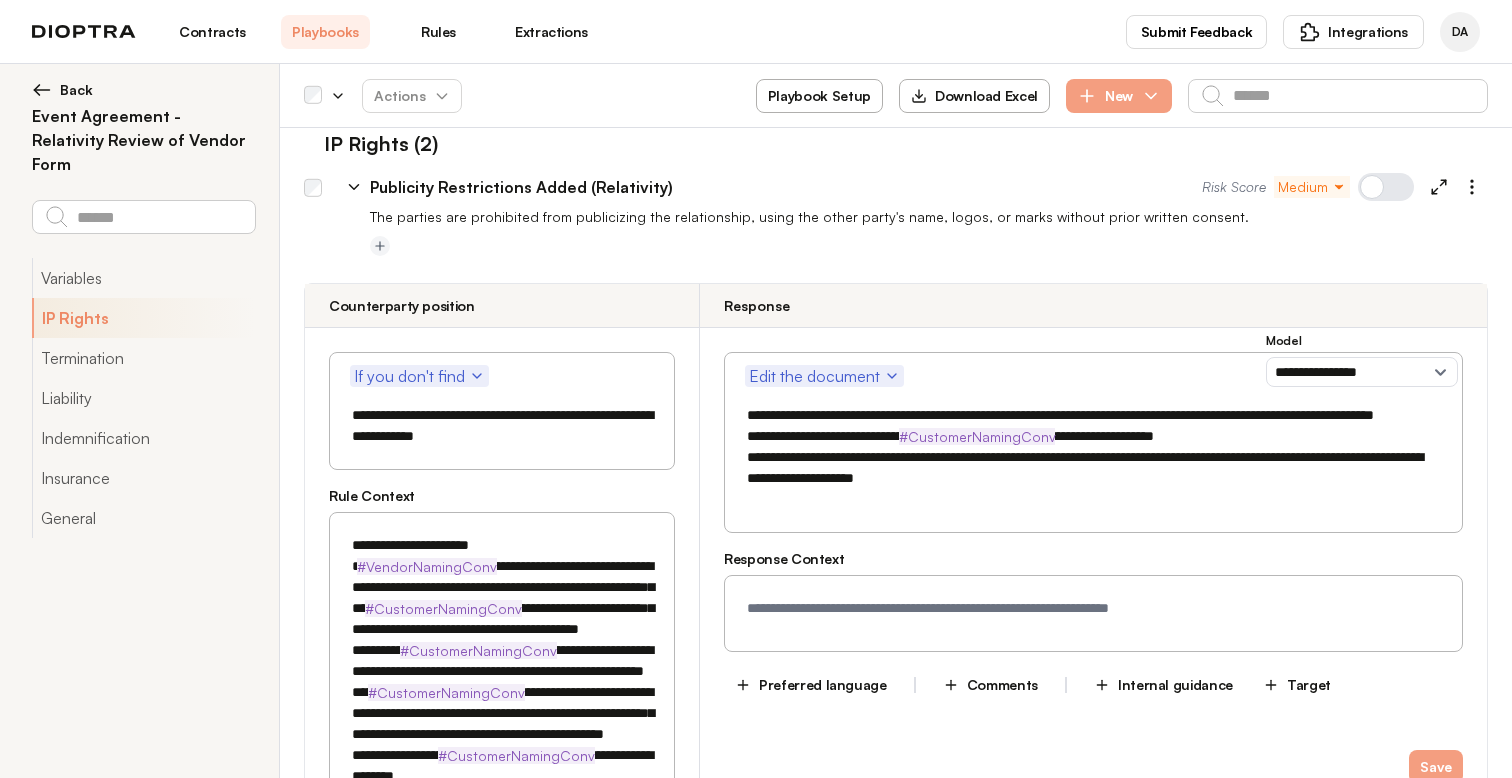 click 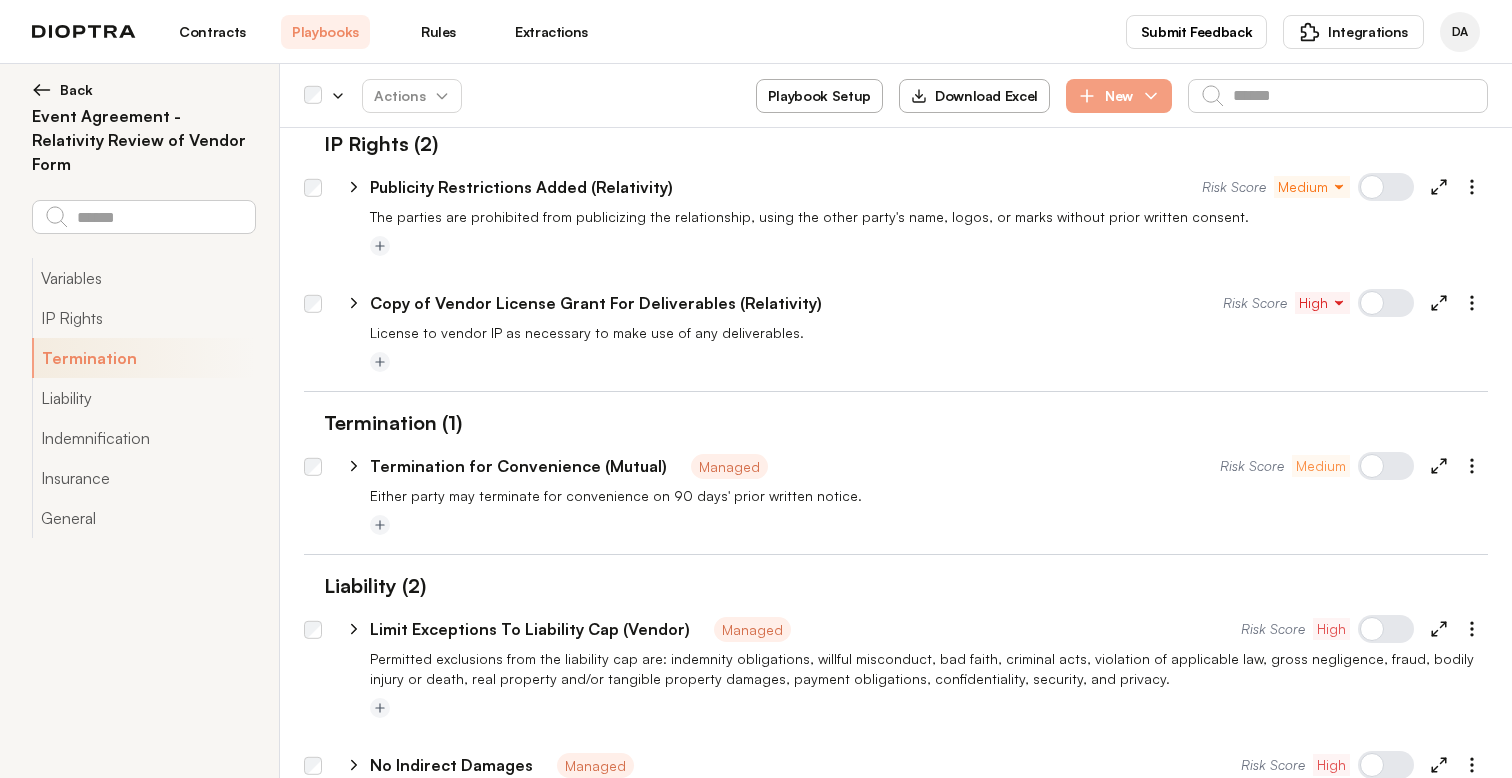 click 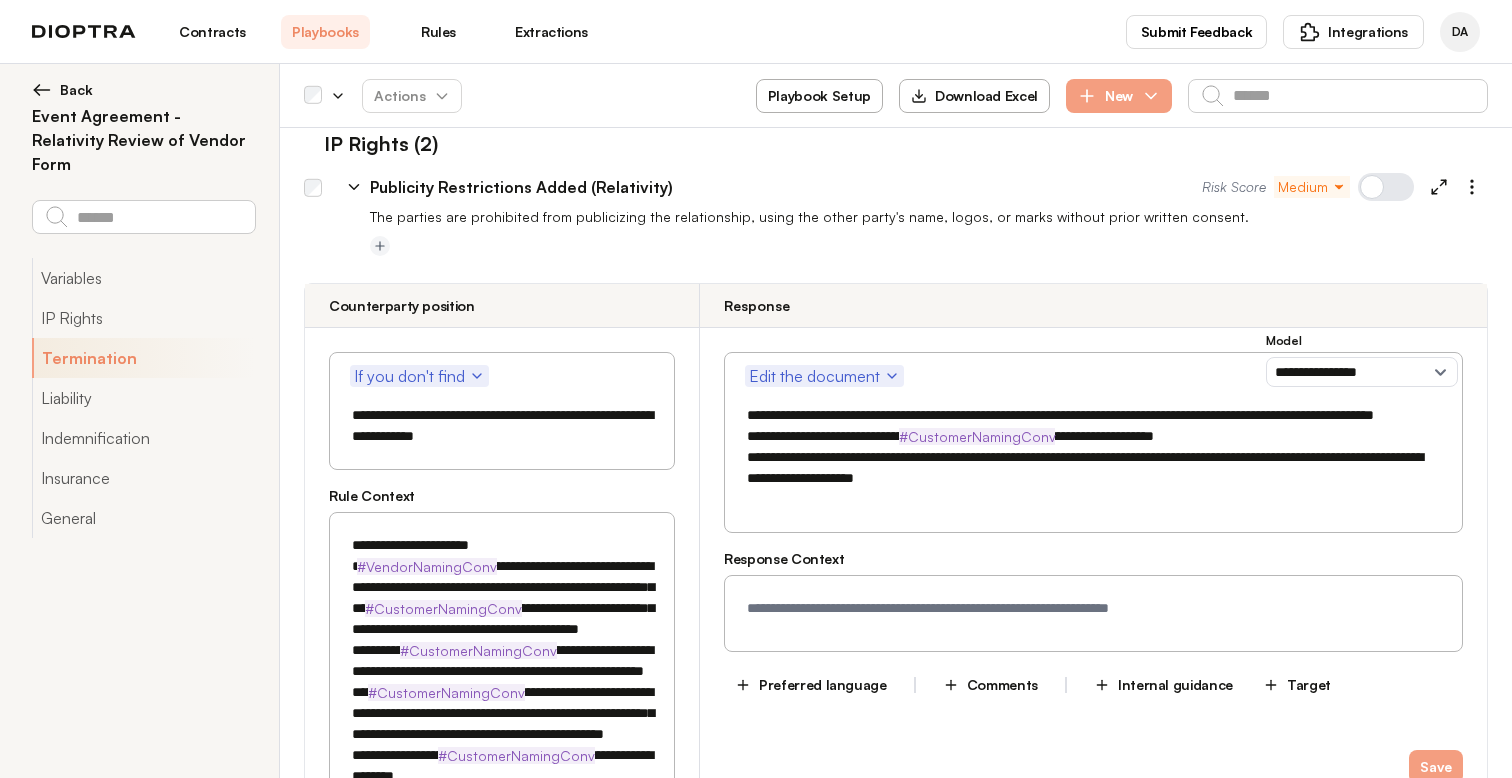 click on "**********" at bounding box center (772, 187) 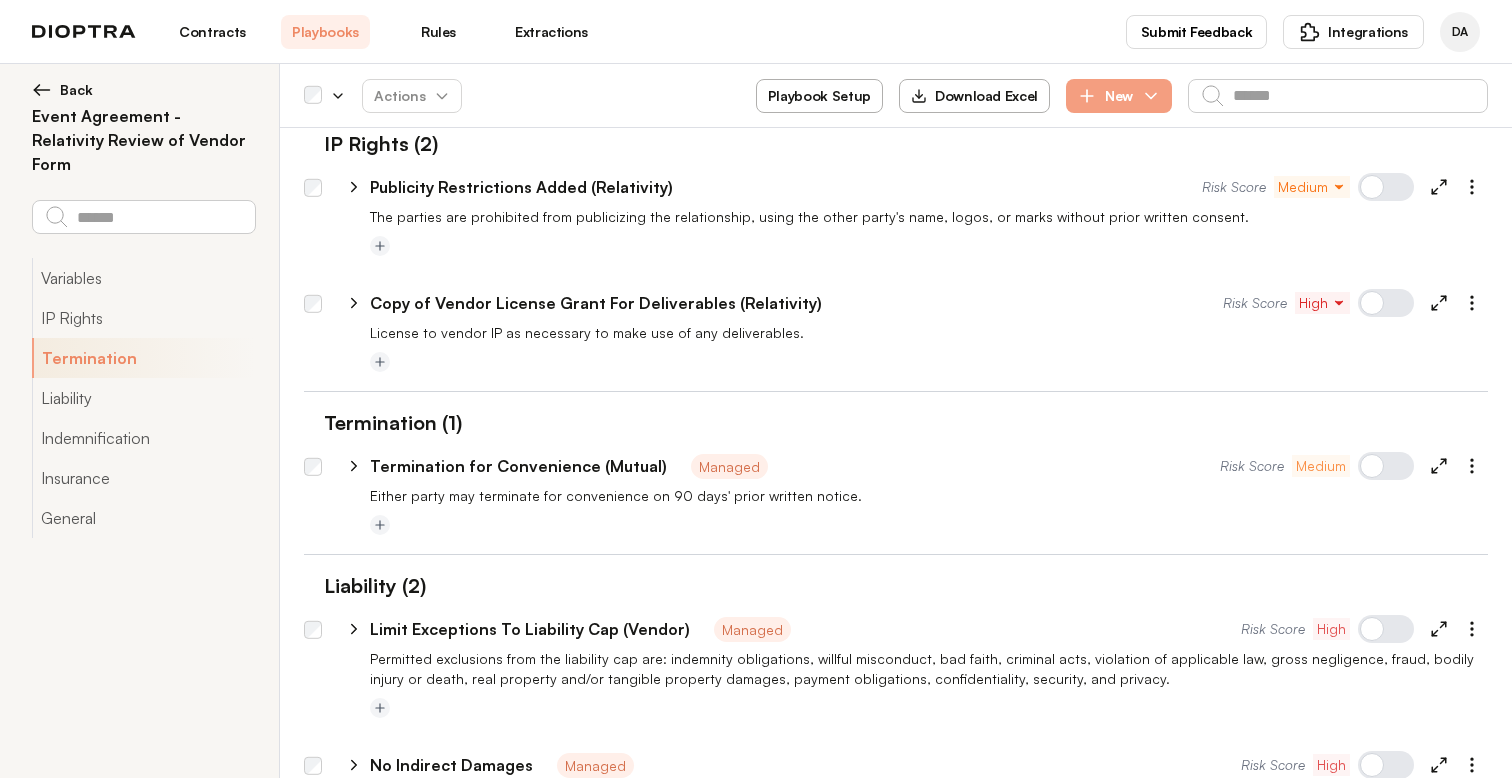 click on "Copy of Vendor License Grant For Deliverables (Relativity)" at bounding box center [596, 303] 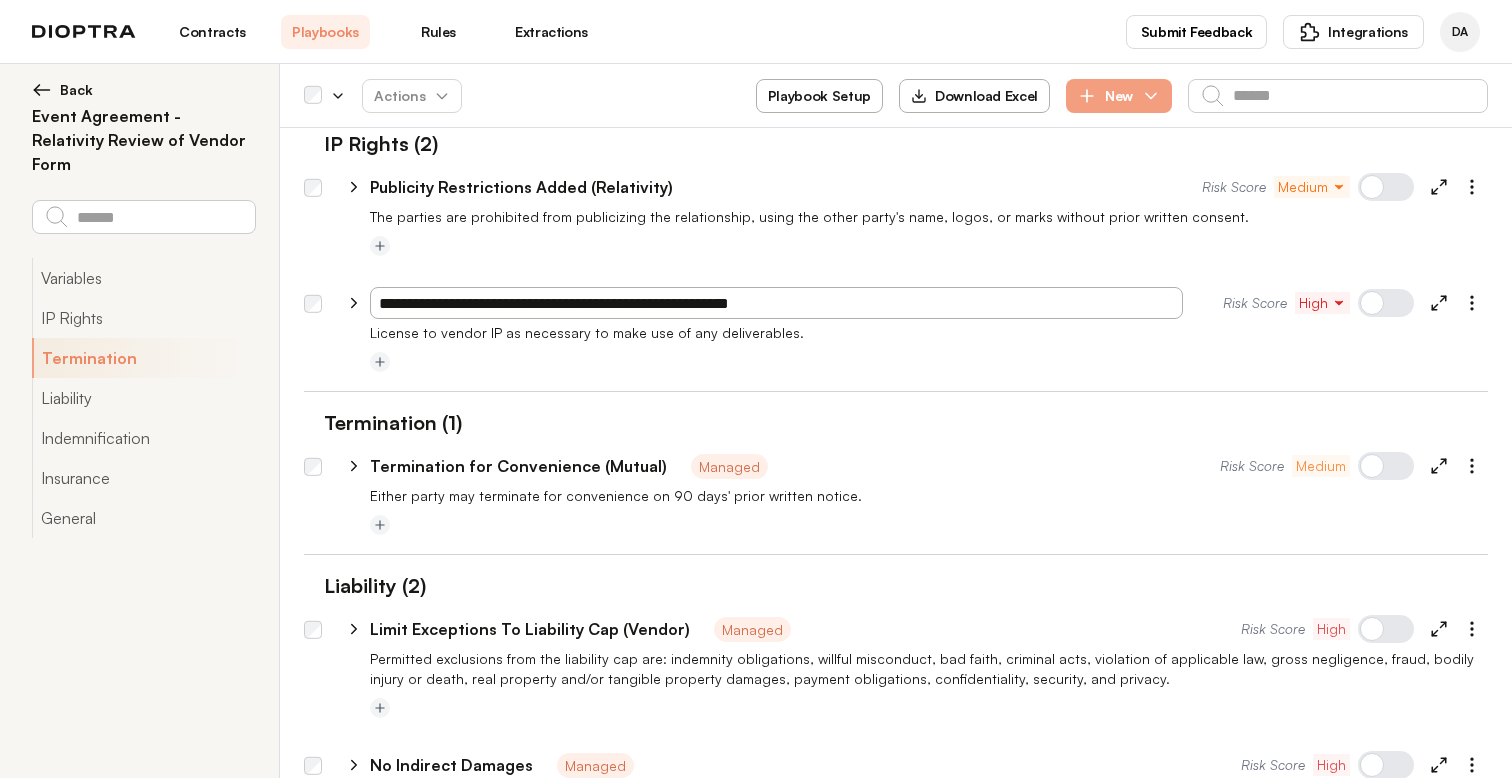 drag, startPoint x: 493, startPoint y: 306, endPoint x: 361, endPoint y: 306, distance: 132 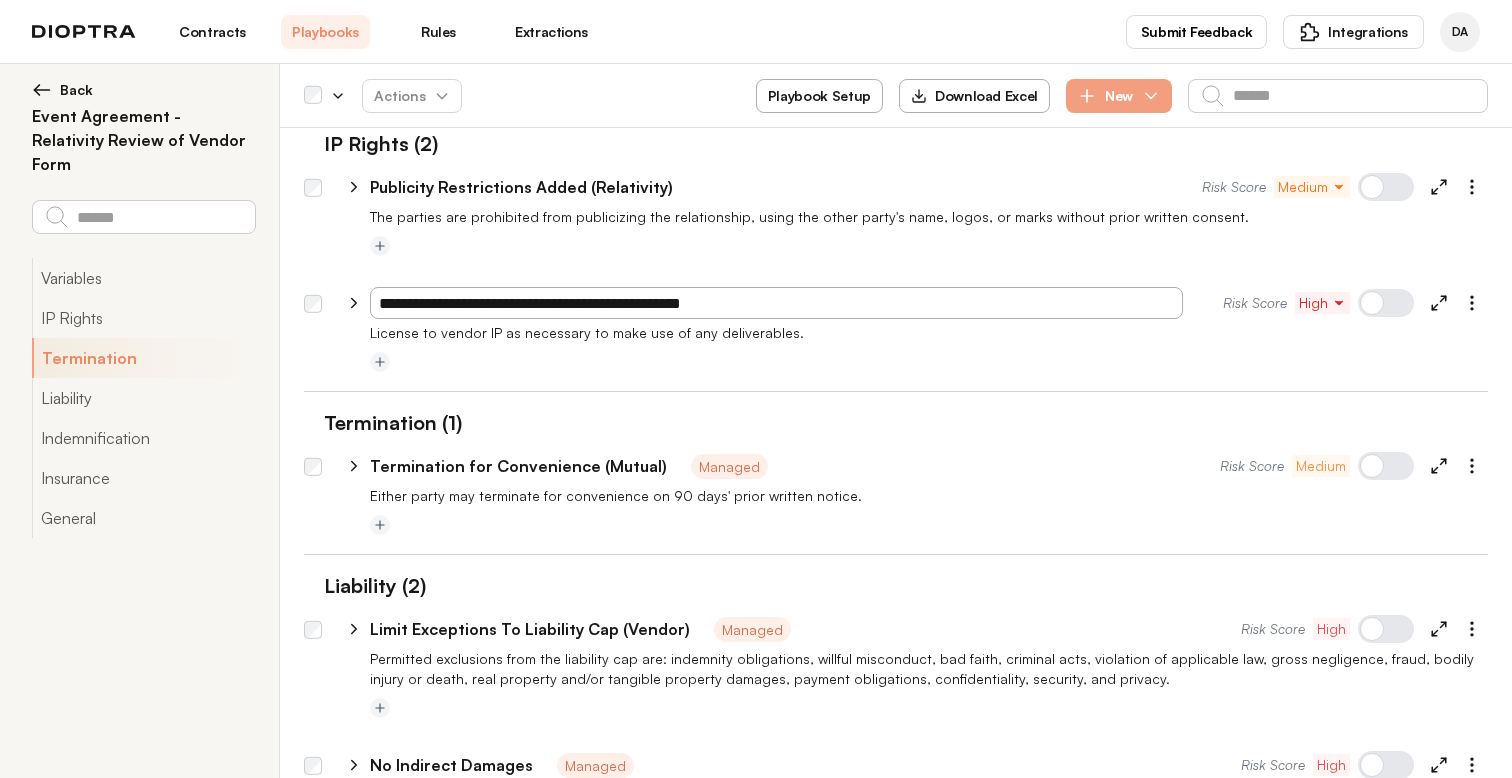 click on "**********" at bounding box center (776, 303) 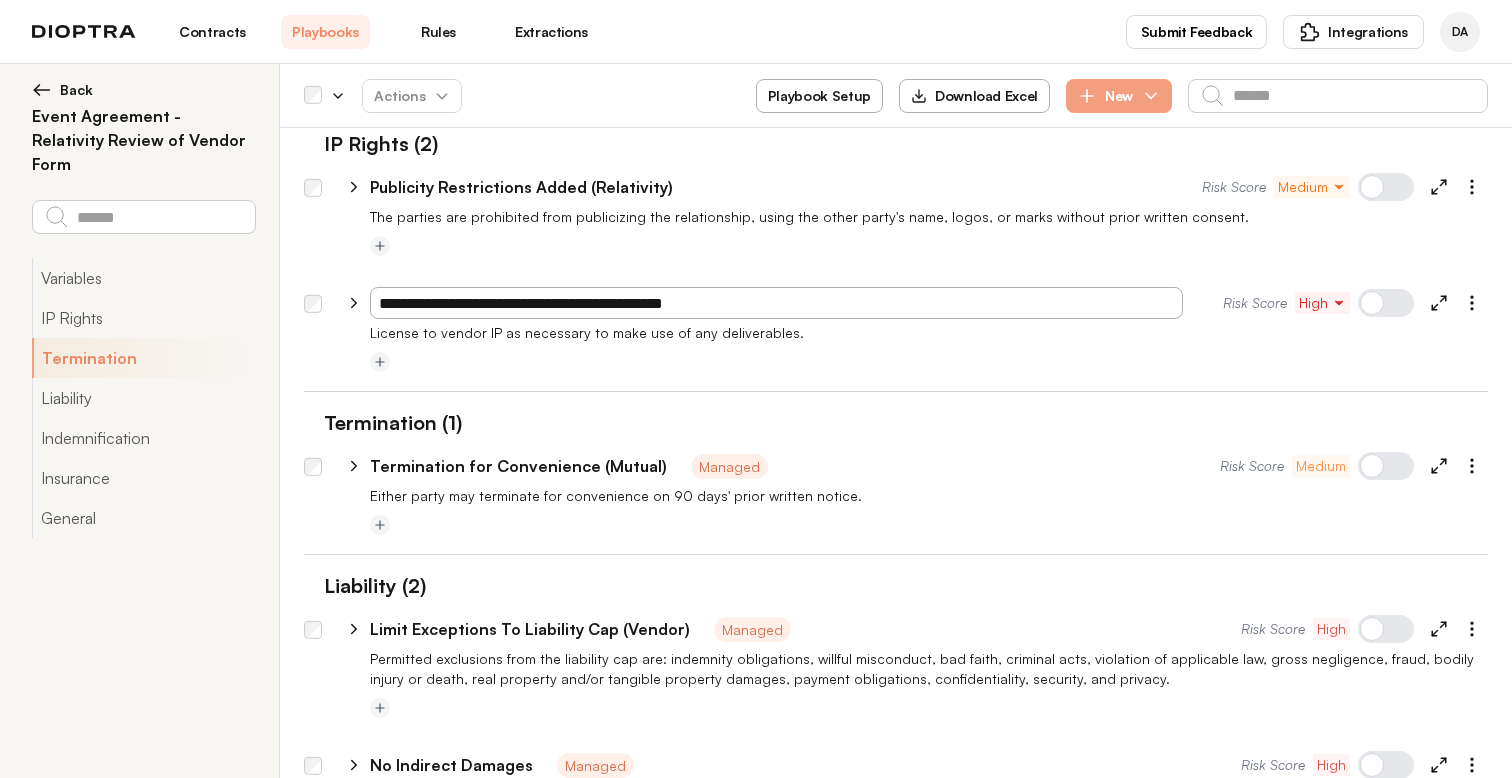 type on "**********" 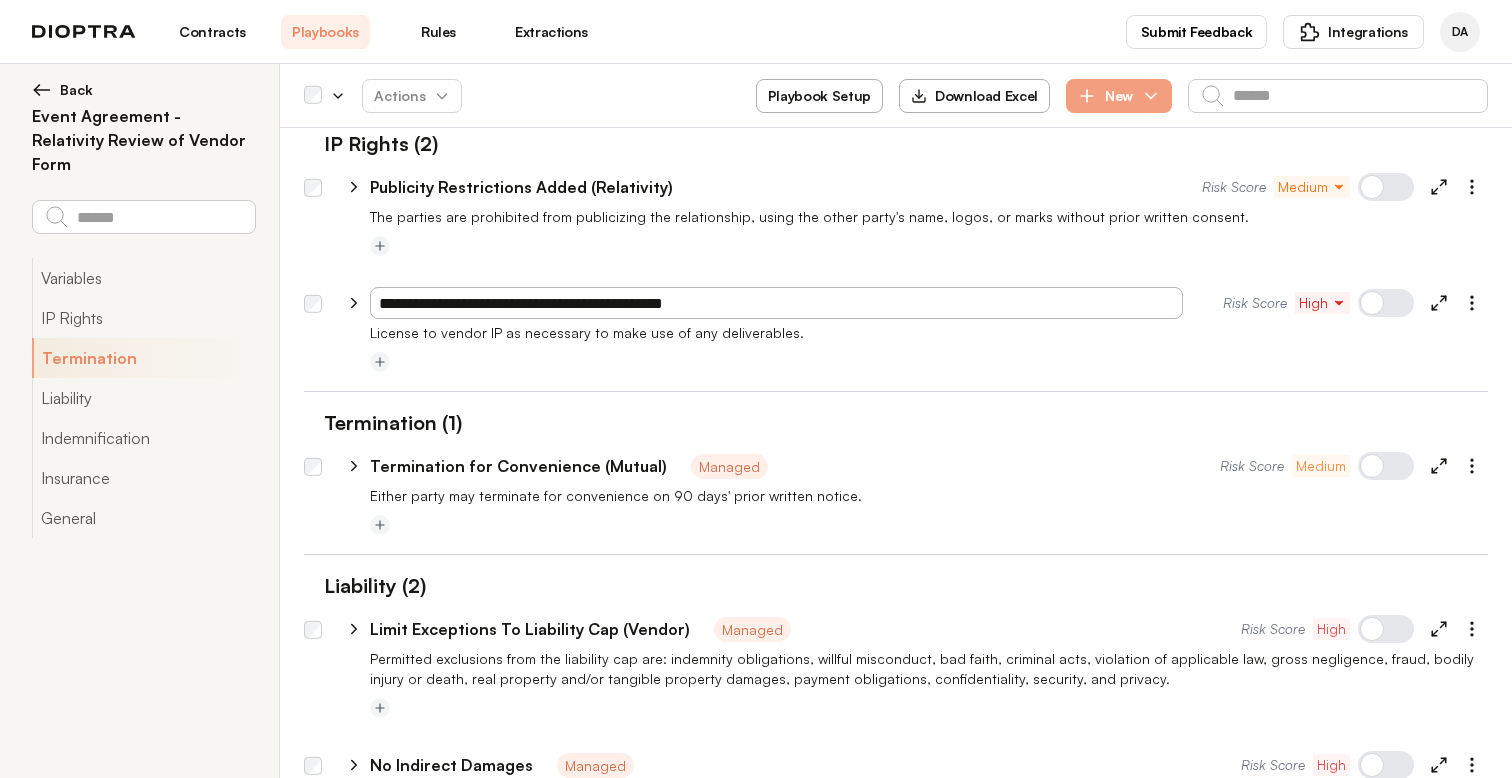 click at bounding box center (896, 383) 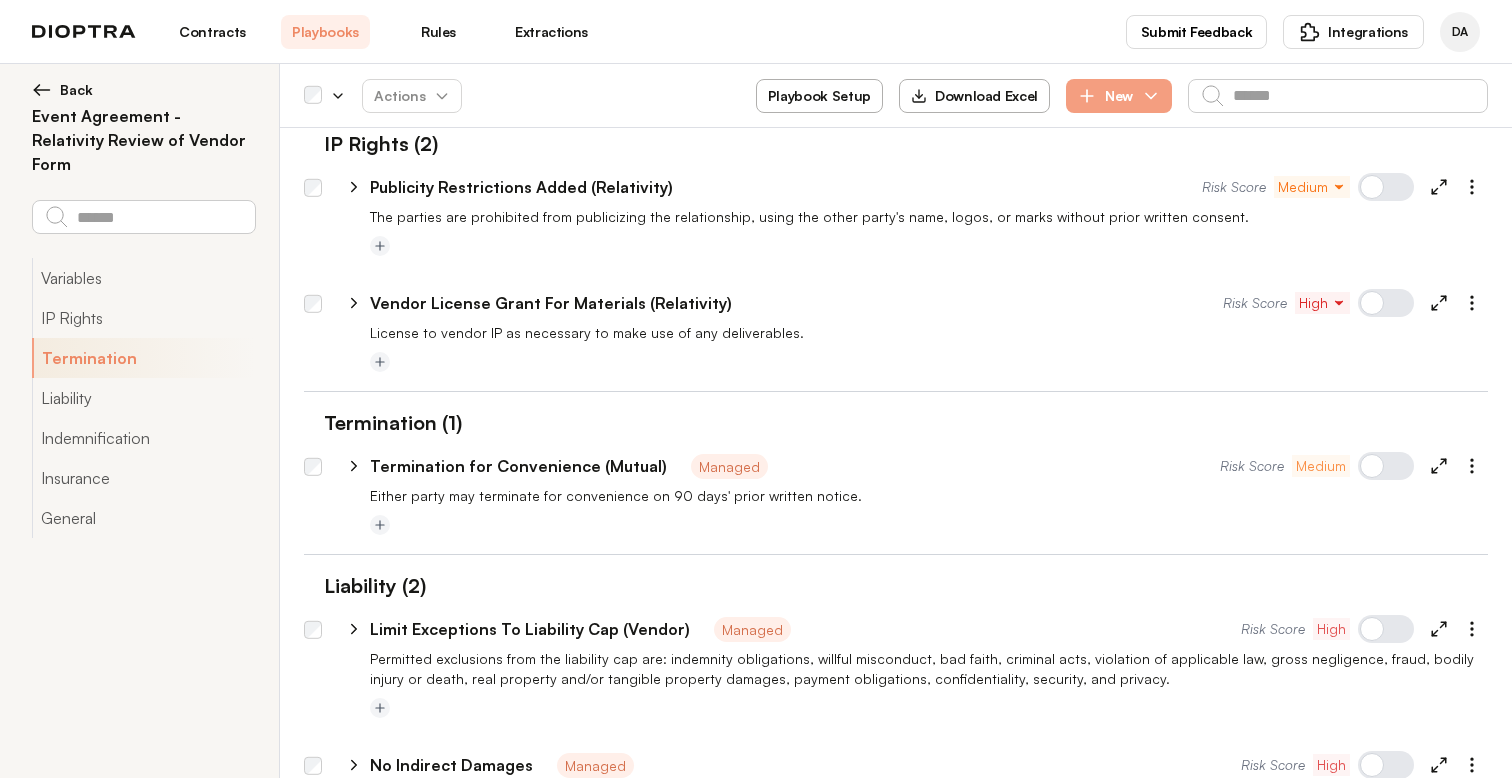 click 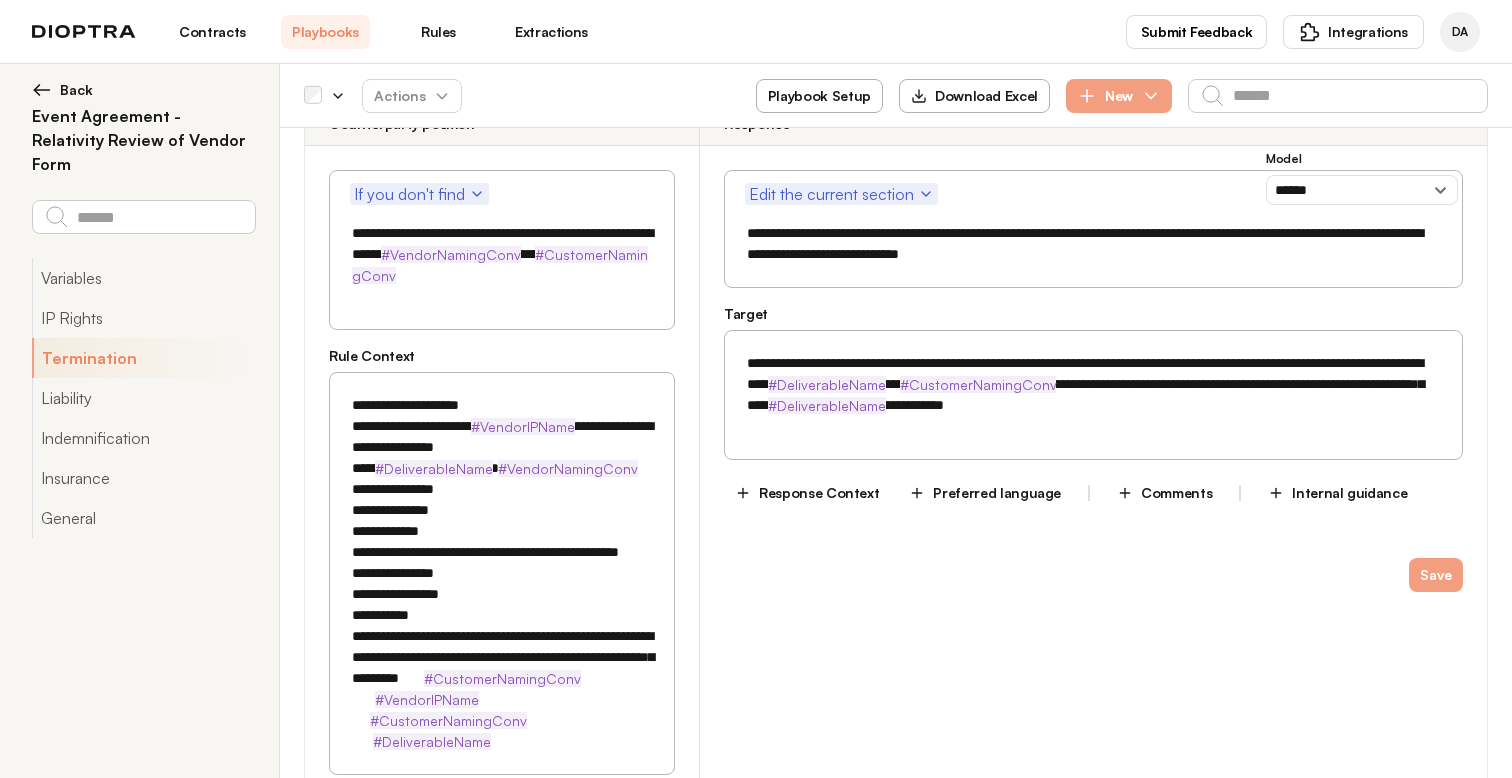 scroll, scrollTop: 1964, scrollLeft: 0, axis: vertical 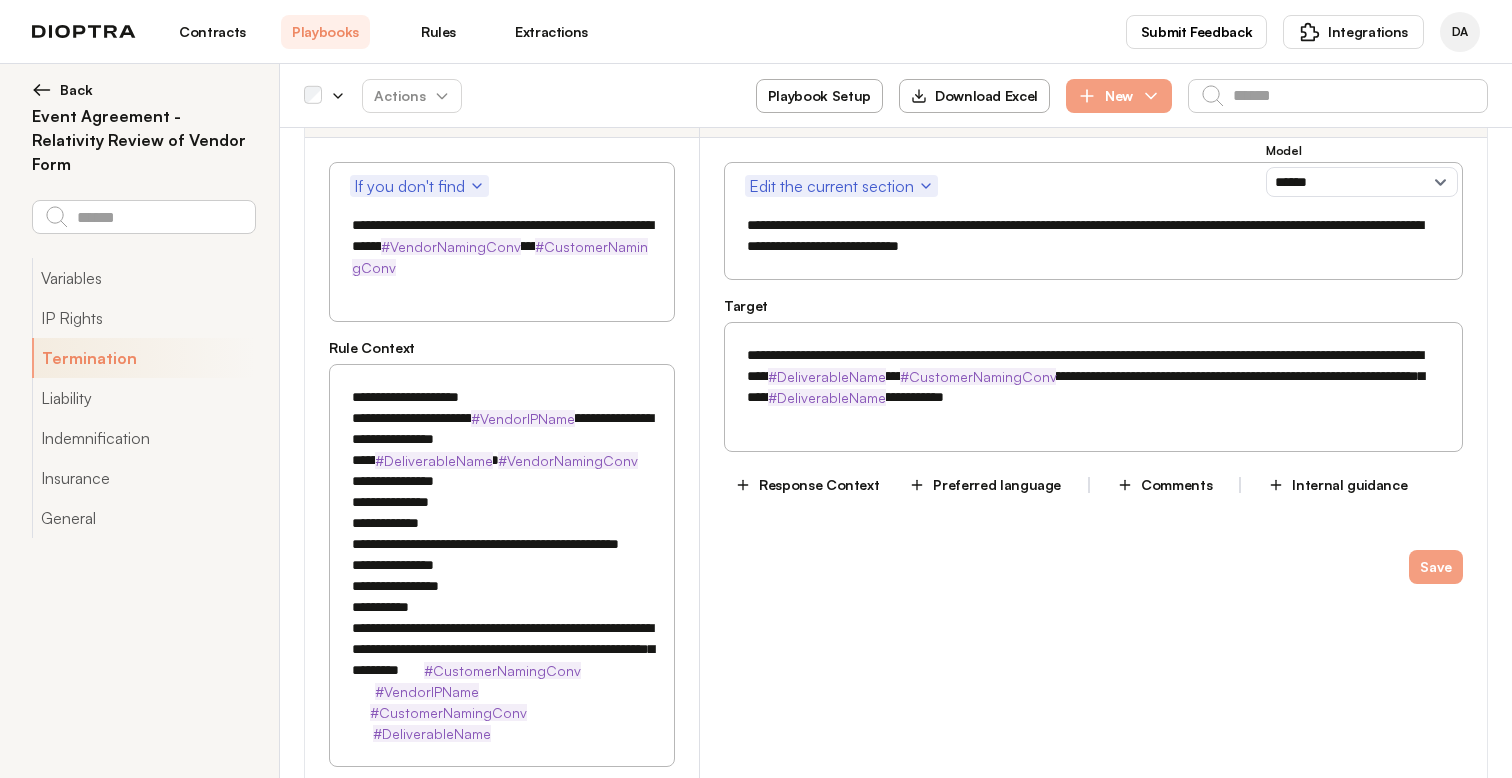 drag, startPoint x: 361, startPoint y: 397, endPoint x: 574, endPoint y: 702, distance: 372.01343 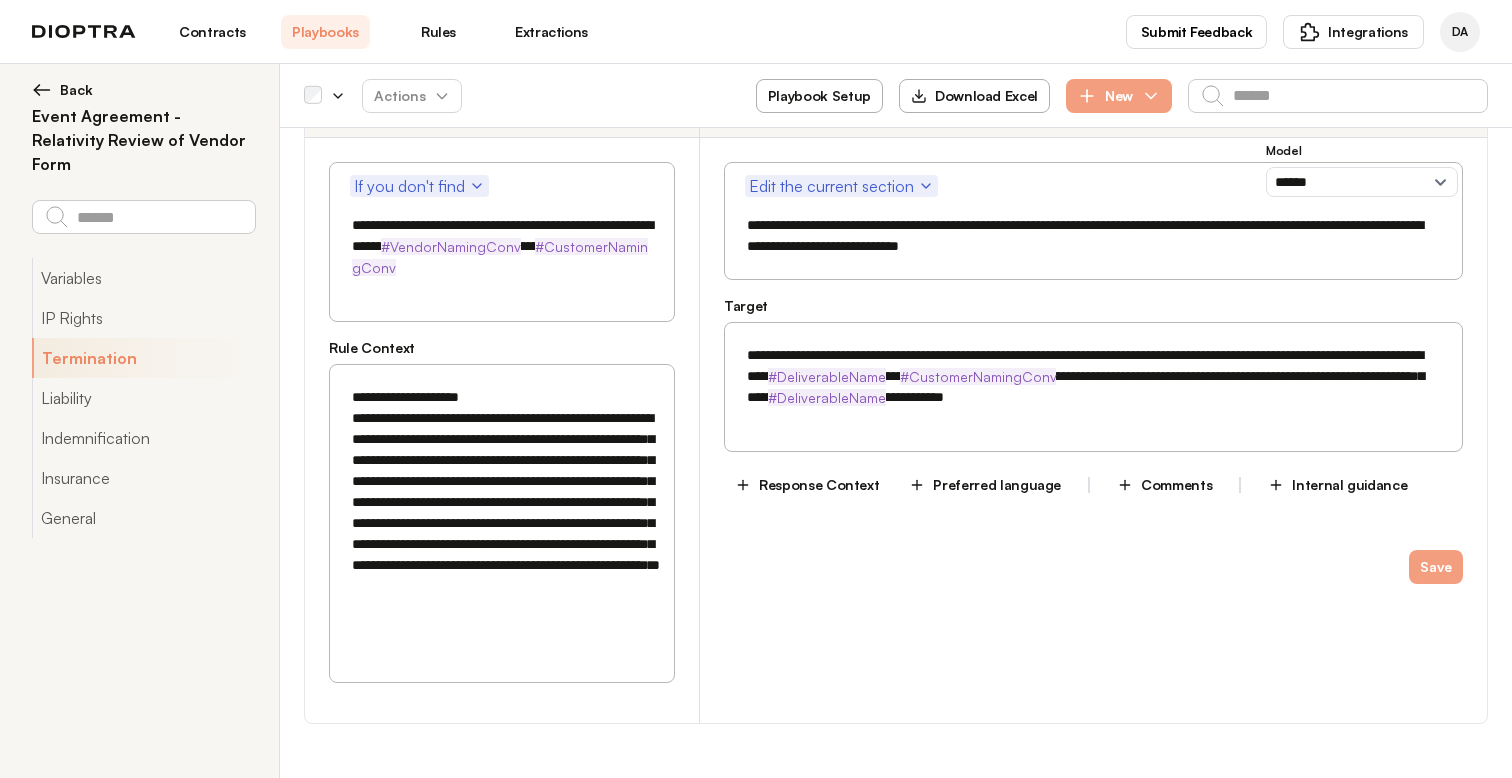 click on "**********" at bounding box center (502, 513) 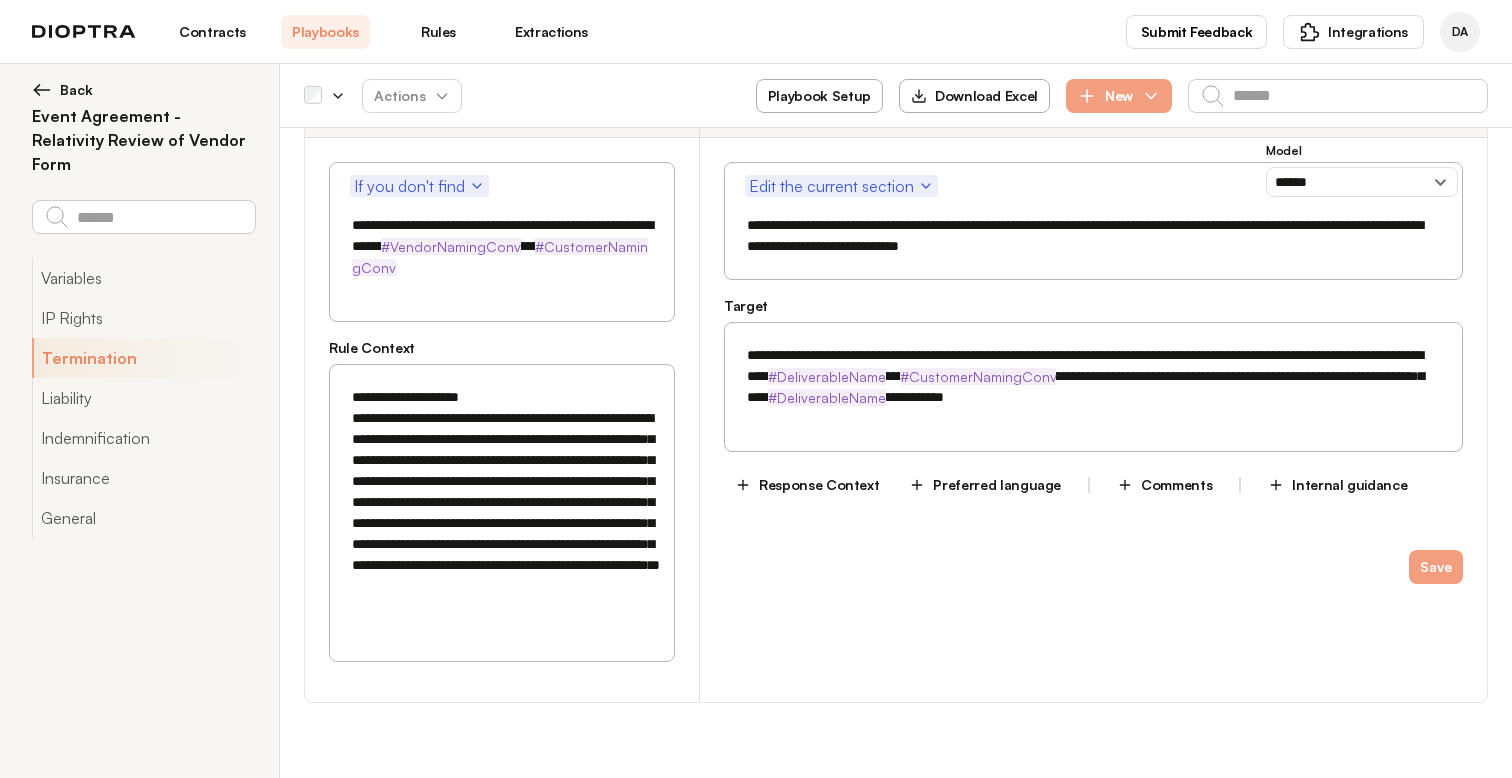click on "**********" at bounding box center (502, 513) 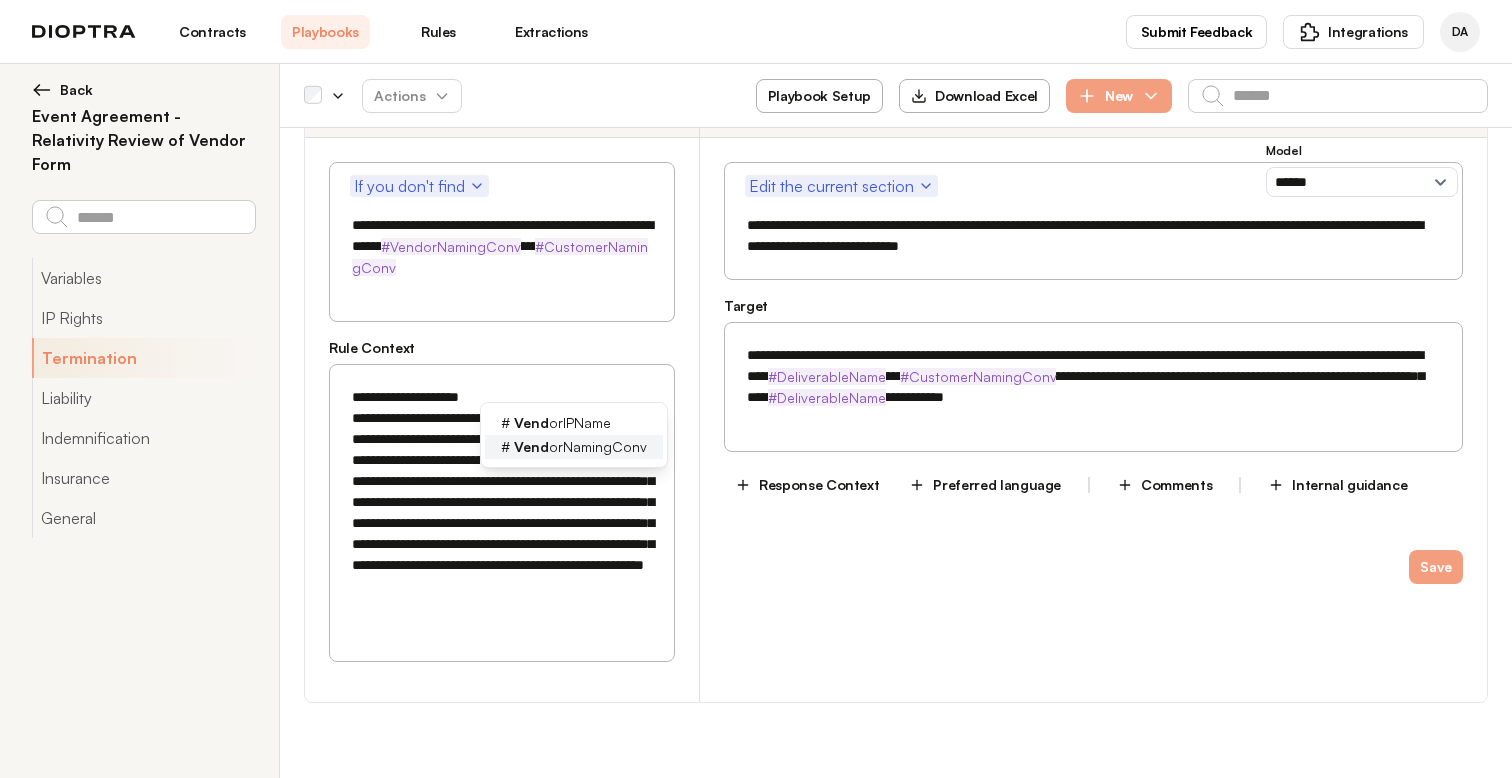 click on "Vend orNamingConv" at bounding box center (580, 447) 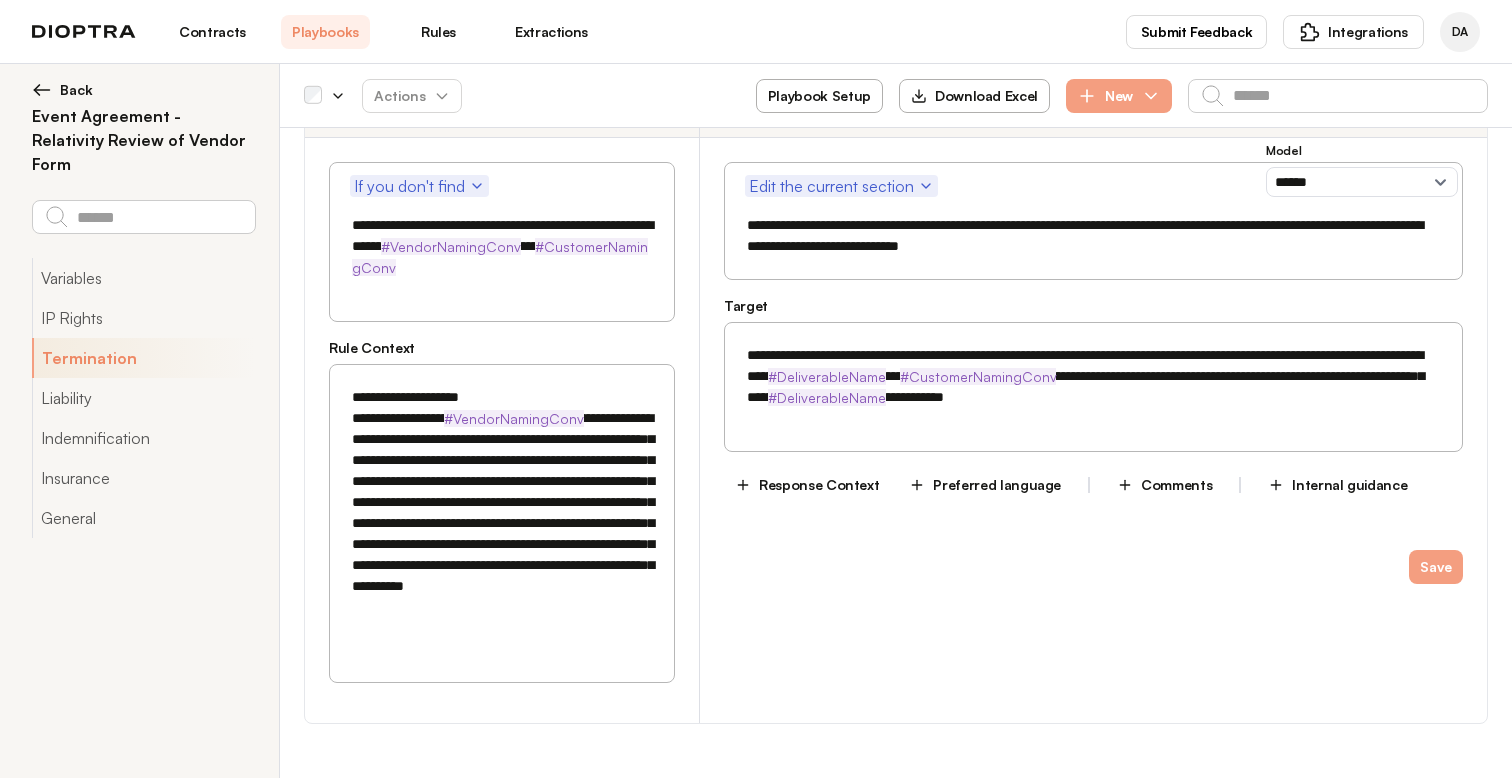 drag, startPoint x: 516, startPoint y: 423, endPoint x: 457, endPoint y: 423, distance: 59 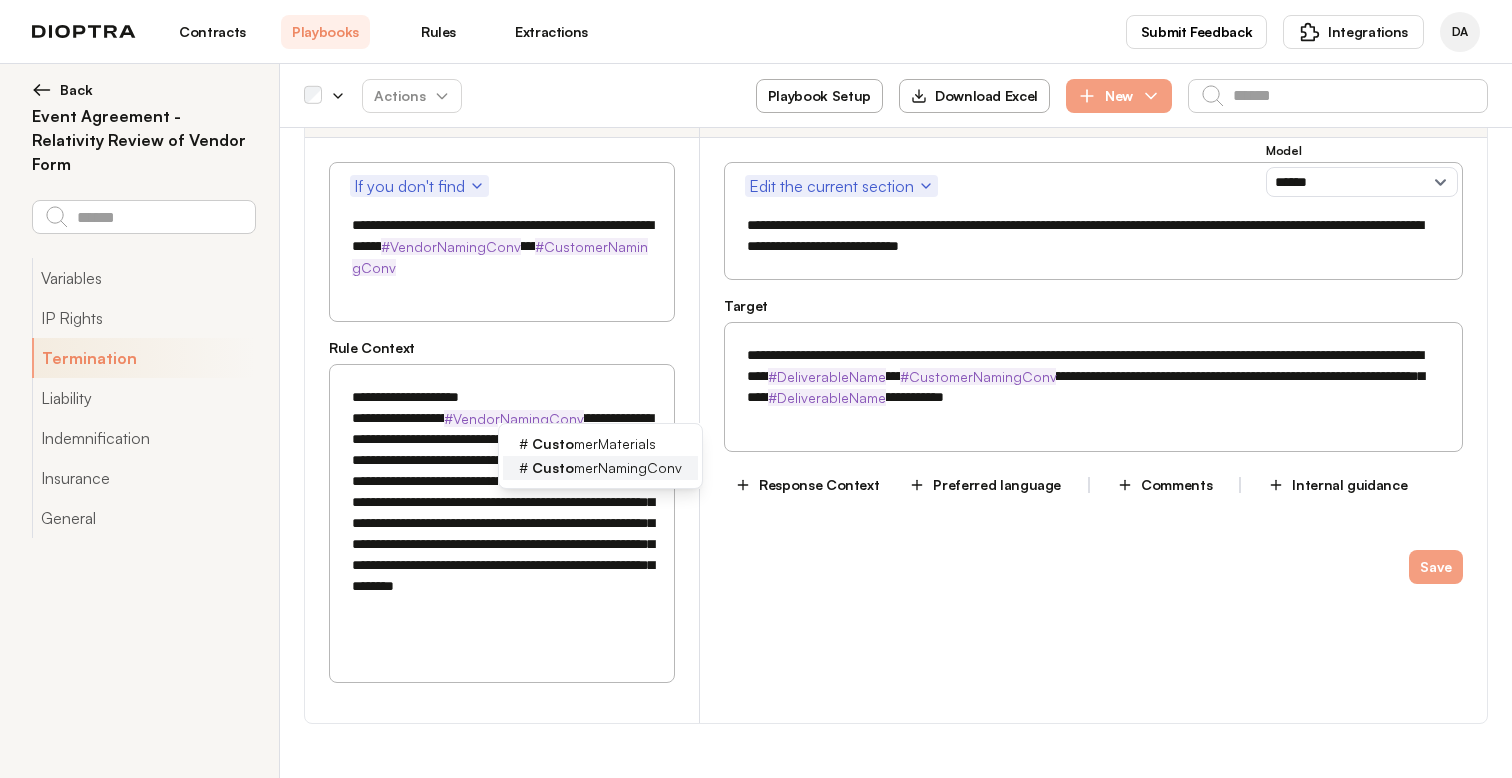 click on "Custo merNamingConv" at bounding box center [607, 468] 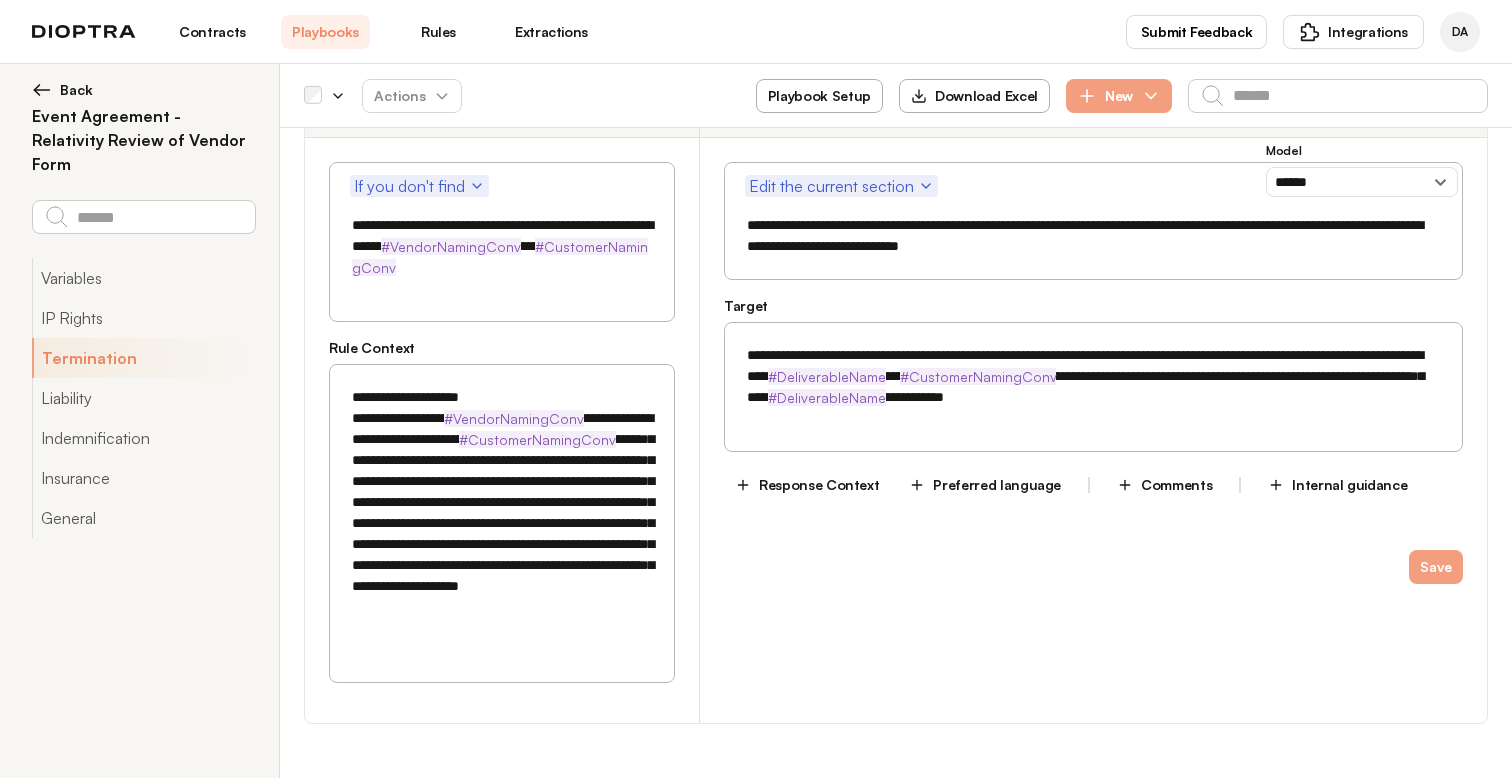 click on "**********" at bounding box center (502, 523) 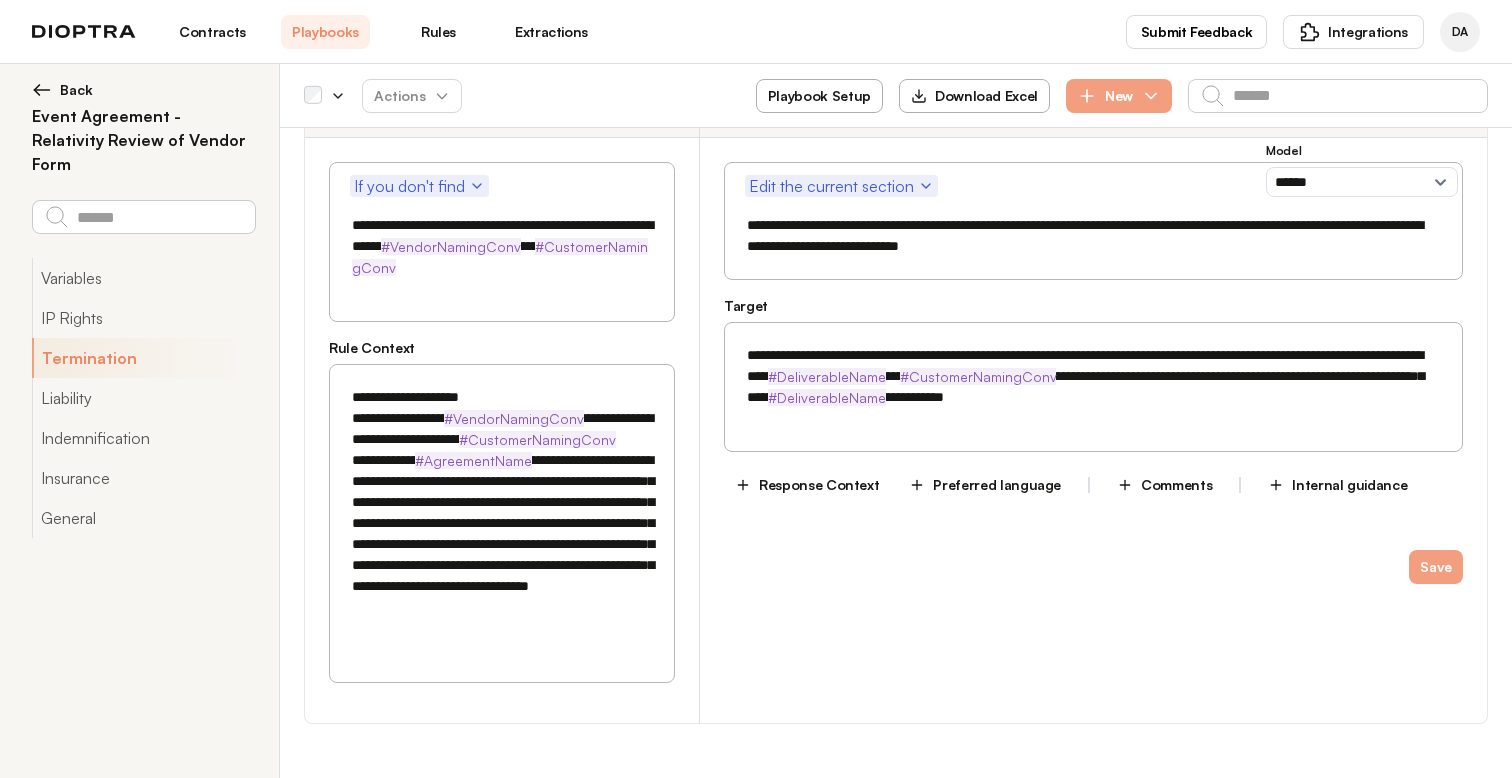 click on "**********" at bounding box center [502, 523] 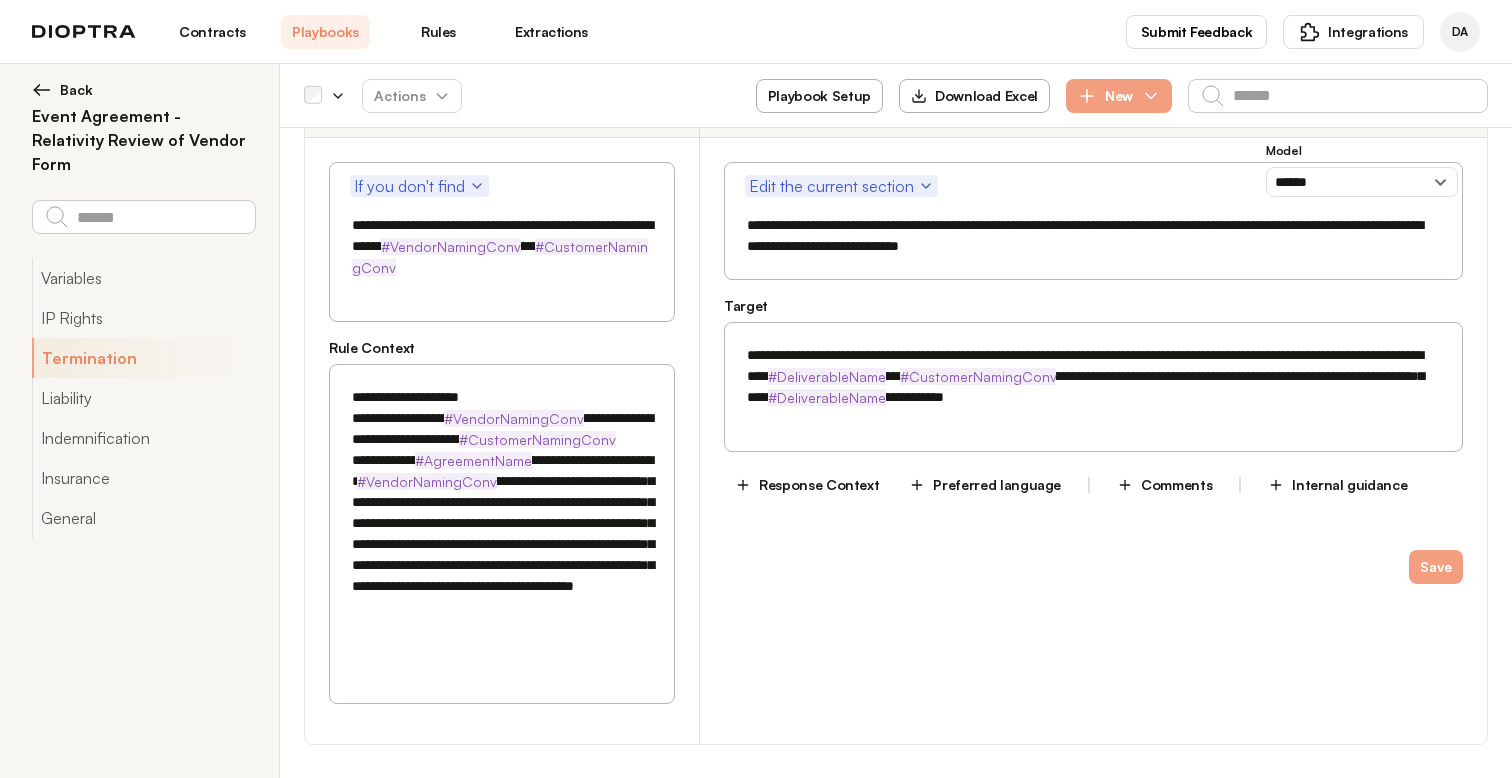 click on "**********" at bounding box center (502, 523) 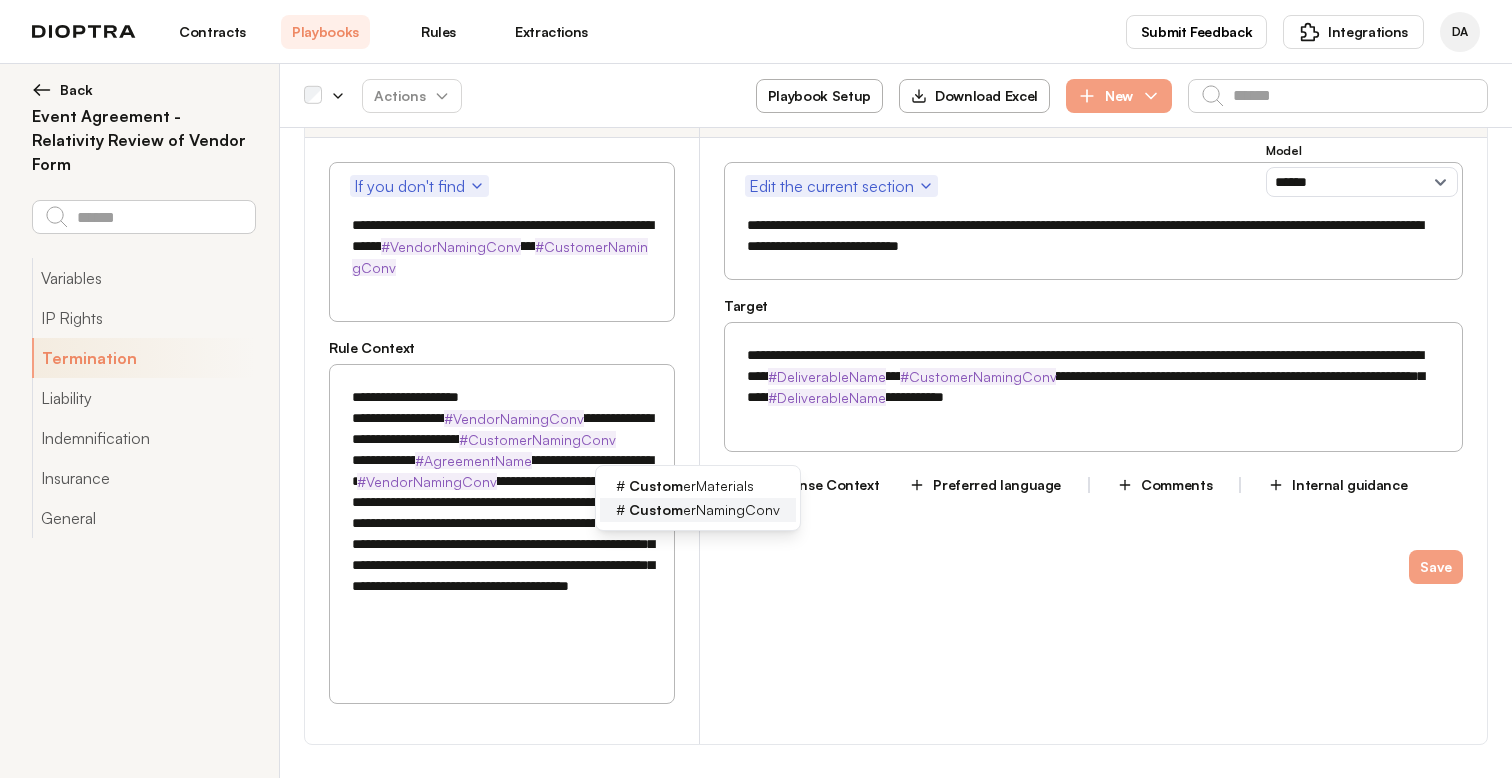 click on "Custom" at bounding box center (656, 509) 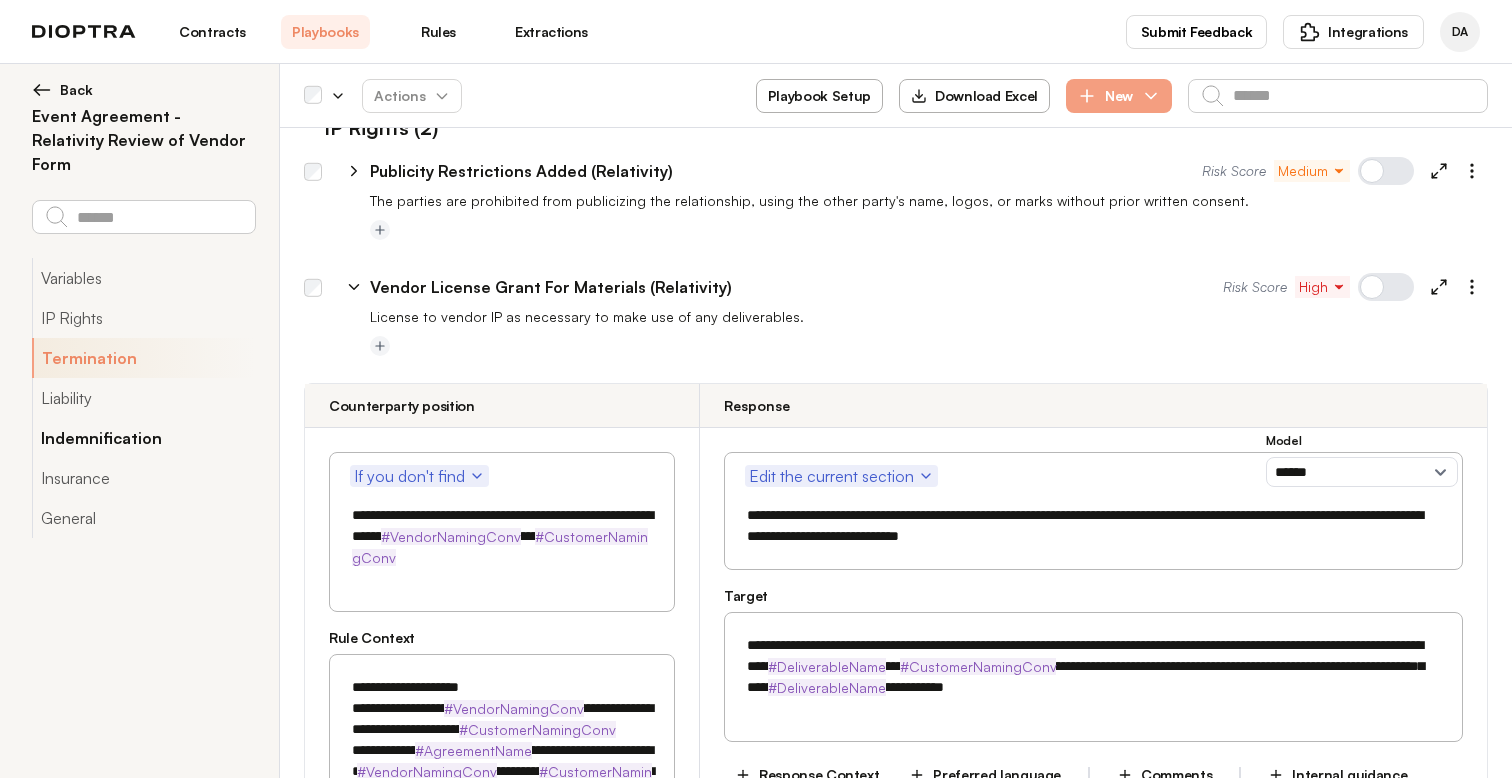 scroll, scrollTop: 1652, scrollLeft: 0, axis: vertical 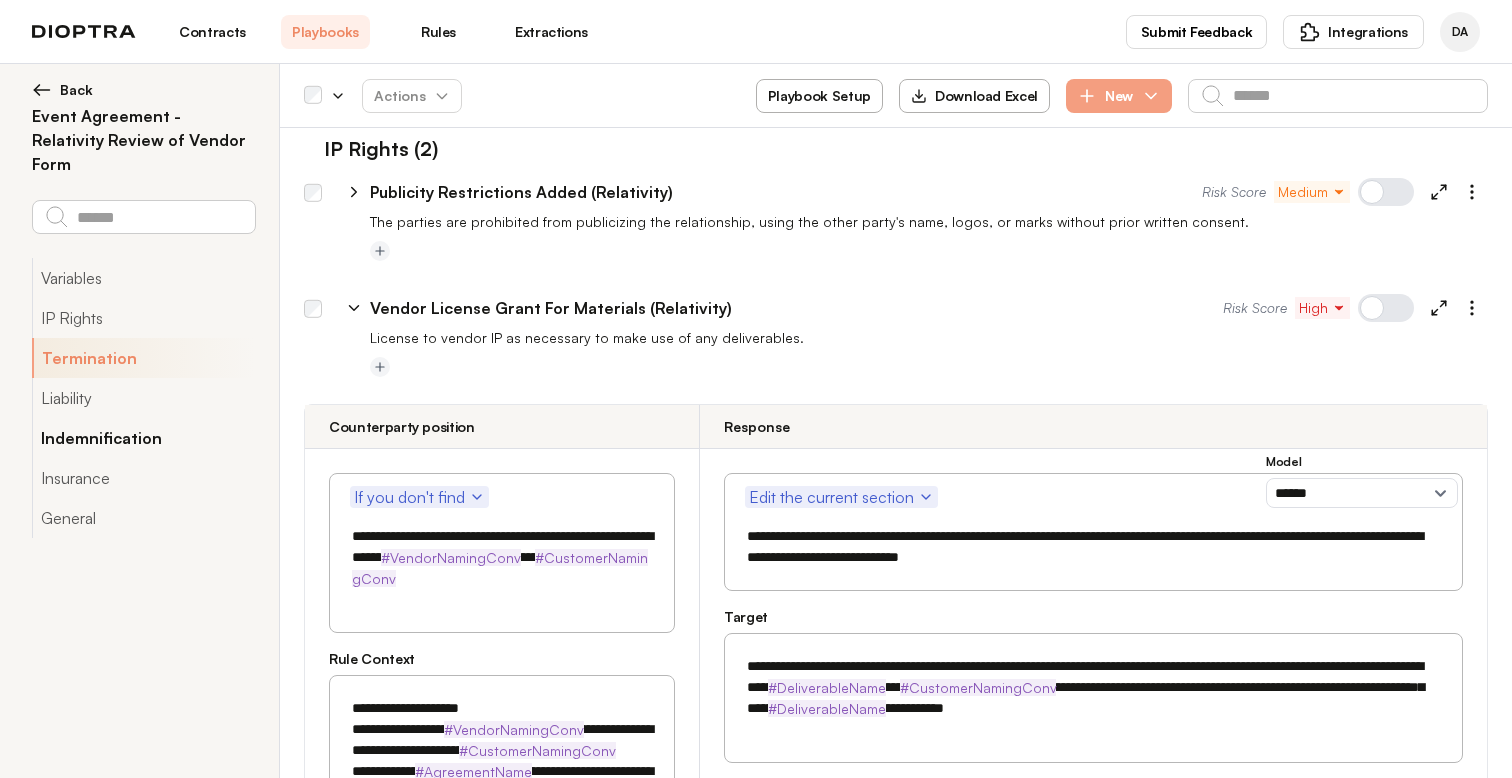 type on "*" 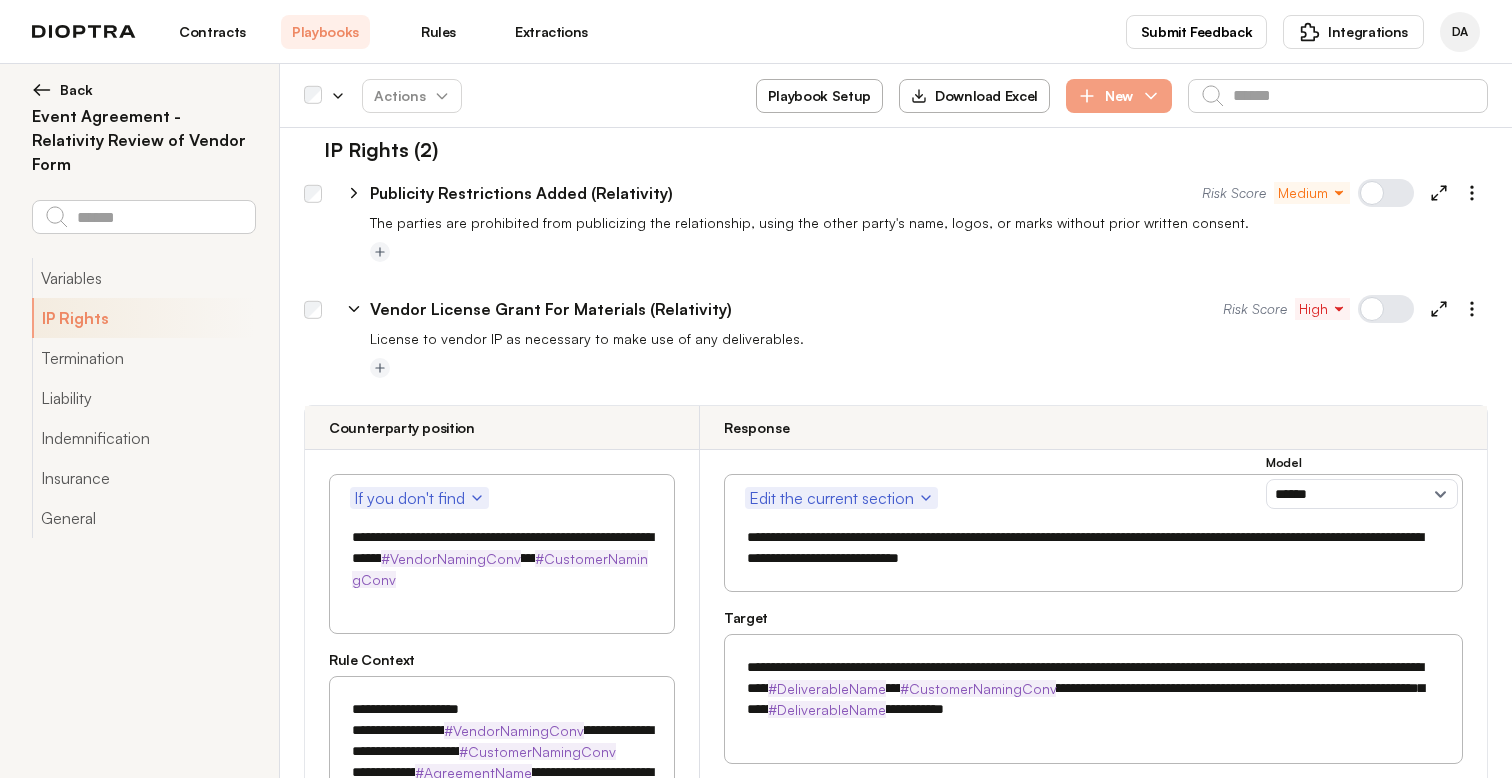 click on "The parties are prohibited from publicizing the relationship, using the other party's name, logos, or marks without prior written consent." at bounding box center (929, 223) 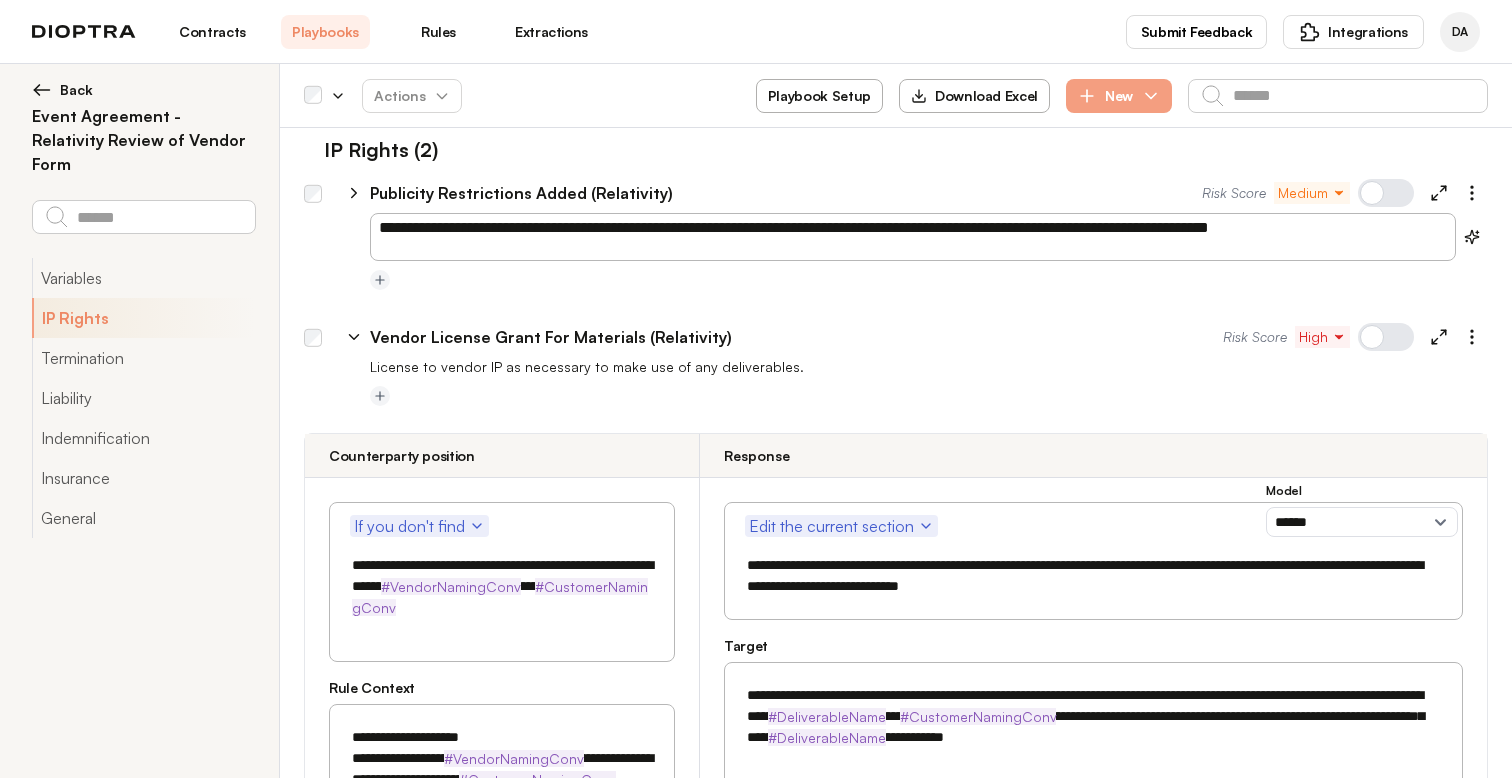 click at bounding box center [896, 301] 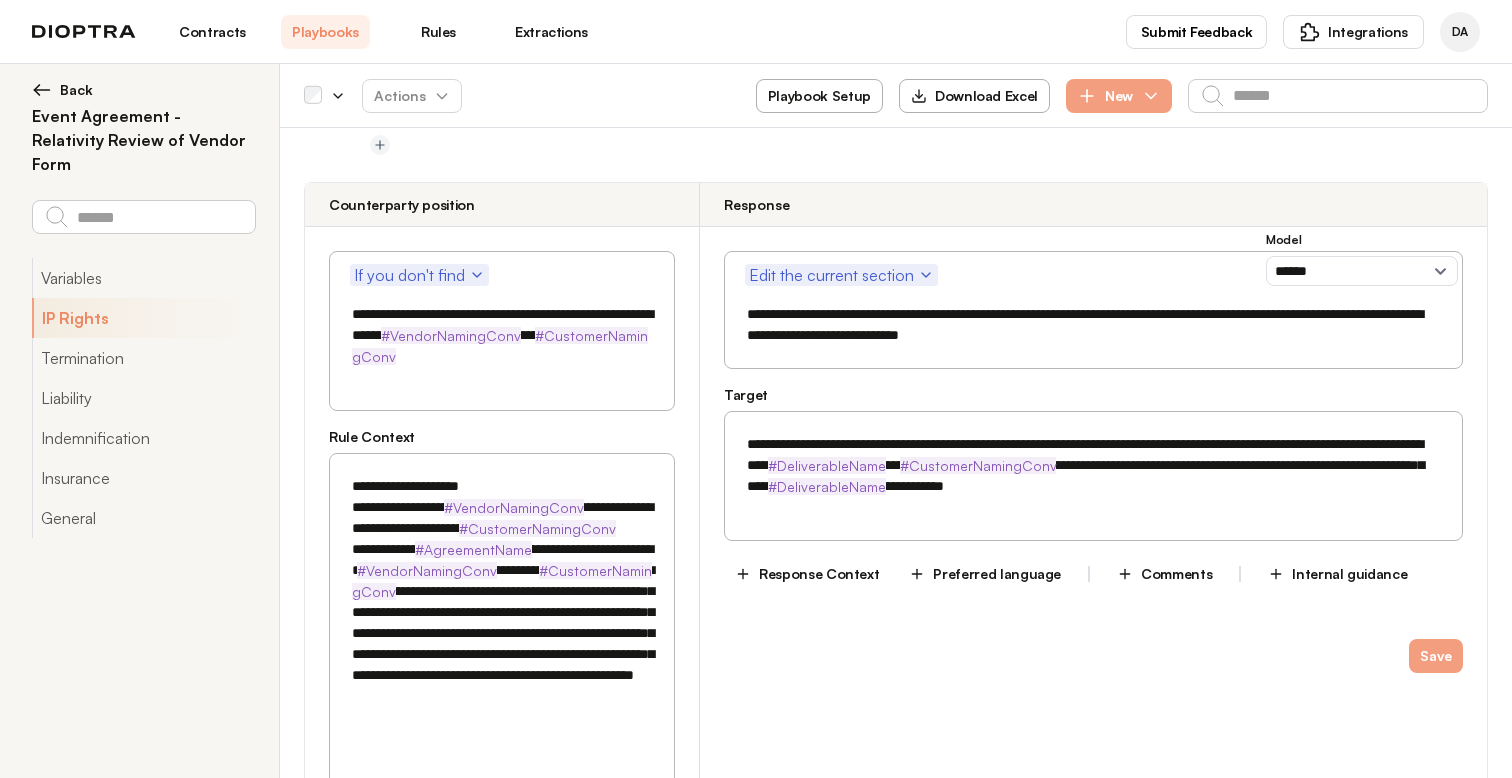 scroll, scrollTop: 1889, scrollLeft: 0, axis: vertical 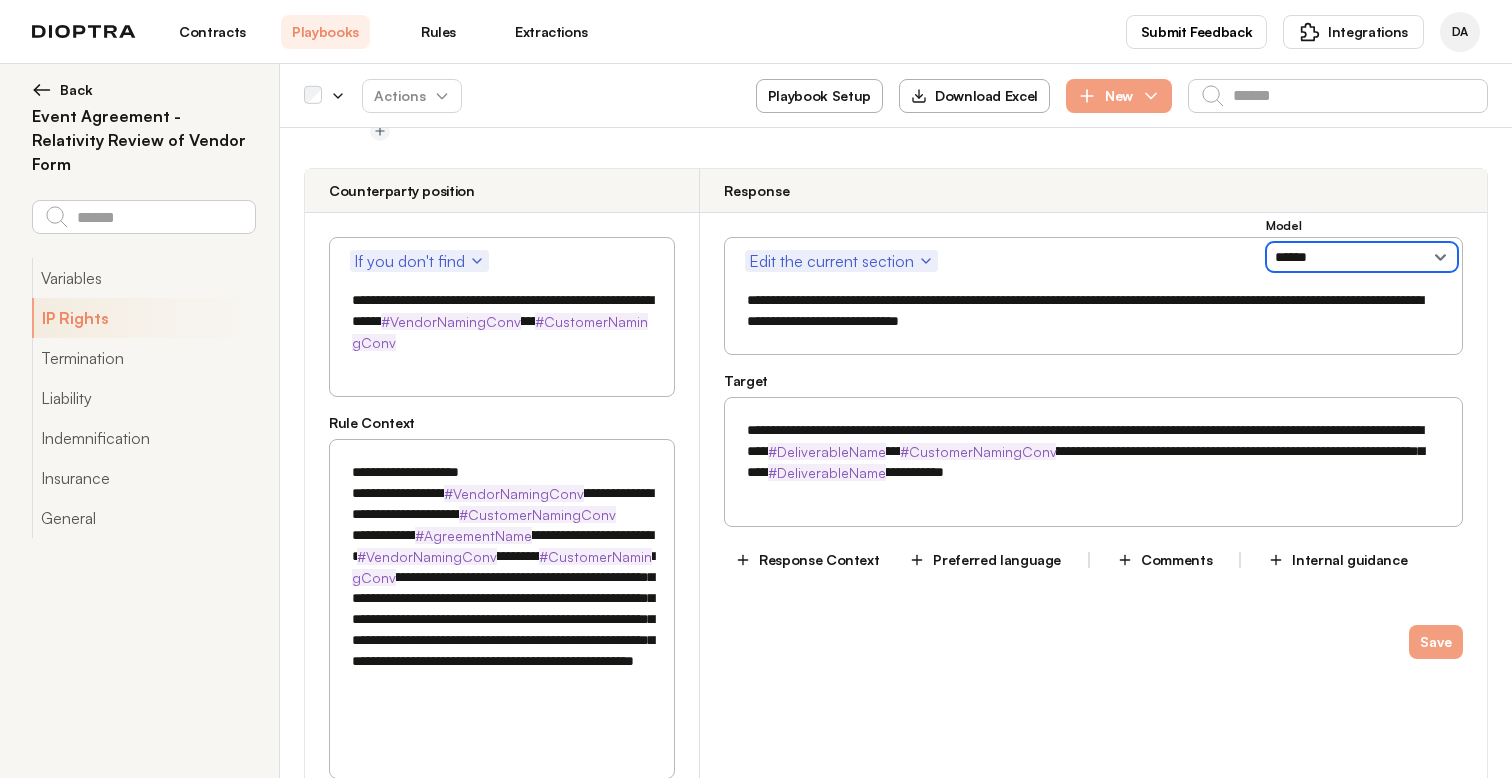 click on "**********" at bounding box center (1362, 257) 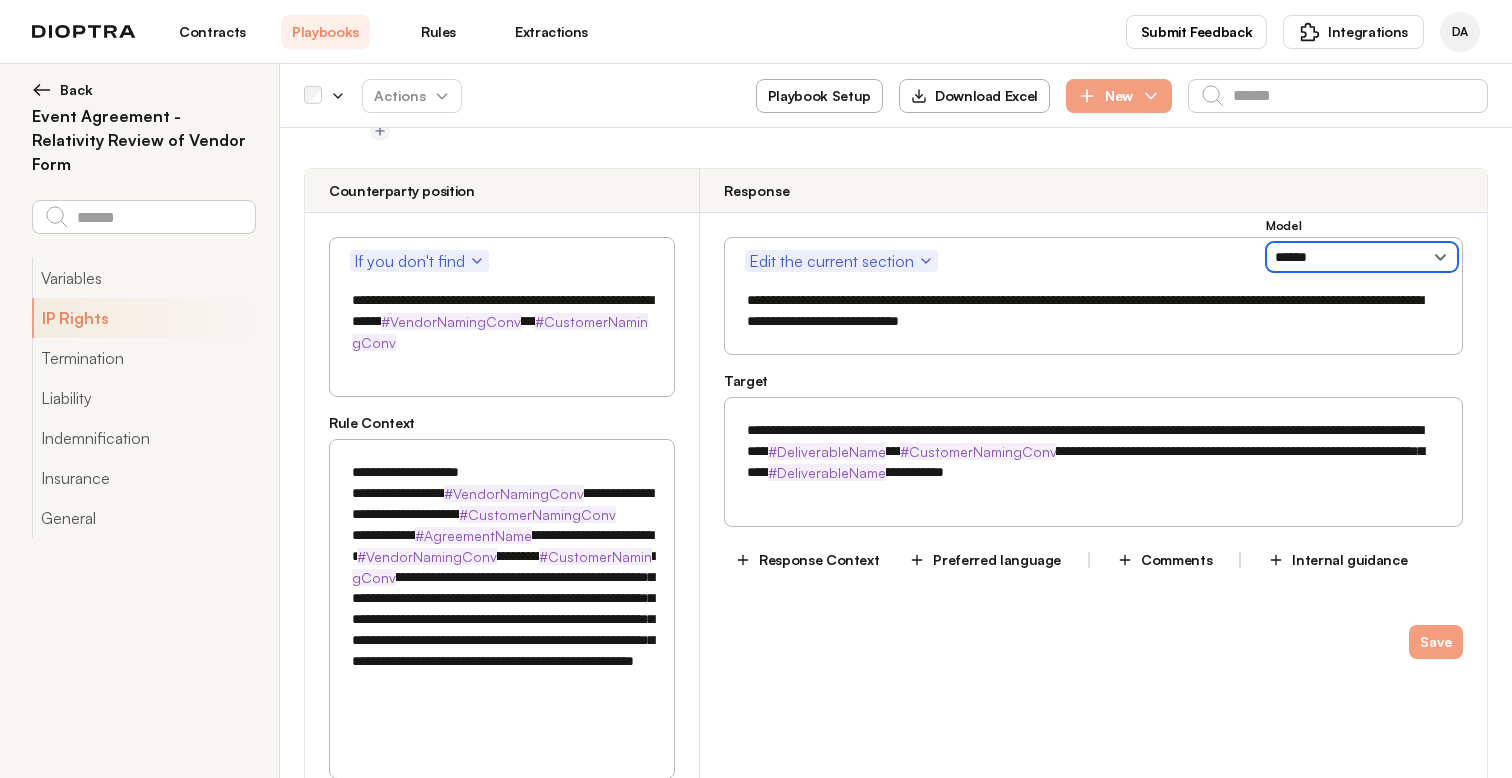 select on "**********" 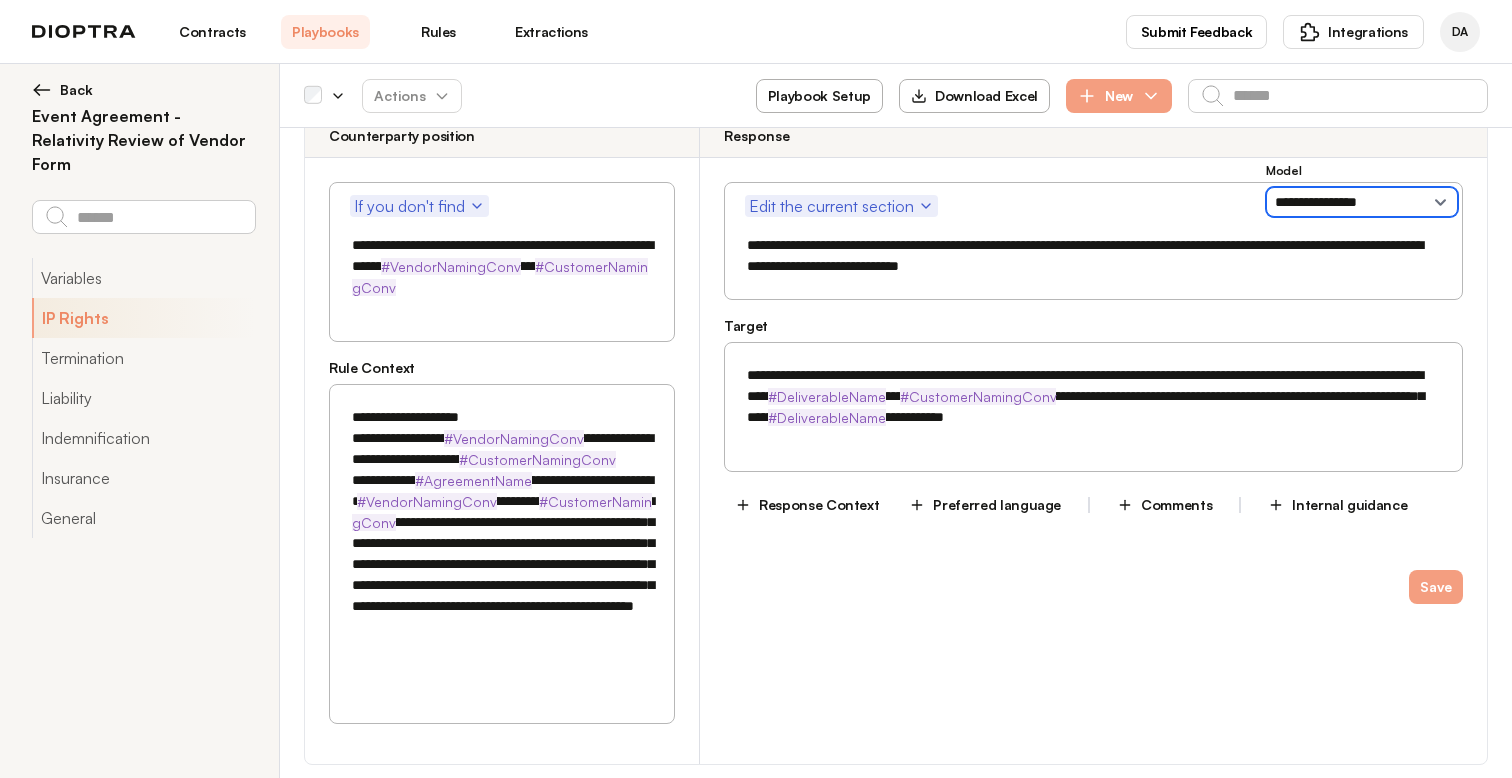 scroll, scrollTop: 1982, scrollLeft: 0, axis: vertical 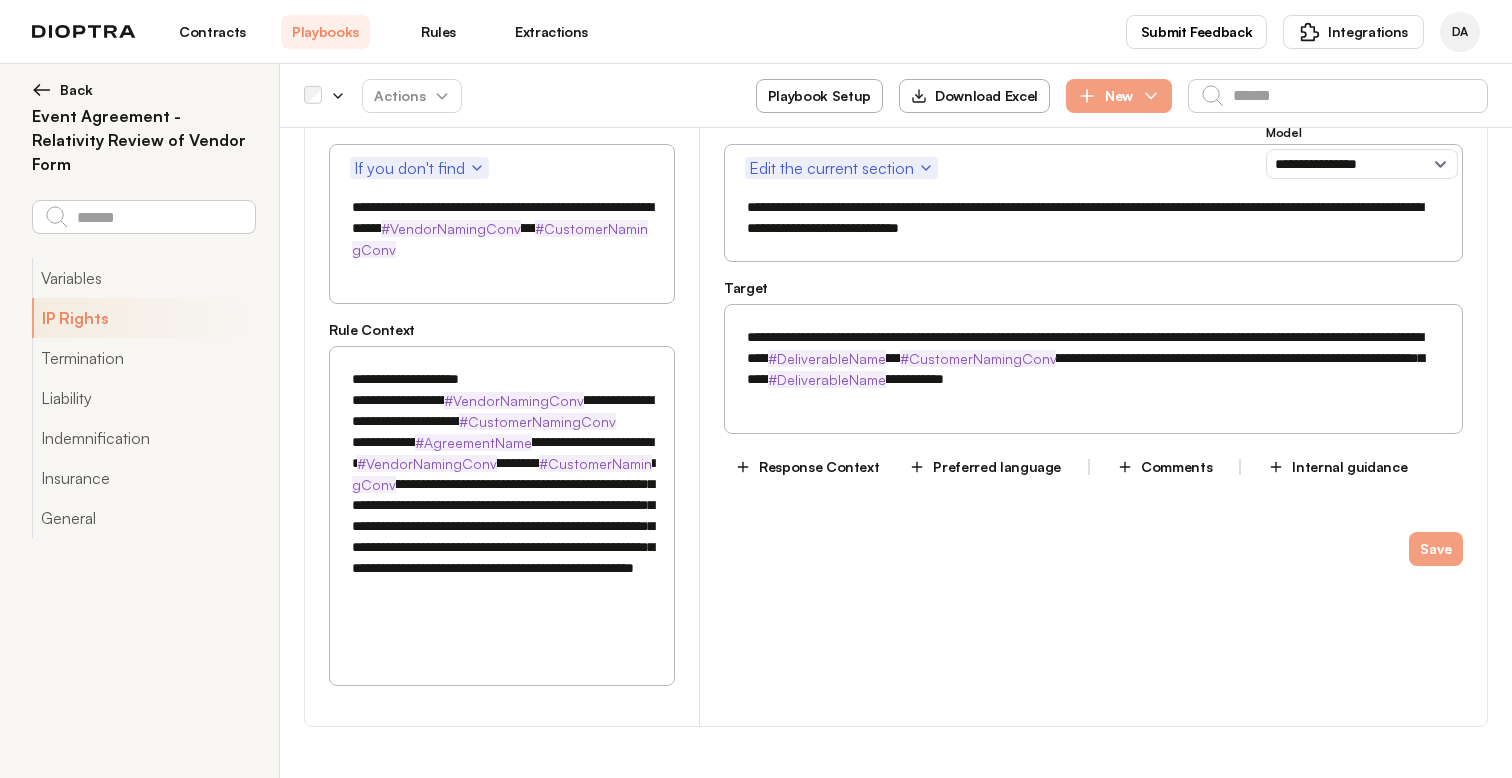 click on "**********" at bounding box center [502, 516] 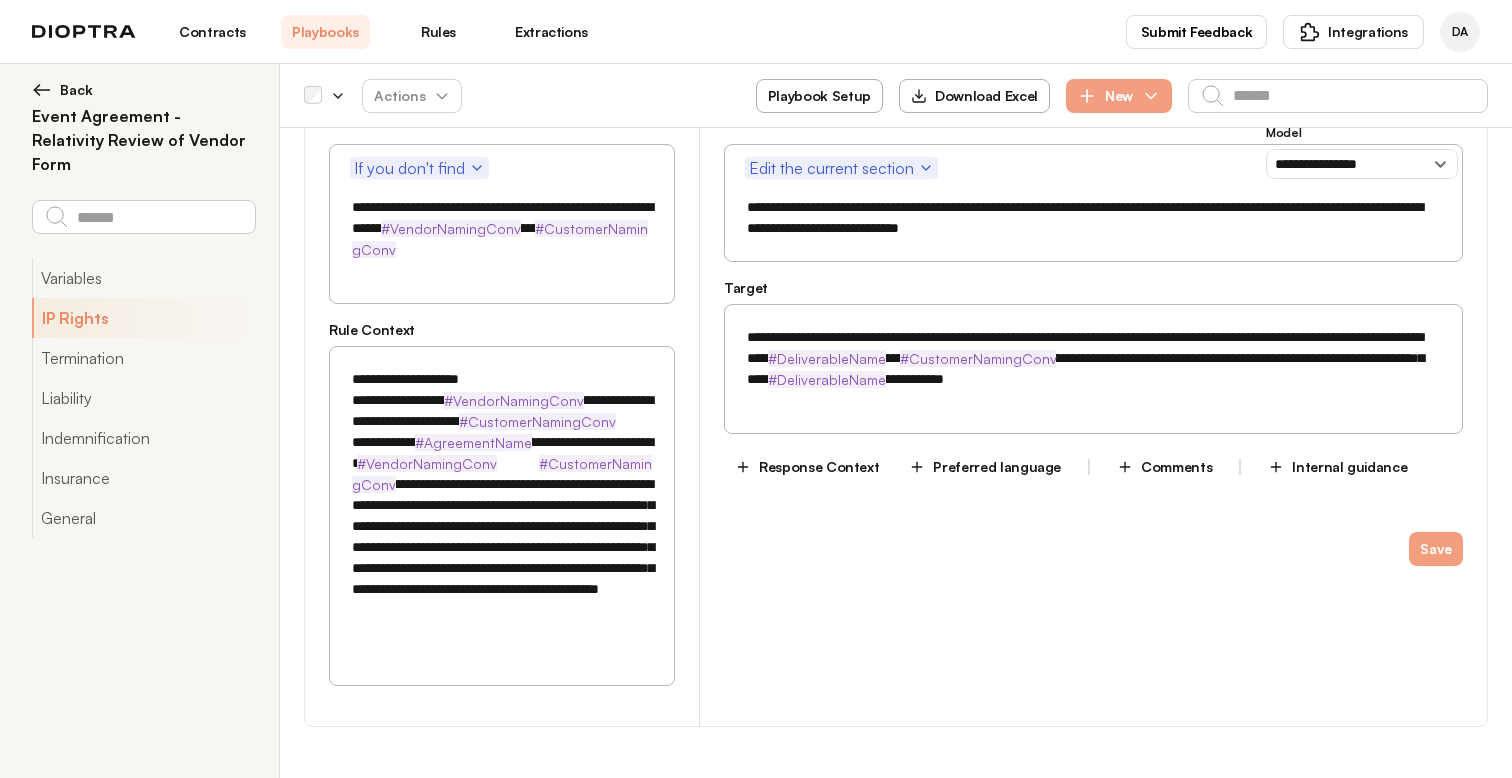 click on "**********" at bounding box center [502, 516] 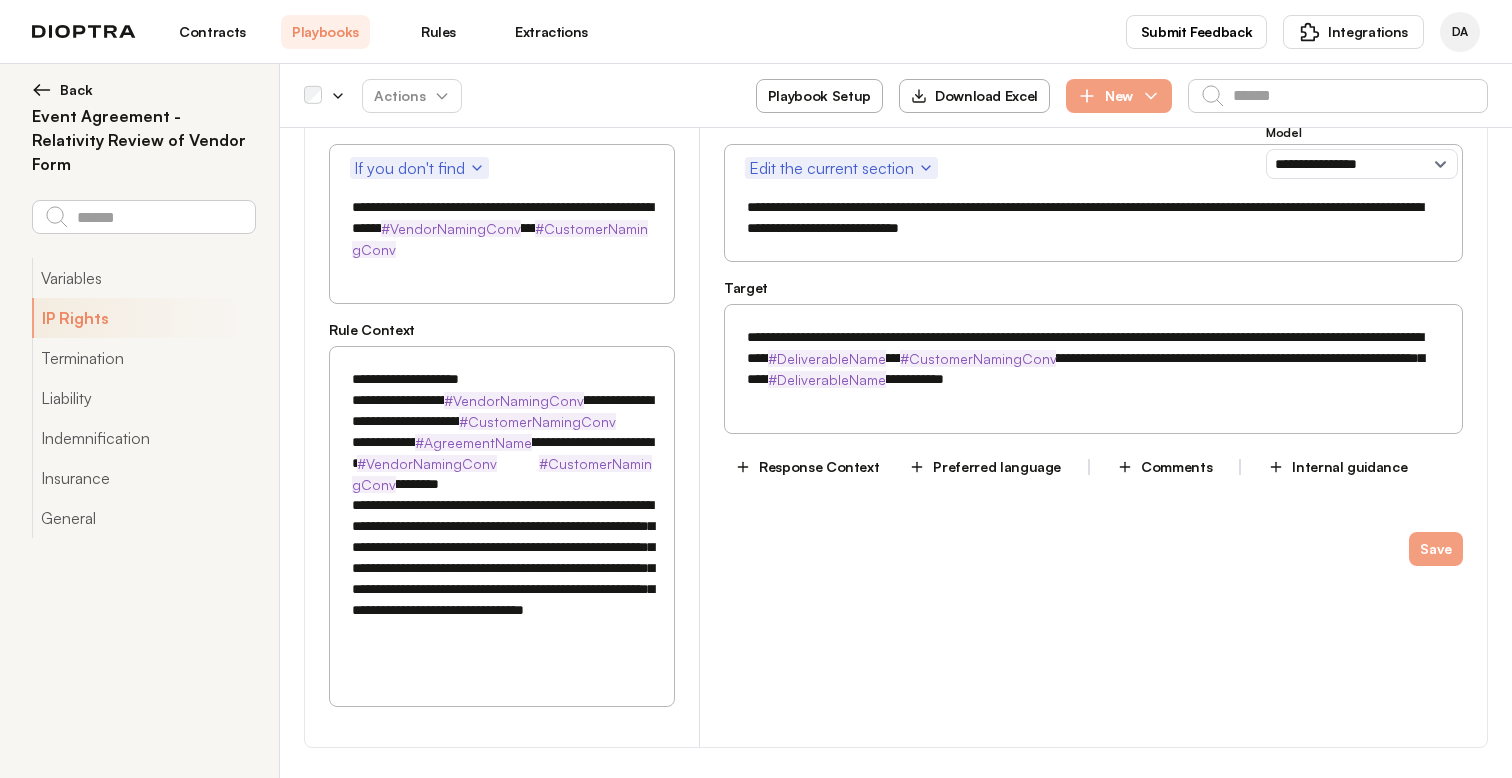 click on "**********" at bounding box center (502, 526) 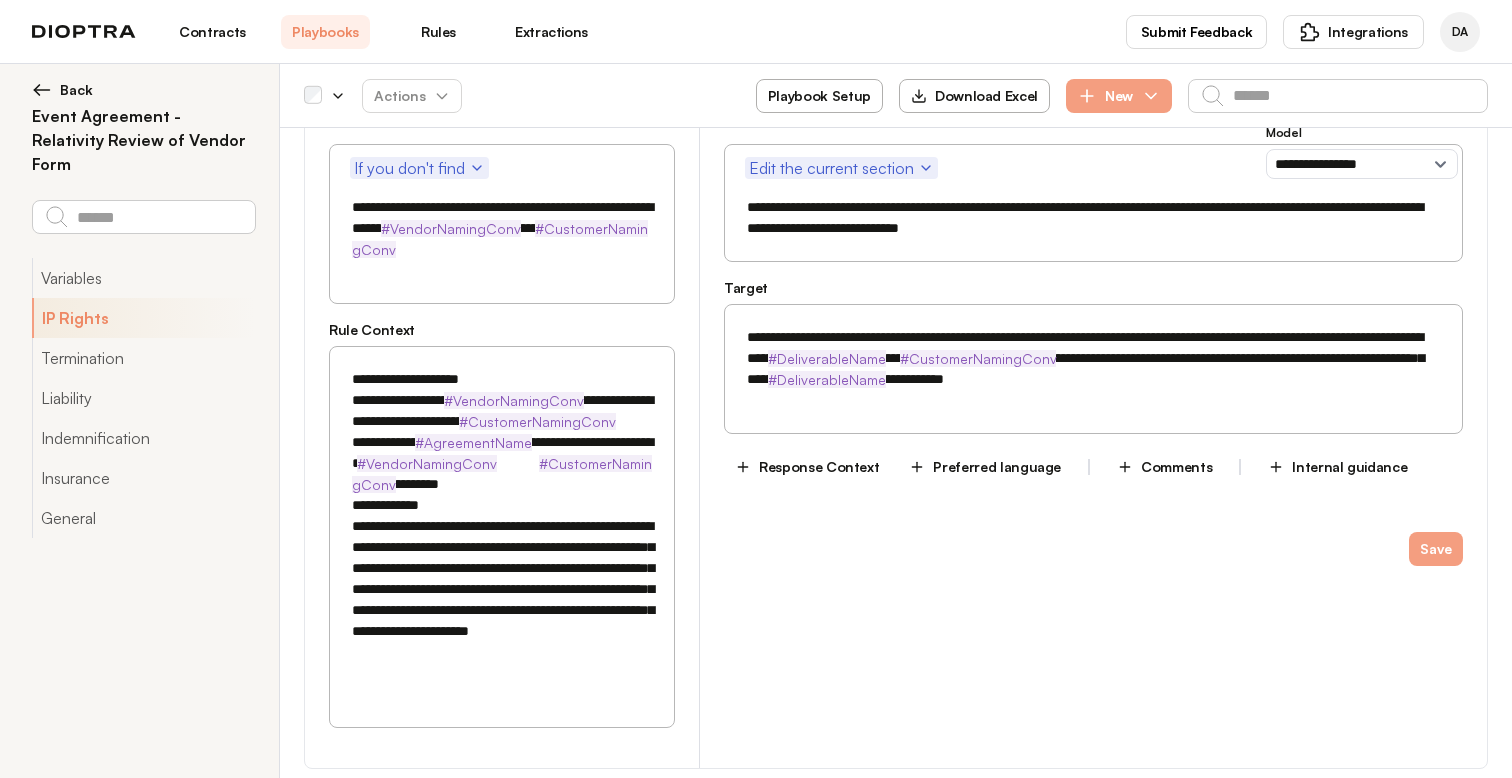 click on "**********" at bounding box center [502, 537] 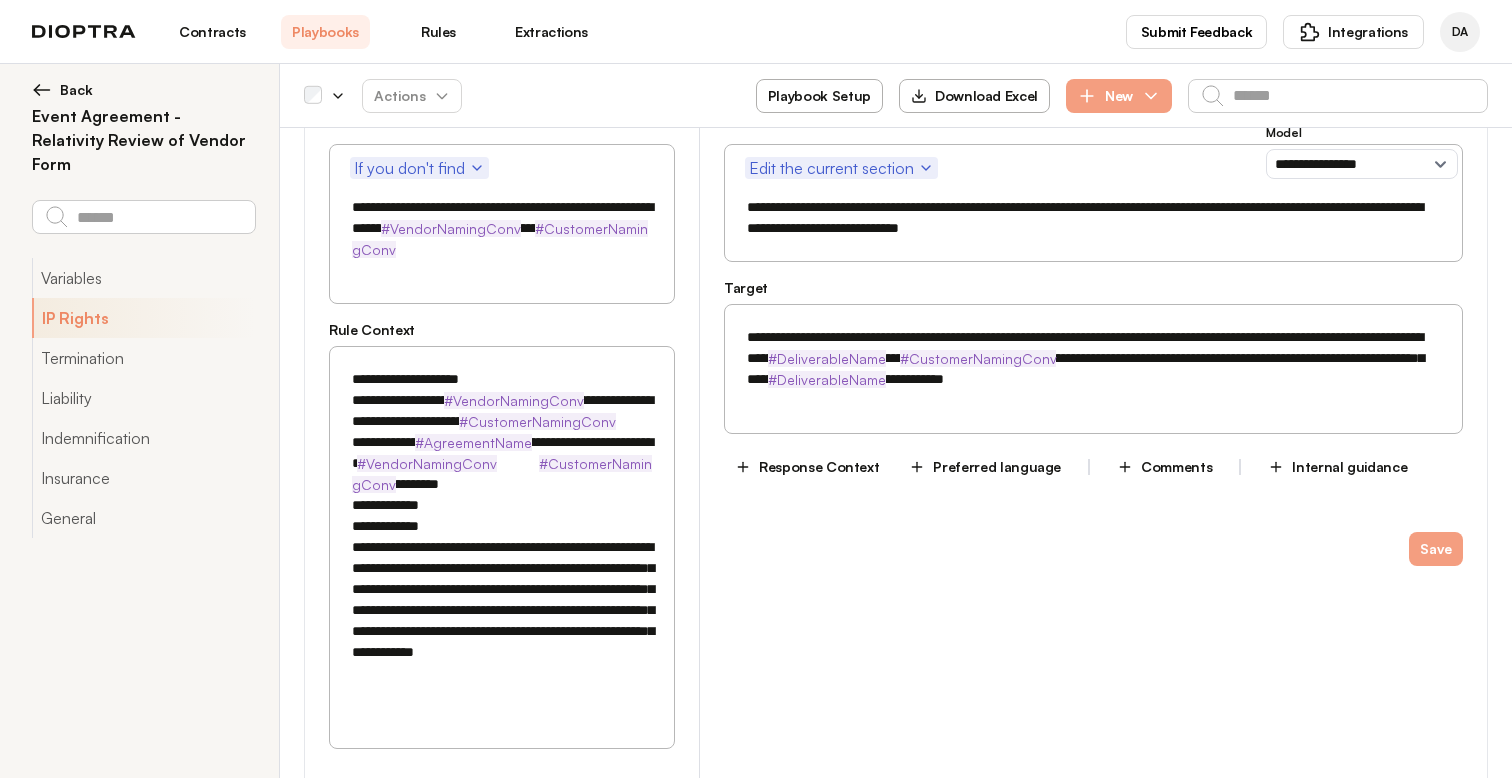 click on "**********" at bounding box center (502, 537) 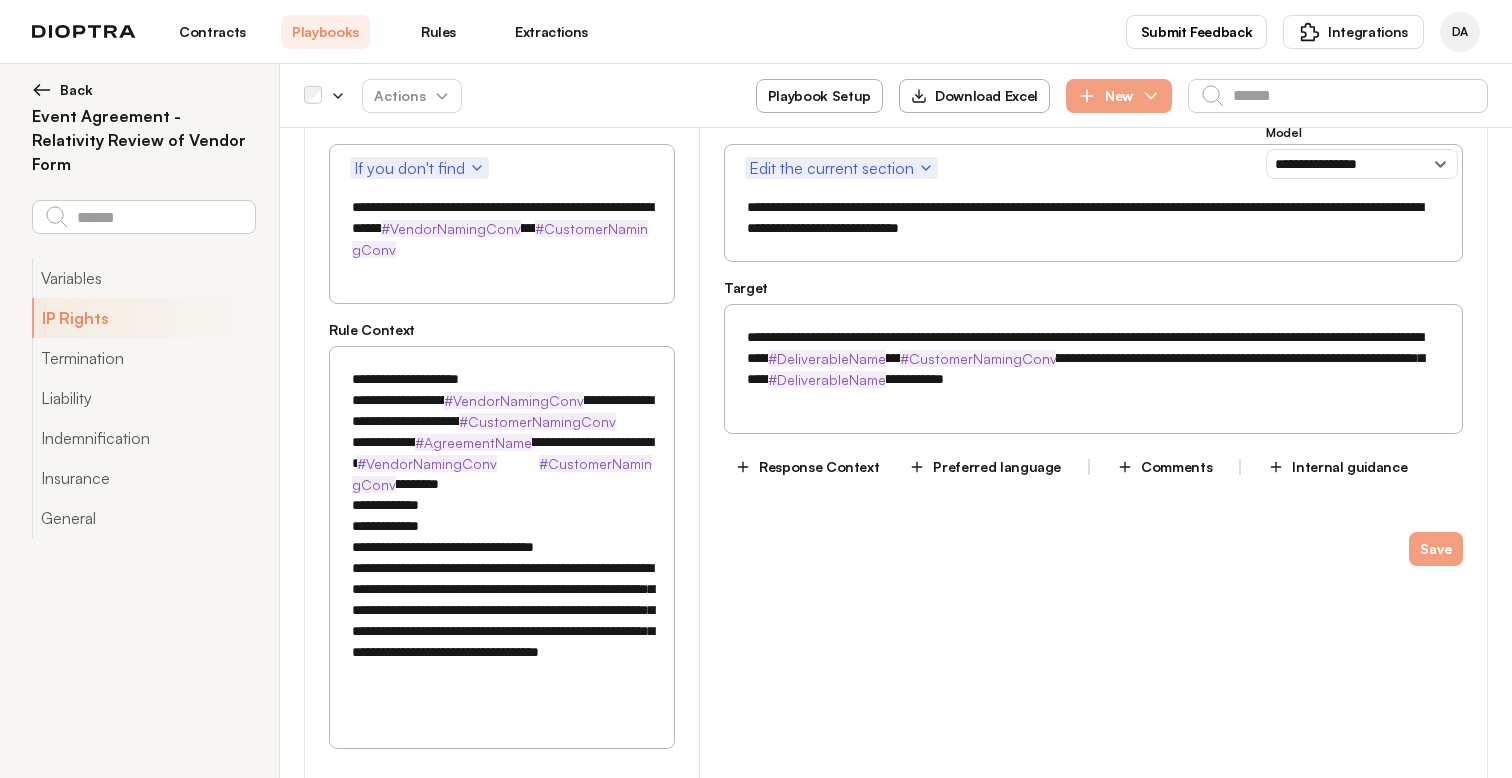 type on "**********" 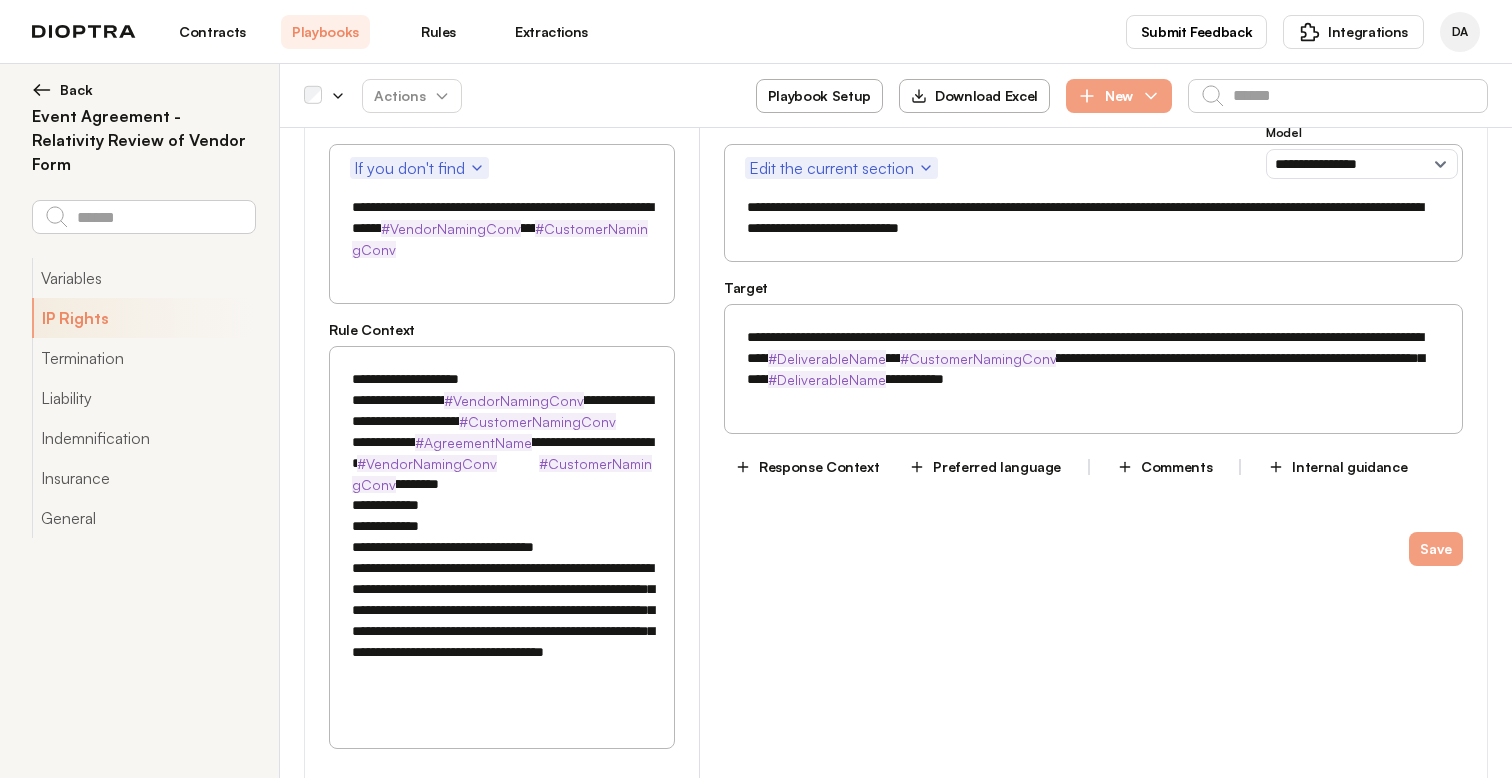 drag, startPoint x: 574, startPoint y: 592, endPoint x: 476, endPoint y: 587, distance: 98.12747 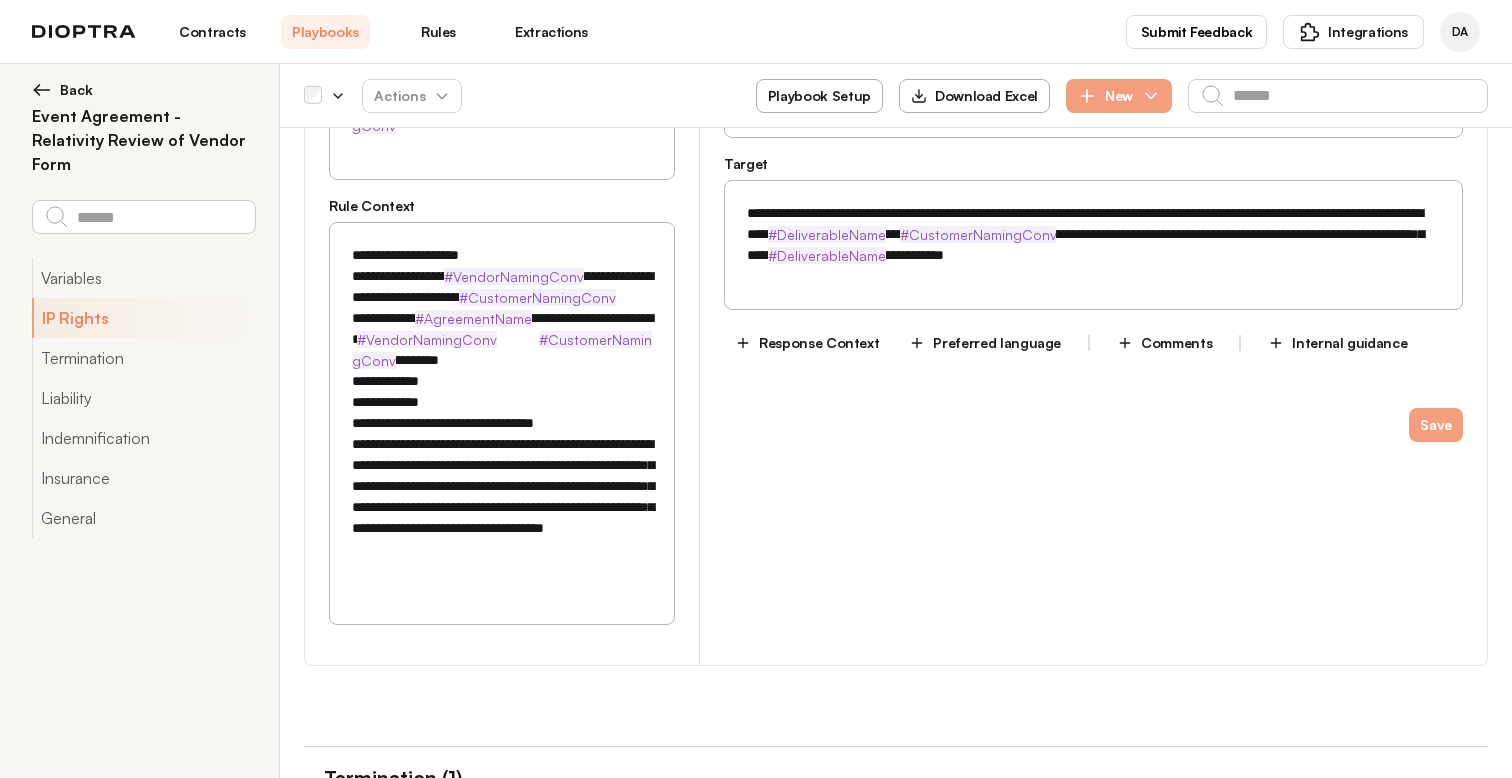 type on "*" 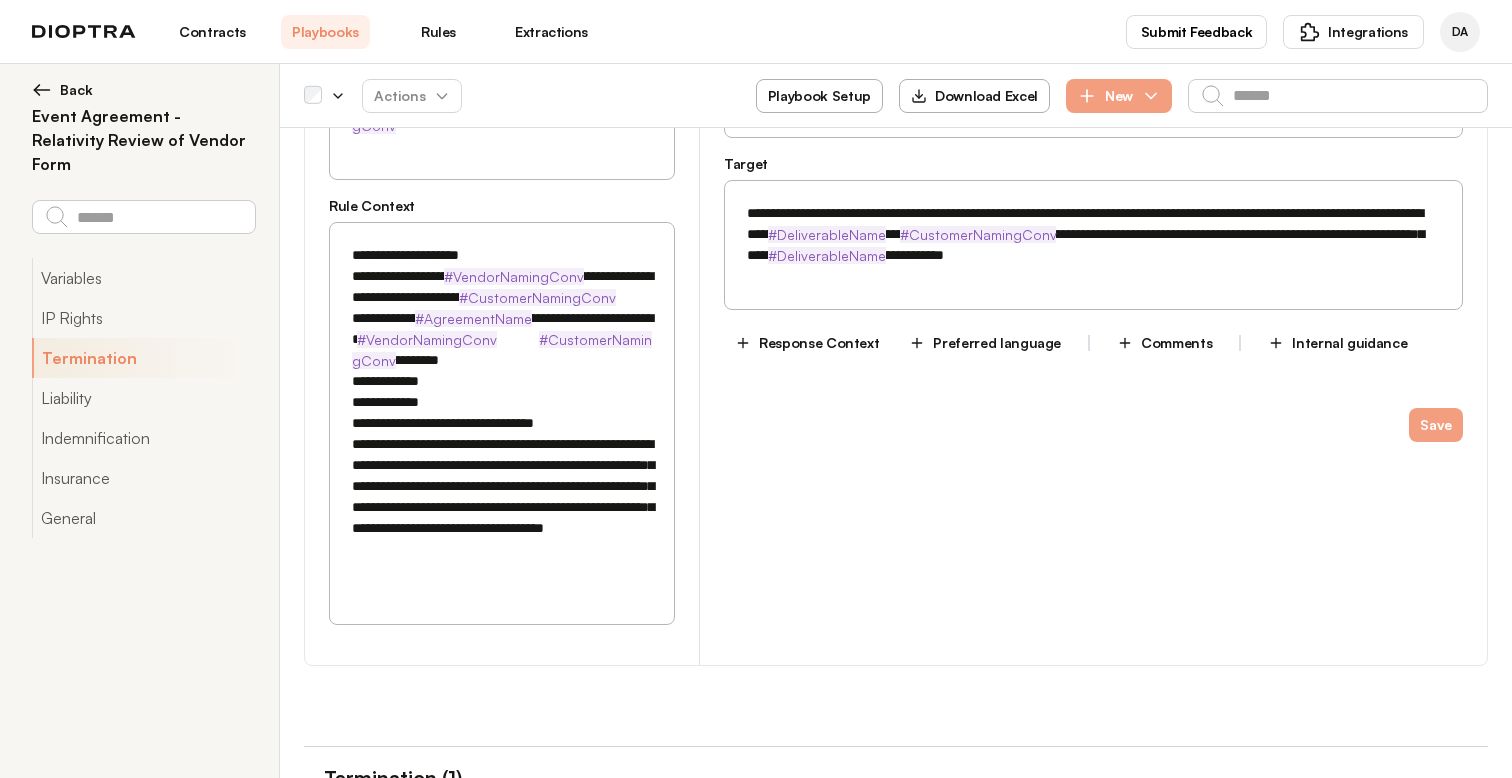 scroll, scrollTop: 2215, scrollLeft: 0, axis: vertical 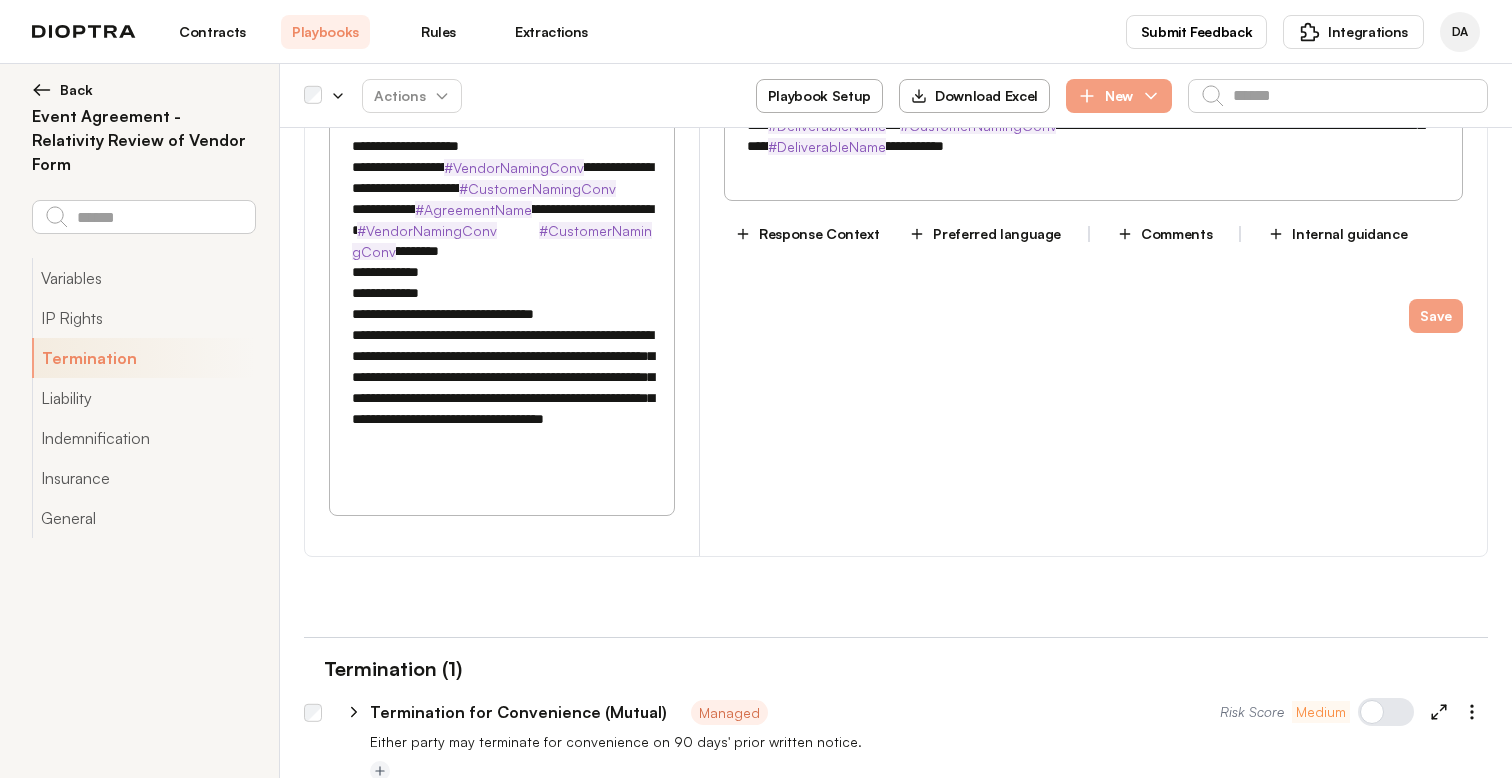 click on "**********" at bounding box center (502, 314) 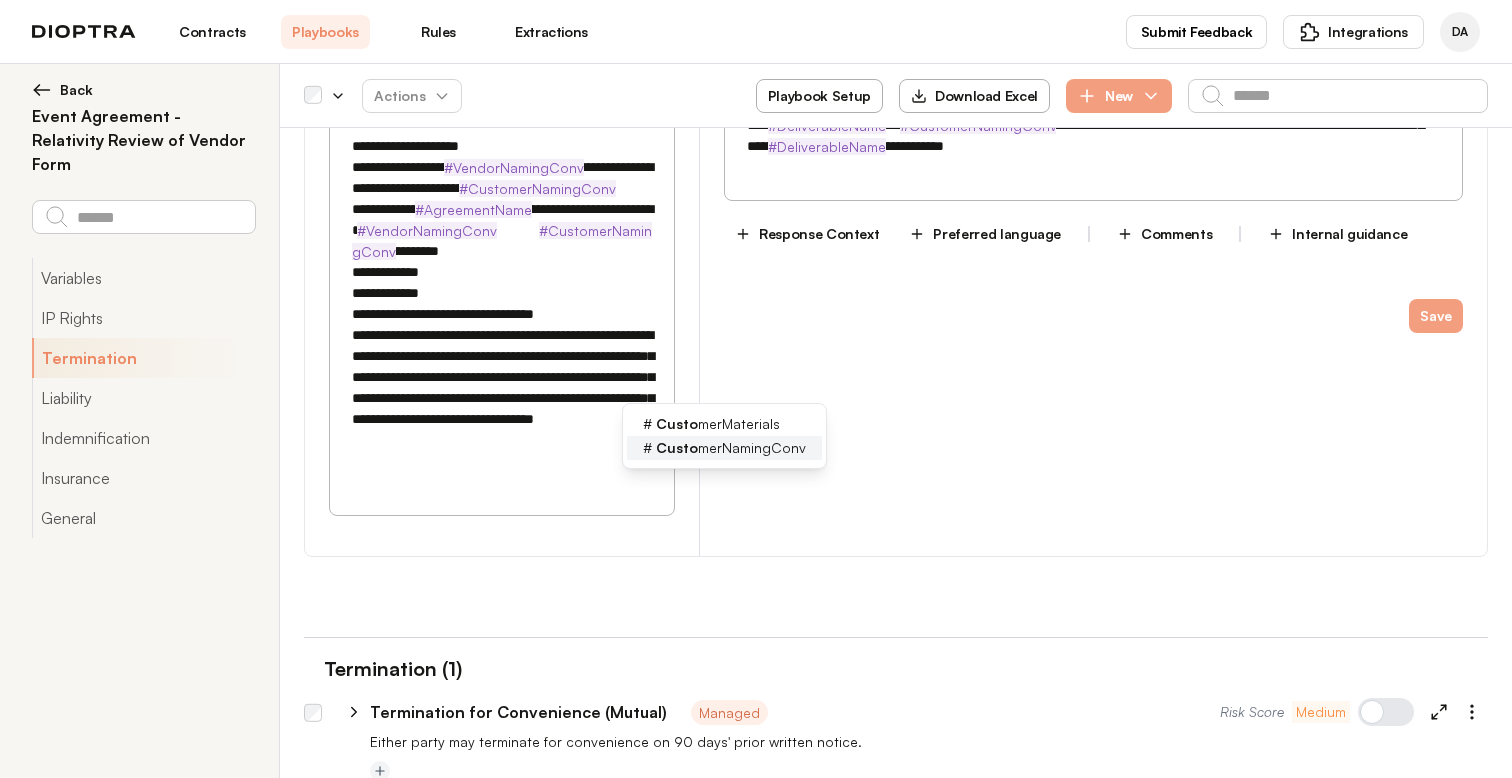 click on "Custo" at bounding box center (677, 447) 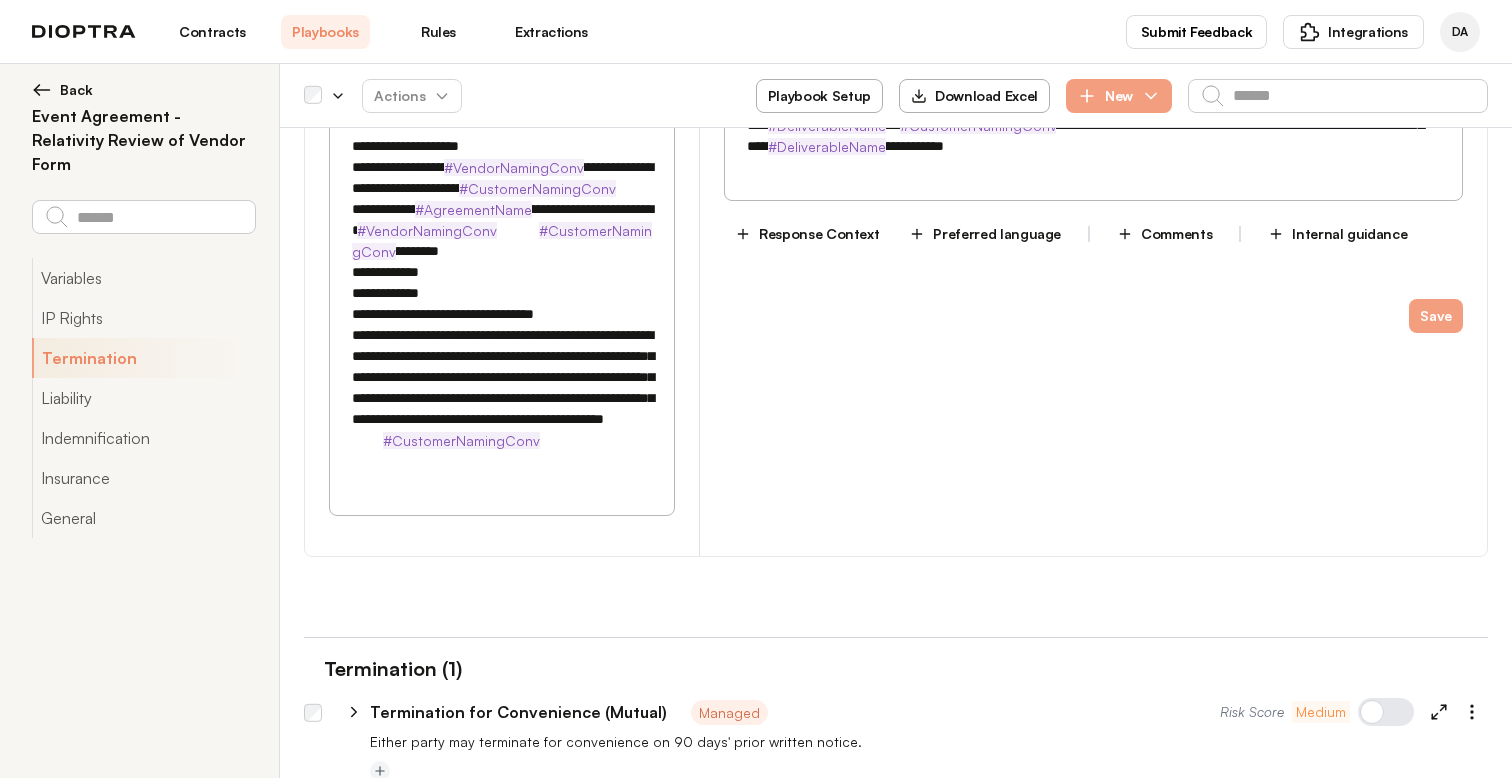 click on "**********" at bounding box center (502, 314) 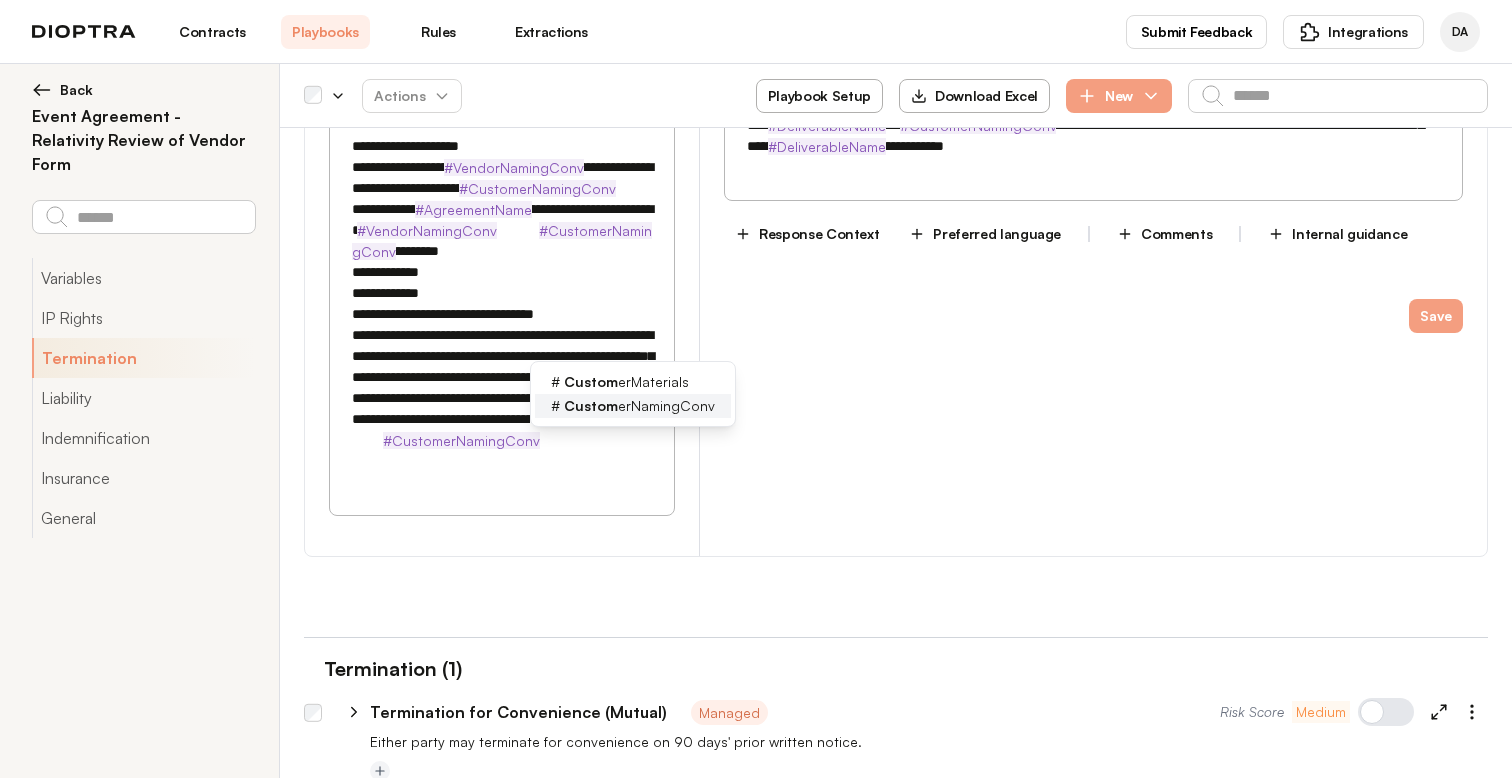 click on "Custom erNamingConv" at bounding box center [639, 406] 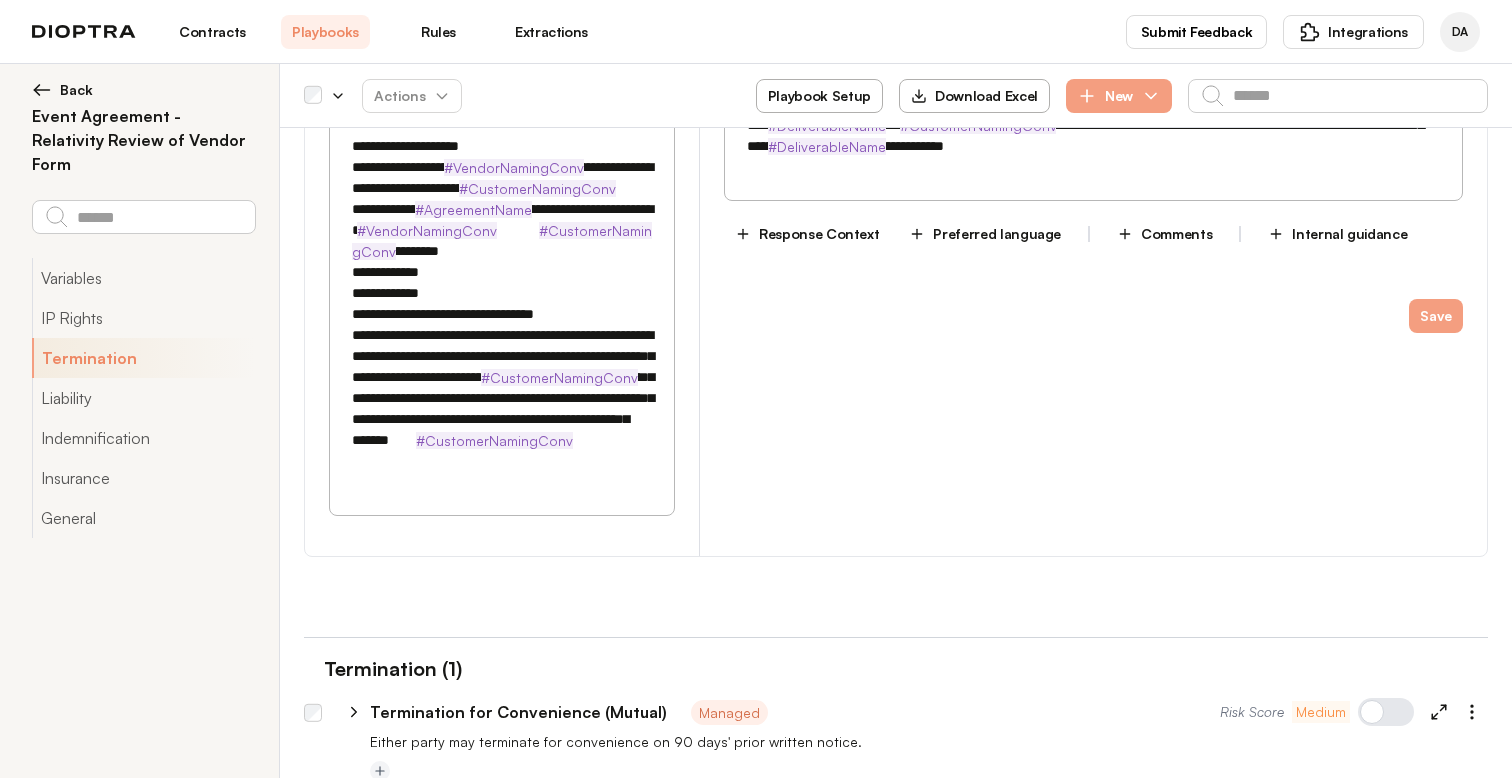 click on "**********" at bounding box center [502, 314] 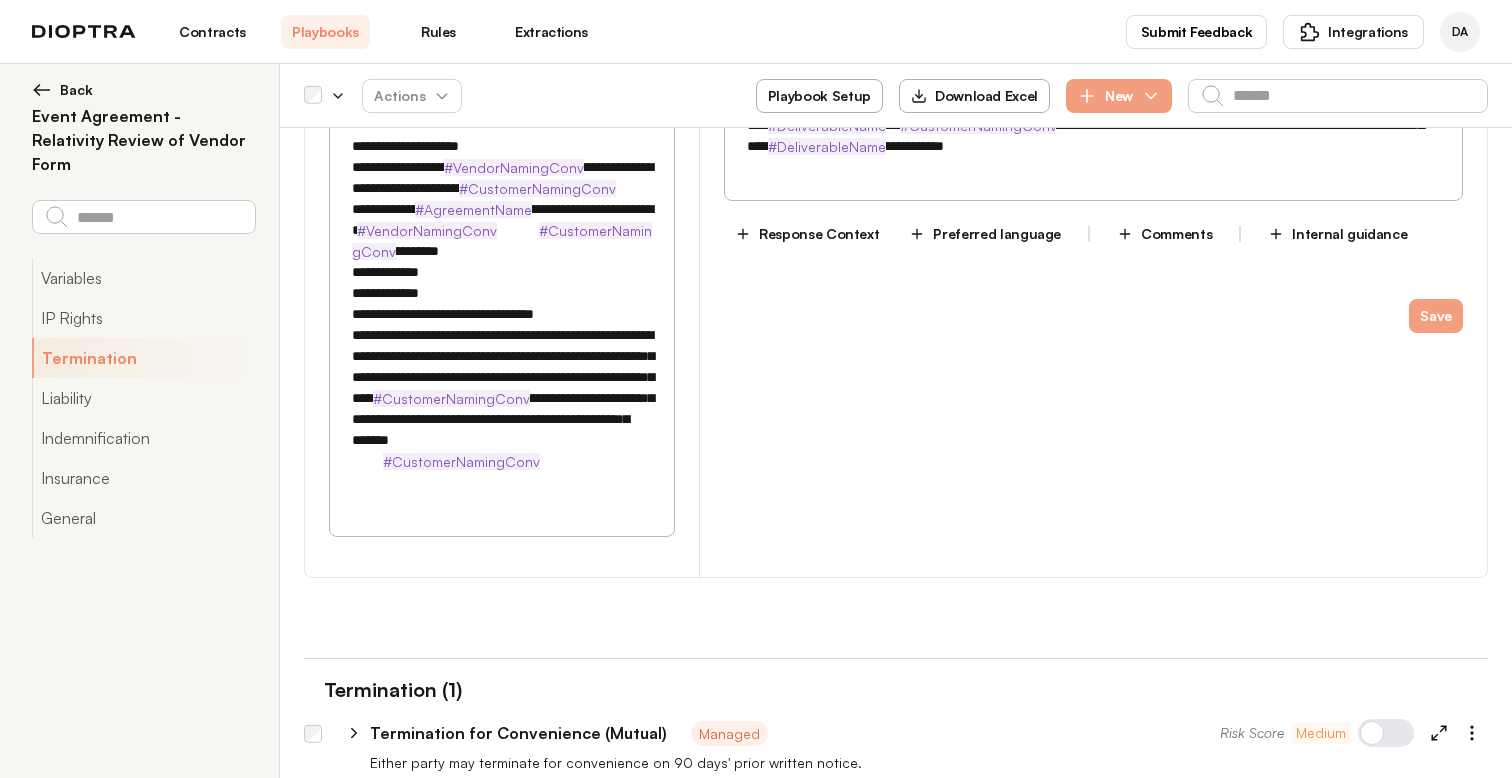 click on "**********" at bounding box center [502, 314] 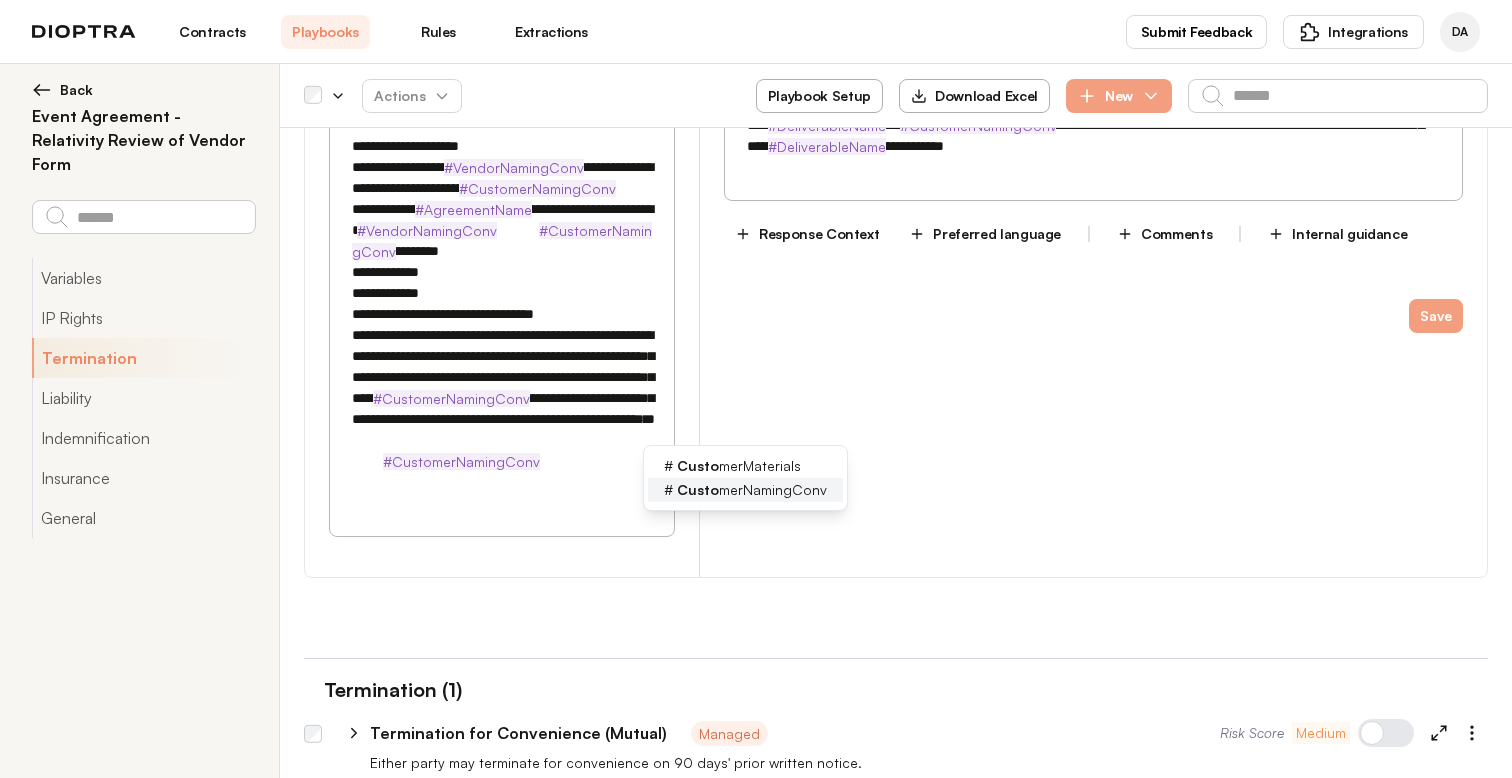 click on "Custo merNamingConv" at bounding box center (752, 490) 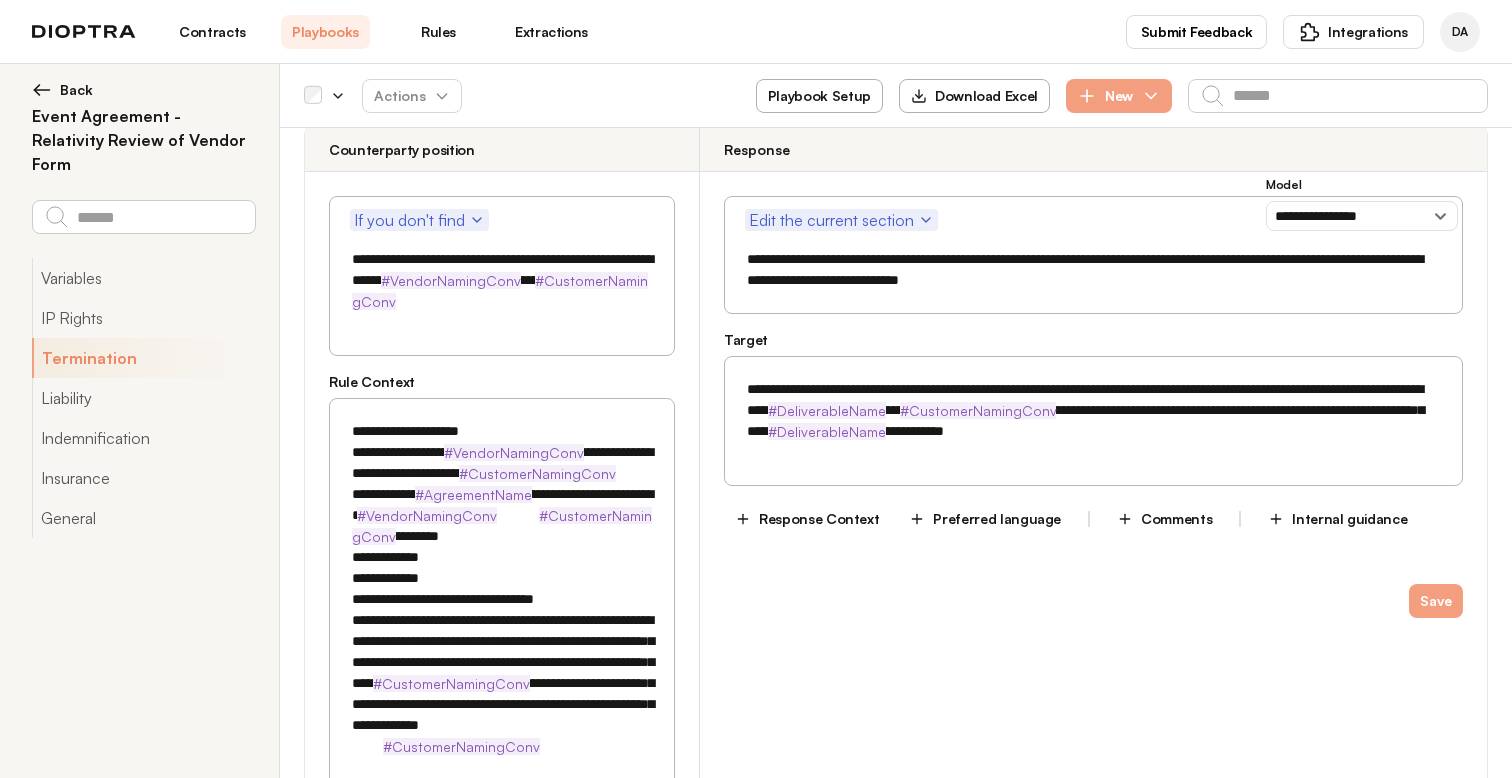 scroll, scrollTop: 1926, scrollLeft: 0, axis: vertical 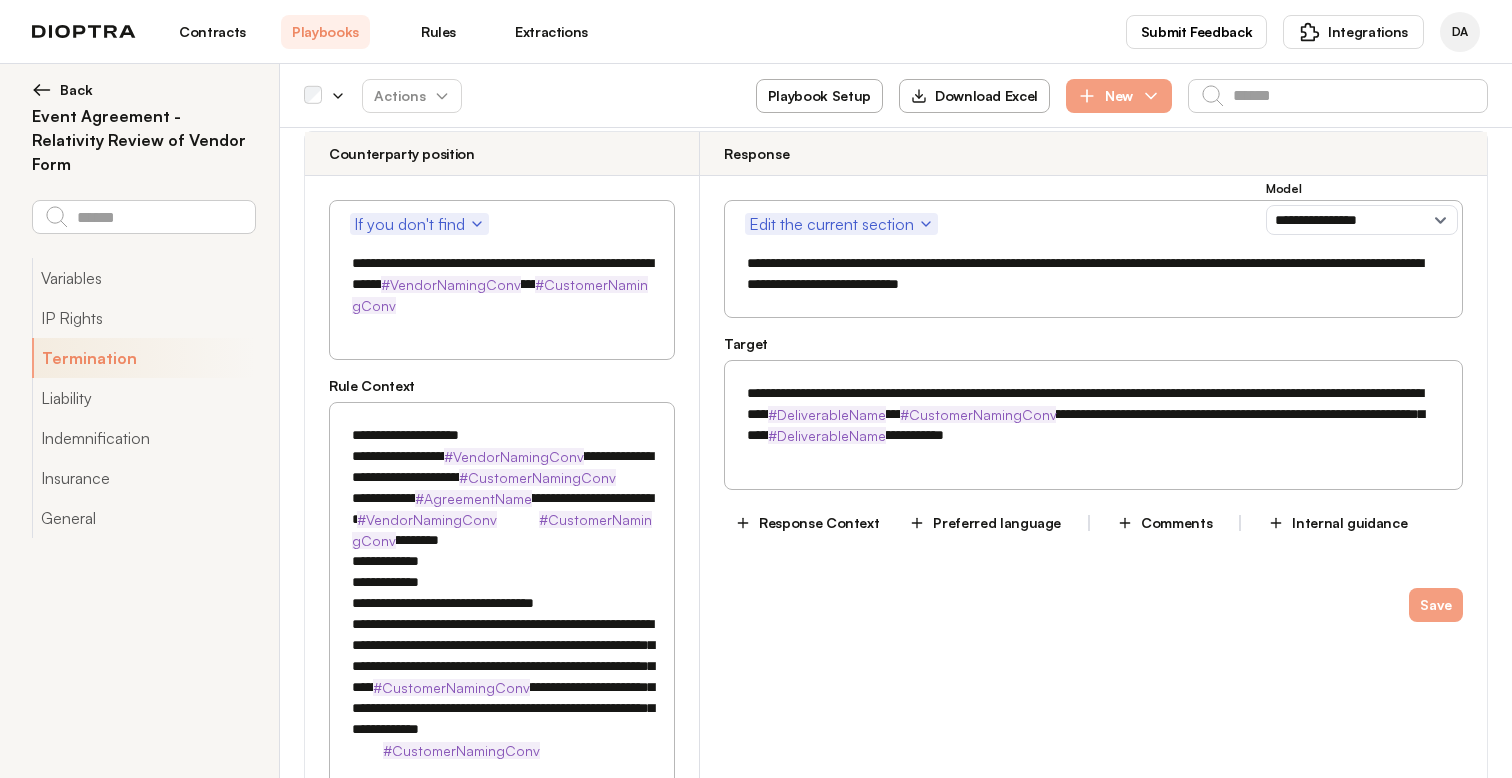 type on "**********" 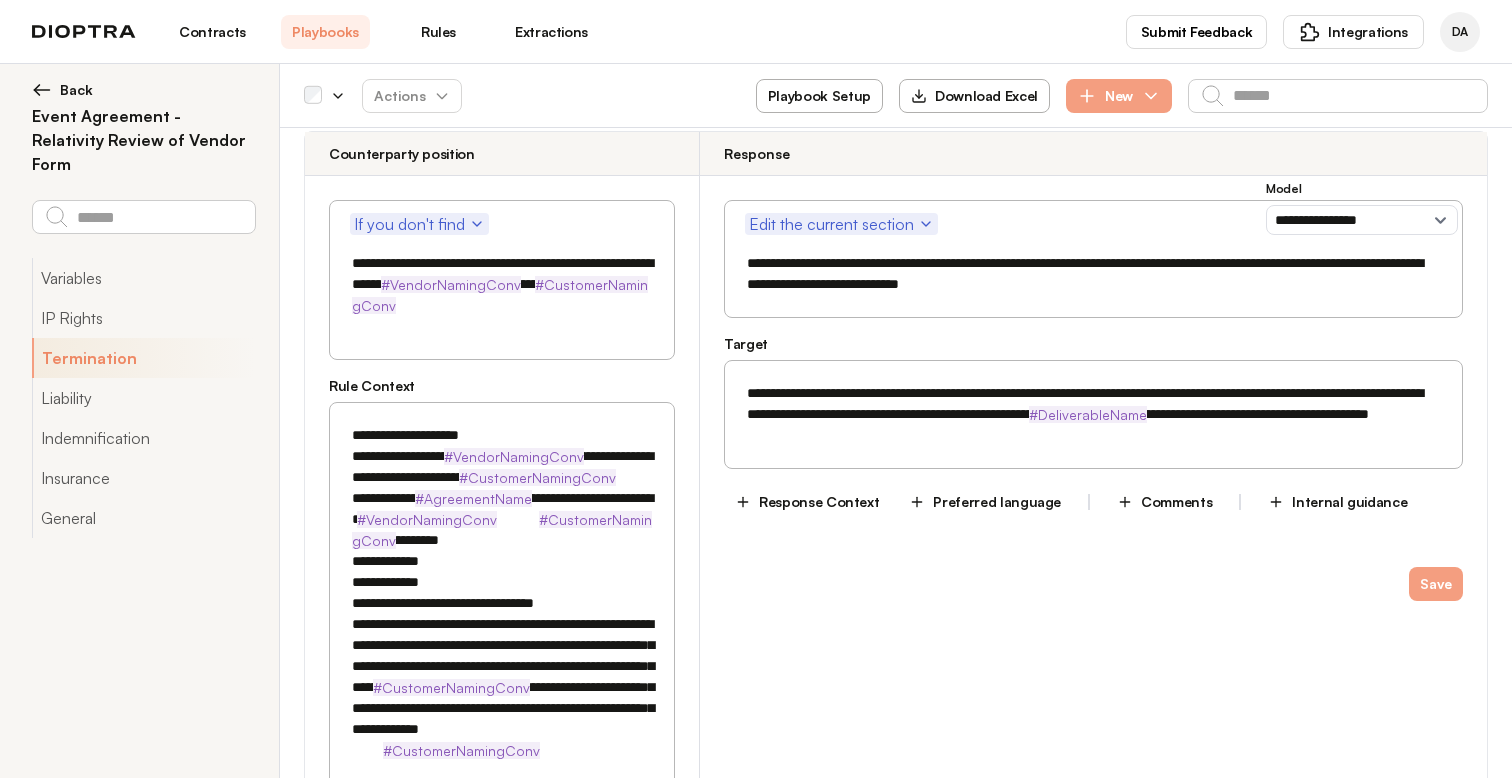 click on "**********" at bounding box center (1093, 414) 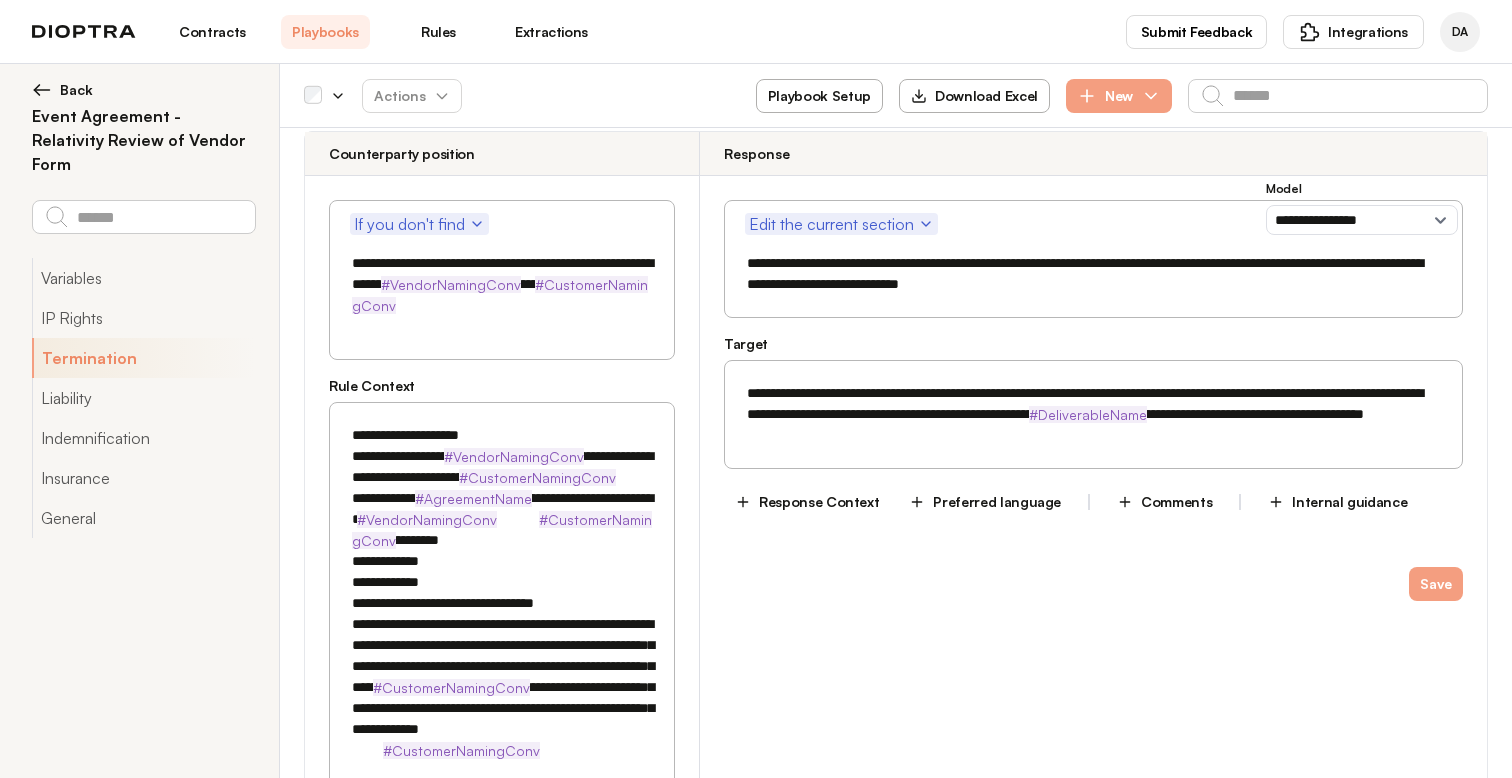 click on "**********" at bounding box center [1093, 414] 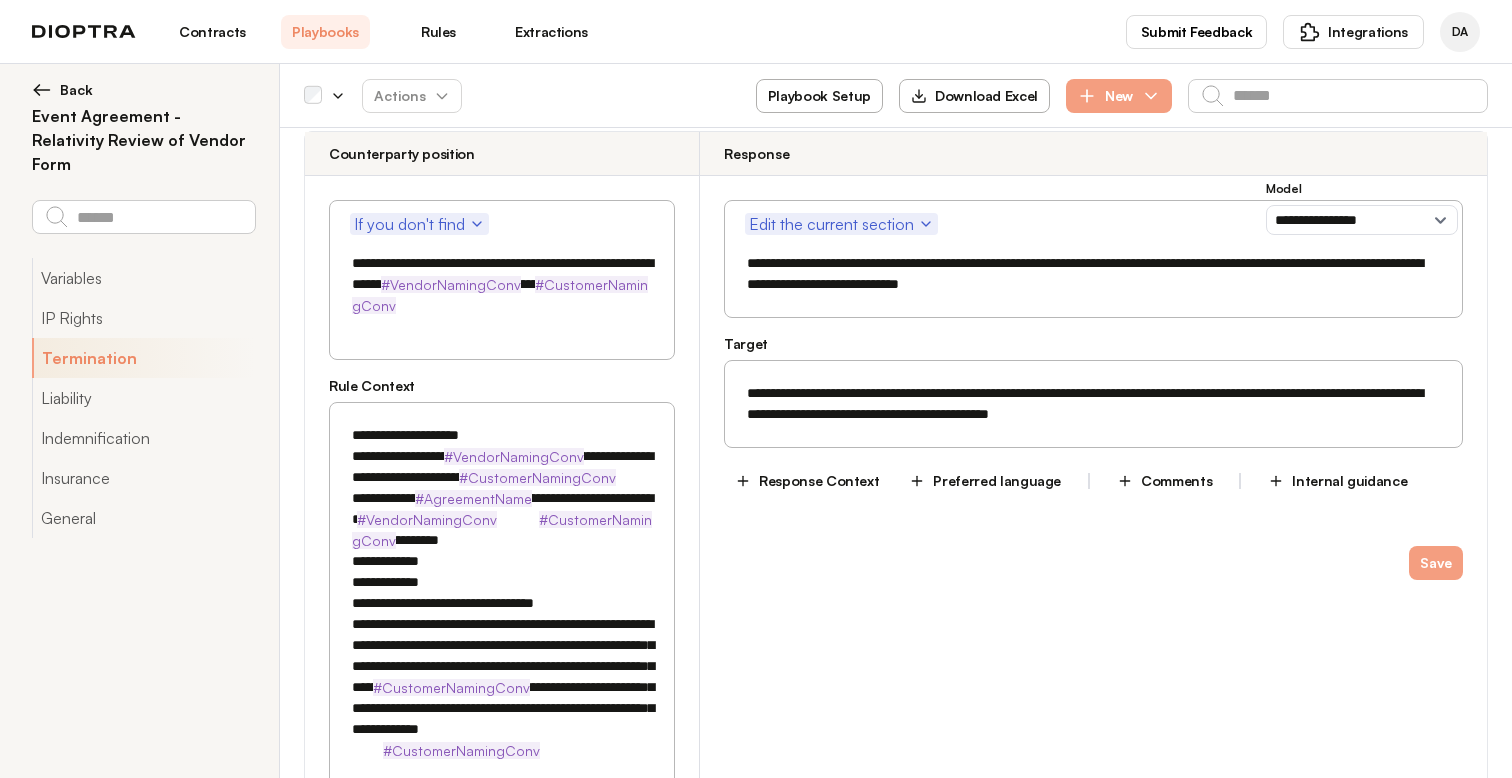 click on "**********" at bounding box center (1093, 404) 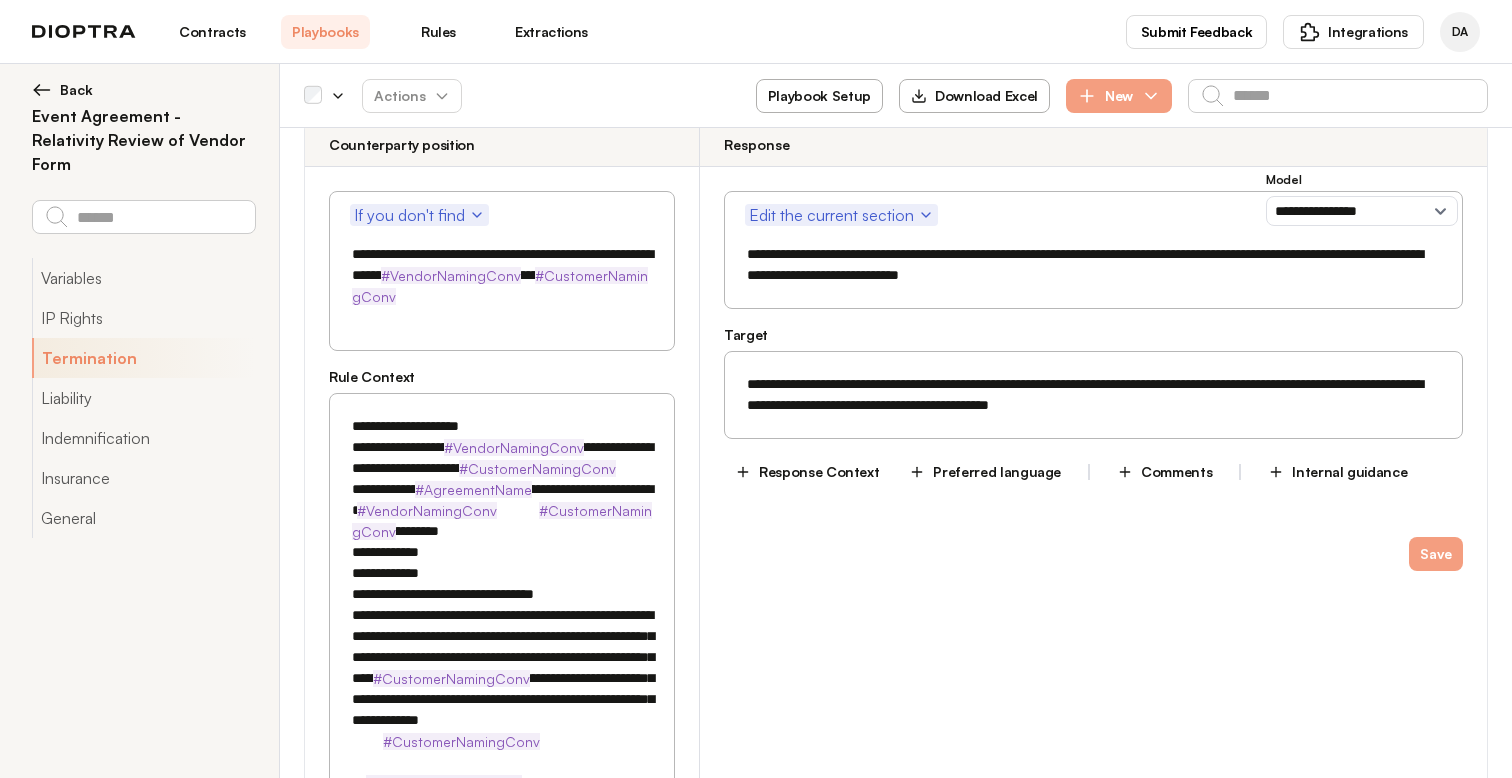 scroll, scrollTop: 1903, scrollLeft: 0, axis: vertical 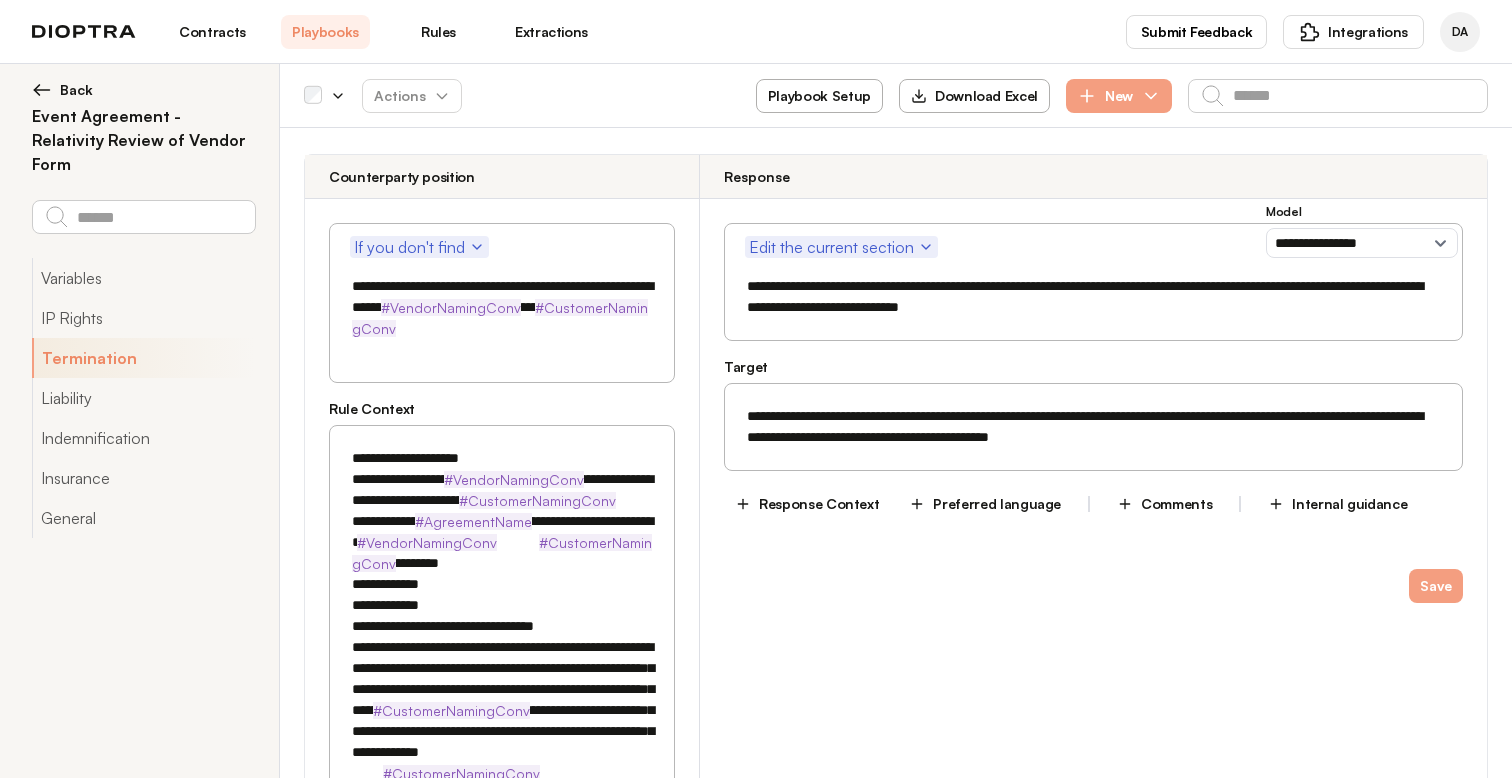 type on "**********" 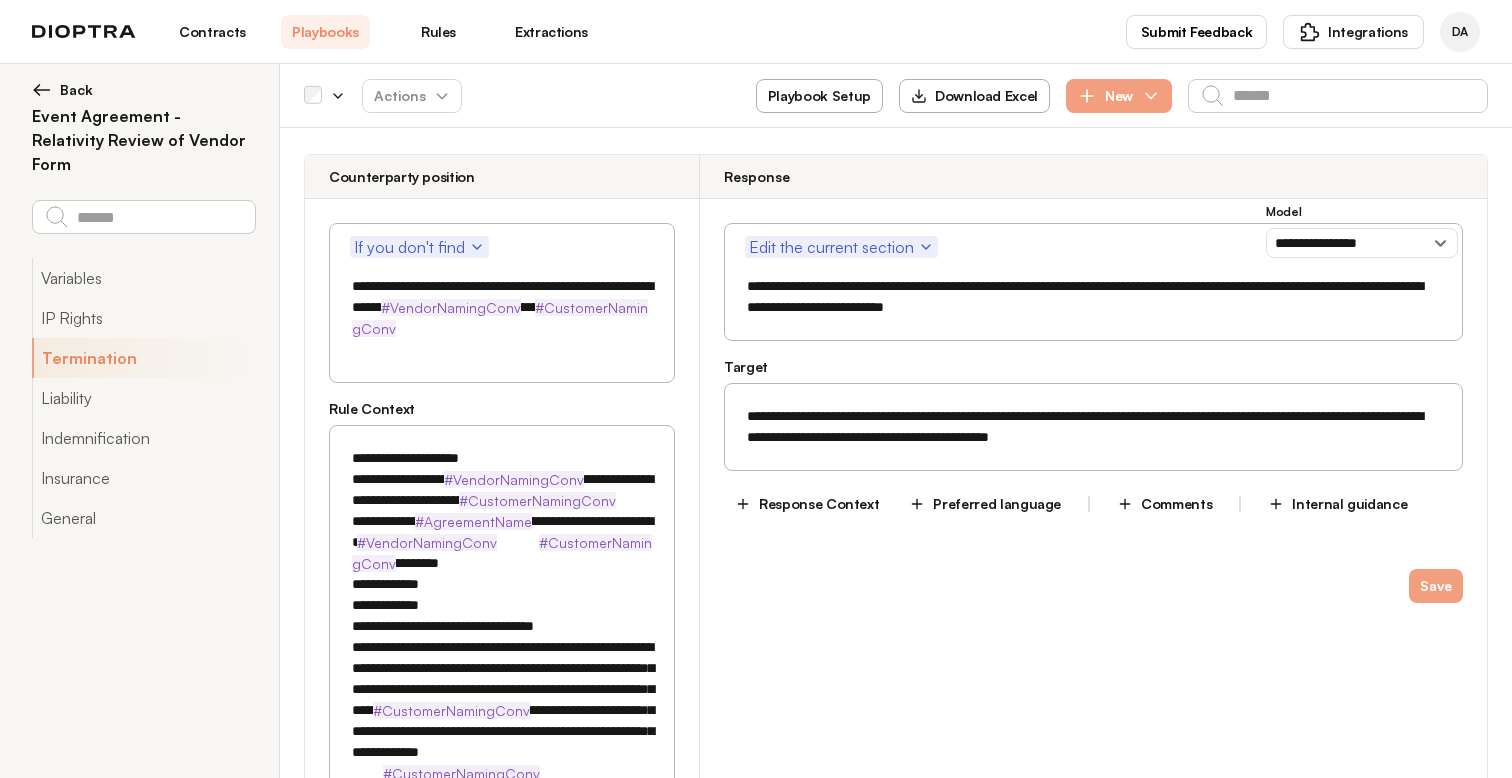 drag, startPoint x: 1250, startPoint y: 288, endPoint x: 1280, endPoint y: 333, distance: 54.08327 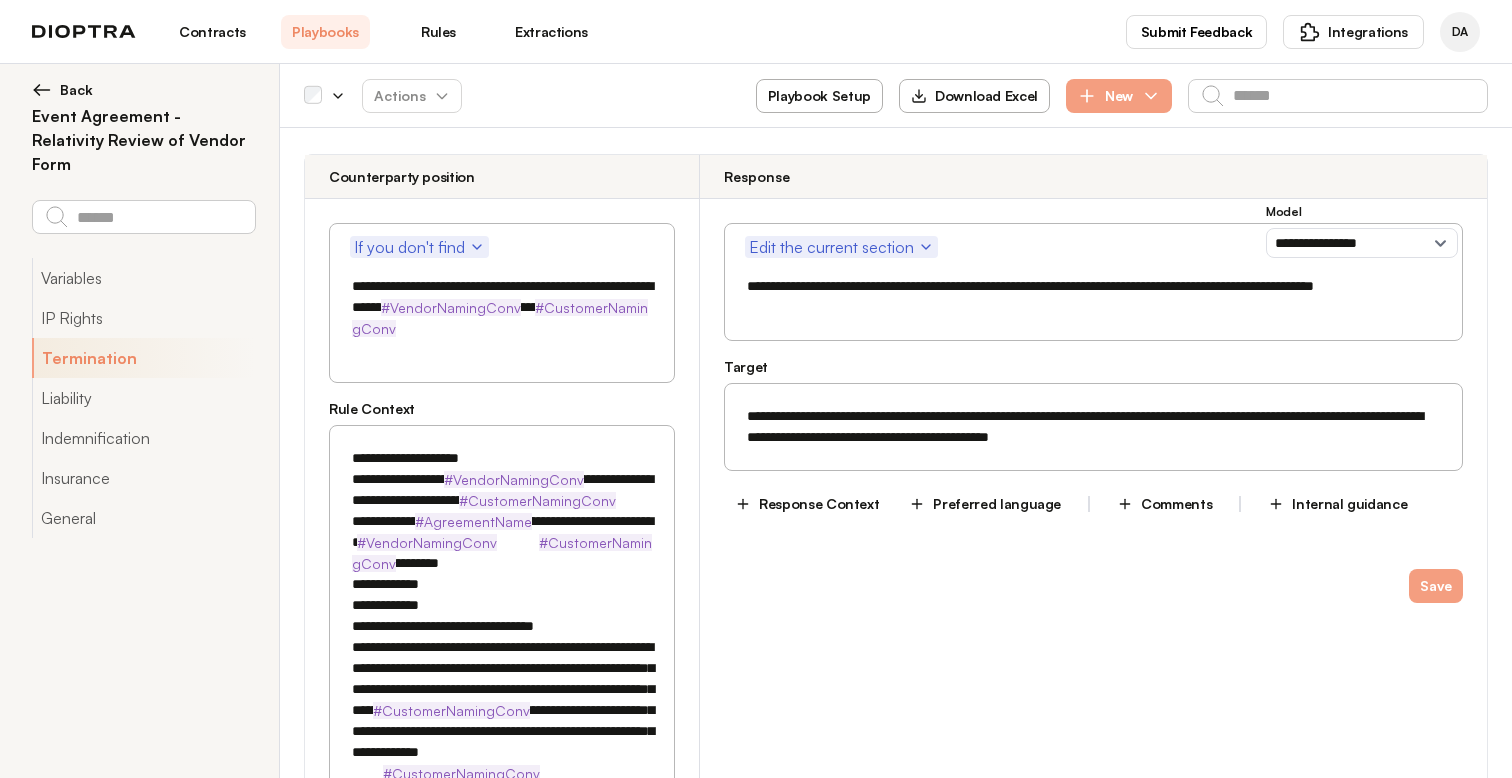 click on "**********" at bounding box center (1093, 297) 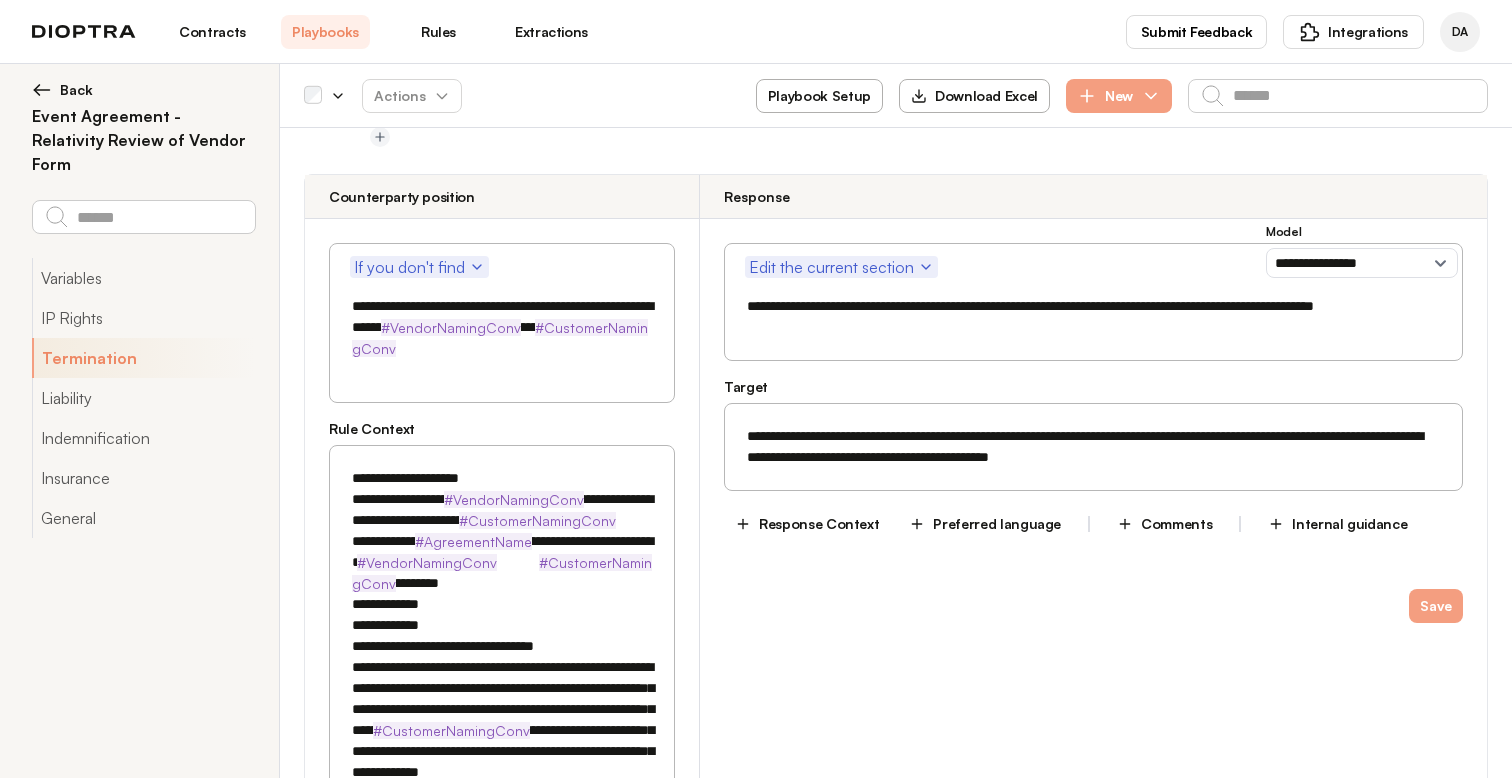 scroll, scrollTop: 1871, scrollLeft: 0, axis: vertical 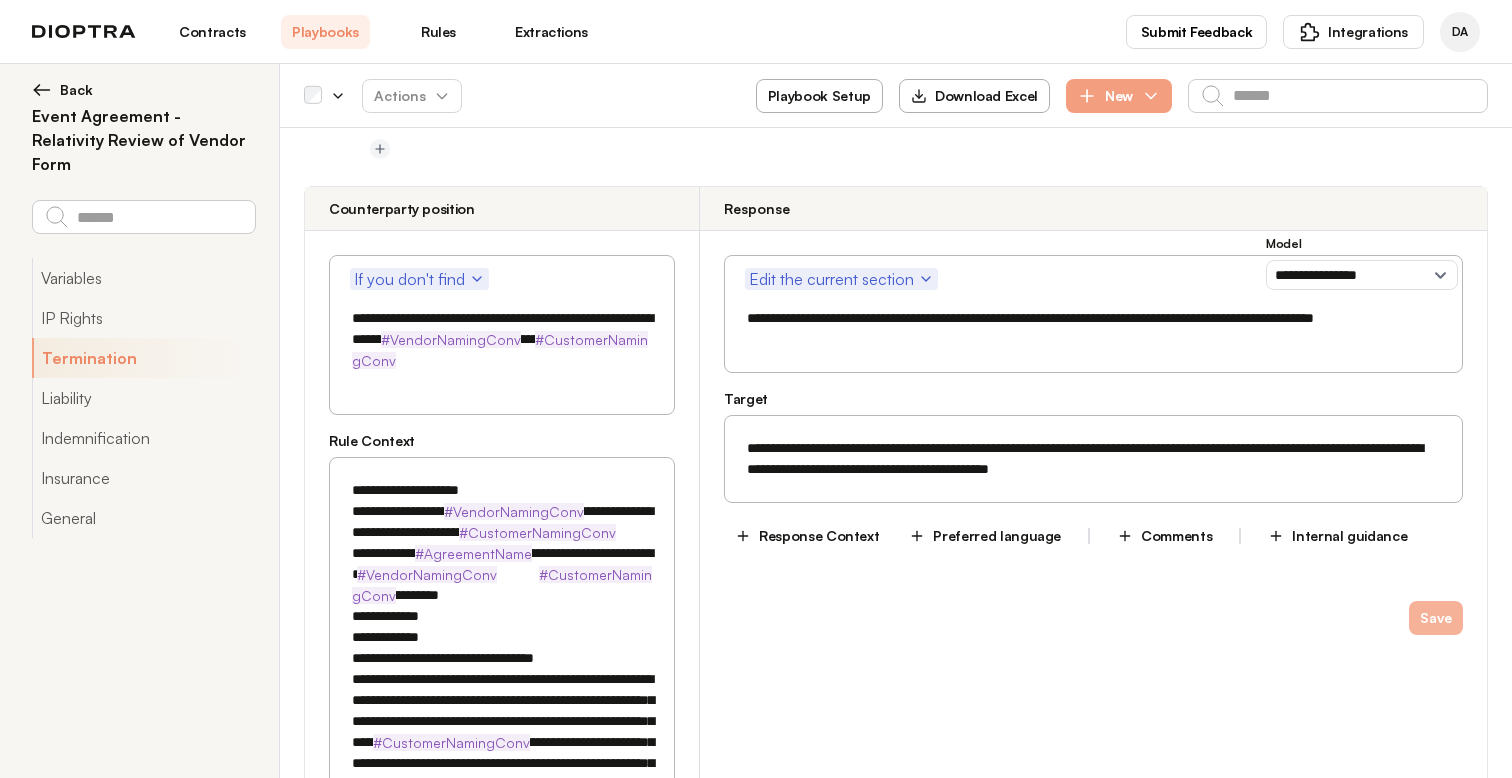 type on "**********" 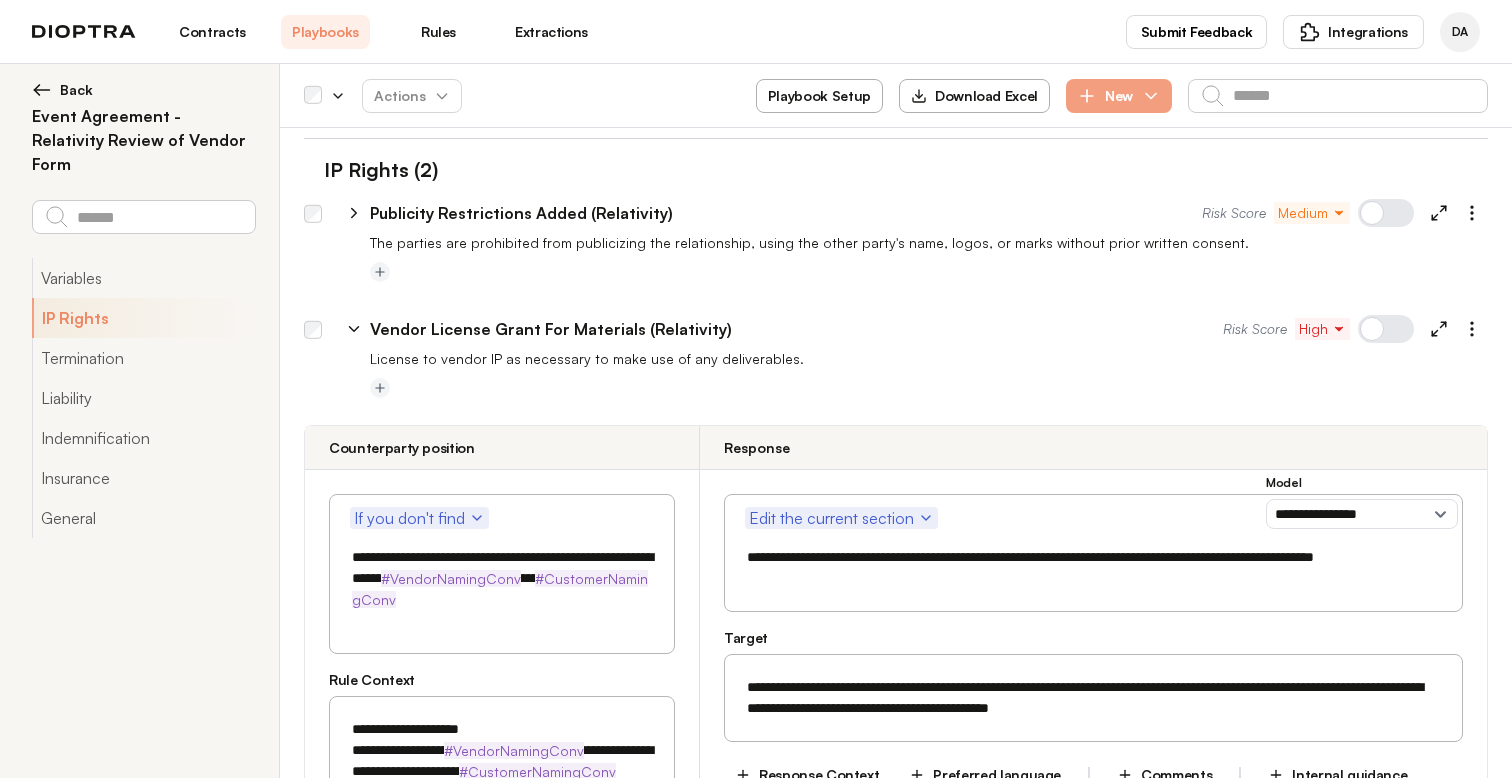 scroll, scrollTop: 1623, scrollLeft: 0, axis: vertical 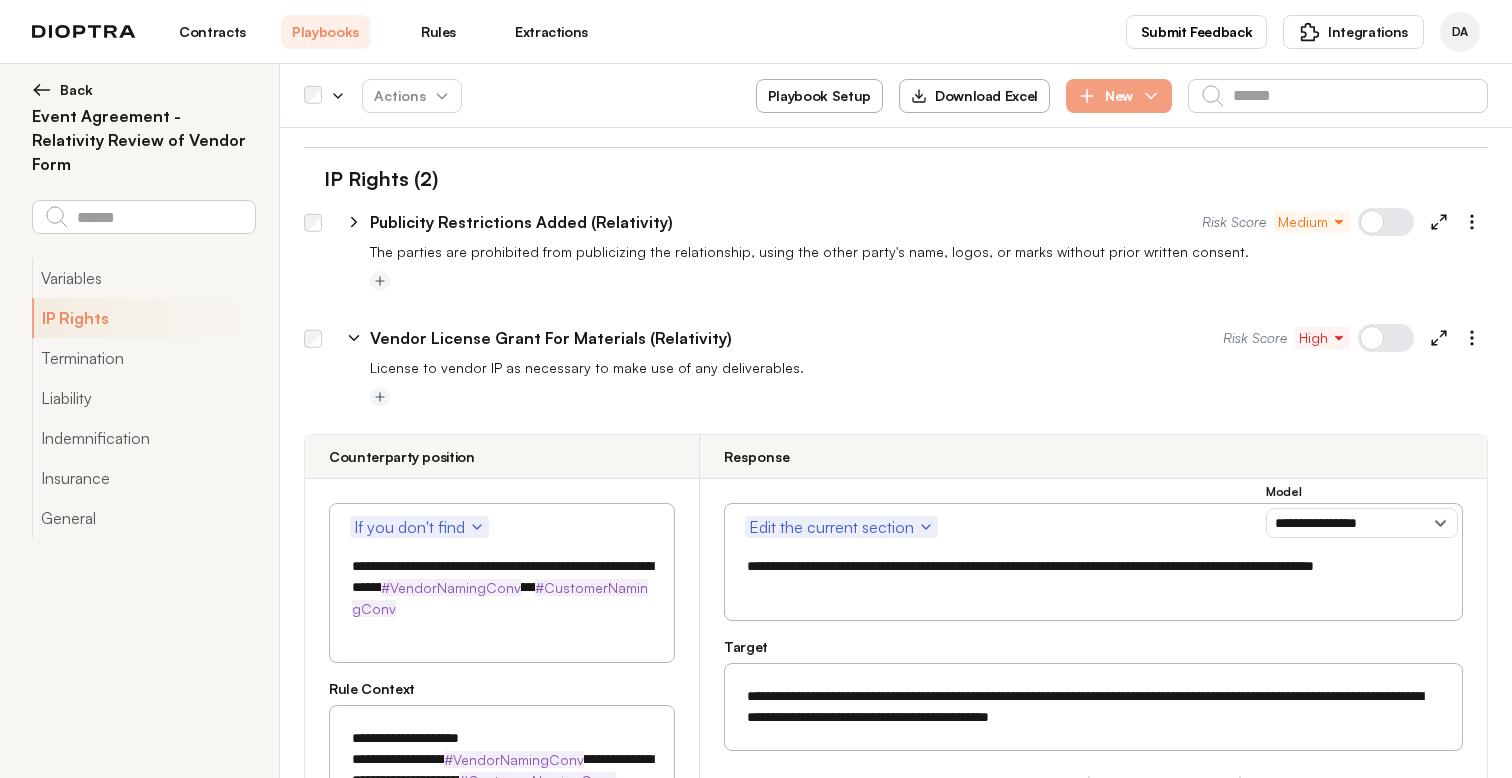 click 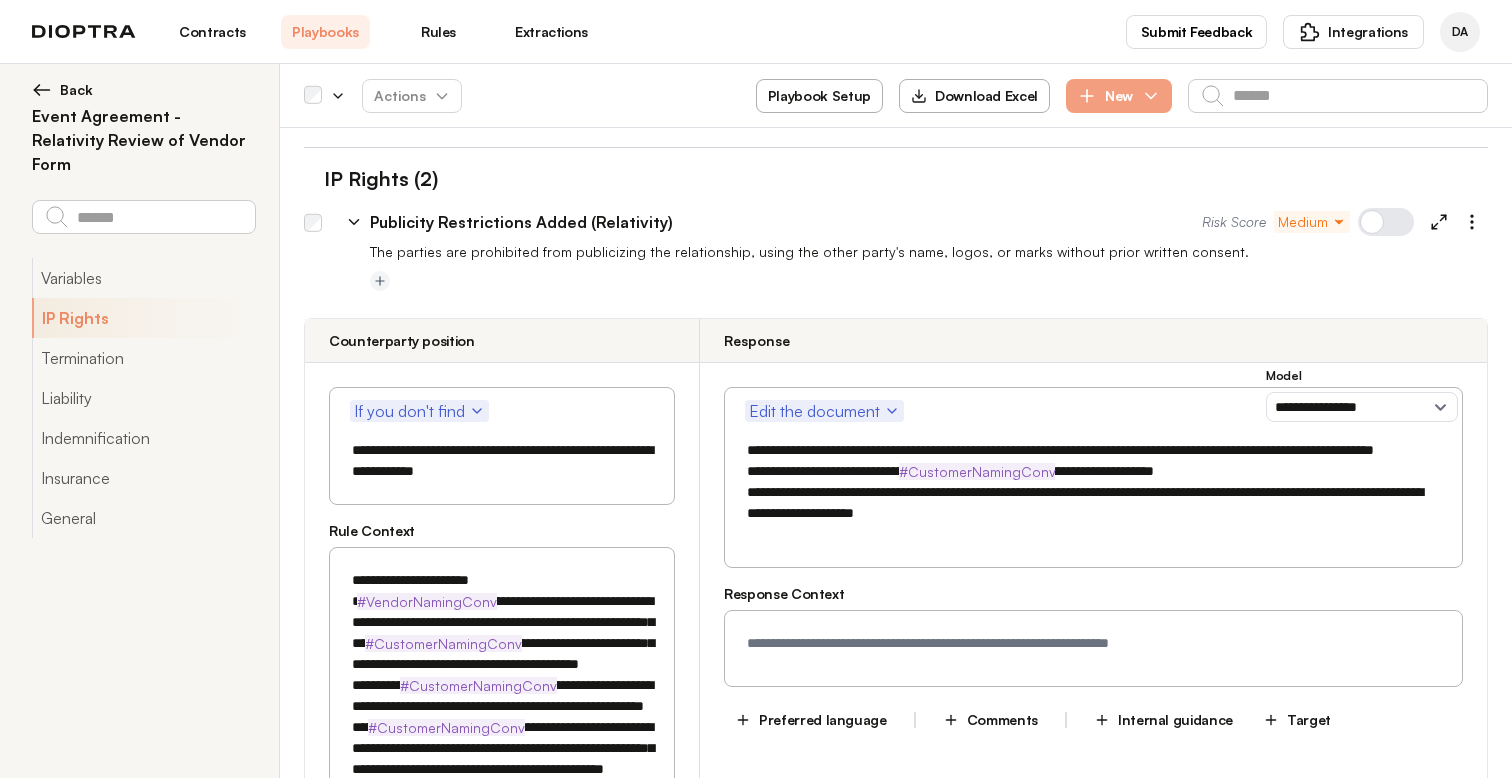 drag, startPoint x: 747, startPoint y: 452, endPoint x: 920, endPoint y: 472, distance: 174.15224 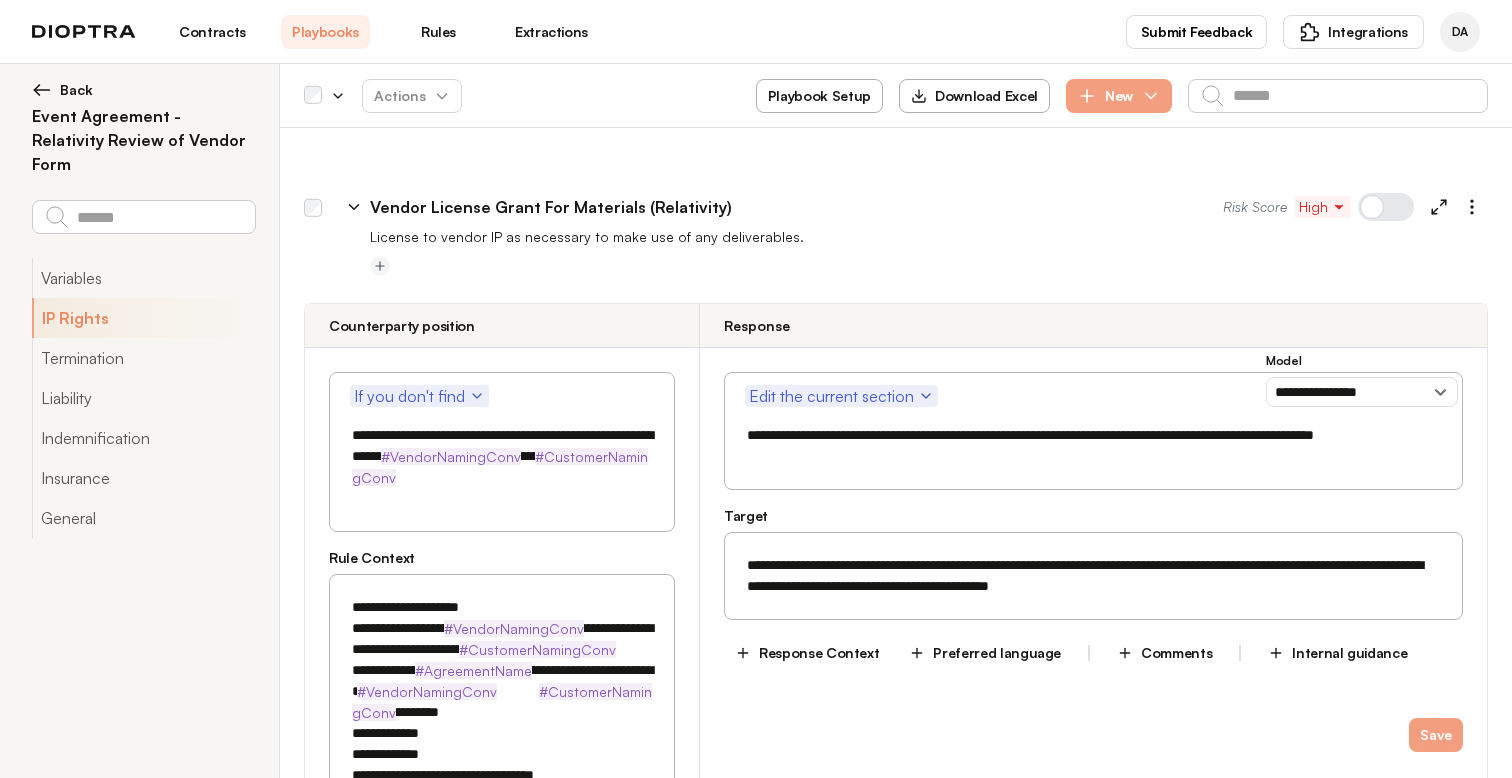 scroll, scrollTop: 2739, scrollLeft: 0, axis: vertical 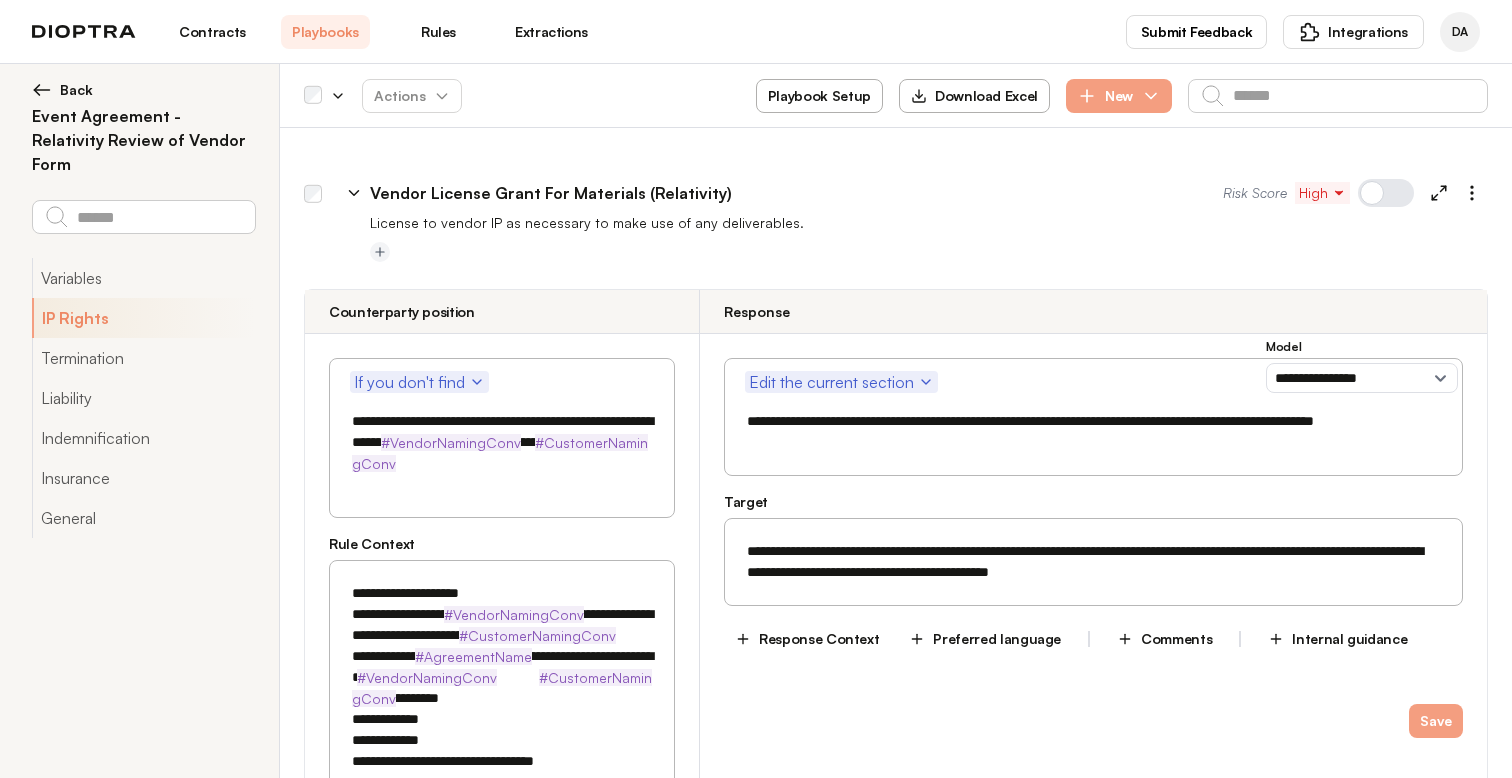 click on "**********" at bounding box center (1093, 432) 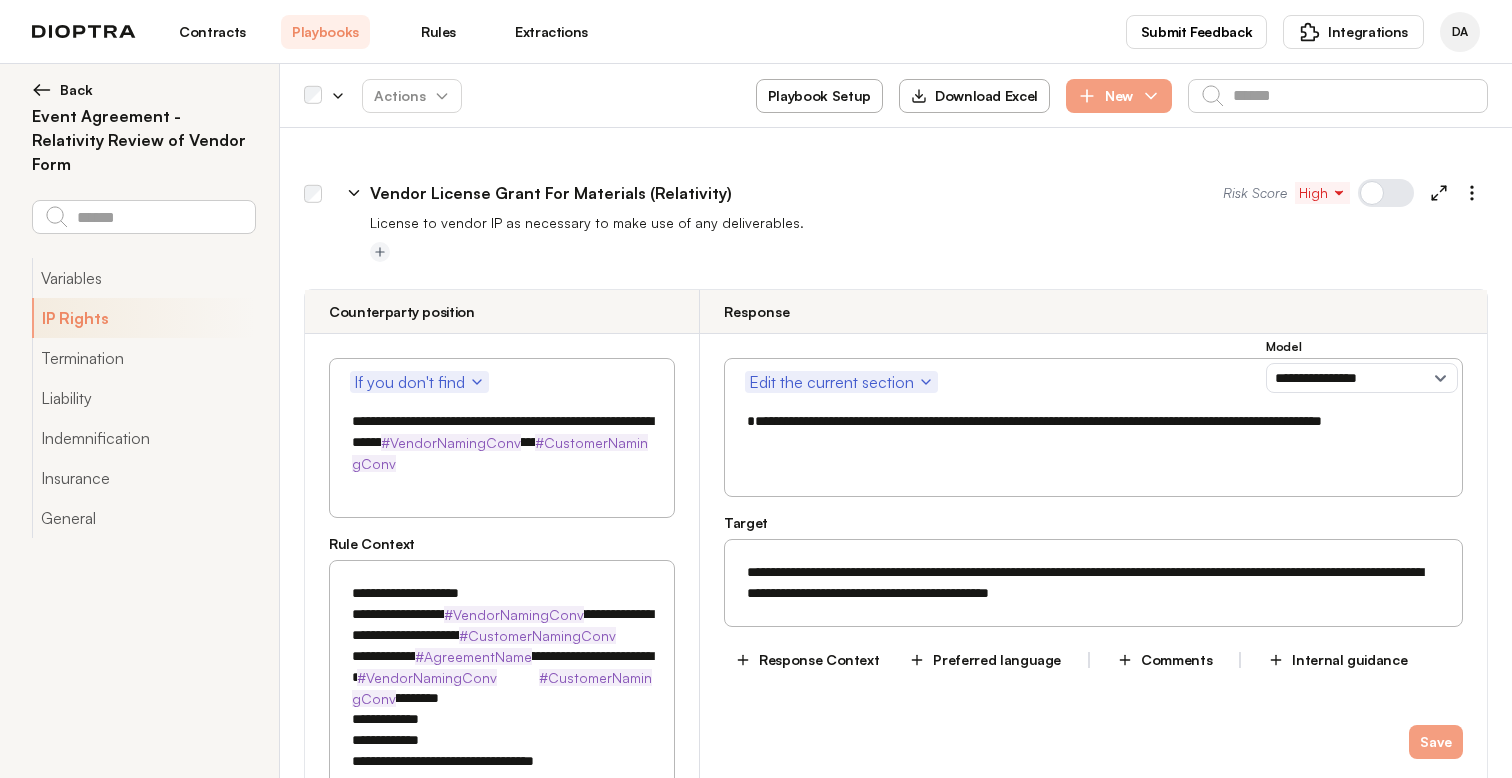 paste on "**********" 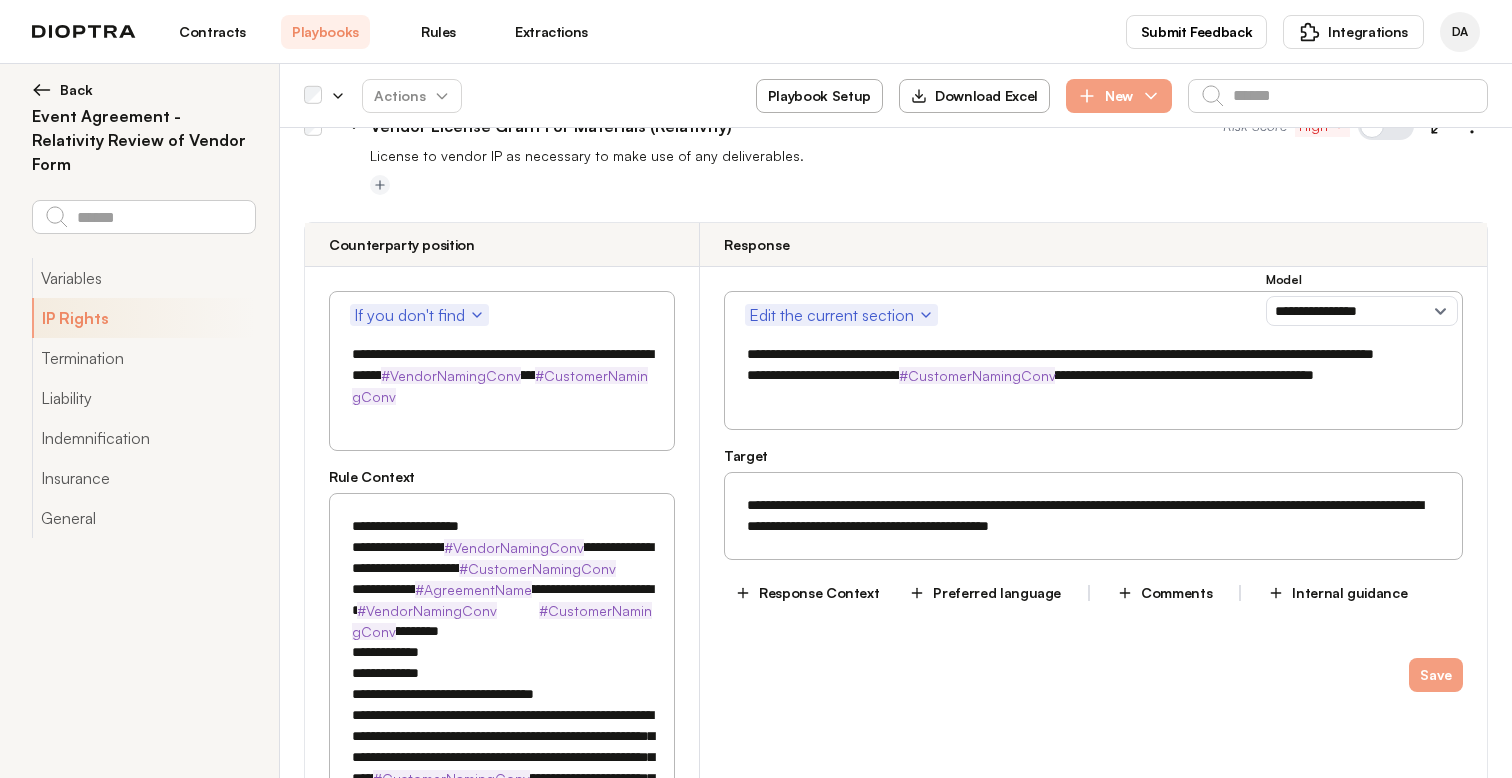 scroll, scrollTop: 2830, scrollLeft: 0, axis: vertical 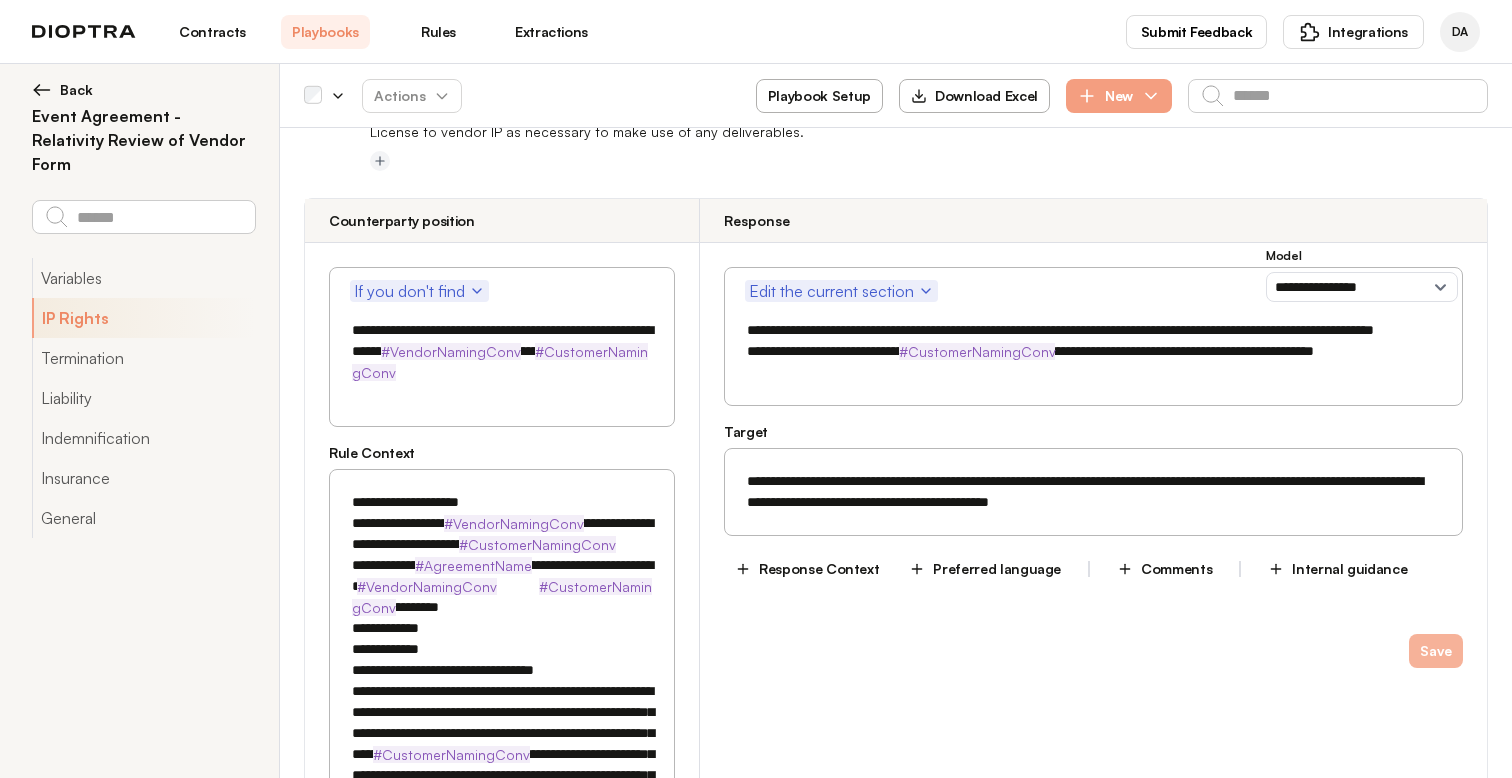 type on "**********" 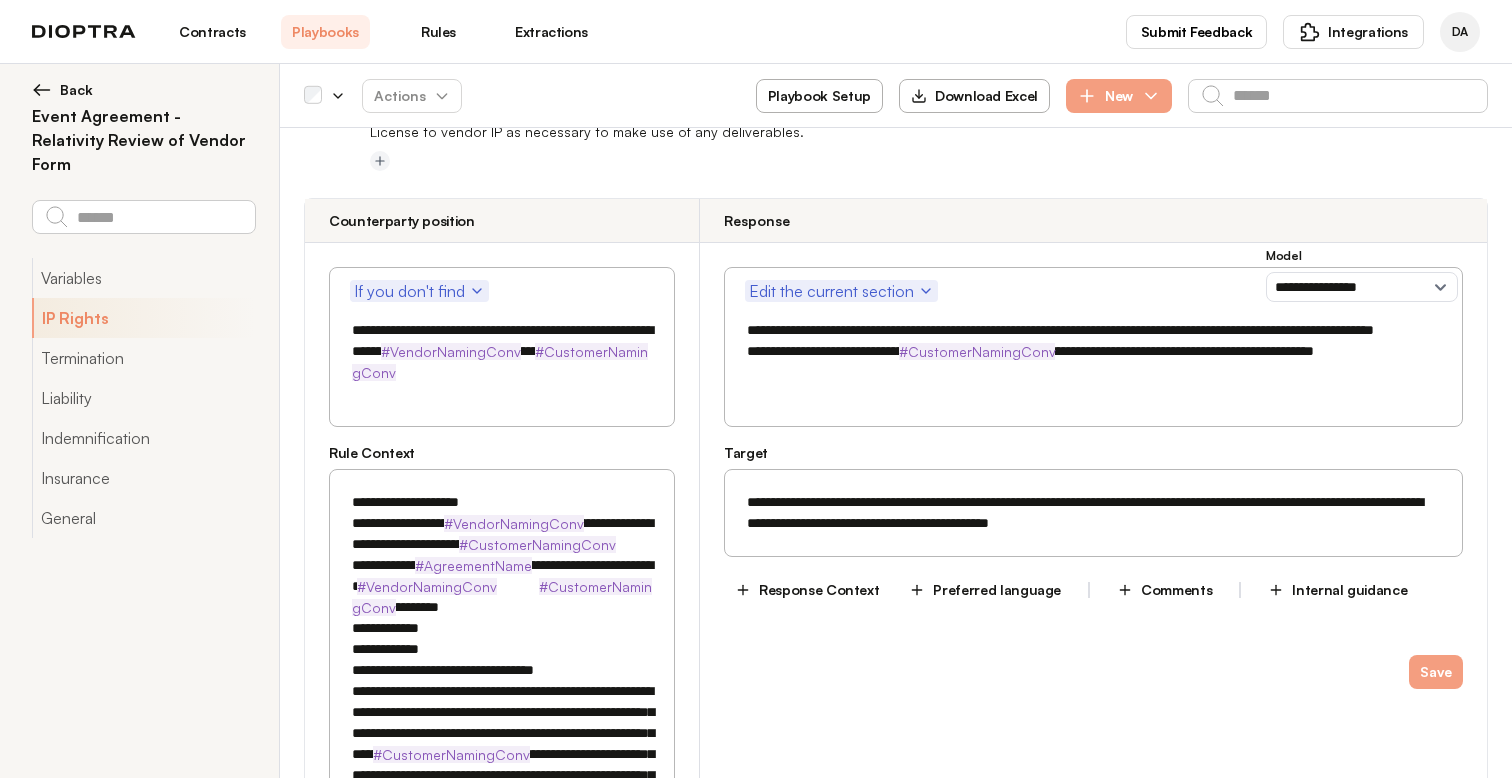 scroll, scrollTop: 2766, scrollLeft: 0, axis: vertical 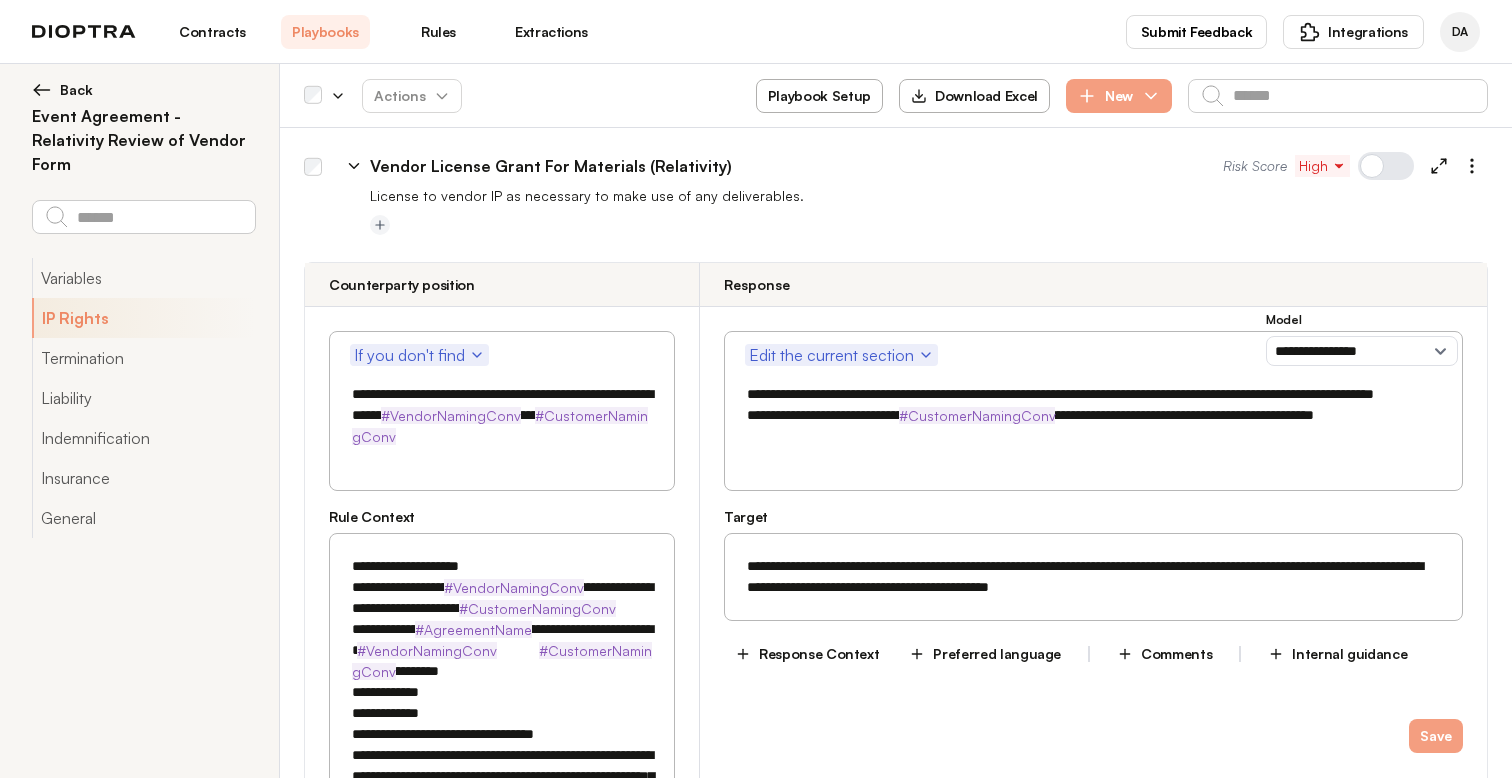 click 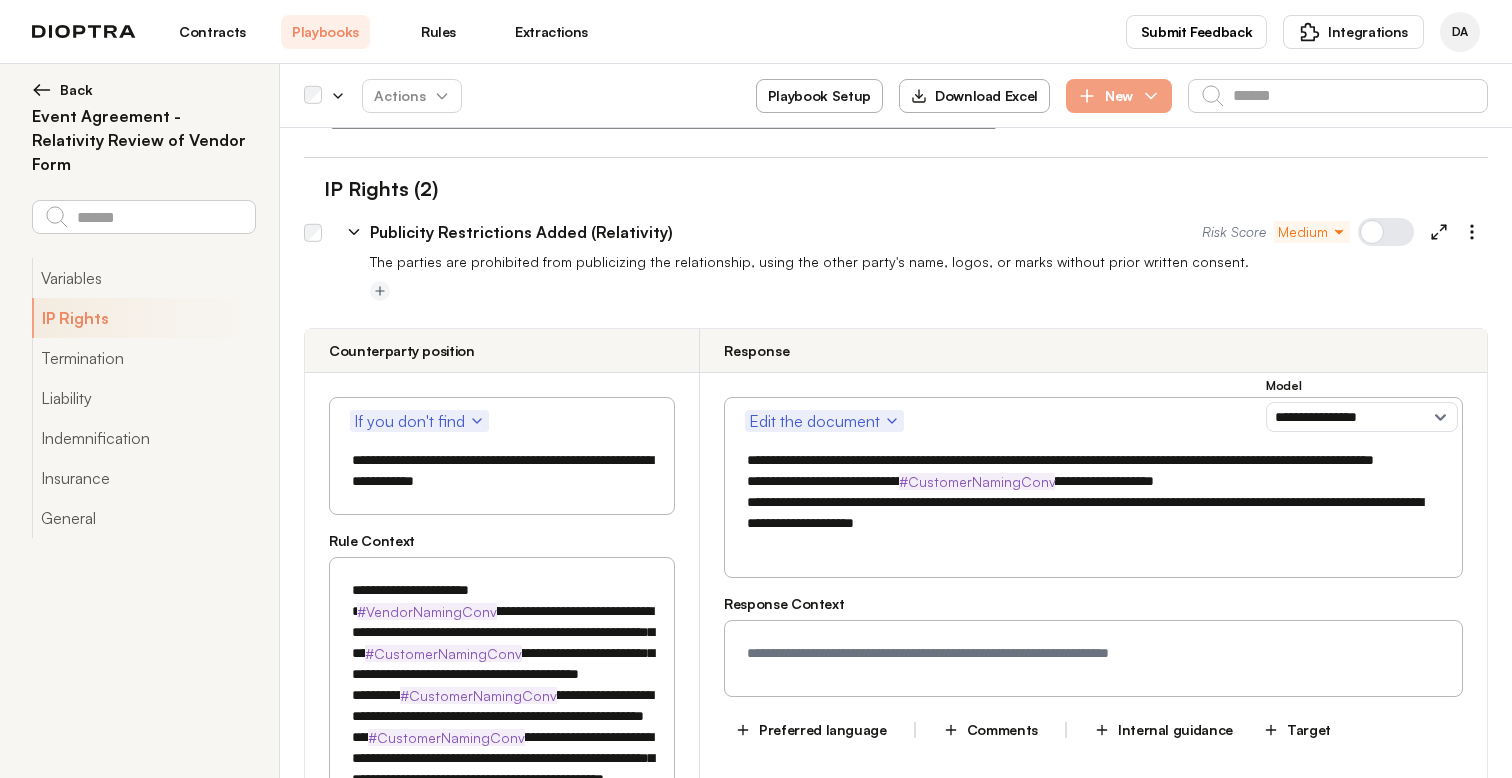 scroll, scrollTop: 1575, scrollLeft: 0, axis: vertical 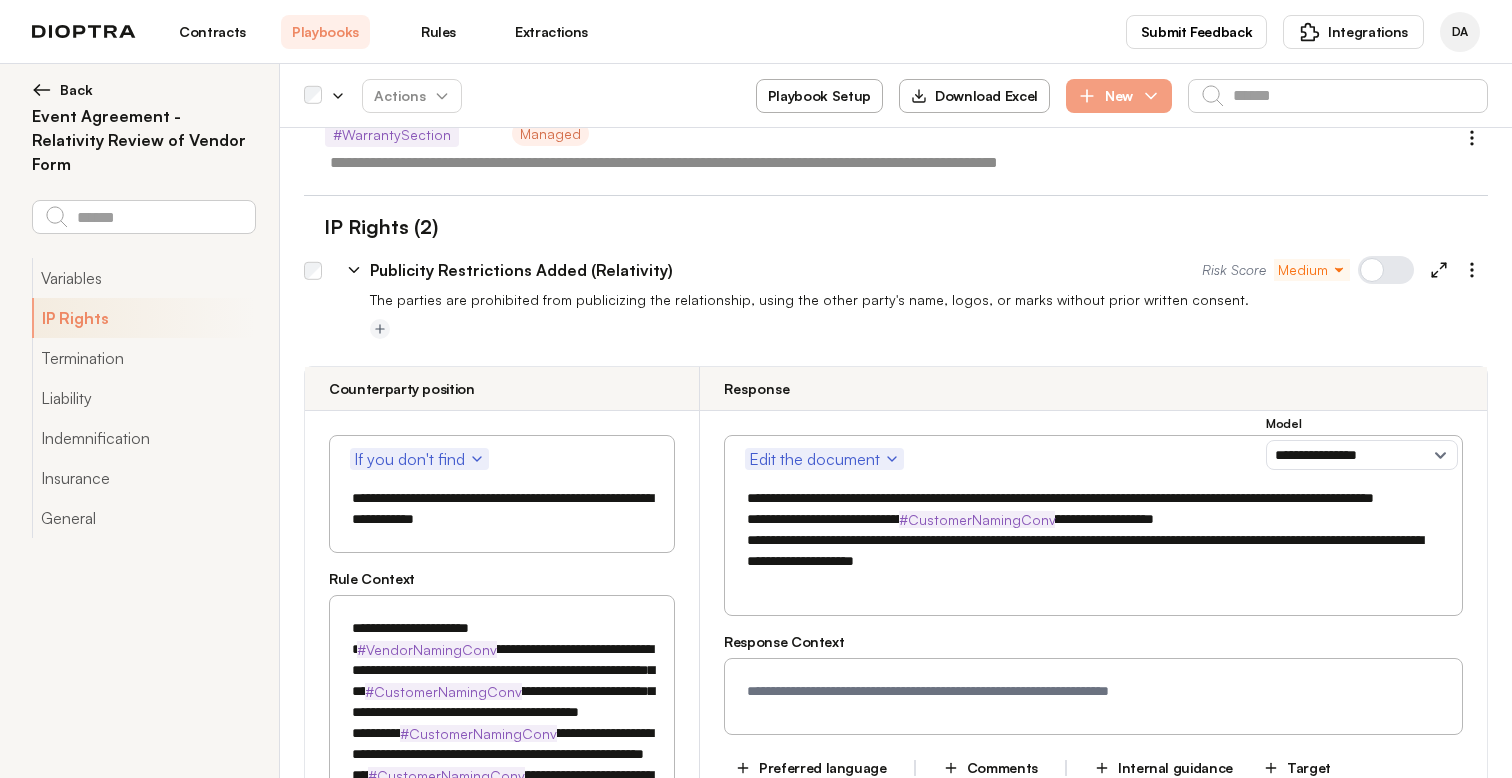 click 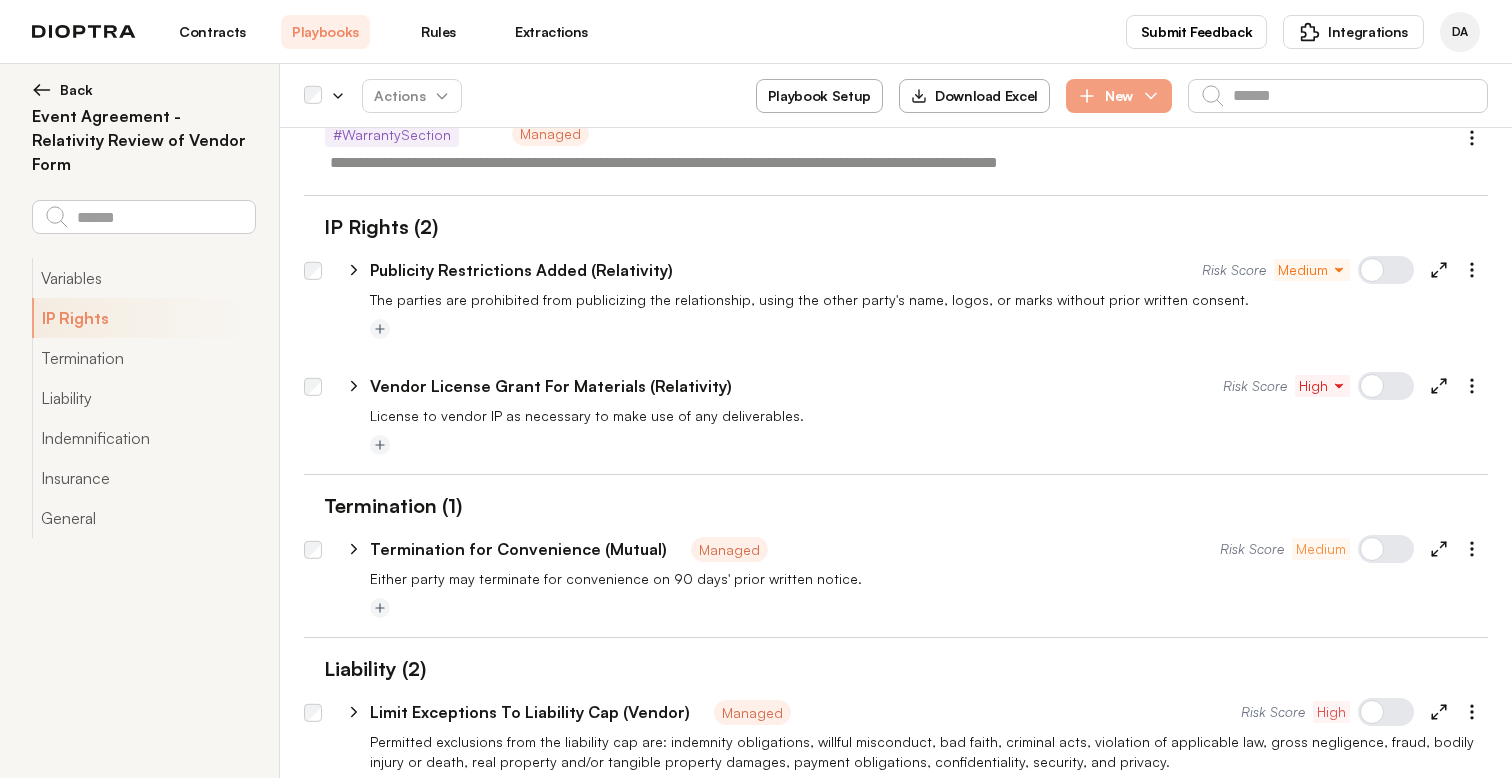 click 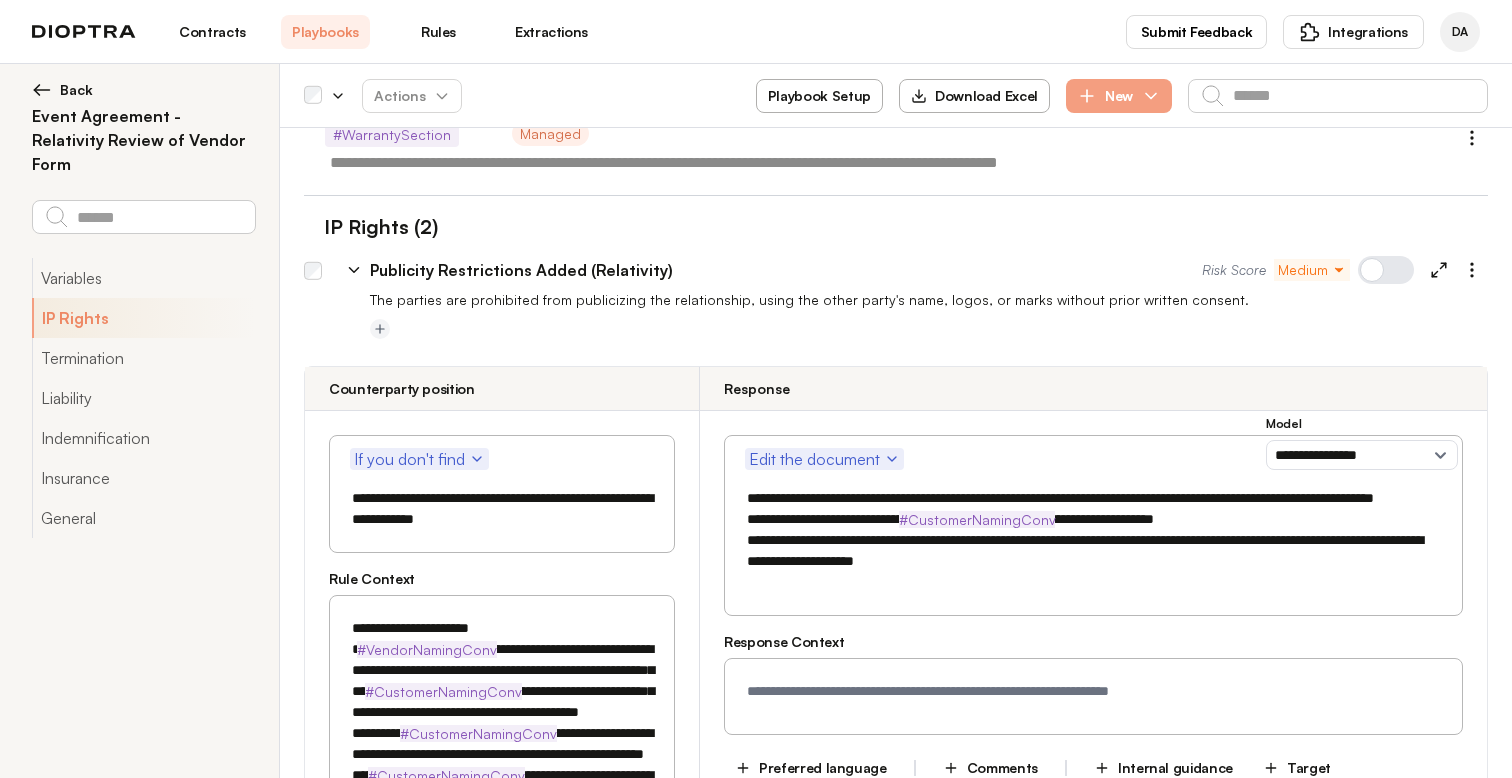 click 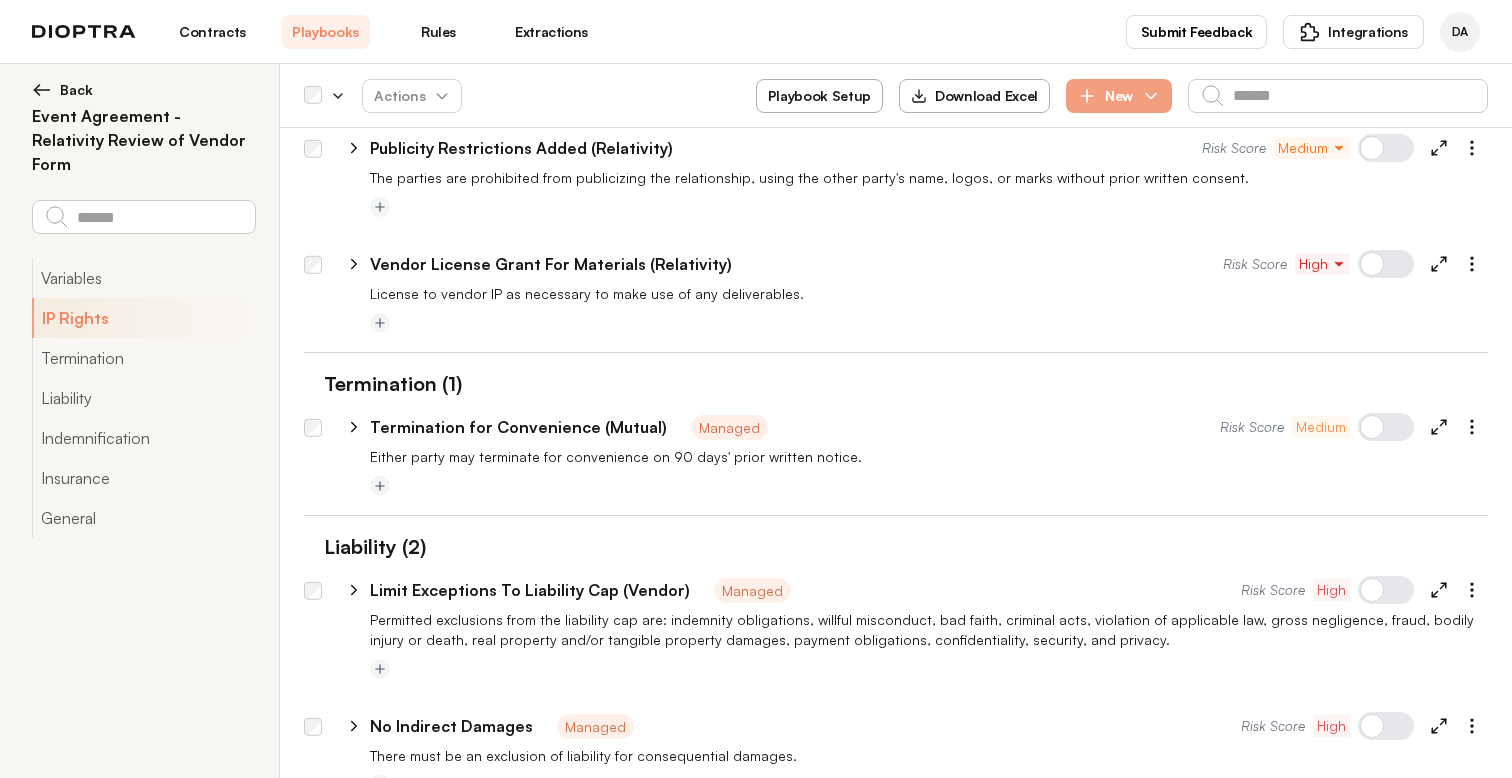 scroll, scrollTop: 1801, scrollLeft: 0, axis: vertical 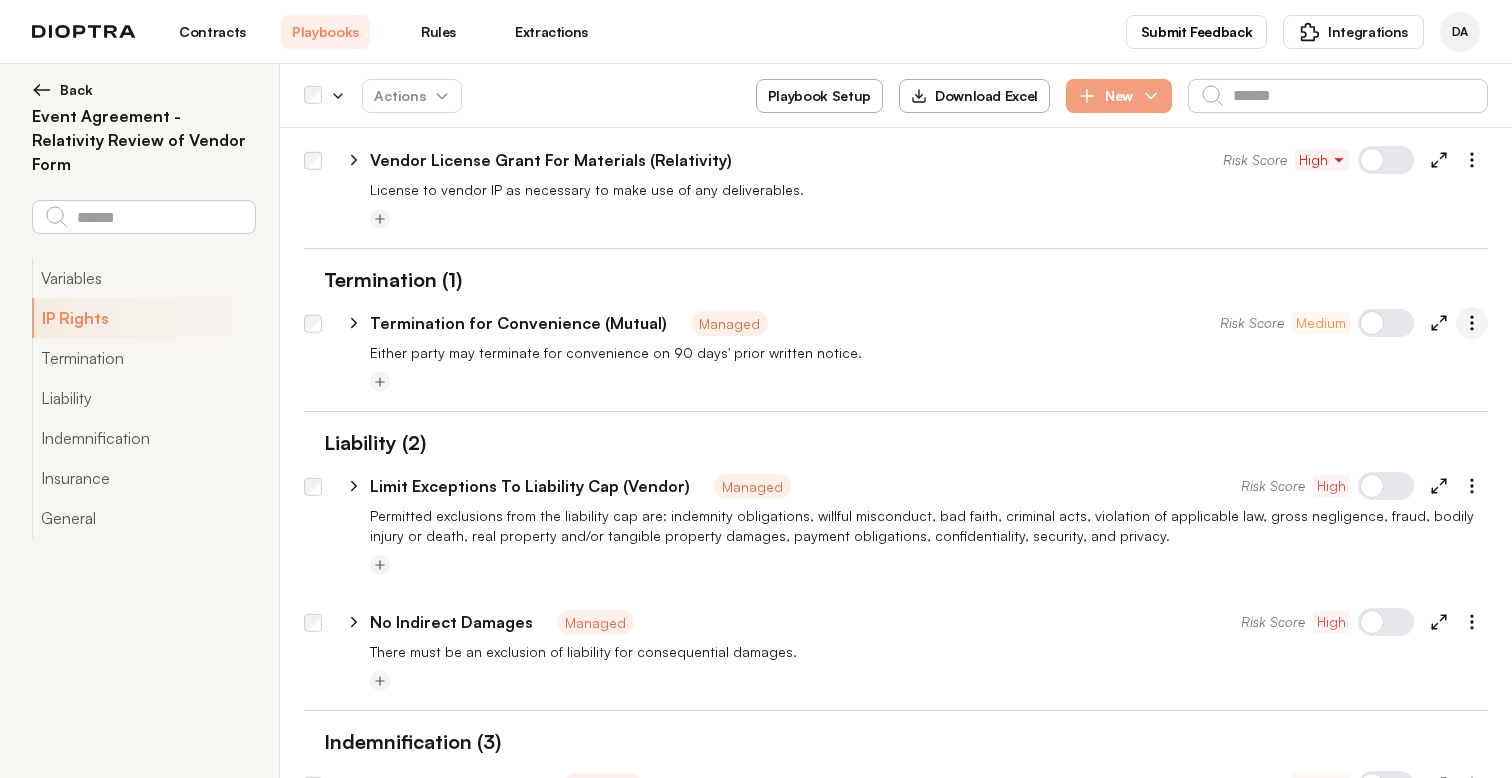 click 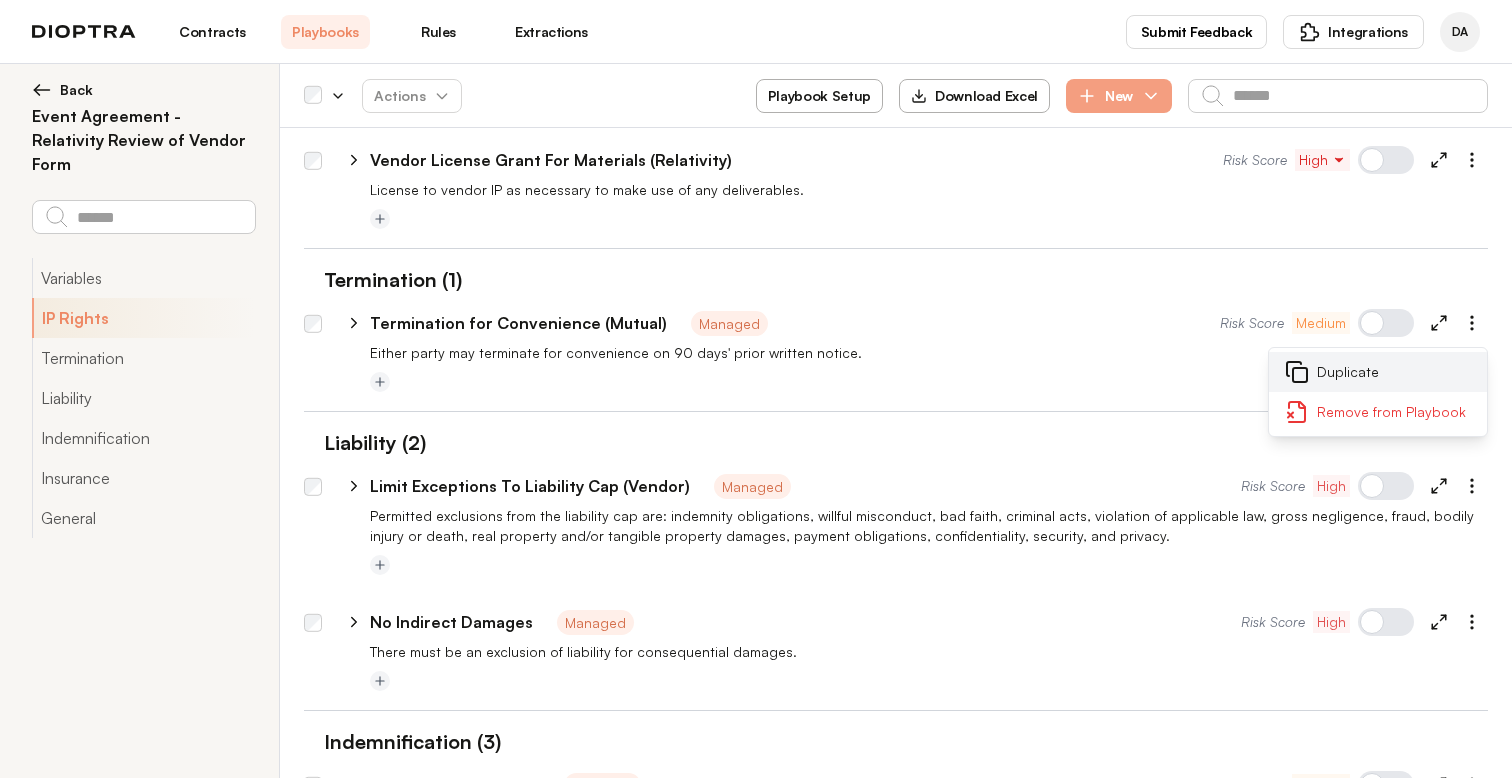 click on "Duplicate" at bounding box center (1378, 372) 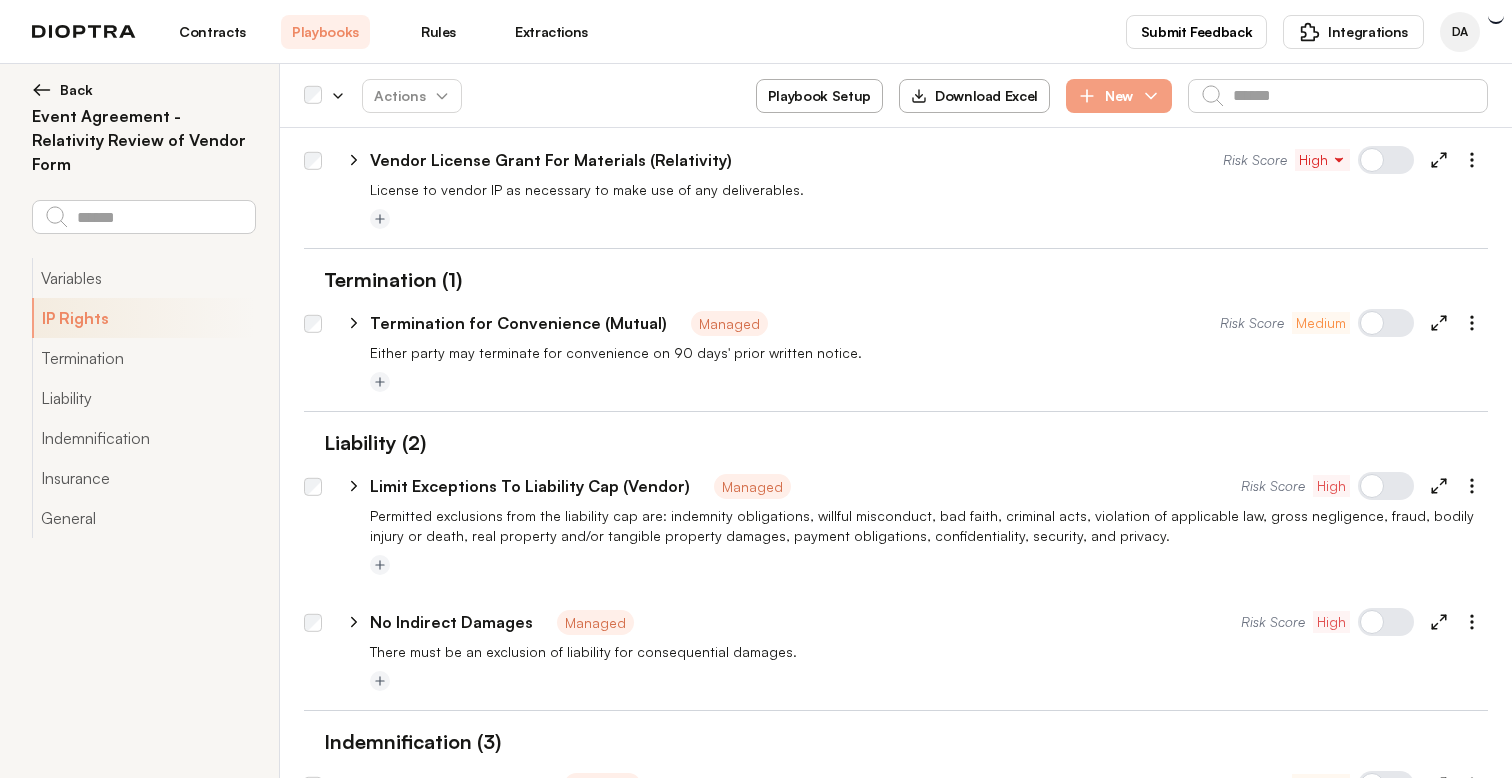 type on "*" 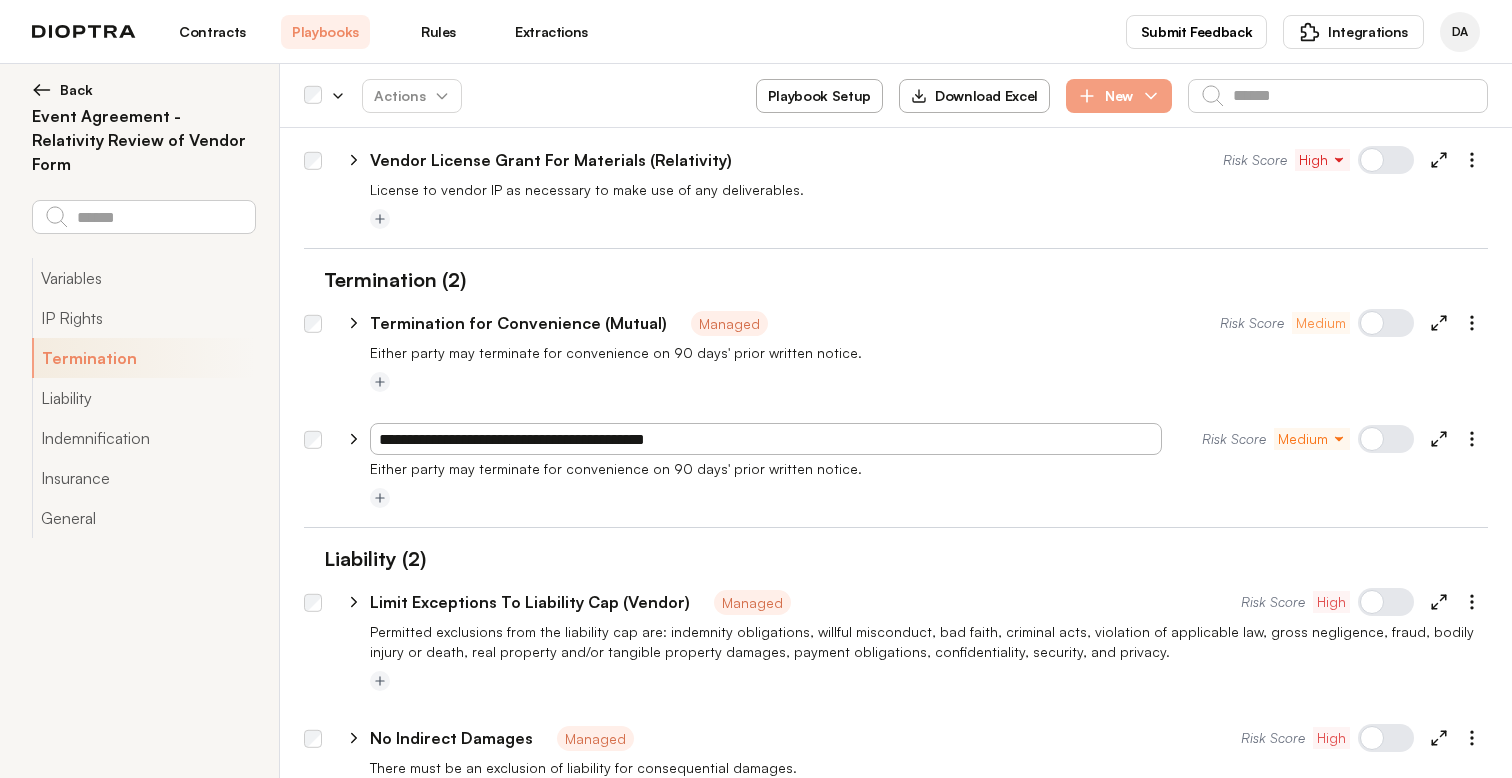 click on "**********" at bounding box center (766, 439) 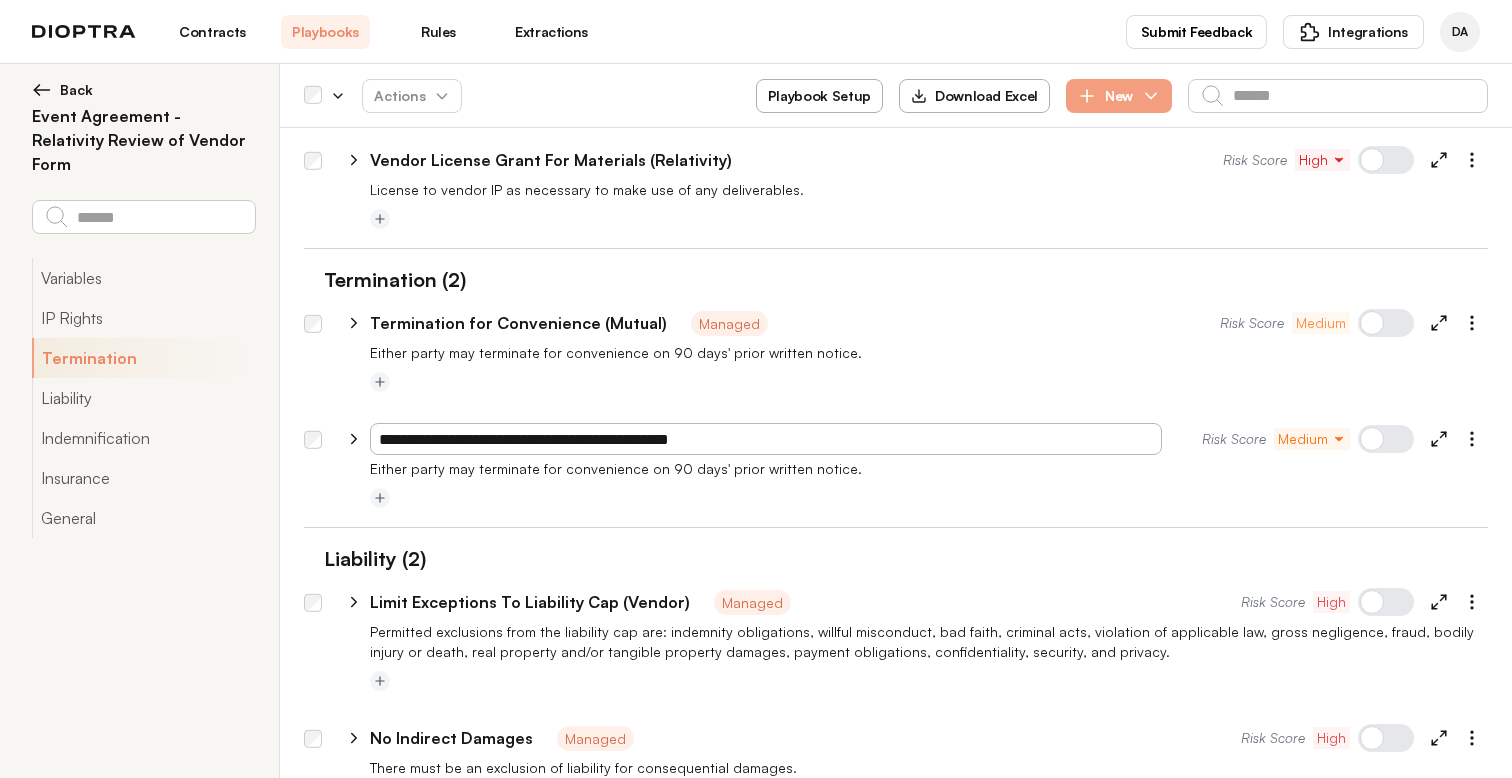 type on "**********" 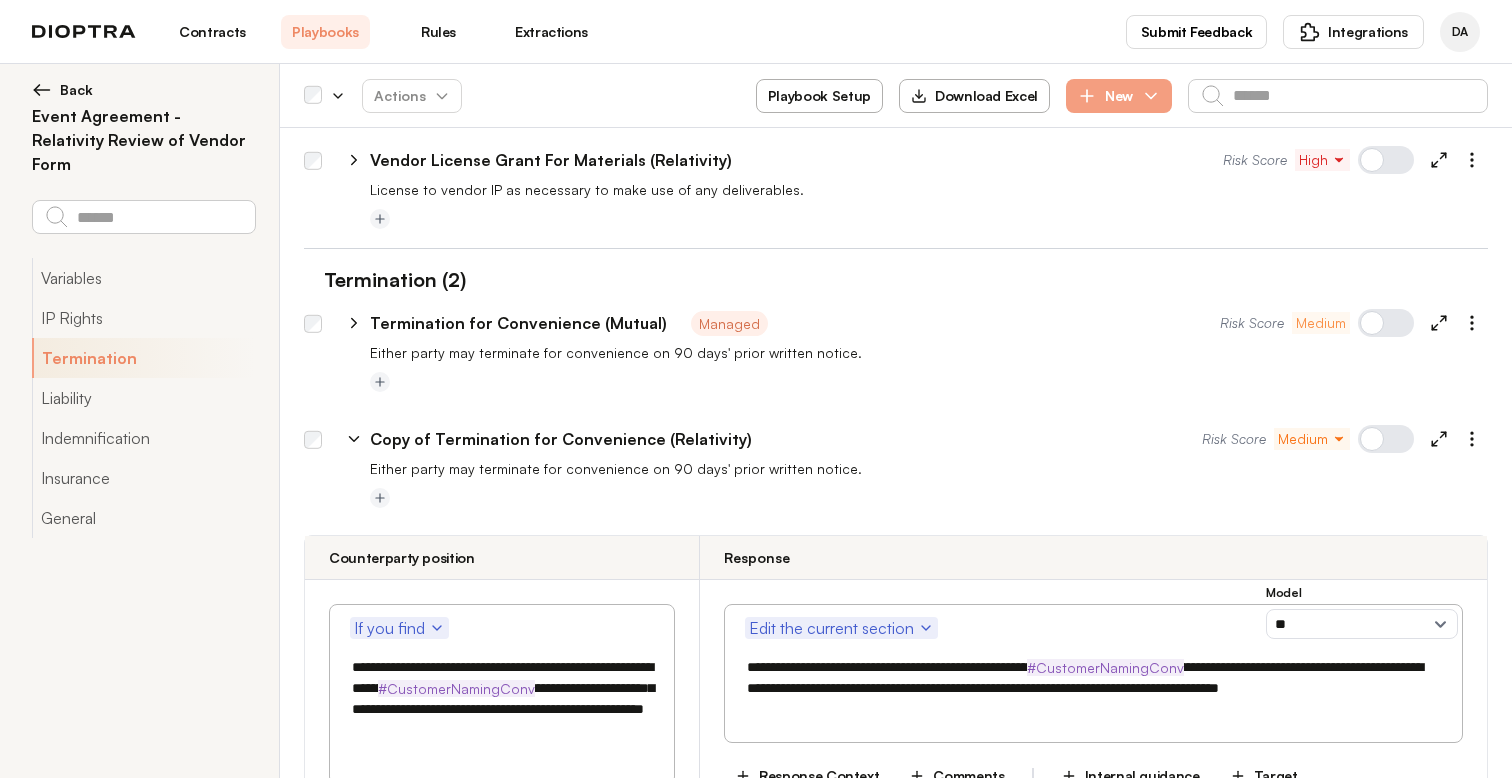 type on "*" 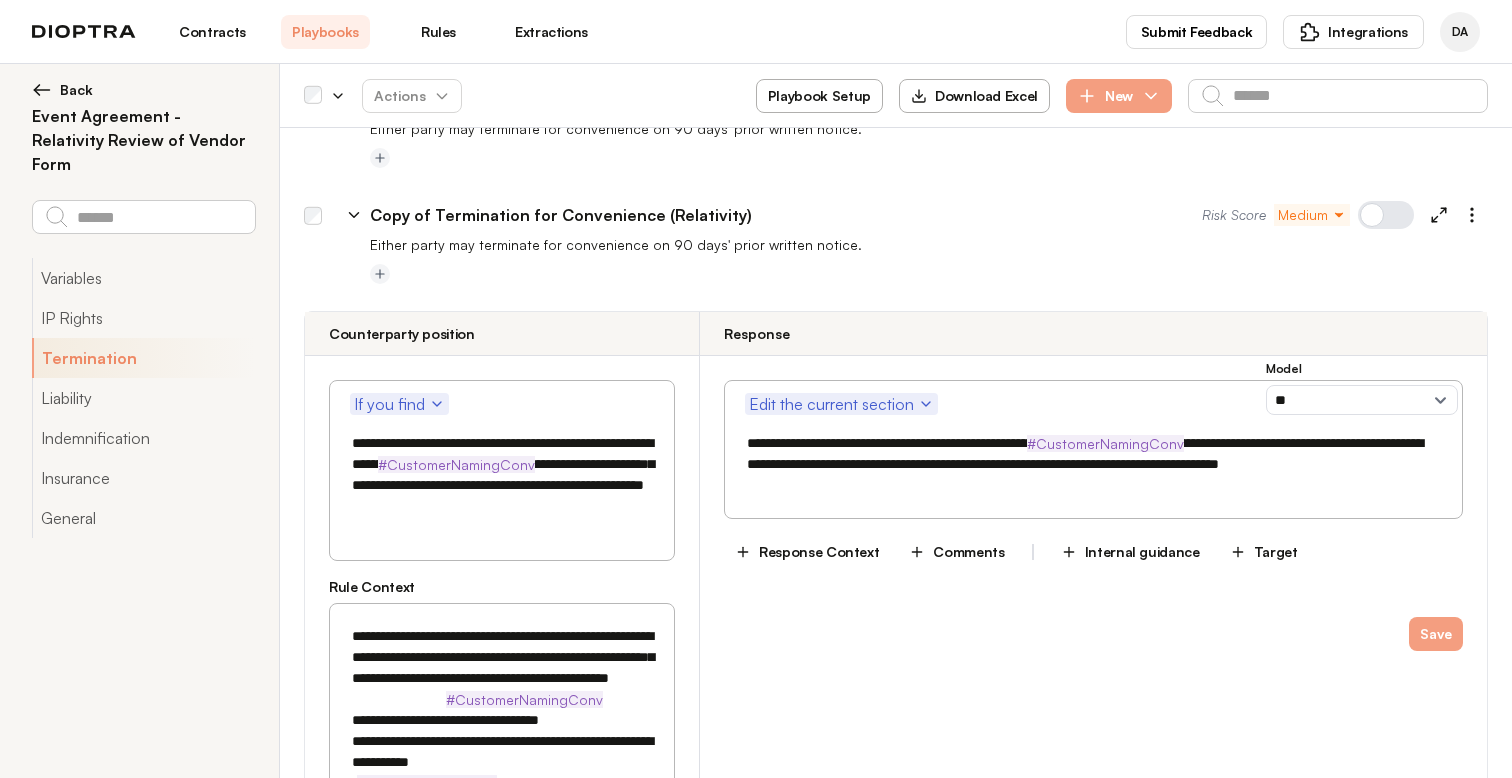 scroll, scrollTop: 2051, scrollLeft: 0, axis: vertical 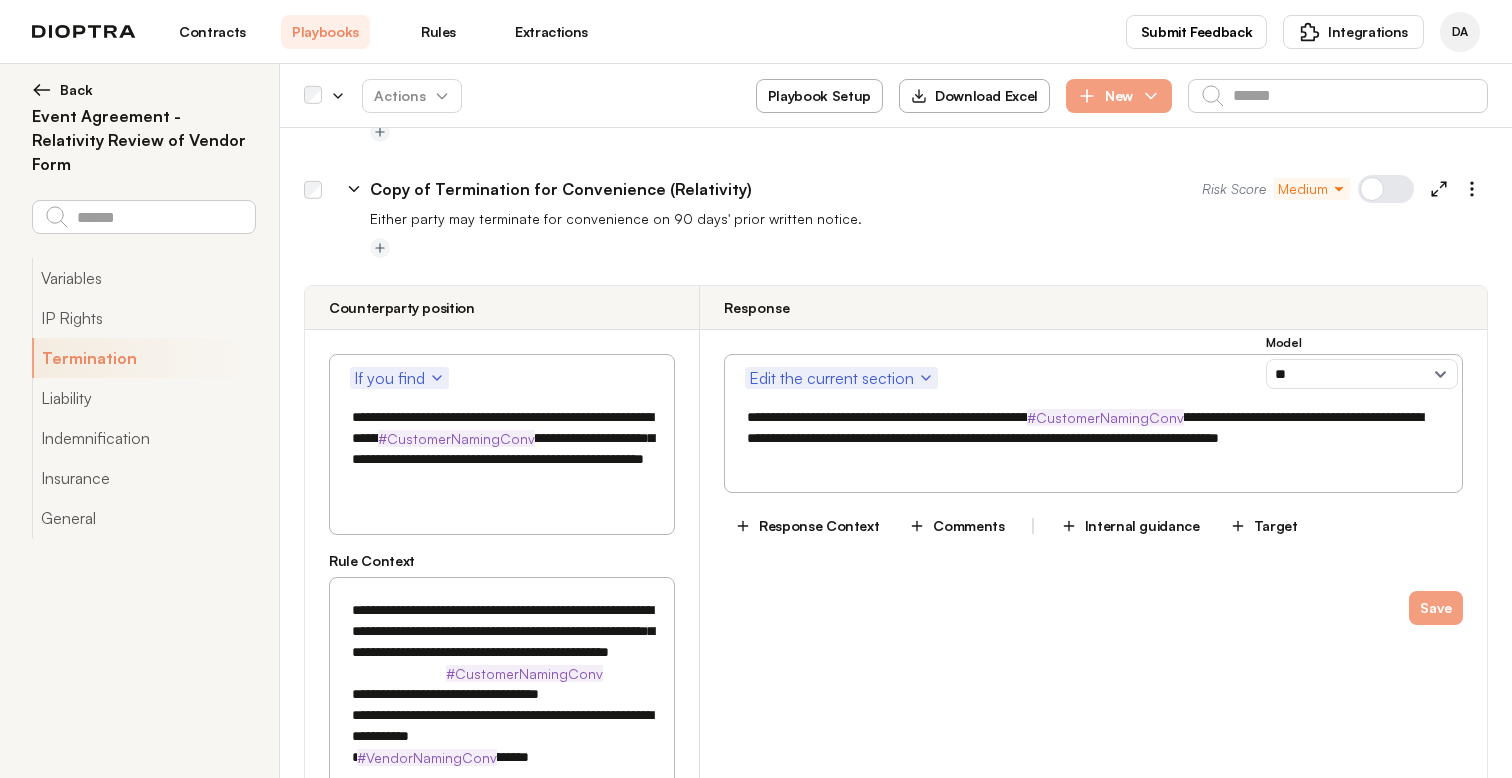 drag, startPoint x: 364, startPoint y: 417, endPoint x: 548, endPoint y: 420, distance: 184.02446 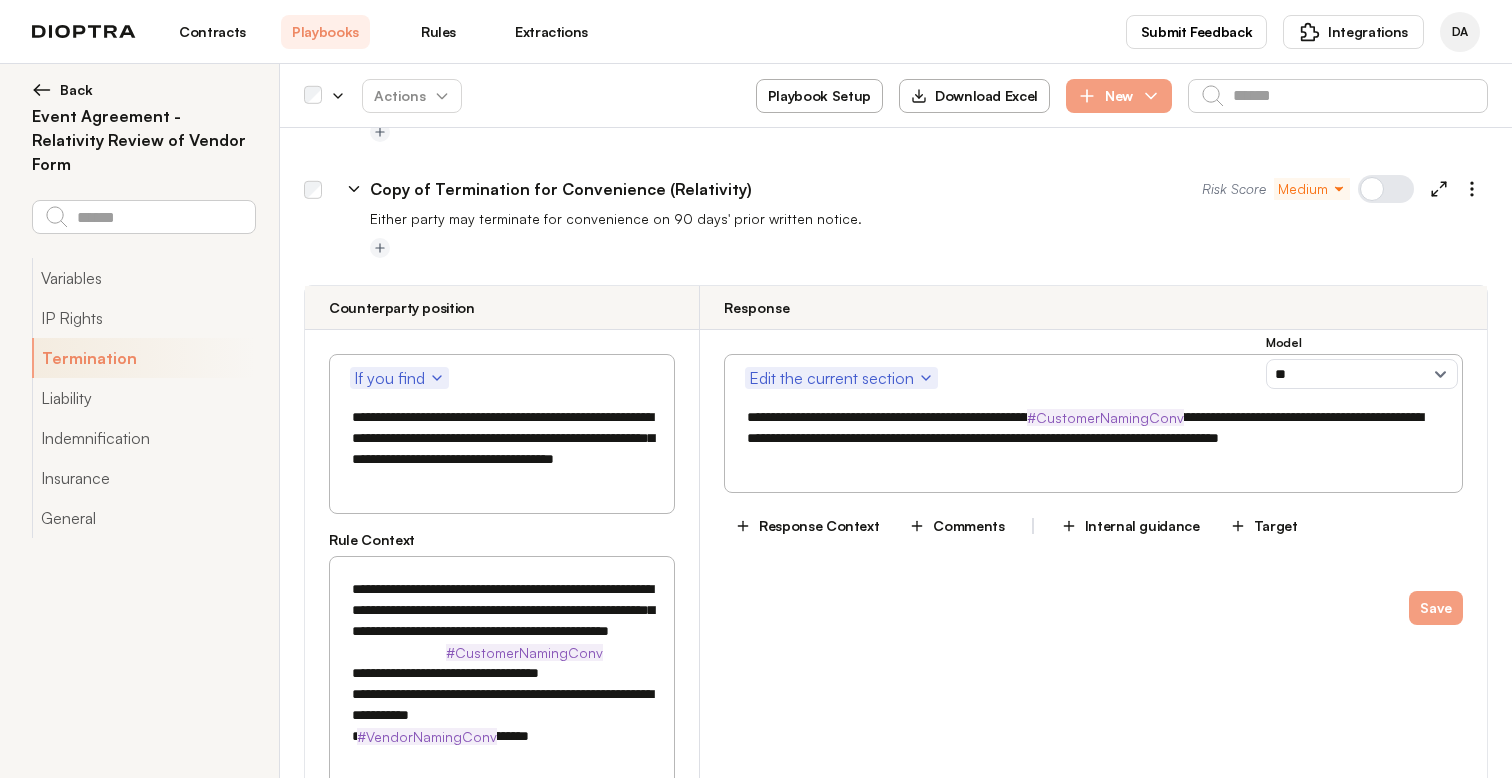 click on "**********" at bounding box center [502, 449] 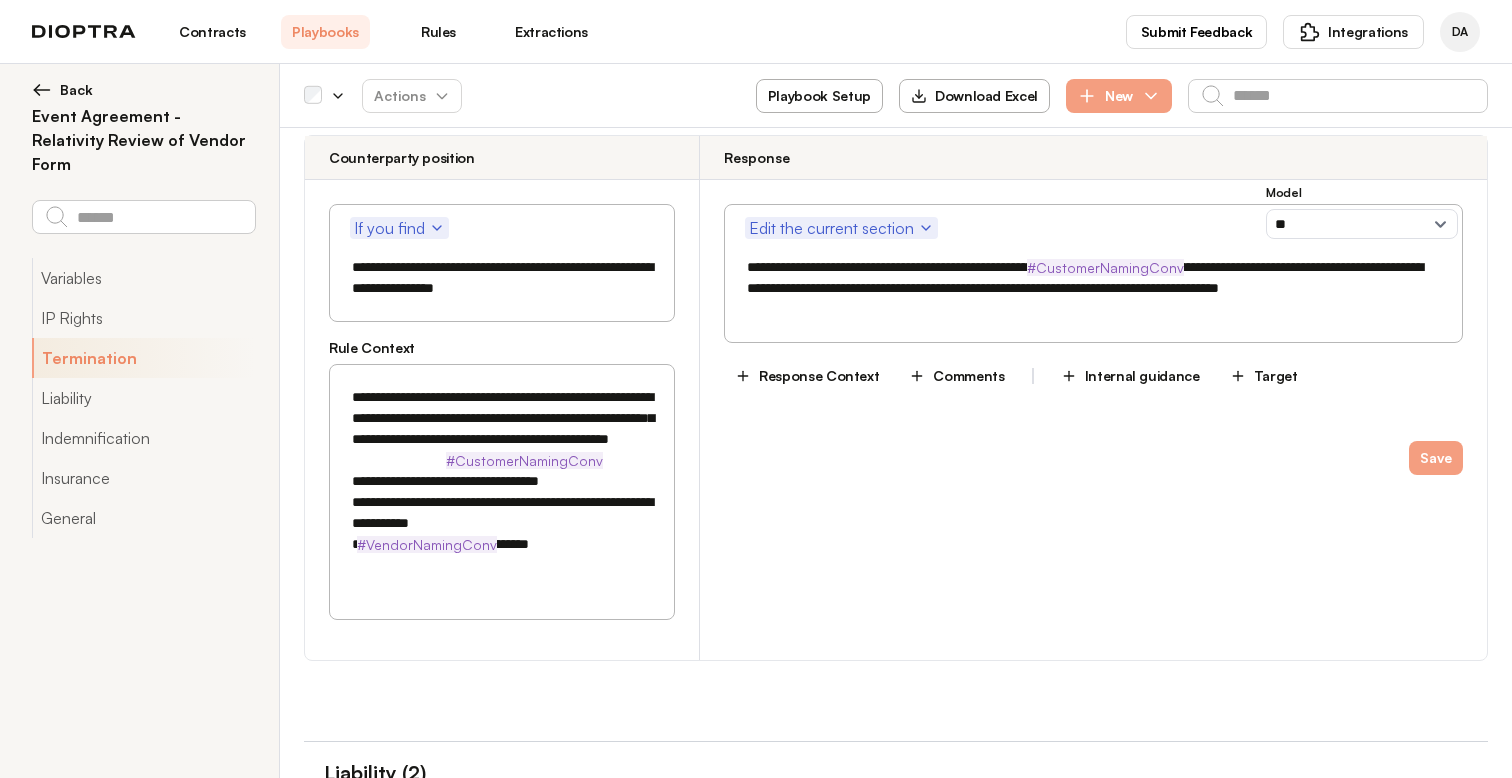 scroll, scrollTop: 2202, scrollLeft: 0, axis: vertical 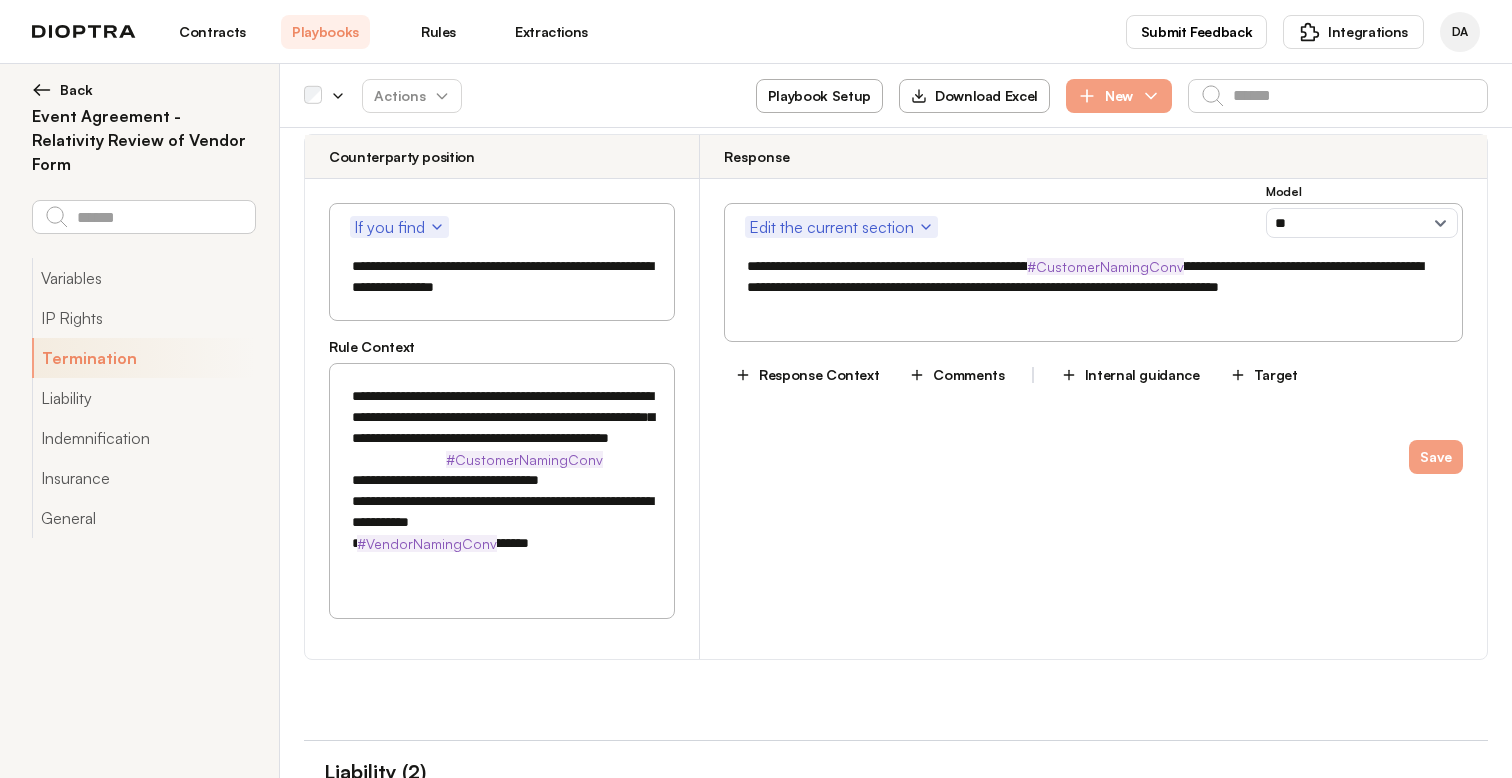 type on "**********" 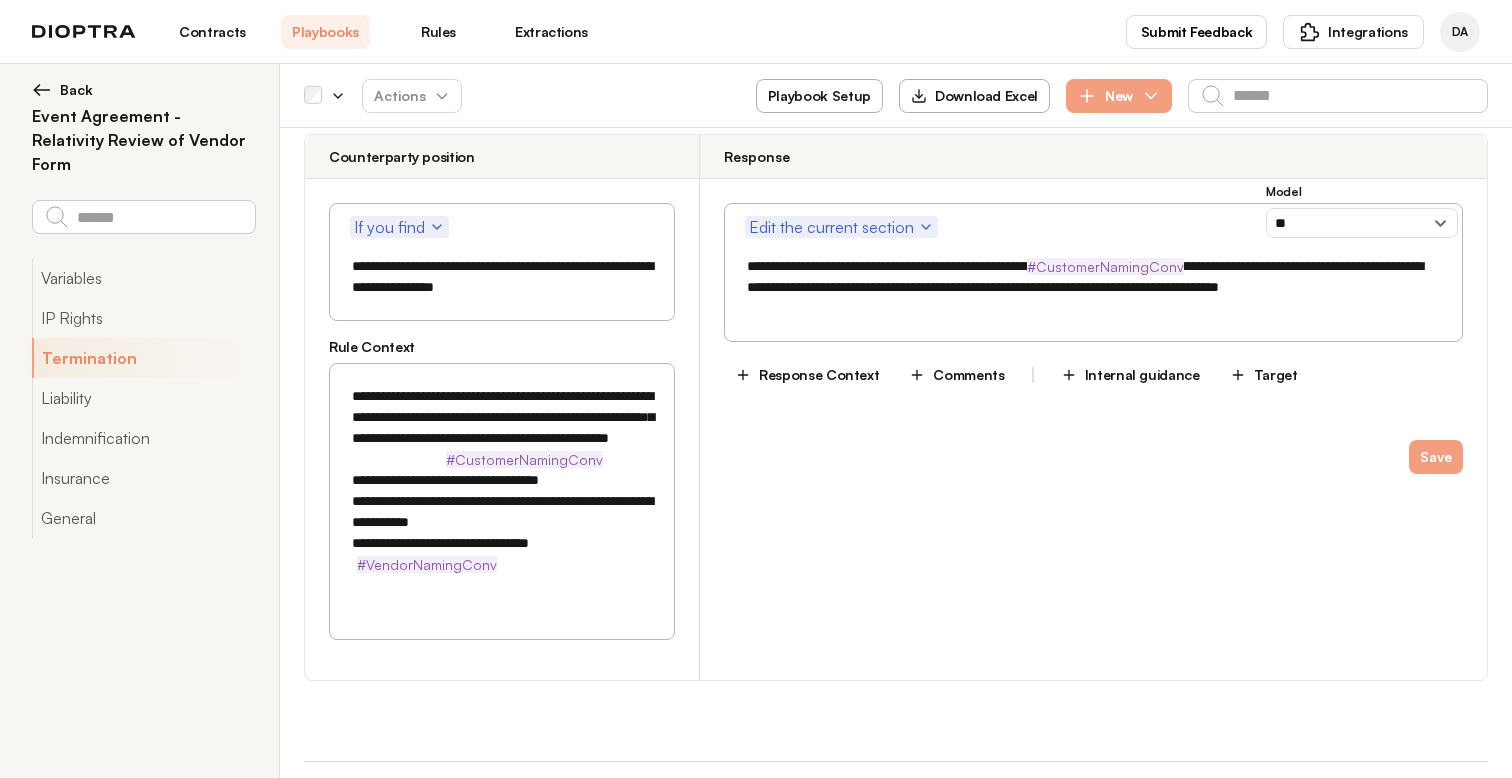click on "**********" at bounding box center (502, 480) 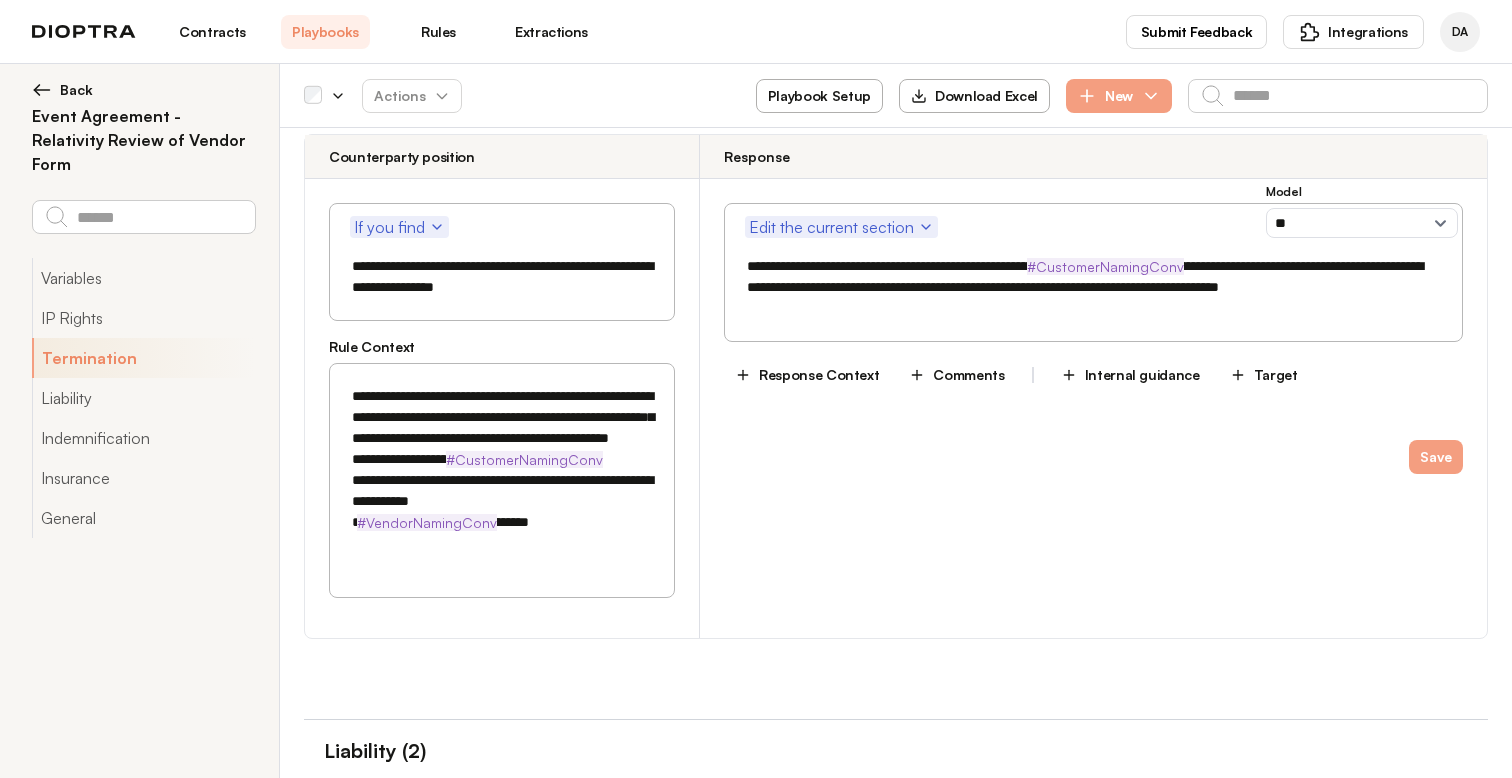 type on "**********" 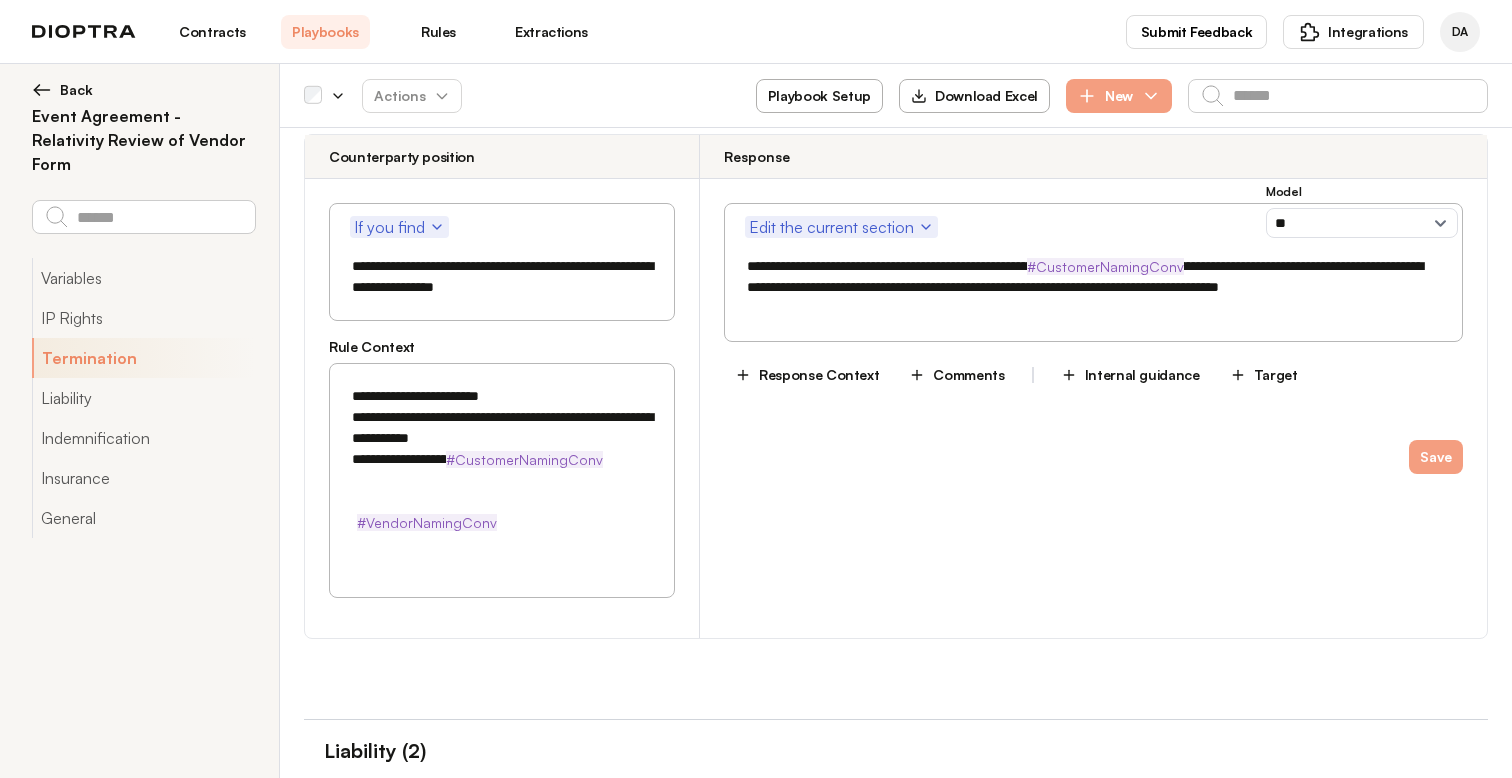 type on "*" 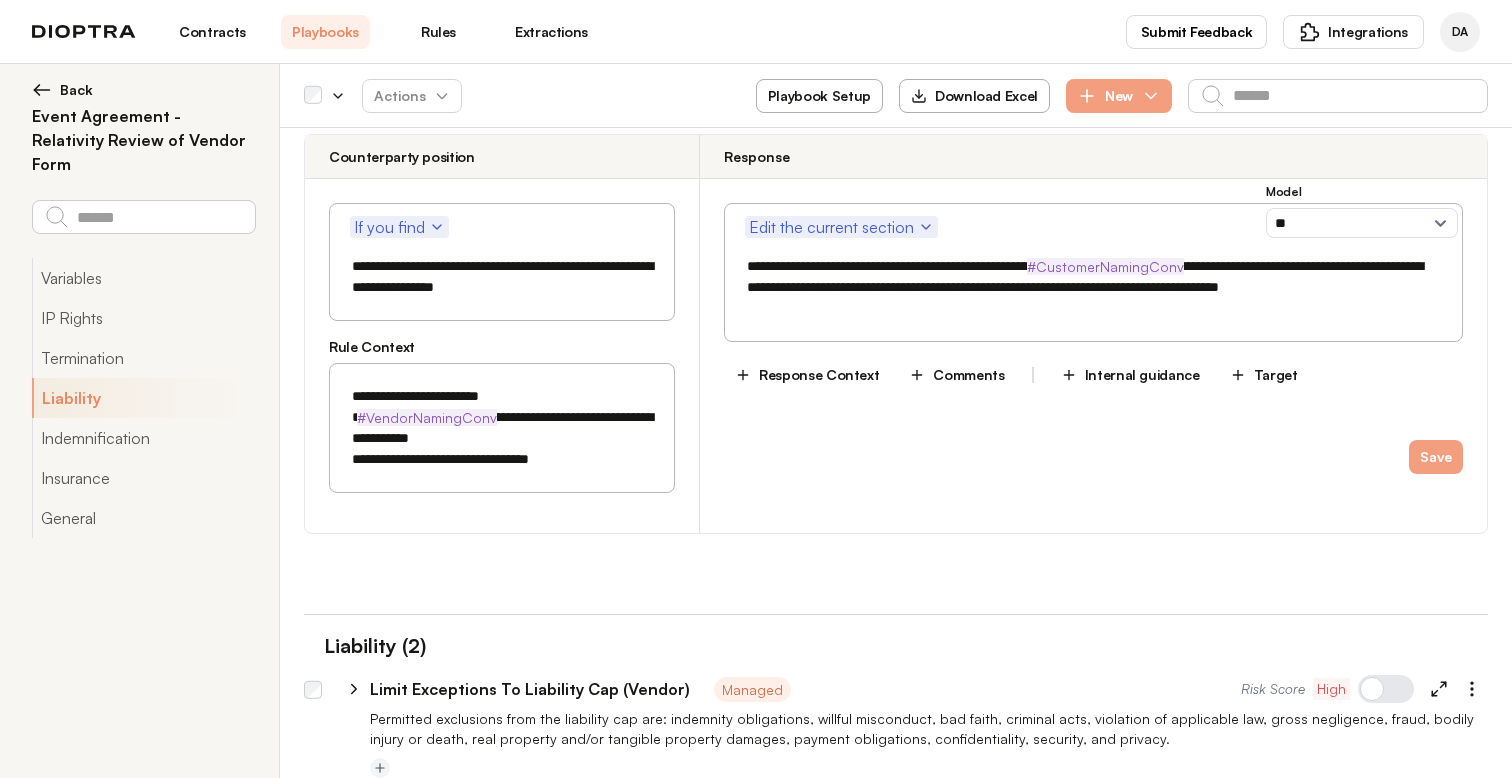 drag, startPoint x: 359, startPoint y: 416, endPoint x: 594, endPoint y: 575, distance: 283.73578 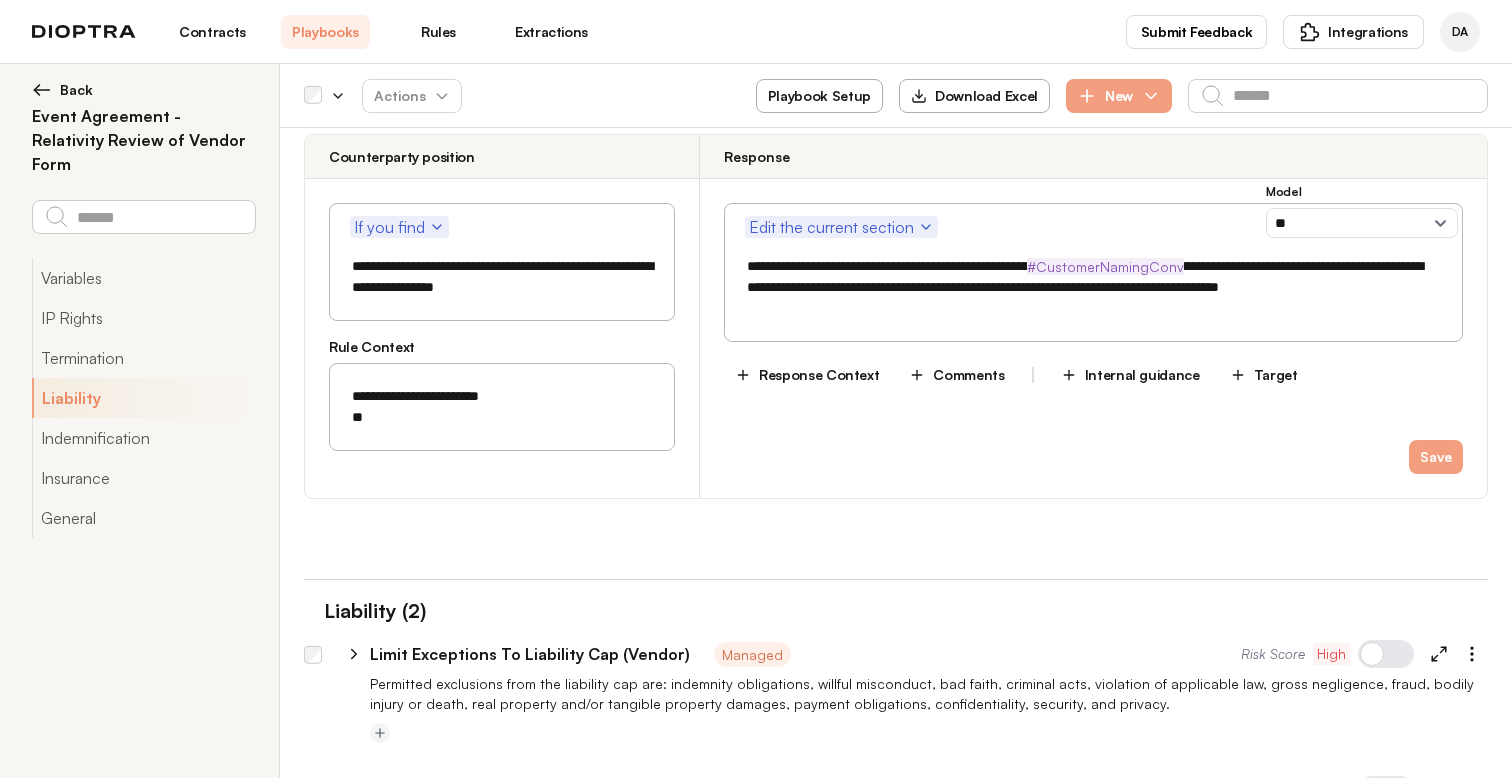 paste on "**********" 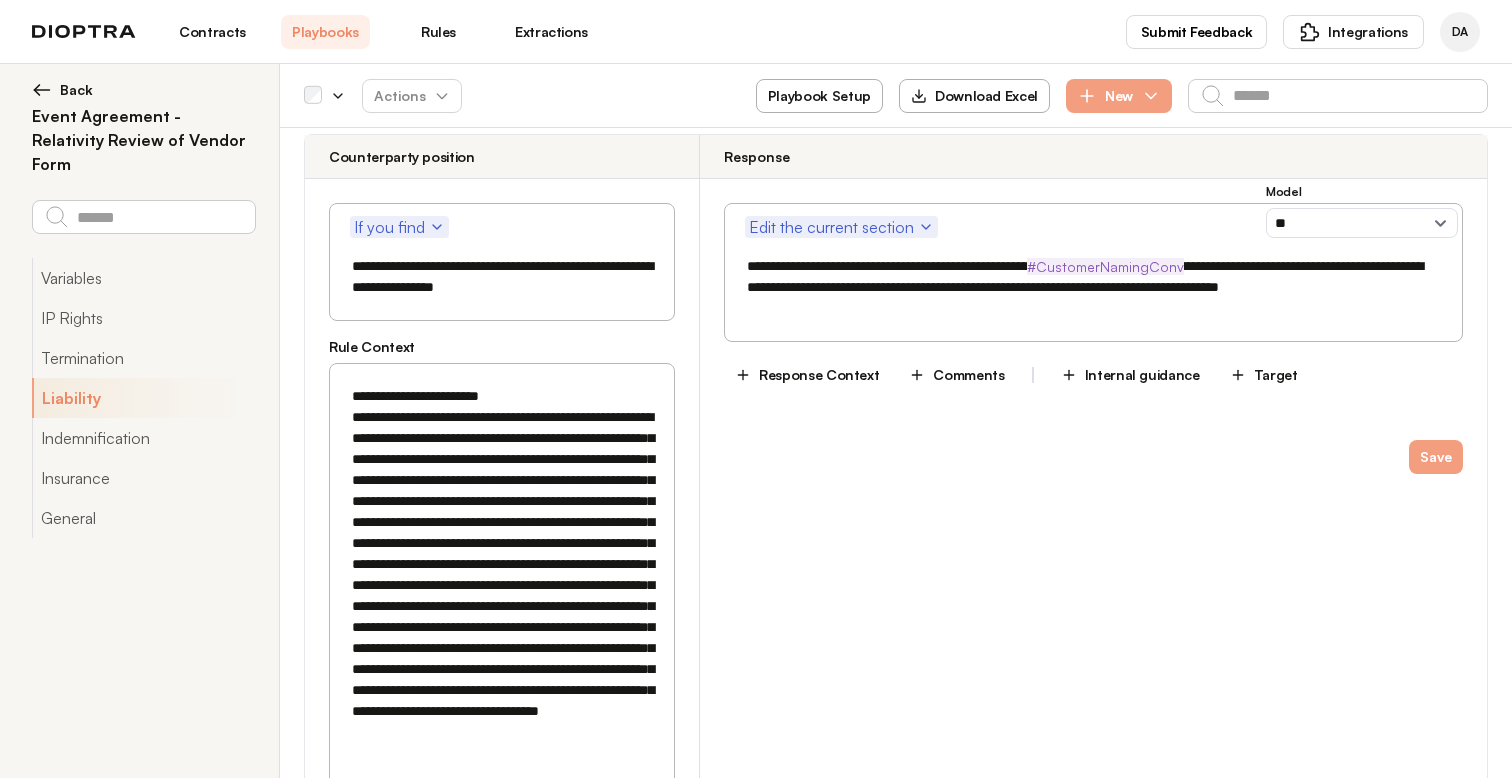 click on "**********" at bounding box center [502, 596] 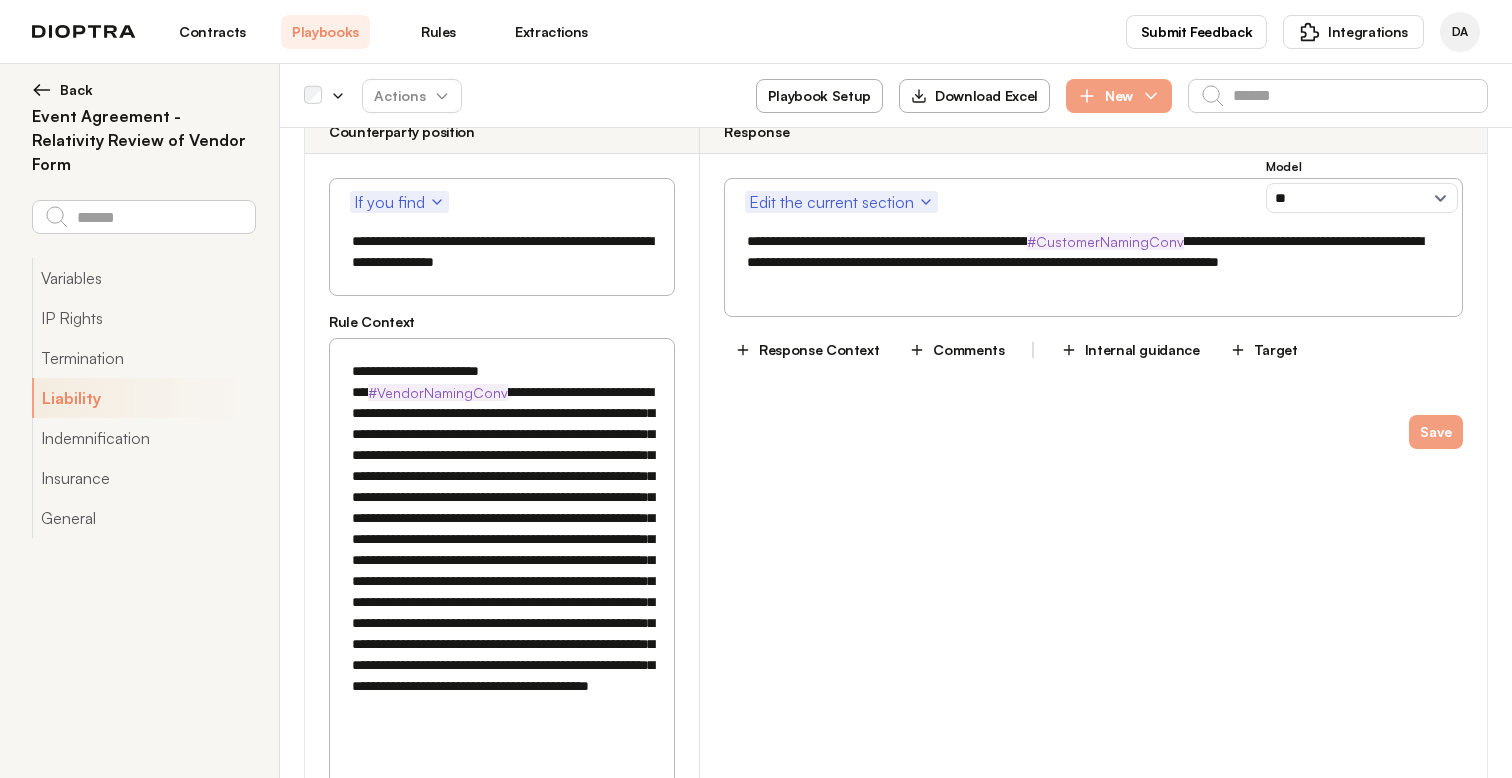 scroll, scrollTop: 2231, scrollLeft: 0, axis: vertical 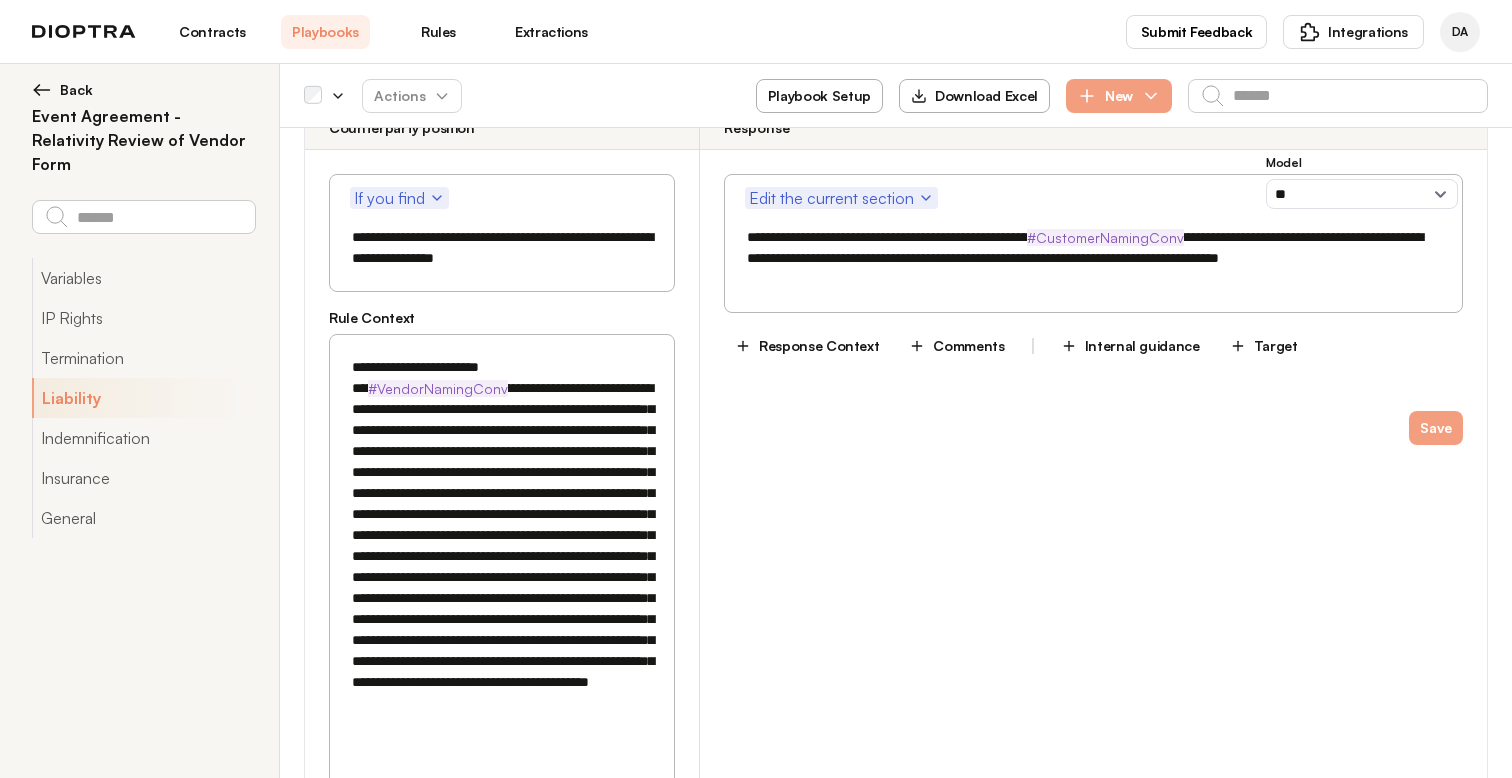 click on "**********" at bounding box center [502, 577] 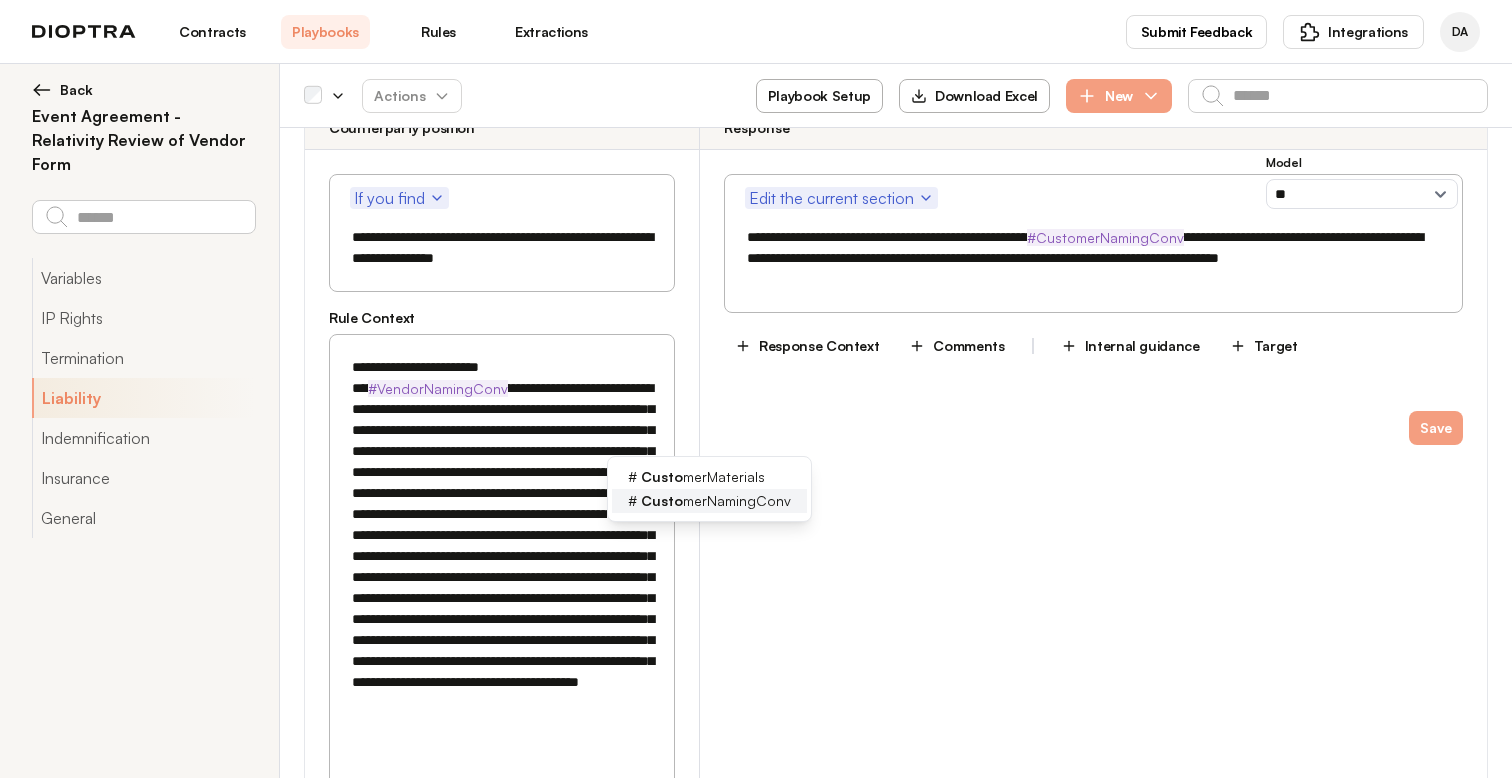 click on "Custo merNamingConv" at bounding box center [716, 501] 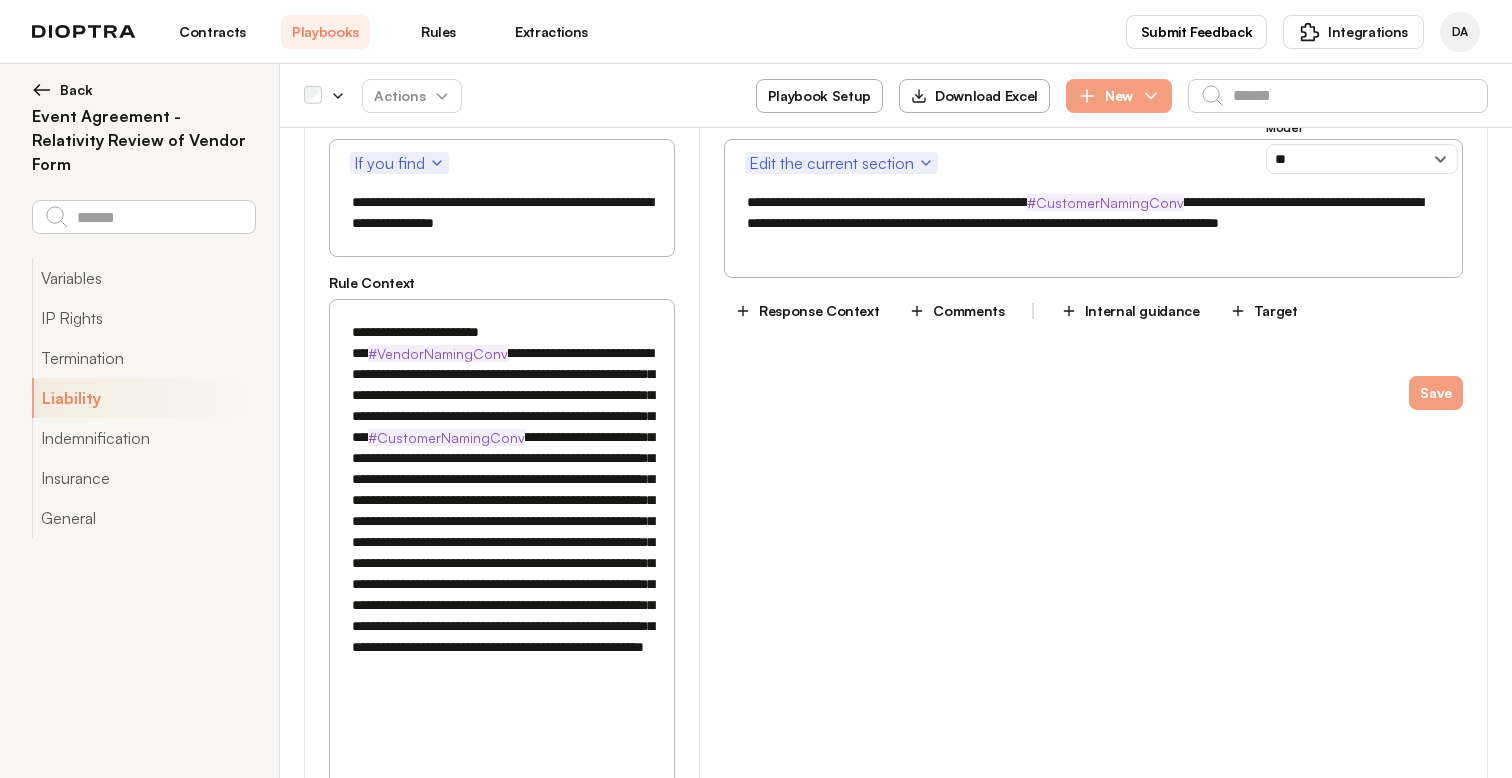 scroll, scrollTop: 2270, scrollLeft: 0, axis: vertical 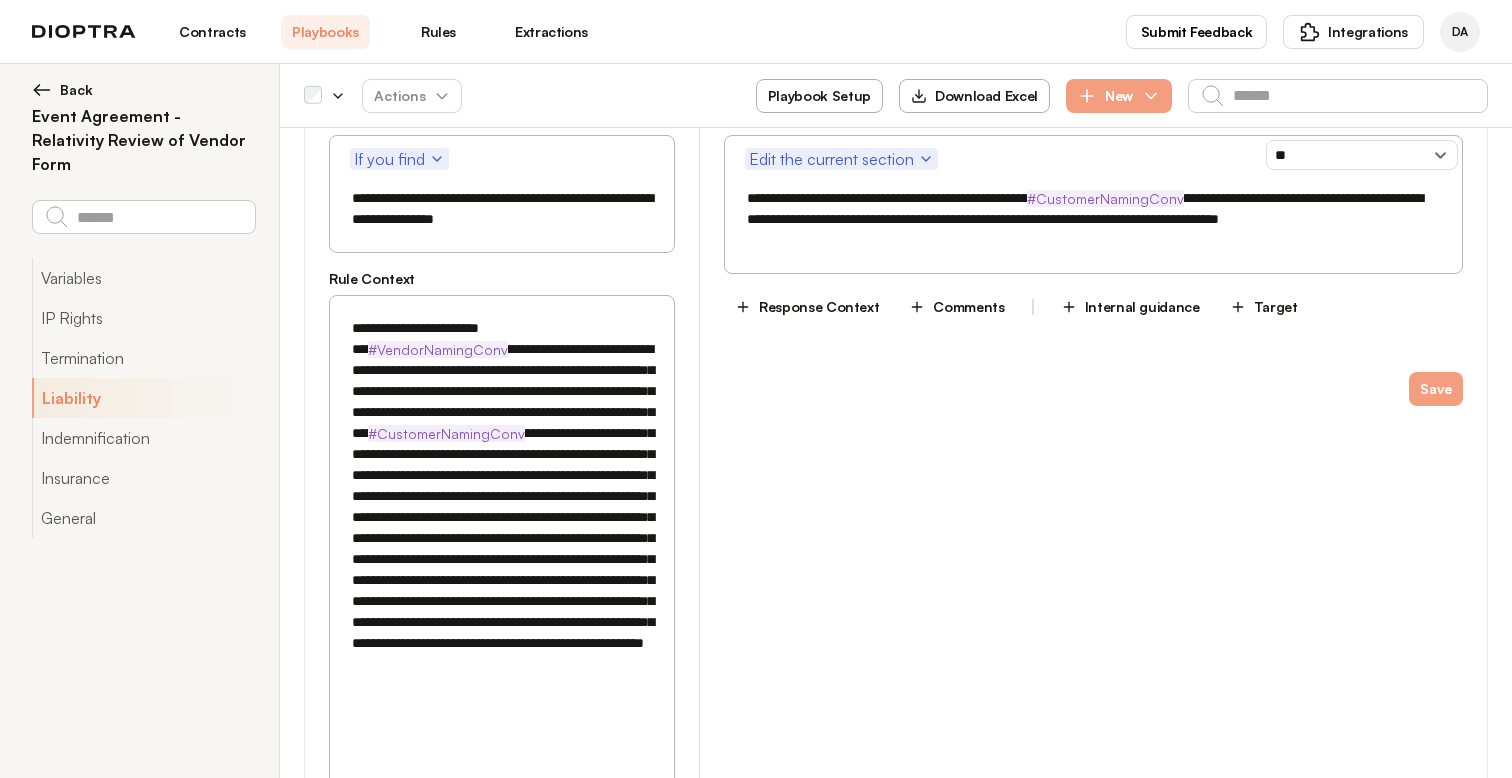 drag, startPoint x: 464, startPoint y: 458, endPoint x: 404, endPoint y: 457, distance: 60.00833 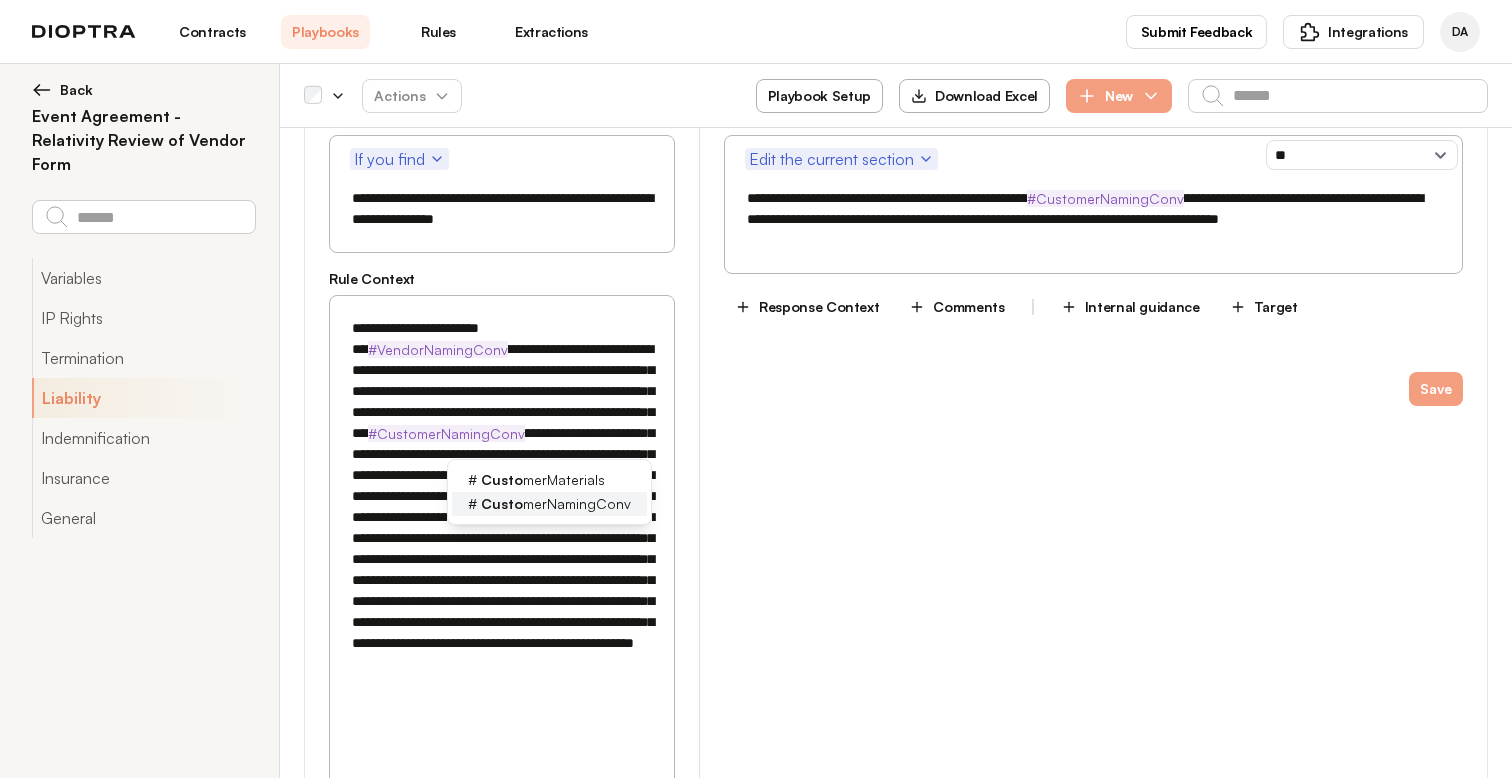 click on "# Custo merNamingConv" at bounding box center [549, 504] 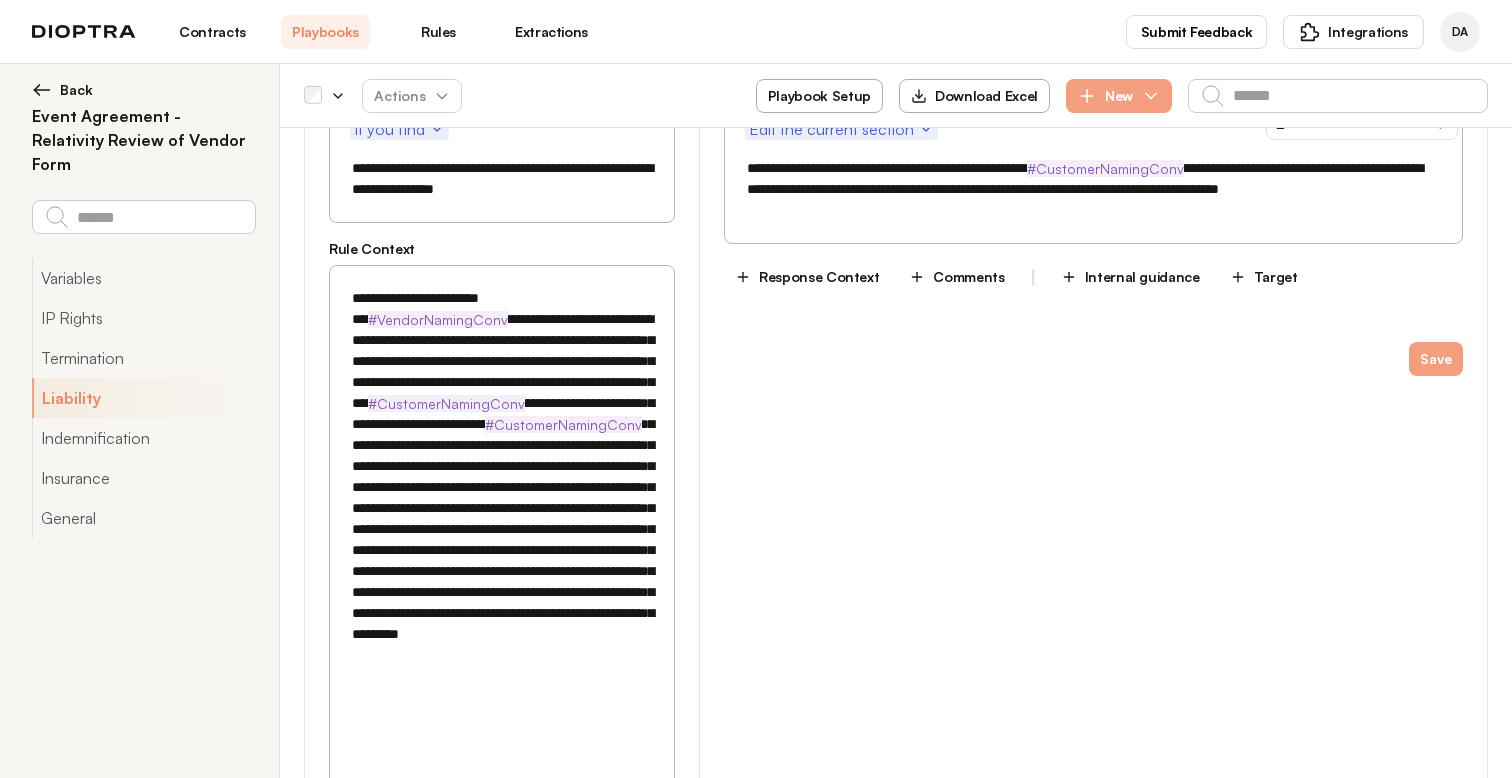 scroll, scrollTop: 2304, scrollLeft: 0, axis: vertical 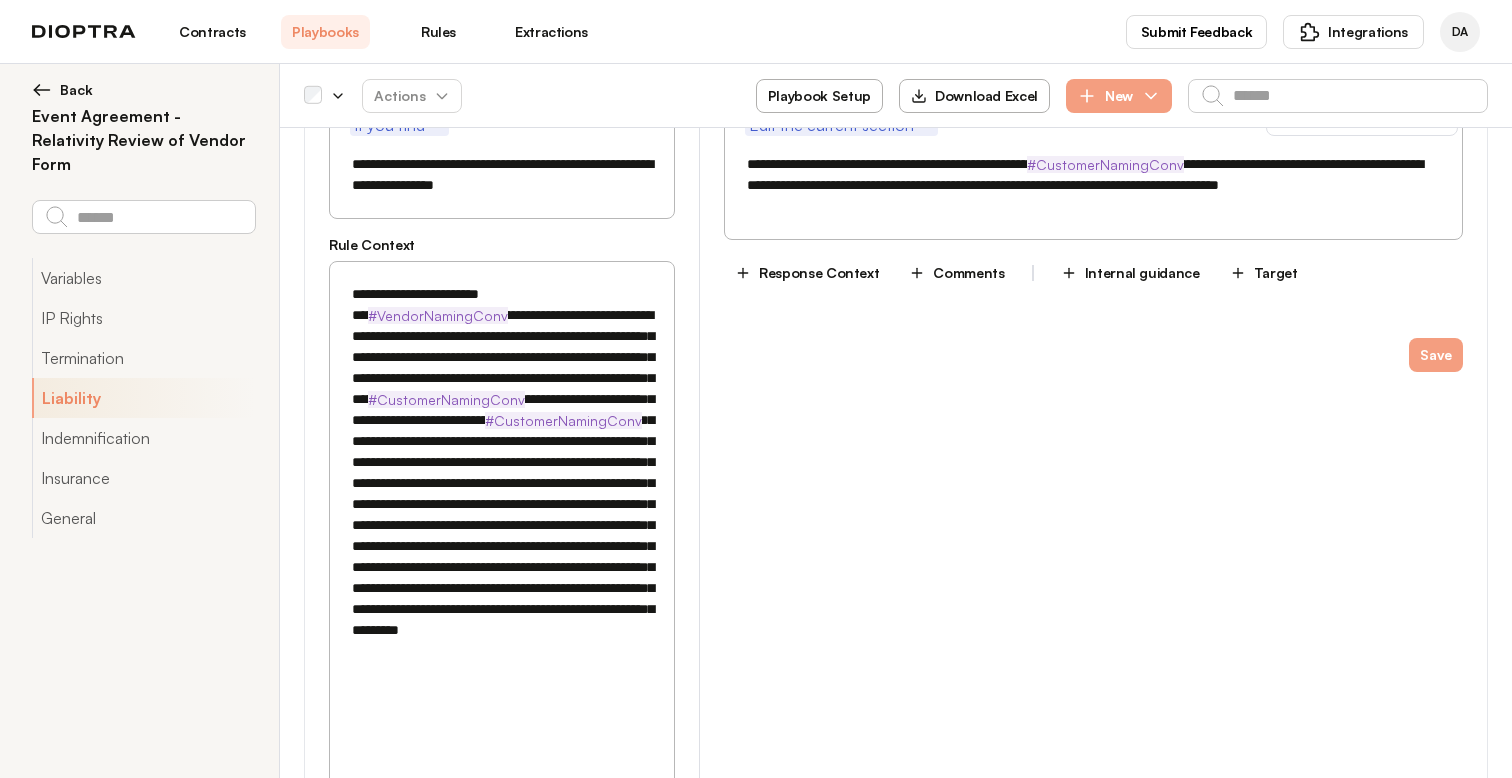 click on "**********" at bounding box center (502, 504) 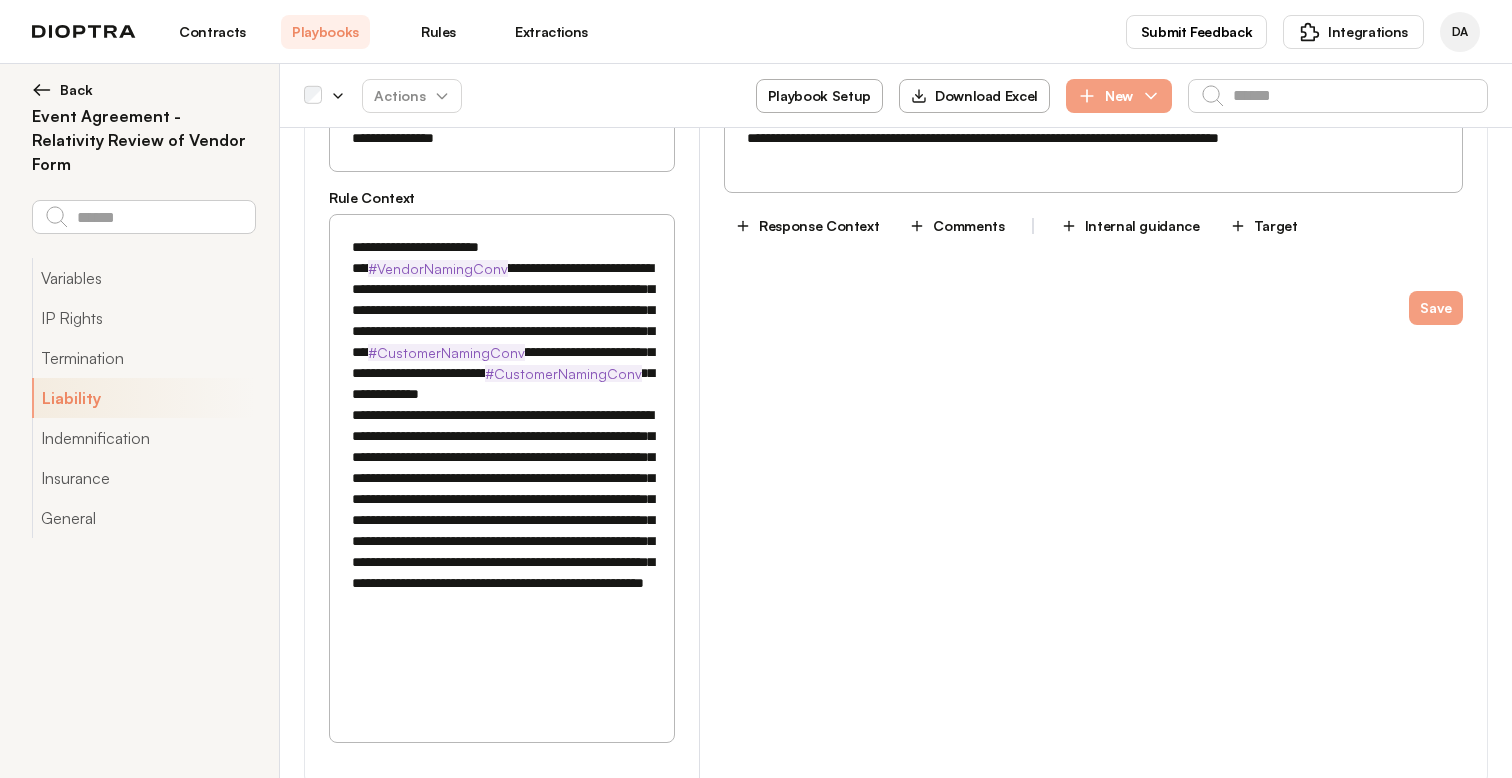 scroll, scrollTop: 2358, scrollLeft: 0, axis: vertical 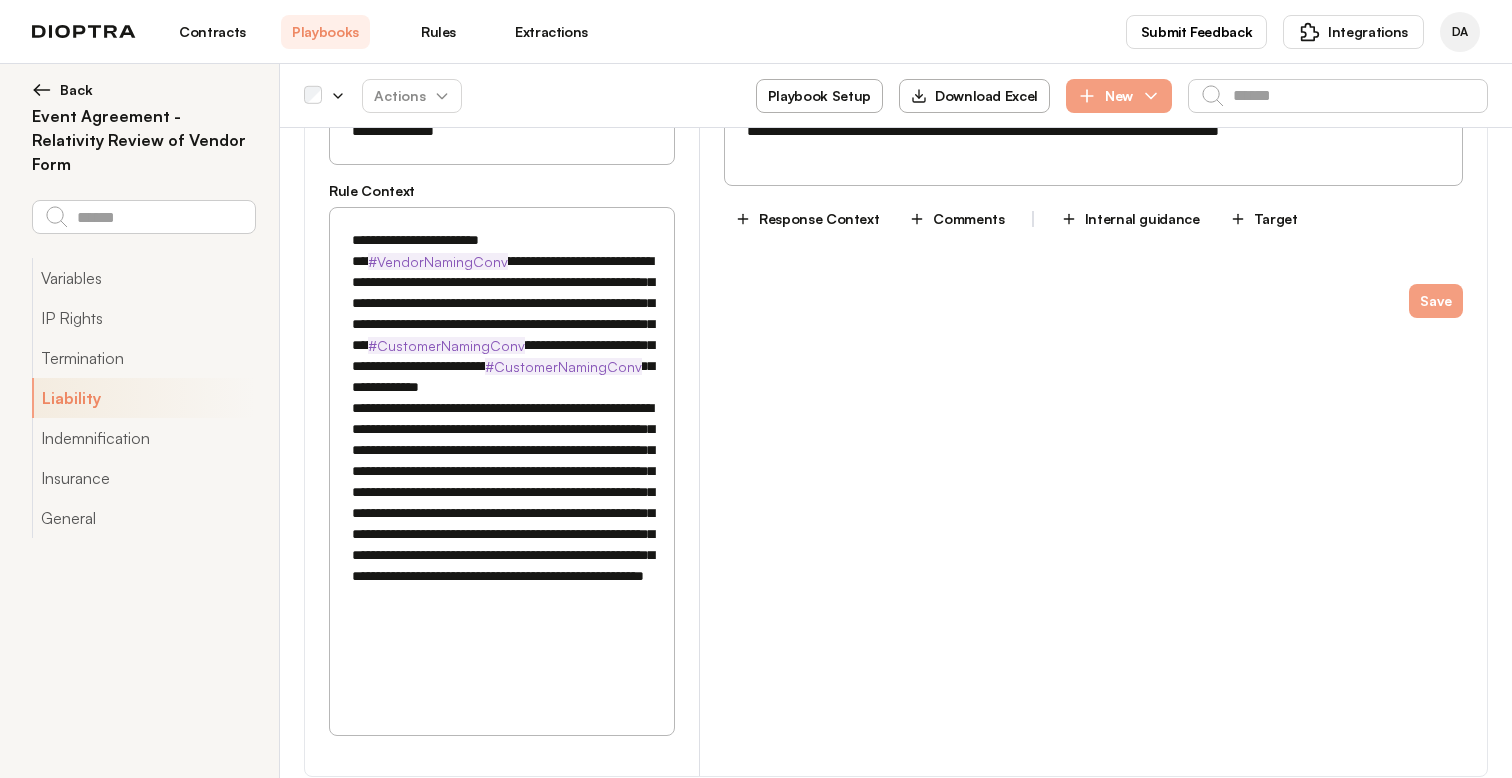 click on "**********" at bounding box center (502, 461) 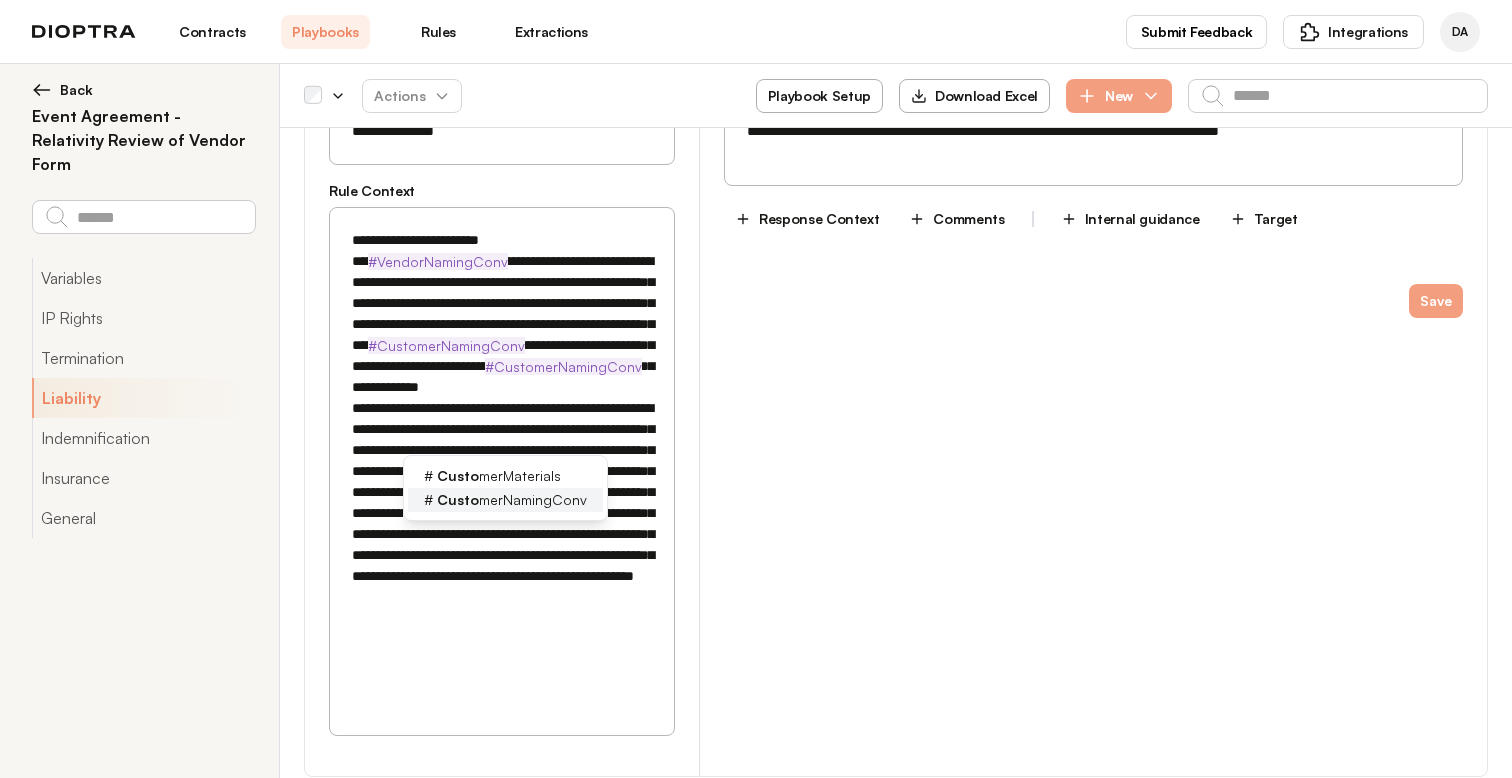 click on "Custo" at bounding box center (458, 499) 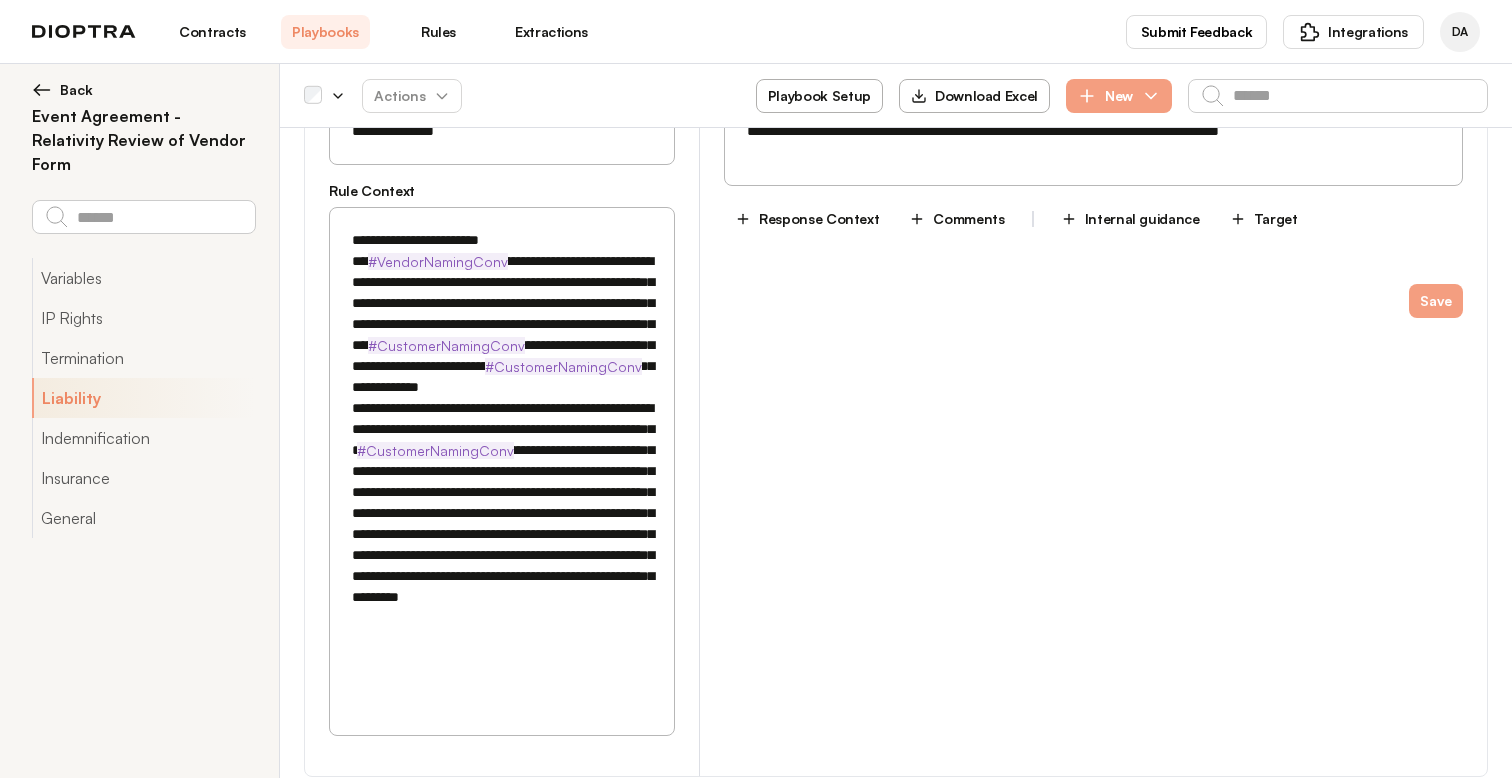 click on "**********" at bounding box center [502, 461] 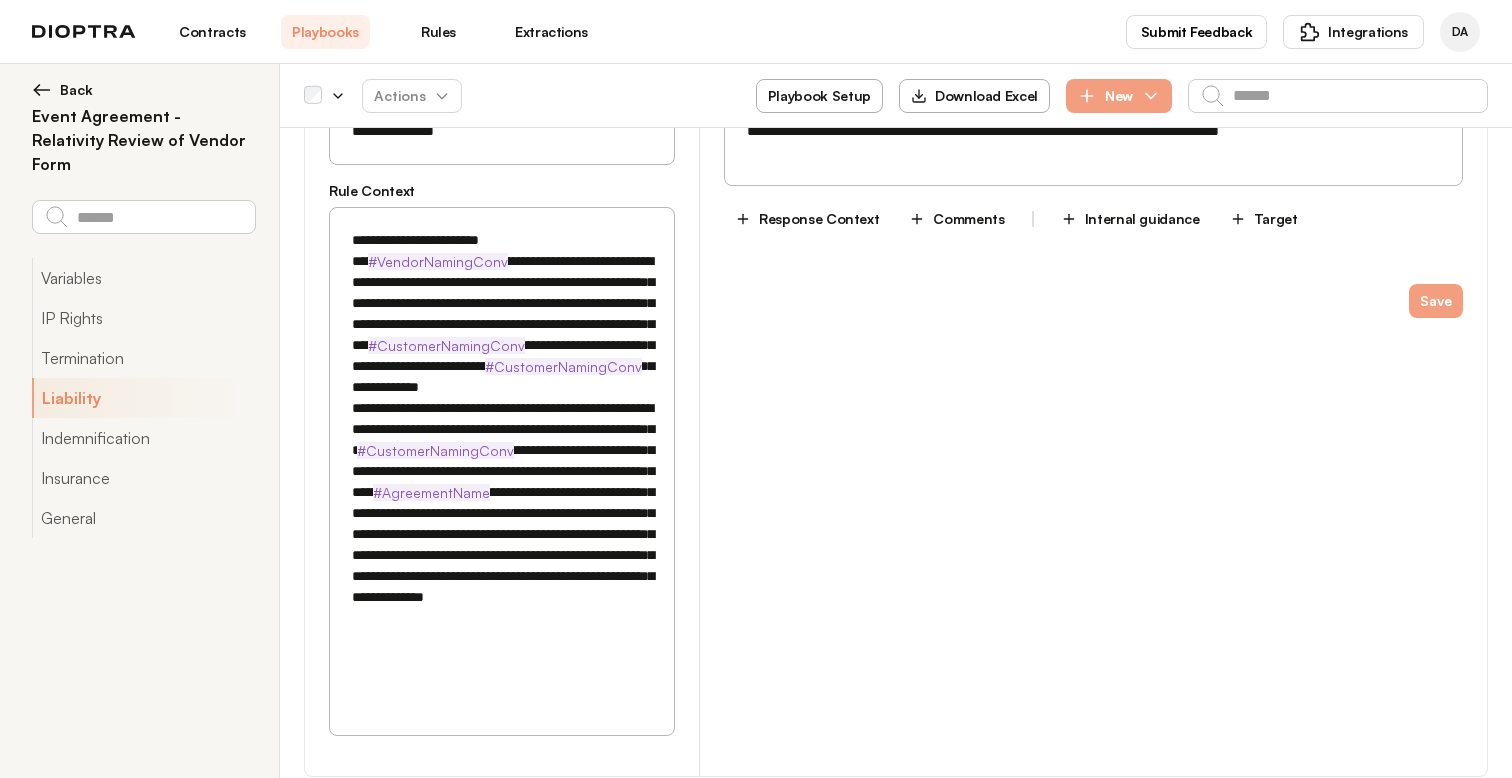click on "**********" at bounding box center [502, 471] 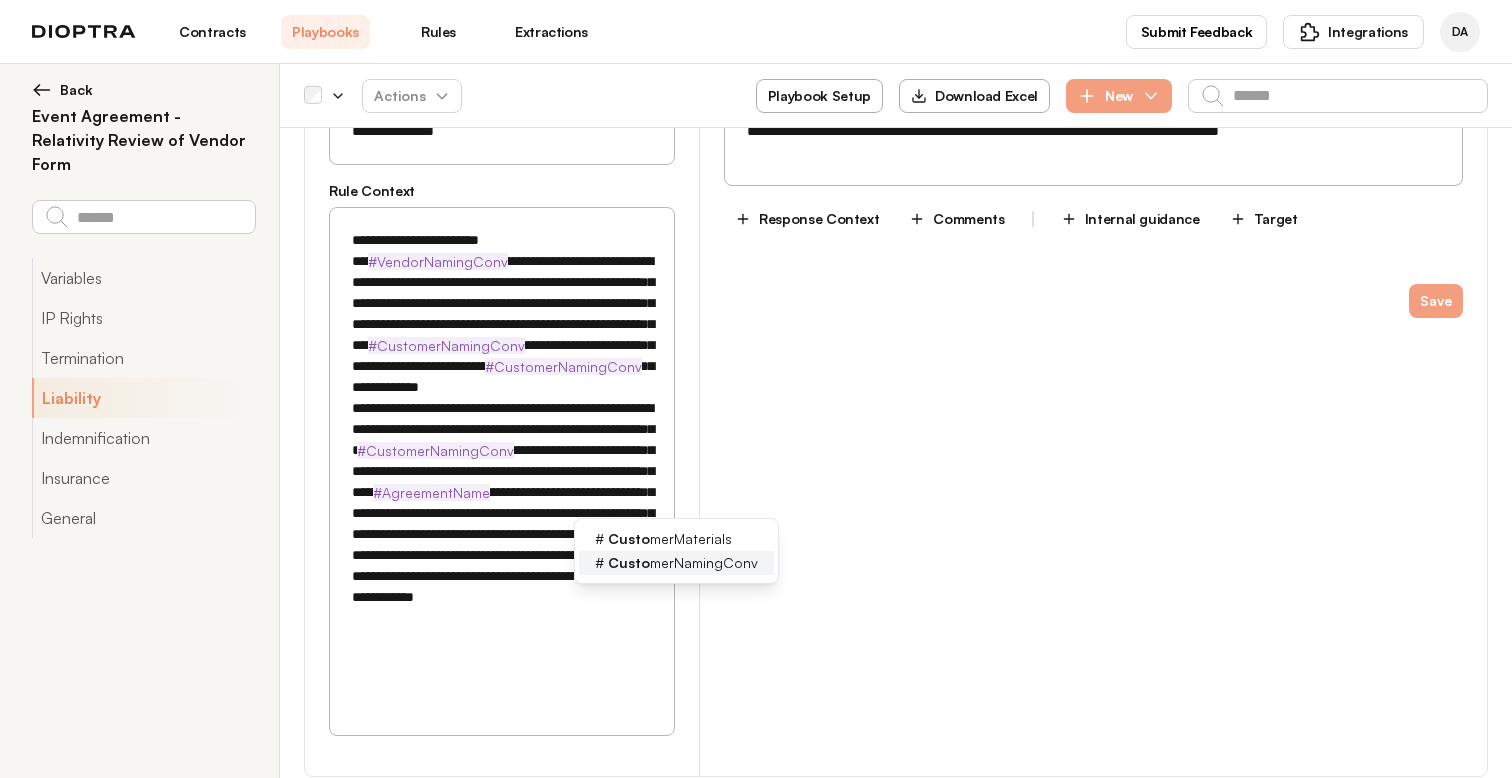 click on "Custo" at bounding box center [629, 562] 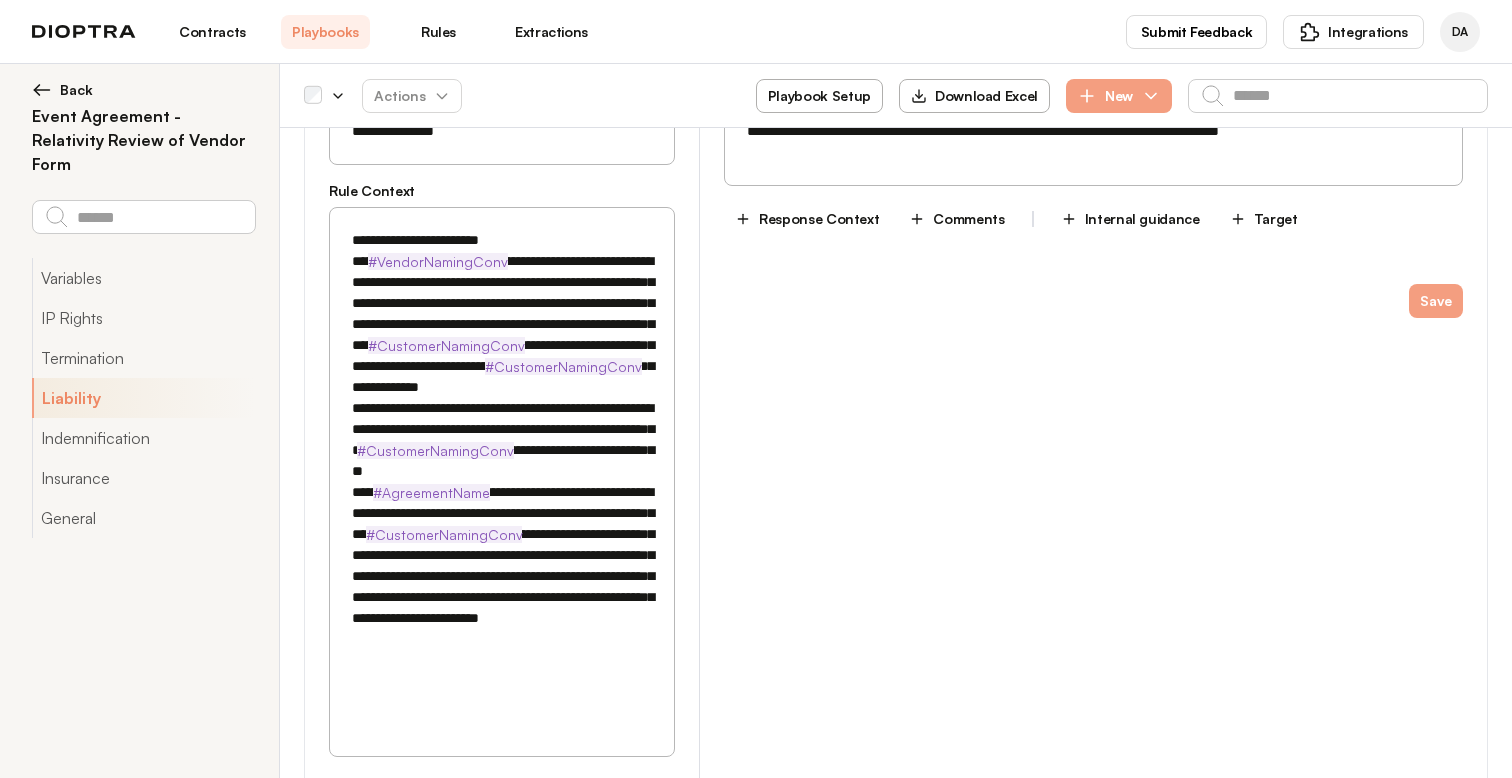 click on "**********" at bounding box center [502, 482] 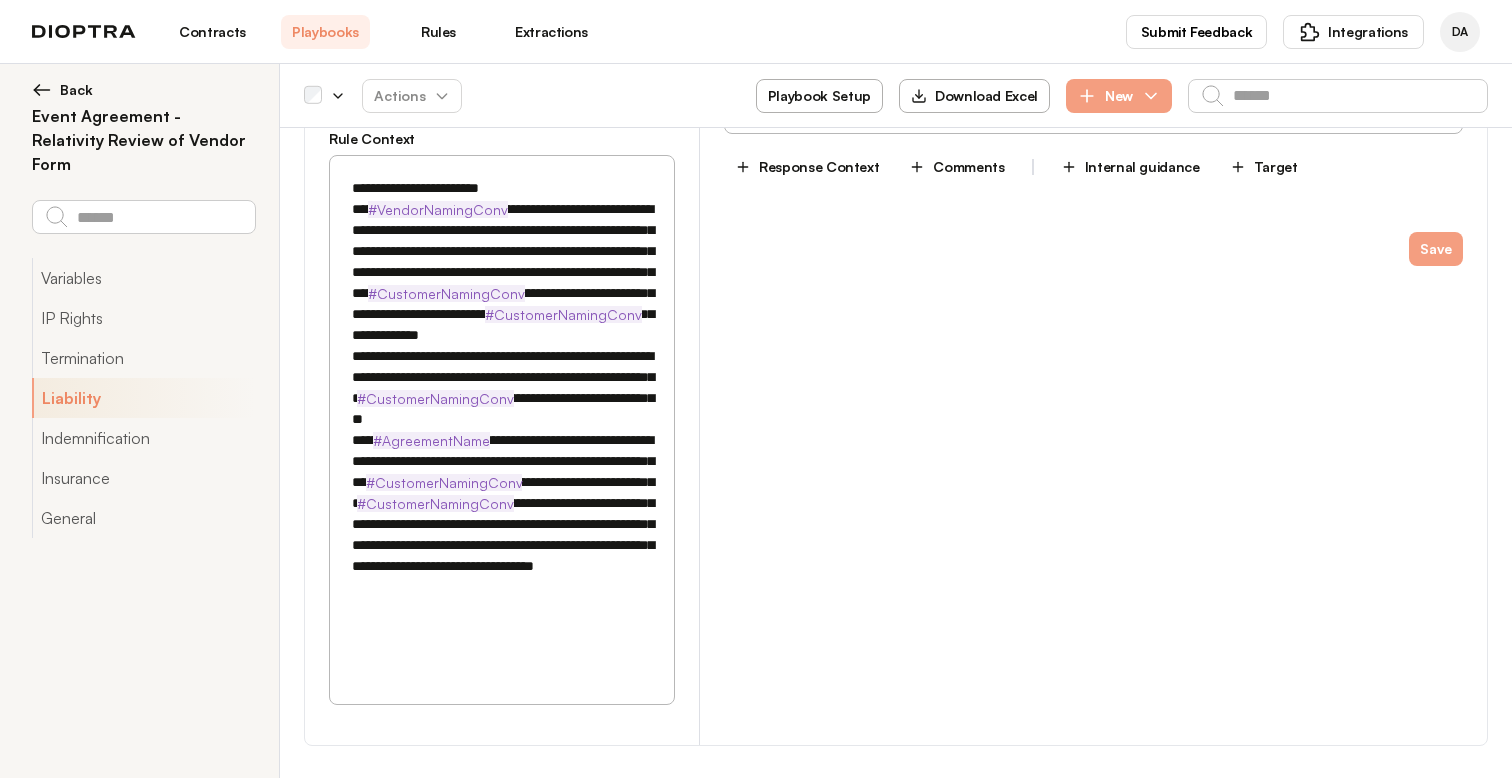 scroll, scrollTop: 2414, scrollLeft: 0, axis: vertical 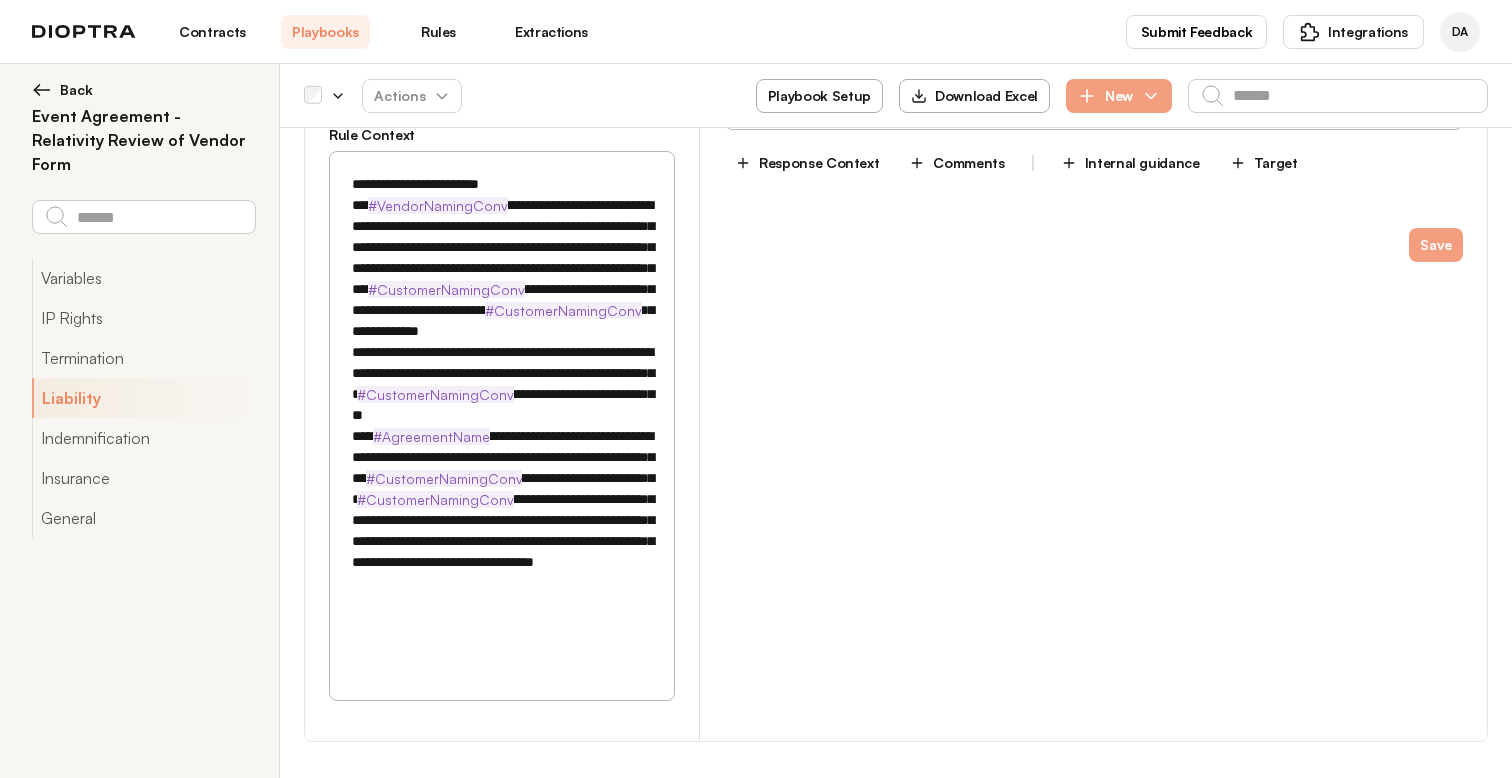 drag, startPoint x: 360, startPoint y: 546, endPoint x: 531, endPoint y: 548, distance: 171.01169 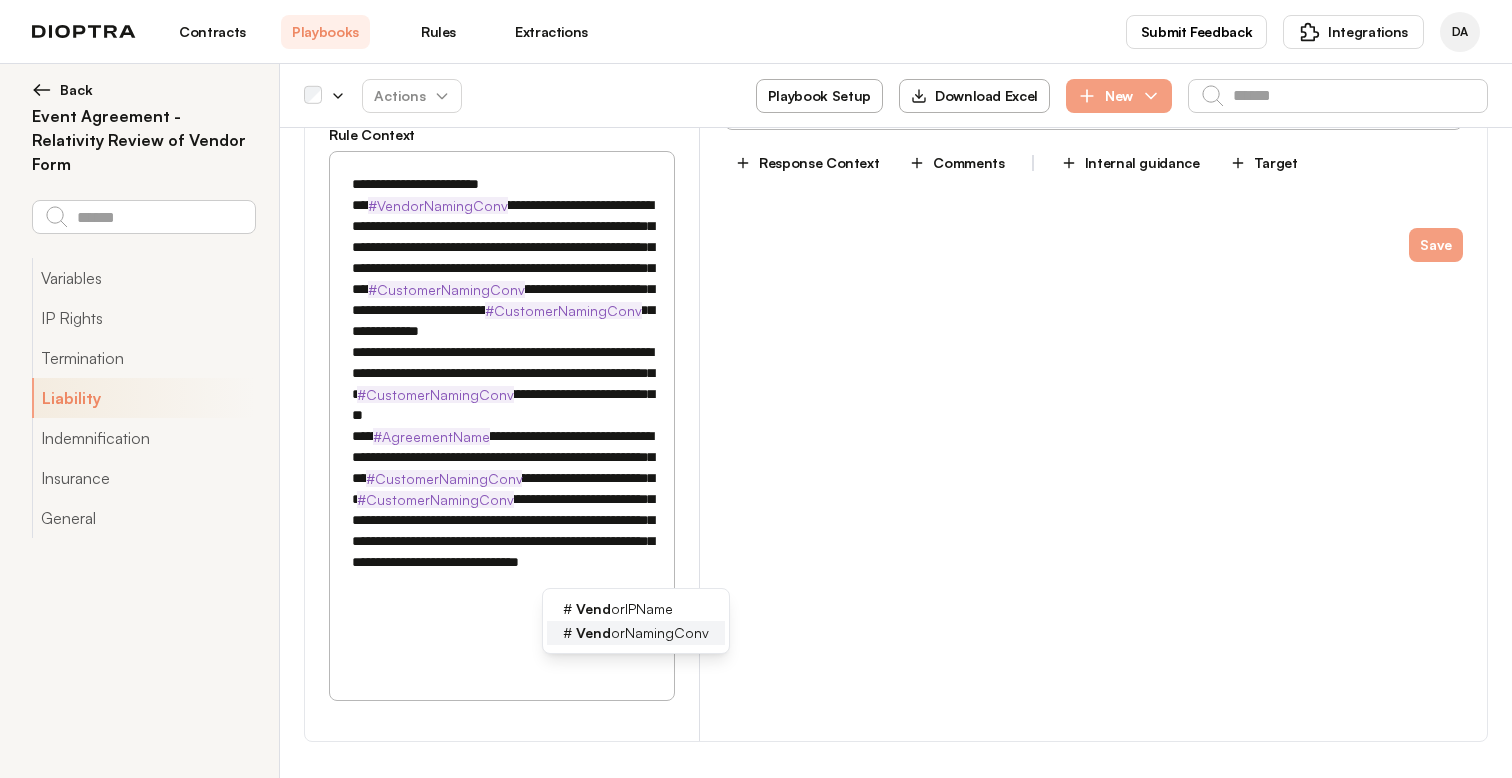 click on "Vend orNamingConv" at bounding box center [642, 633] 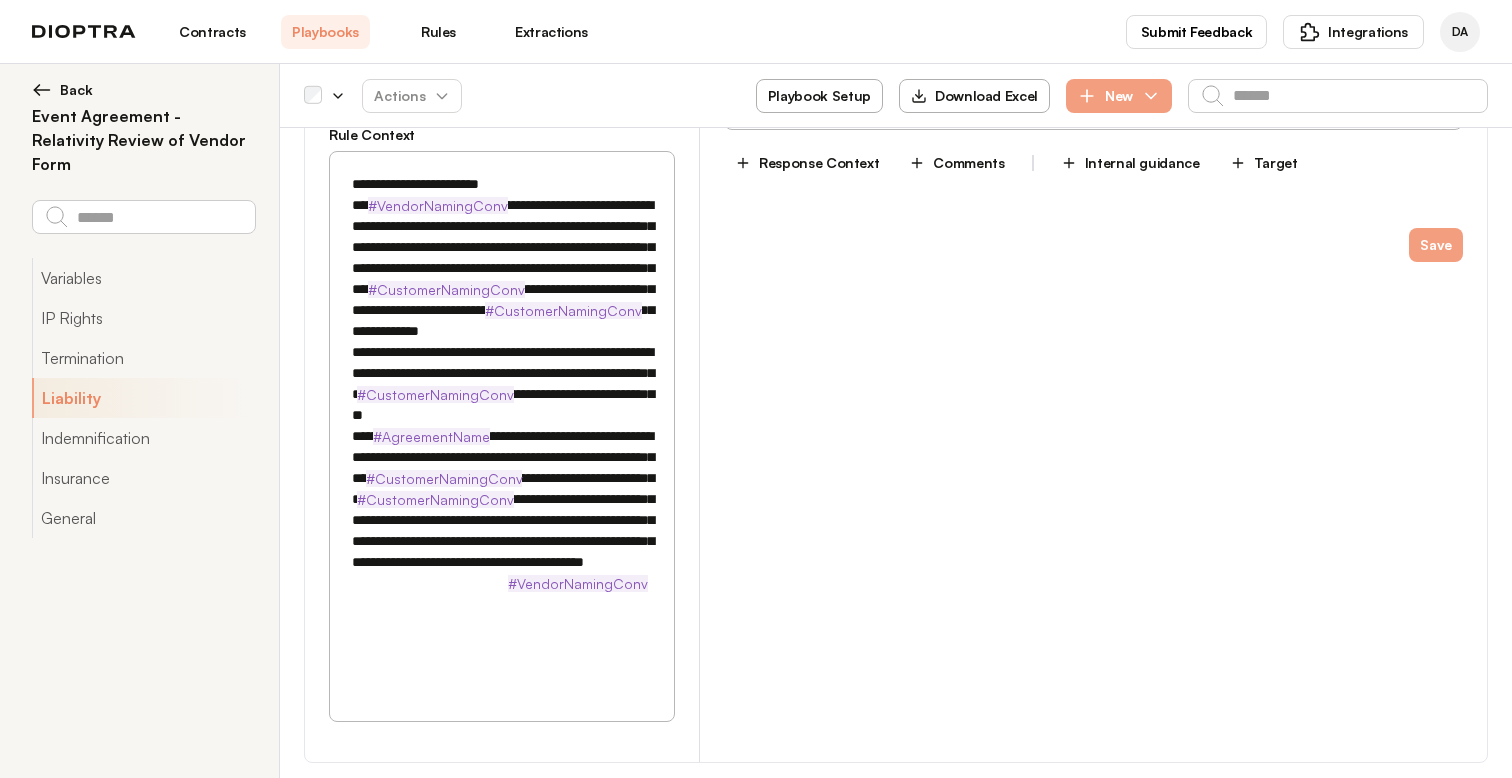 click on "**********" at bounding box center [502, 426] 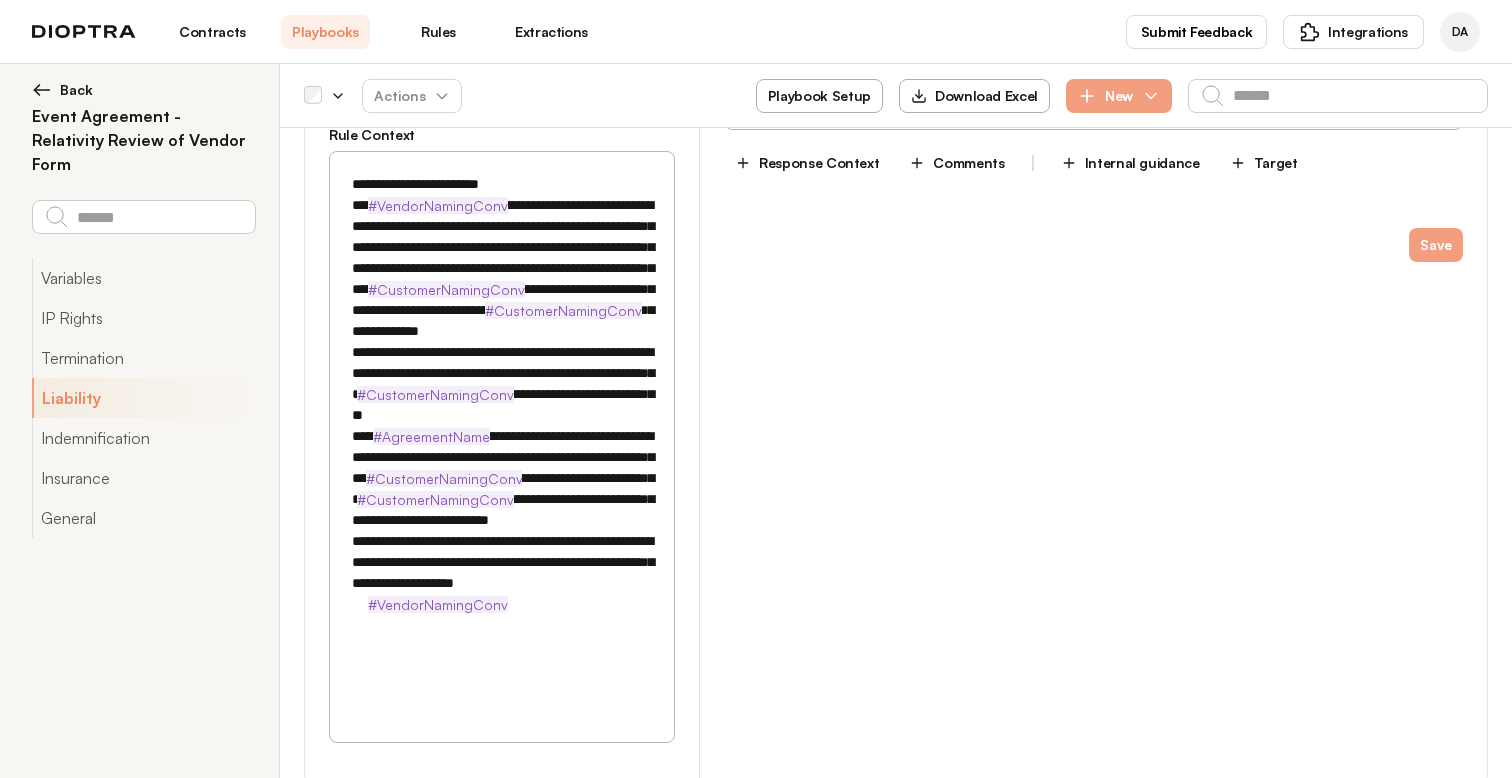 click on "**********" at bounding box center (502, 426) 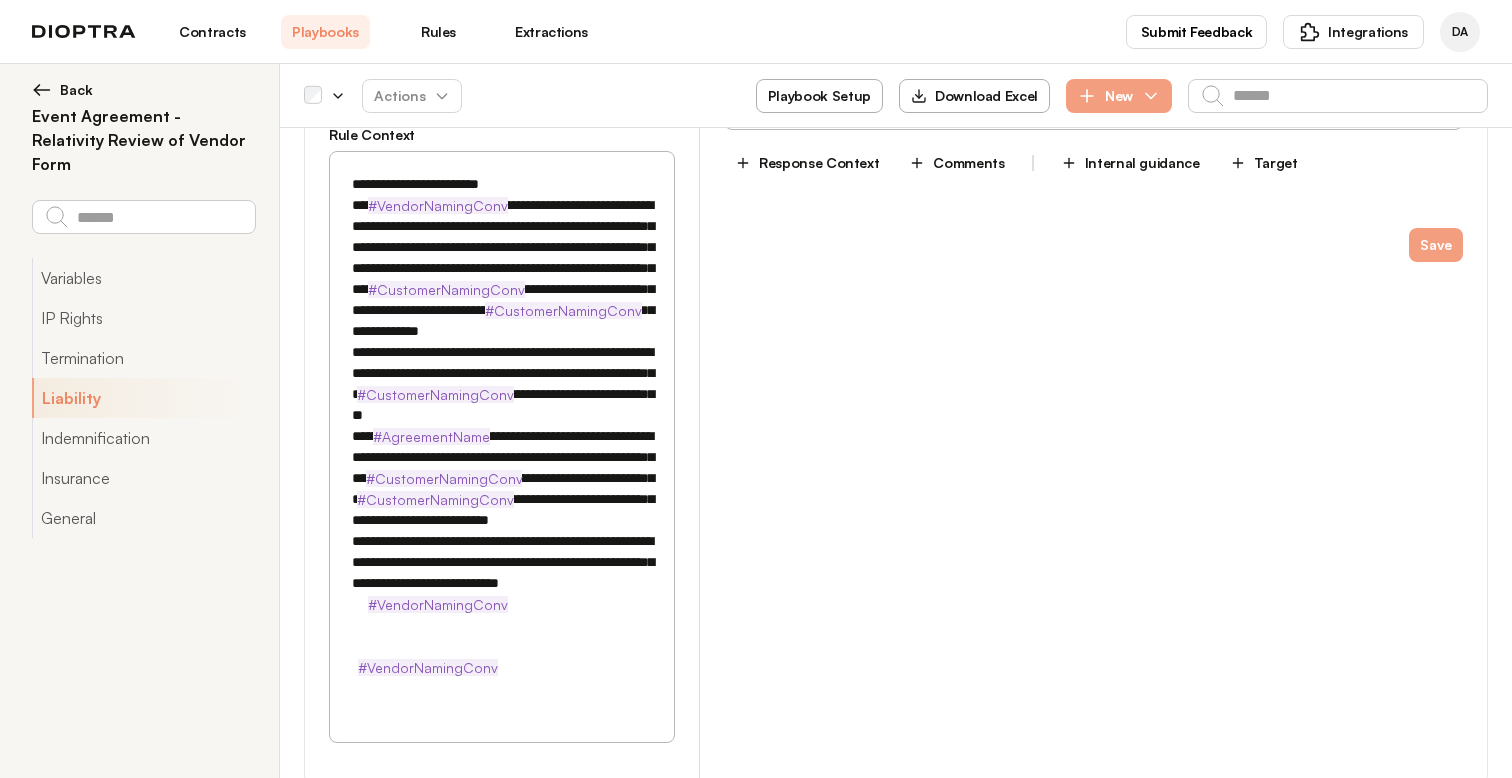 click on "**********" at bounding box center (502, 436) 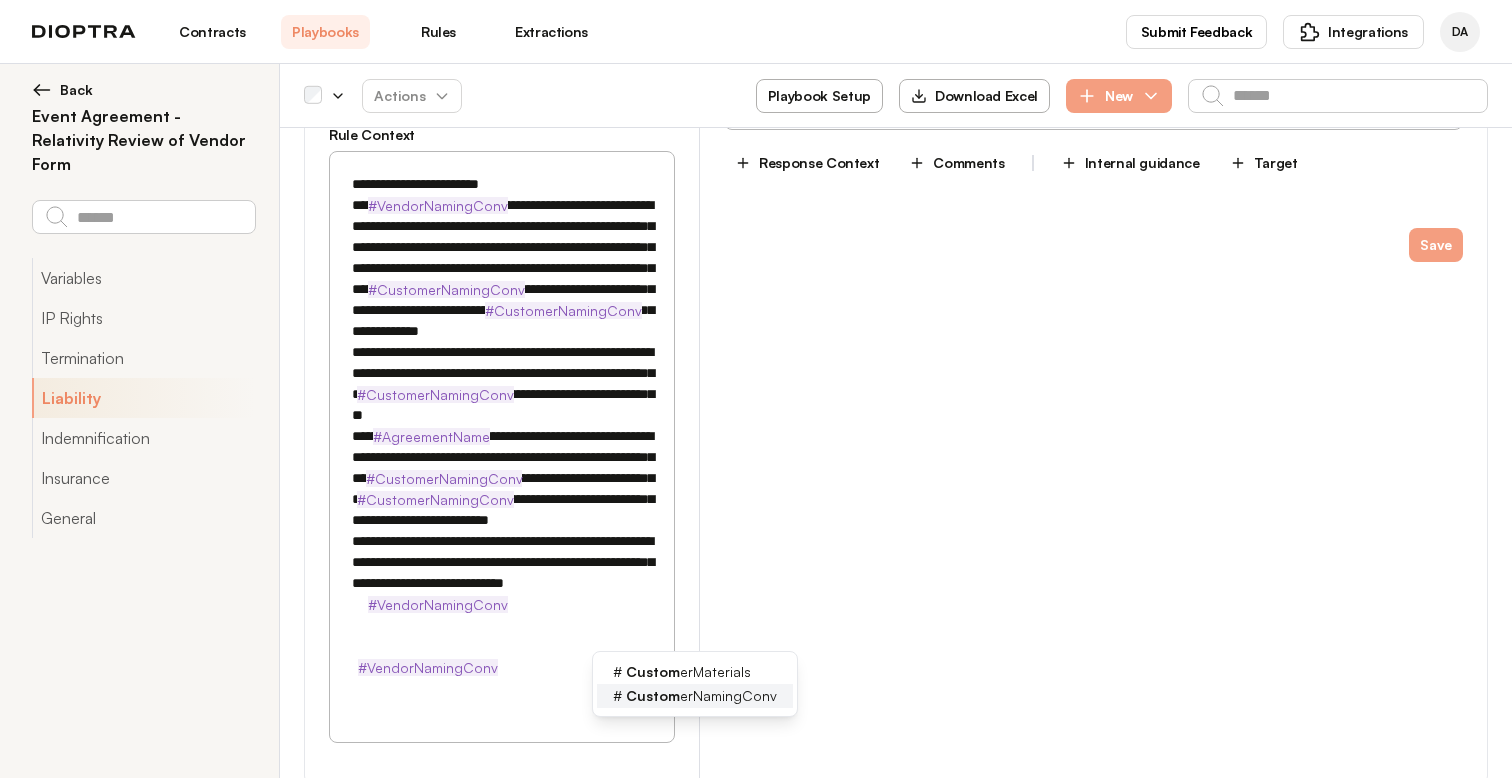 click on "Custom erNamingConv" at bounding box center [701, 696] 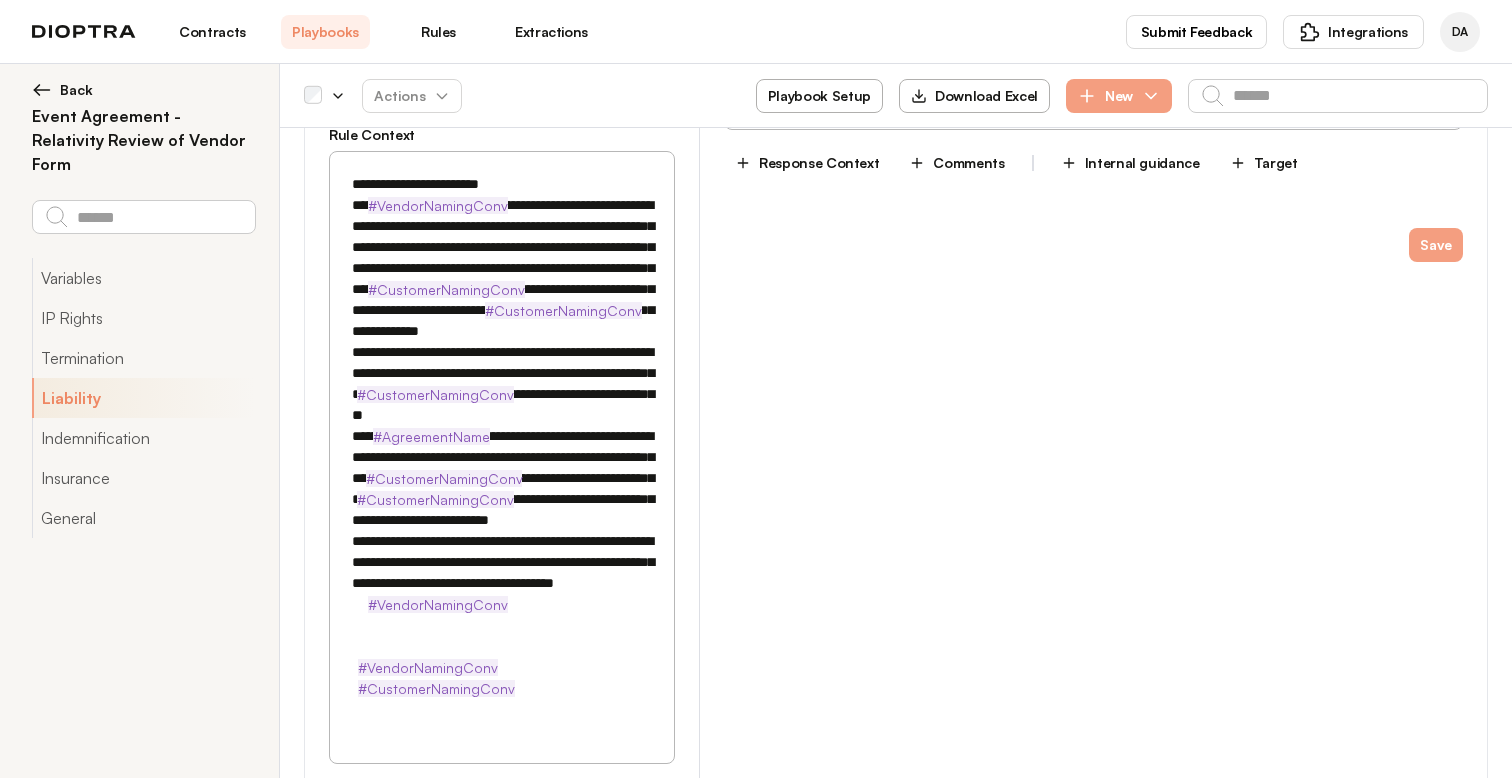 scroll, scrollTop: 2445, scrollLeft: 0, axis: vertical 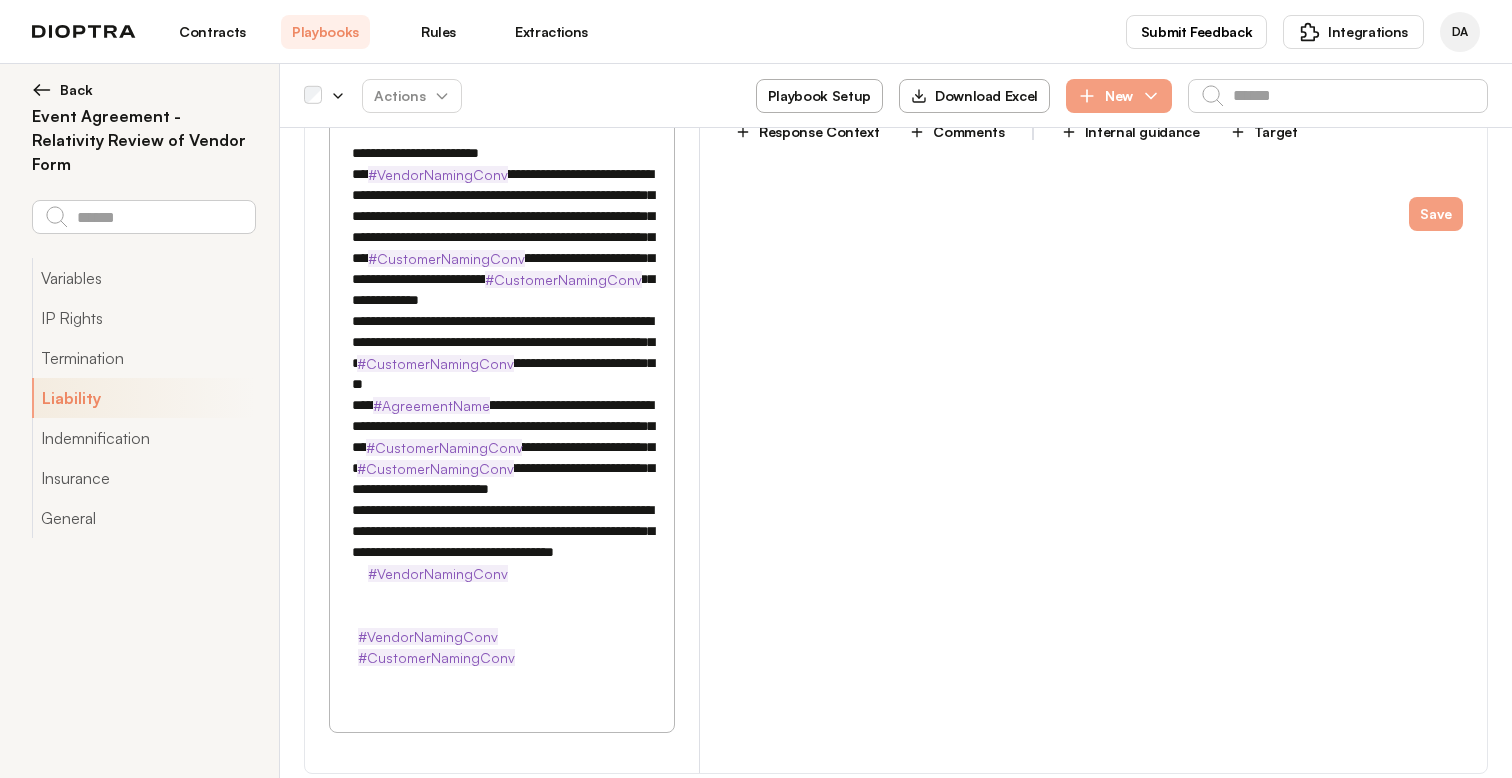 click on "**********" at bounding box center [502, 416] 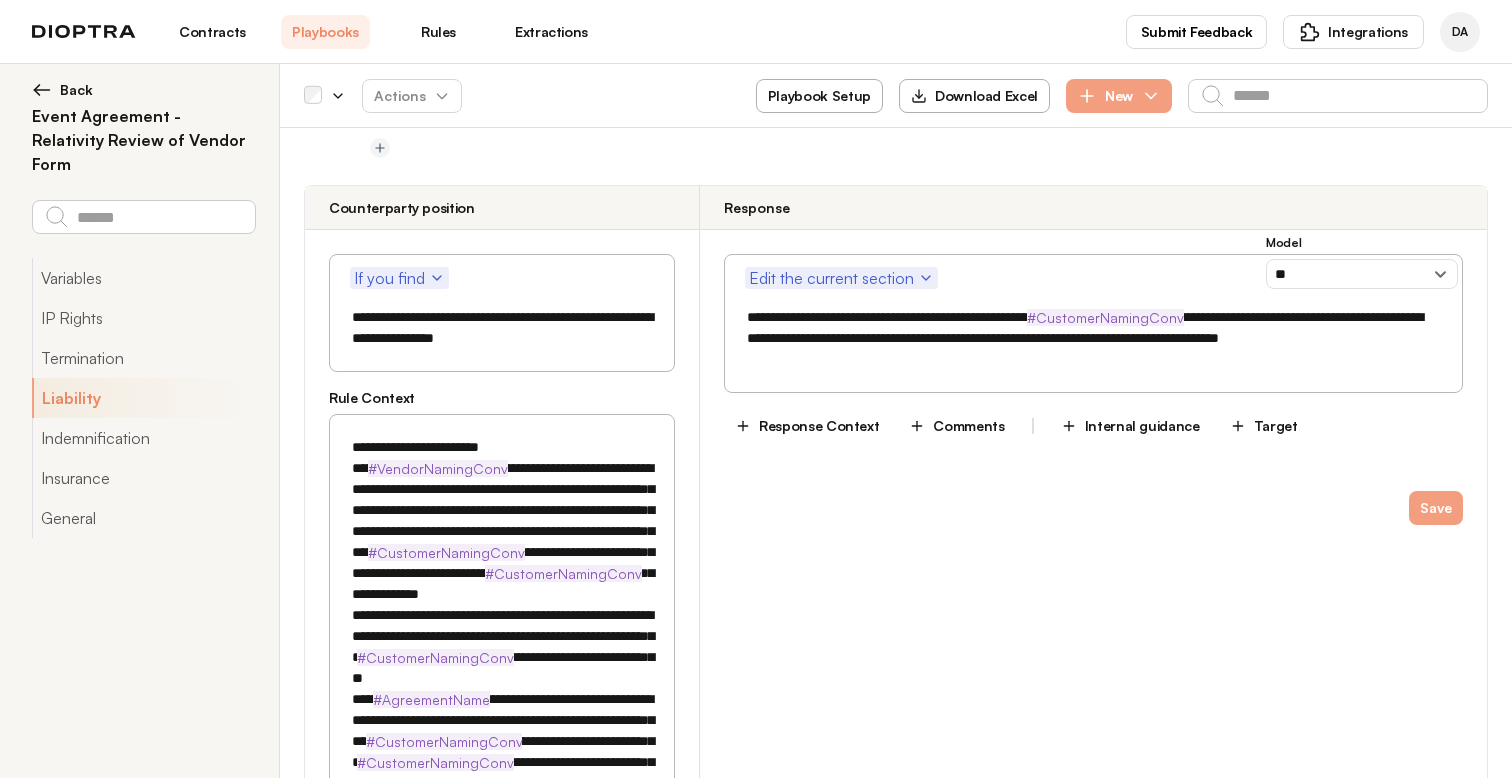scroll, scrollTop: 2158, scrollLeft: 0, axis: vertical 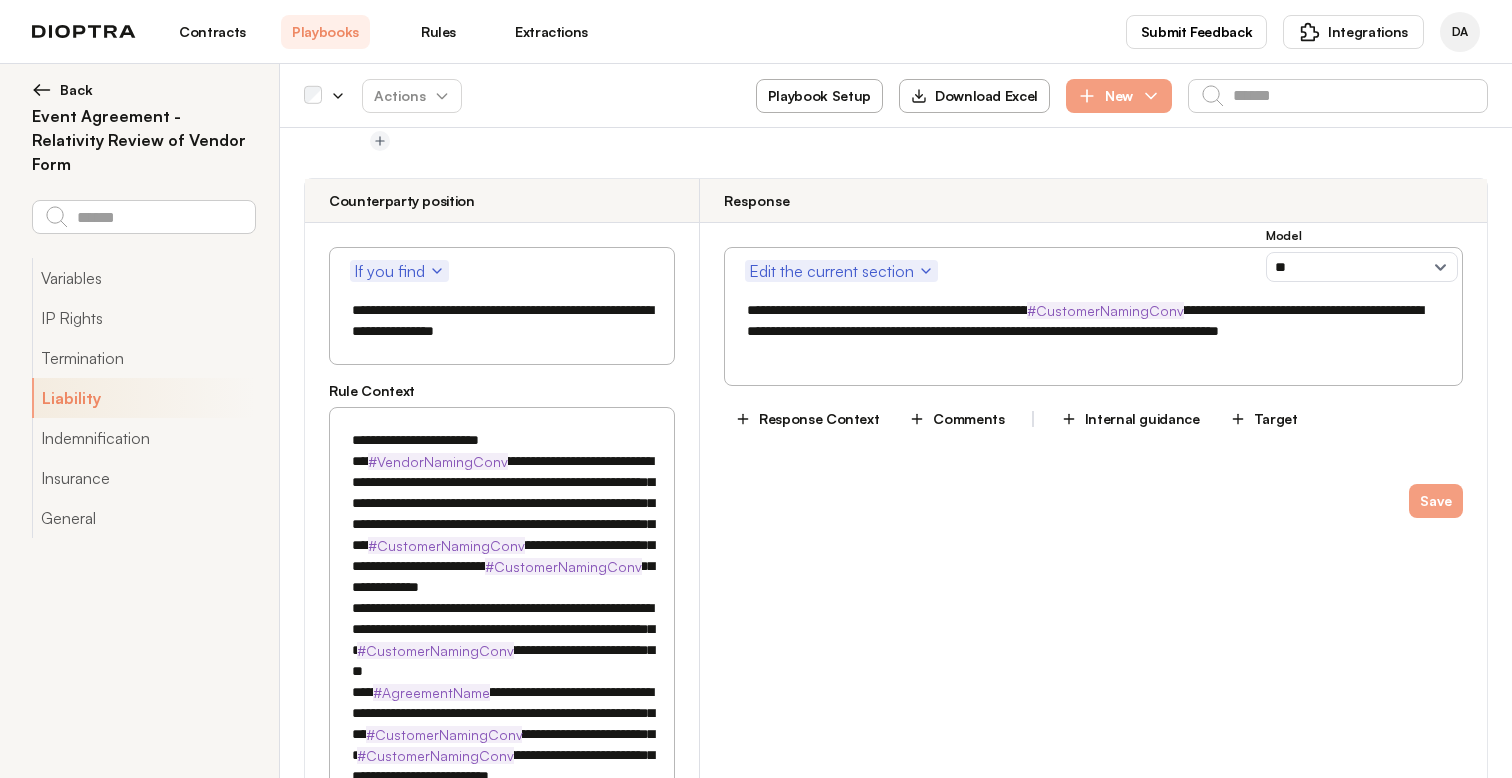 type on "**********" 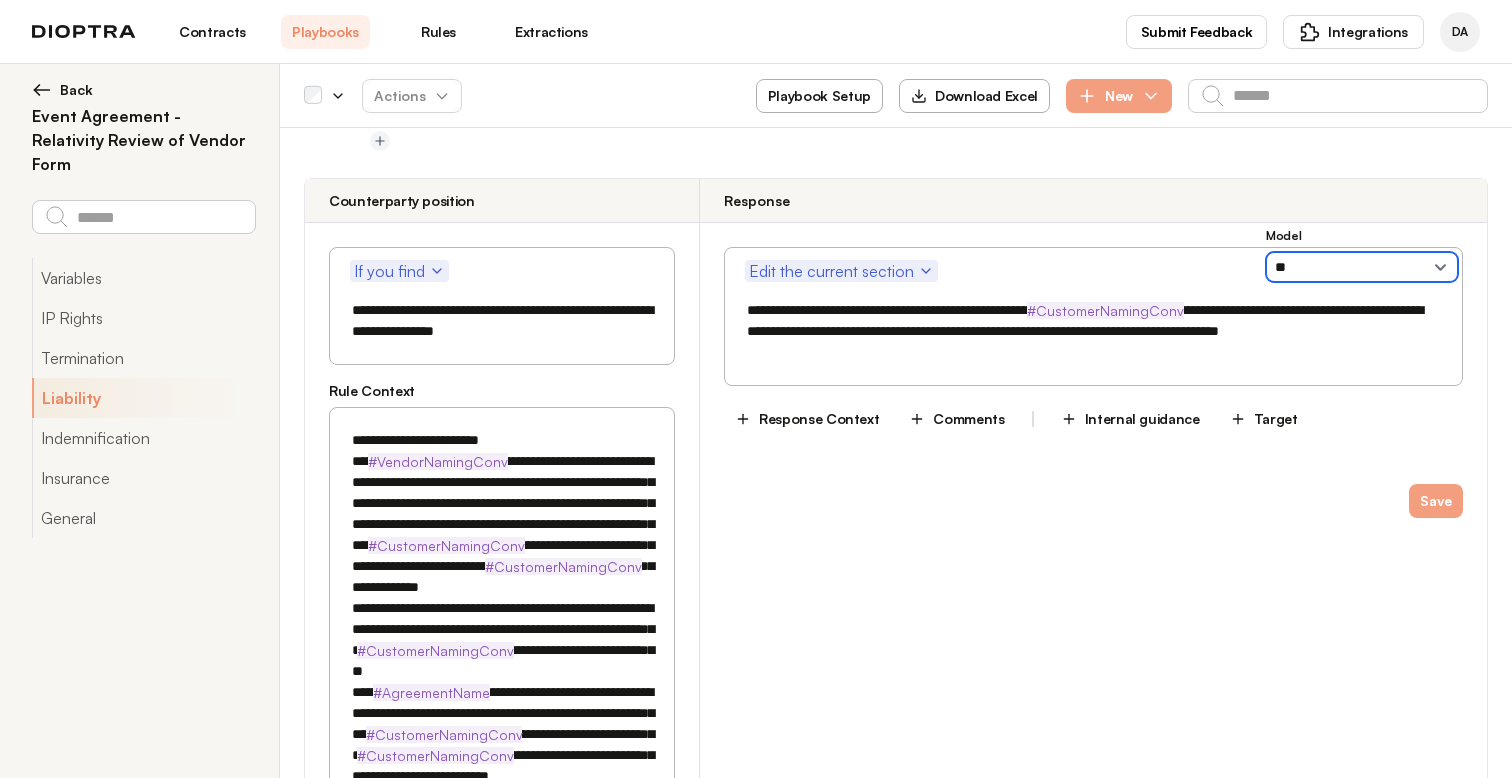 click on "**********" at bounding box center (1362, 267) 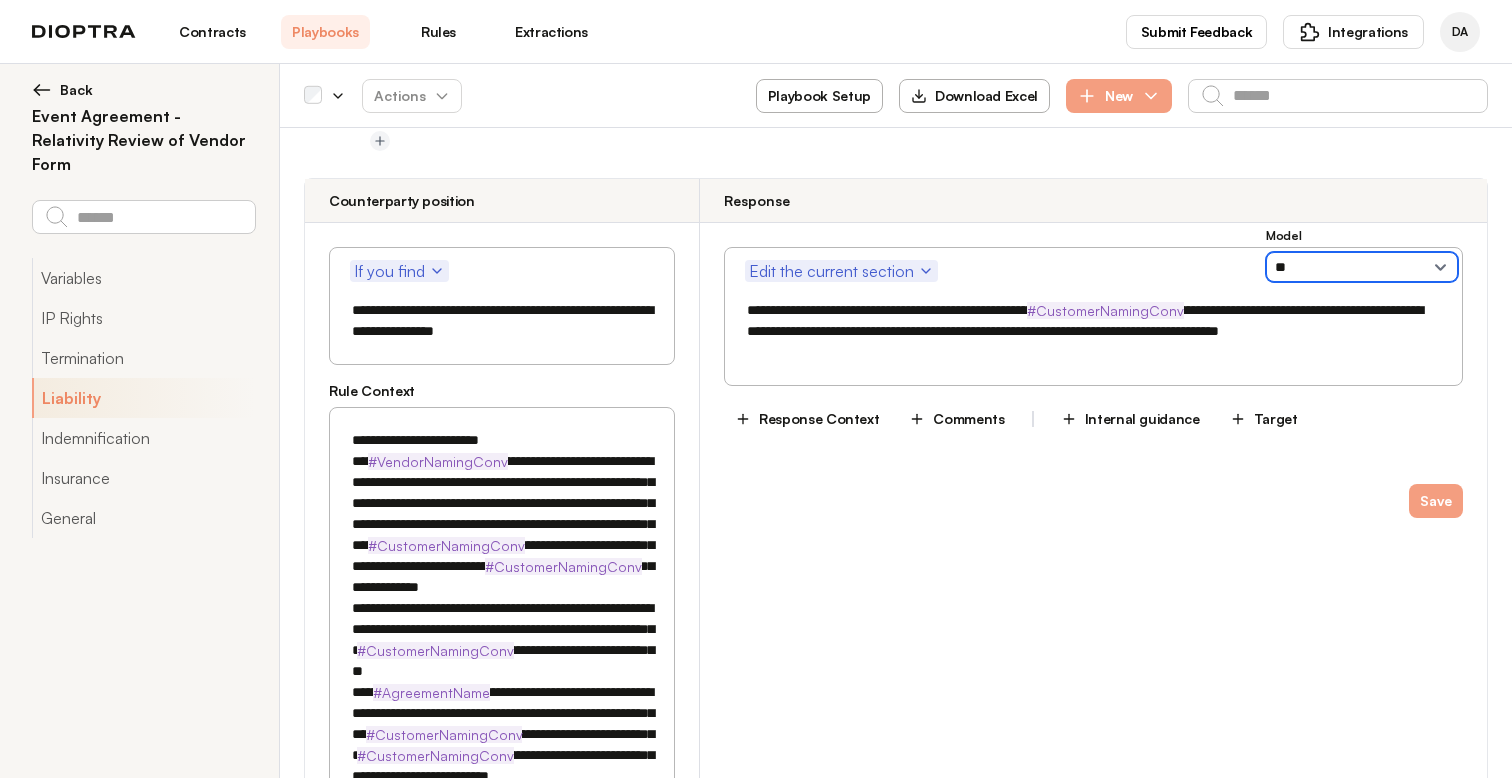 select on "**********" 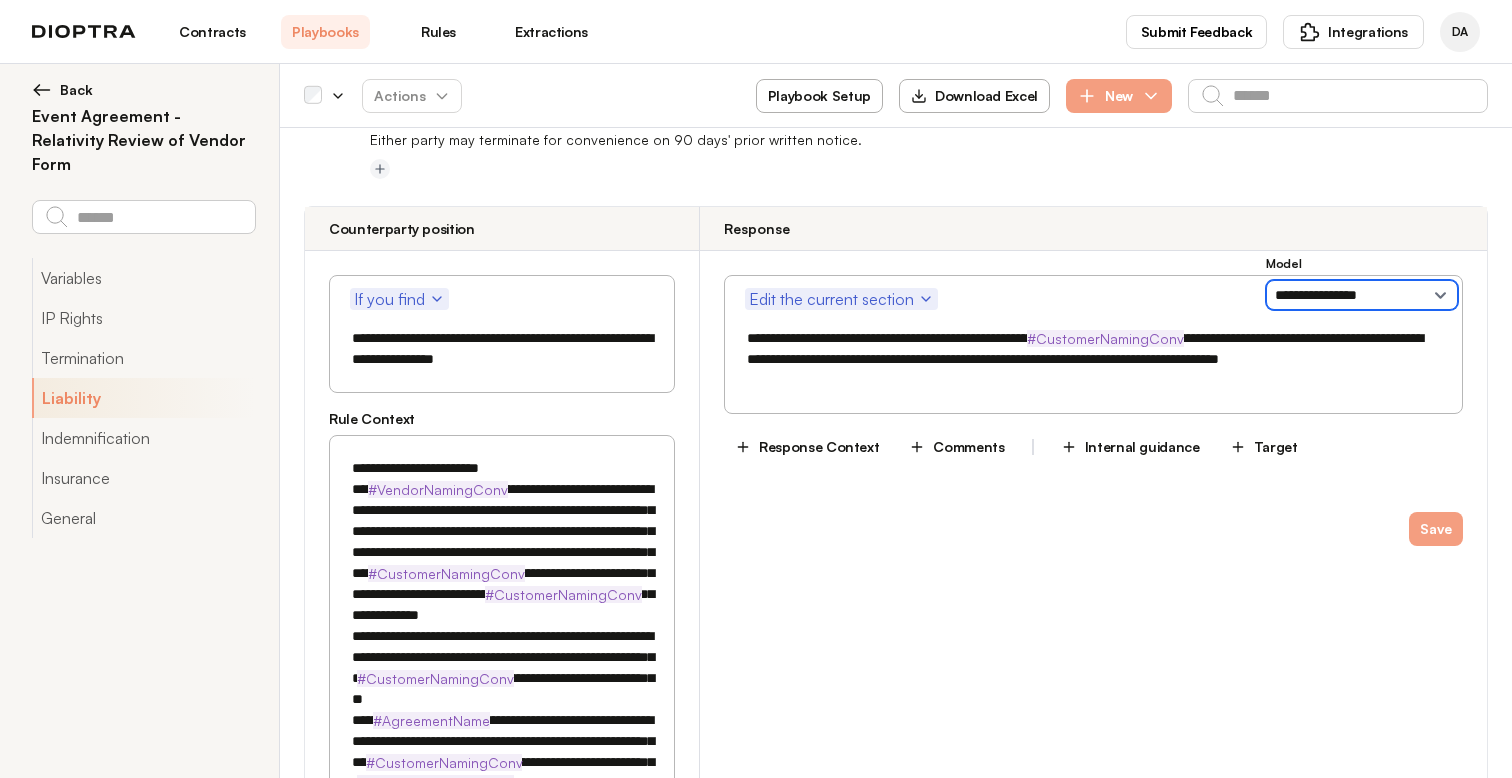 scroll, scrollTop: 2125, scrollLeft: 0, axis: vertical 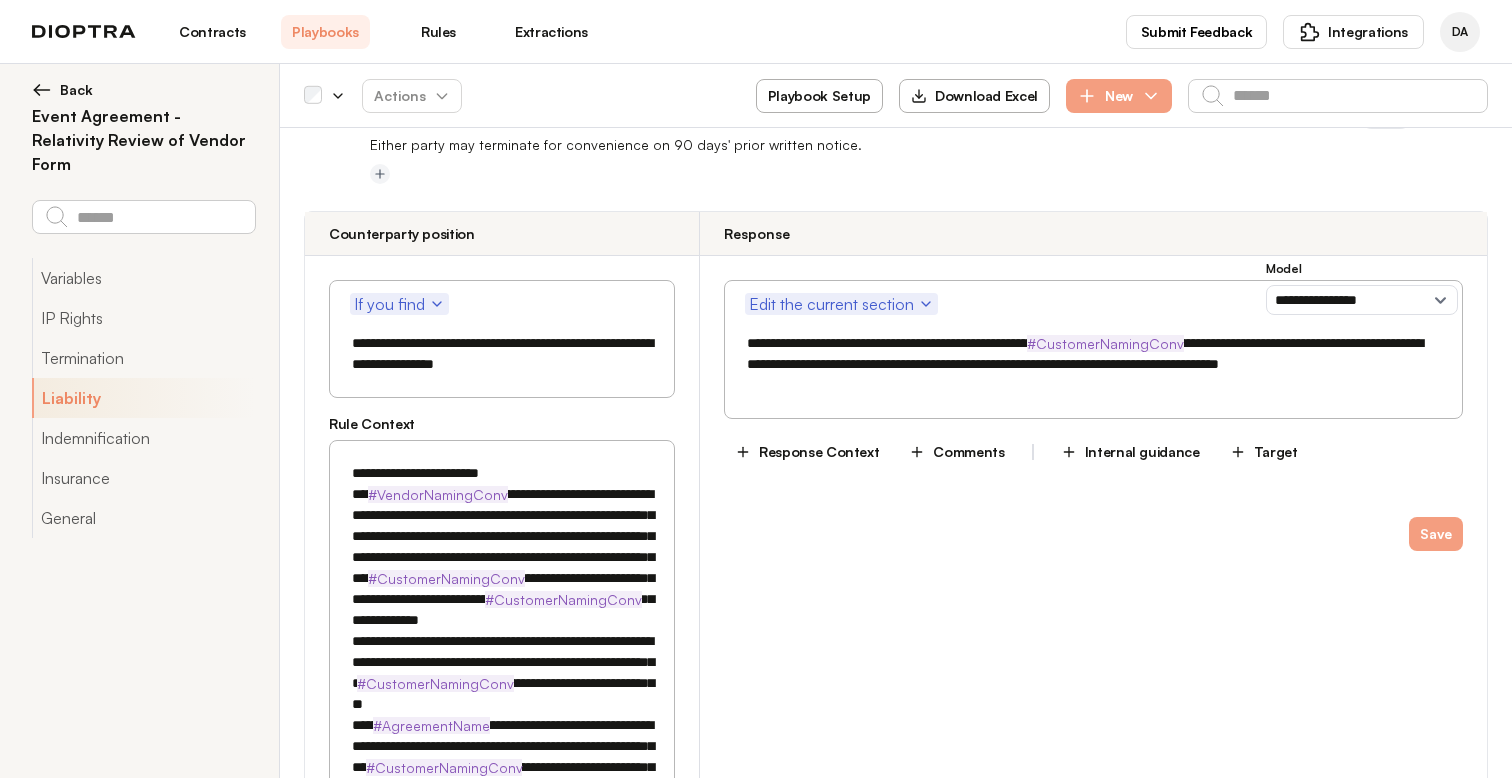 click on "**********" at bounding box center [1093, 364] 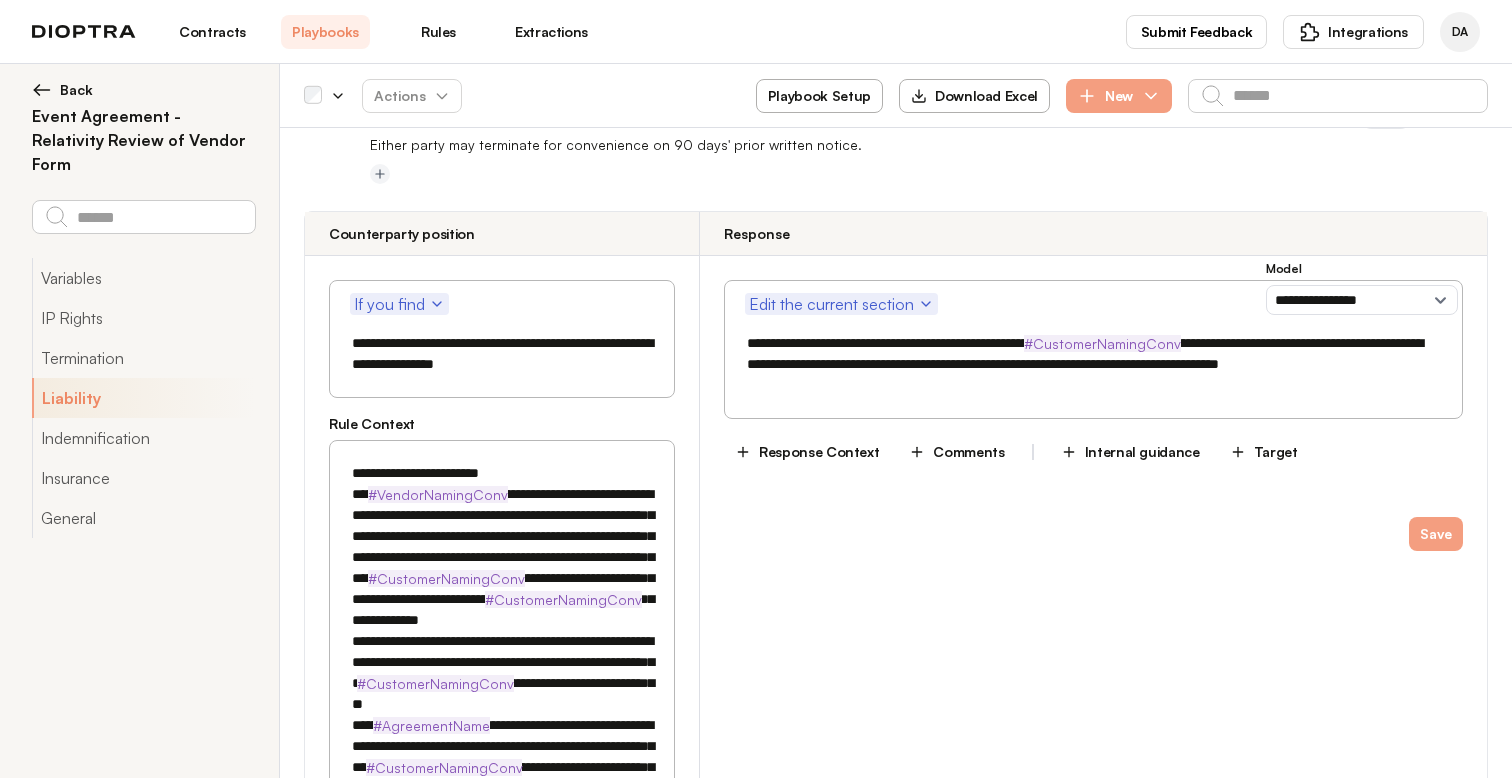 click on "**********" at bounding box center (1093, 364) 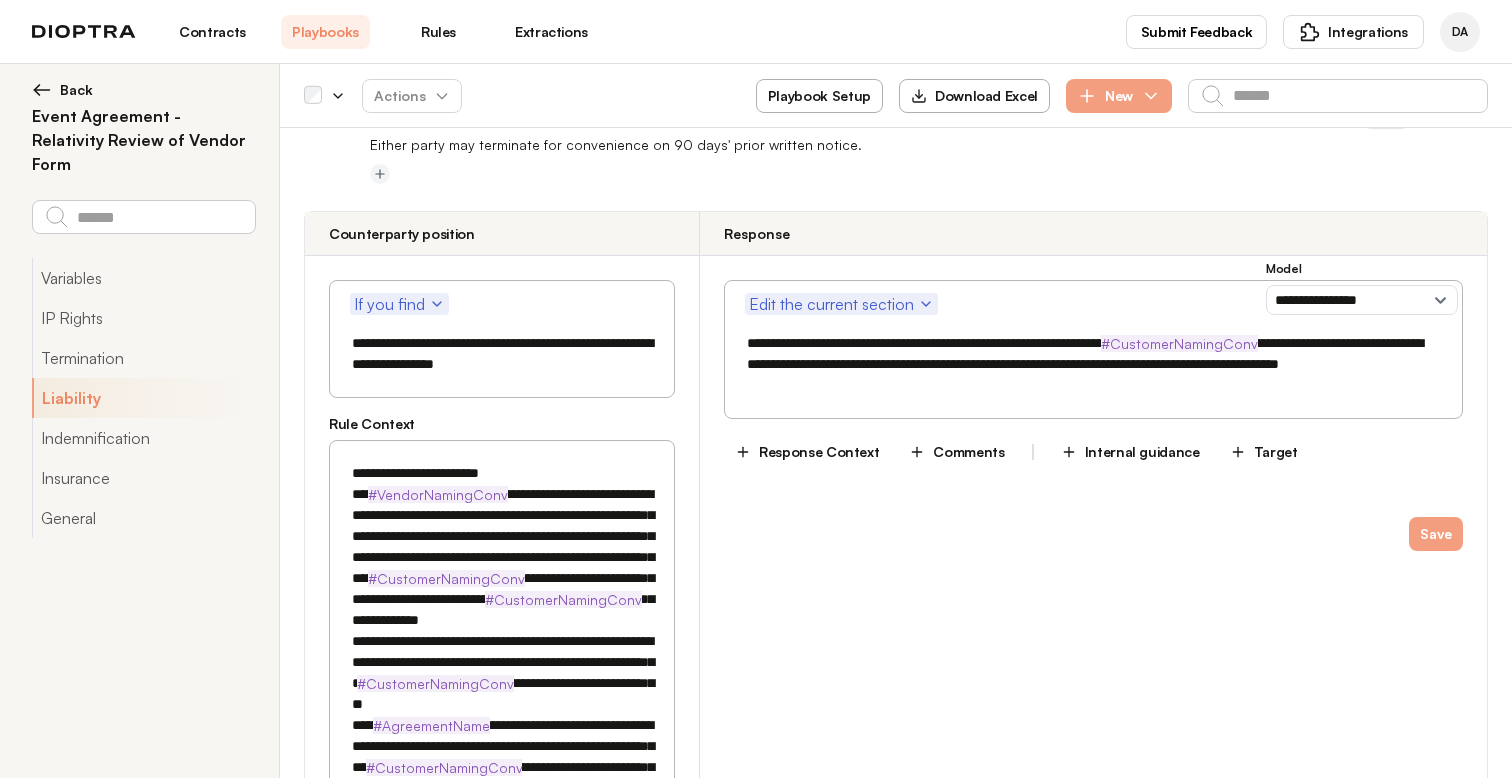 drag, startPoint x: 934, startPoint y: 344, endPoint x: 827, endPoint y: 370, distance: 110.11358 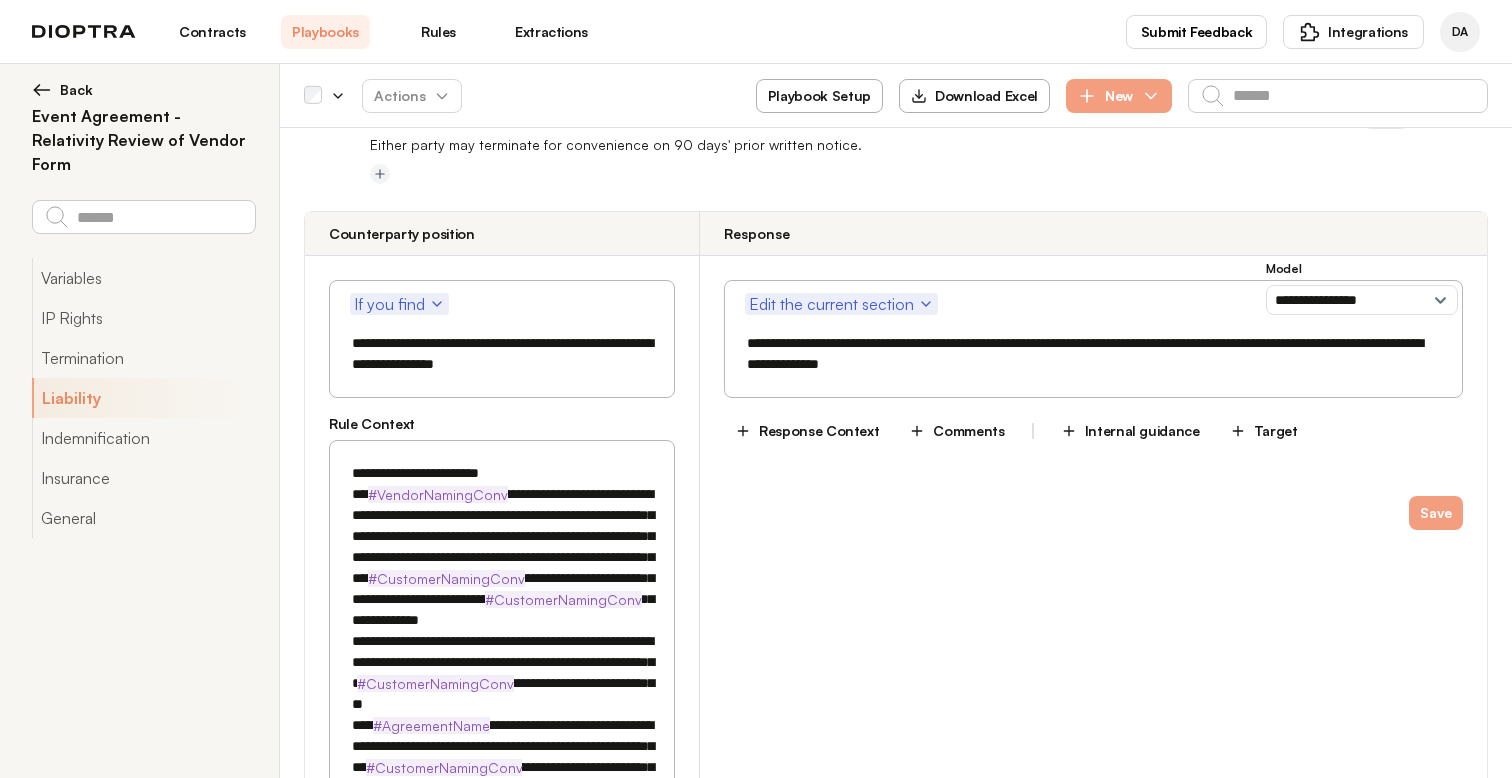 click on "**********" at bounding box center (1093, 354) 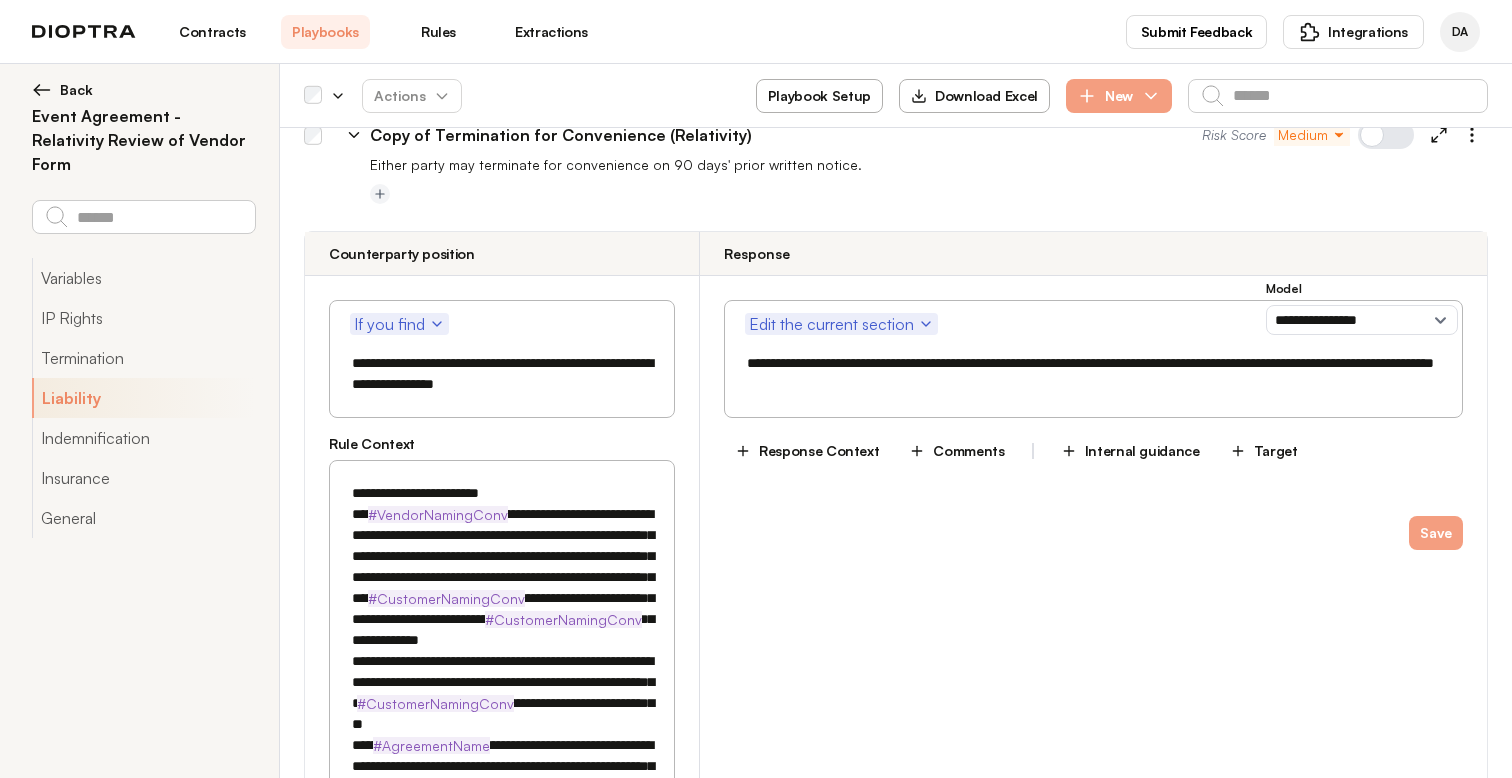 scroll, scrollTop: 2087, scrollLeft: 0, axis: vertical 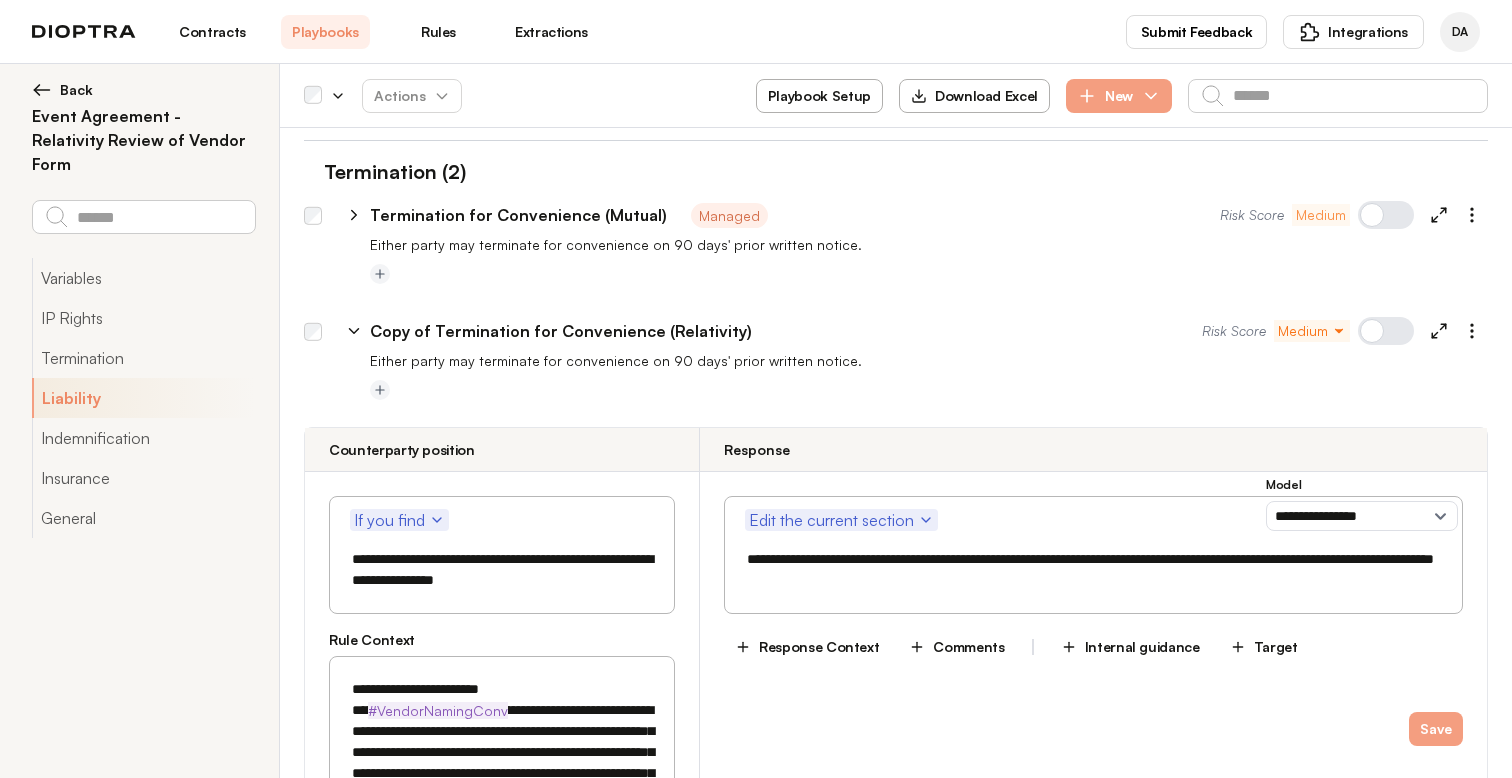 type on "*" 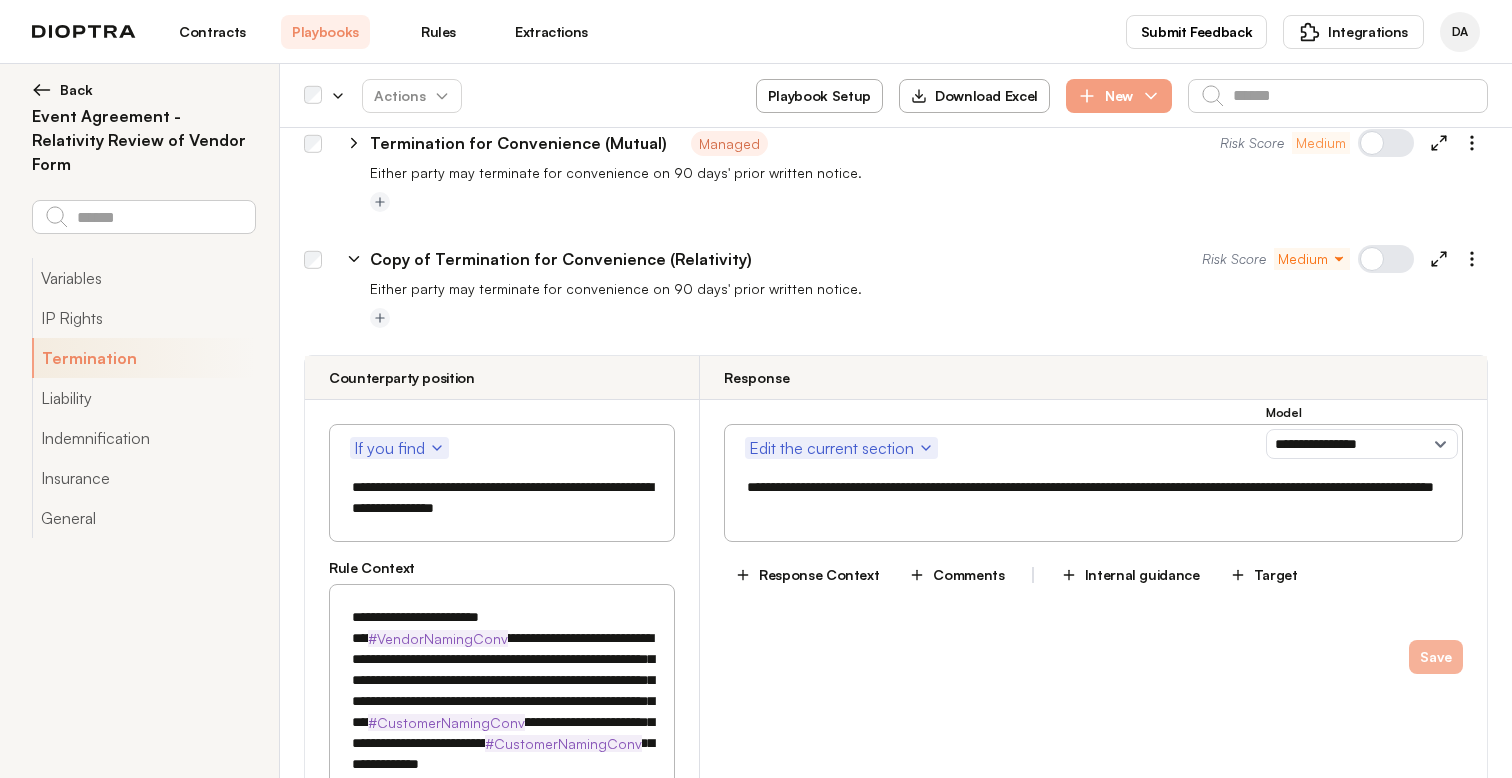 scroll, scrollTop: 2004, scrollLeft: 0, axis: vertical 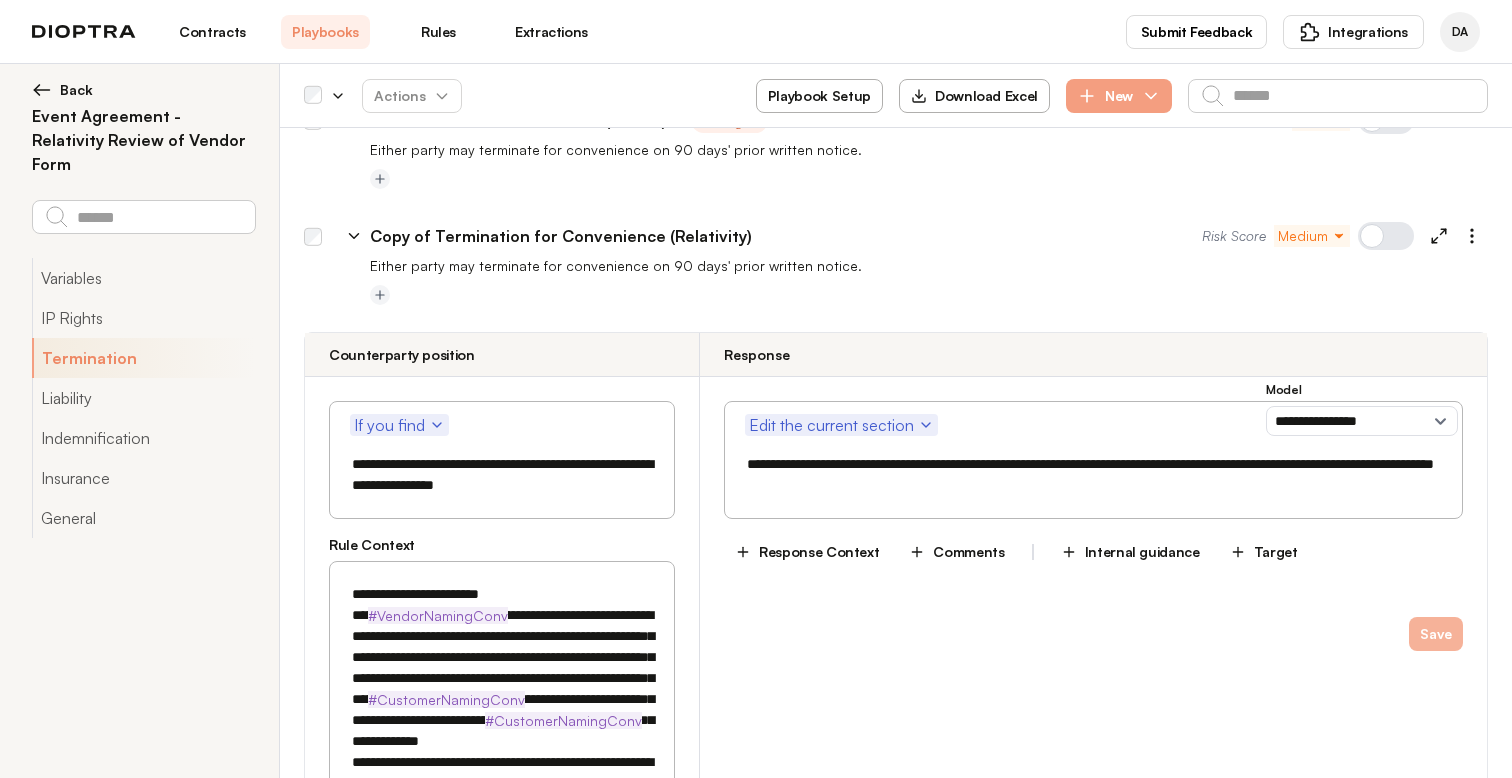 type on "**********" 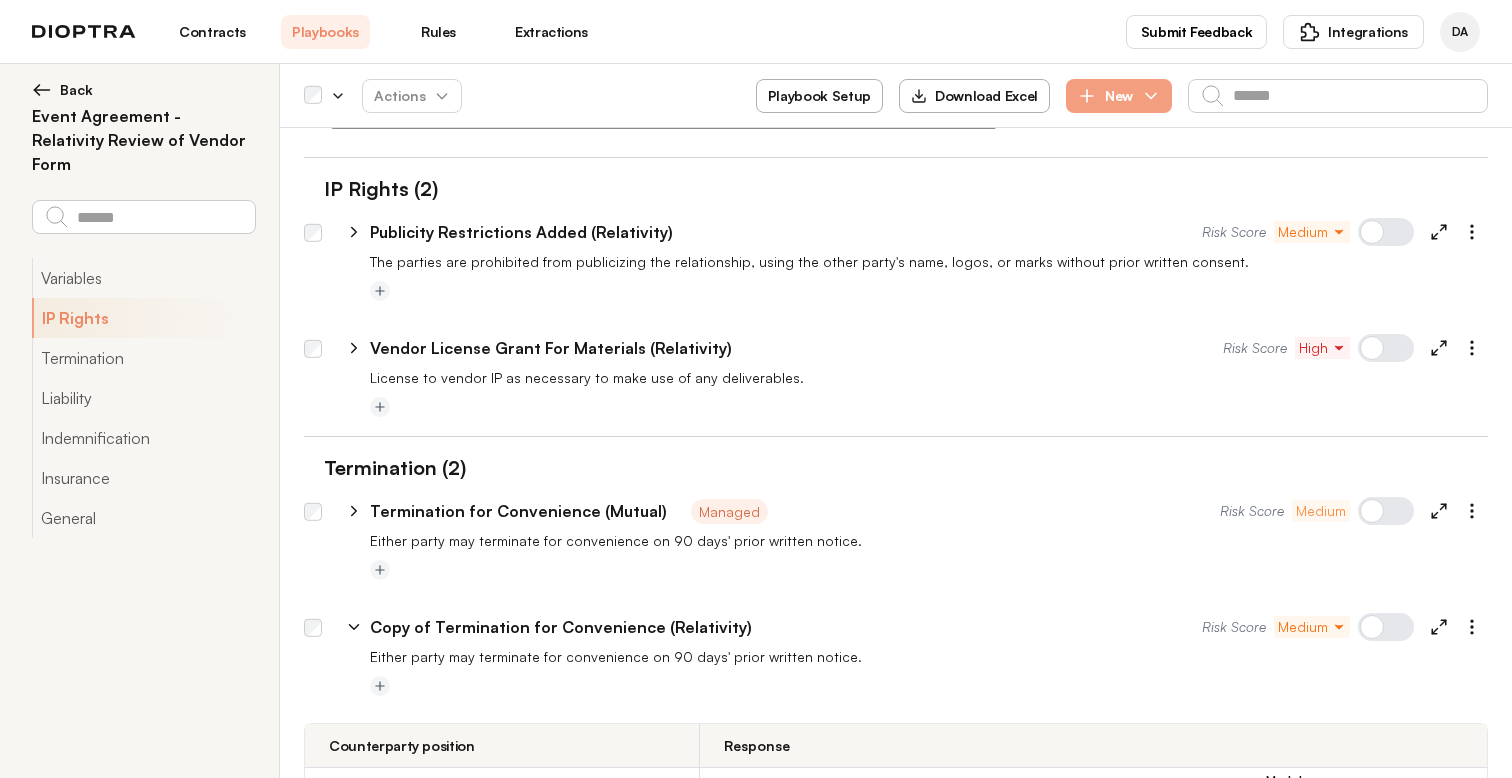 scroll, scrollTop: 1622, scrollLeft: 0, axis: vertical 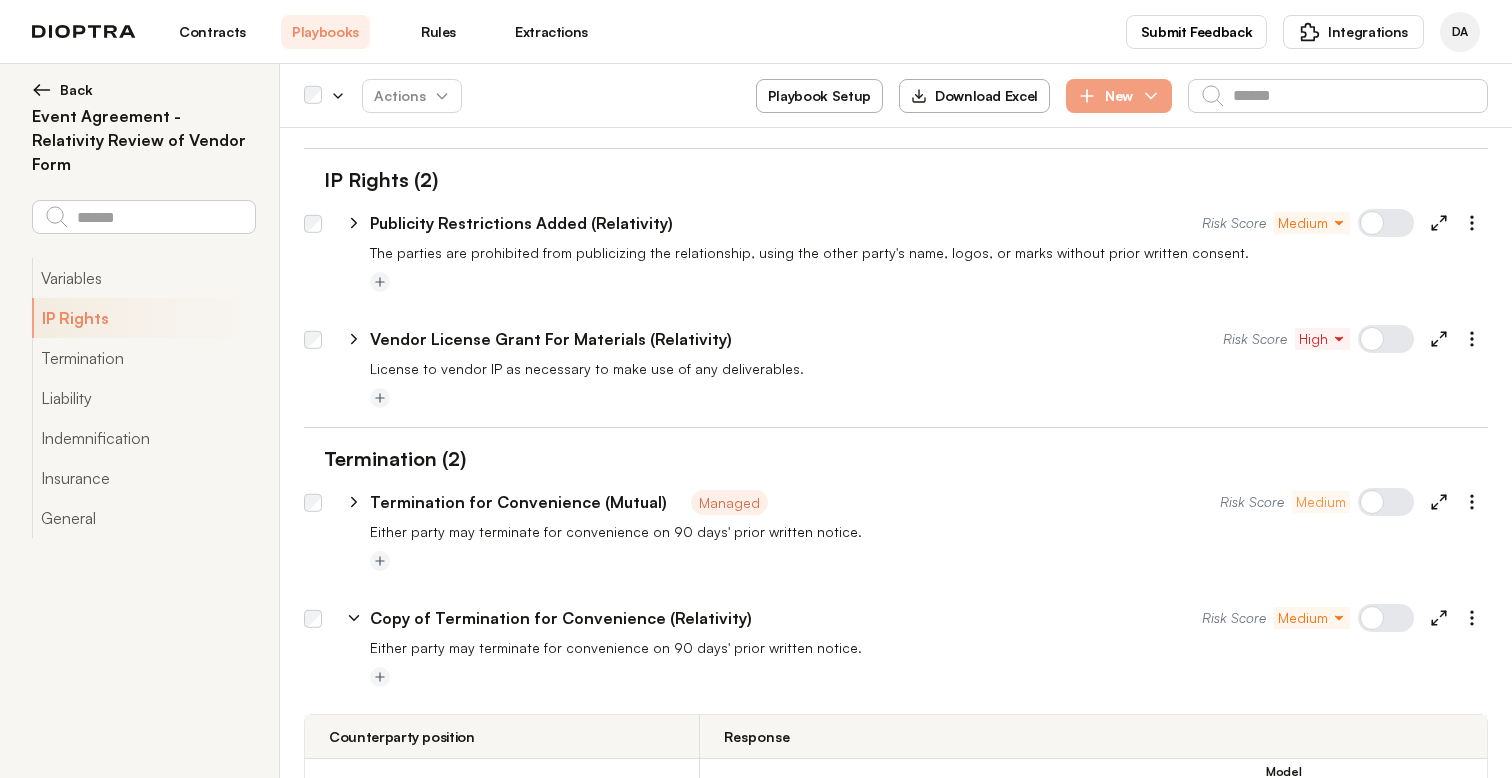 click 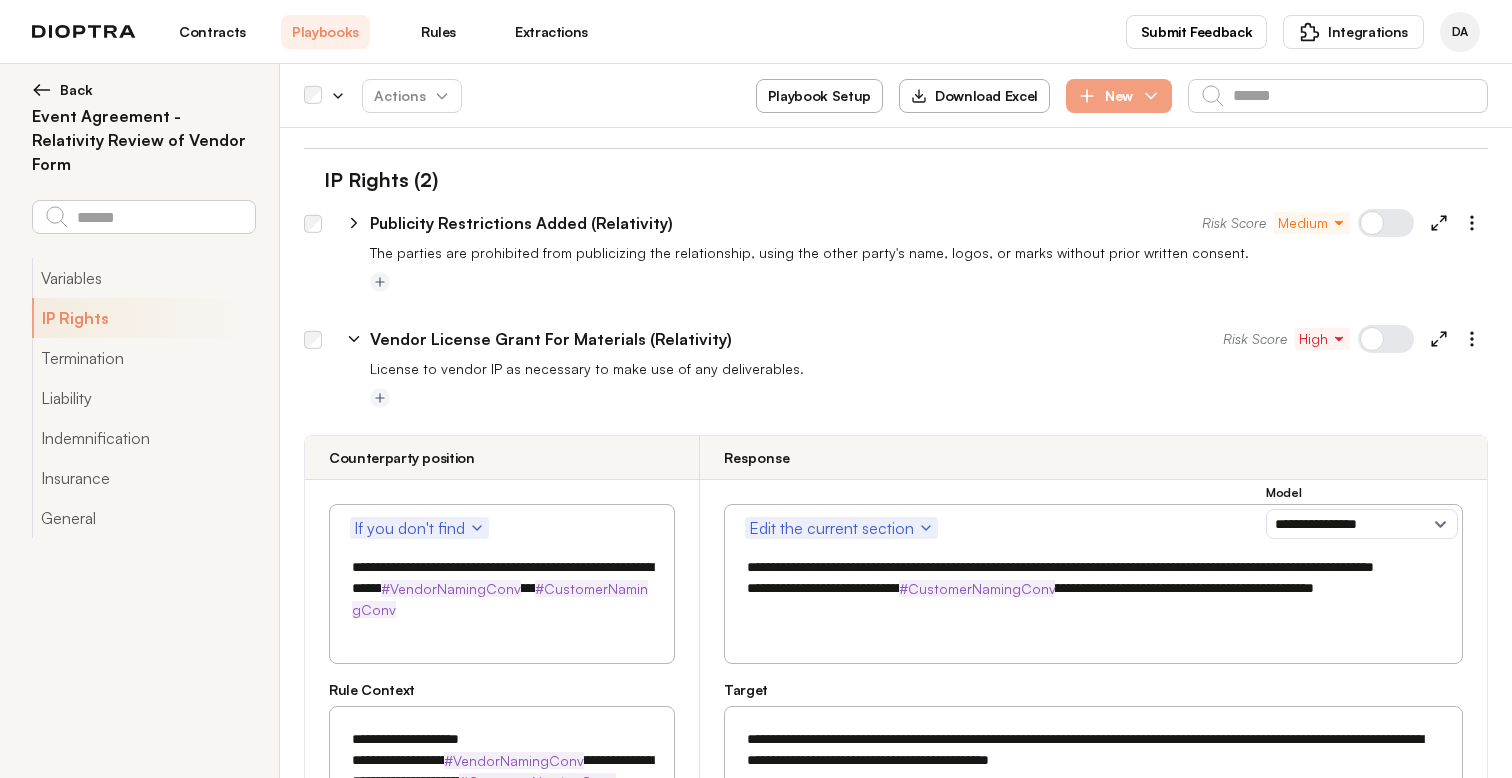 scroll, scrollTop: 1719, scrollLeft: 0, axis: vertical 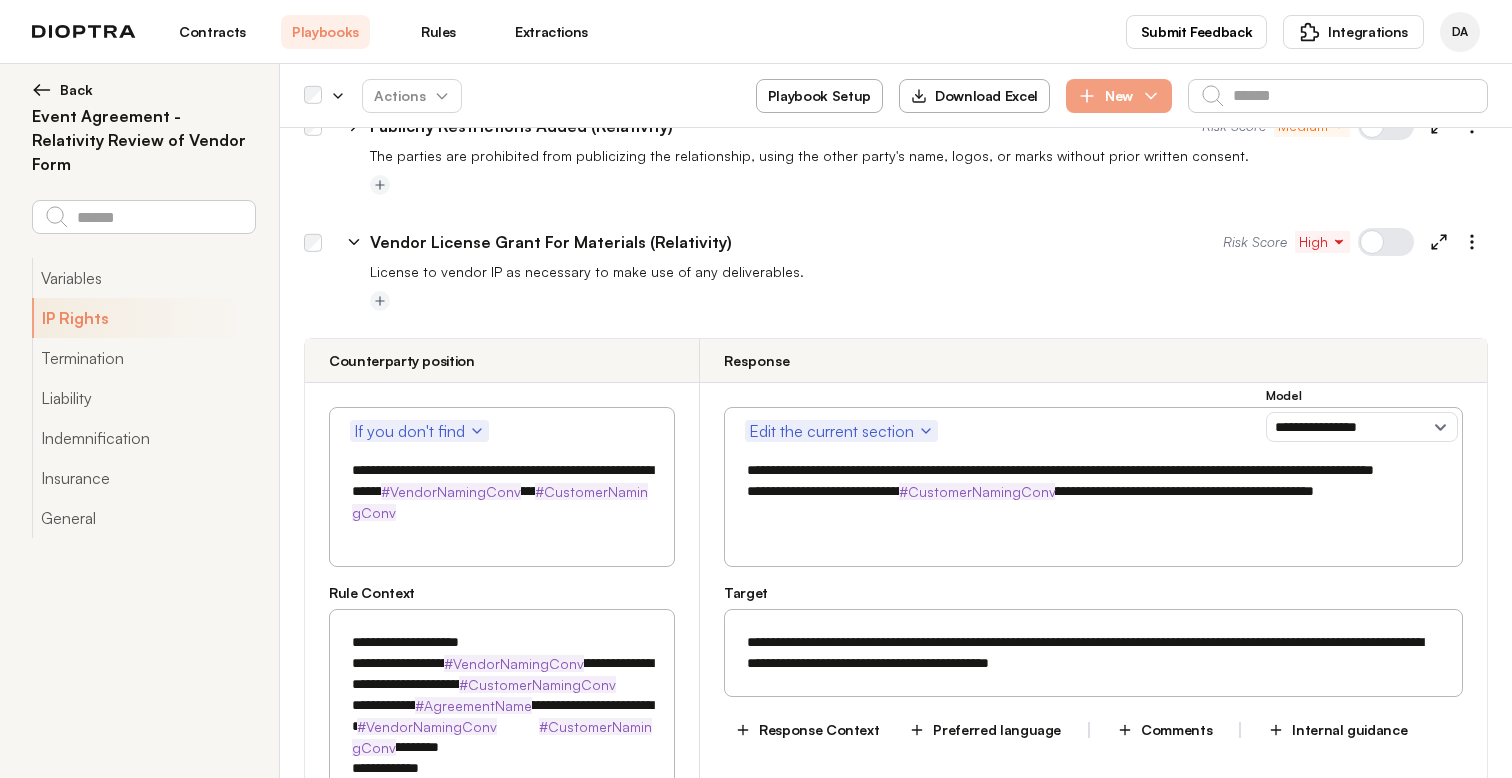 drag, startPoint x: 929, startPoint y: 494, endPoint x: 712, endPoint y: 466, distance: 218.799 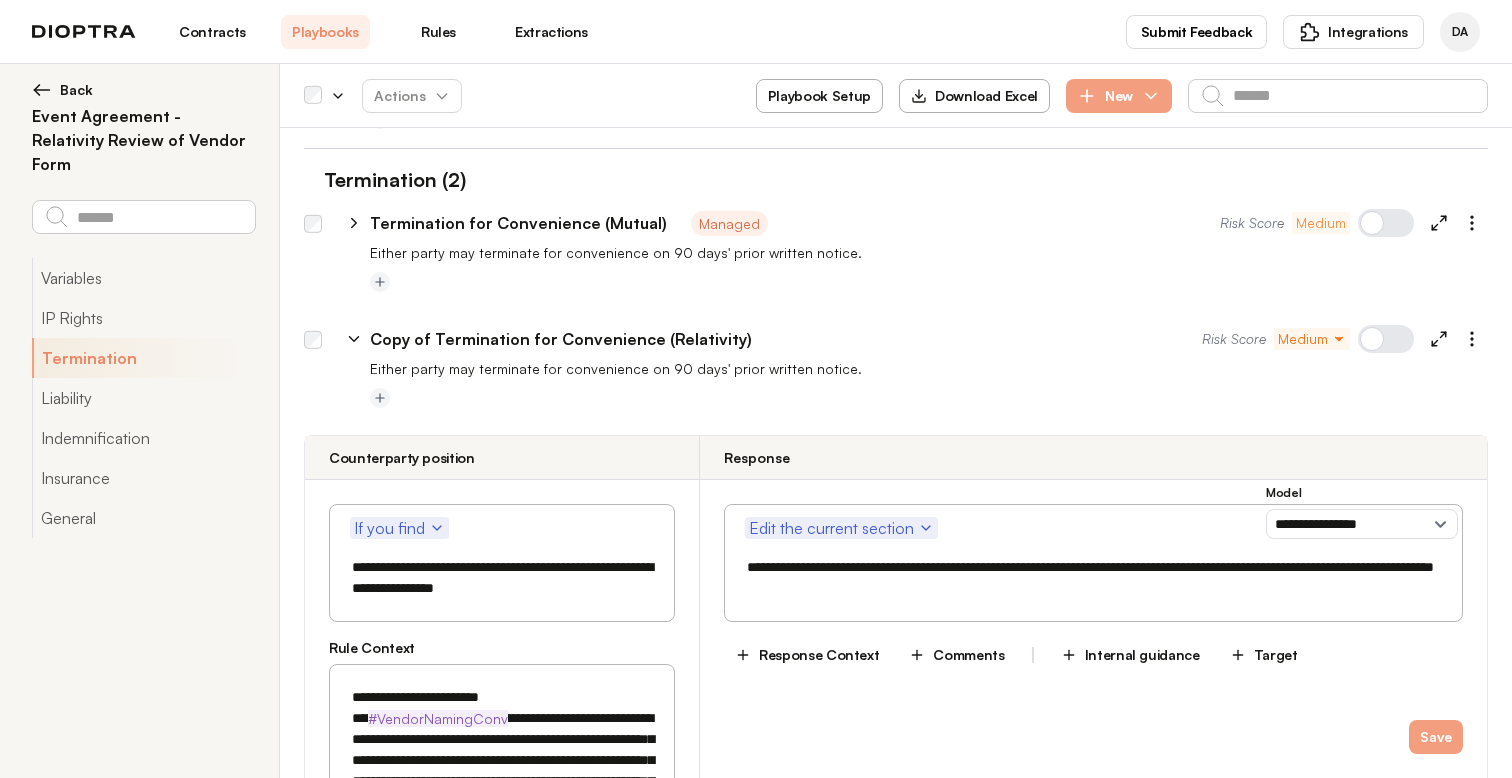 scroll, scrollTop: 1915, scrollLeft: 0, axis: vertical 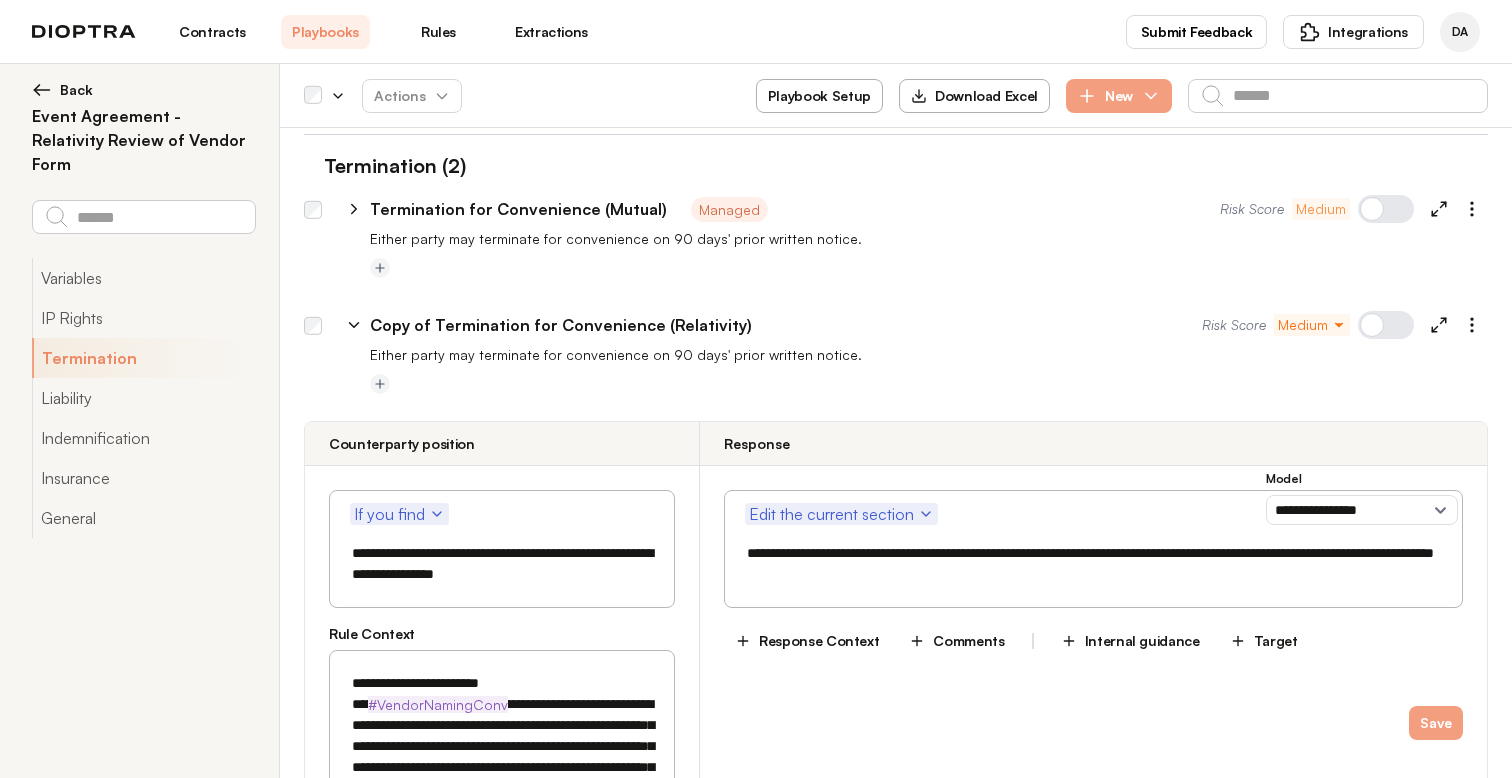 click on "**********" at bounding box center [1093, 564] 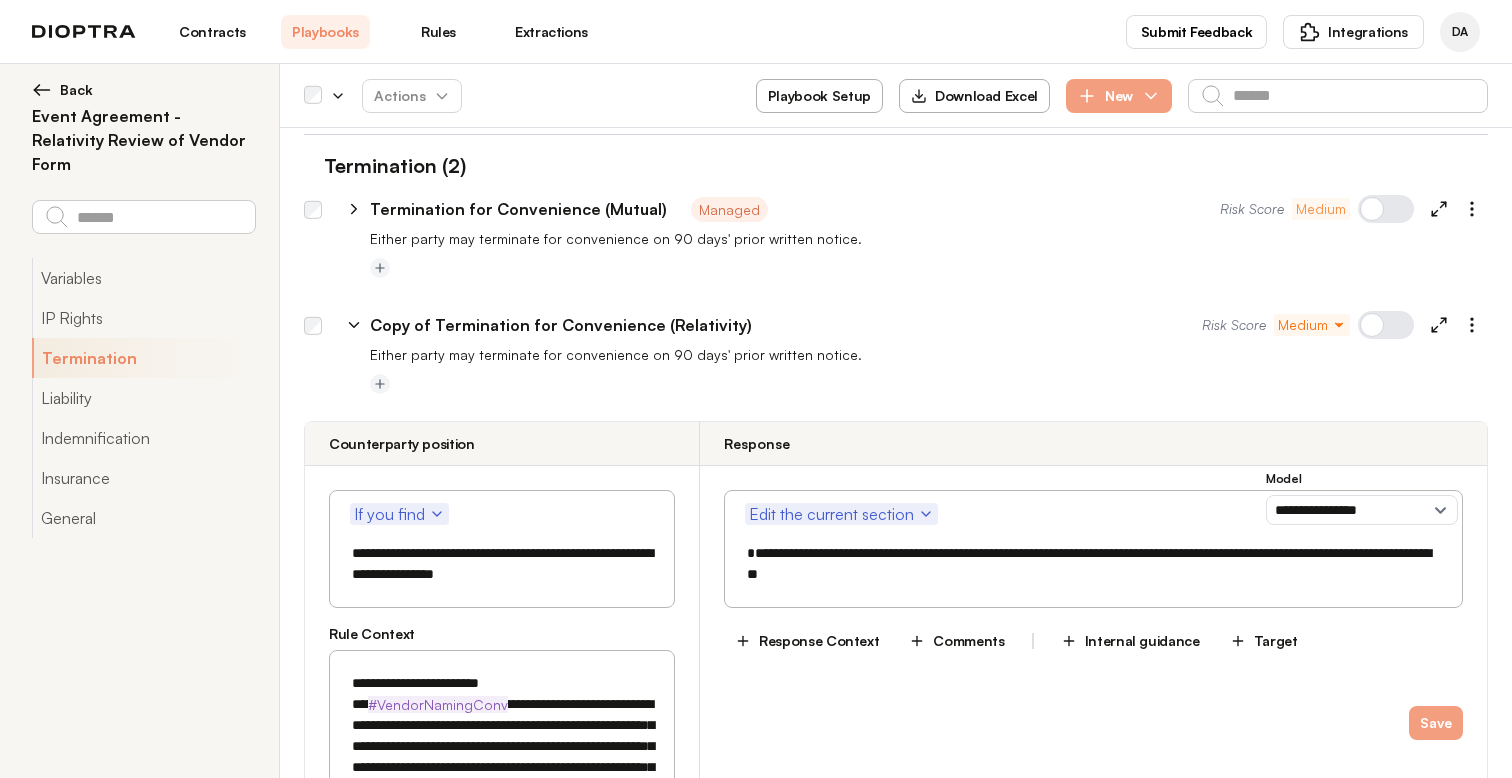 paste on "**********" 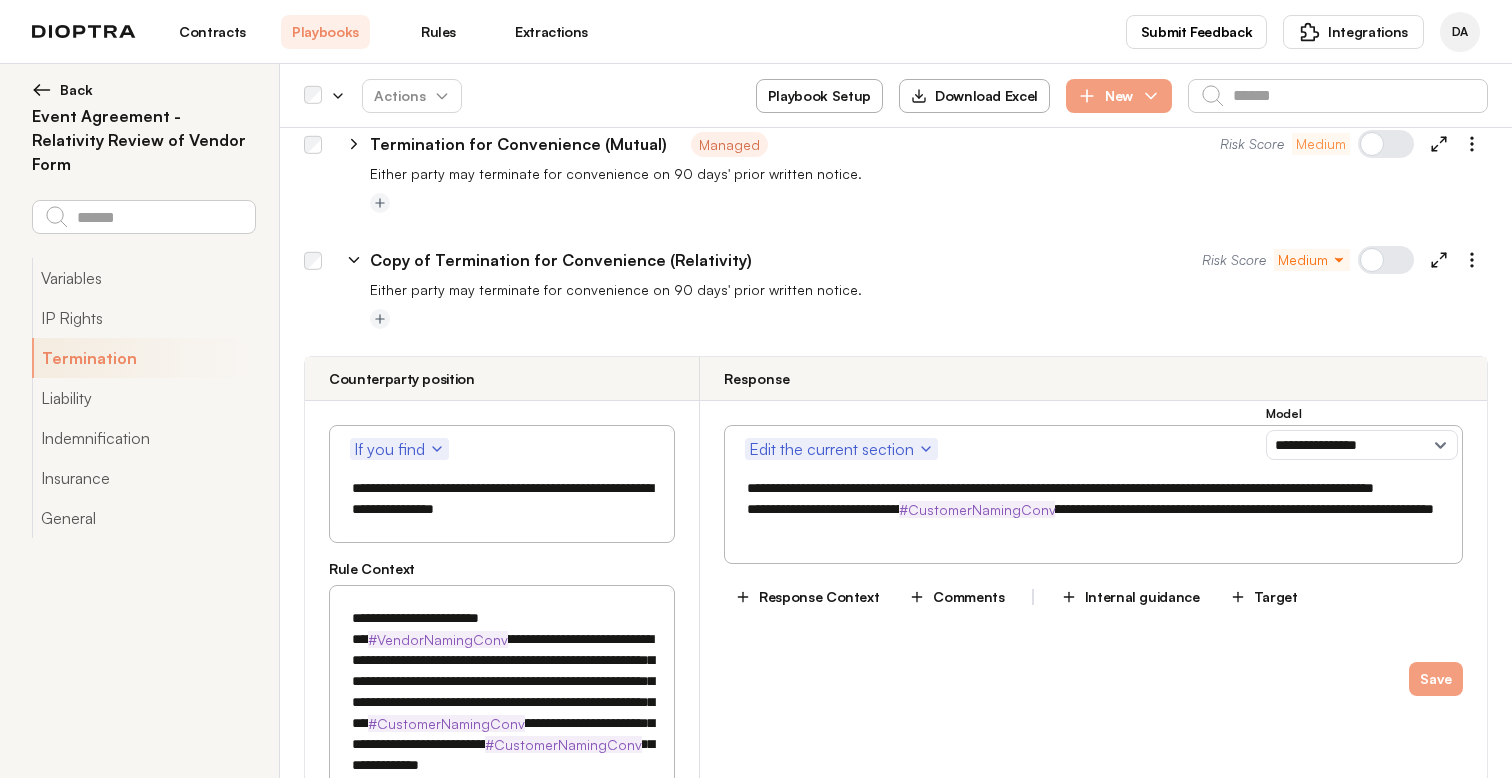 scroll, scrollTop: 1988, scrollLeft: 0, axis: vertical 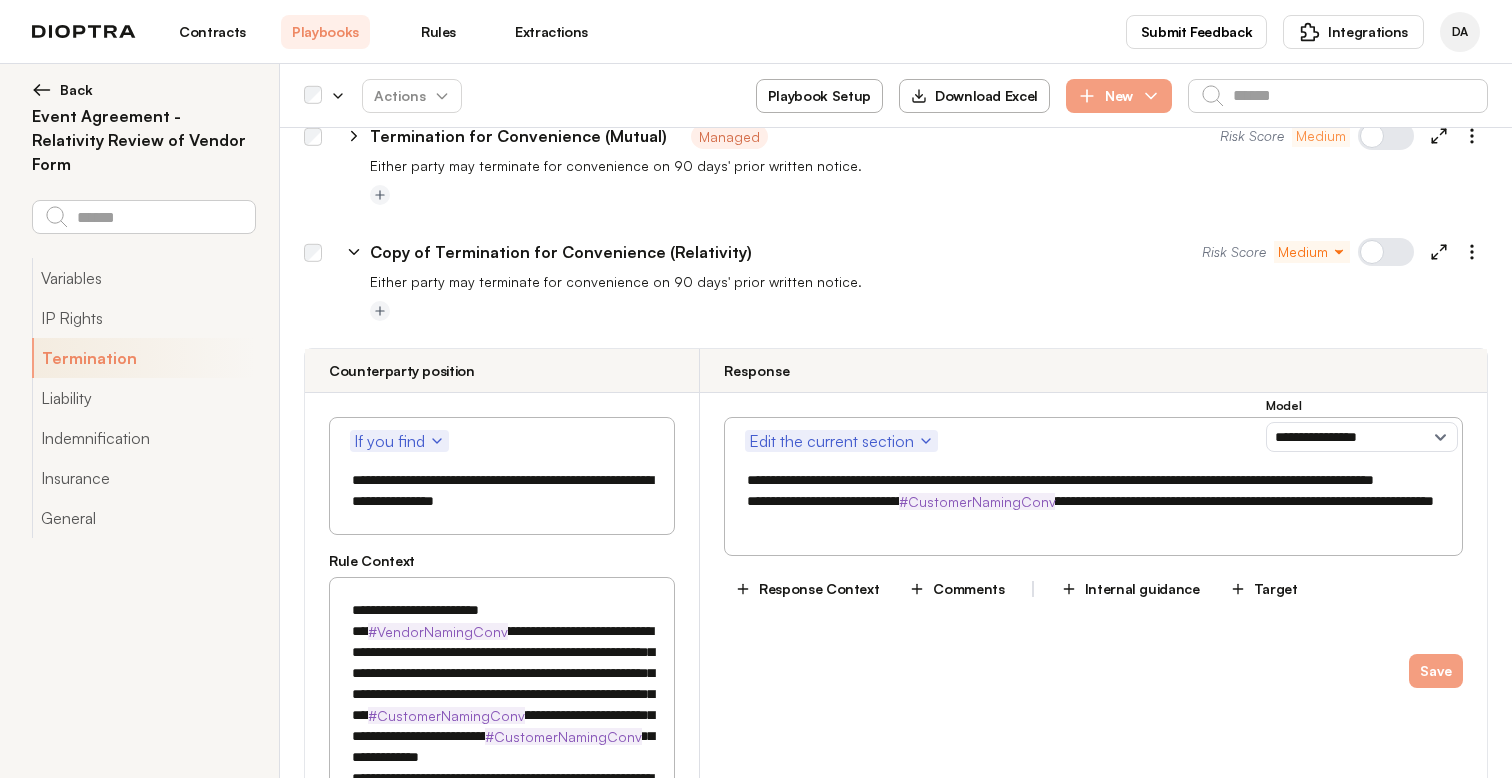 type on "**********" 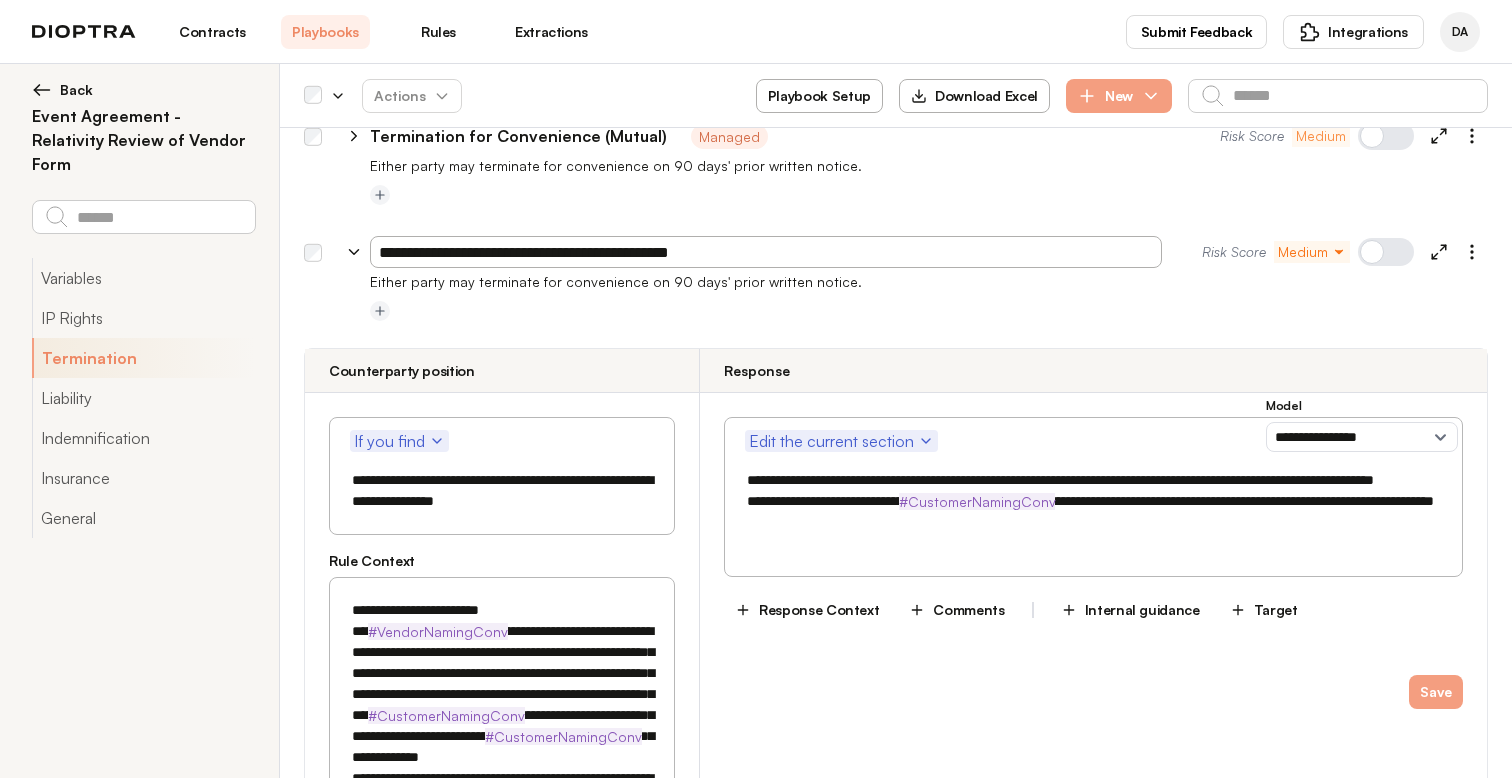click on "**********" at bounding box center (766, 252) 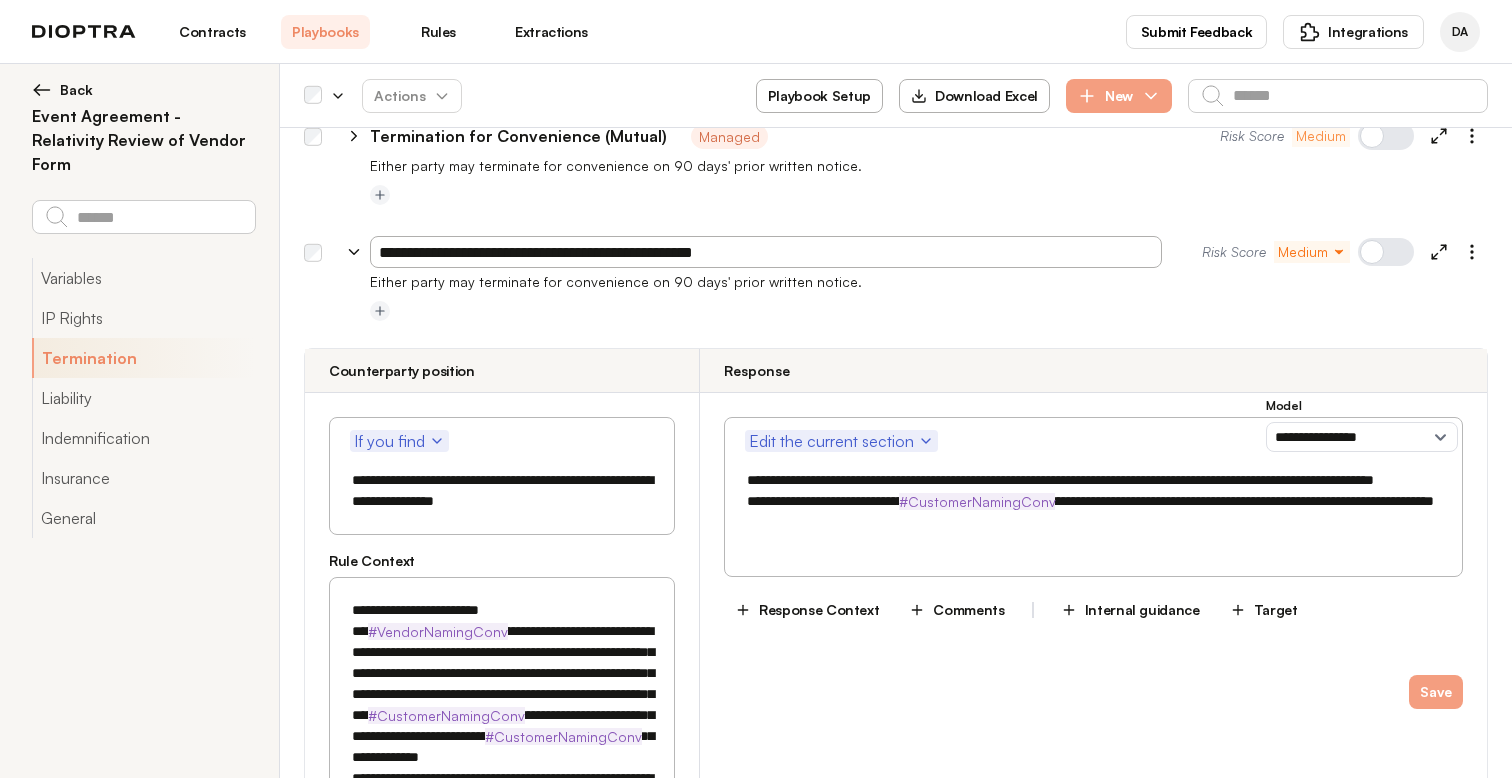 click on "**********" at bounding box center [766, 252] 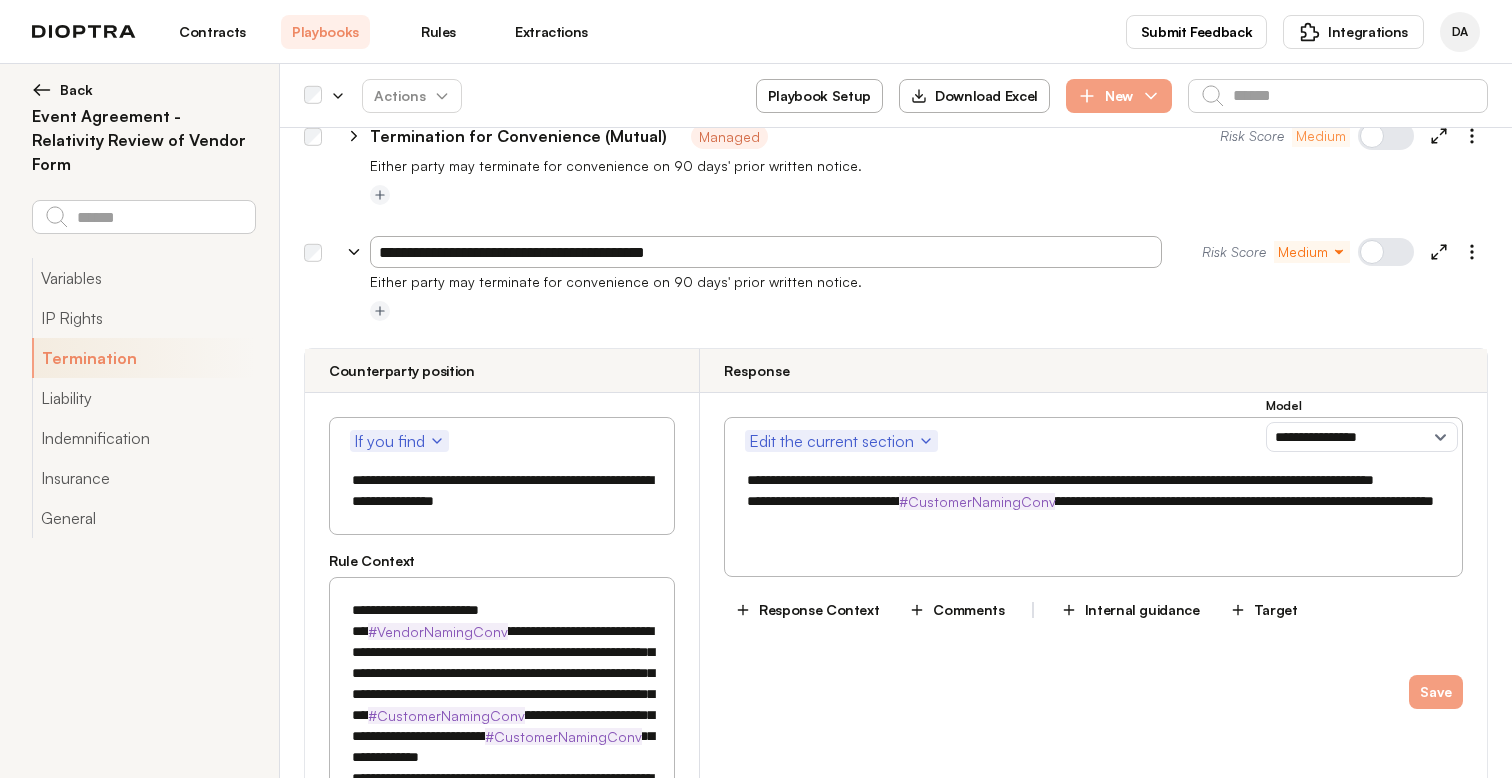 click on "**********" at bounding box center (766, 252) 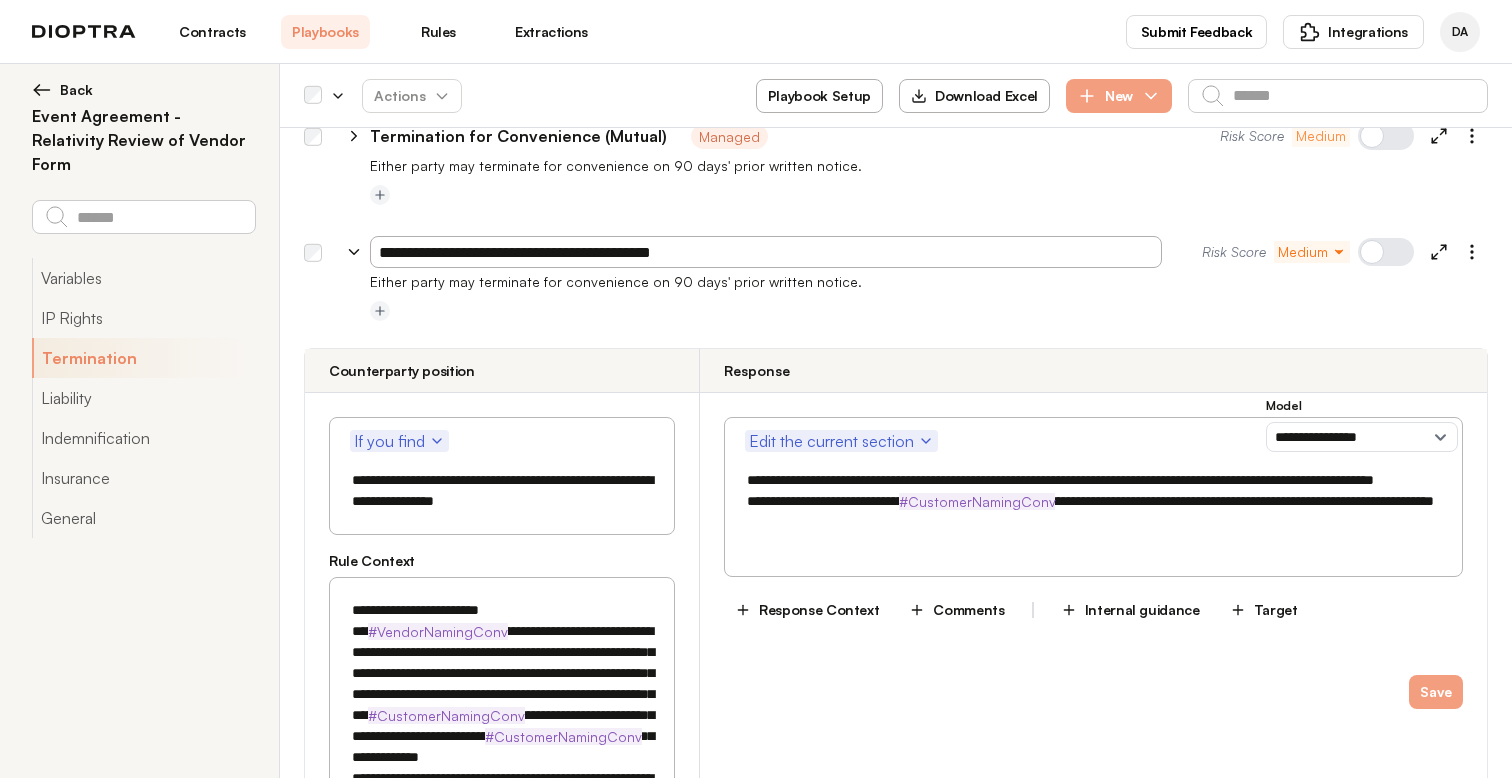 type on "**********" 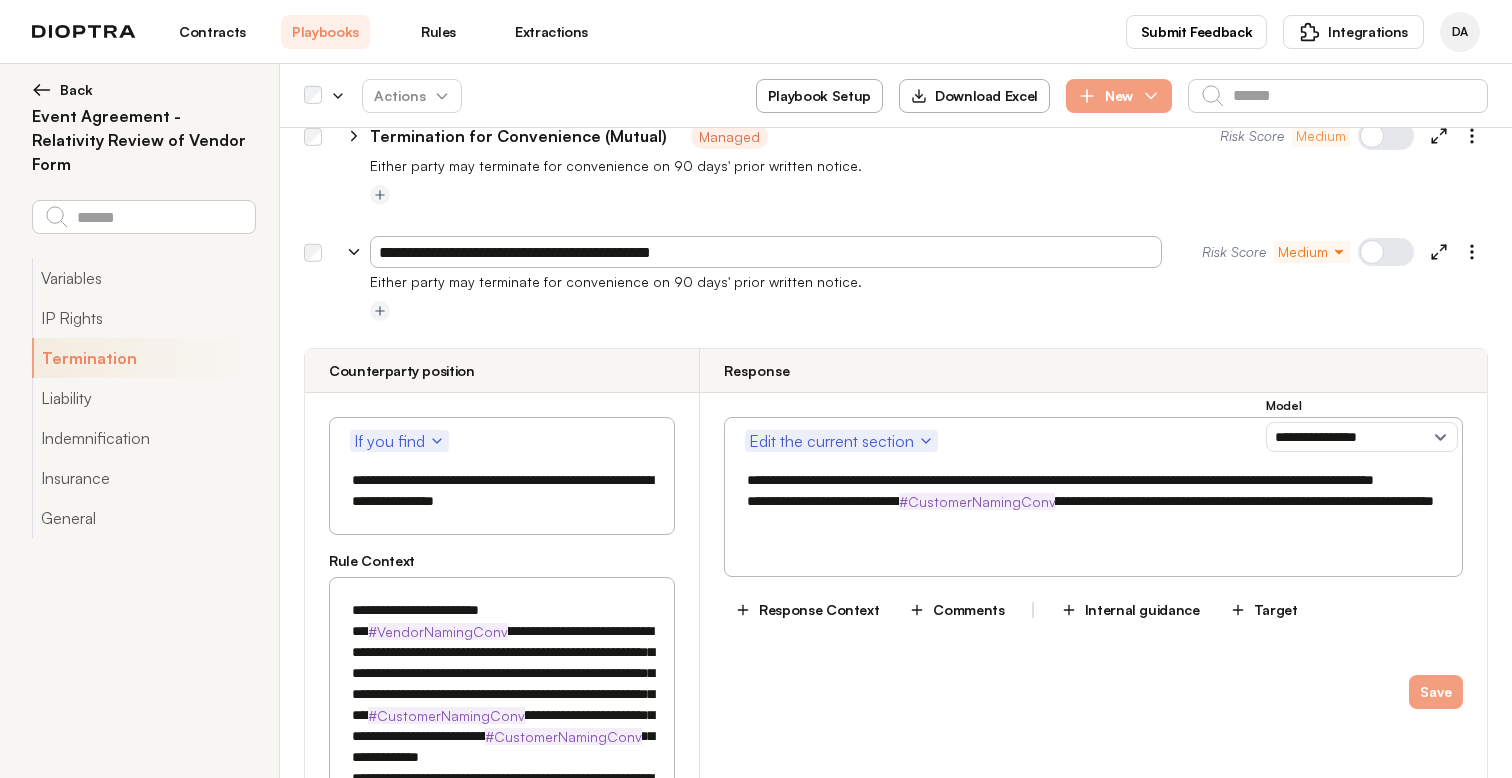 click at bounding box center (929, 312) 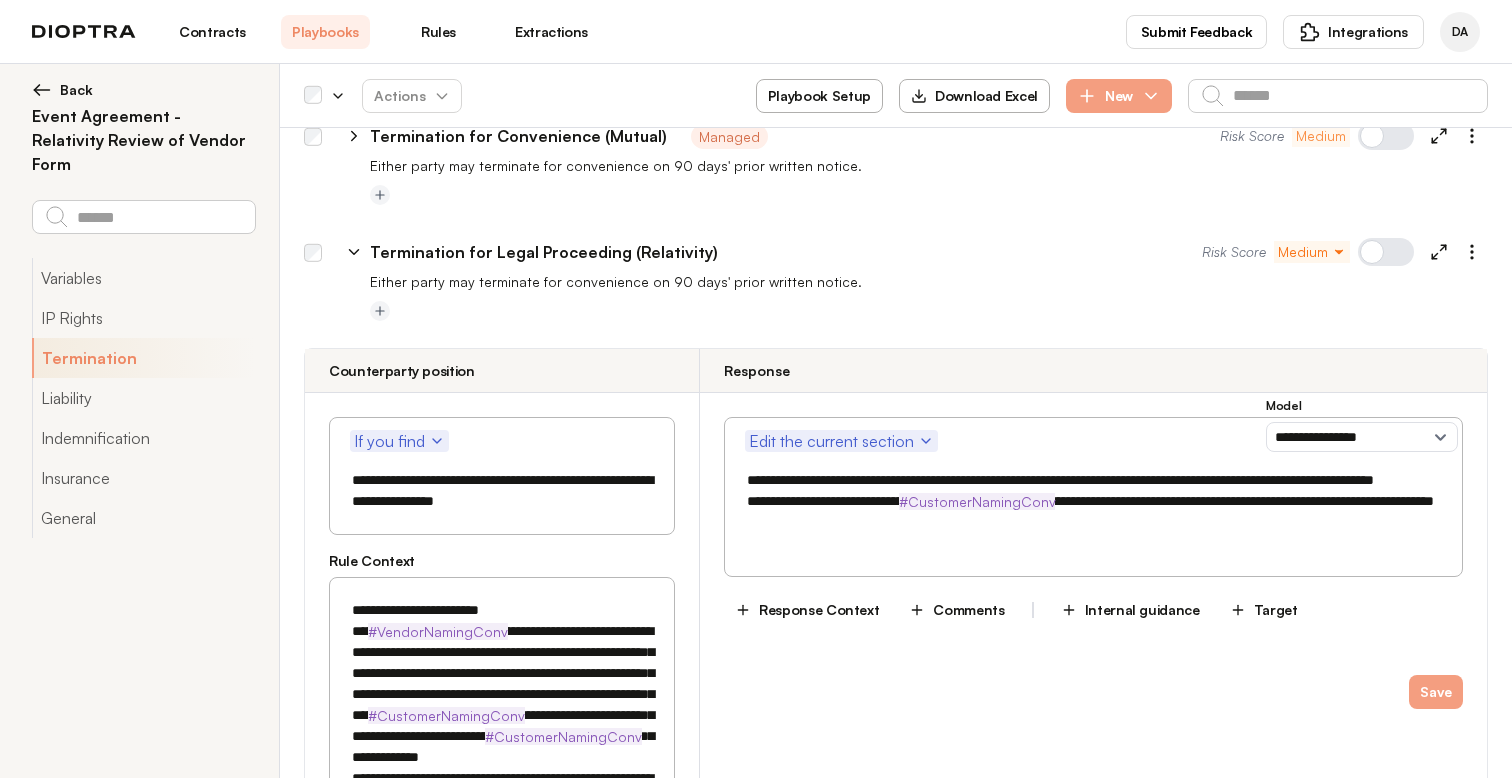 scroll, scrollTop: 2016, scrollLeft: 0, axis: vertical 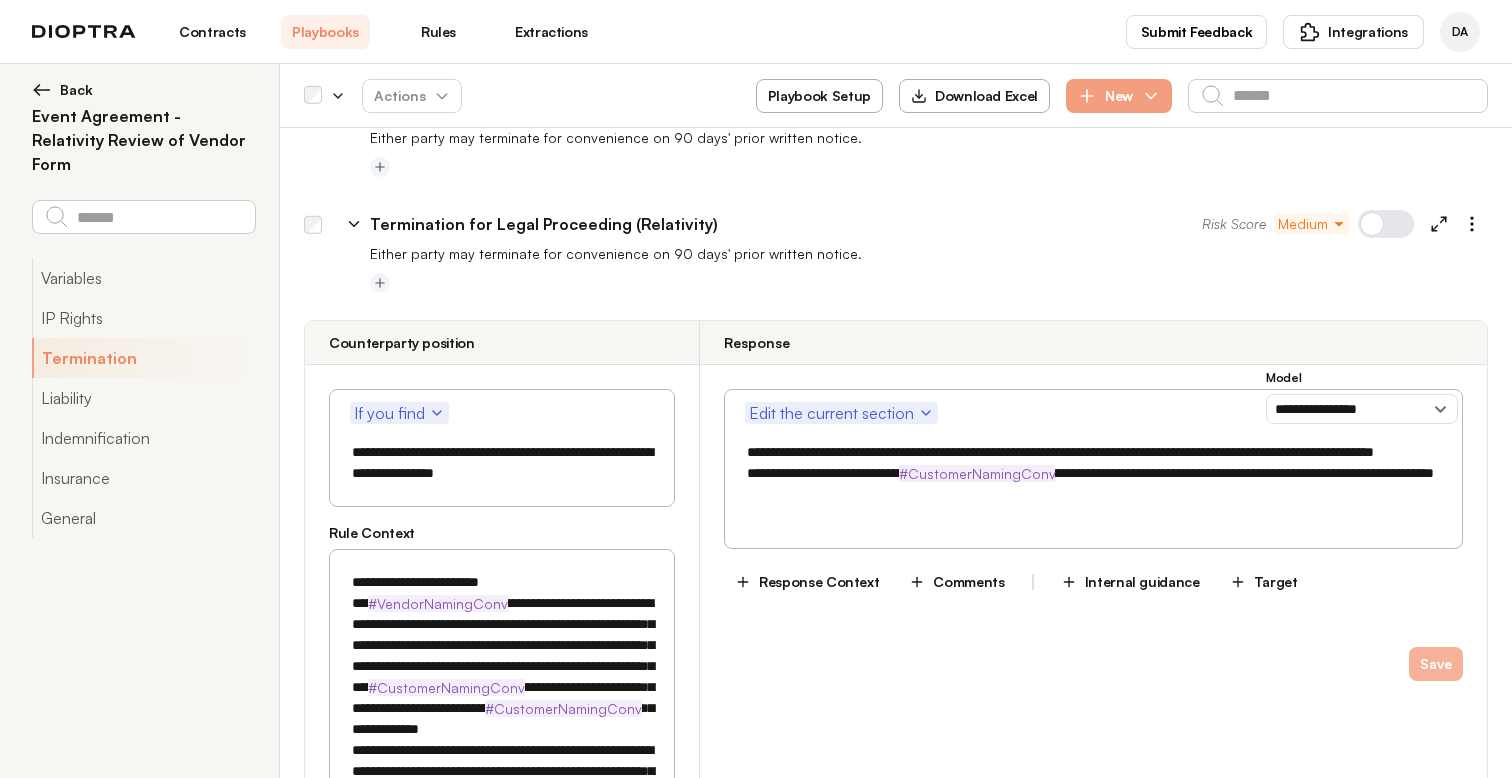 click on "Save" at bounding box center [1436, 664] 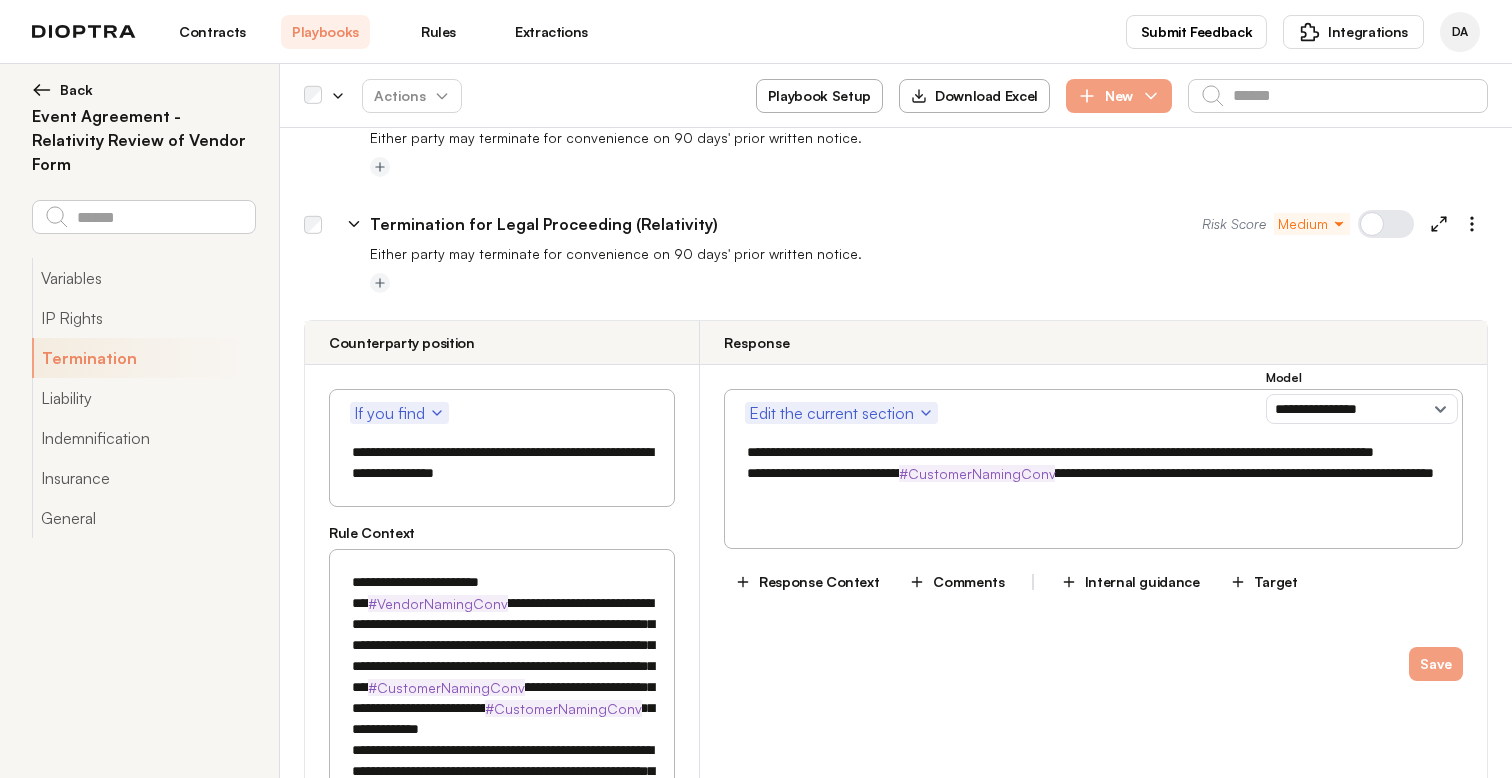 click on "**********" at bounding box center (1093, 484) 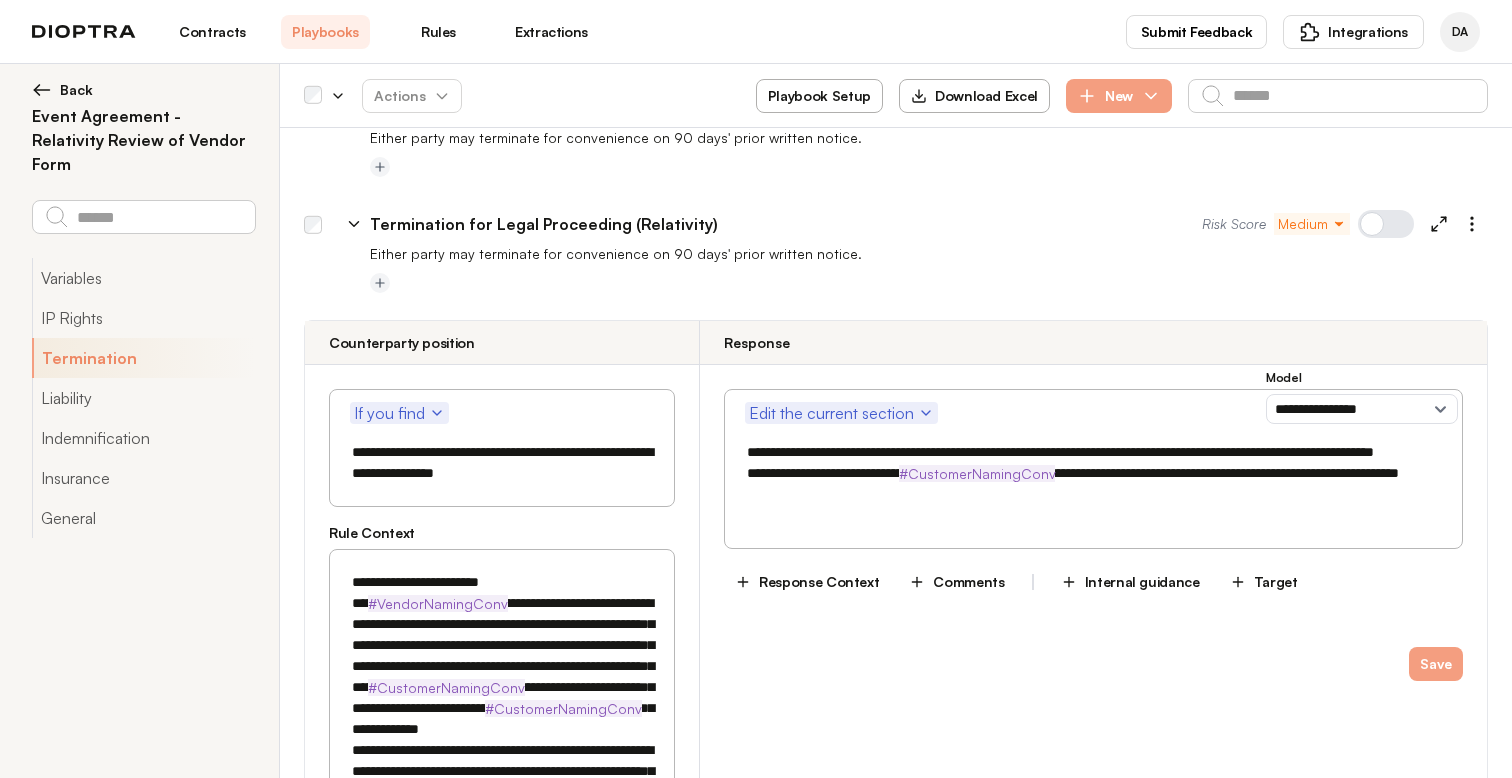 type on "**********" 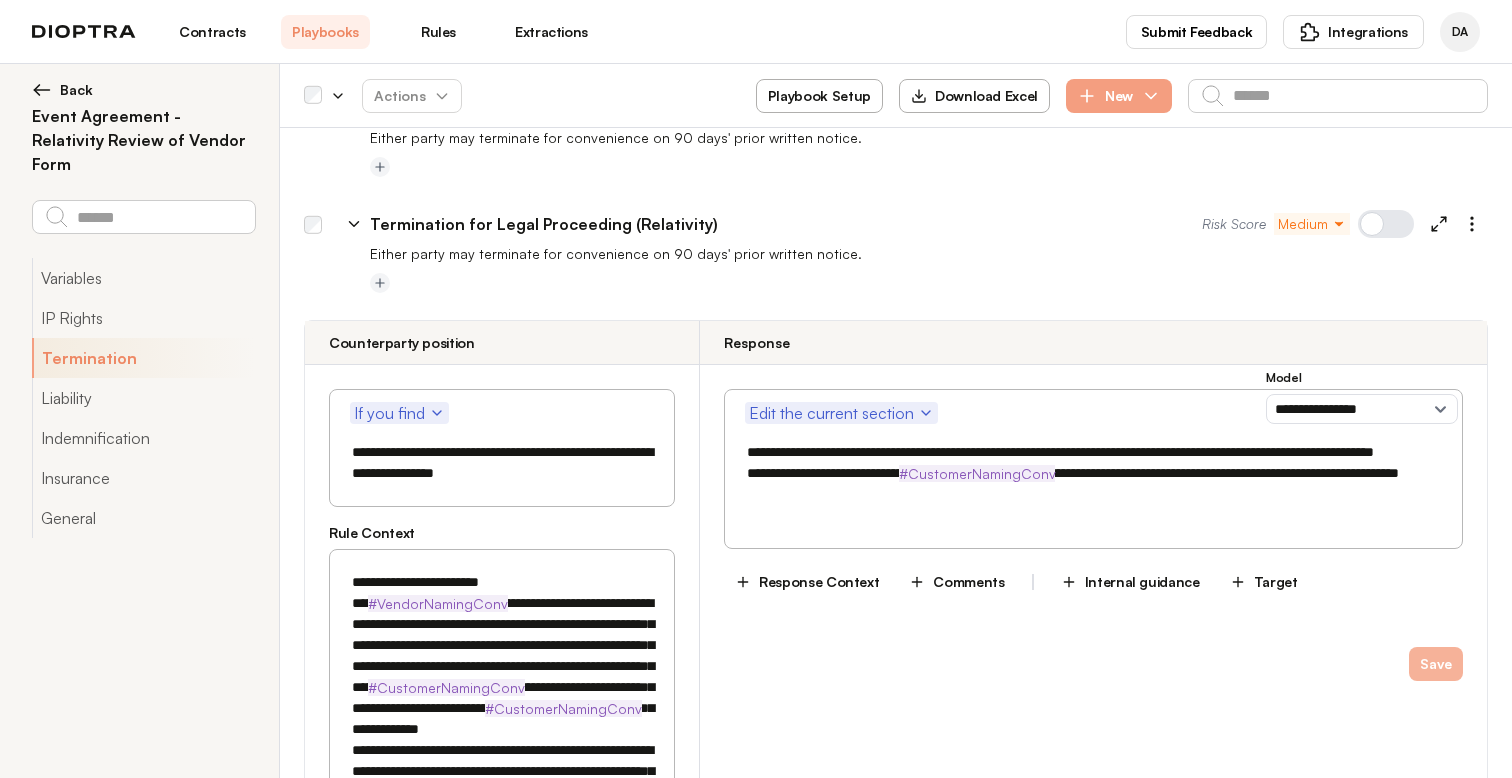 click on "Save" at bounding box center [1436, 664] 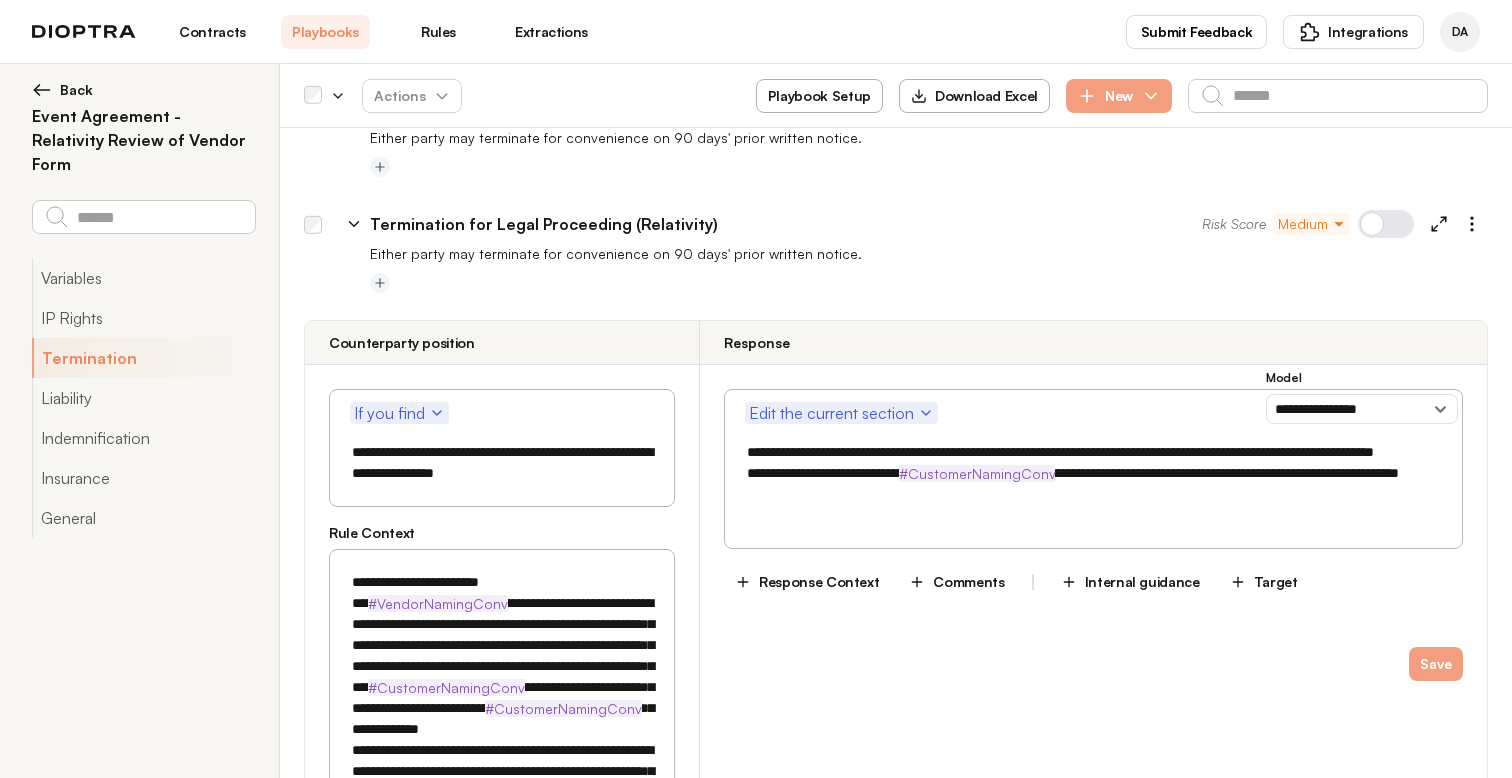 type on "*" 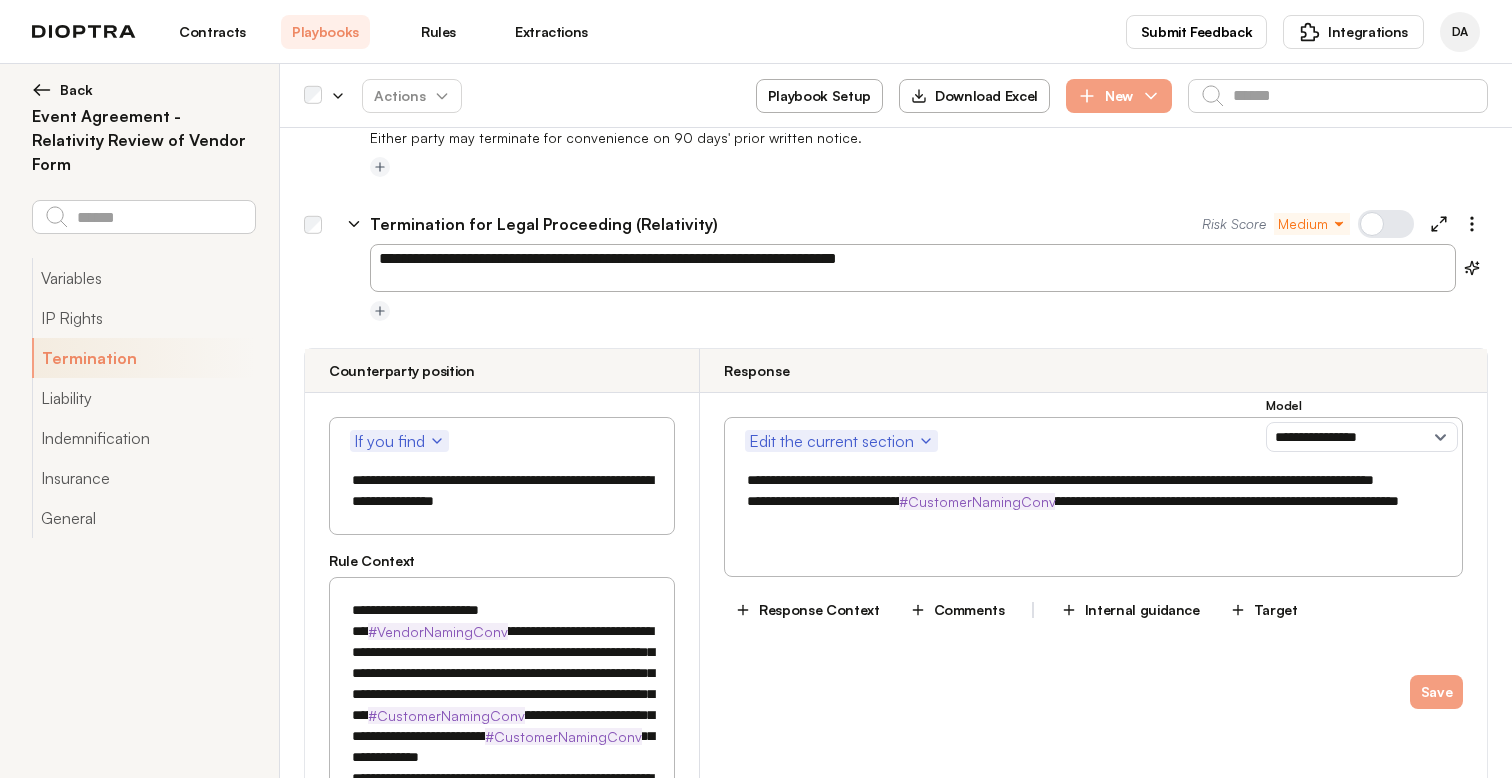 drag, startPoint x: 931, startPoint y: 267, endPoint x: 347, endPoint y: 257, distance: 584.08563 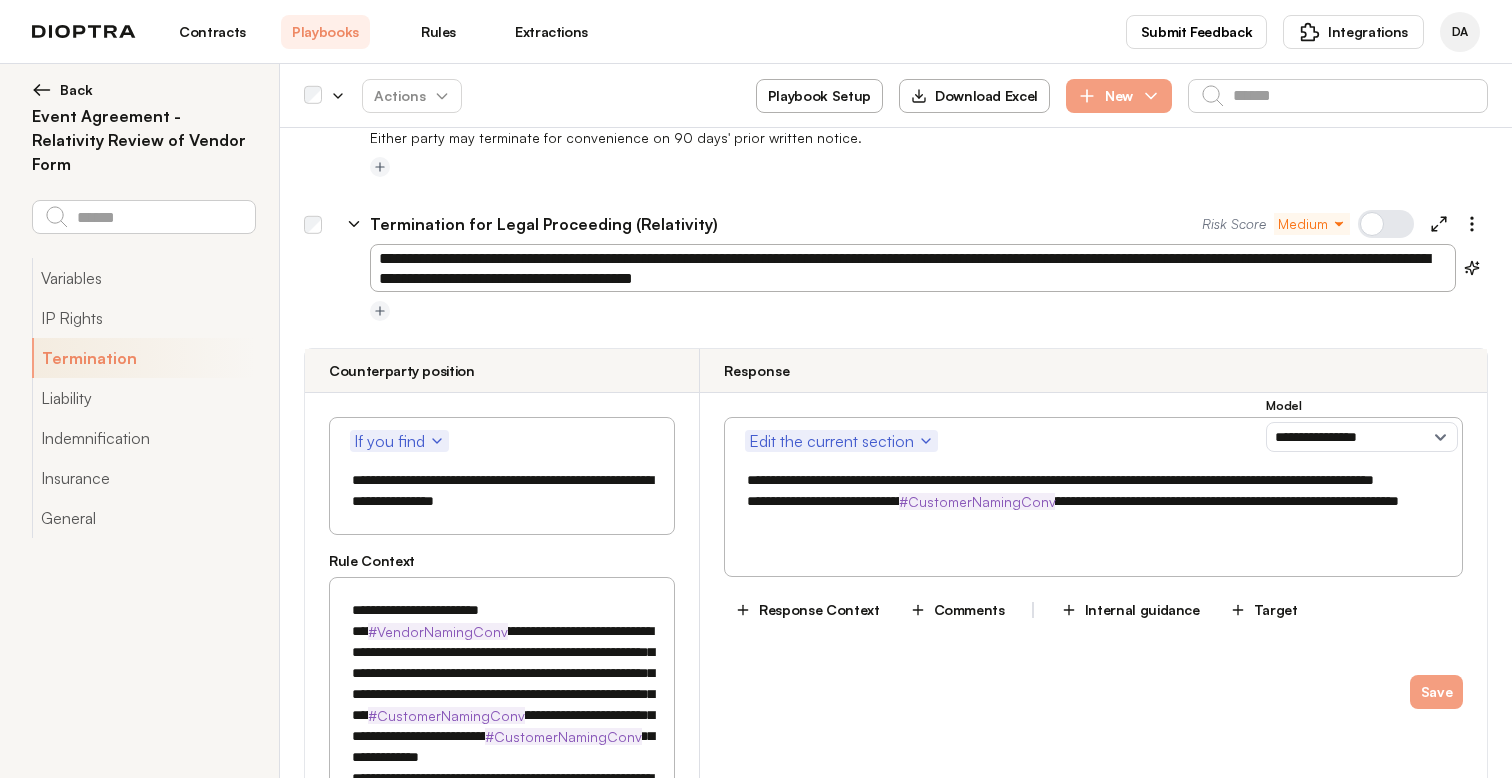 click on "**********" at bounding box center [913, 268] 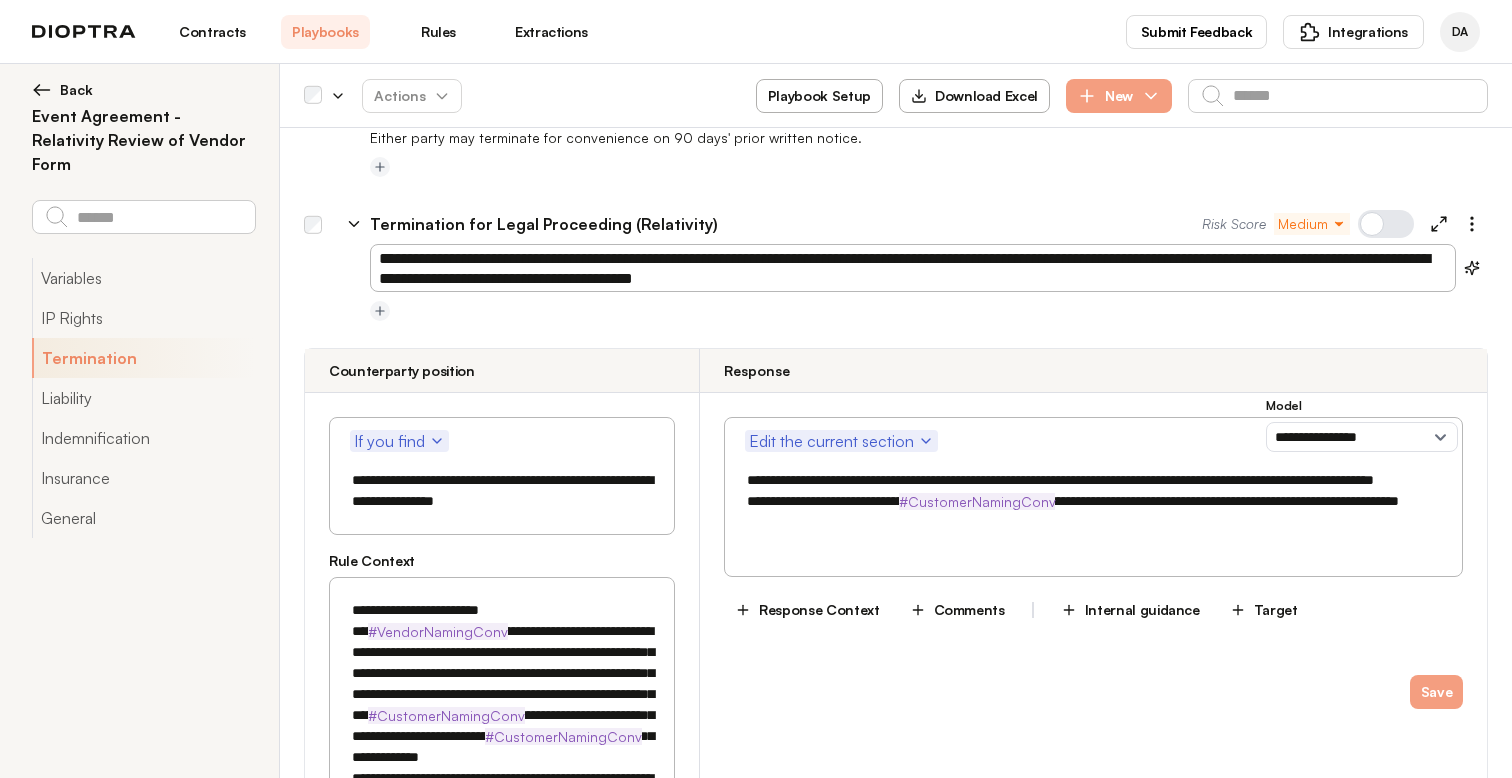 click on "**********" at bounding box center [896, 813] 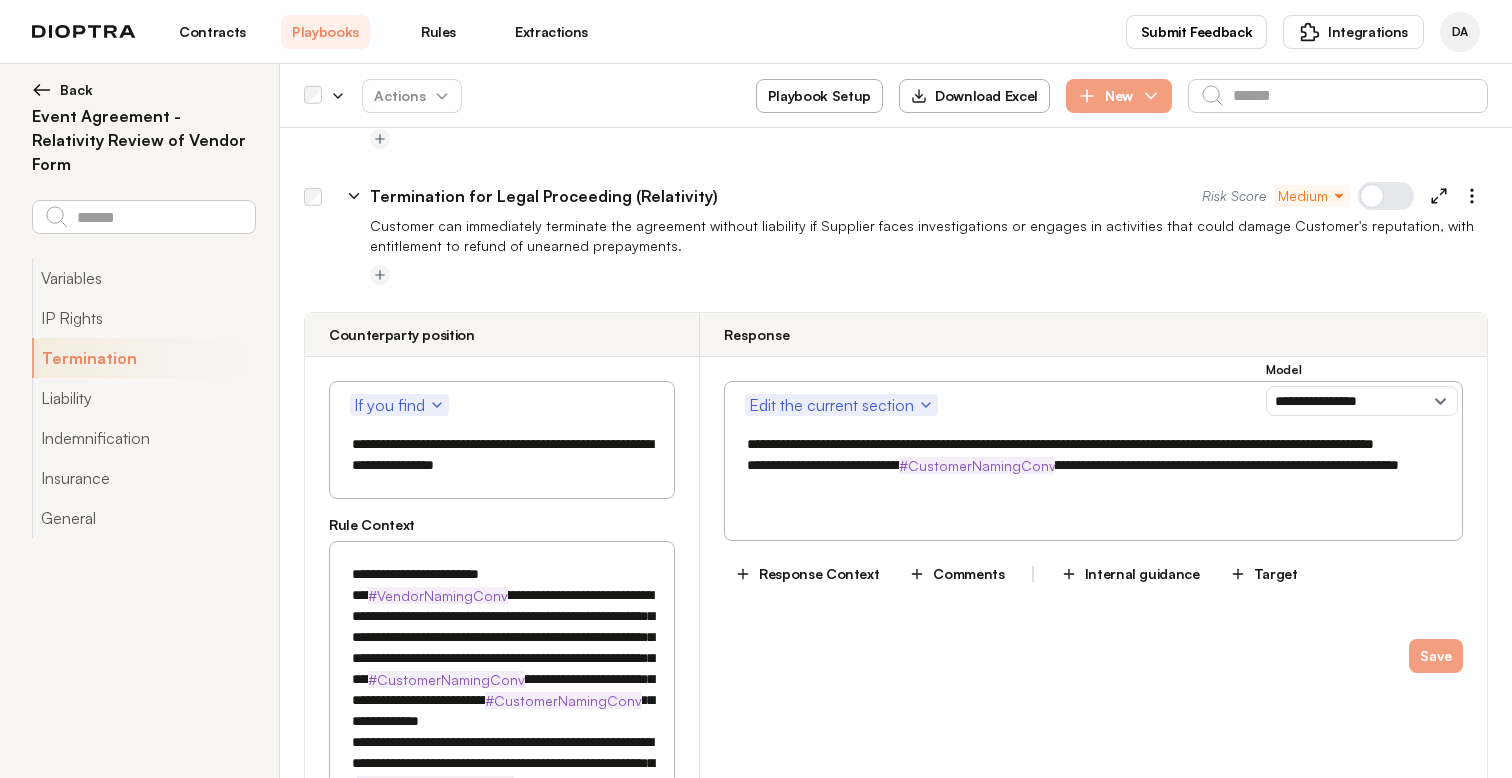 scroll, scrollTop: 2046, scrollLeft: 0, axis: vertical 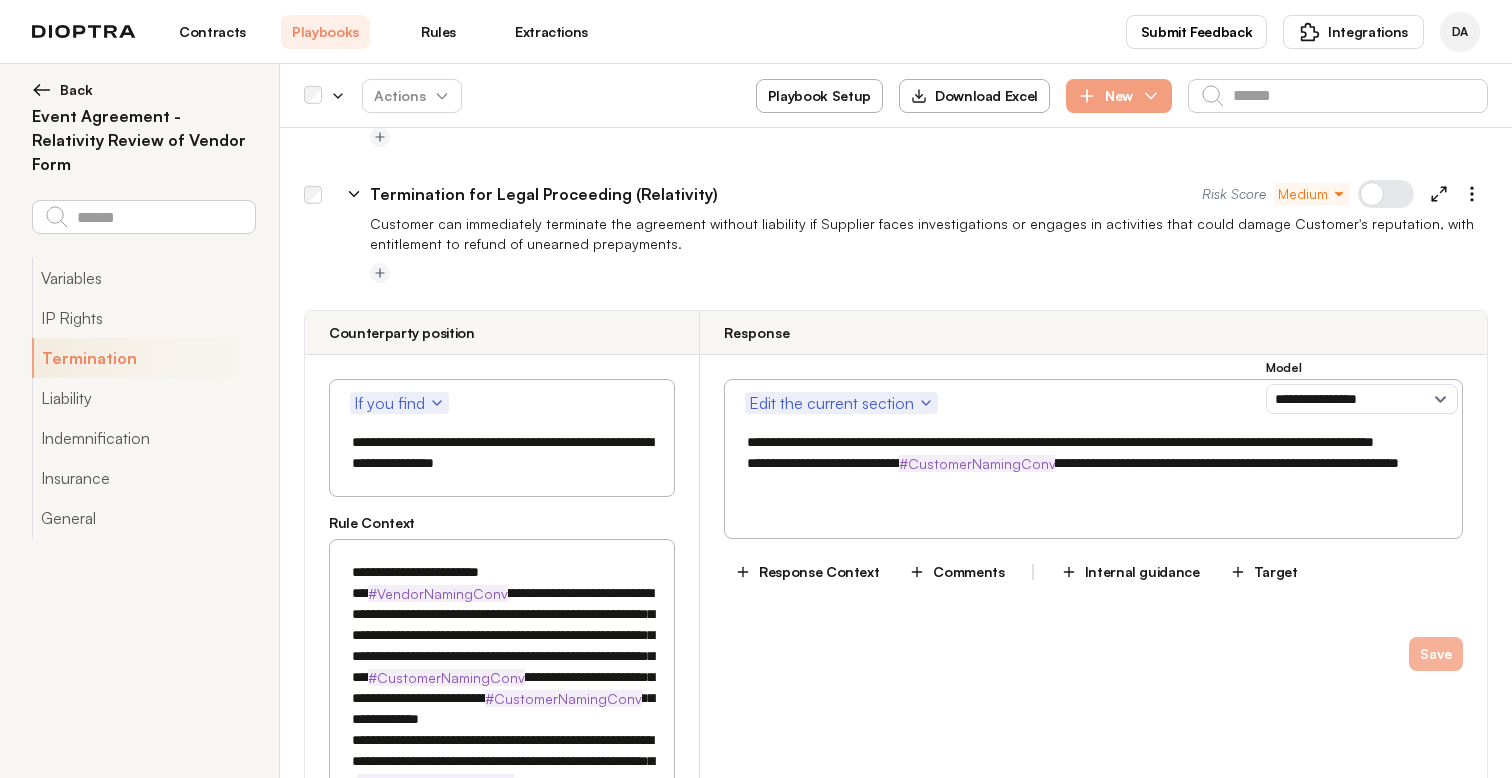 click on "Save" at bounding box center (1436, 654) 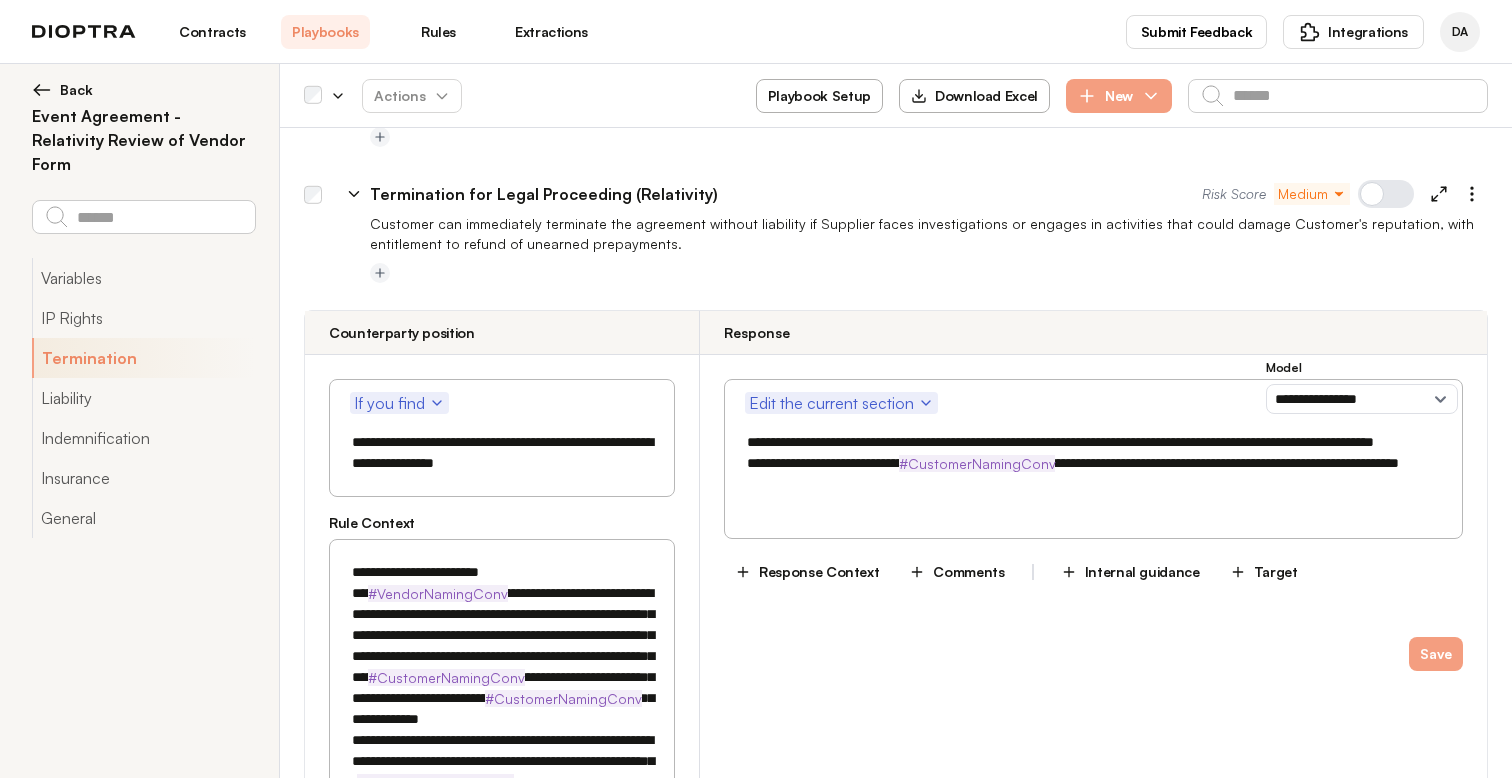 click 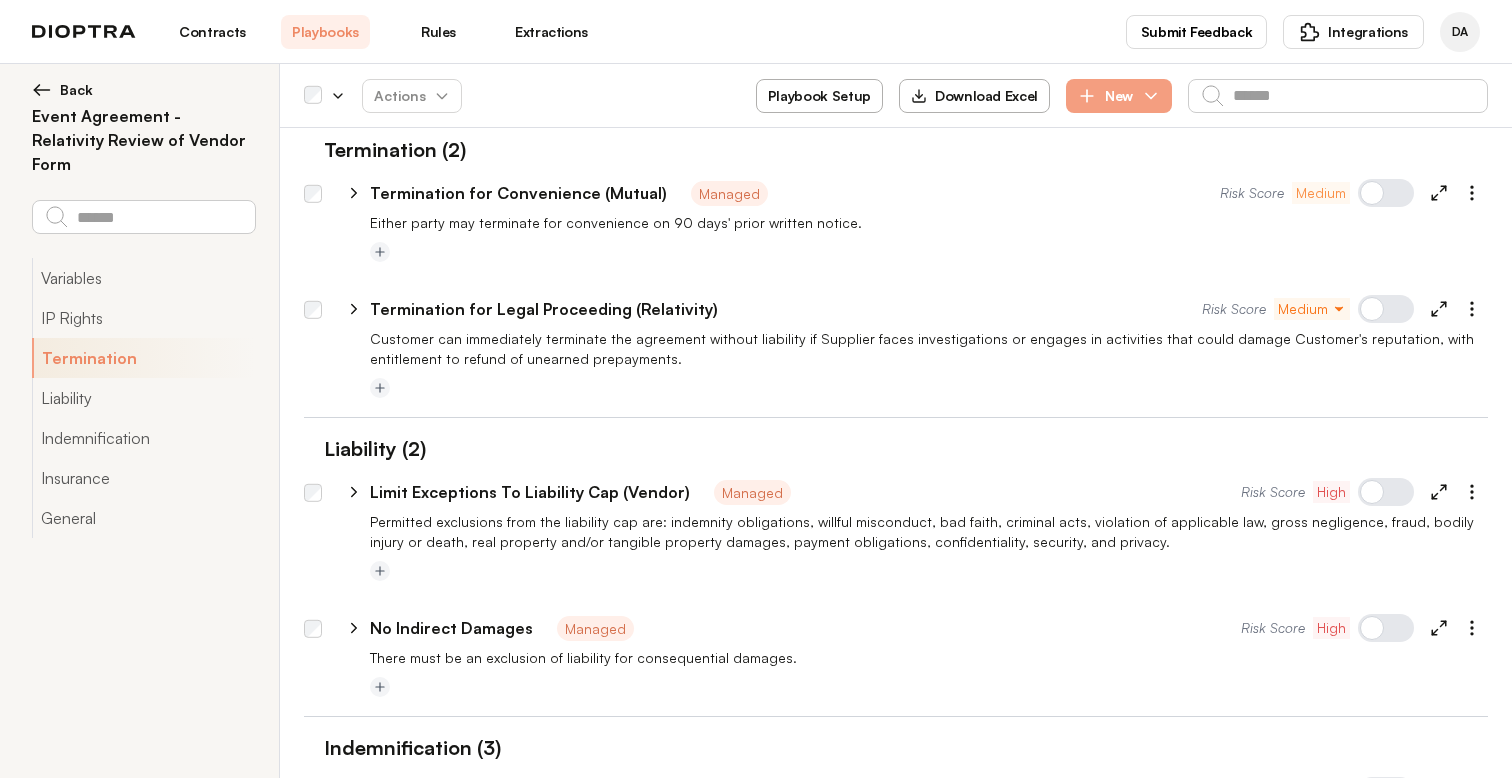 scroll, scrollTop: 1861, scrollLeft: 0, axis: vertical 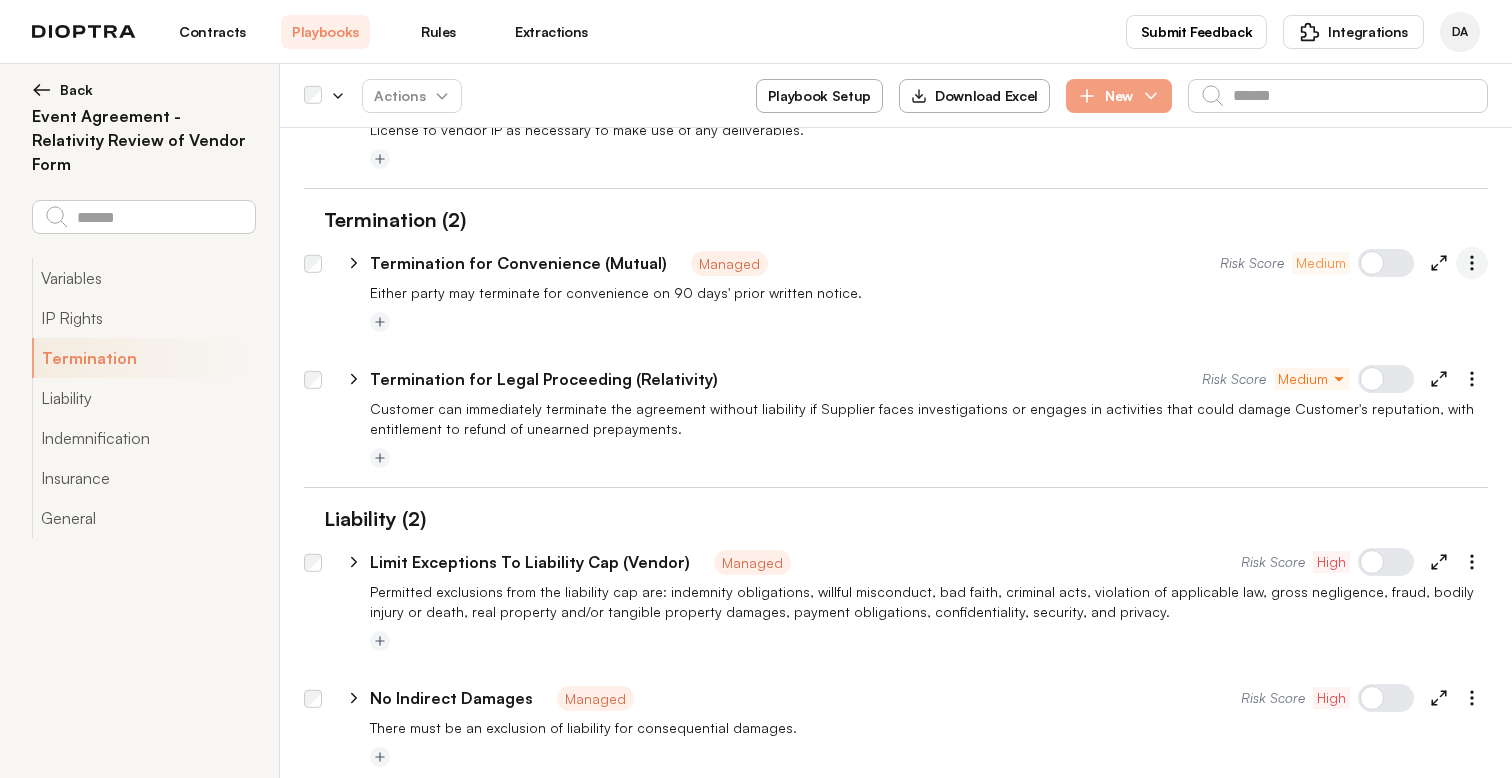 click 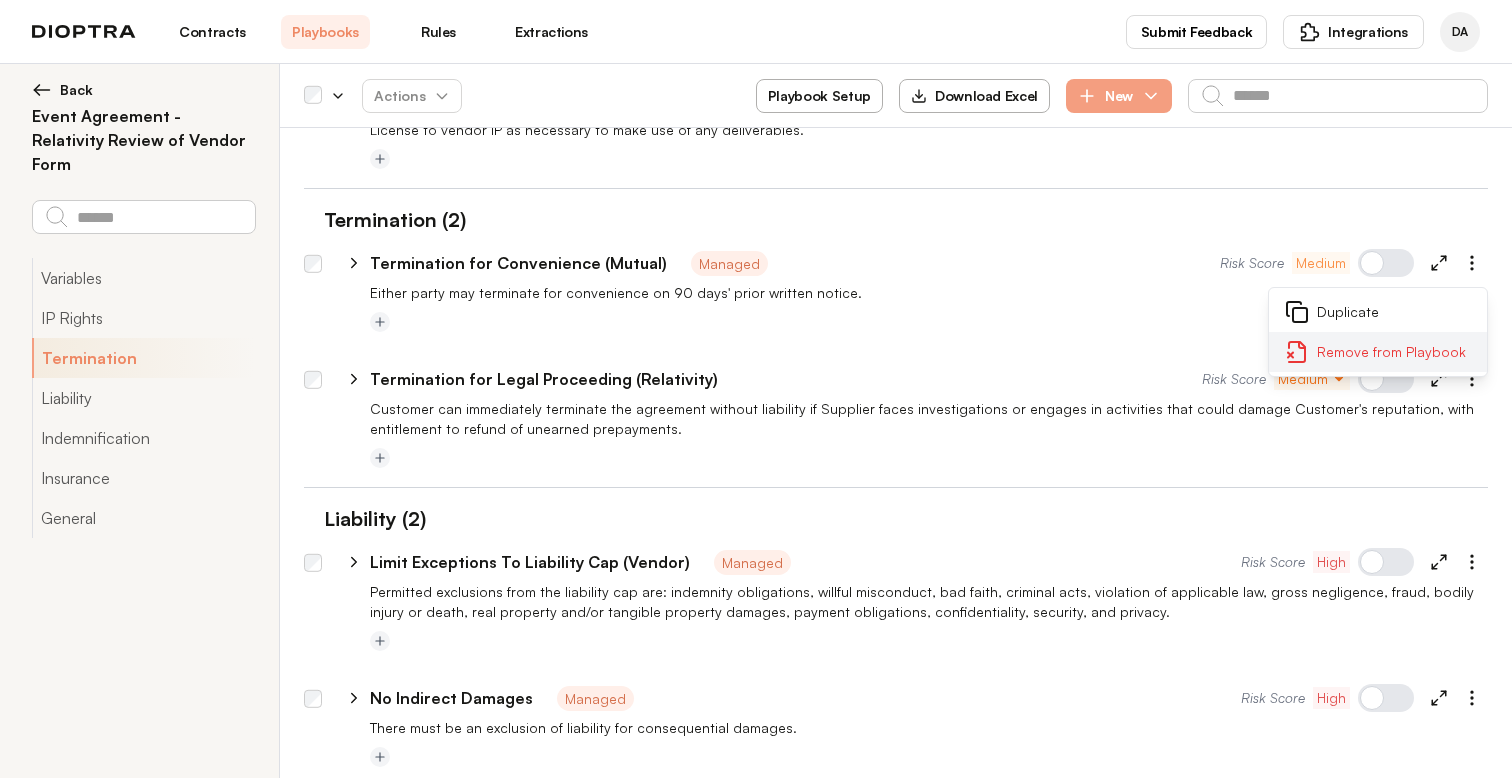 click on "Remove from Playbook" at bounding box center (1378, 352) 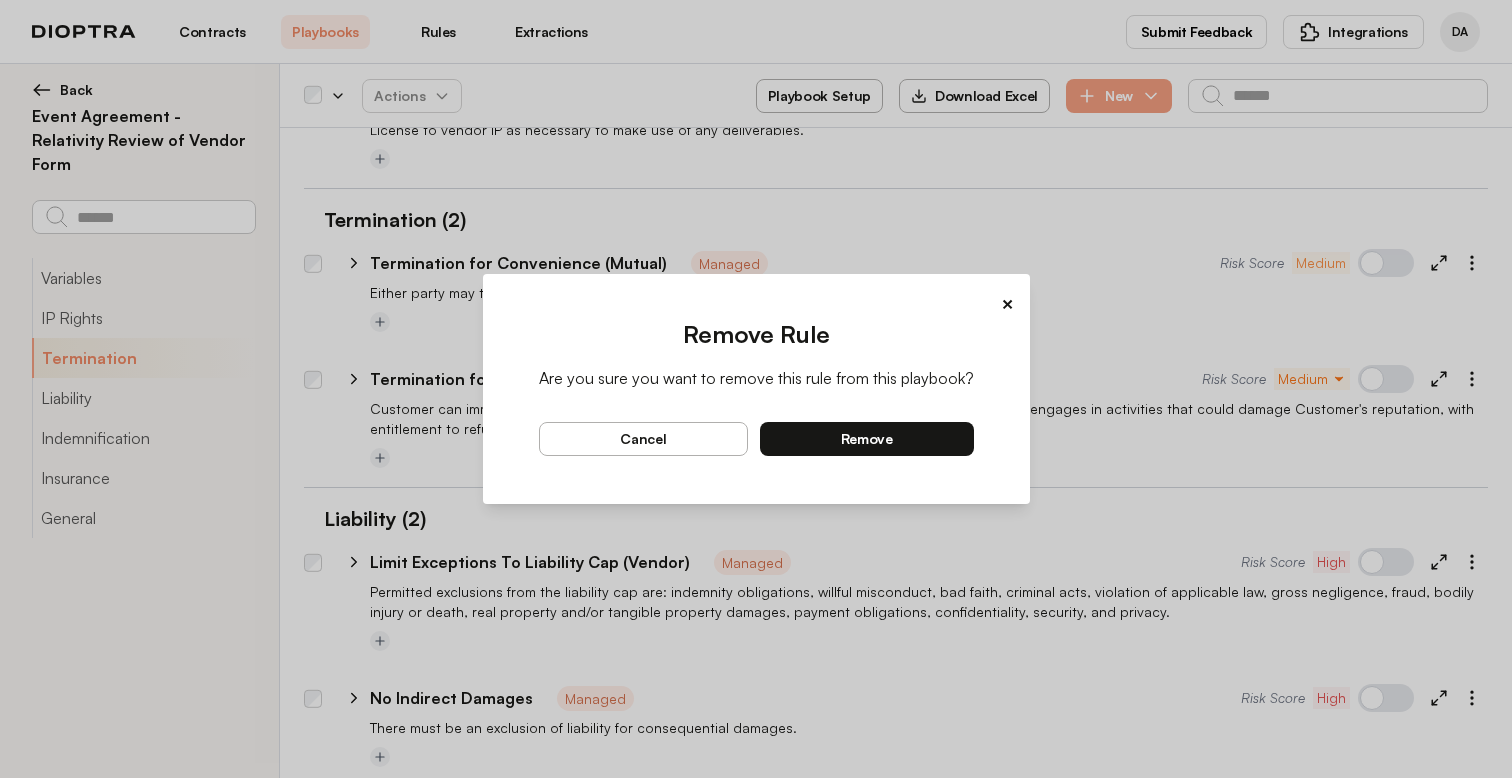 click on "remove" at bounding box center (867, 439) 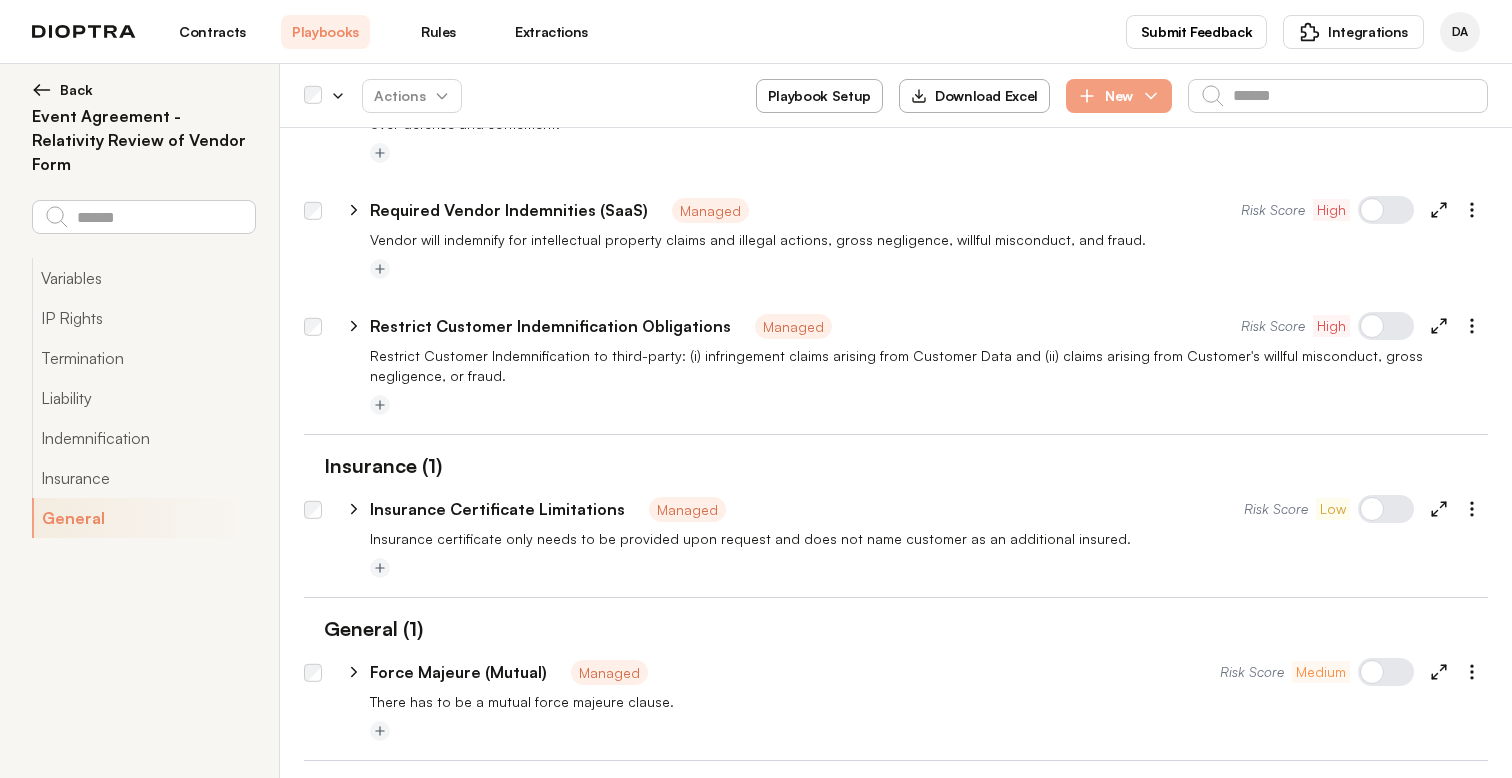 scroll, scrollTop: 2547, scrollLeft: 0, axis: vertical 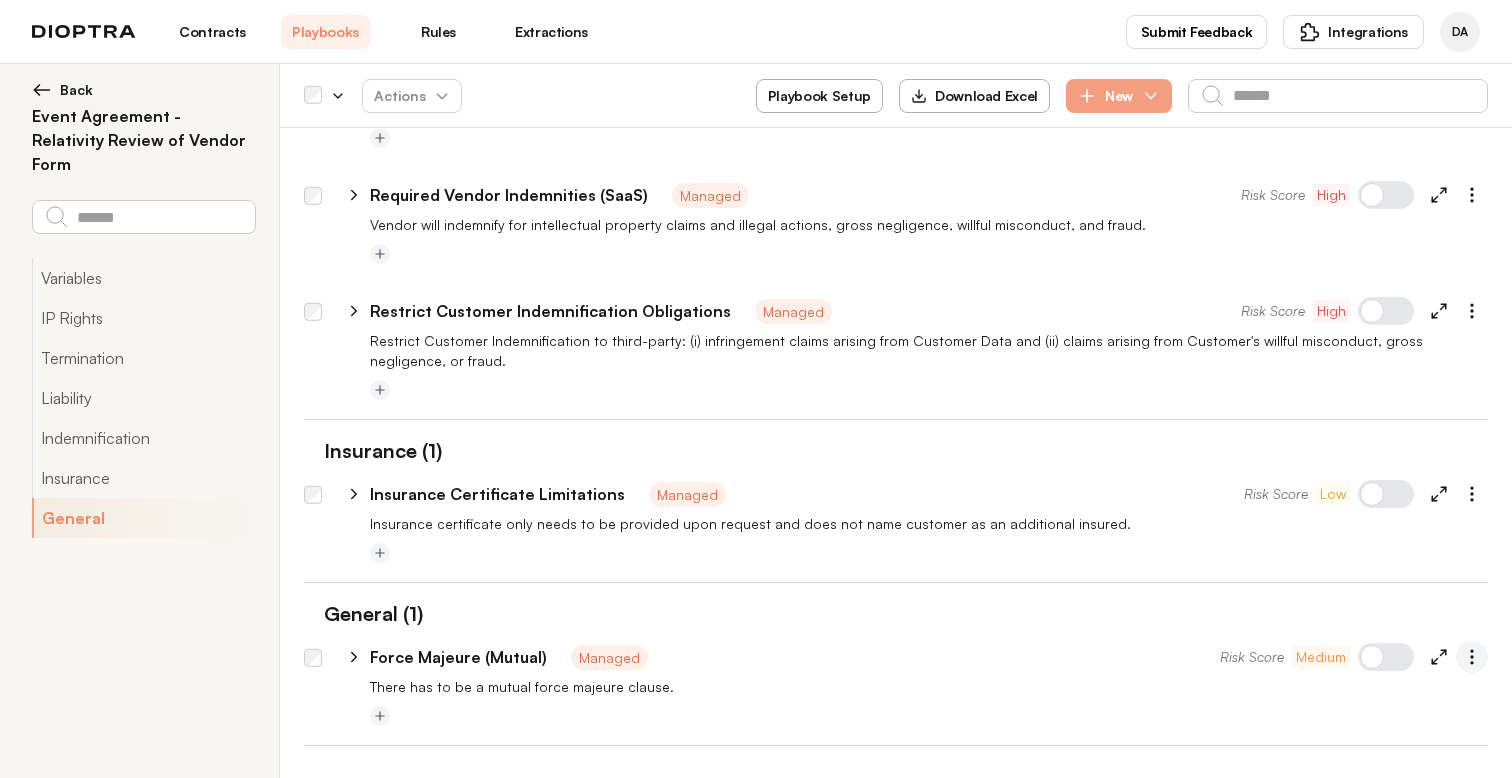 click 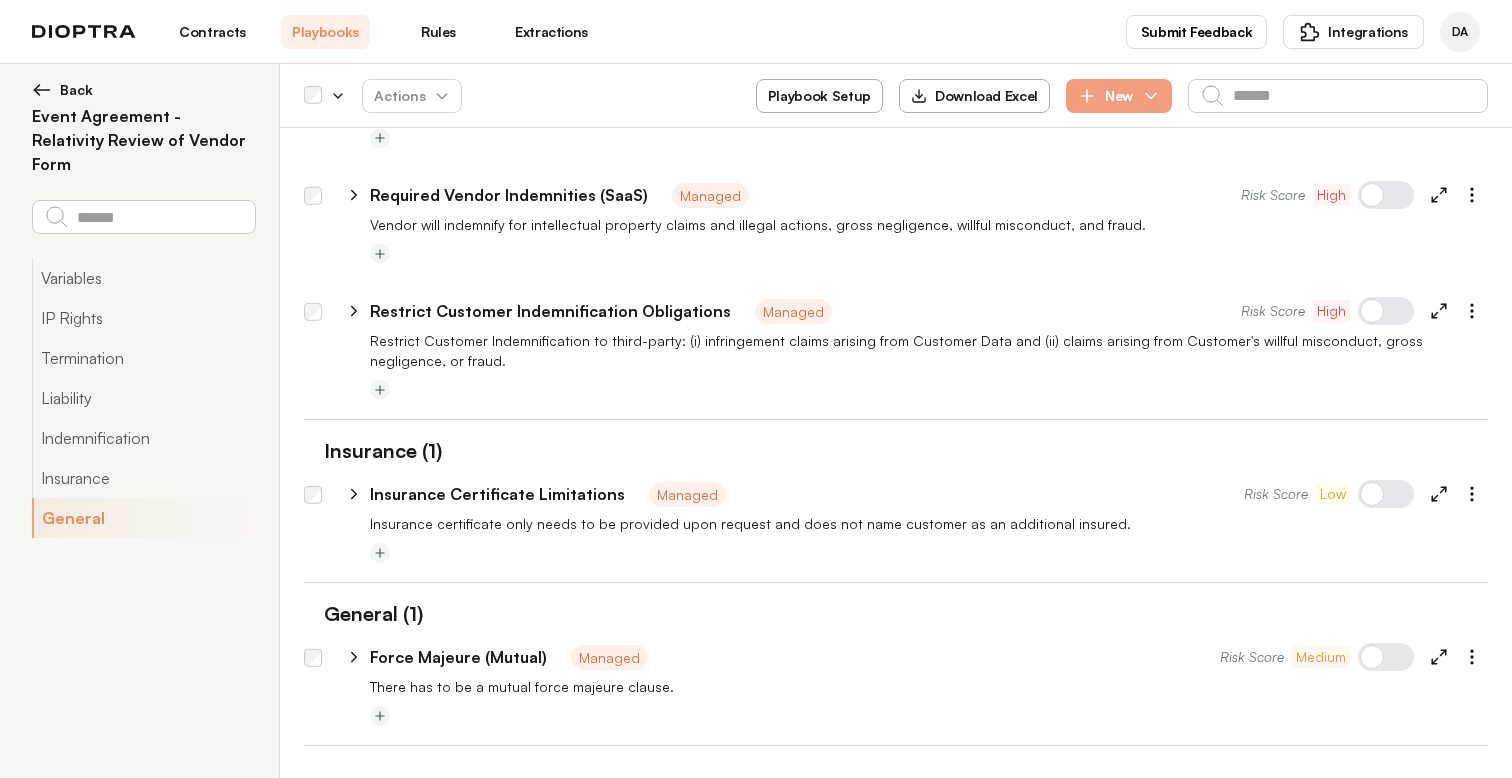 click 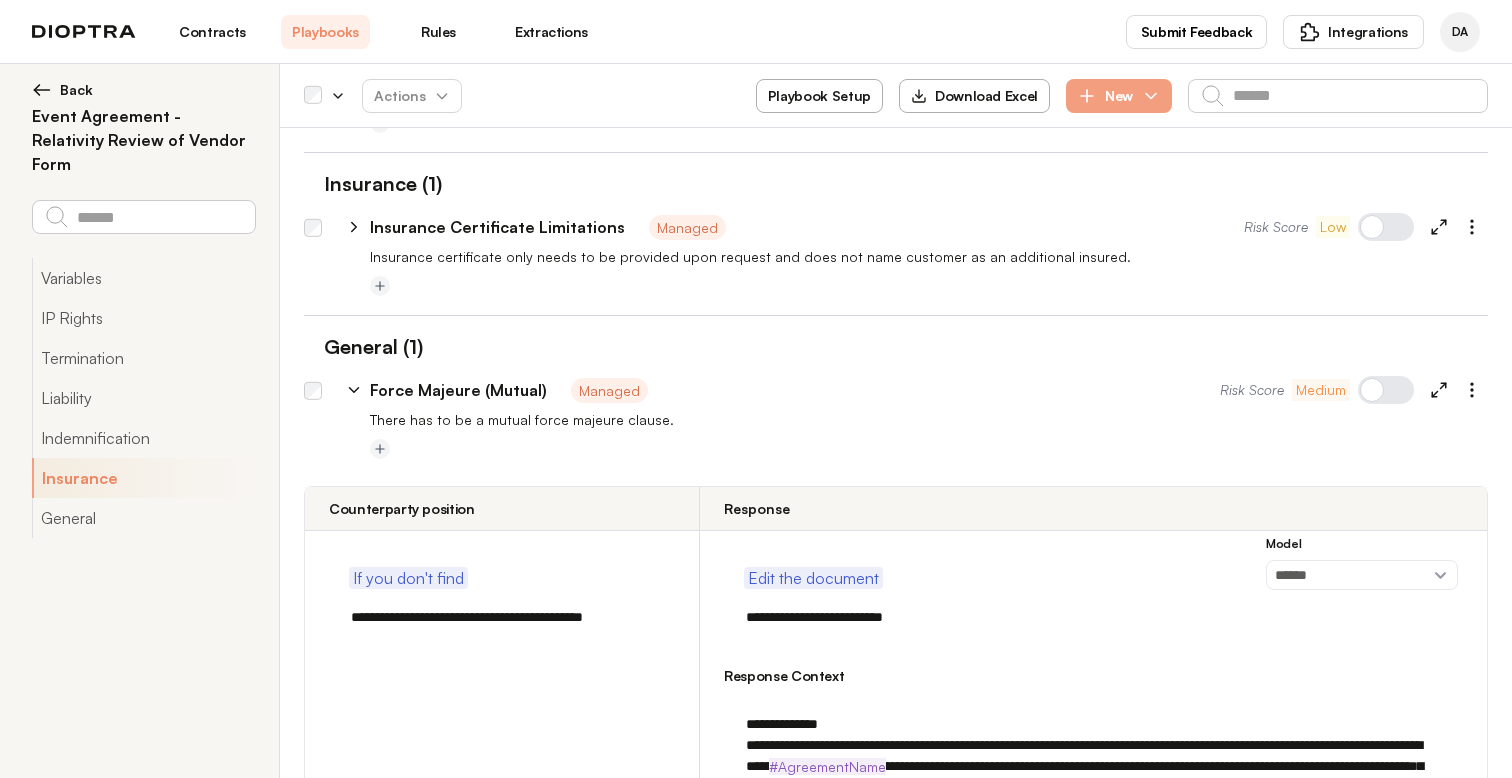 scroll, scrollTop: 2815, scrollLeft: 0, axis: vertical 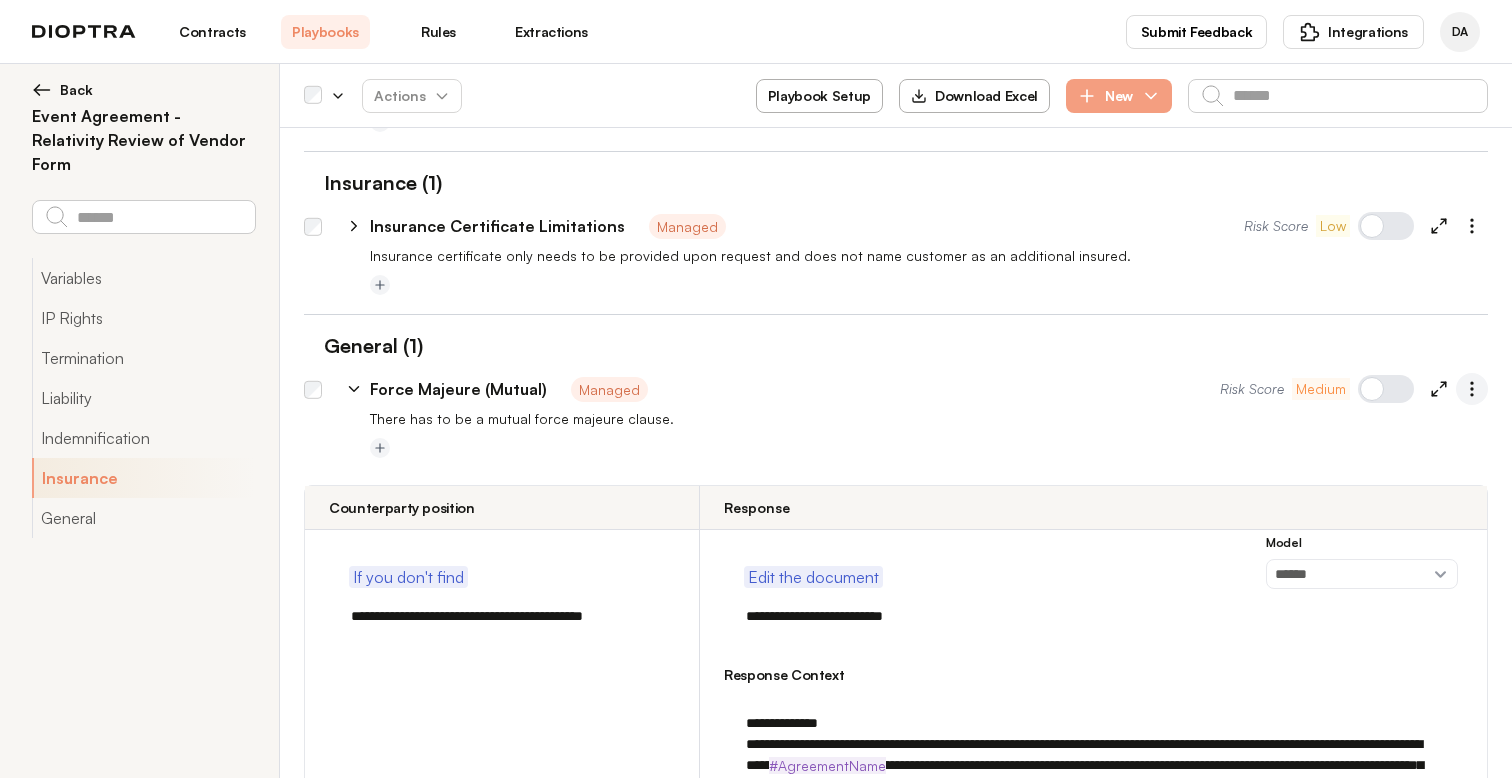 click 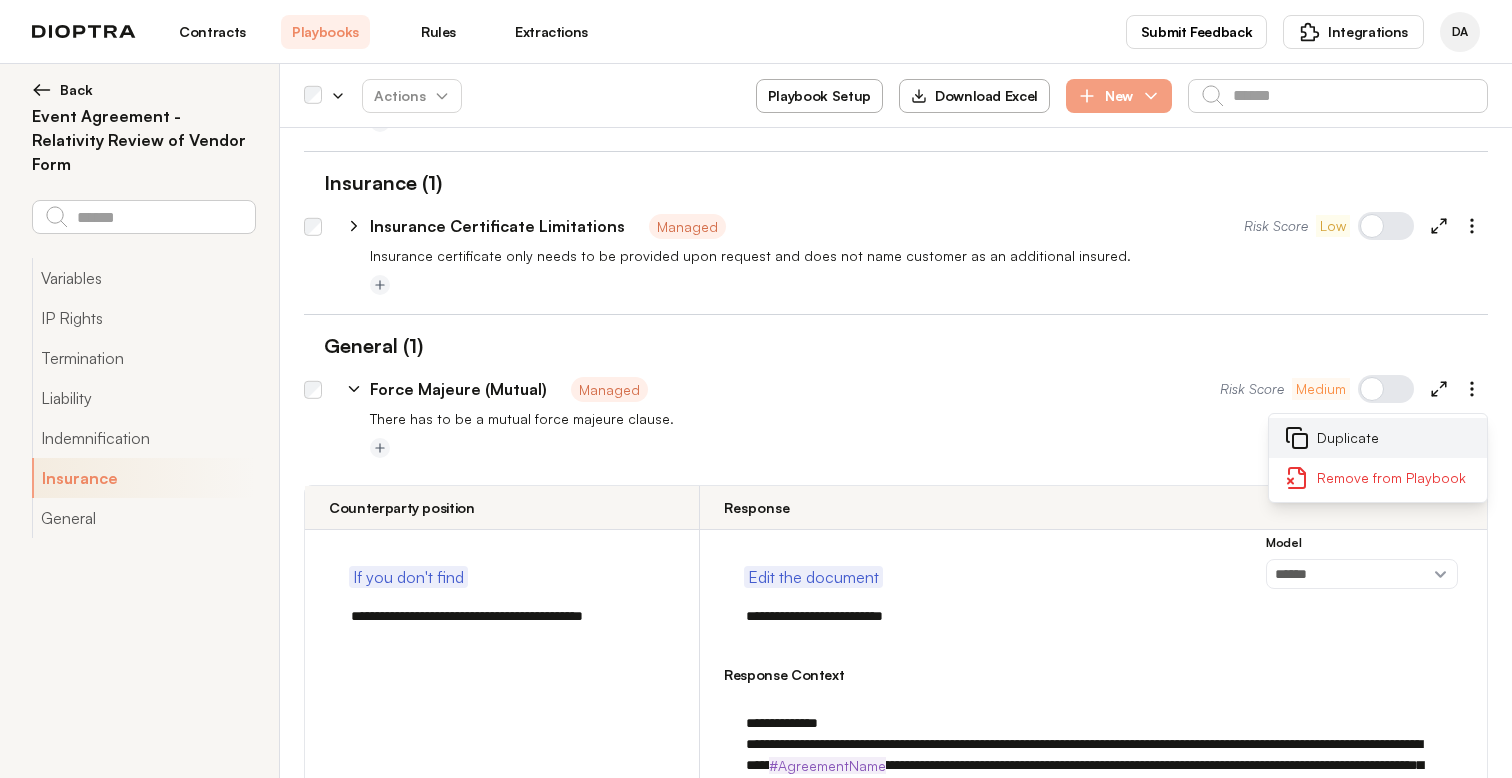click on "Duplicate" at bounding box center (1378, 438) 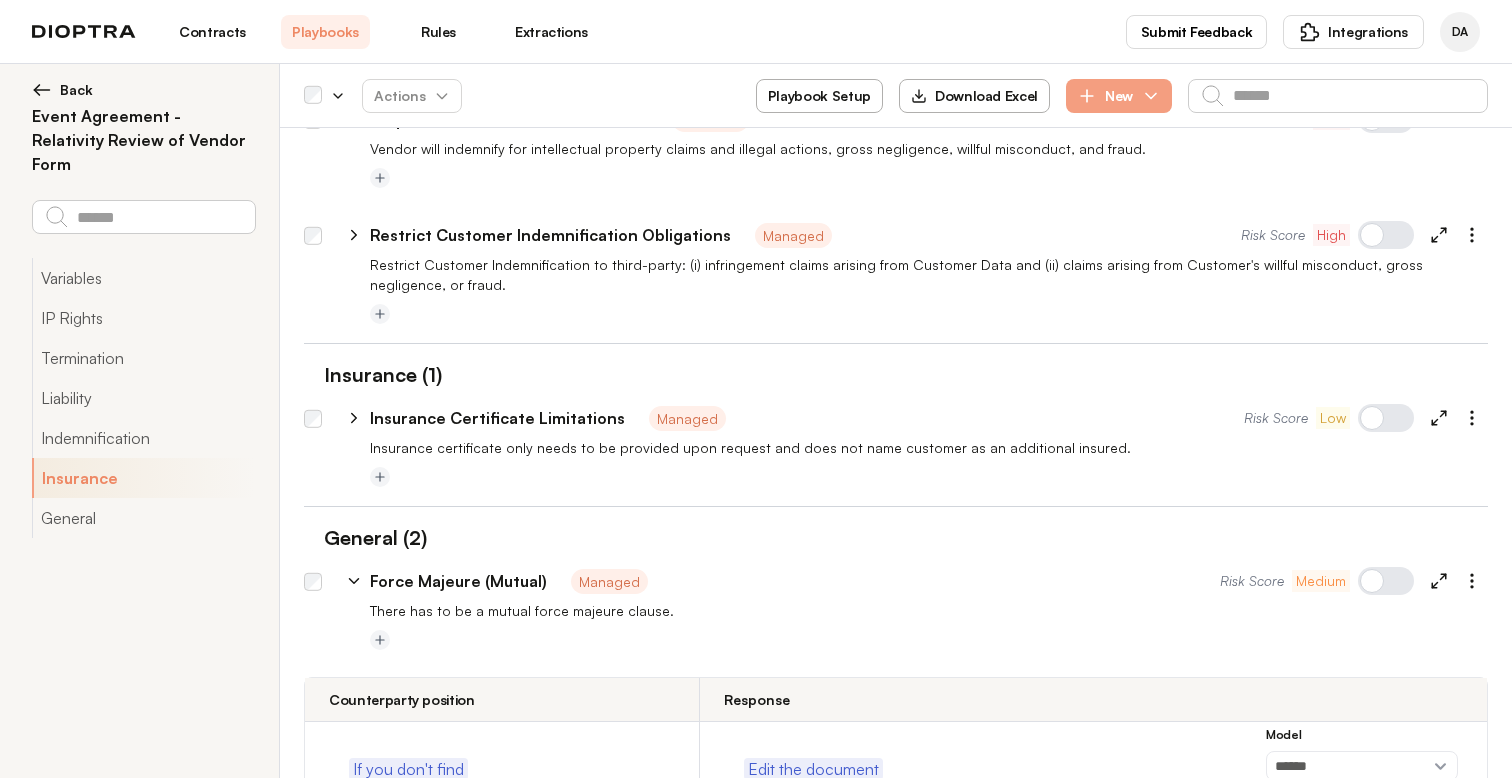 scroll, scrollTop: 2640, scrollLeft: 0, axis: vertical 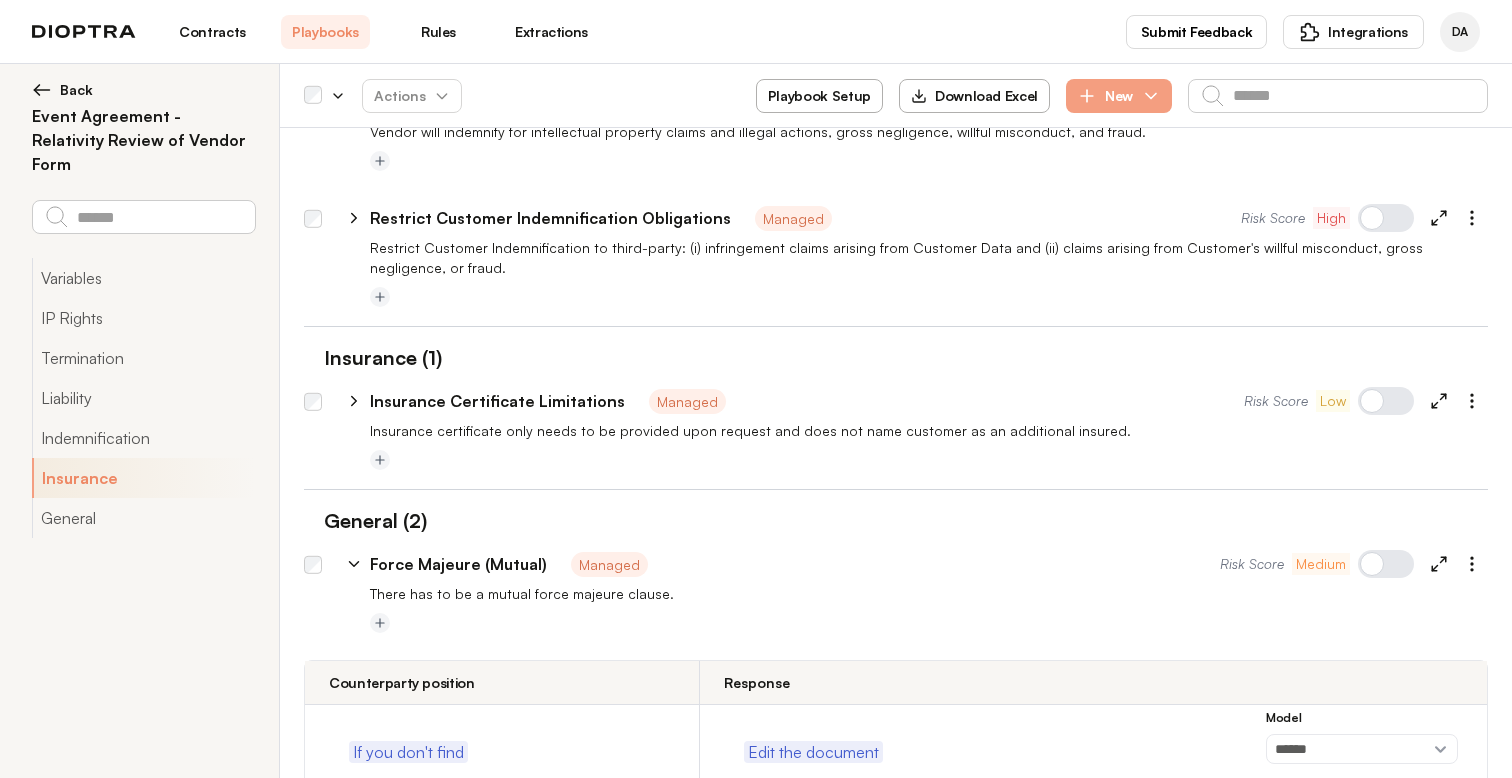 click on "**********" at bounding box center (896, -622) 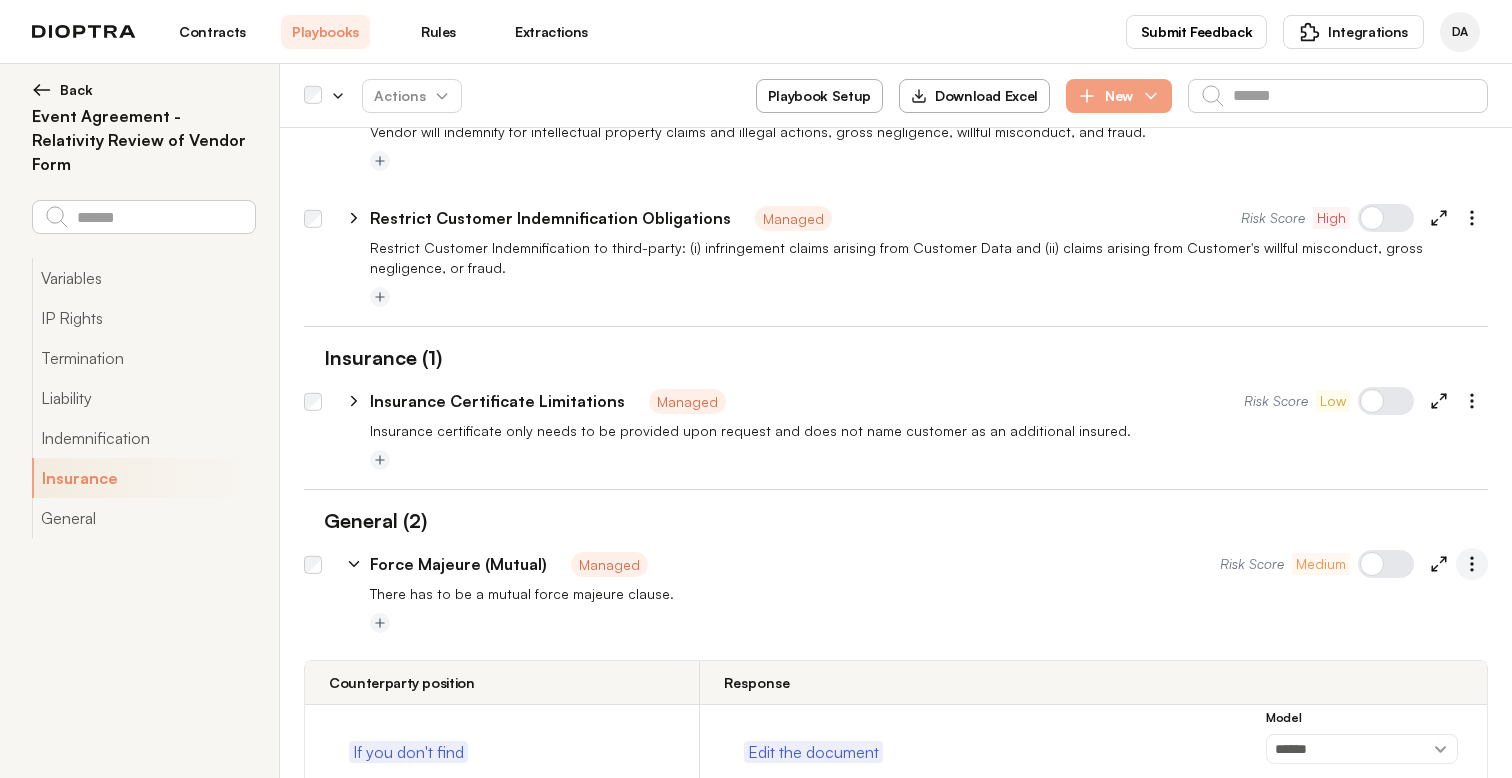 click 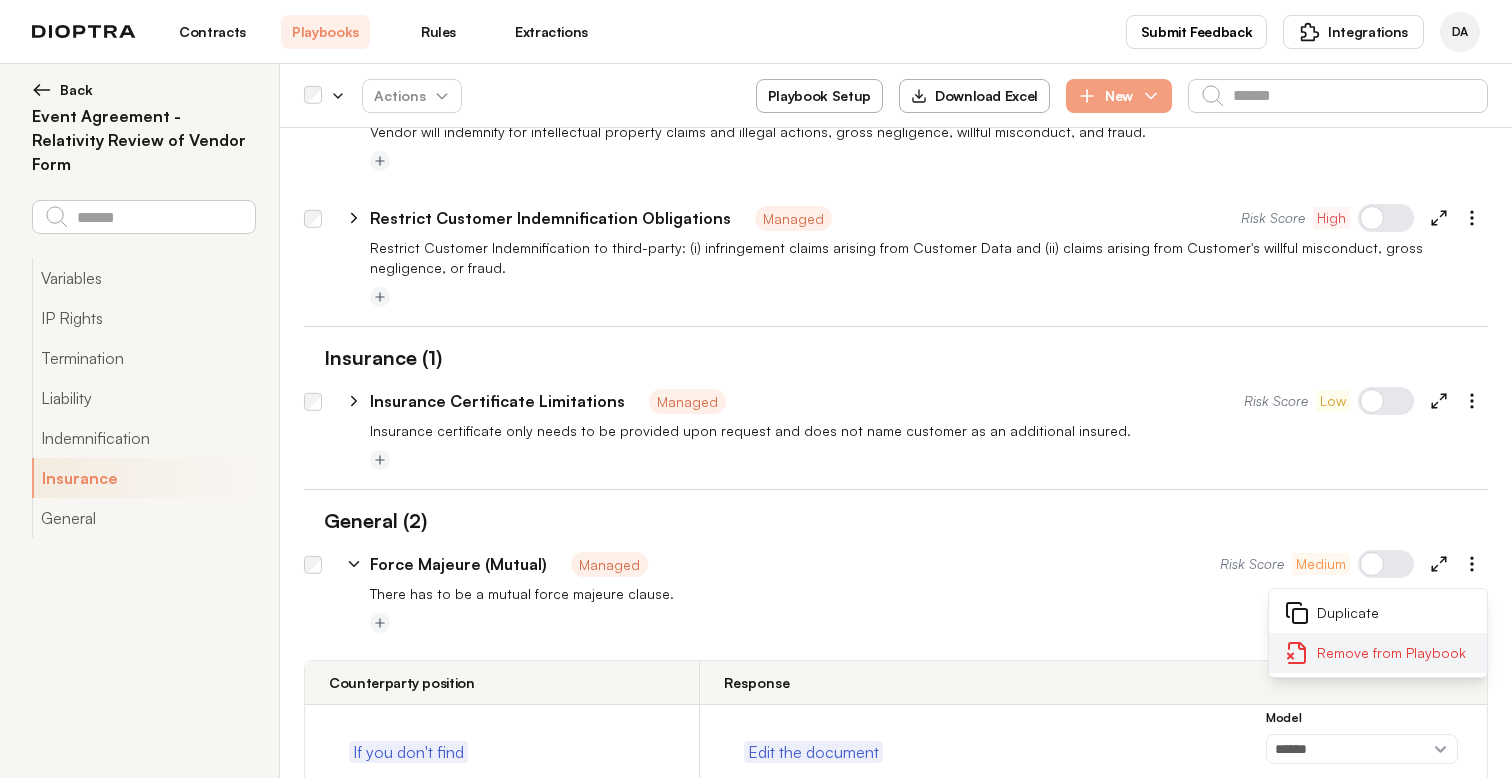 click on "Remove from Playbook" at bounding box center (1378, 653) 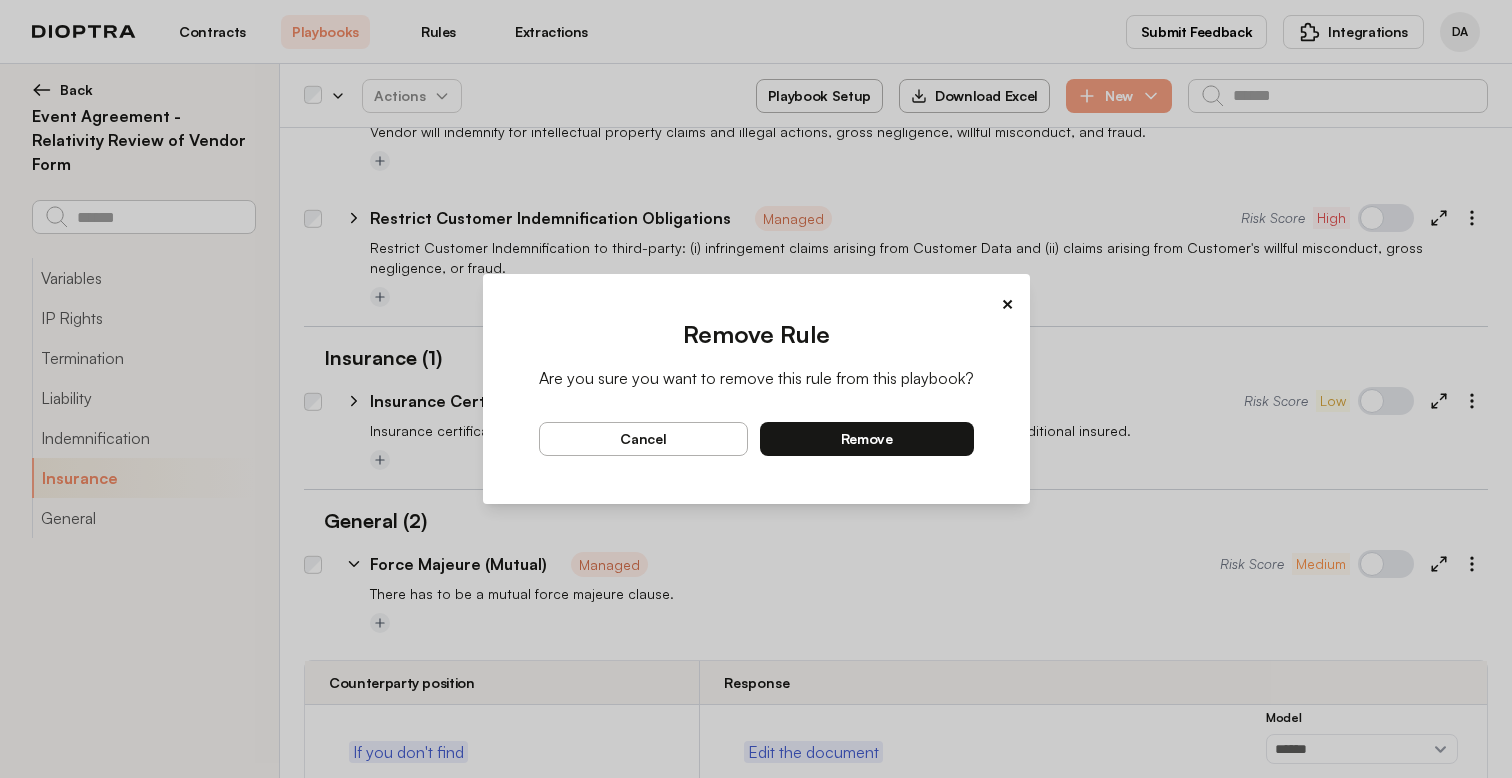 click on "remove" at bounding box center [867, 439] 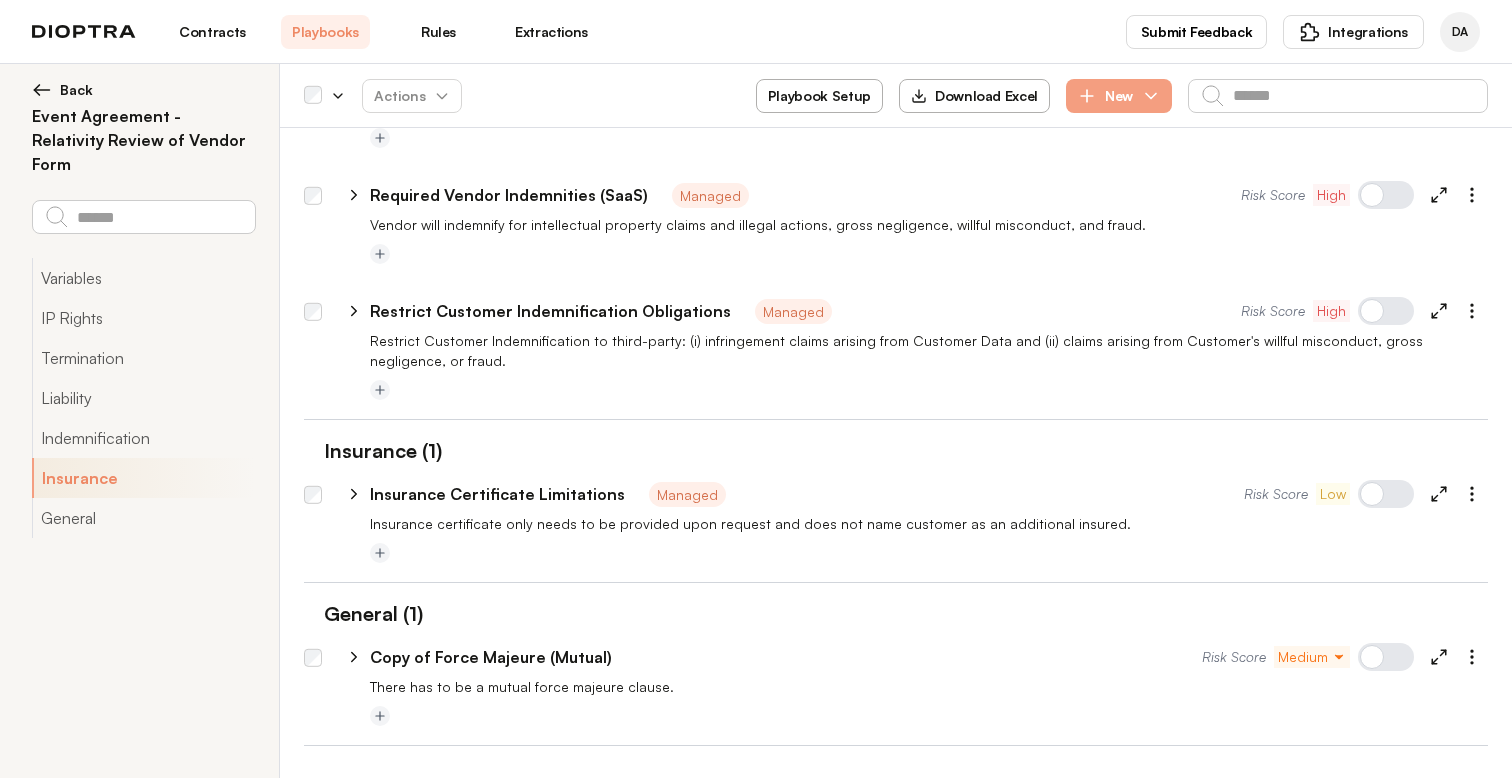 click 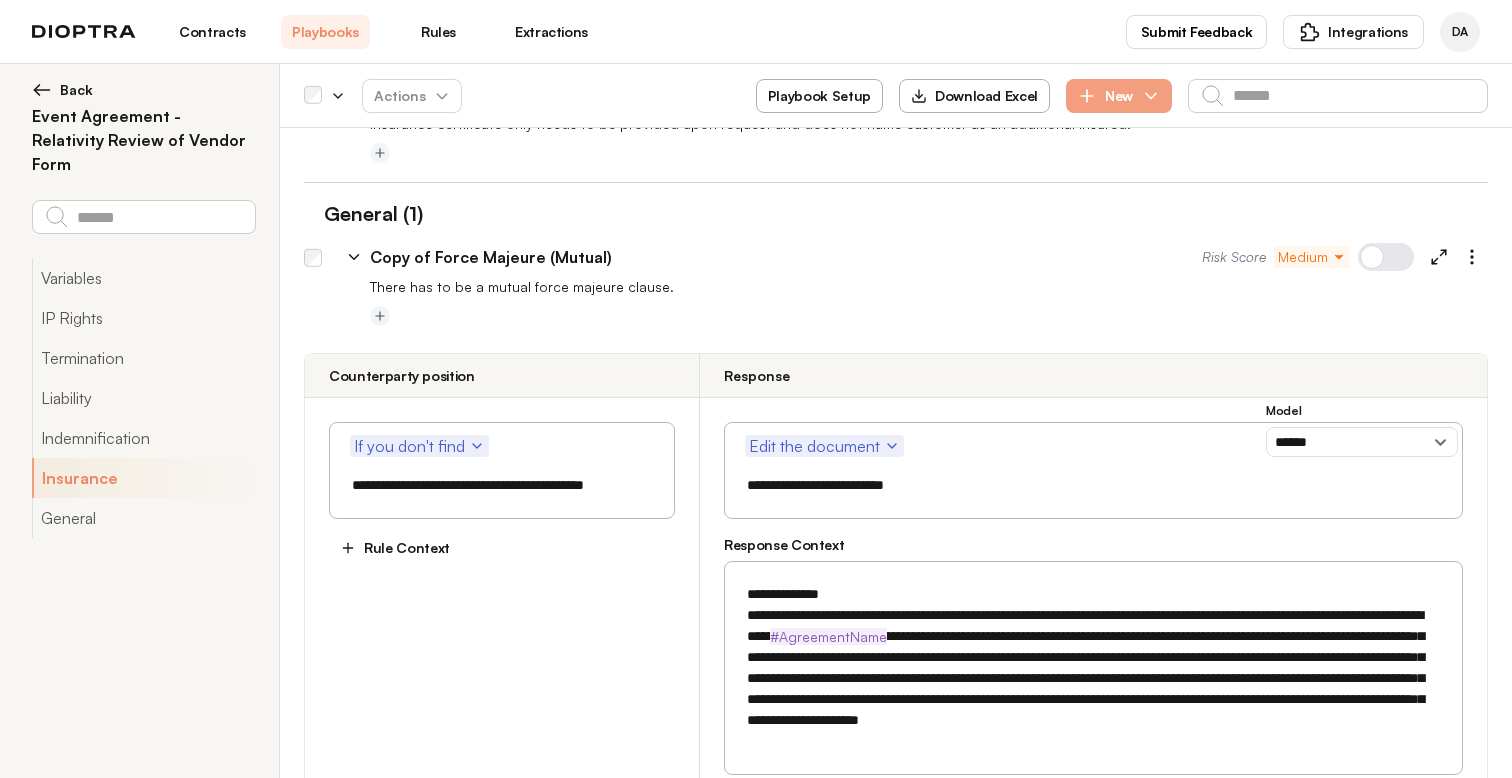 scroll, scrollTop: 2949, scrollLeft: 0, axis: vertical 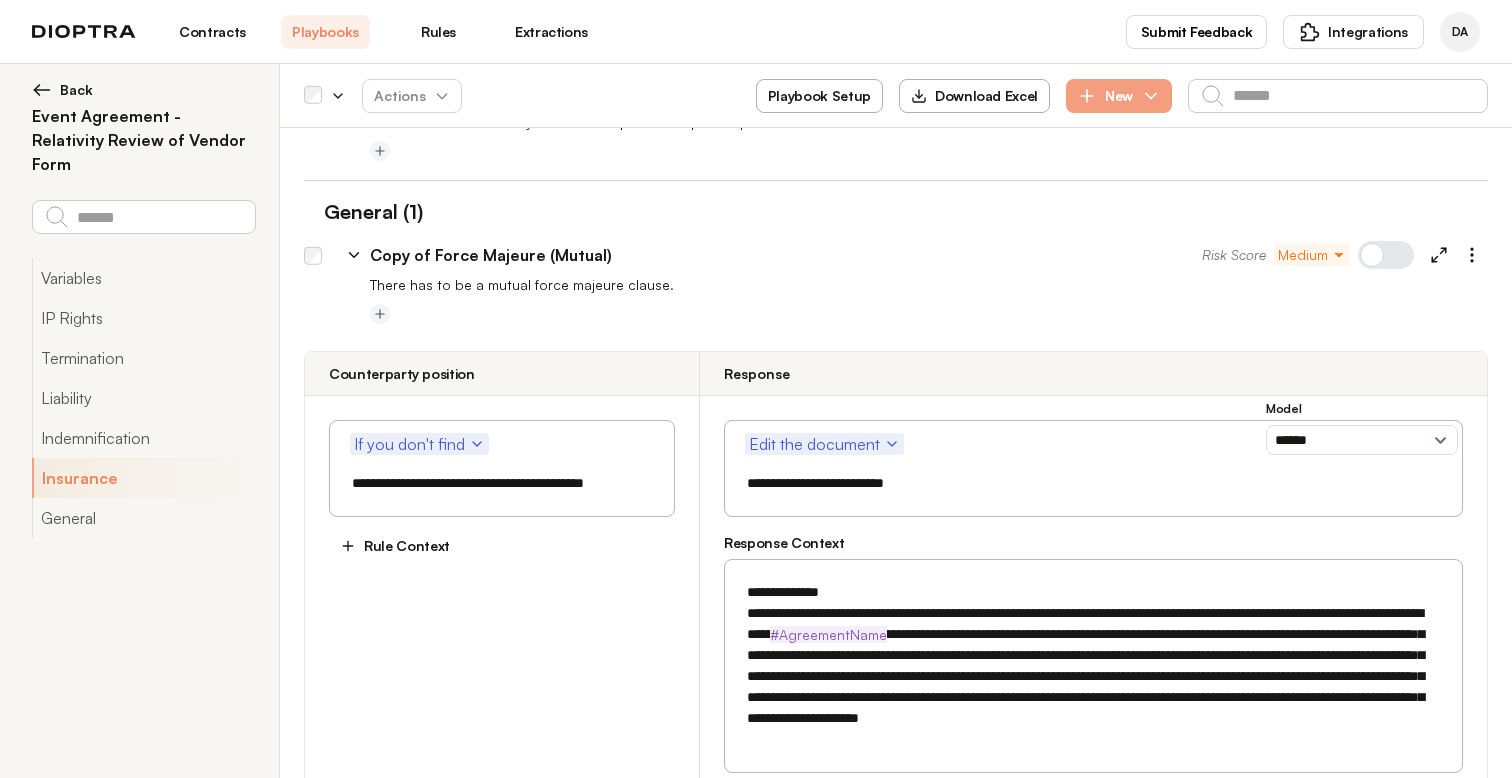 click on "**********" at bounding box center (1093, 468) 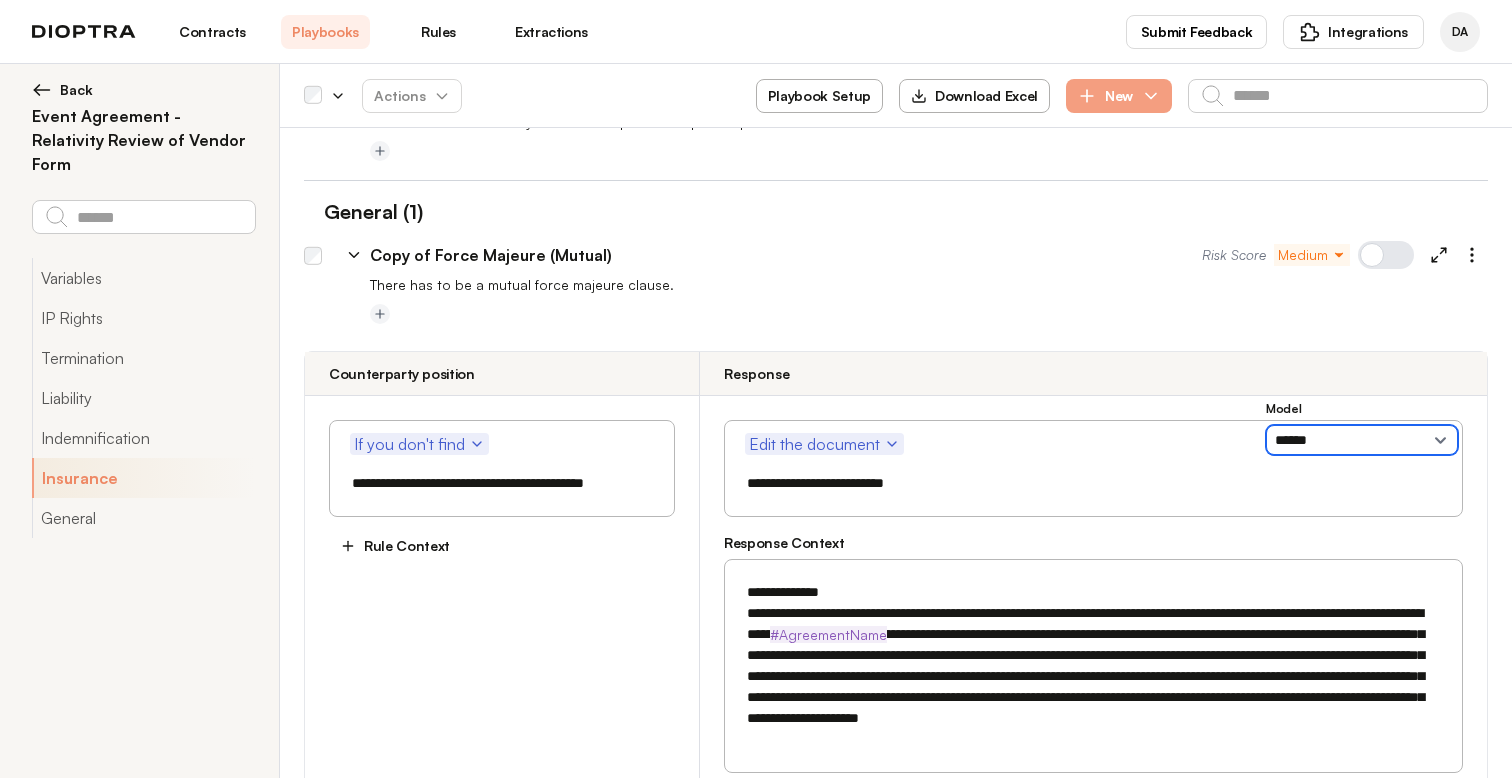 click on "**********" at bounding box center (1362, 440) 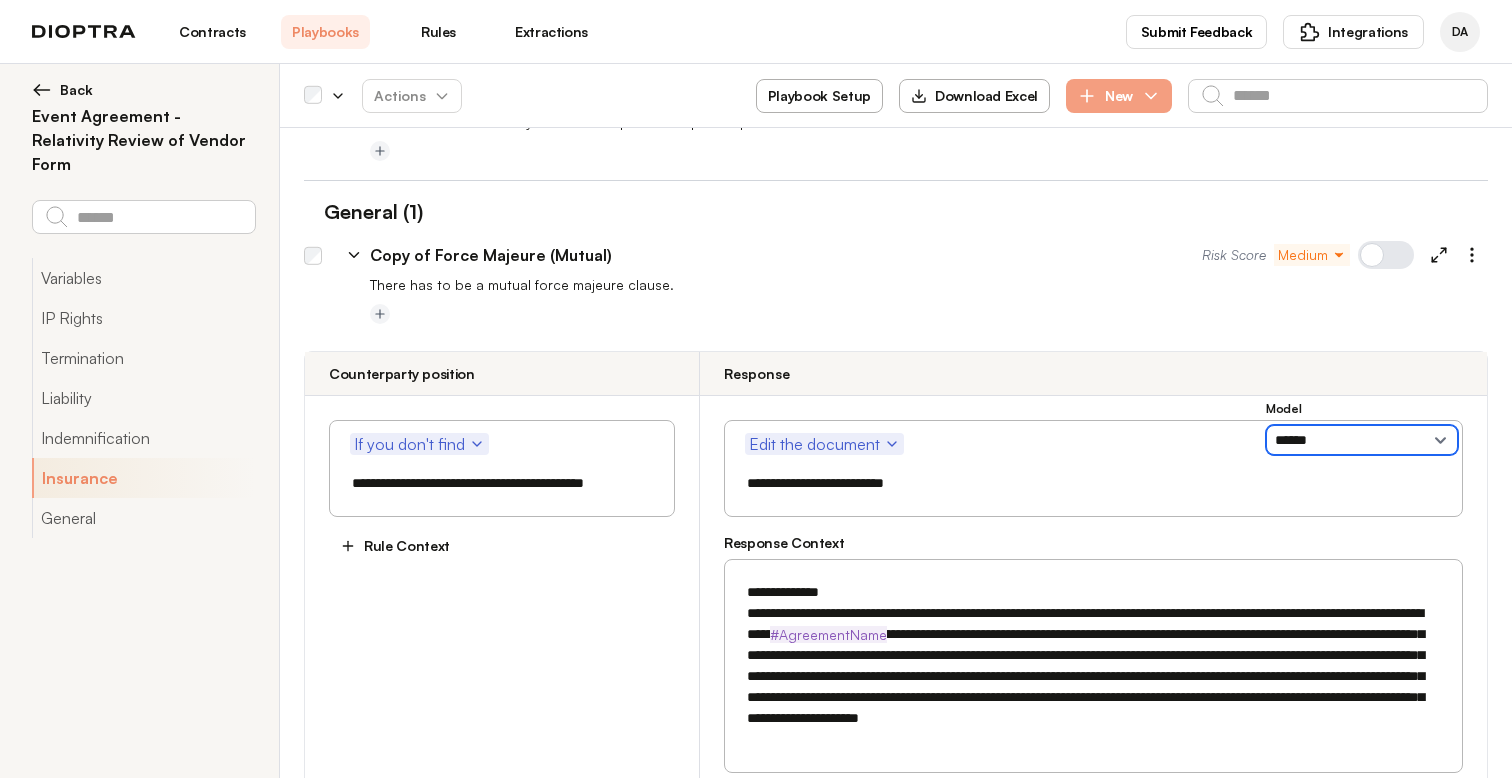select on "**********" 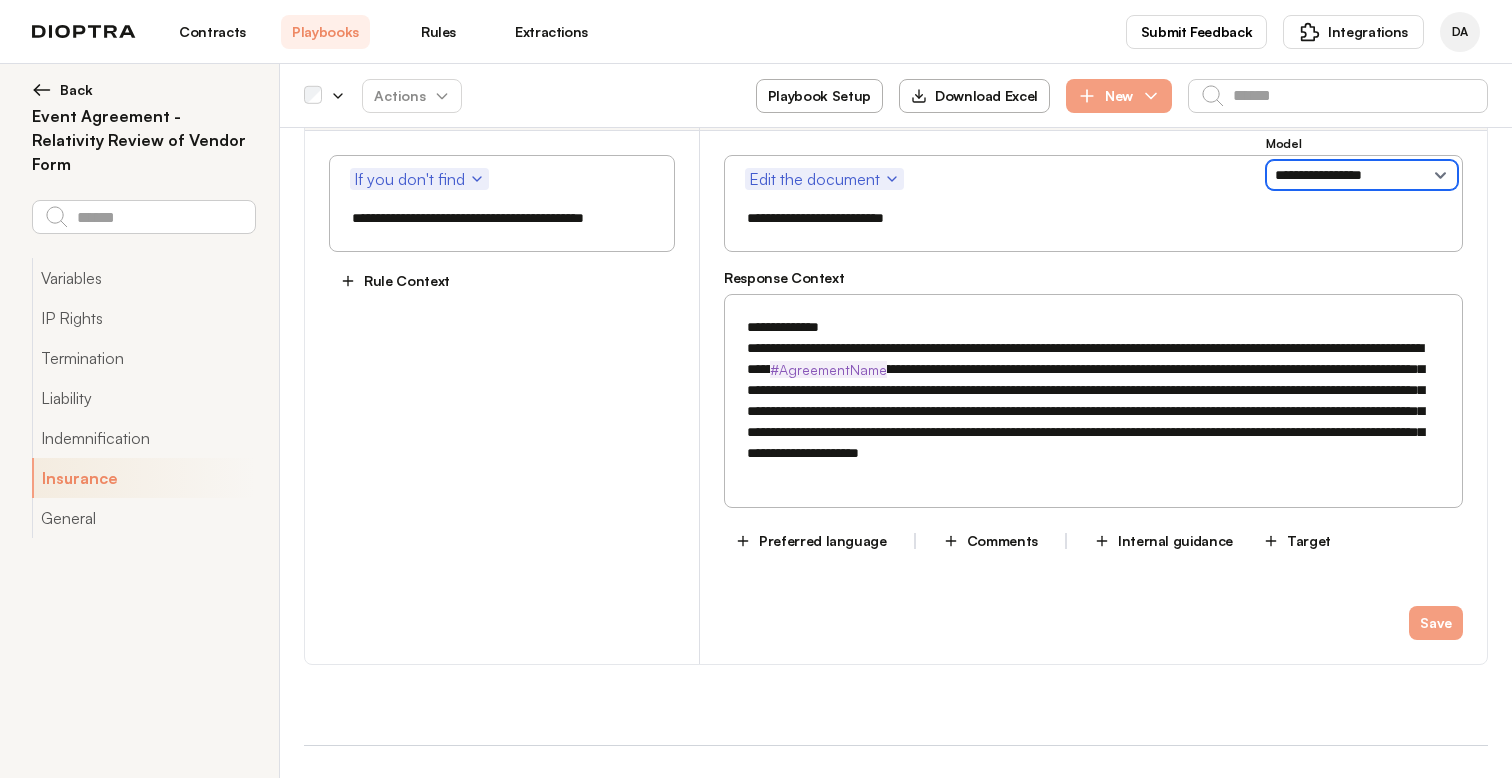 scroll, scrollTop: 3155, scrollLeft: 0, axis: vertical 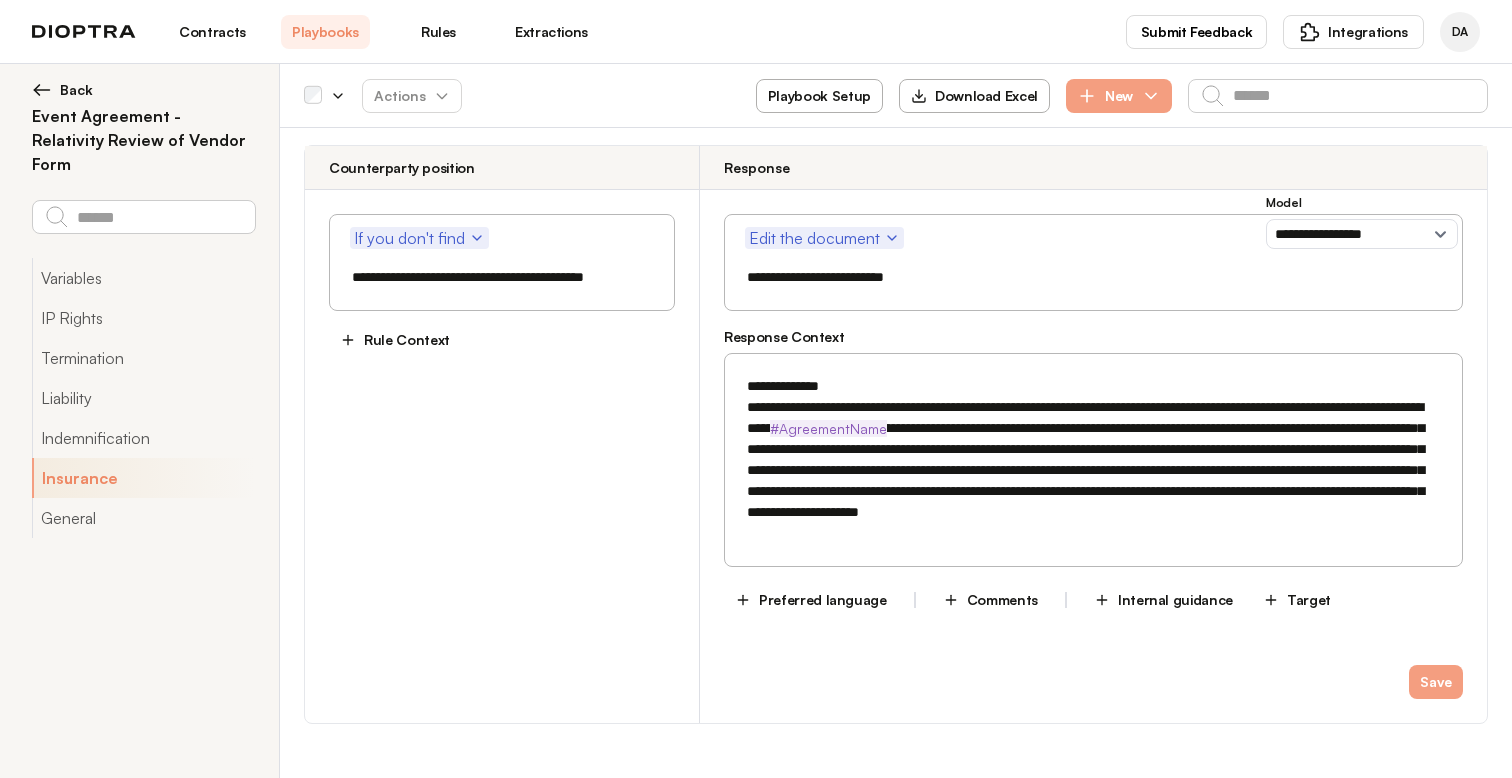 drag, startPoint x: 1016, startPoint y: 533, endPoint x: 721, endPoint y: 407, distance: 320.78186 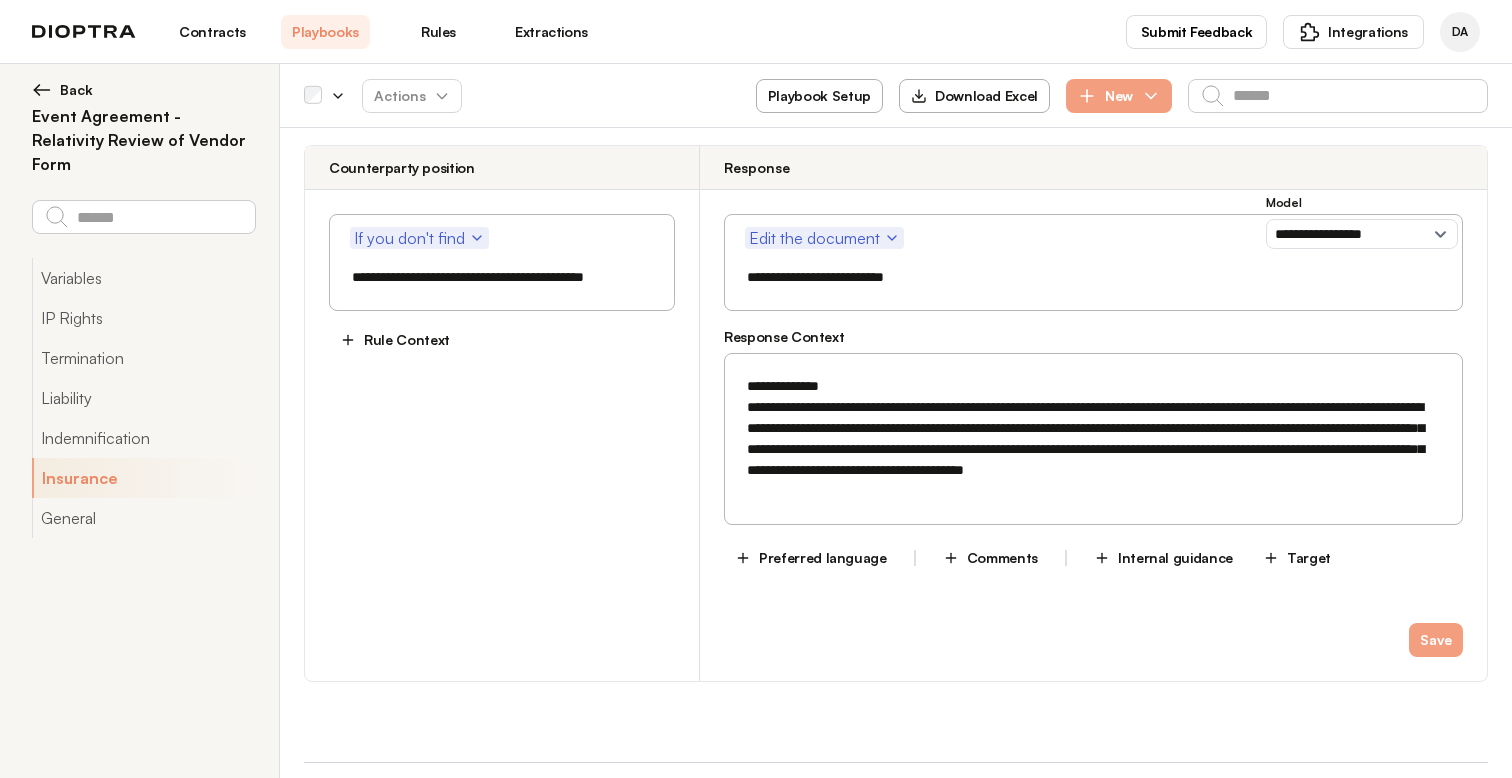 scroll, scrollTop: 3151, scrollLeft: 0, axis: vertical 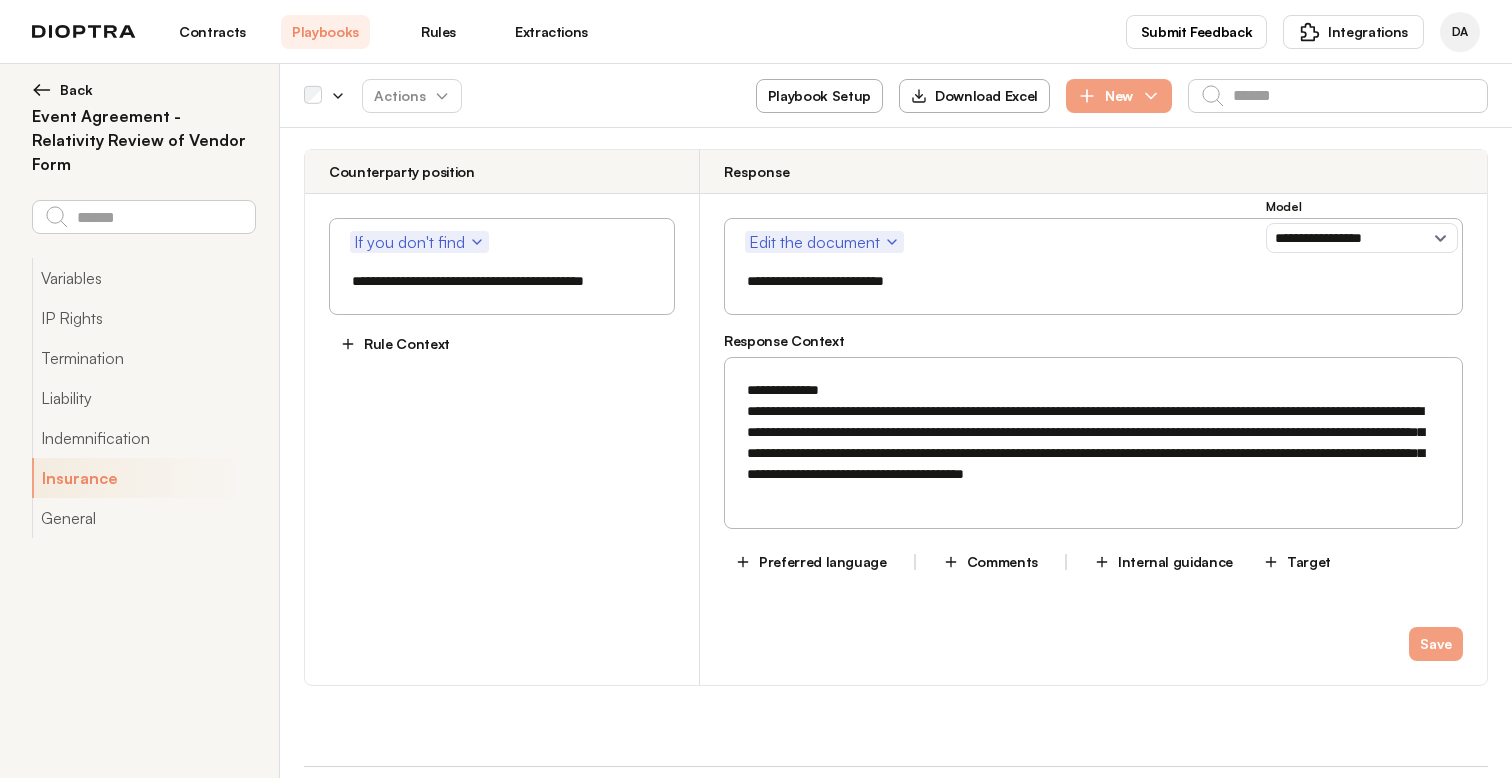 click on "**********" at bounding box center (1093, 432) 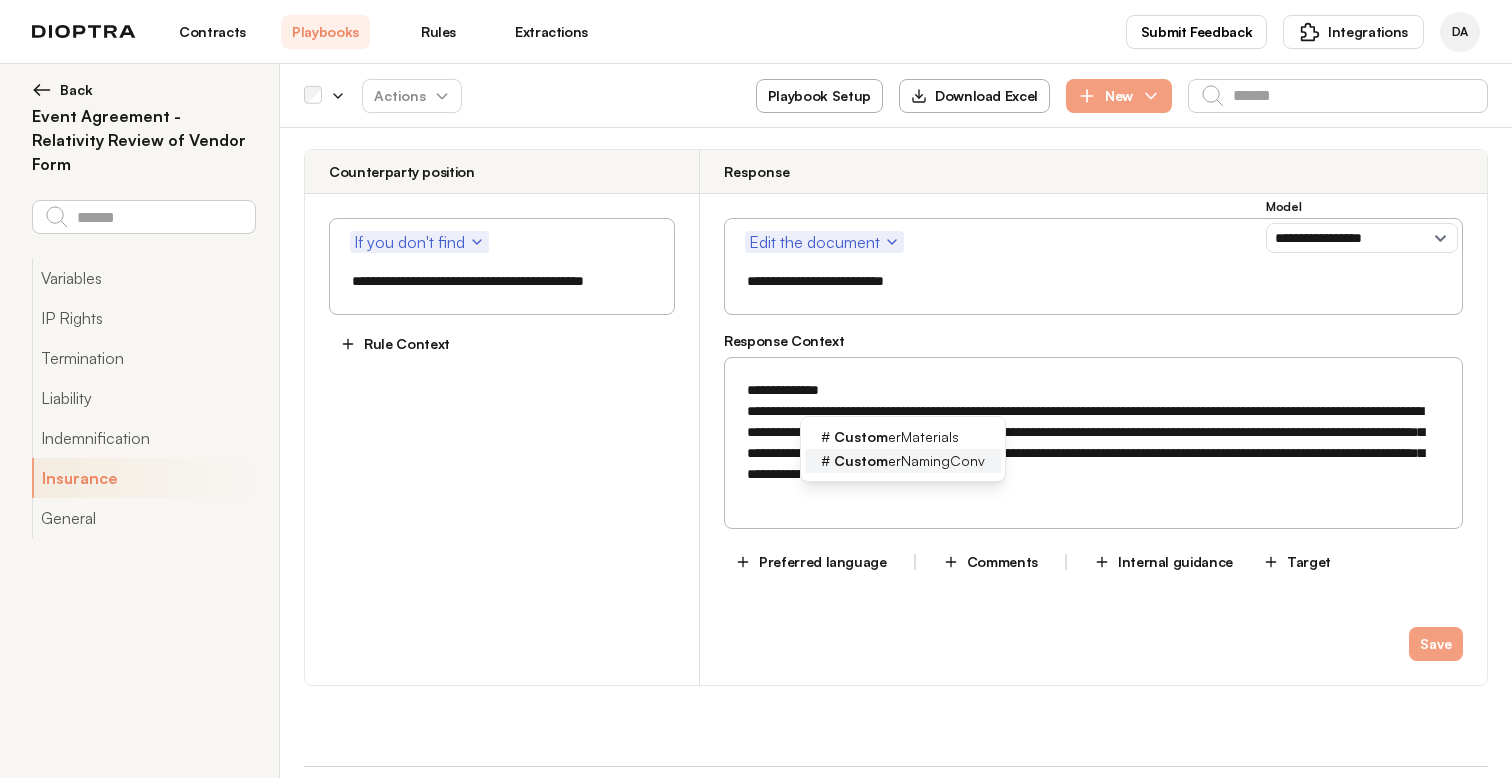 click on "Custom erNamingConv" at bounding box center (909, 461) 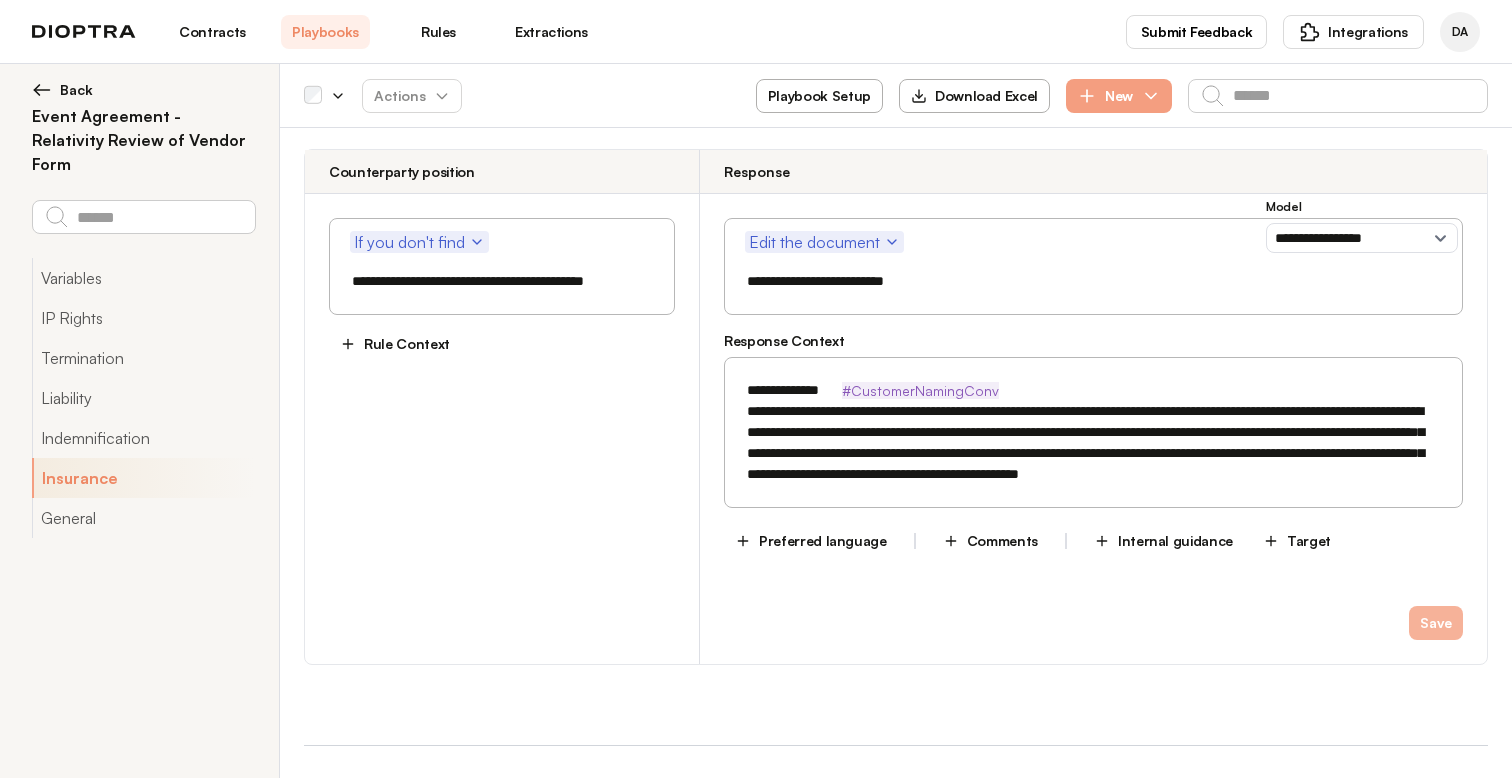 type on "**********" 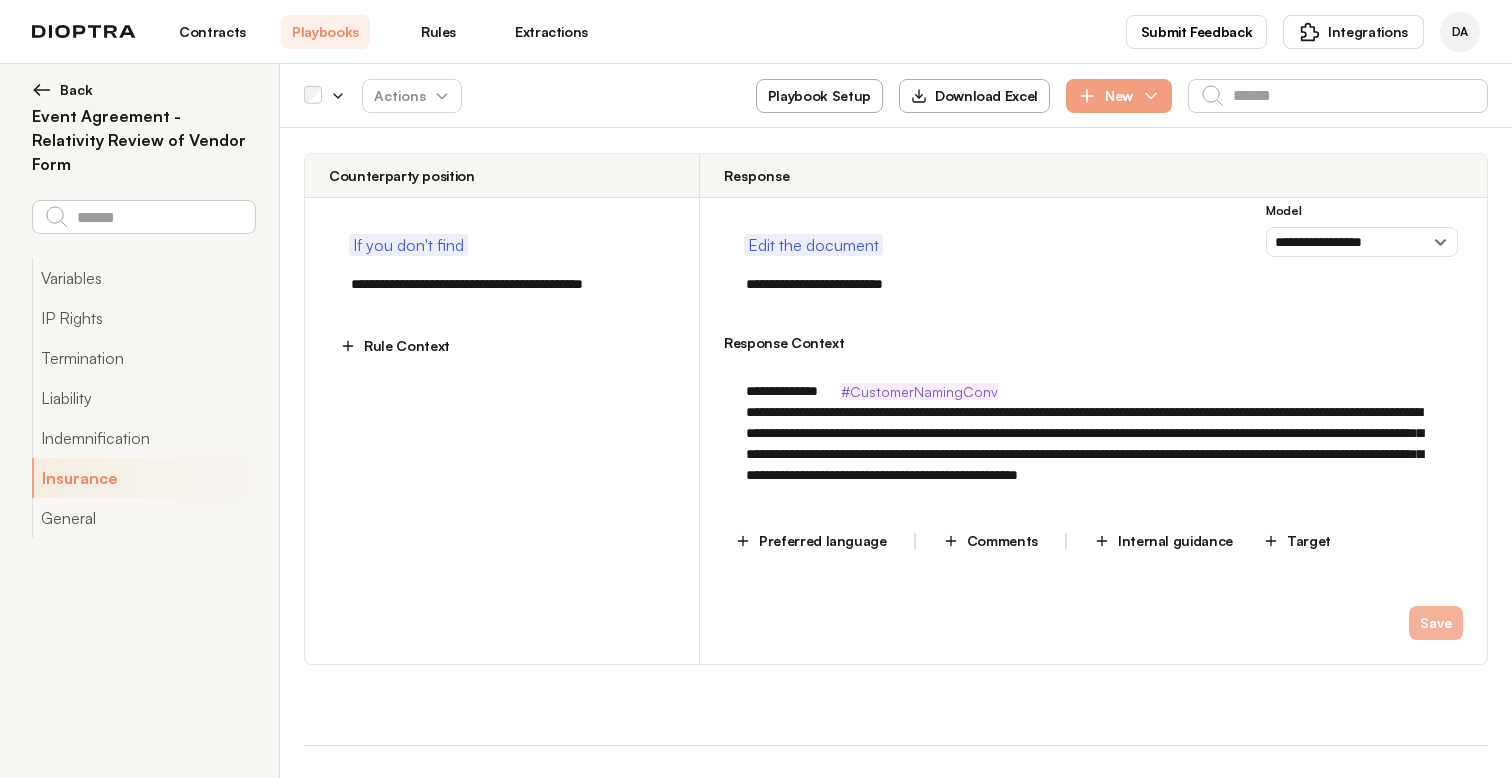 type on "*" 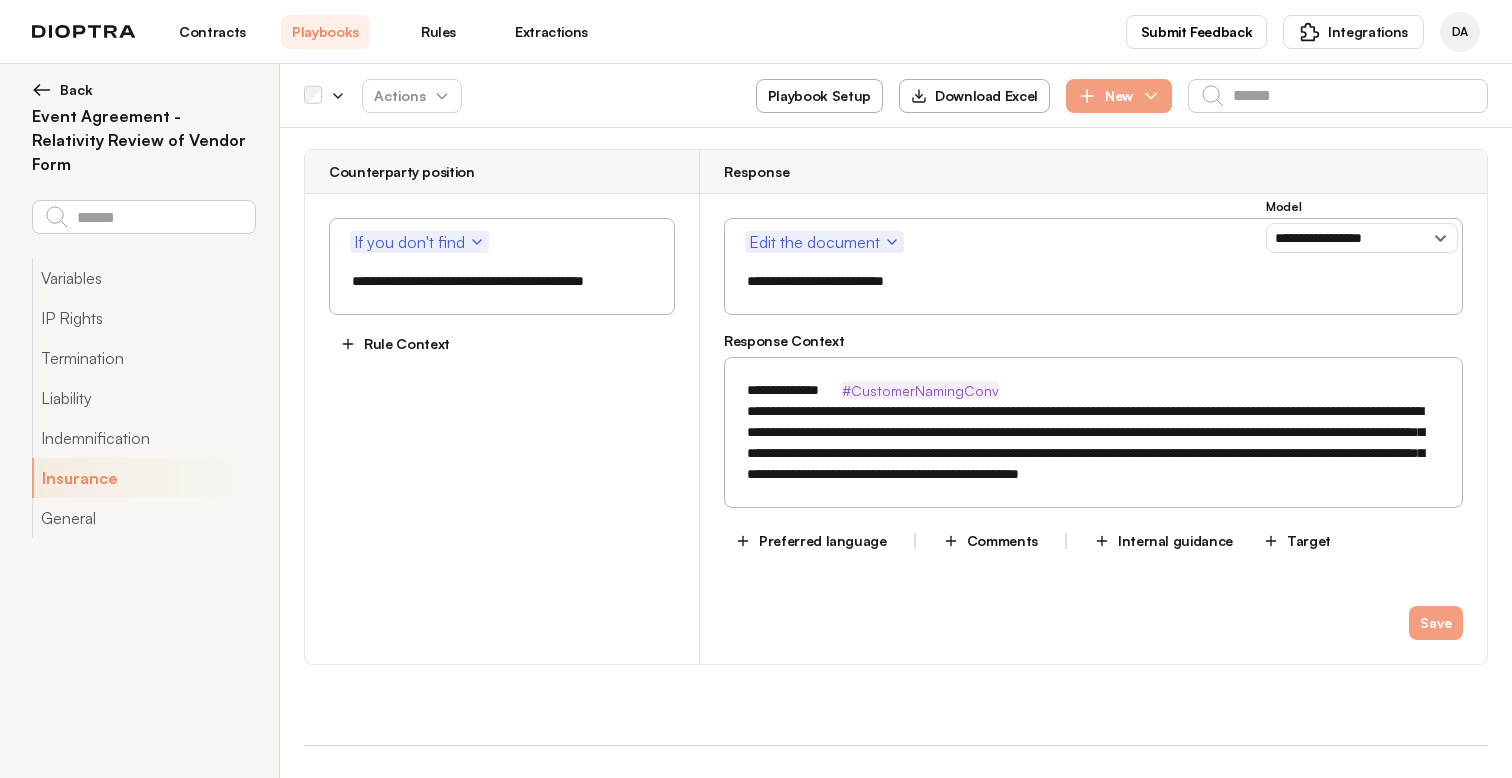 click on "**********" at bounding box center [1093, 281] 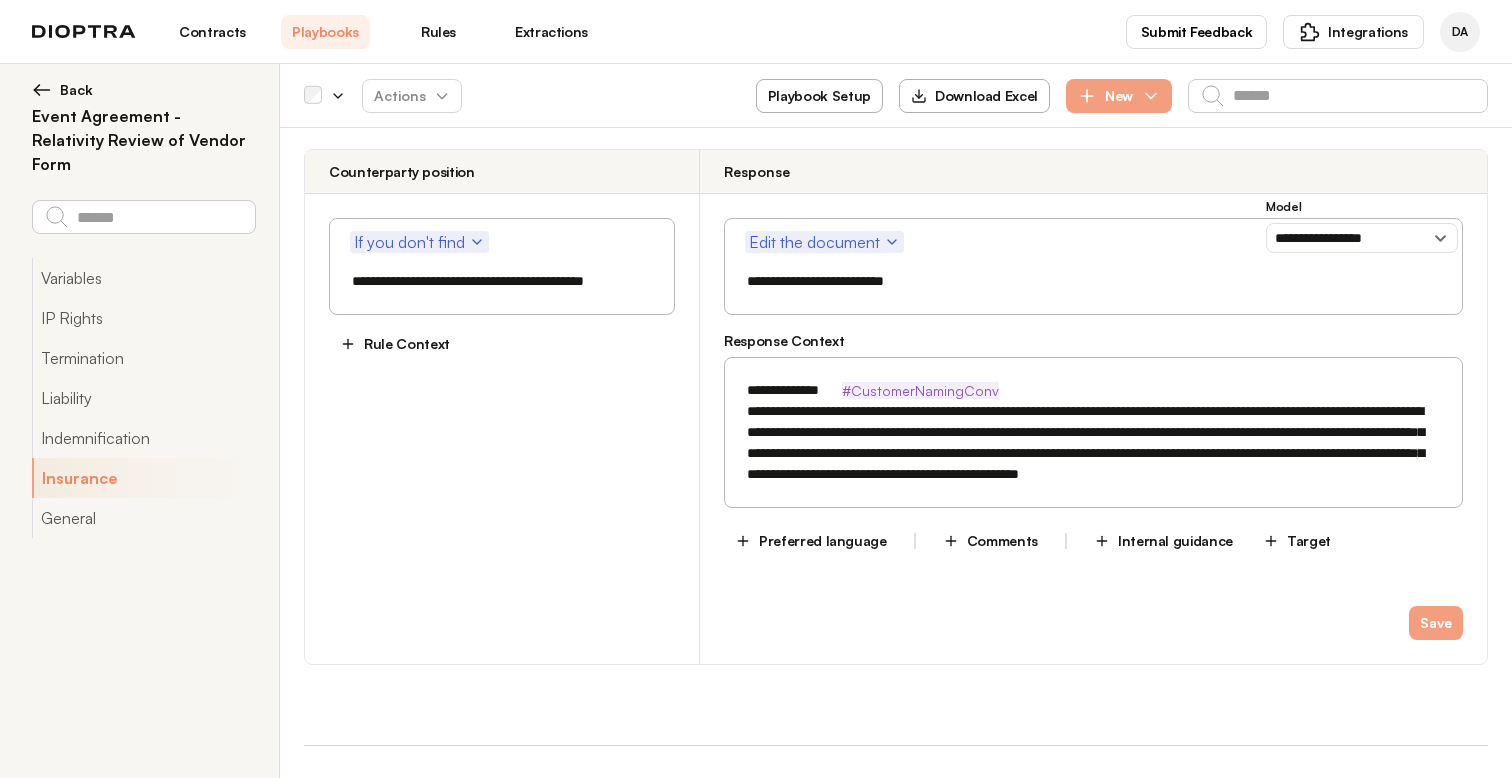 drag, startPoint x: 948, startPoint y: 284, endPoint x: 887, endPoint y: 285, distance: 61.008198 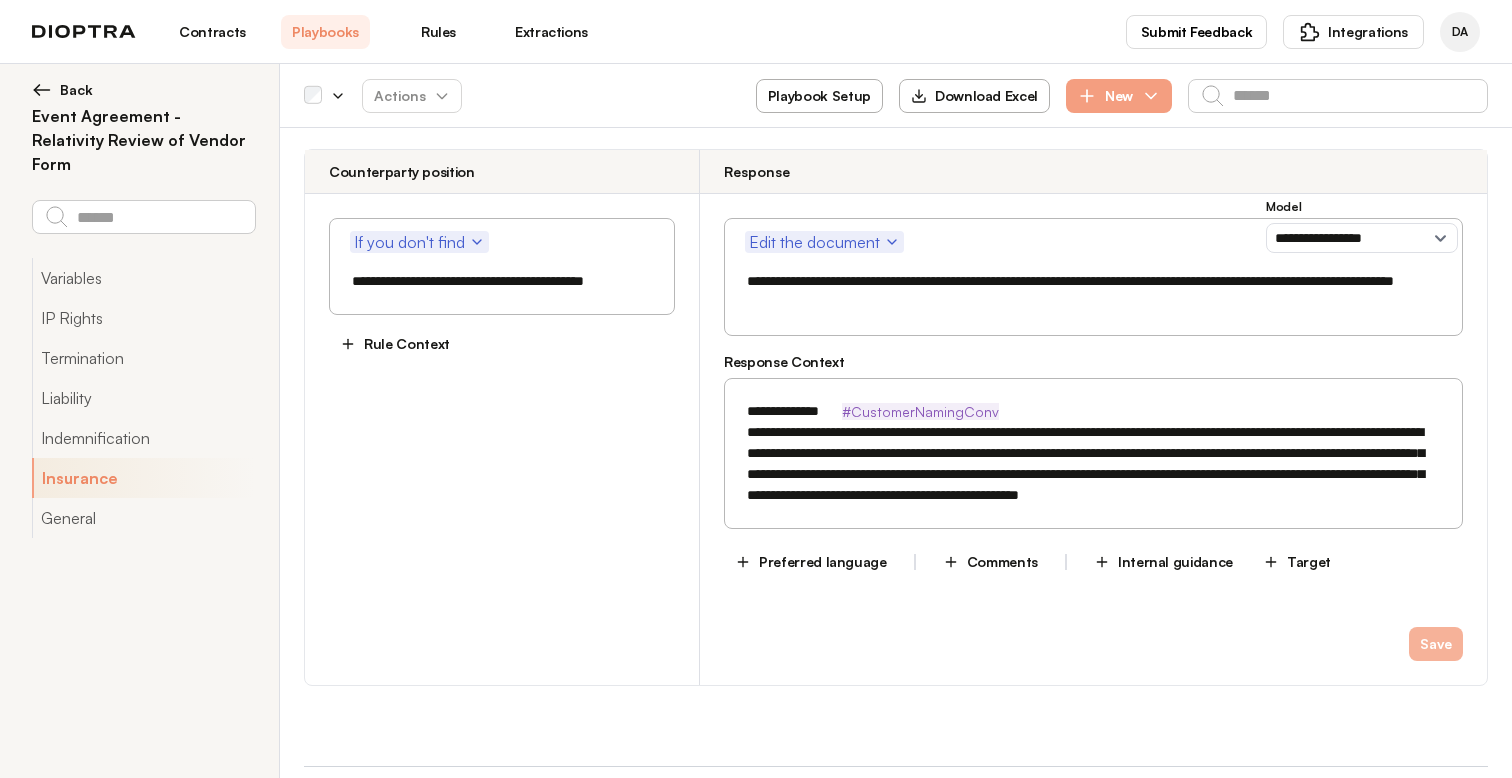 type on "**********" 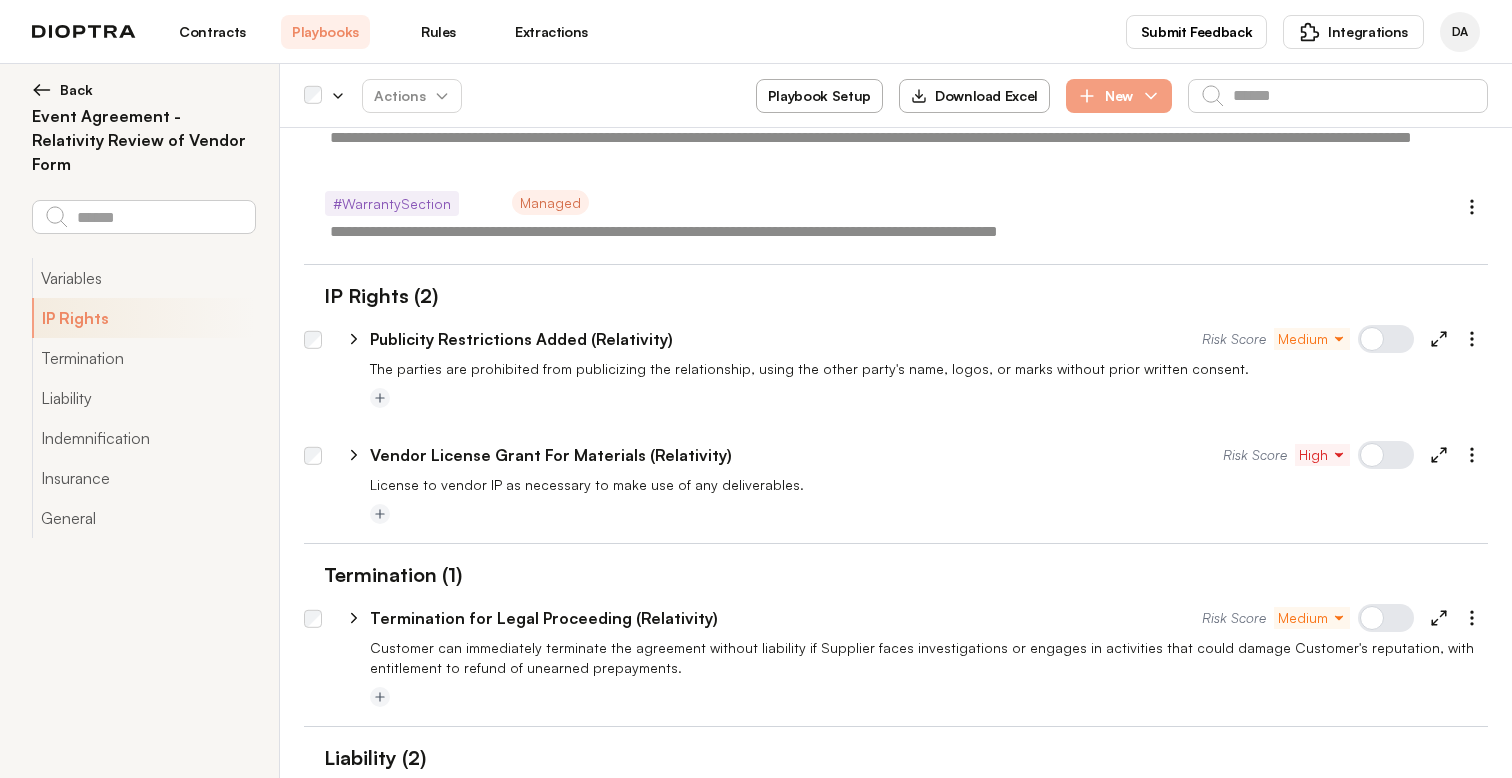 scroll, scrollTop: 1501, scrollLeft: 0, axis: vertical 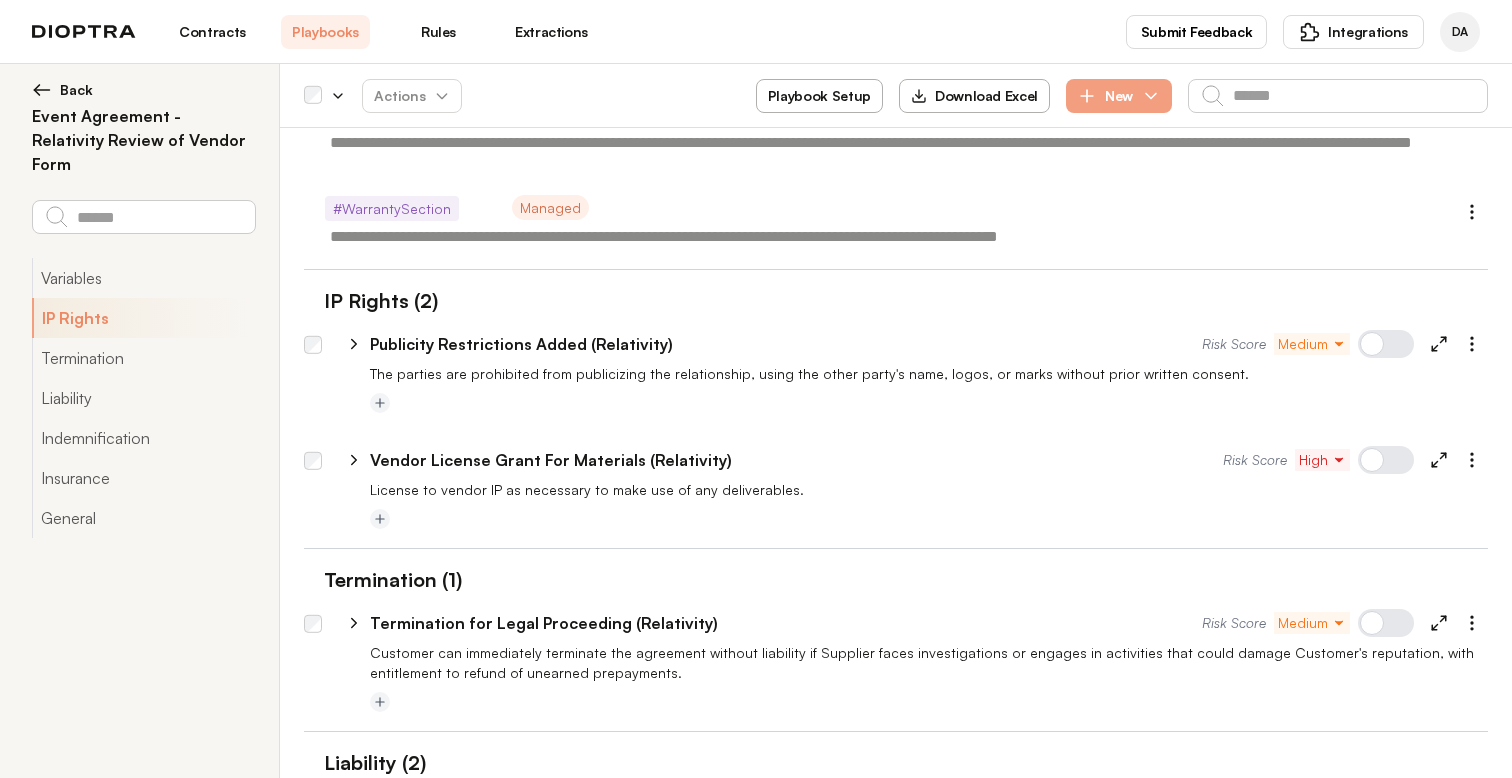 click 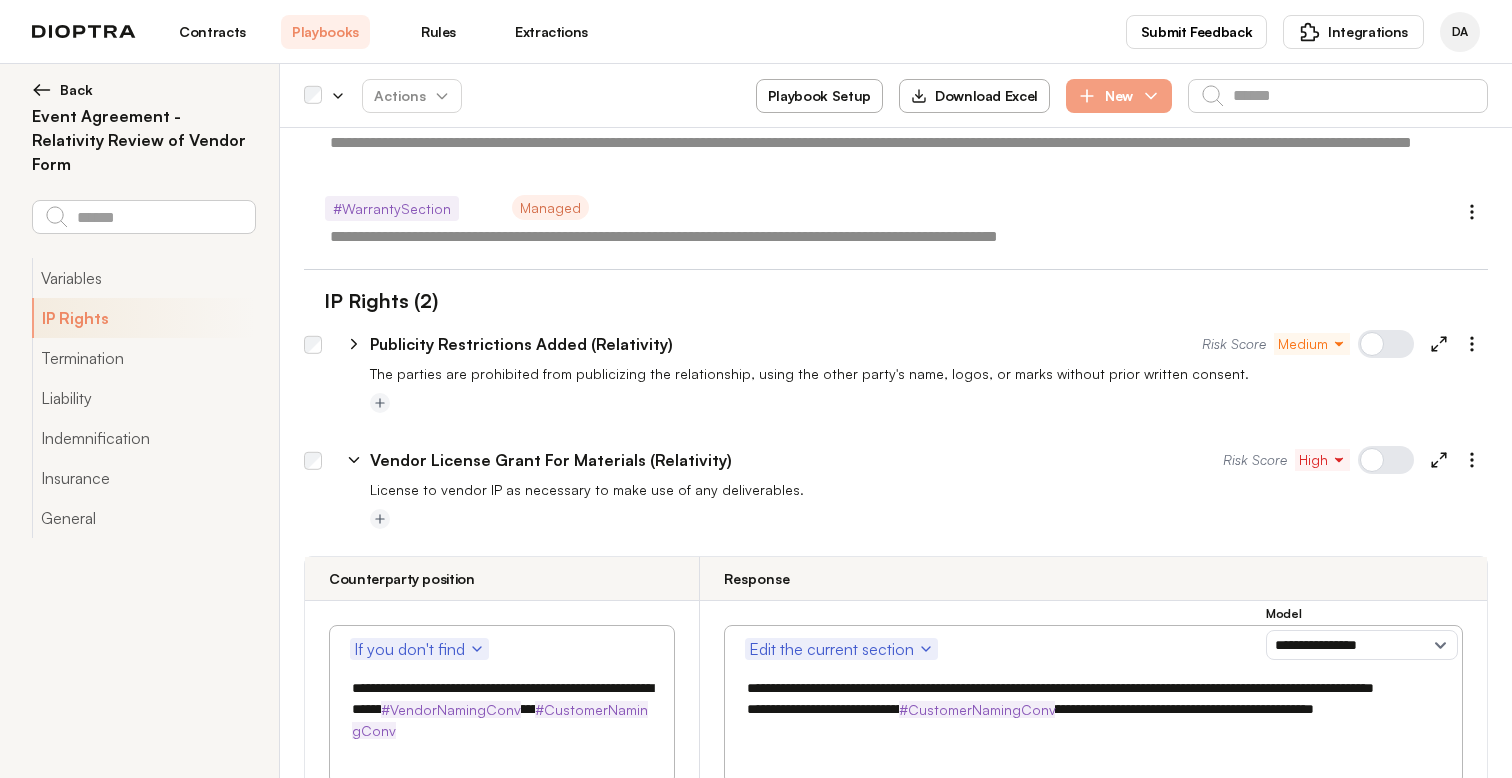 scroll, scrollTop: 1612, scrollLeft: 0, axis: vertical 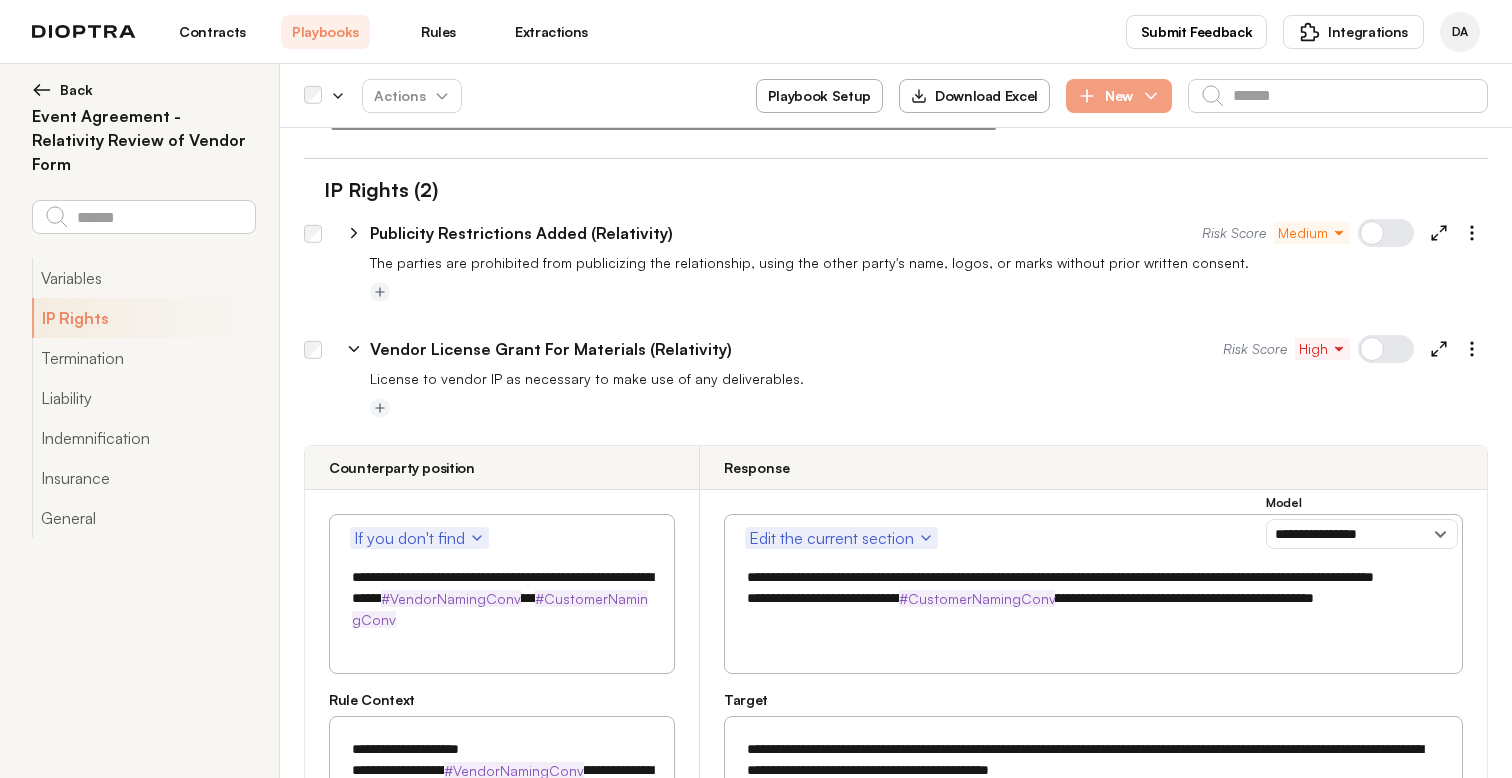 drag, startPoint x: 847, startPoint y: 638, endPoint x: 755, endPoint y: 563, distance: 118.69709 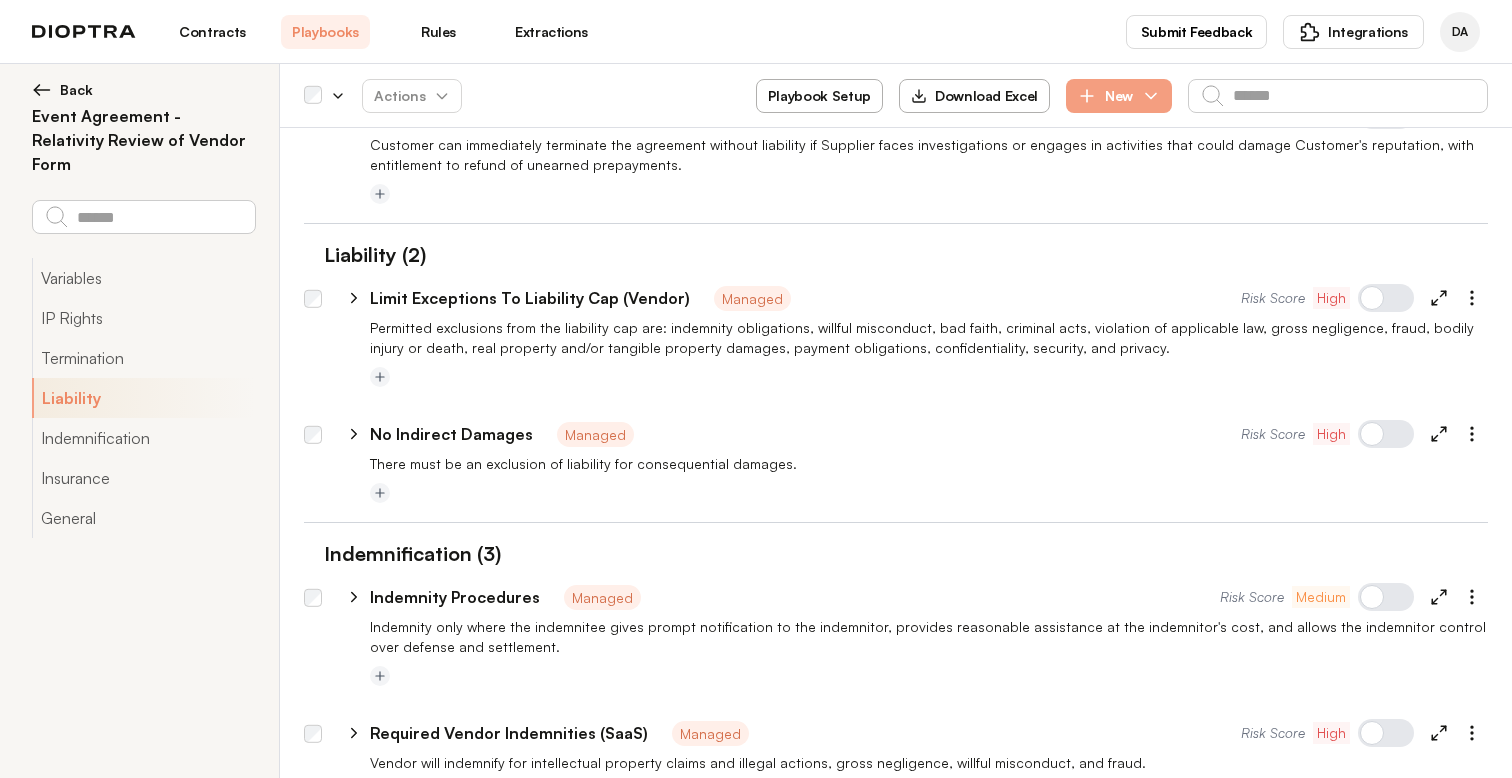 type on "*" 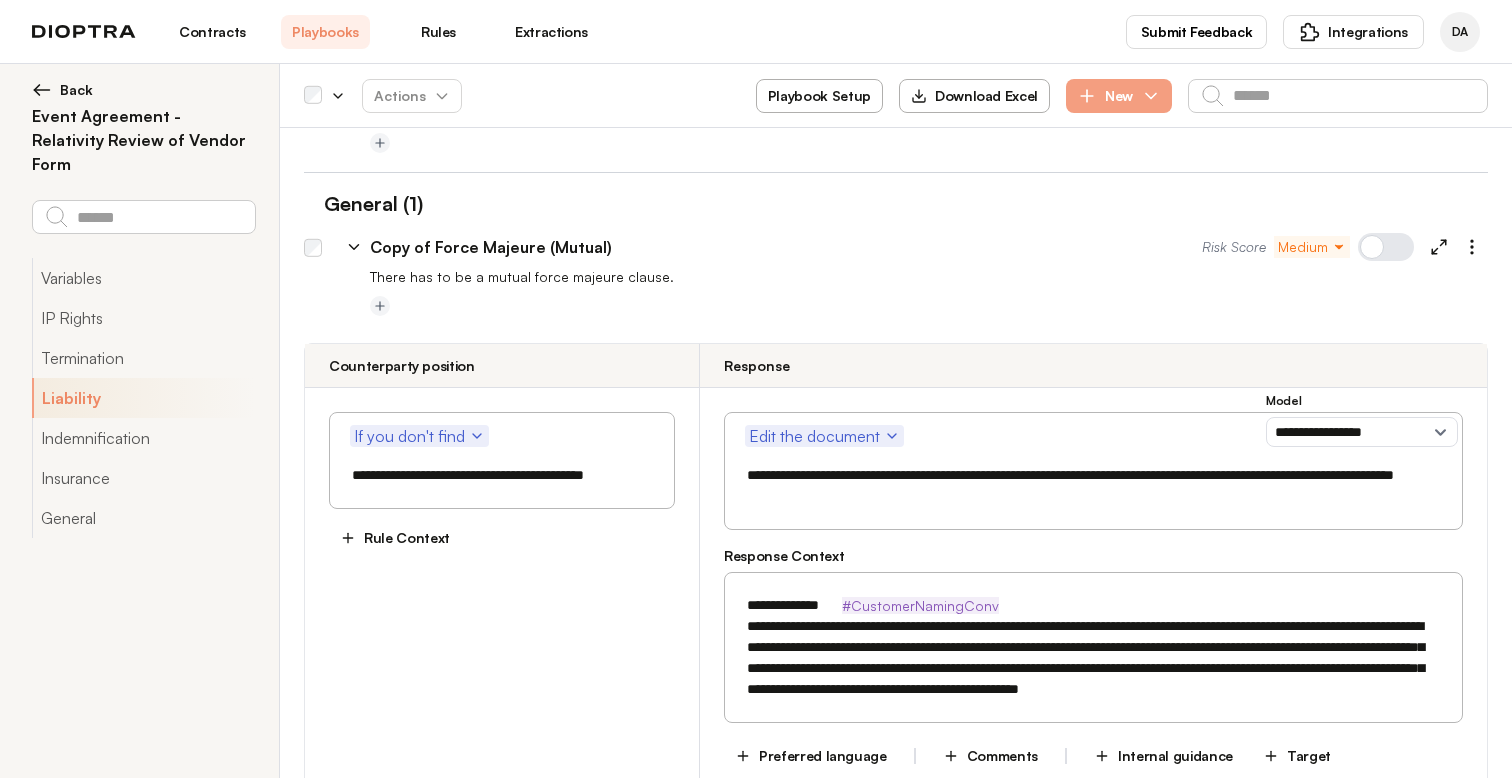 scroll, scrollTop: 3193, scrollLeft: 0, axis: vertical 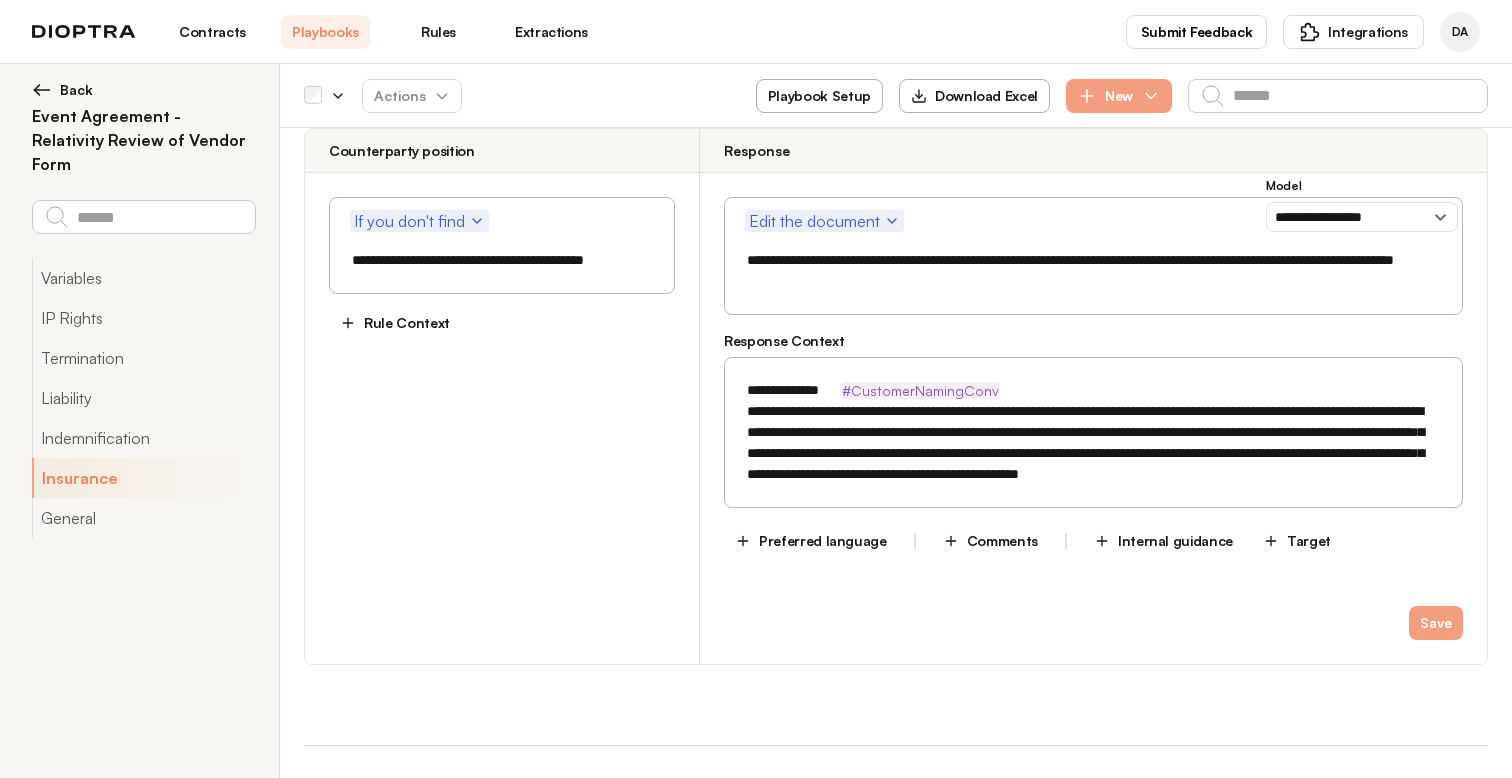 click on "**********" at bounding box center (1093, 271) 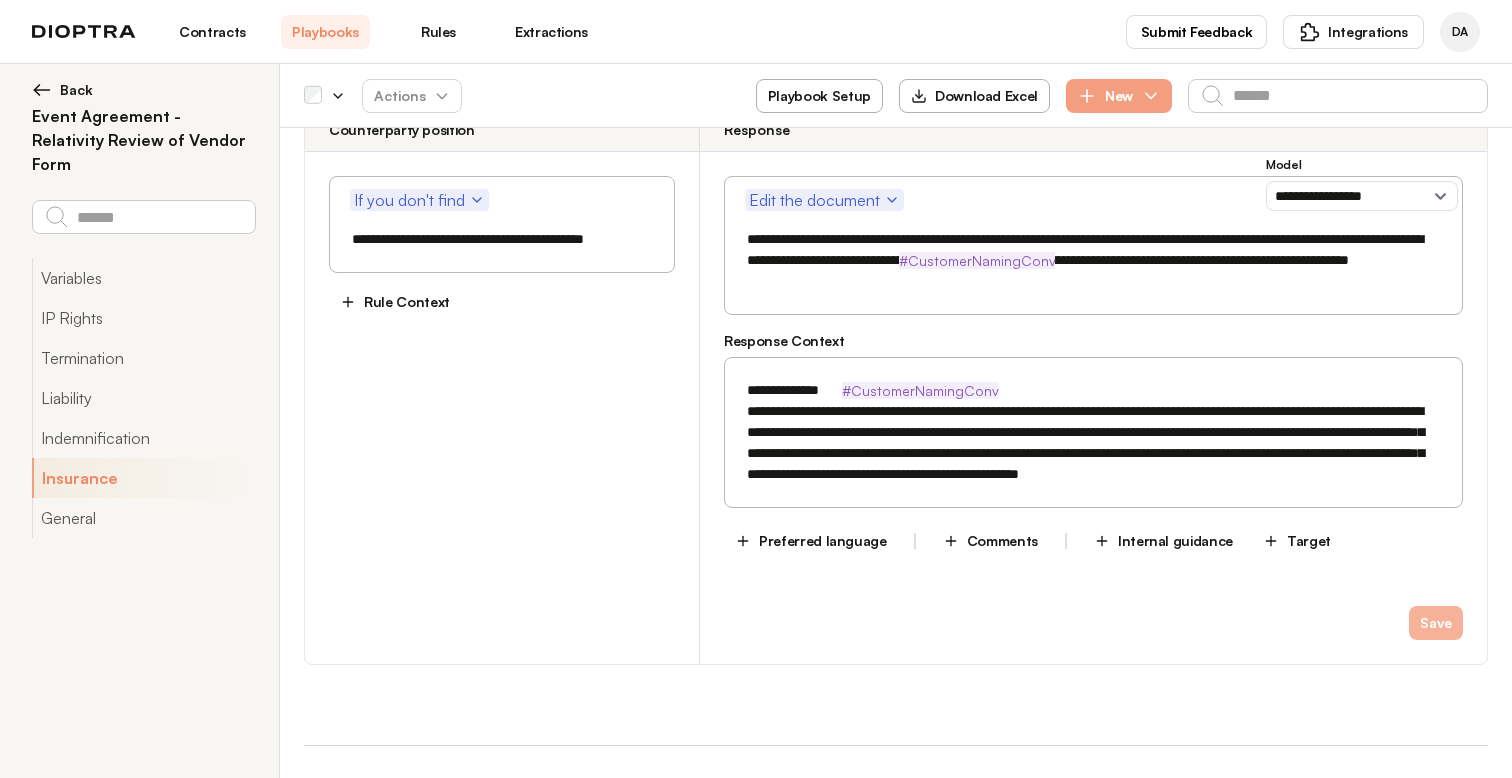 type on "**********" 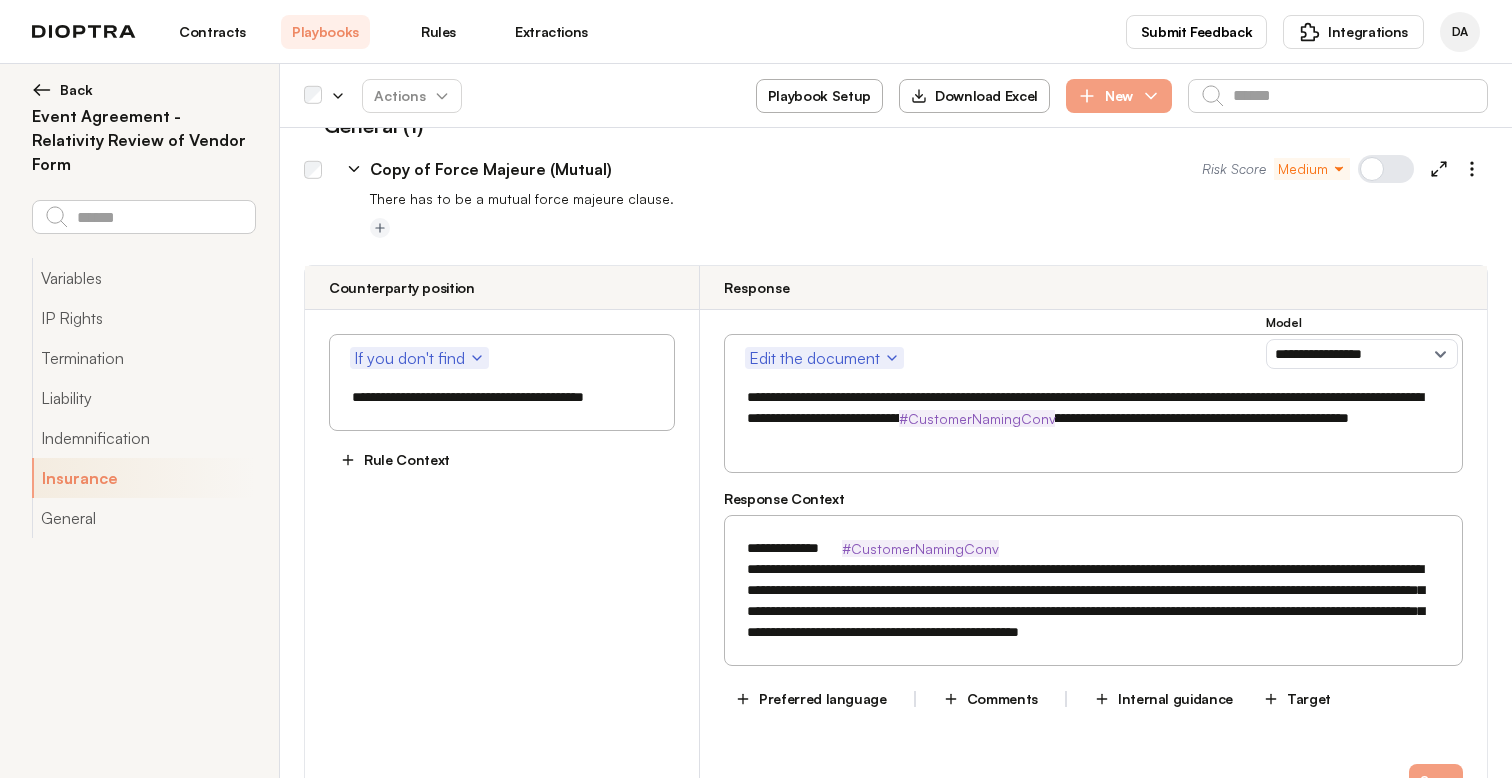 type on "*" 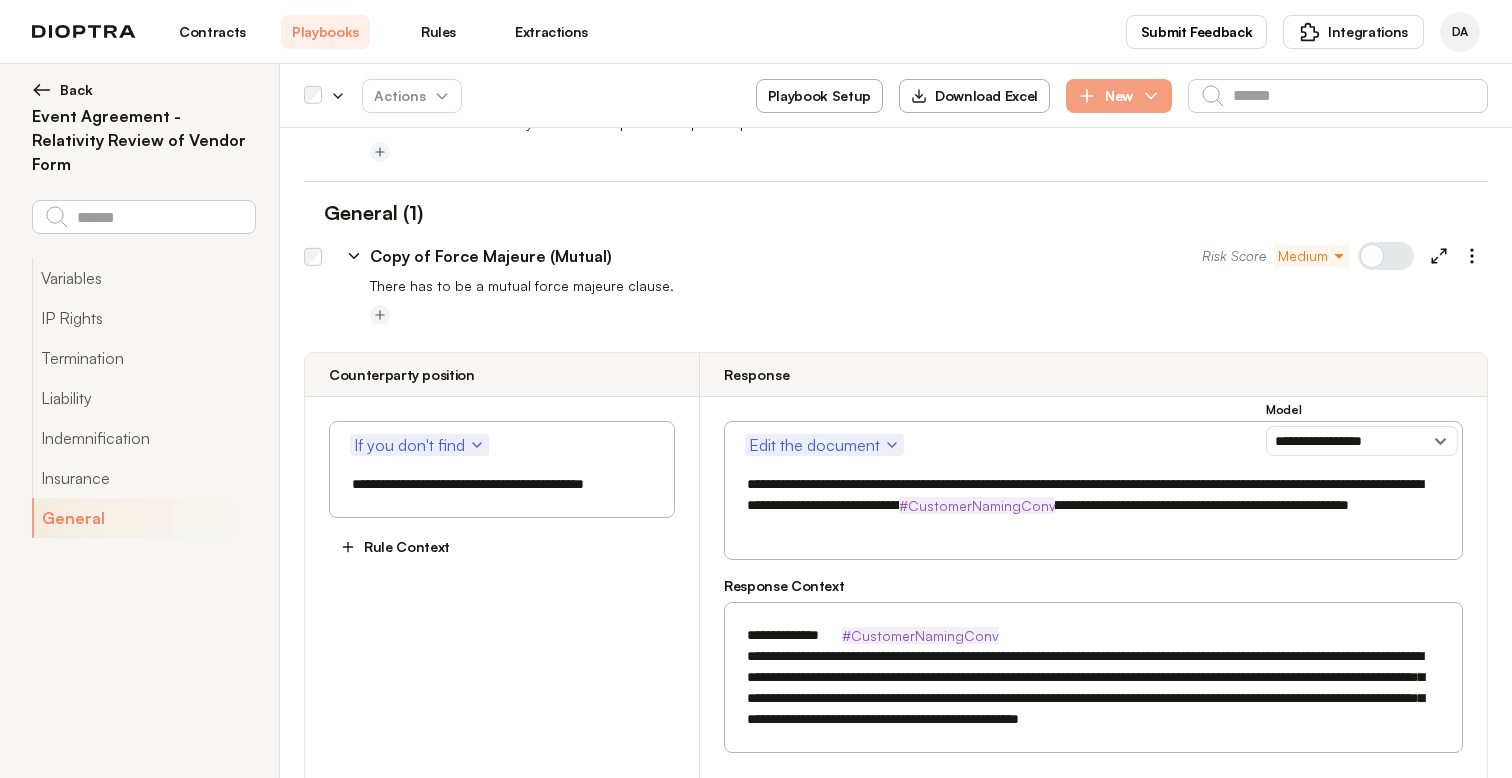 scroll, scrollTop: 2929, scrollLeft: 0, axis: vertical 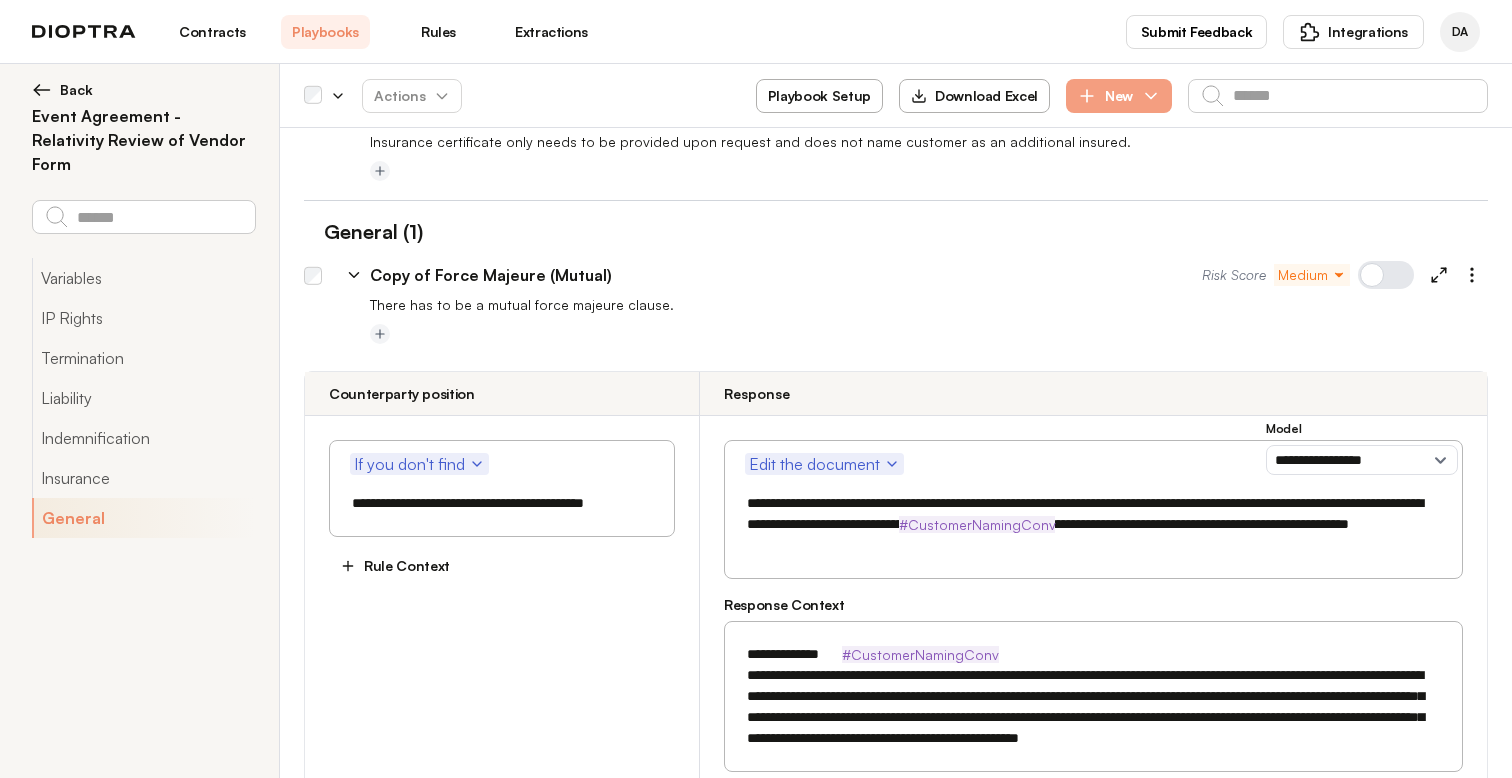click on "Copy of Force Majeure (Mutual)" at bounding box center (491, 275) 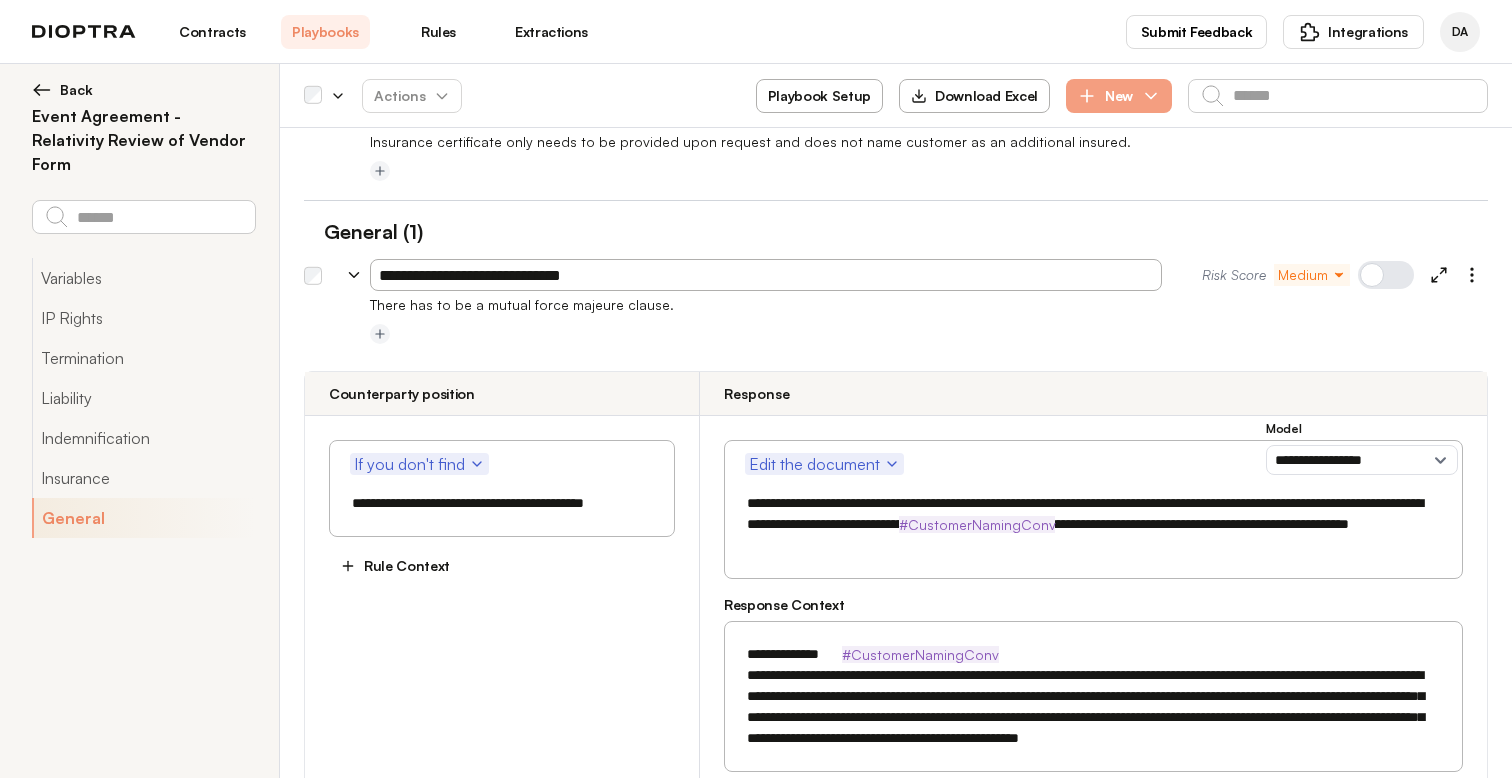 click on "**********" at bounding box center [766, 275] 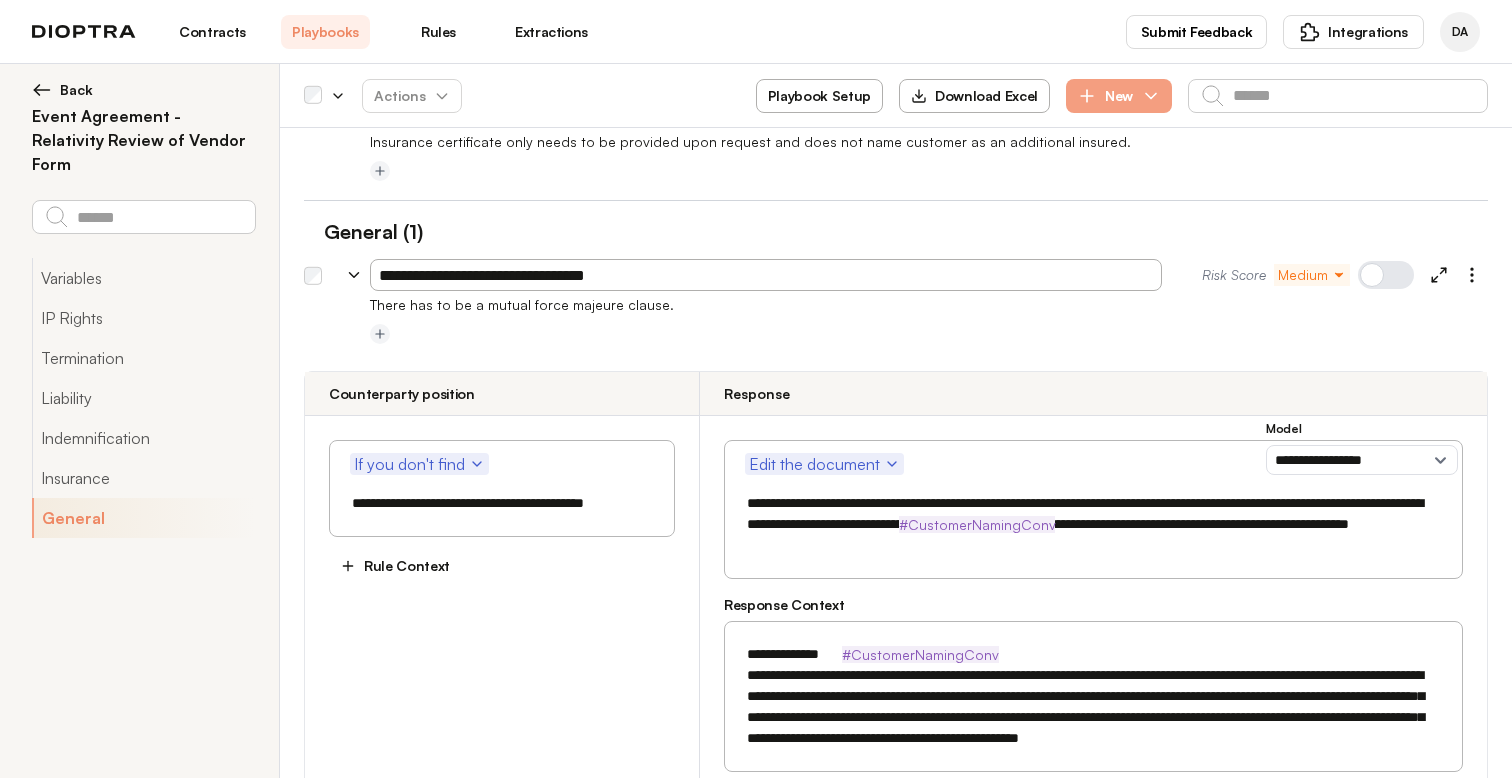 click on "**********" at bounding box center [766, 275] 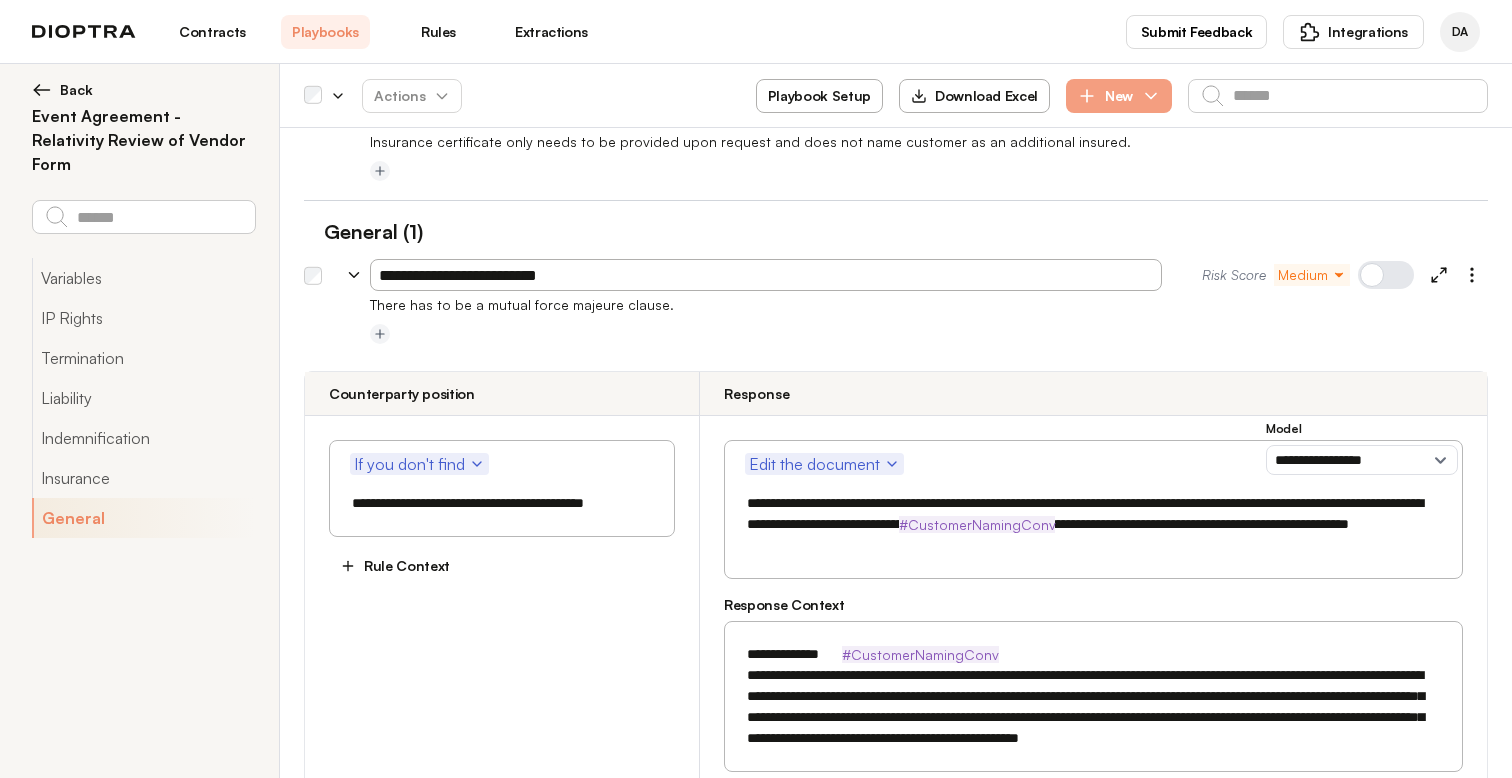 type on "**********" 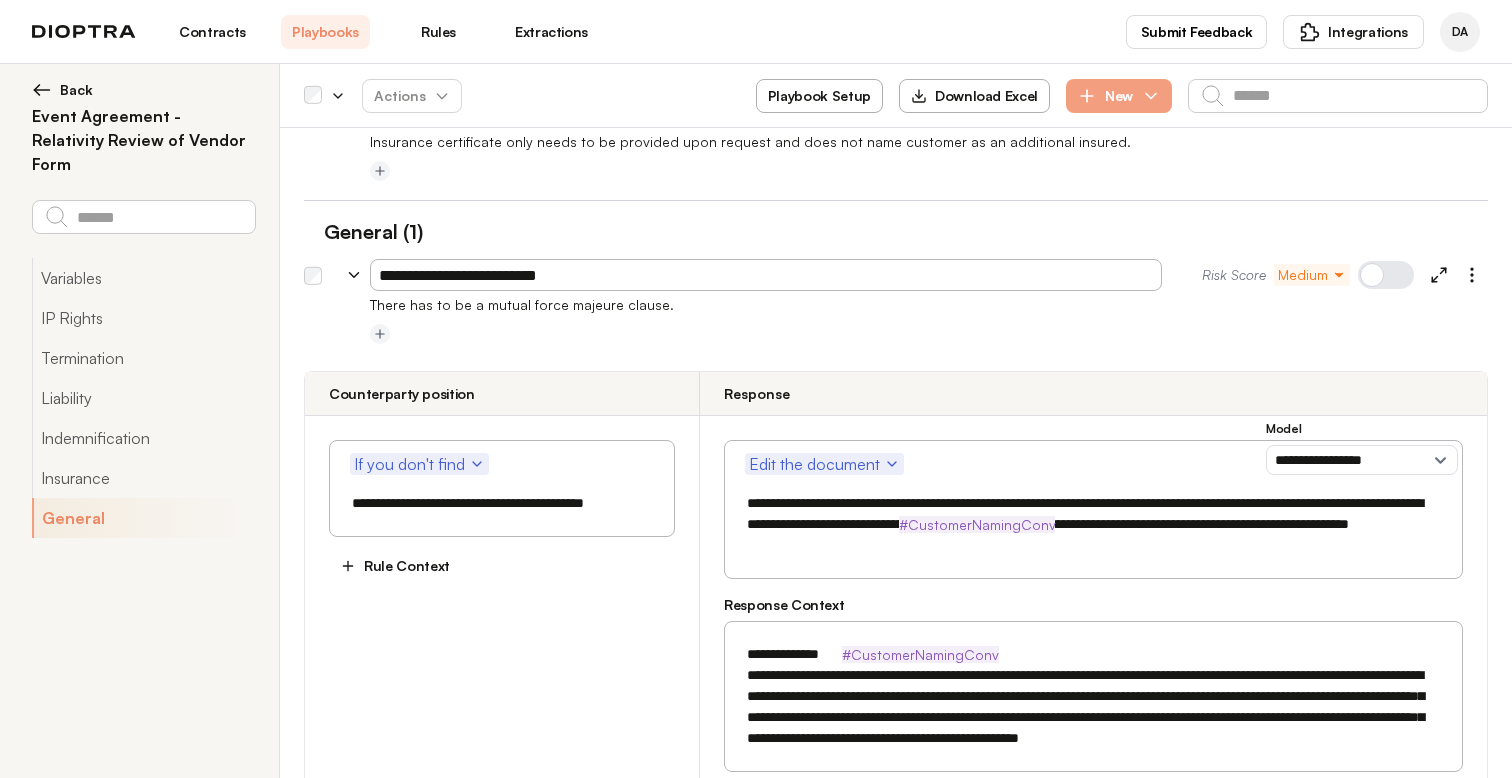 click on "**********" at bounding box center (896, 674) 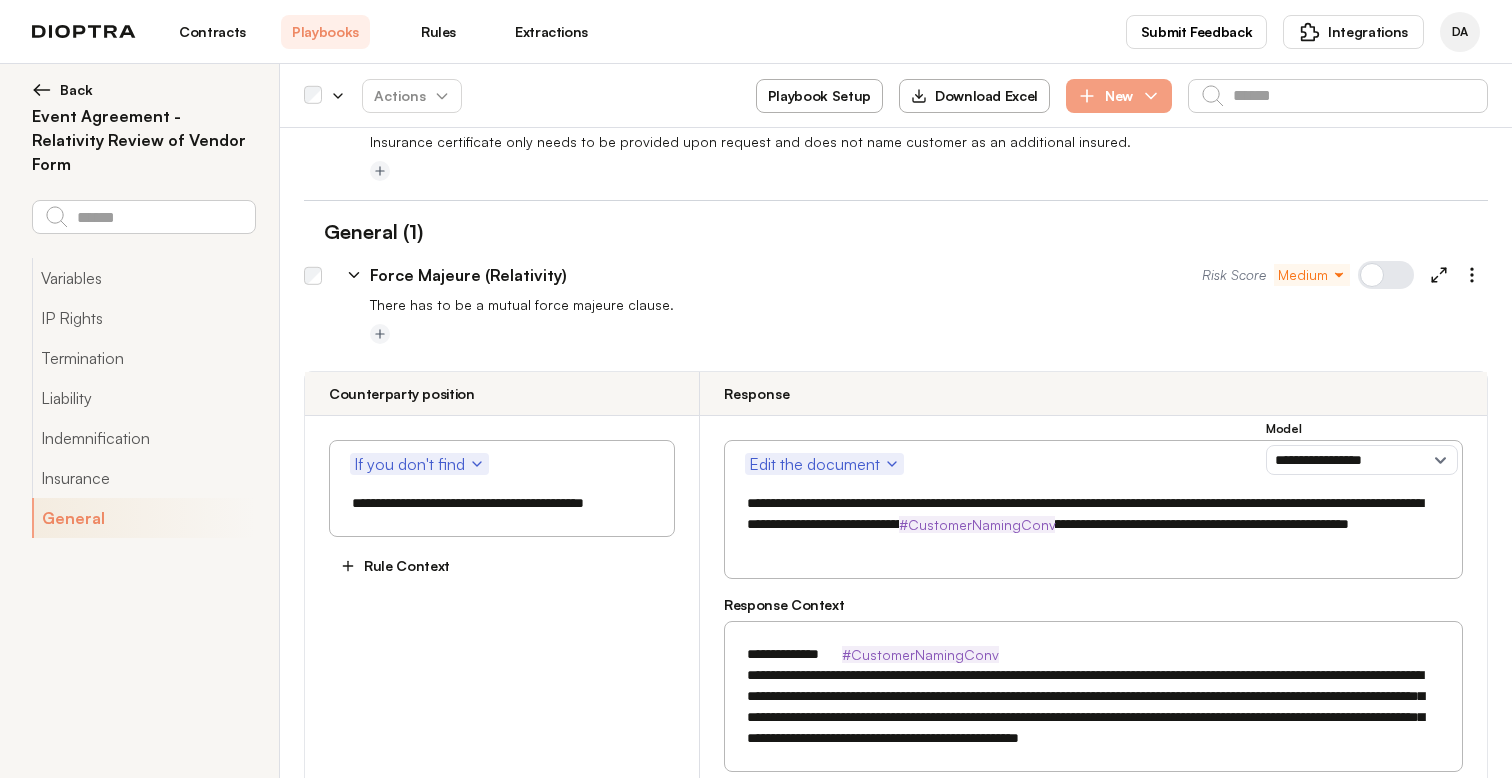 scroll, scrollTop: 3214, scrollLeft: 0, axis: vertical 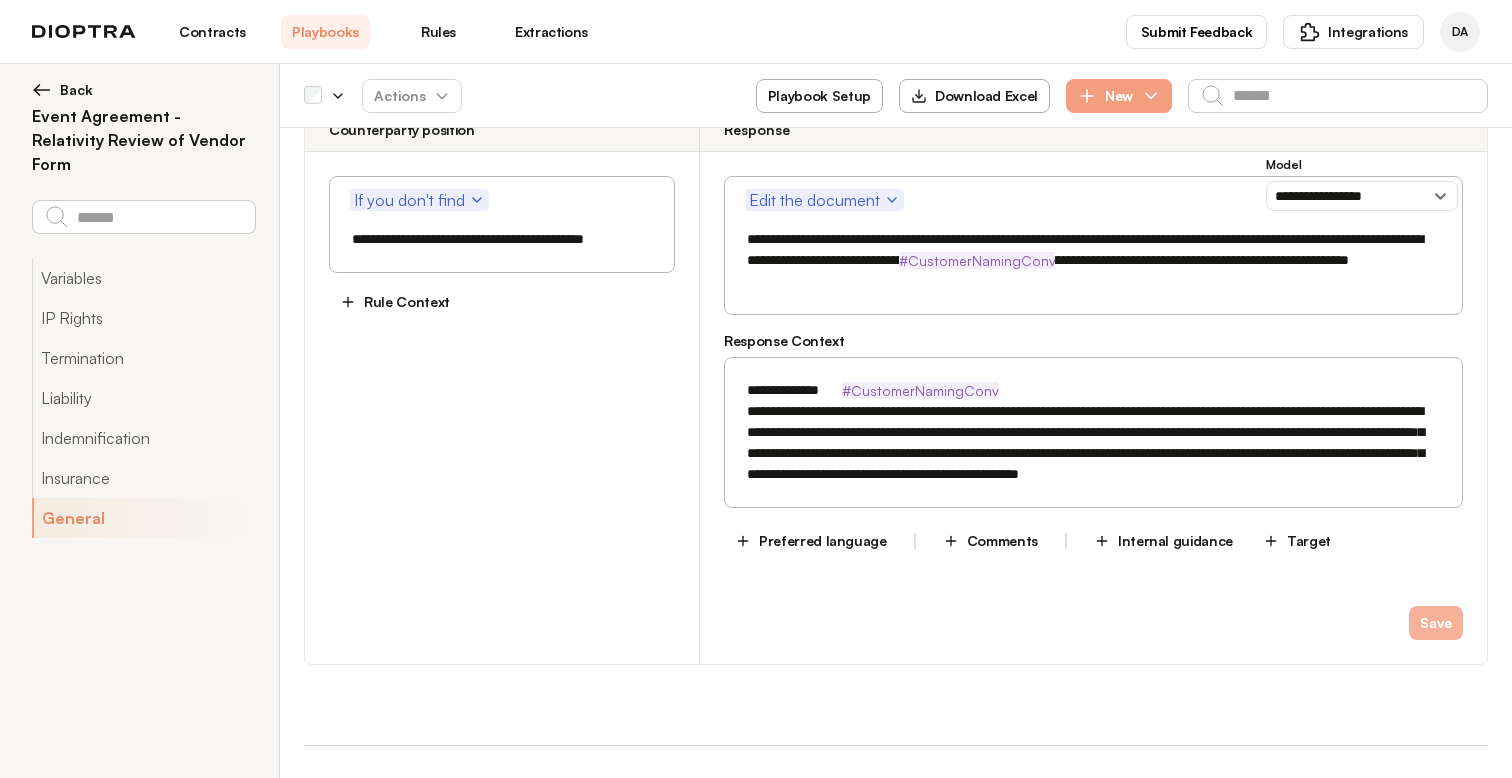 click on "Save" at bounding box center [1436, 623] 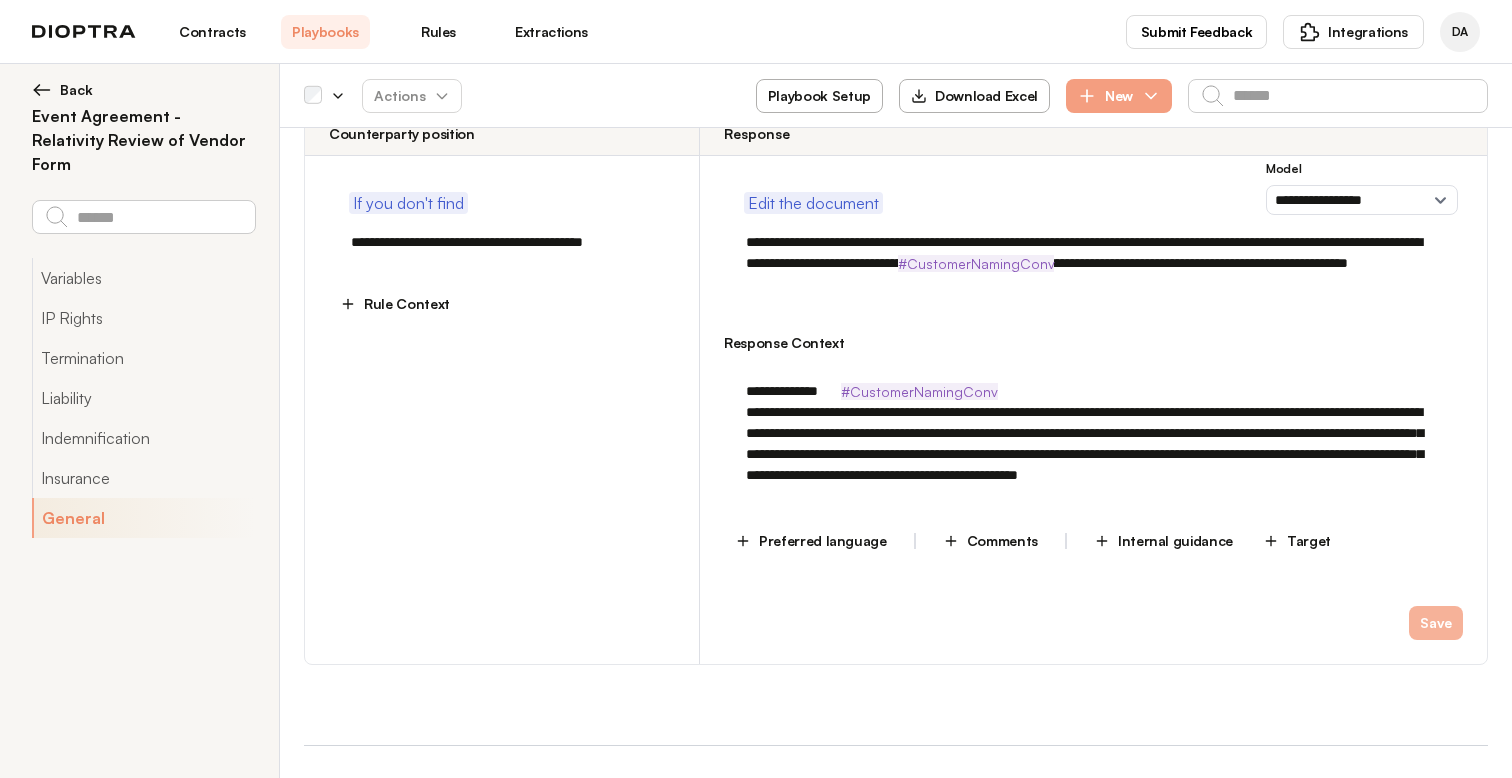 type on "*" 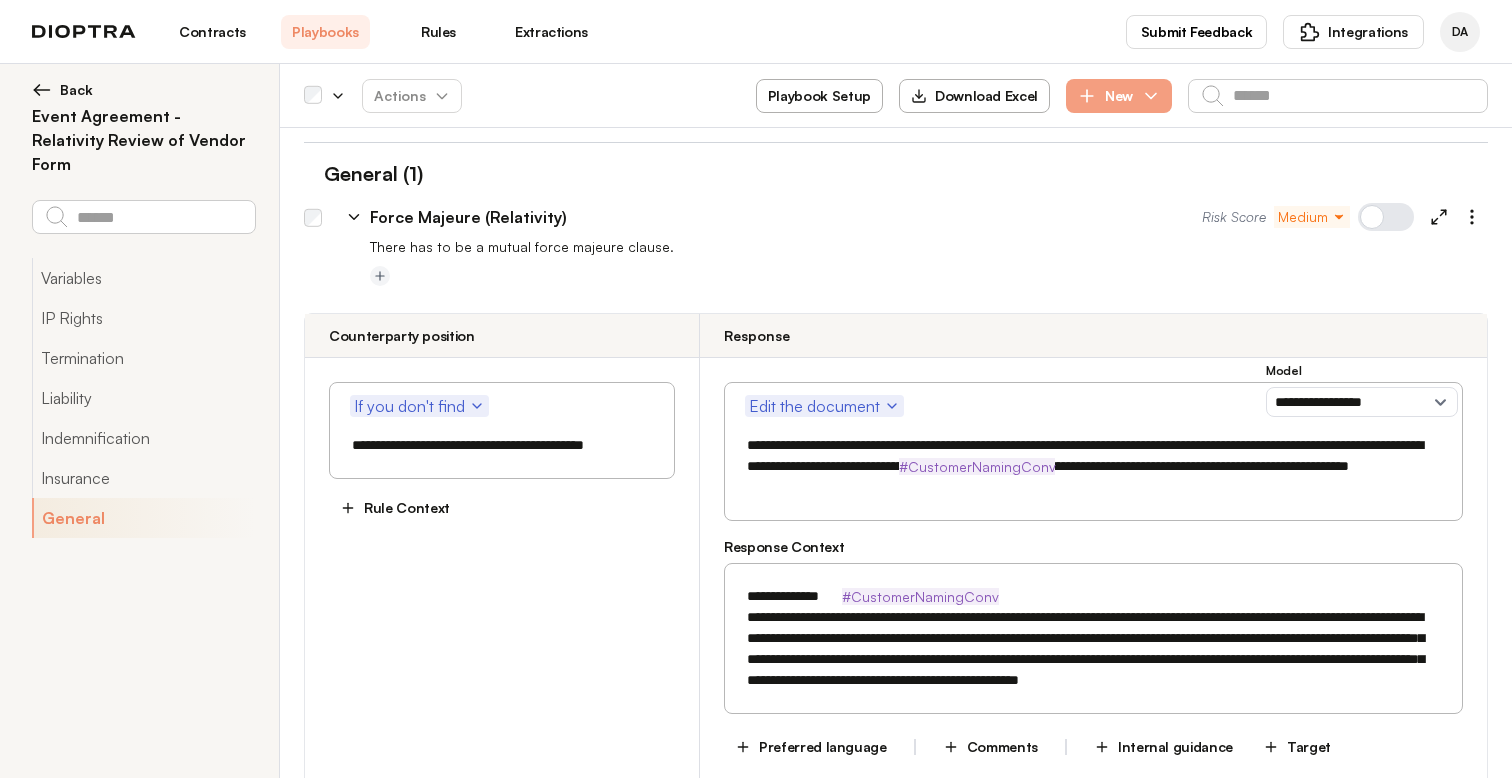 scroll, scrollTop: 2977, scrollLeft: 0, axis: vertical 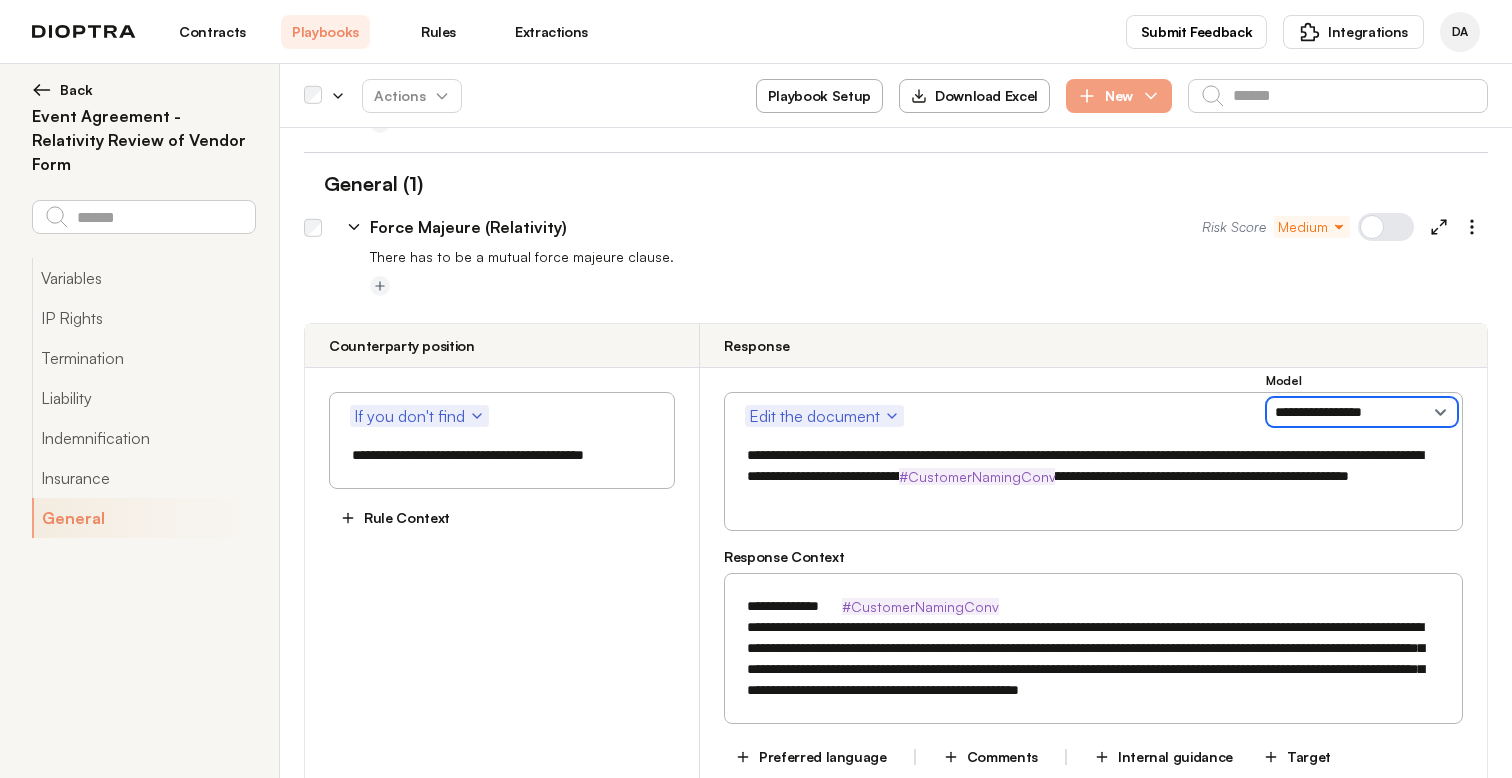 click on "**********" at bounding box center (1362, 412) 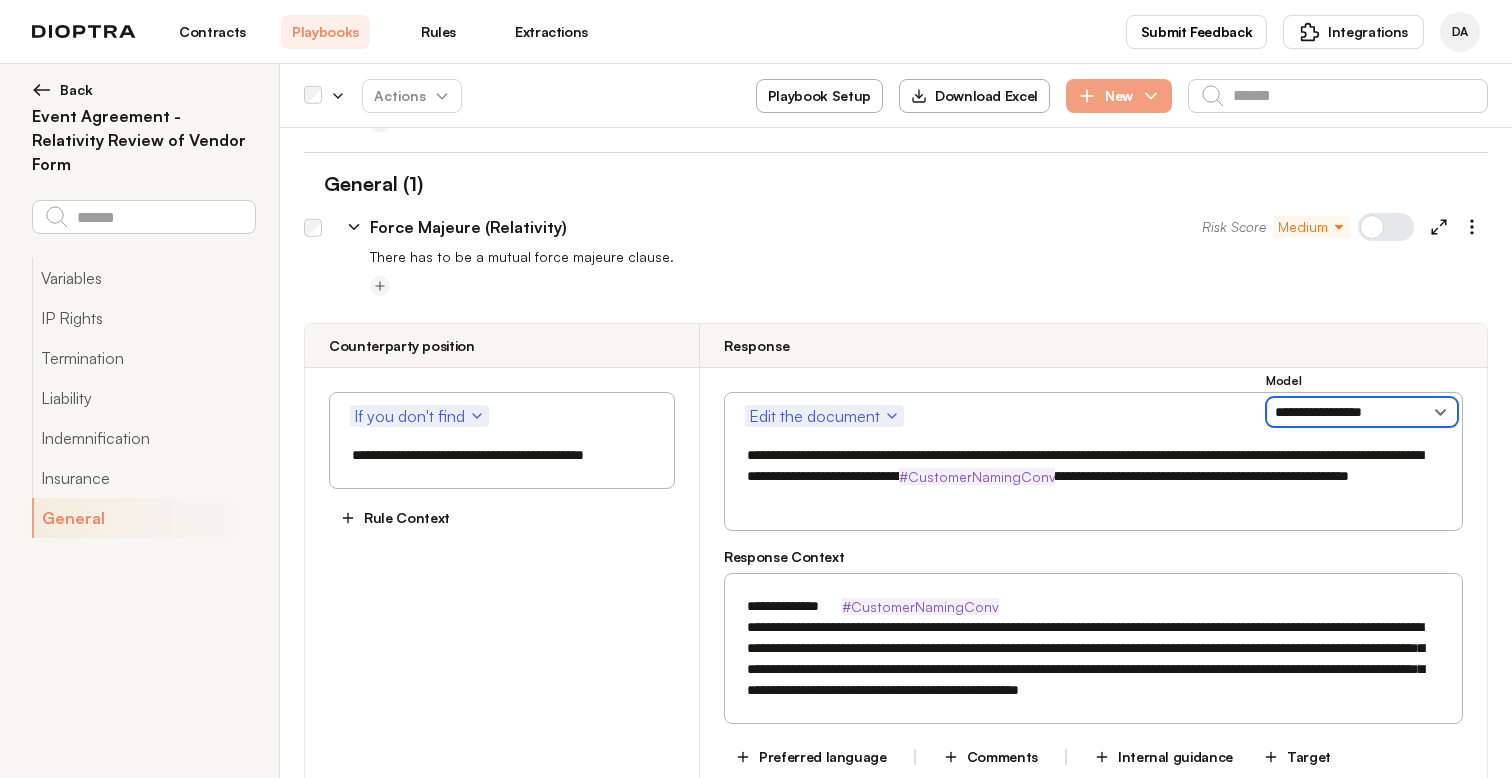 select on "*******" 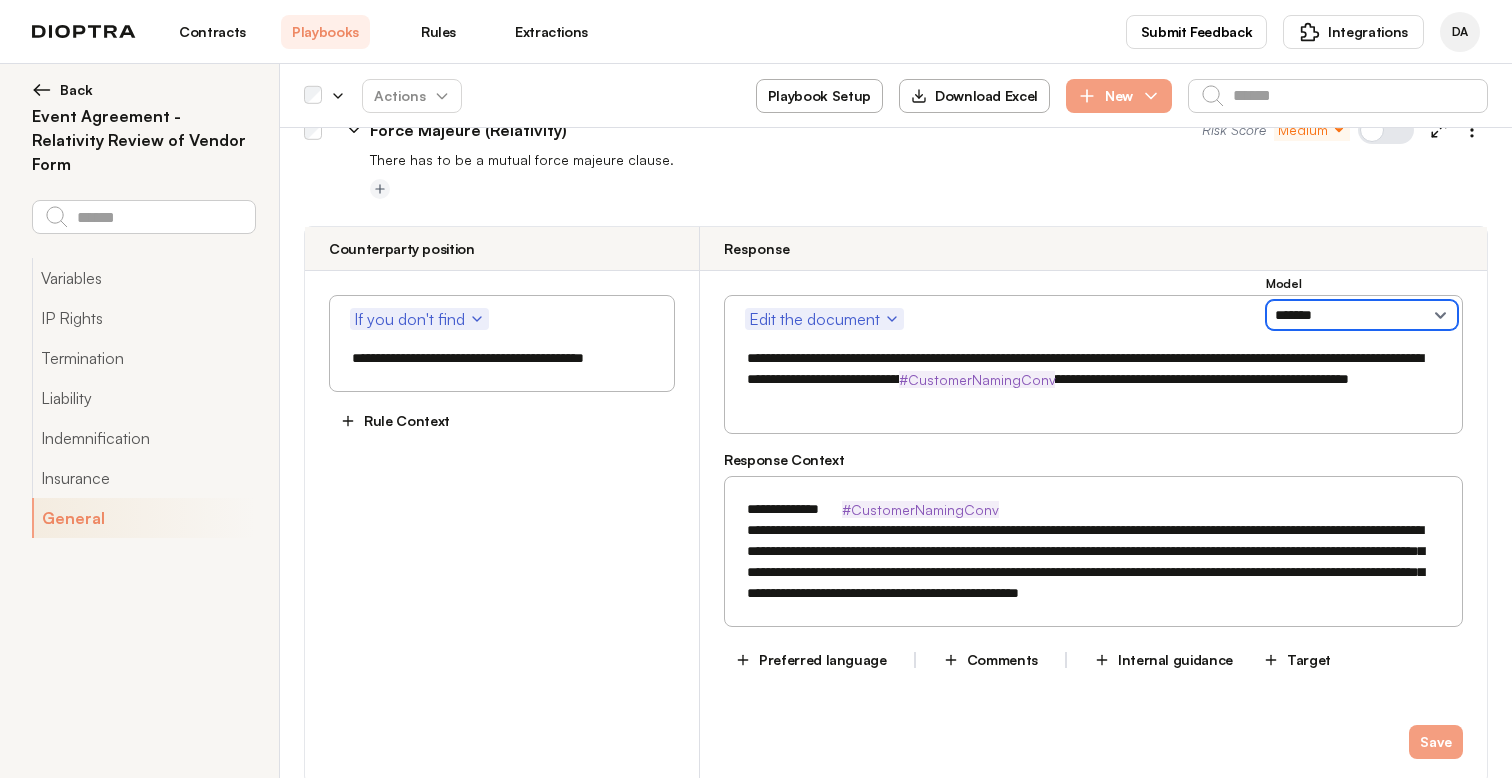 scroll, scrollTop: 3086, scrollLeft: 0, axis: vertical 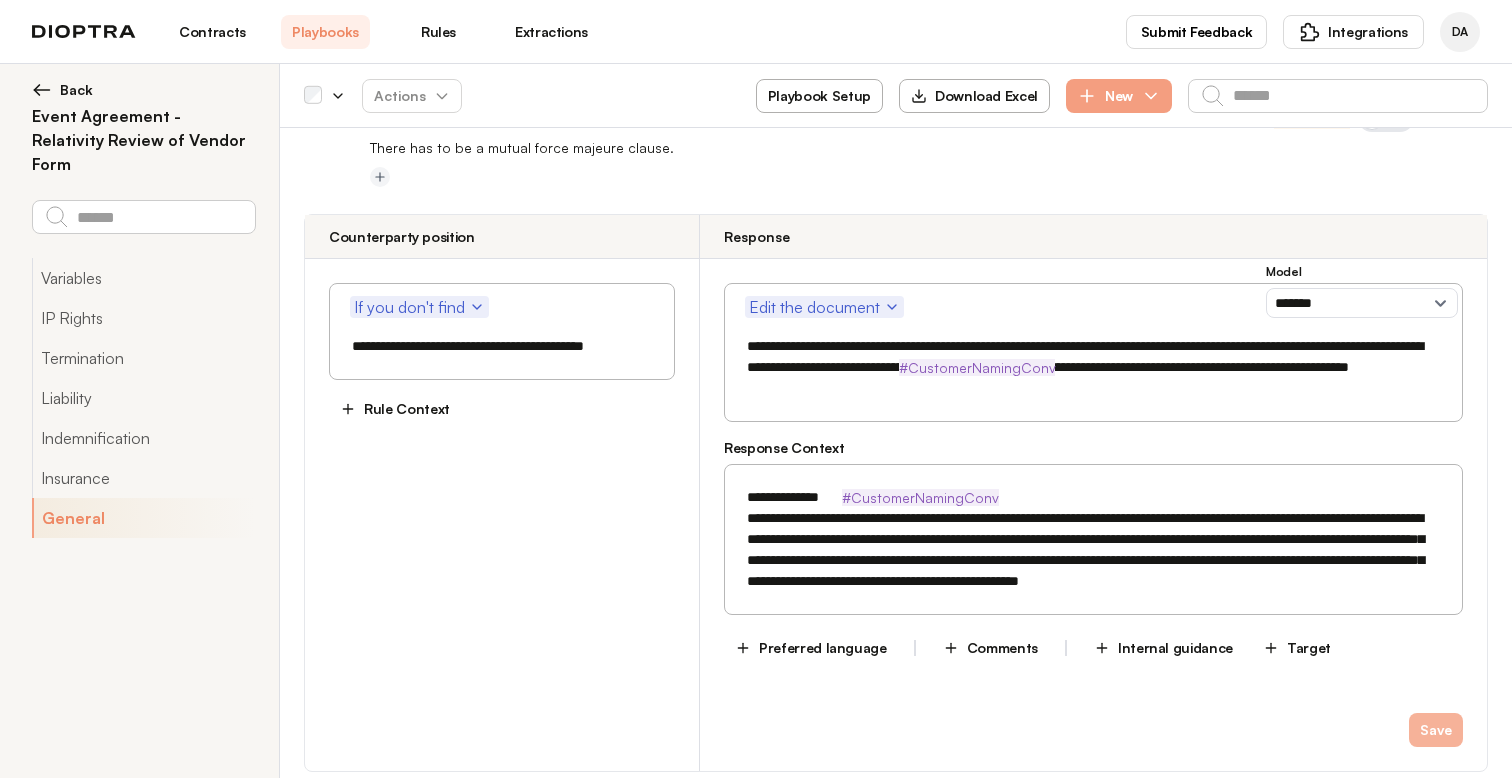 click on "Save" at bounding box center [1436, 730] 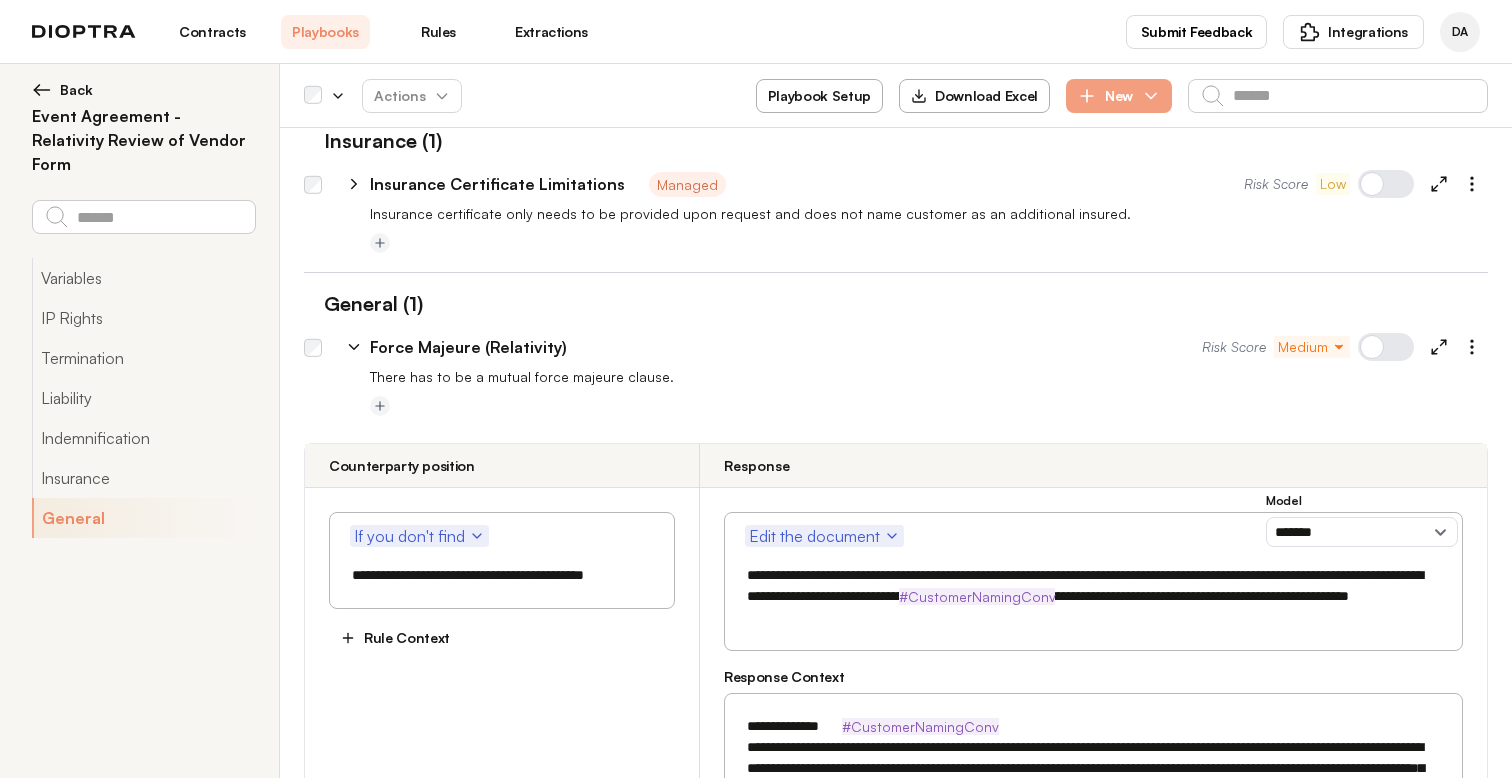 click 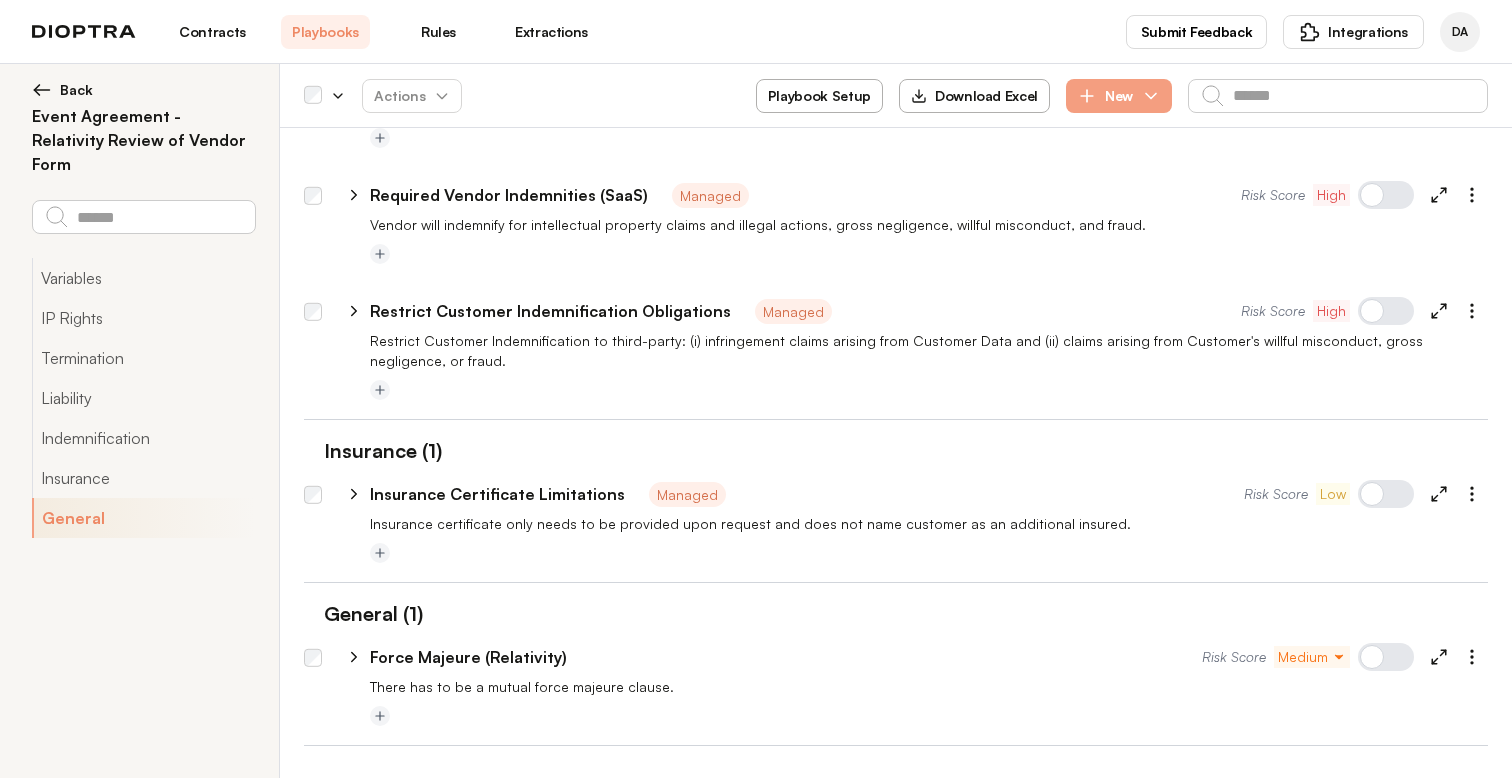 scroll, scrollTop: 2547, scrollLeft: 0, axis: vertical 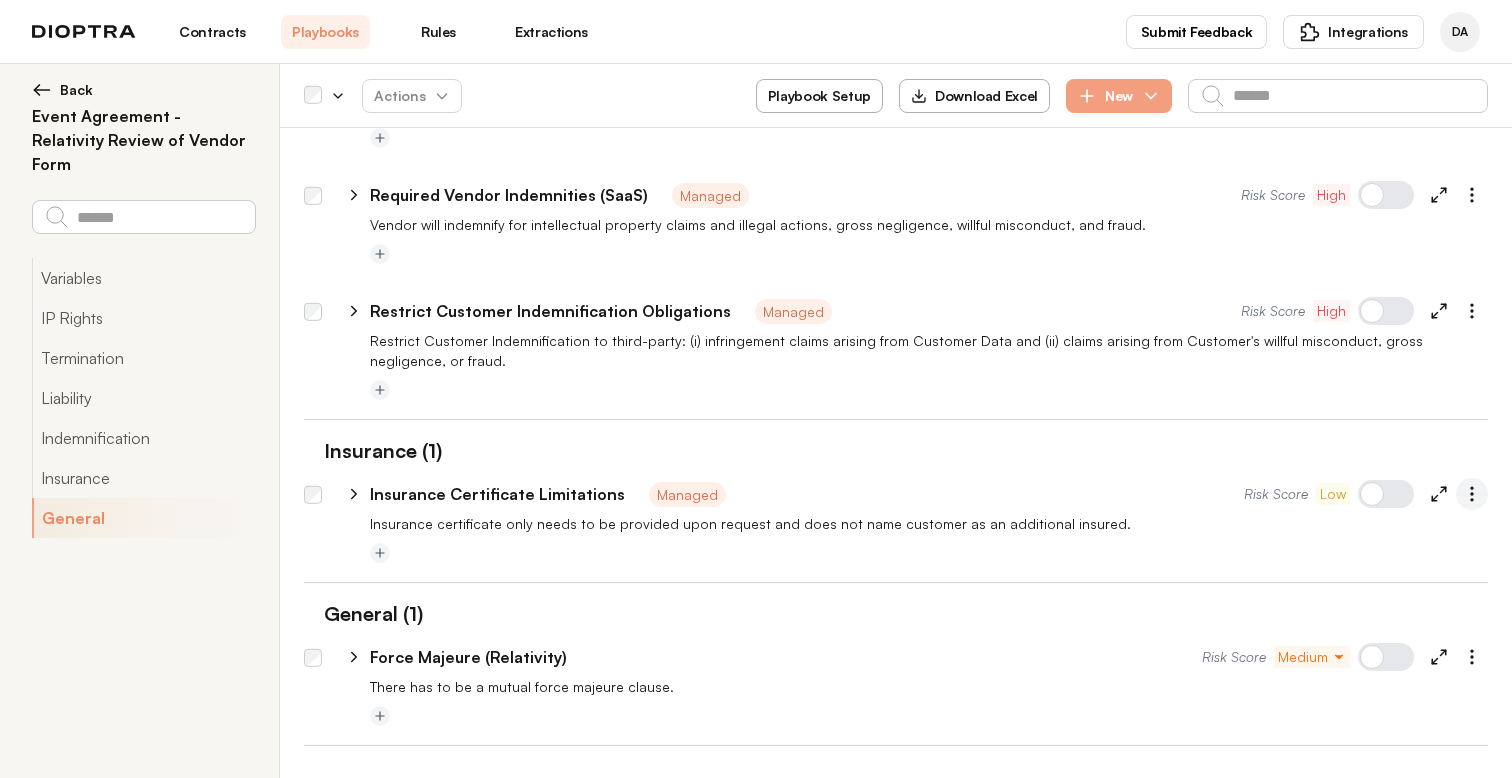 click at bounding box center [1472, 494] 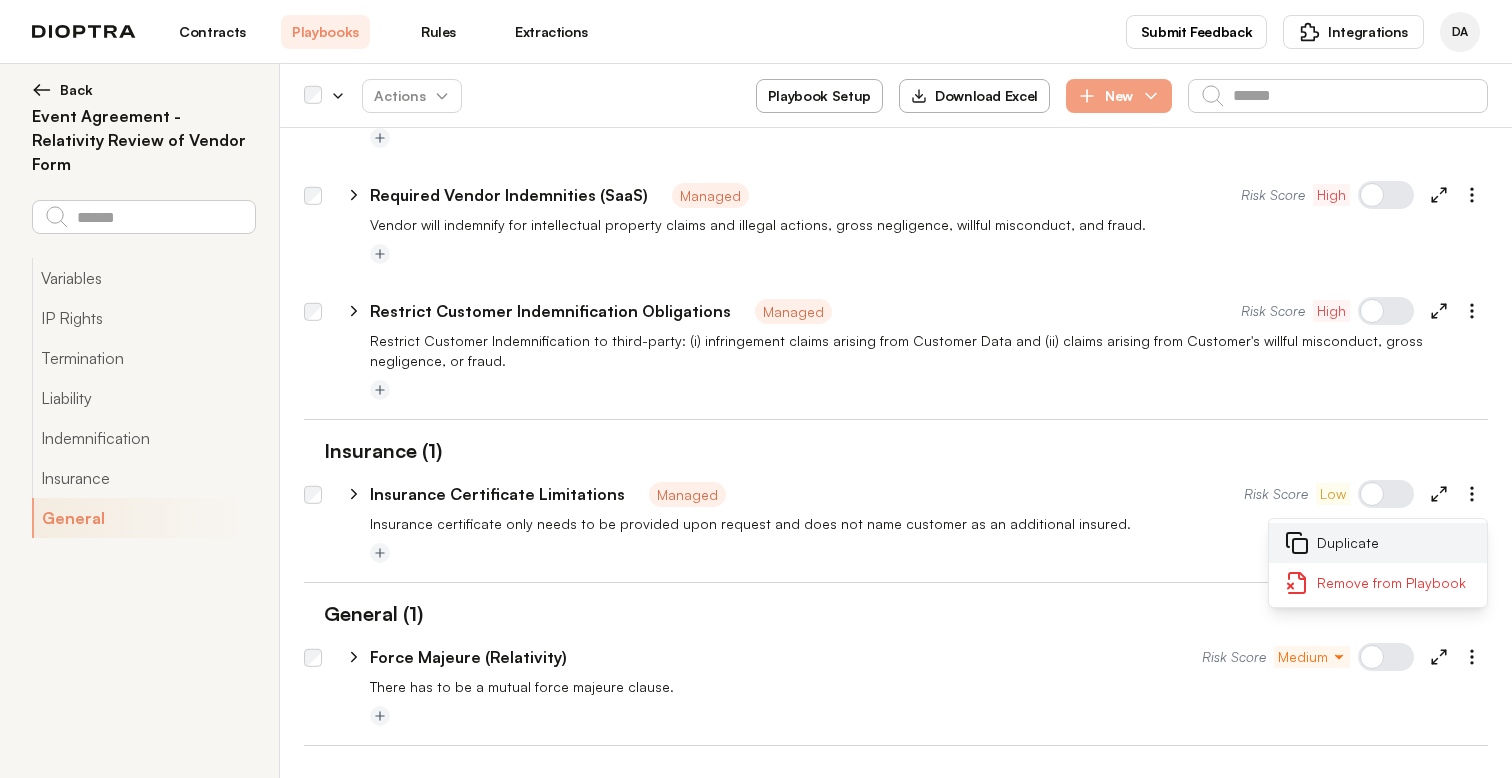 click on "Duplicate" at bounding box center (1378, 543) 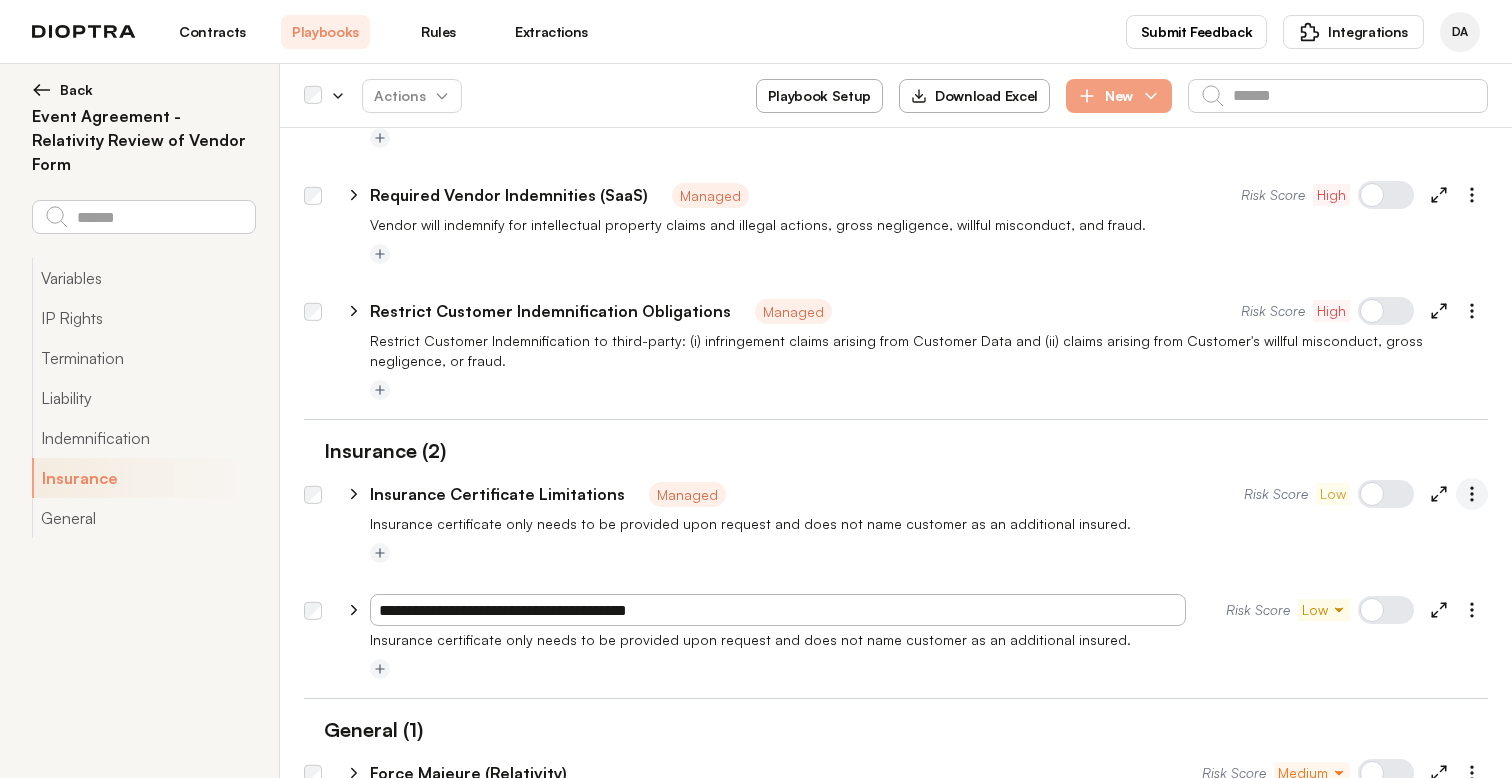click 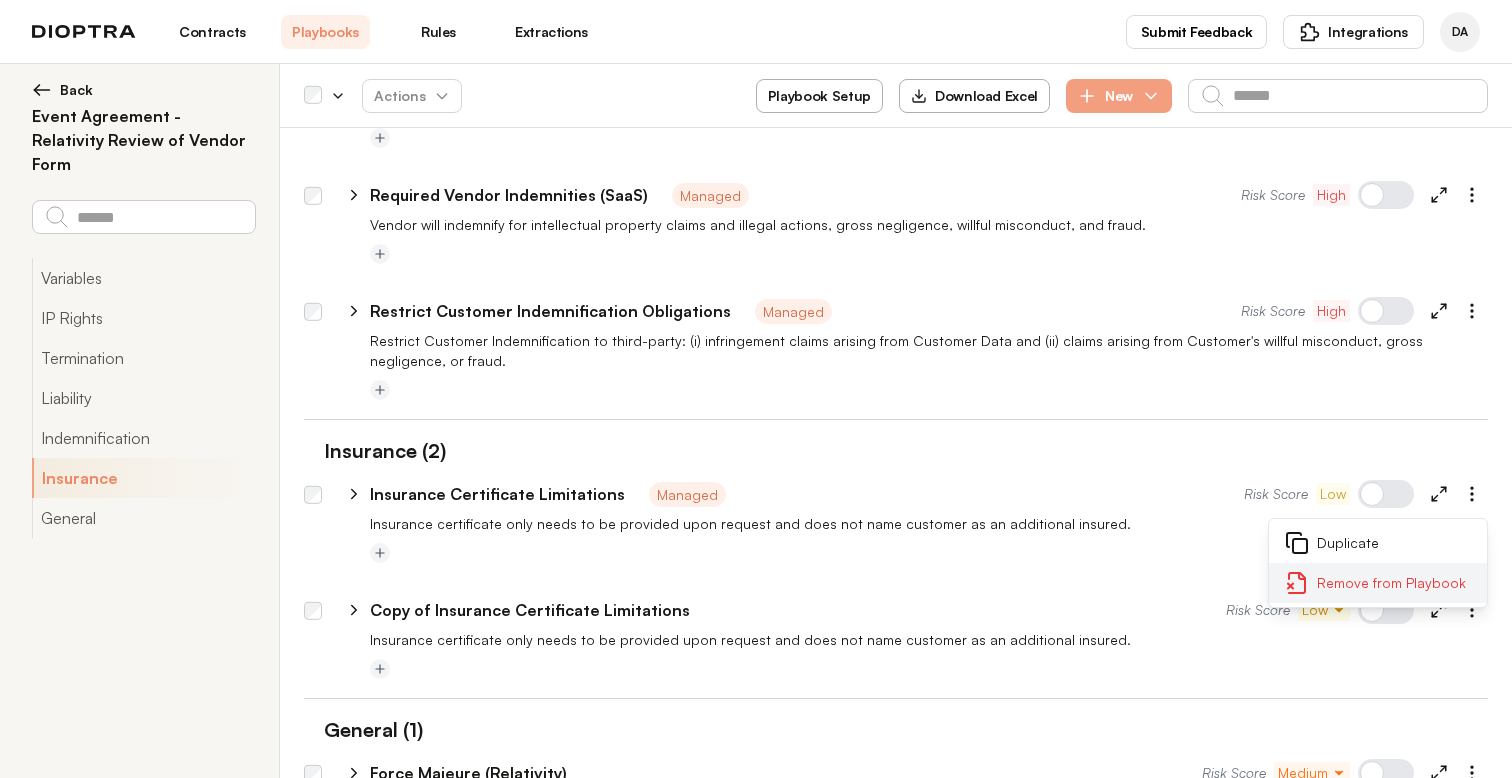 click on "Remove from Playbook" at bounding box center (1378, 583) 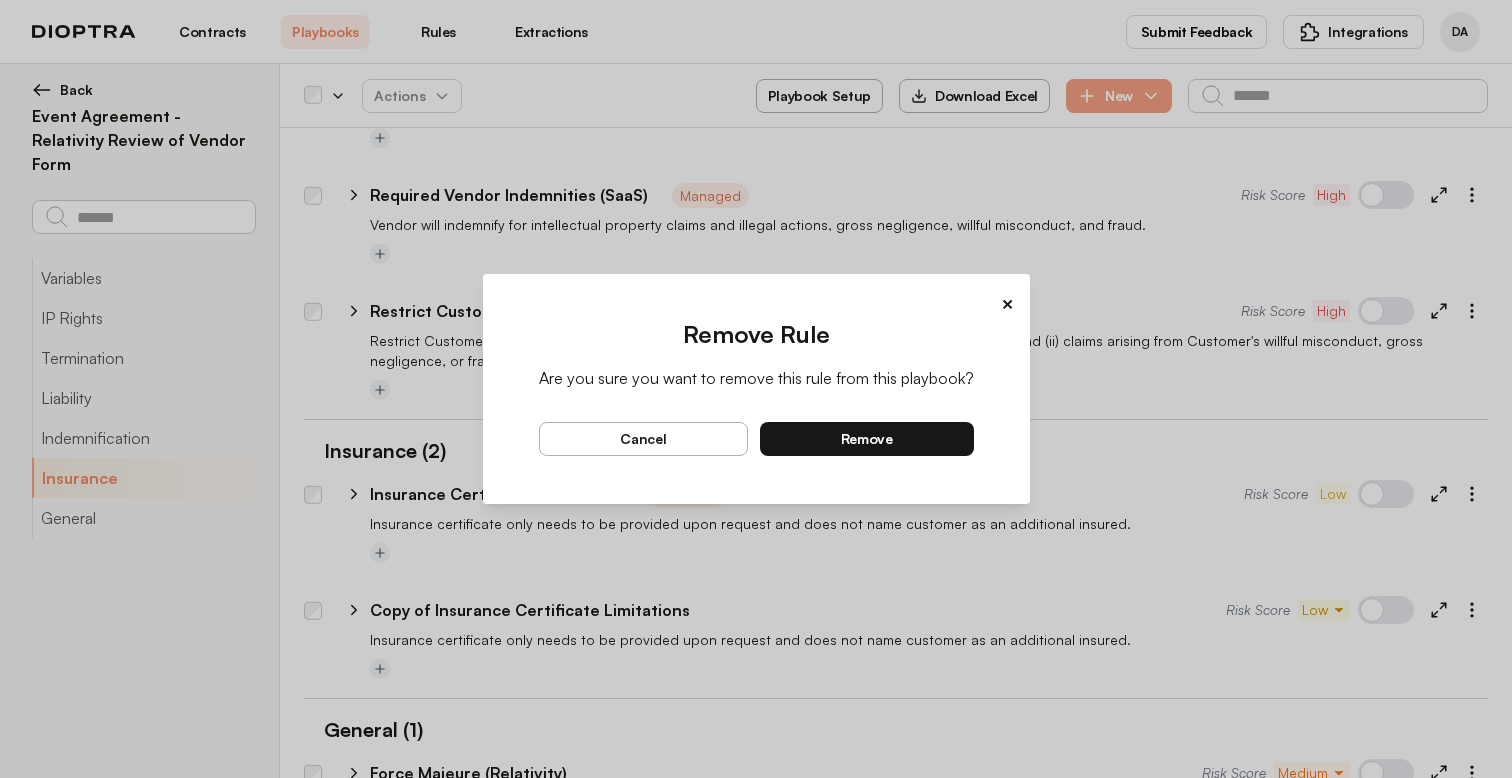 click on "remove" at bounding box center (867, 439) 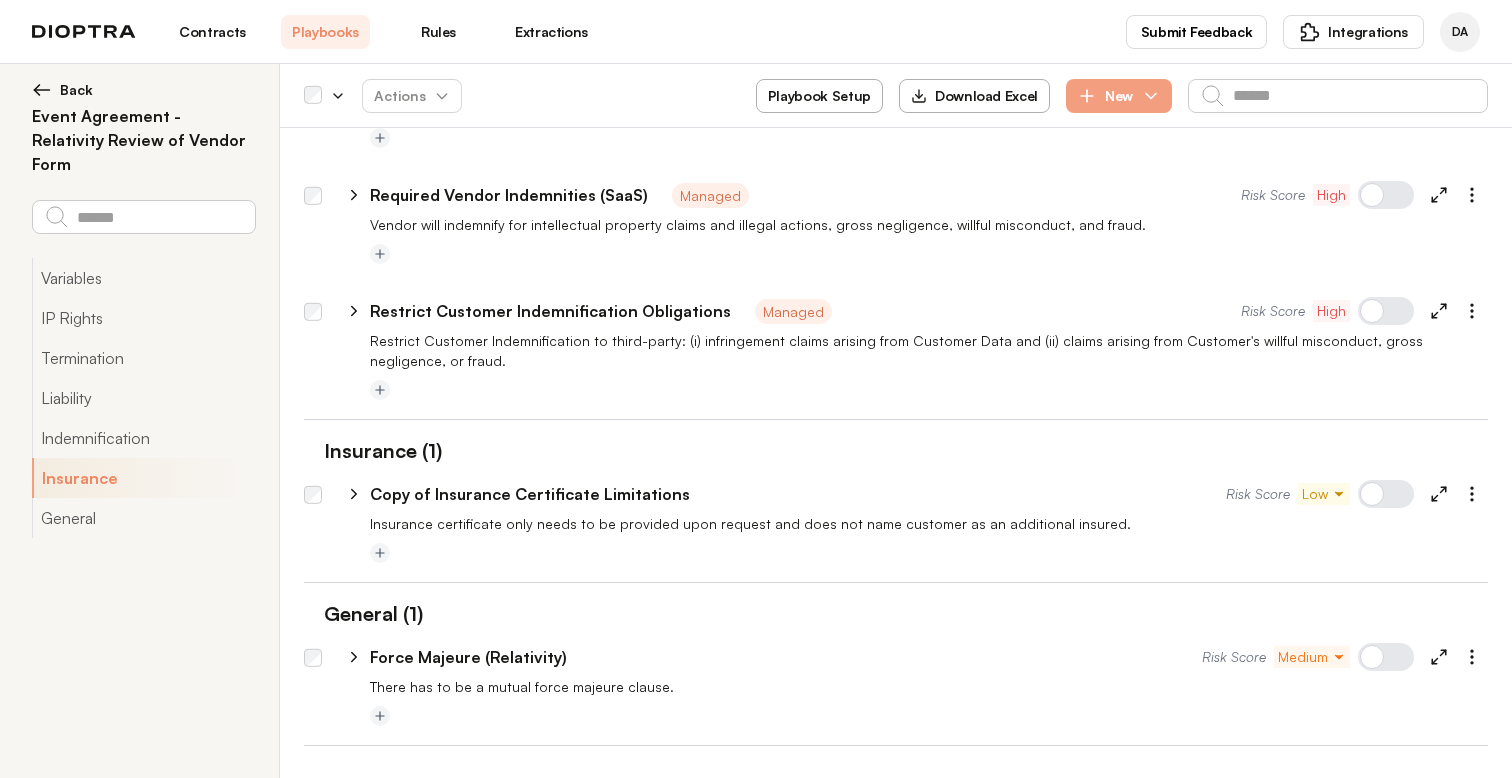 click on "Insurance certificate only needs to be provided upon request and does not name customer as an additional insured." at bounding box center (929, 524) 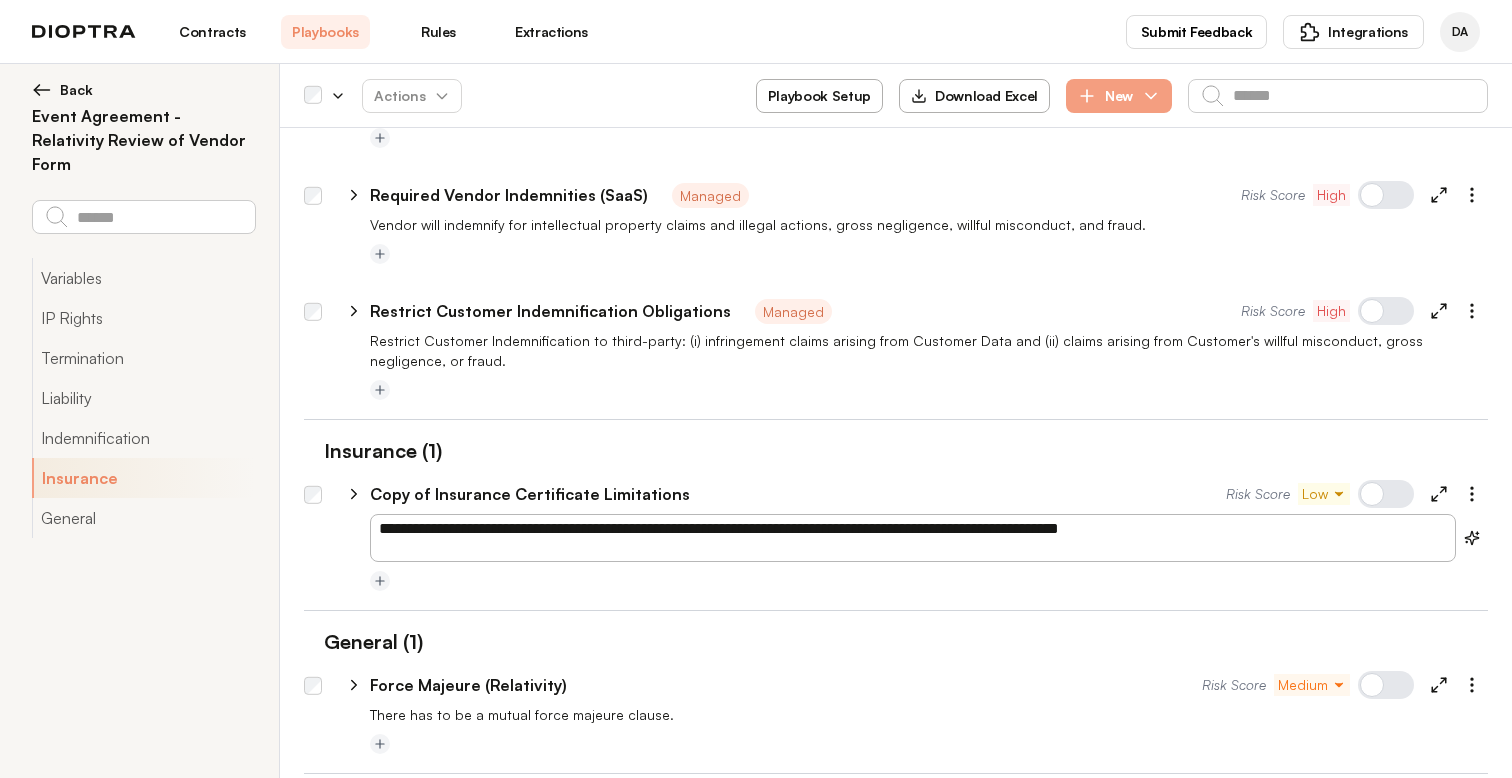 click 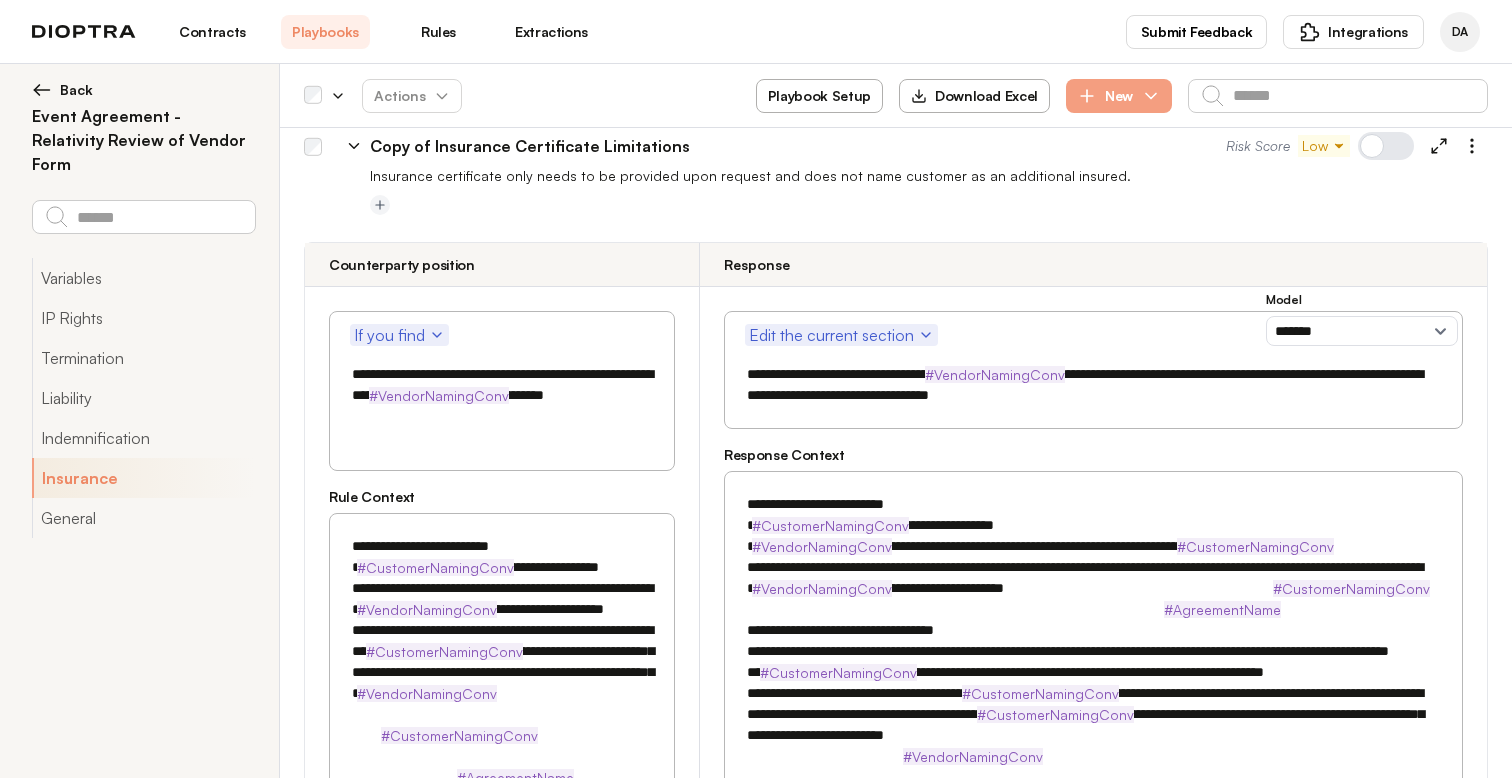 scroll, scrollTop: 2909, scrollLeft: 0, axis: vertical 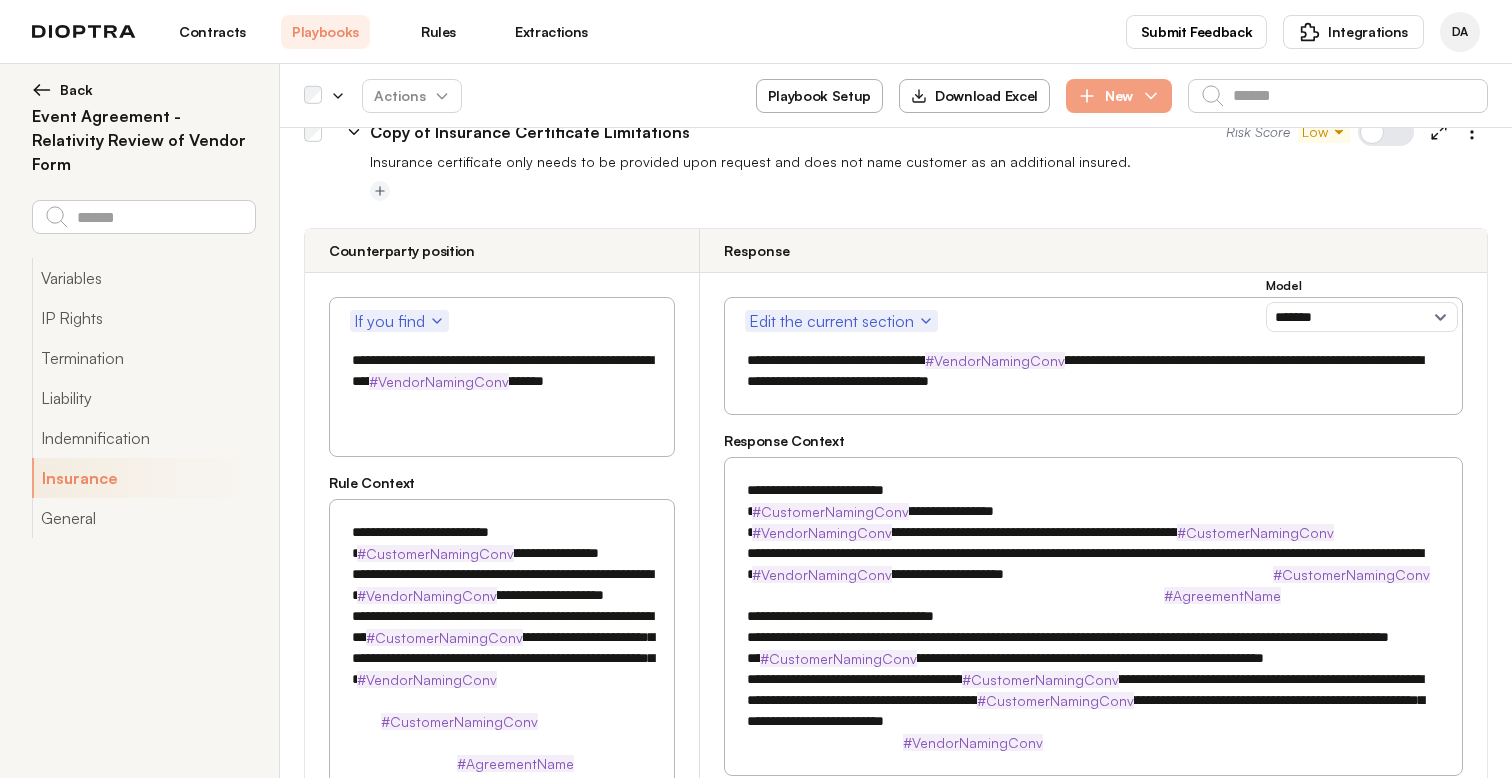 click 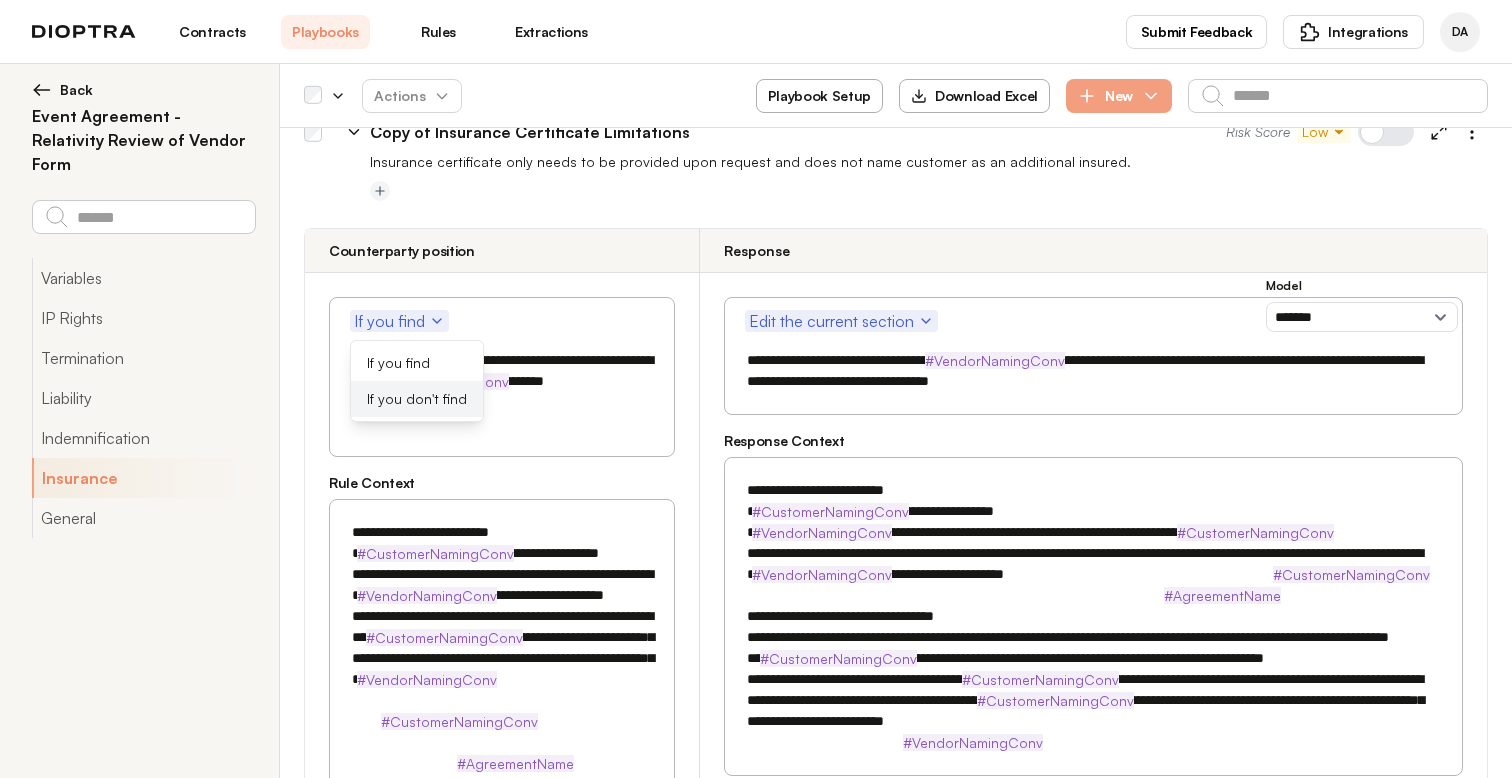 click on "If you don't find" at bounding box center [417, 399] 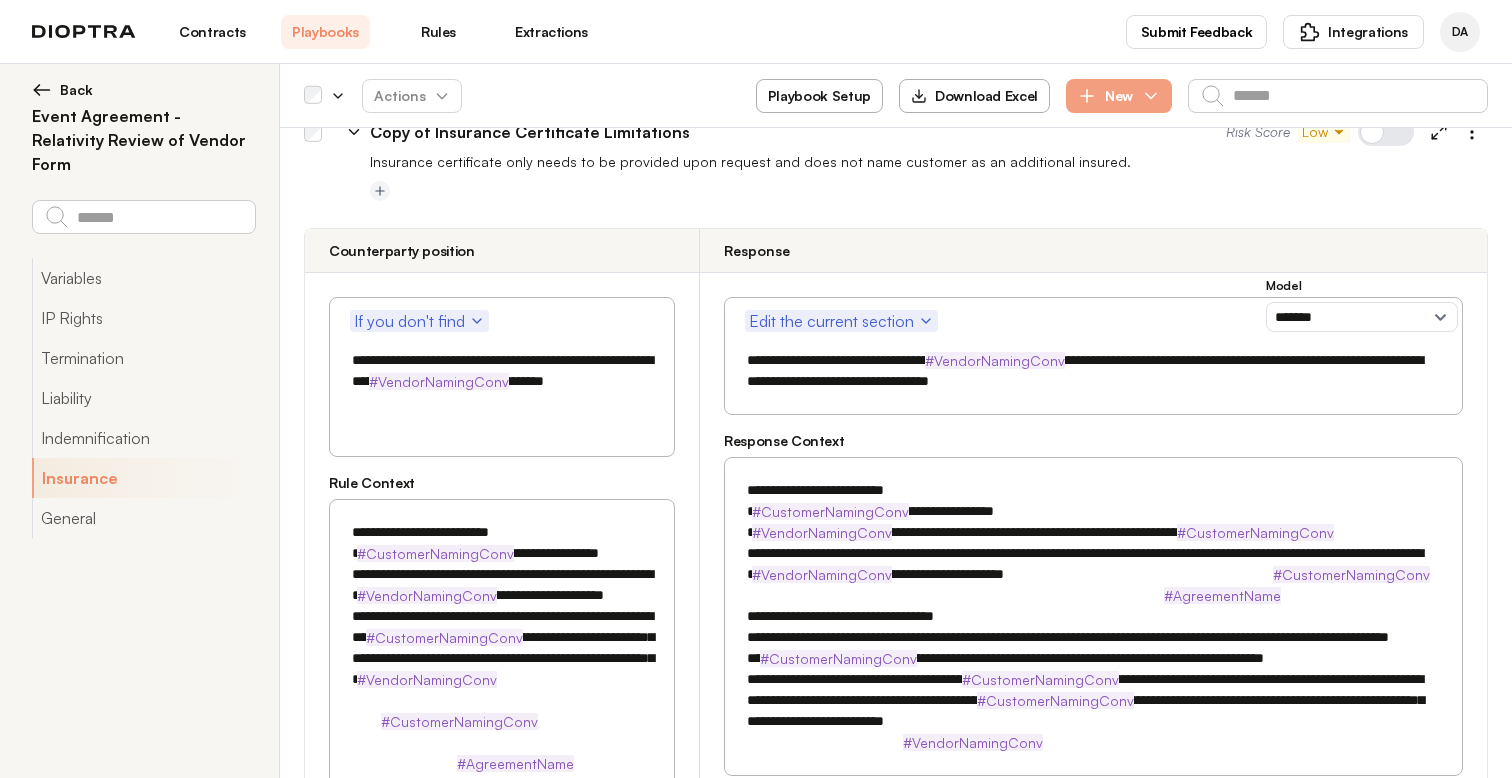 drag, startPoint x: 547, startPoint y: 408, endPoint x: 308, endPoint y: 350, distance: 245.93698 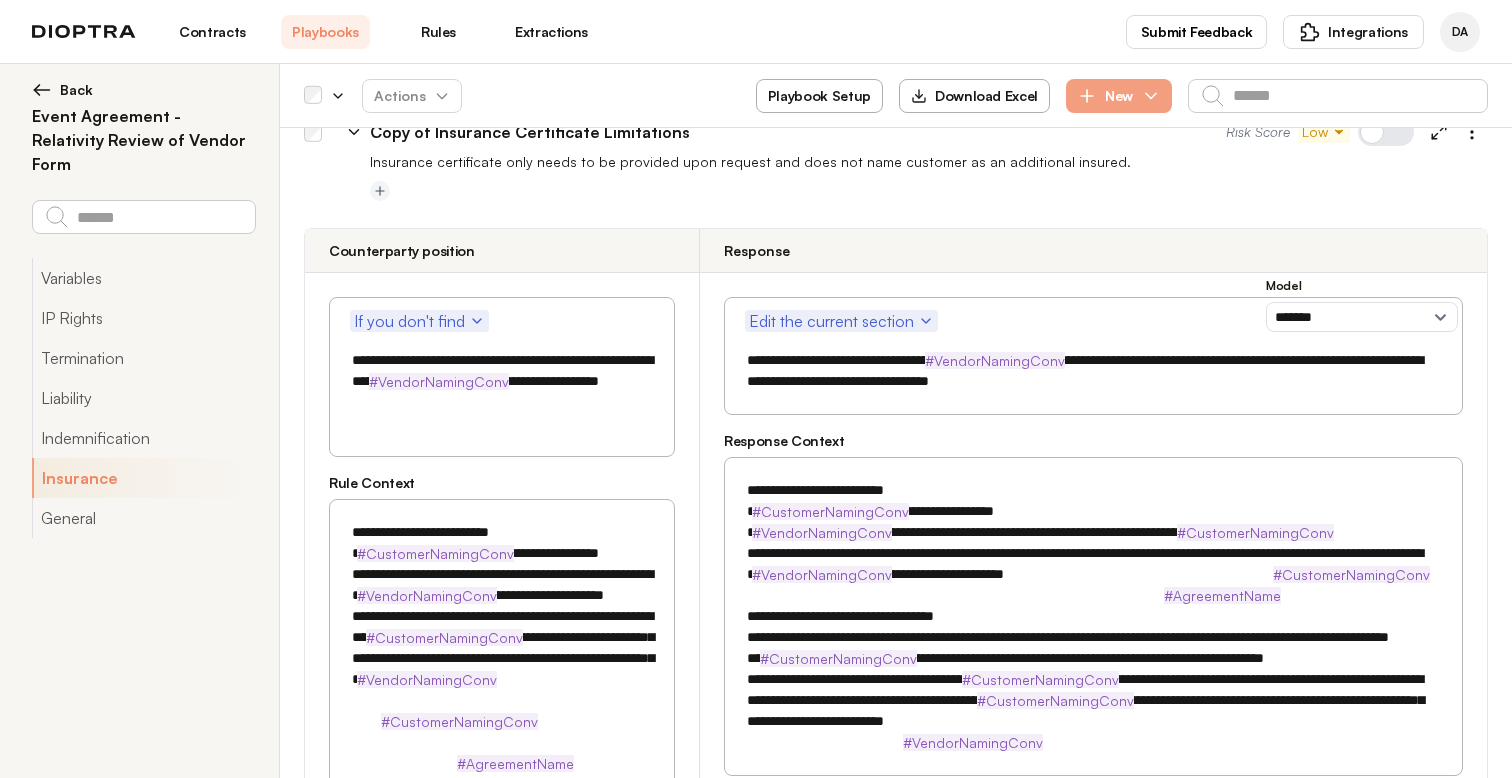 click on "**********" at bounding box center (502, 381) 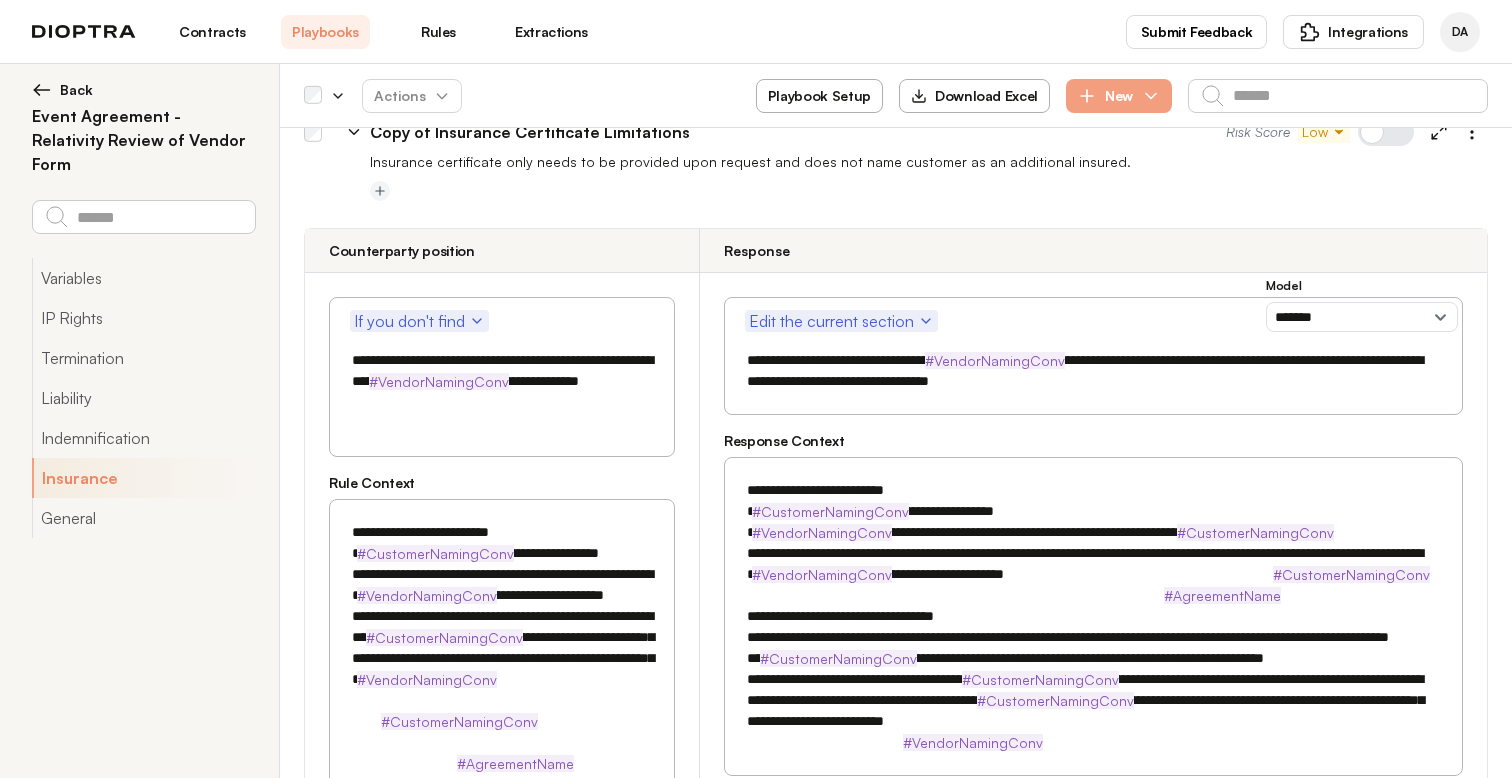 drag, startPoint x: 507, startPoint y: 403, endPoint x: 306, endPoint y: 402, distance: 201.00249 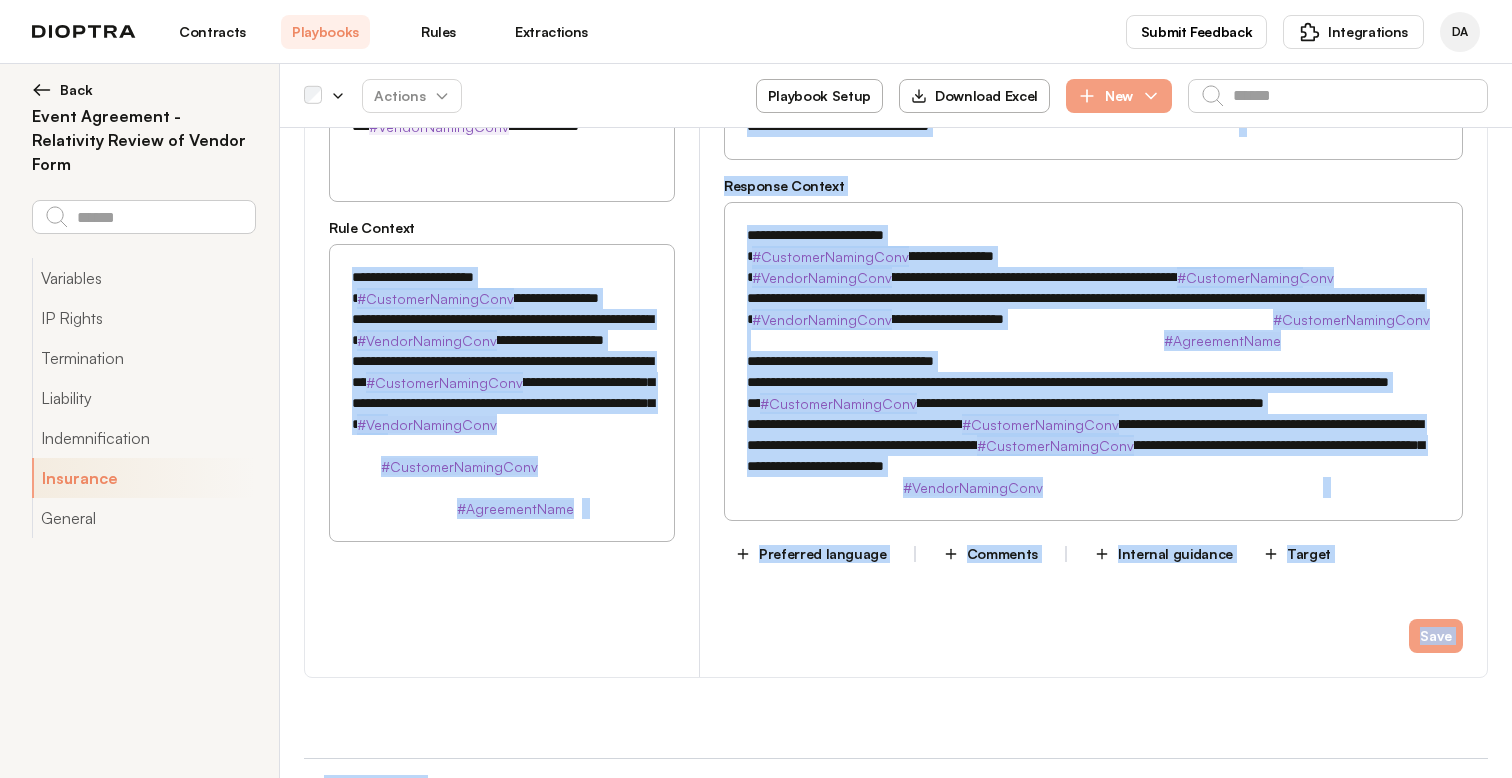 type on "*" 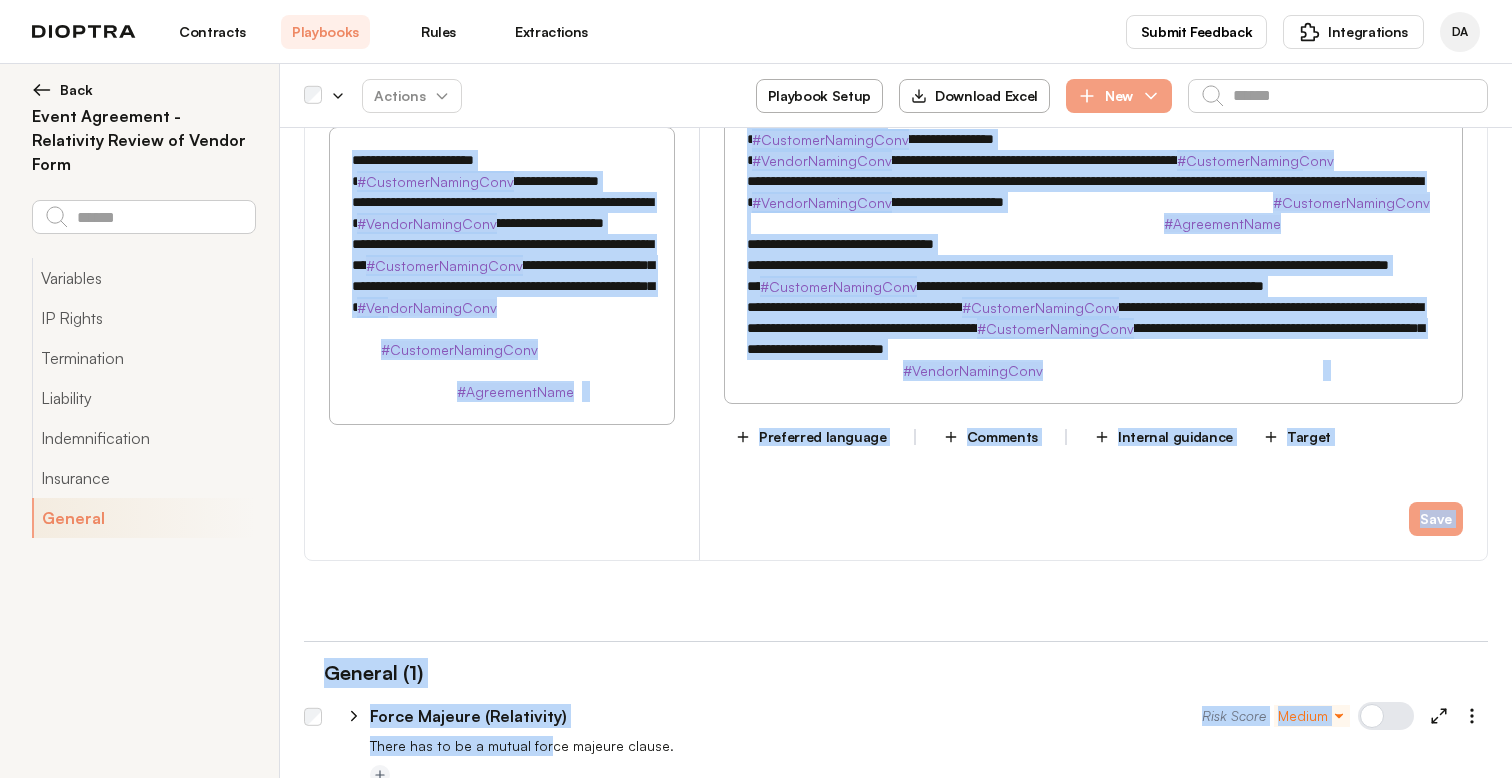click on "**********" at bounding box center [502, 208] 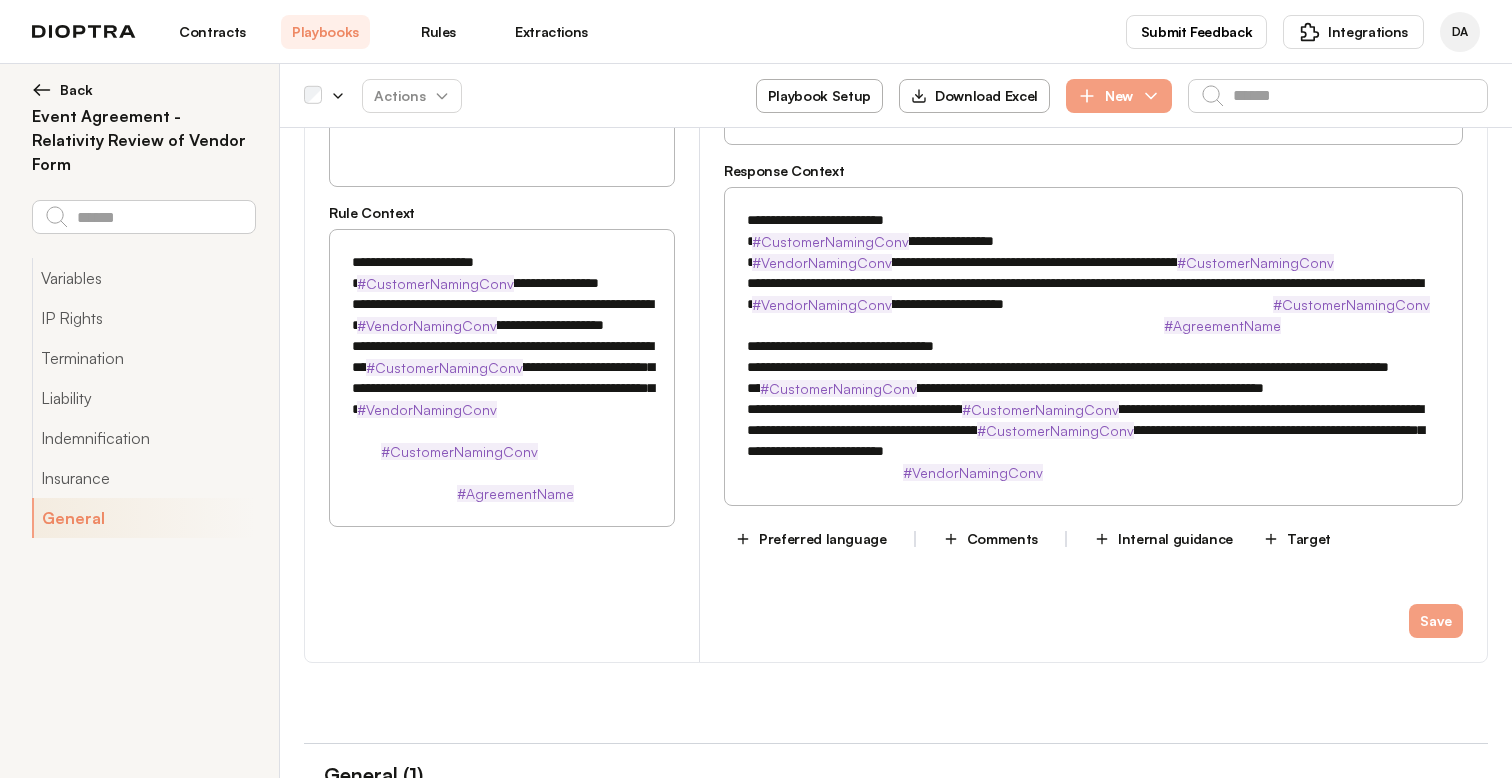 scroll, scrollTop: 3160, scrollLeft: 0, axis: vertical 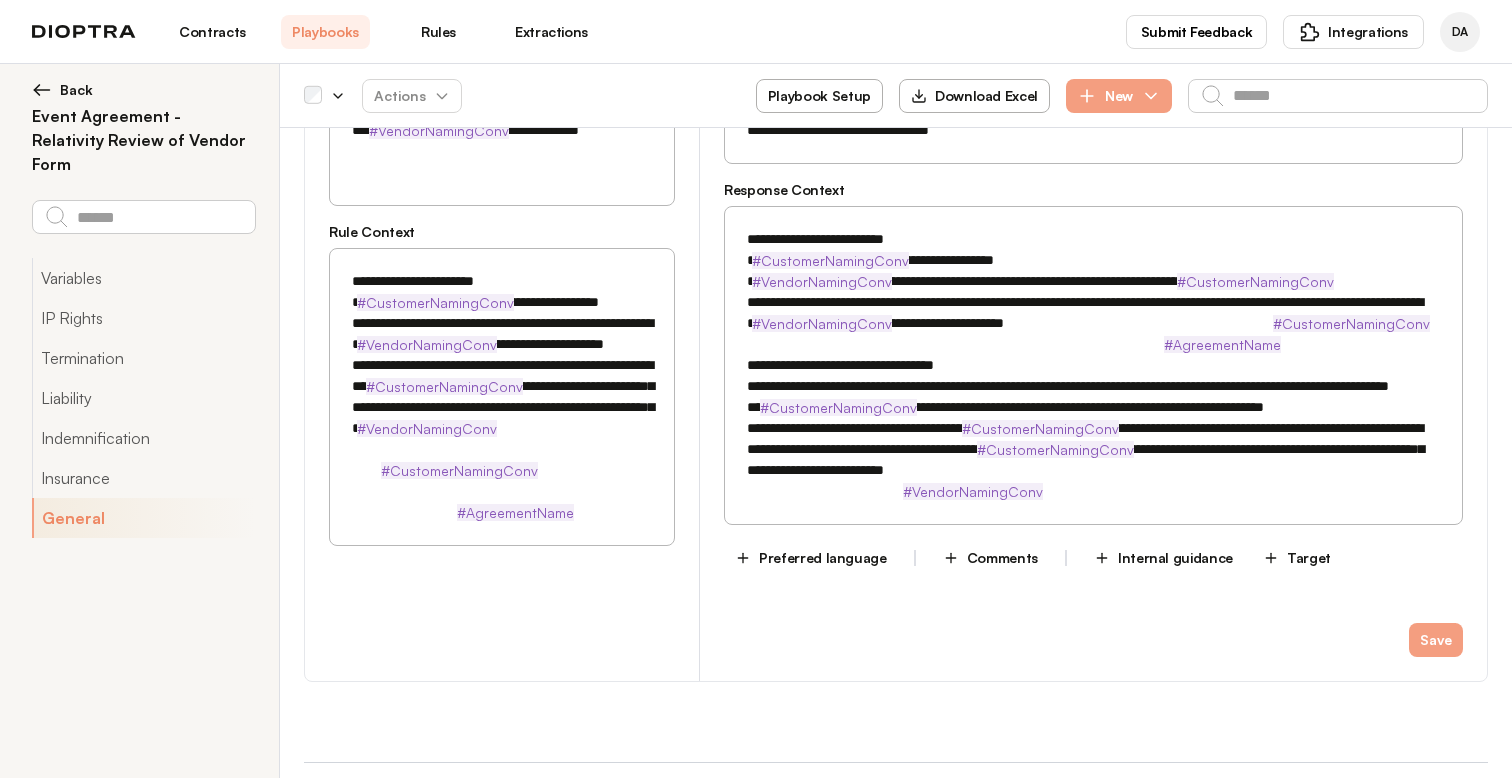click on "**********" at bounding box center [502, 386] 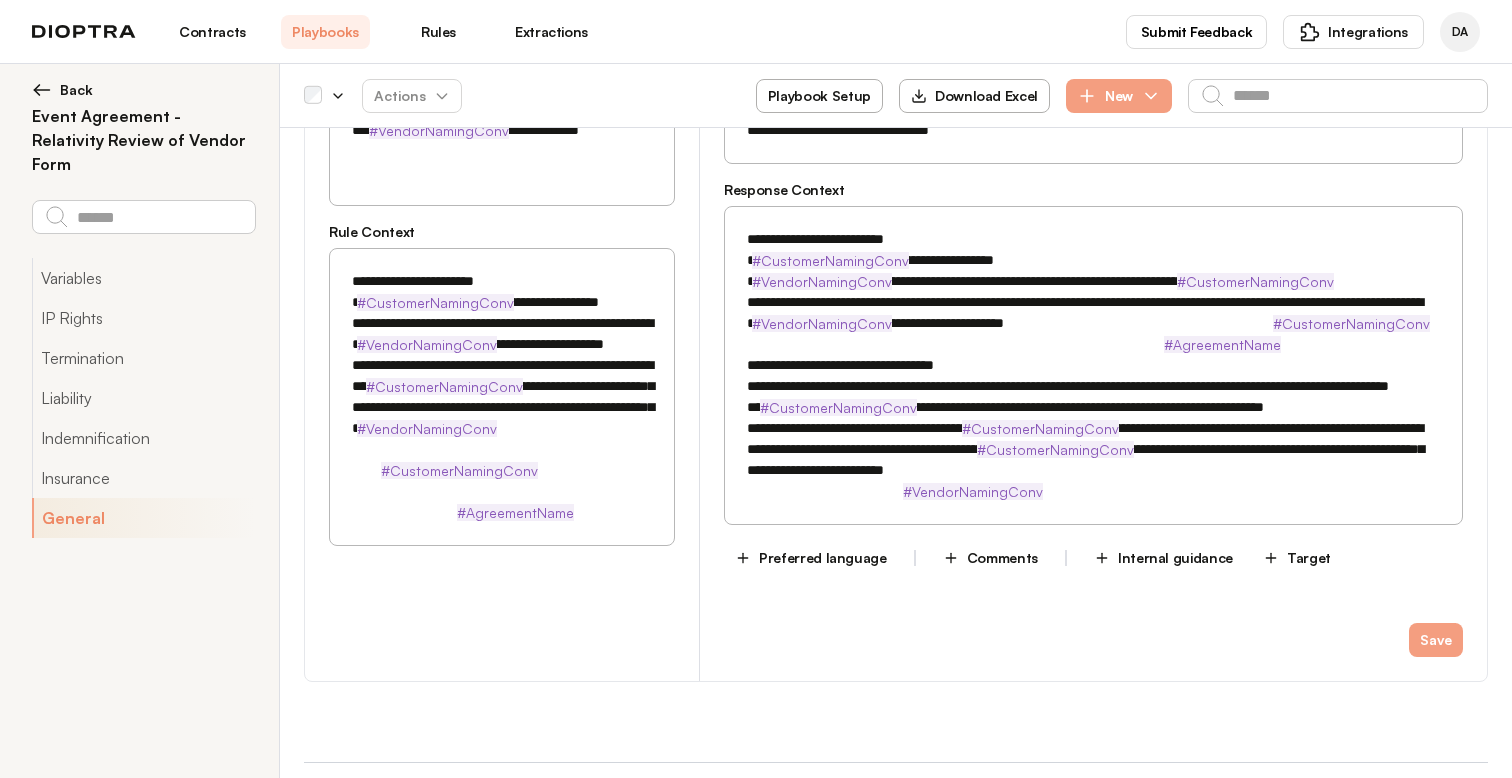 click on "#CustomerNamingConv" at bounding box center (435, 302) 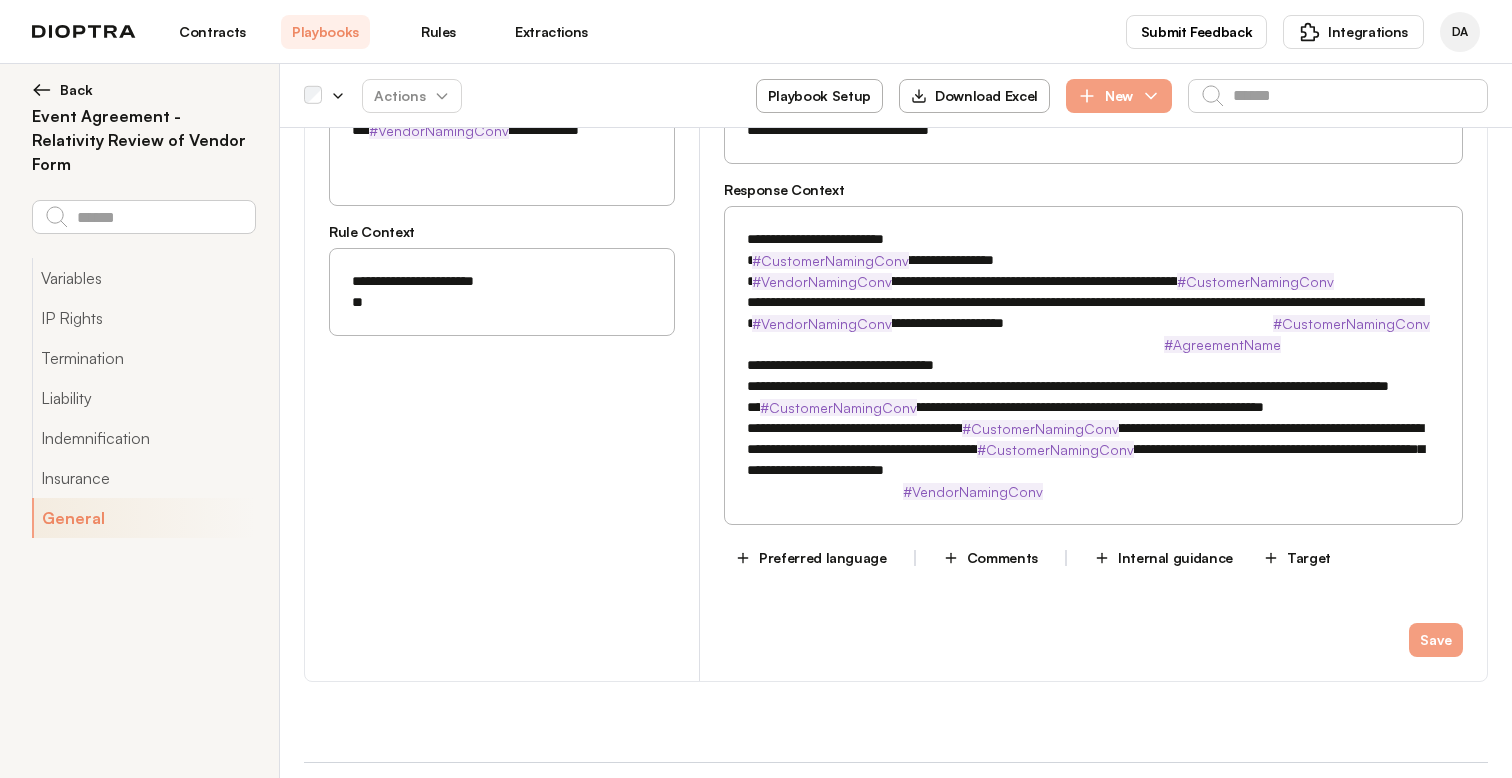 paste on "**********" 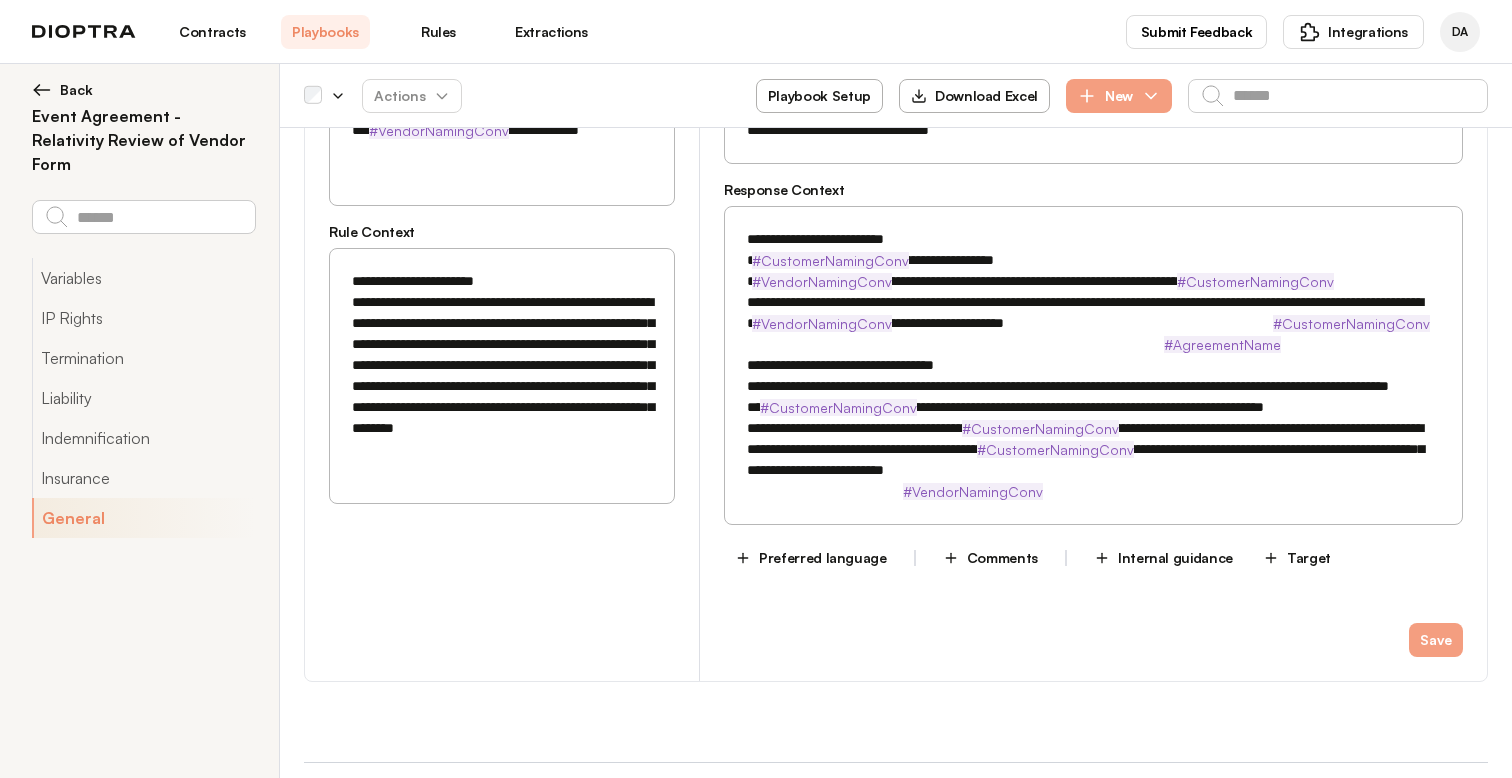 click on "**********" at bounding box center (502, 376) 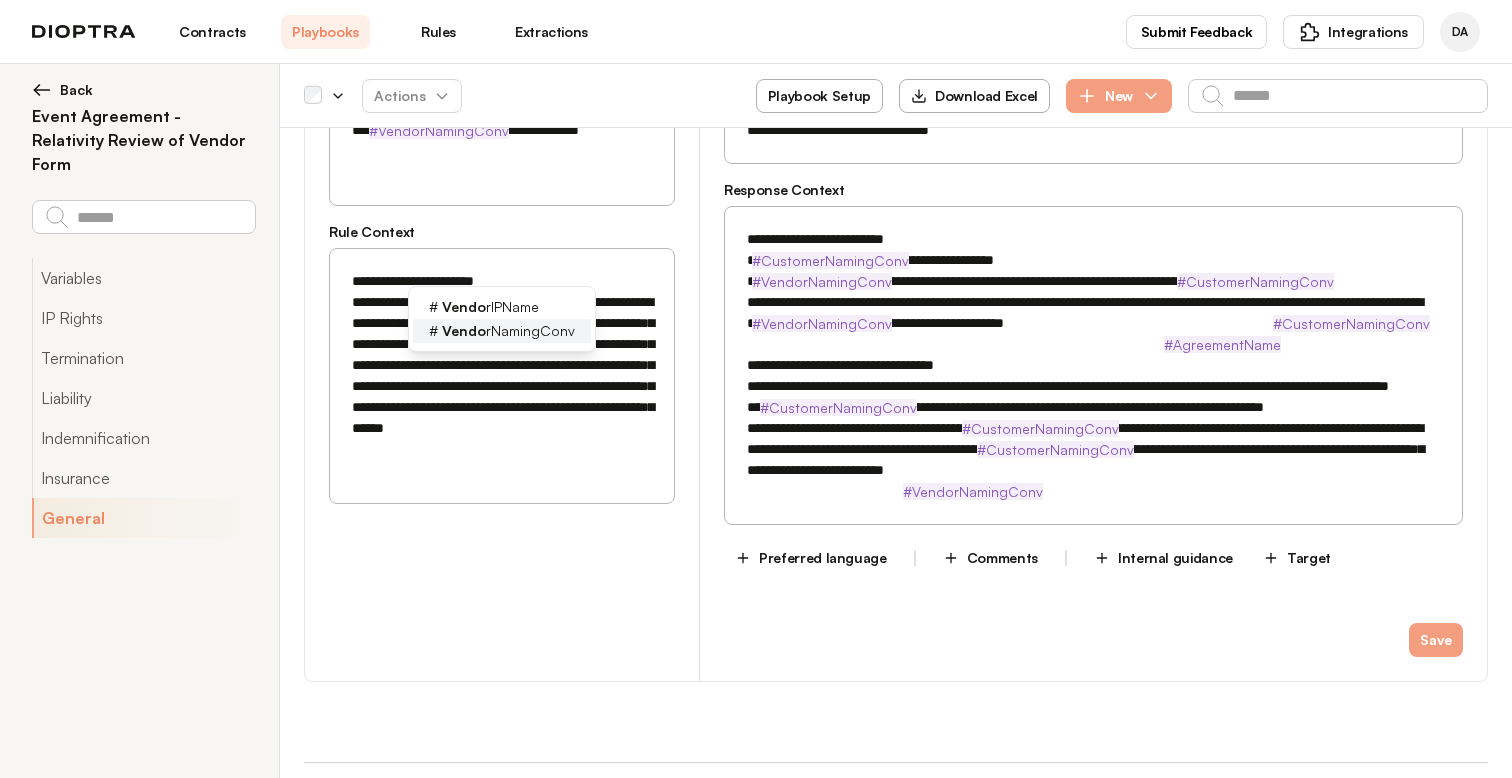 click on "Vendo" at bounding box center [464, 330] 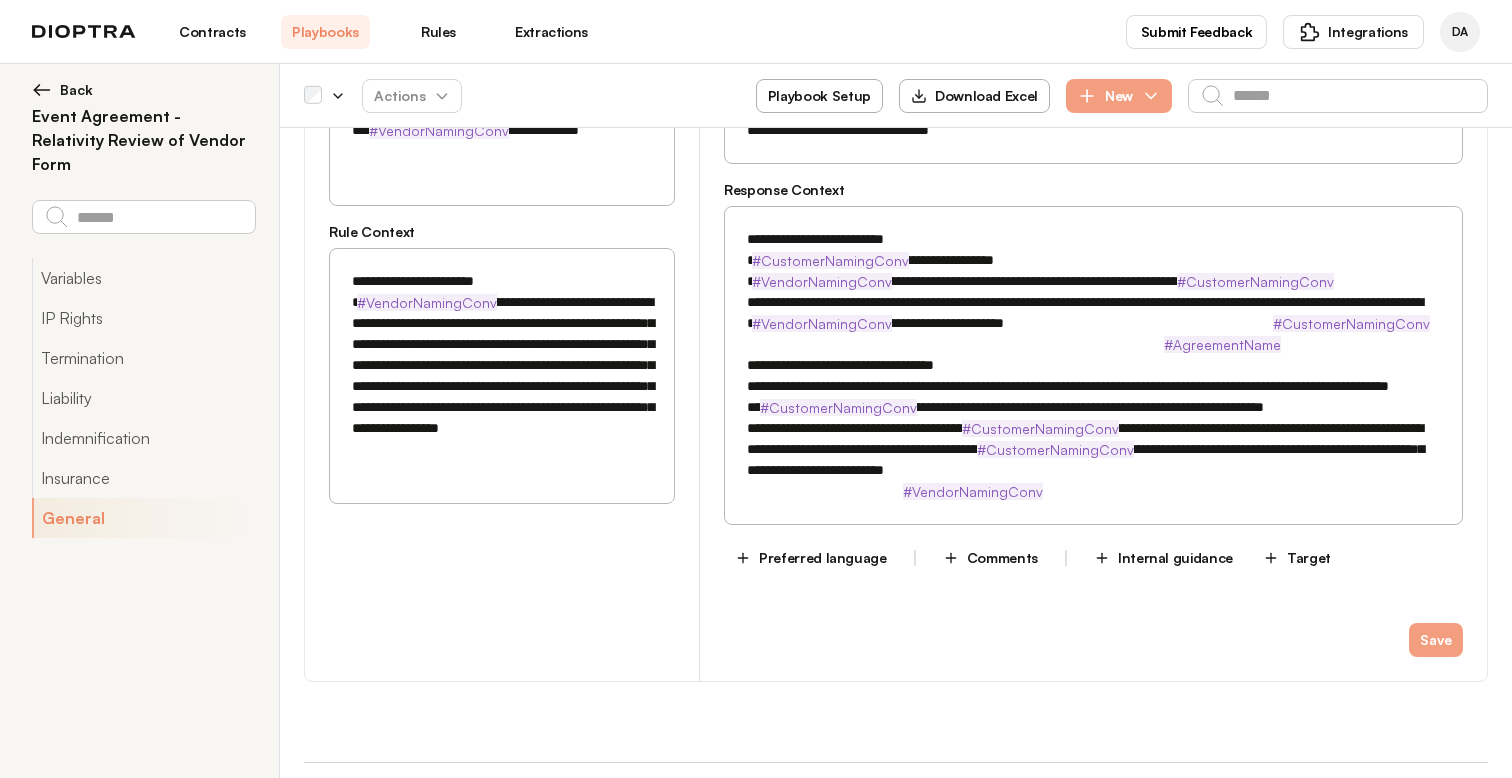 click on "**********" at bounding box center [502, 376] 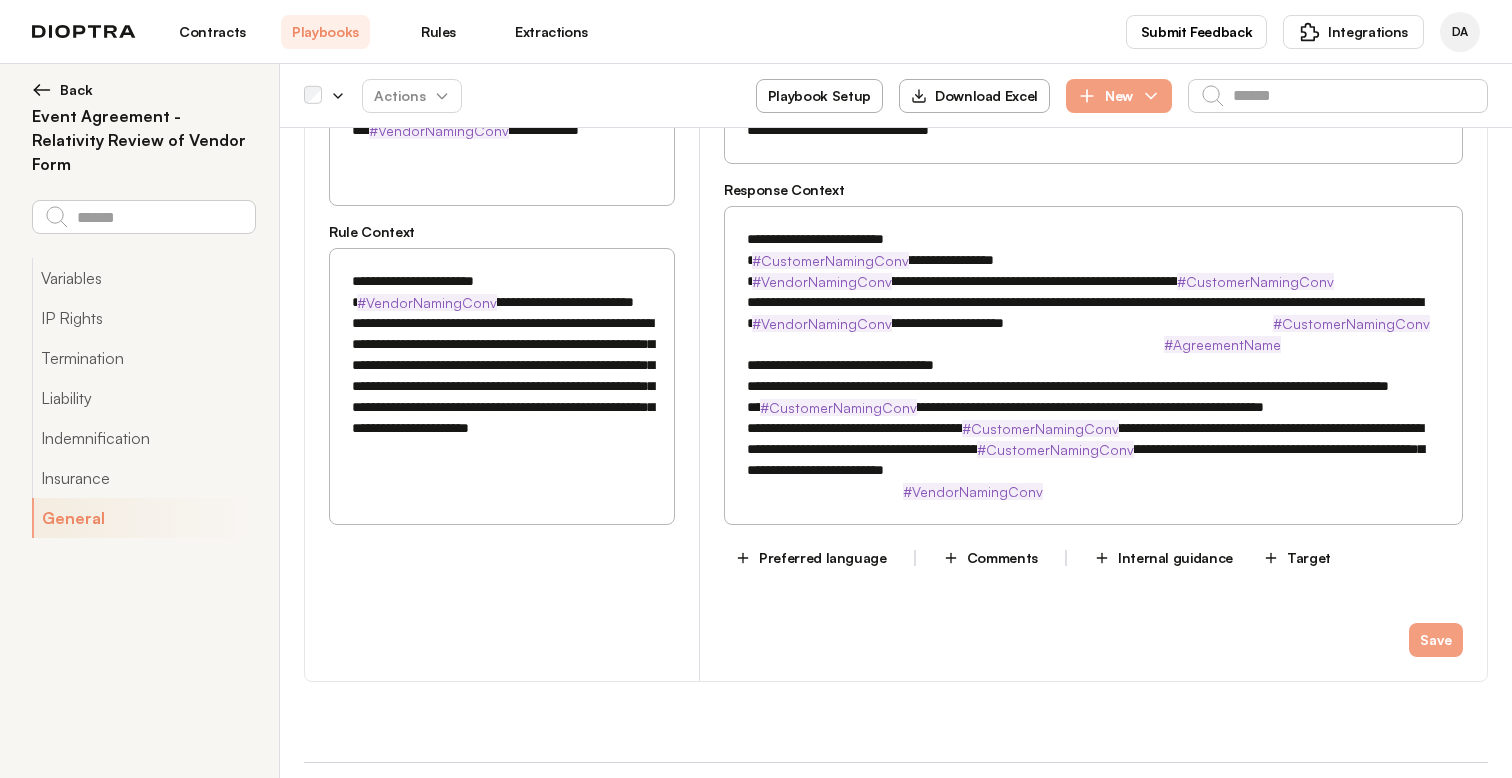 click on "**********" at bounding box center (502, 386) 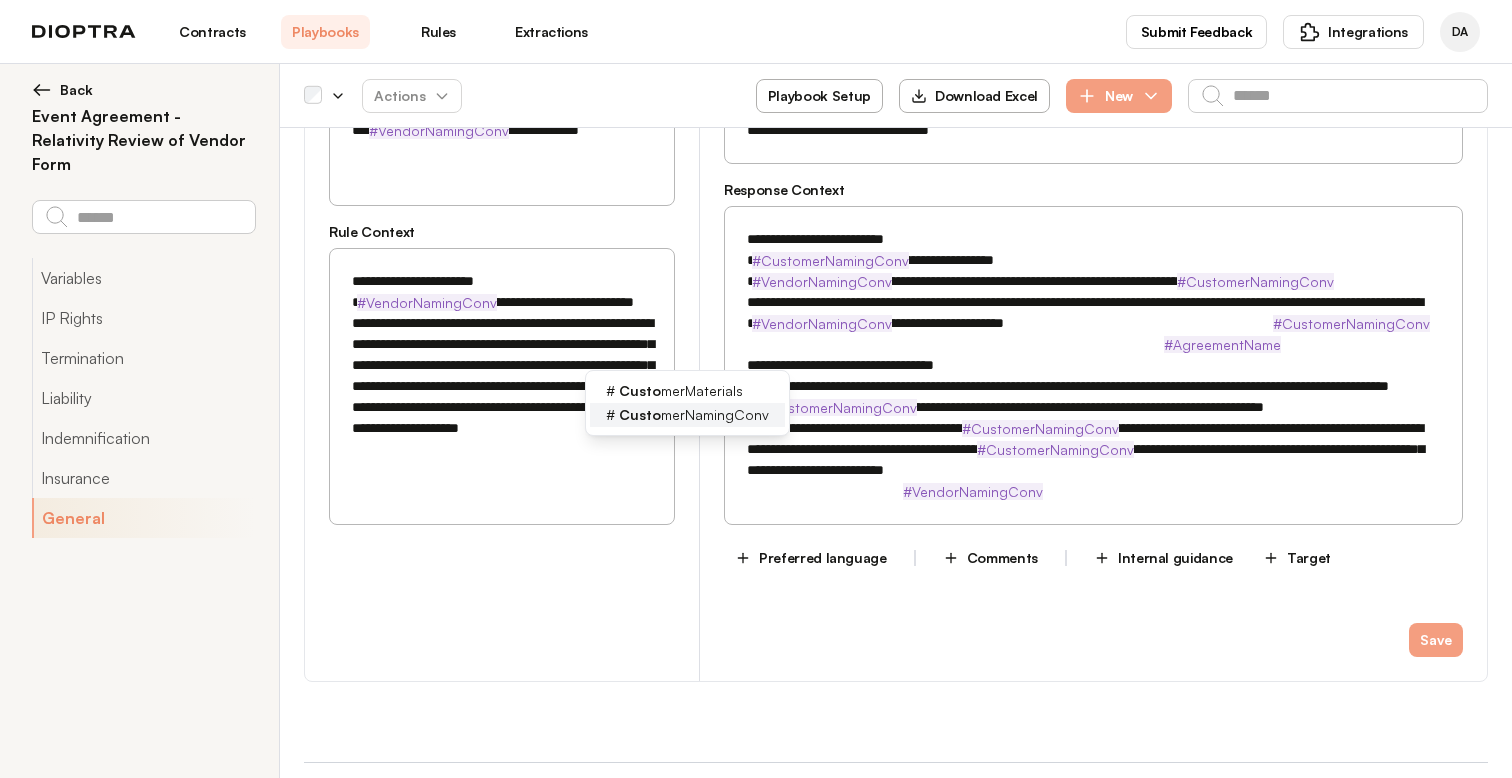 click on "Custo" at bounding box center (640, 414) 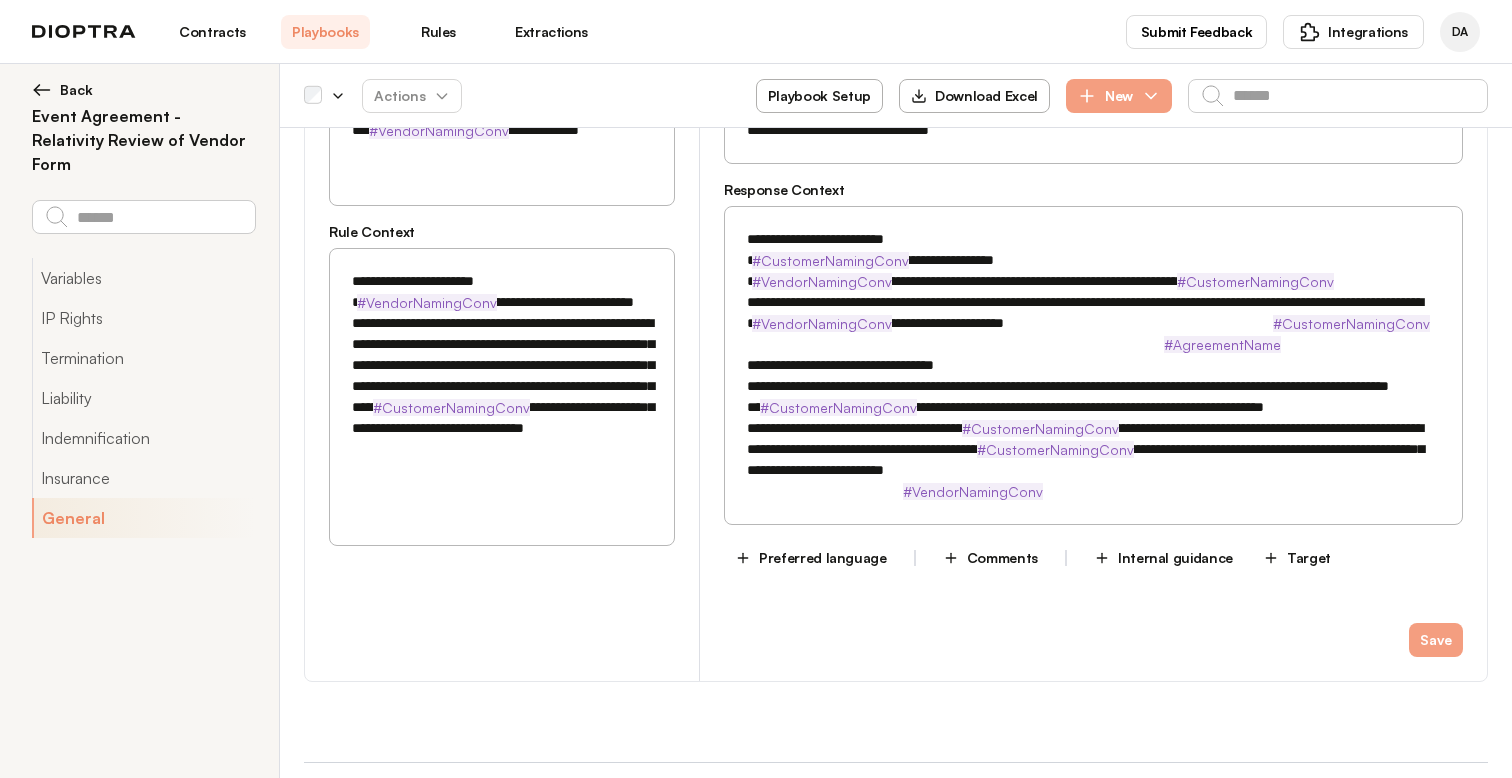 click on "**********" at bounding box center [502, 397] 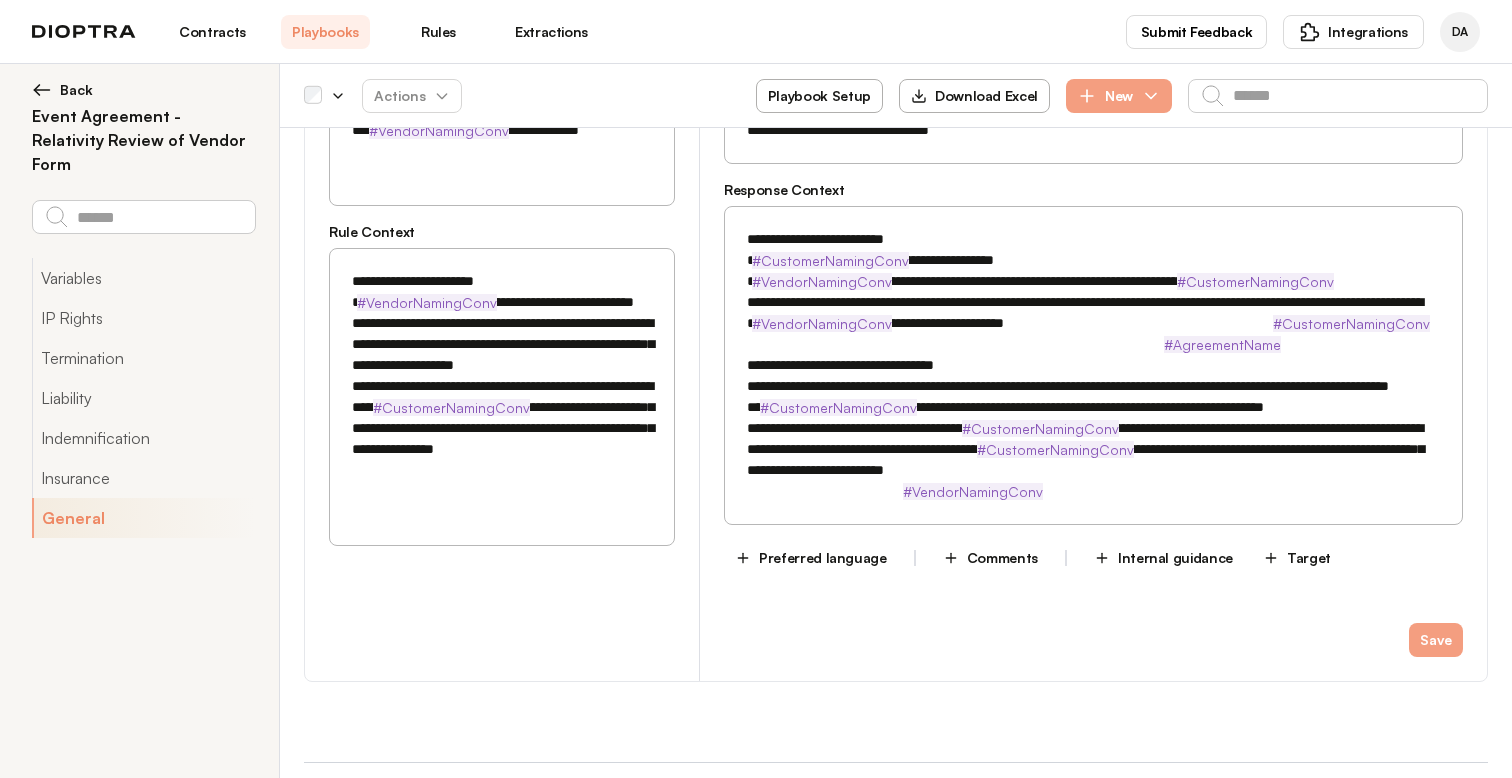 click on "**********" at bounding box center [502, 397] 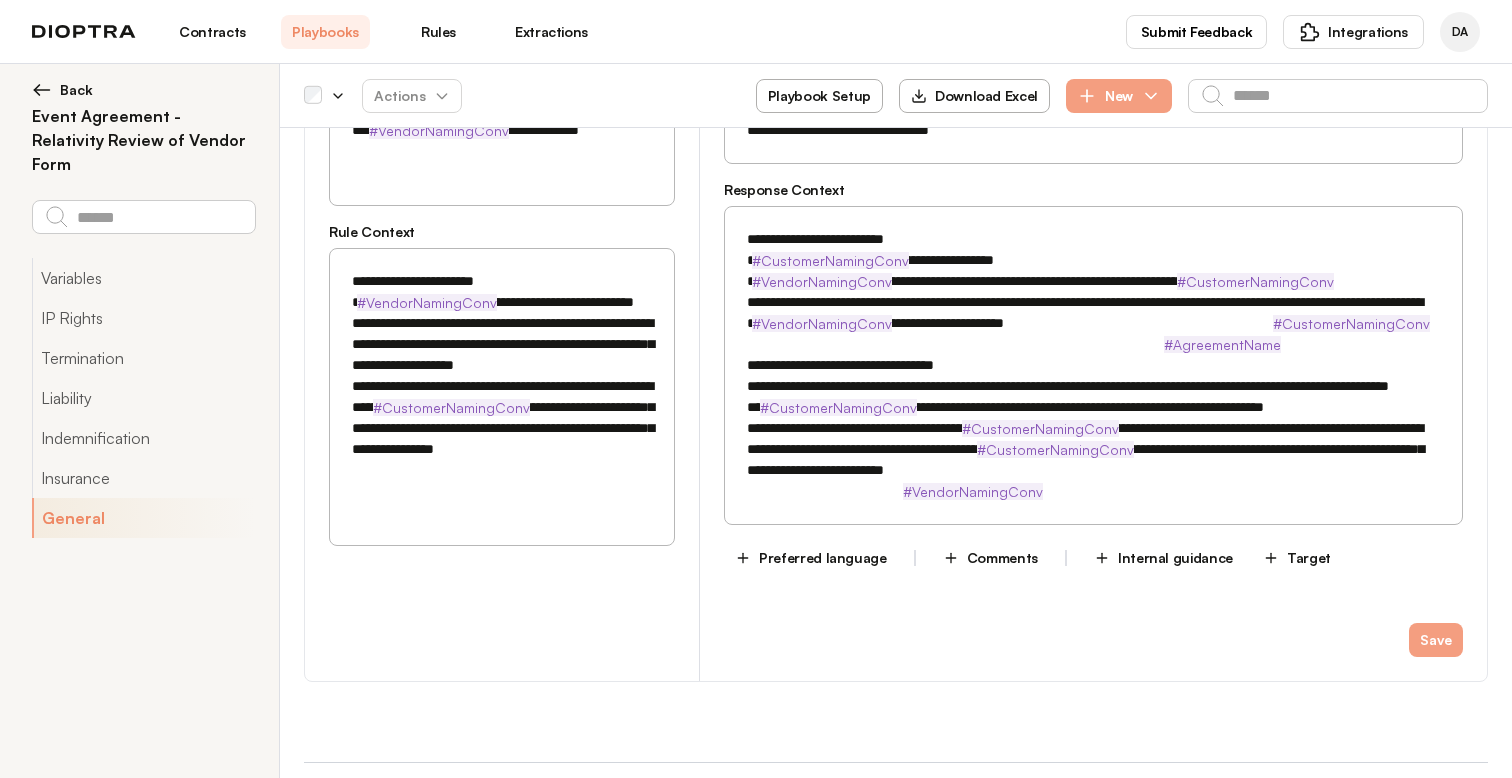 click on "**********" at bounding box center (502, 397) 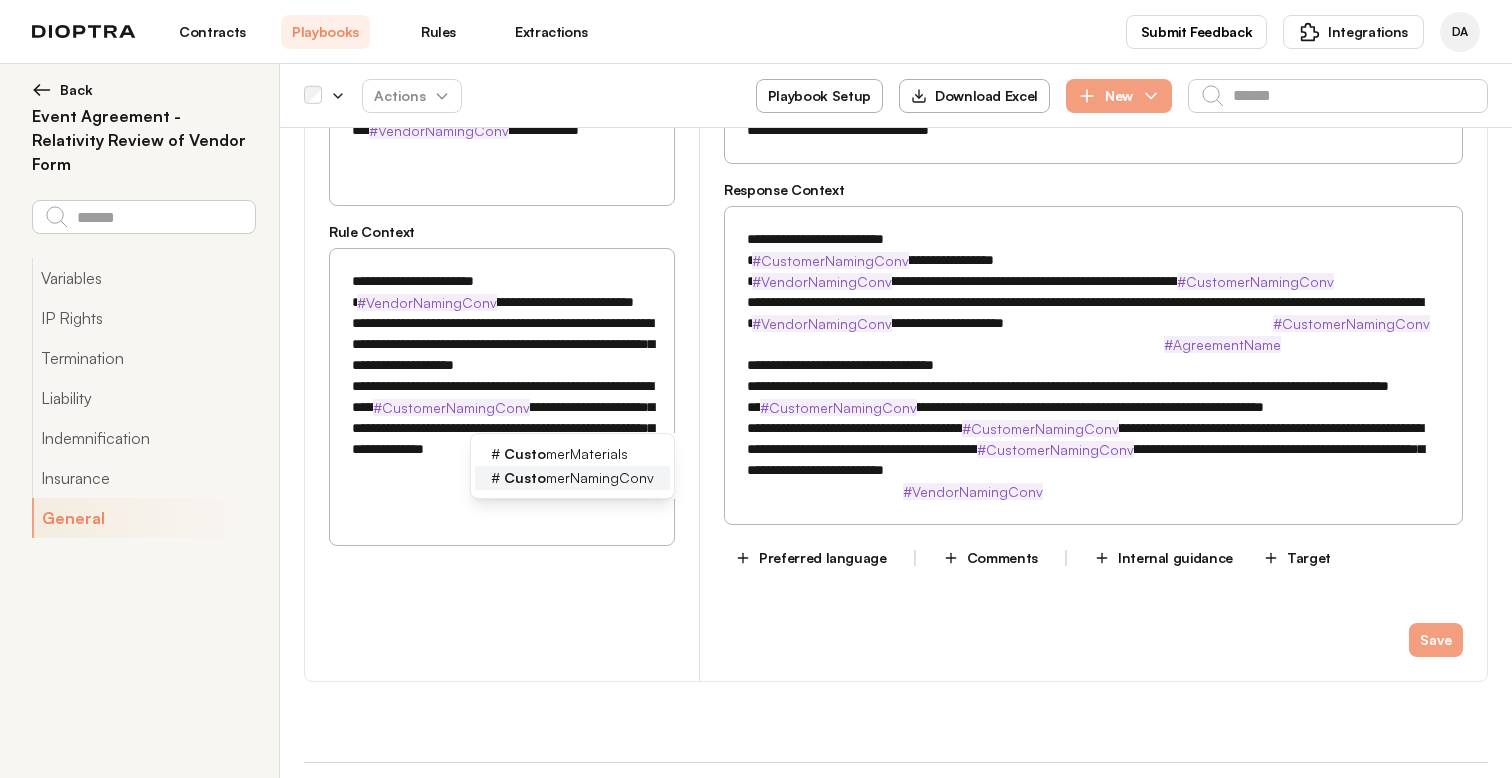 click on "Custo" at bounding box center [525, 477] 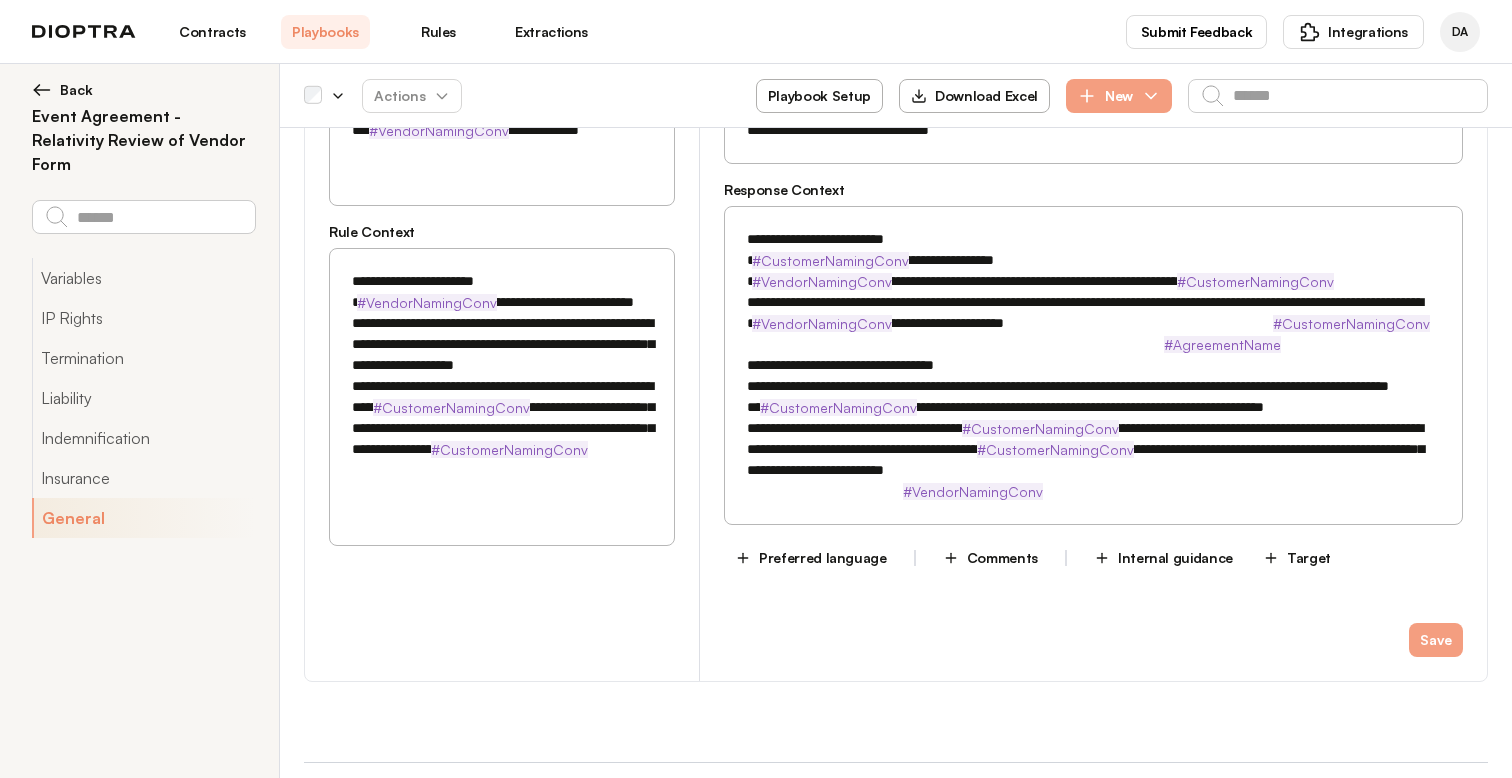 click on "**********" at bounding box center [502, 397] 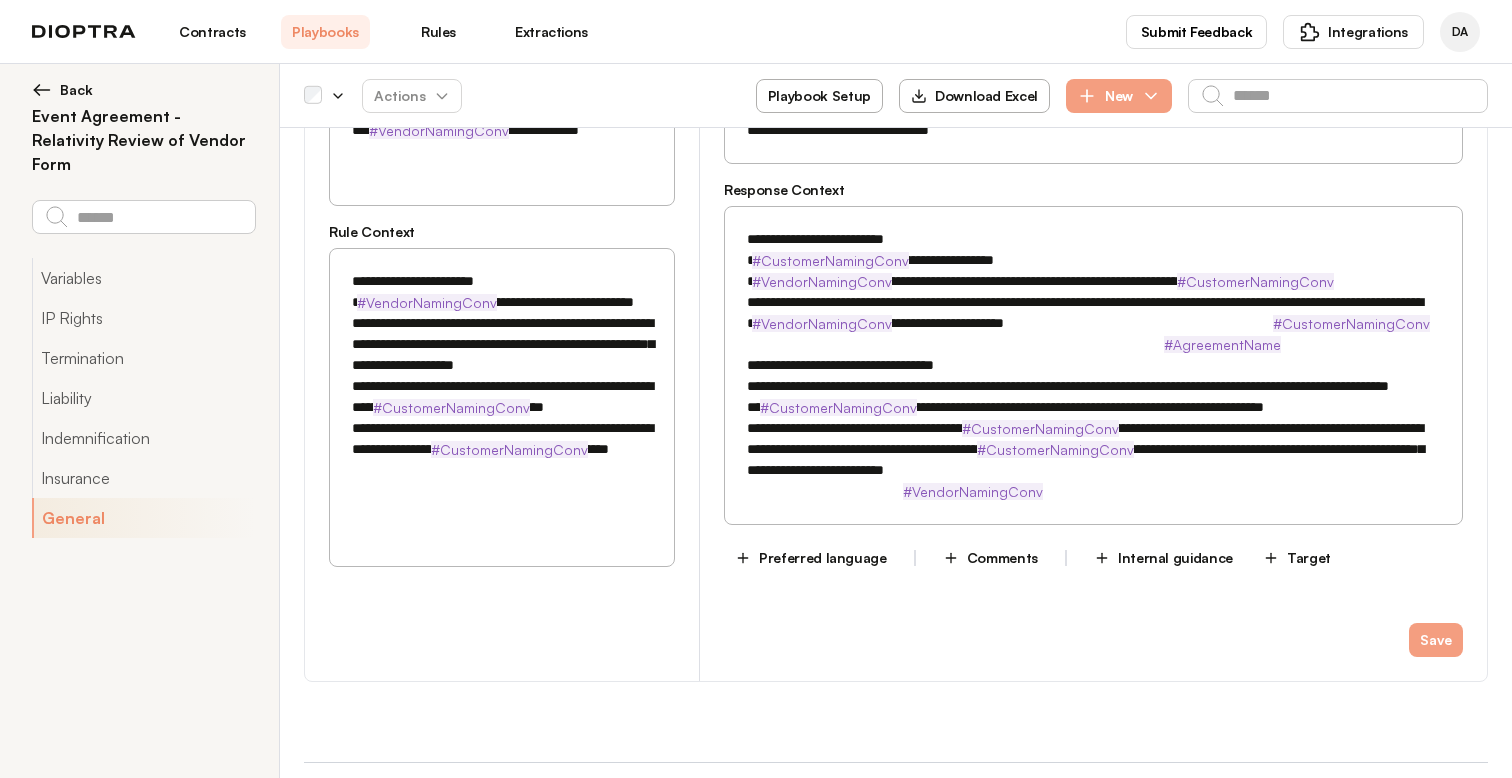 click on "**********" at bounding box center (502, 407) 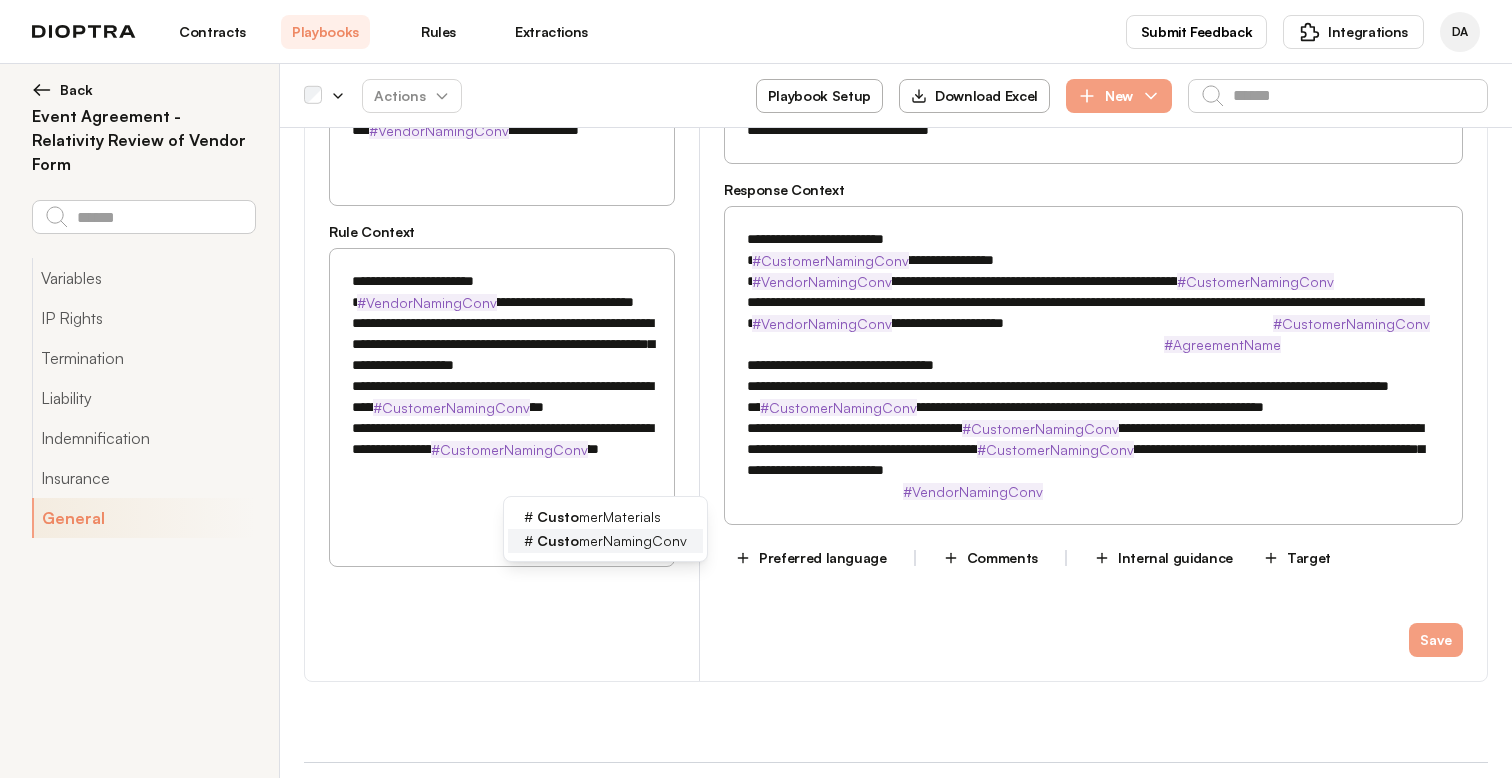 click on "Custo" at bounding box center (558, 540) 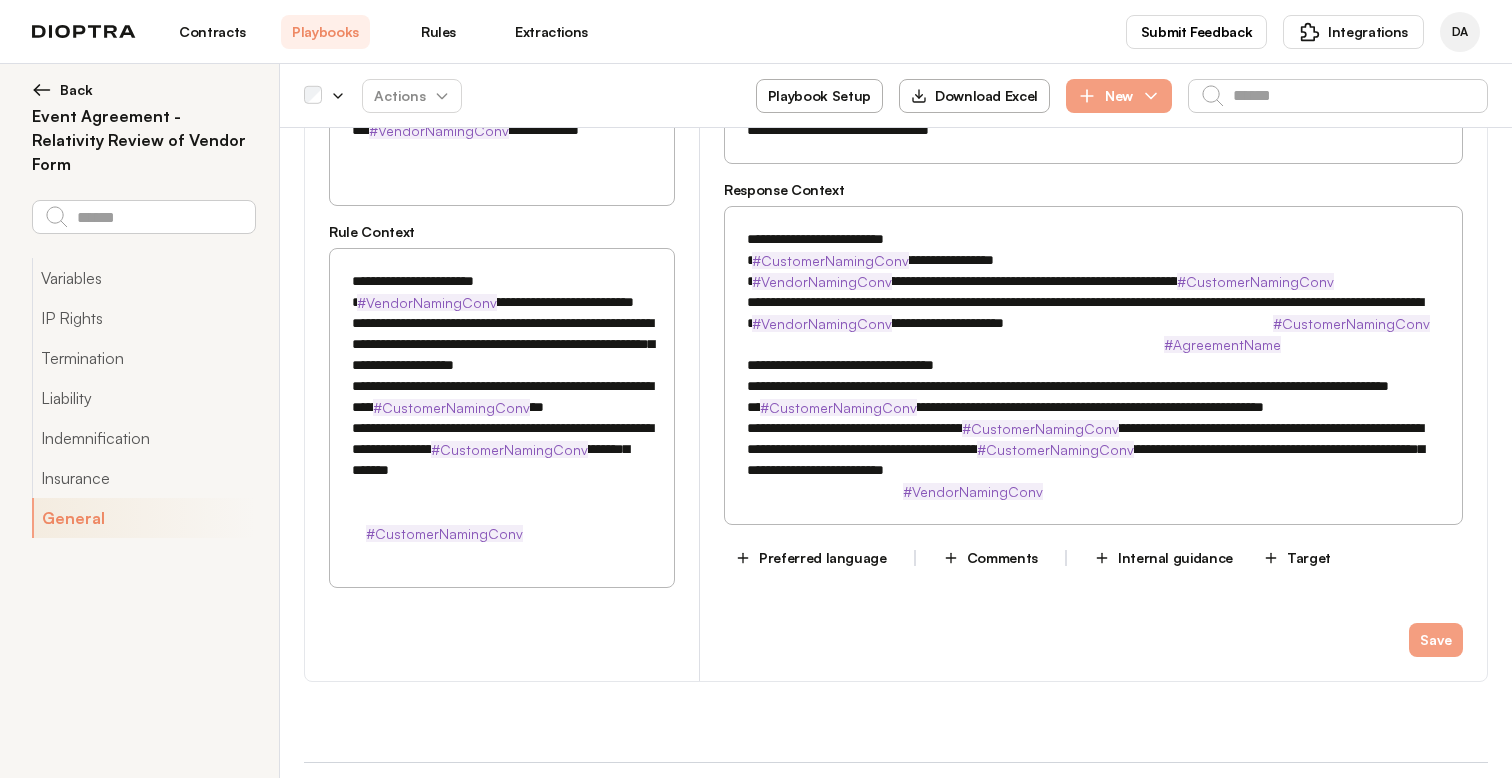 click on "**********" at bounding box center (502, 407) 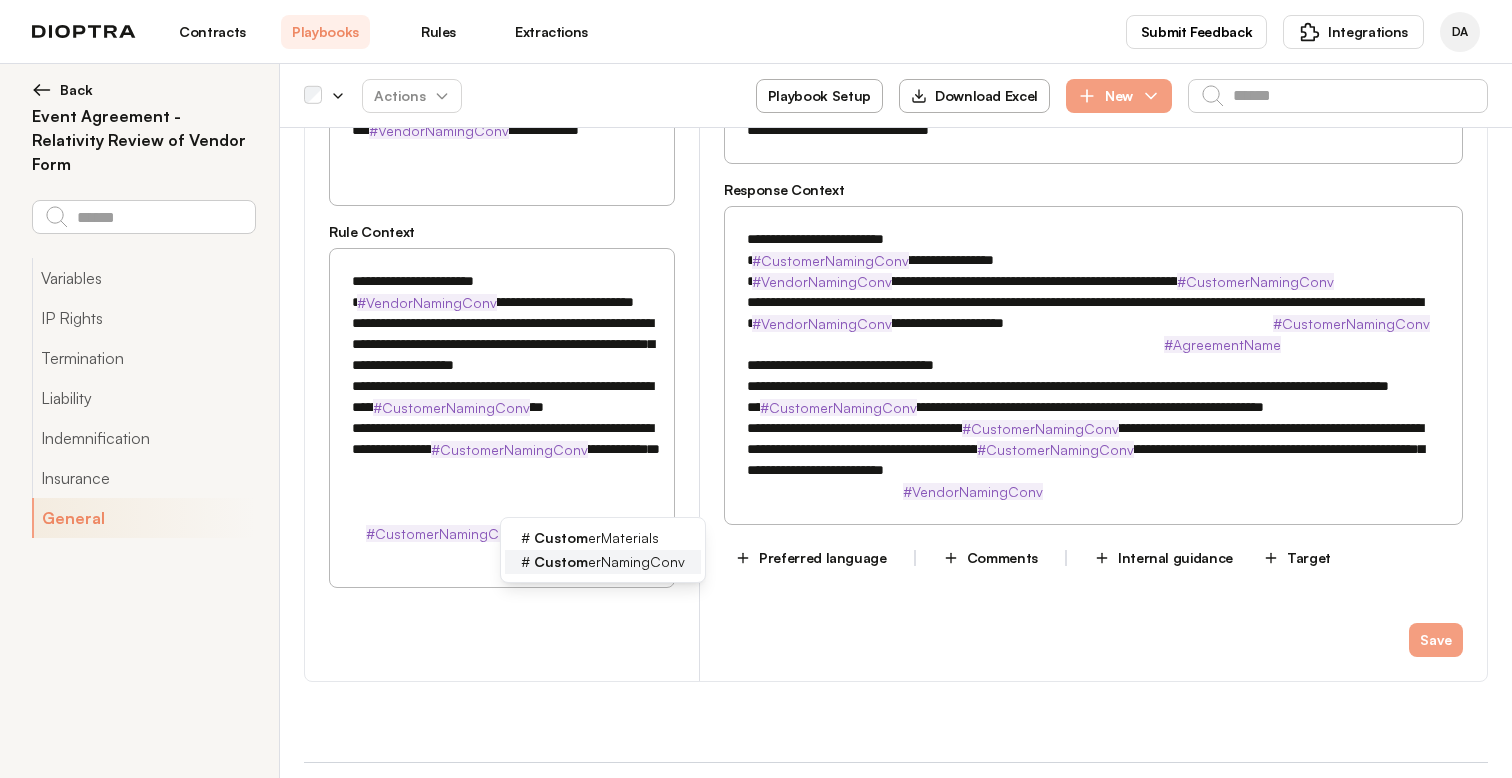 click on "Custom" at bounding box center [561, 561] 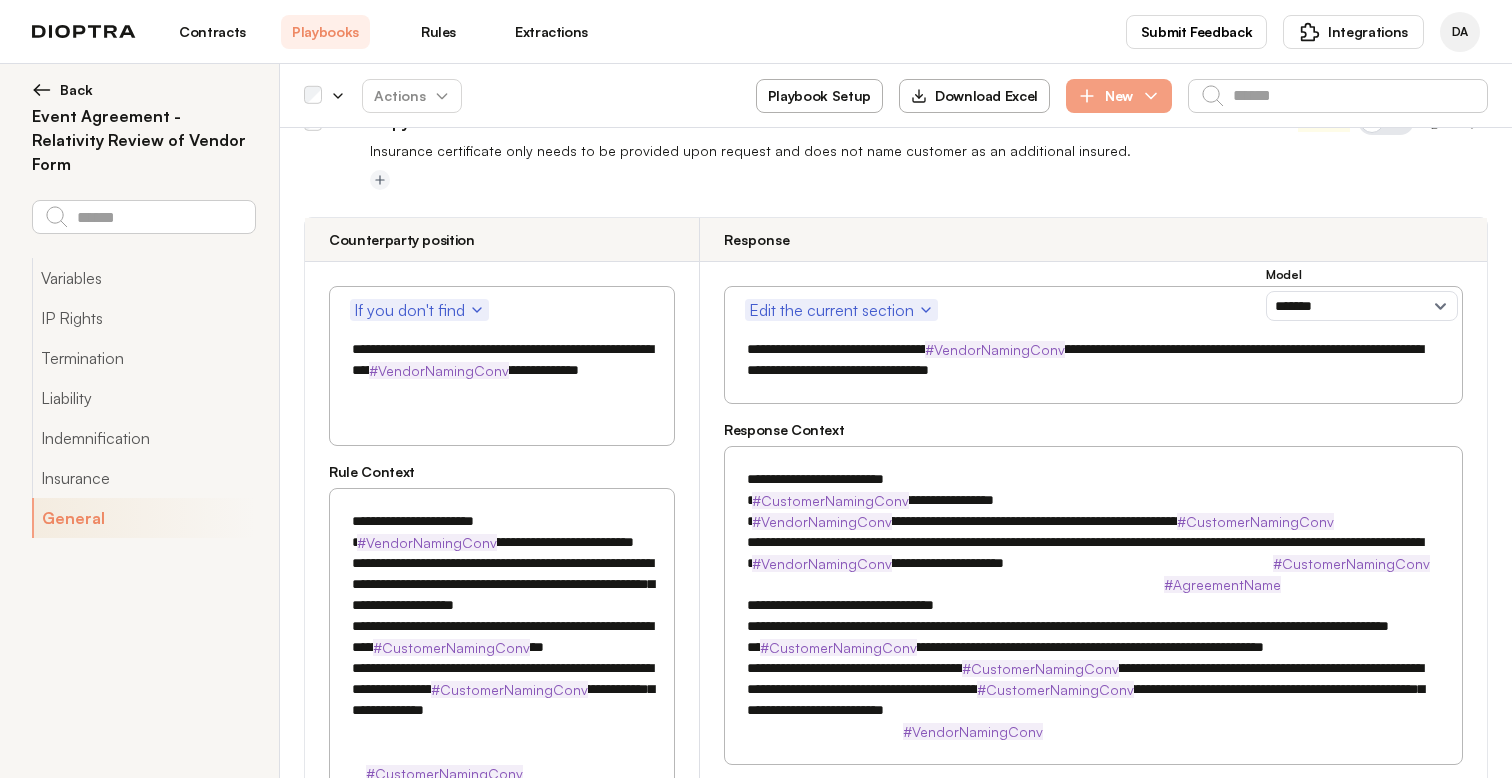 scroll, scrollTop: 2906, scrollLeft: 0, axis: vertical 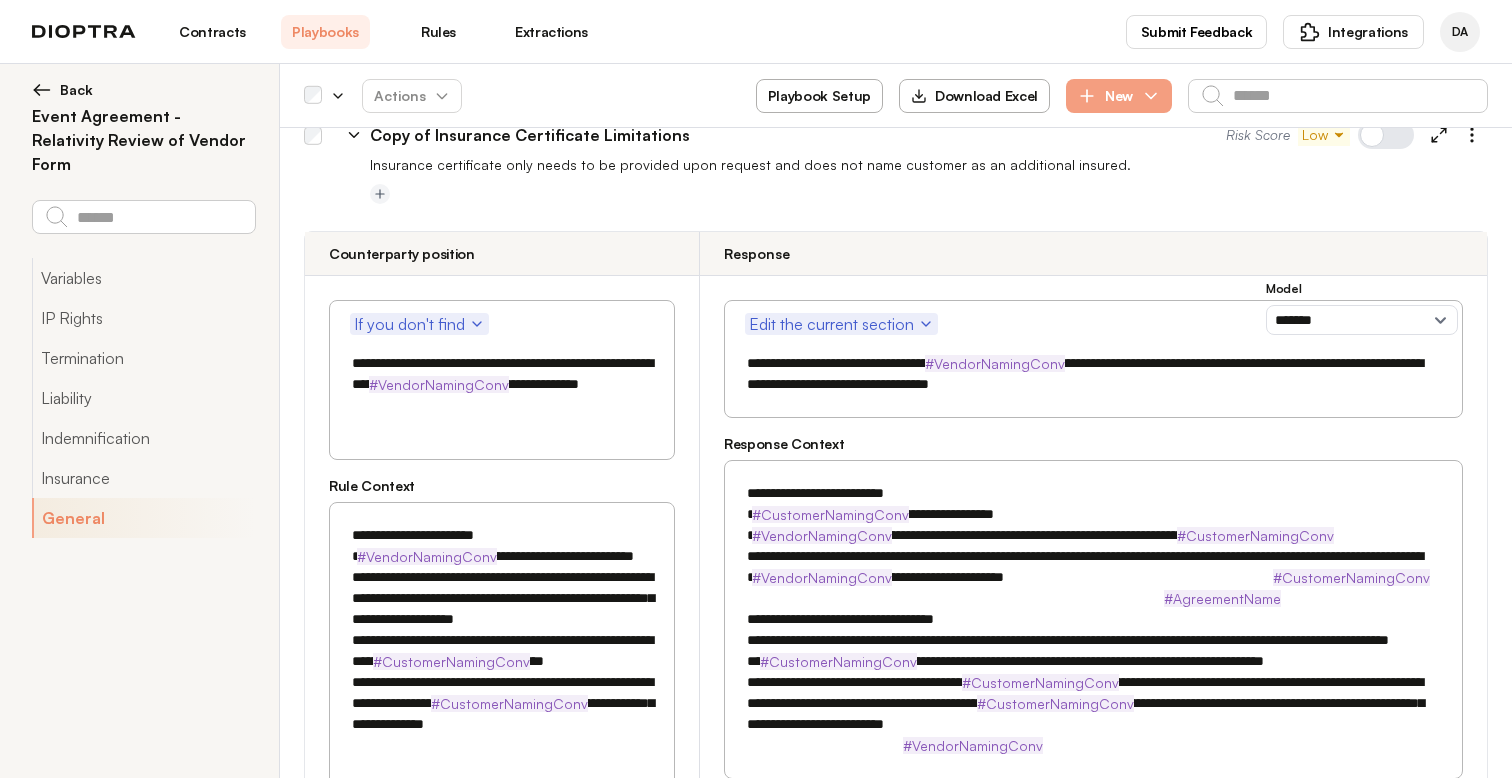 drag, startPoint x: 742, startPoint y: 486, endPoint x: 894, endPoint y: 649, distance: 222.8744 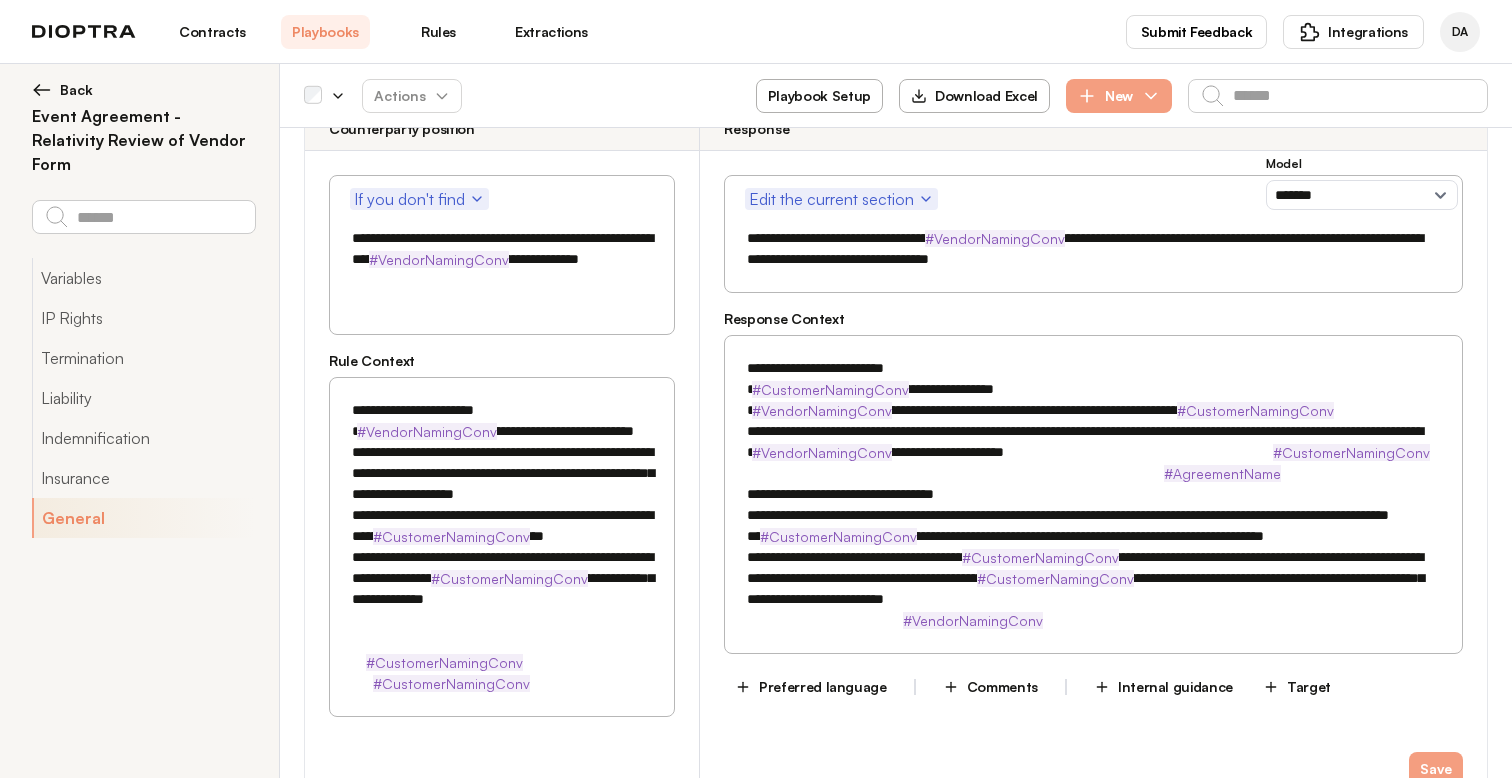 scroll, scrollTop: 3110, scrollLeft: 0, axis: vertical 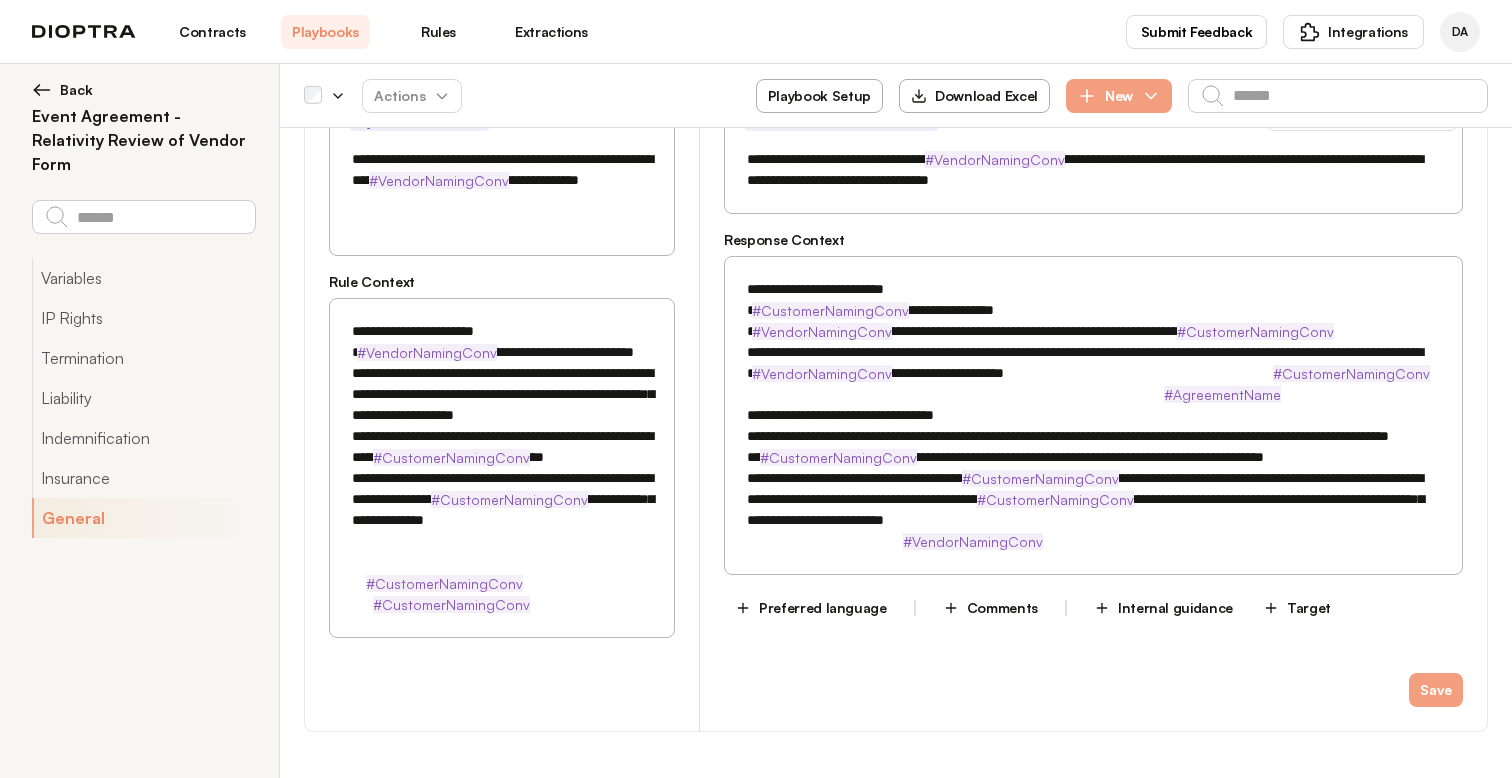 click on "**********" at bounding box center [1093, 426] 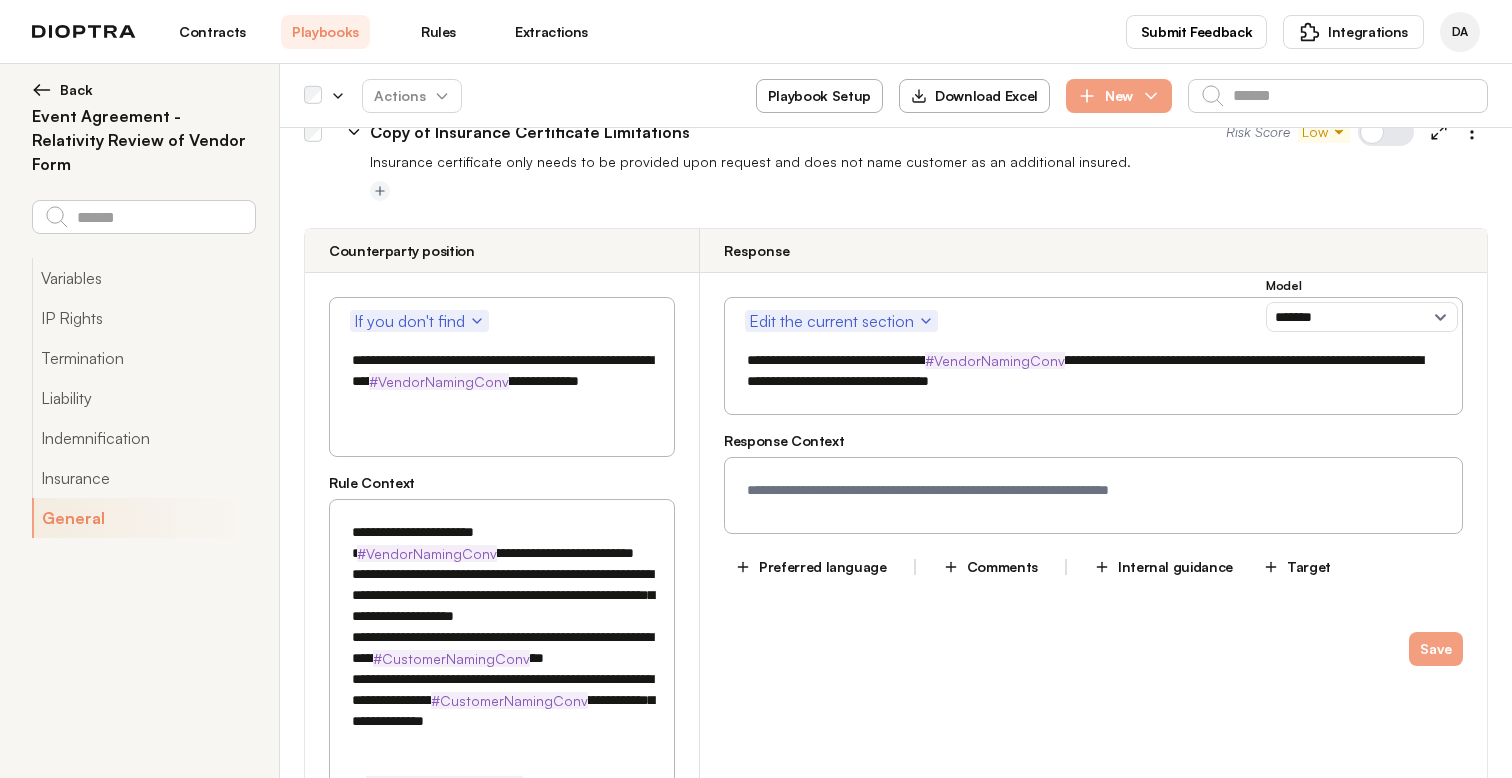 scroll, scrollTop: 2910, scrollLeft: 0, axis: vertical 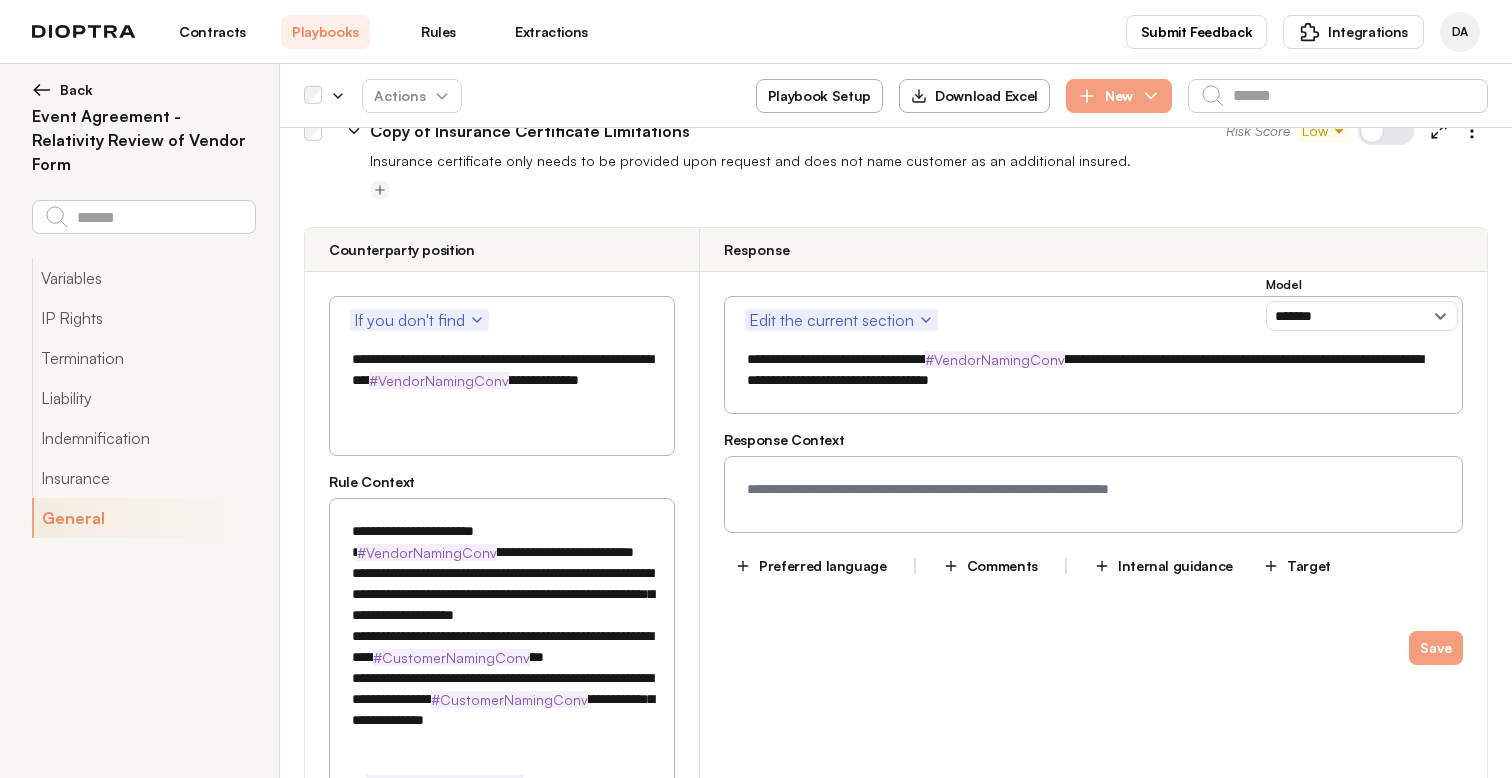 type 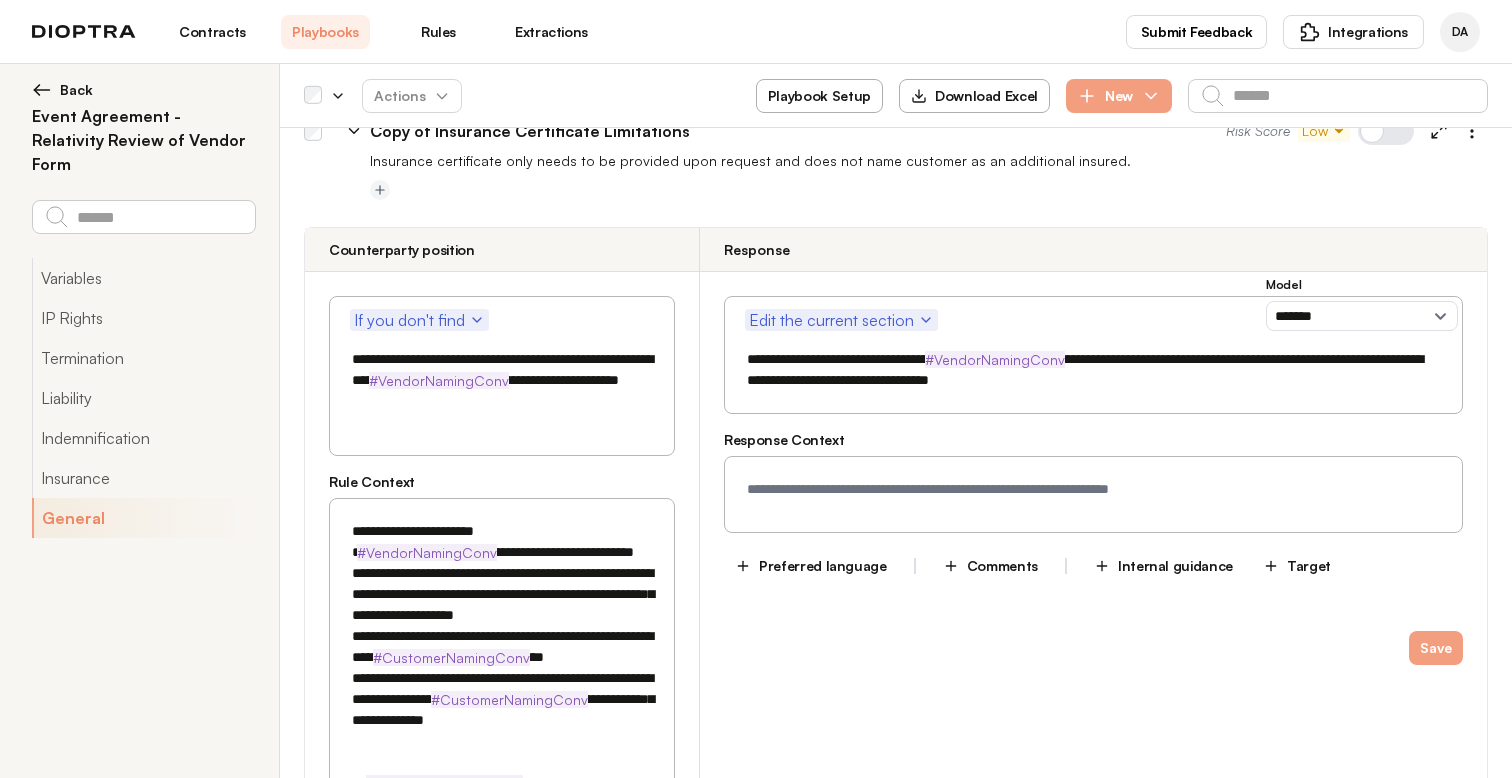 scroll, scrollTop: 2876, scrollLeft: 0, axis: vertical 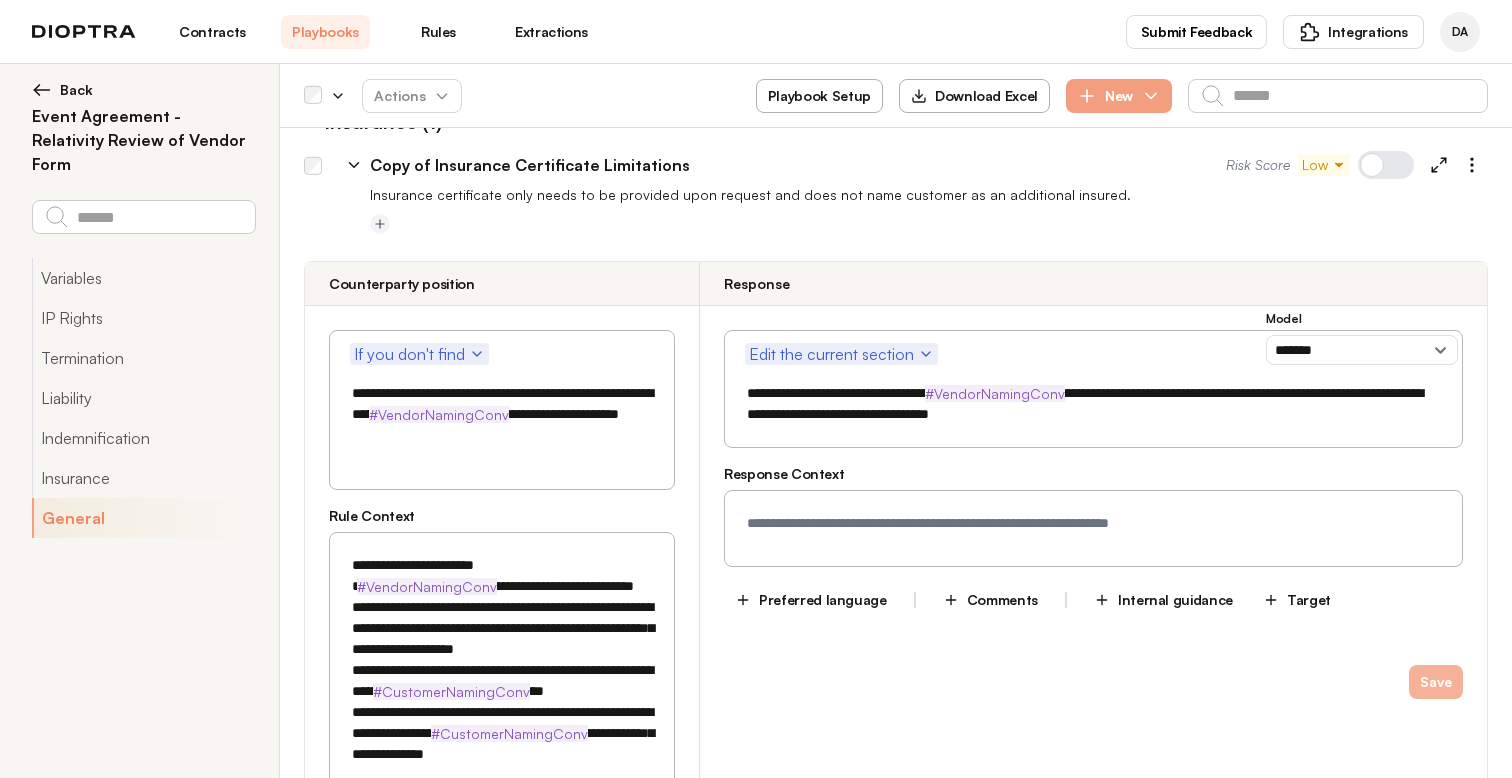 type on "**********" 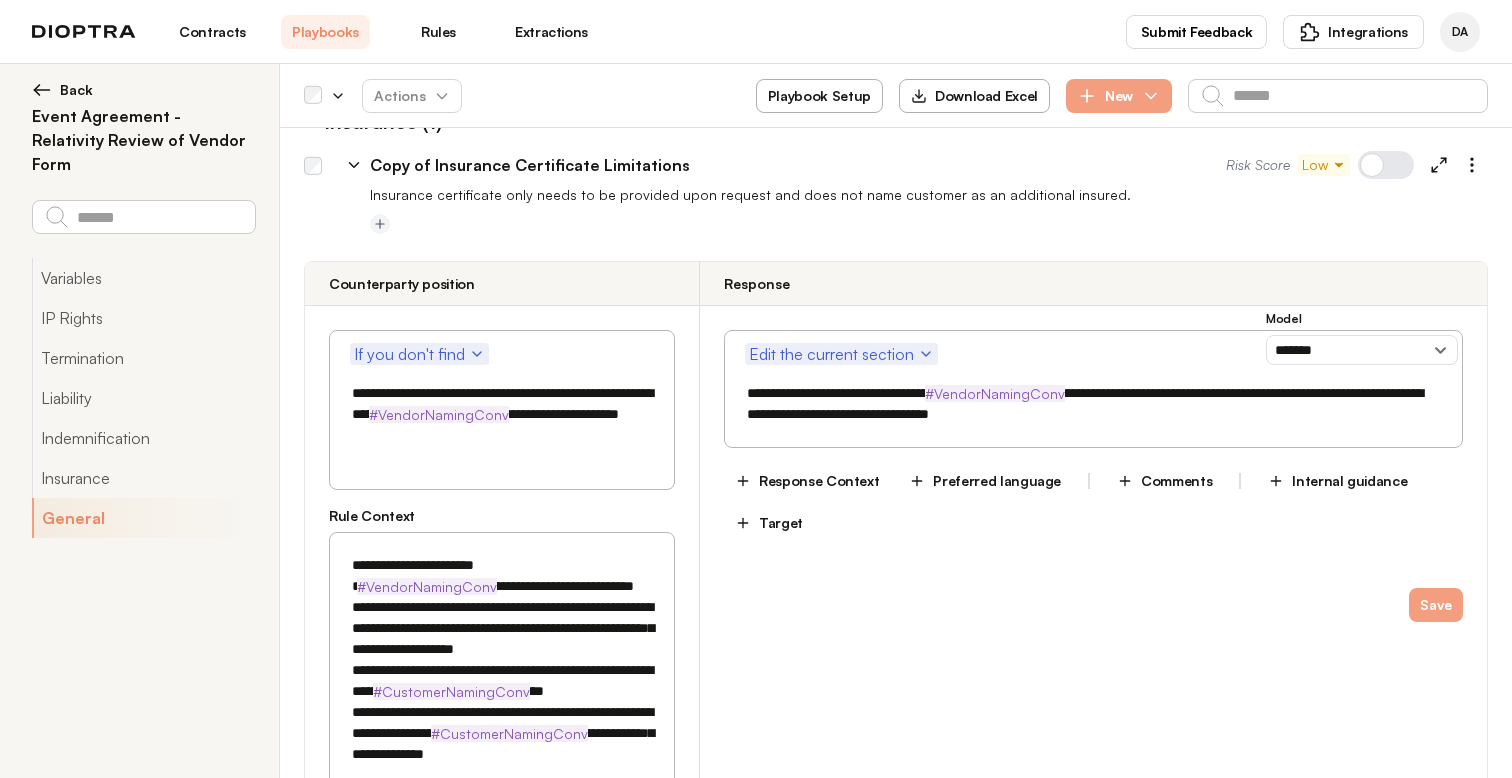 type on "*" 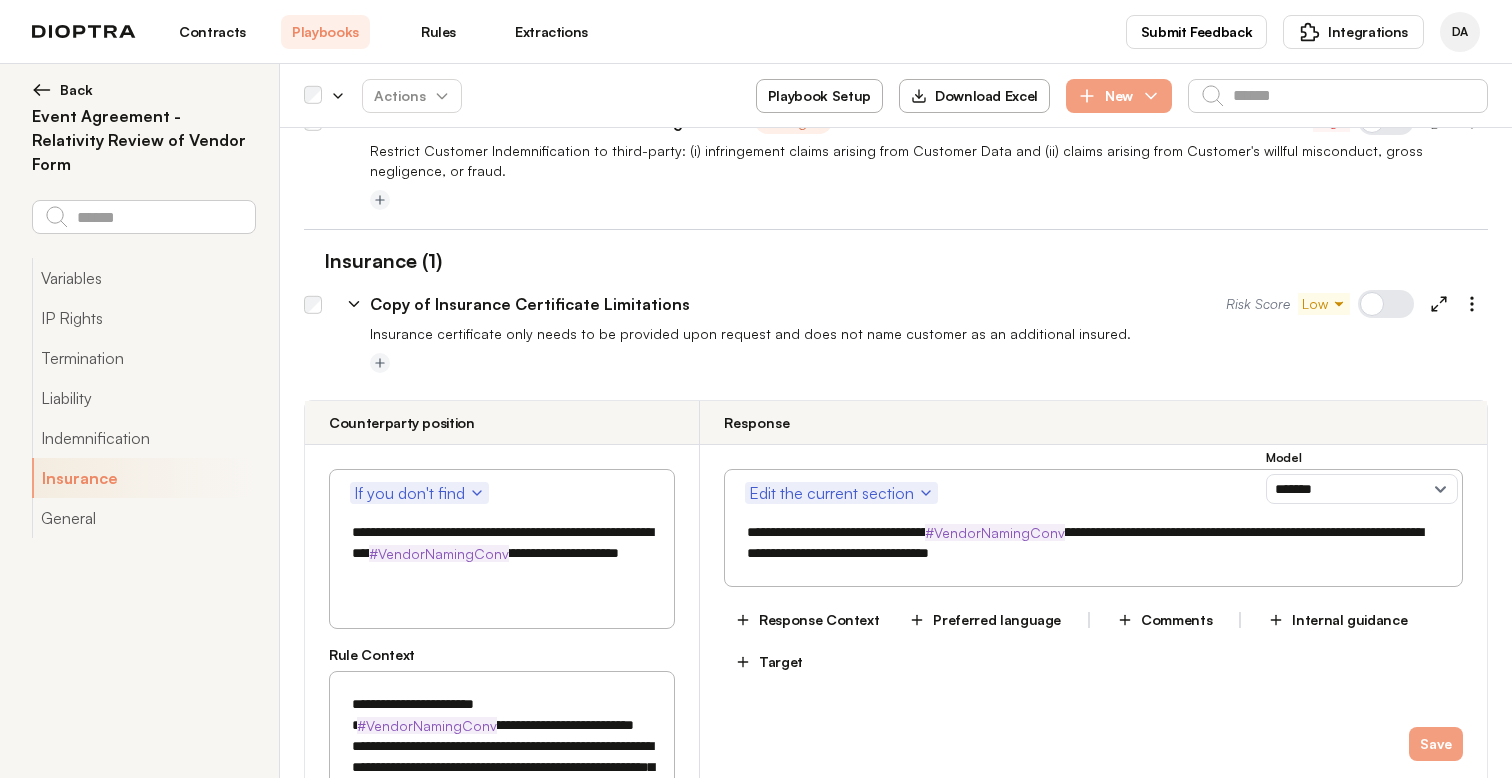 scroll, scrollTop: 2735, scrollLeft: 0, axis: vertical 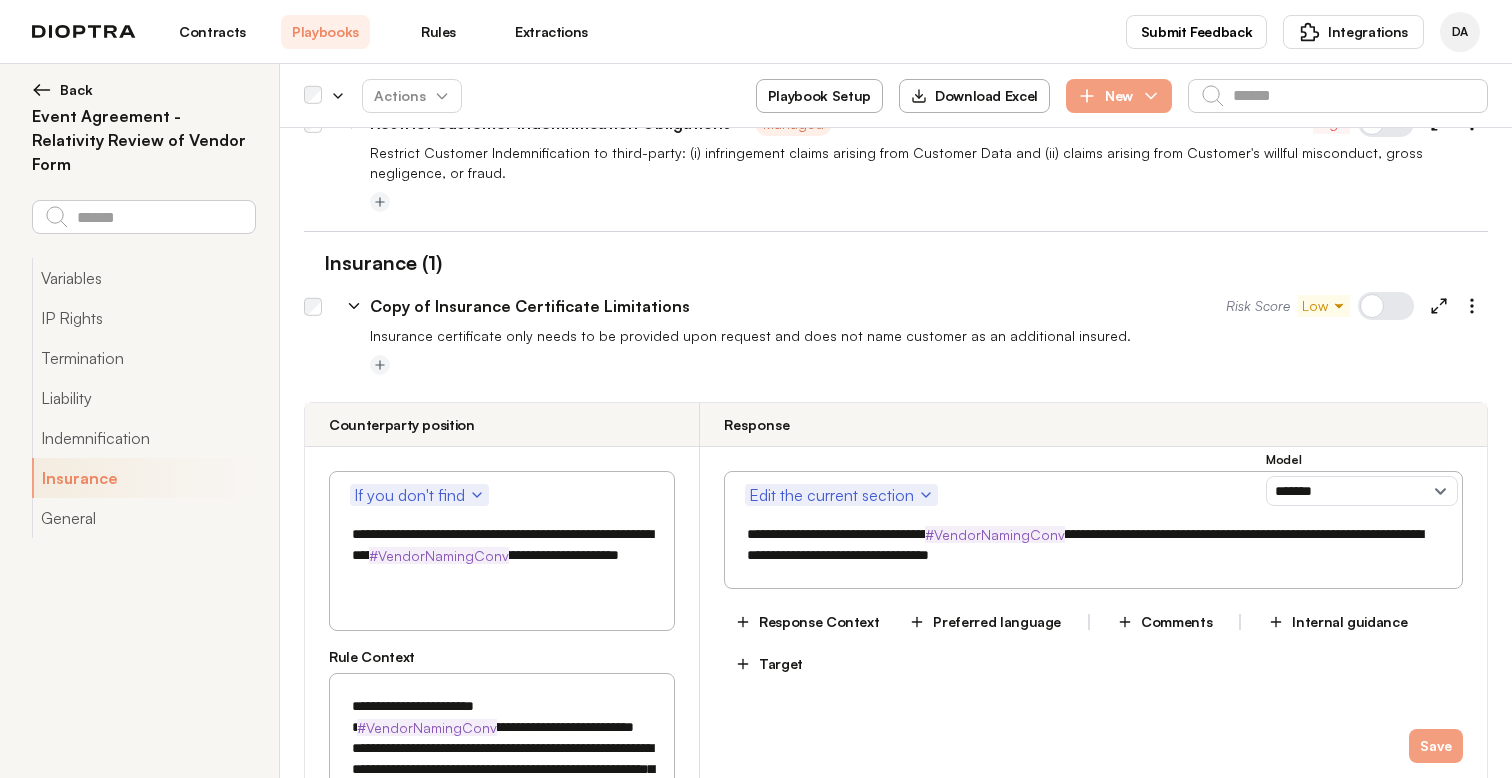 click on "Copy of Insurance Certificate Limitations" at bounding box center (530, 306) 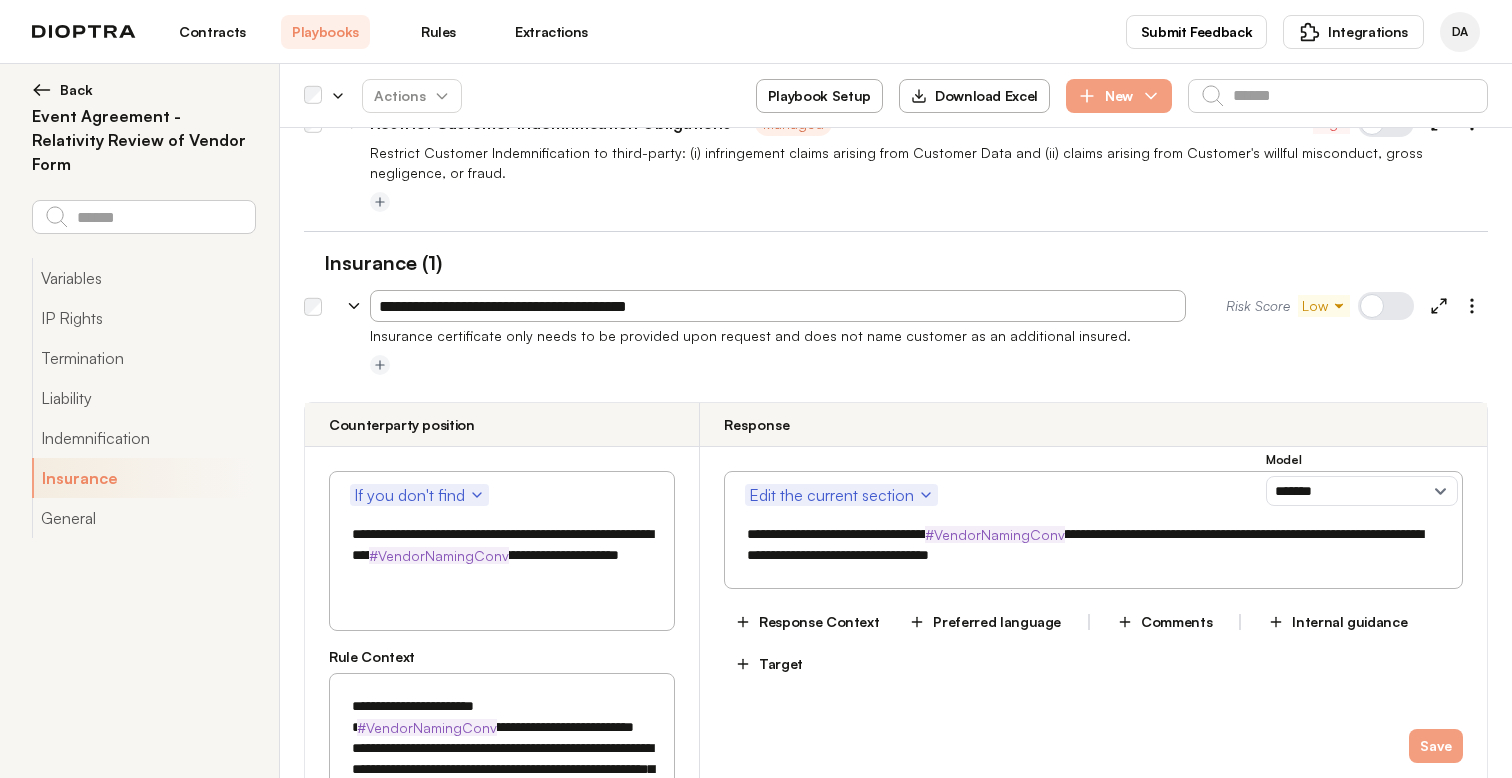 click on "**********" at bounding box center [778, 306] 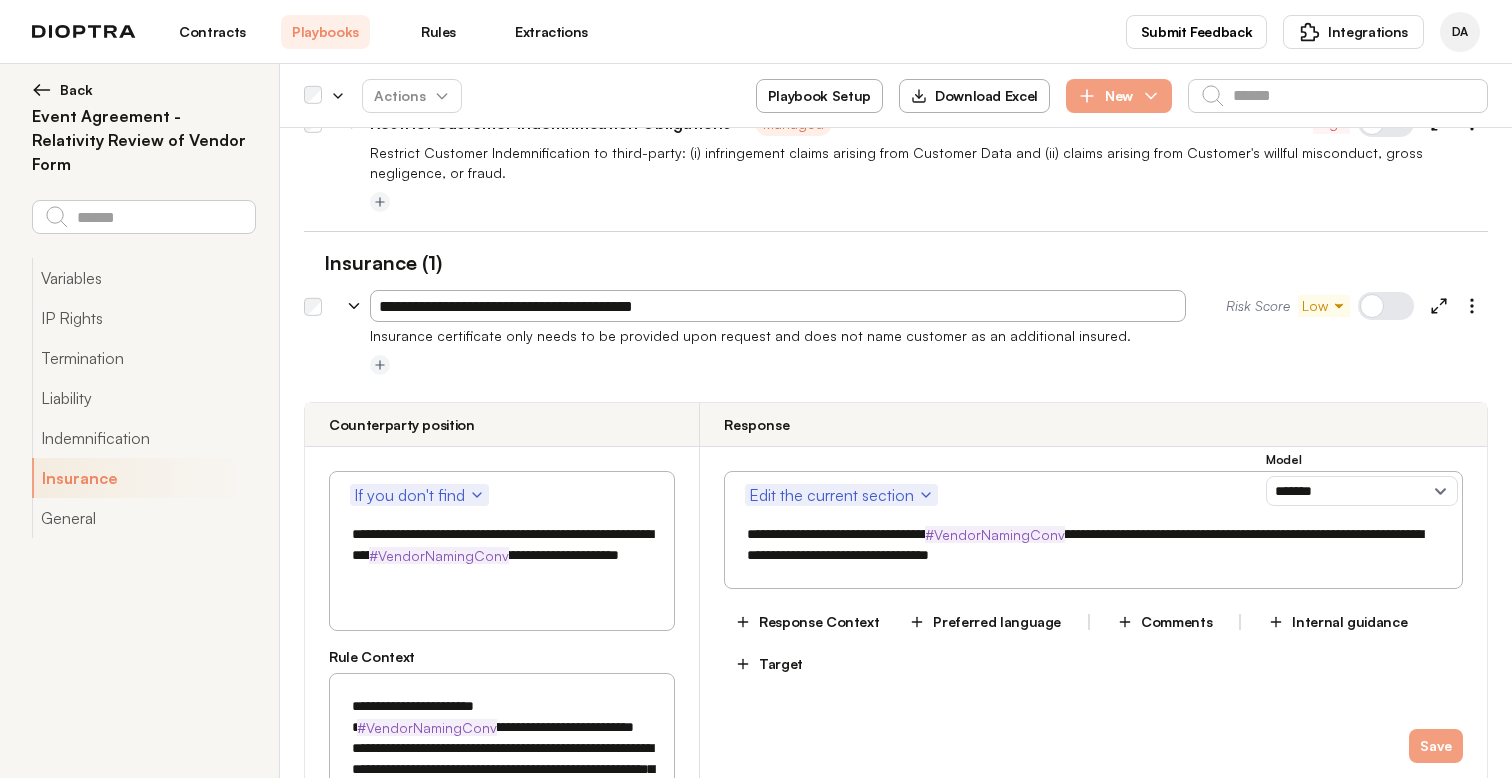 drag, startPoint x: 434, startPoint y: 307, endPoint x: 337, endPoint y: 307, distance: 97 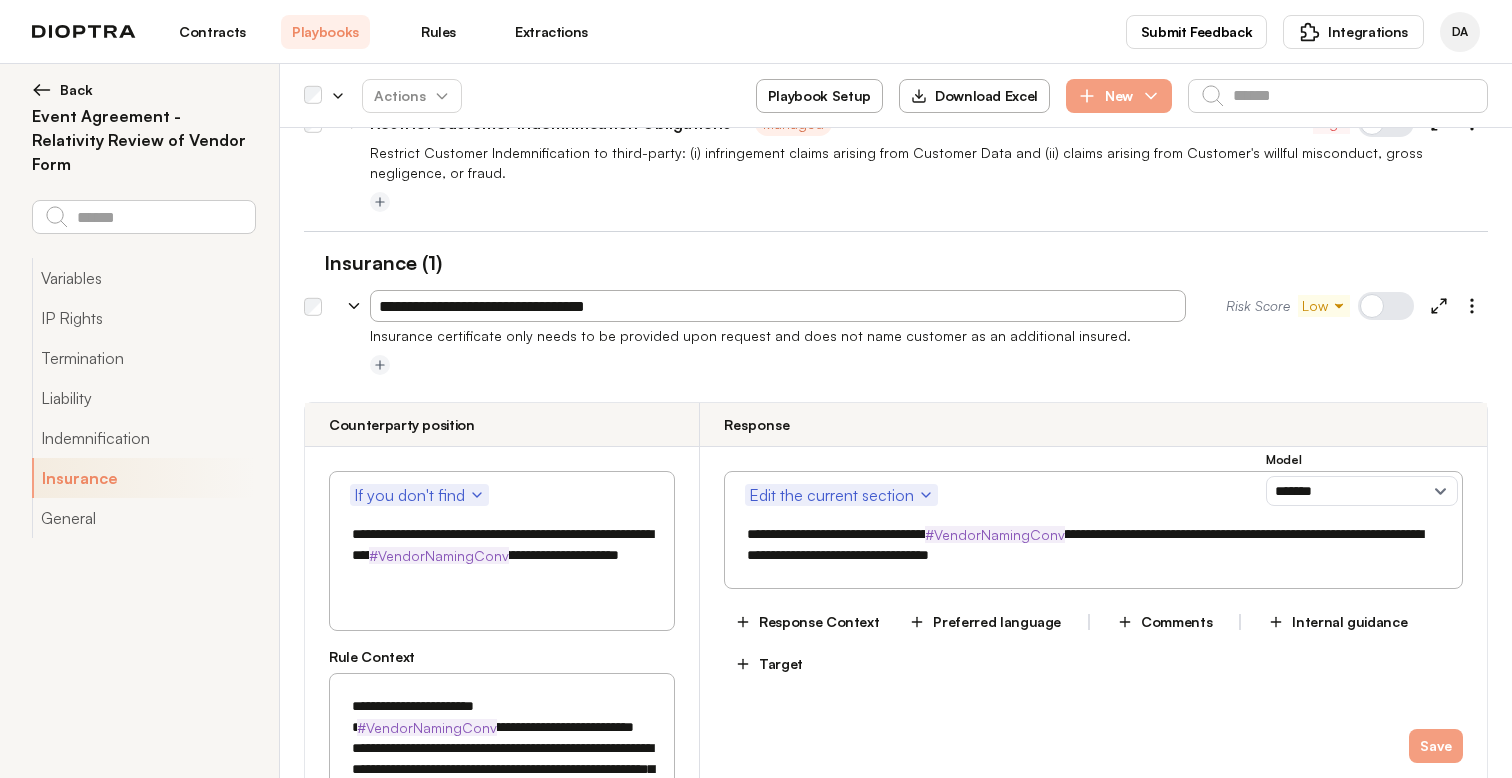 click on "**********" at bounding box center (778, 306) 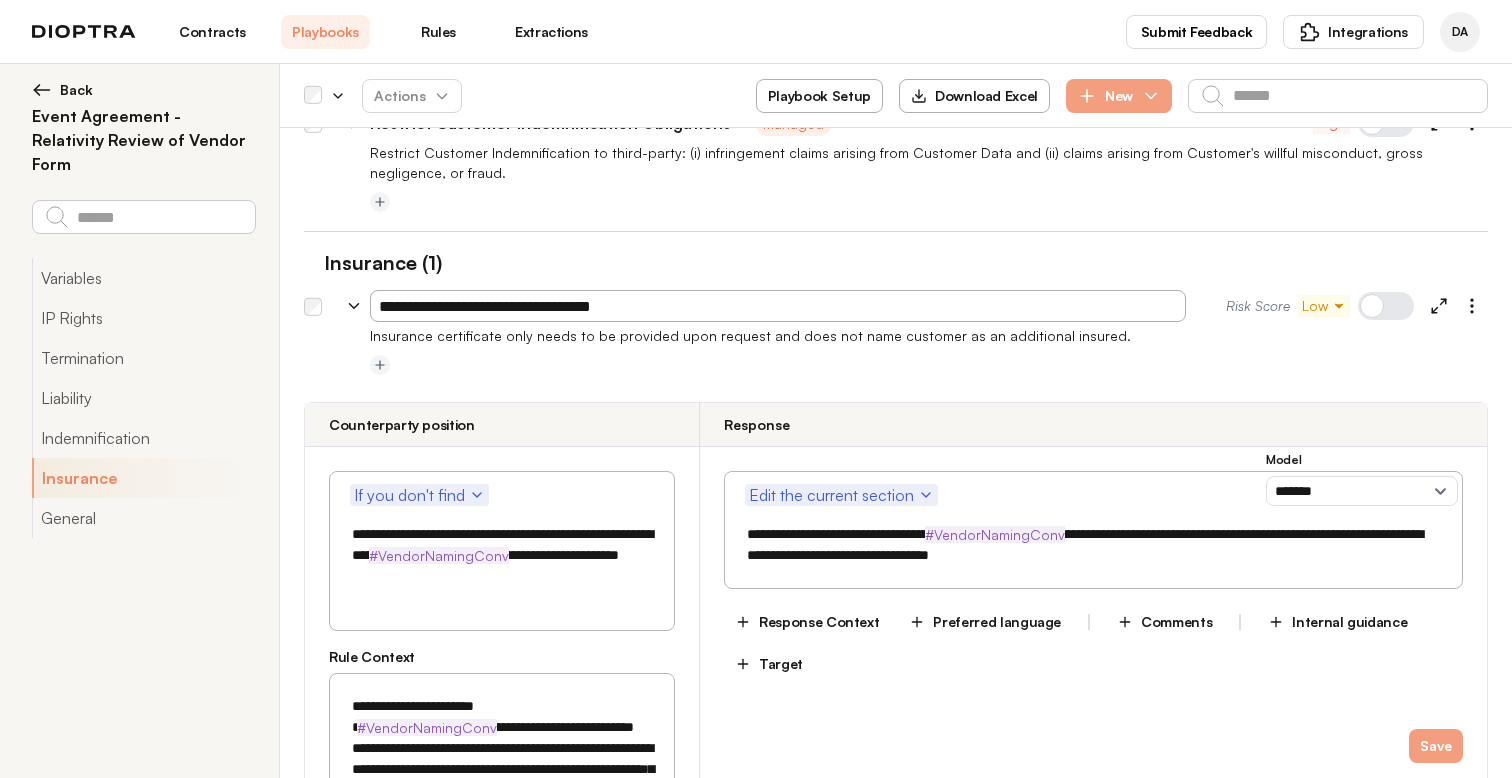 type on "**********" 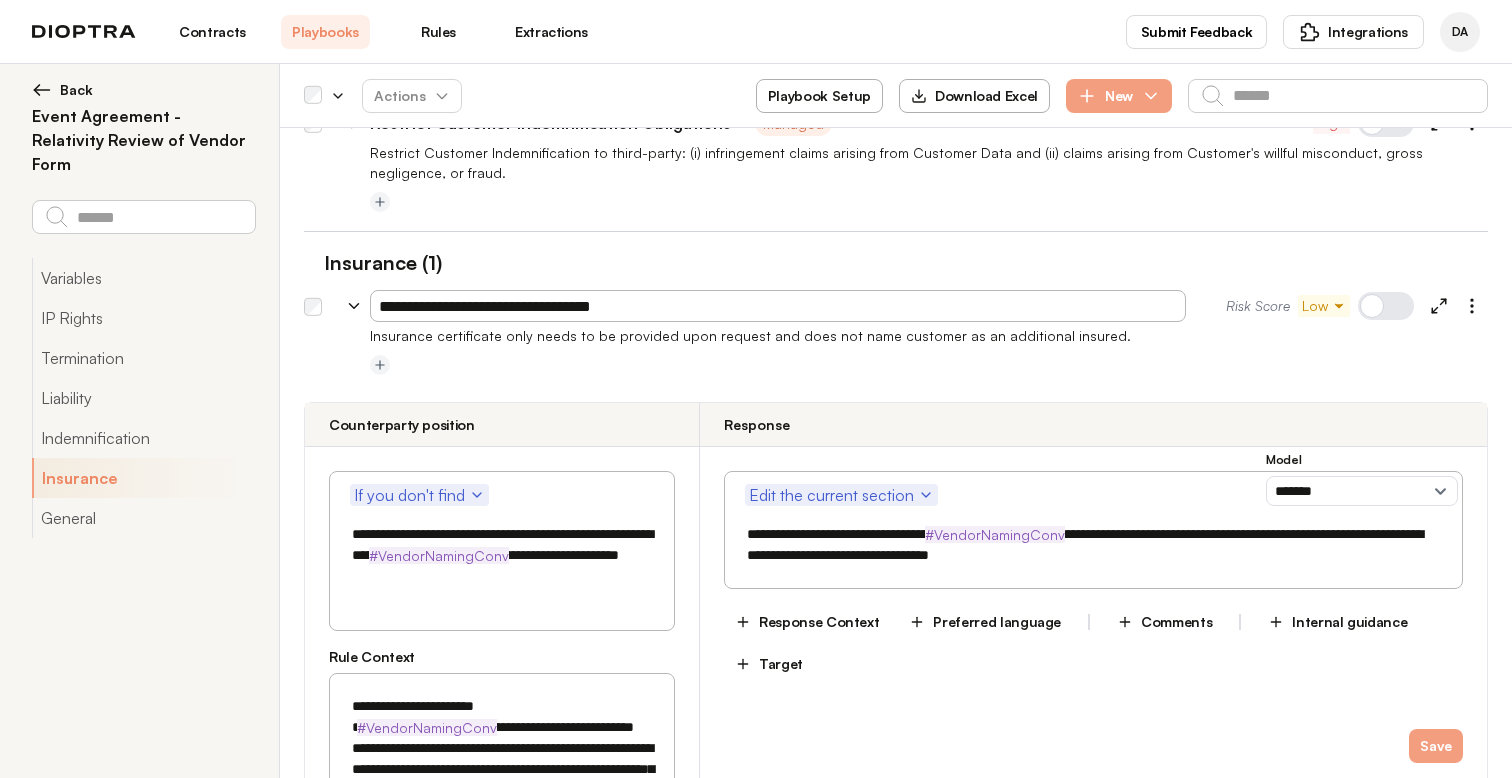 click on "**********" at bounding box center (896, 752) 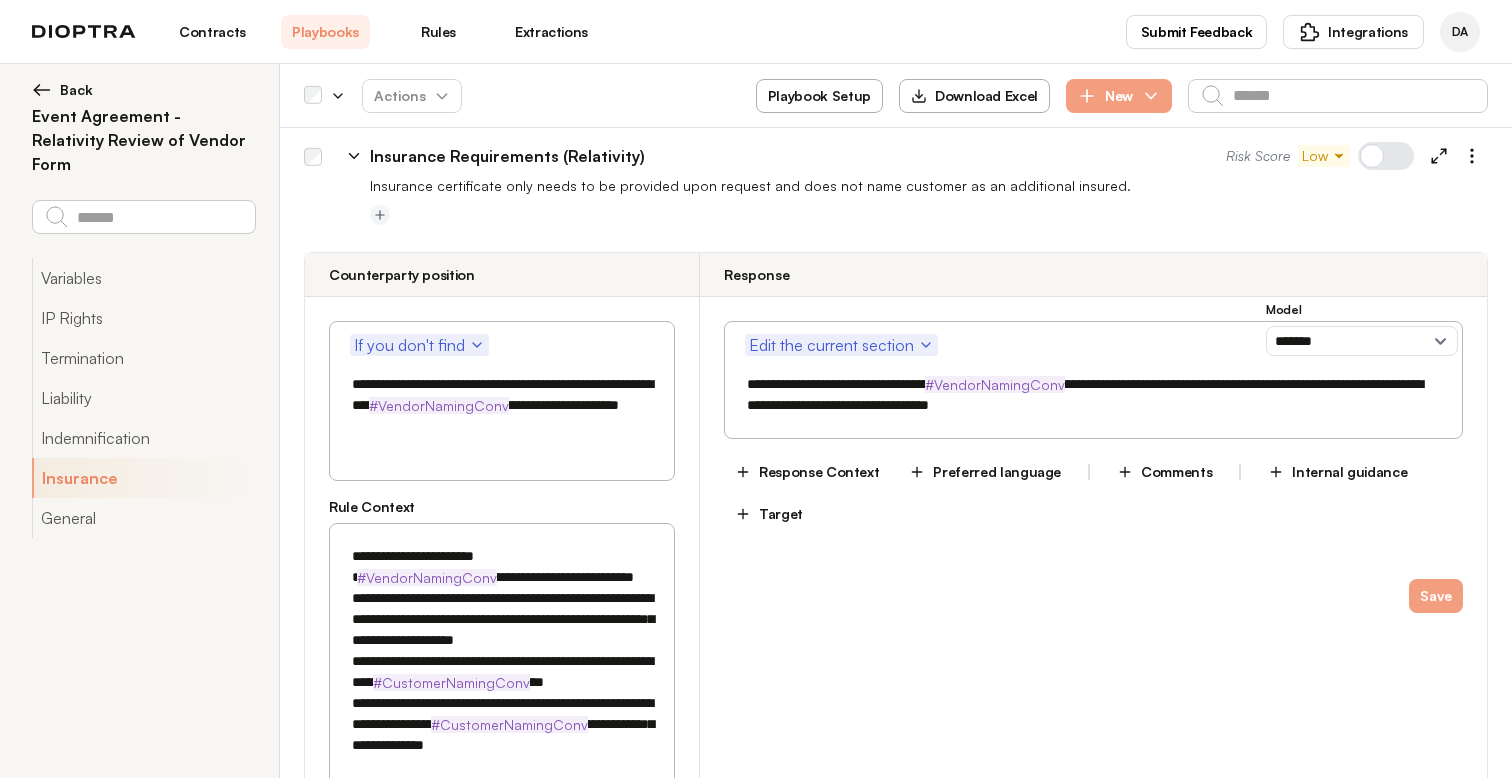 scroll, scrollTop: 2889, scrollLeft: 0, axis: vertical 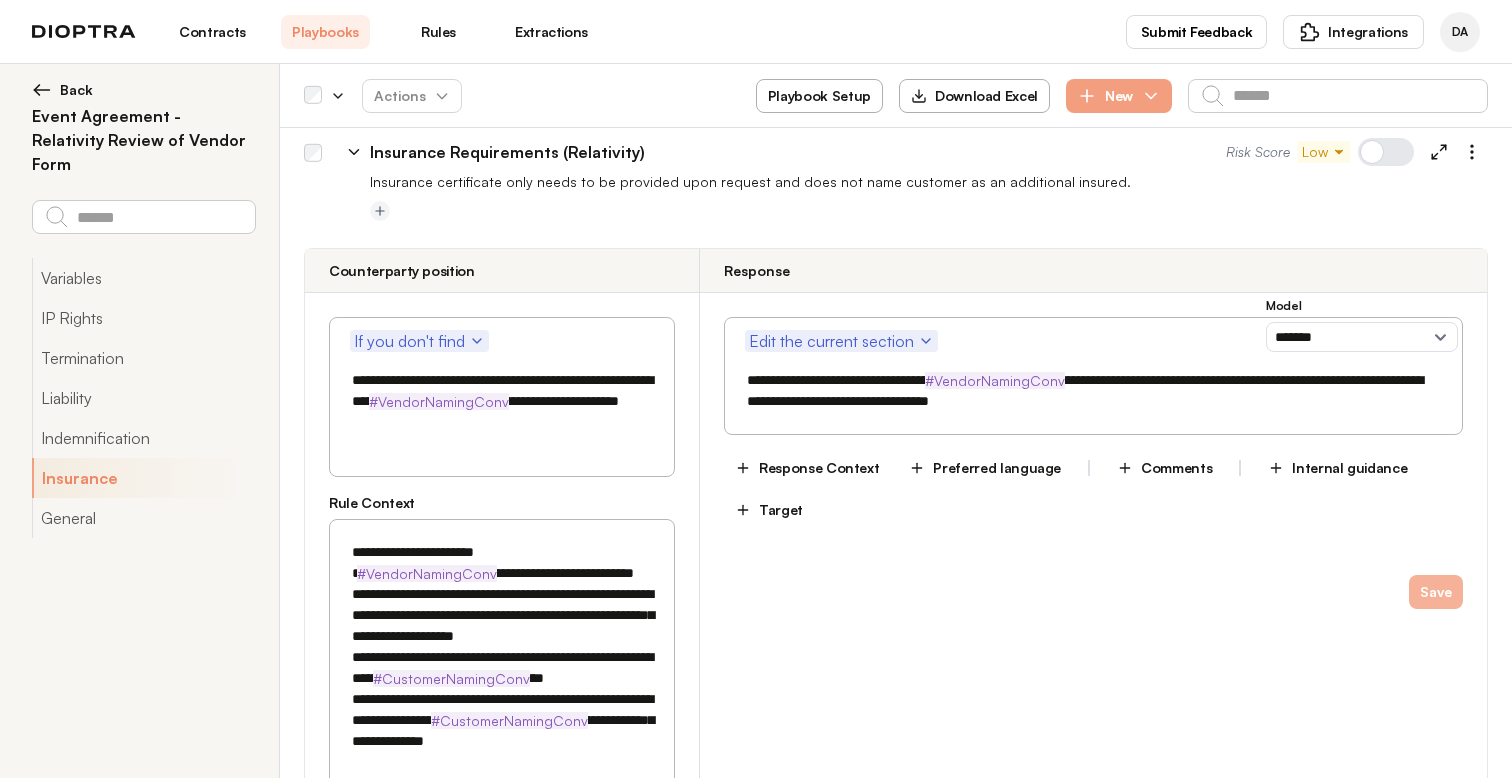 click on "Save" at bounding box center (1436, 592) 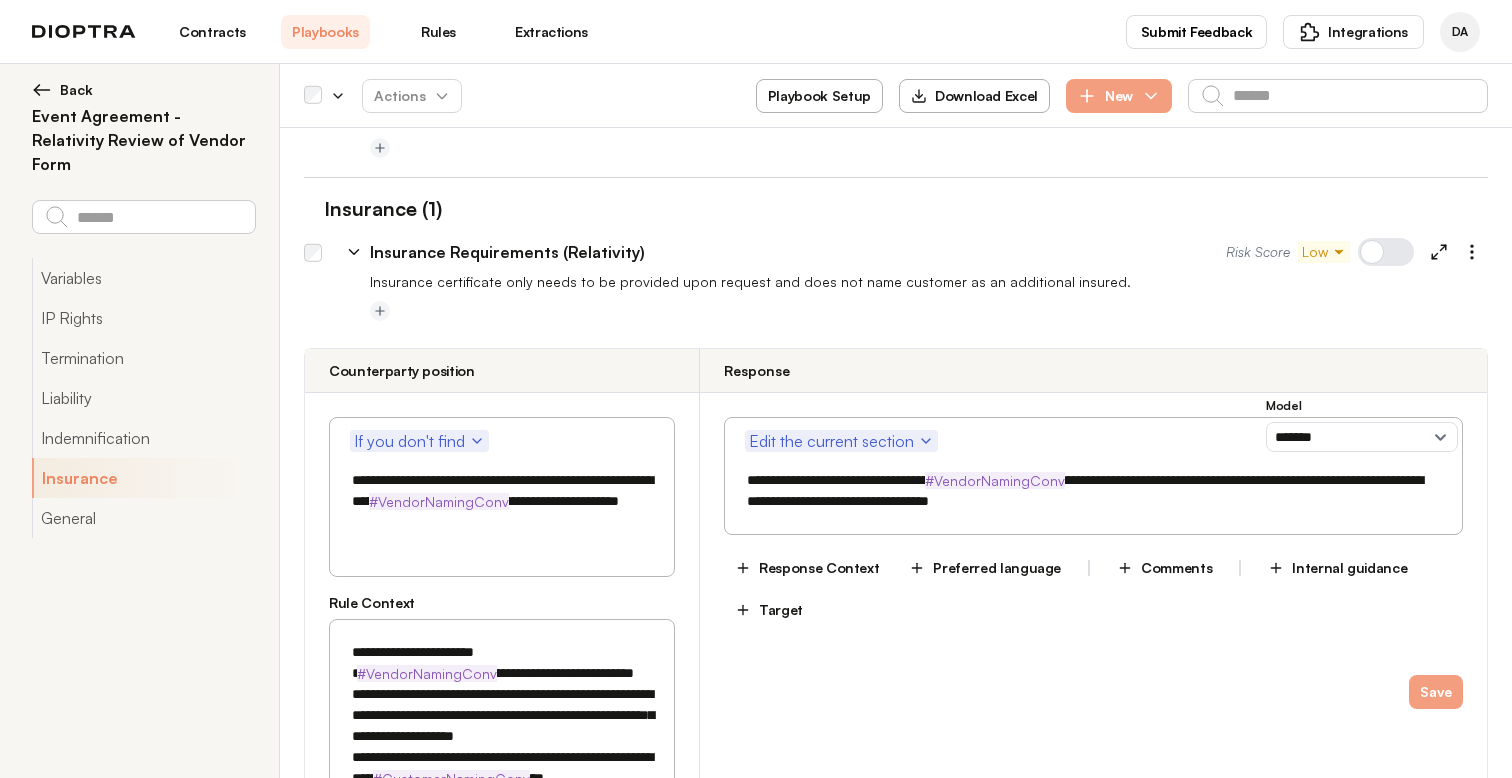 scroll, scrollTop: 2788, scrollLeft: 0, axis: vertical 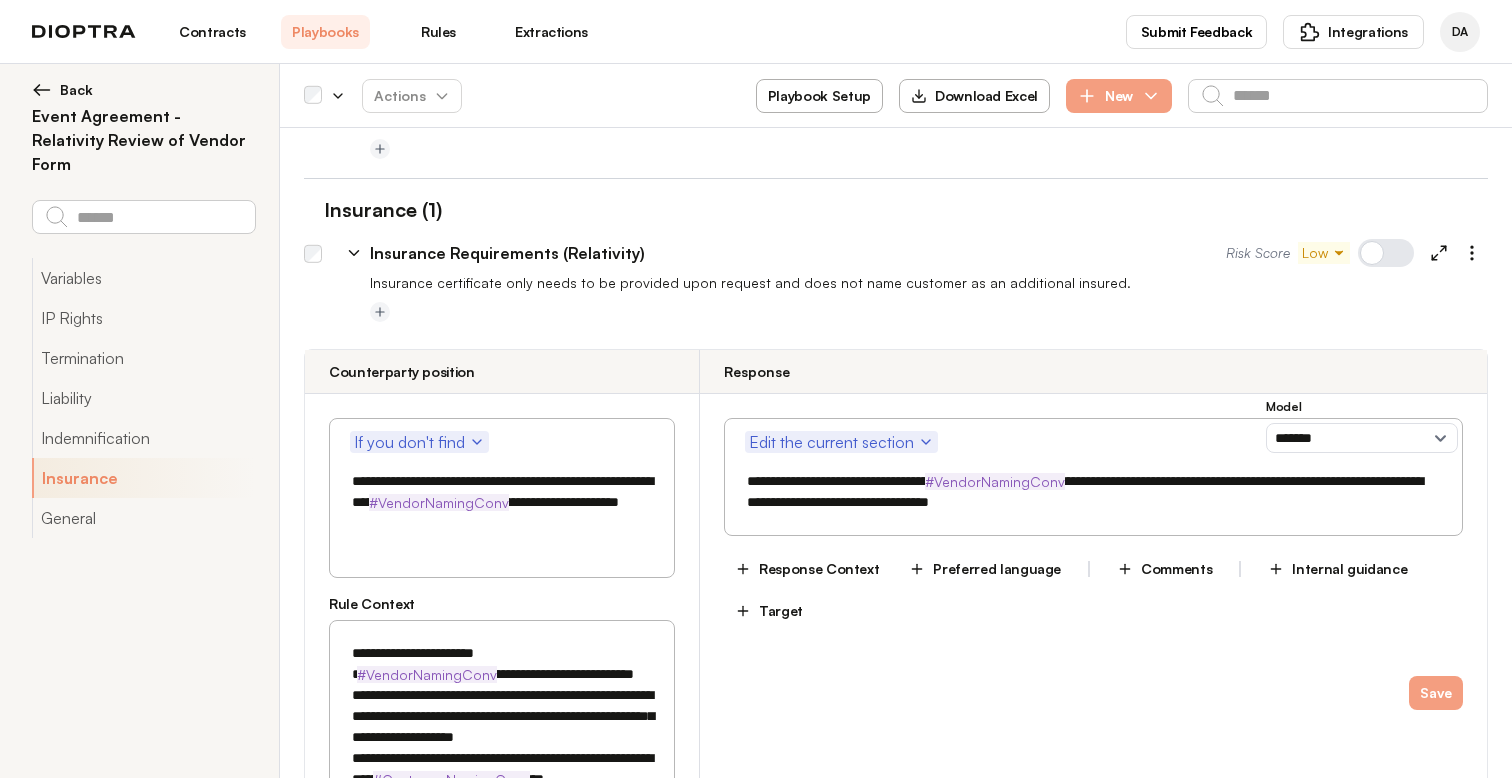 click on "Insurance certificate only needs to be provided upon request and does not name customer as an additional insured." at bounding box center (929, 283) 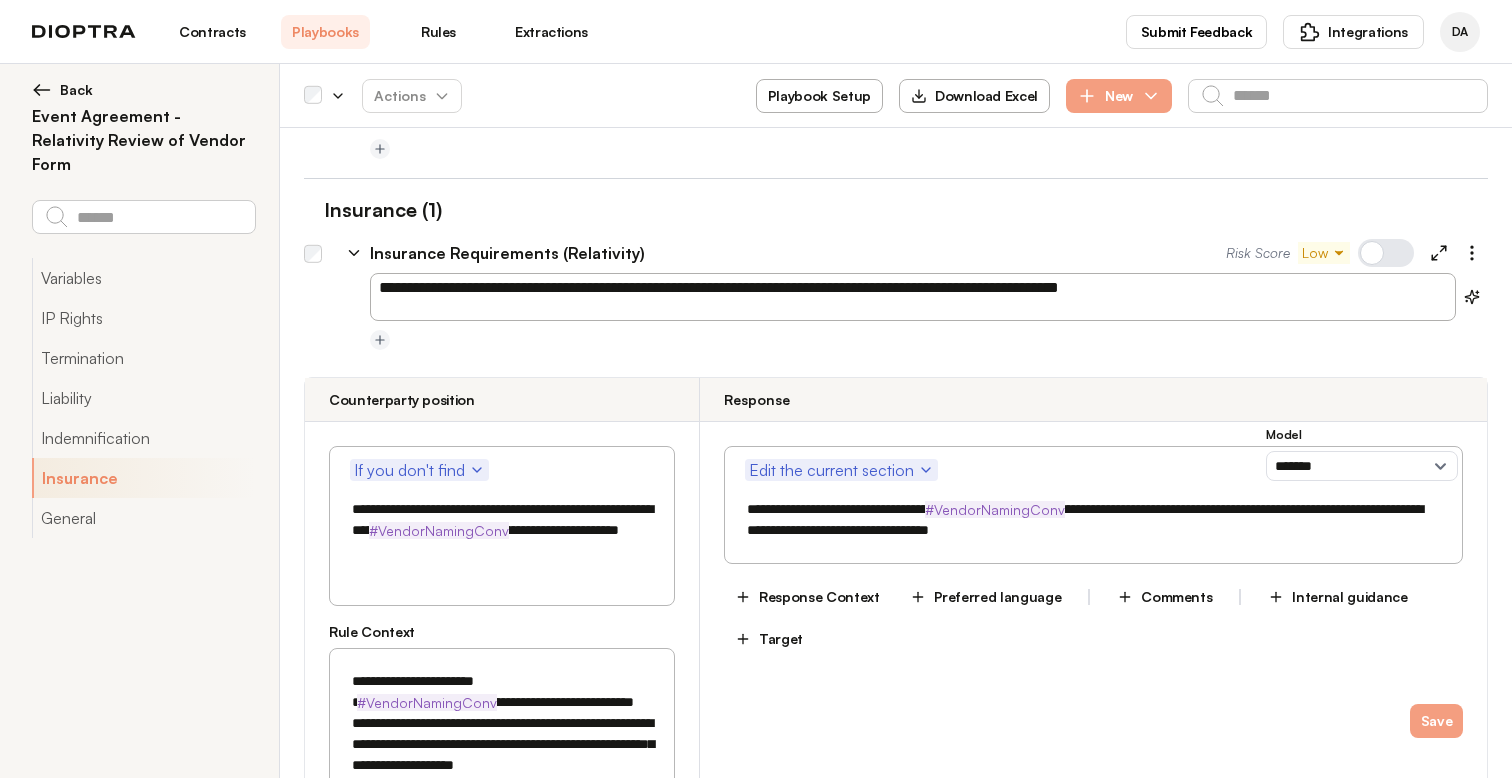 paste 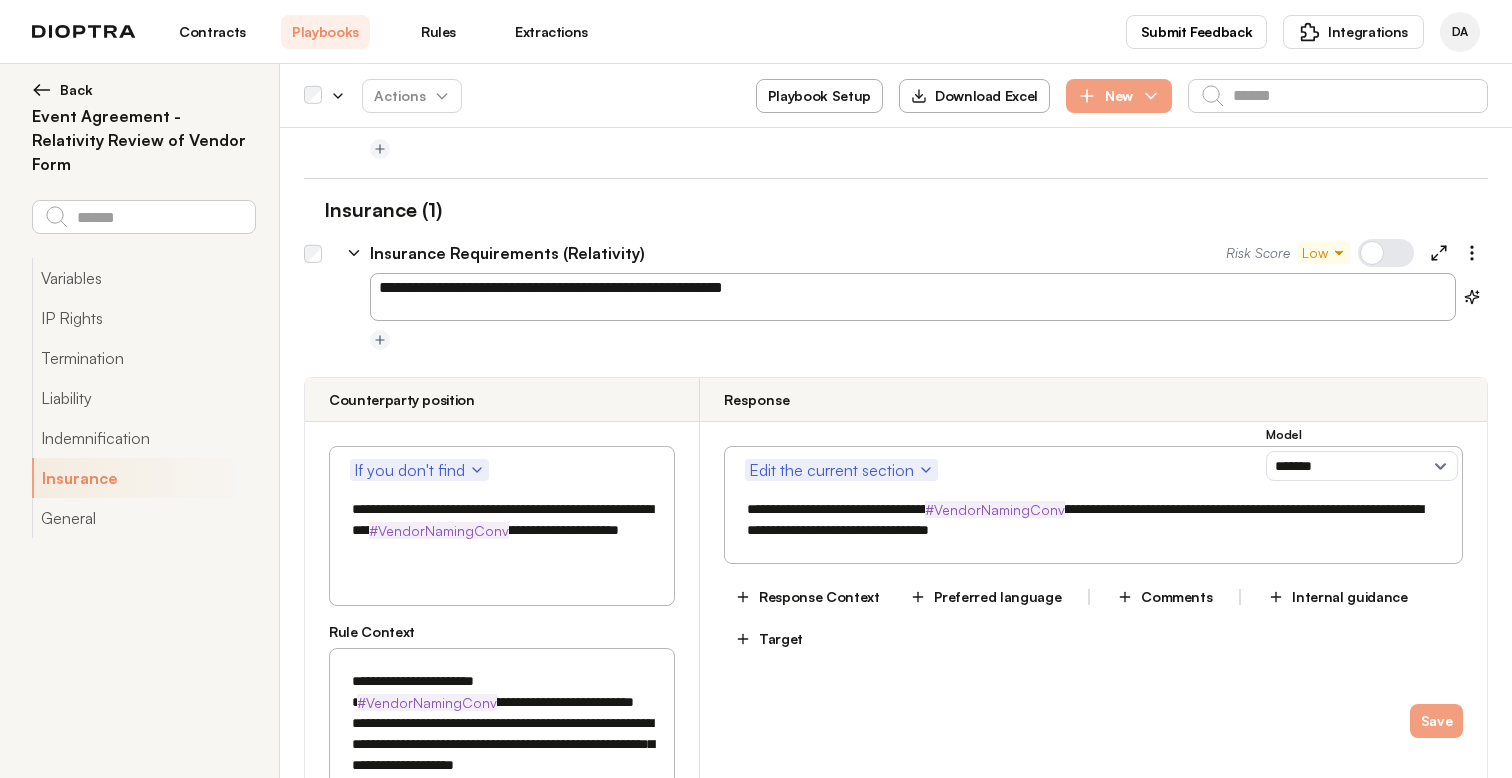 type on "**********" 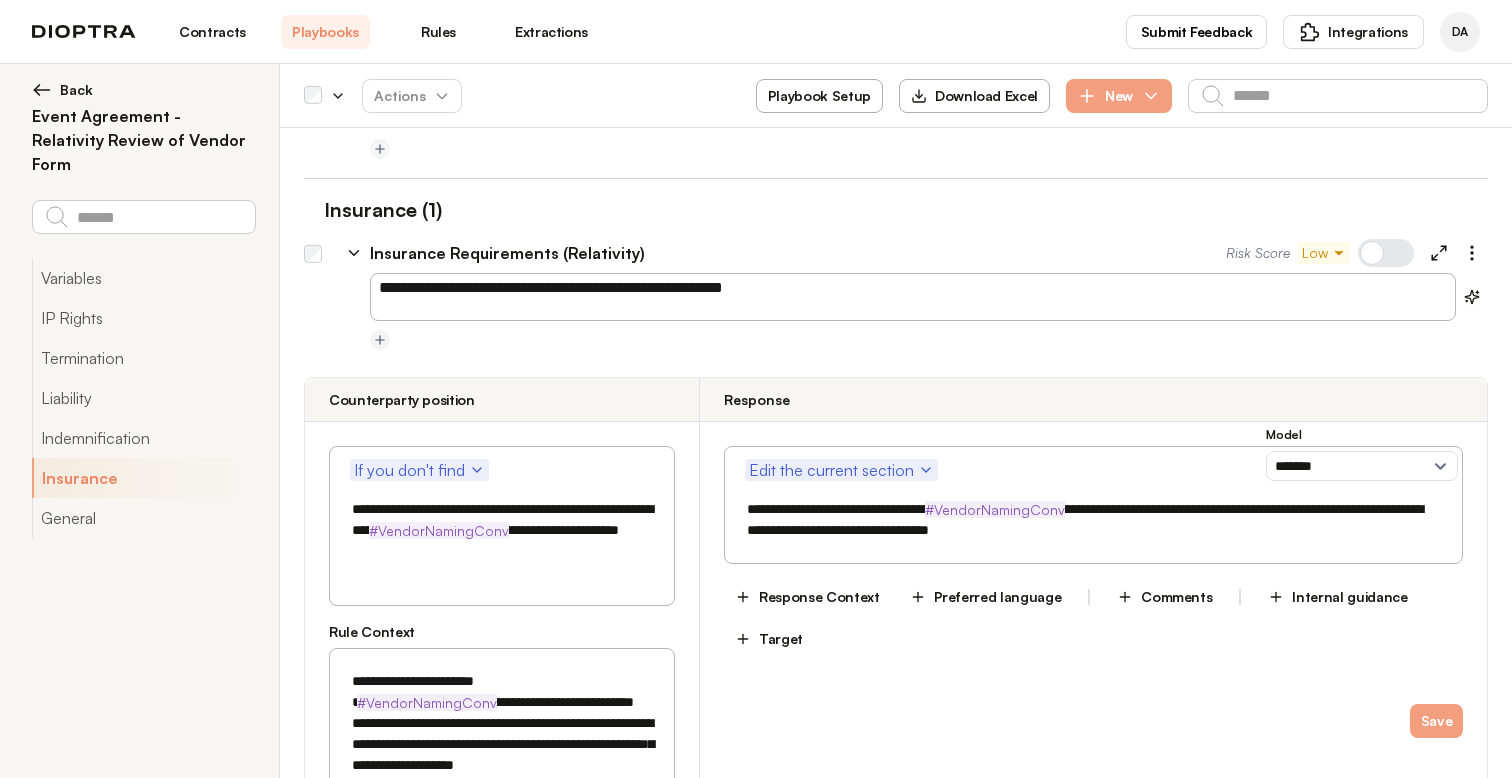 click on "**********" at bounding box center (896, 727) 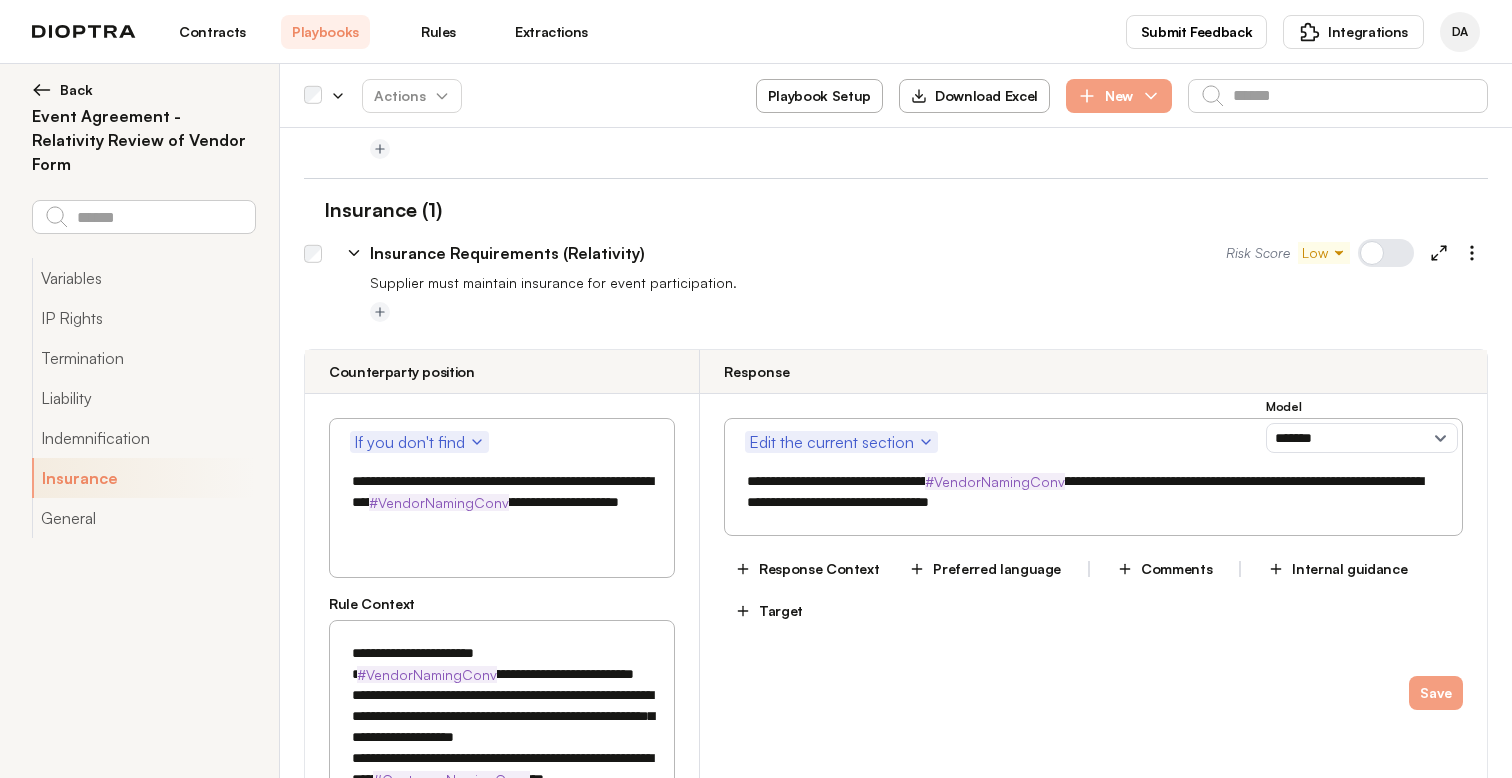 type on "*" 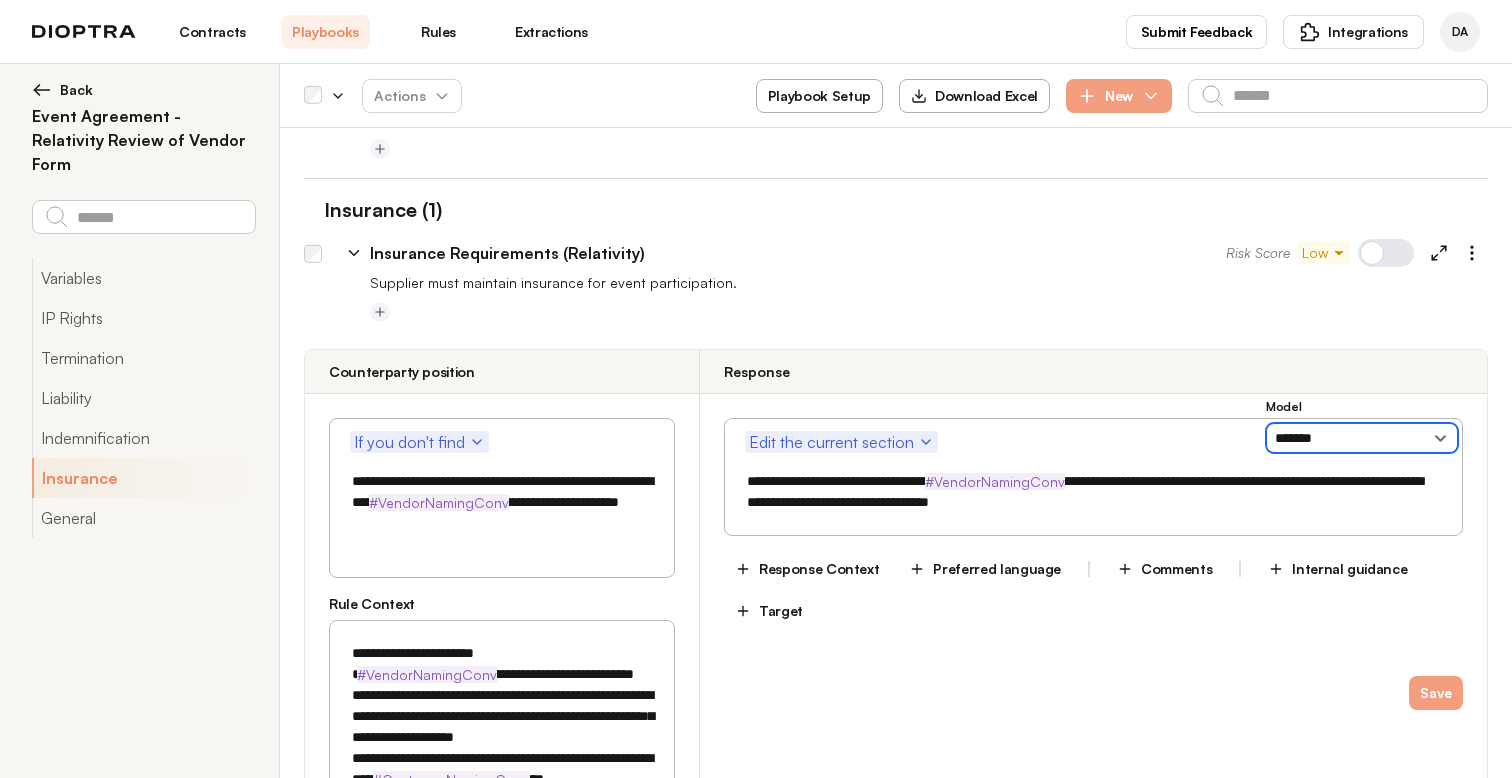 click on "**********" at bounding box center (1362, 438) 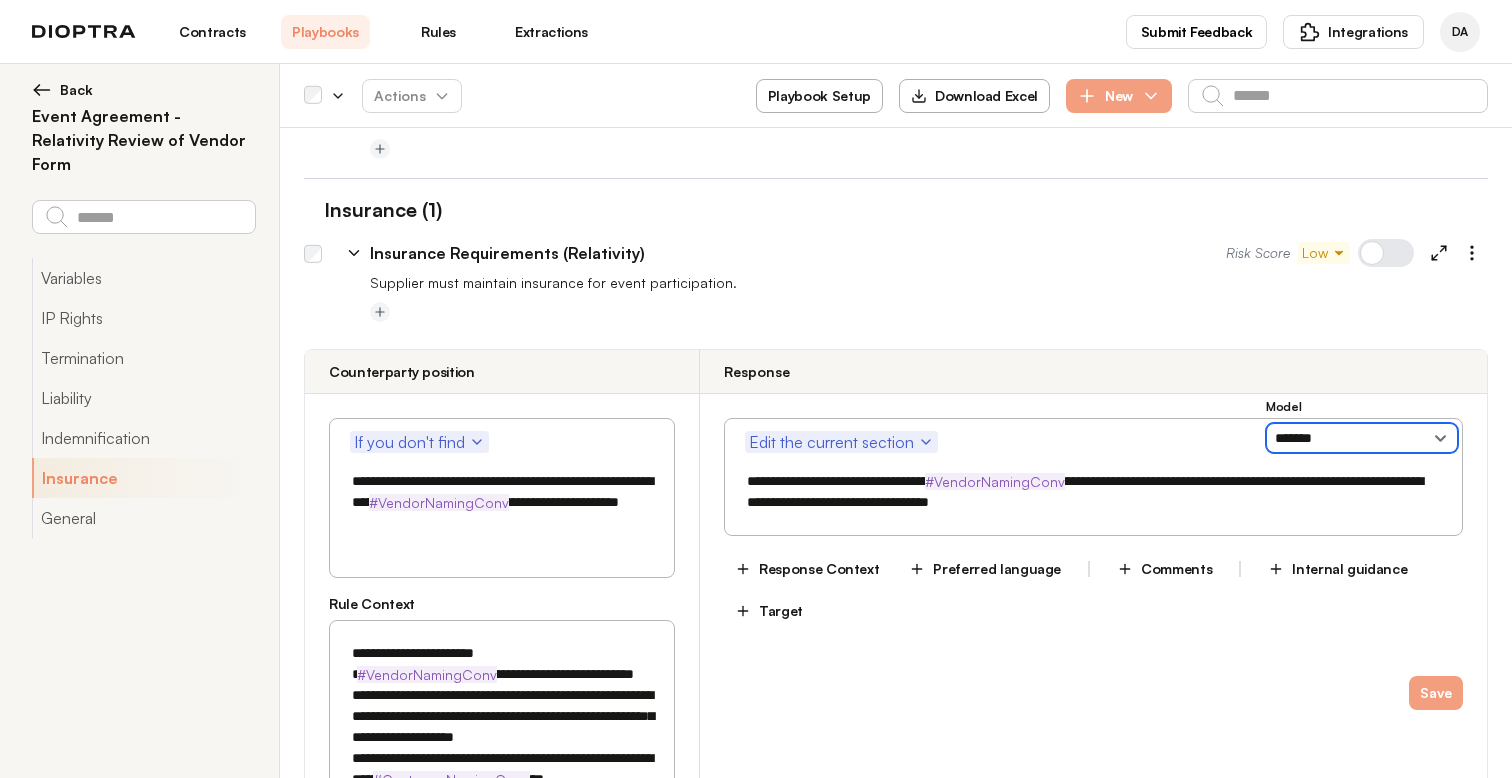 select on "**********" 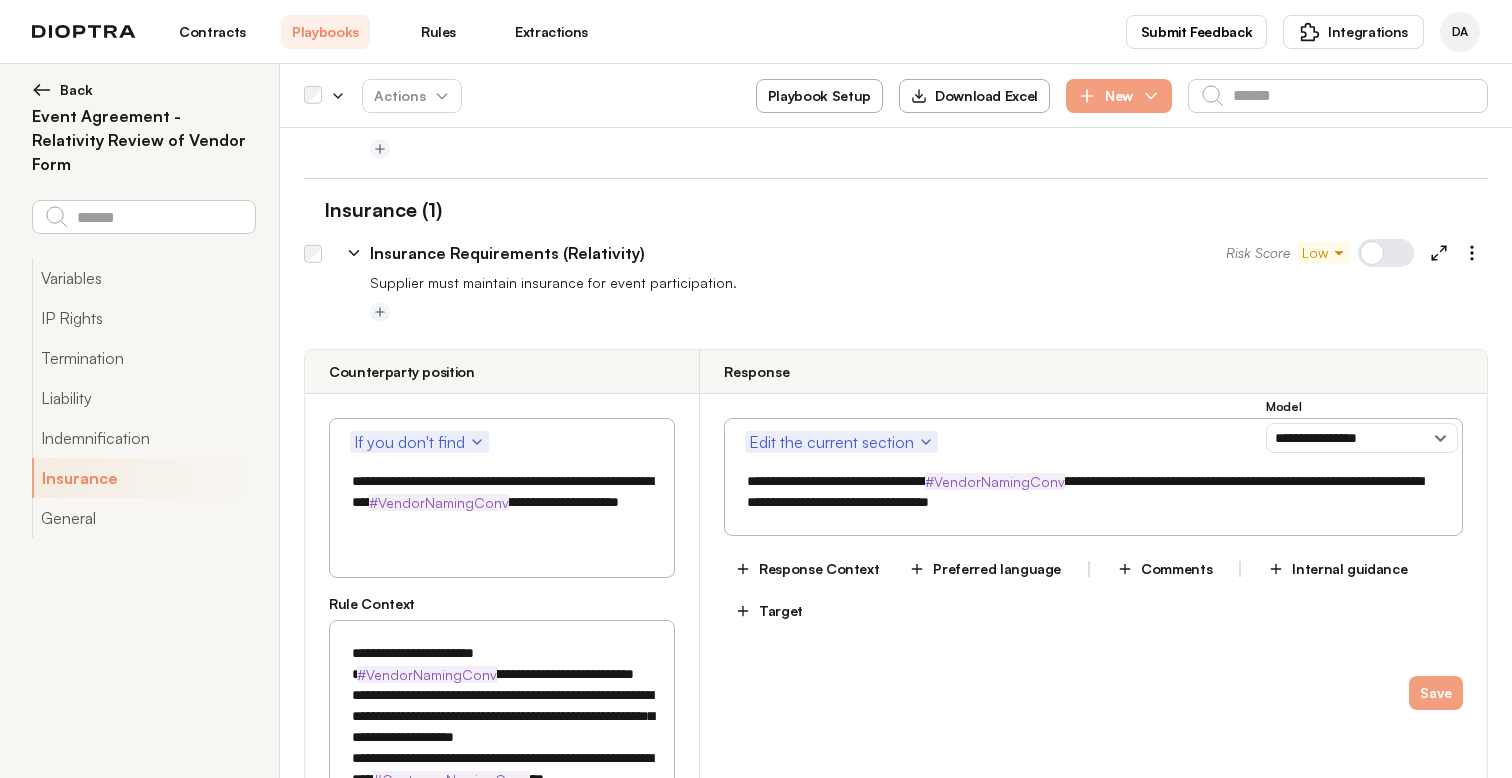 click on "Edit the current section" at bounding box center [841, 442] 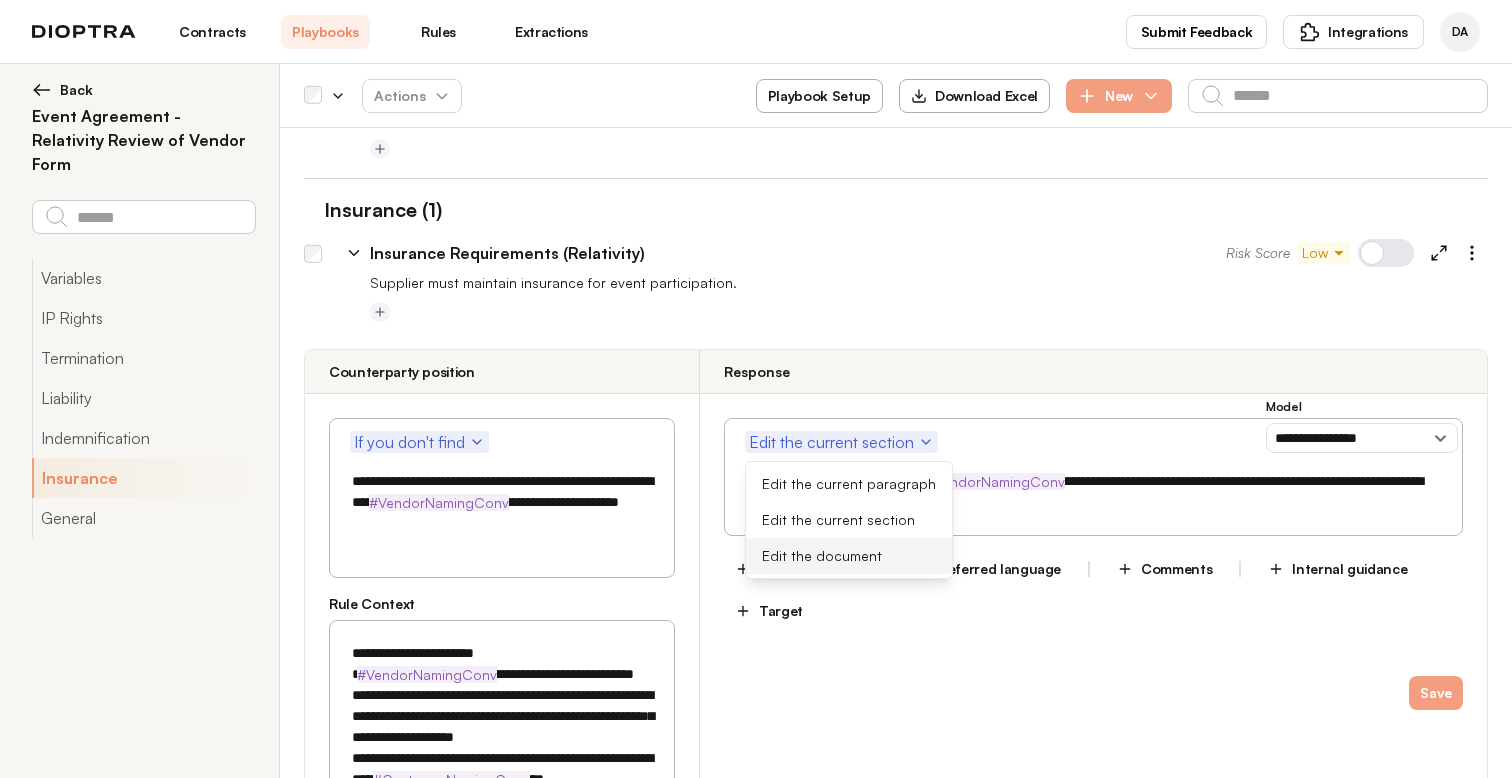 click on "Edit the document" at bounding box center [849, 556] 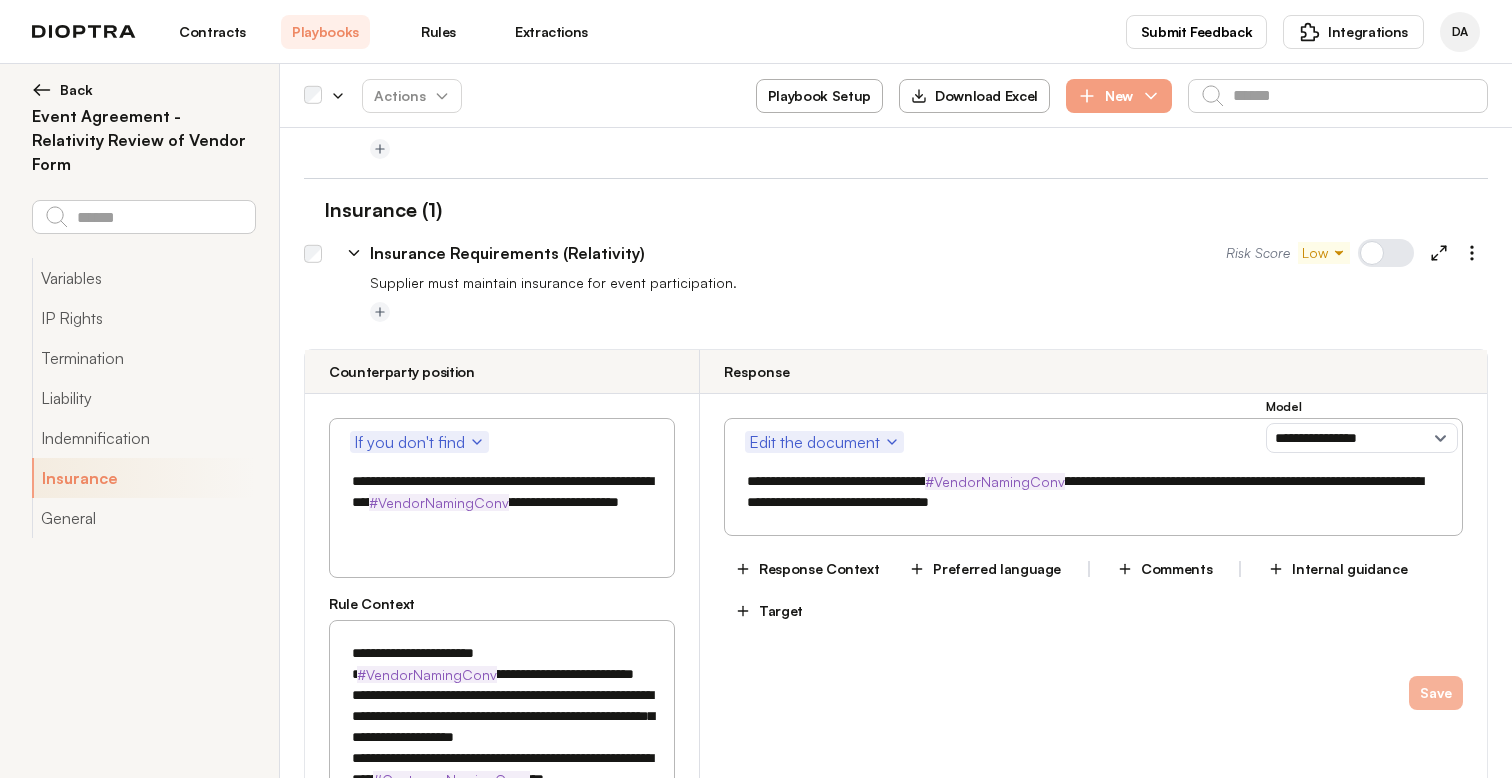 click on "Save" at bounding box center [1436, 693] 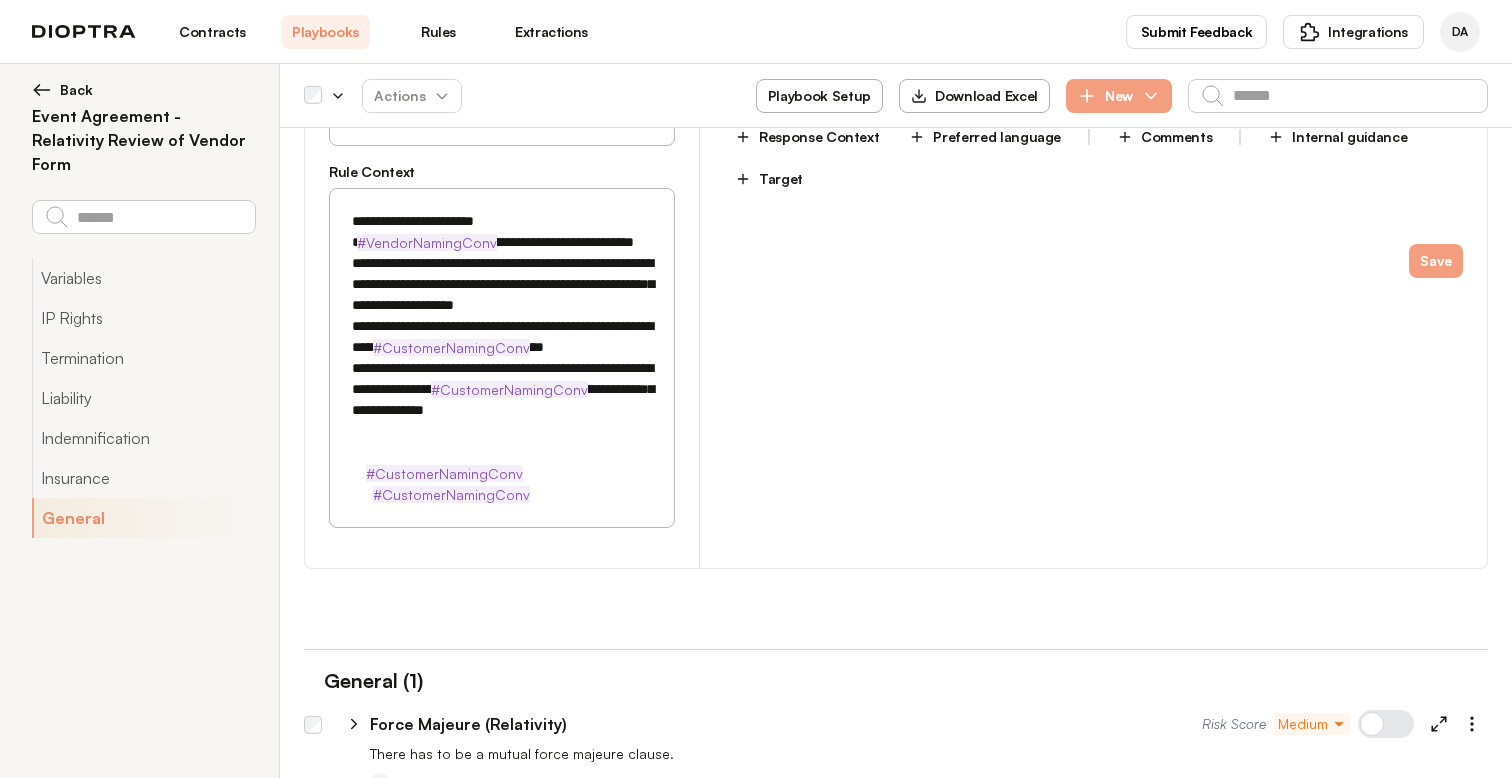scroll, scrollTop: 3245, scrollLeft: 0, axis: vertical 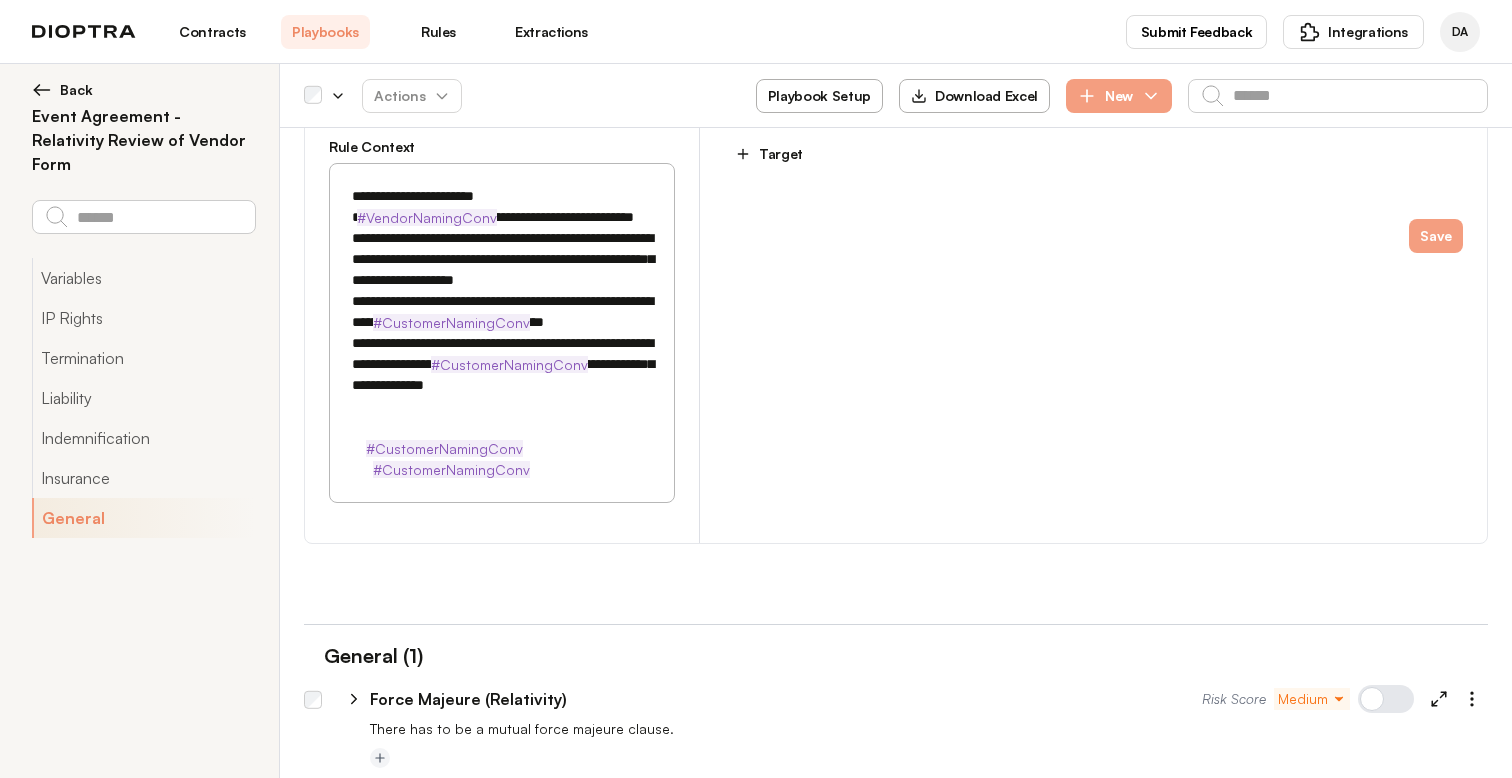 click 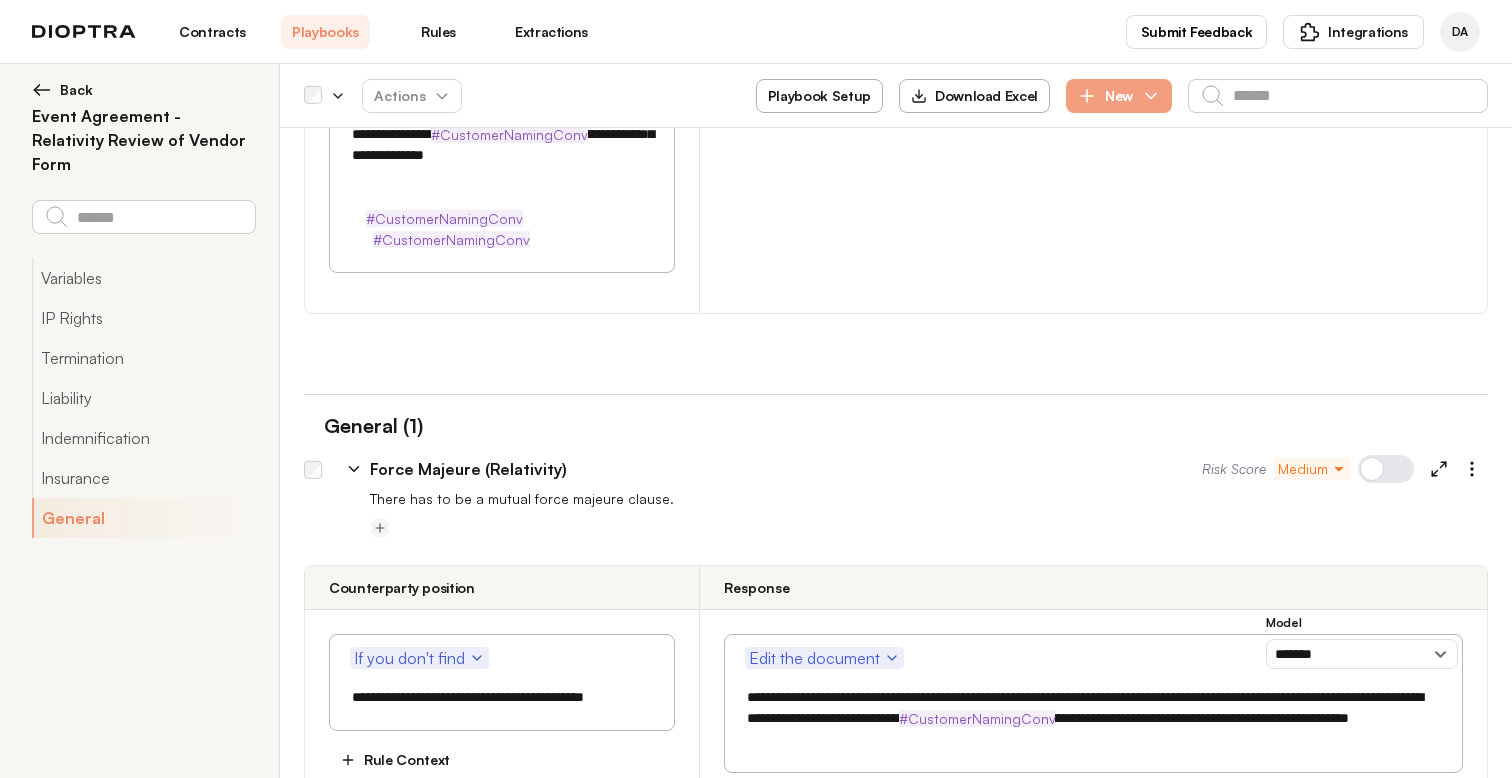 scroll, scrollTop: 3558, scrollLeft: 0, axis: vertical 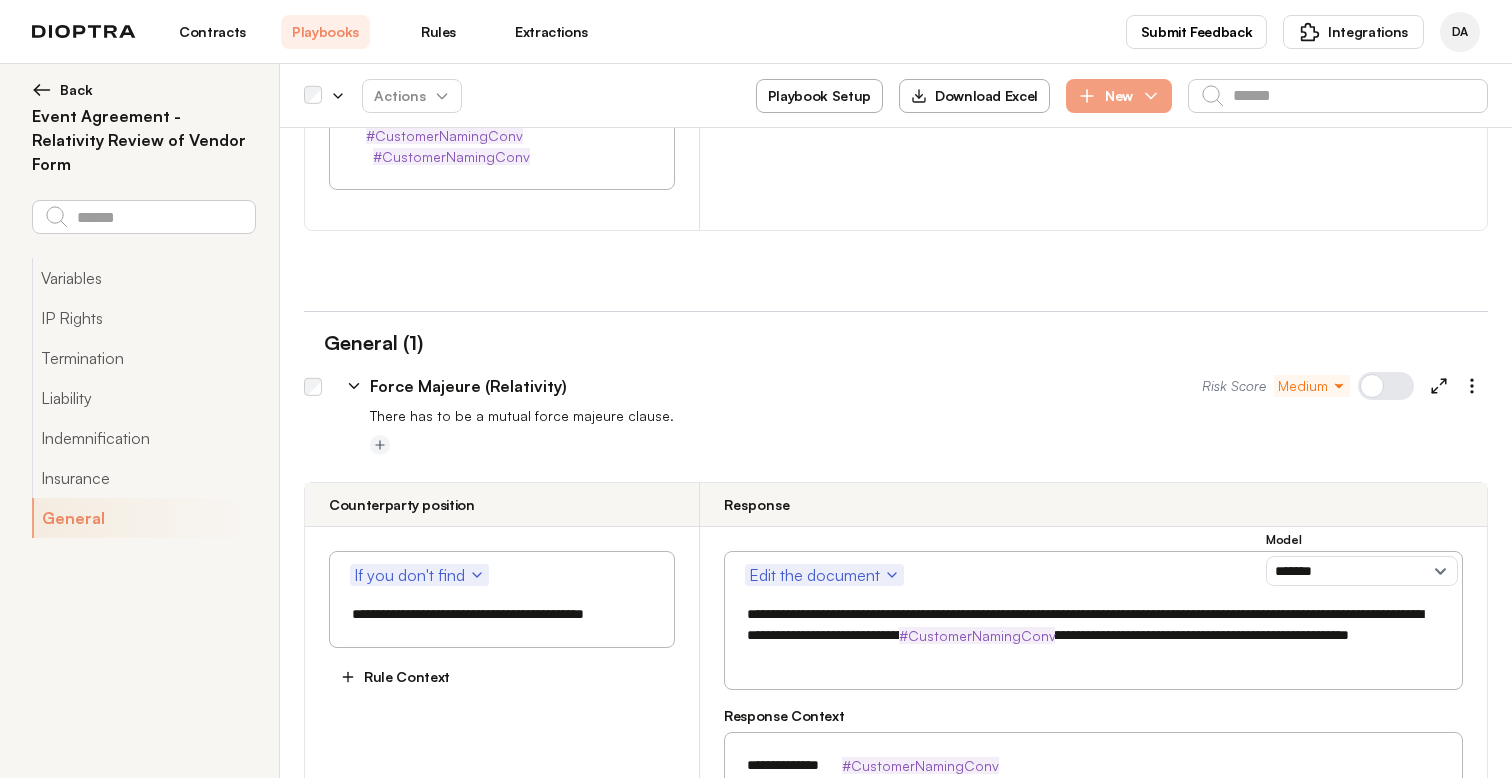 drag, startPoint x: 902, startPoint y: 596, endPoint x: 697, endPoint y: 558, distance: 208.4922 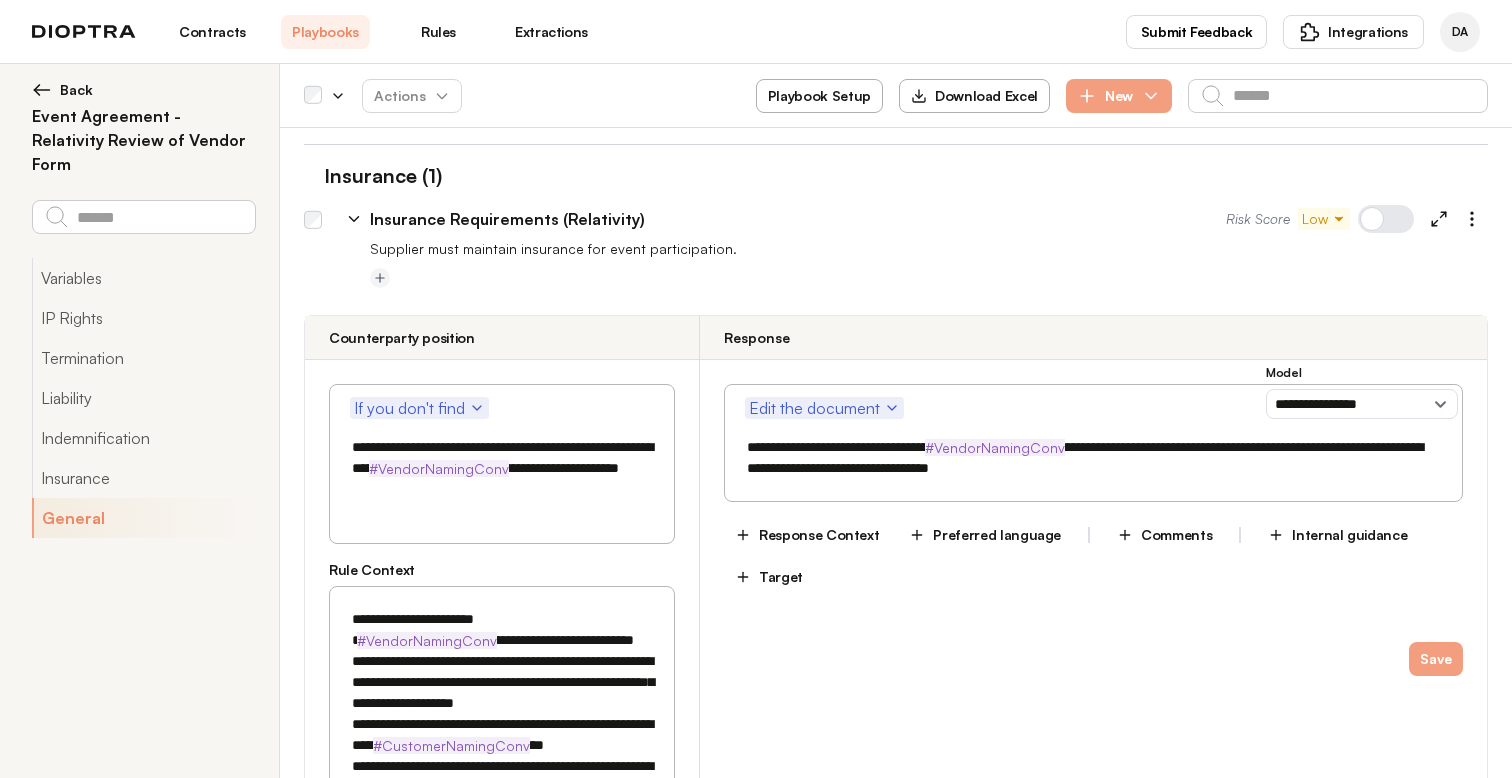 type on "*" 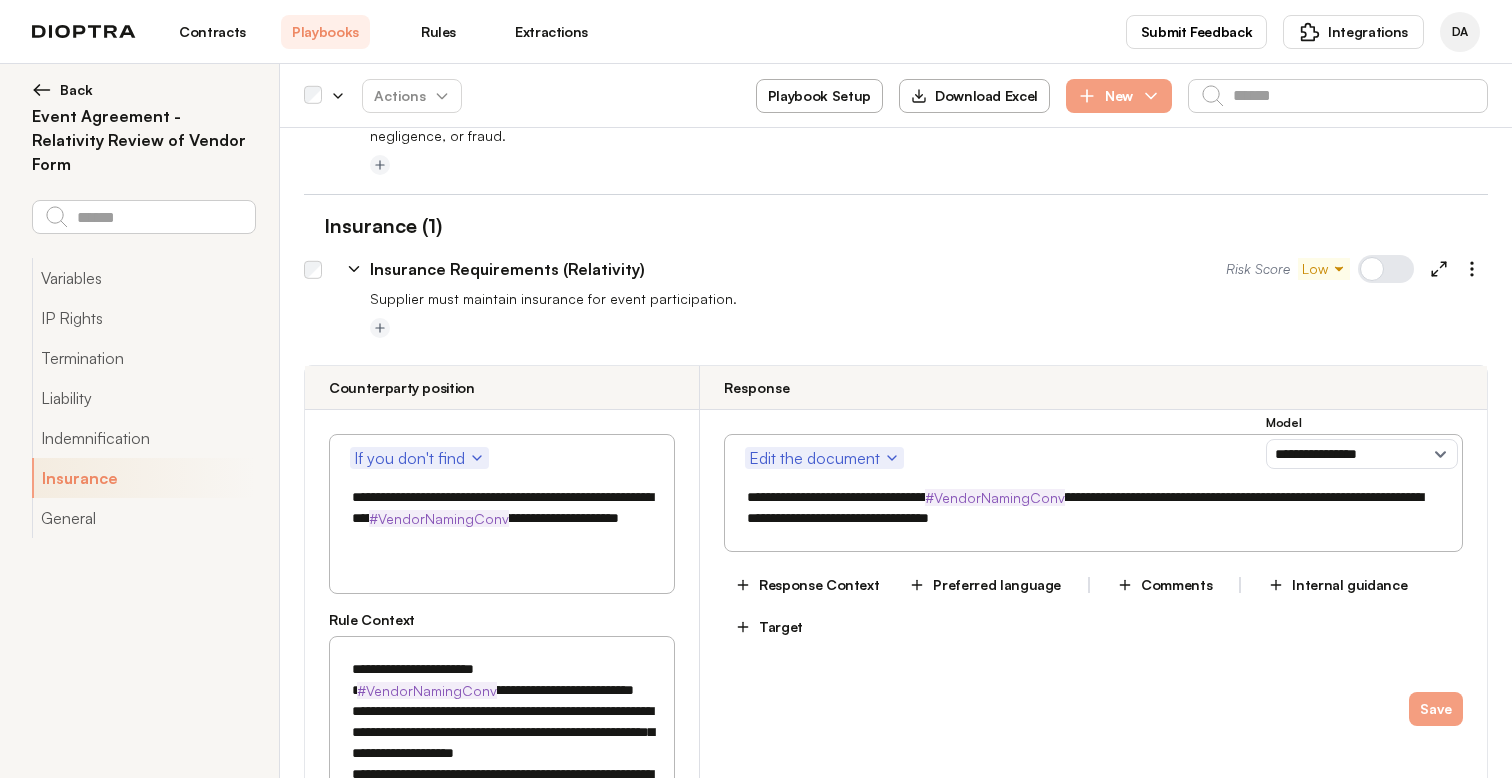 scroll, scrollTop: 2786, scrollLeft: 0, axis: vertical 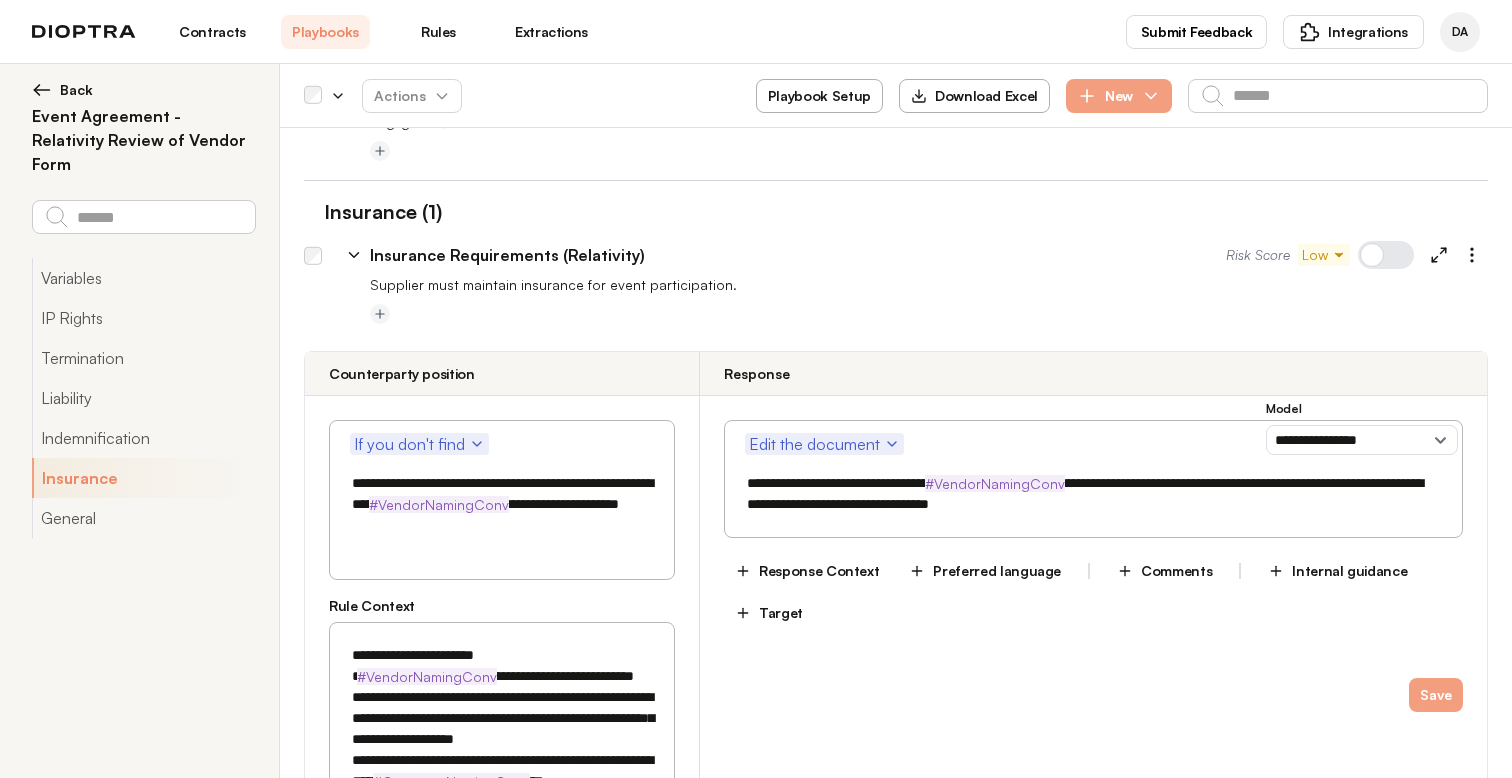 click on "**********" at bounding box center [1093, 494] 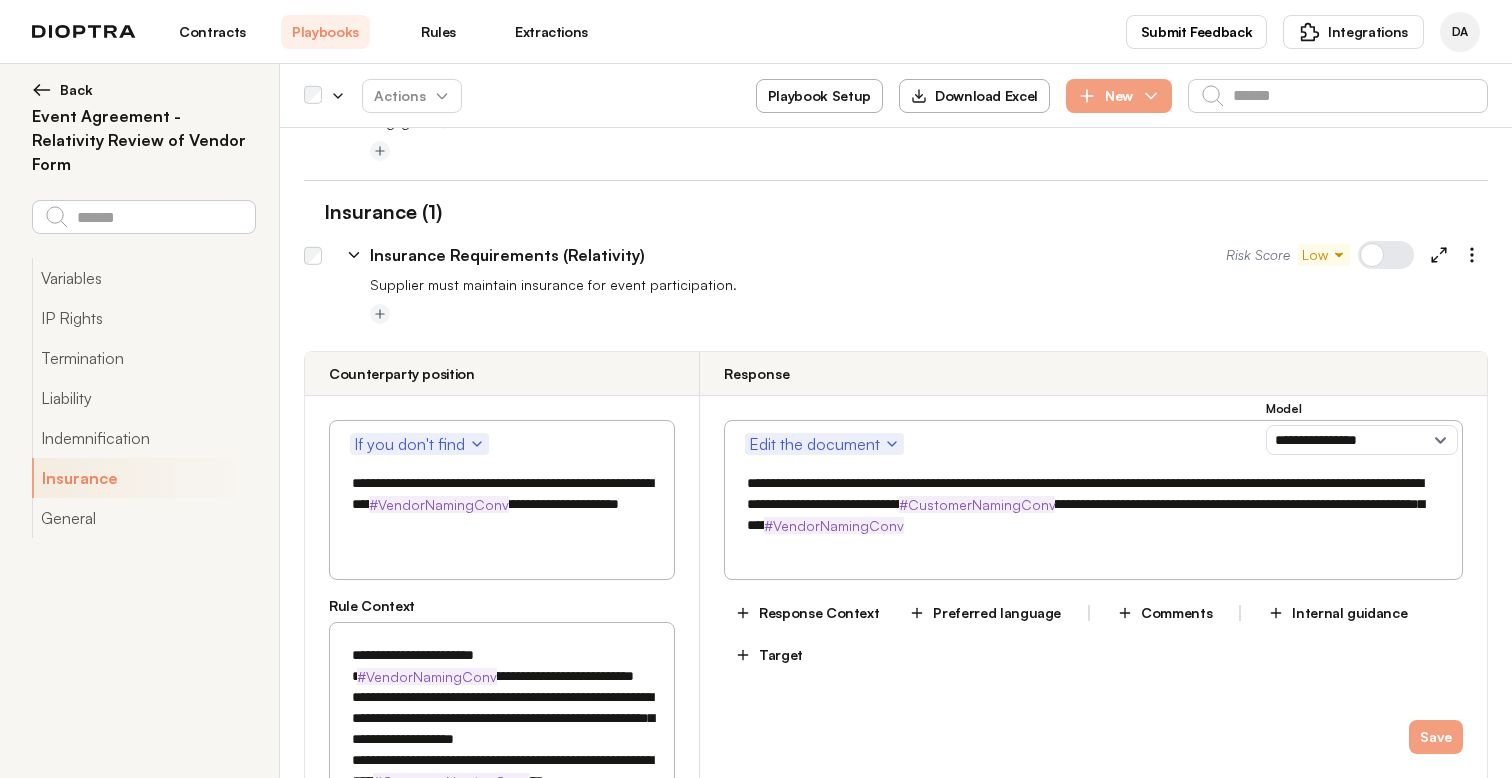 scroll, scrollTop: 2852, scrollLeft: 0, axis: vertical 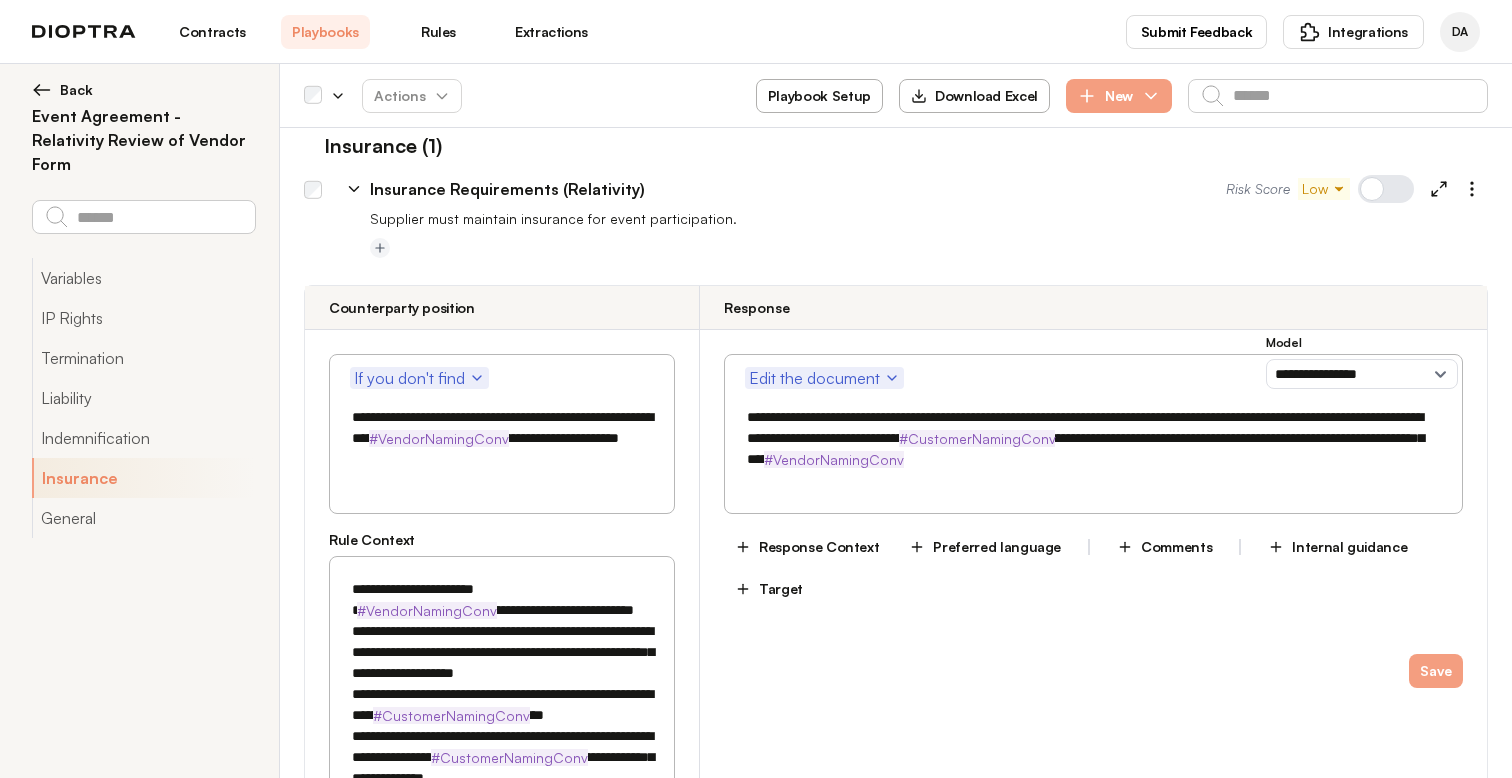 click on "**********" at bounding box center (1093, 438) 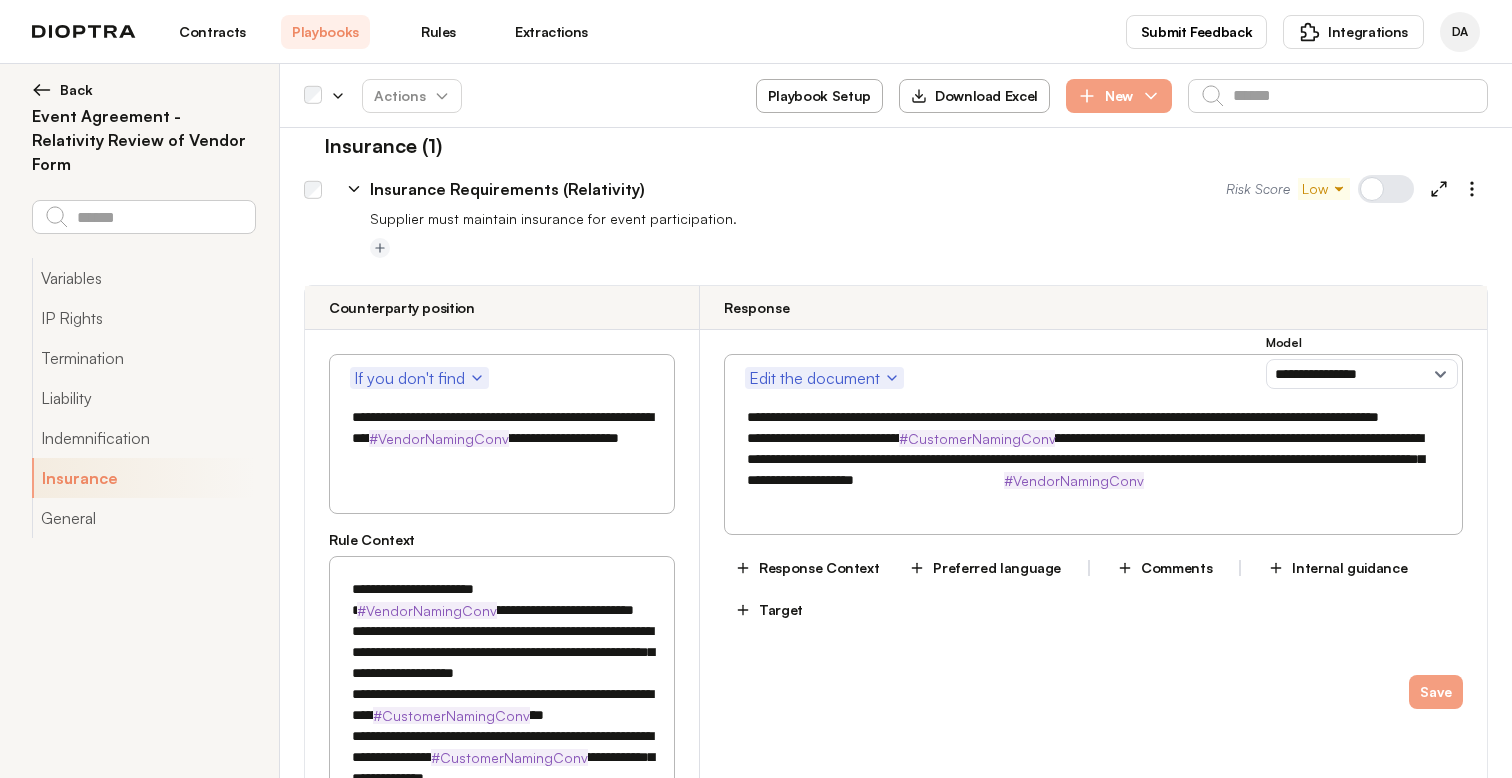 click on "**********" at bounding box center [1093, 459] 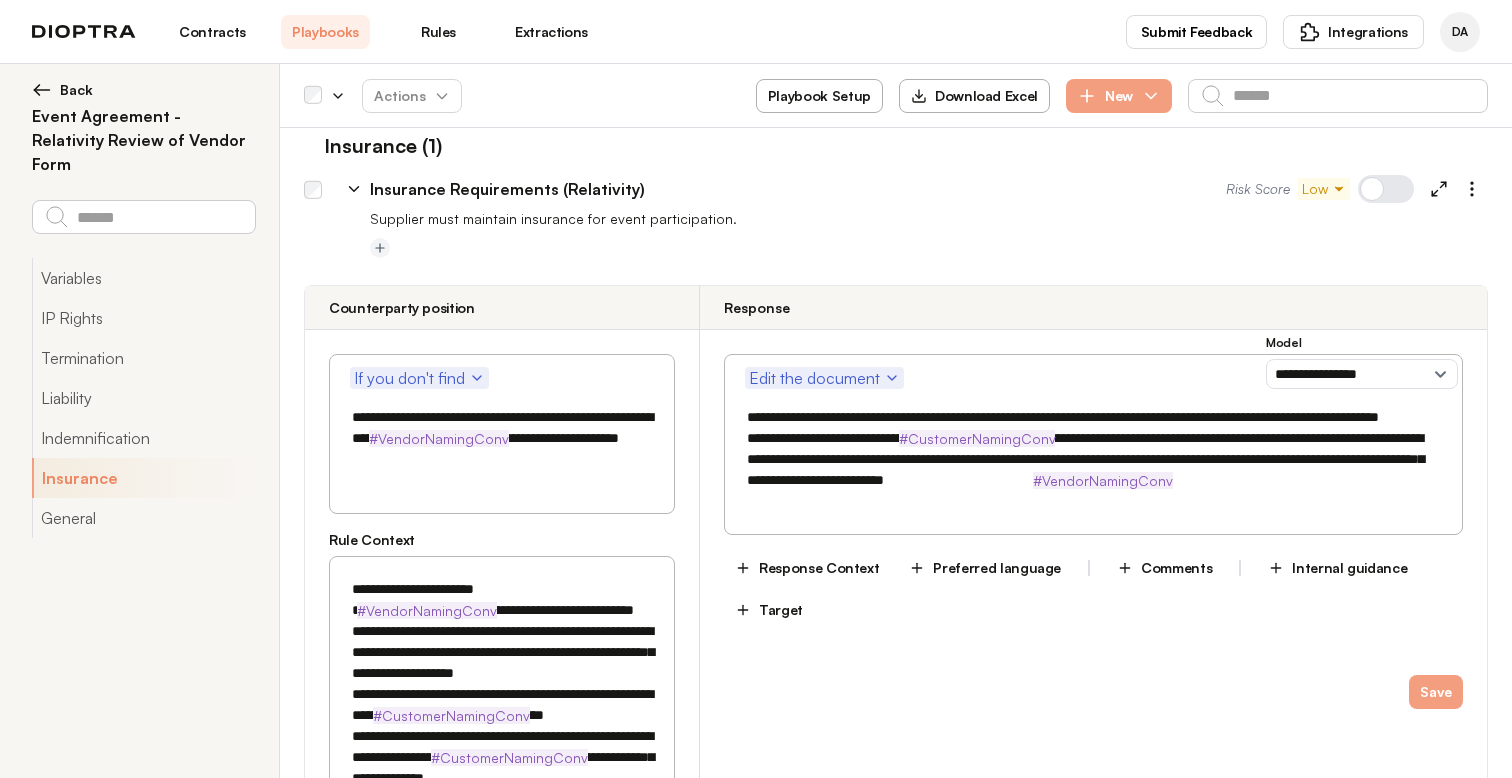 drag, startPoint x: 503, startPoint y: 569, endPoint x: 334, endPoint y: 568, distance: 169.00296 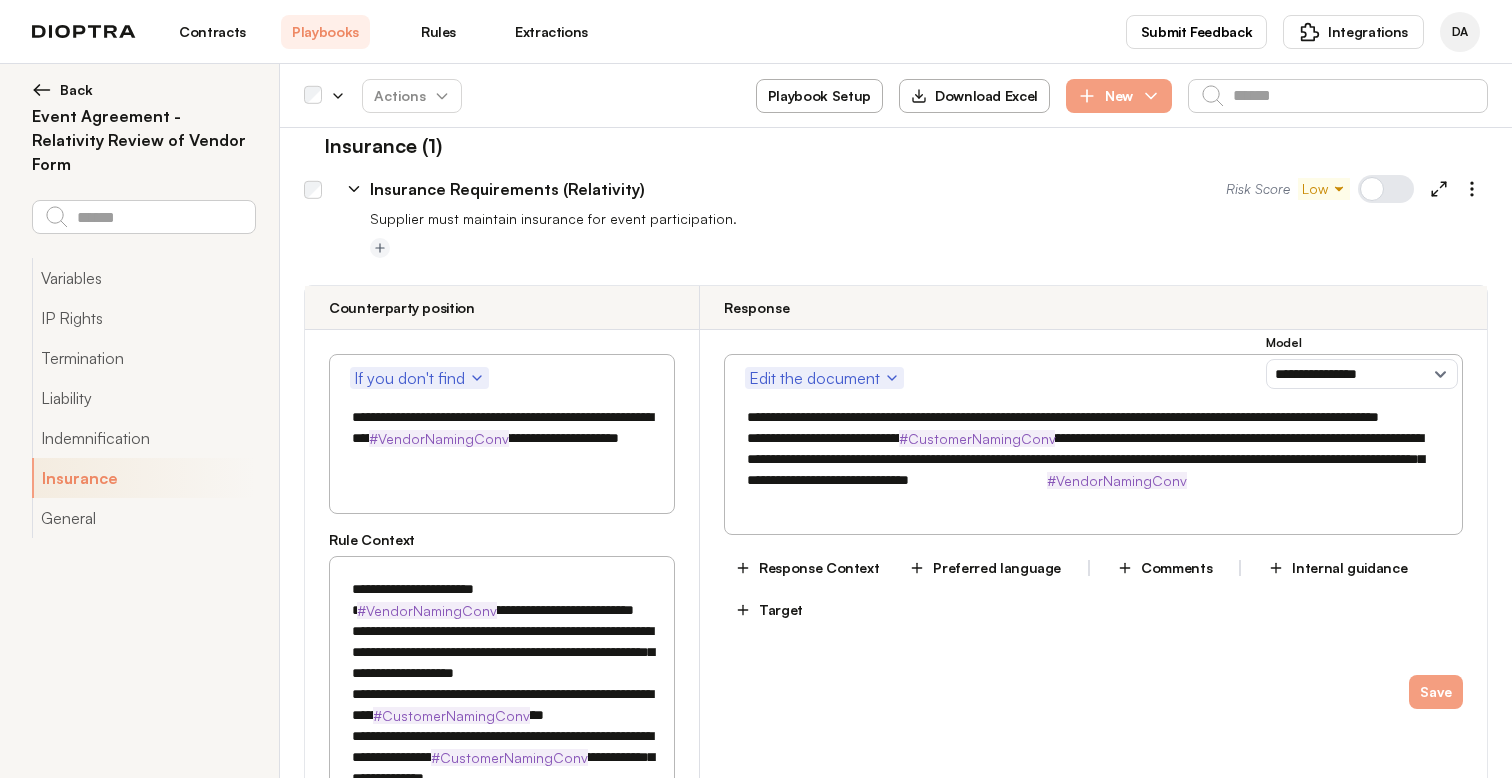 paste on "**********" 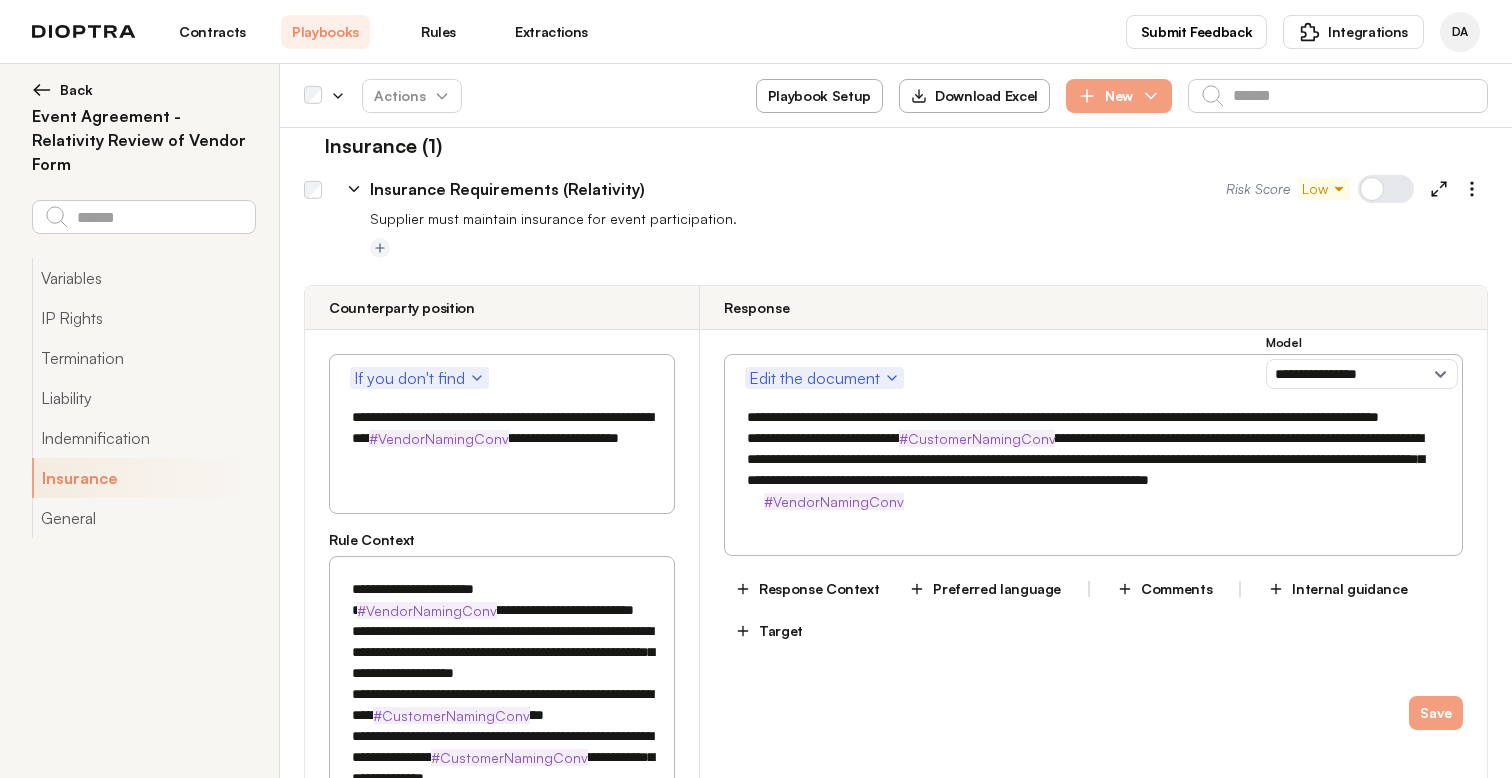 type on "**********" 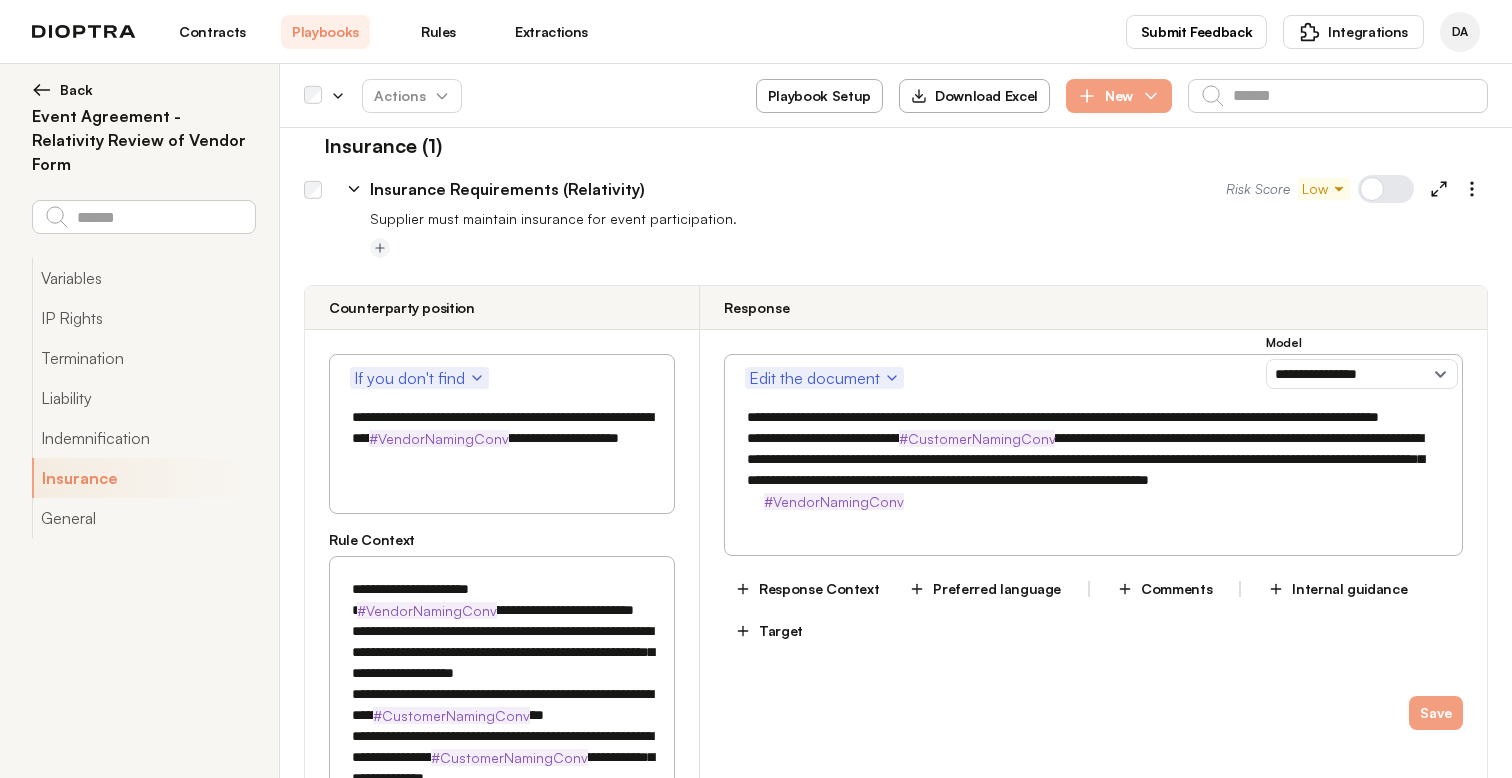 drag, startPoint x: 513, startPoint y: 566, endPoint x: 311, endPoint y: 566, distance: 202 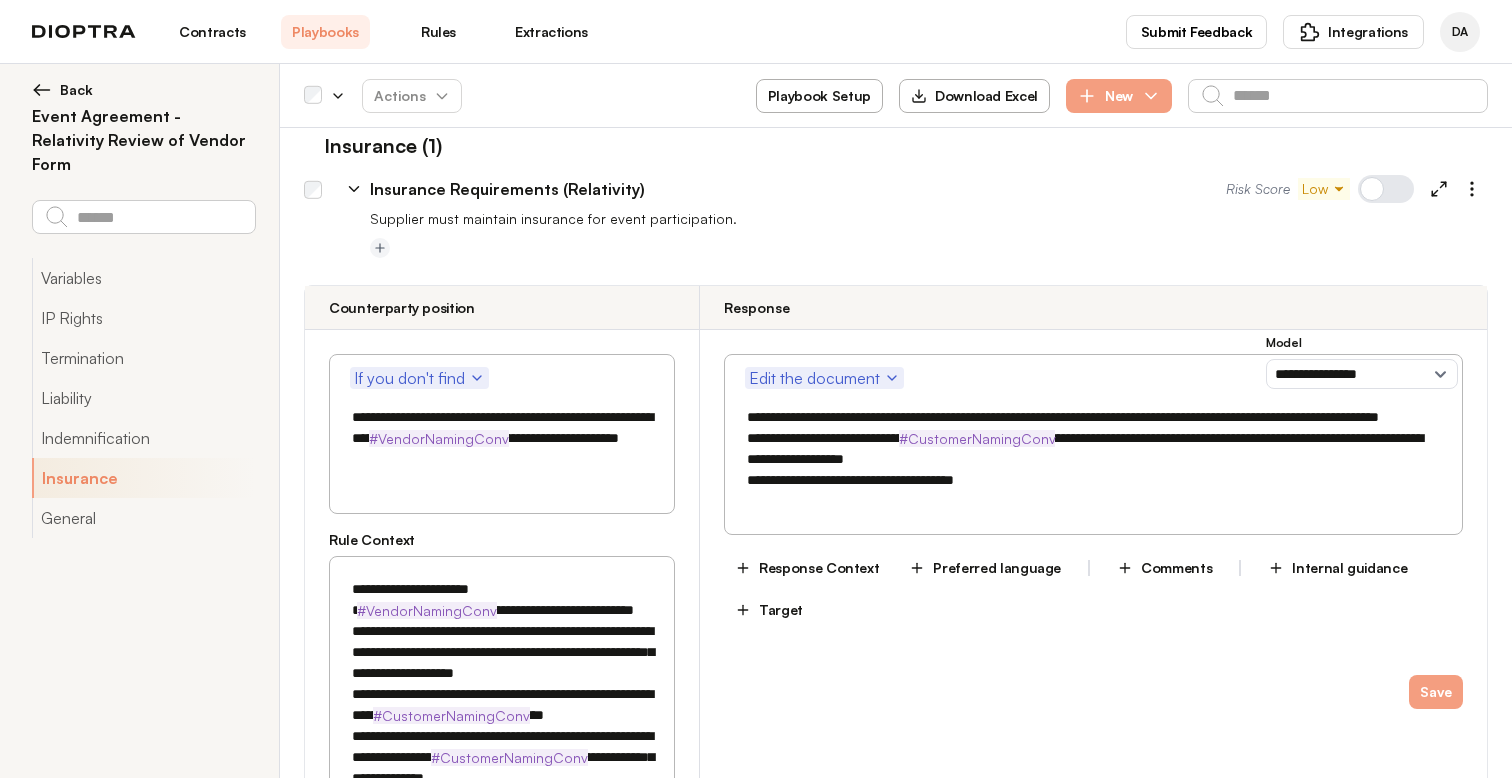 click on "**********" at bounding box center (1093, 459) 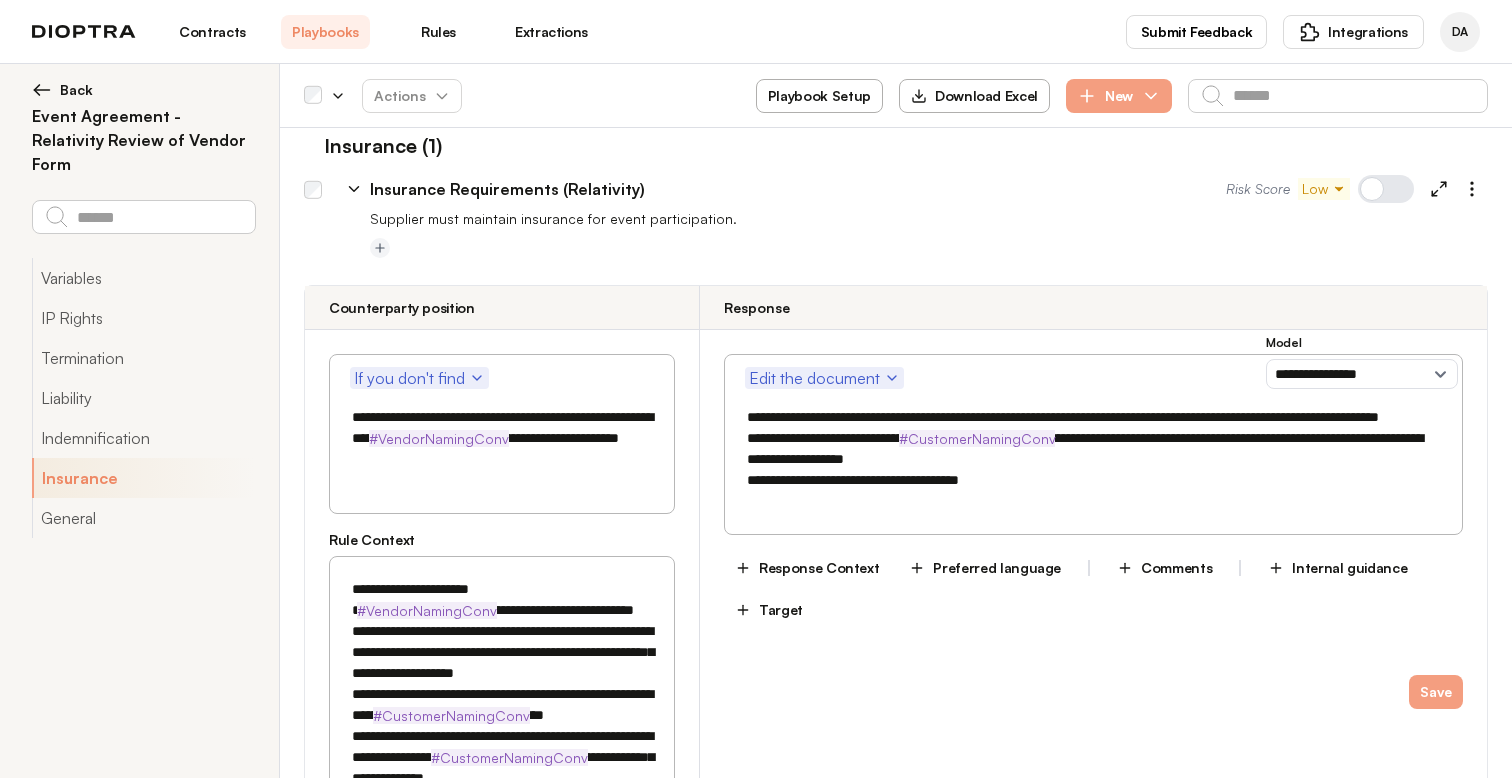 click on "**********" at bounding box center (1093, 459) 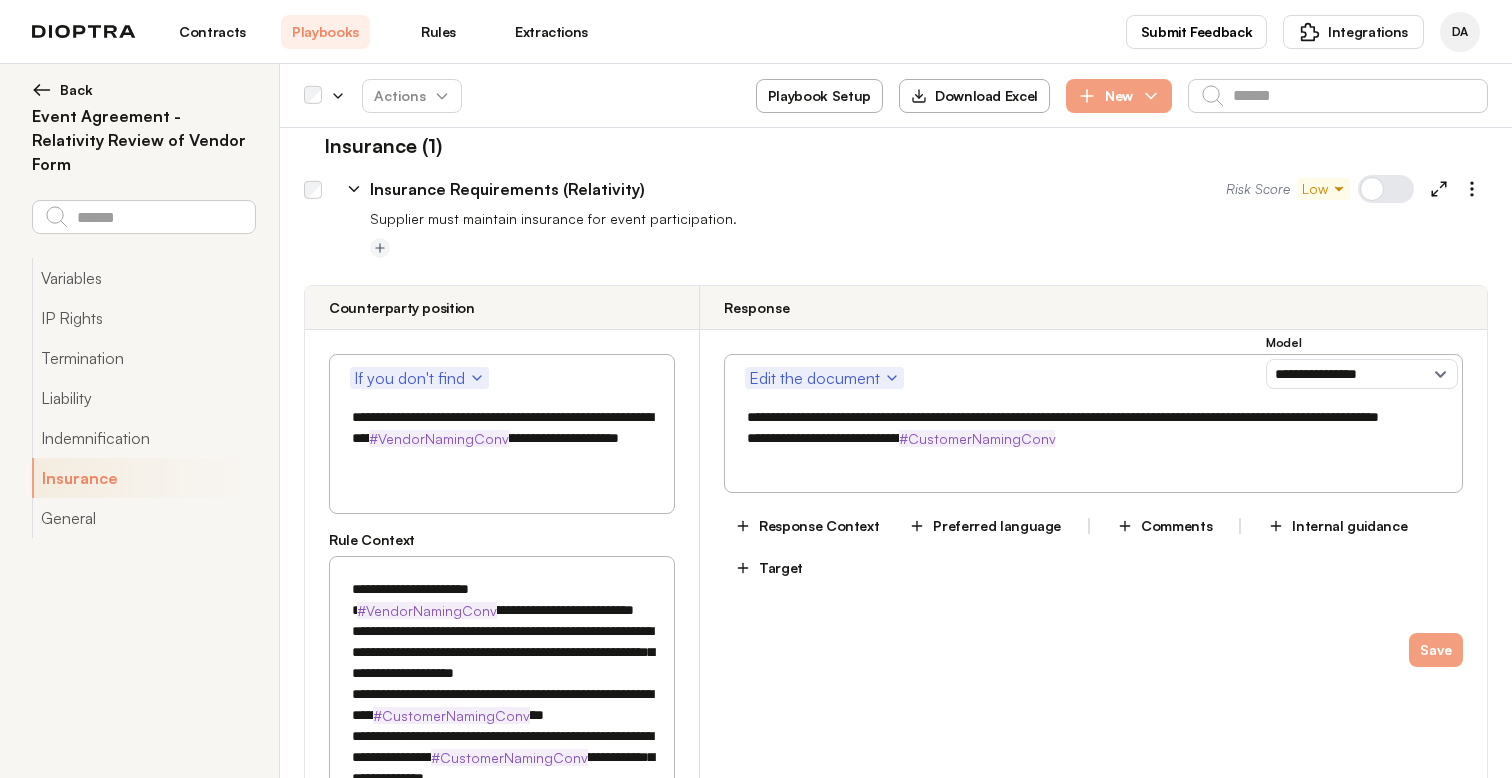 paste on "**********" 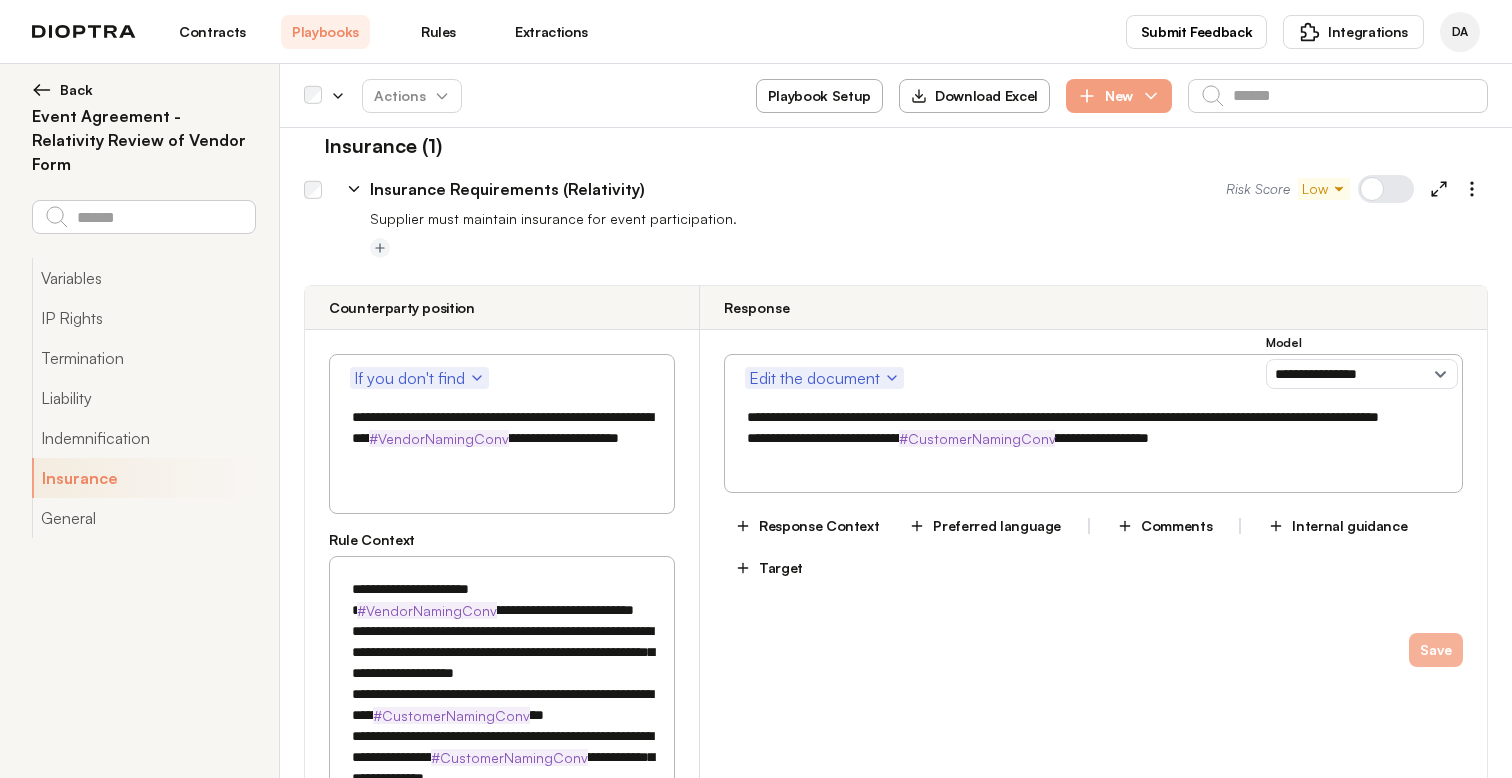 type on "**********" 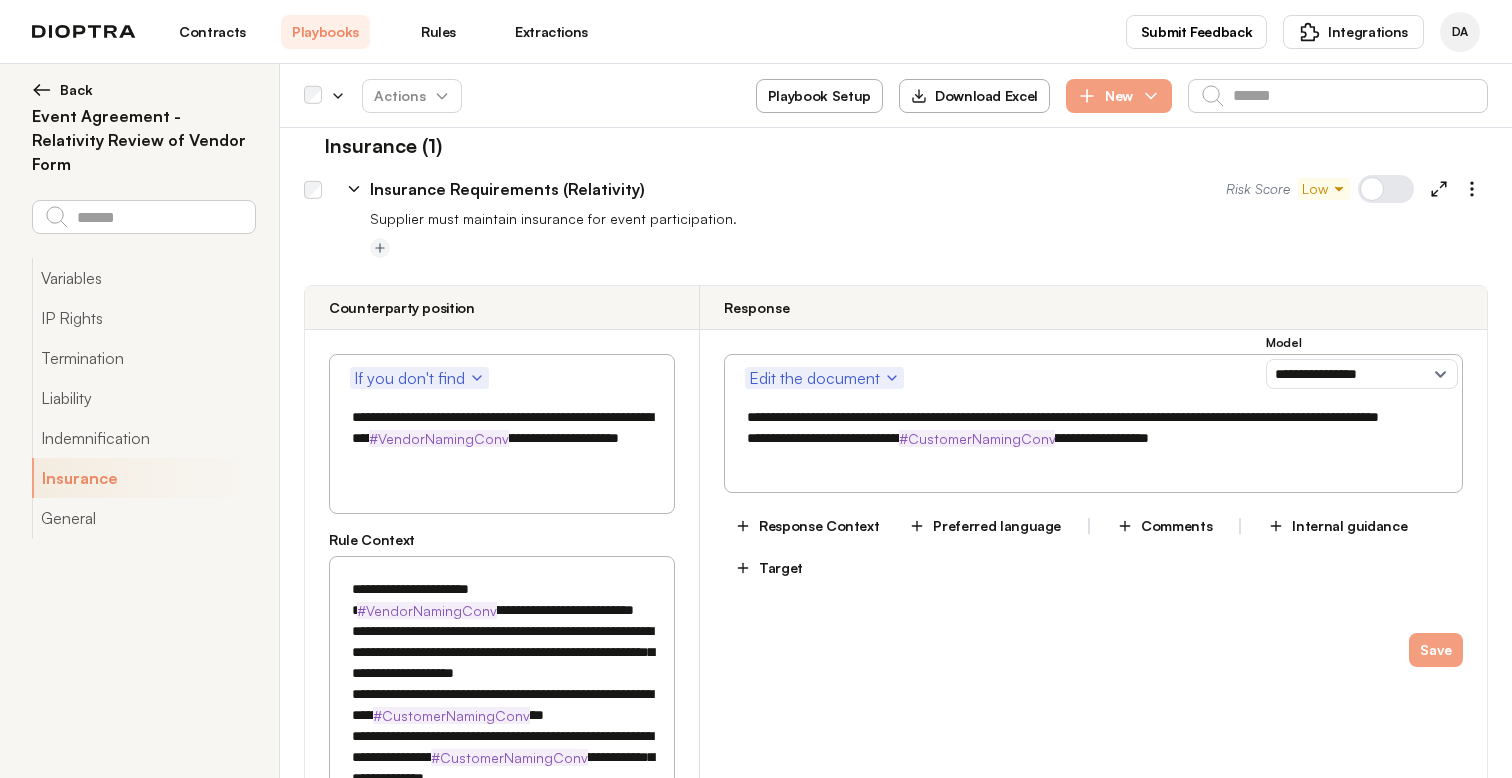 click 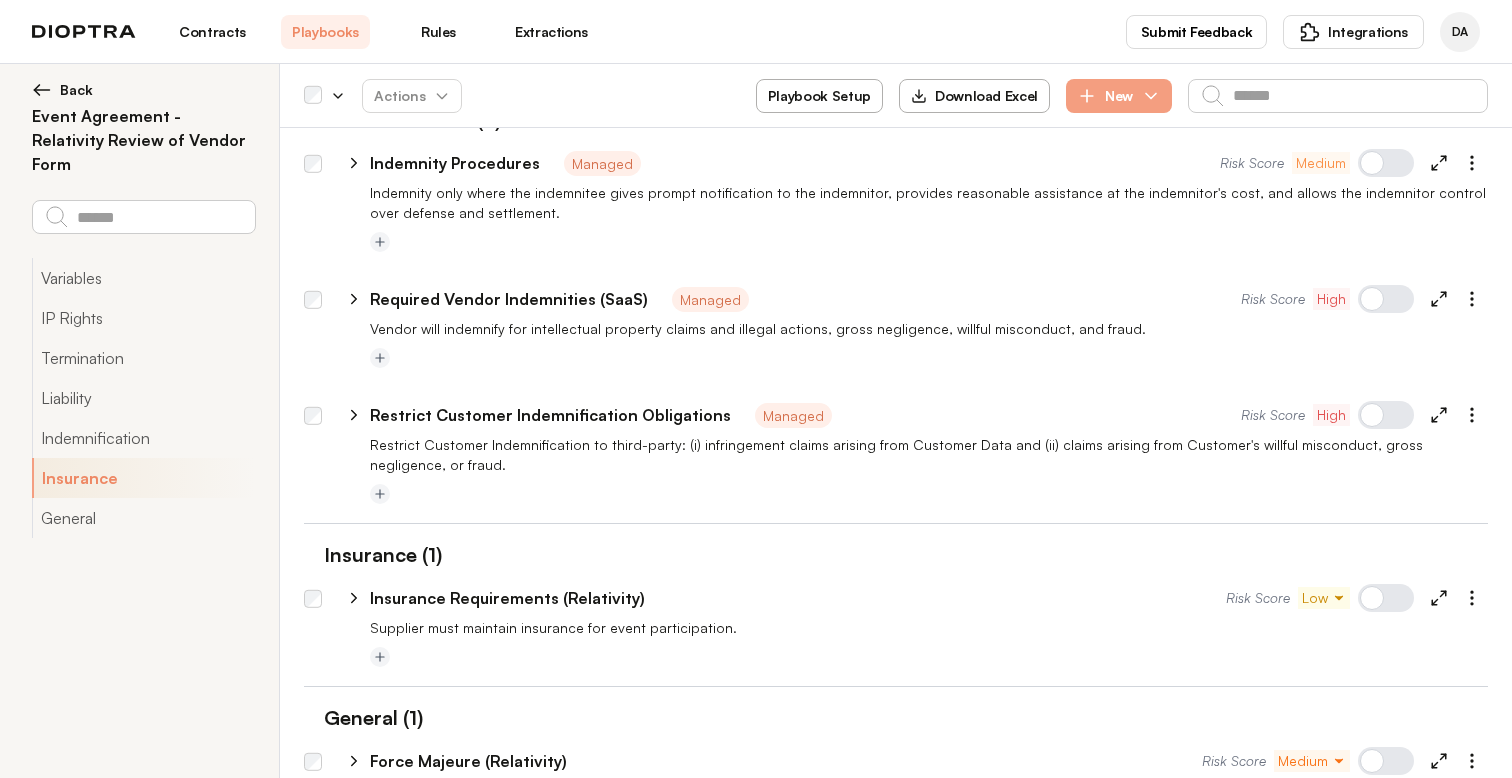 scroll, scrollTop: 2414, scrollLeft: 0, axis: vertical 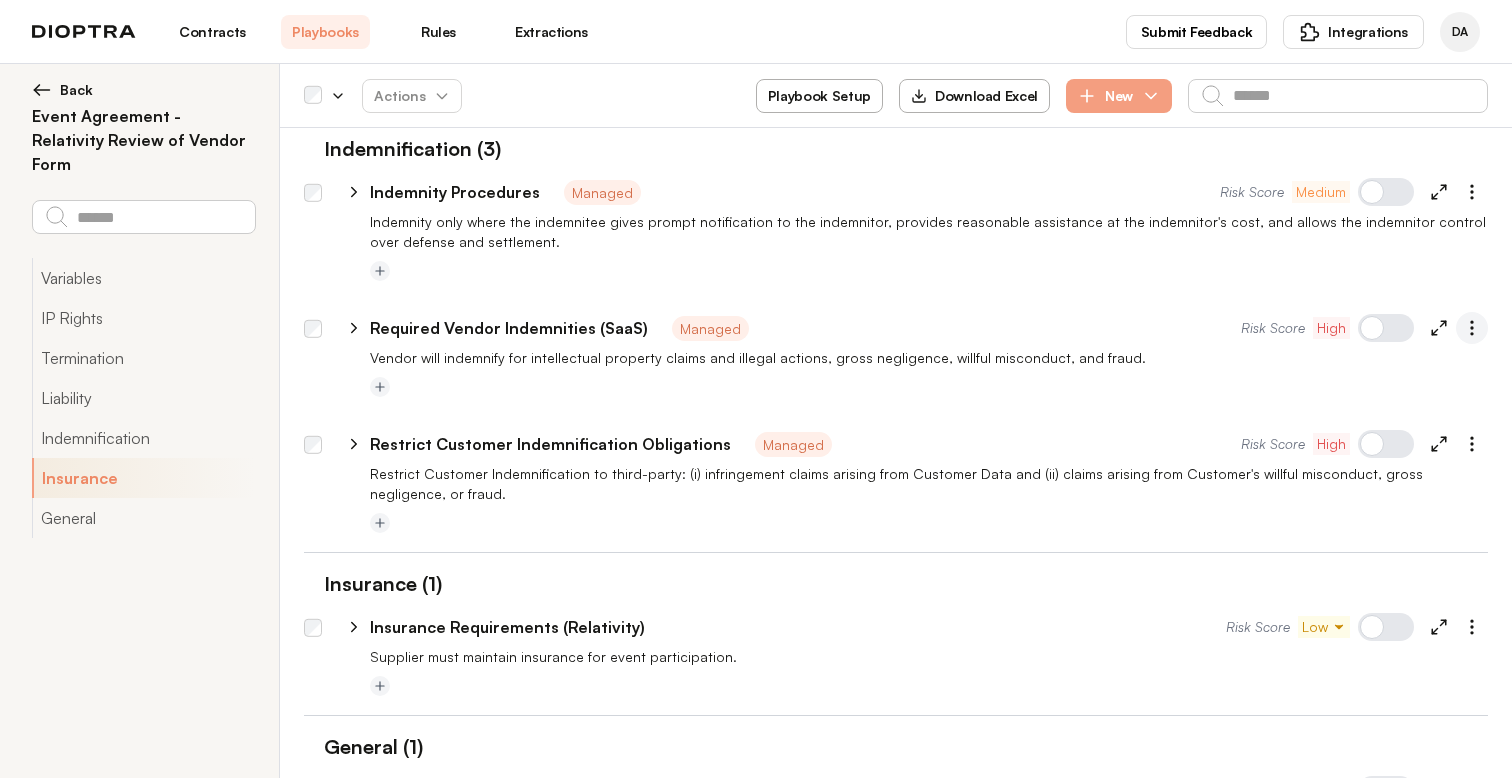 click 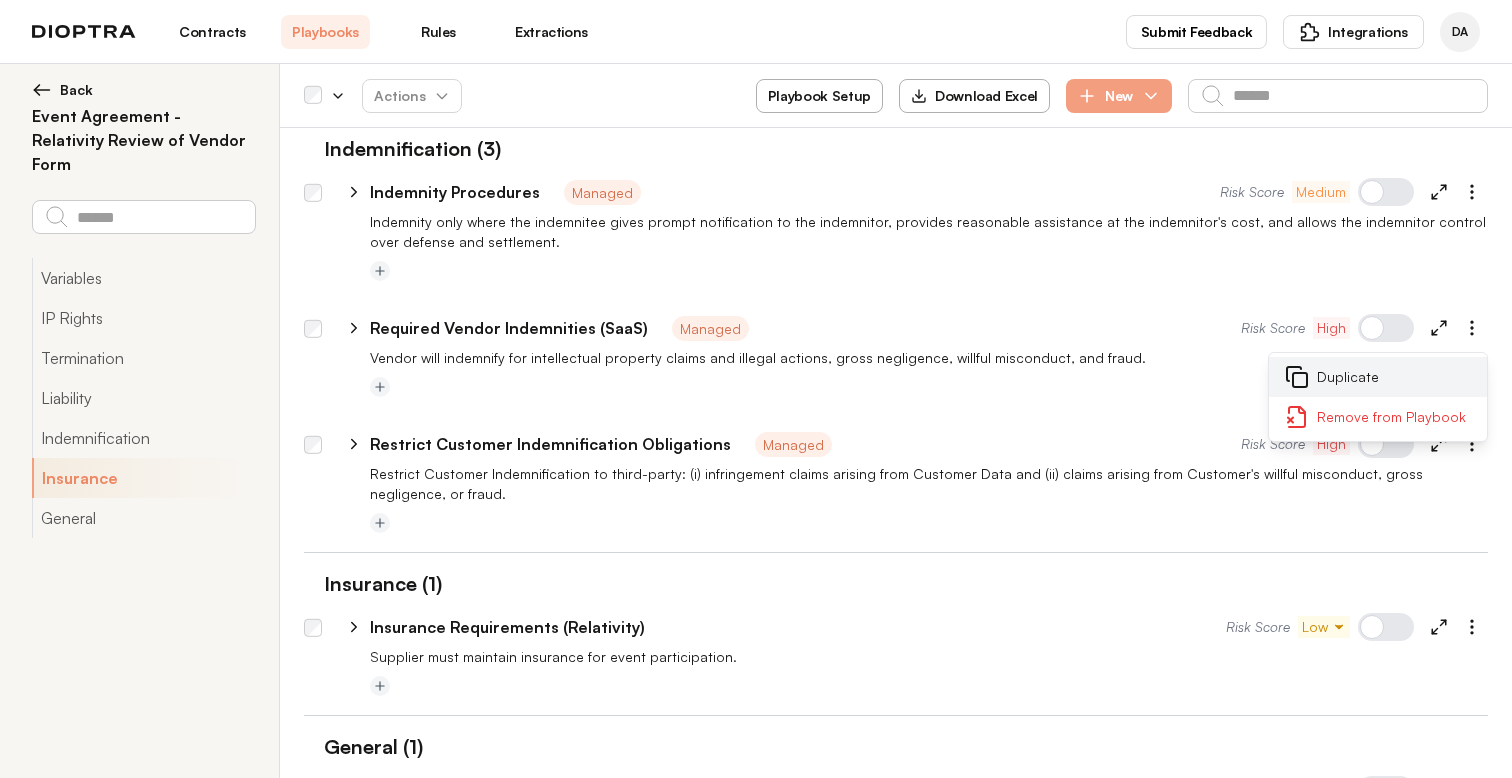 click on "Duplicate" at bounding box center [1378, 377] 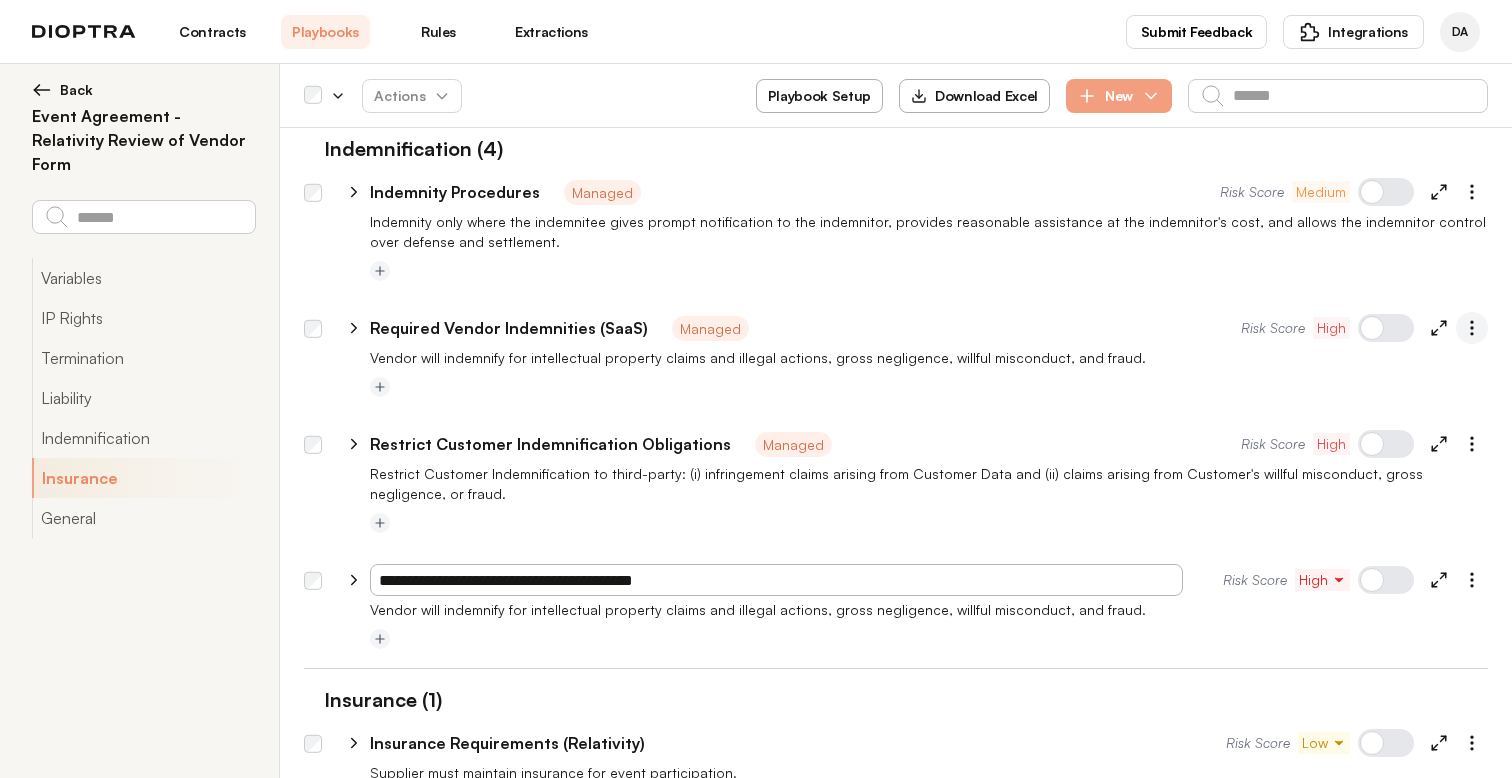 click 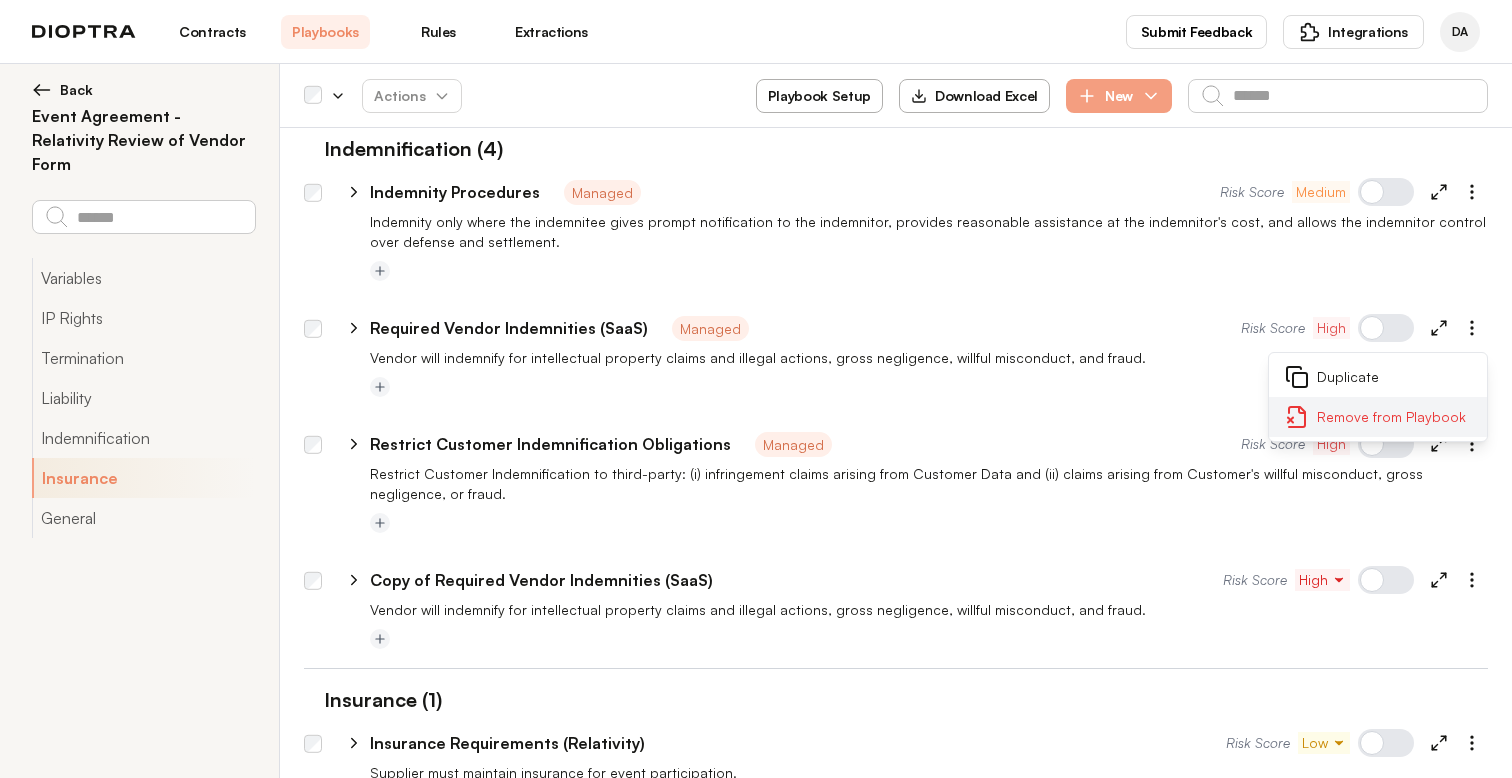 click on "Remove from Playbook" at bounding box center (1378, 417) 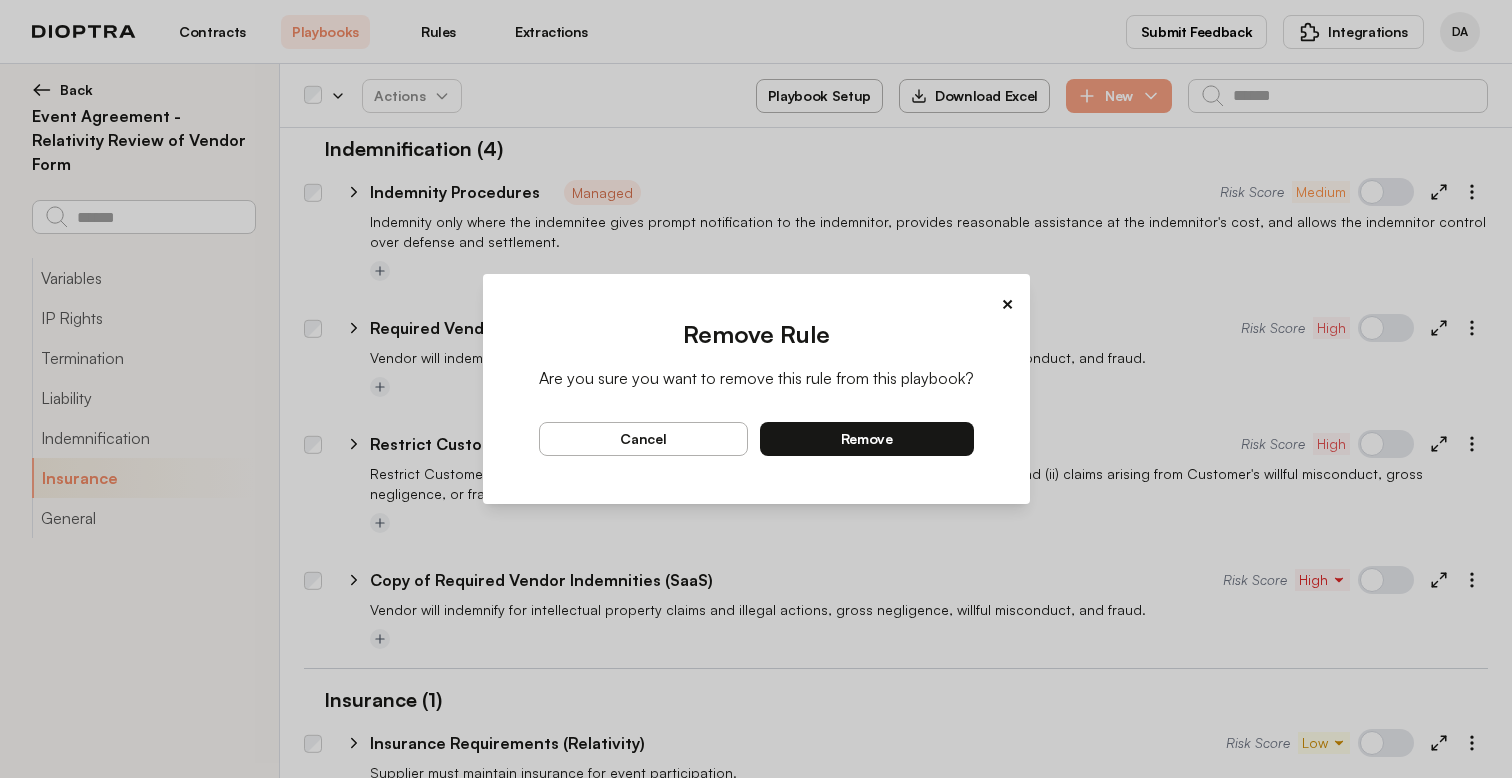 click on "remove" at bounding box center [867, 439] 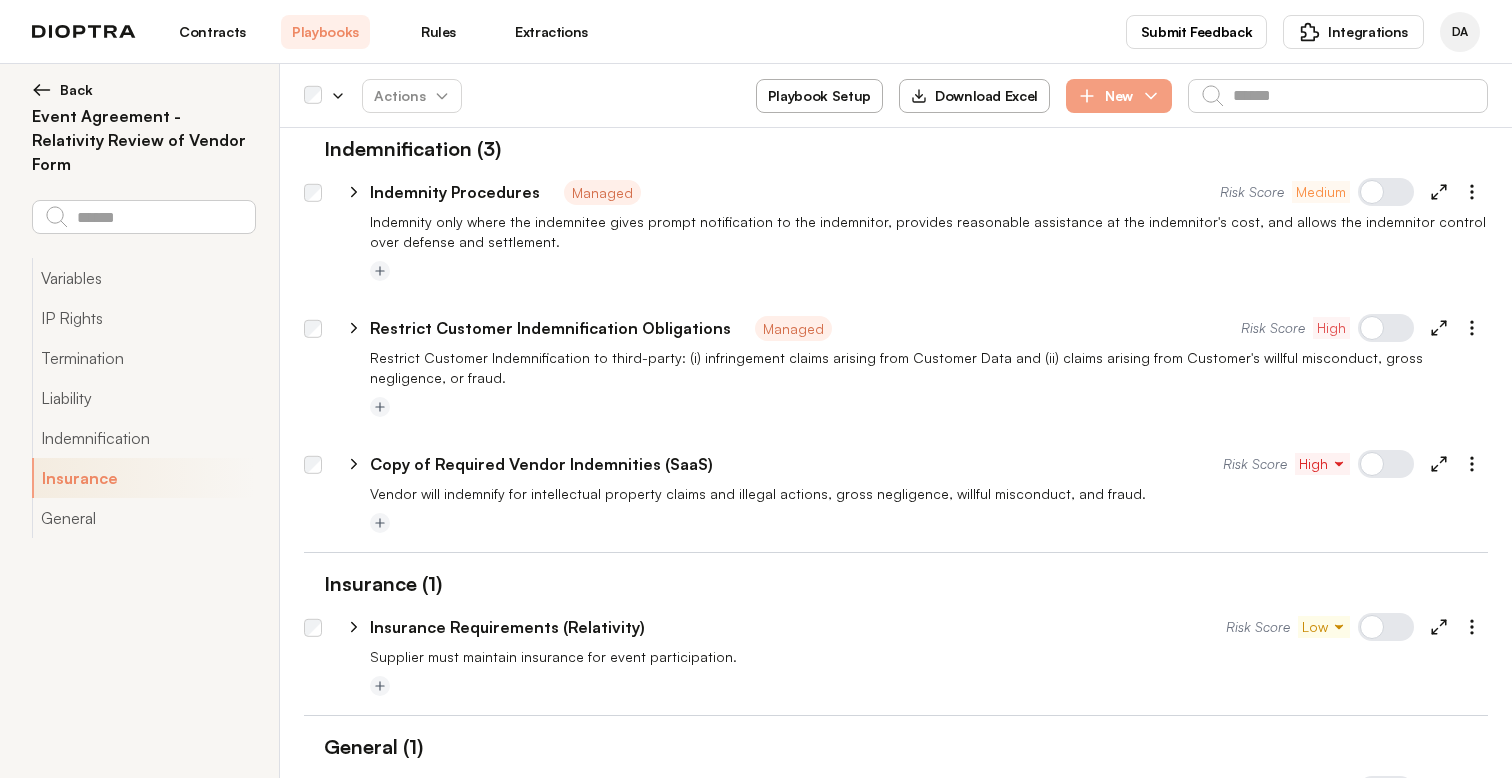 scroll, scrollTop: 2439, scrollLeft: 0, axis: vertical 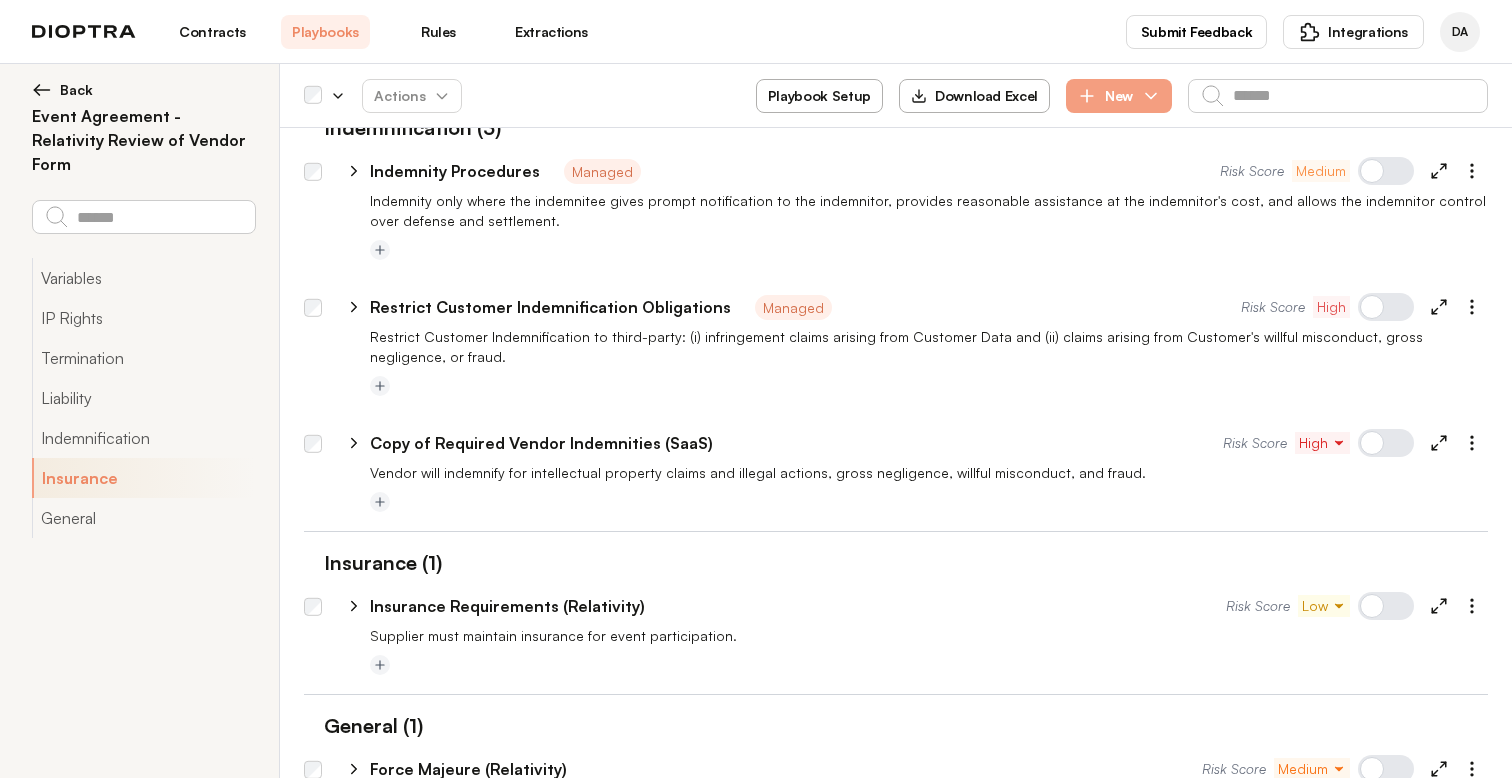 type on "*" 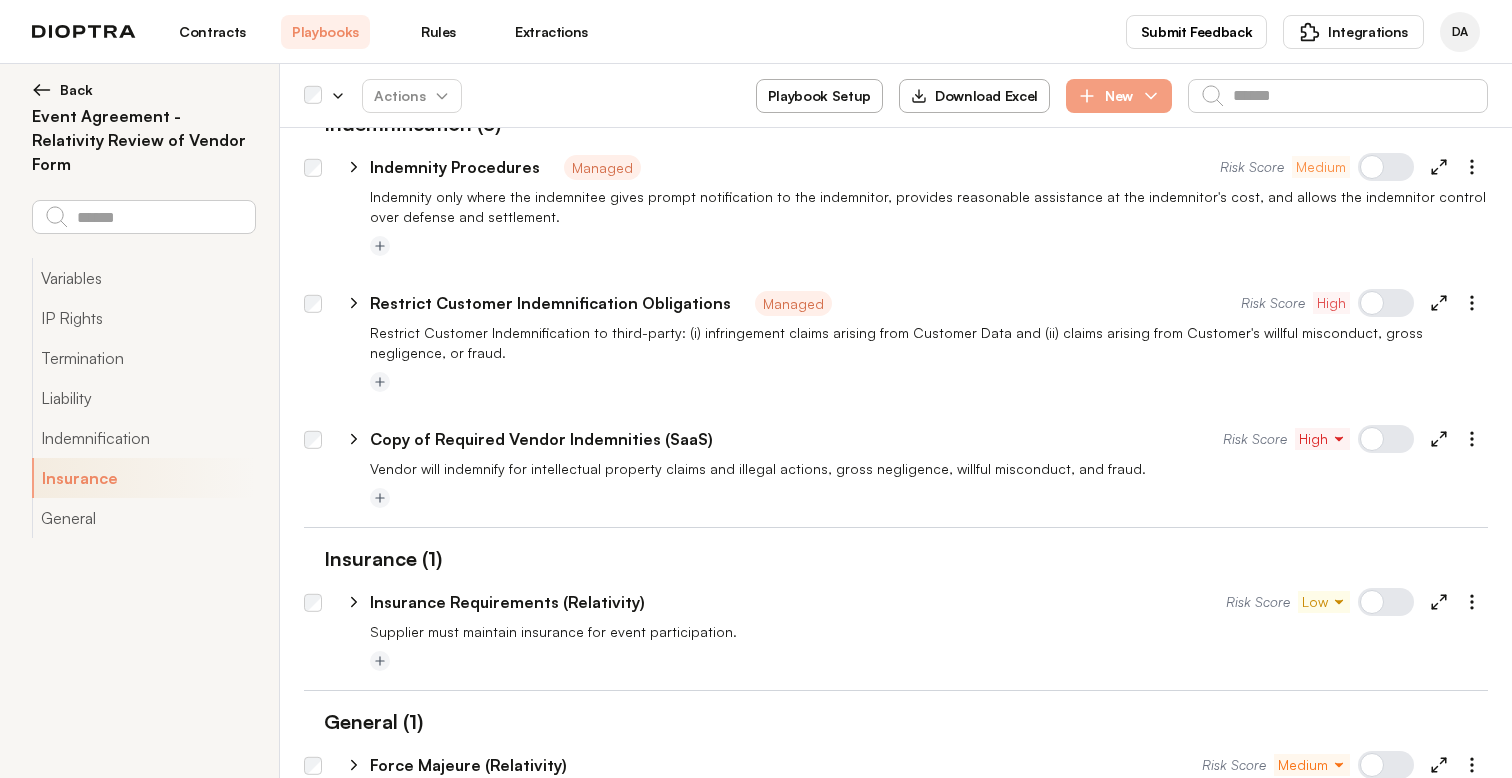 click on "Copy of Required Vendor Indemnities (SaaS)" at bounding box center [541, 439] 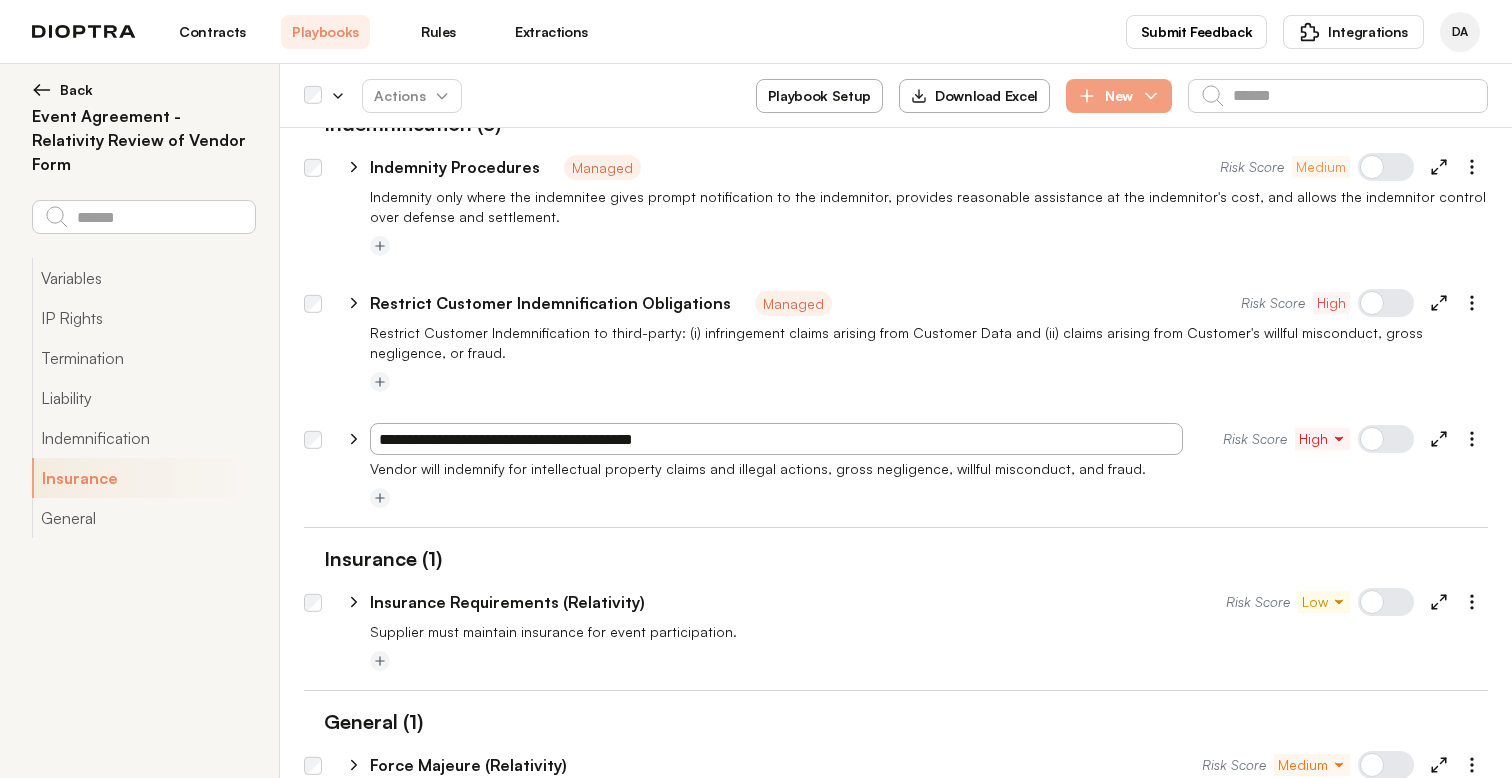 click on "**********" at bounding box center (776, 439) 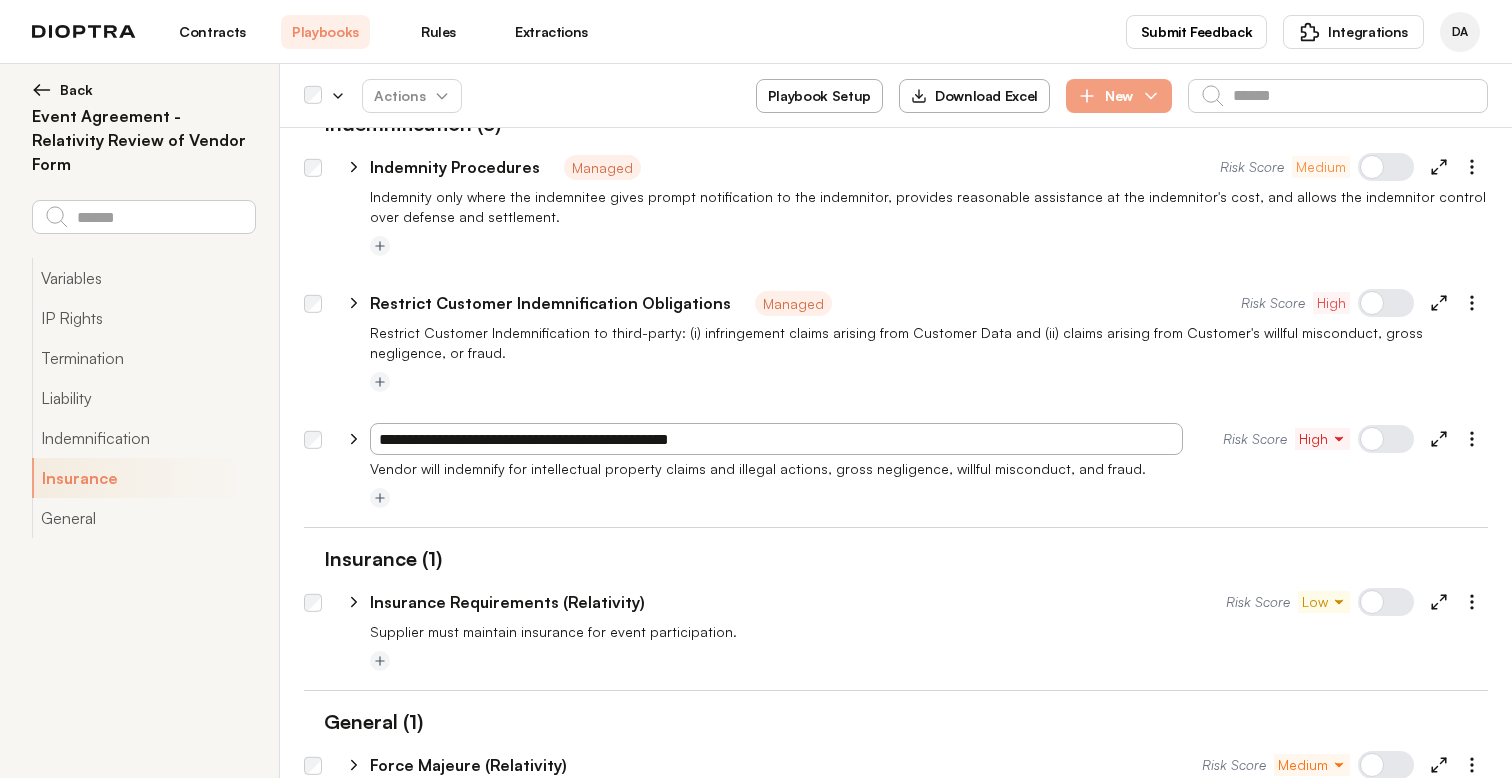 click on "**********" at bounding box center [776, 439] 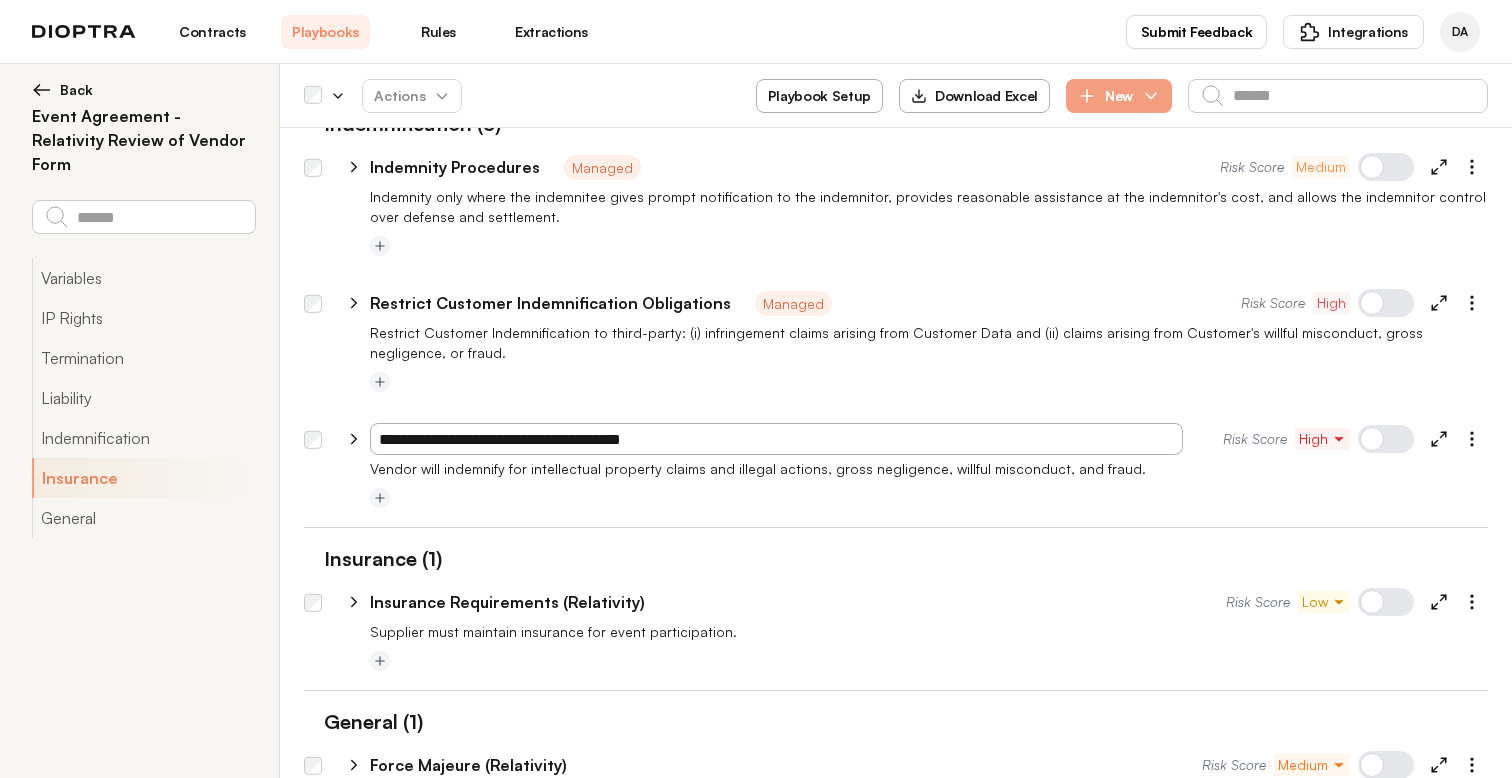 type on "**********" 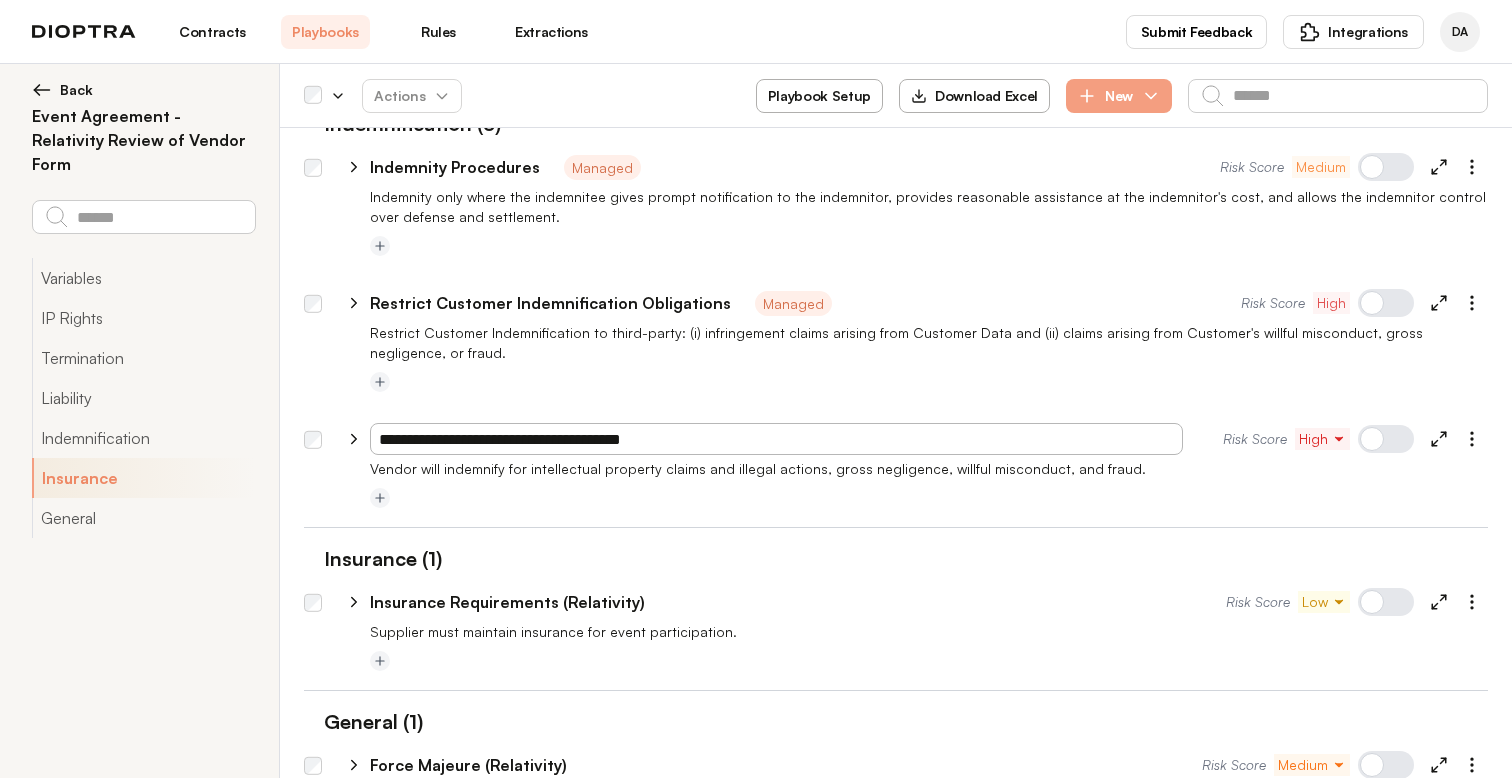 click at bounding box center [896, 519] 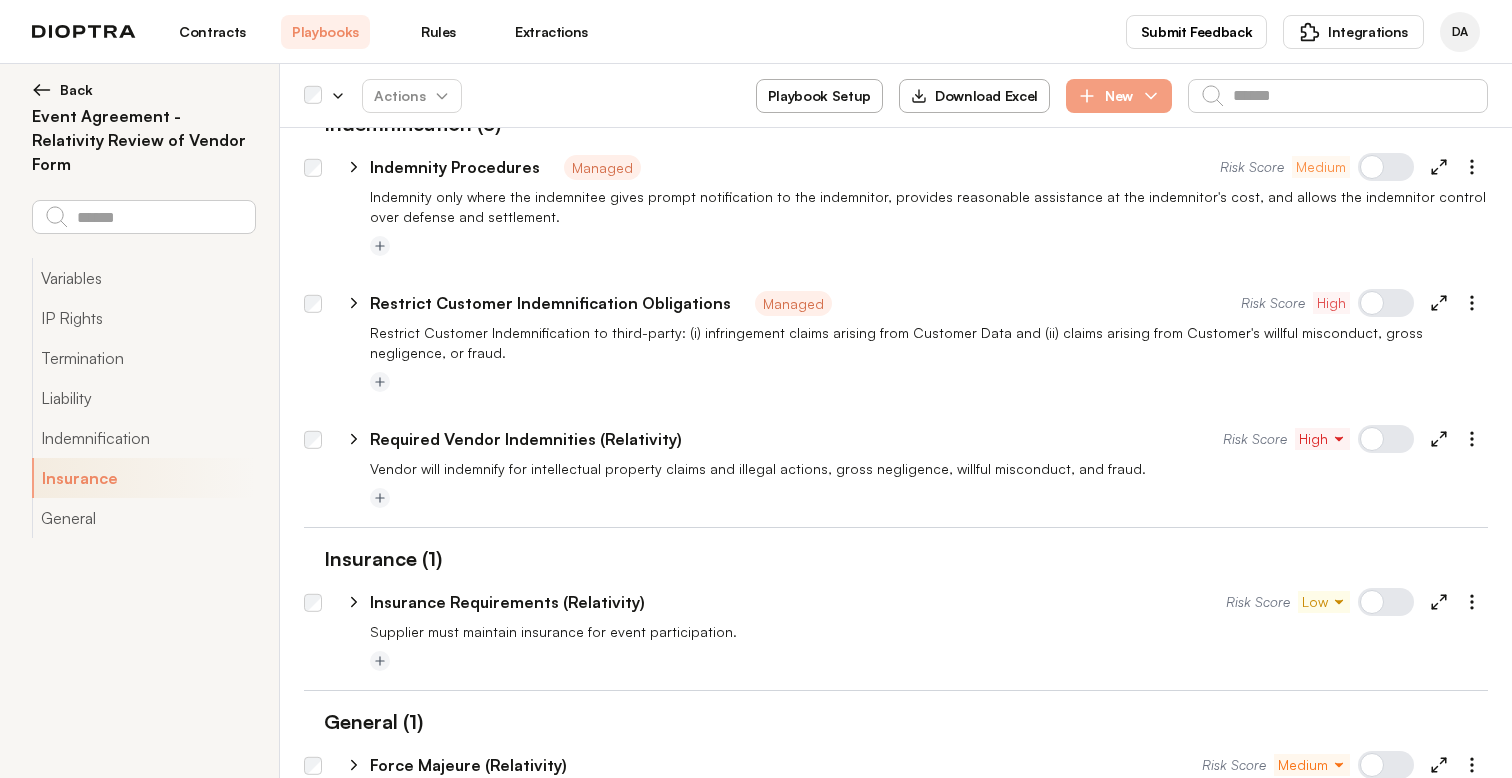 click 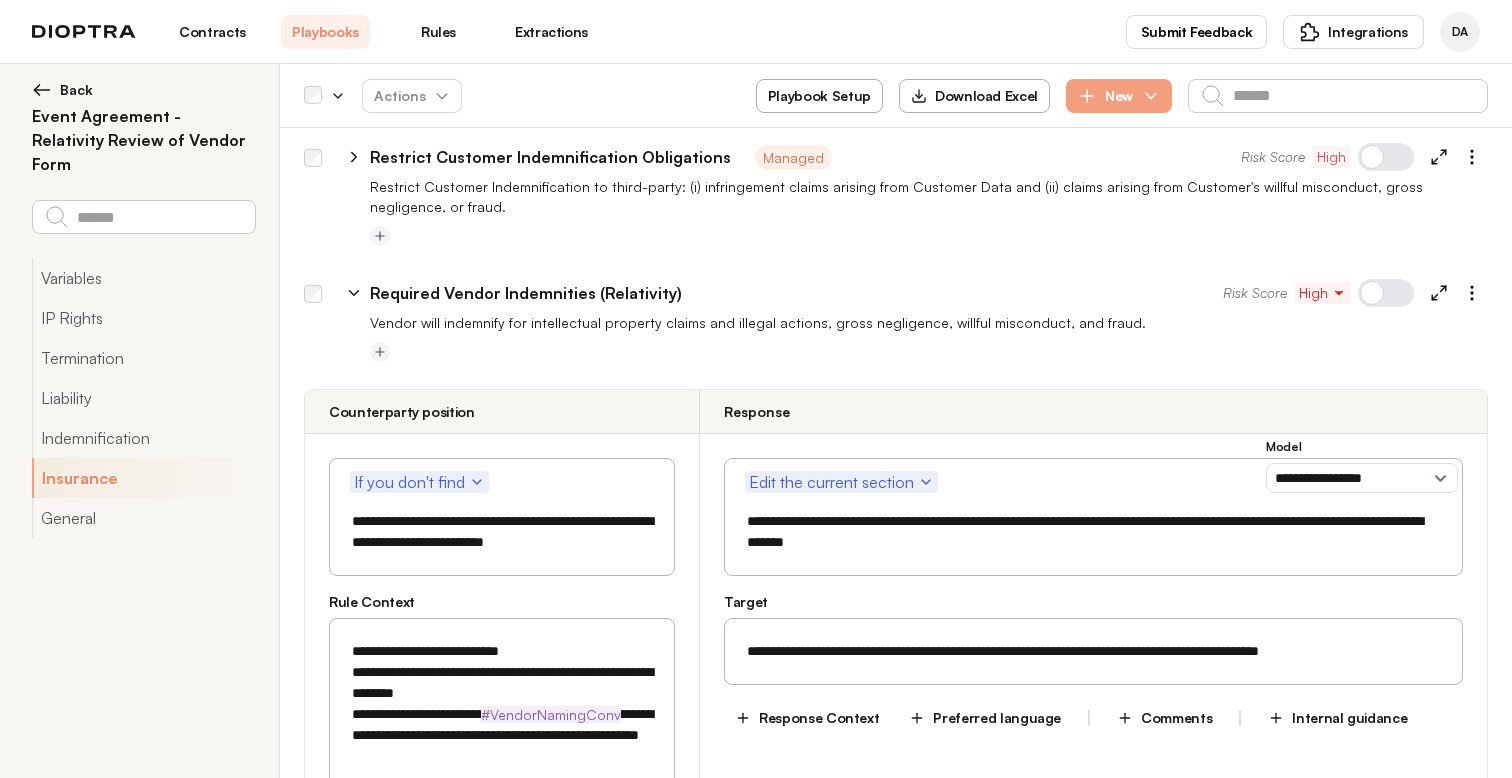 scroll, scrollTop: 2589, scrollLeft: 0, axis: vertical 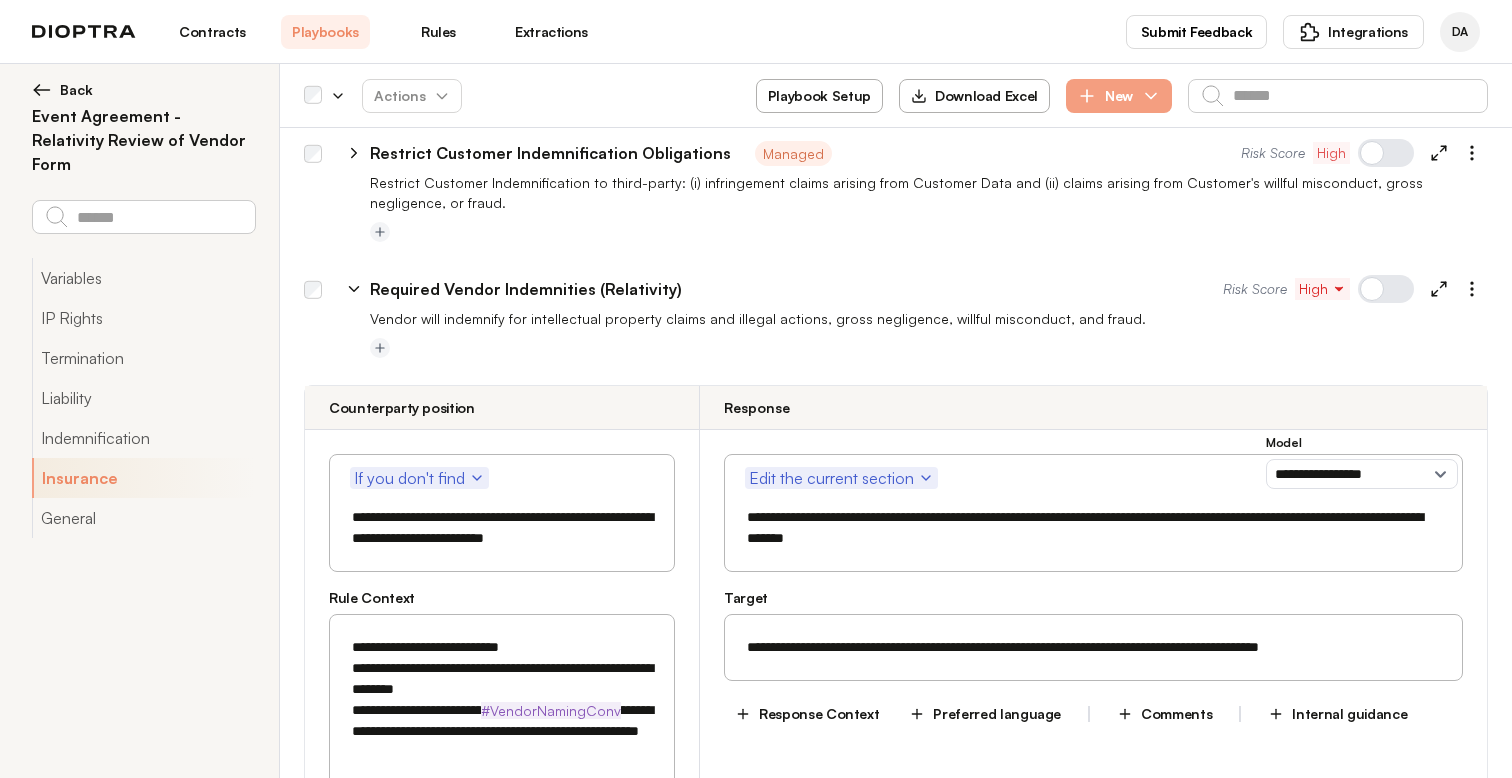 click on "**********" at bounding box center [502, 528] 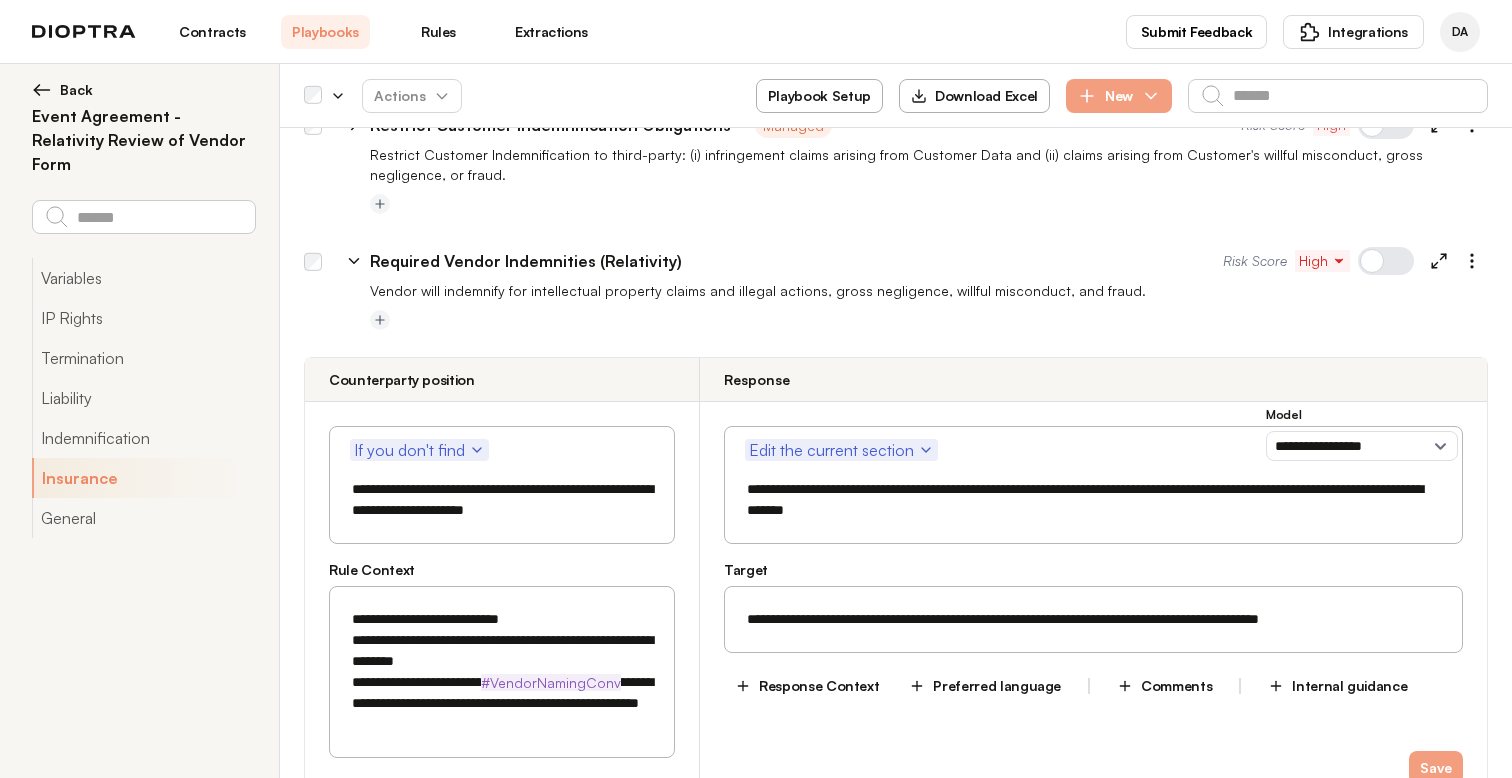 scroll, scrollTop: 2702, scrollLeft: 0, axis: vertical 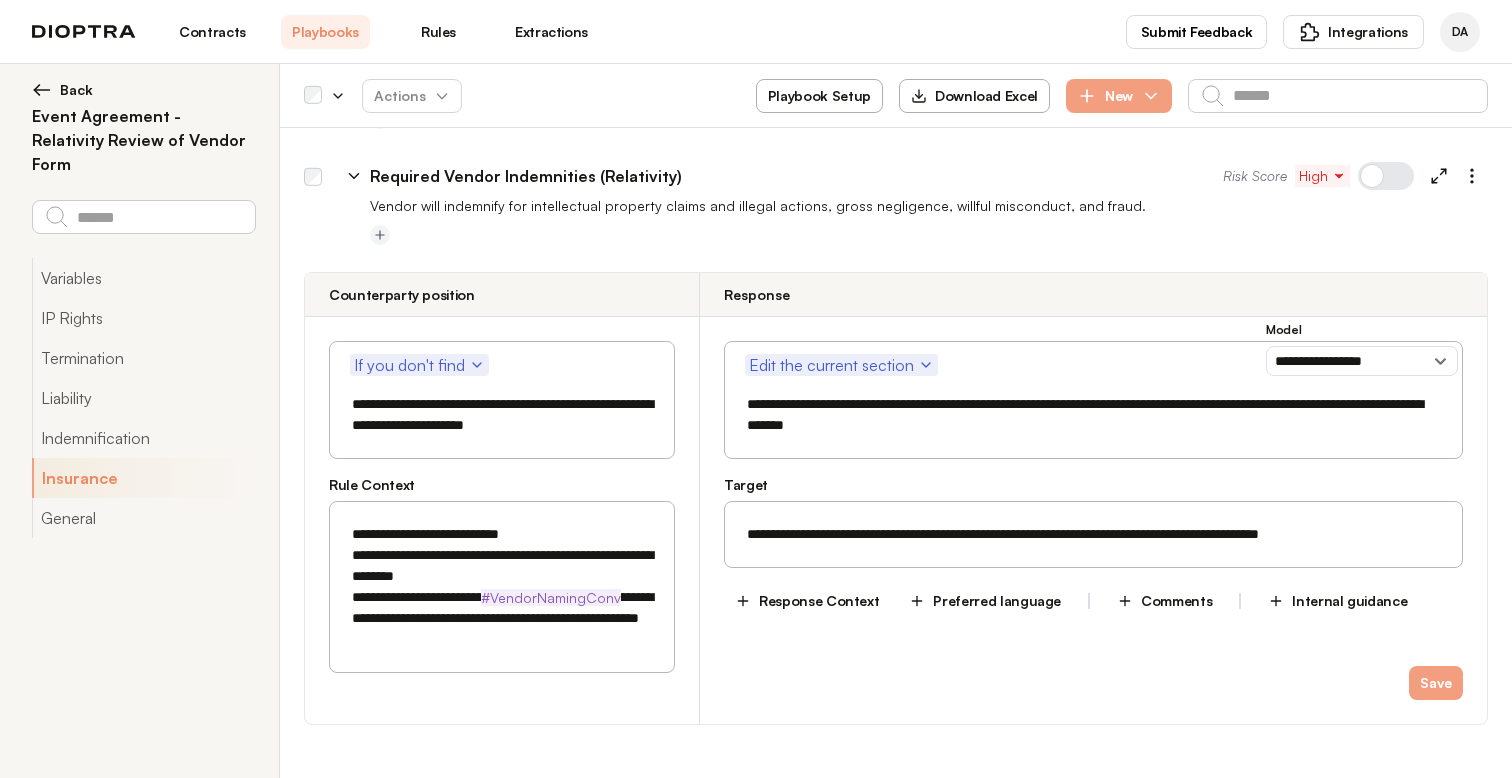 type on "**********" 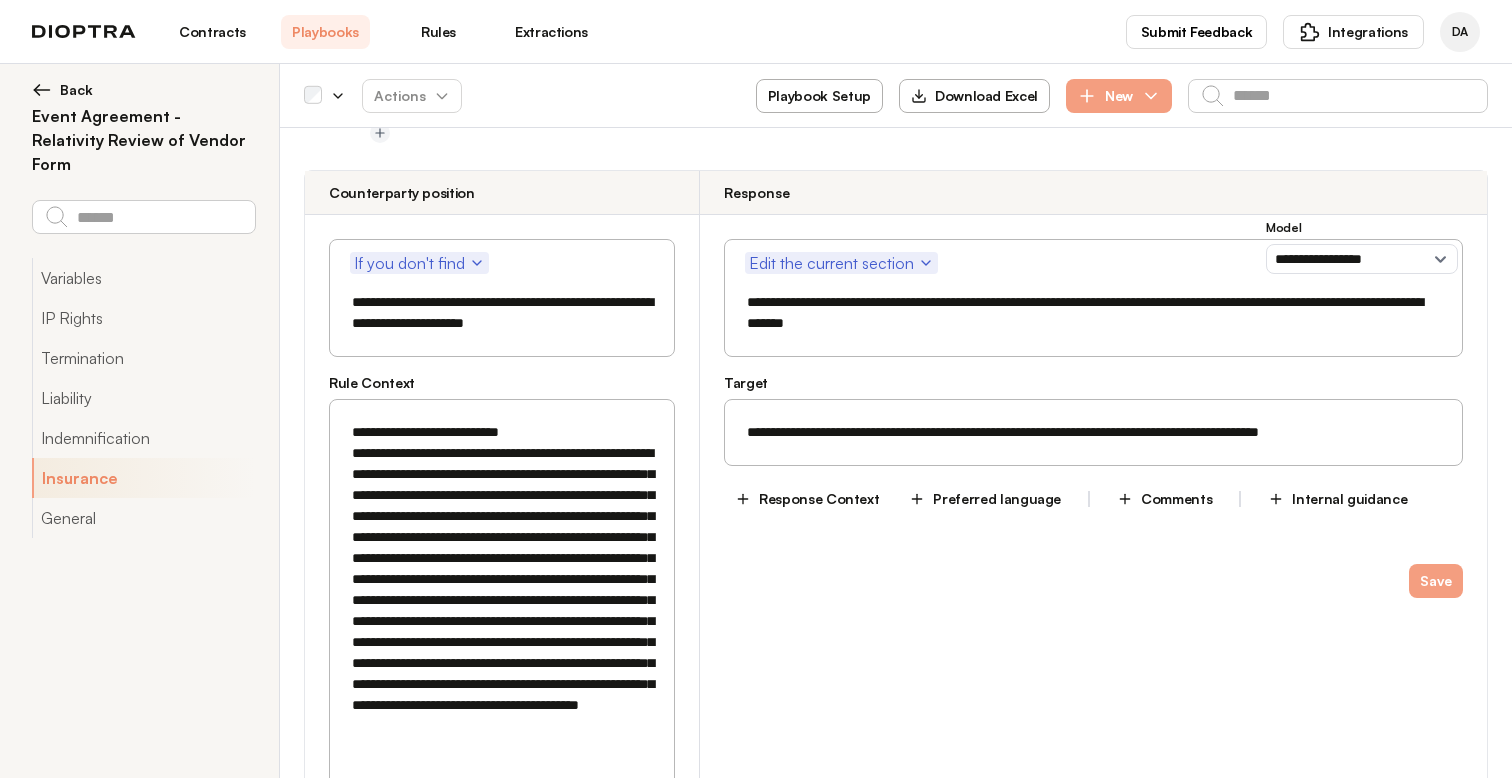 scroll, scrollTop: 2813, scrollLeft: 0, axis: vertical 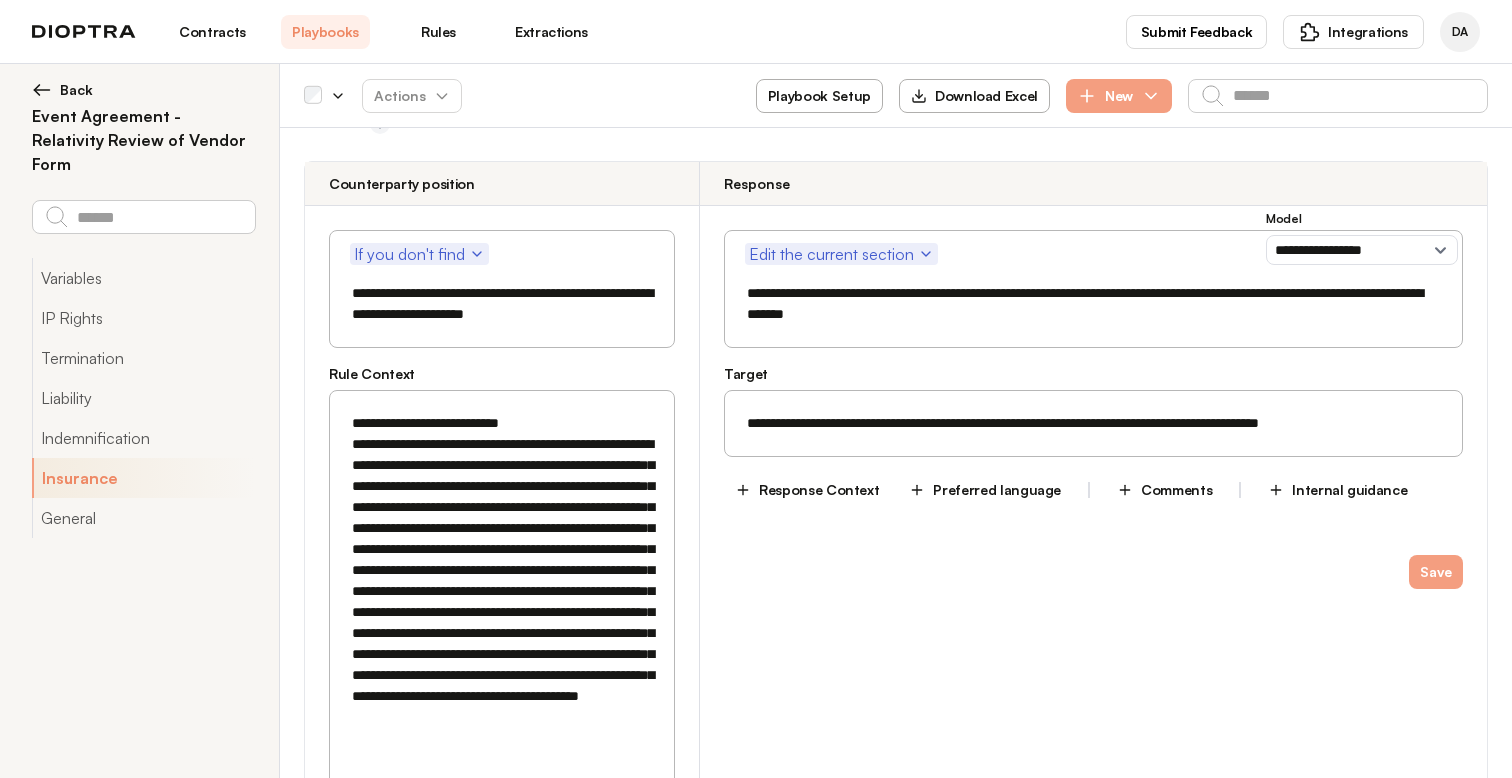 click on "**********" at bounding box center (502, 602) 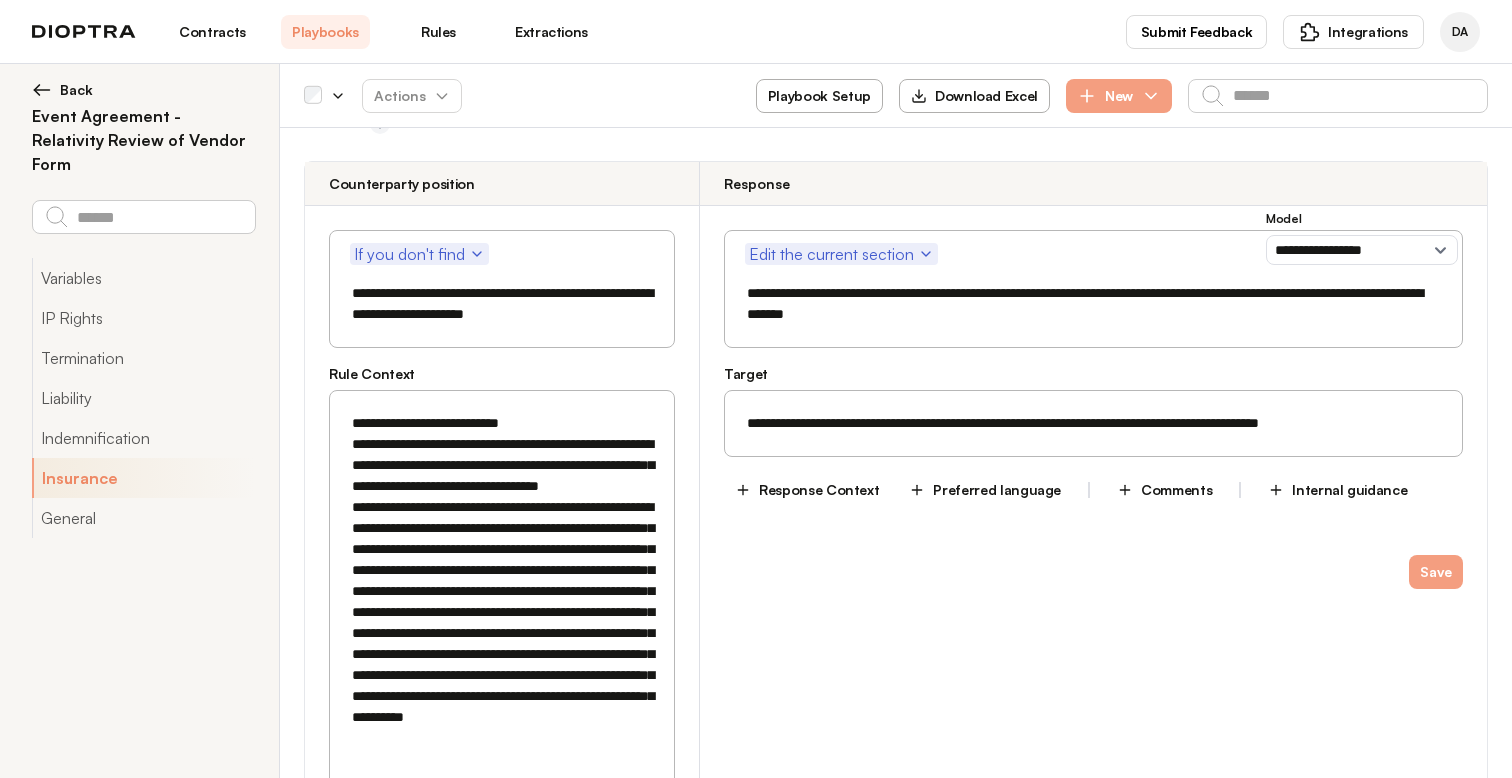 click on "**********" at bounding box center (502, 602) 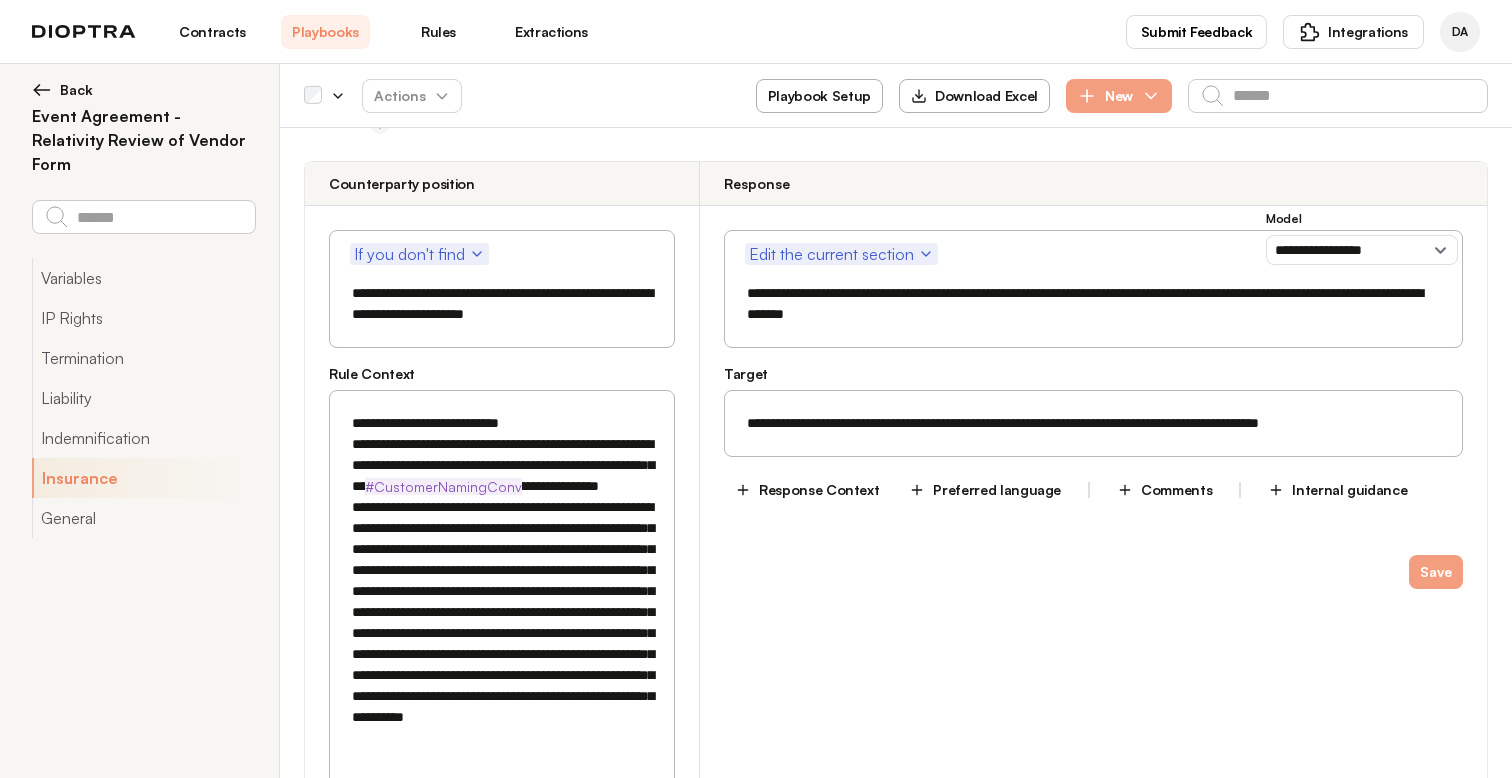 scroll, scrollTop: 2843, scrollLeft: 0, axis: vertical 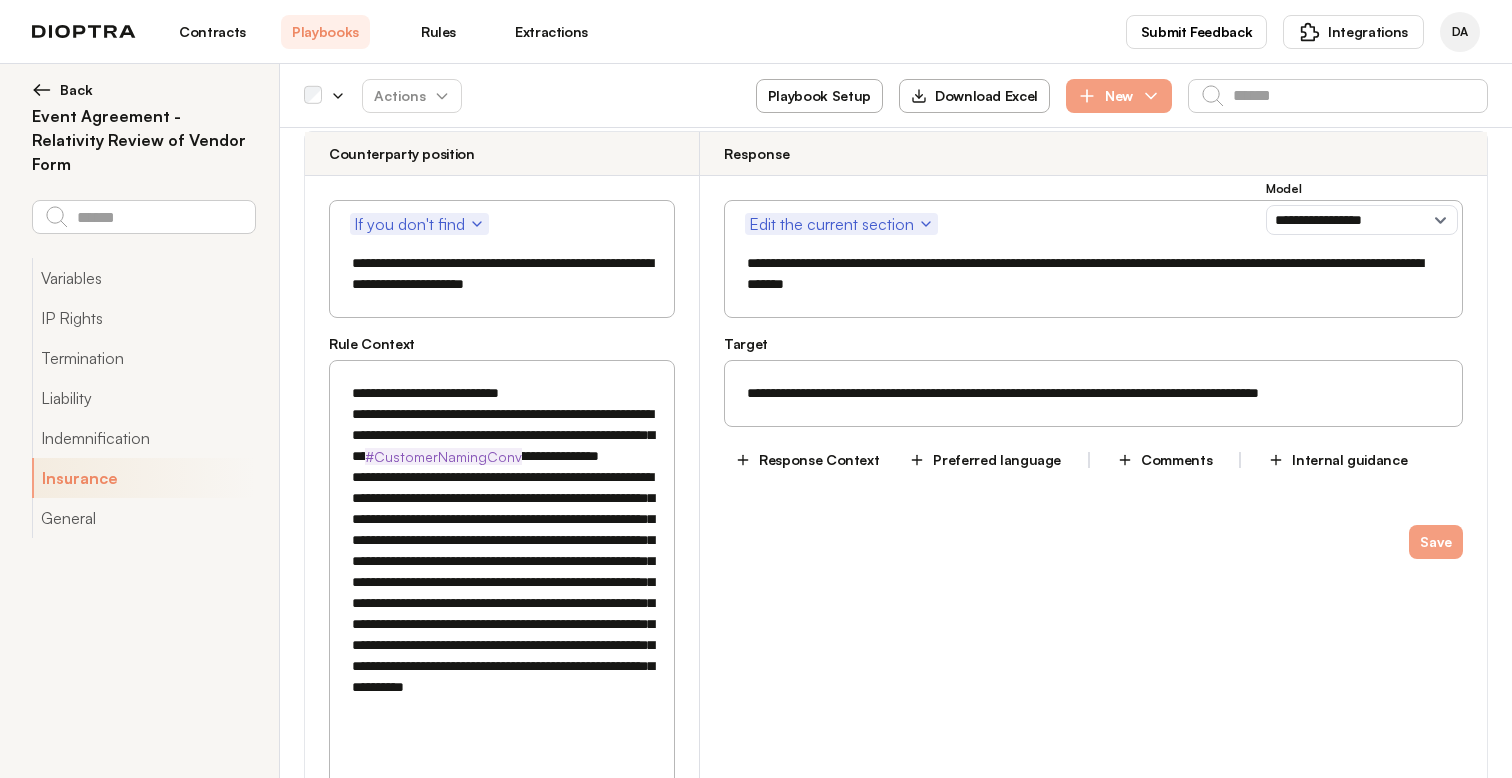 click on "**********" at bounding box center [502, 572] 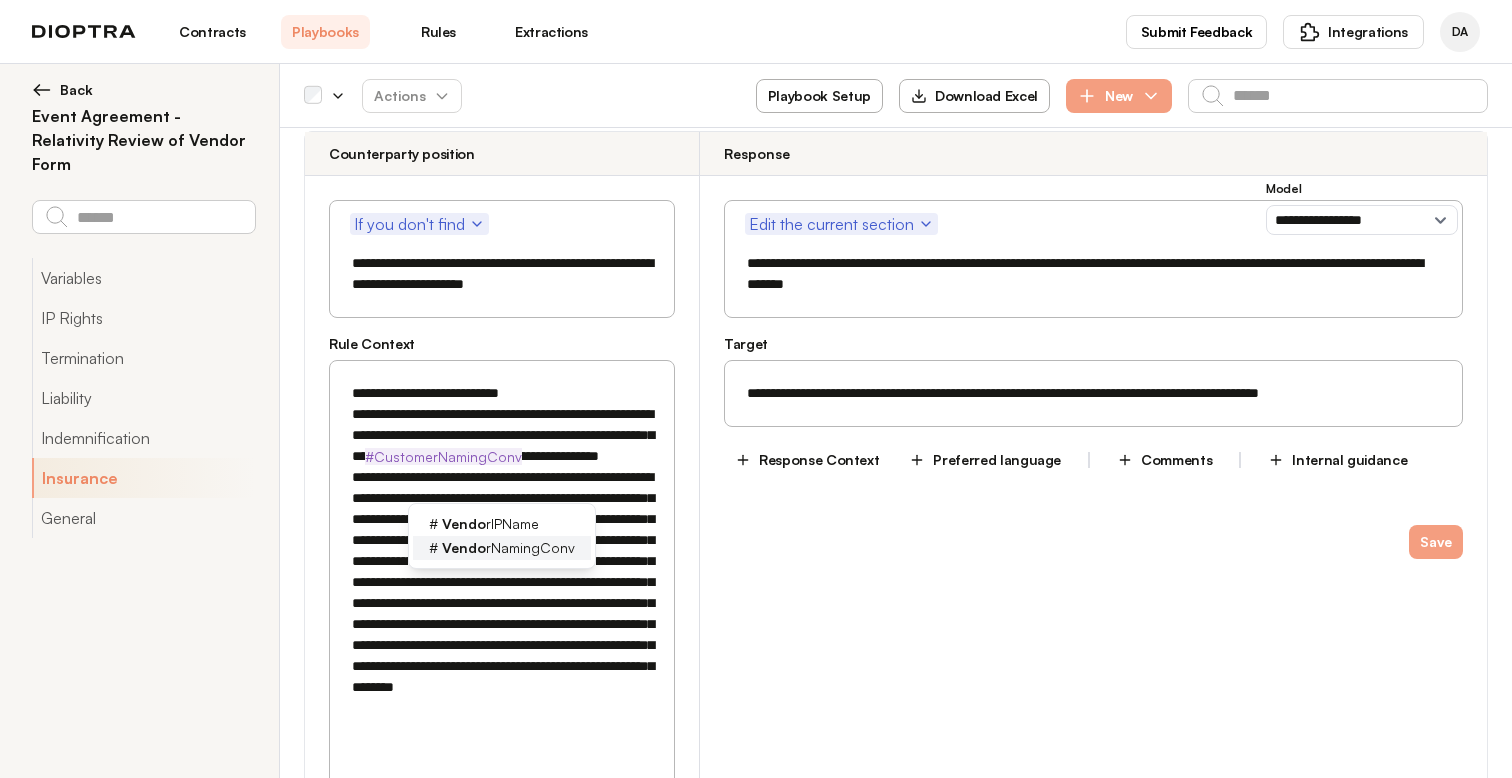 click on "Vendo" at bounding box center (464, 547) 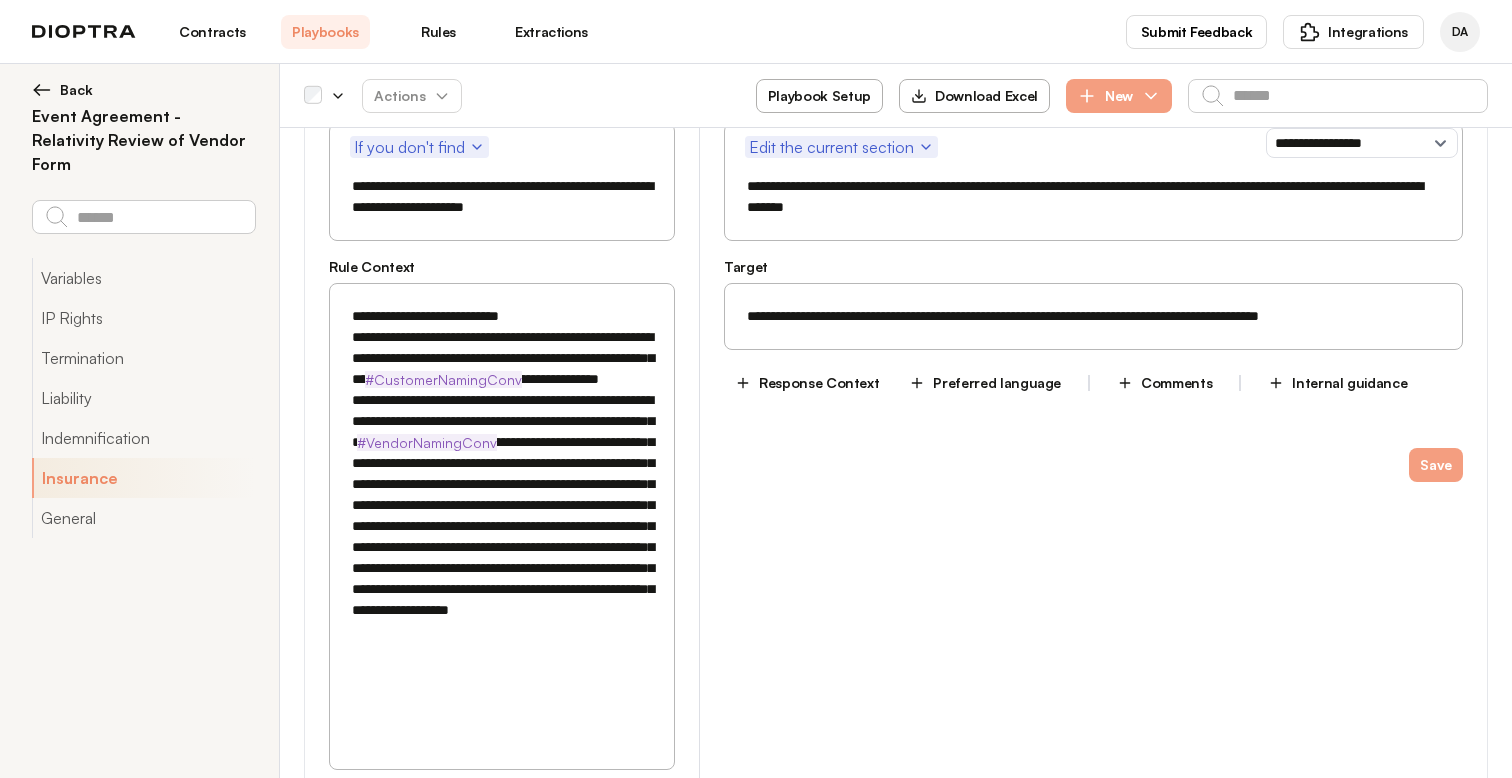 scroll, scrollTop: 2924, scrollLeft: 0, axis: vertical 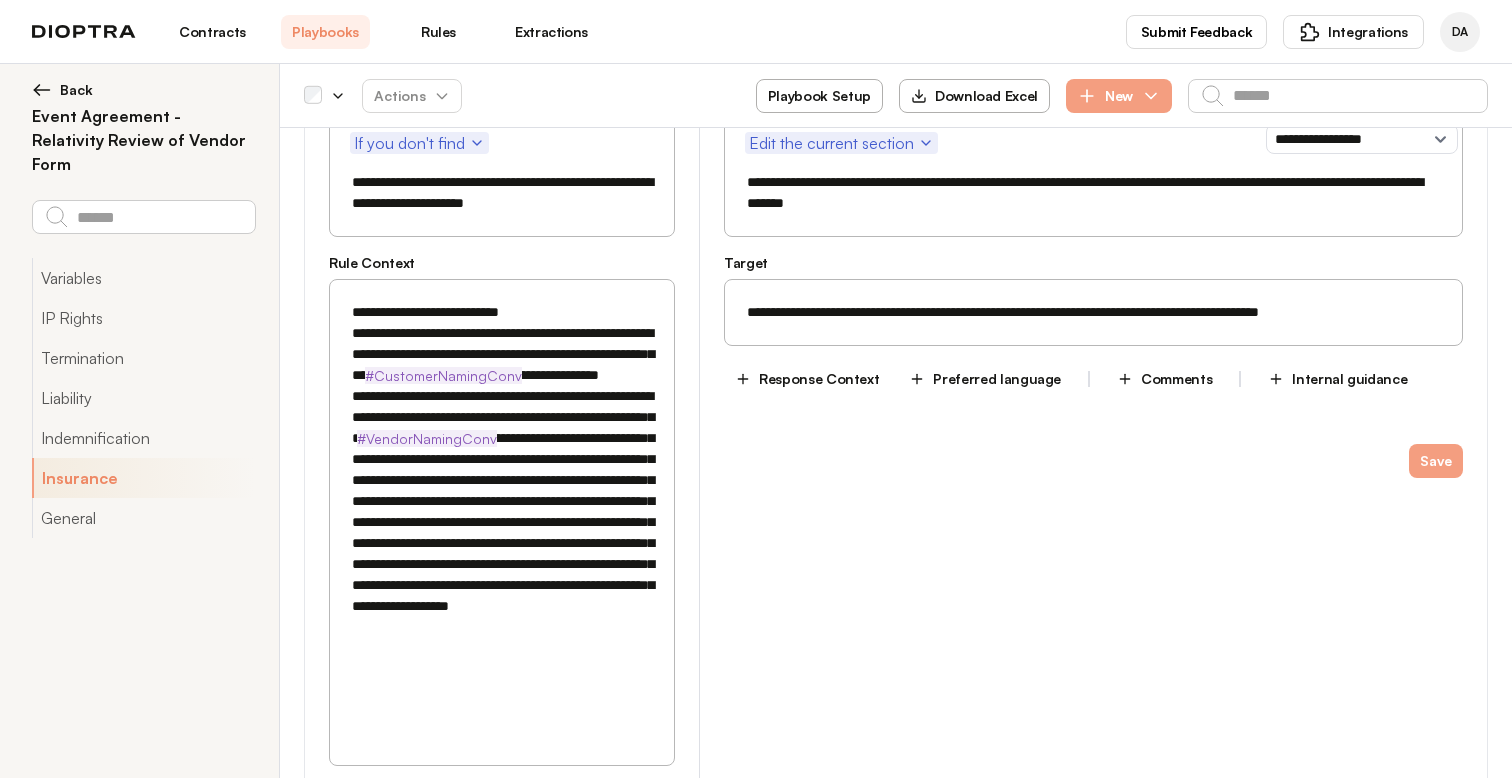 click on "**********" at bounding box center (502, 501) 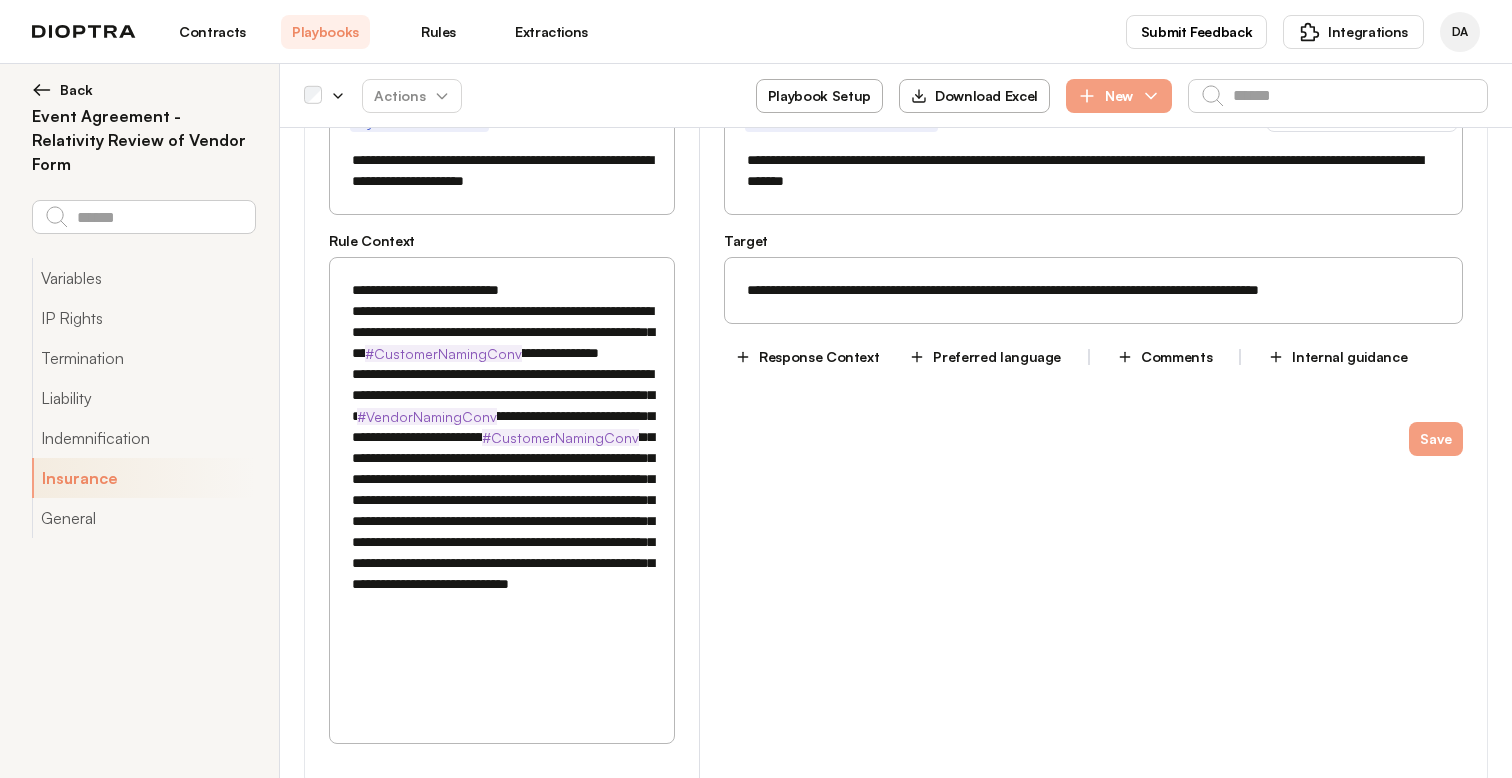 scroll, scrollTop: 2952, scrollLeft: 0, axis: vertical 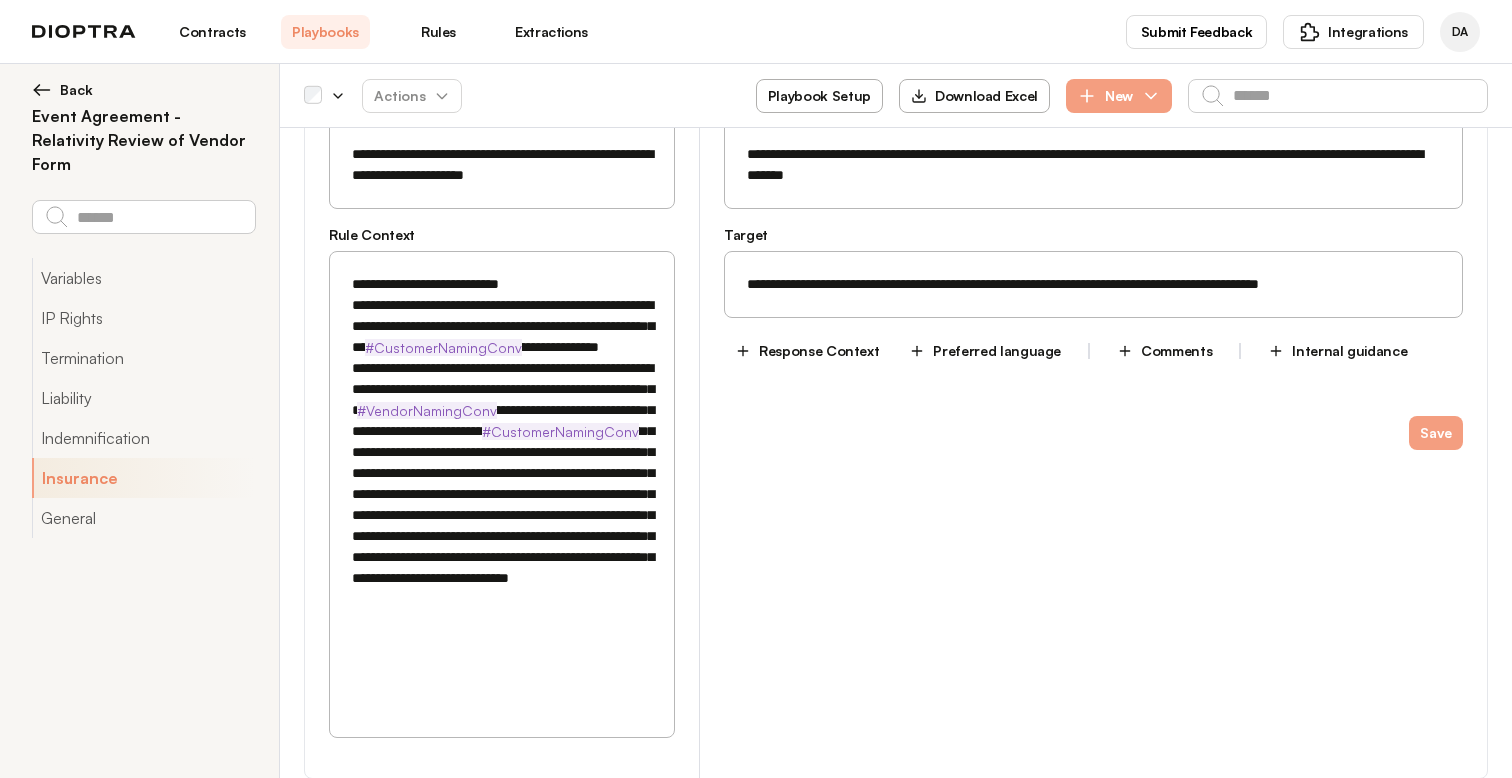 click on "**********" at bounding box center [502, 473] 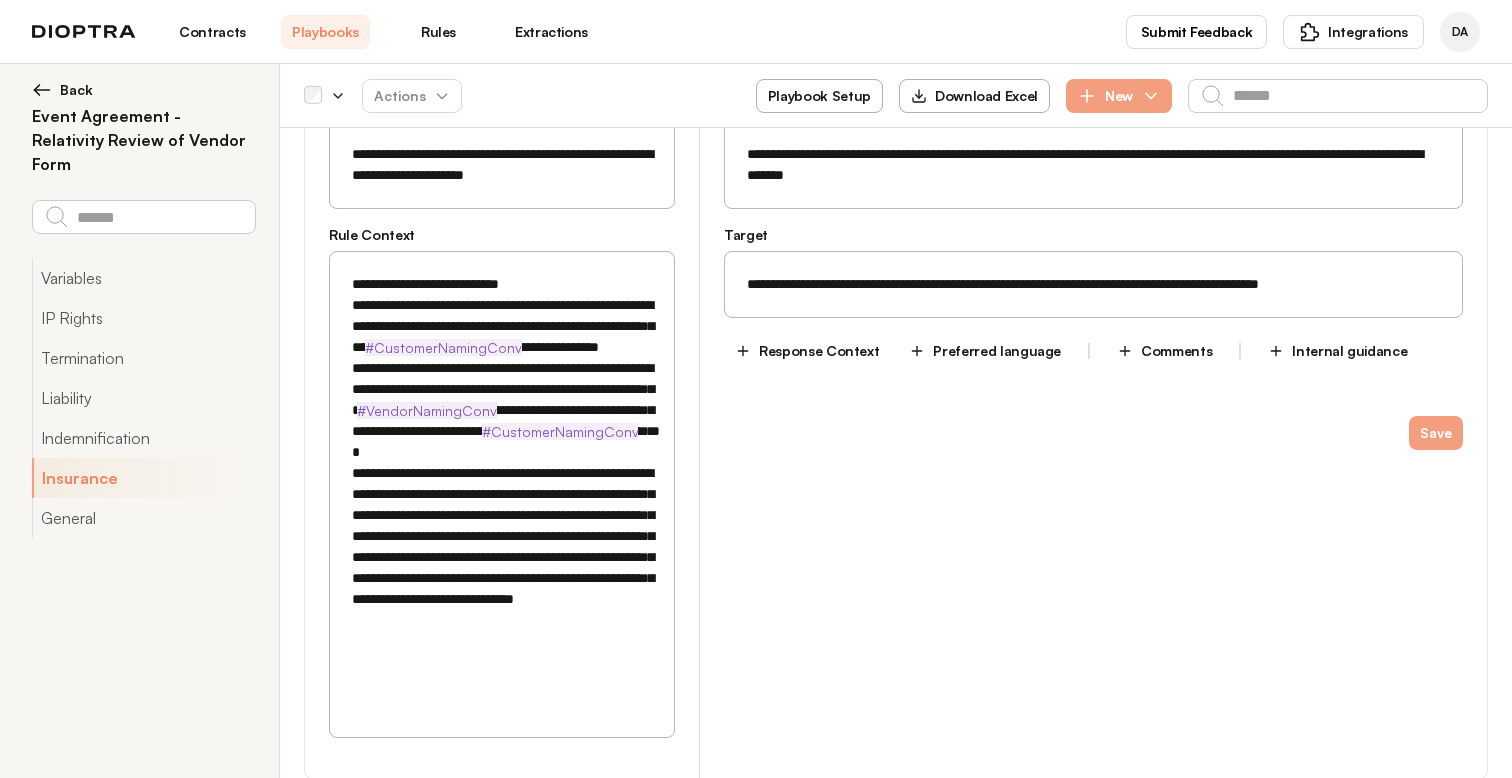 click on "**********" at bounding box center (502, 484) 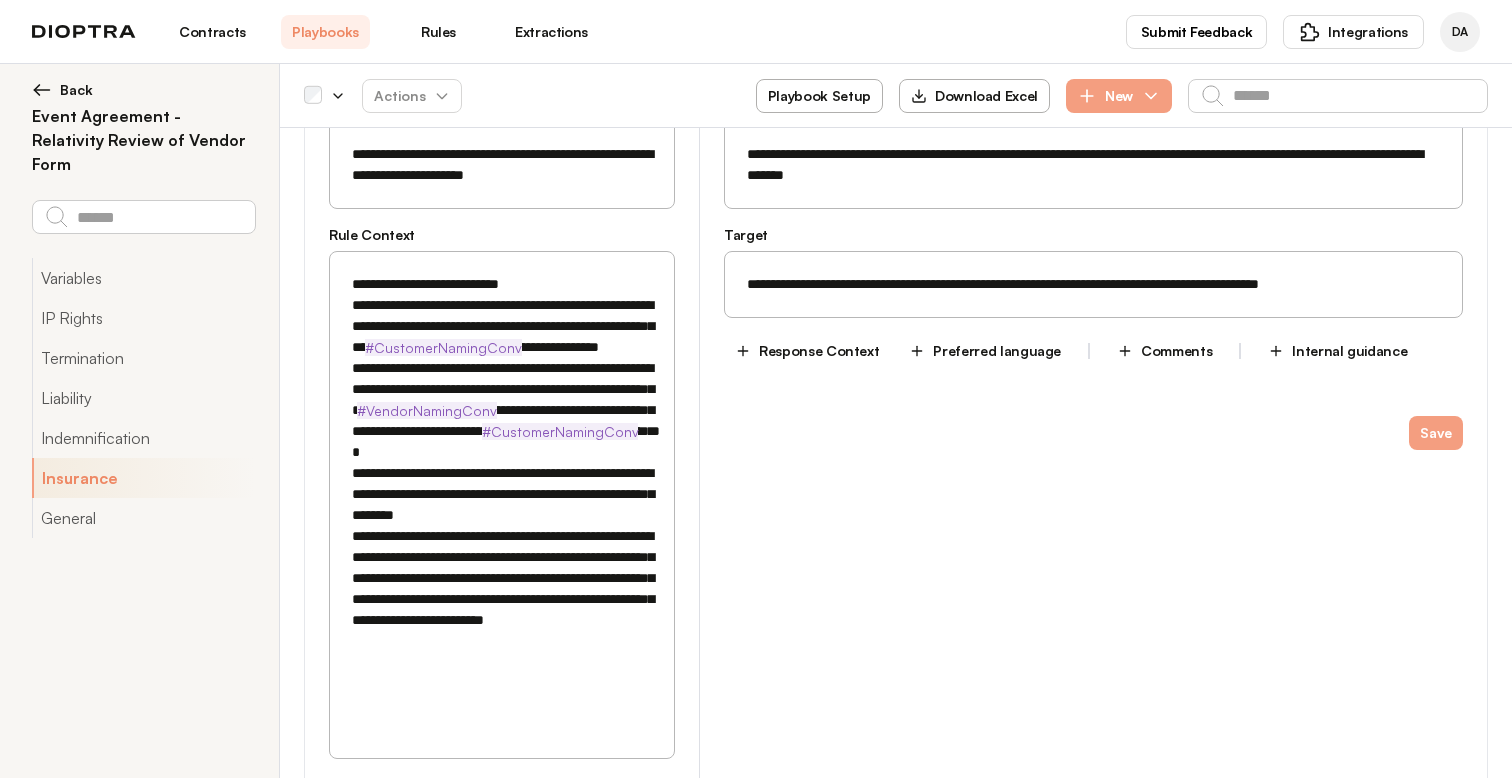 drag, startPoint x: 399, startPoint y: 641, endPoint x: 322, endPoint y: 642, distance: 77.00649 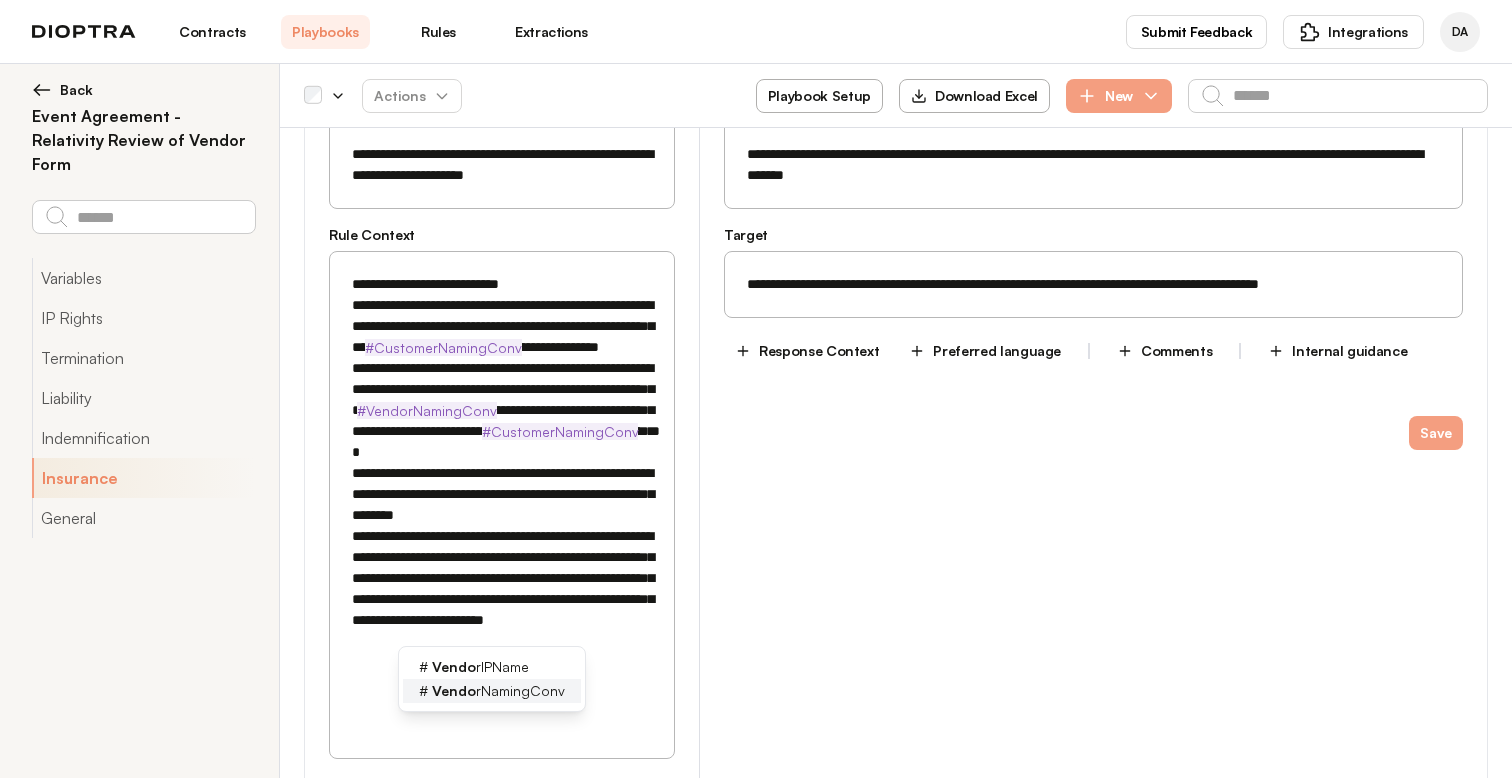 click on "Vendo" at bounding box center (454, 690) 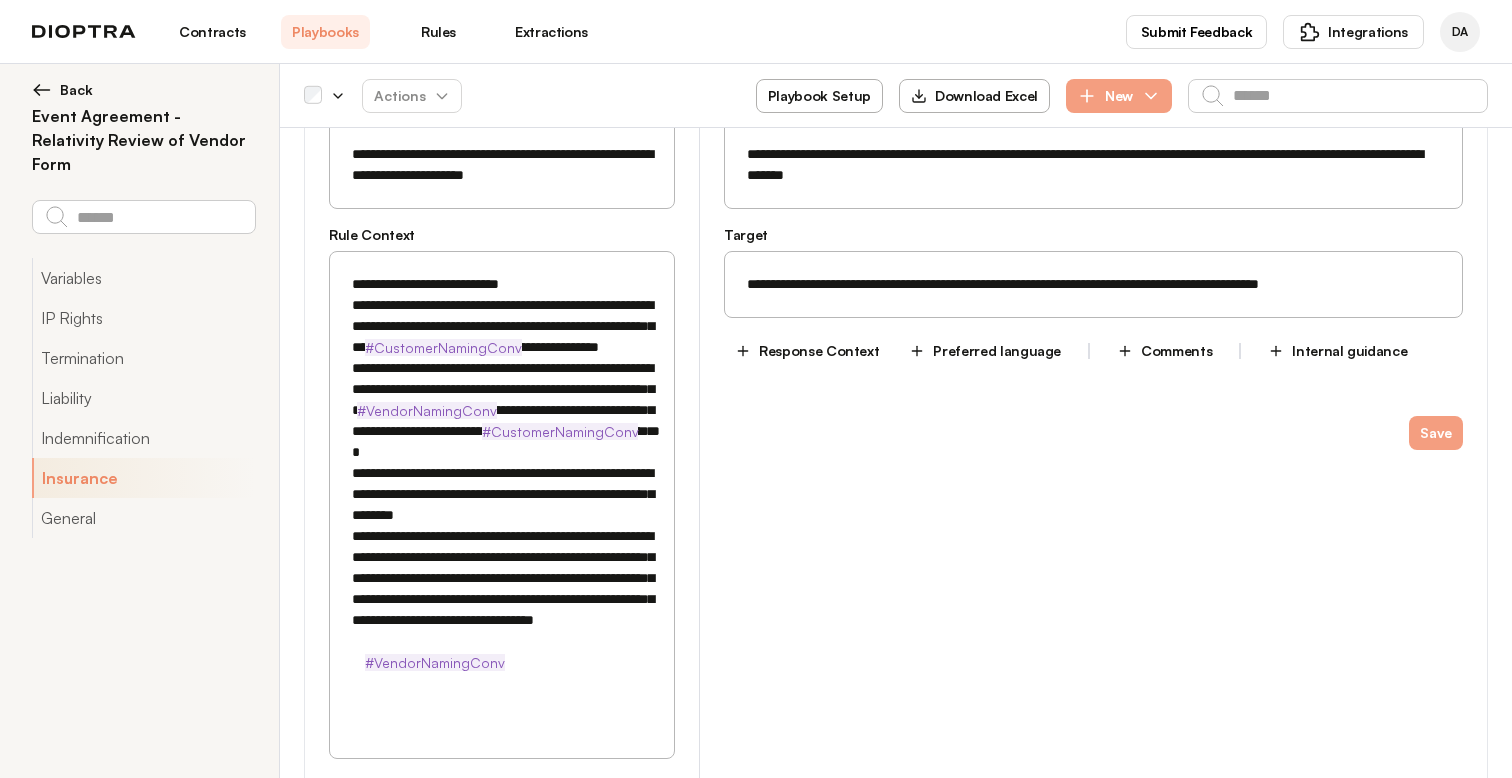click on "**********" at bounding box center (502, 494) 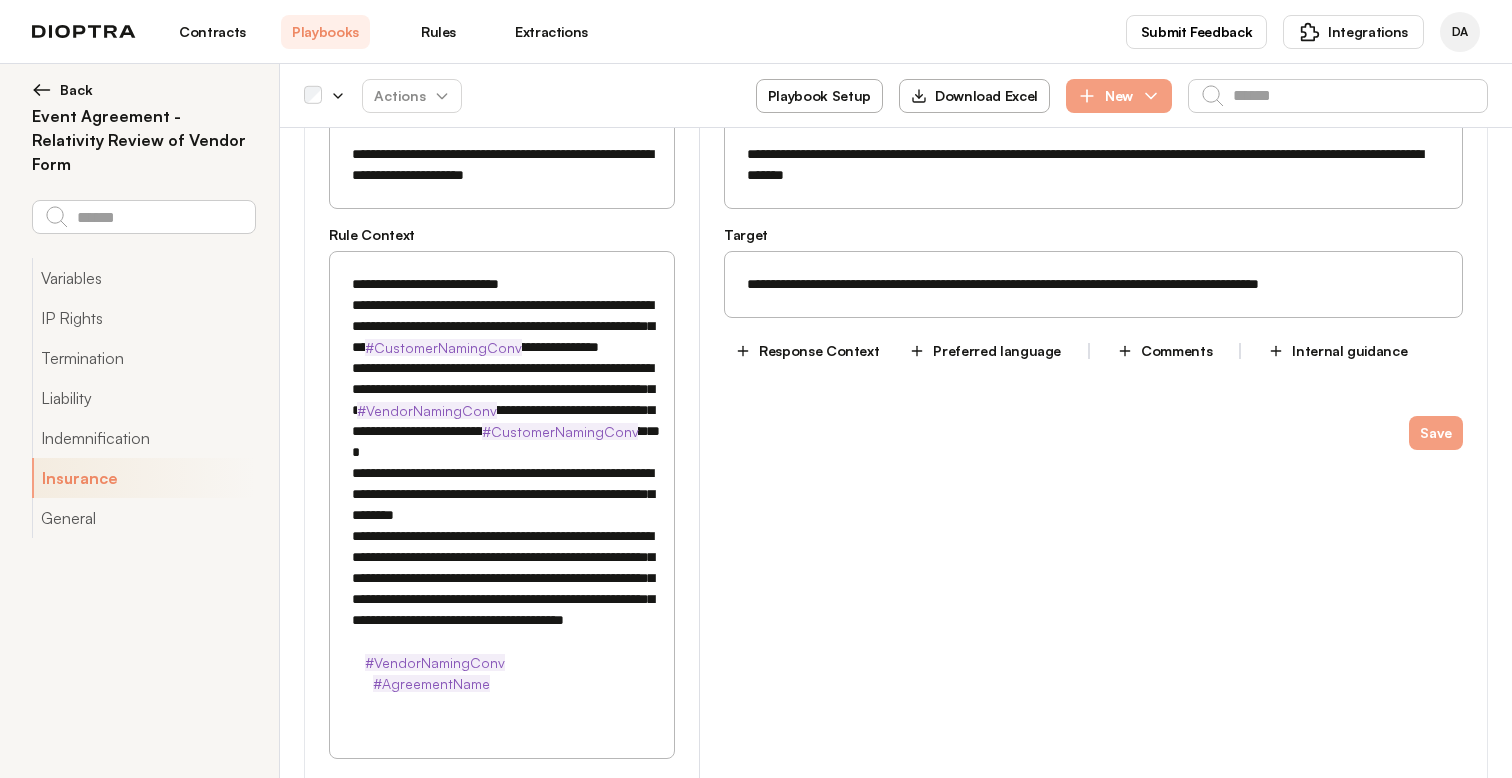 click on "**********" at bounding box center (502, 494) 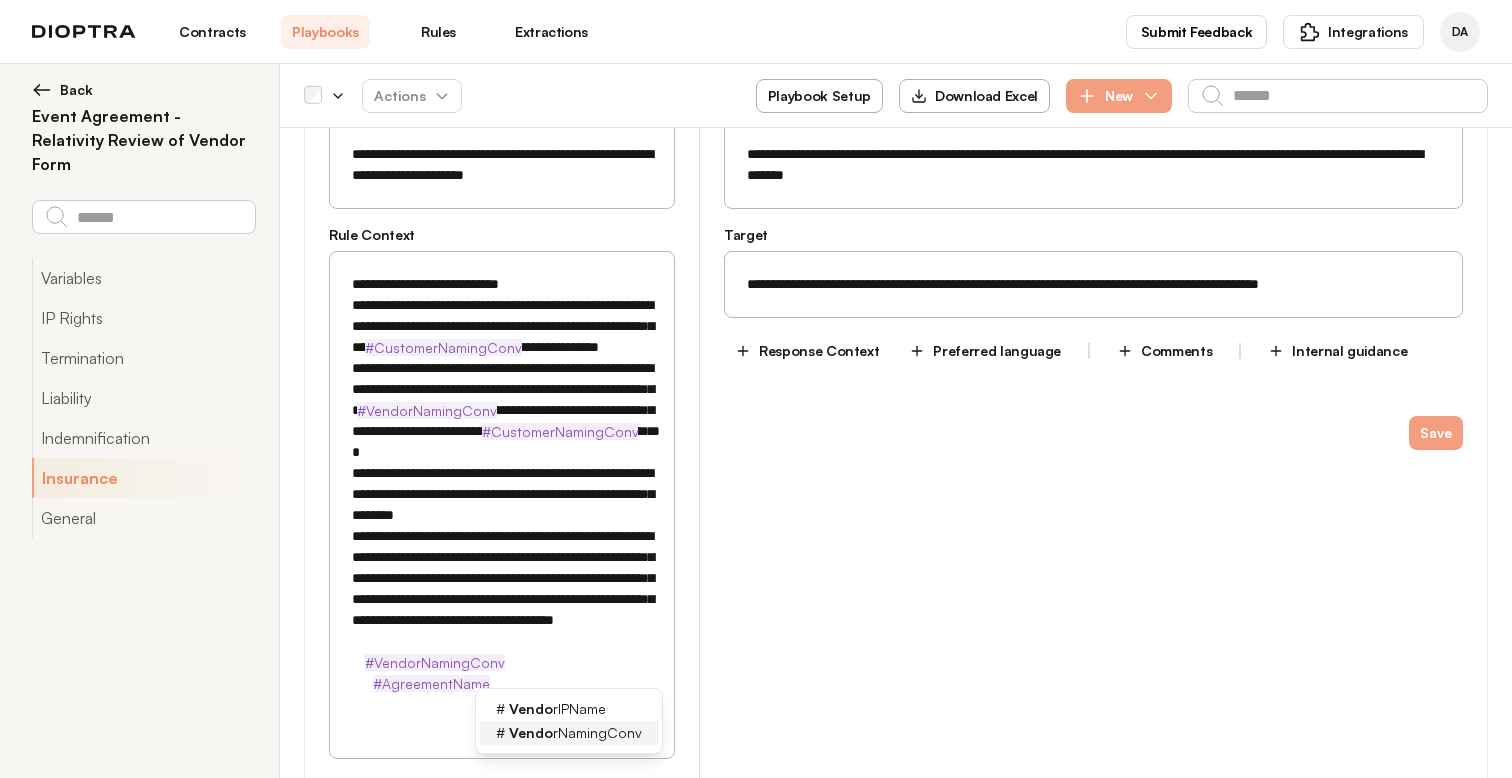 click on "Vendo" at bounding box center (531, 732) 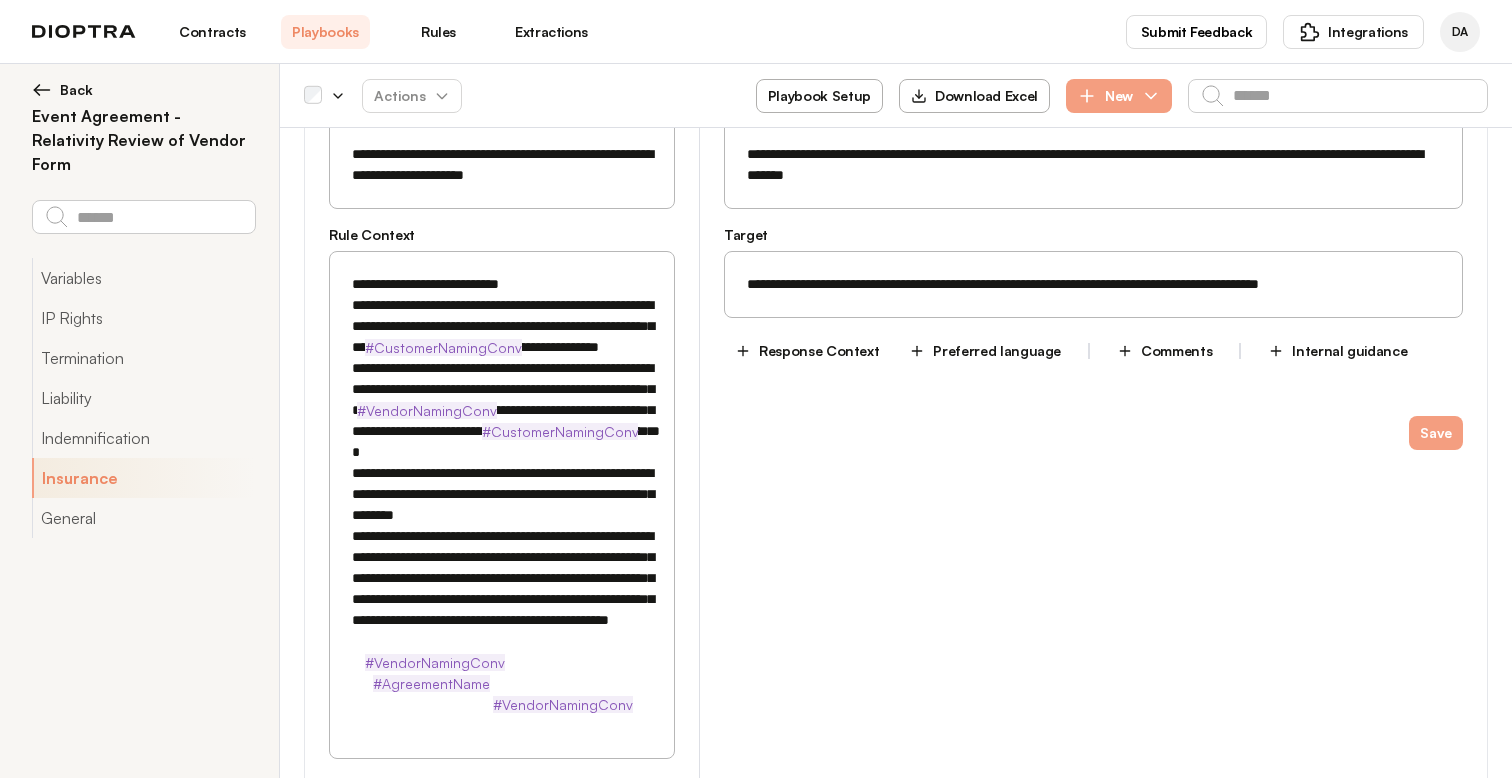 click on "**********" at bounding box center [502, 494] 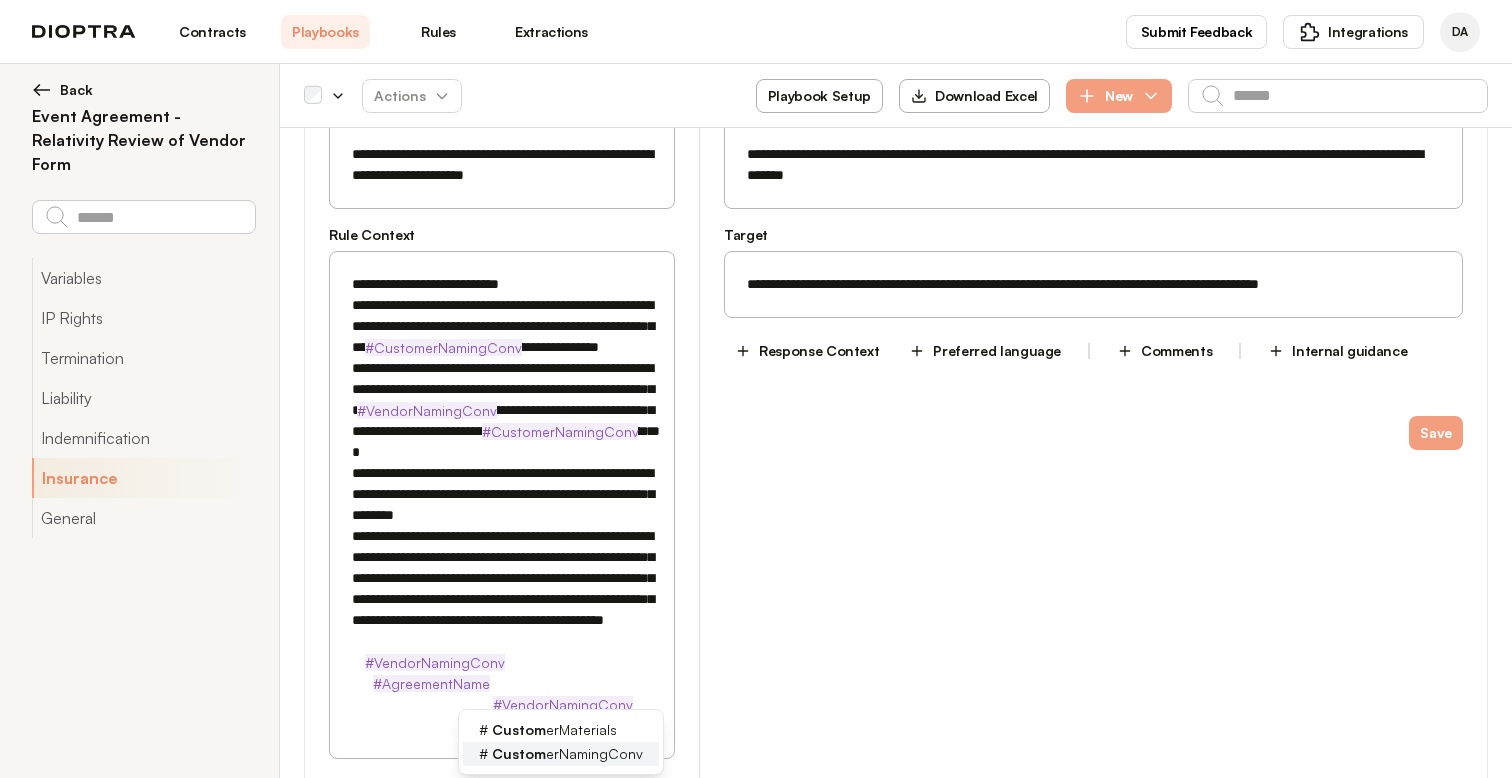 click on "Custom" at bounding box center [519, 753] 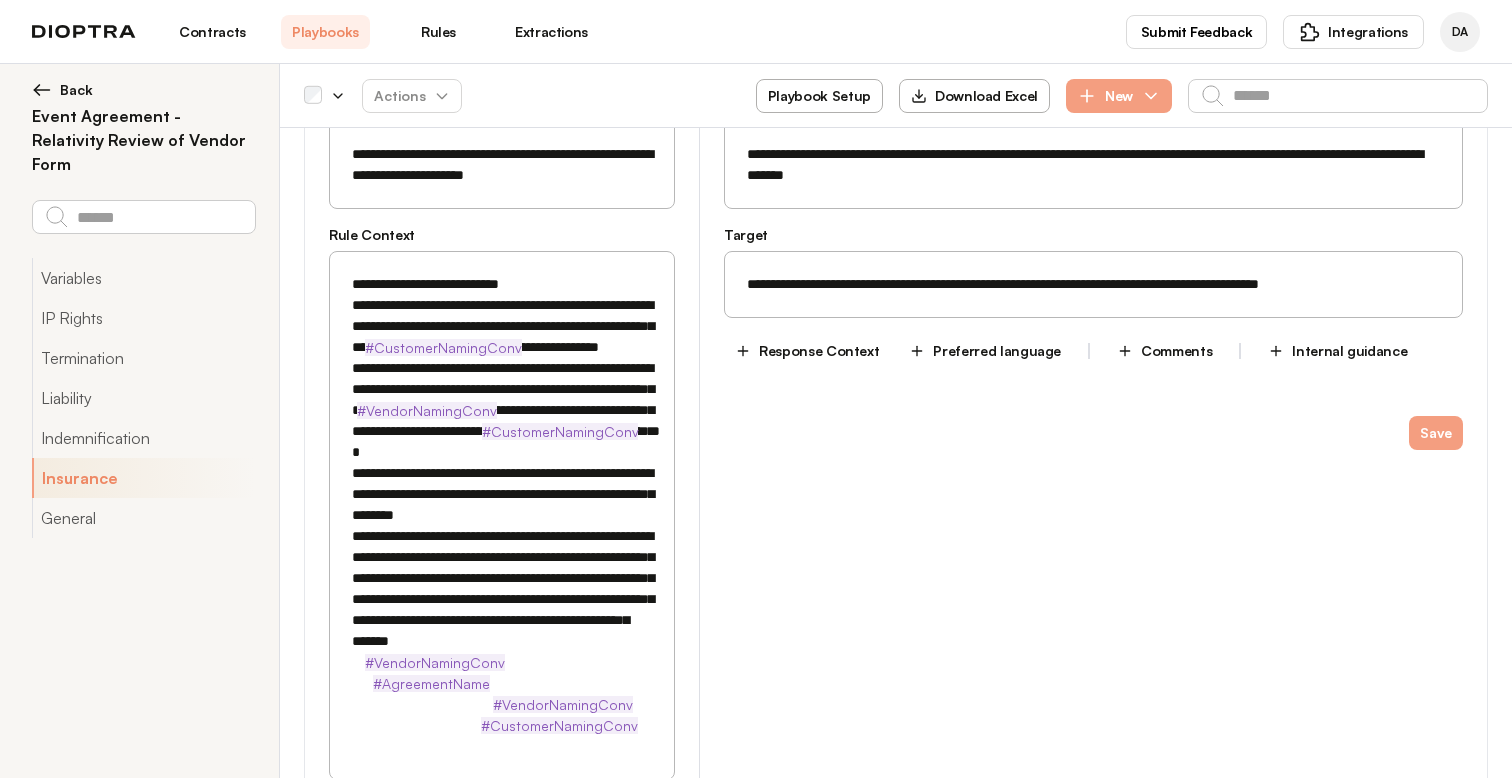 scroll, scrollTop: 2836, scrollLeft: 0, axis: vertical 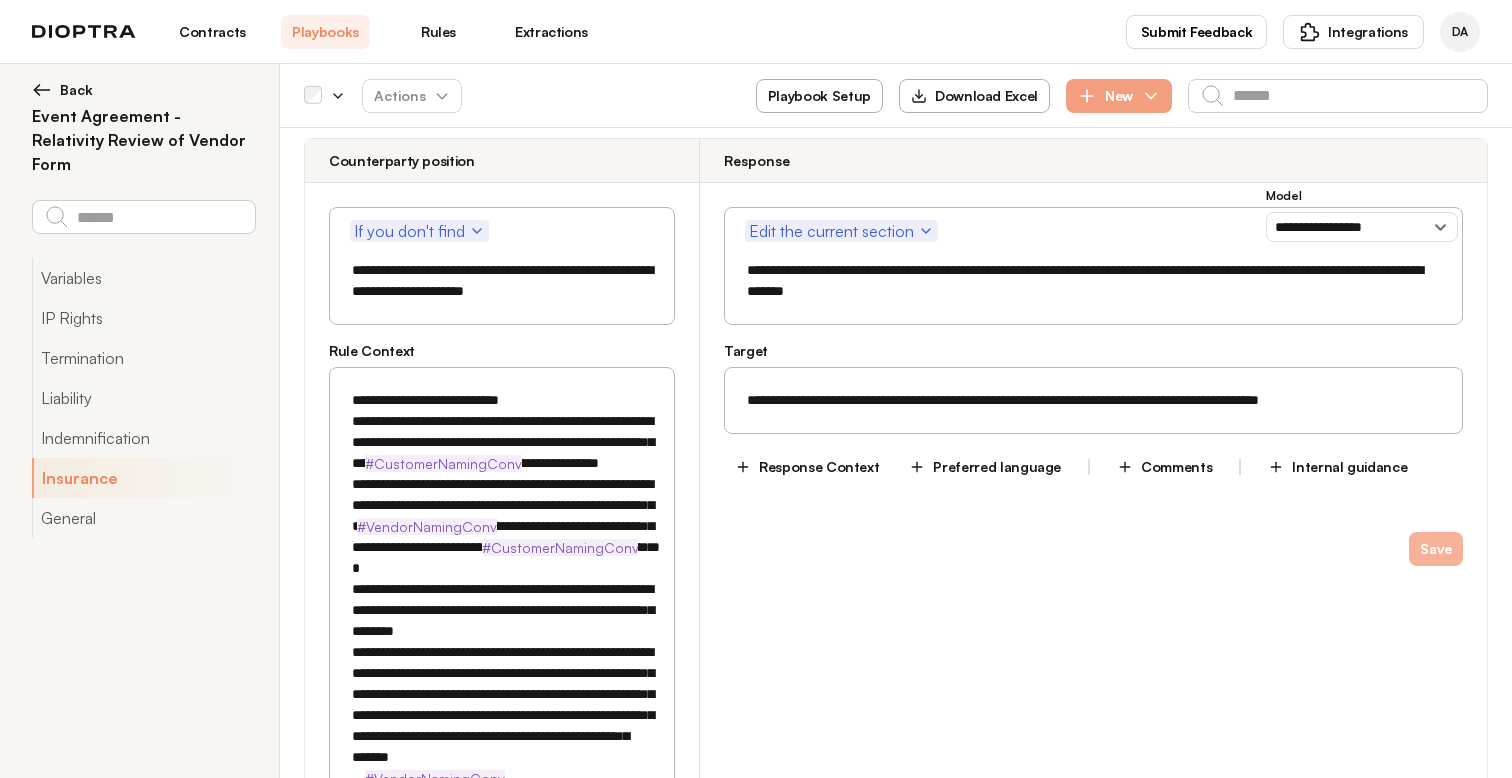 type on "**********" 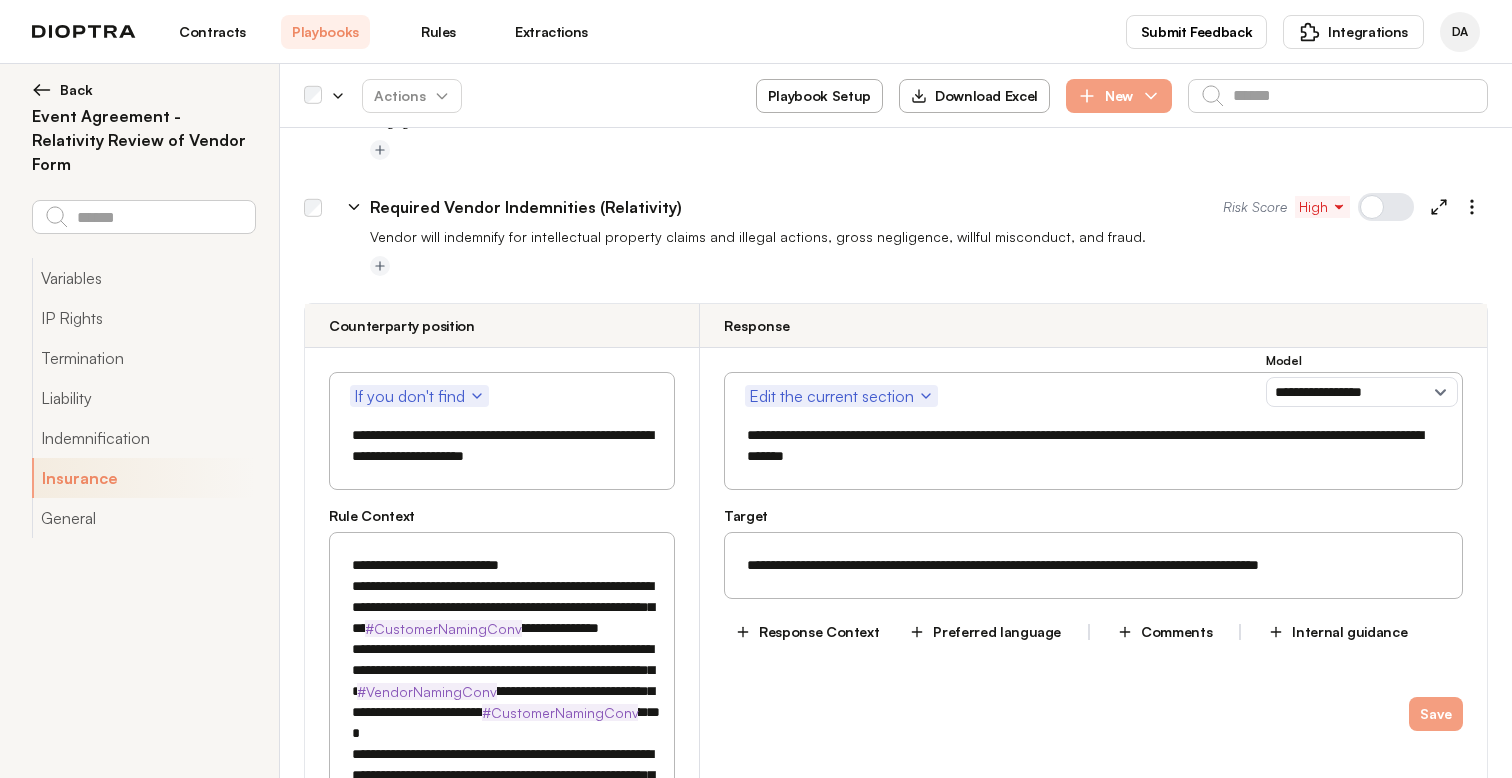 scroll, scrollTop: 2670, scrollLeft: 0, axis: vertical 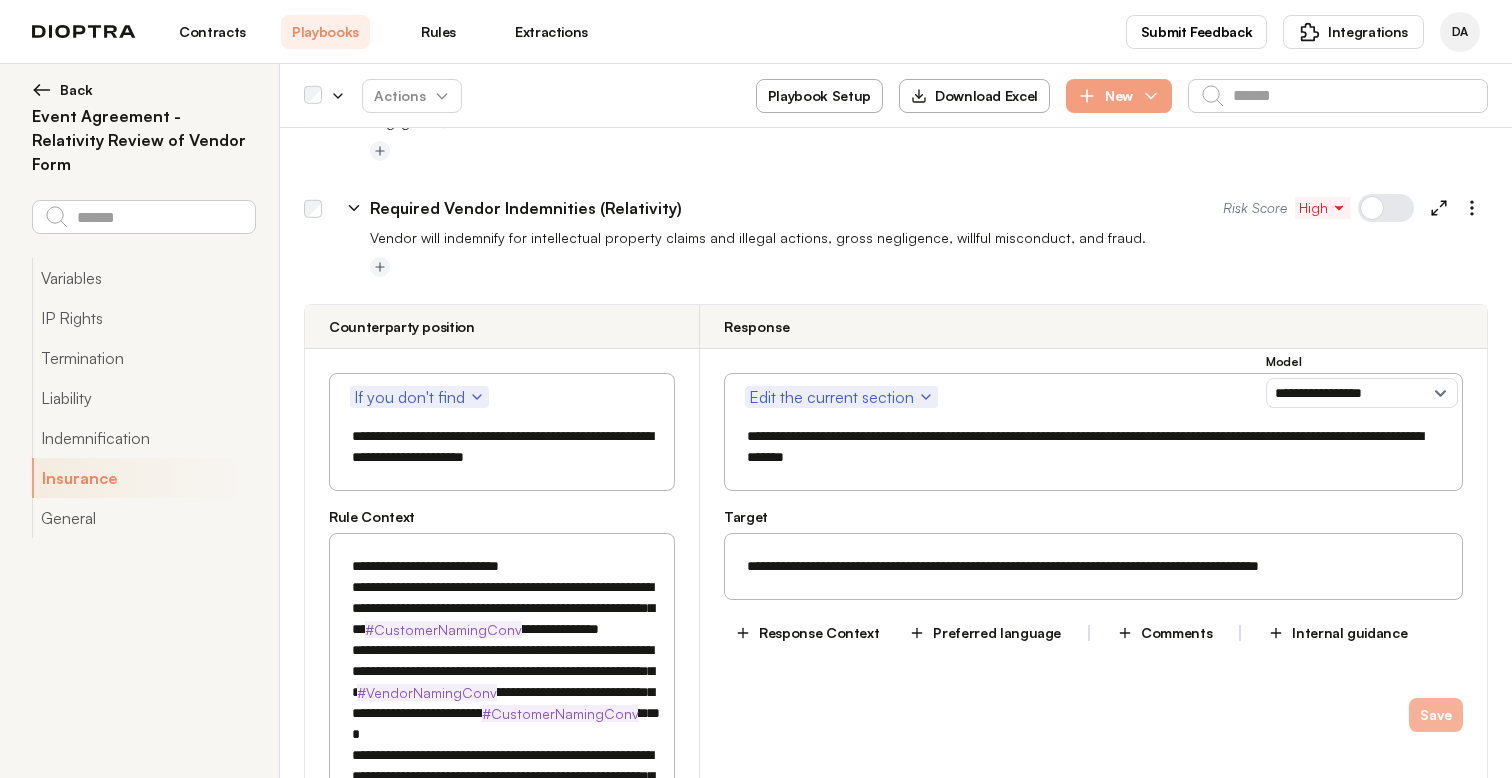 click on "Save" at bounding box center (1436, 715) 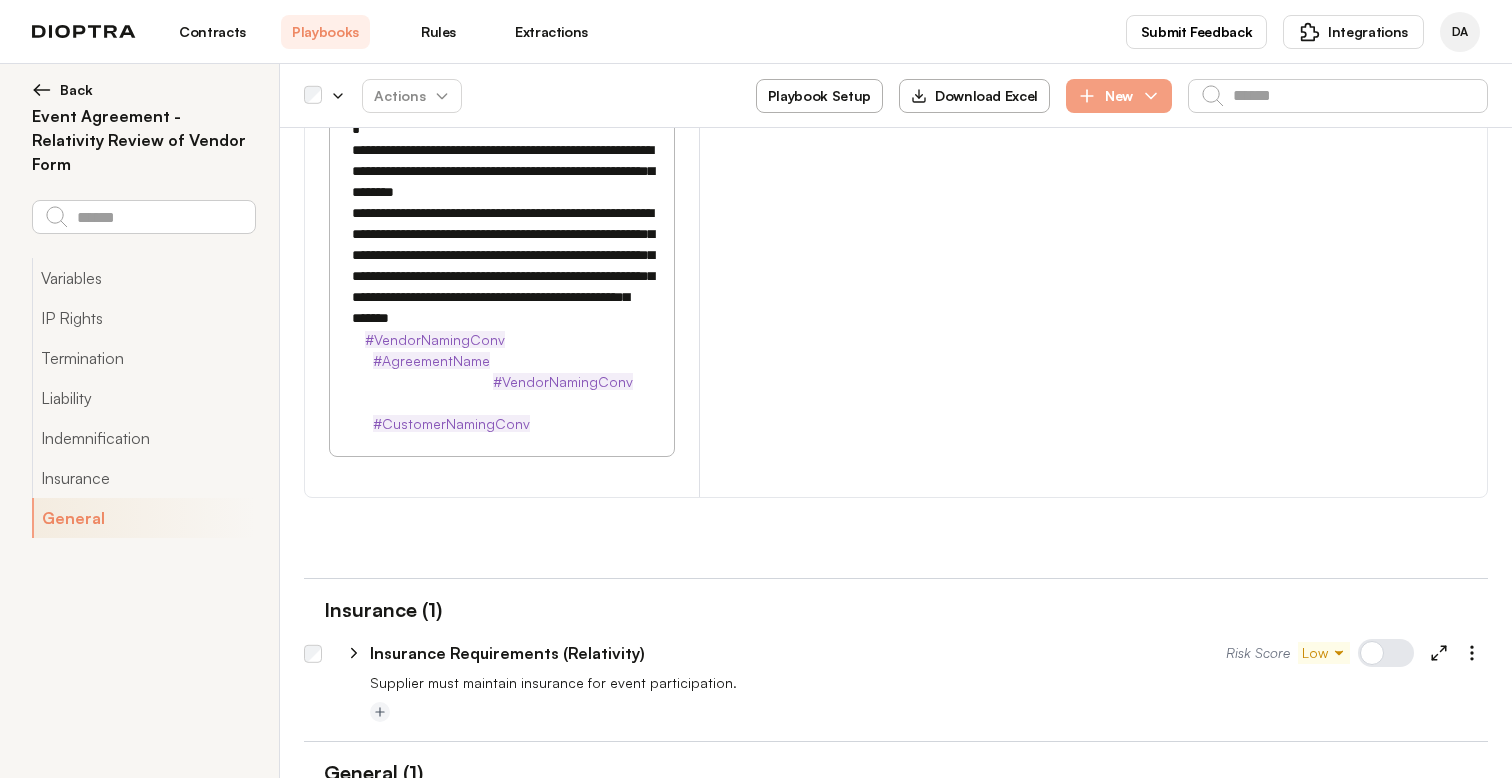 scroll, scrollTop: 3392, scrollLeft: 0, axis: vertical 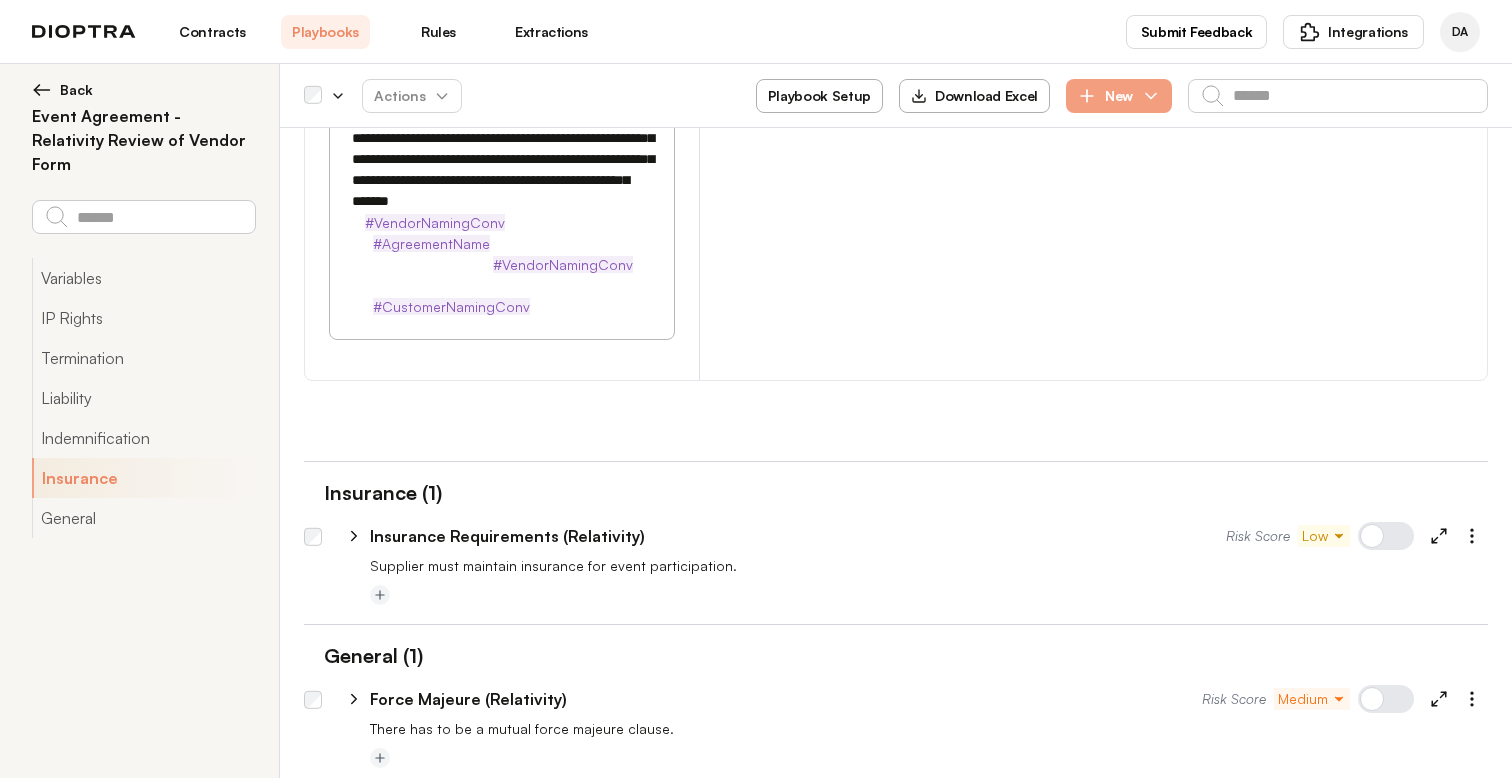click 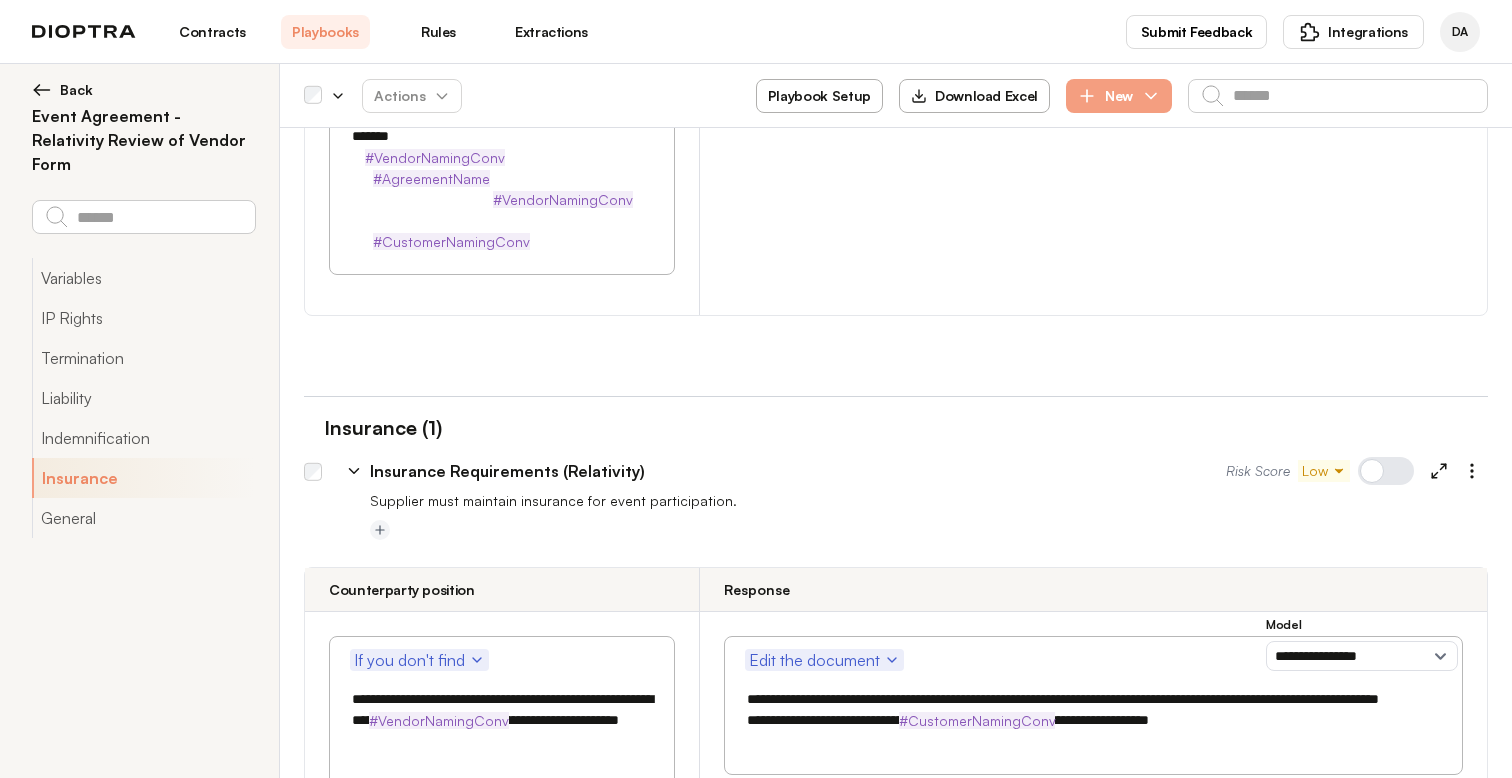 scroll, scrollTop: 3470, scrollLeft: 0, axis: vertical 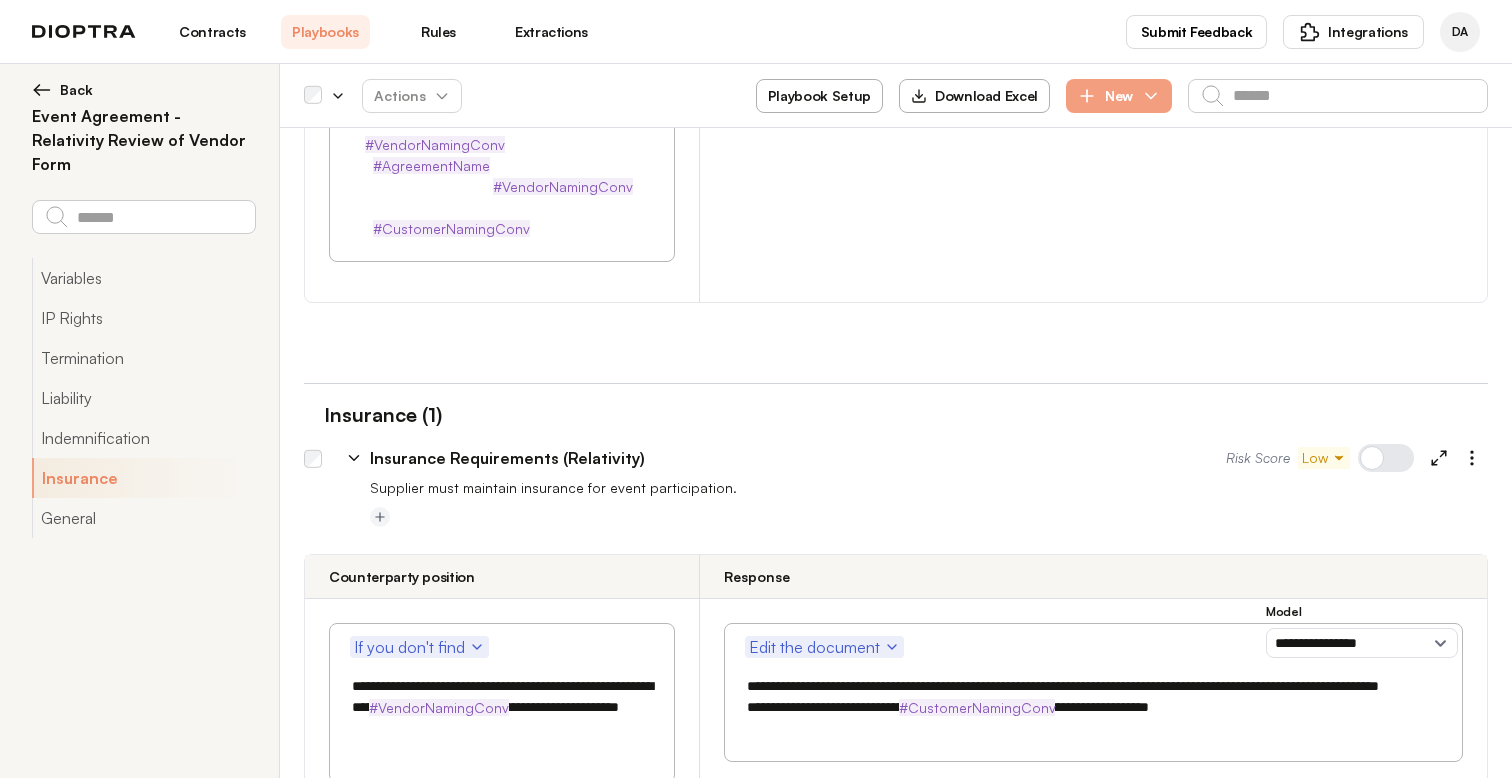 drag, startPoint x: 931, startPoint y: 666, endPoint x: 664, endPoint y: 643, distance: 267.9888 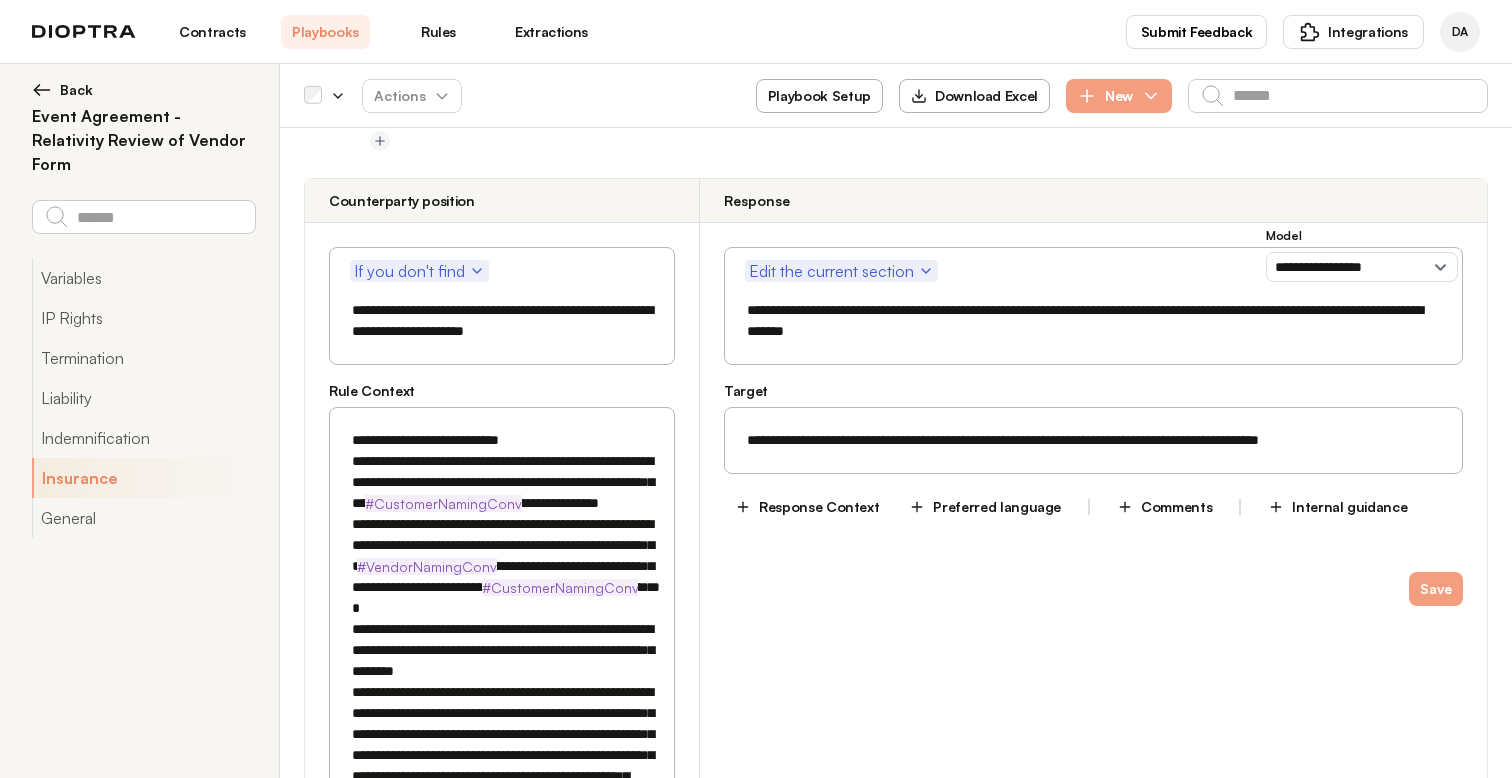 scroll, scrollTop: 2792, scrollLeft: 0, axis: vertical 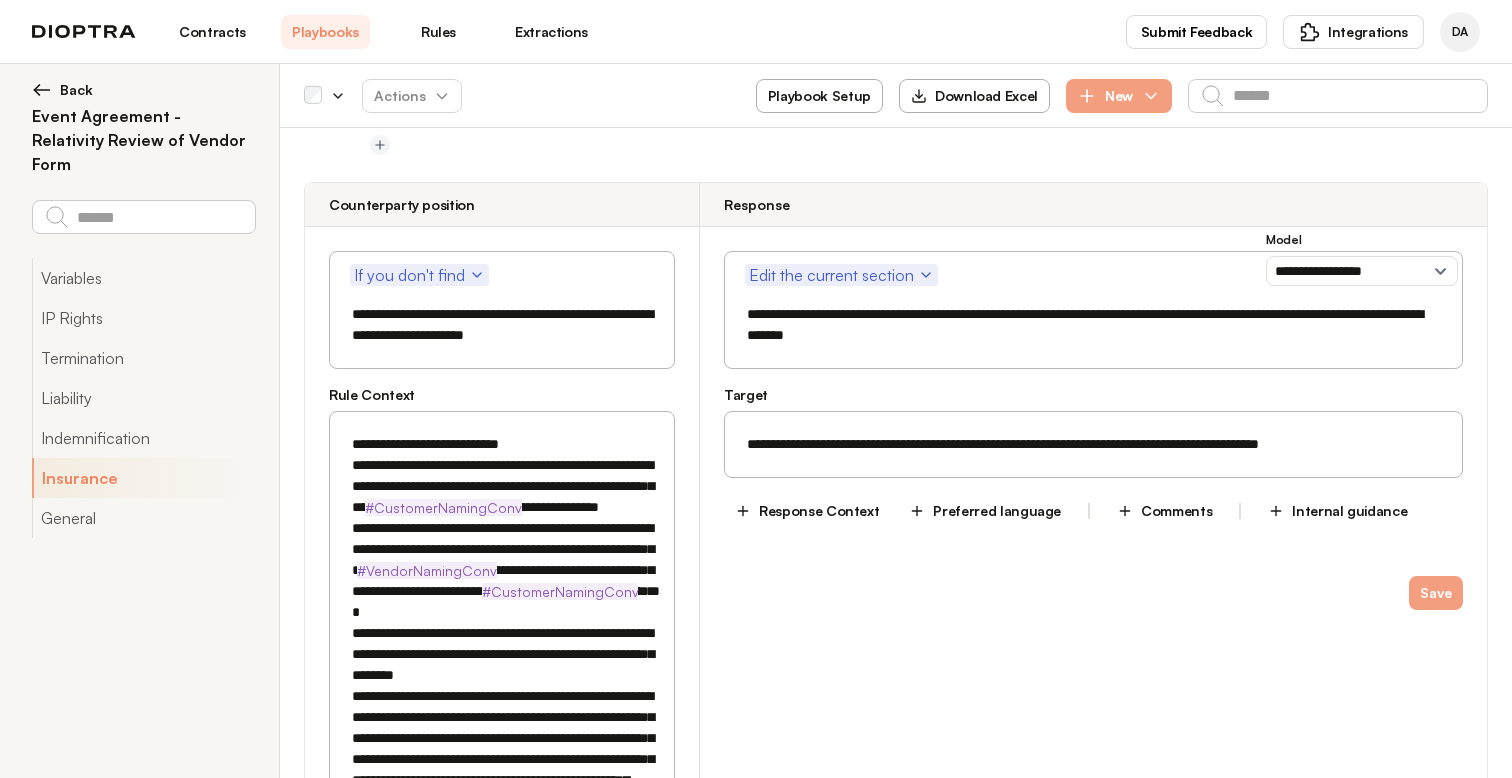 click on "**********" at bounding box center (1093, 325) 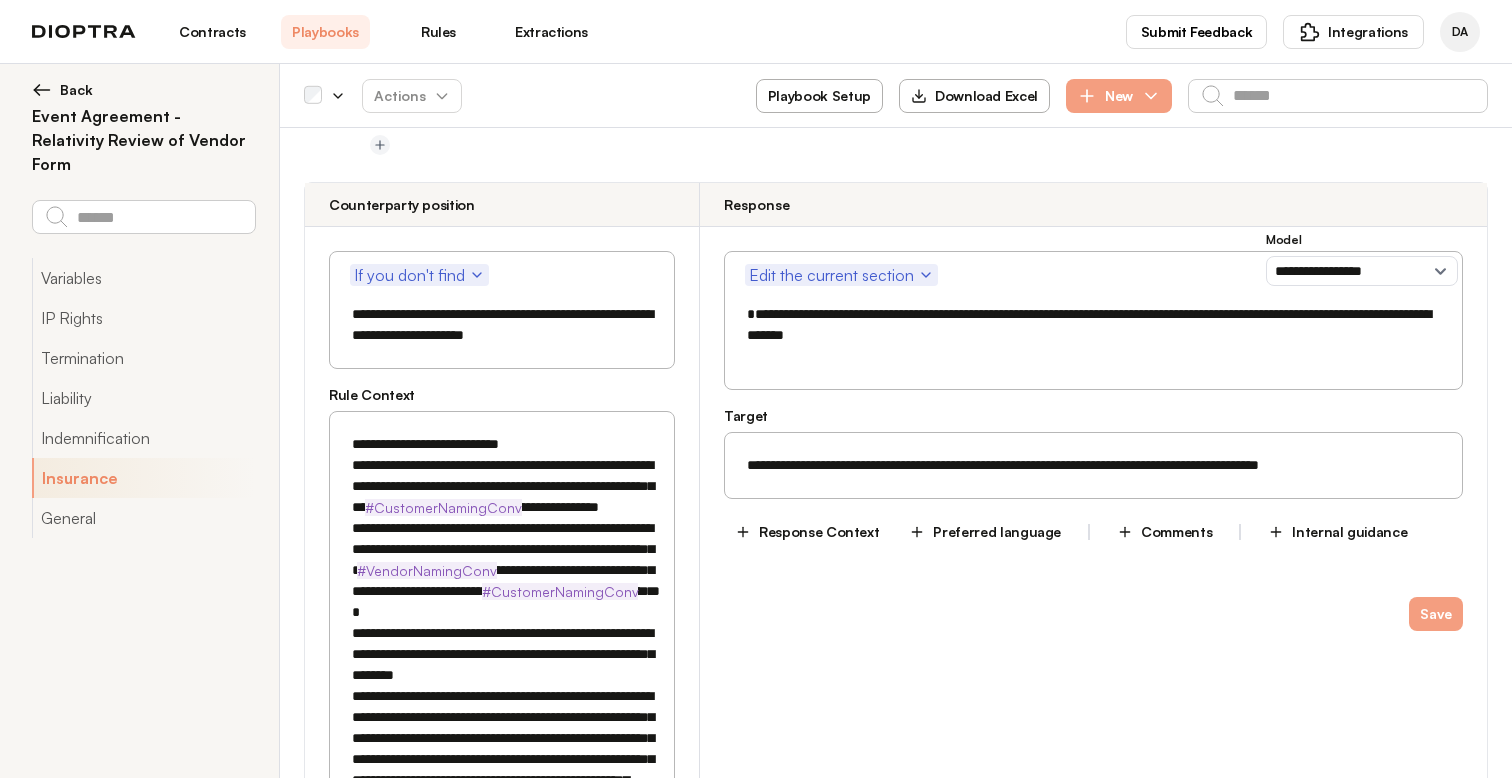 paste on "**********" 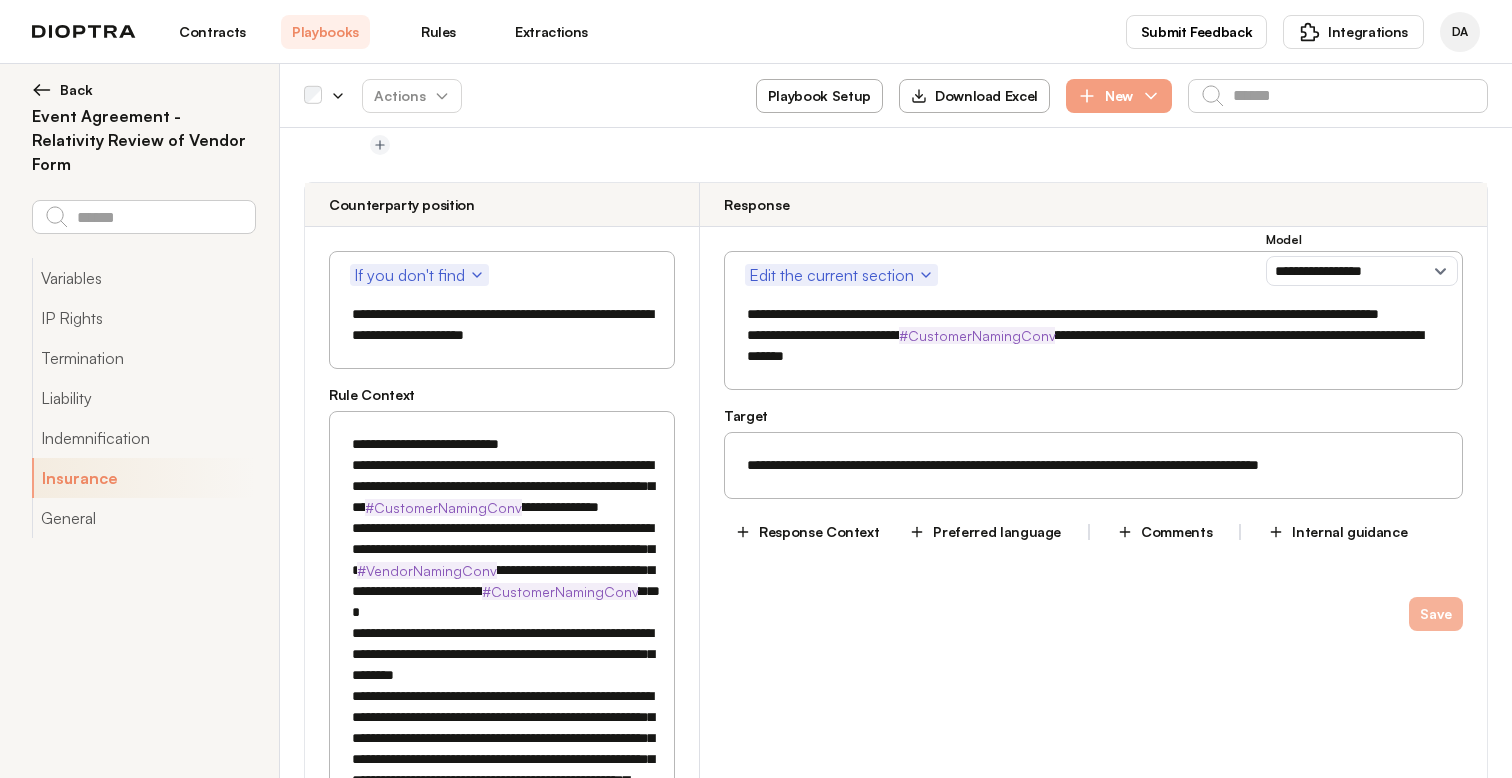 type on "**********" 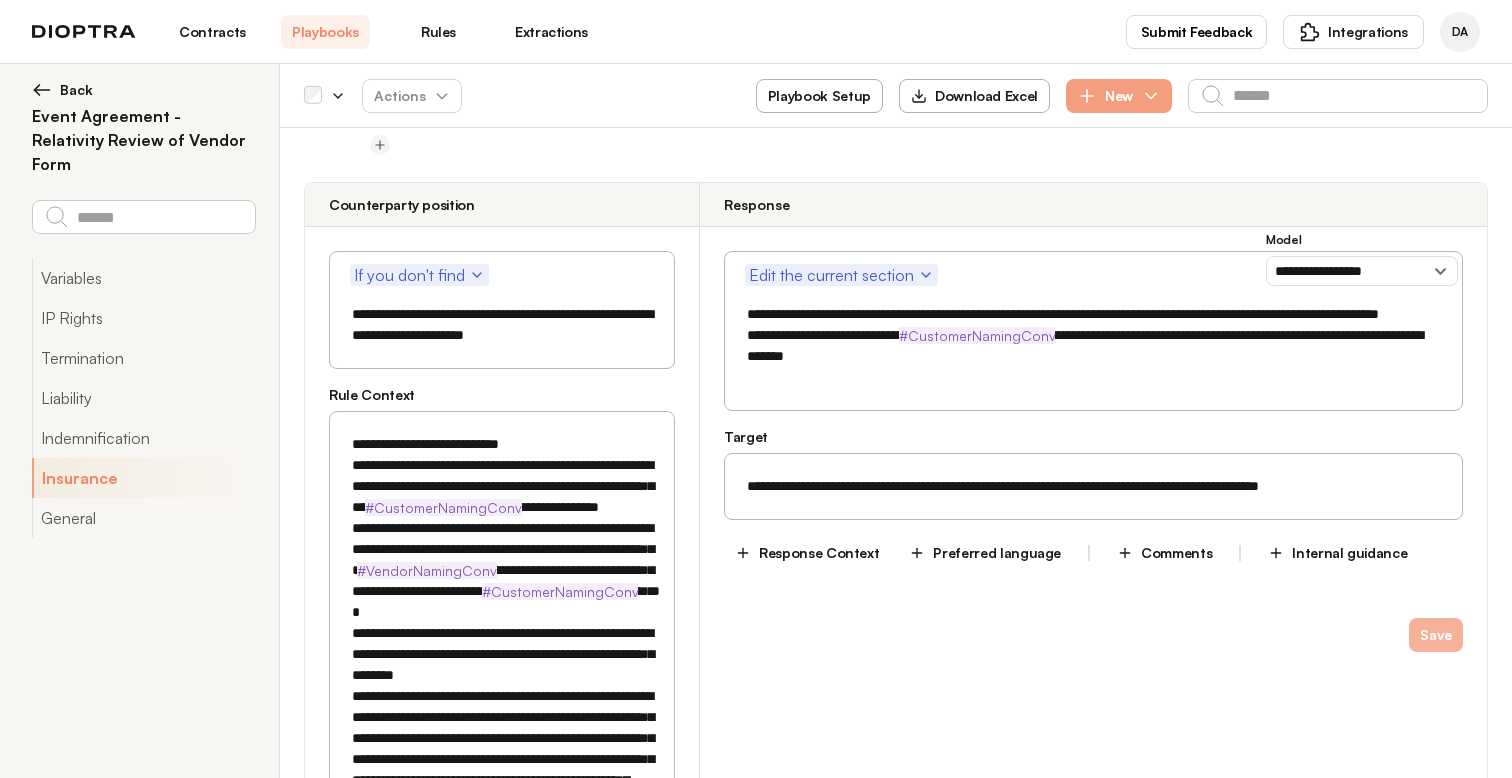 click on "Save" at bounding box center (1436, 635) 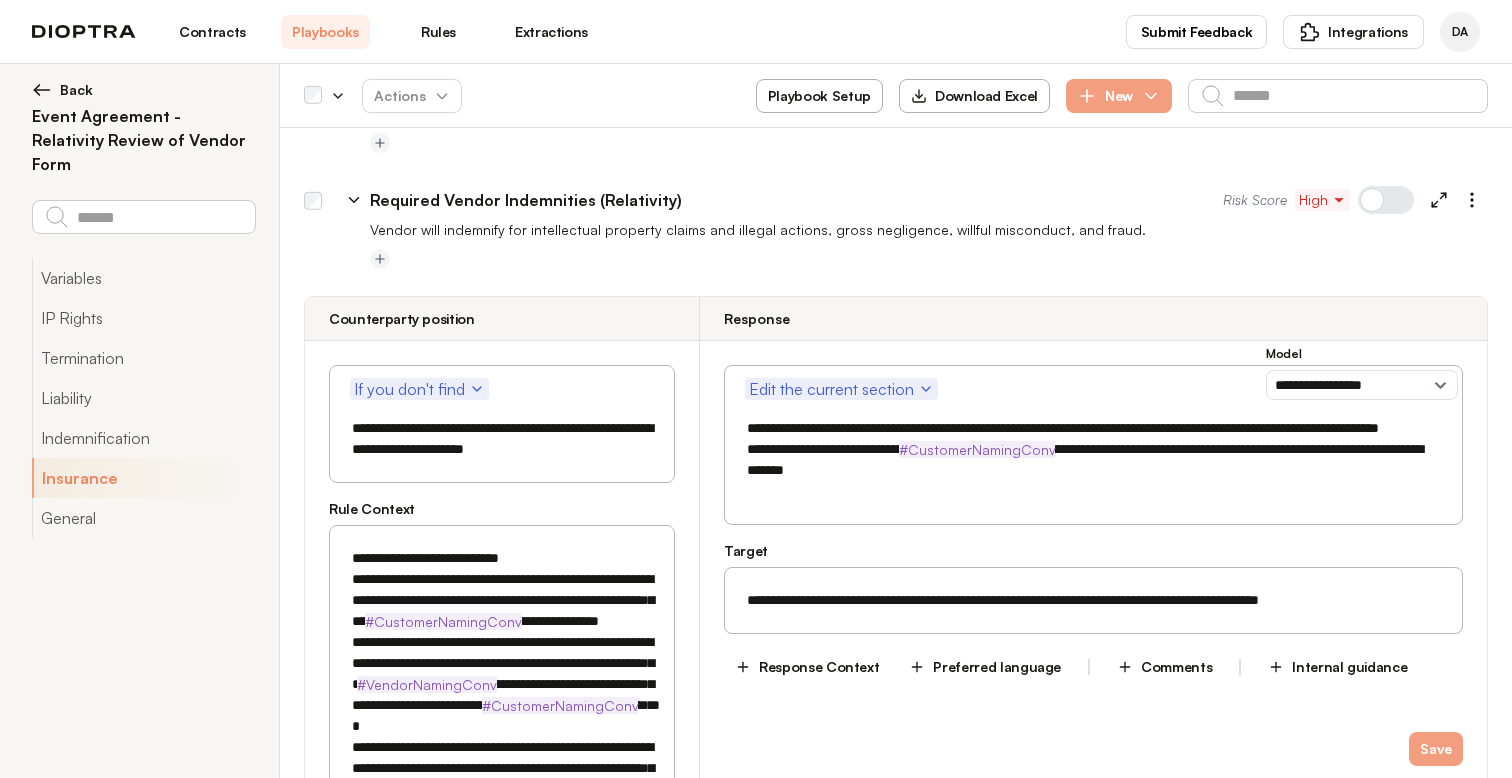 scroll, scrollTop: 2670, scrollLeft: 0, axis: vertical 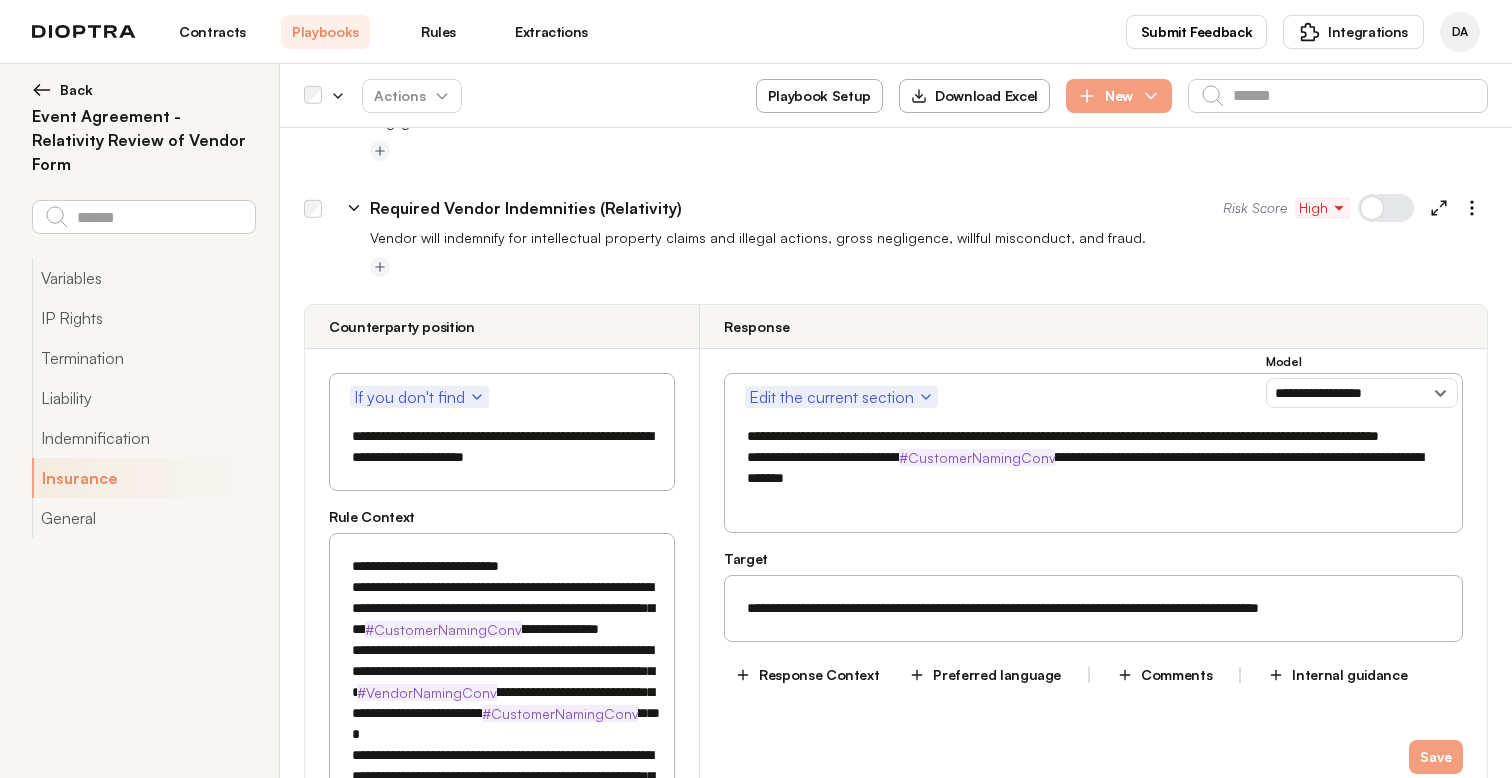 click on "**********" at bounding box center (1362, 373) 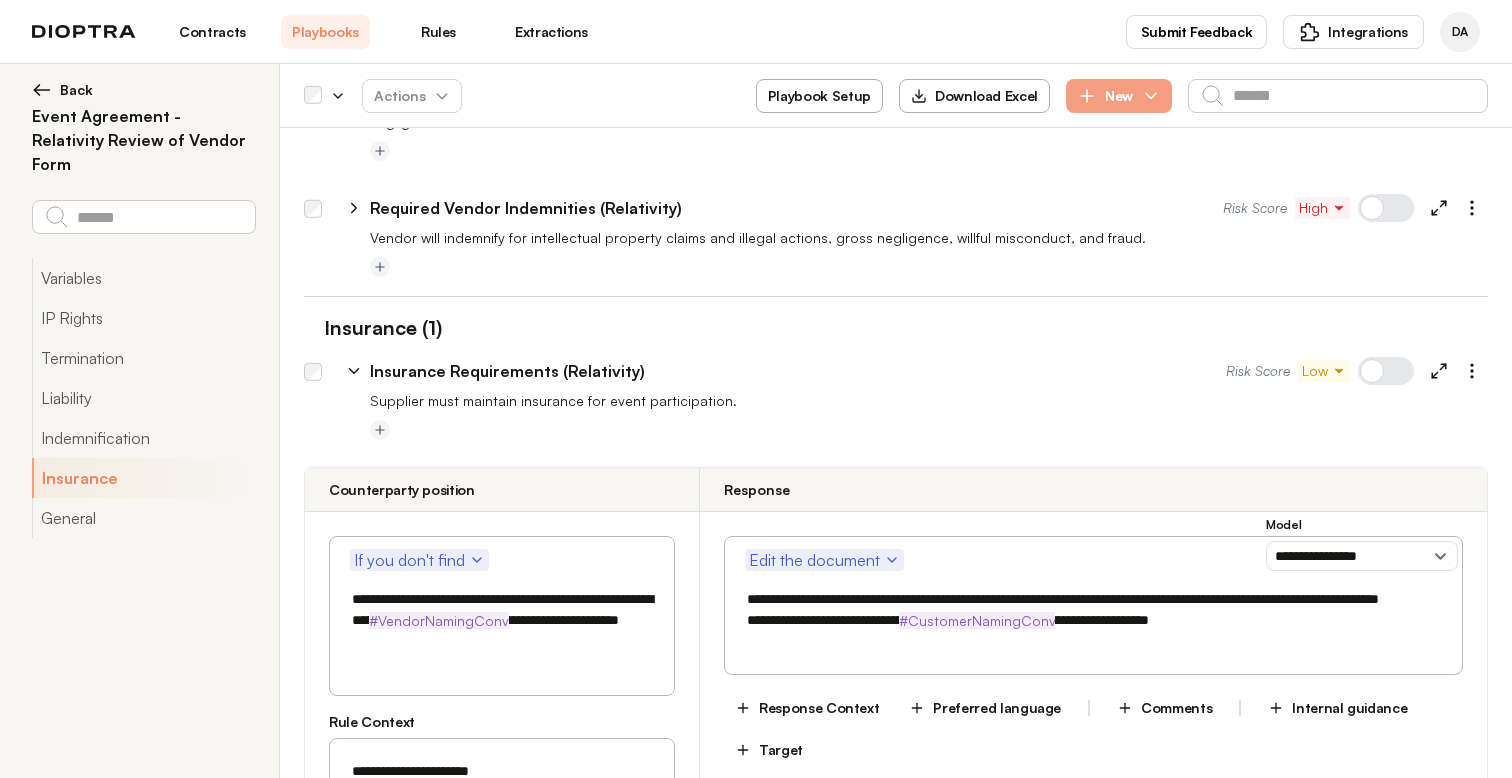 click 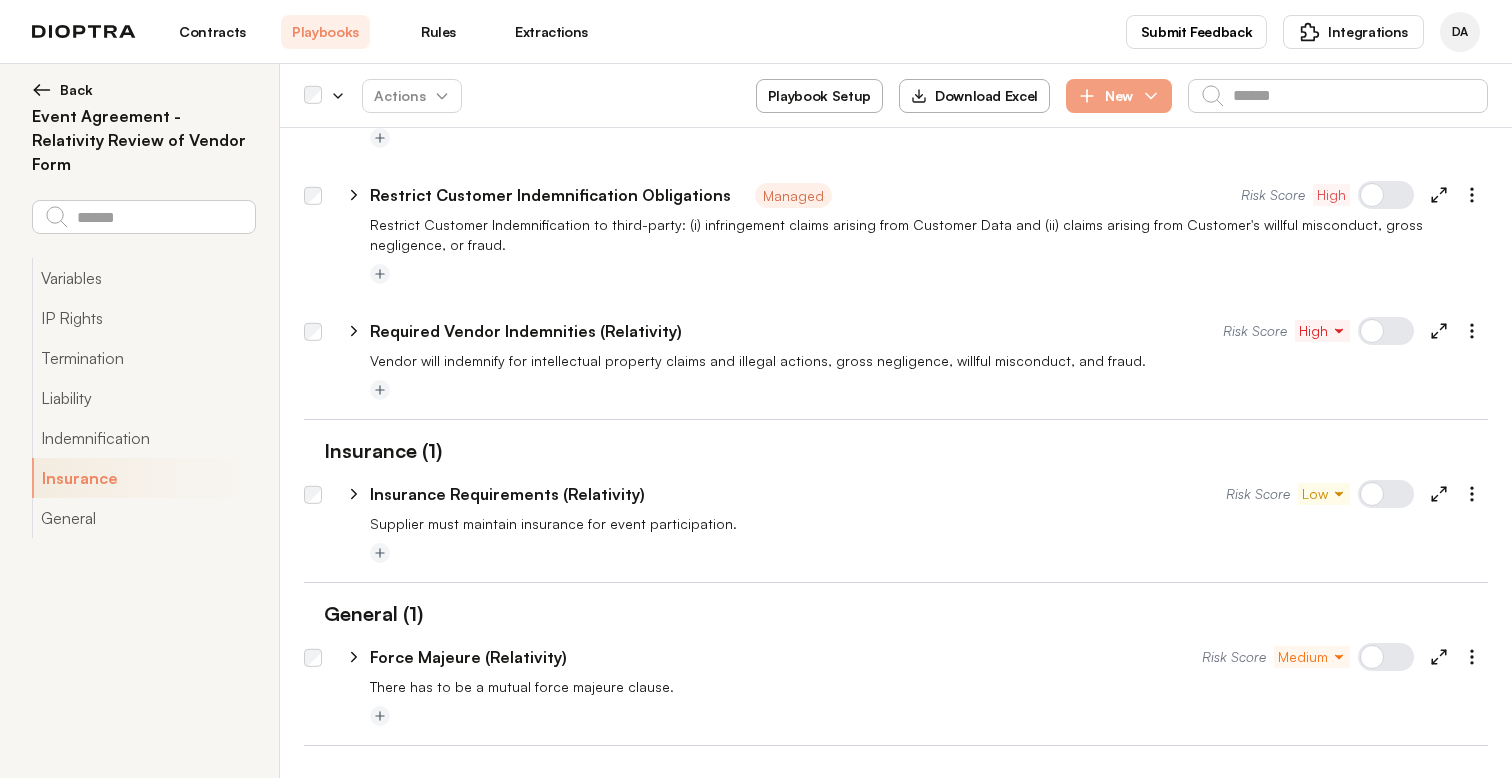scroll, scrollTop: 2547, scrollLeft: 0, axis: vertical 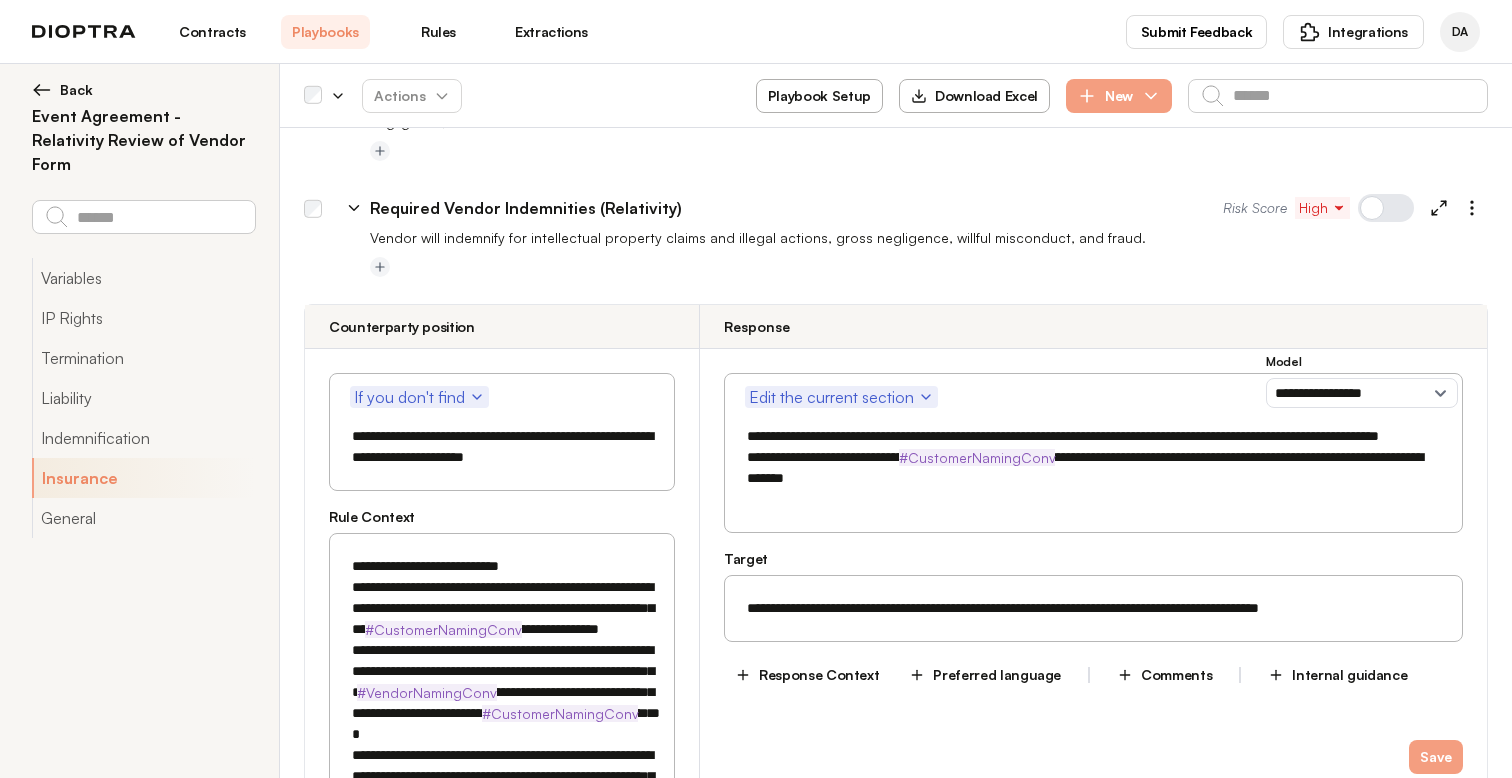 click 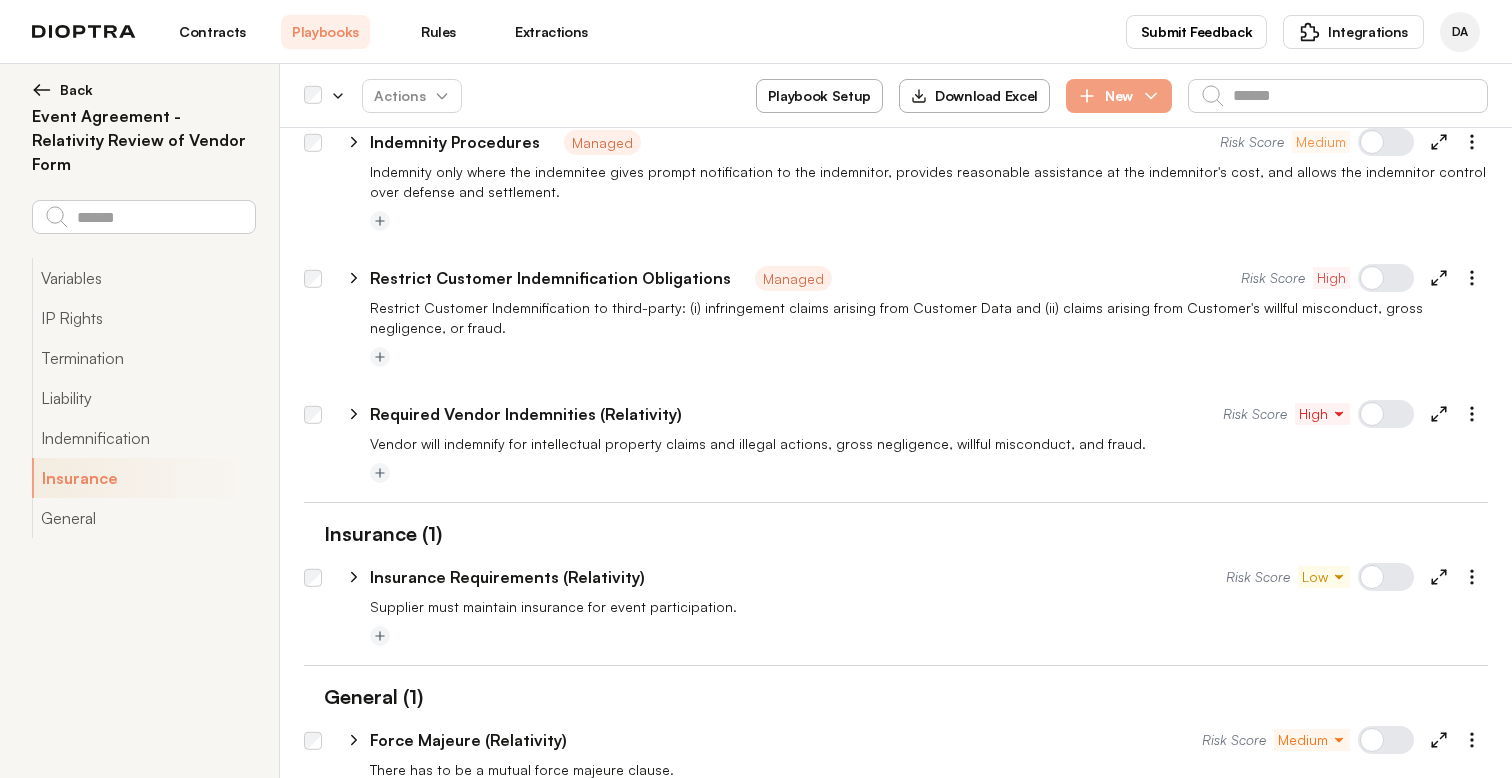 scroll, scrollTop: 2427, scrollLeft: 0, axis: vertical 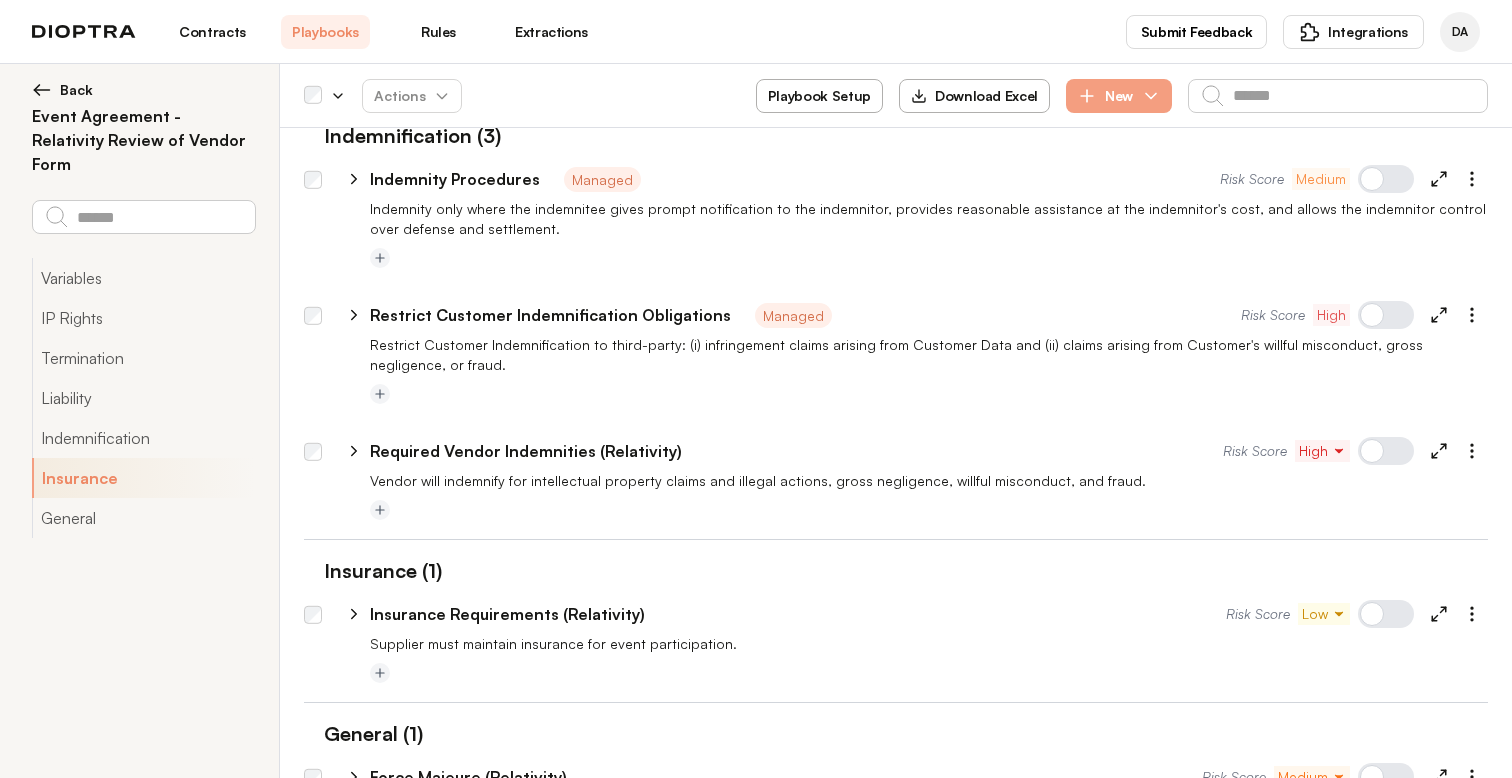 click 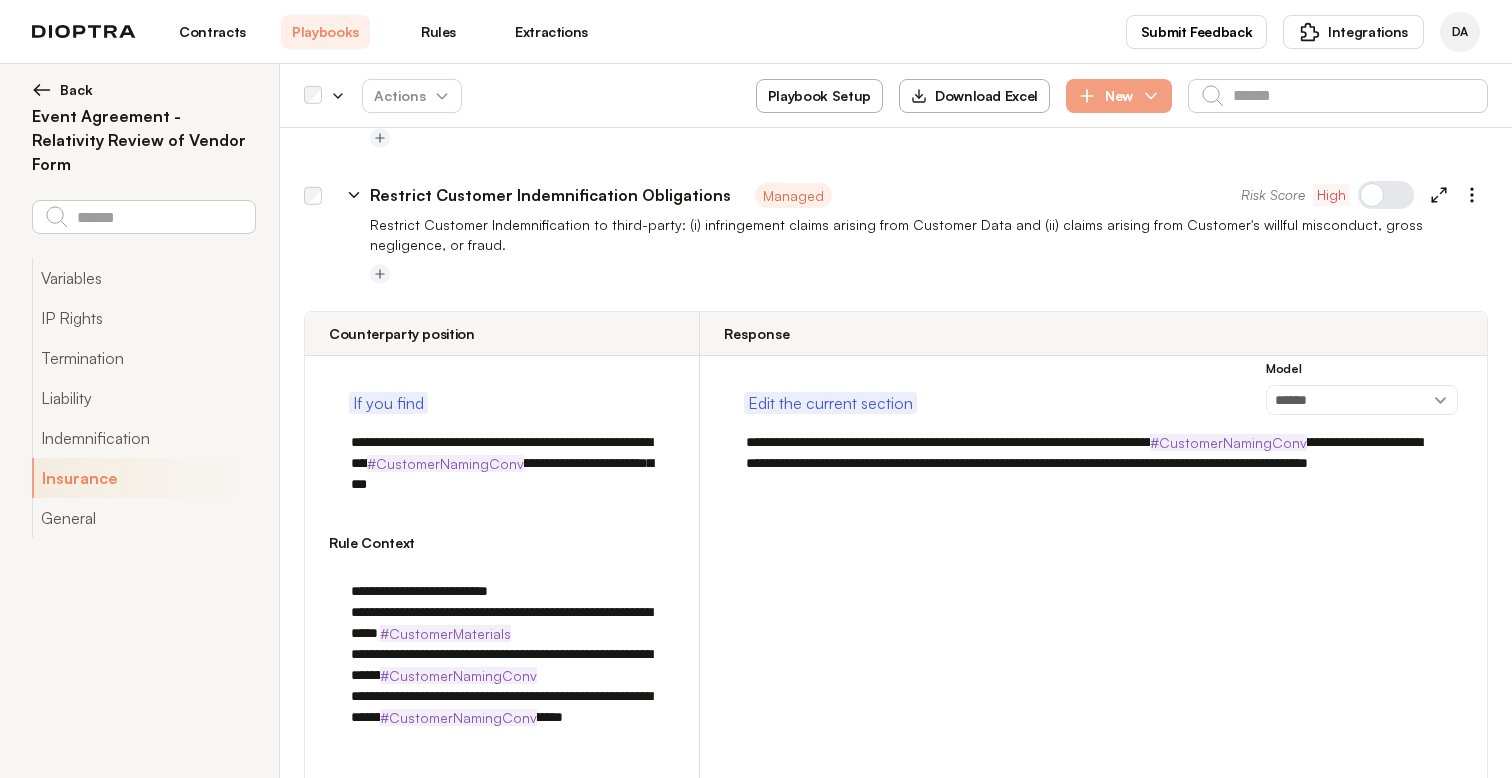 scroll, scrollTop: 2543, scrollLeft: 0, axis: vertical 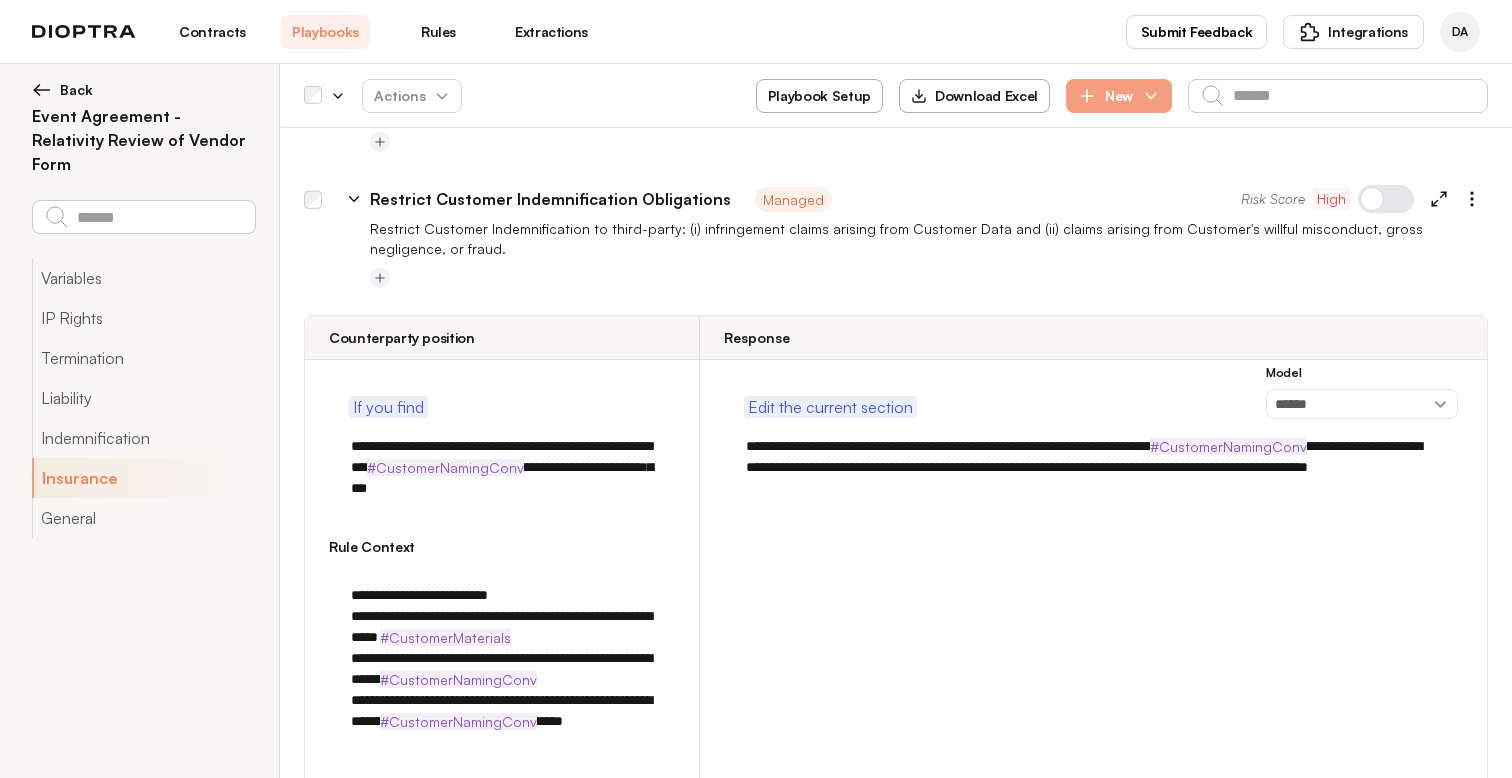 click 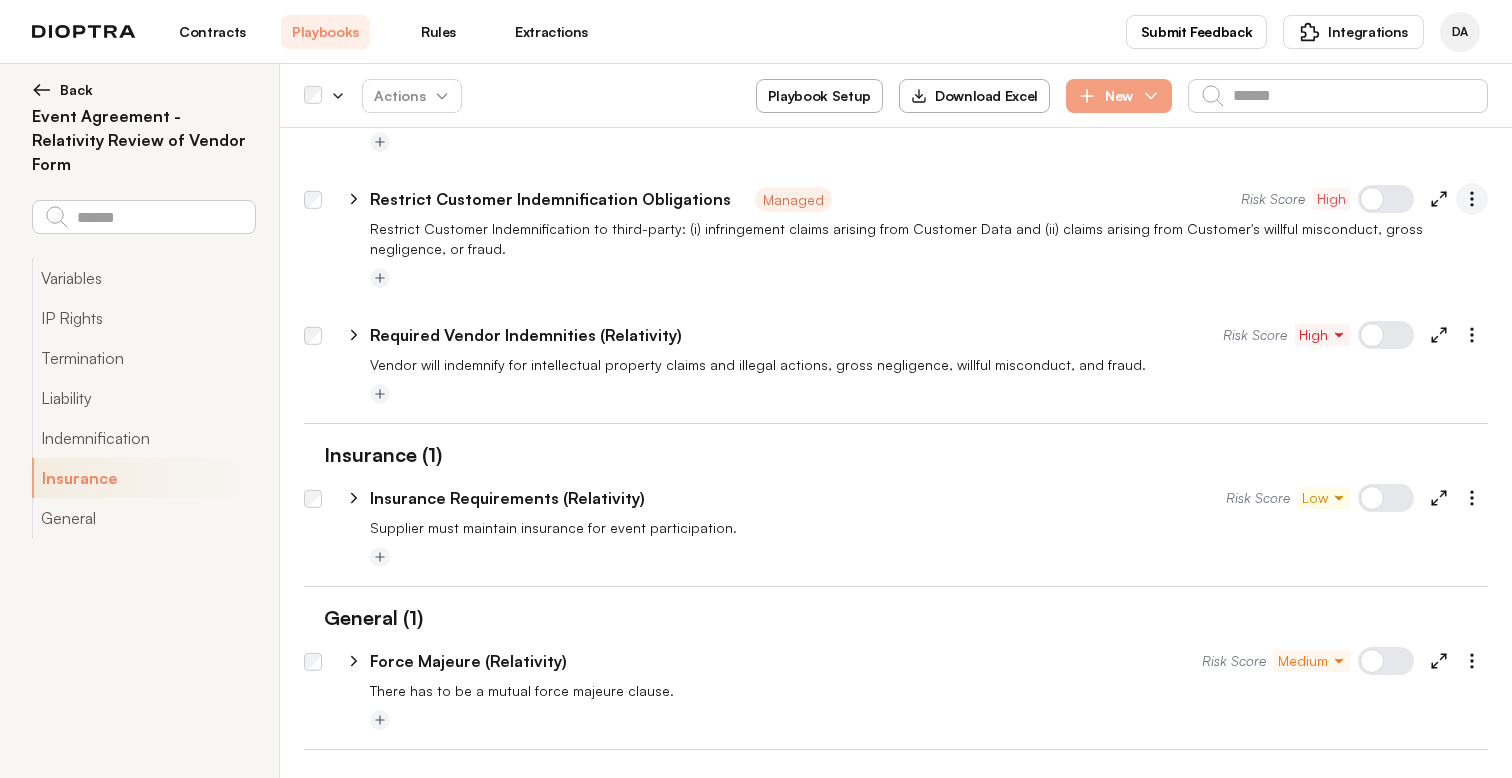 click 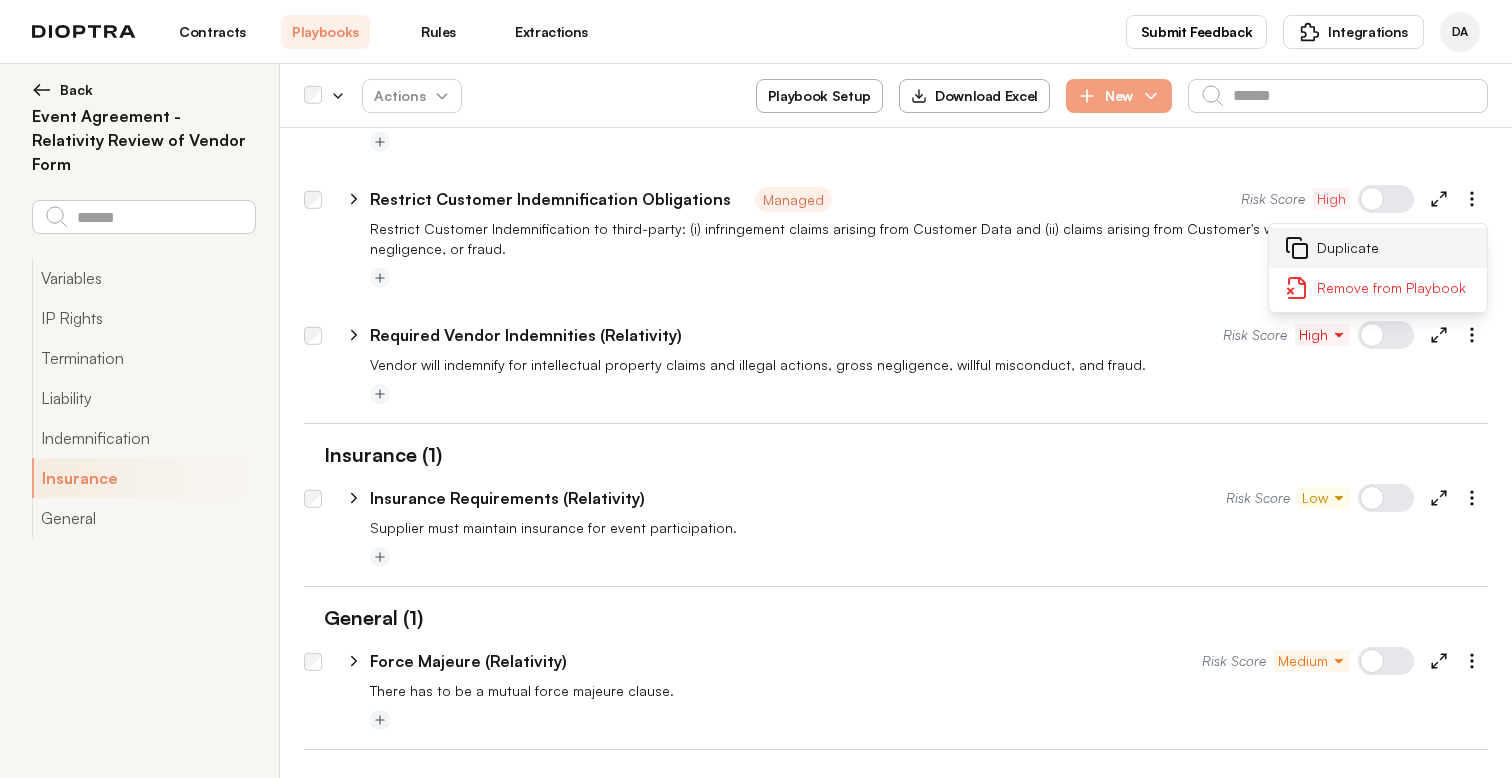 click on "Duplicate" at bounding box center (1378, 248) 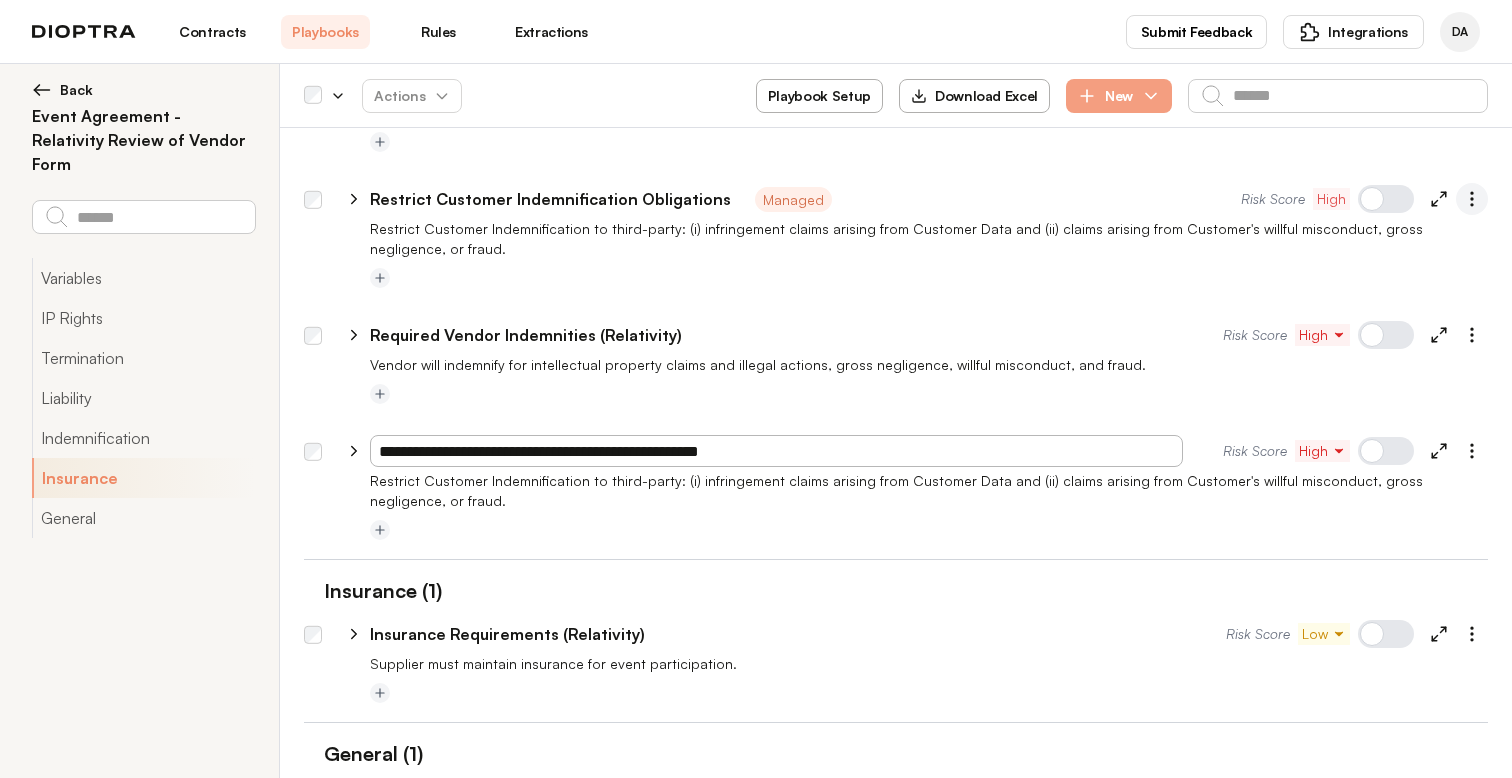 click 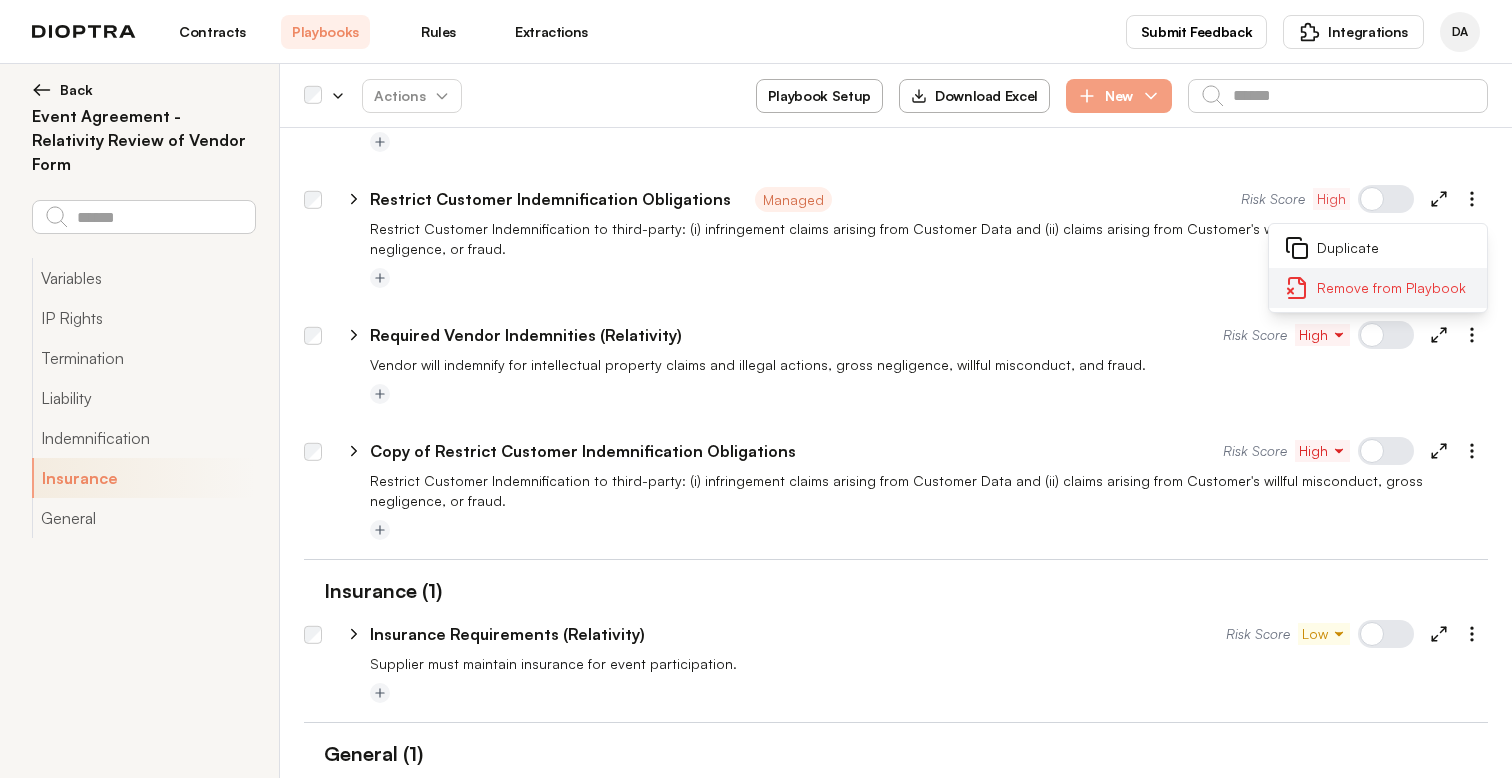 click on "Remove from Playbook" at bounding box center (1378, 288) 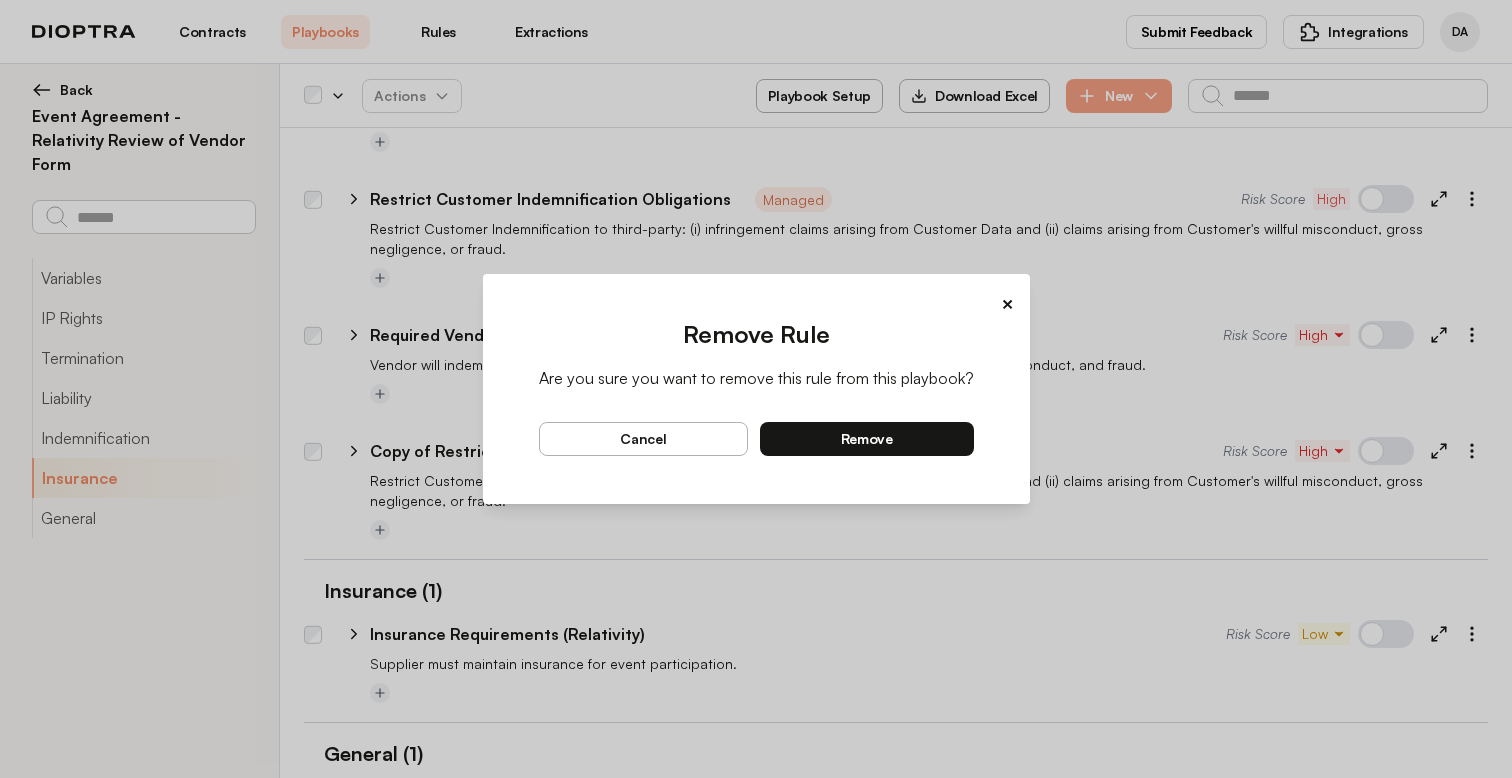 click on "remove" at bounding box center (867, 439) 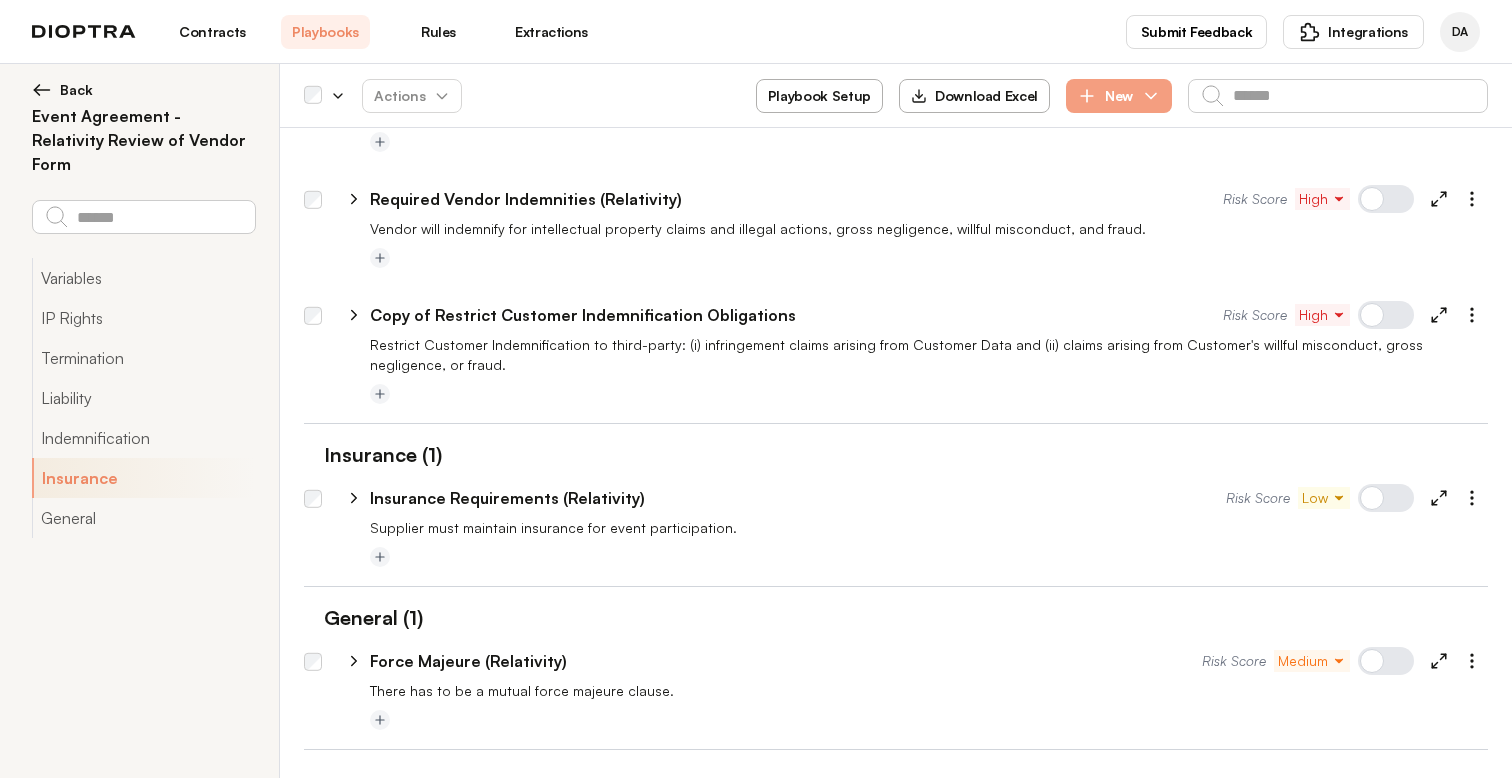 click on "Copy of Restrict Customer Indemnification Obligations" at bounding box center [583, 315] 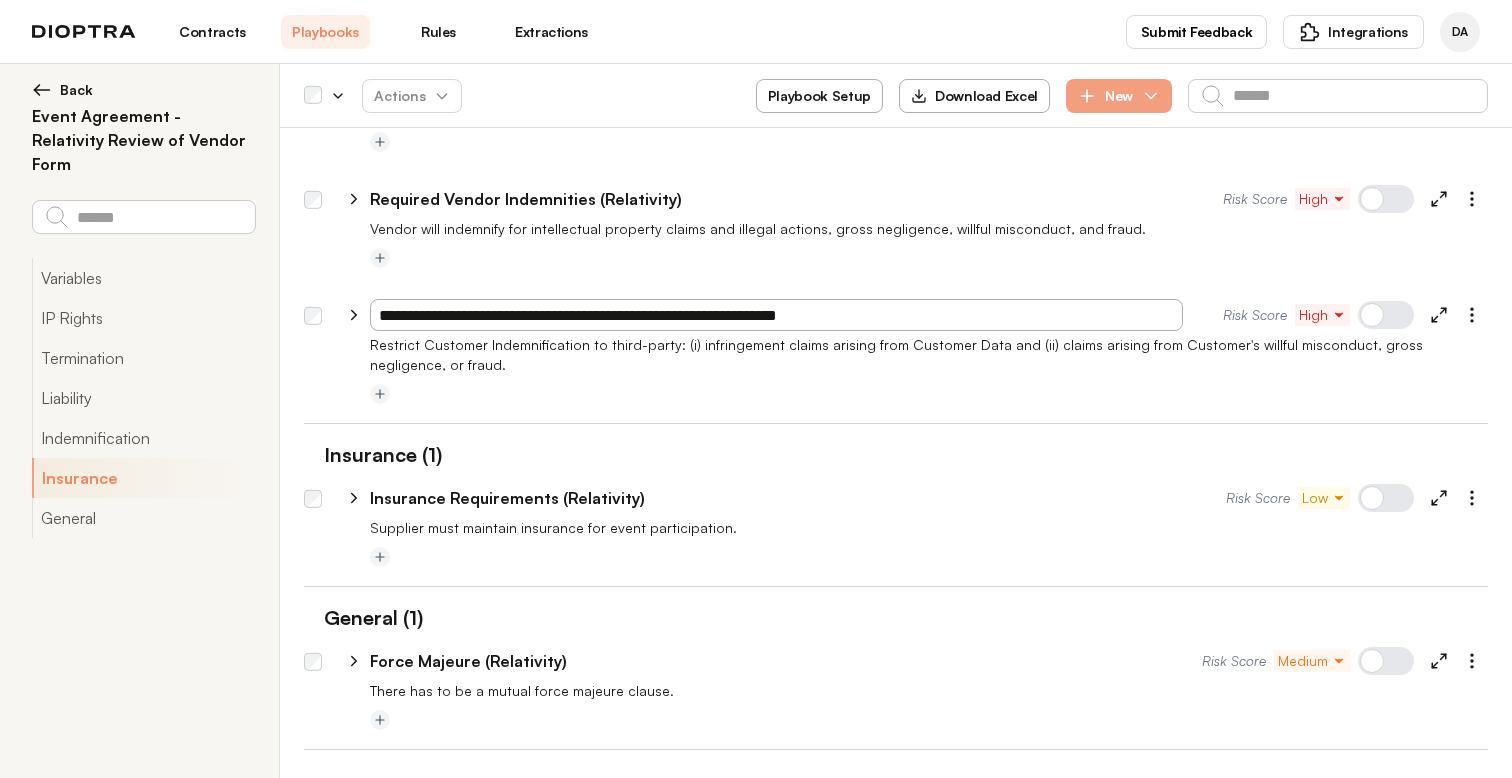 click on "**********" at bounding box center [776, 315] 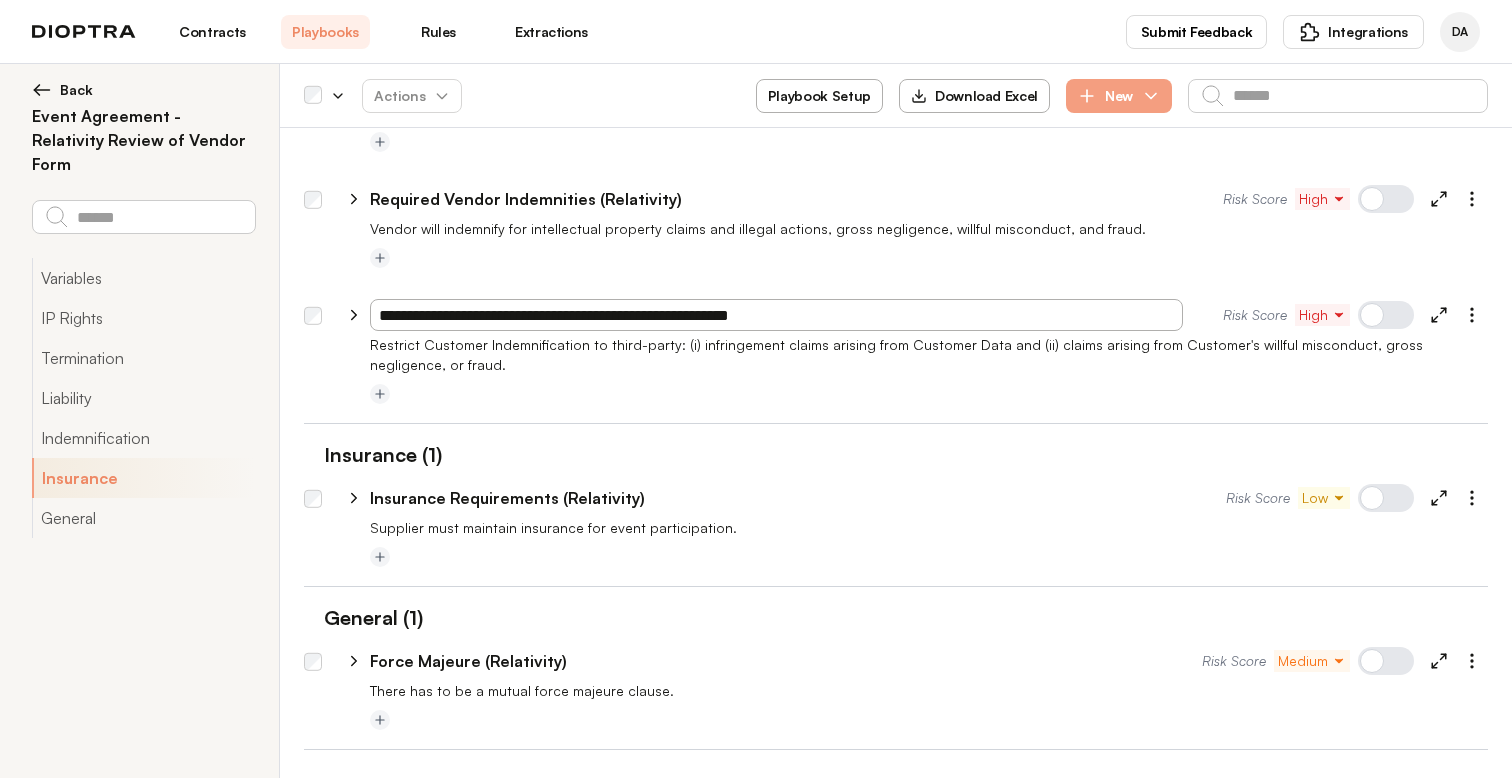 type on "**********" 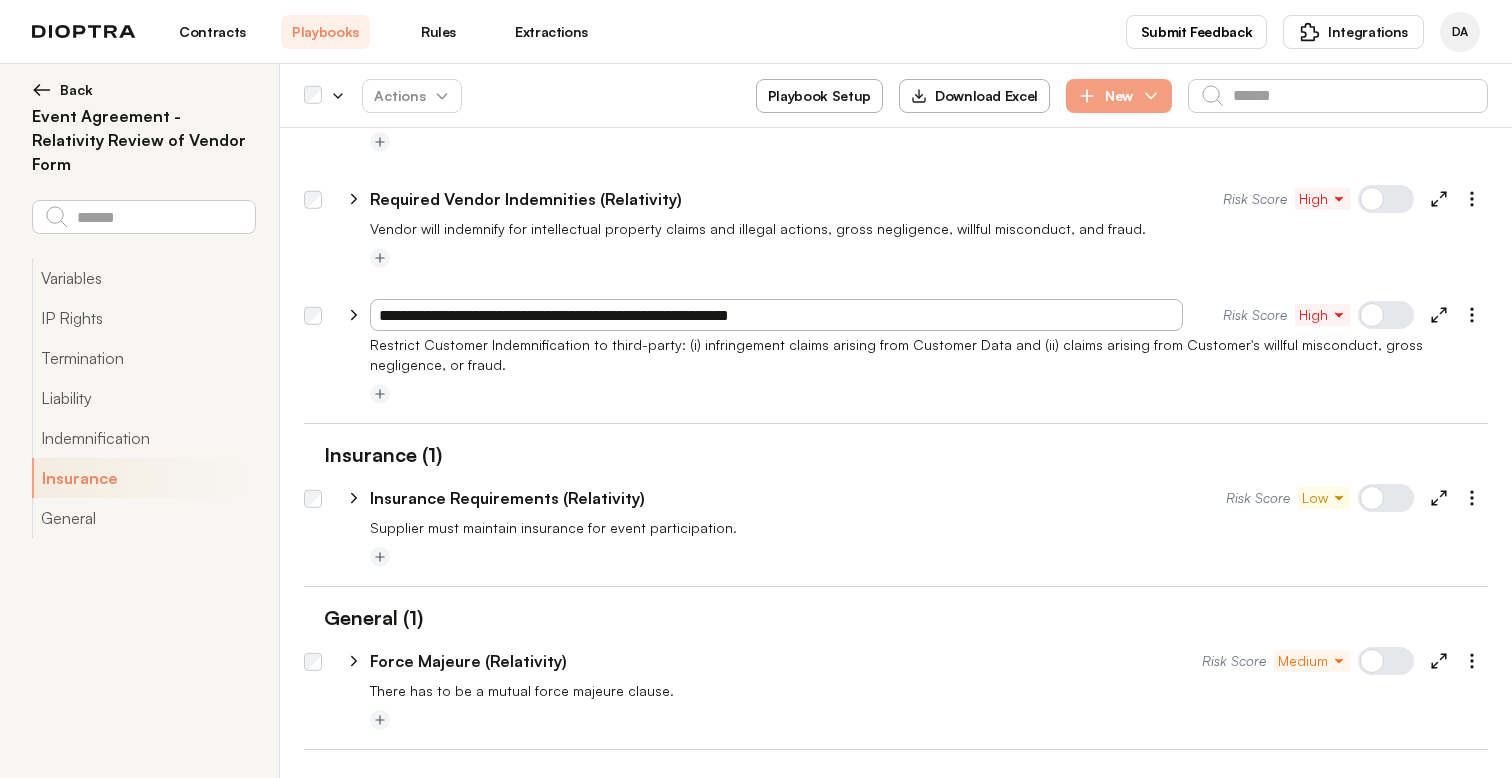 click at bounding box center [929, 395] 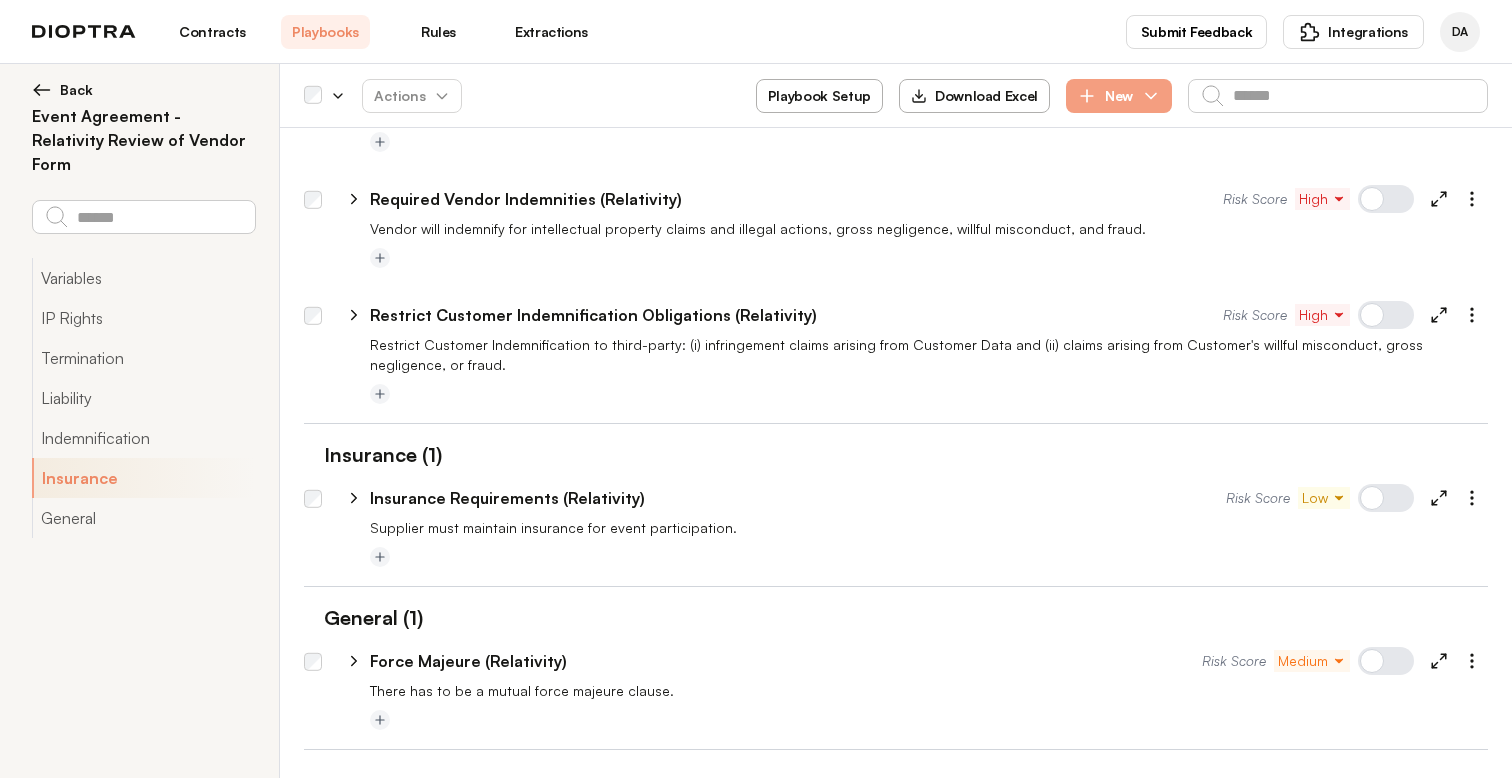 click 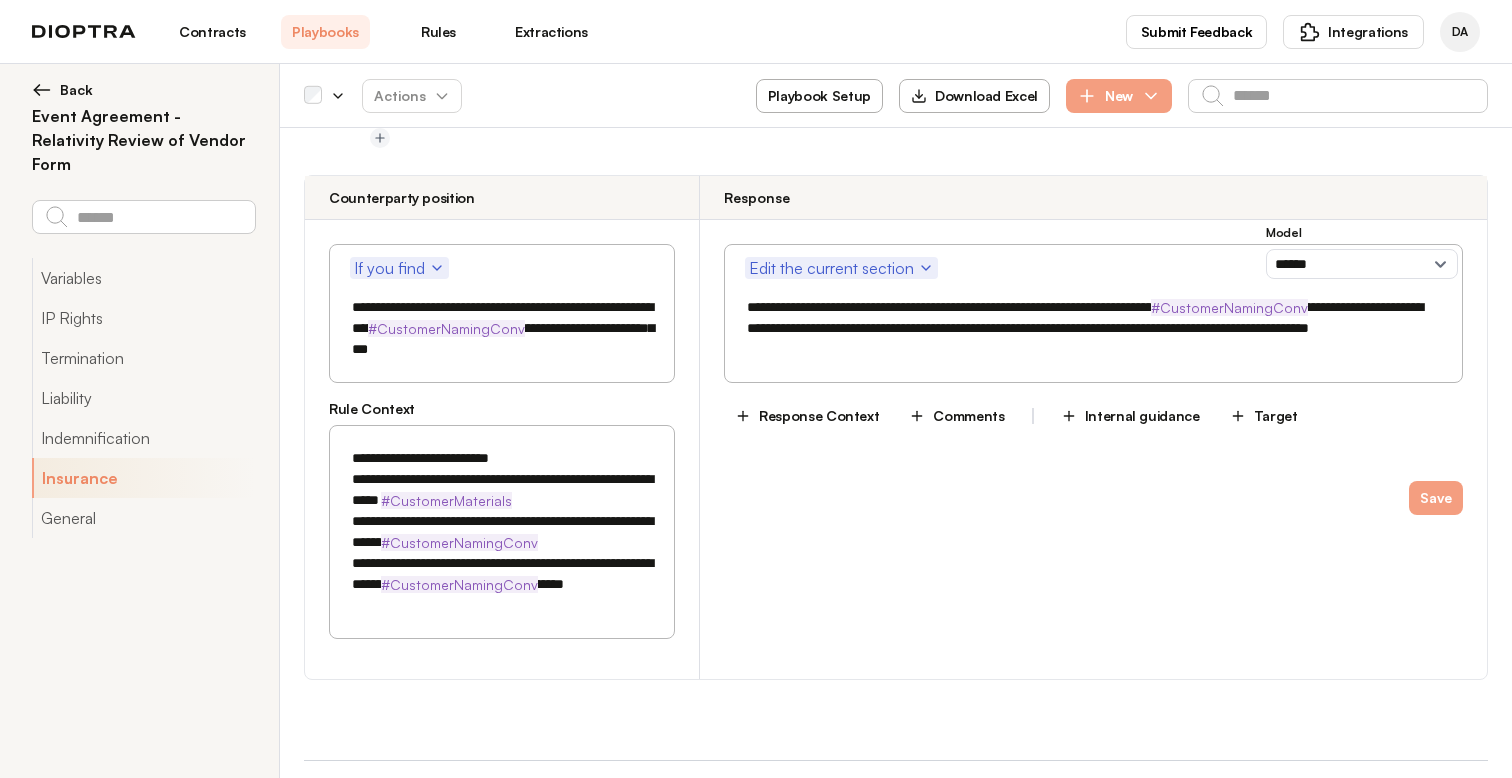 scroll, scrollTop: 2801, scrollLeft: 0, axis: vertical 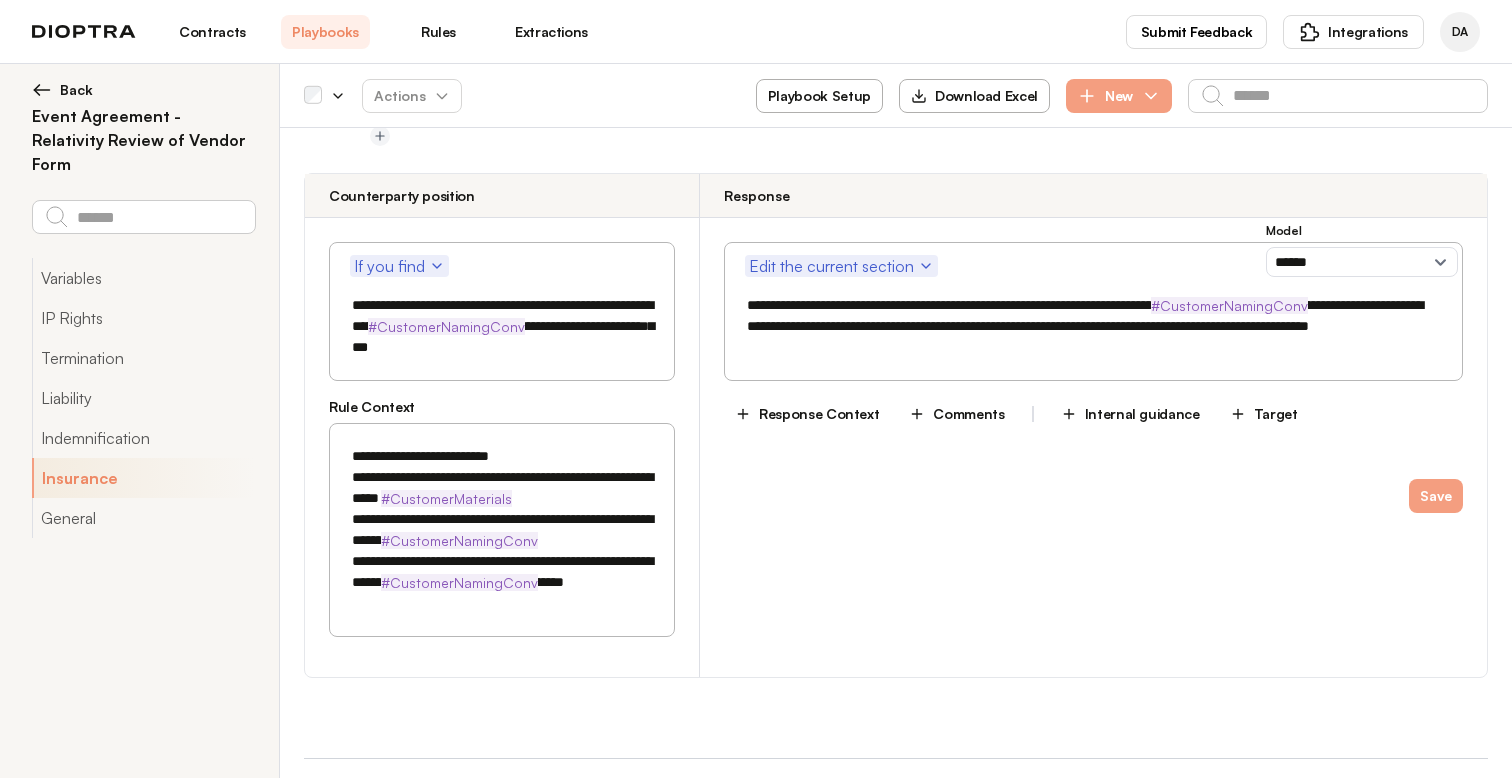 click on "**********" at bounding box center [502, 326] 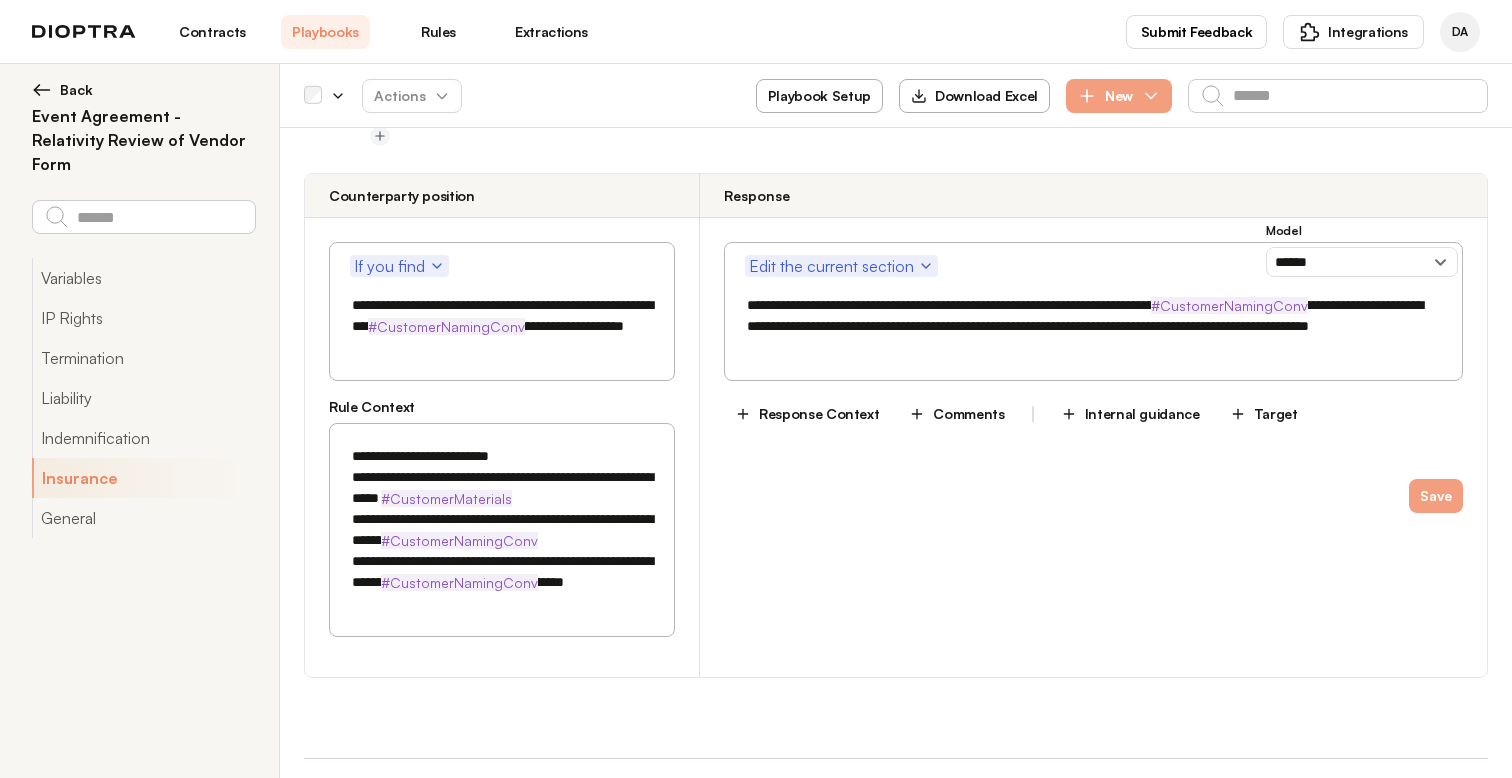 click on "**********" at bounding box center [502, 326] 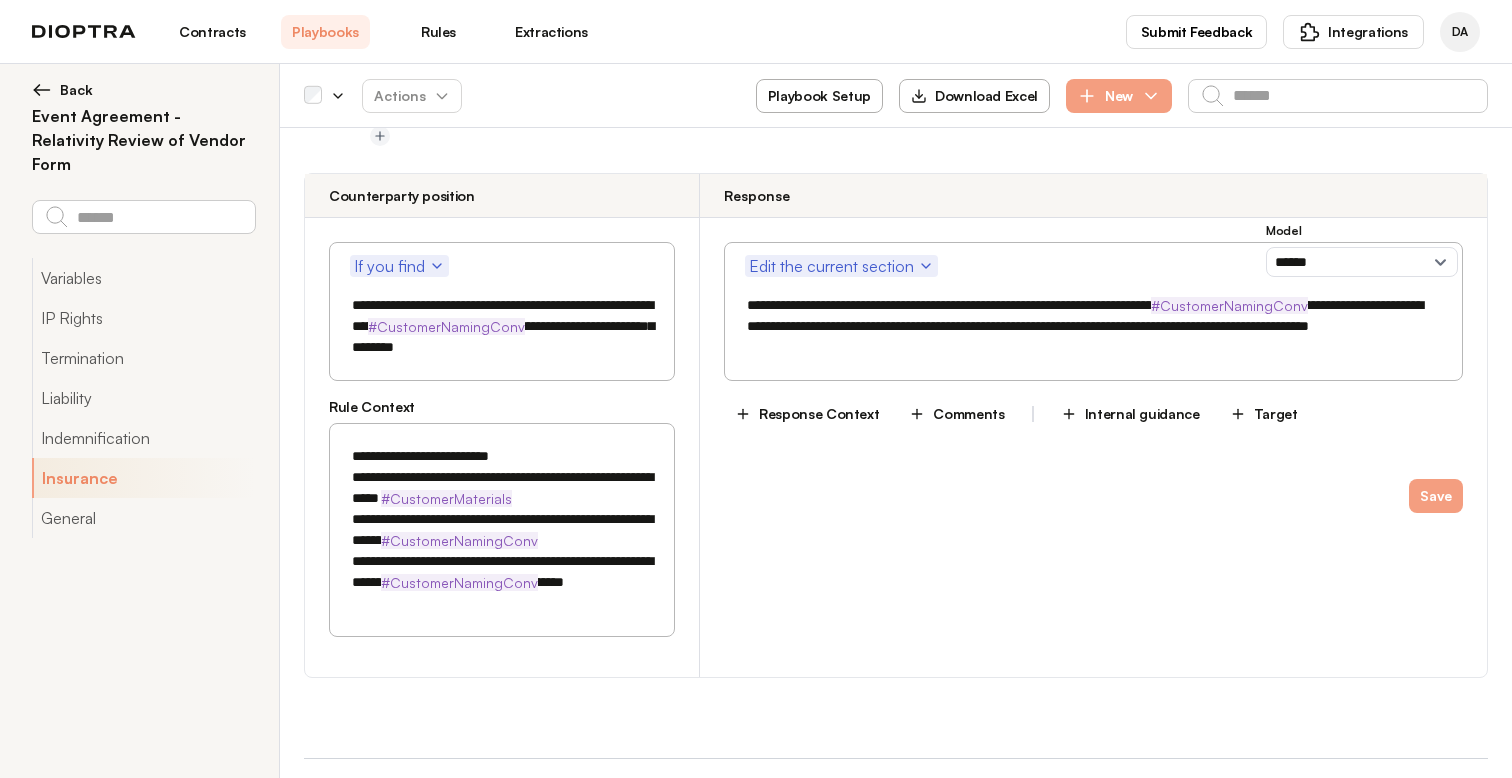 type on "**********" 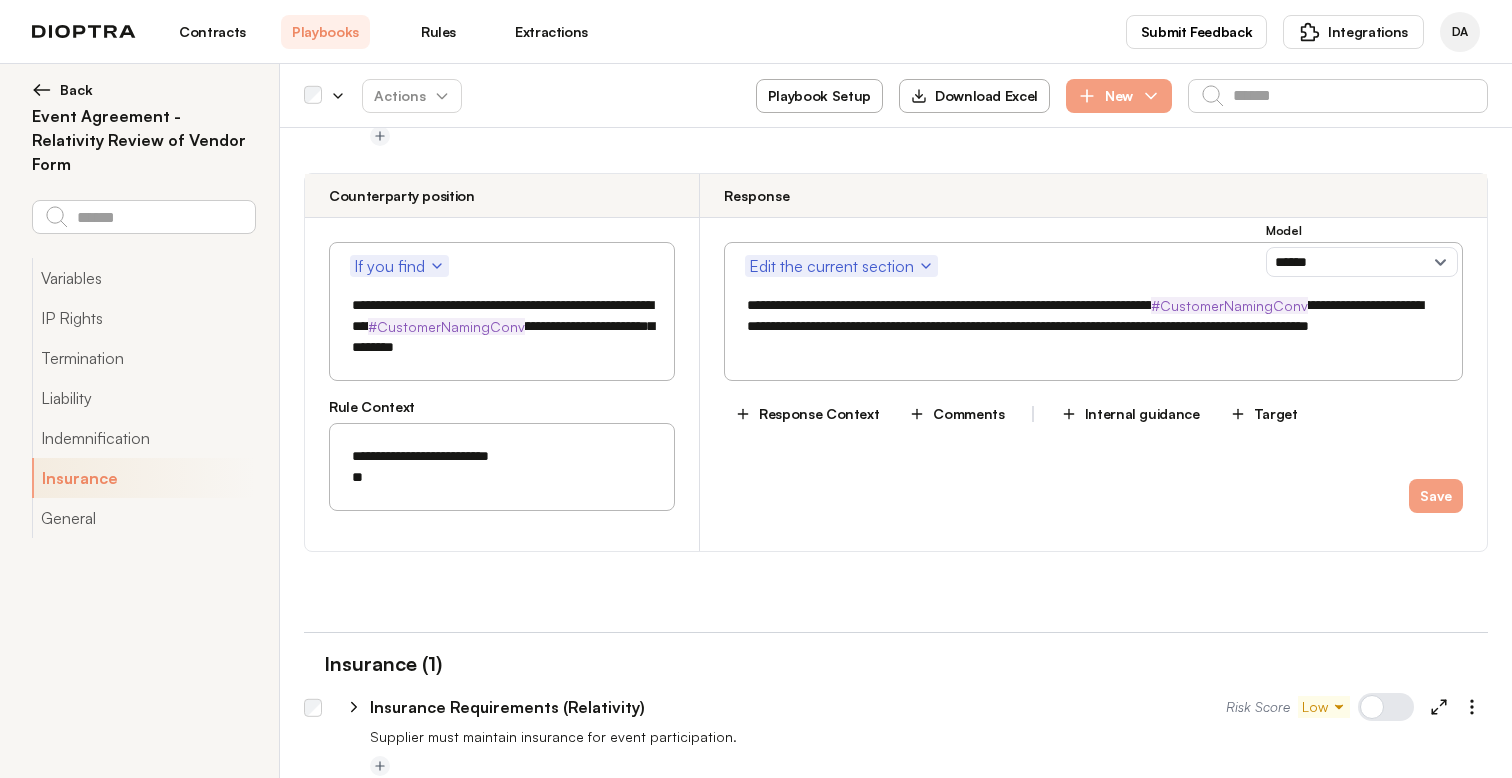 paste on "**********" 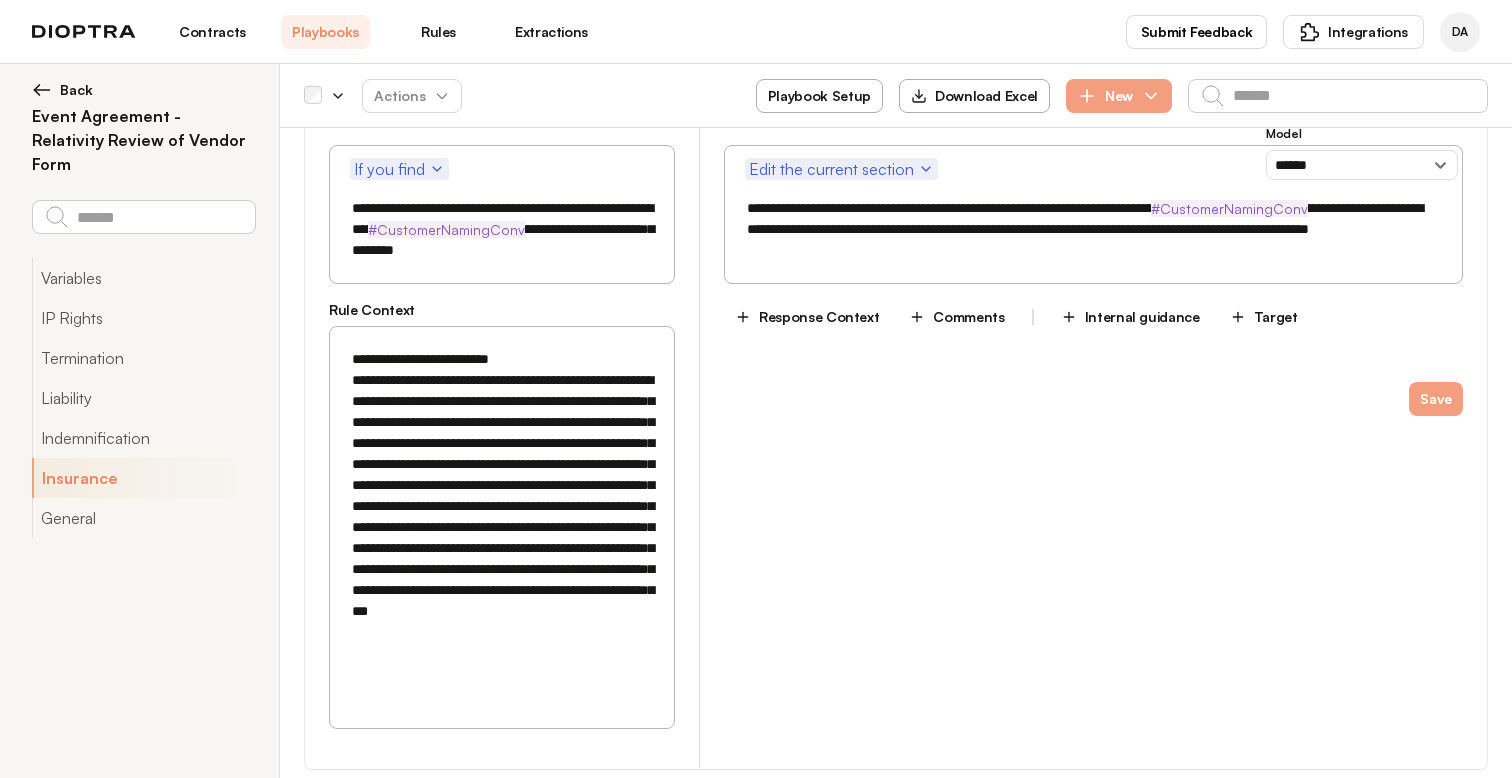 scroll, scrollTop: 2899, scrollLeft: 0, axis: vertical 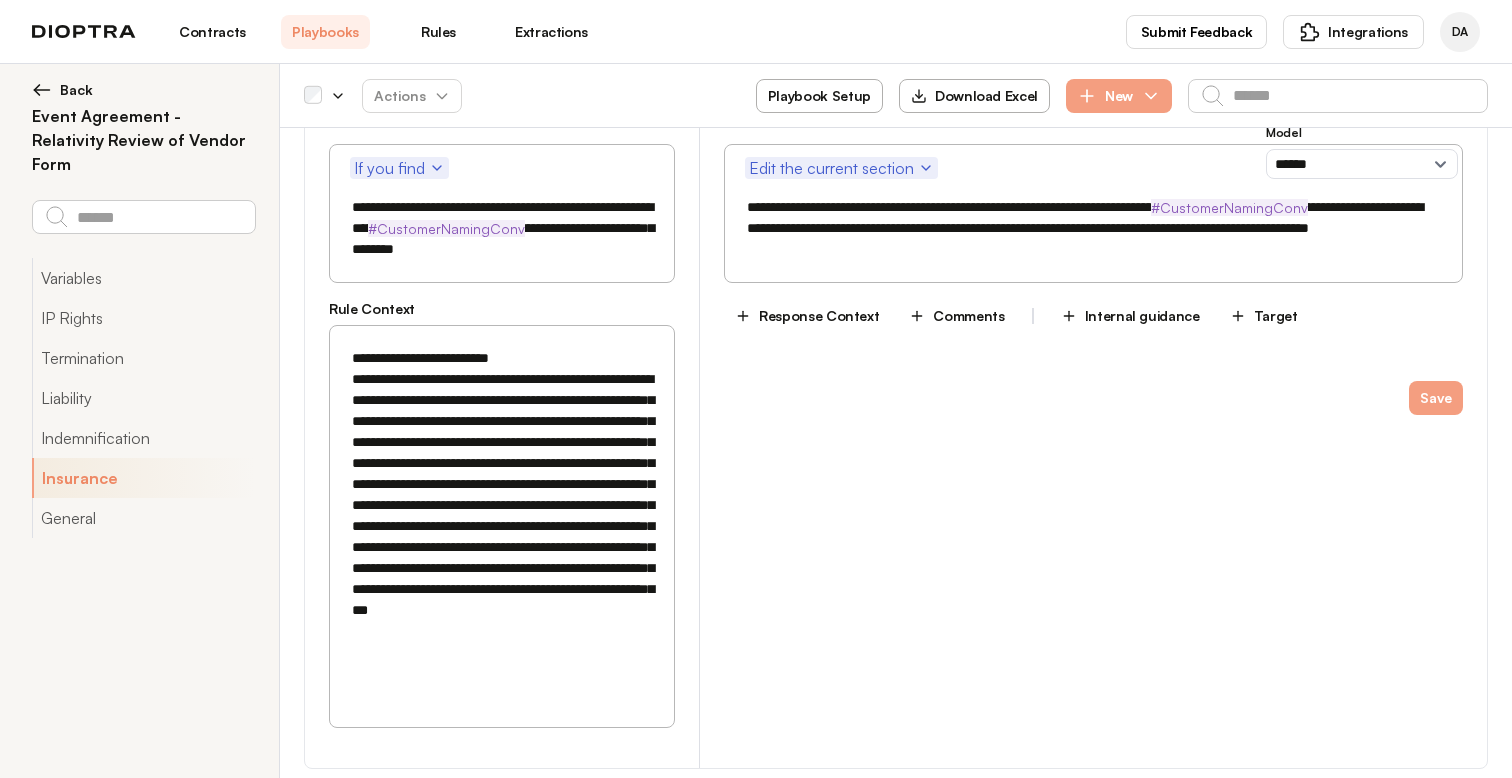 click on "**********" at bounding box center [502, 516] 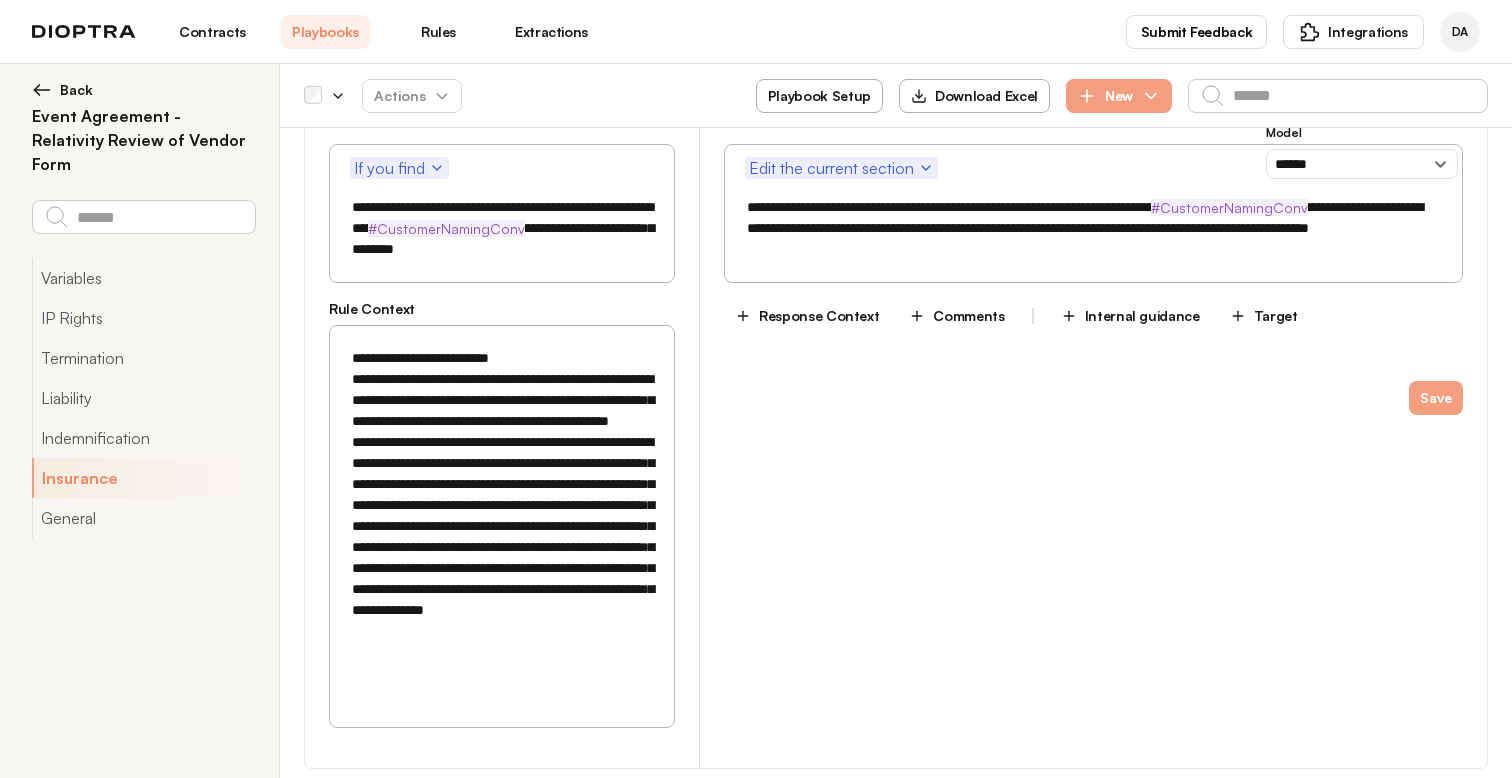 click on "**********" at bounding box center (502, 516) 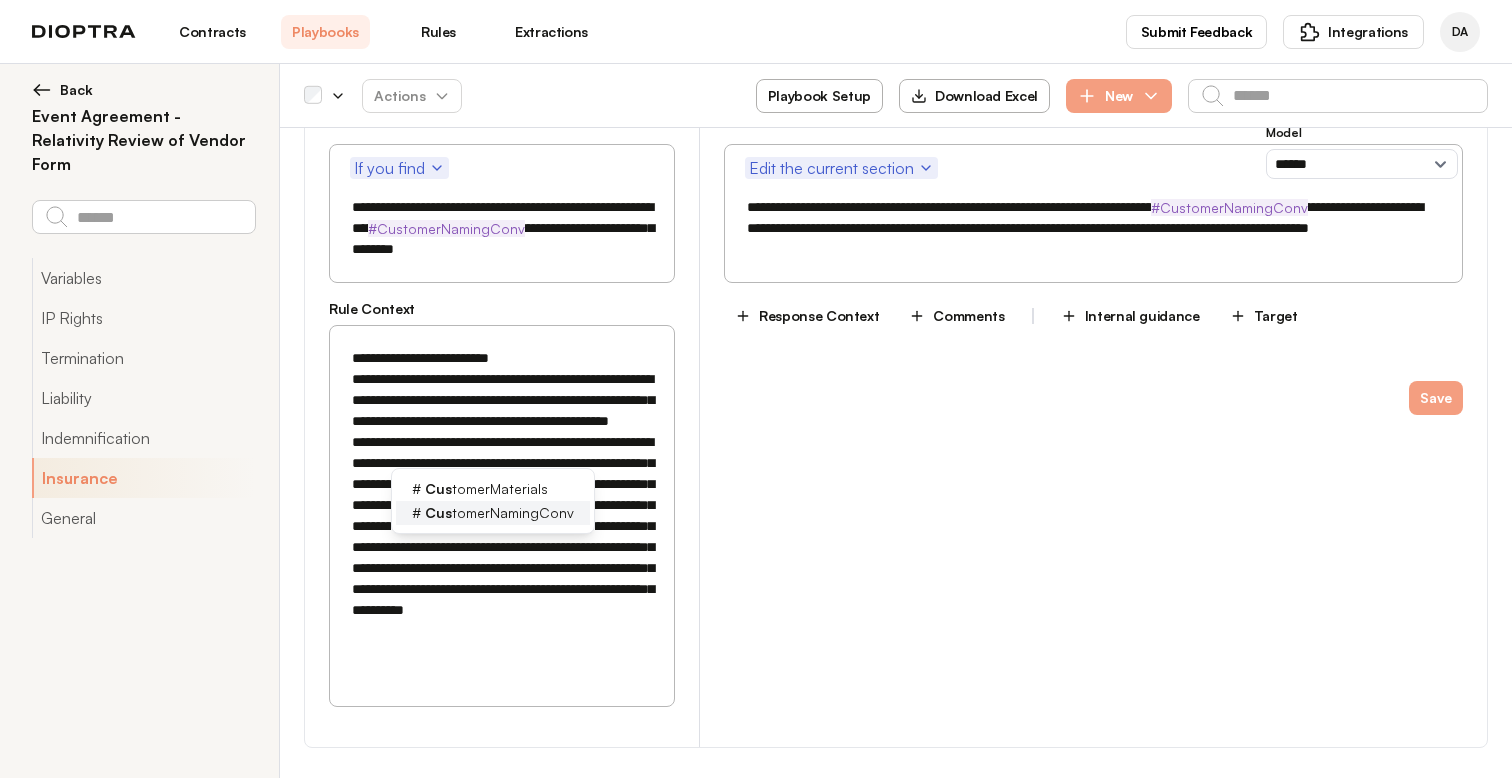click on "Cus" at bounding box center (438, 512) 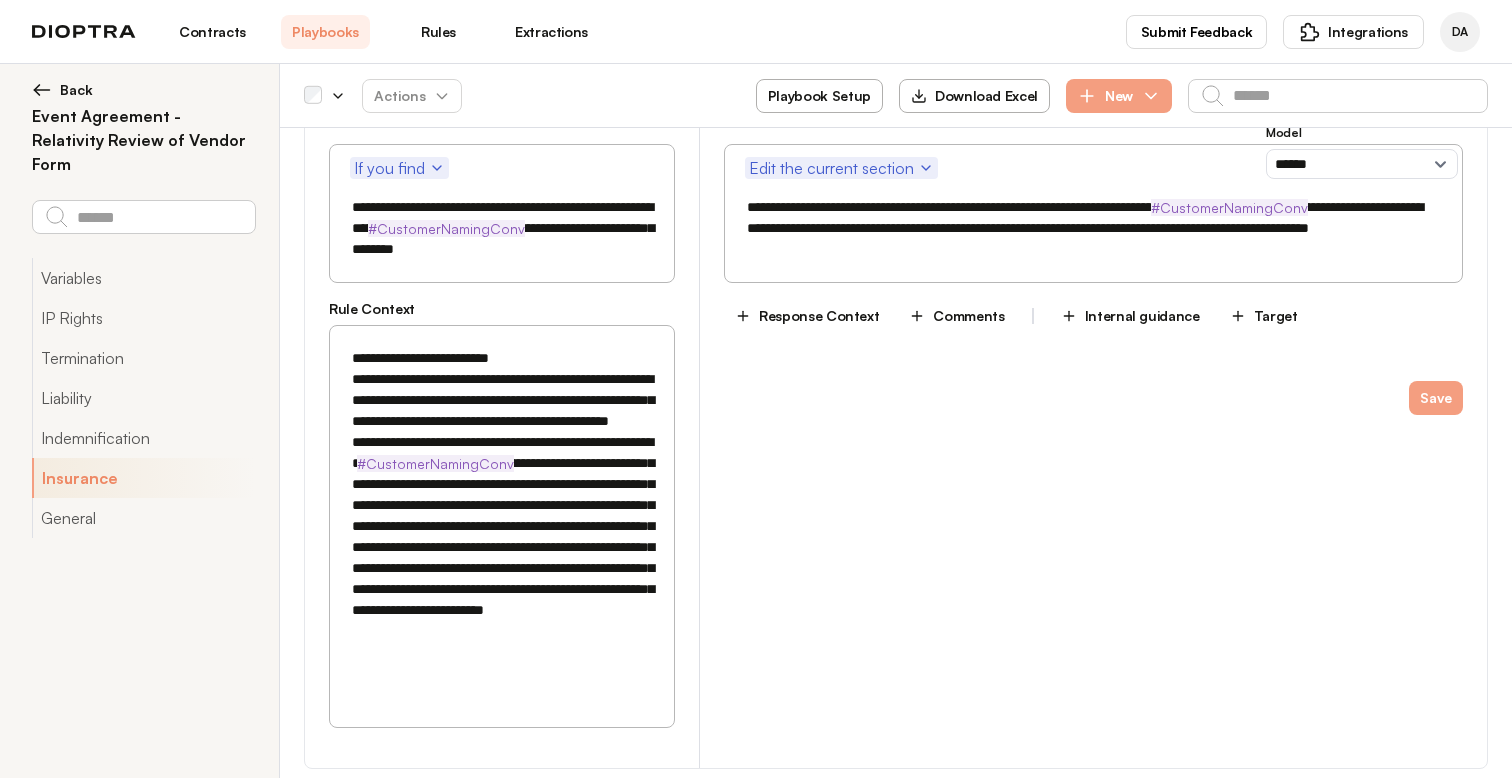 click on "**********" at bounding box center [502, 526] 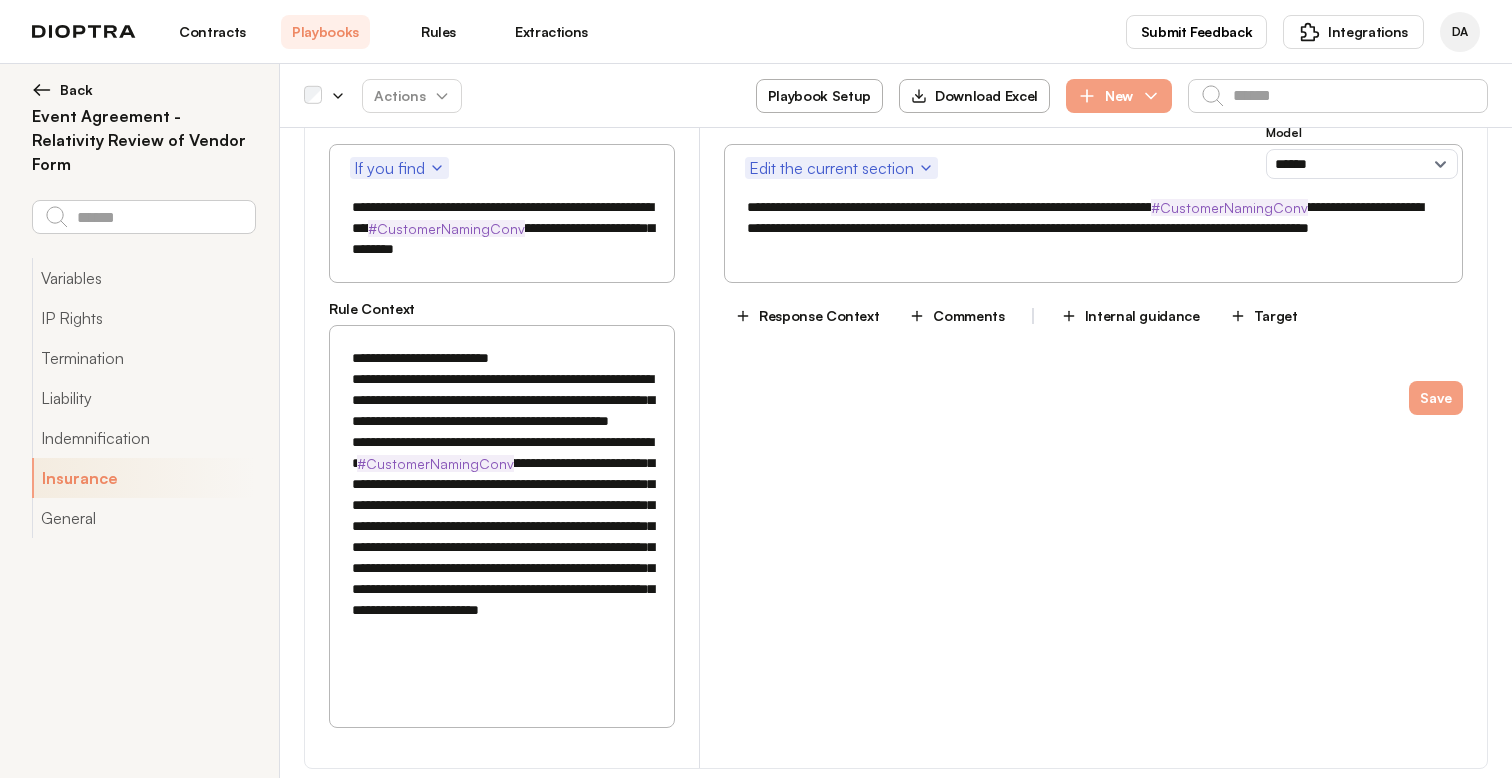 click on "**********" at bounding box center (502, 516) 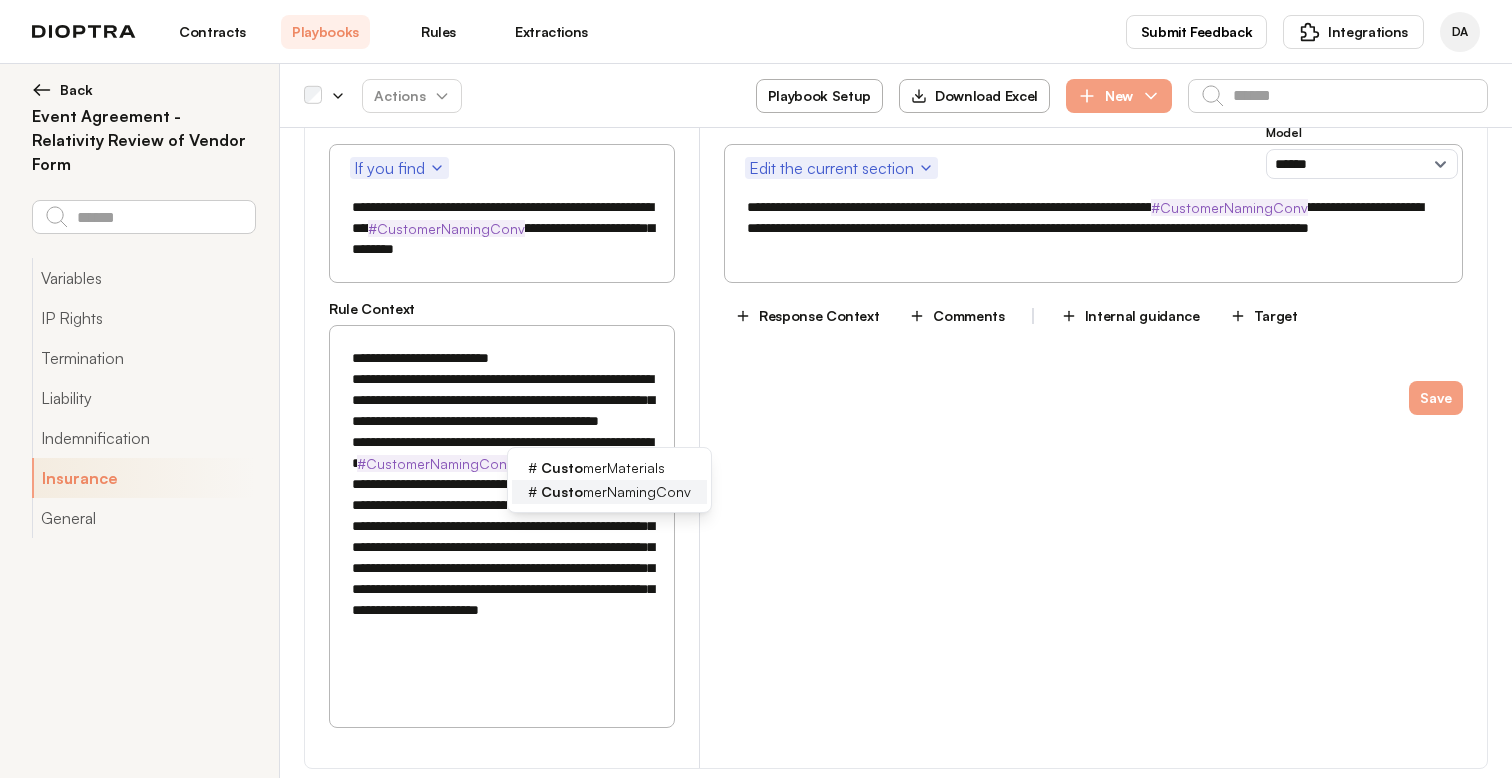 click on "Custo" at bounding box center (562, 491) 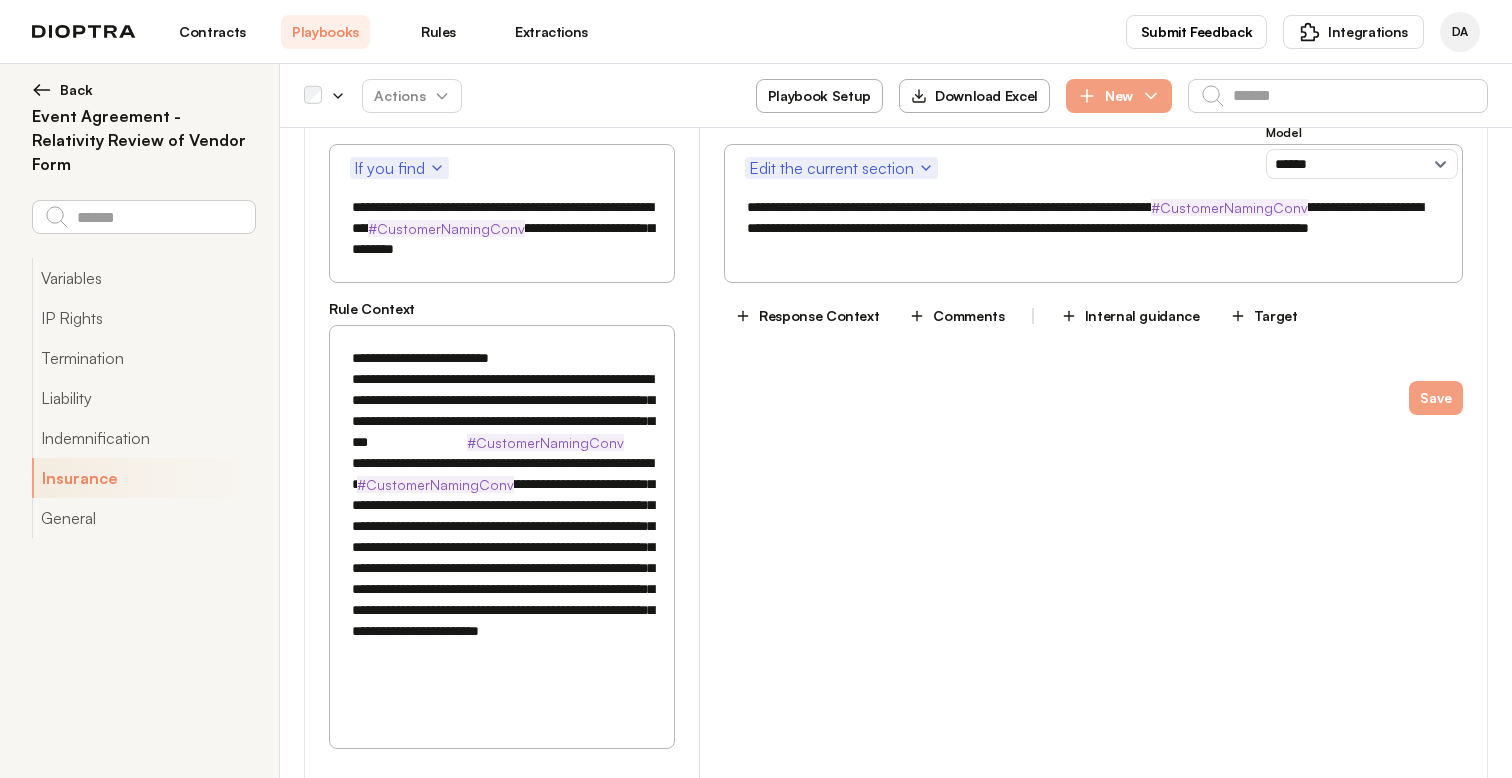 click on "**********" at bounding box center (502, 526) 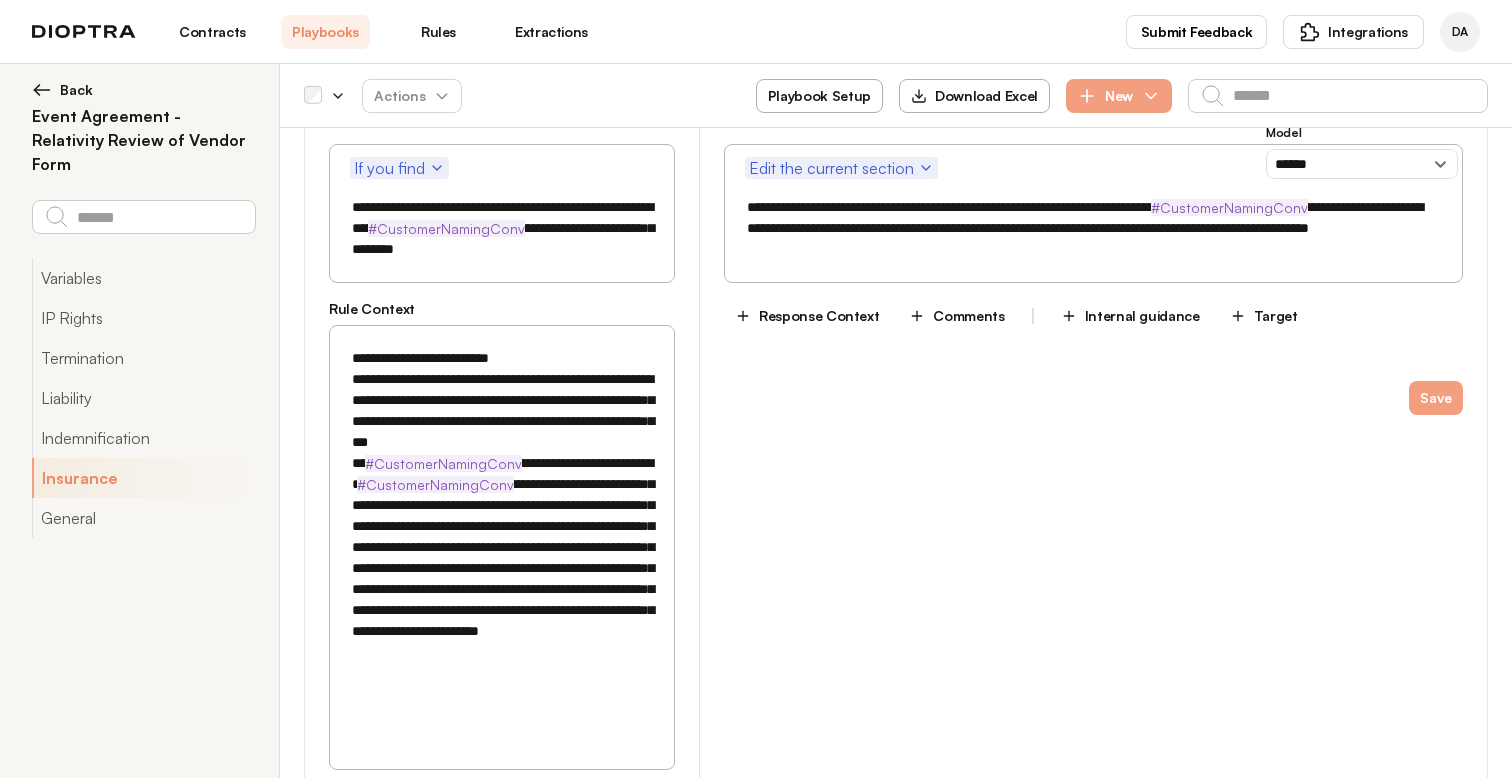 click on "**********" at bounding box center (502, 526) 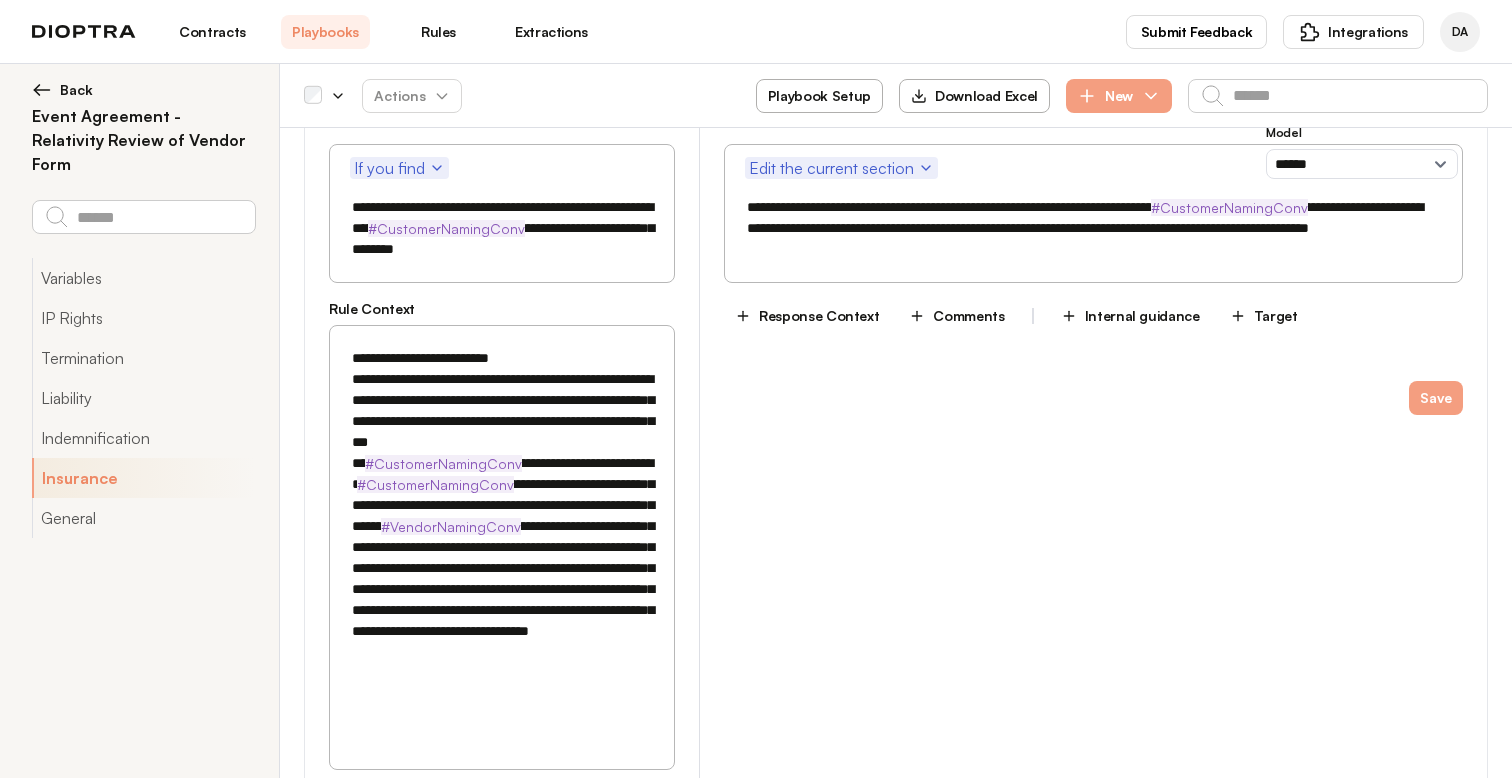 click on "**********" at bounding box center (502, 537) 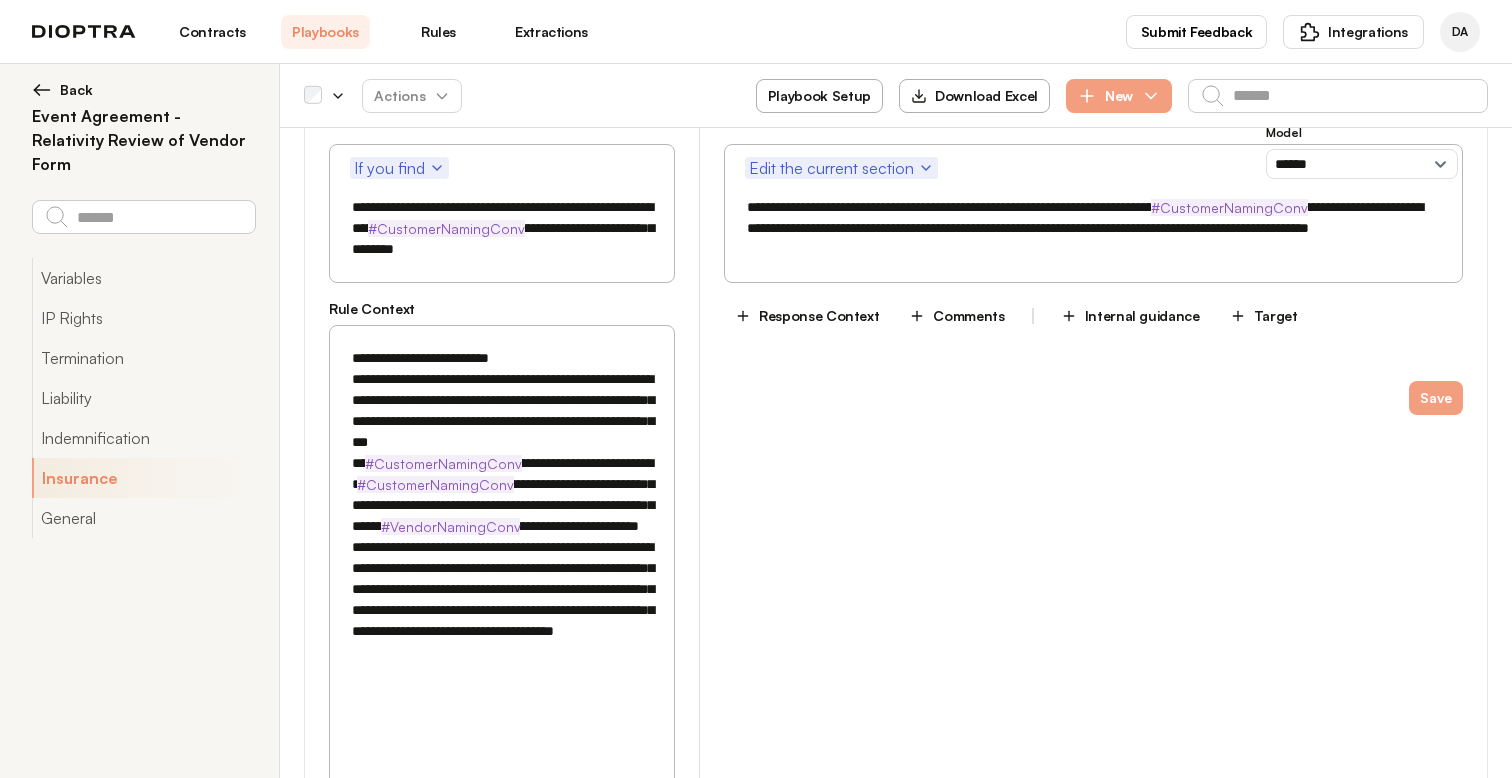 click on "**********" at bounding box center (502, 537) 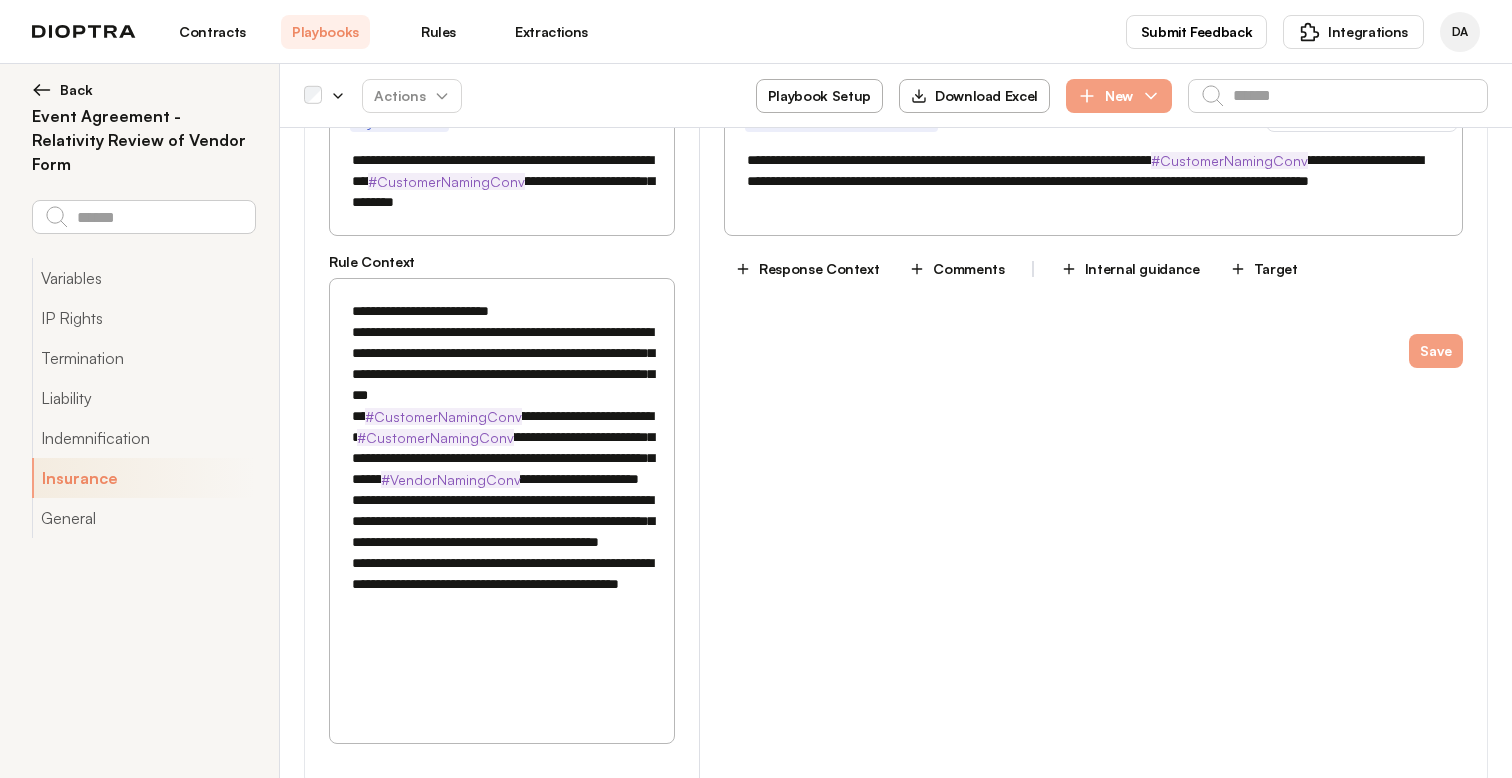 scroll, scrollTop: 2954, scrollLeft: 0, axis: vertical 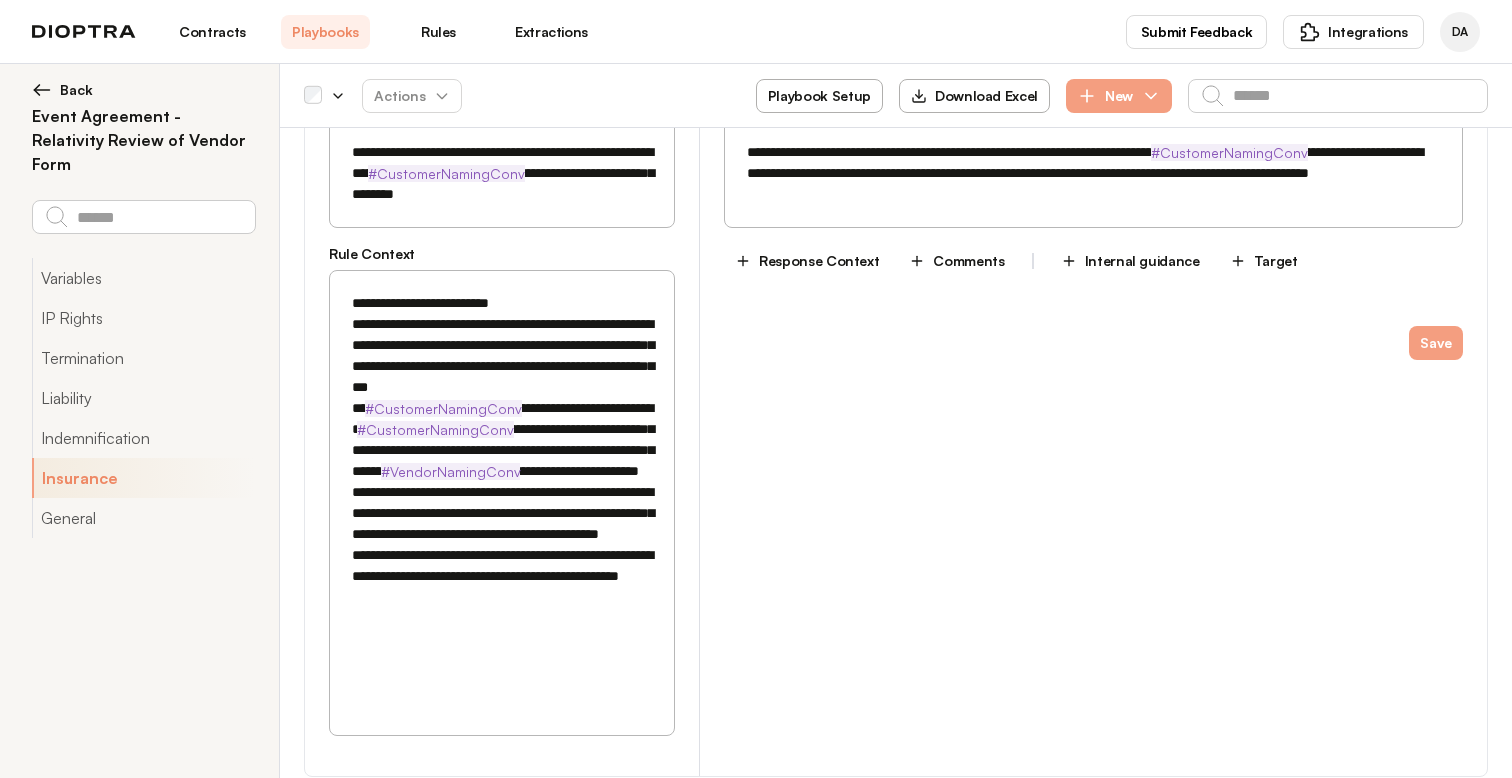 drag, startPoint x: 477, startPoint y: 660, endPoint x: 421, endPoint y: 660, distance: 56 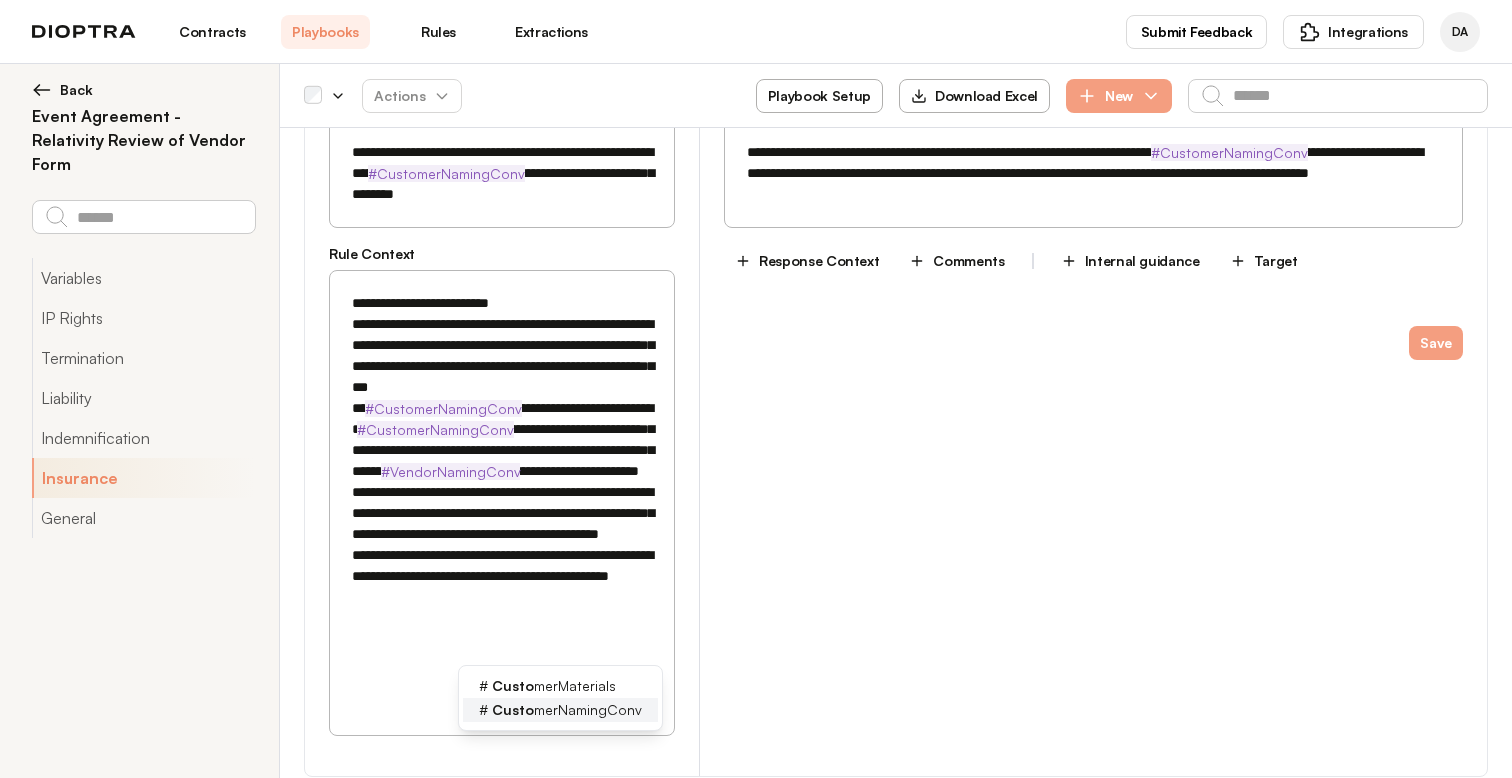 click on "Custo" at bounding box center (513, 709) 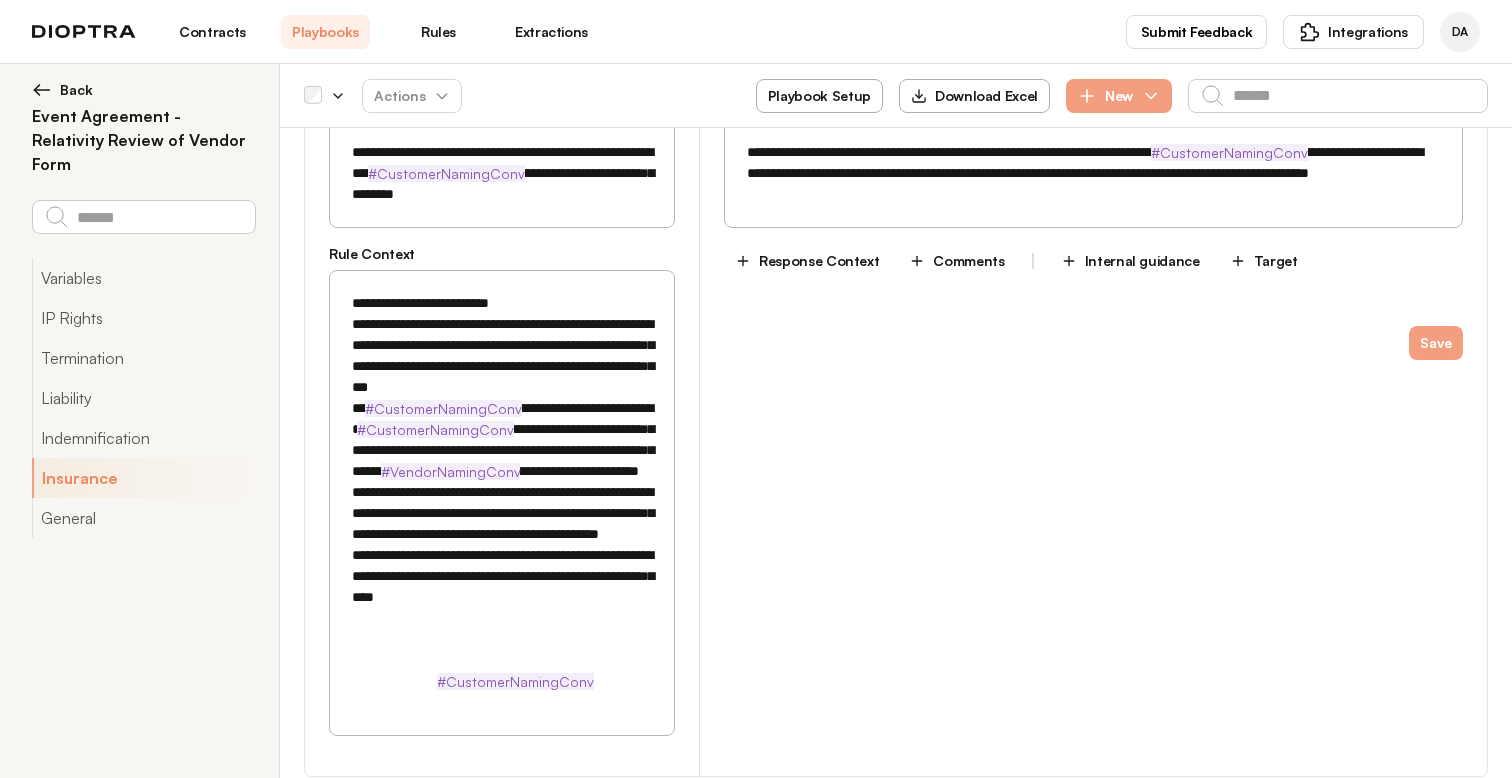 click on "**********" at bounding box center (502, 492) 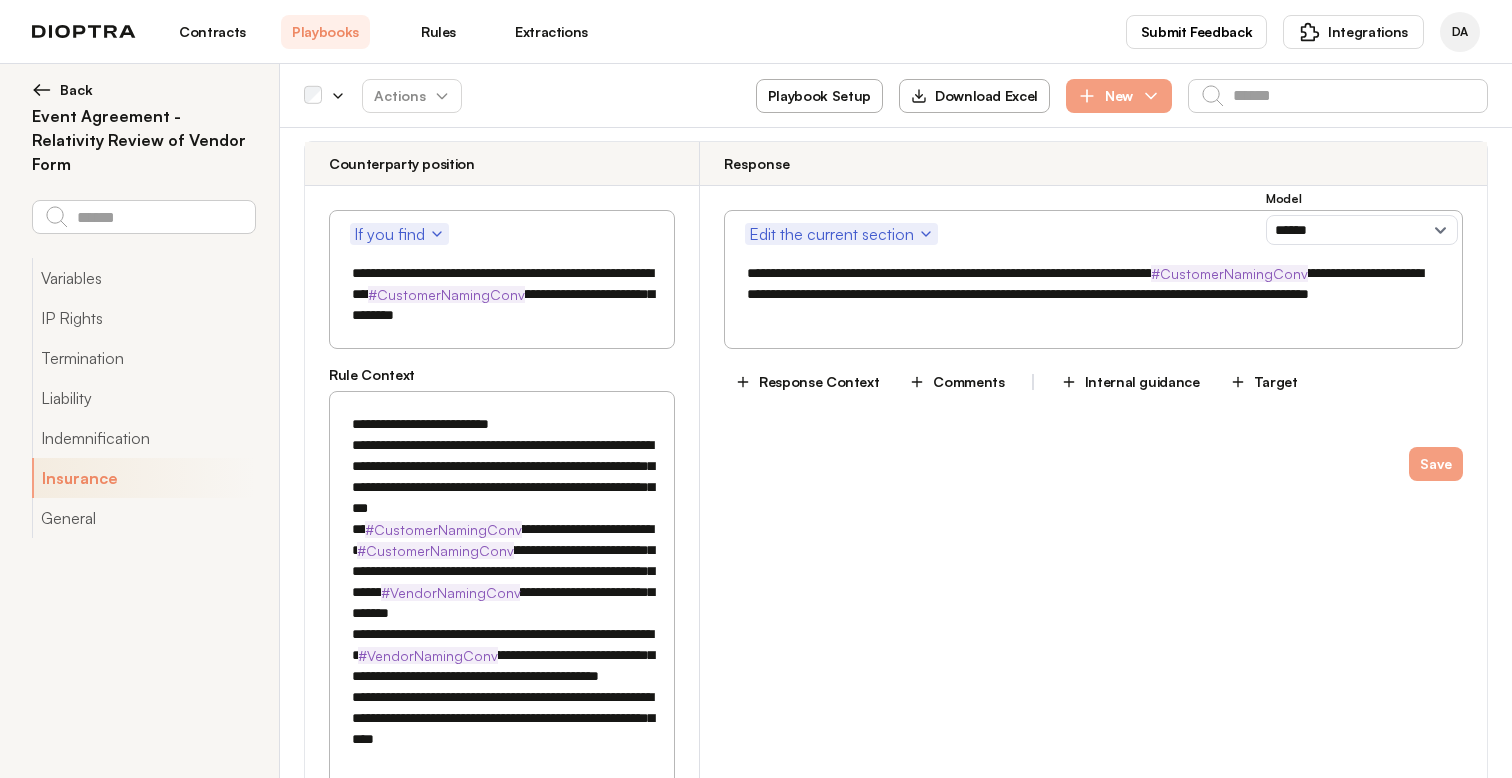 scroll, scrollTop: 2825, scrollLeft: 0, axis: vertical 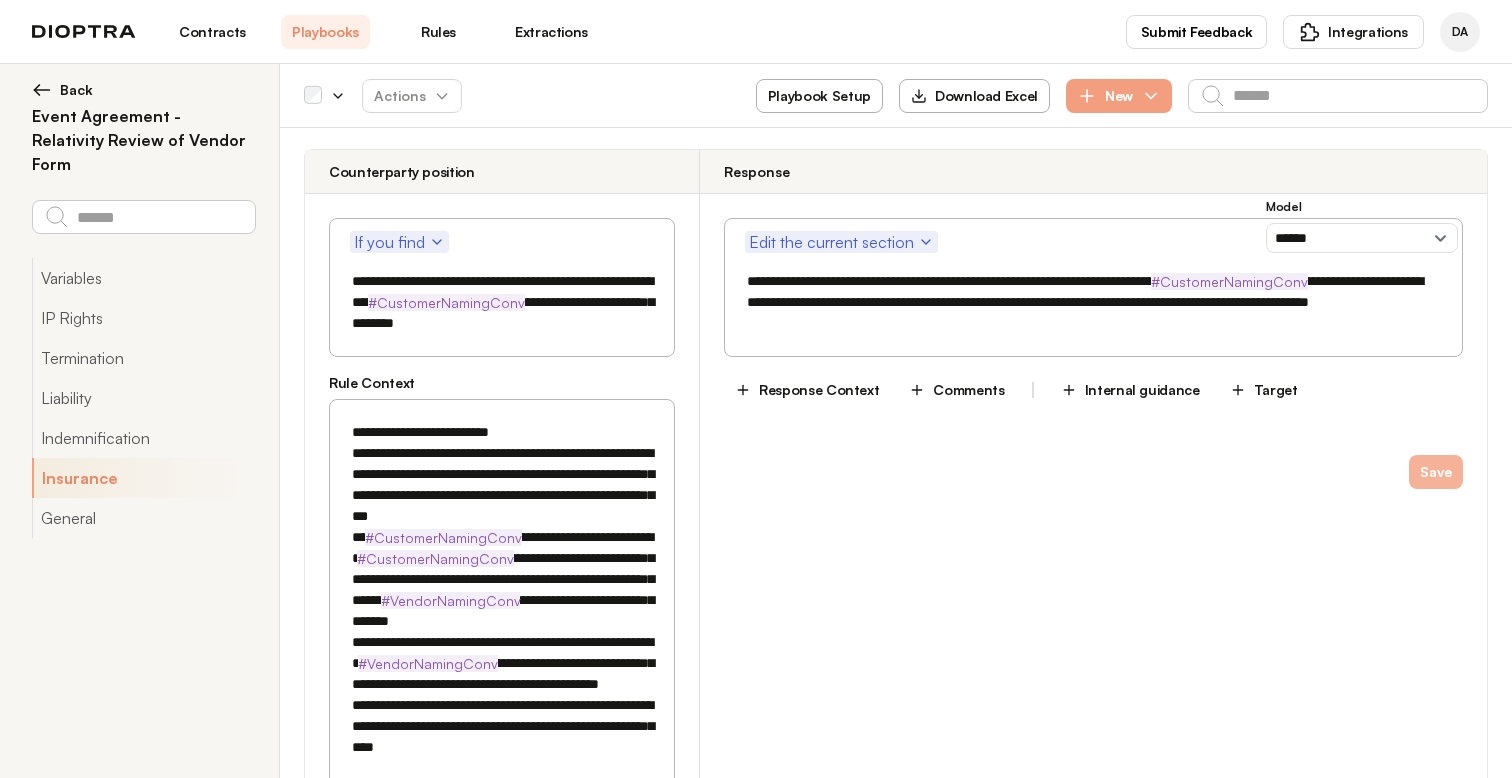 type on "**********" 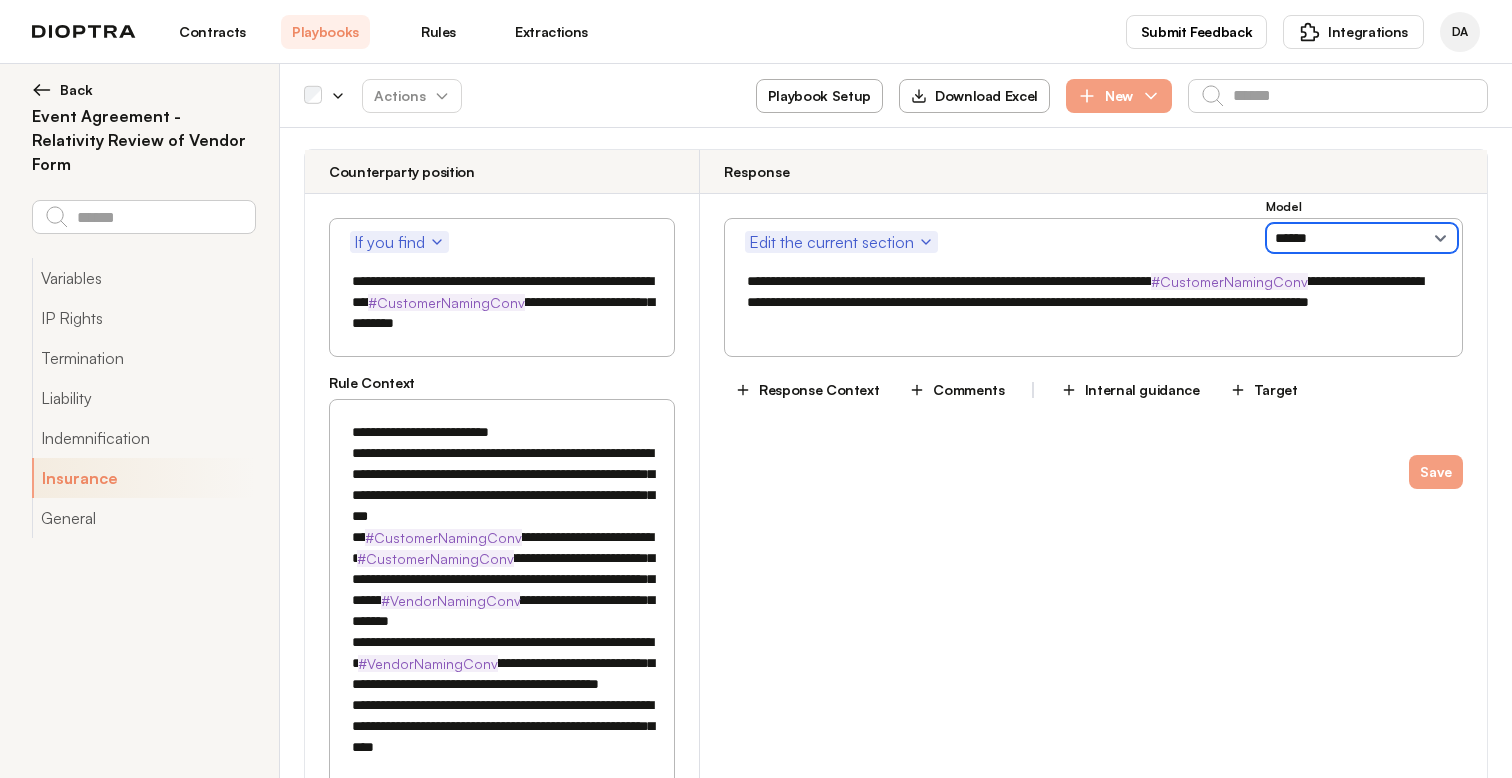 click on "**********" at bounding box center [1362, 238] 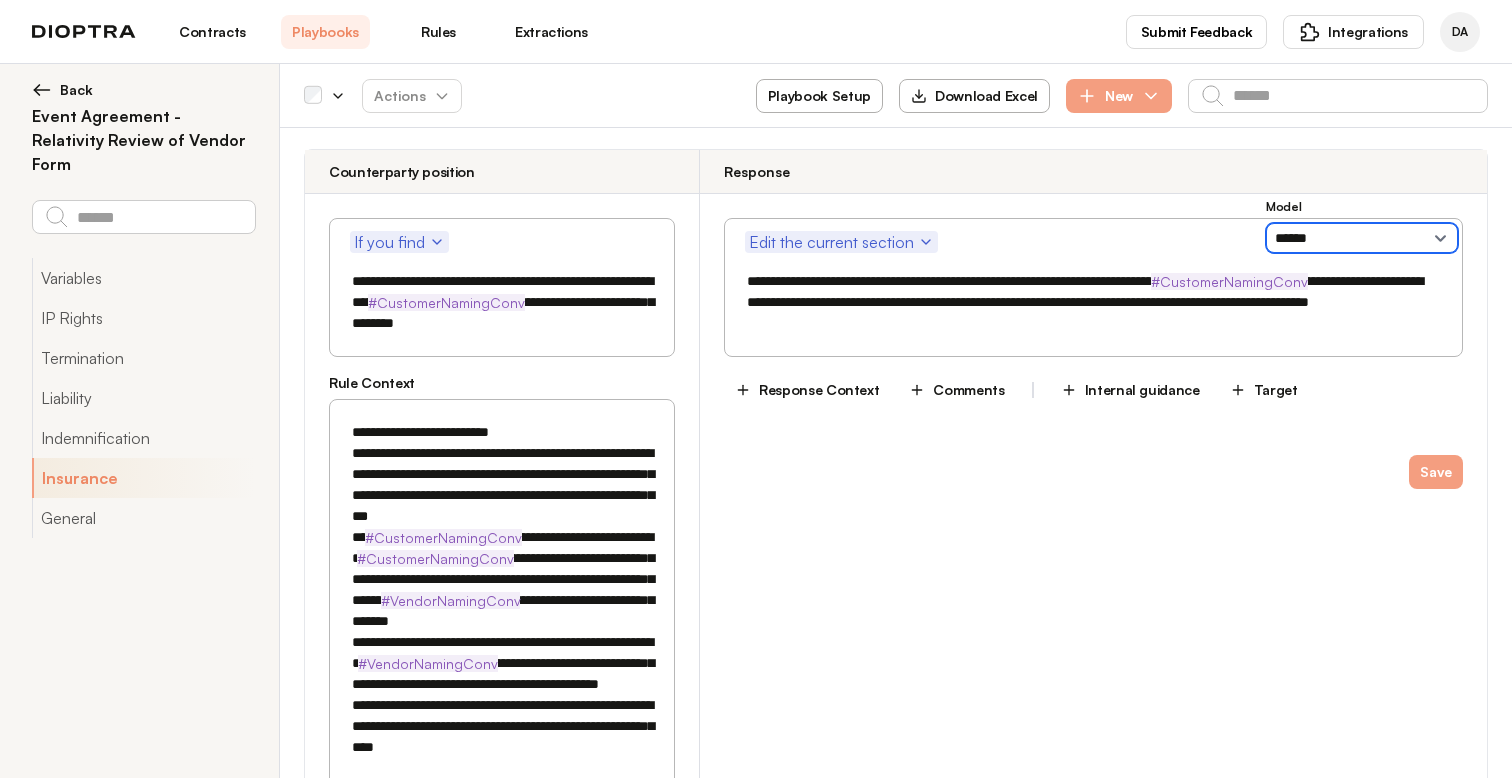 select on "**********" 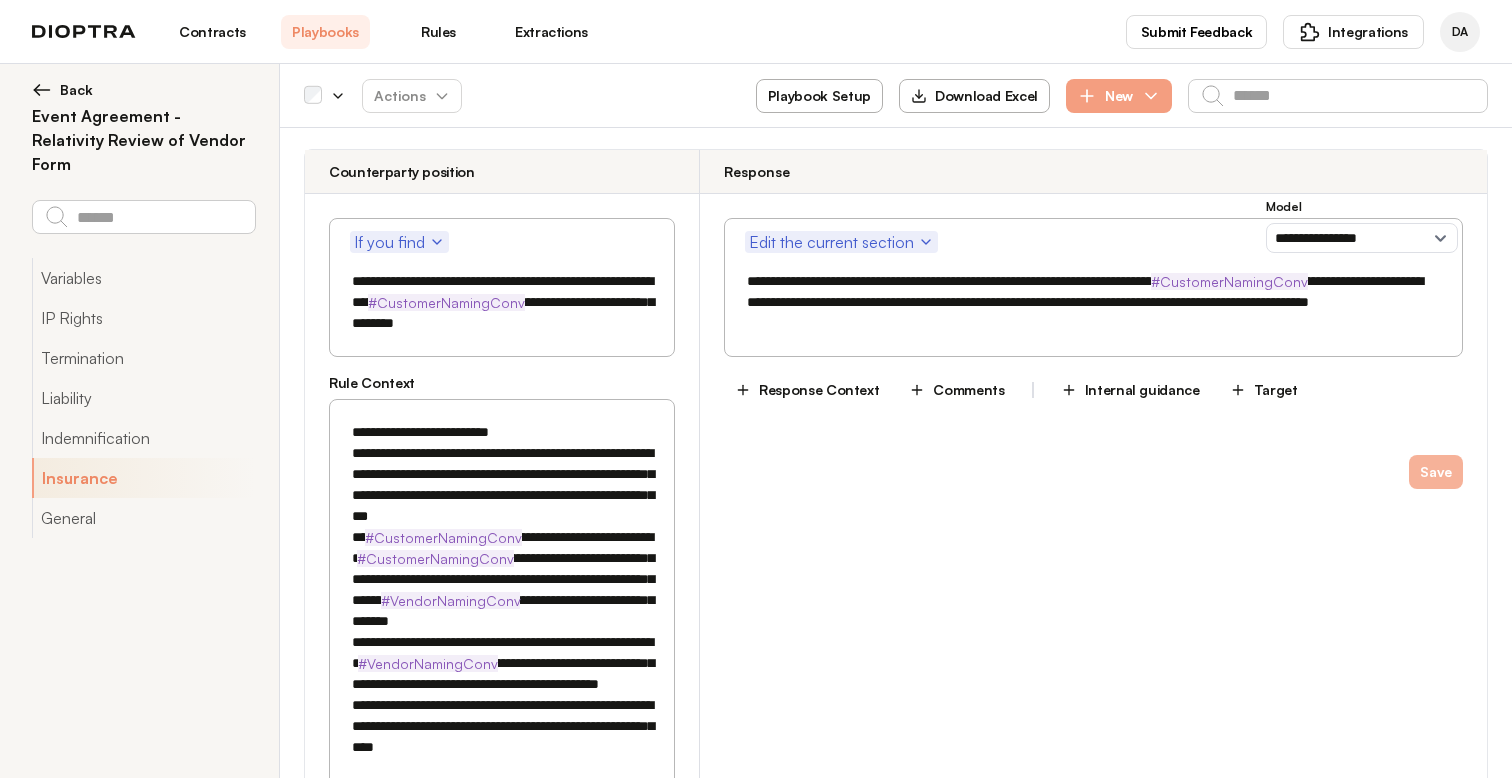 click on "Save" at bounding box center (1436, 472) 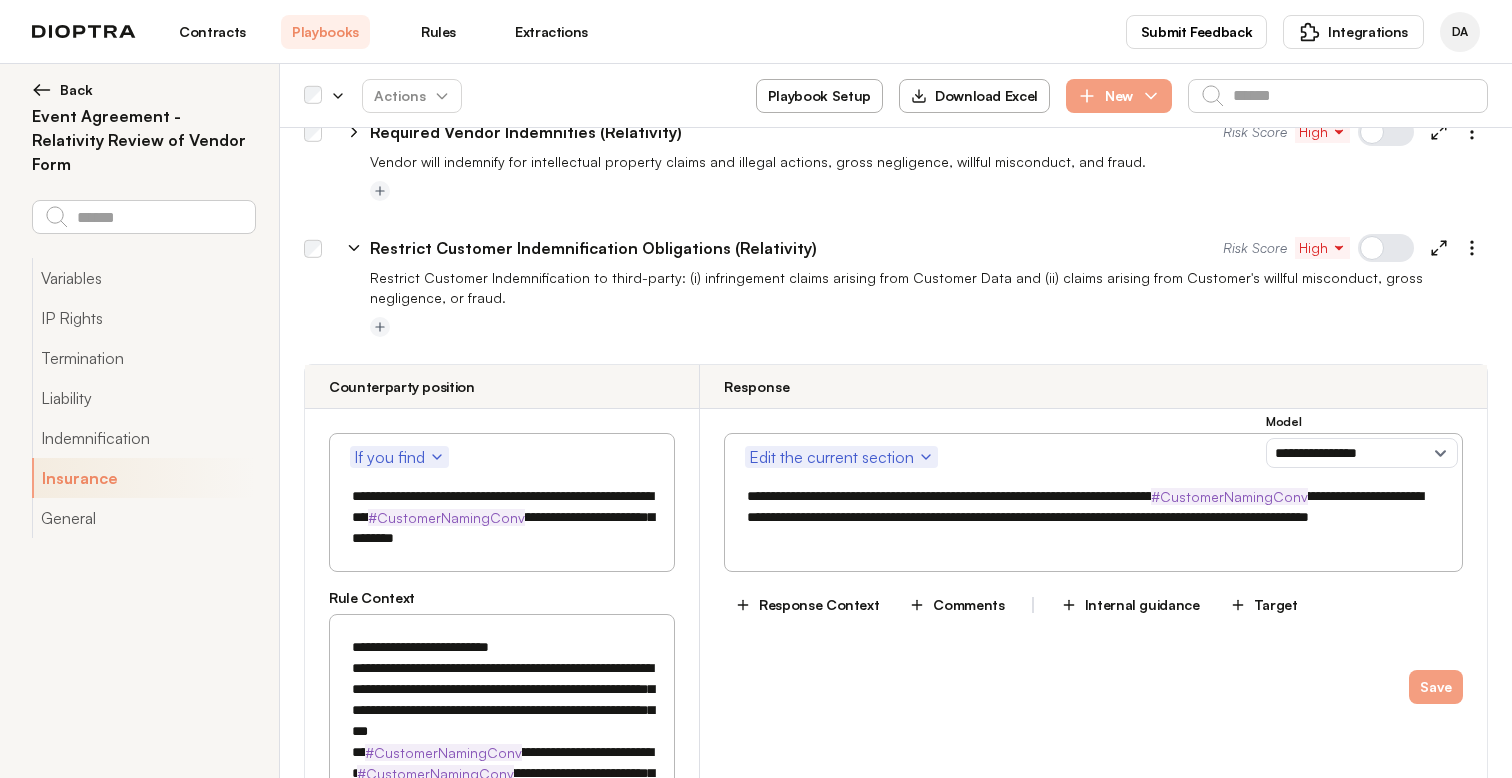 scroll, scrollTop: 2556, scrollLeft: 0, axis: vertical 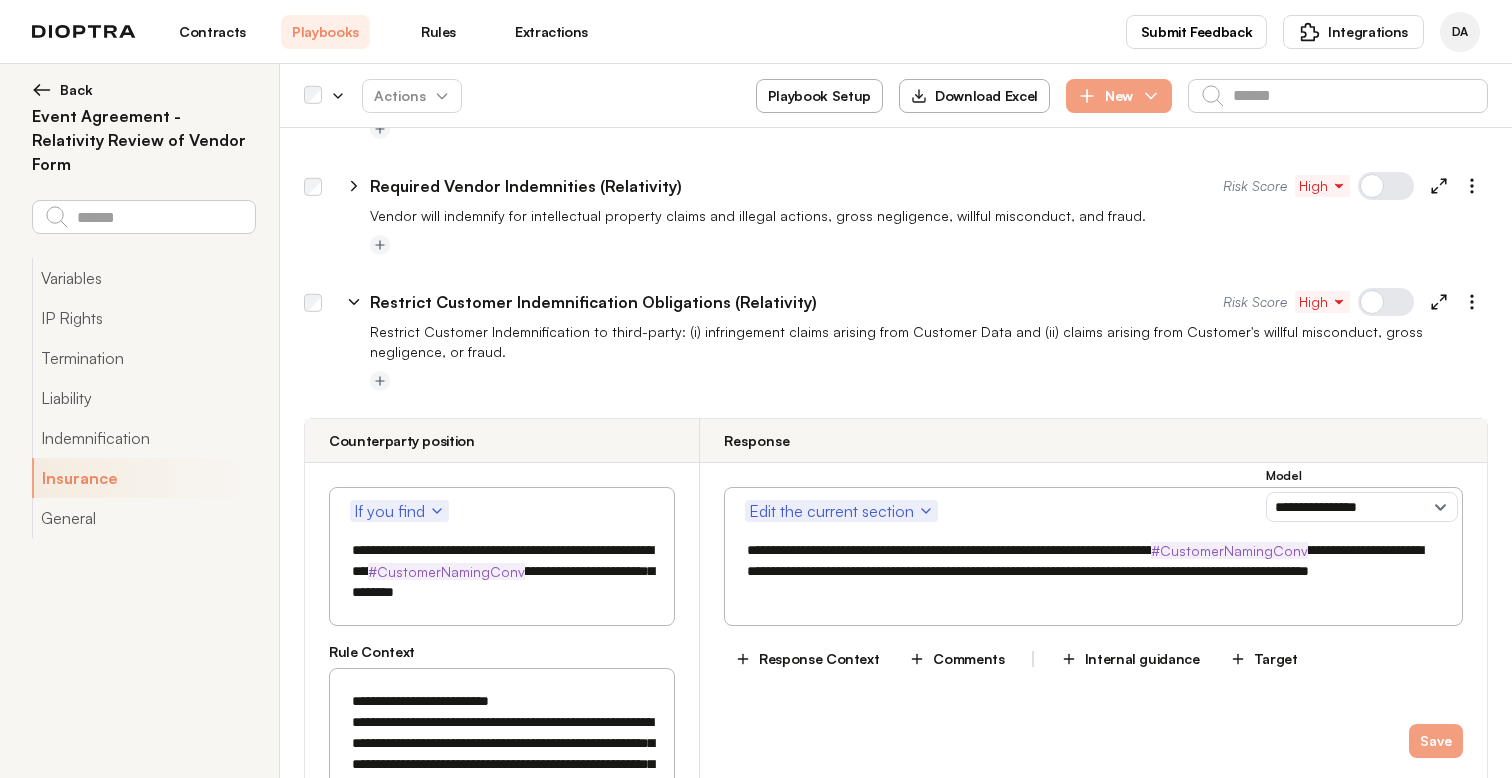 click 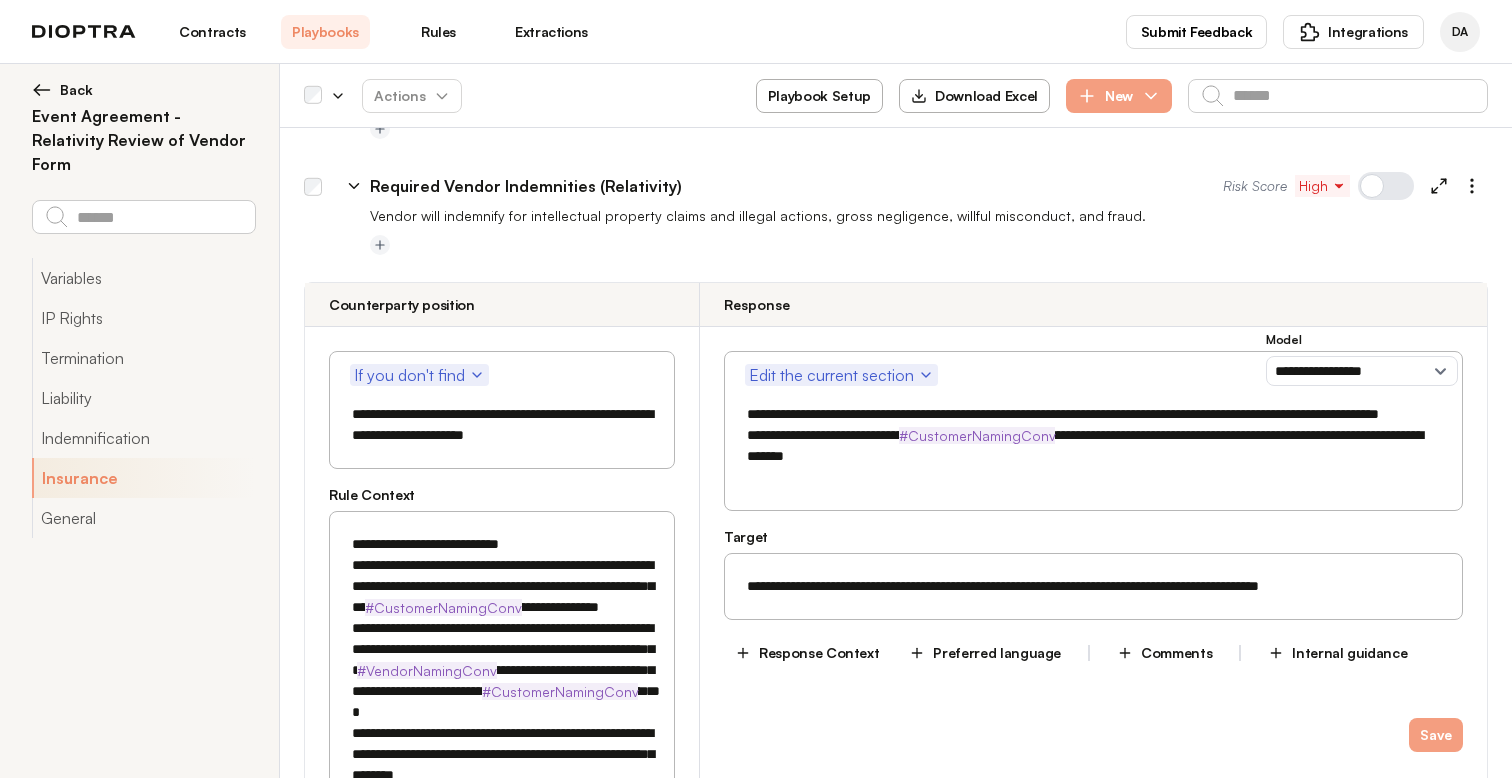 drag, startPoint x: 919, startPoint y: 430, endPoint x: 717, endPoint y: 402, distance: 203.93137 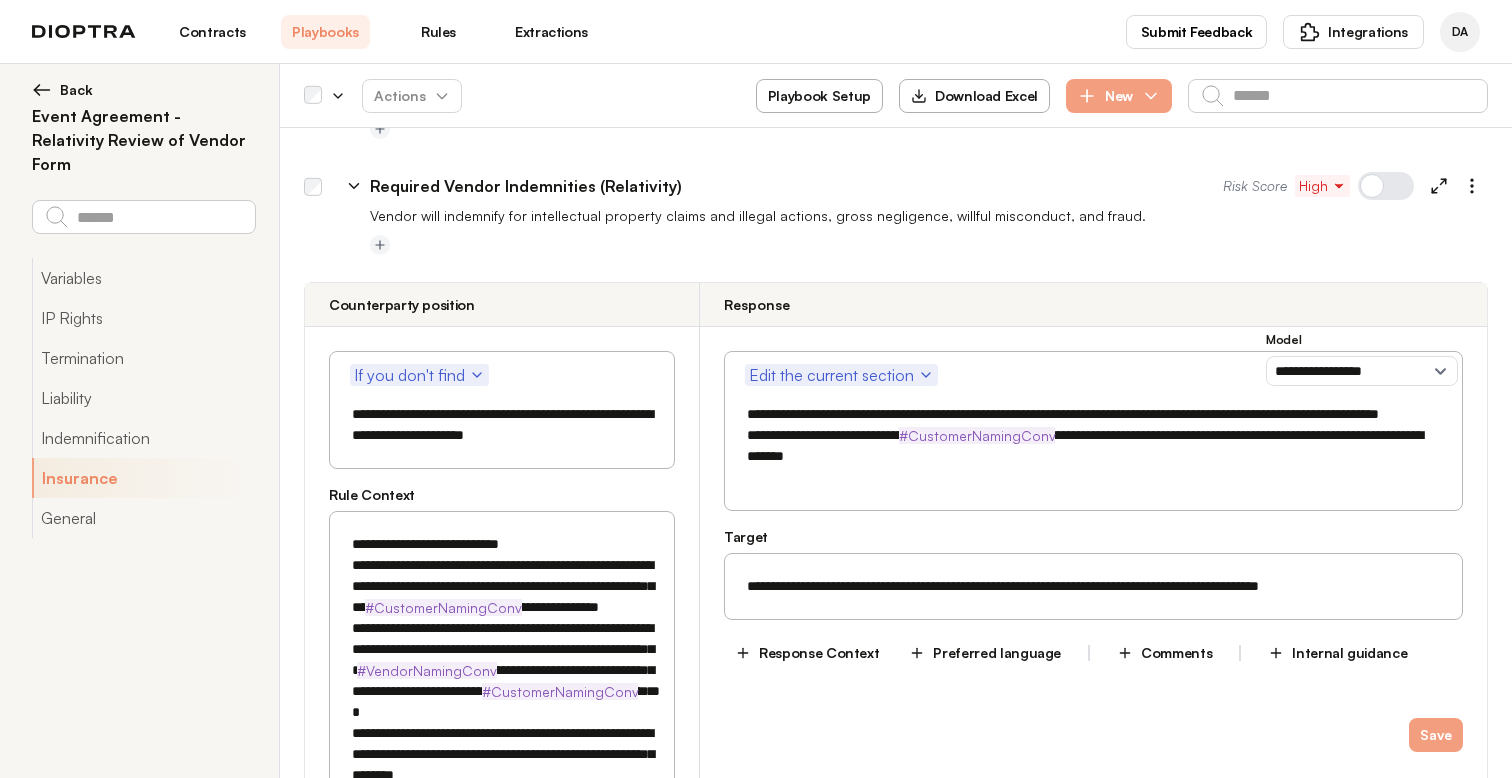 click 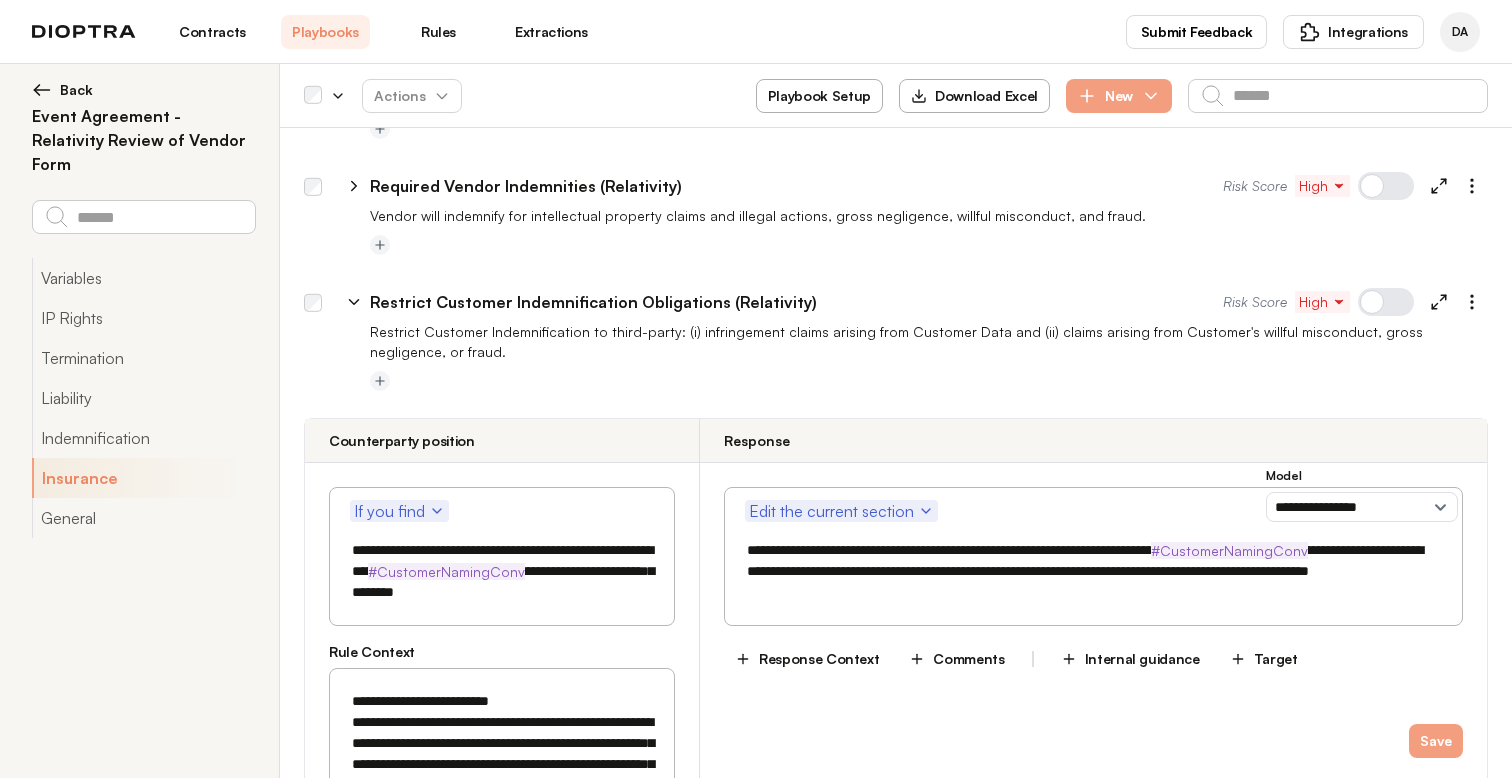 scroll, scrollTop: 2598, scrollLeft: 0, axis: vertical 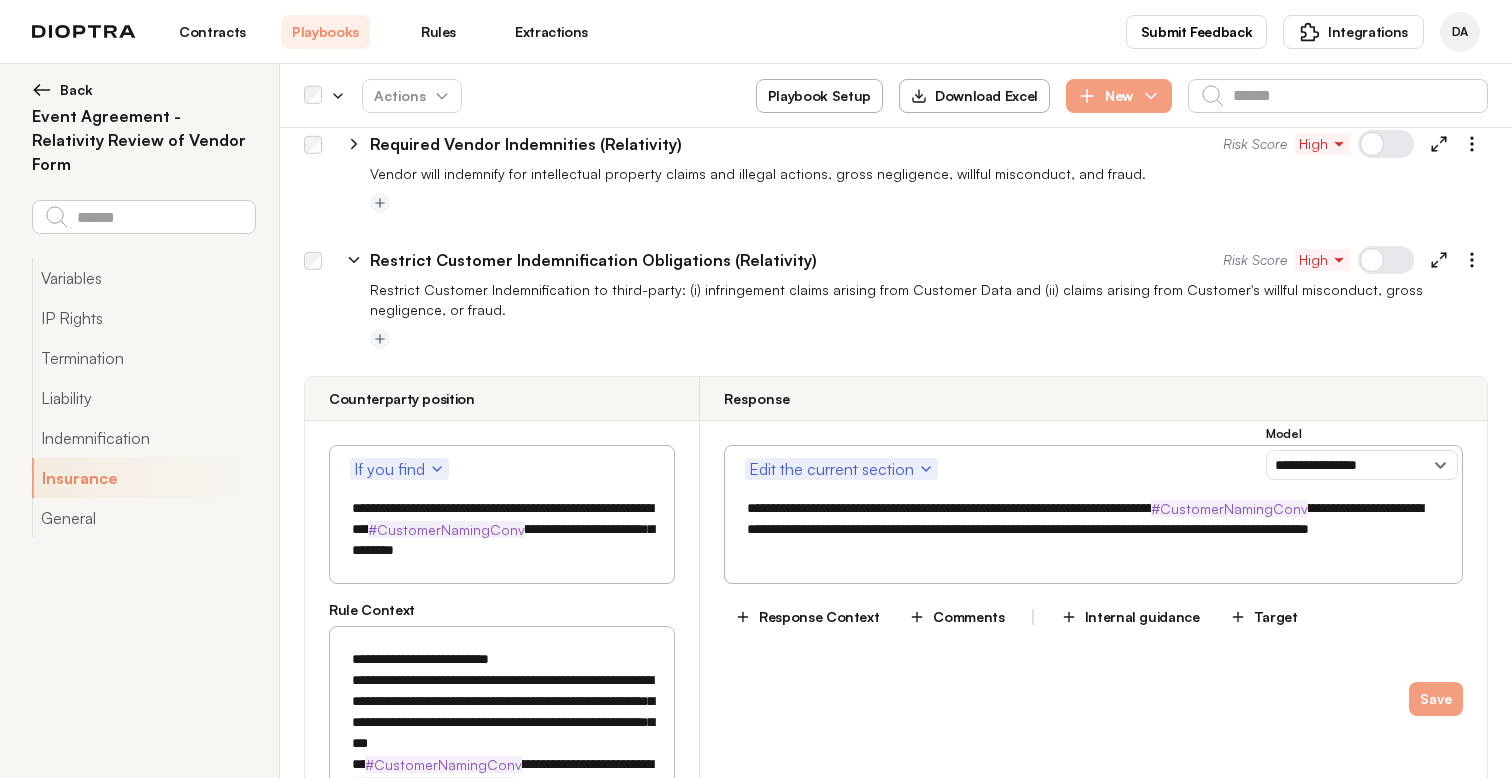 click on "**********" at bounding box center (1093, 529) 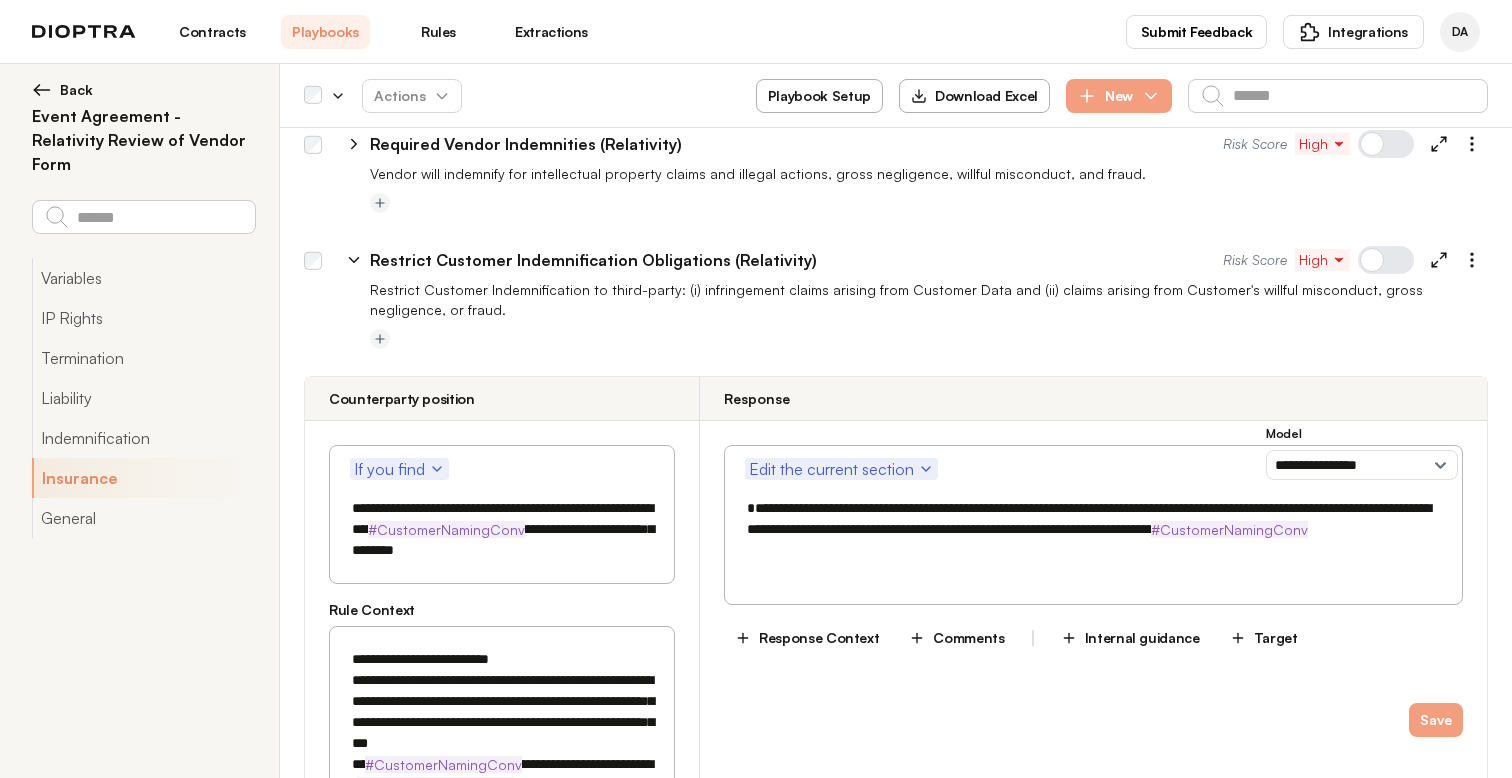 paste on "**********" 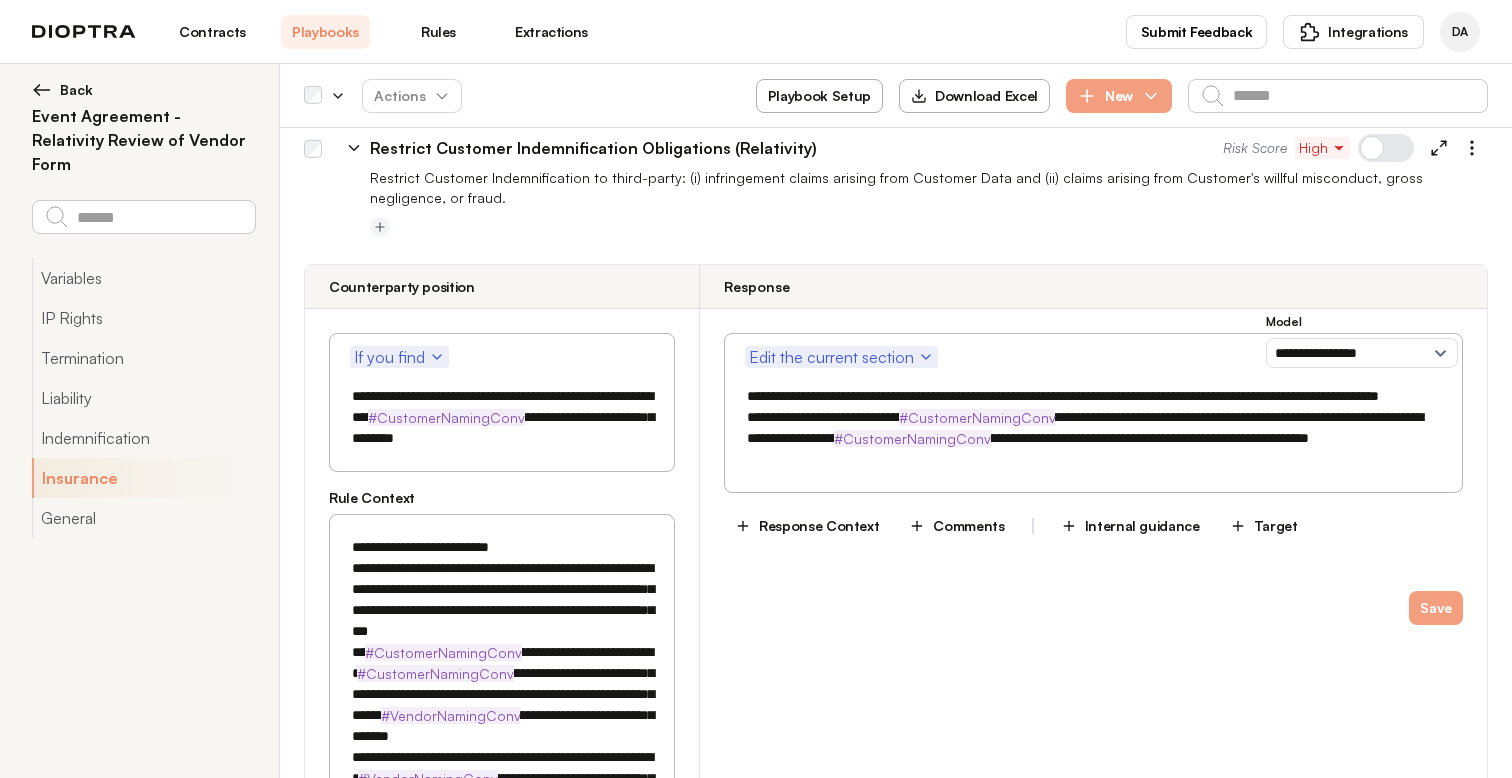 scroll, scrollTop: 2711, scrollLeft: 0, axis: vertical 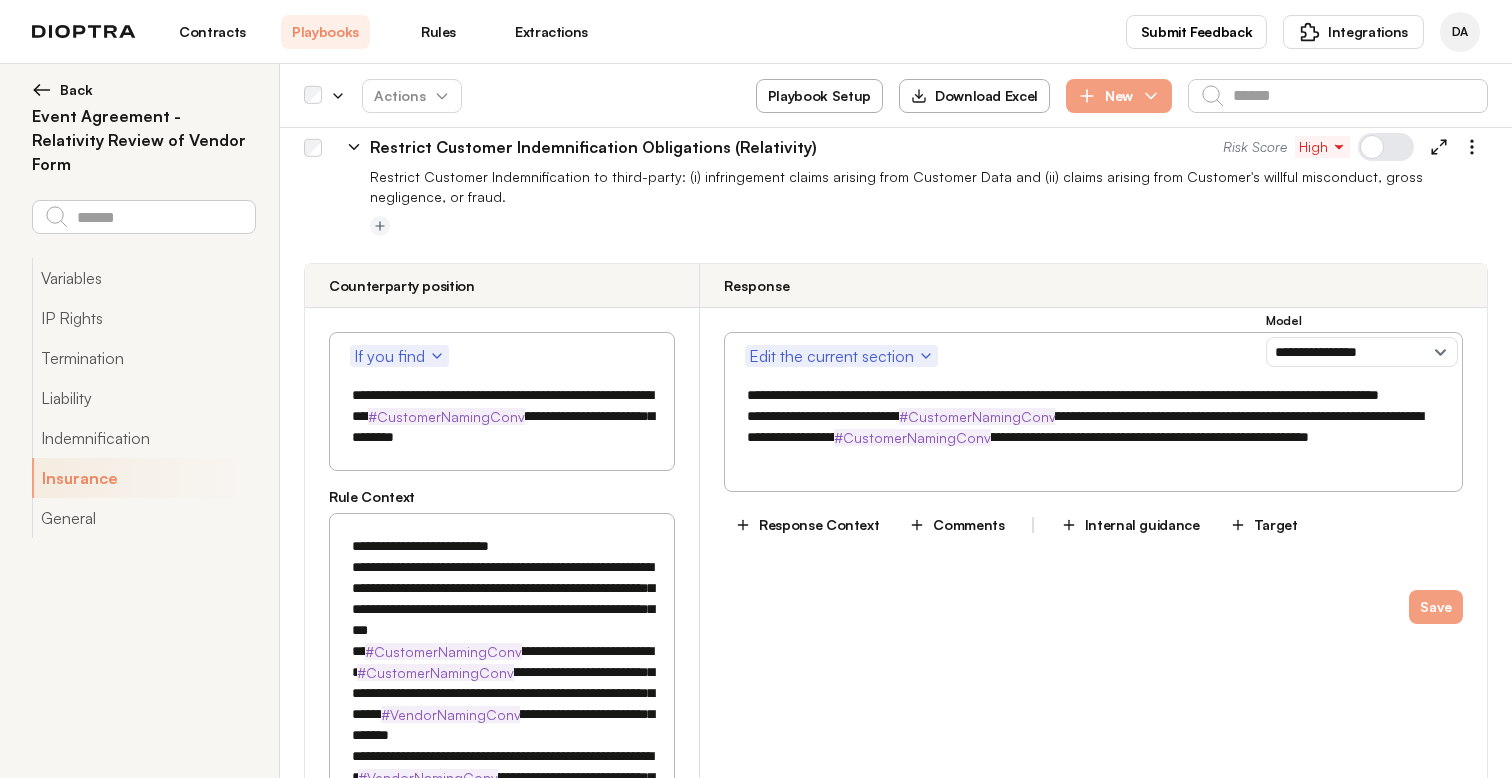 click on "**********" at bounding box center (1093, 437) 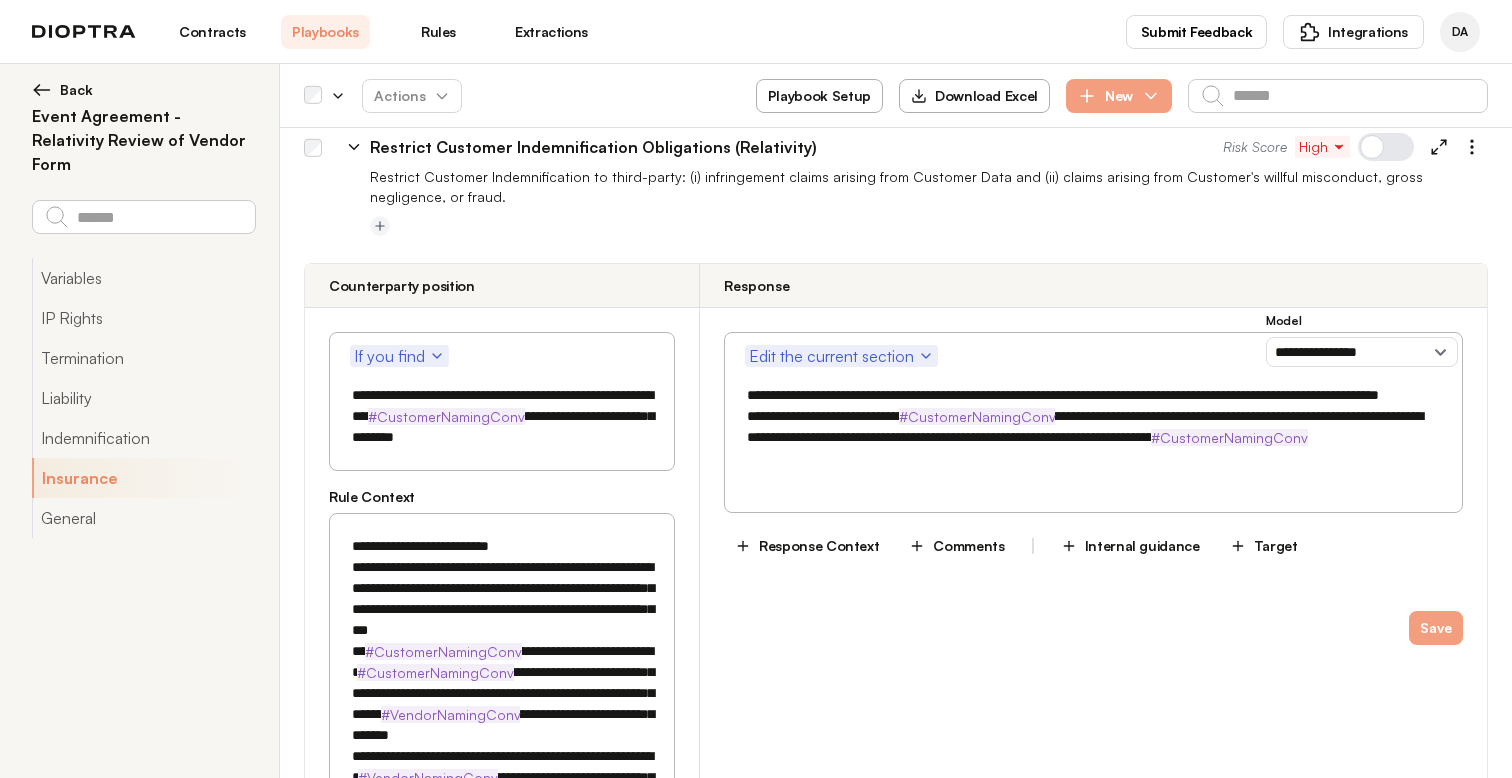 click on "**********" at bounding box center (1093, 437) 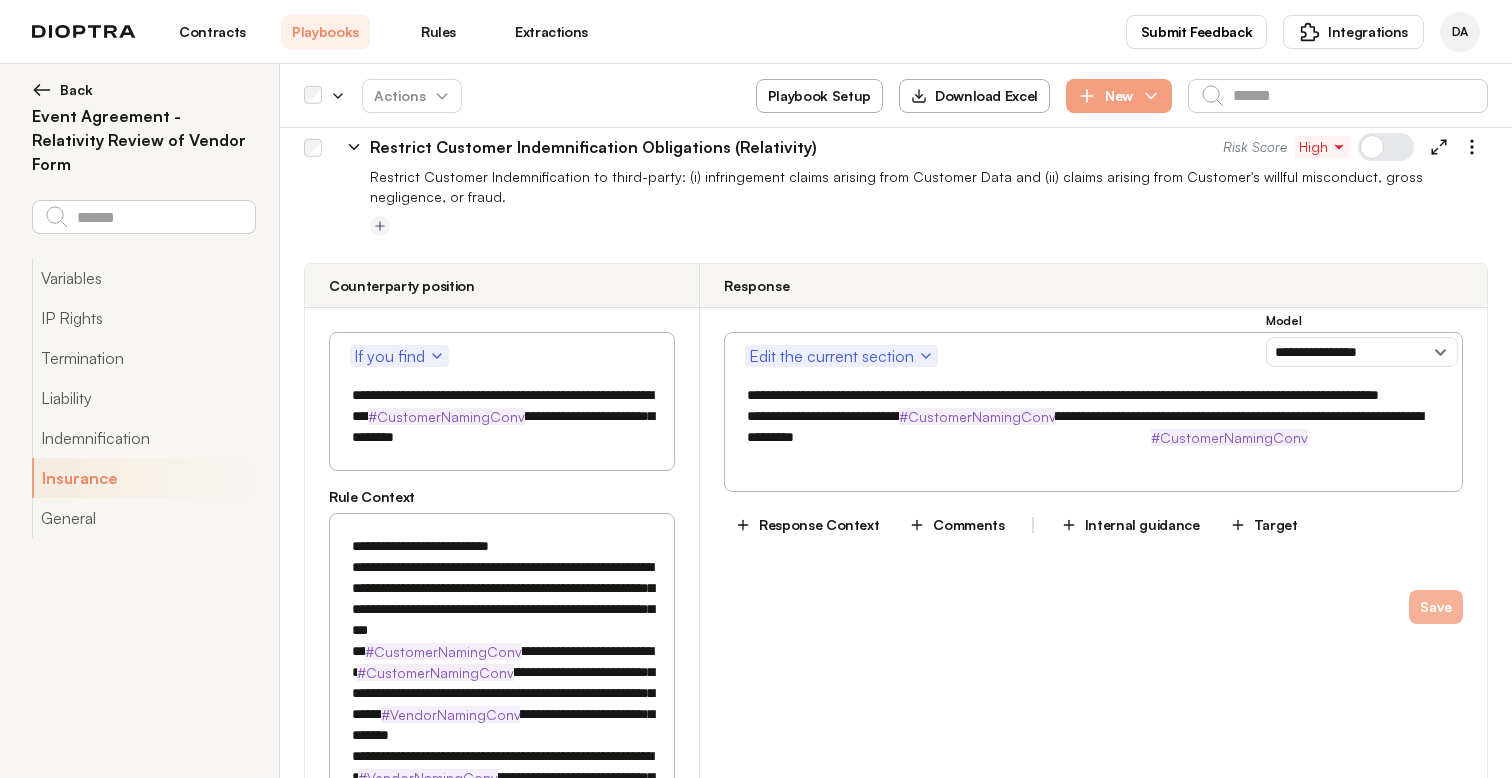 type on "**********" 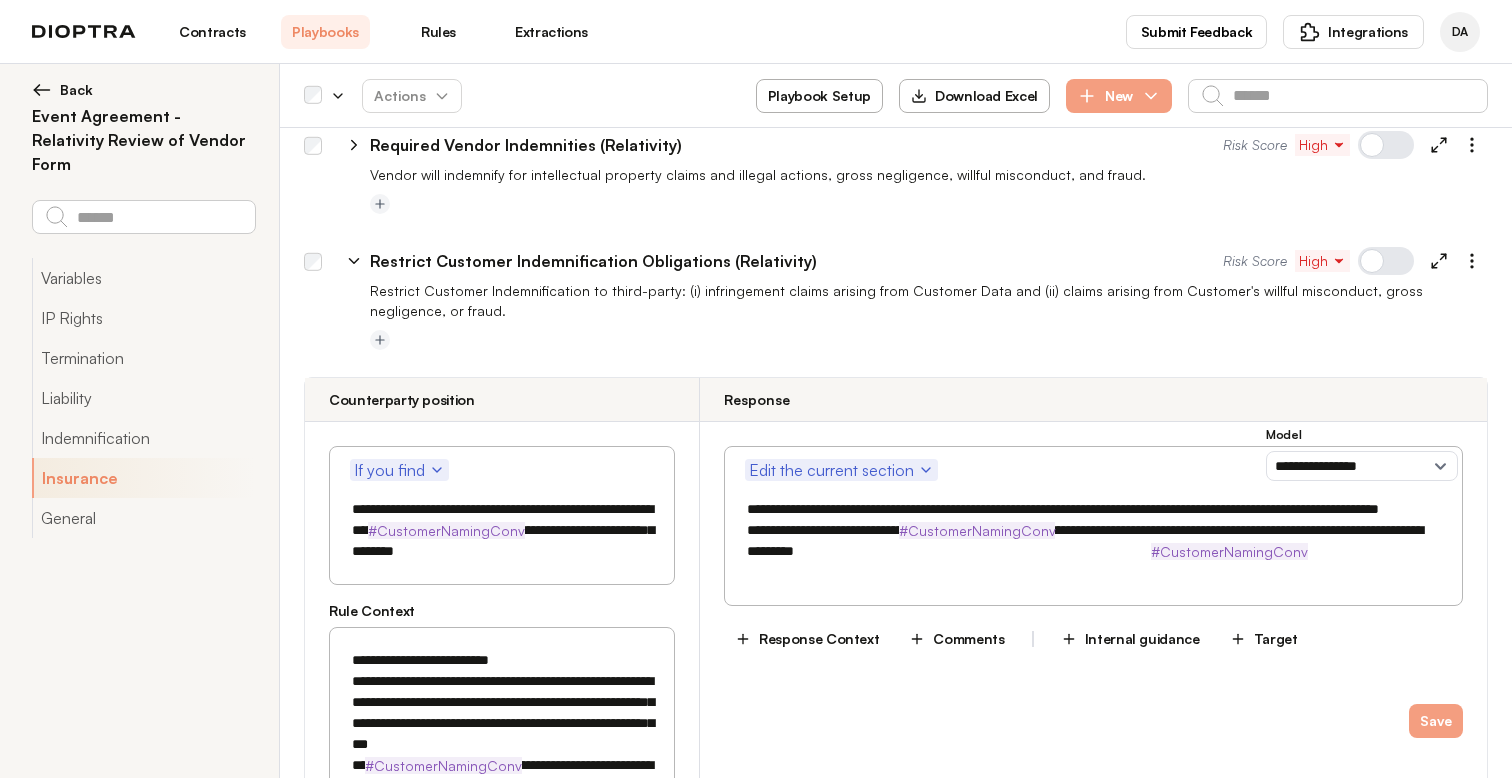 click 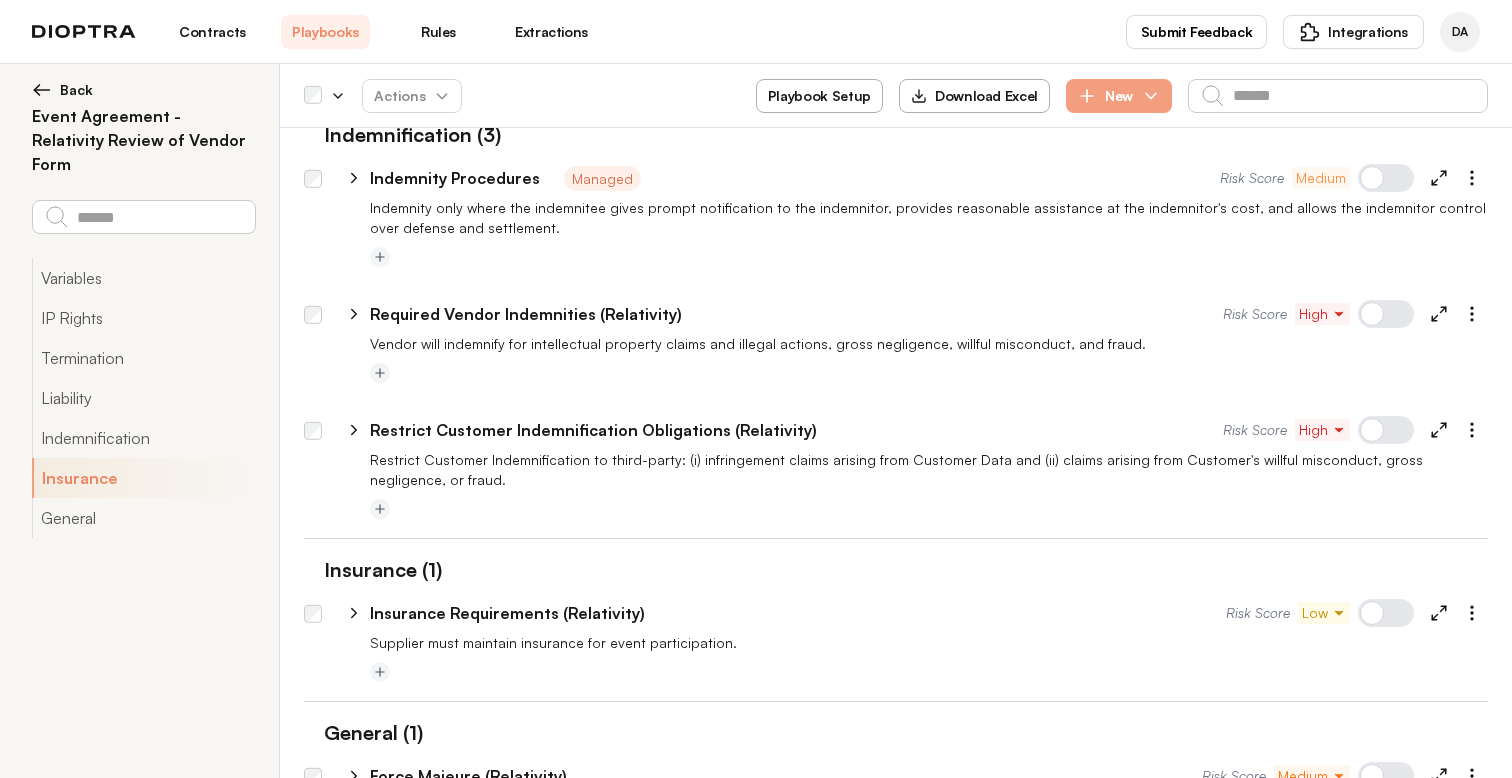scroll, scrollTop: 2426, scrollLeft: 0, axis: vertical 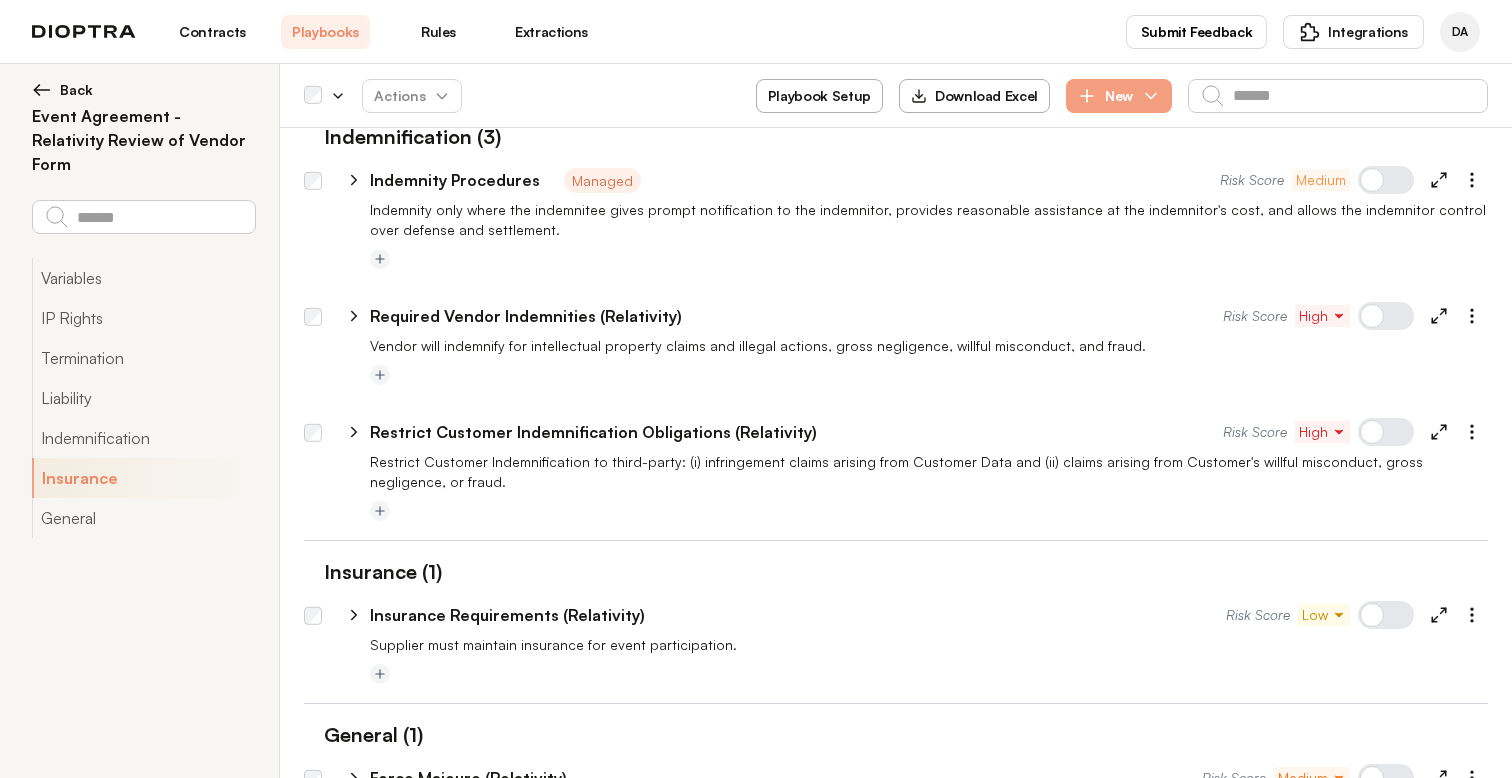 click 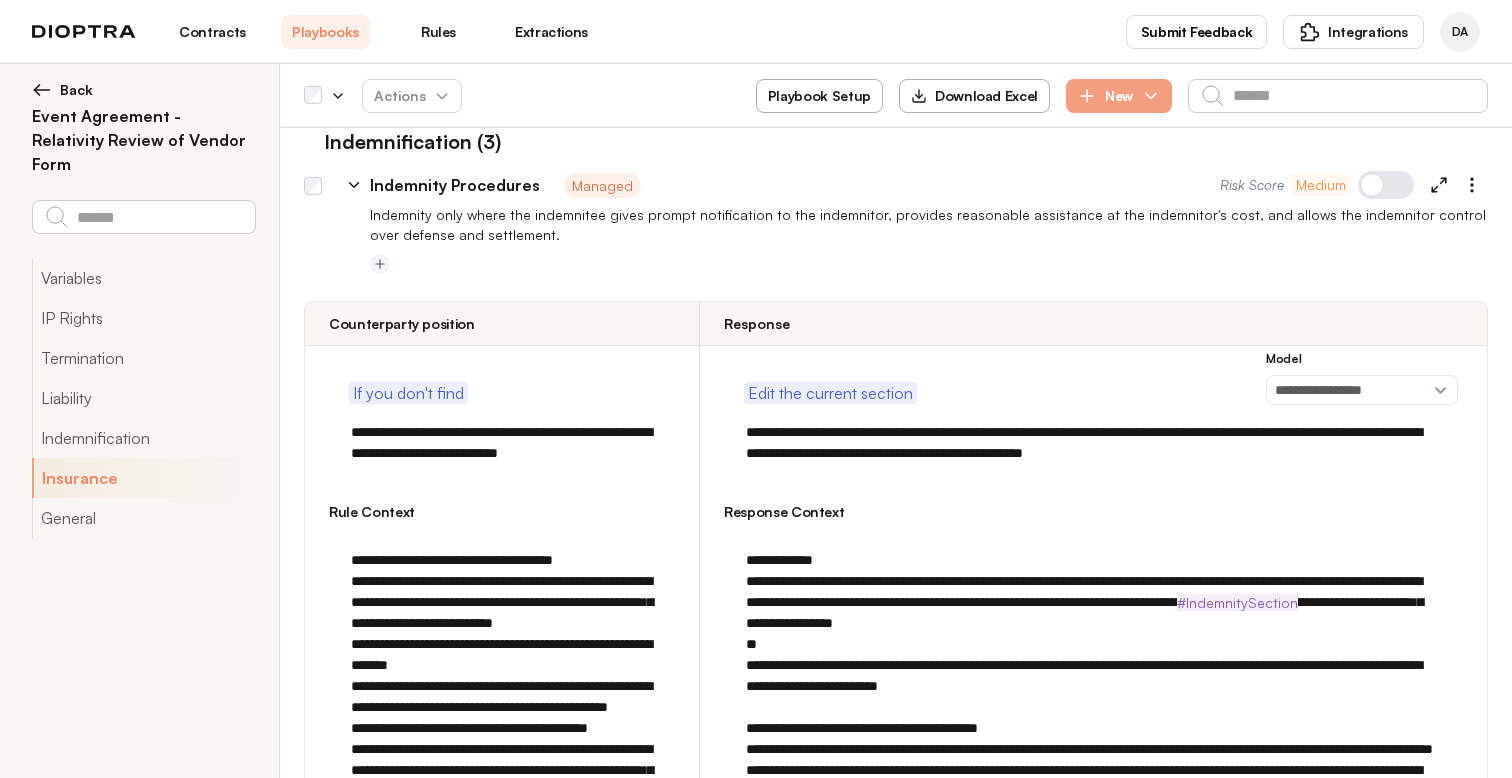 scroll, scrollTop: 2419, scrollLeft: 0, axis: vertical 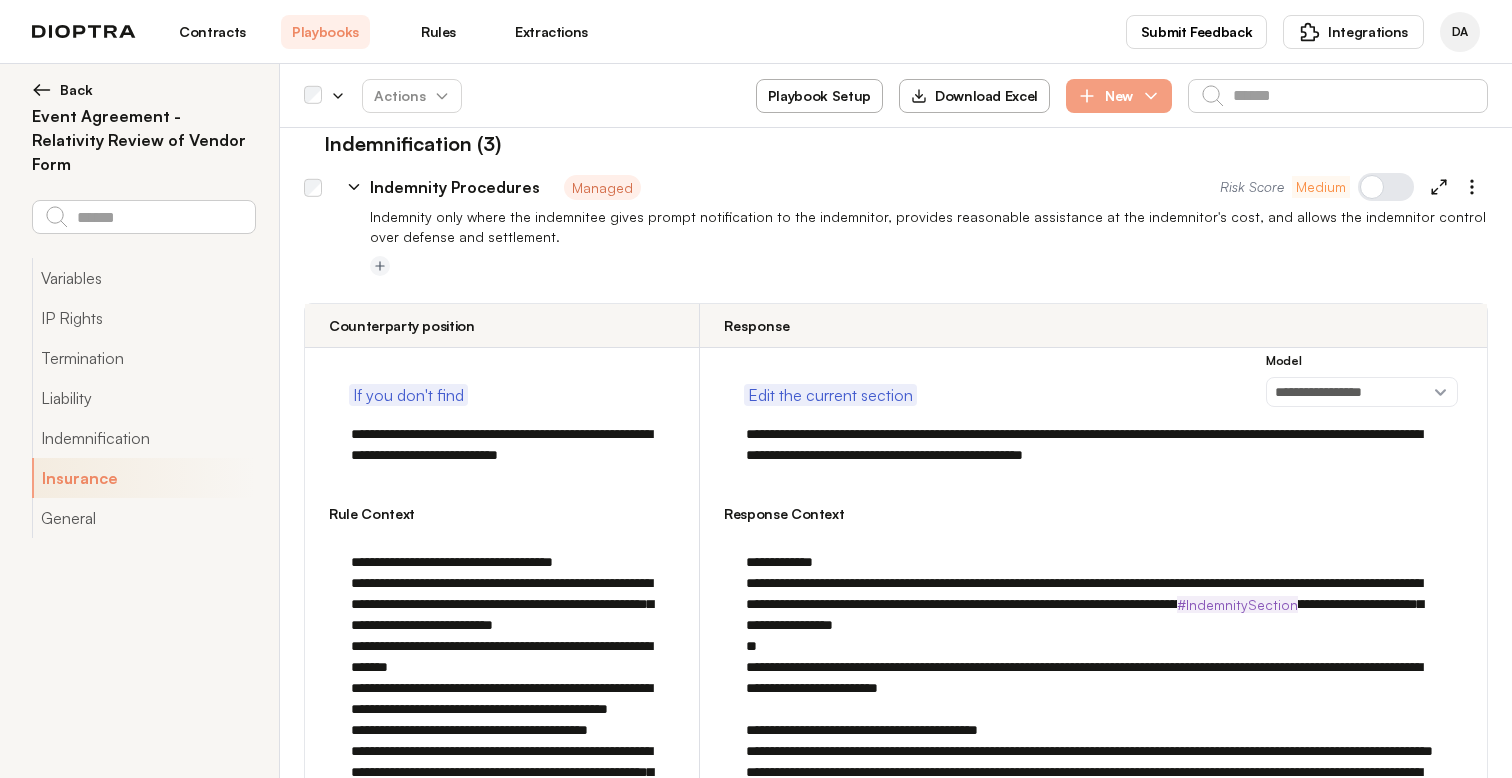 click 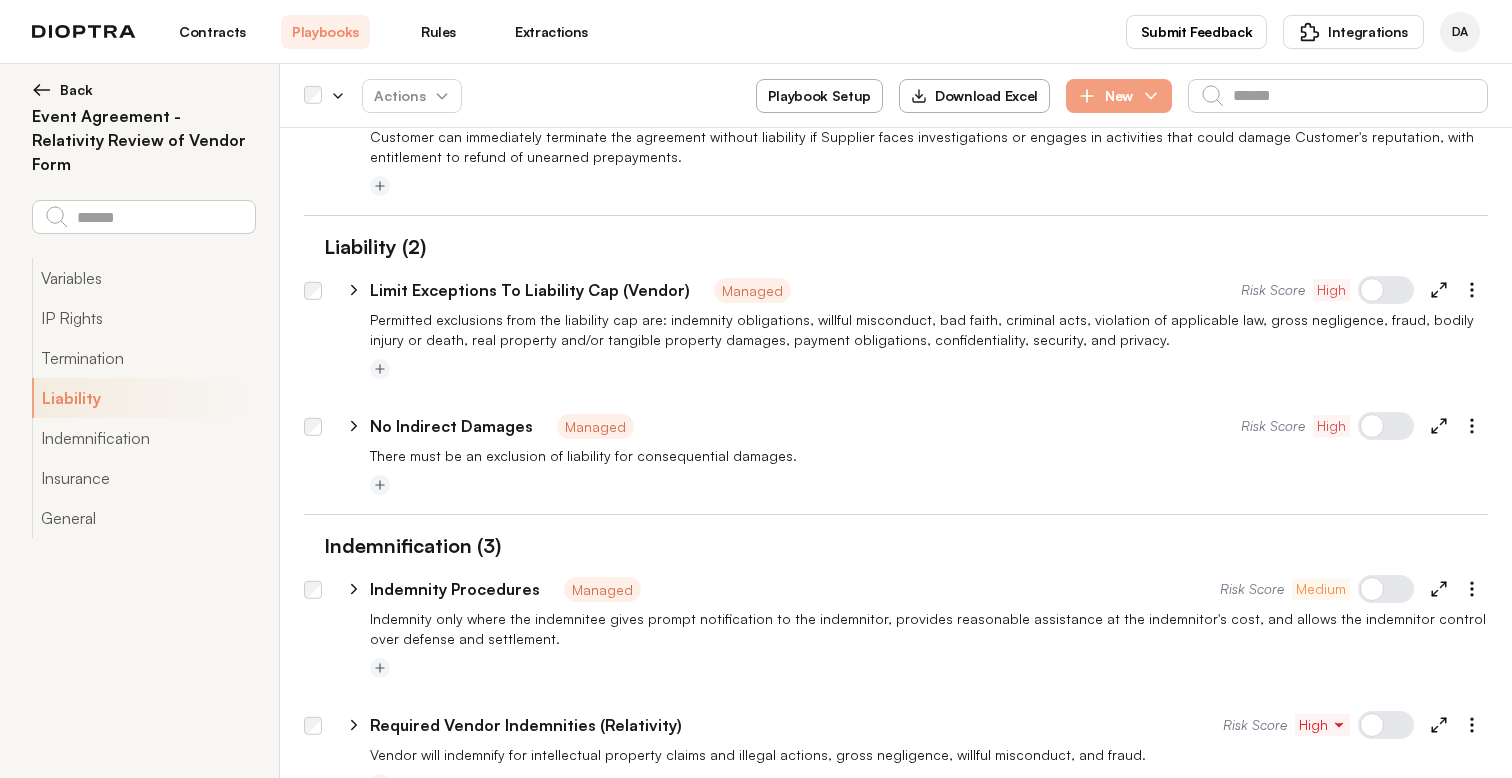 scroll, scrollTop: 1977, scrollLeft: 0, axis: vertical 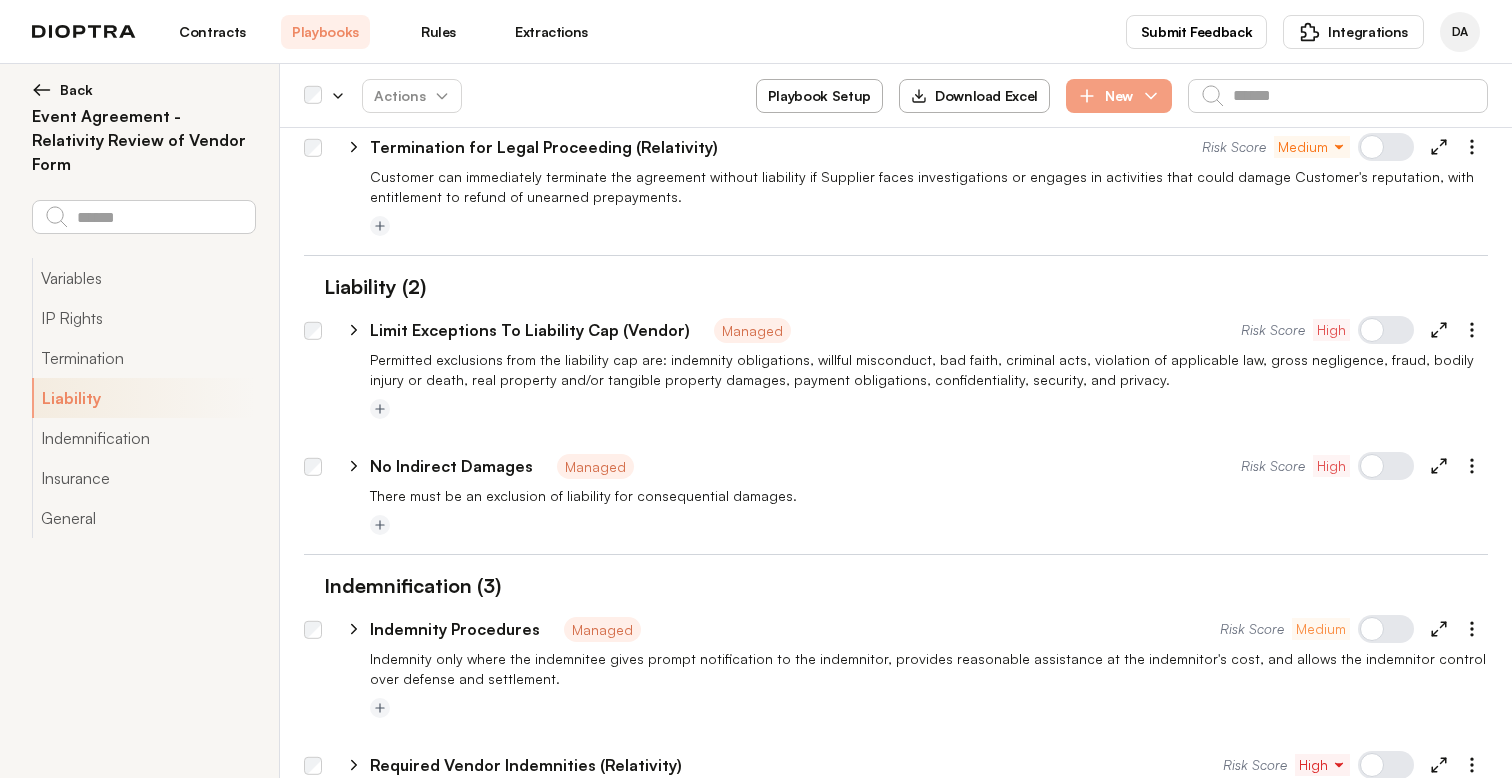 click 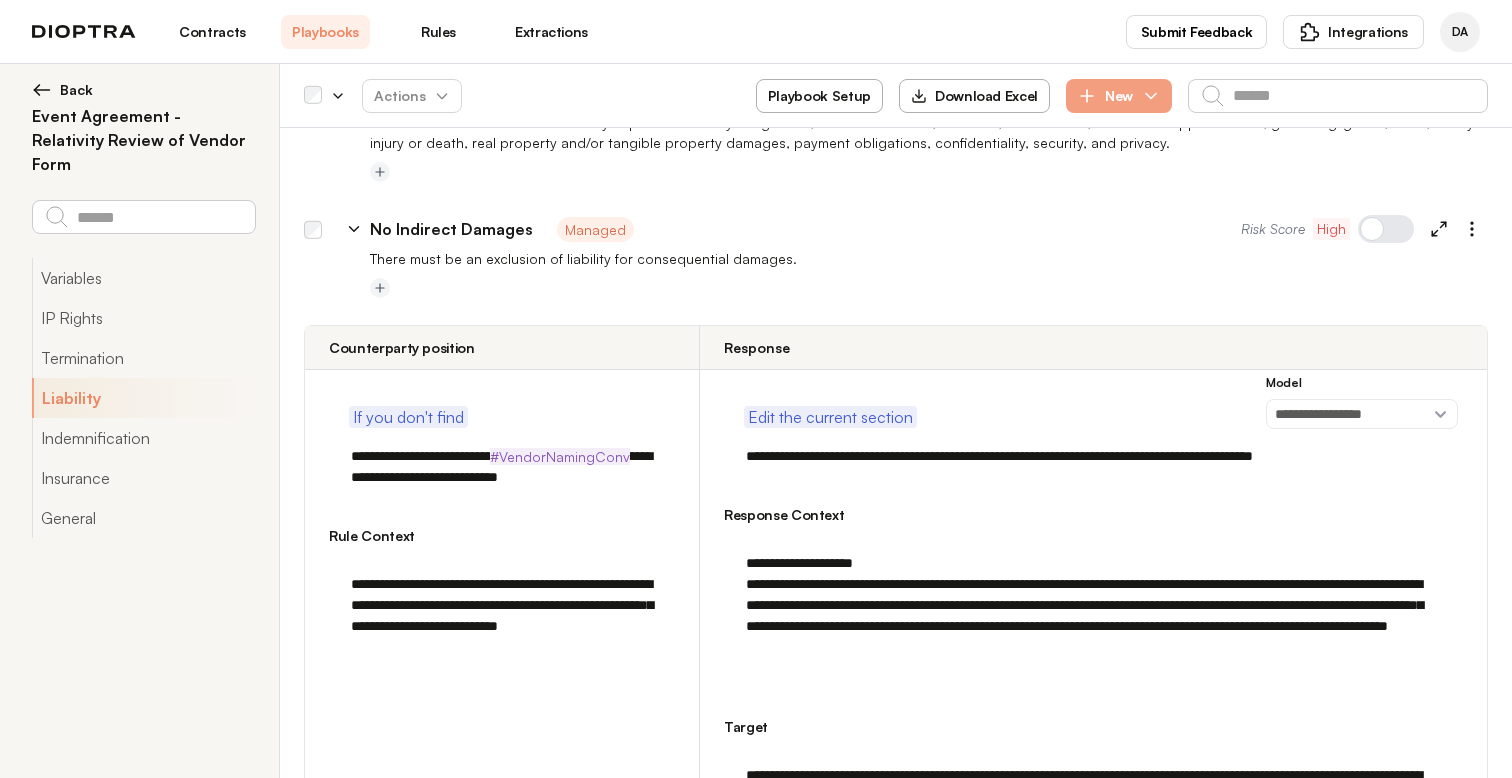 scroll, scrollTop: 2165, scrollLeft: 0, axis: vertical 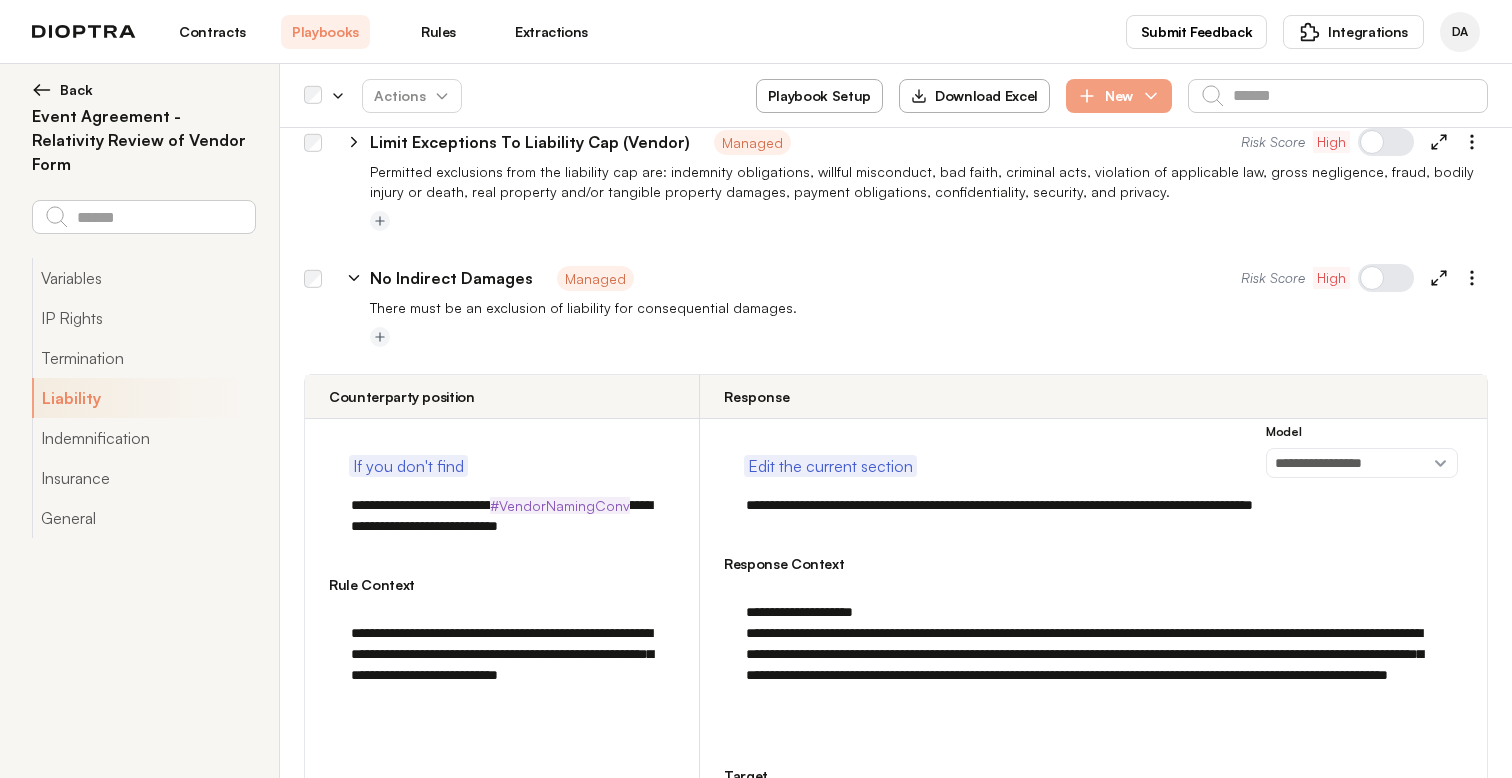 click 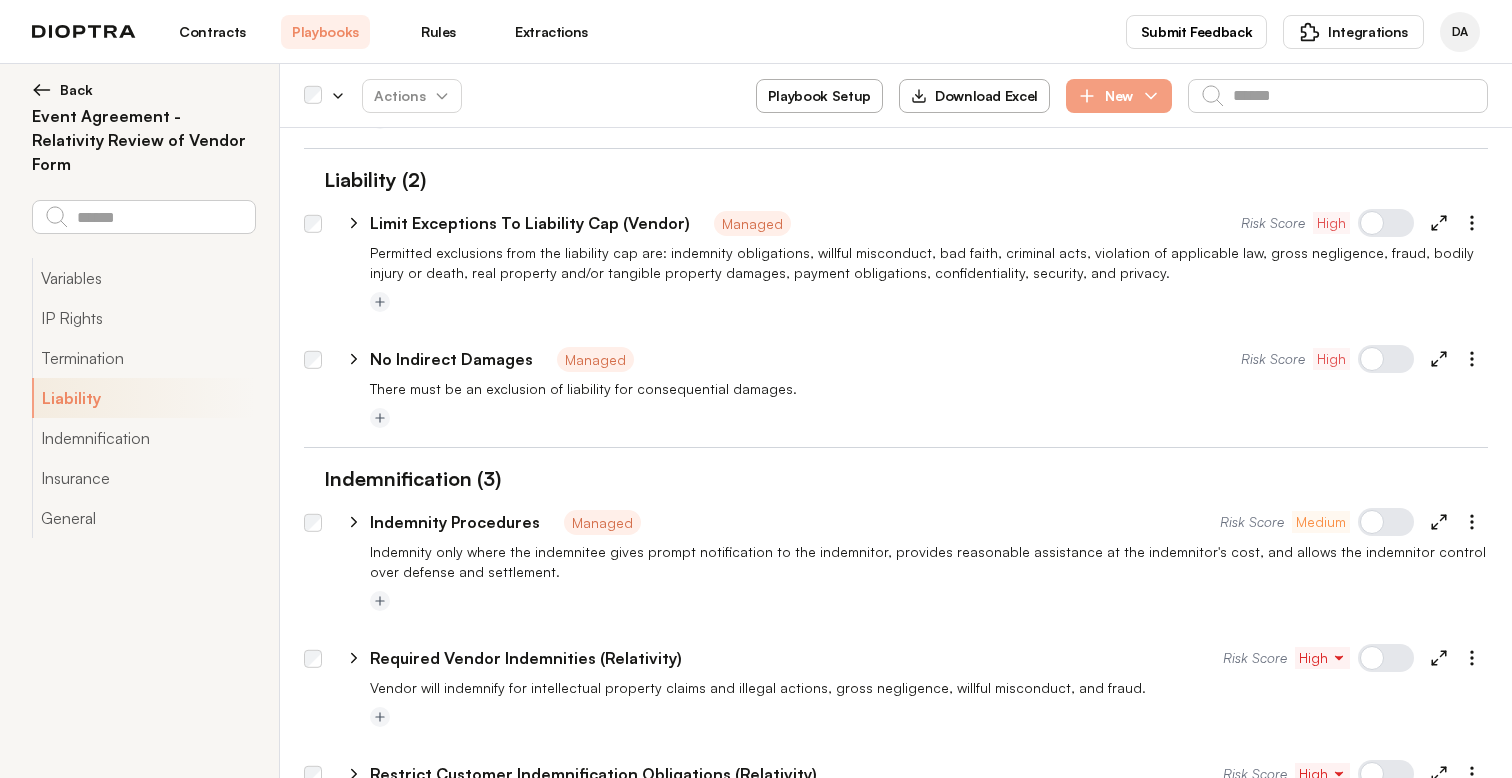 scroll, scrollTop: 2079, scrollLeft: 0, axis: vertical 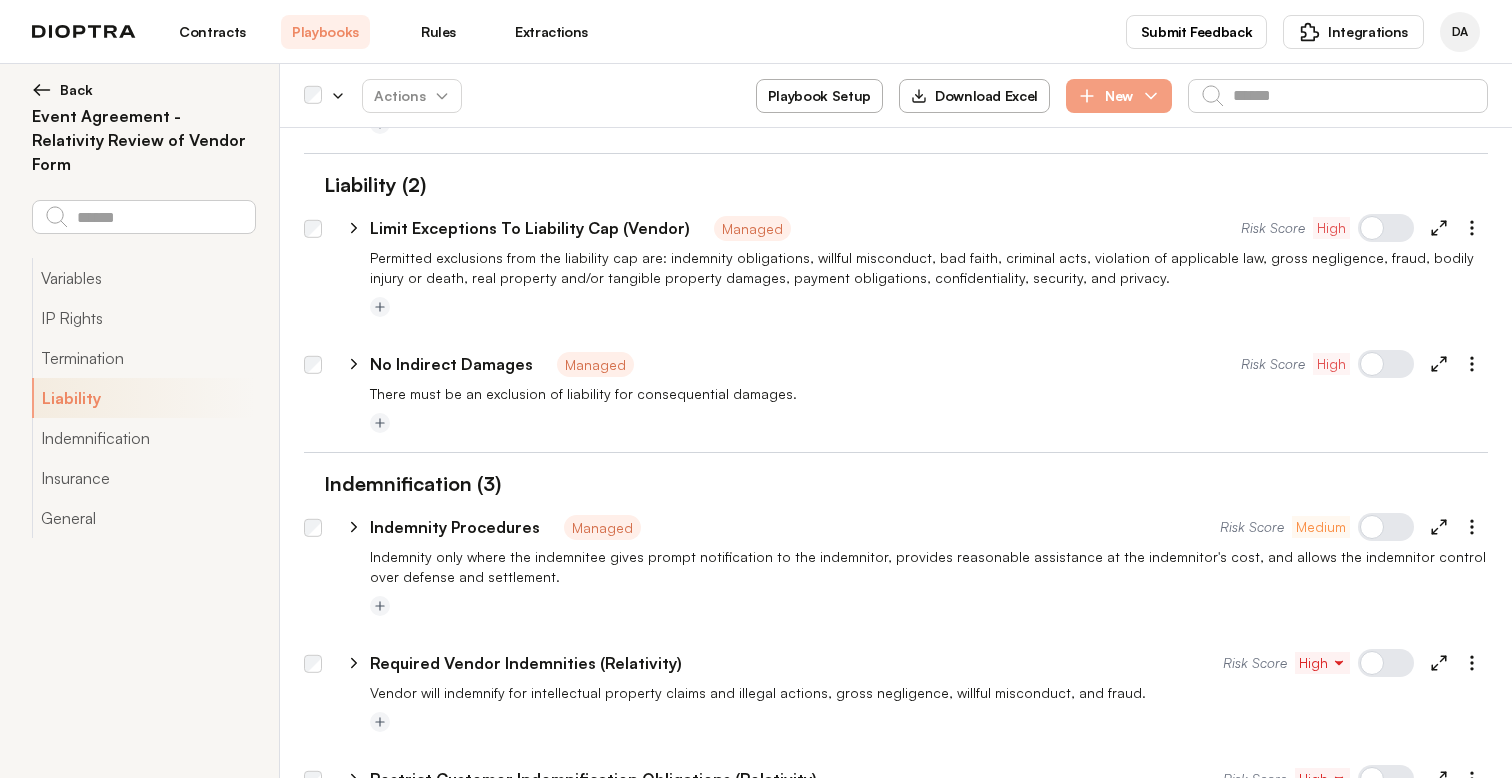 click 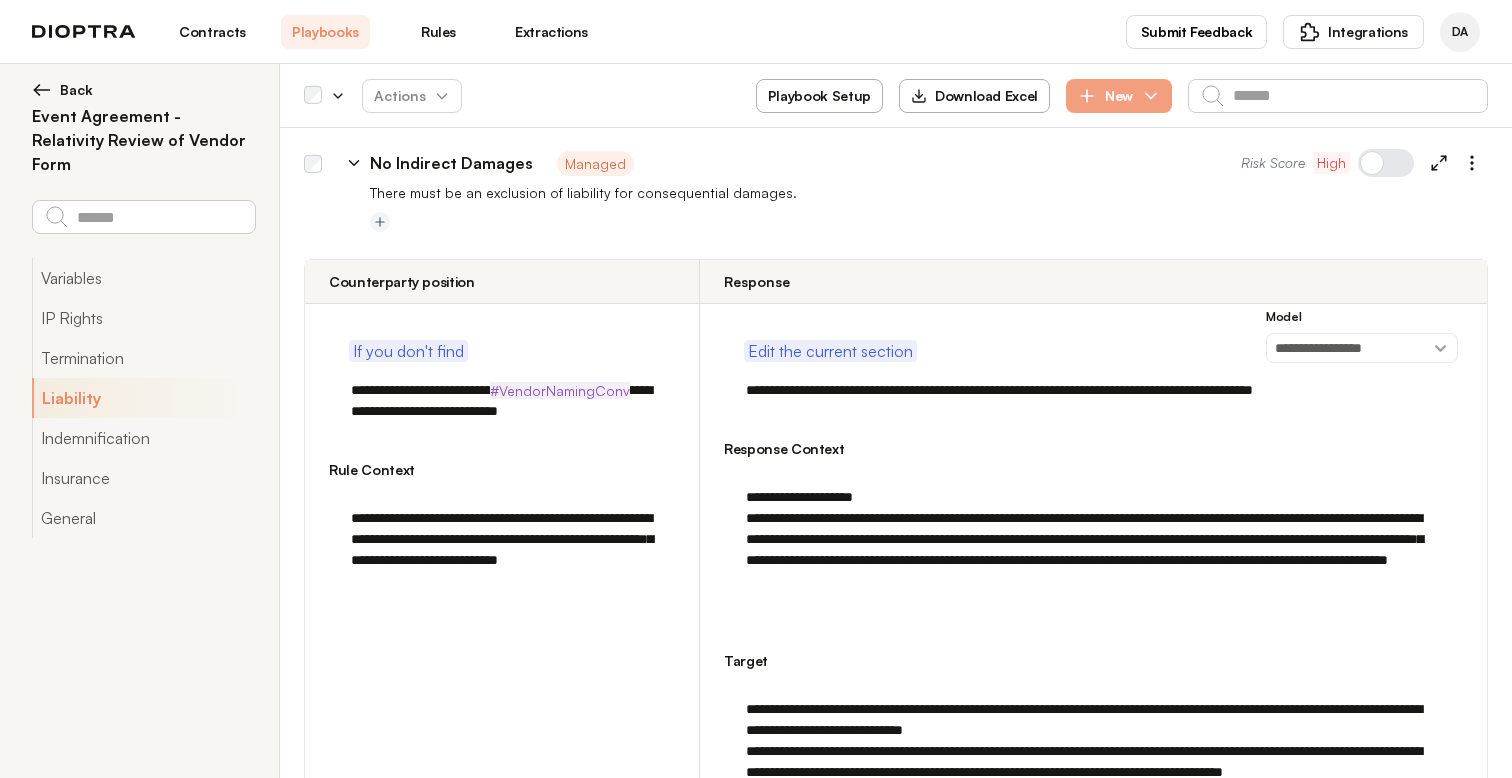 scroll, scrollTop: 2257, scrollLeft: 0, axis: vertical 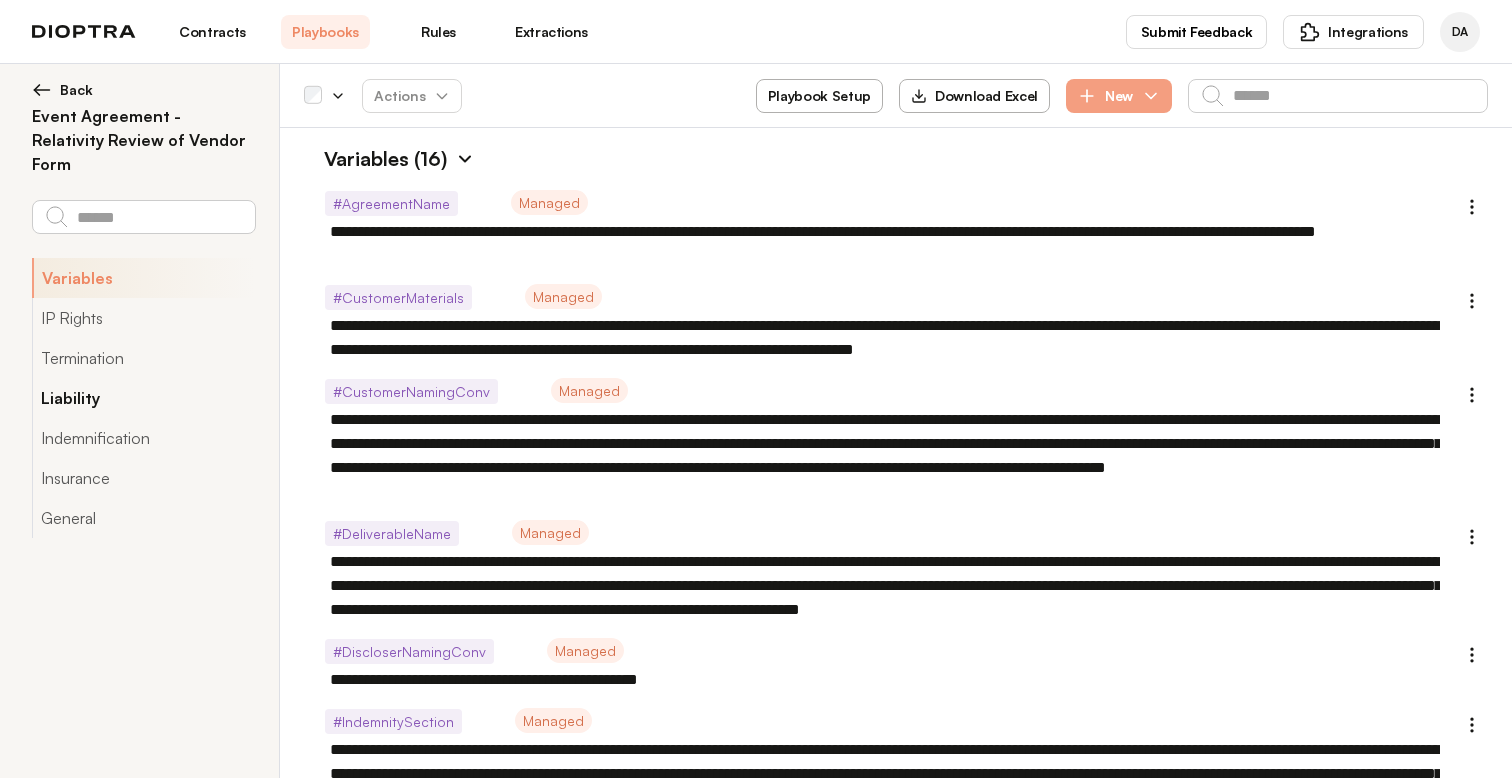 click on "Liability" at bounding box center (143, 398) 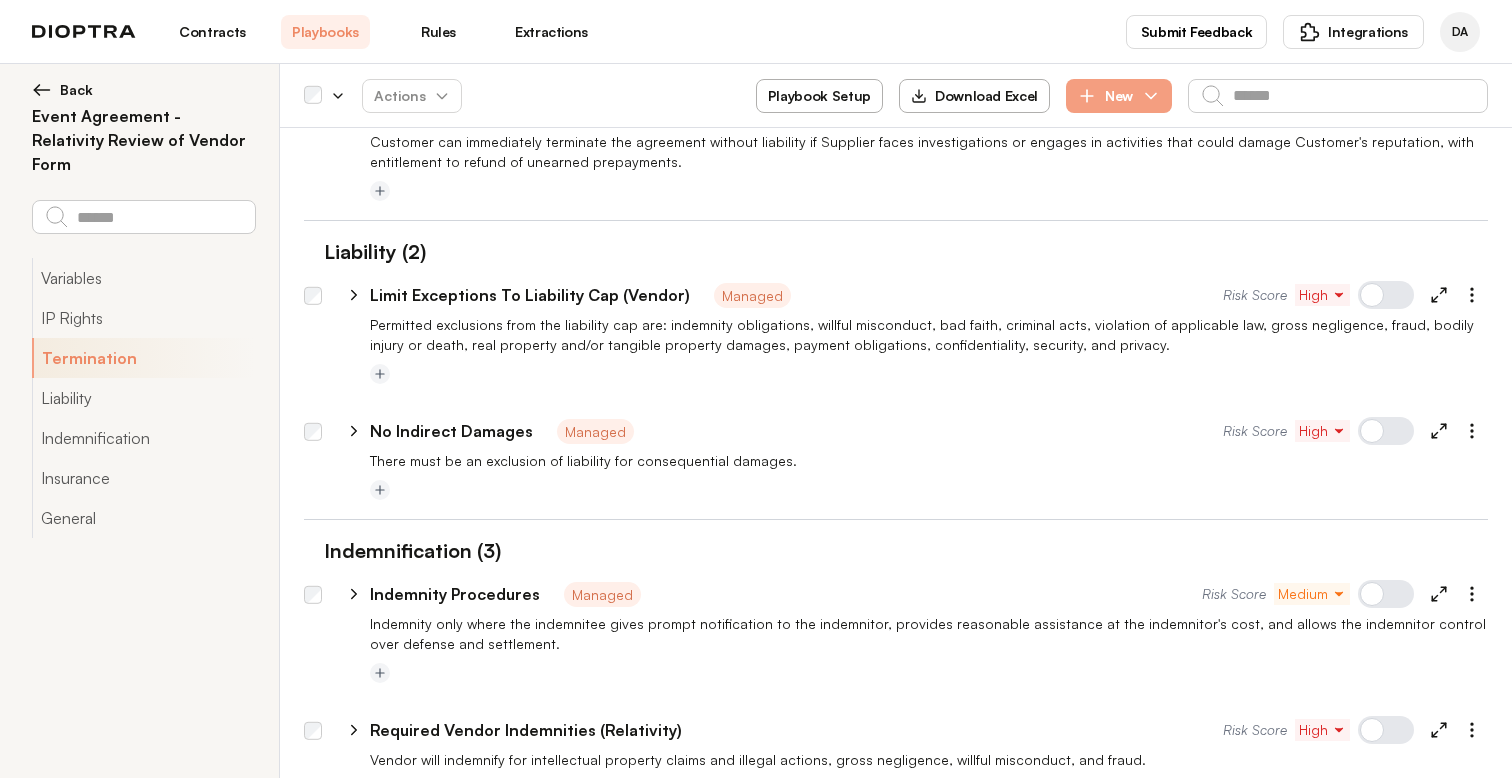 scroll, scrollTop: 1966, scrollLeft: 0, axis: vertical 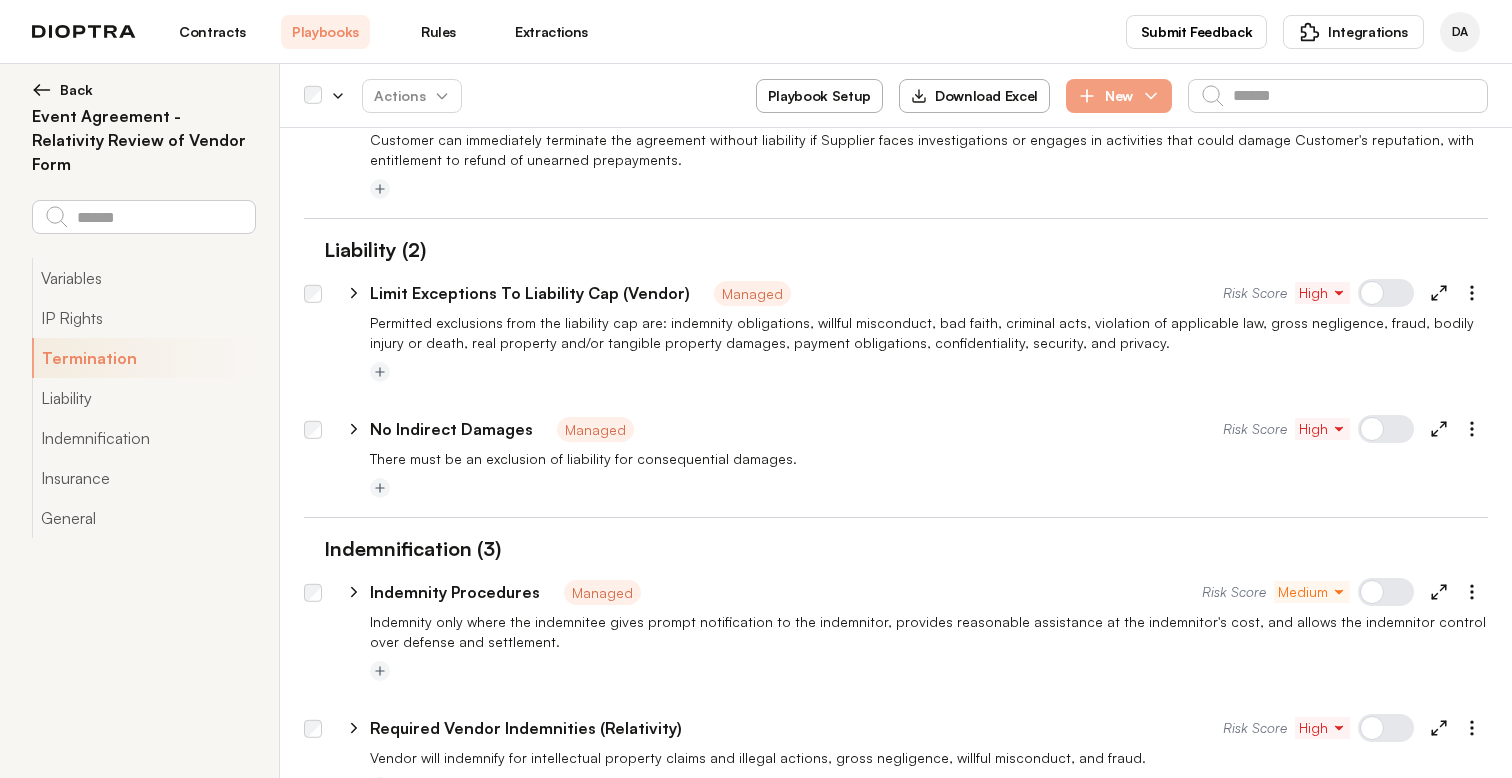 click 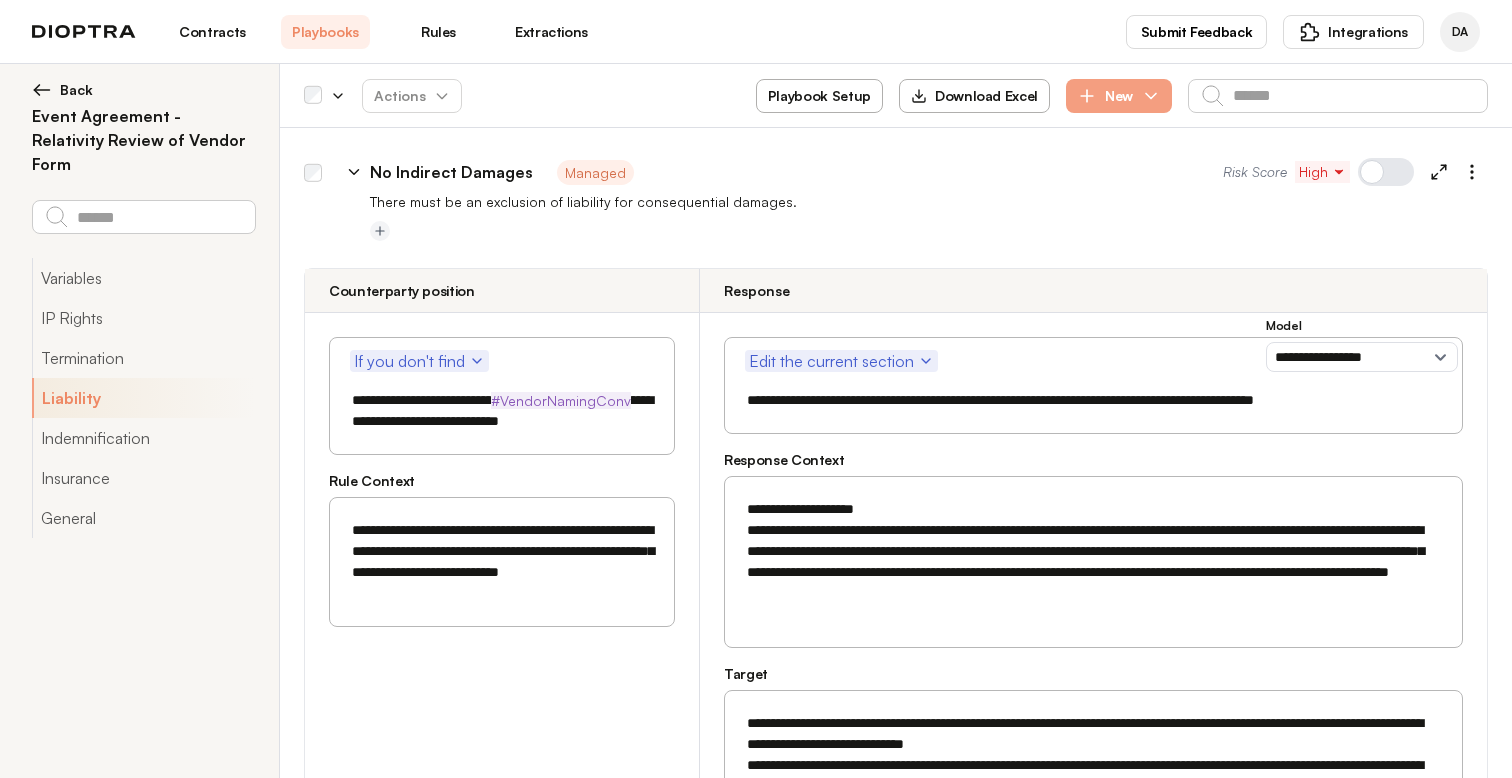 scroll, scrollTop: 2225, scrollLeft: 0, axis: vertical 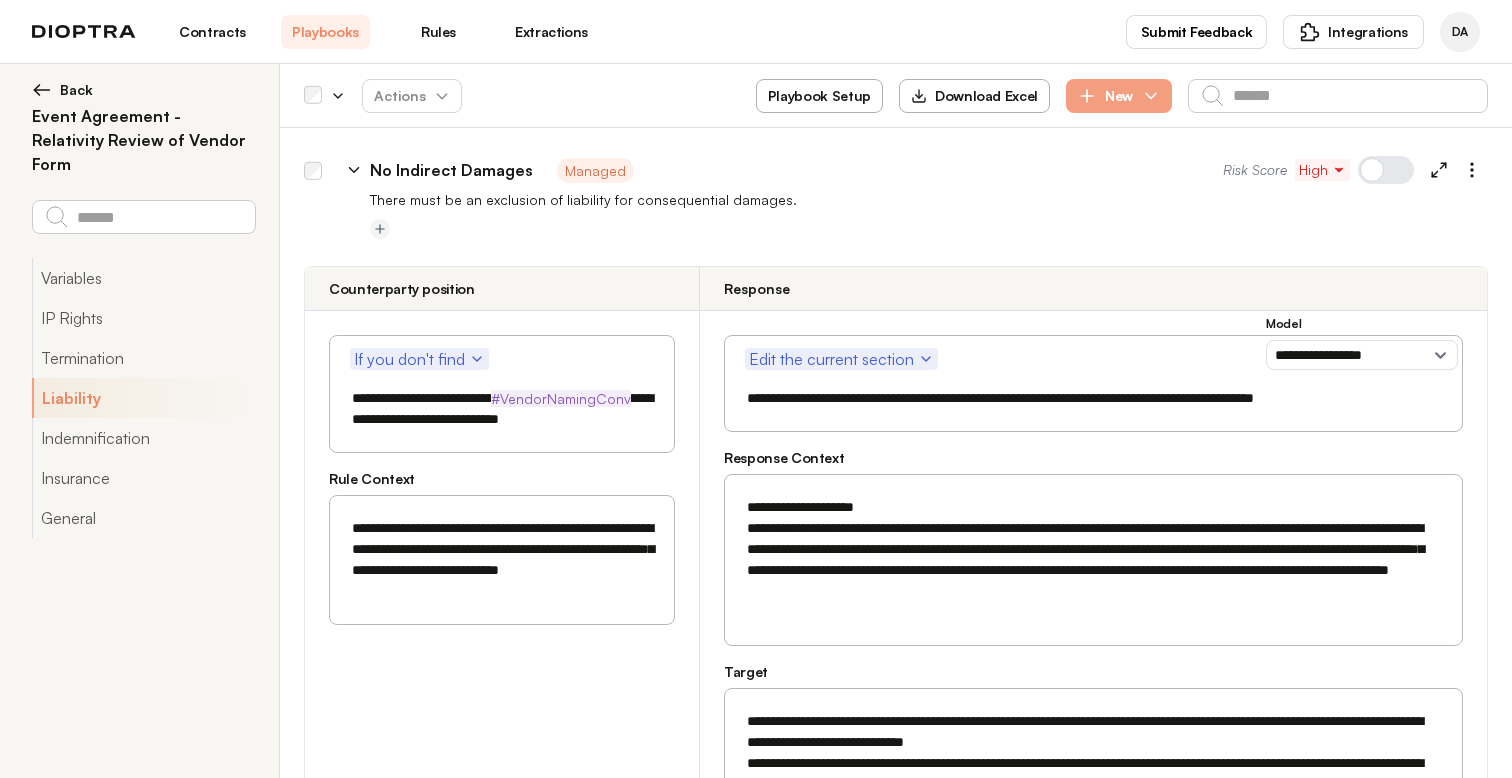 click on "**********" at bounding box center (1093, 560) 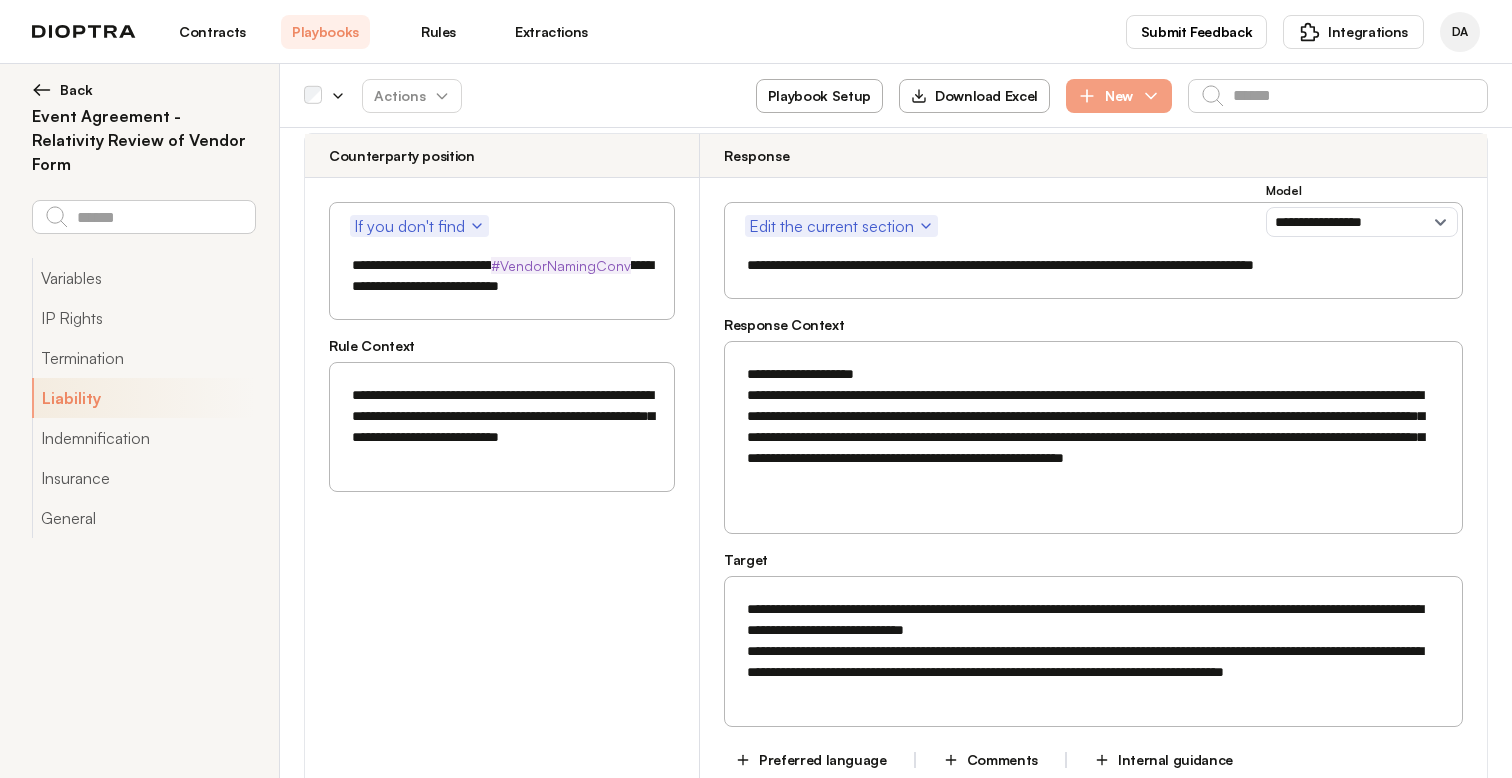 scroll, scrollTop: 2455, scrollLeft: 0, axis: vertical 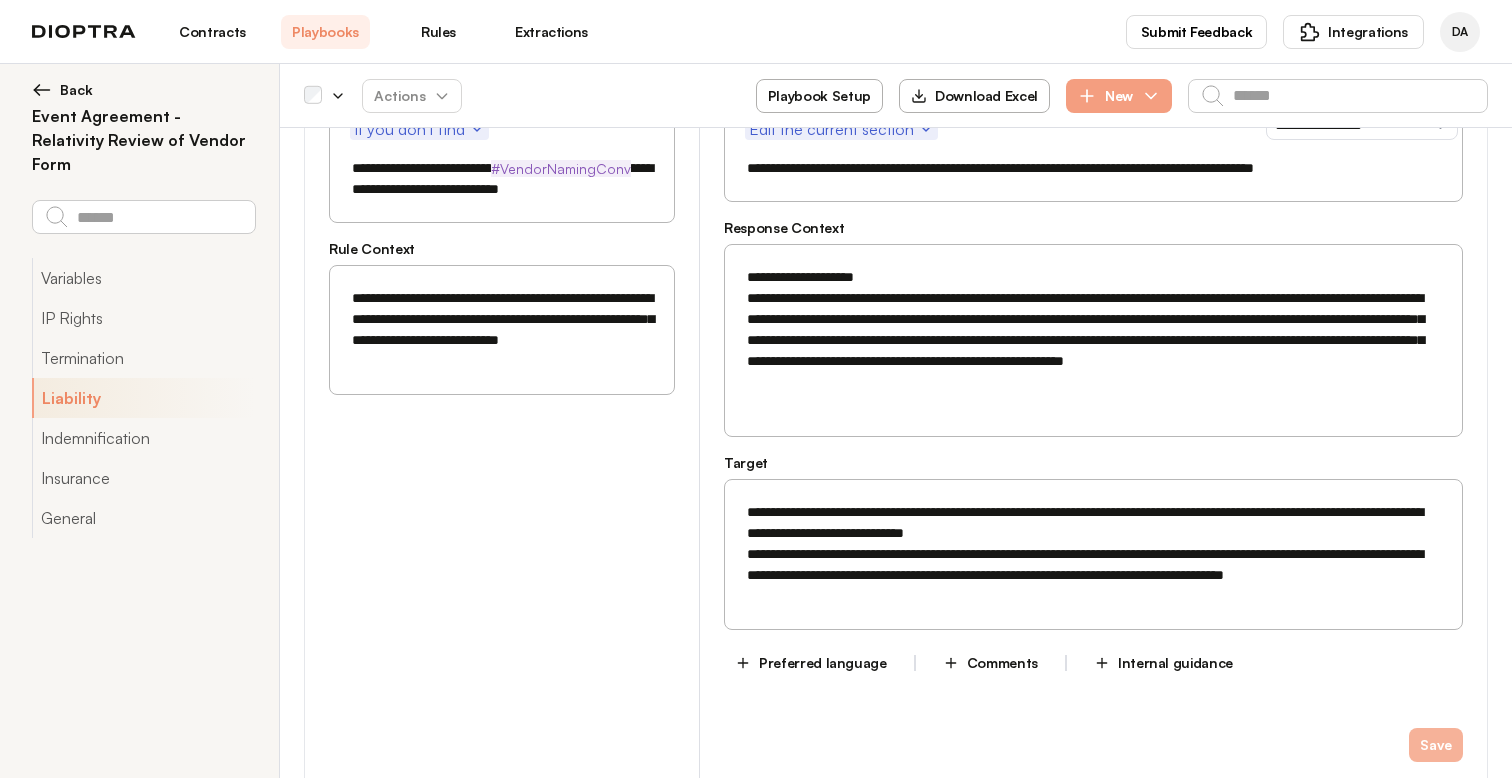 click on "Save" at bounding box center (1436, 745) 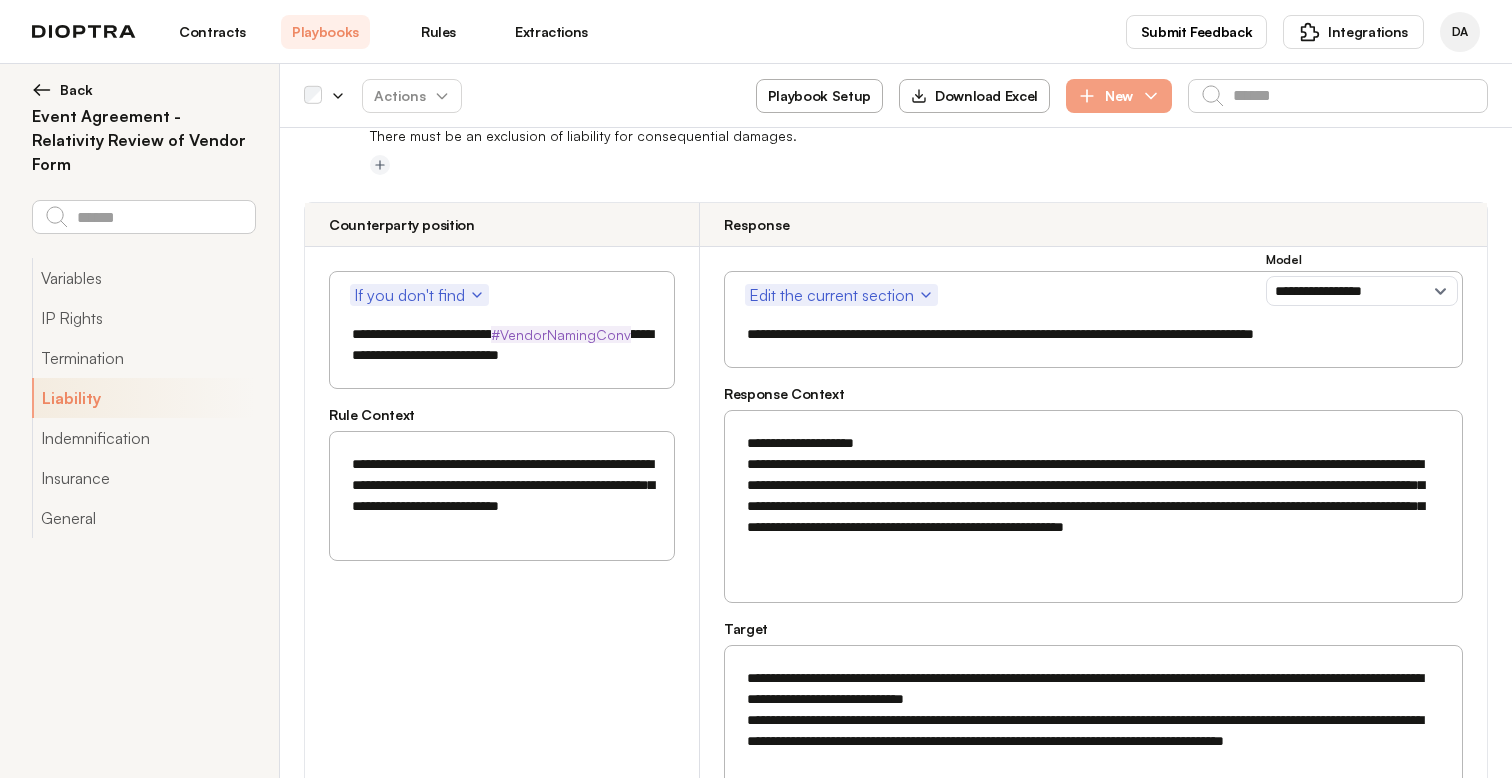 scroll, scrollTop: 2187, scrollLeft: 0, axis: vertical 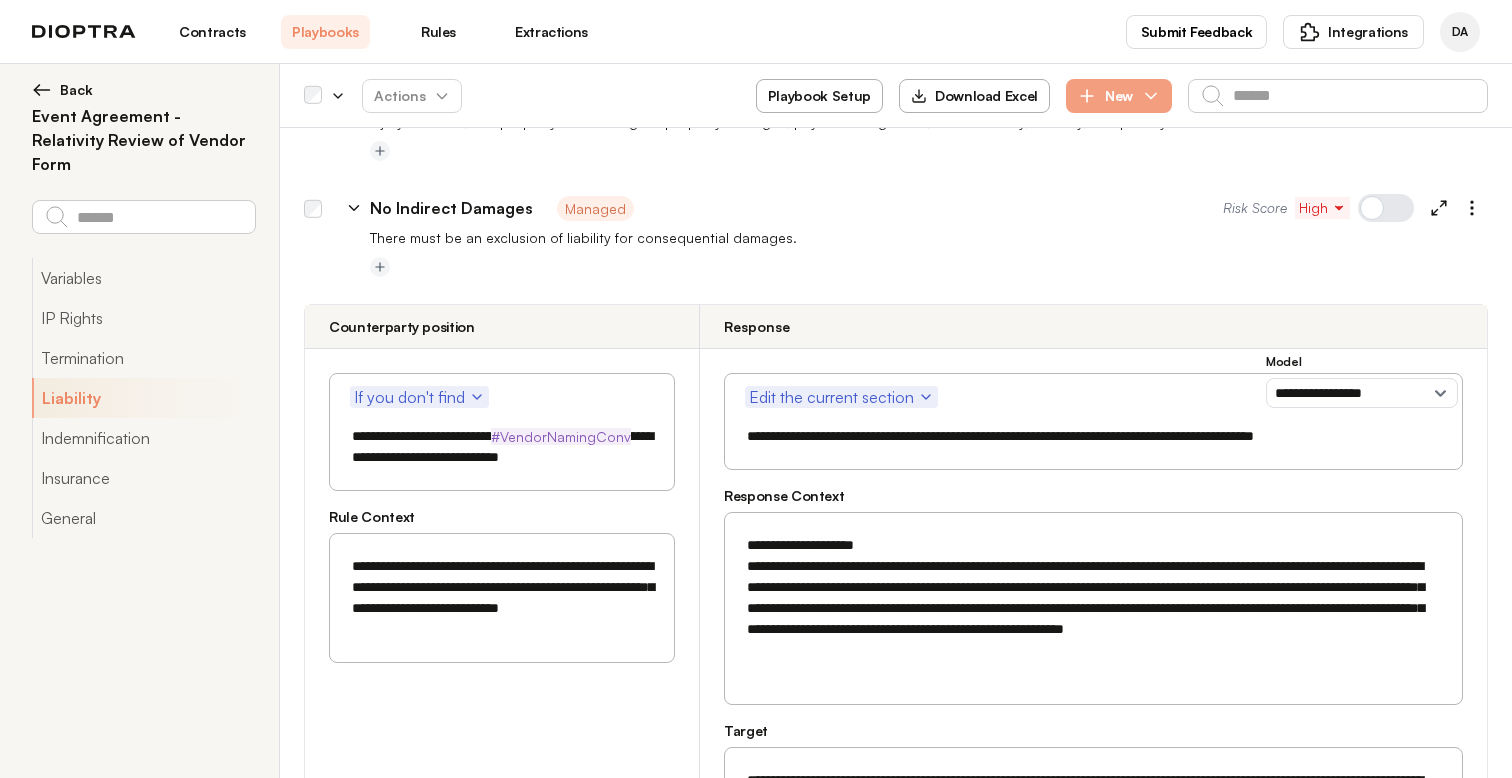 click 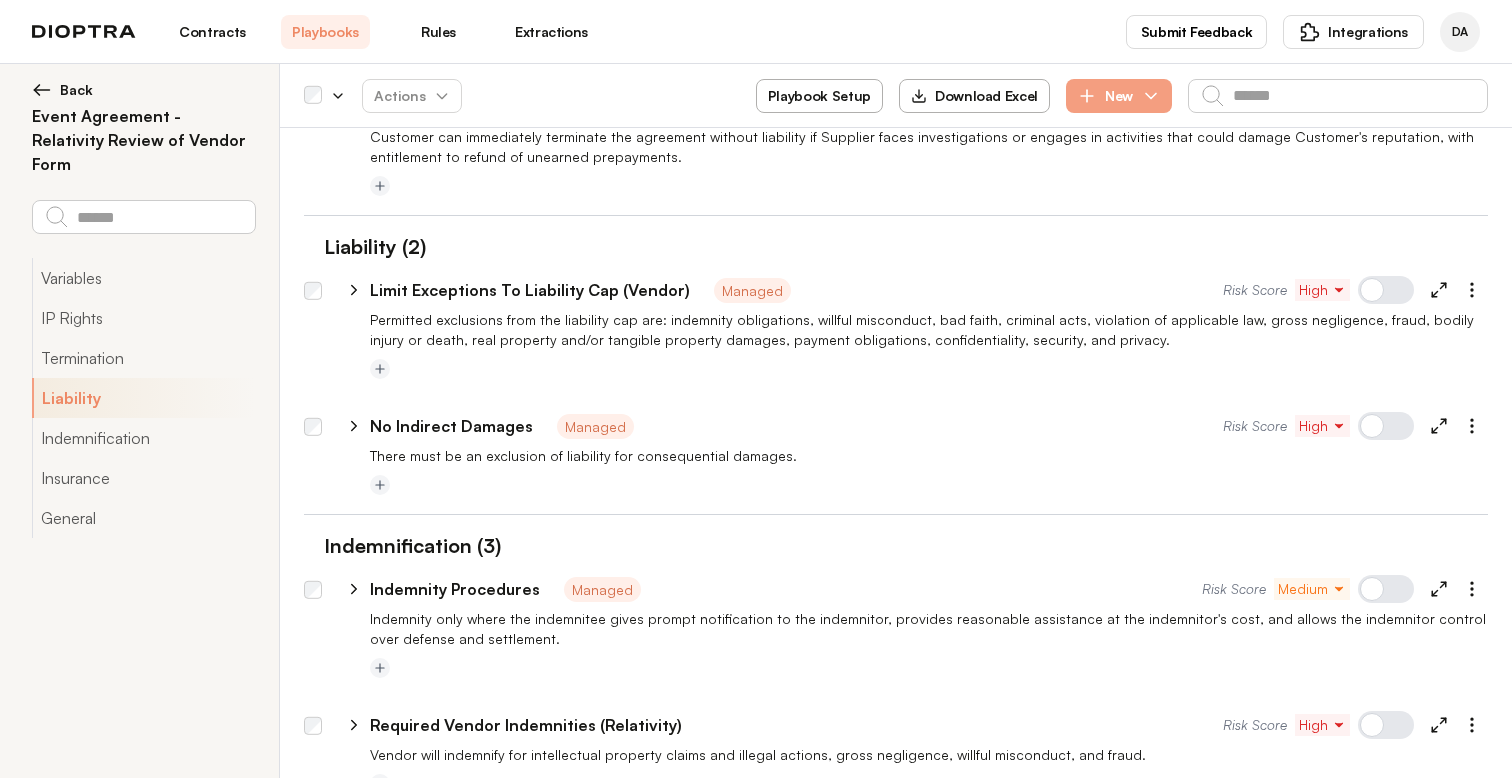 scroll, scrollTop: 1961, scrollLeft: 0, axis: vertical 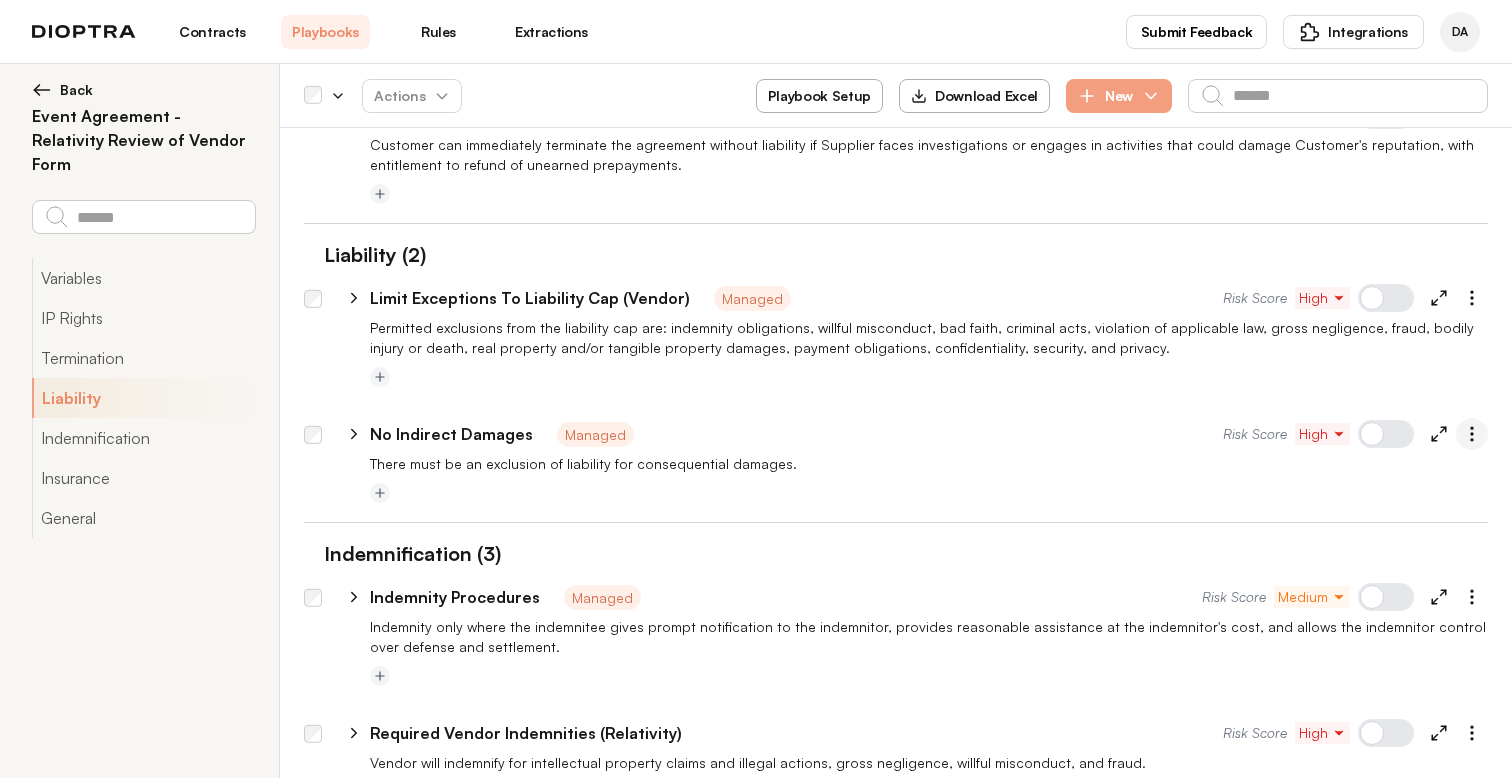 click 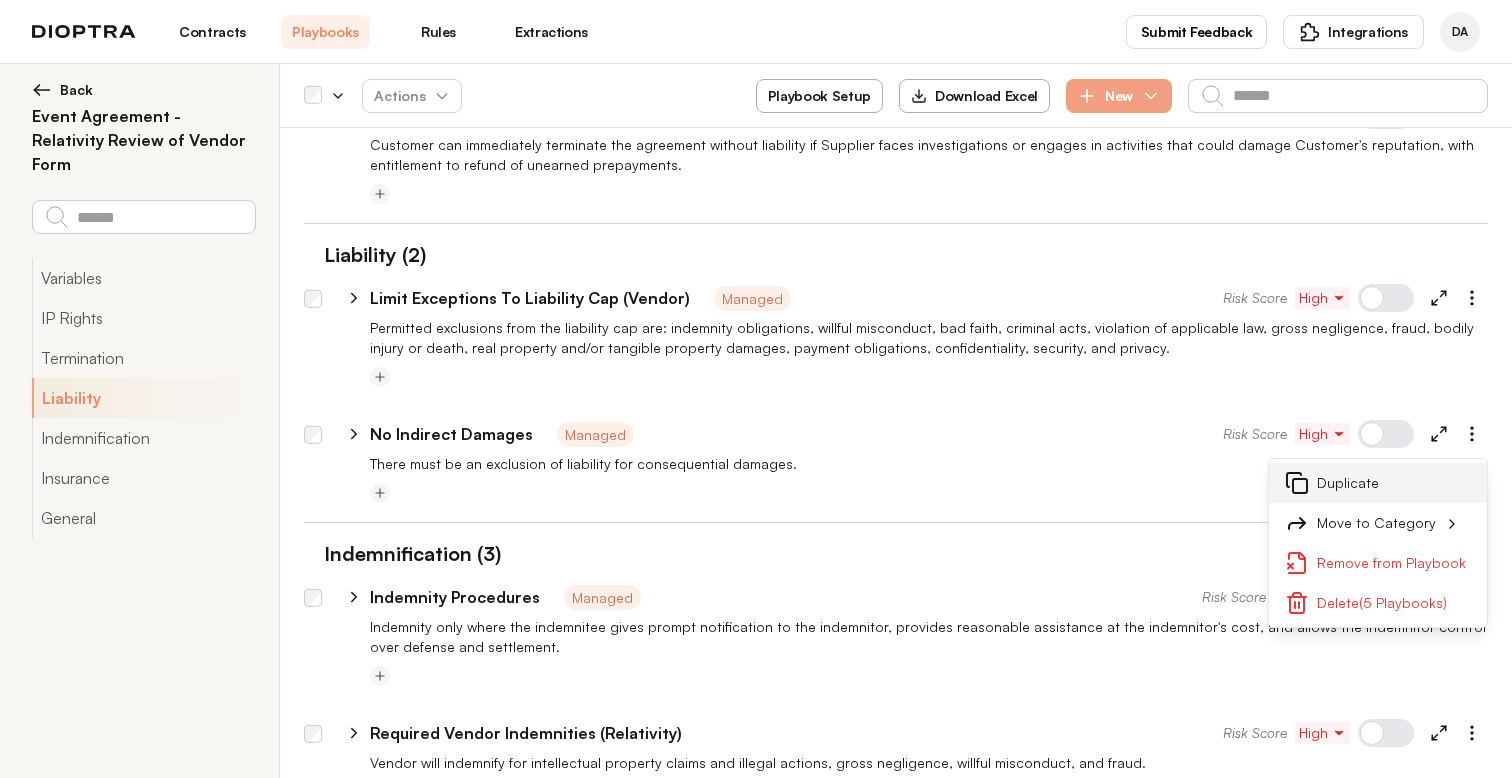 click on "Duplicate" at bounding box center (1378, 483) 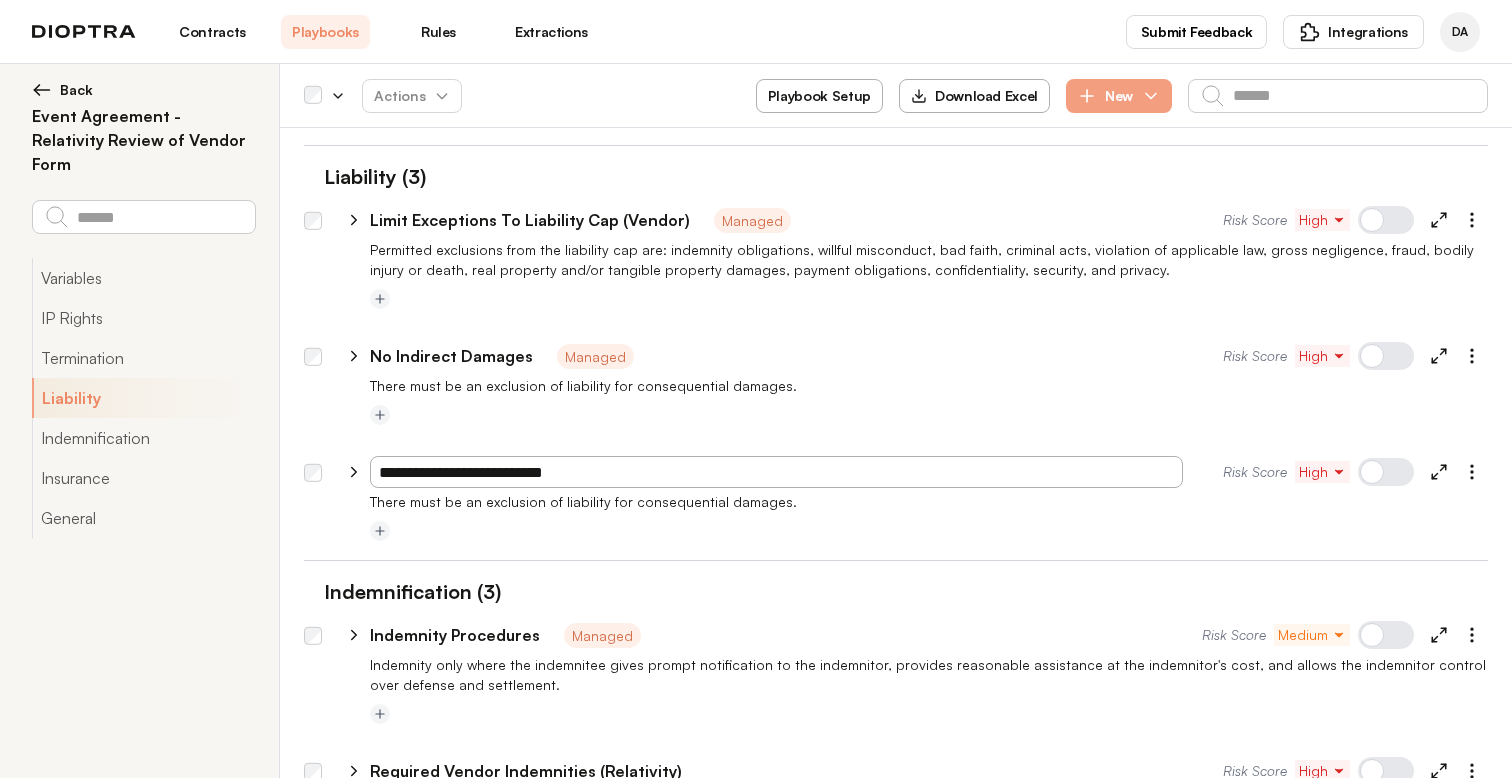 scroll, scrollTop: 2040, scrollLeft: 0, axis: vertical 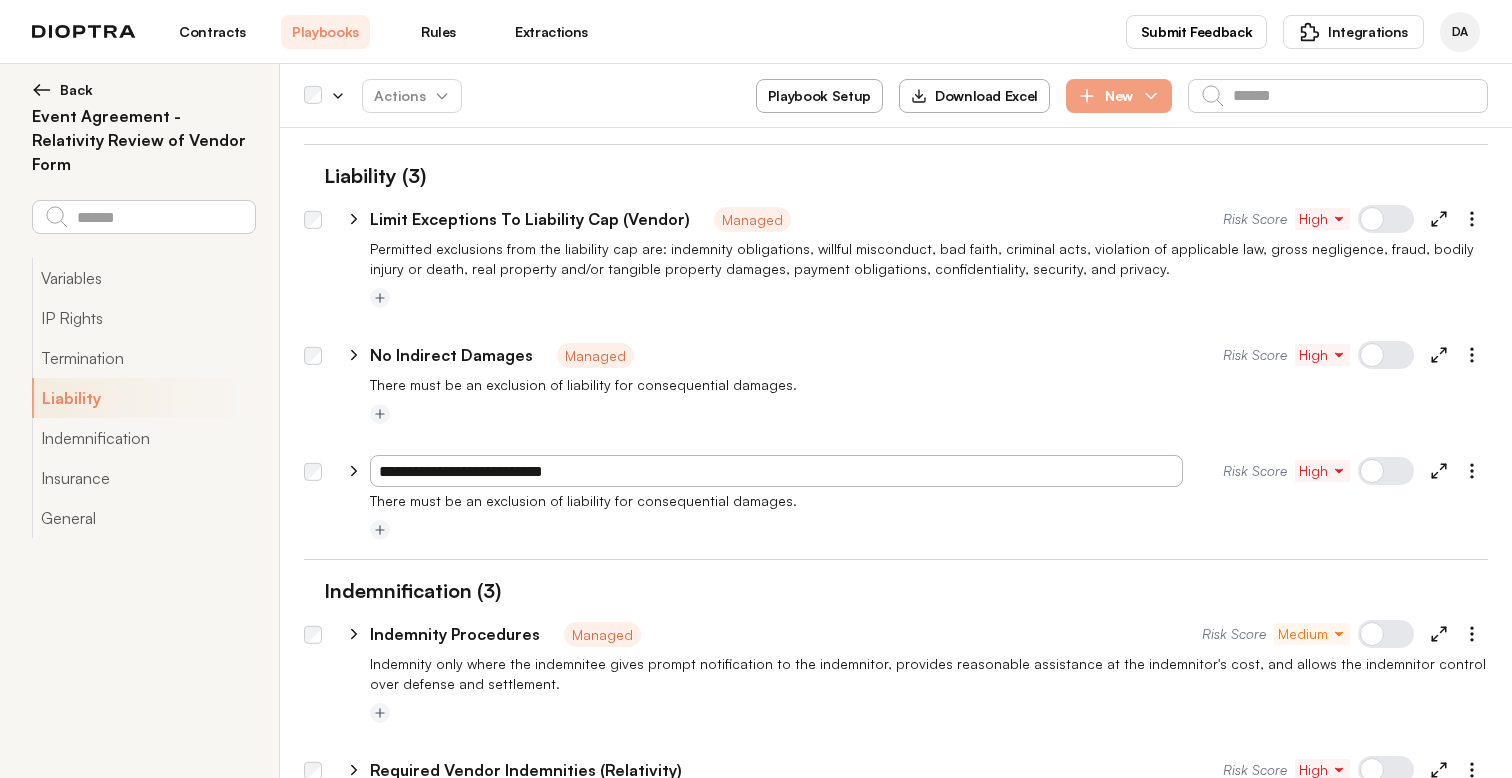 click 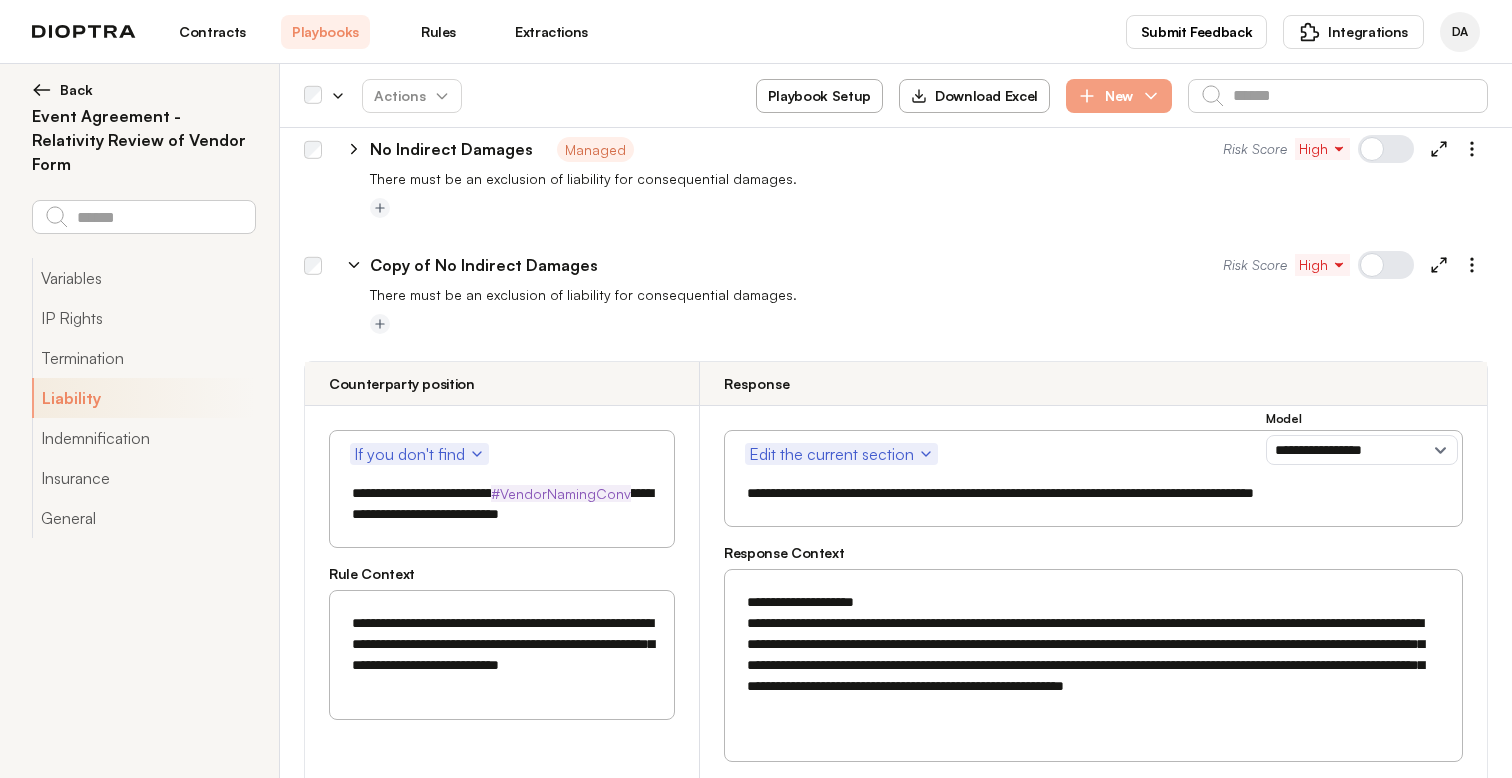 scroll, scrollTop: 2358, scrollLeft: 0, axis: vertical 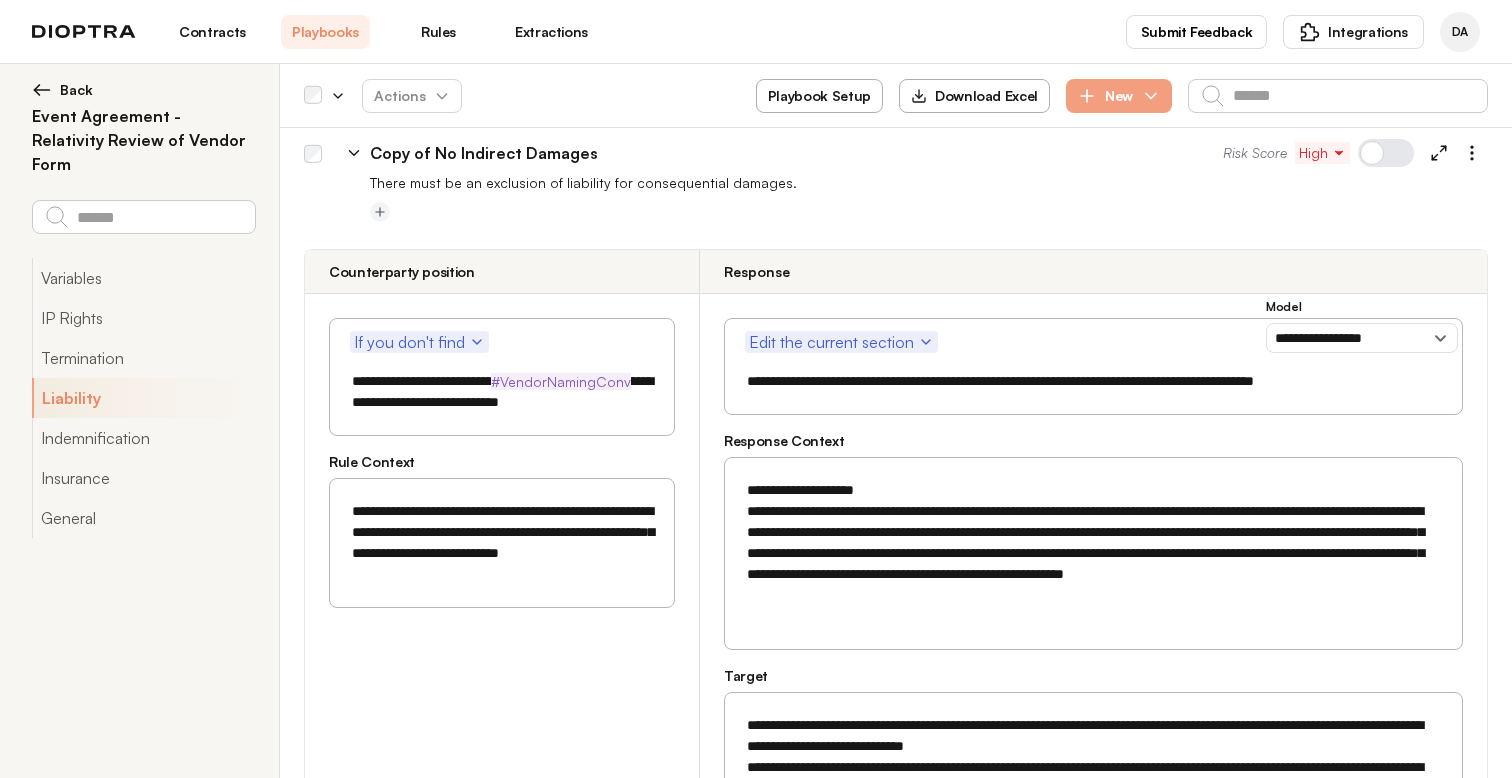 drag, startPoint x: 745, startPoint y: 511, endPoint x: 1012, endPoint y: 654, distance: 302.8828 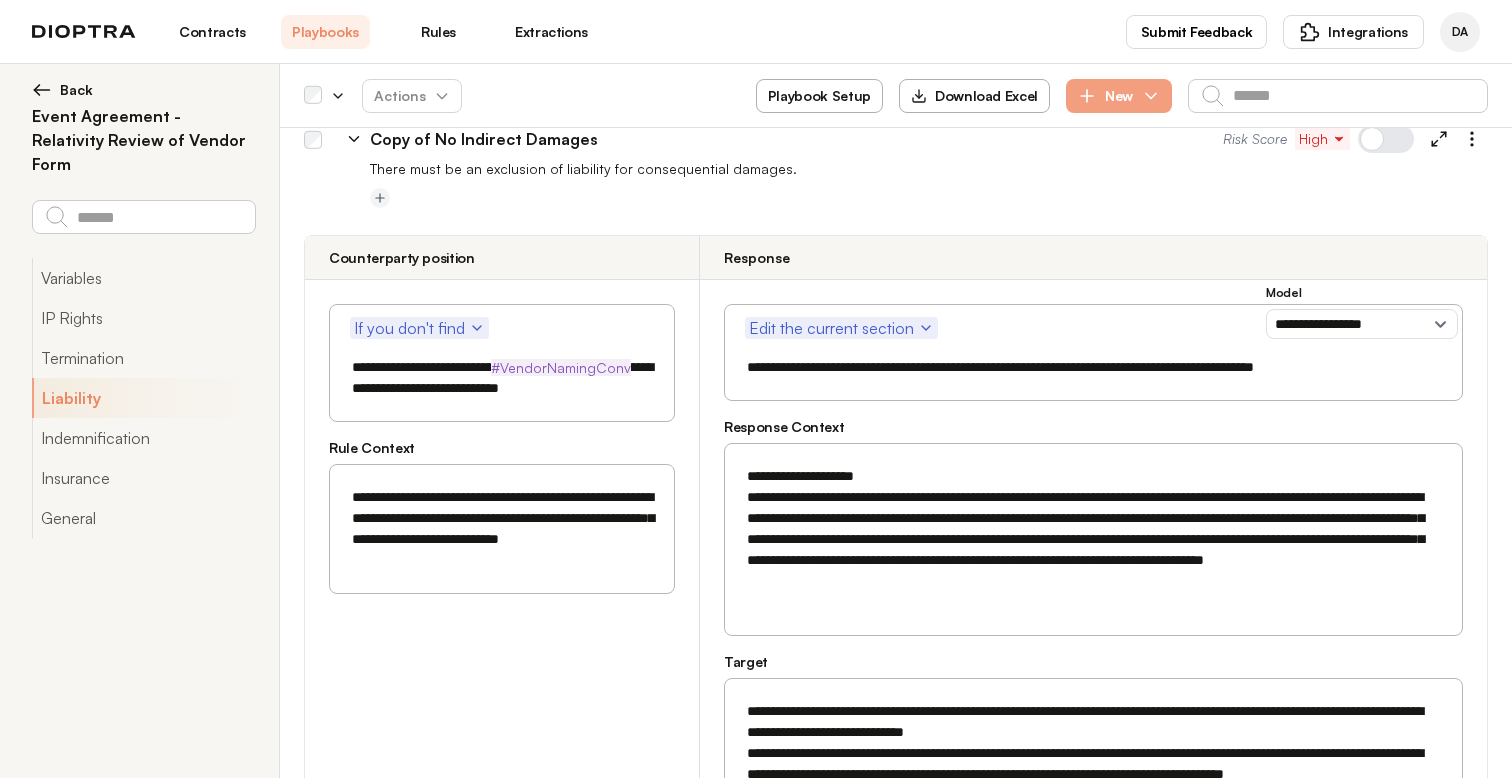 scroll, scrollTop: 2378, scrollLeft: 0, axis: vertical 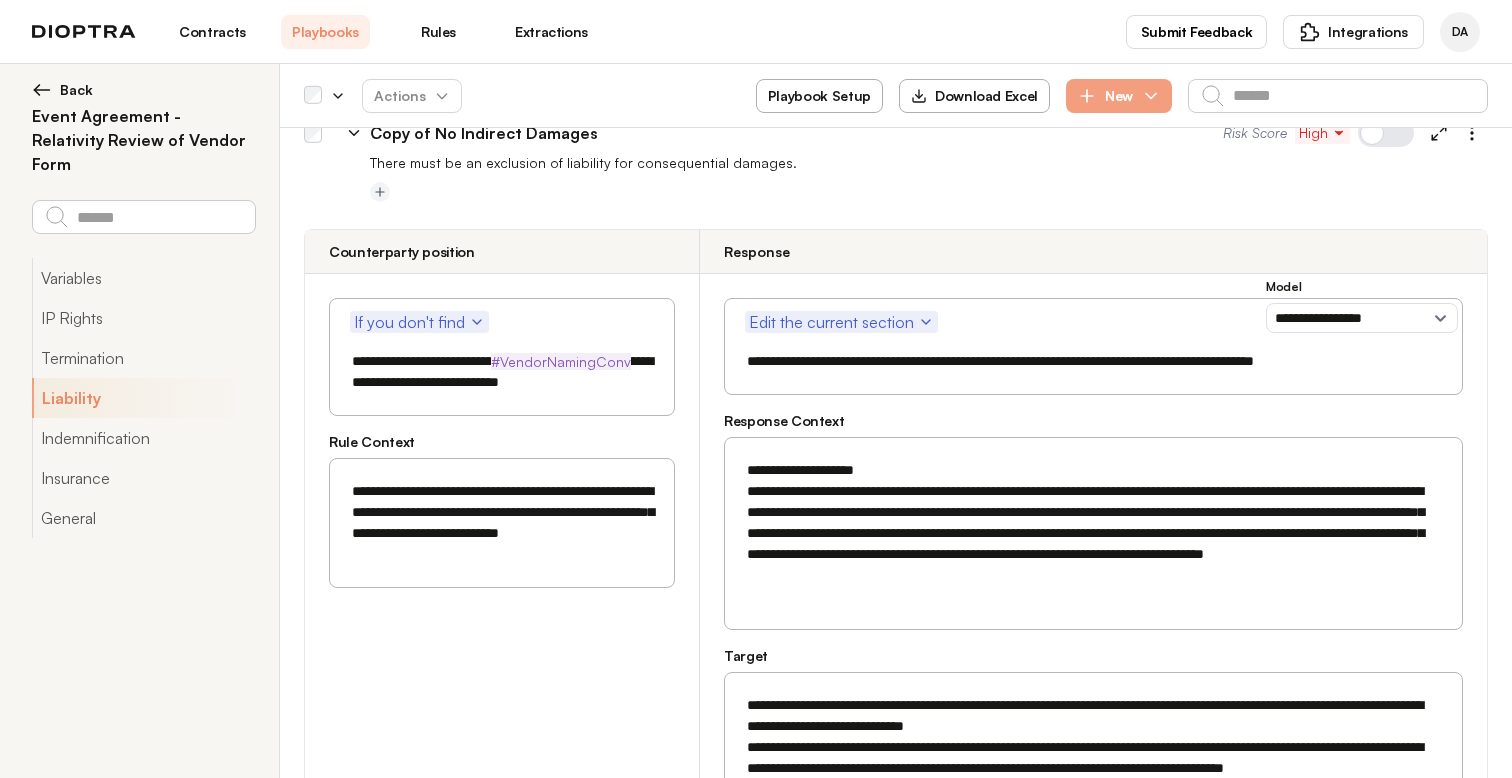 click on "**********" at bounding box center [1093, 533] 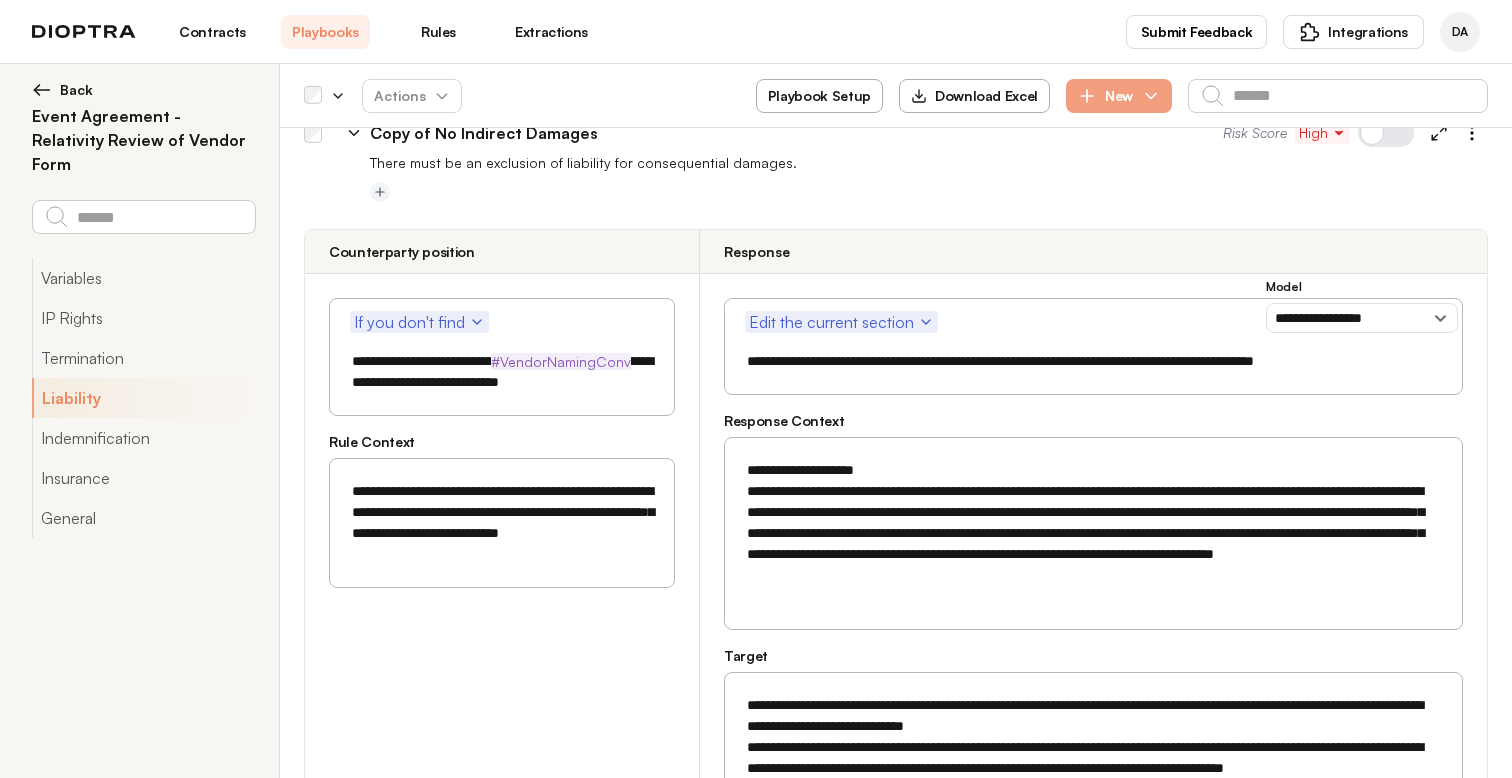 scroll, scrollTop: 2400, scrollLeft: 0, axis: vertical 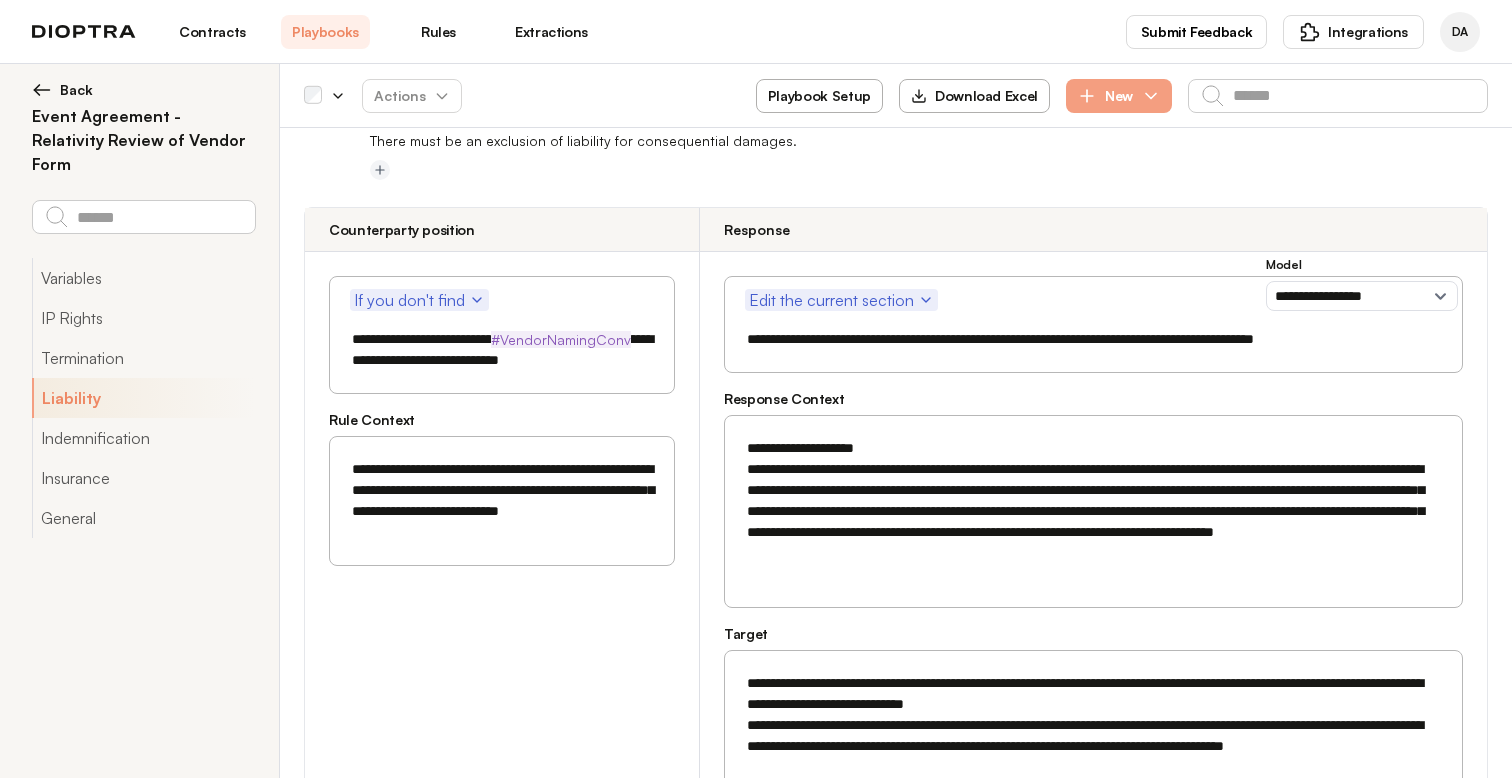 click on "**********" at bounding box center [1093, 511] 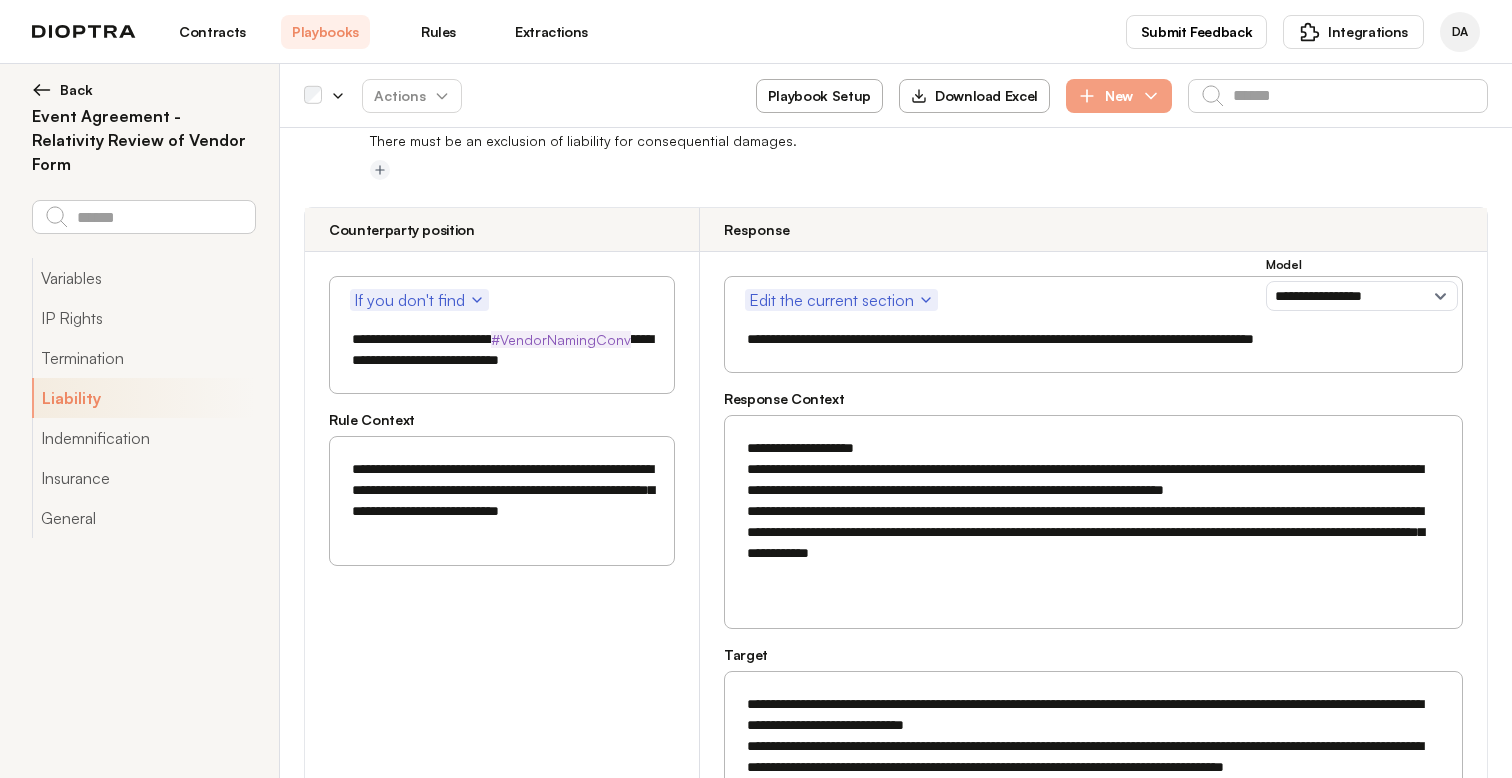 click on "**********" at bounding box center [1093, 522] 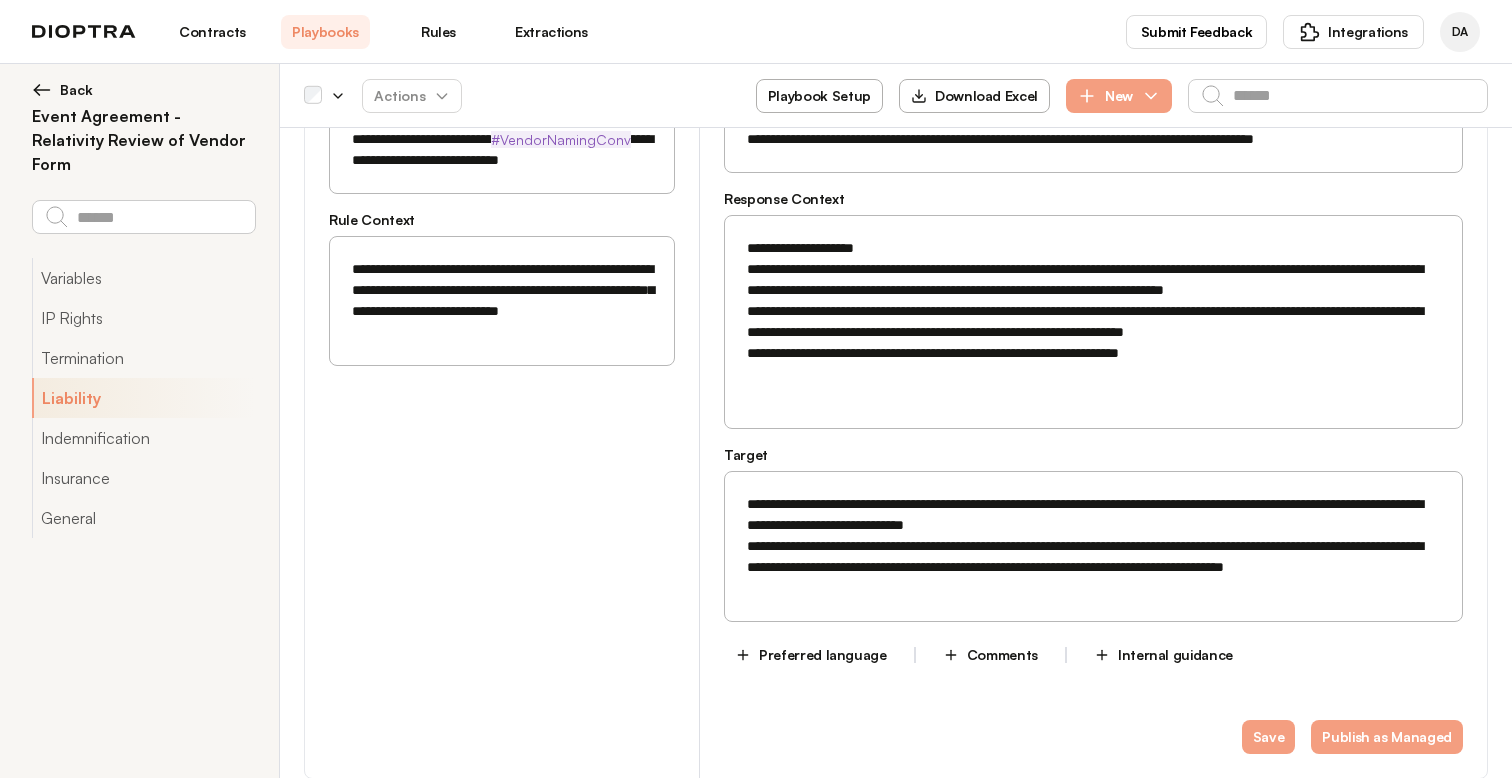 scroll, scrollTop: 2601, scrollLeft: 0, axis: vertical 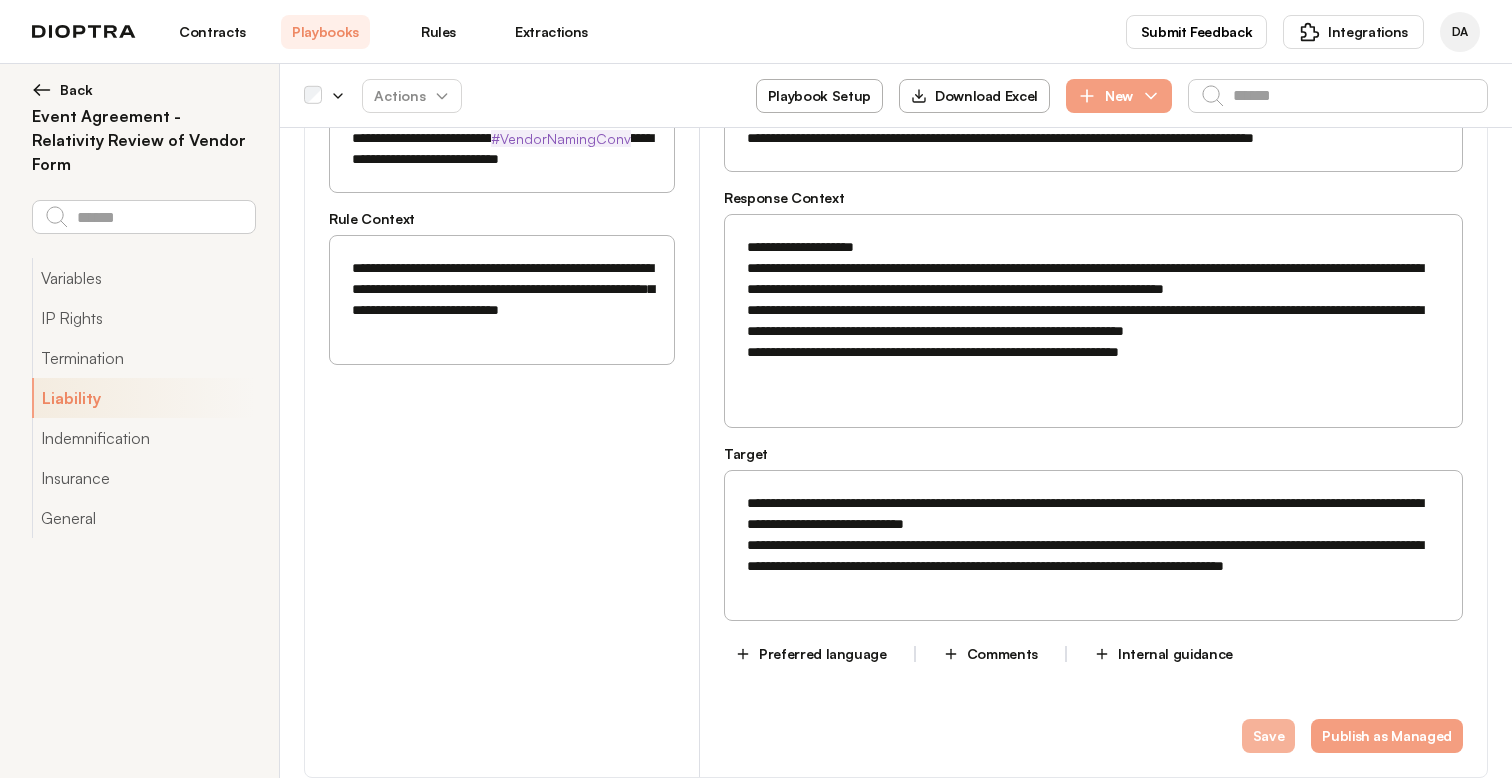 type on "**********" 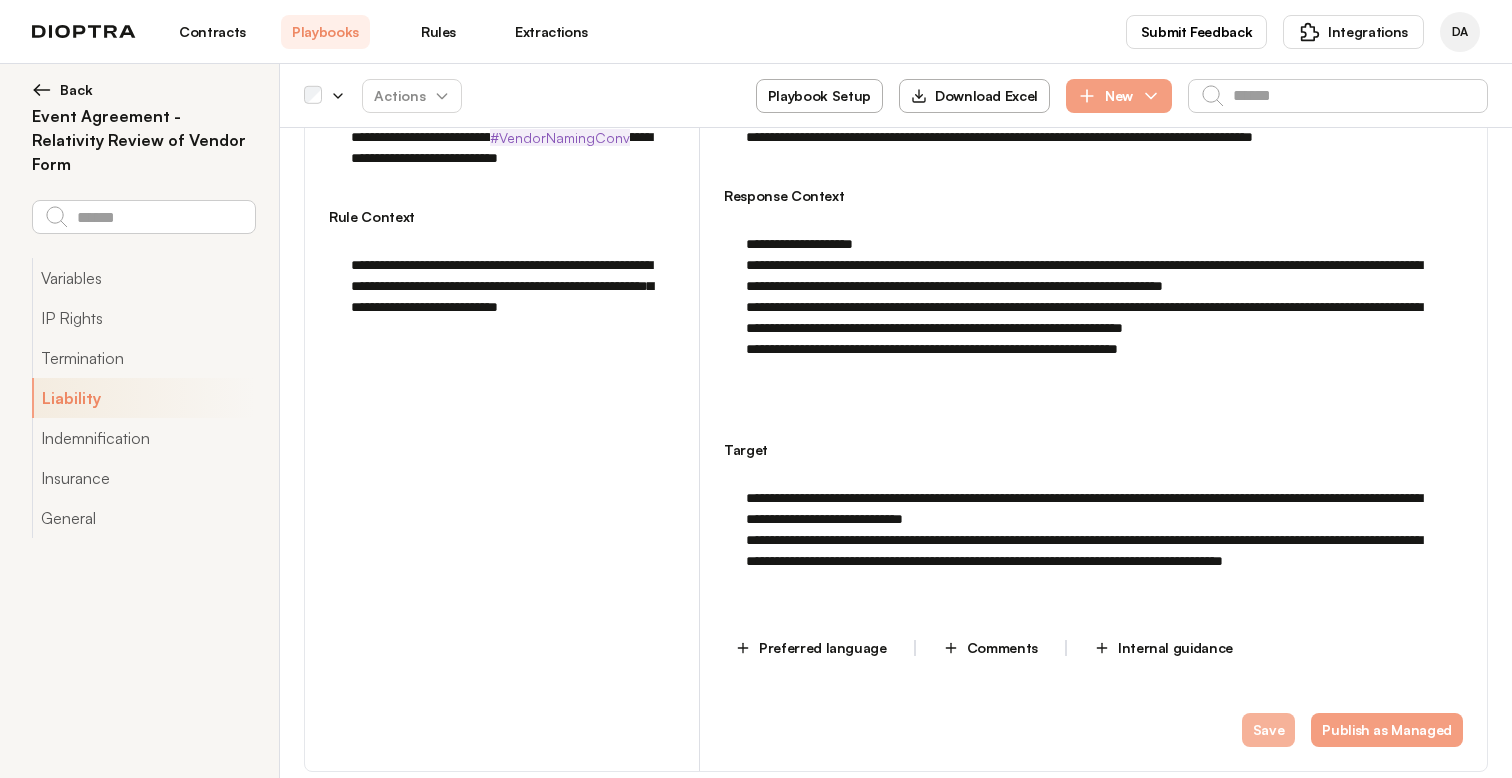 type on "*" 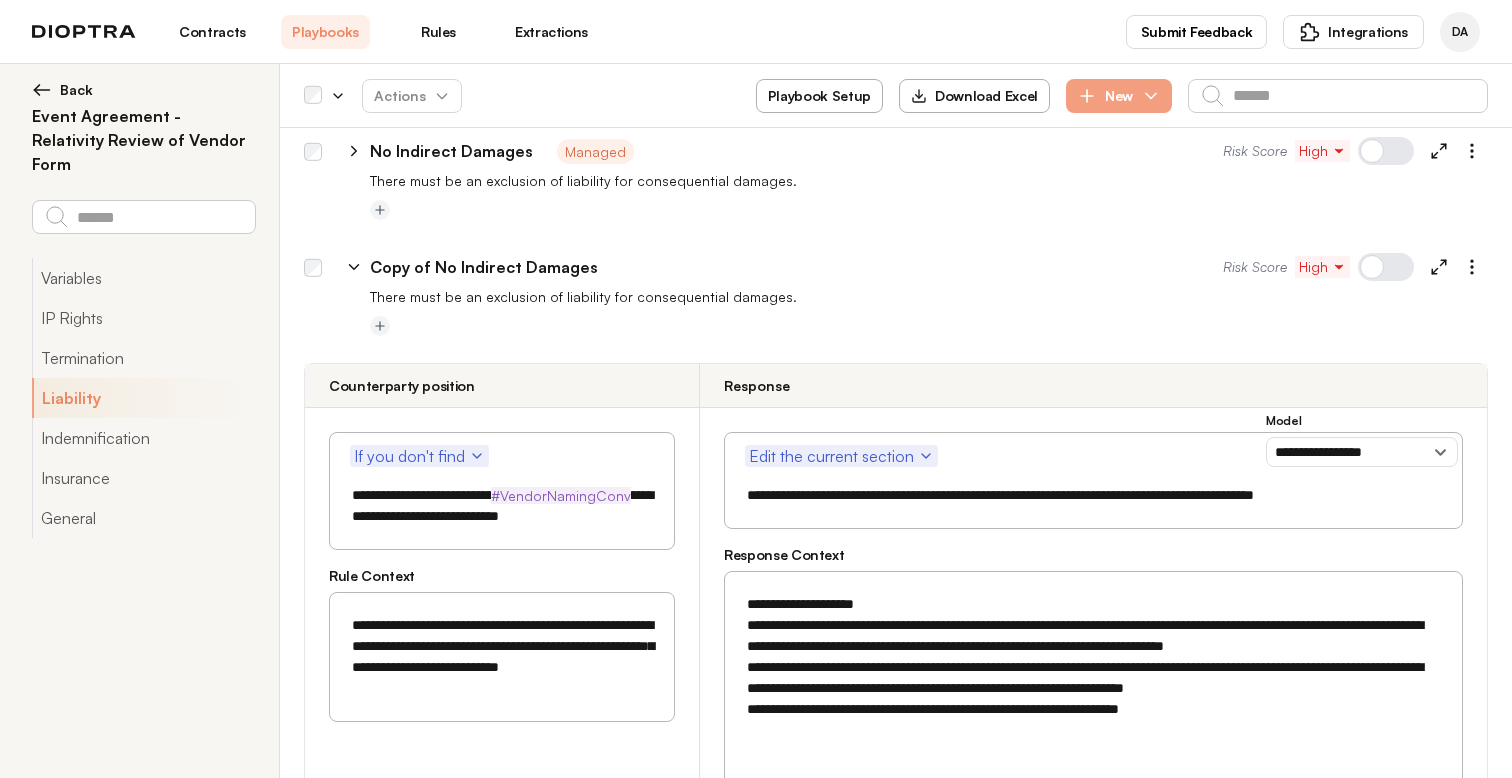 scroll, scrollTop: 2249, scrollLeft: 0, axis: vertical 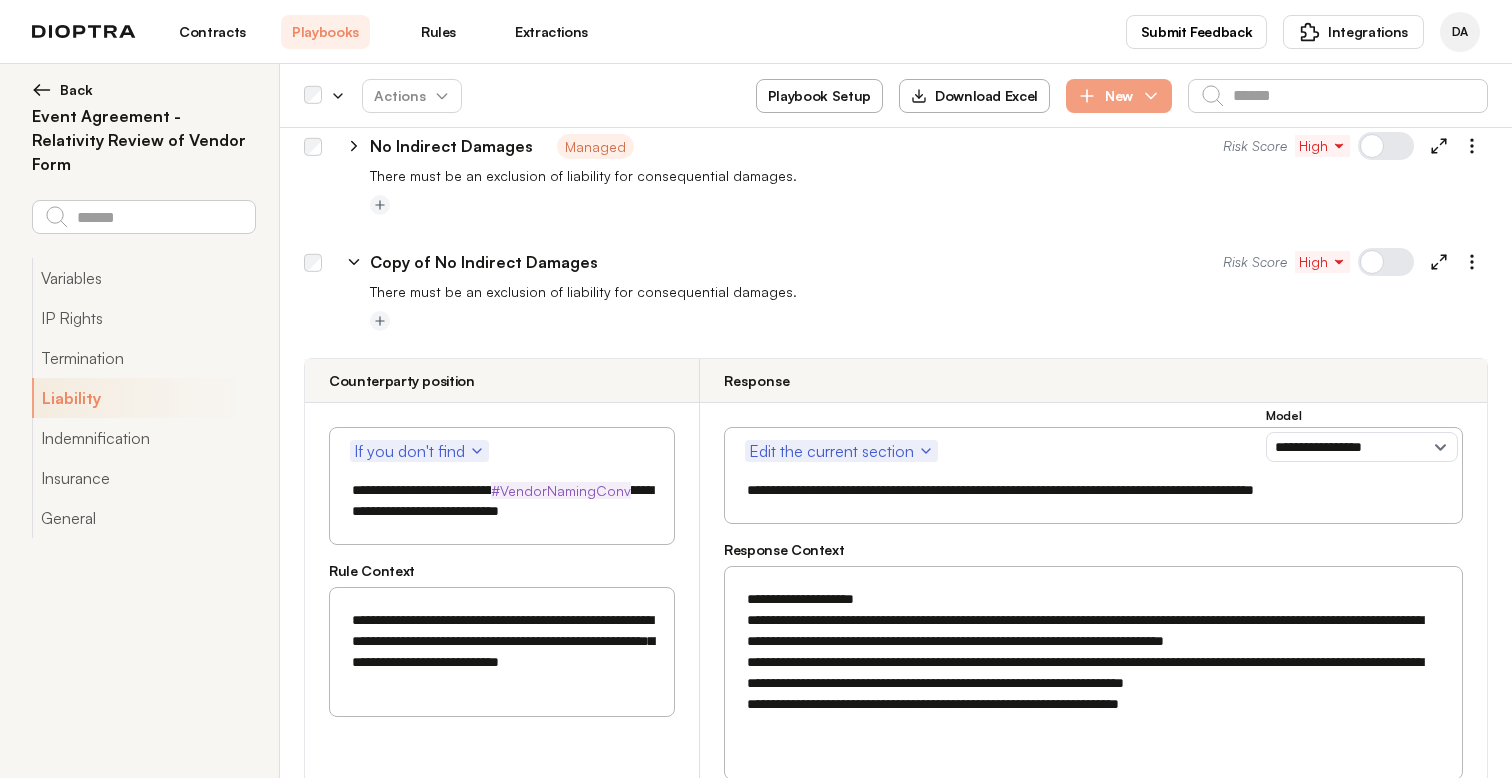 click on "Copy of No Indirect Damages" at bounding box center [484, 262] 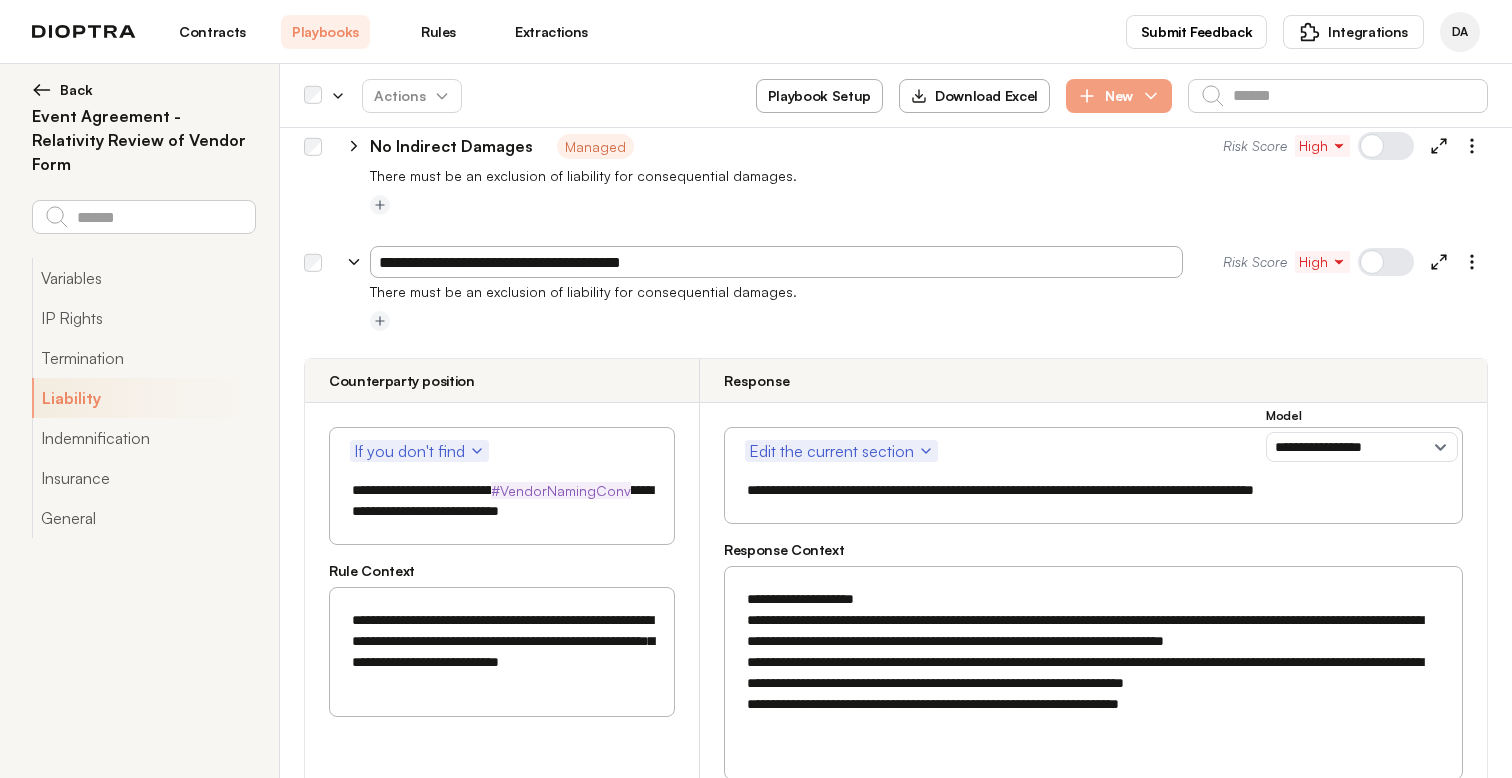 drag, startPoint x: 438, startPoint y: 261, endPoint x: 337, endPoint y: 261, distance: 101 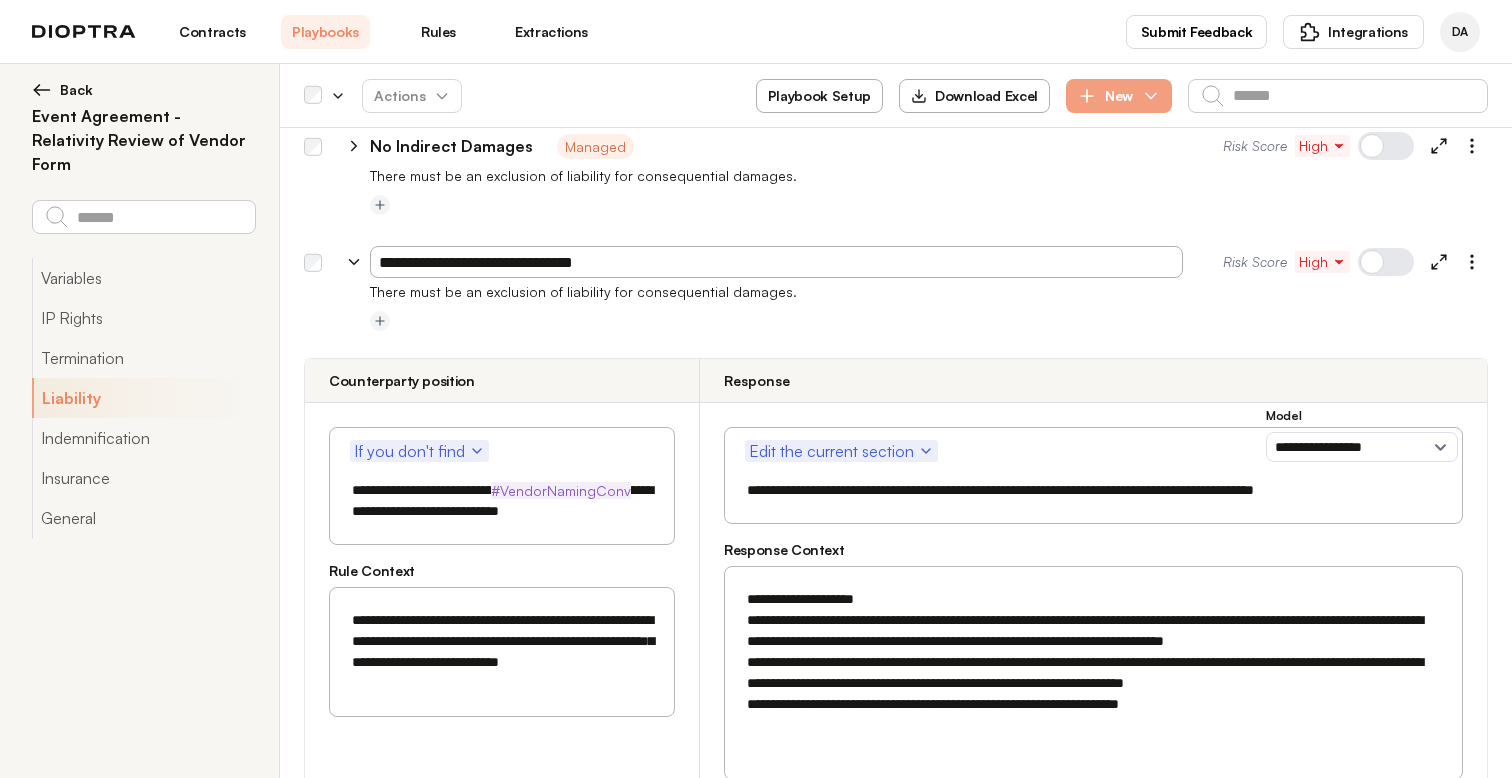 type on "**********" 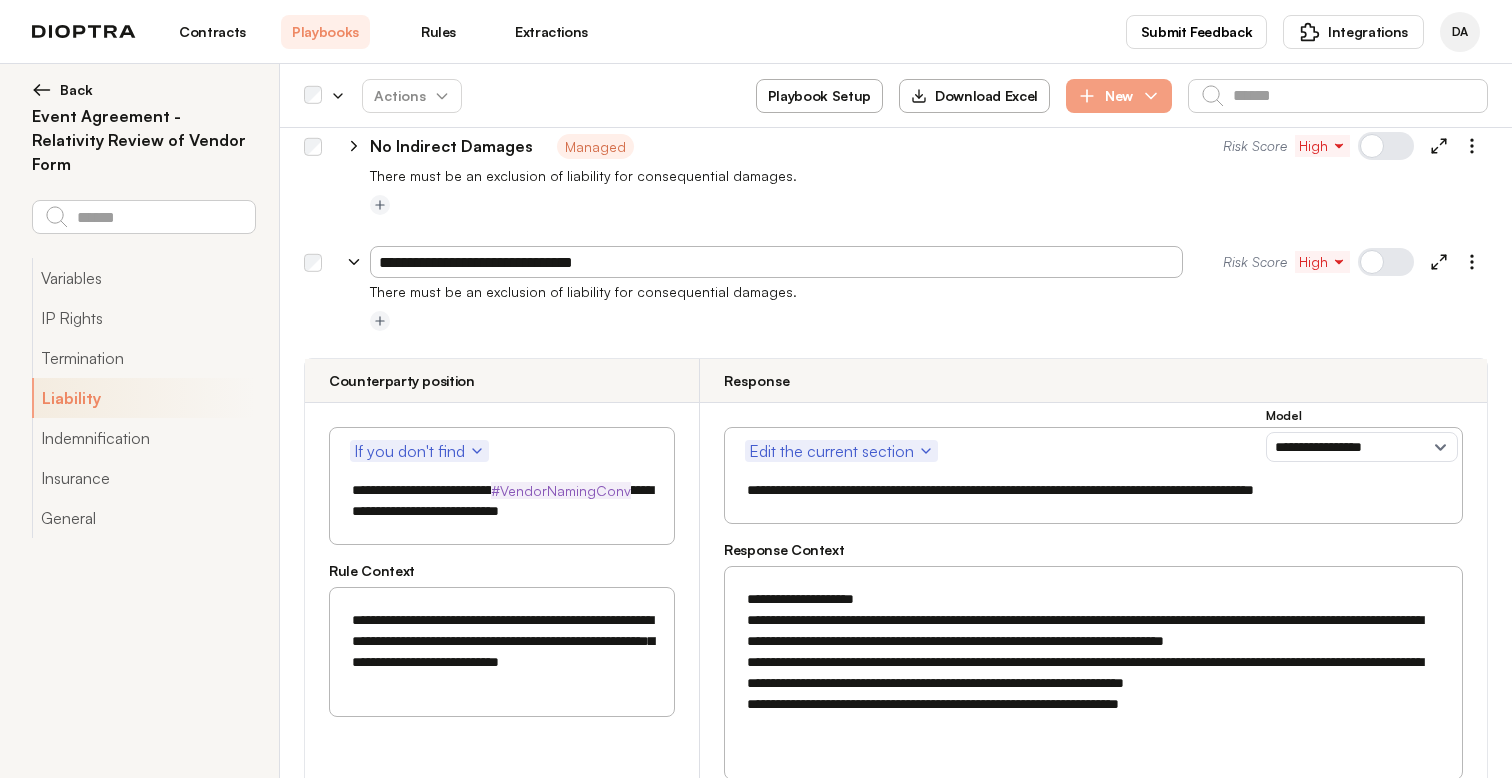 click at bounding box center (929, 322) 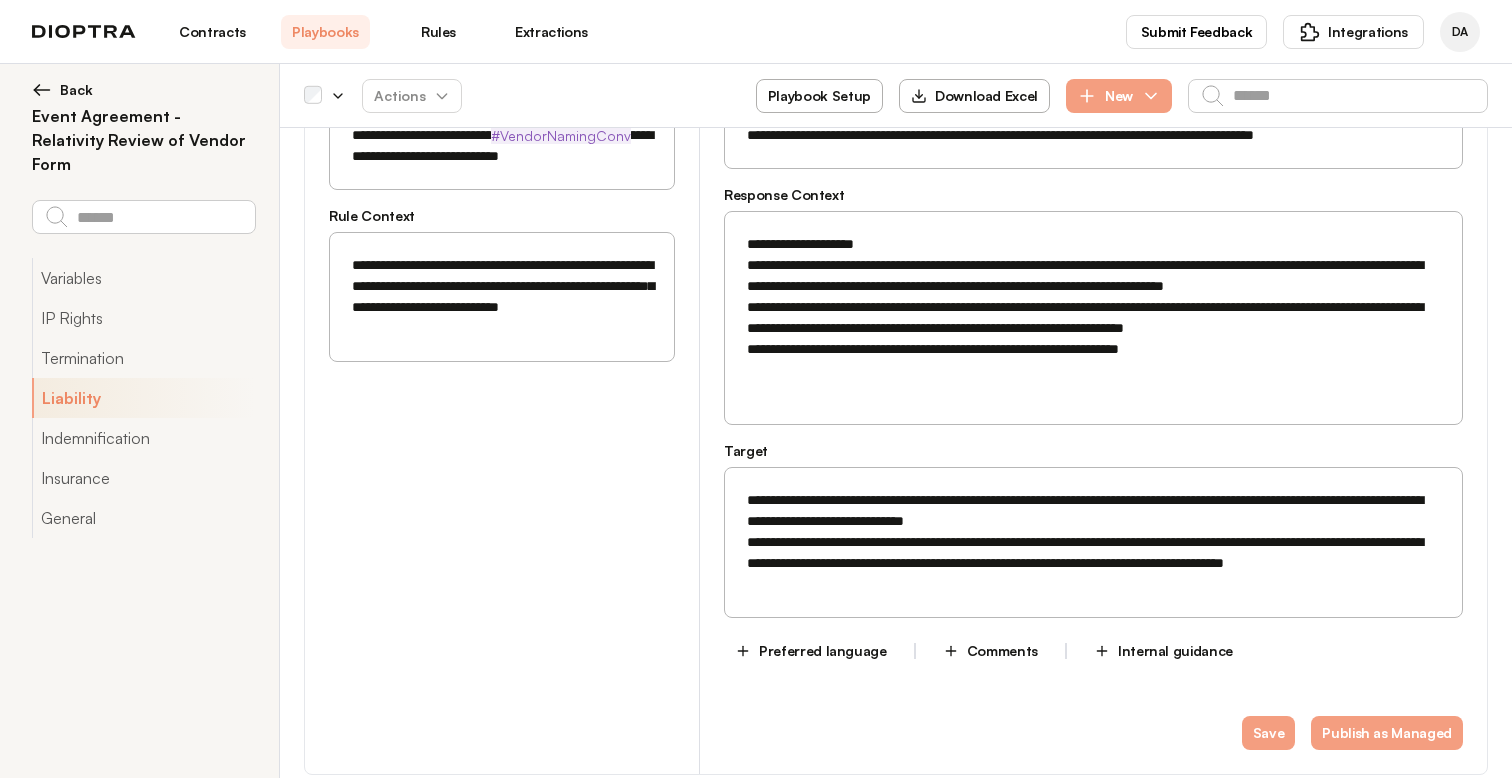 scroll, scrollTop: 2607, scrollLeft: 0, axis: vertical 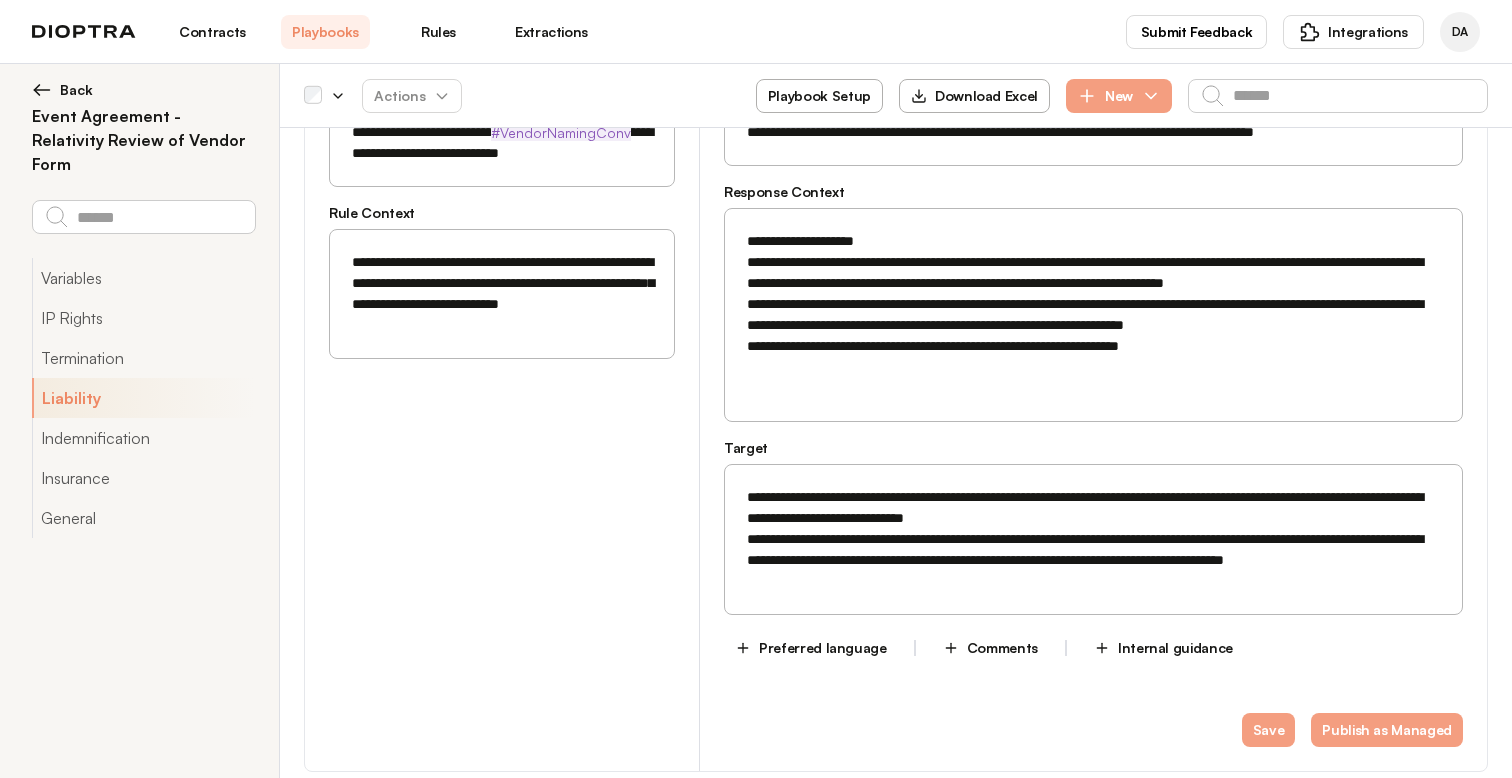 click on "**********" at bounding box center [1093, 408] 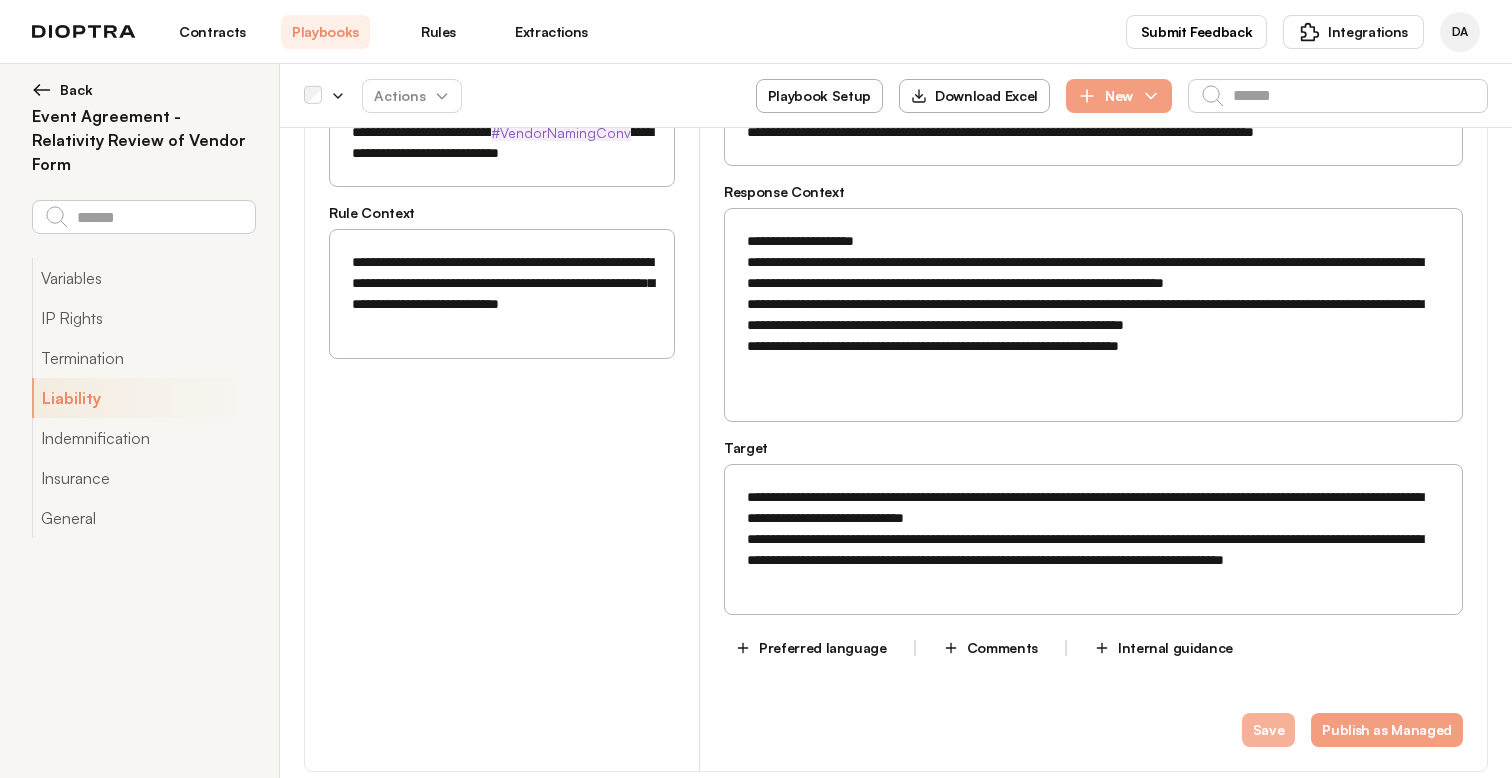click on "Save" at bounding box center (1269, 730) 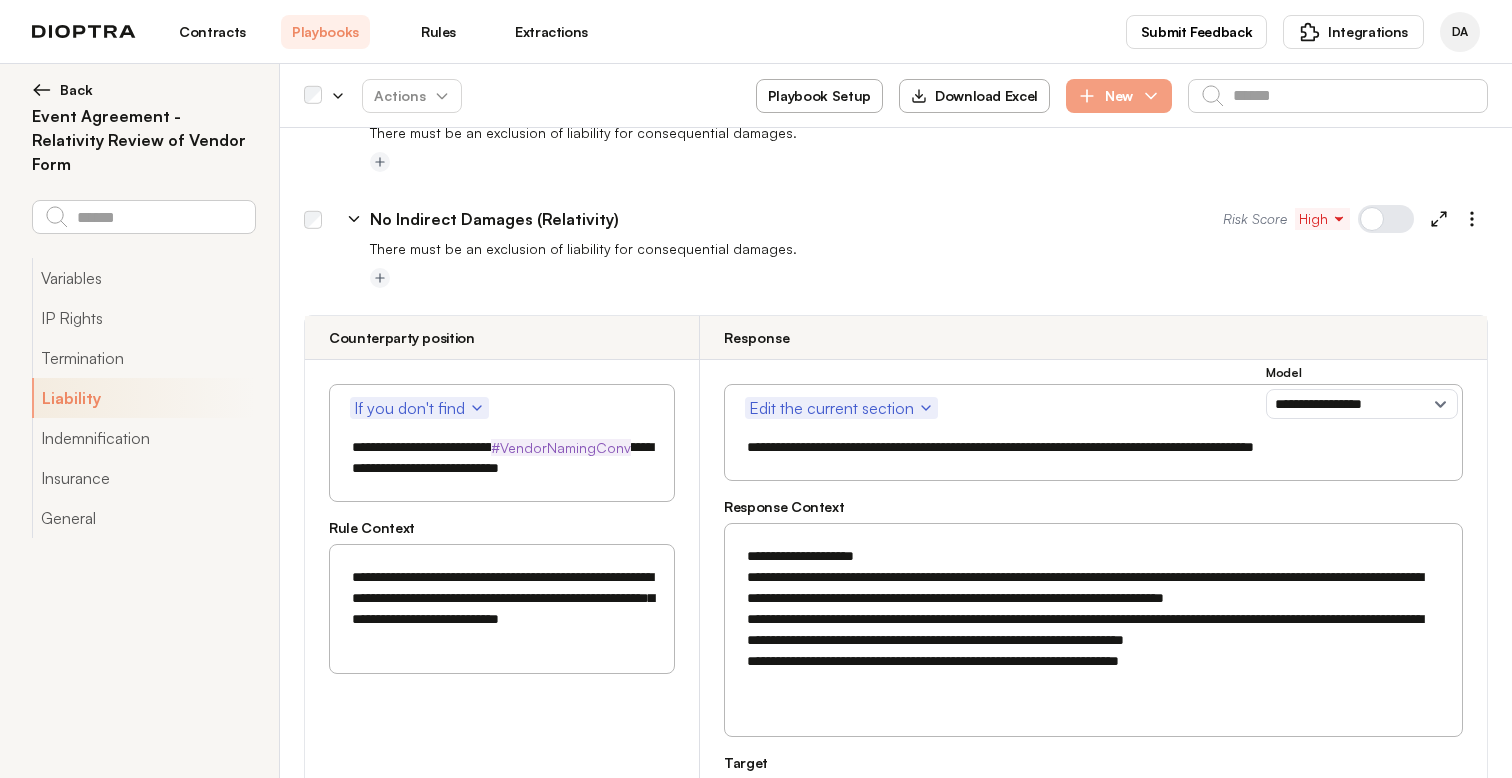 scroll, scrollTop: 2111, scrollLeft: 0, axis: vertical 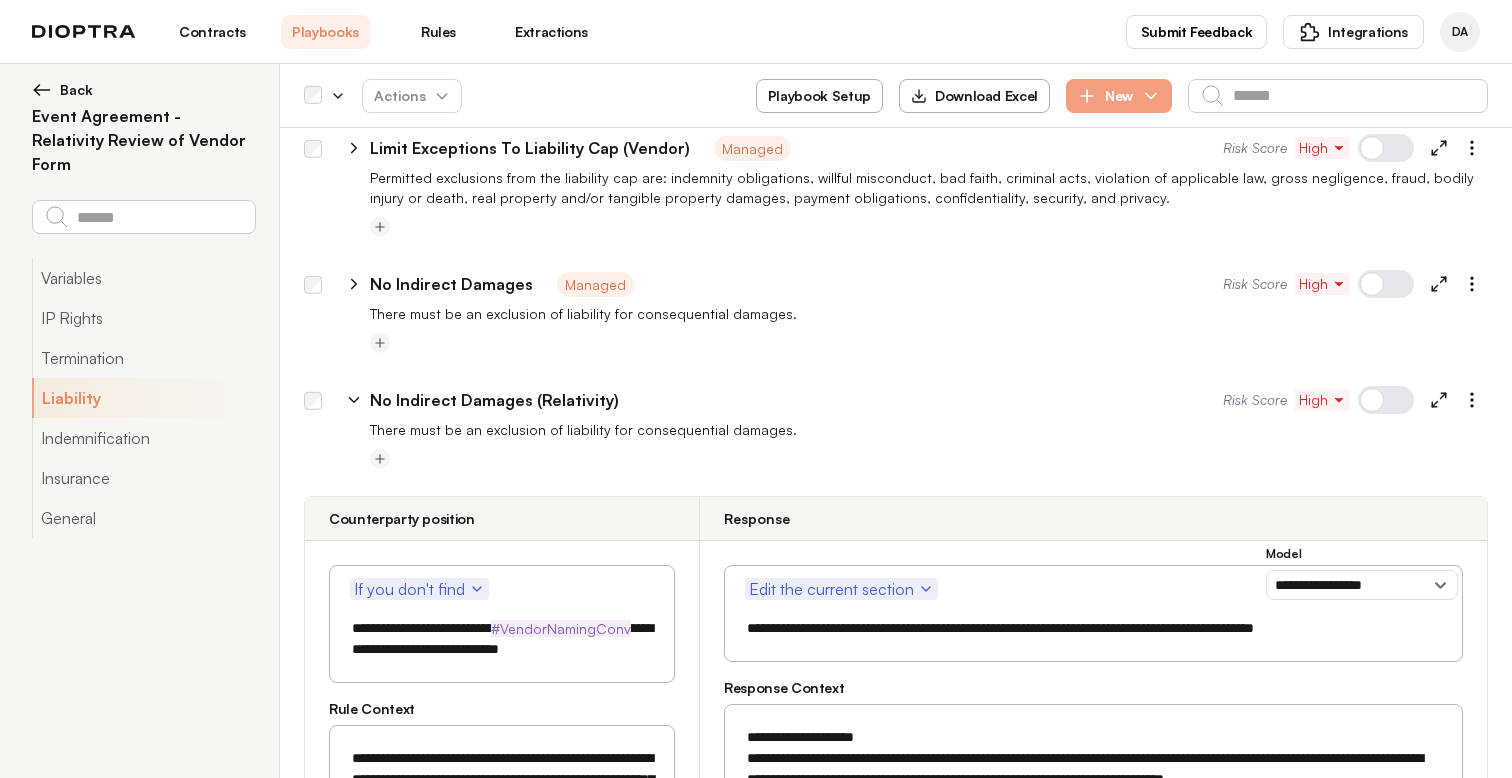click 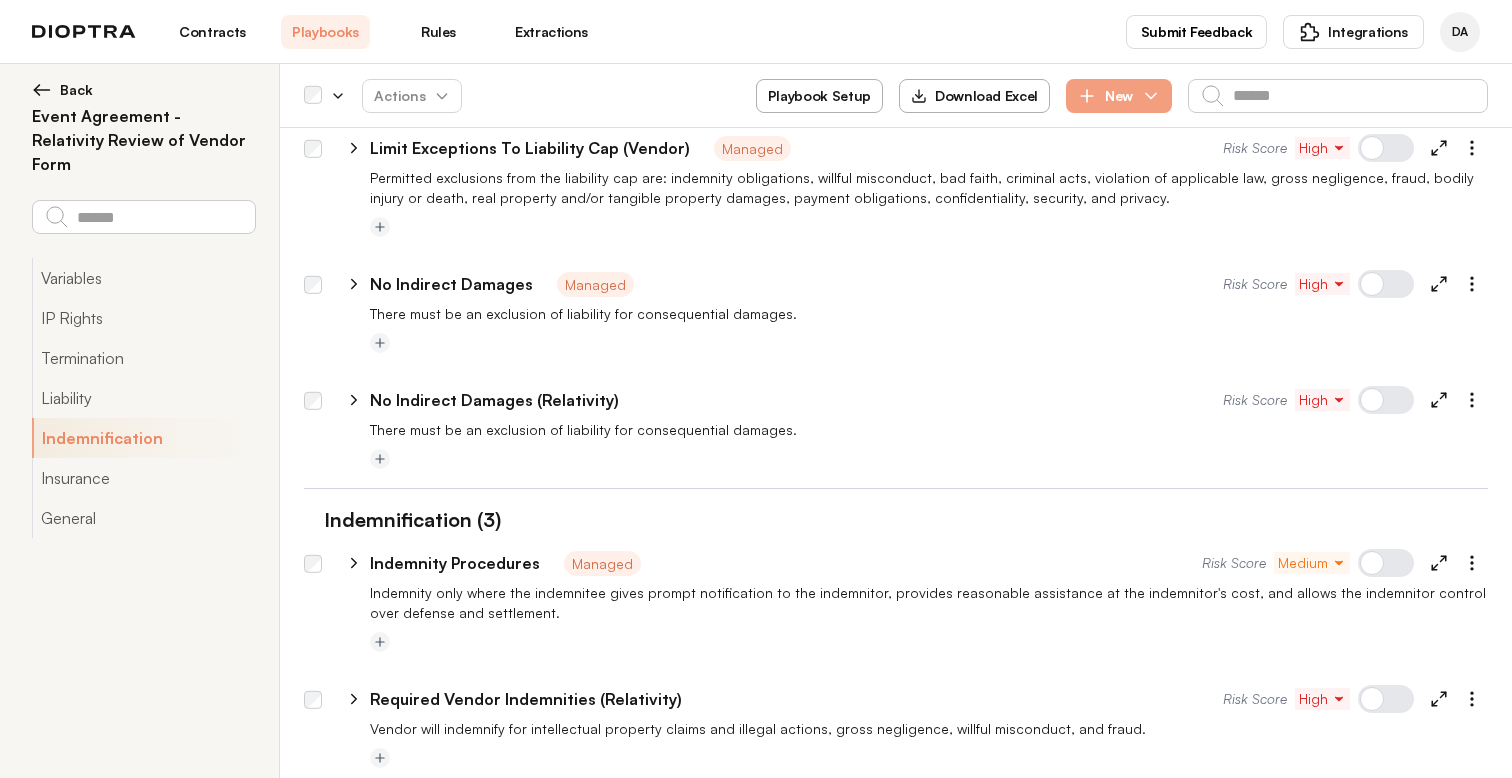 scroll, scrollTop: 2153, scrollLeft: 0, axis: vertical 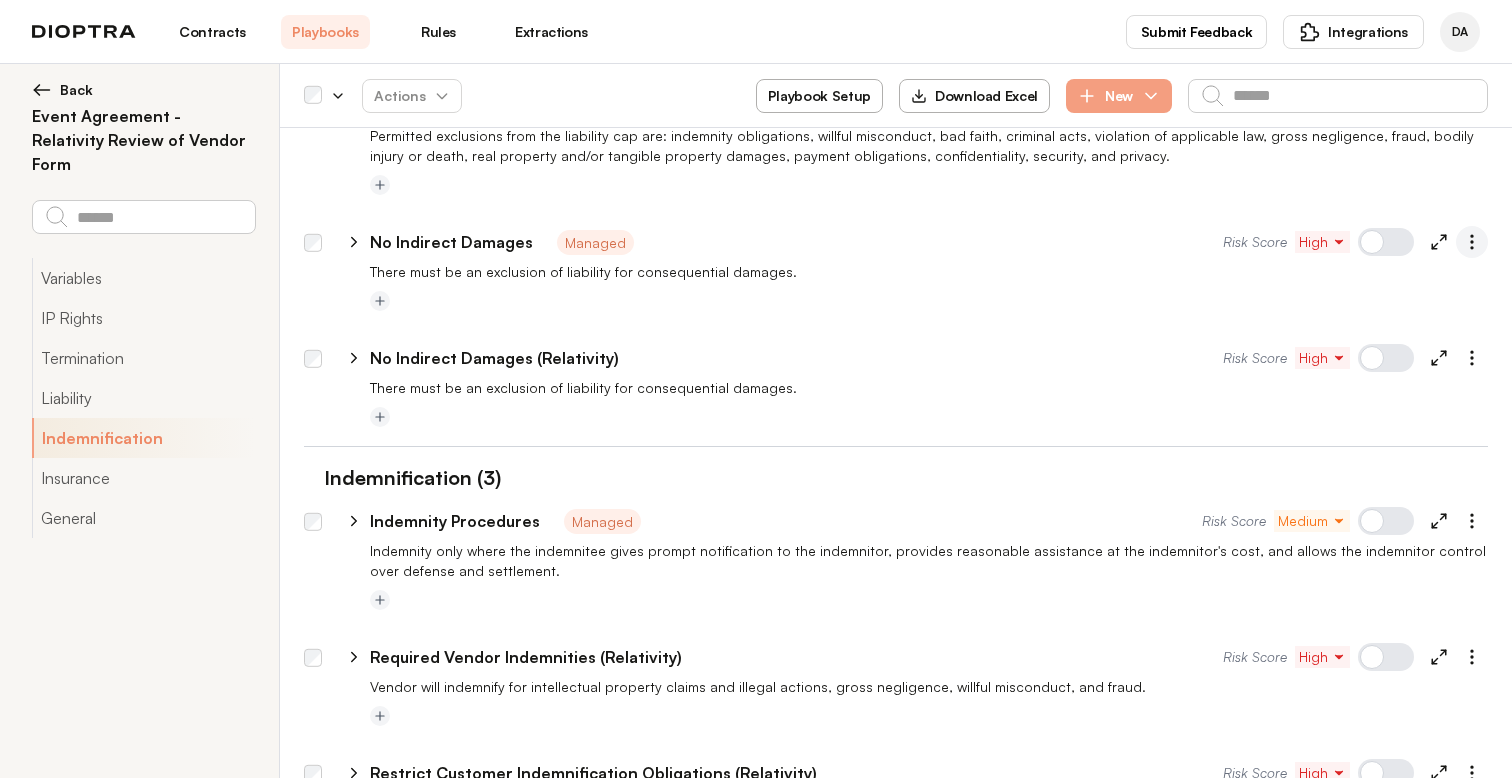 click 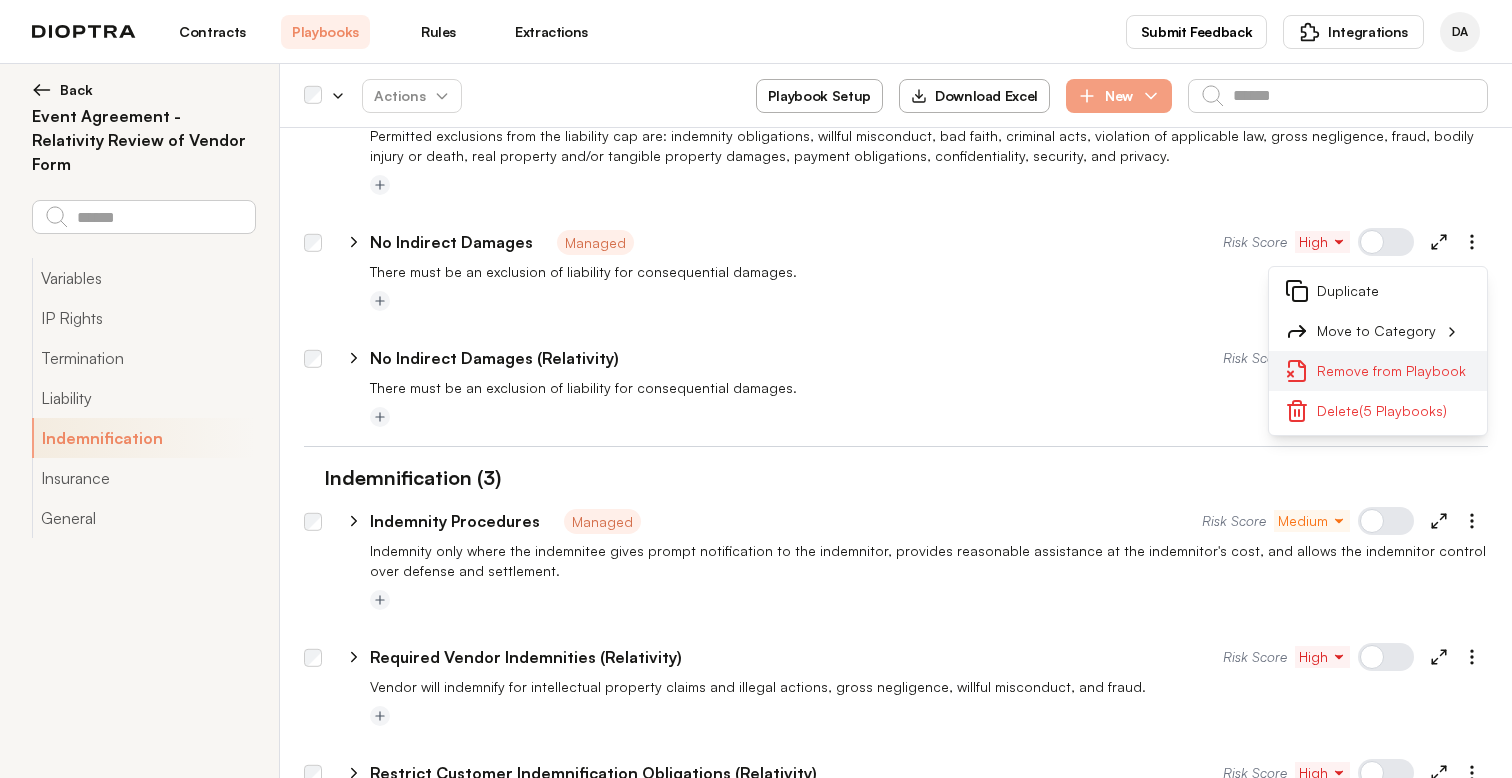 click on "Remove from Playbook" at bounding box center (1378, 371) 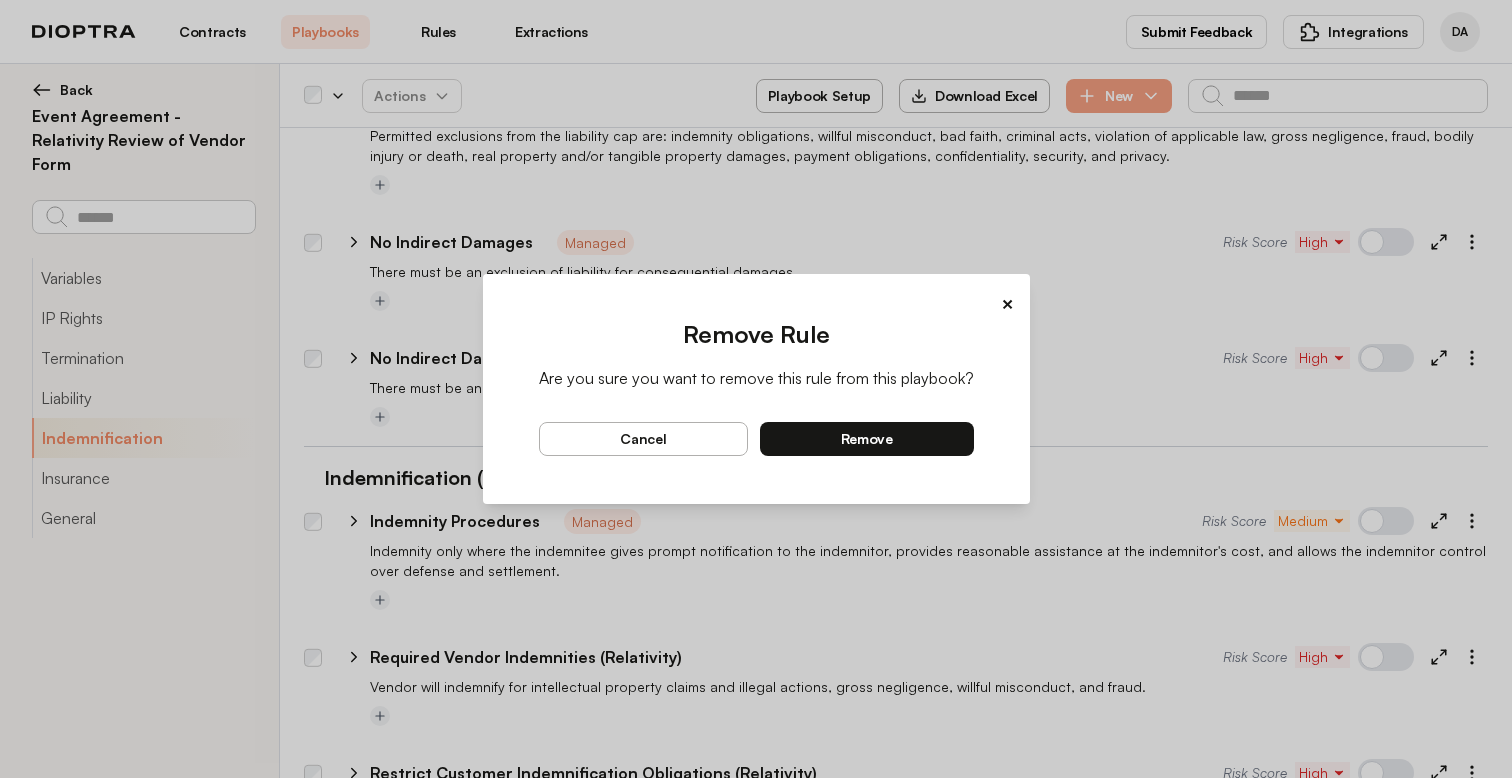 click on "remove" at bounding box center [867, 439] 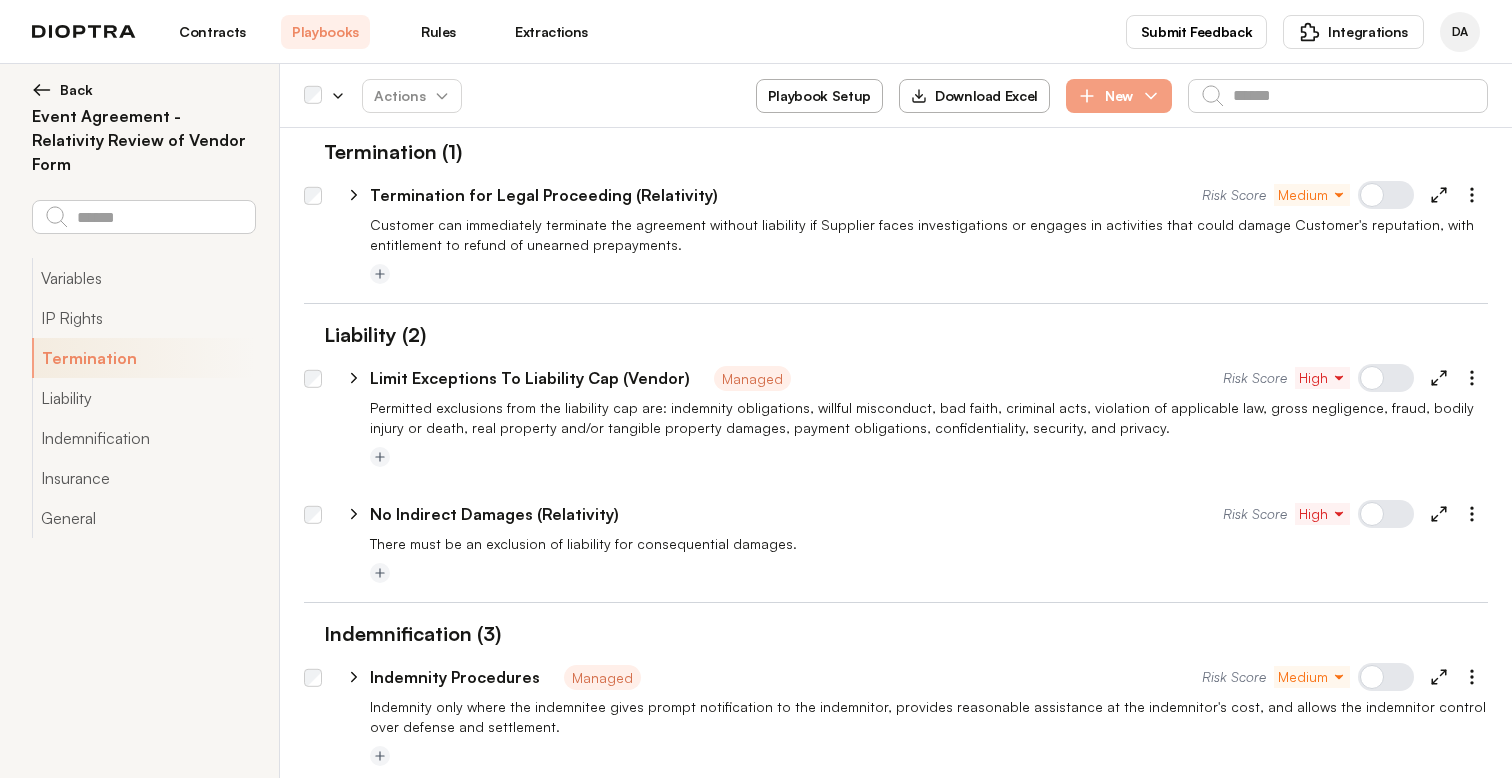 scroll, scrollTop: 1883, scrollLeft: 0, axis: vertical 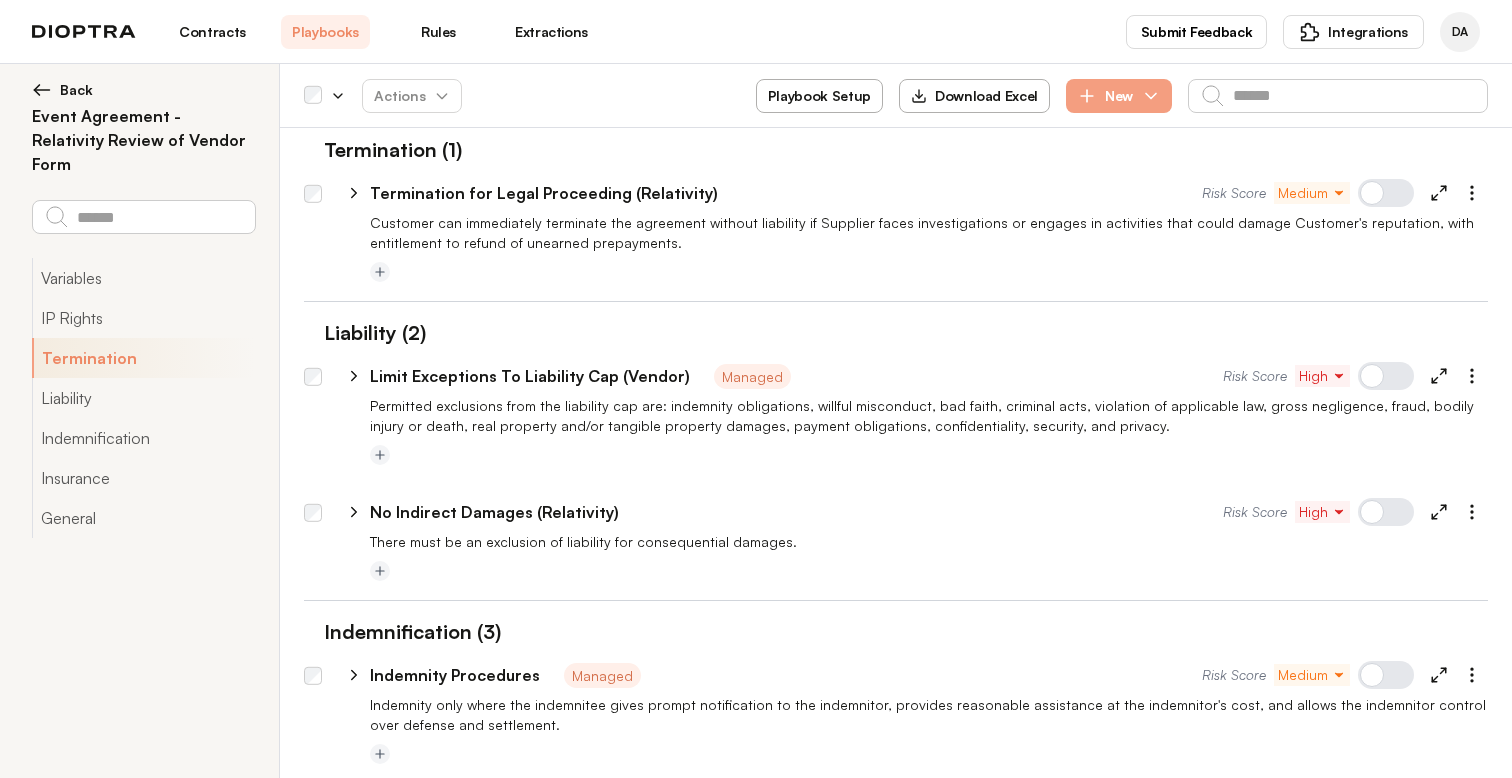click 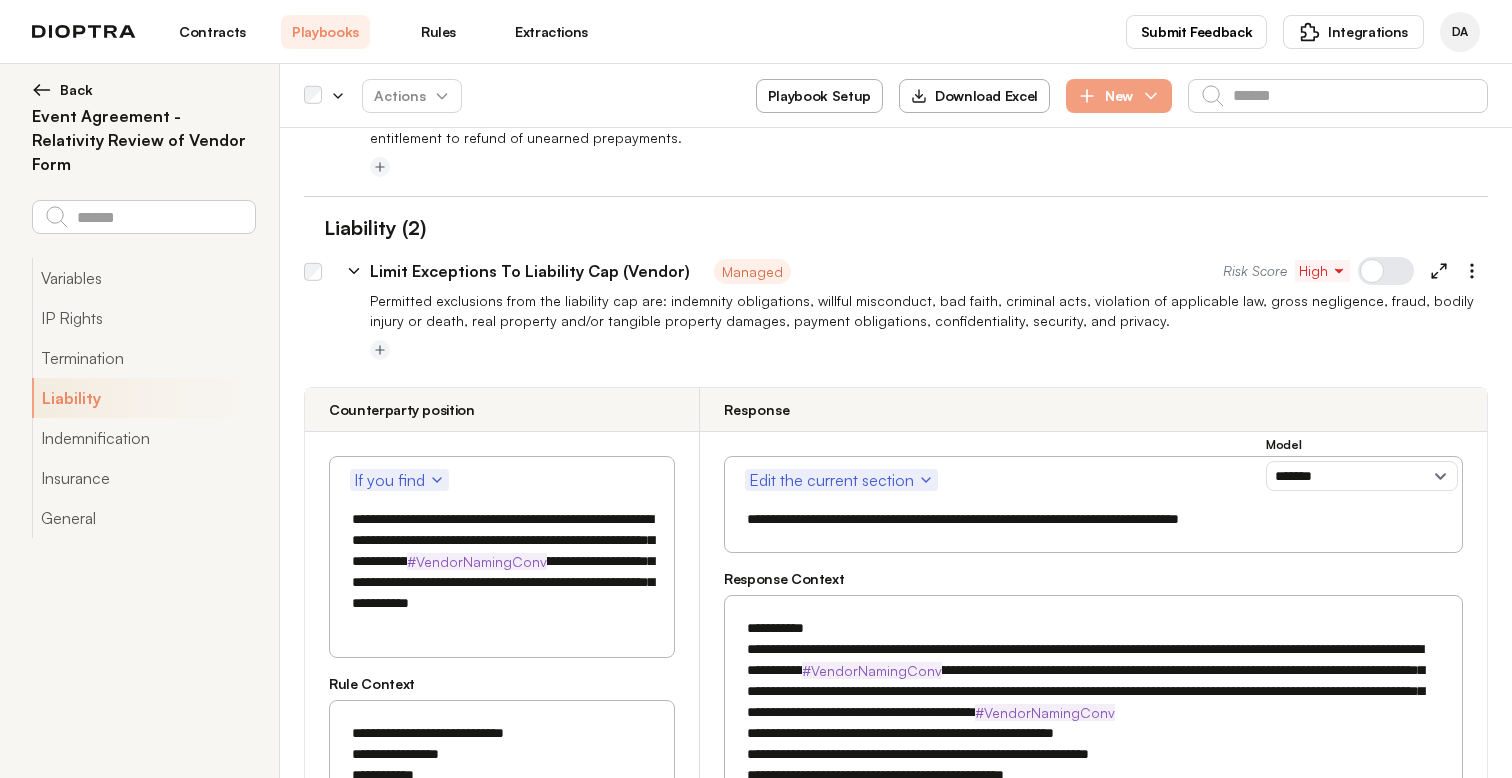scroll, scrollTop: 1851, scrollLeft: 0, axis: vertical 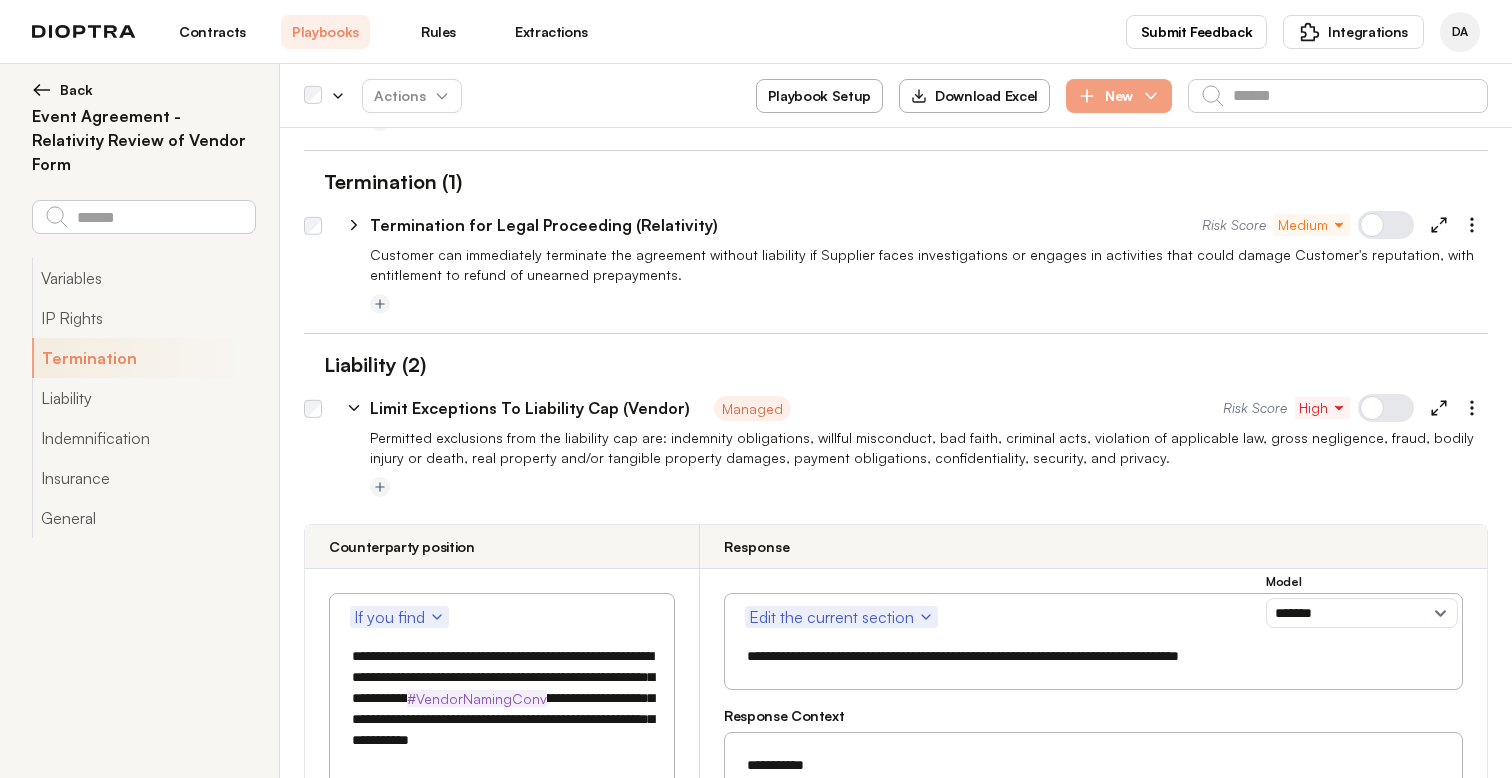 click 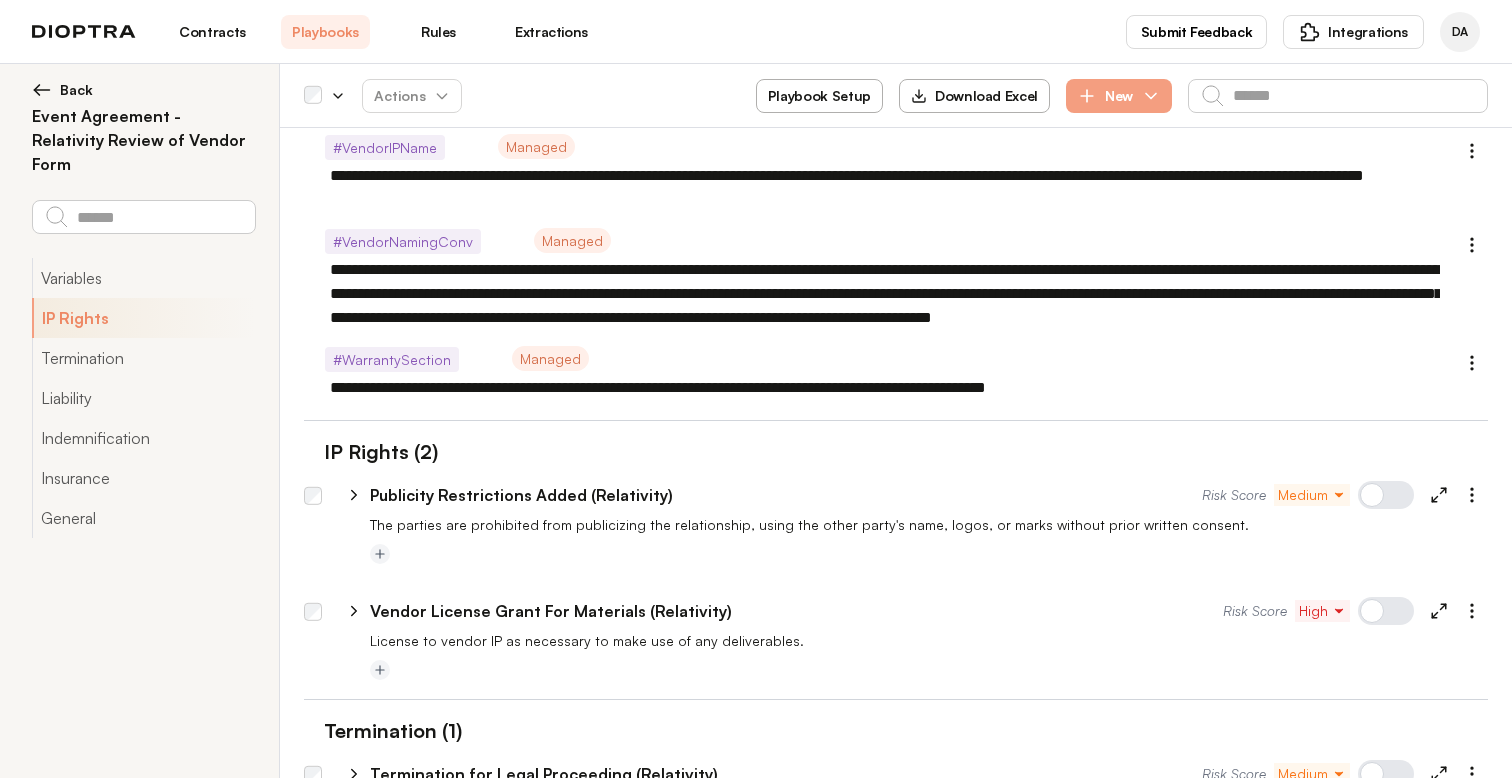 type on "*" 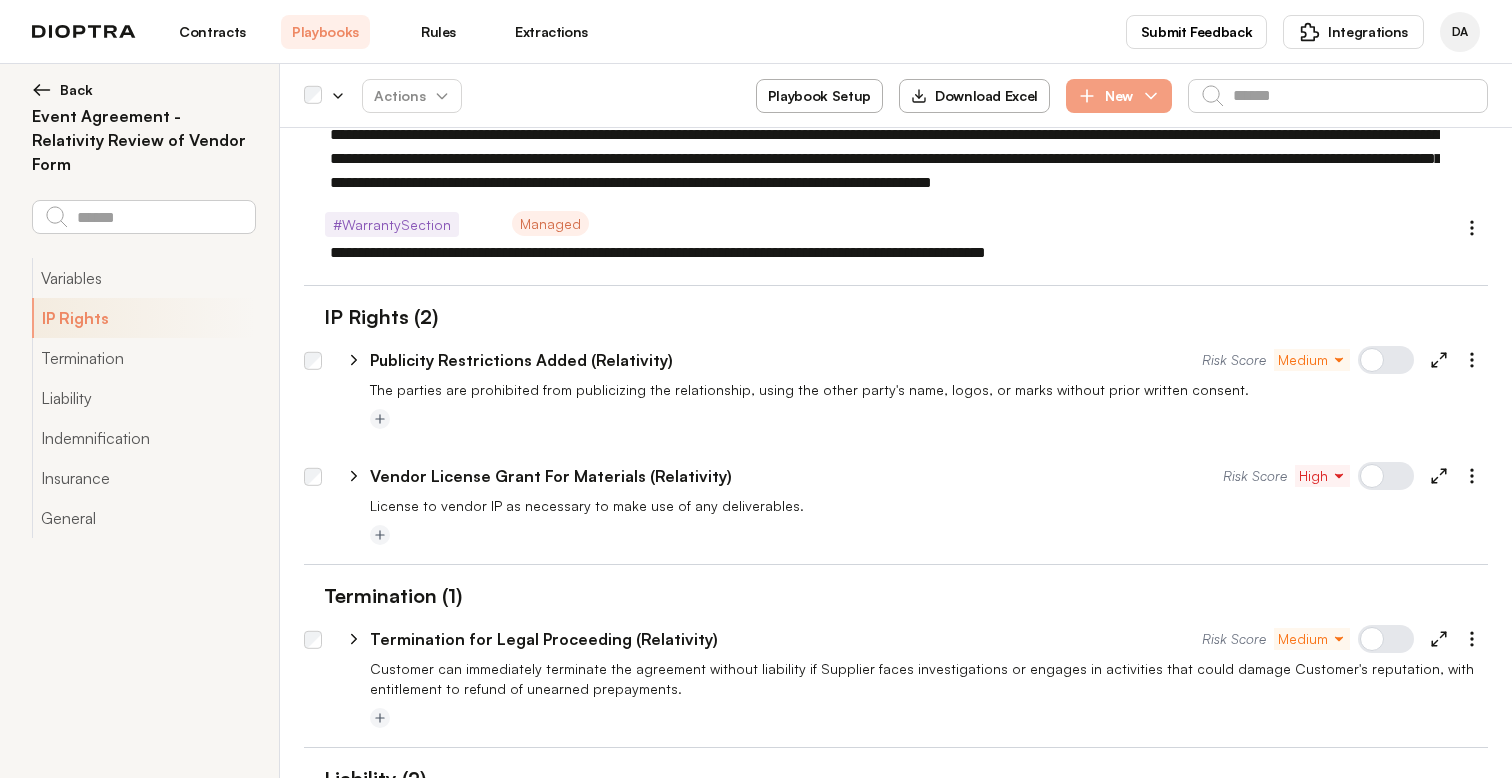 click on "Rules" at bounding box center (438, 32) 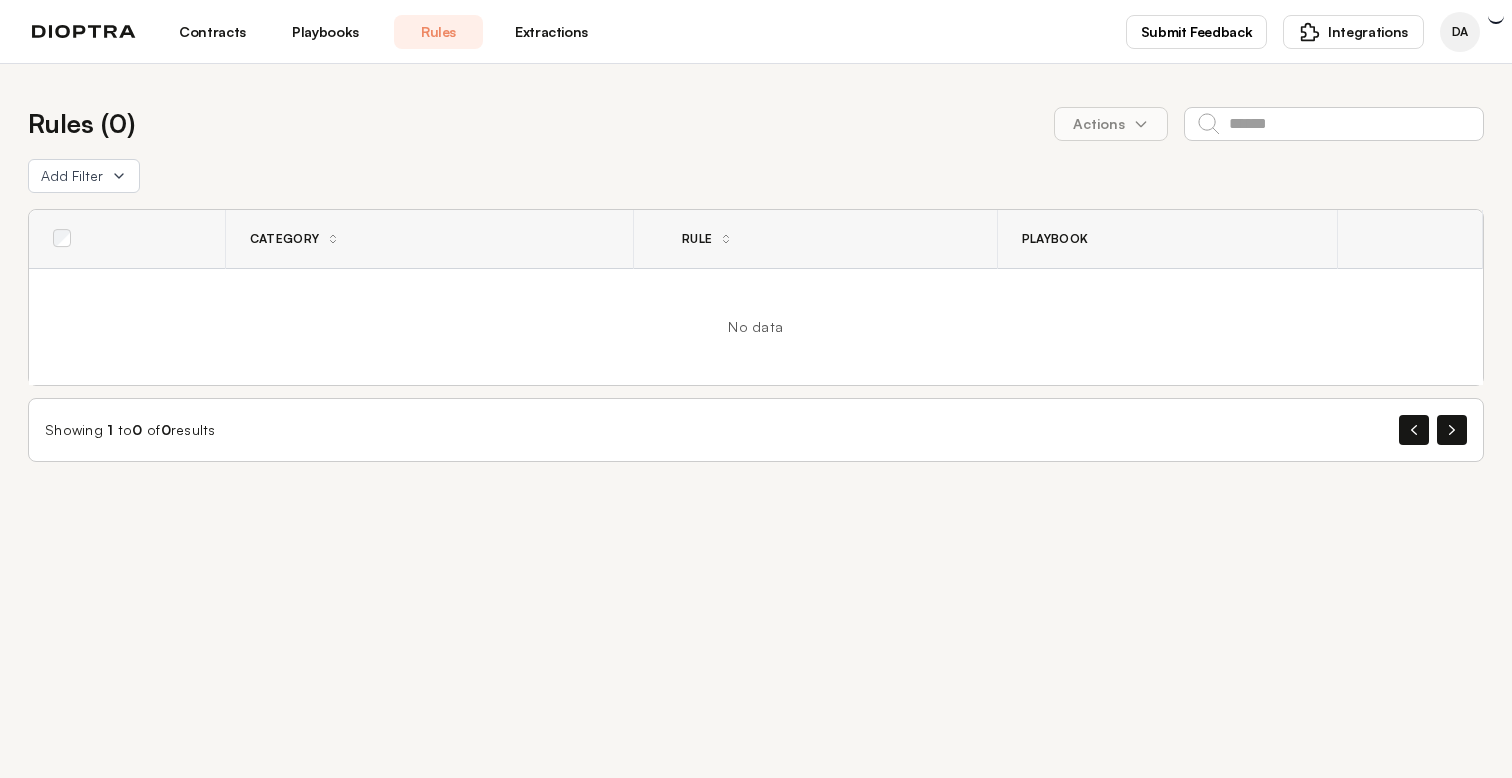scroll, scrollTop: 0, scrollLeft: 0, axis: both 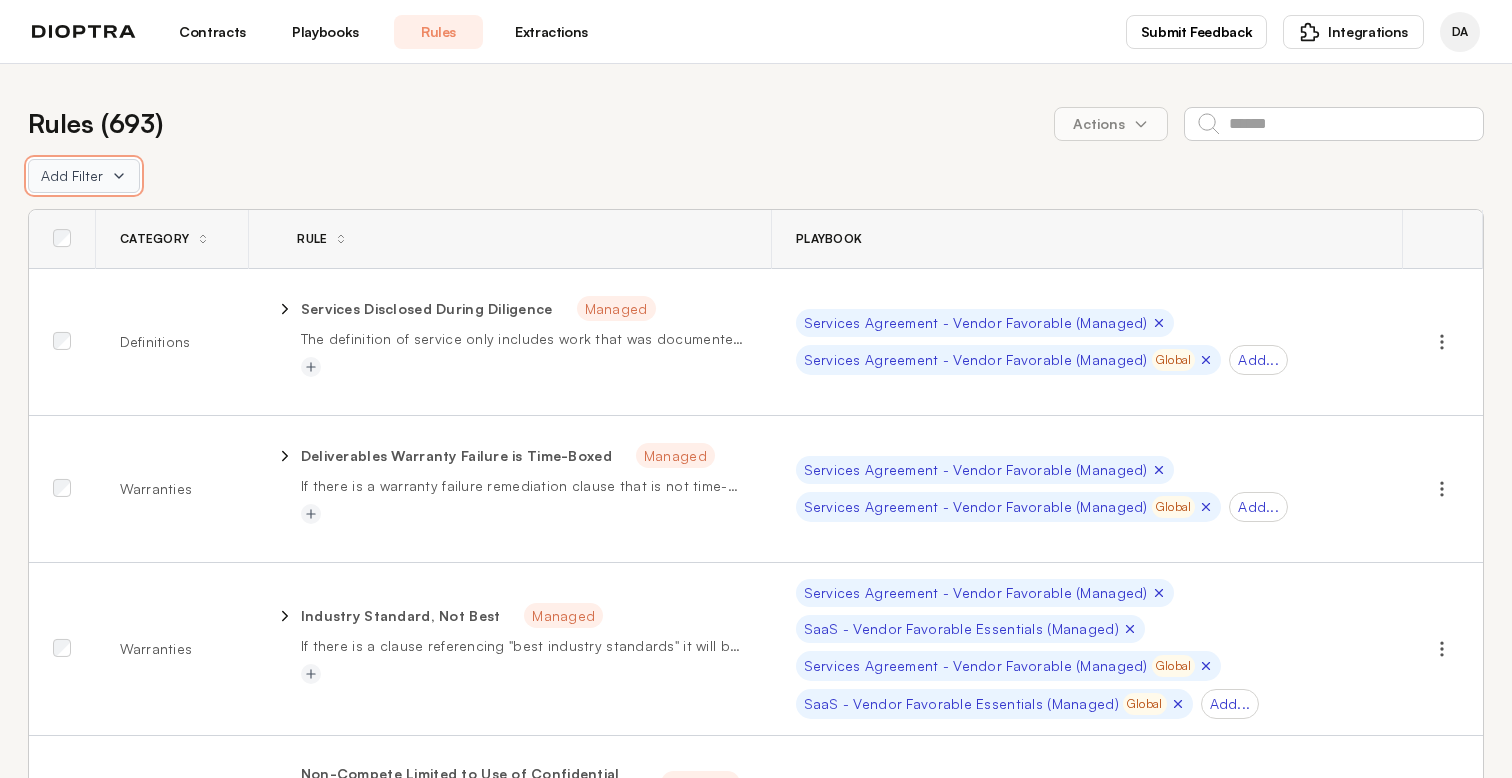 click 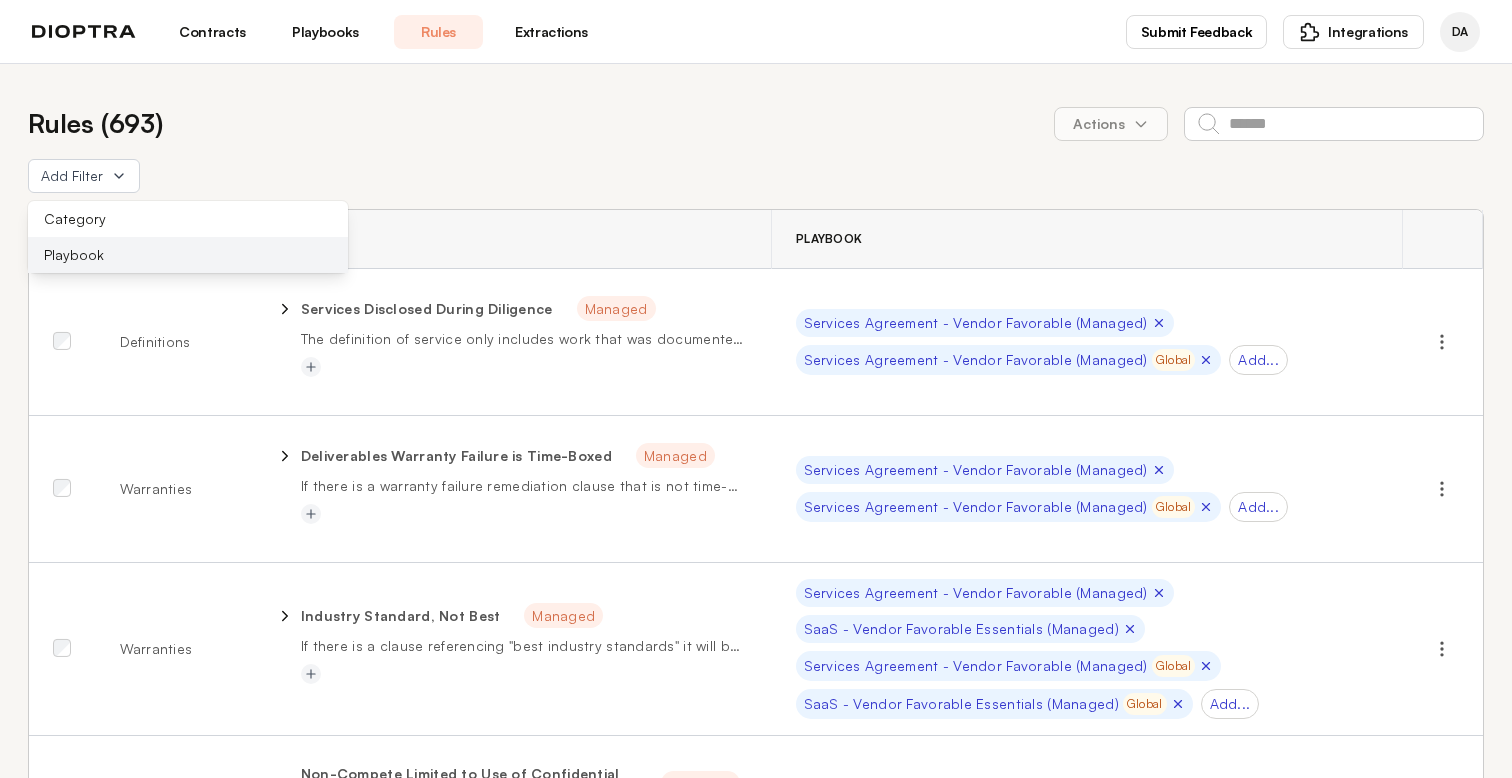 click on "Playbook" at bounding box center (188, 255) 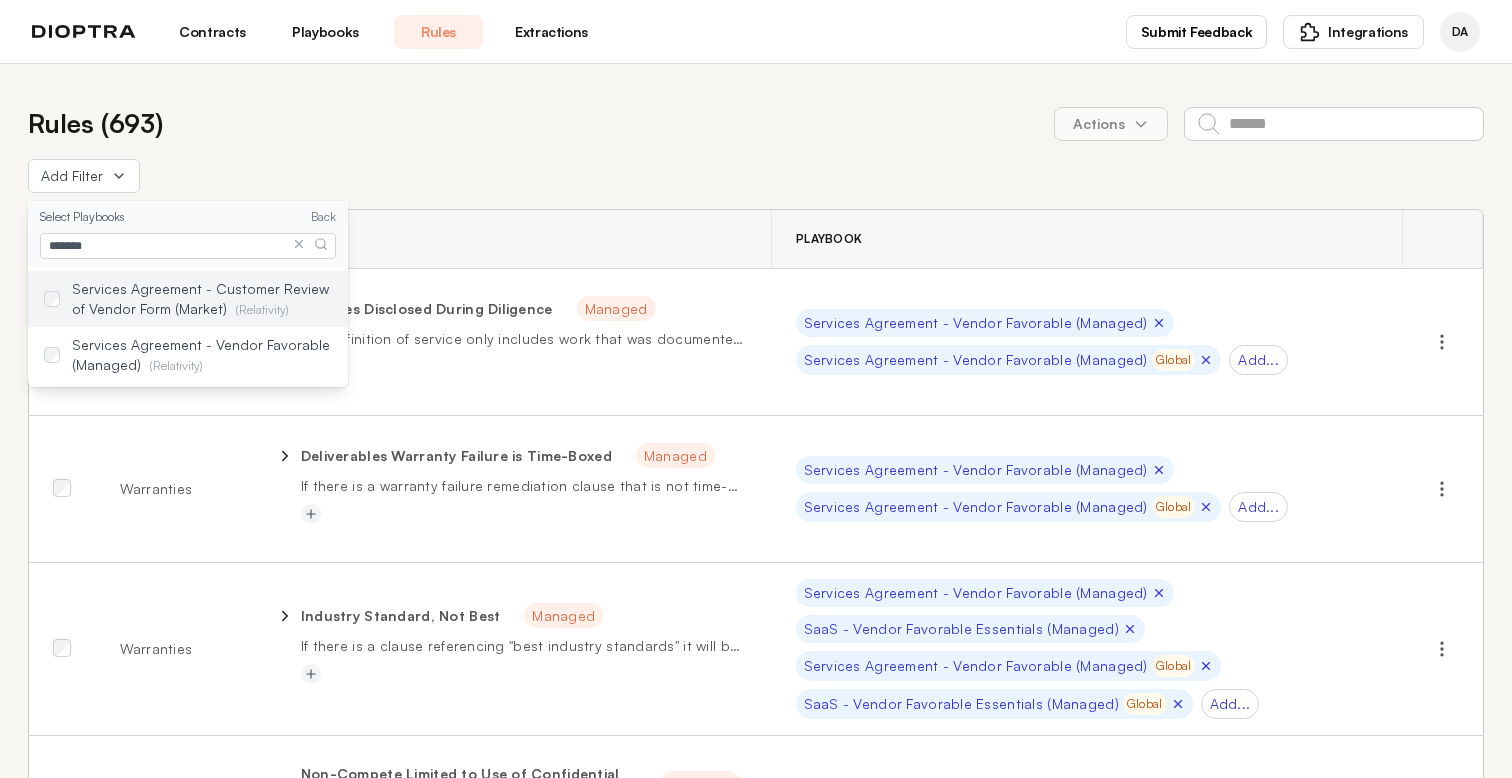 type on "*******" 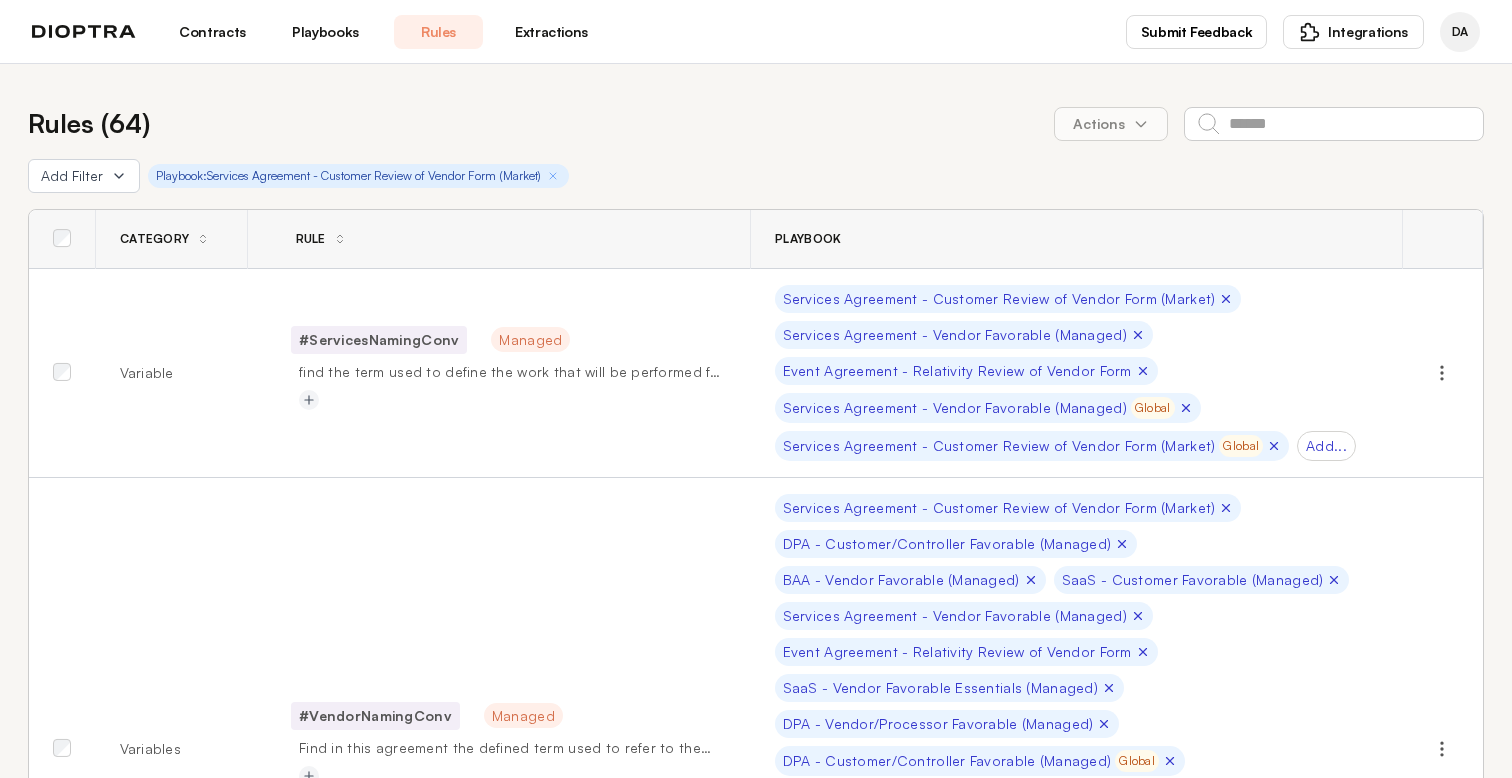 click on "**********" at bounding box center [756, 8082] 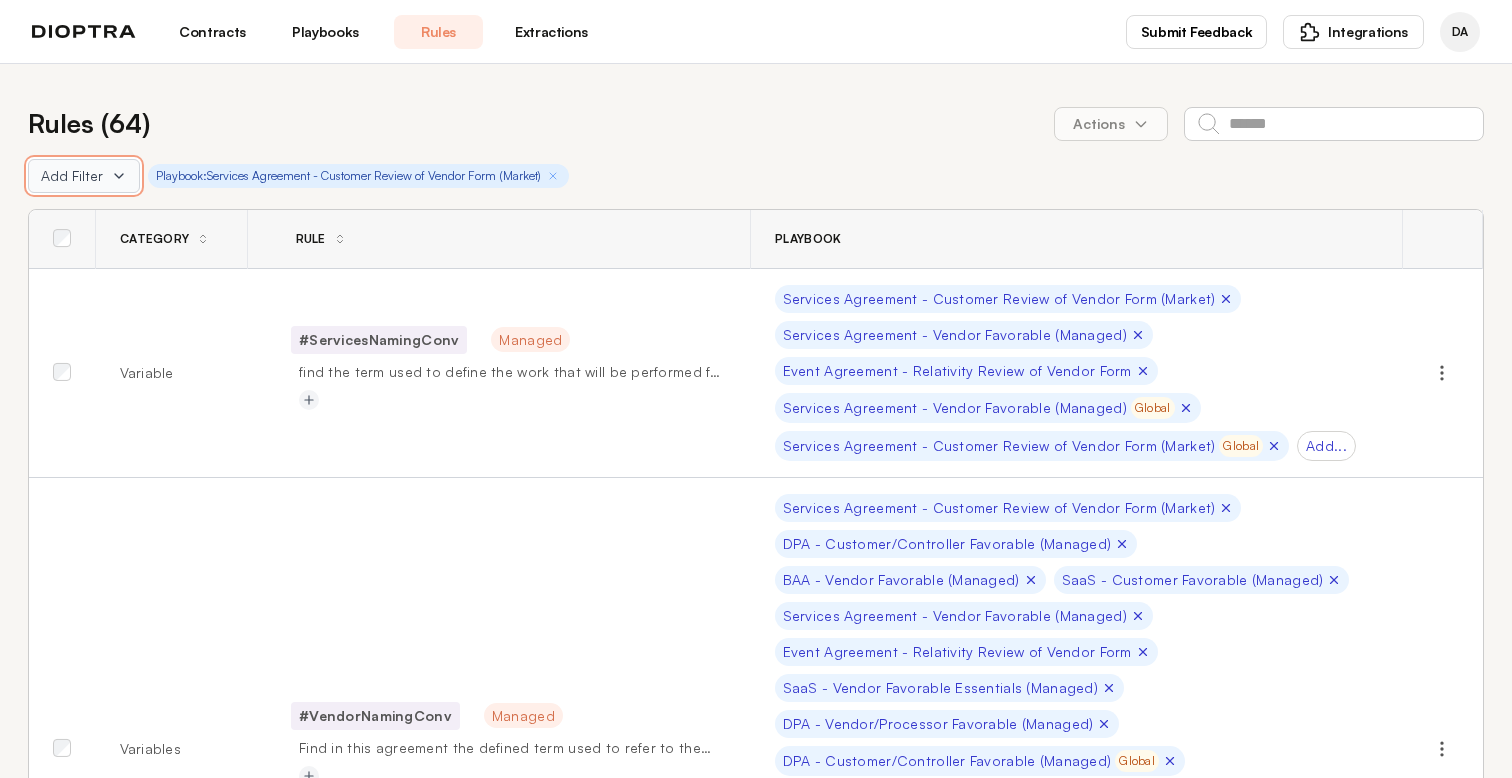 click on "Add Filter" at bounding box center [84, 176] 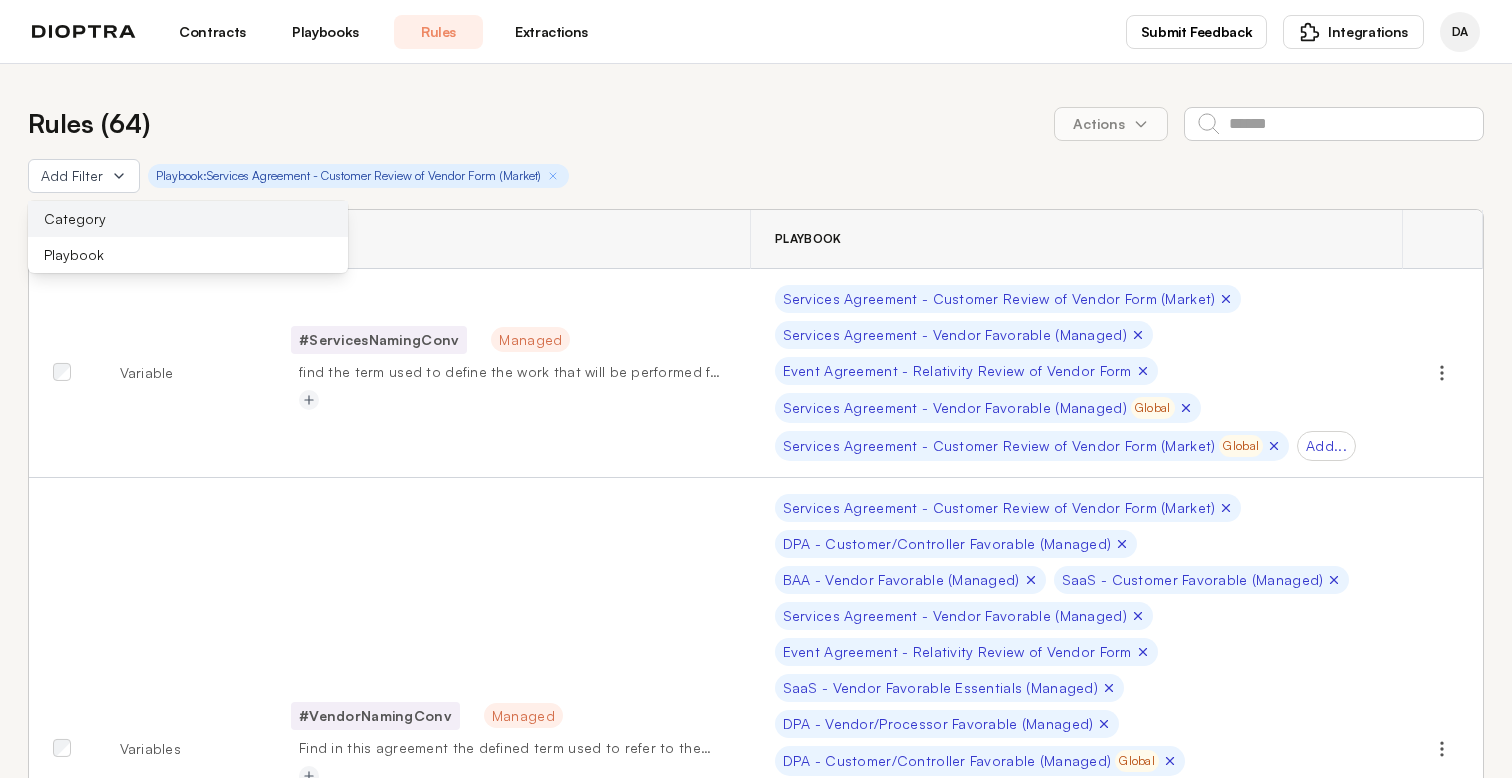 click on "Category" at bounding box center [188, 219] 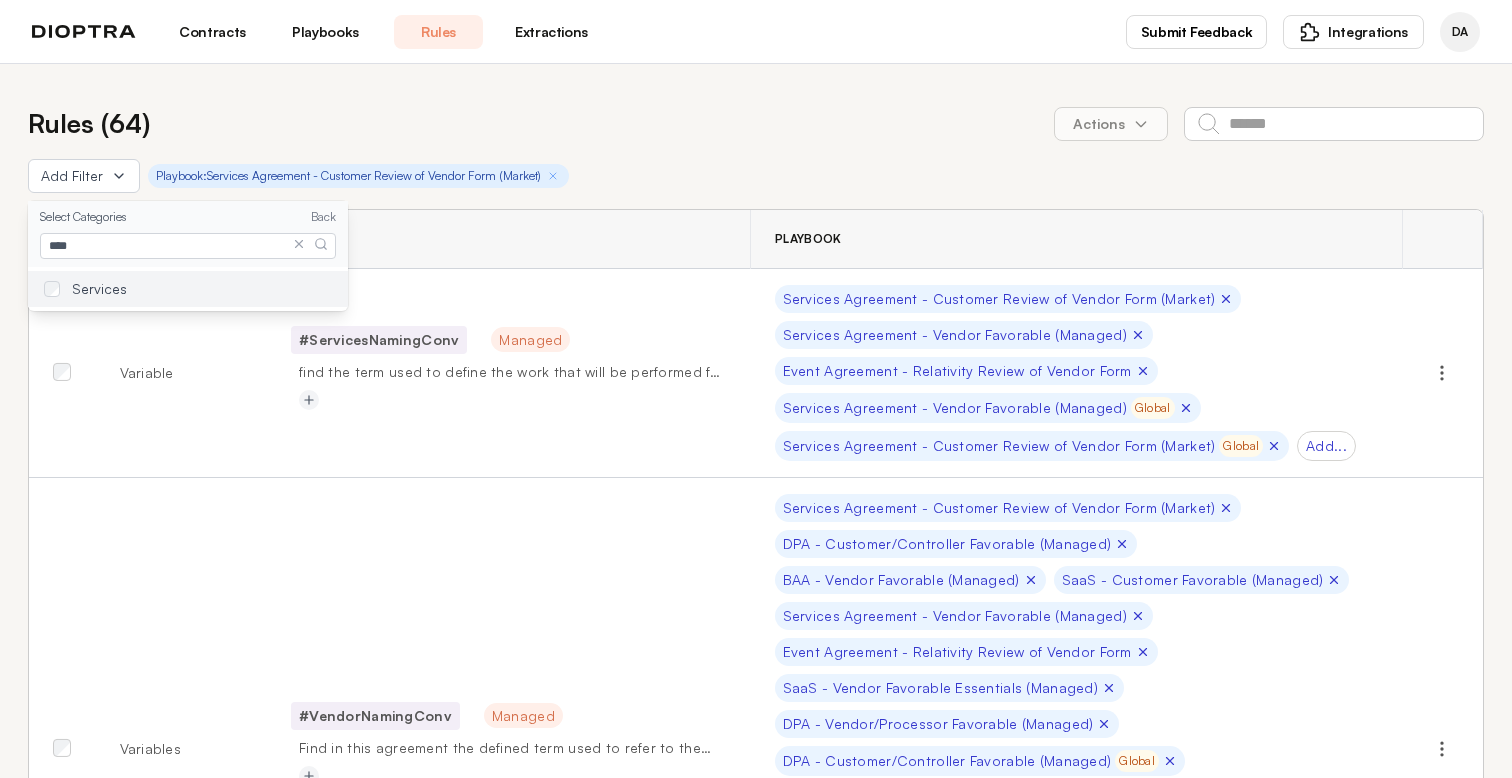 type on "****" 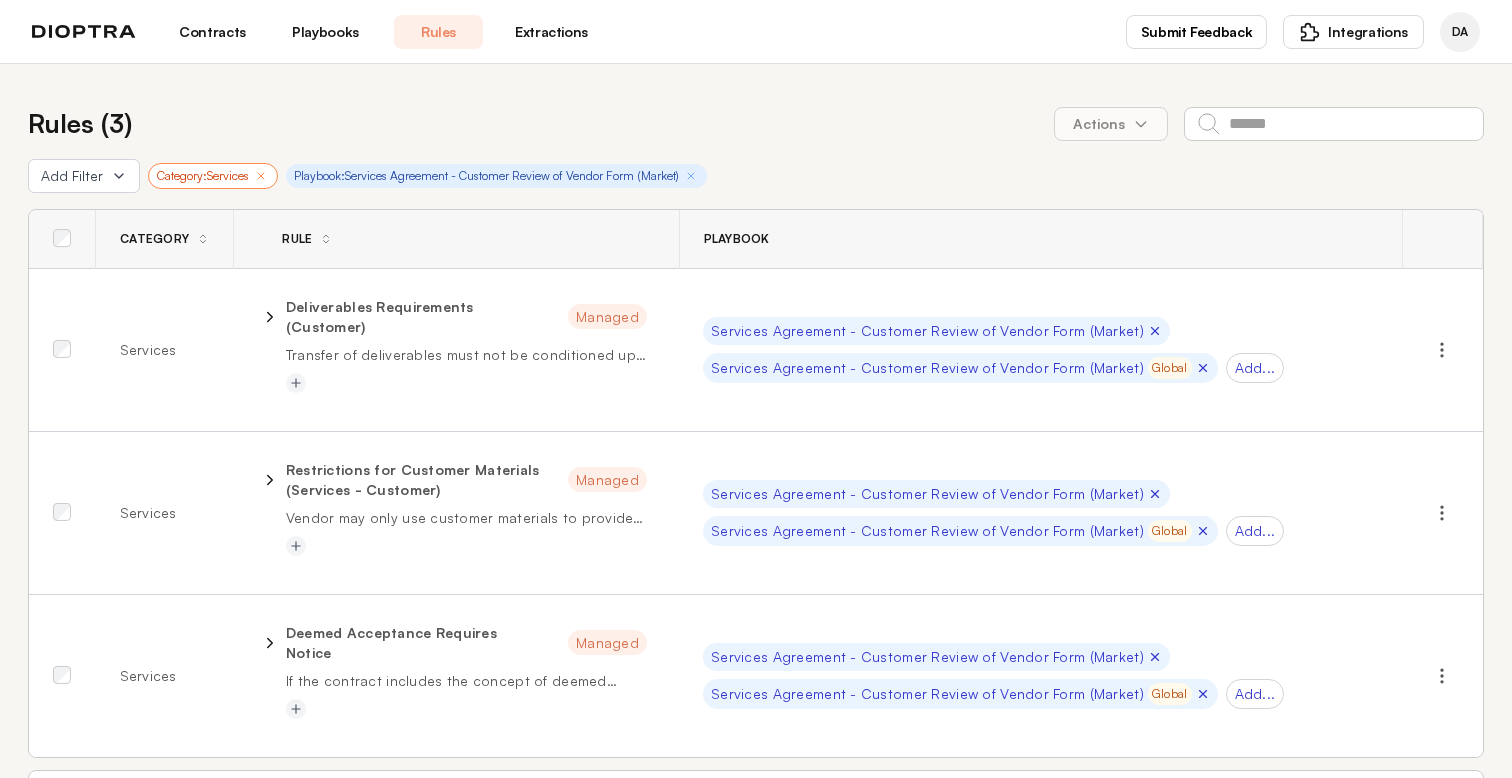 click on "**********" at bounding box center (756, 465) 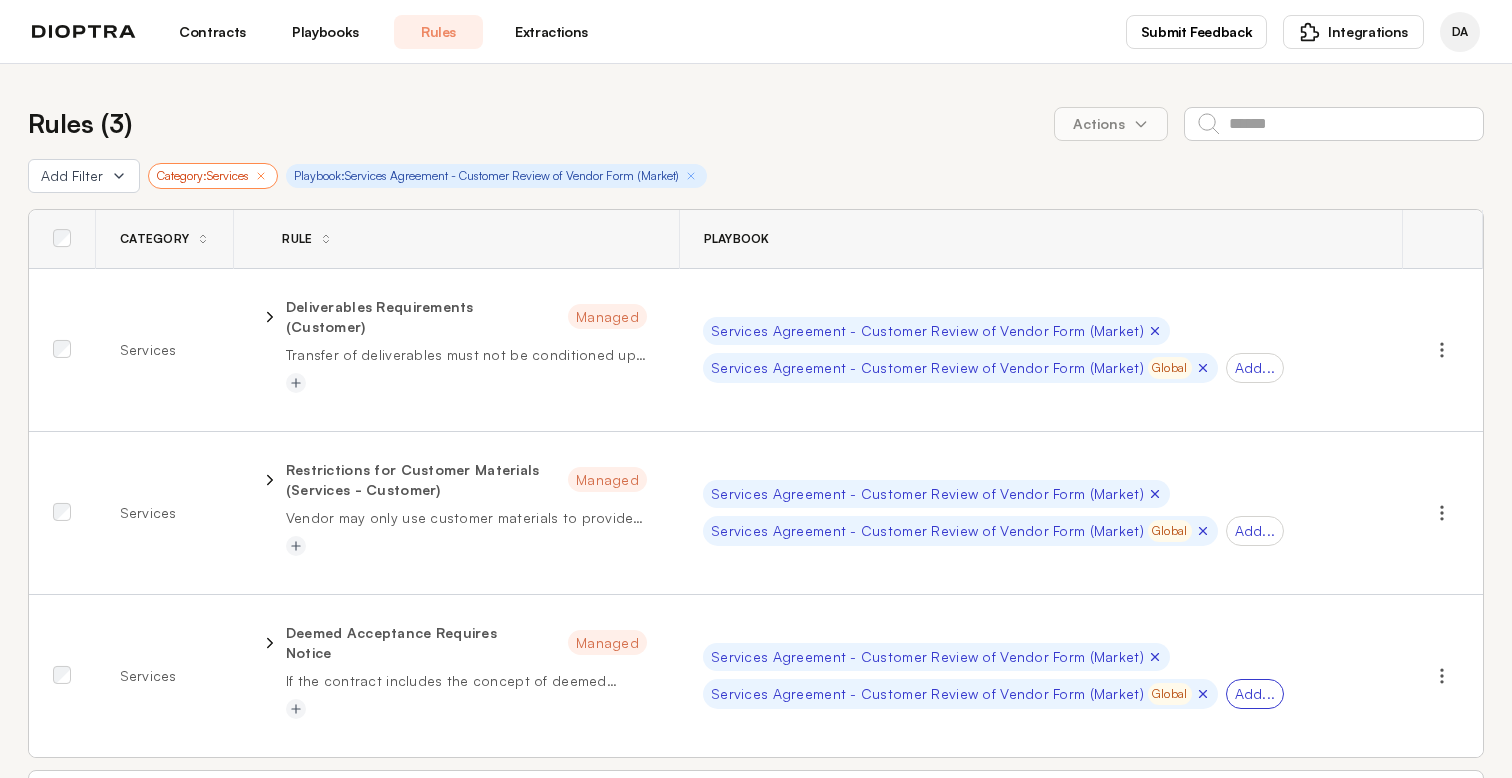 click on "Add..." at bounding box center [1255, 694] 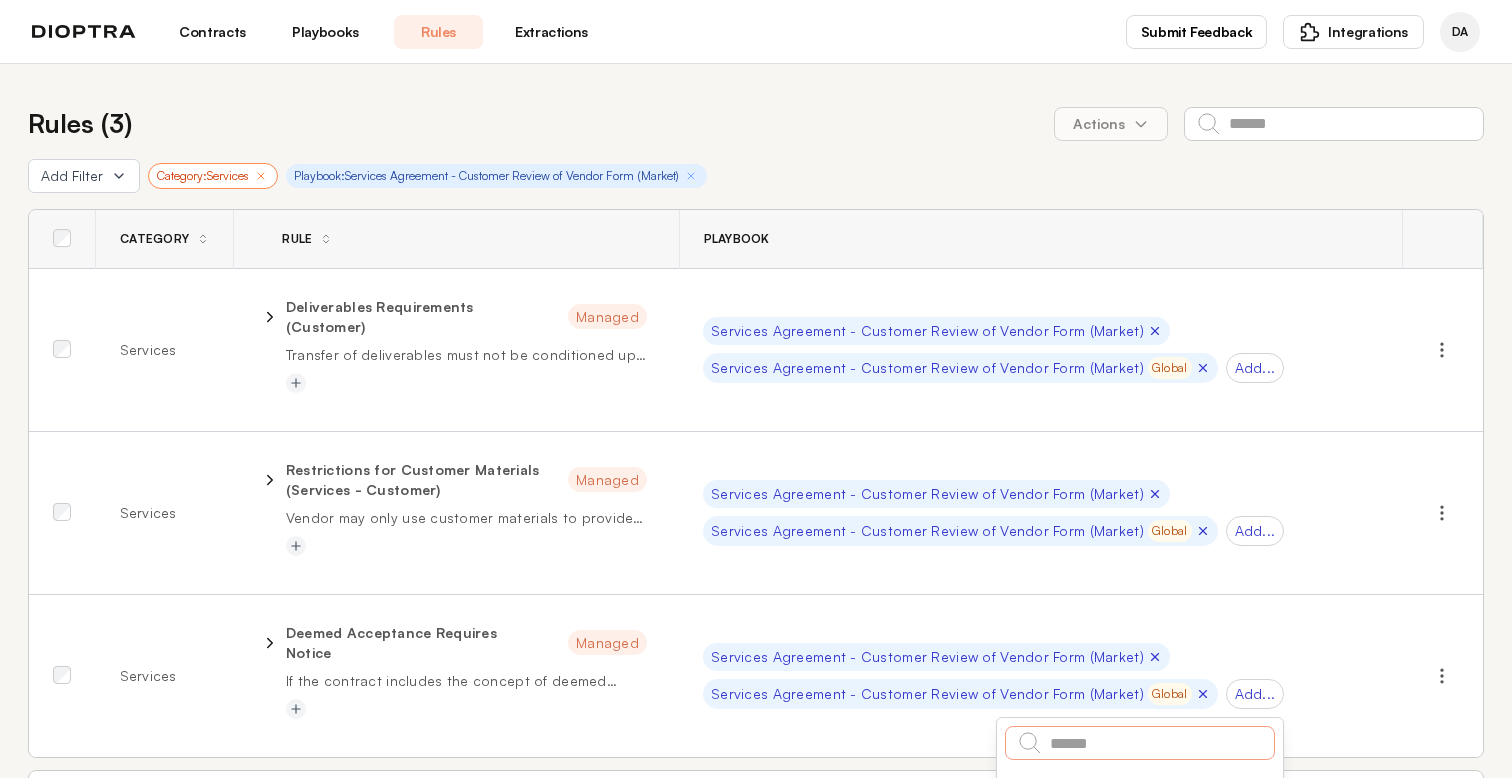 click at bounding box center (1140, 743) 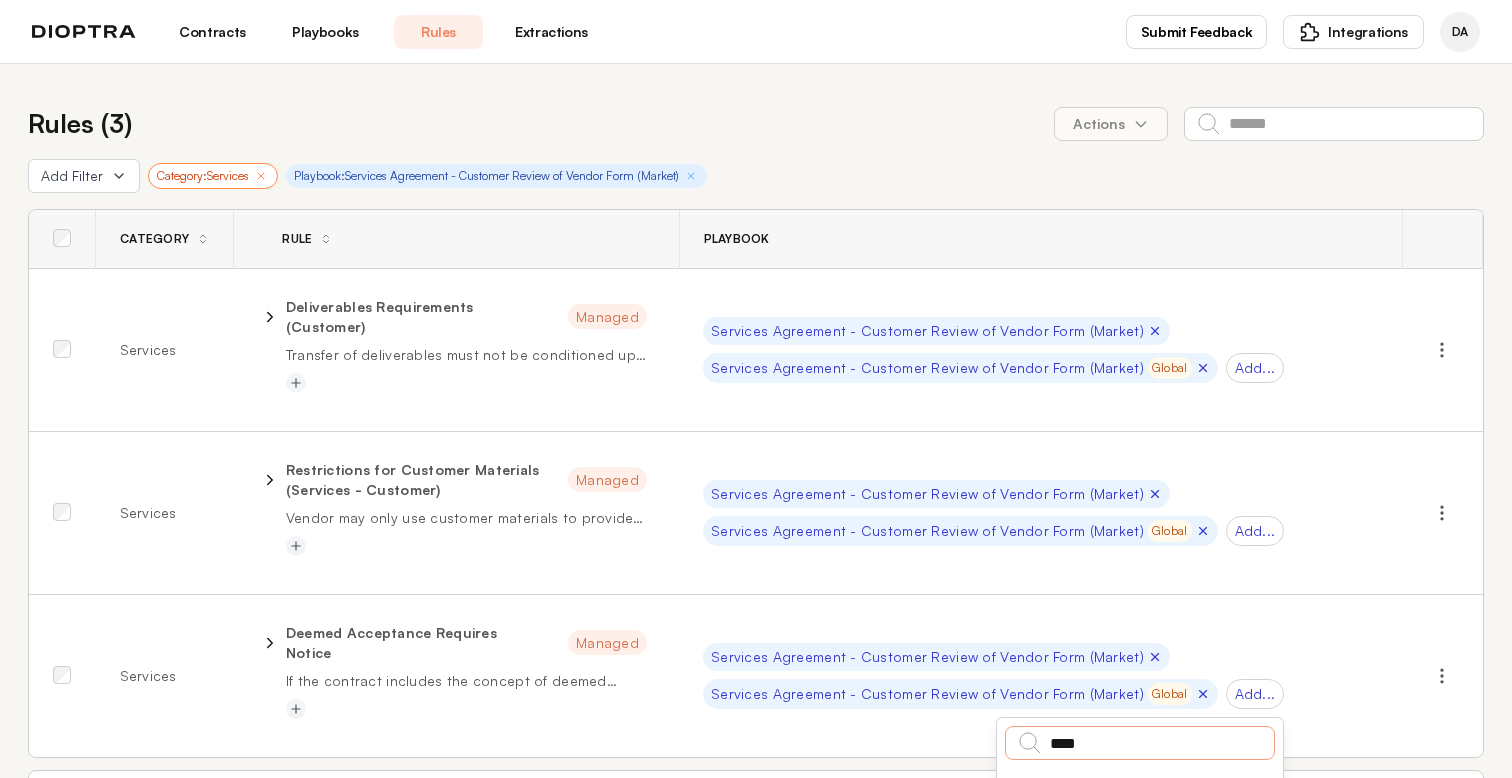 scroll, scrollTop: 167, scrollLeft: 0, axis: vertical 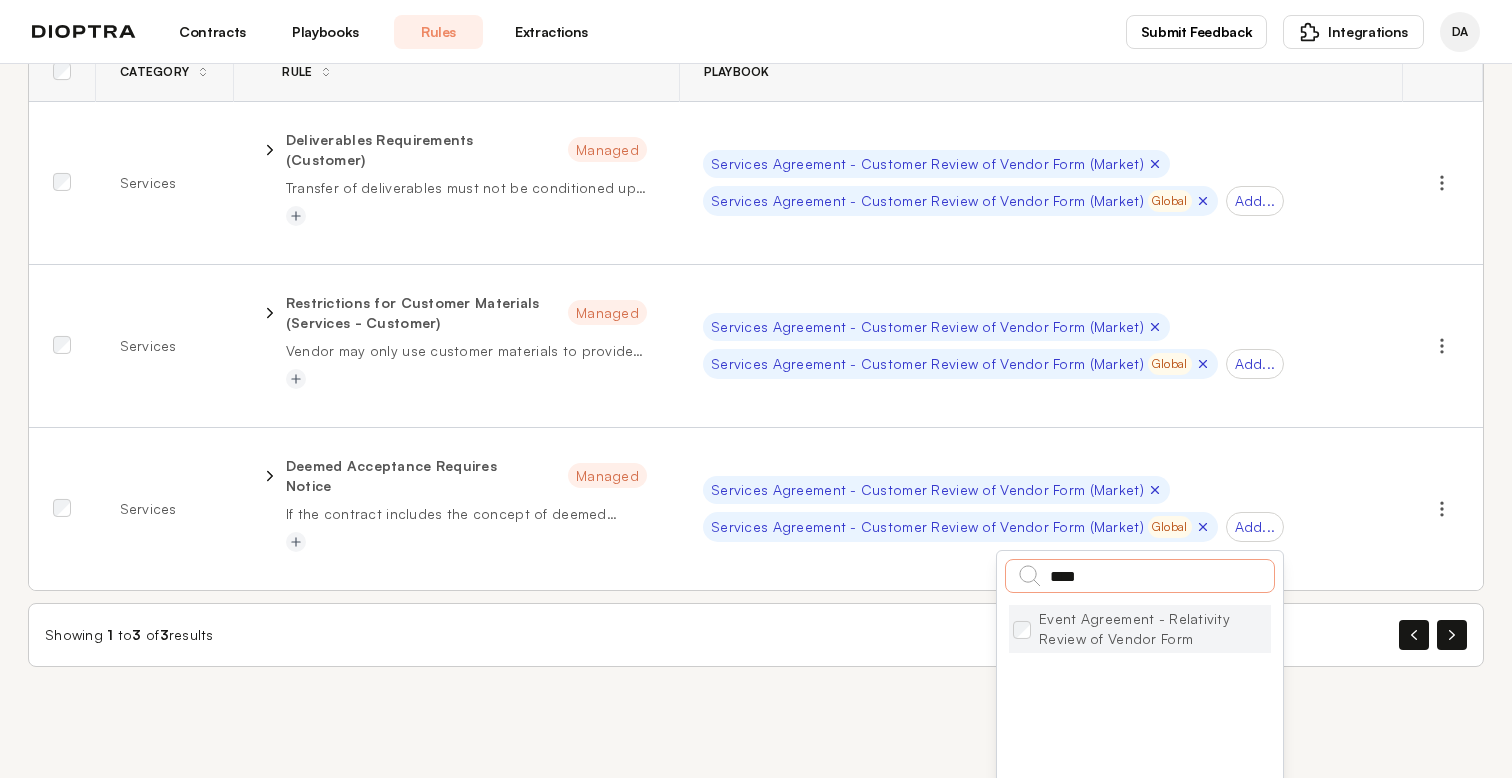 type on "****" 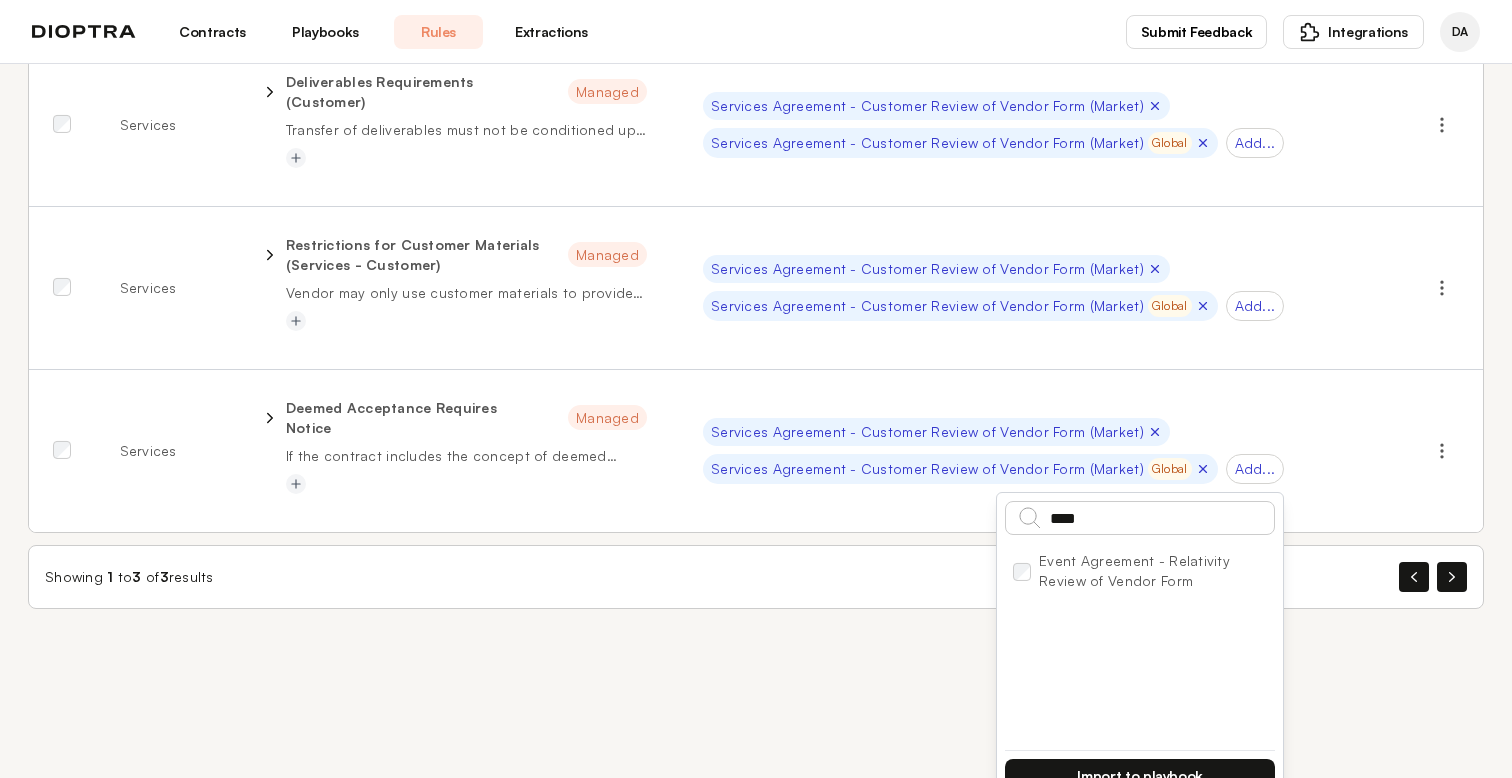 click on "Import to playbook" at bounding box center [1140, 776] 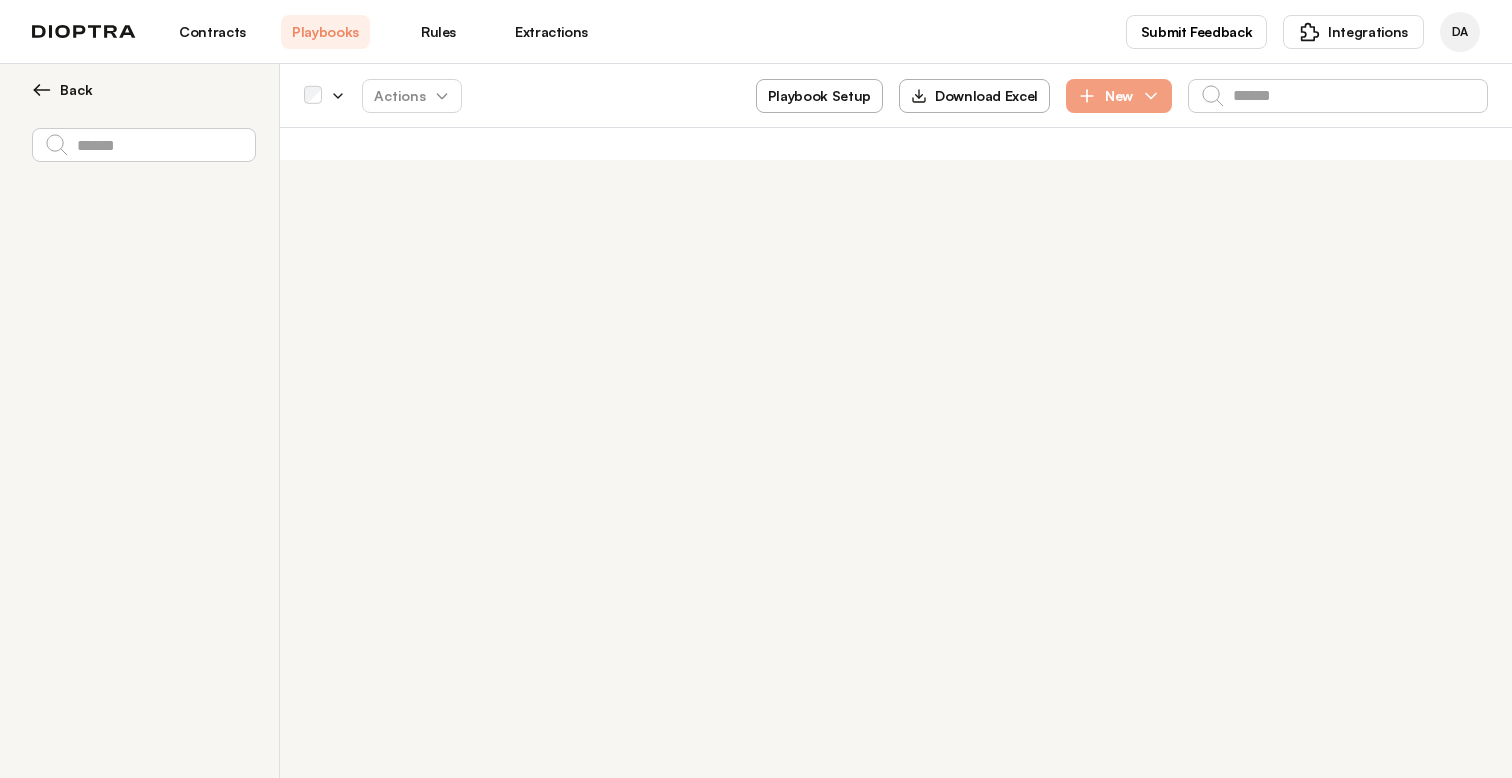 scroll, scrollTop: 0, scrollLeft: 0, axis: both 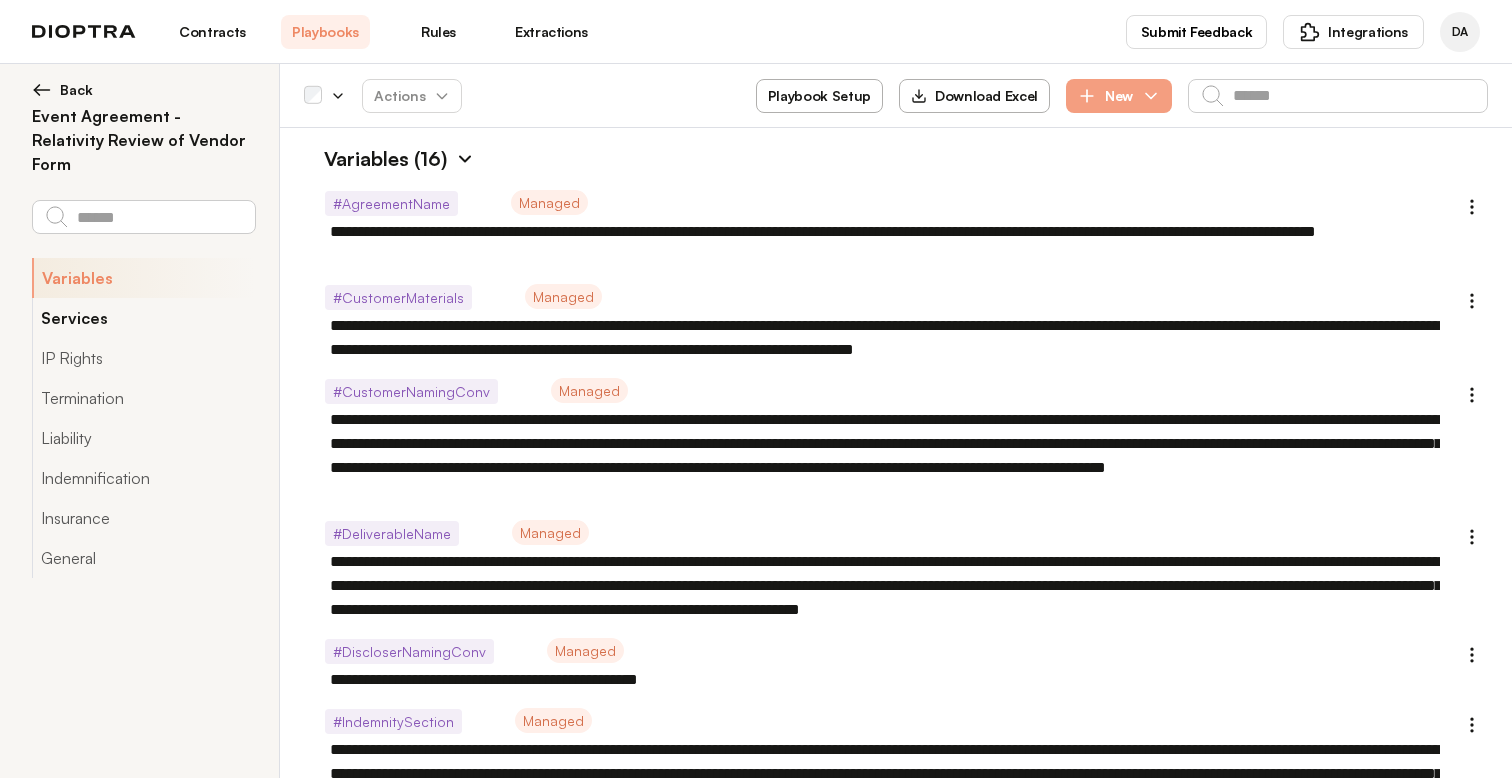 click on "Services" at bounding box center (143, 318) 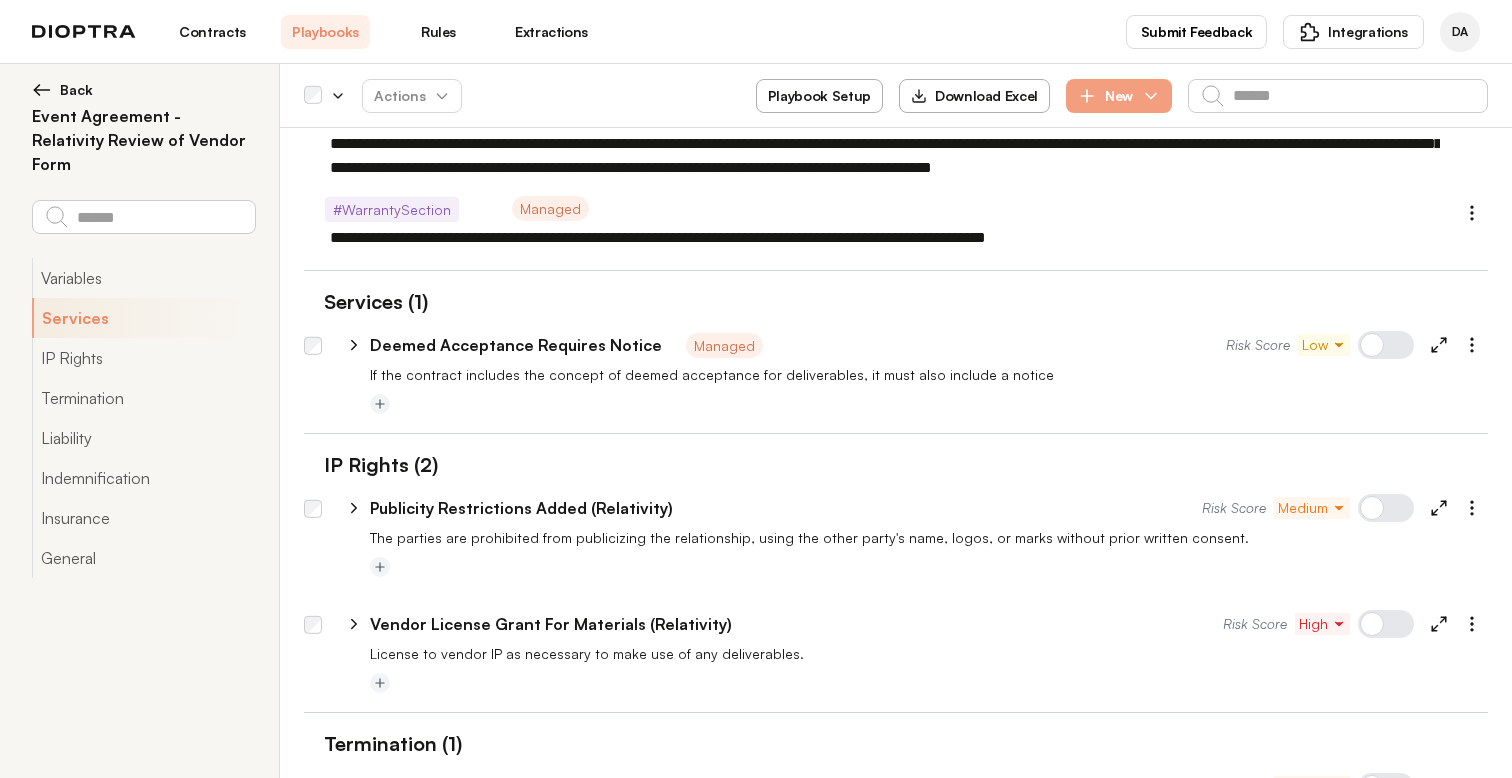 scroll, scrollTop: 1454, scrollLeft: 0, axis: vertical 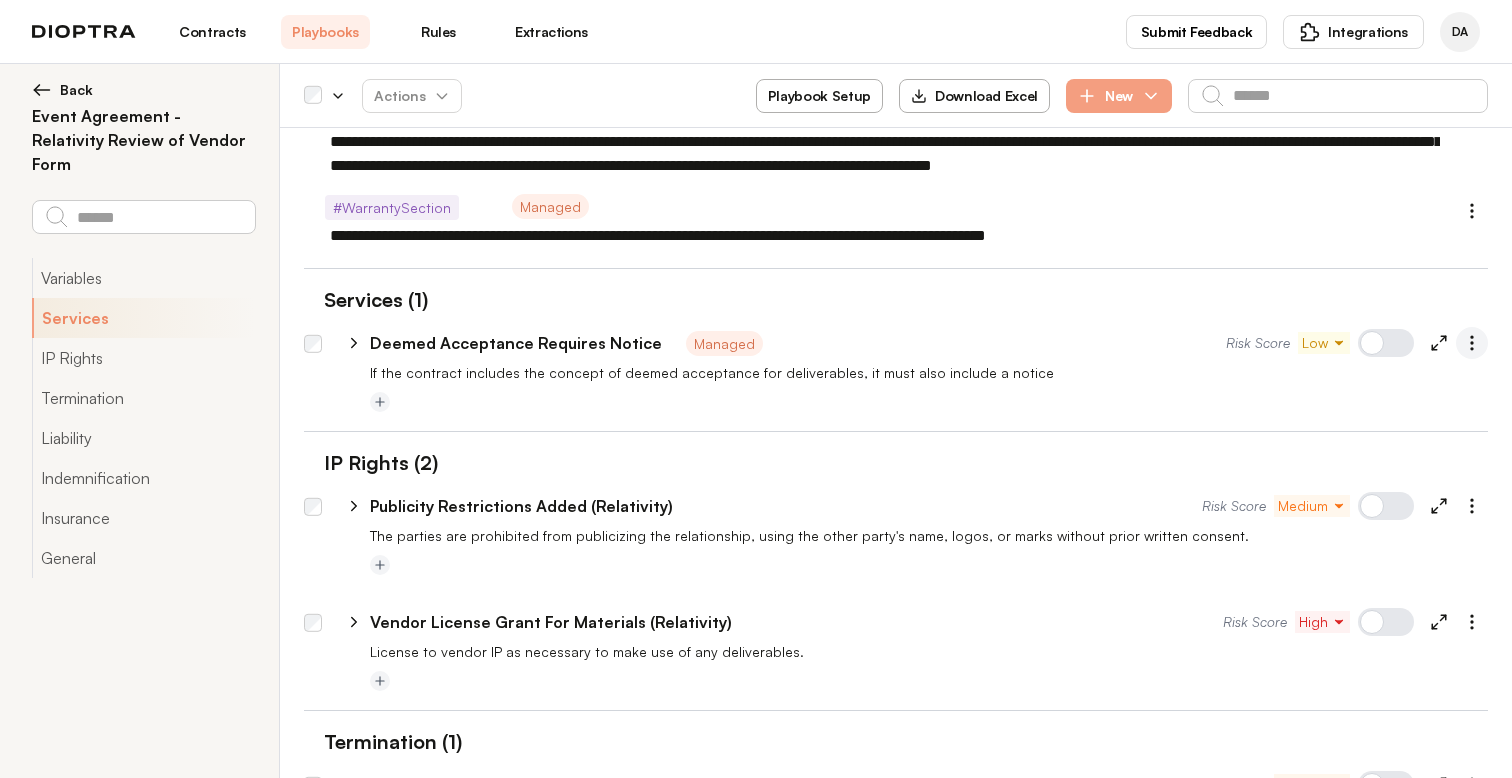 click 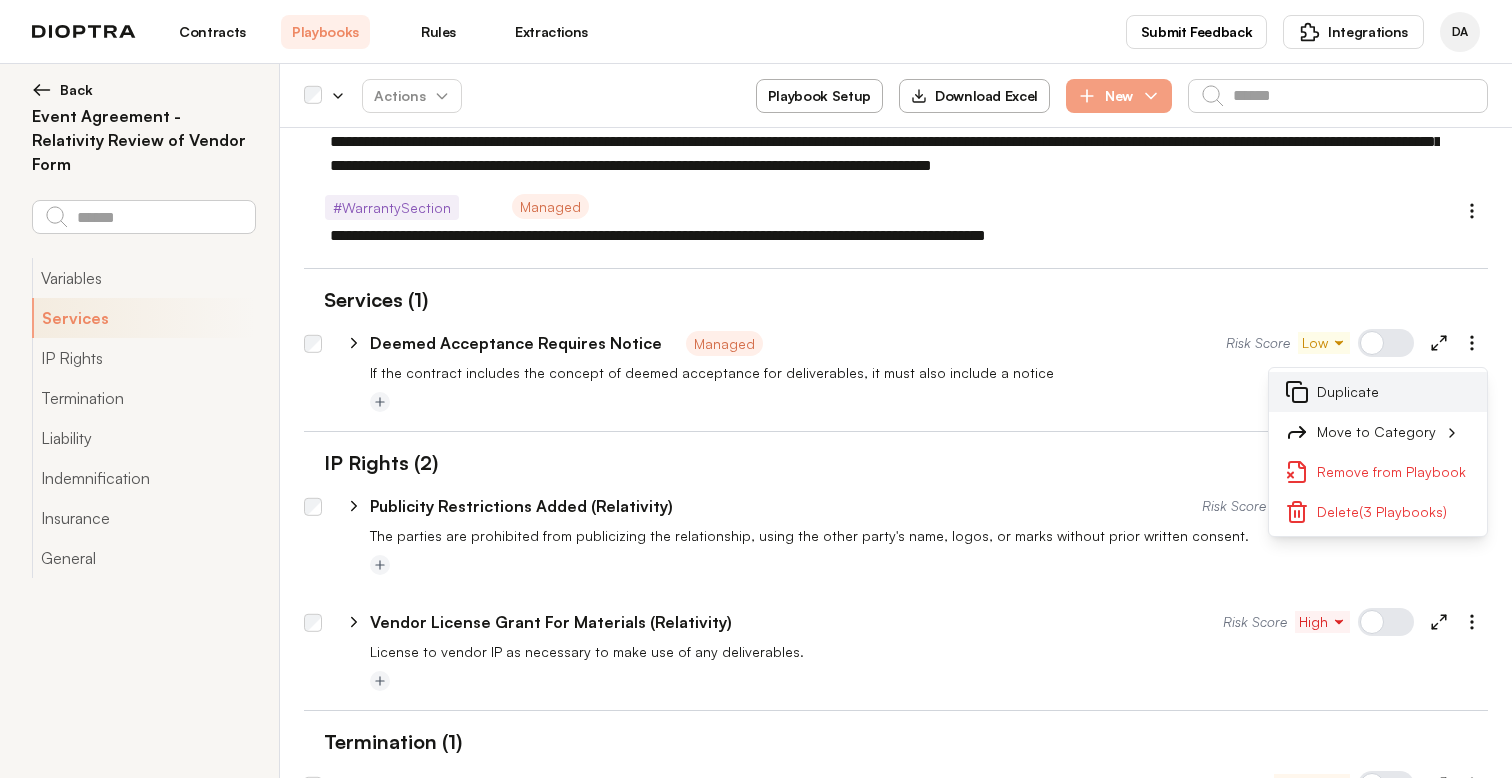 click on "Duplicate" at bounding box center (1378, 392) 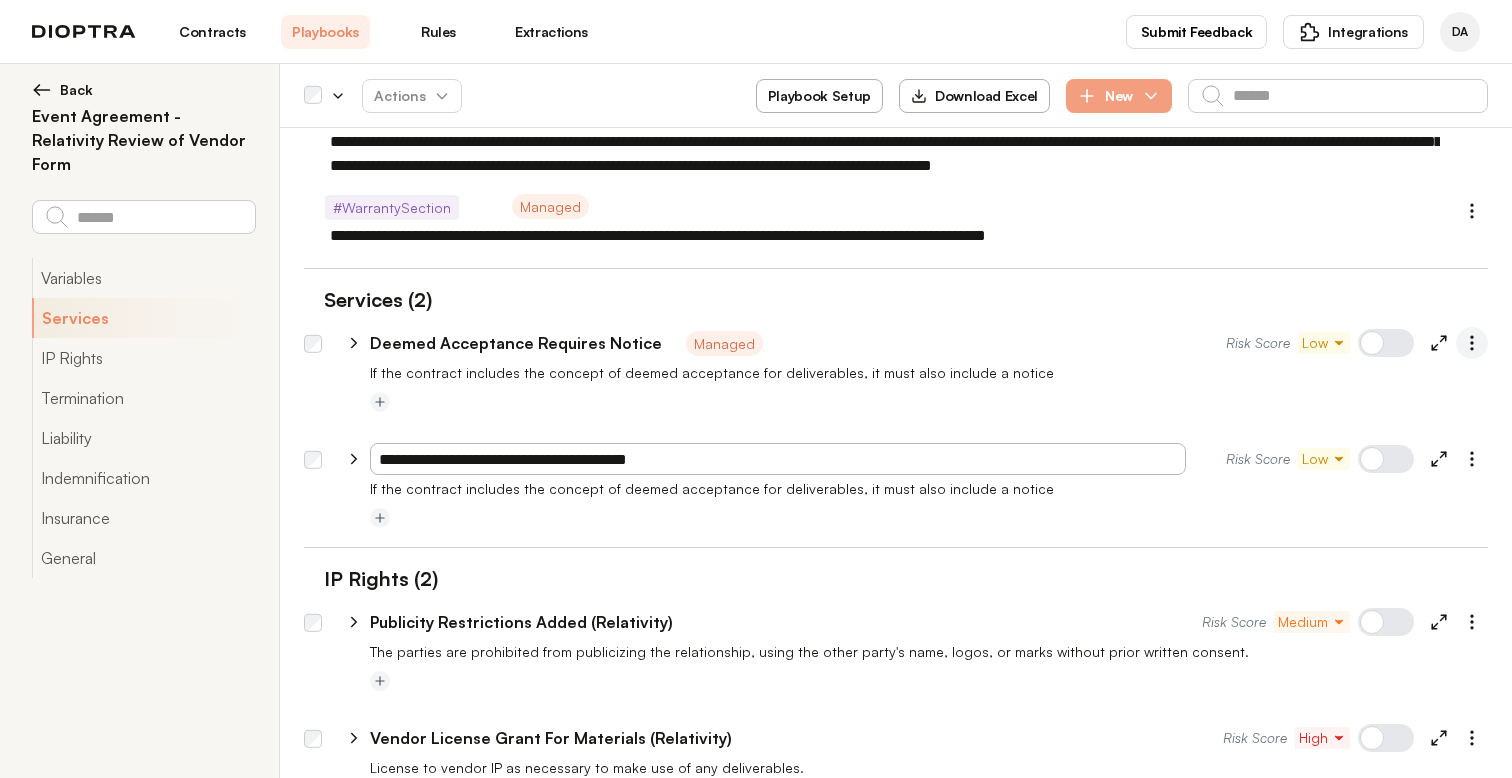 click 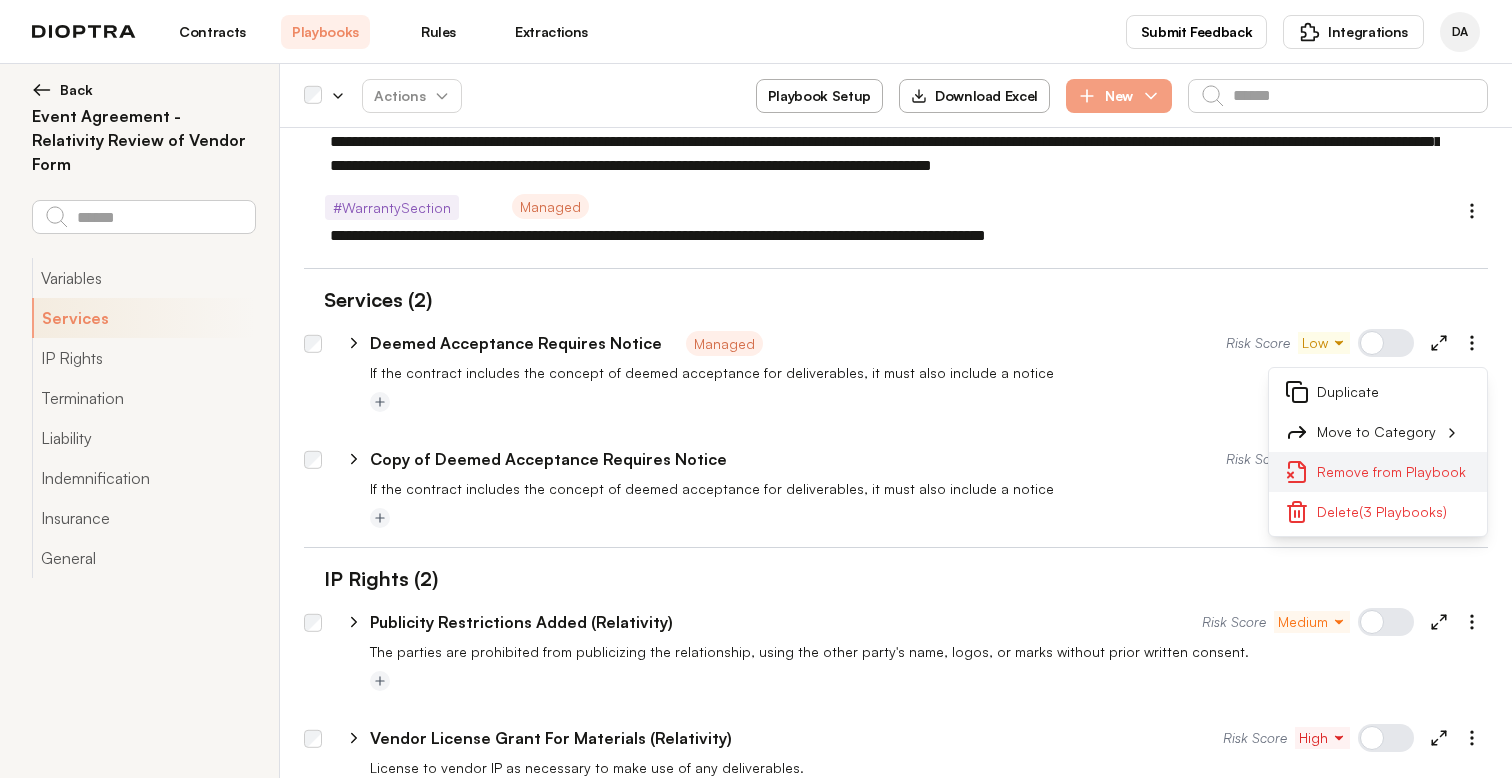 click on "Remove from Playbook" at bounding box center [1378, 472] 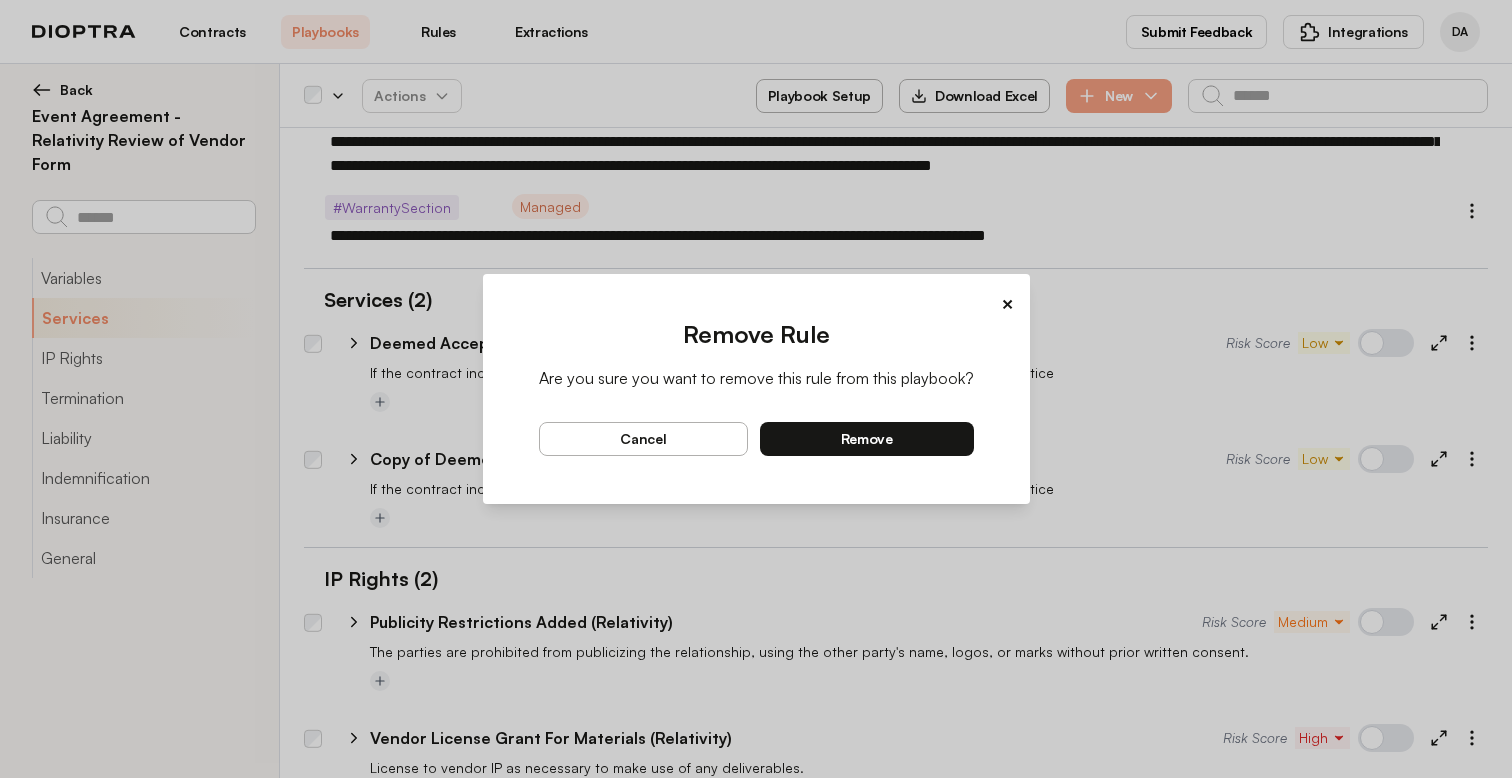 click on "remove" at bounding box center (867, 439) 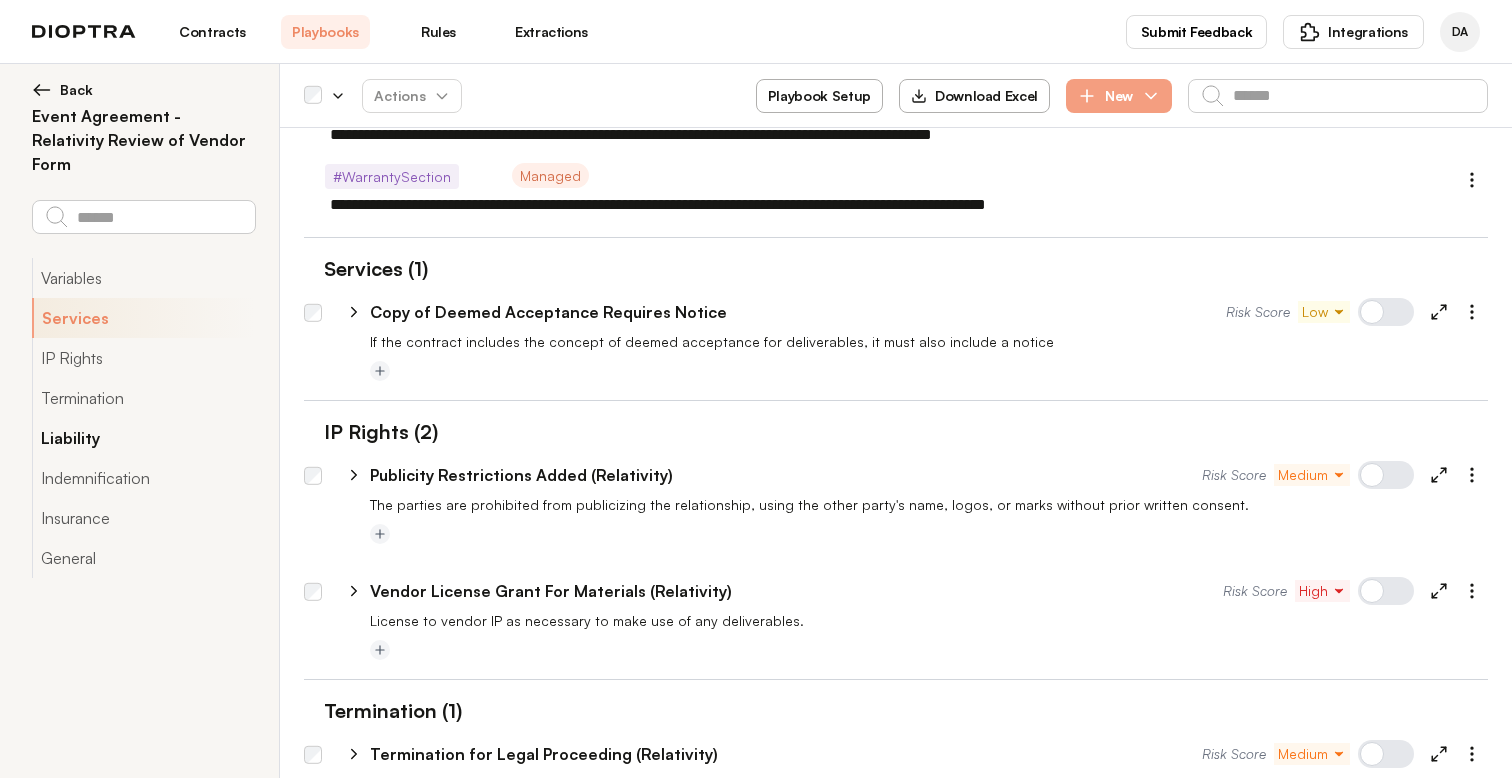 scroll, scrollTop: 1487, scrollLeft: 0, axis: vertical 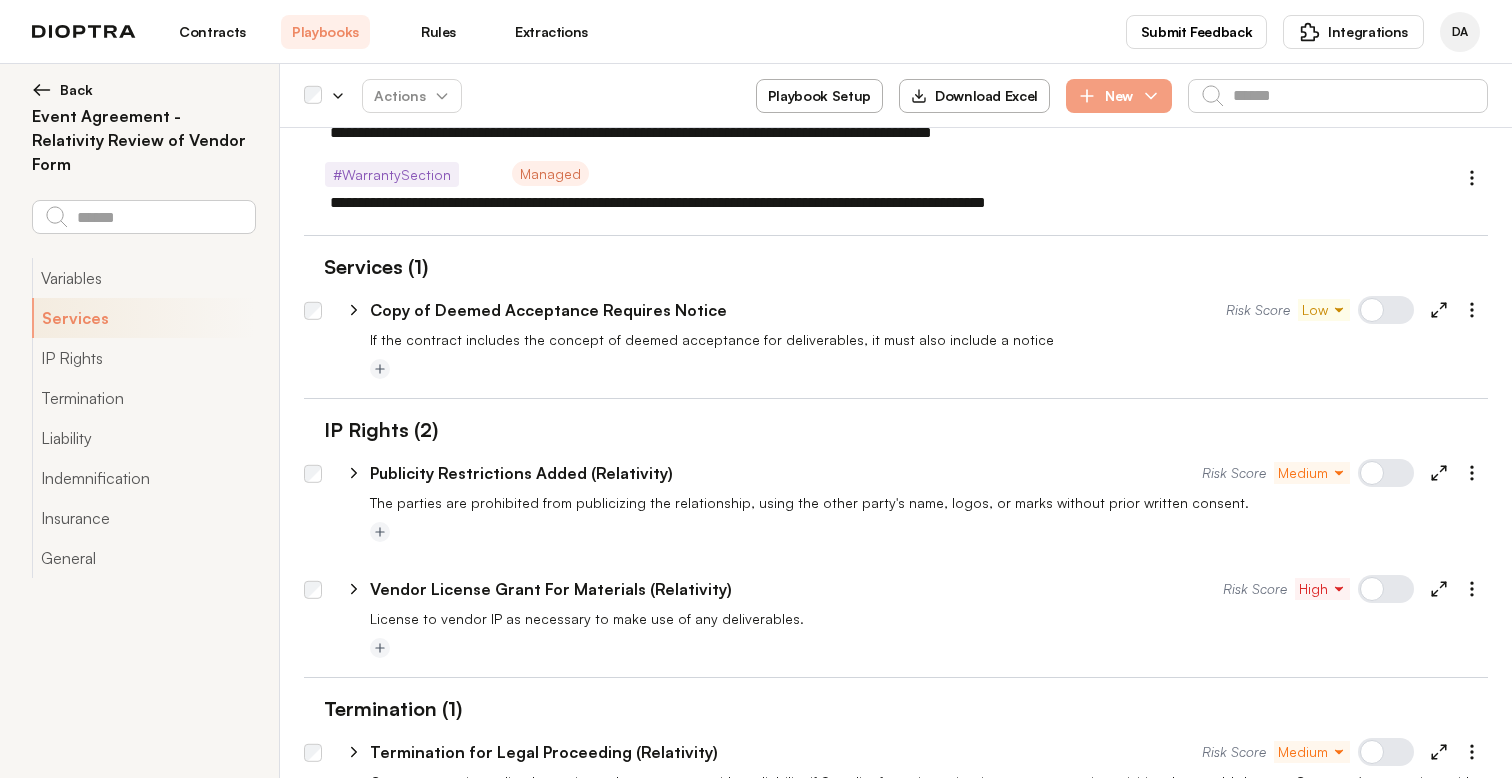 click 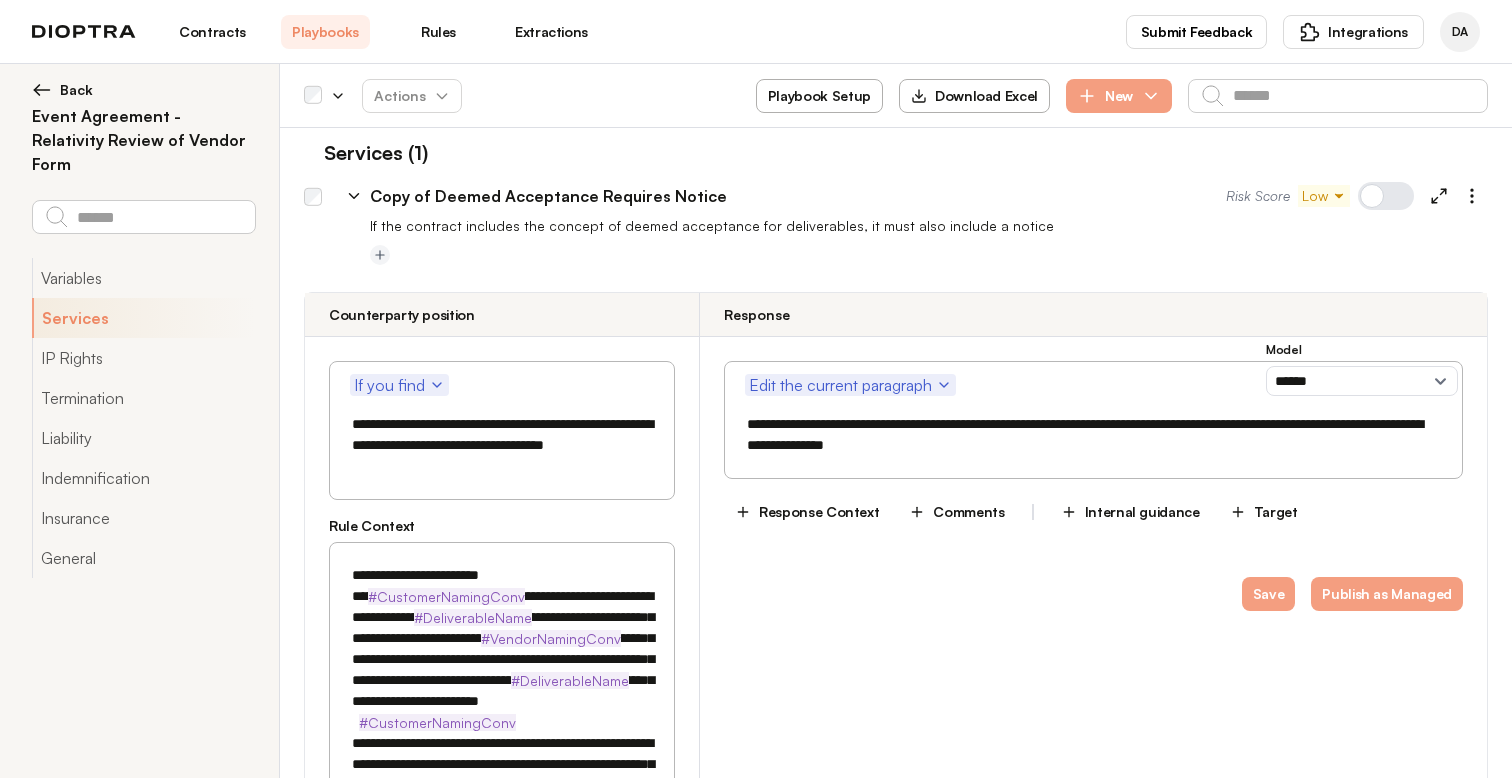 scroll, scrollTop: 1603, scrollLeft: 0, axis: vertical 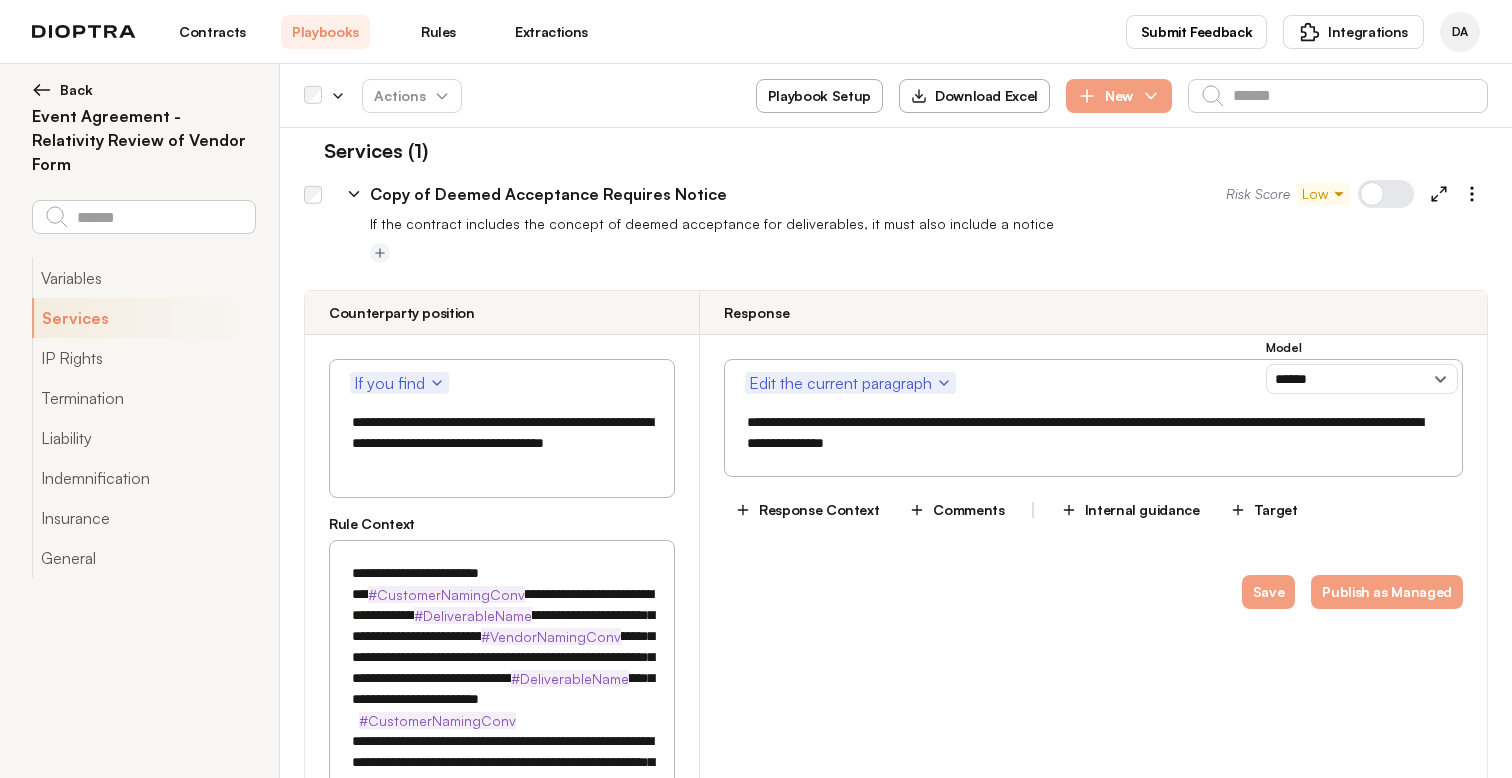click 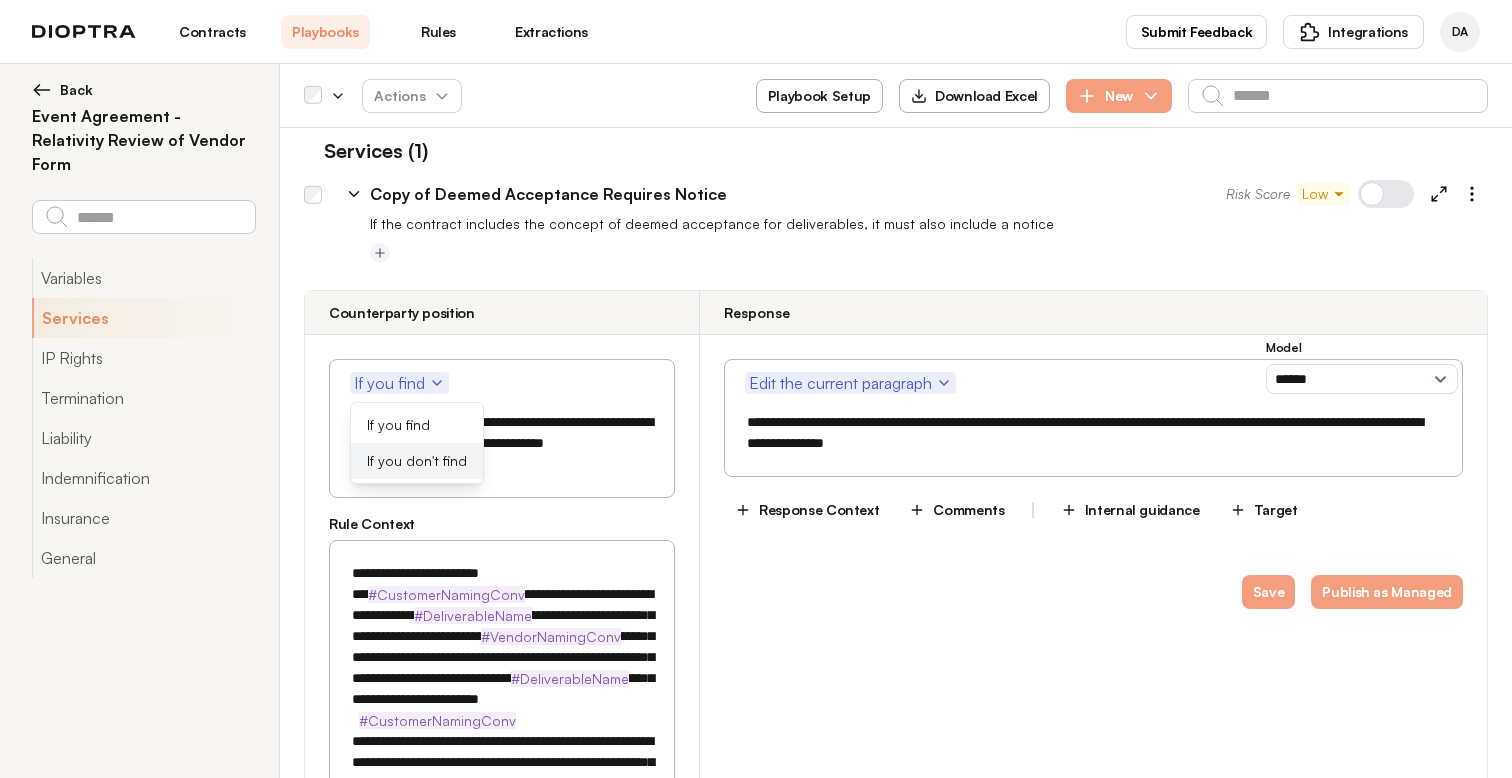 click on "If you don't find" at bounding box center [417, 461] 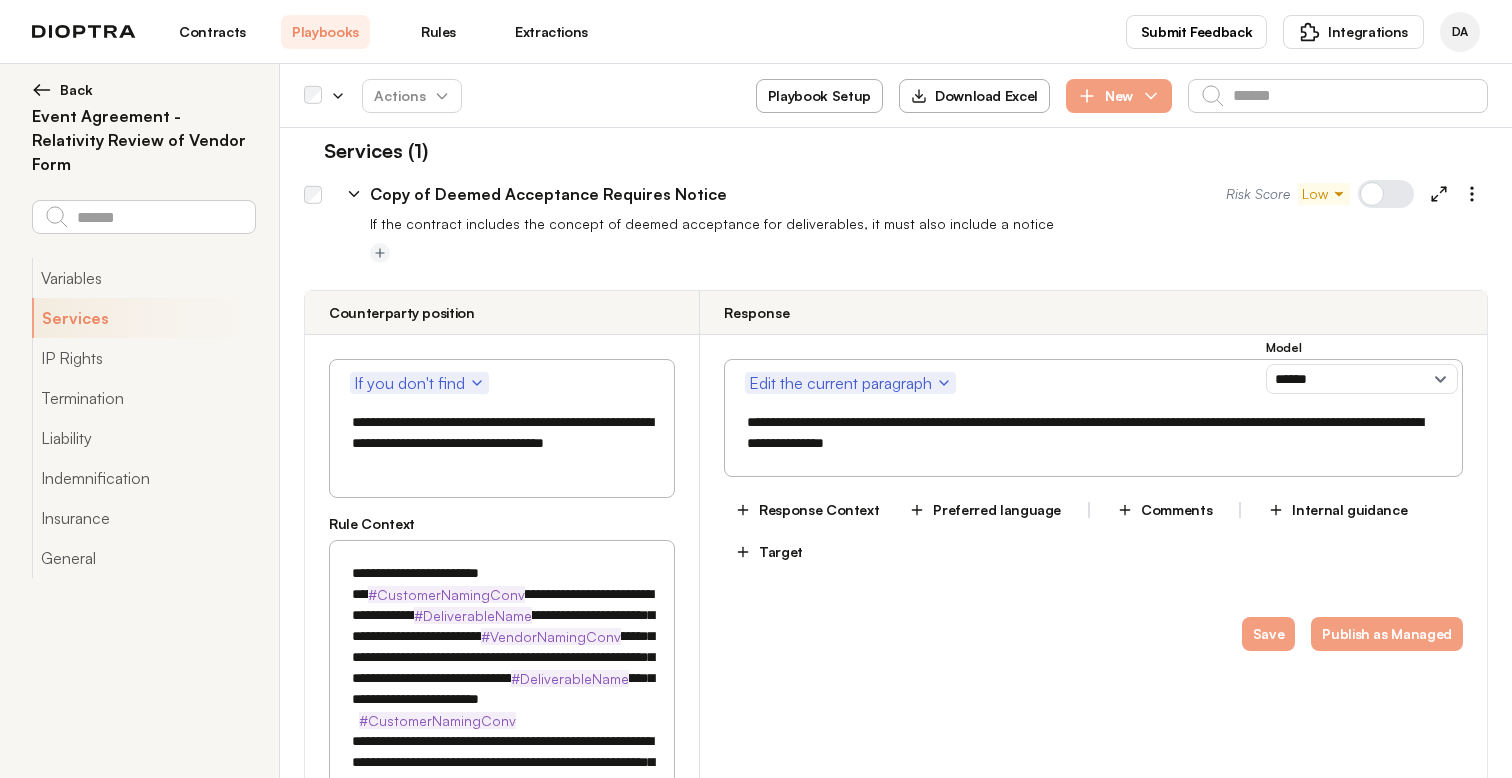 drag, startPoint x: 446, startPoint y: 471, endPoint x: 406, endPoint y: 418, distance: 66.4003 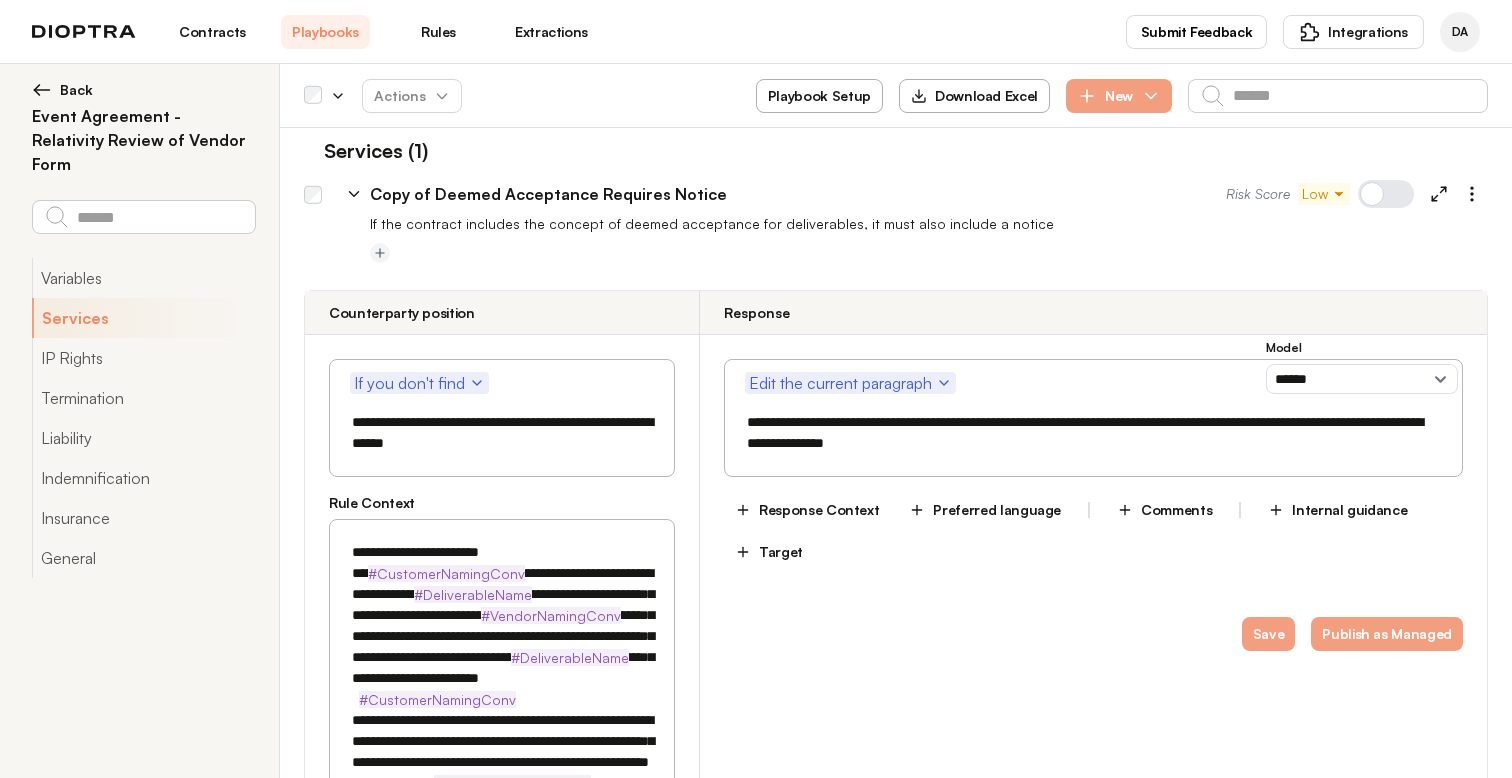type on "**********" 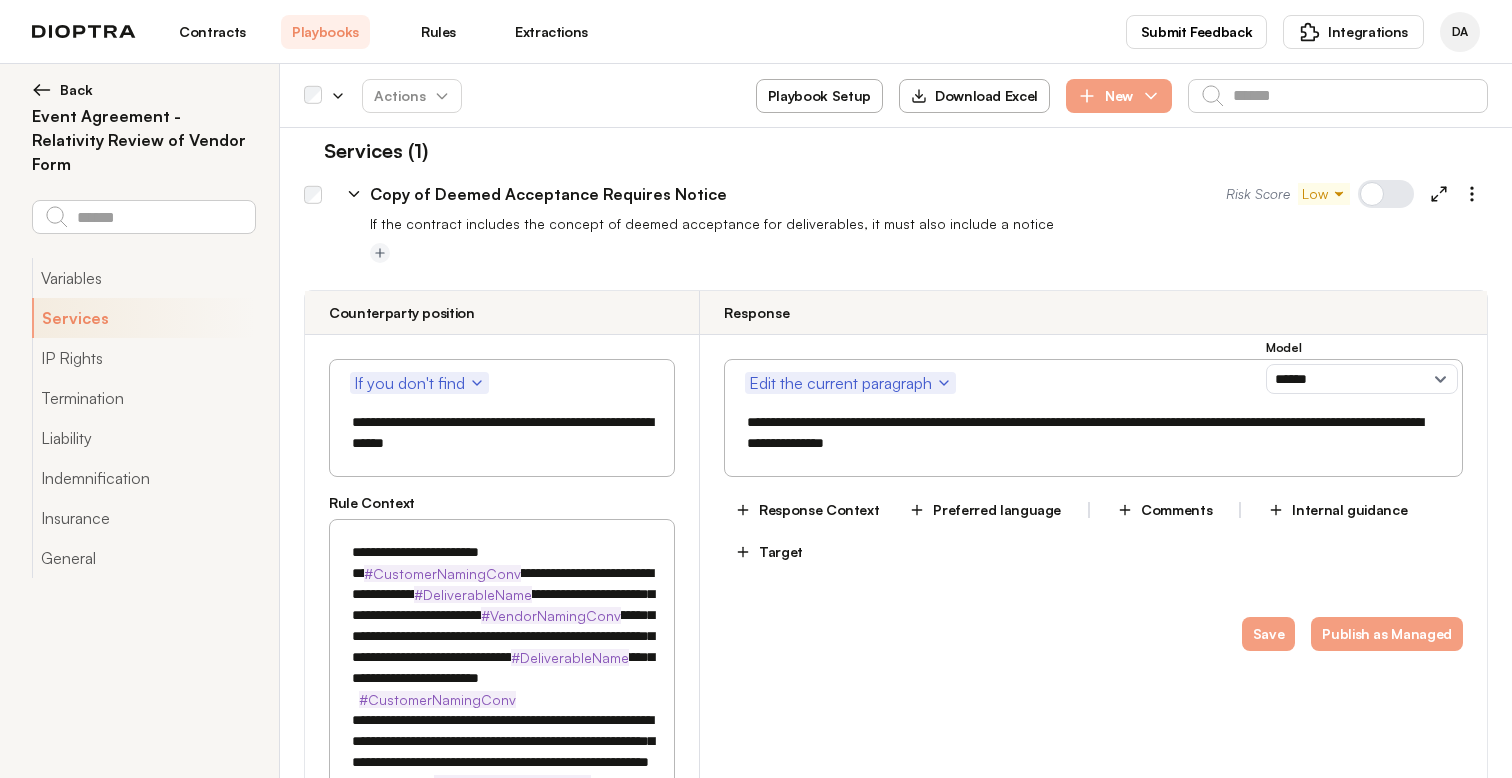 type on "*" 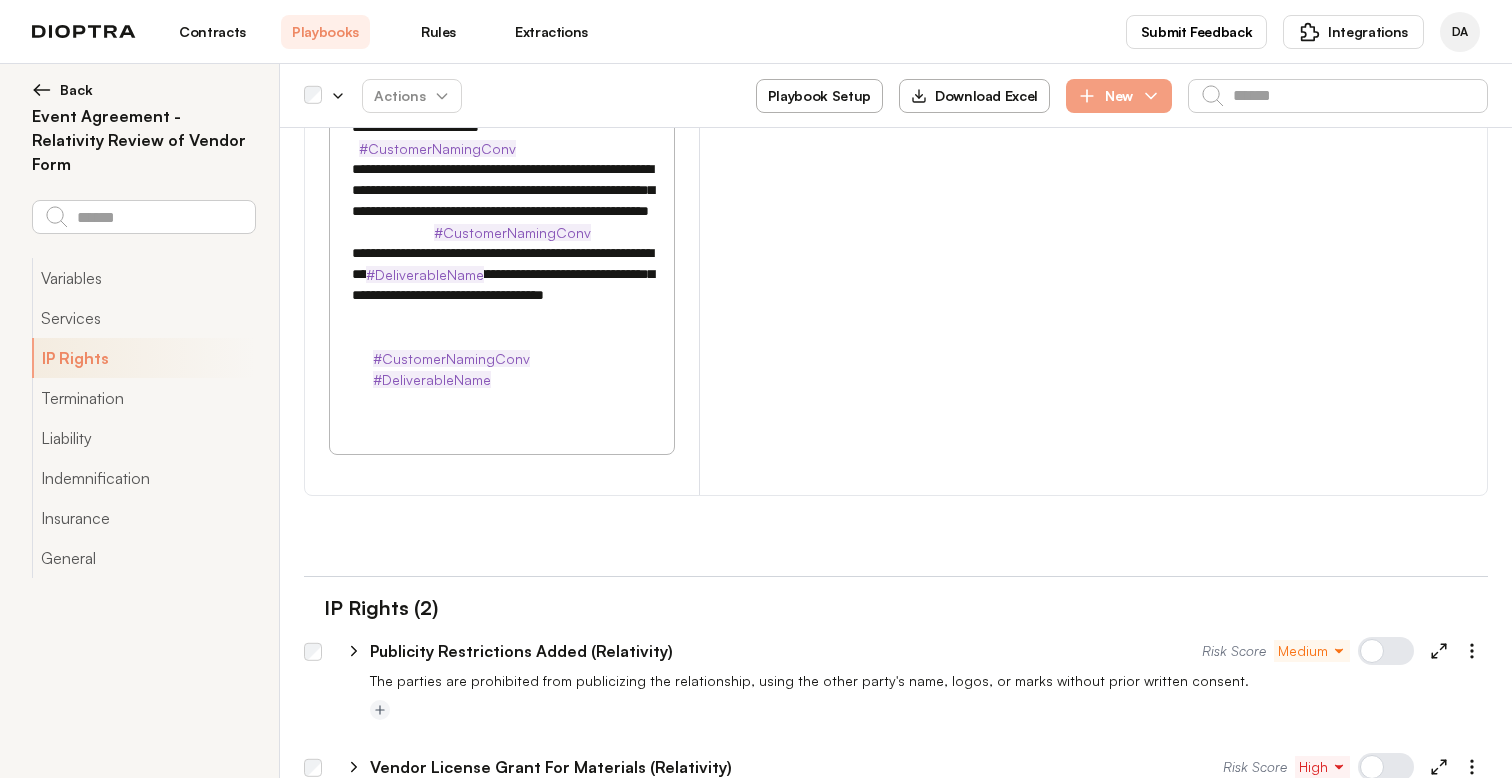 type on "**********" 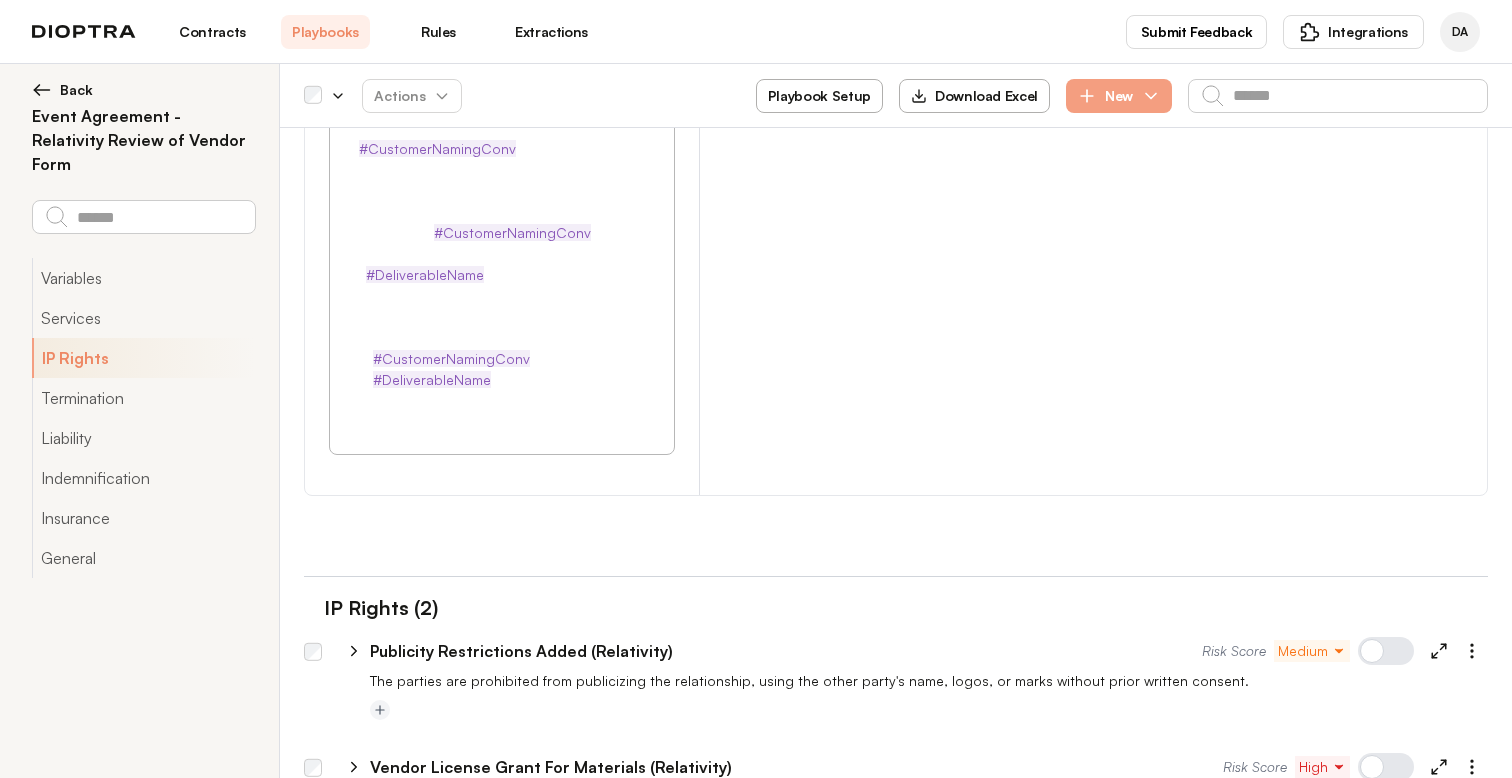 type on "*" 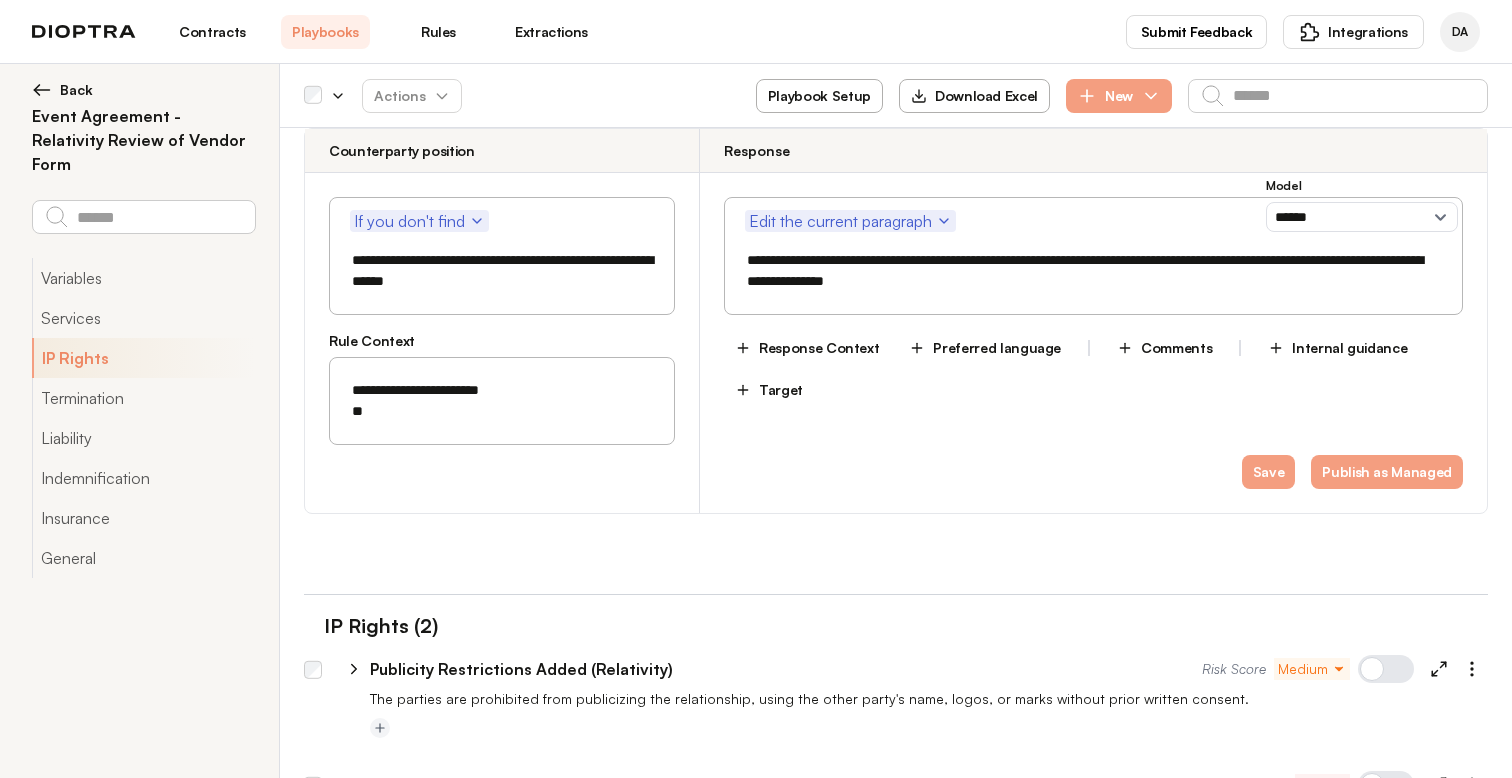 scroll, scrollTop: 1764, scrollLeft: 0, axis: vertical 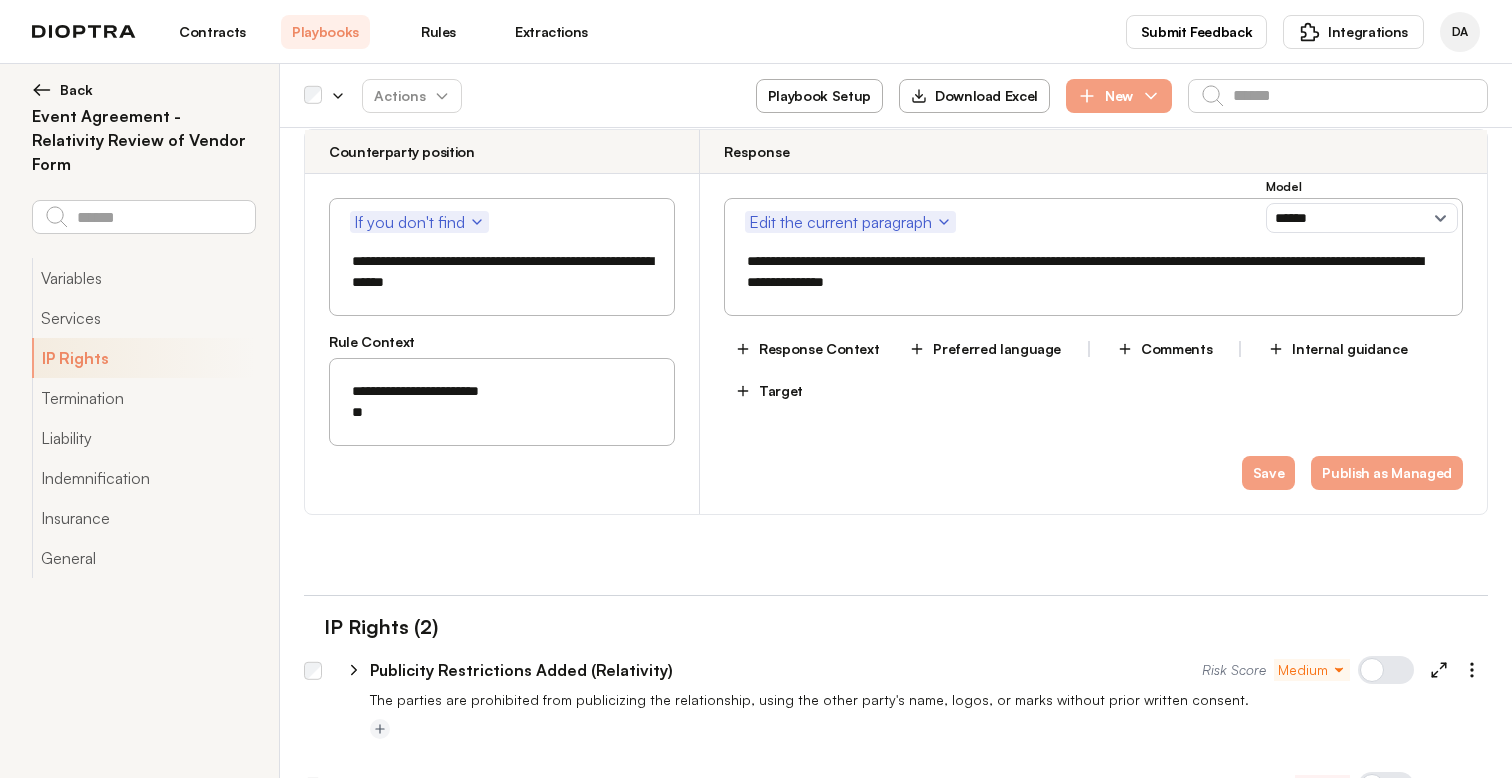 paste on "**********" 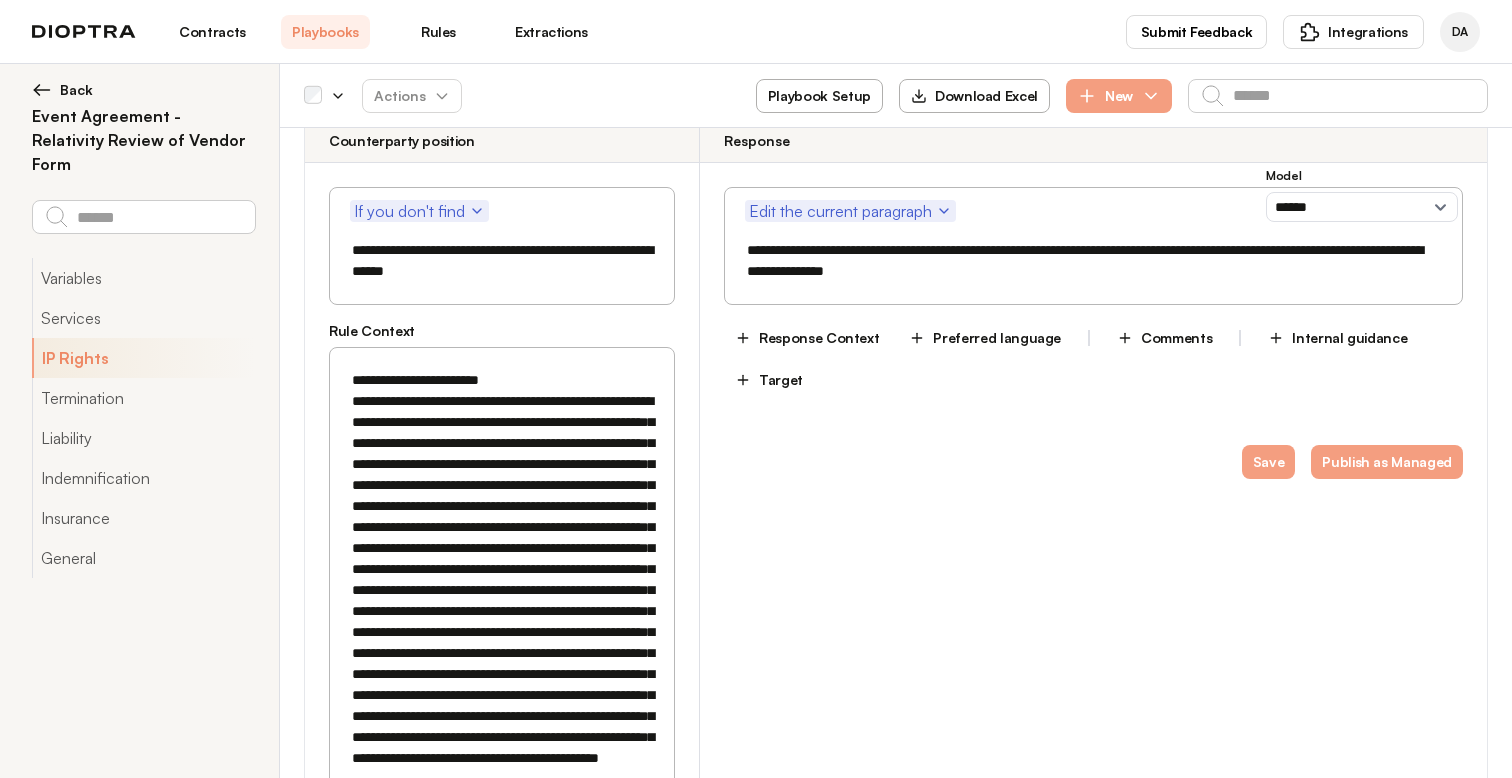scroll, scrollTop: 1777, scrollLeft: 0, axis: vertical 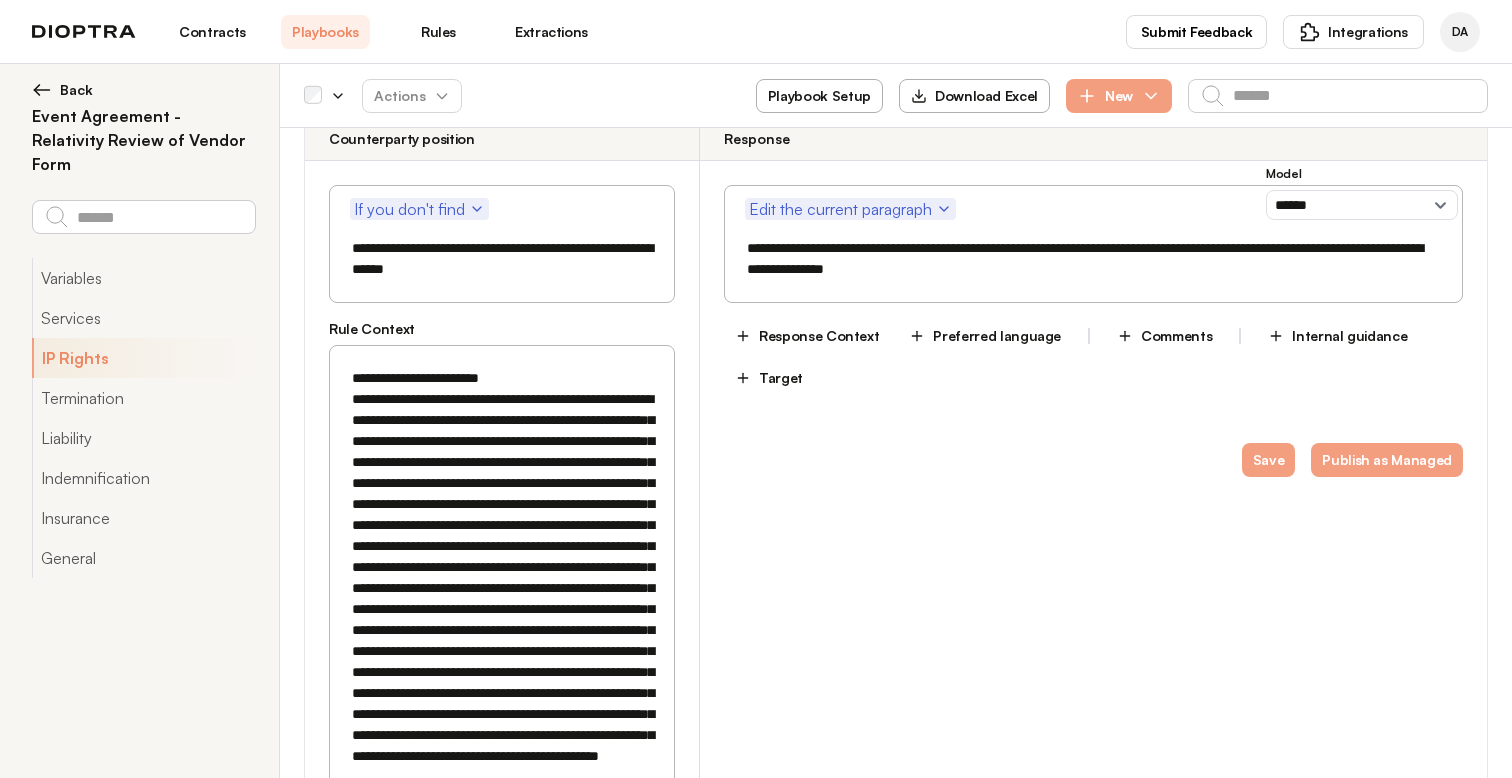 drag, startPoint x: 524, startPoint y: 400, endPoint x: 360, endPoint y: 394, distance: 164.10973 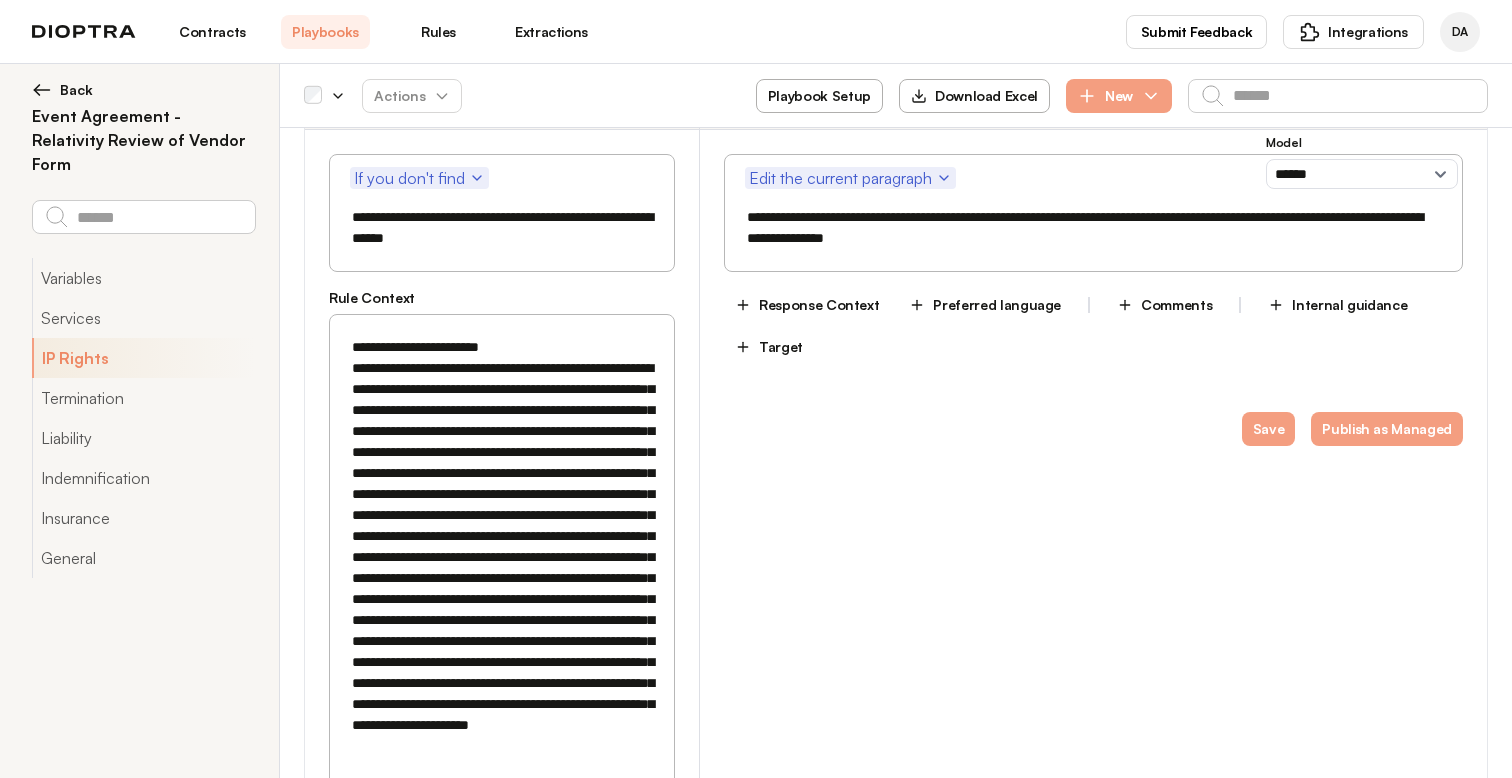 scroll, scrollTop: 1809, scrollLeft: 0, axis: vertical 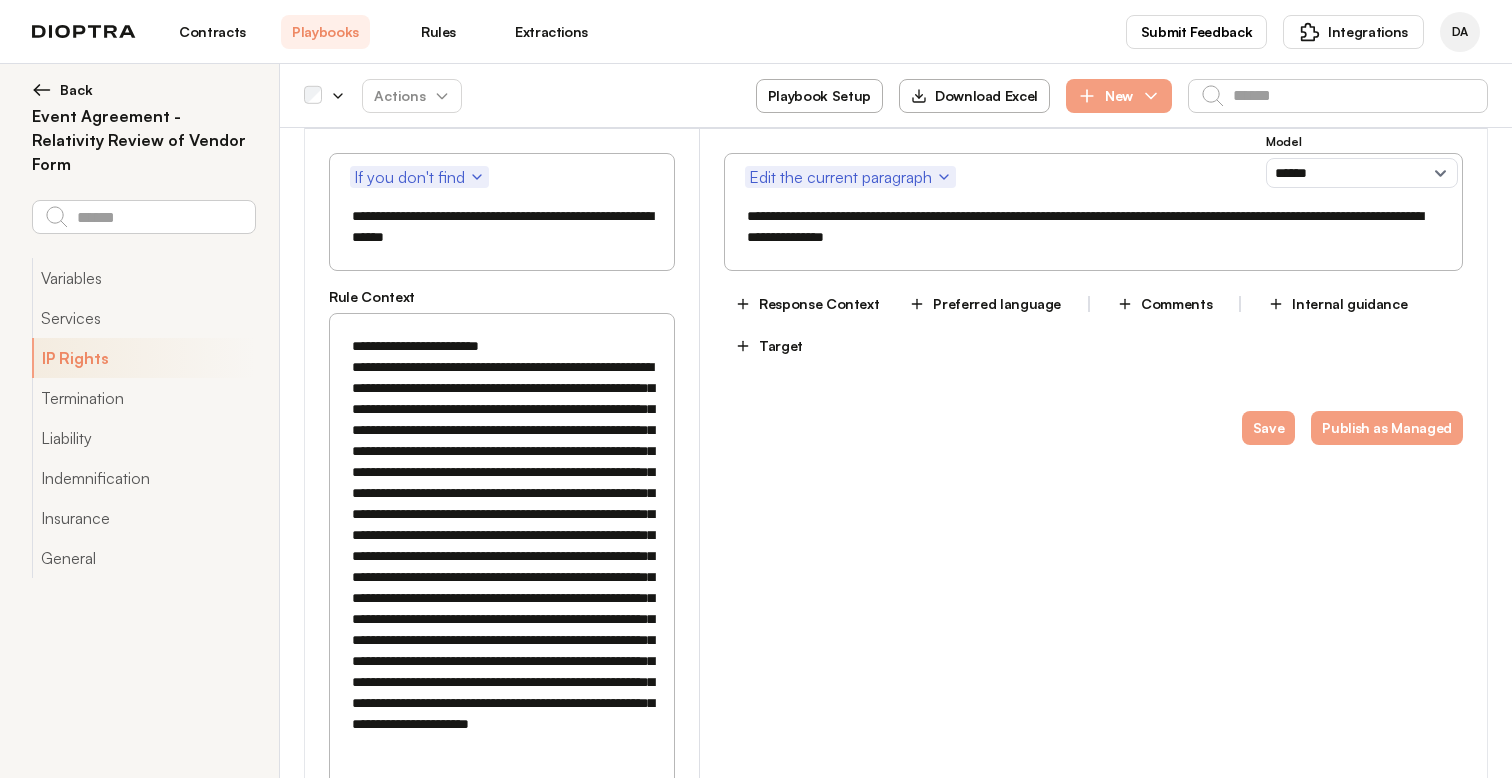 click at bounding box center (502, 588) 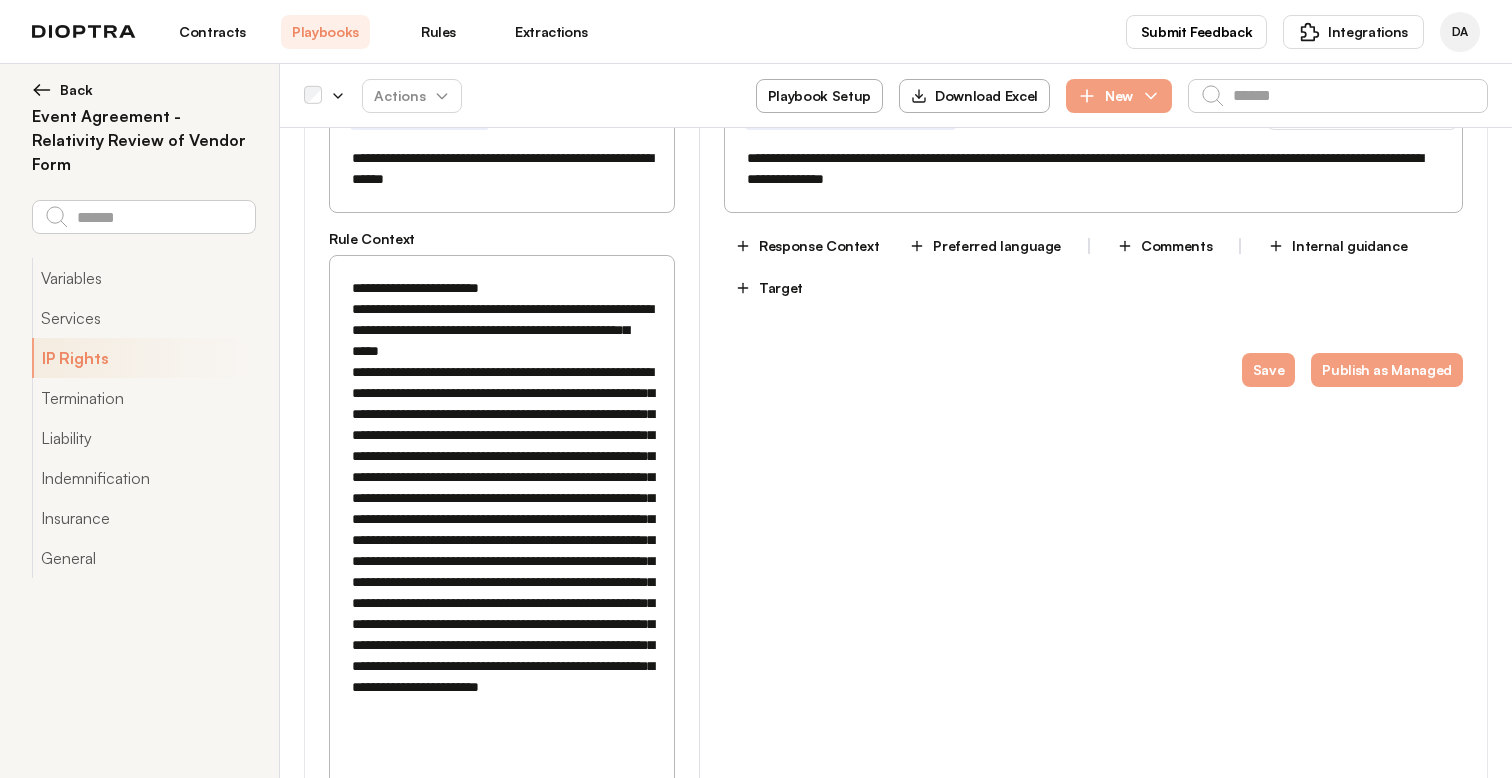 scroll, scrollTop: 1909, scrollLeft: 0, axis: vertical 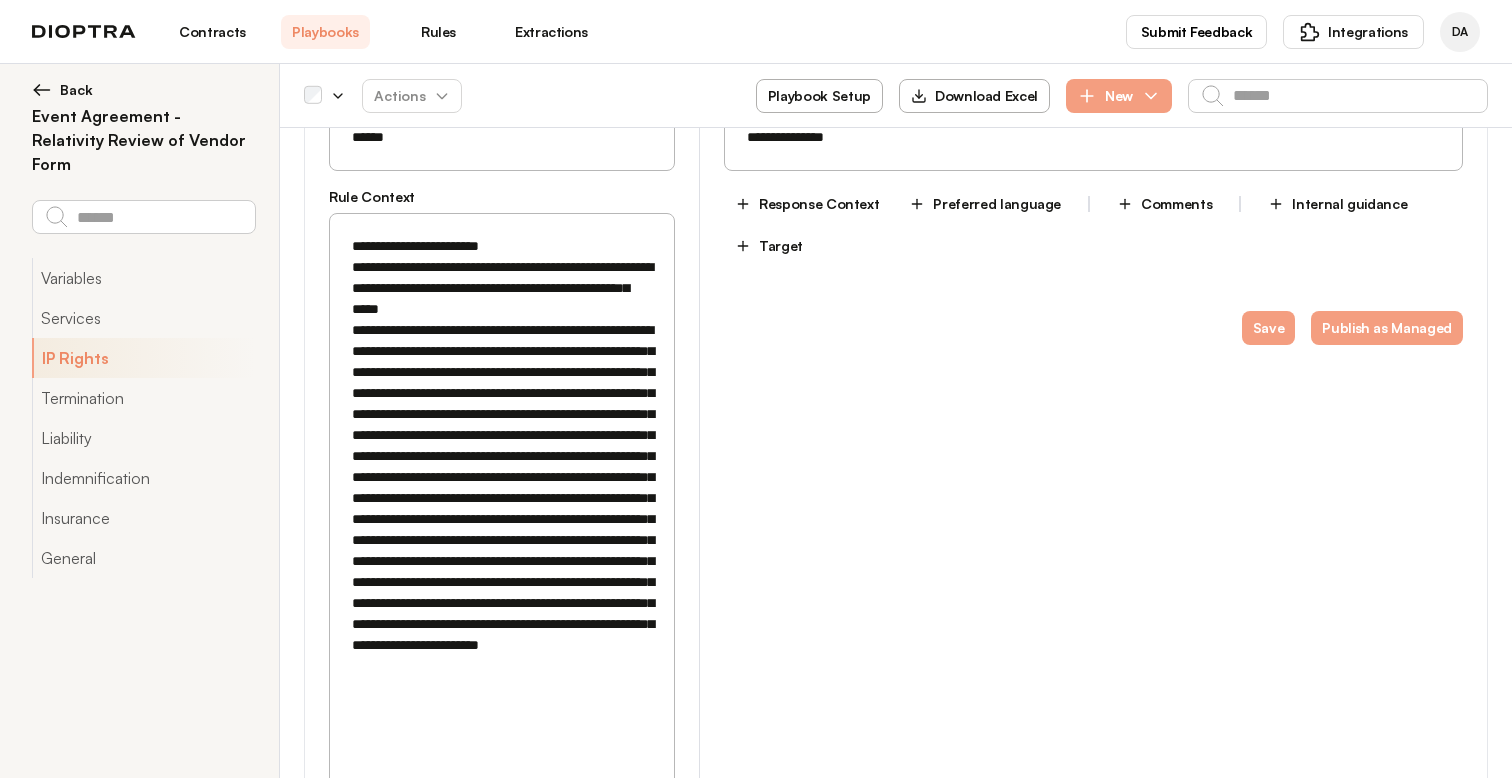 click at bounding box center [502, 488] 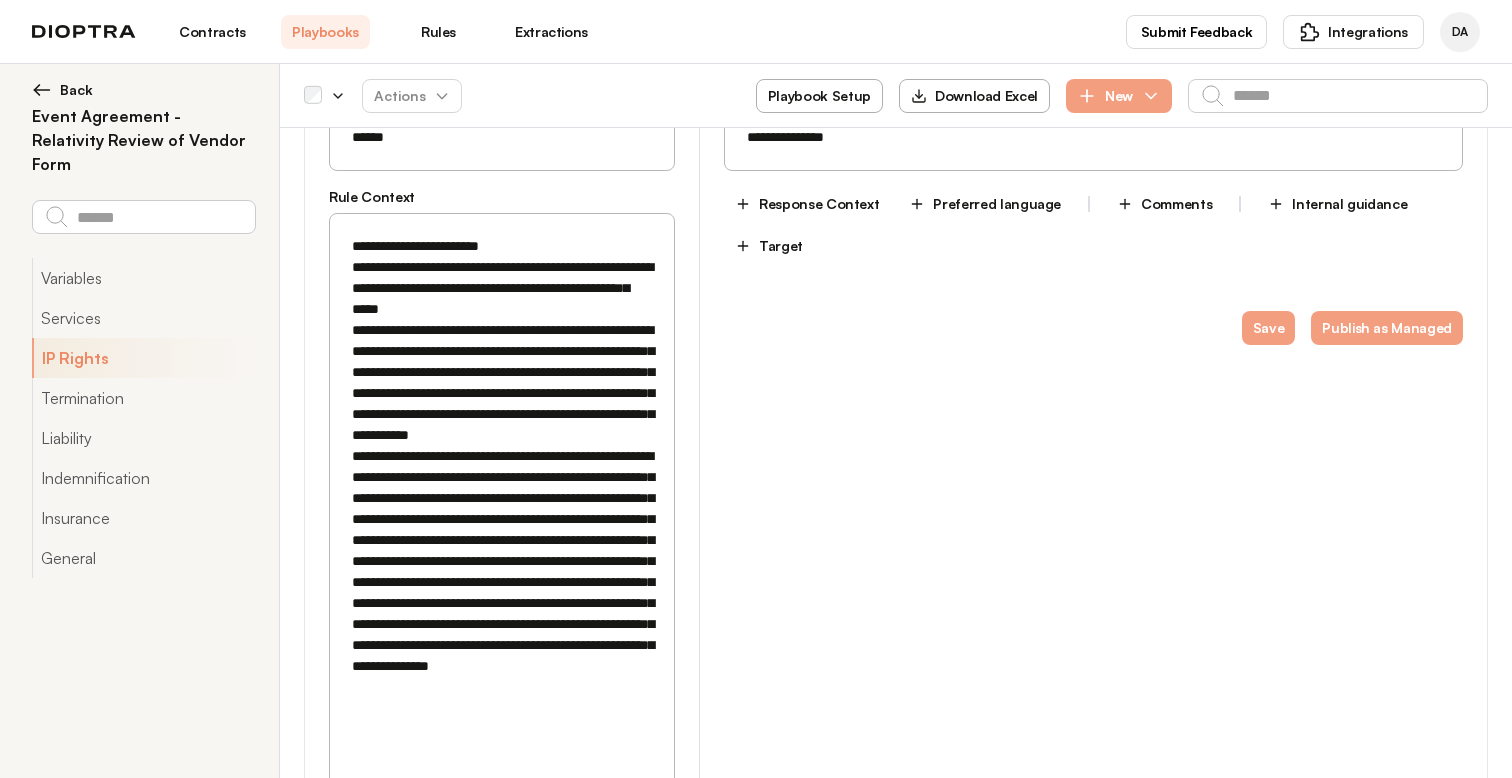 click at bounding box center (502, 498) 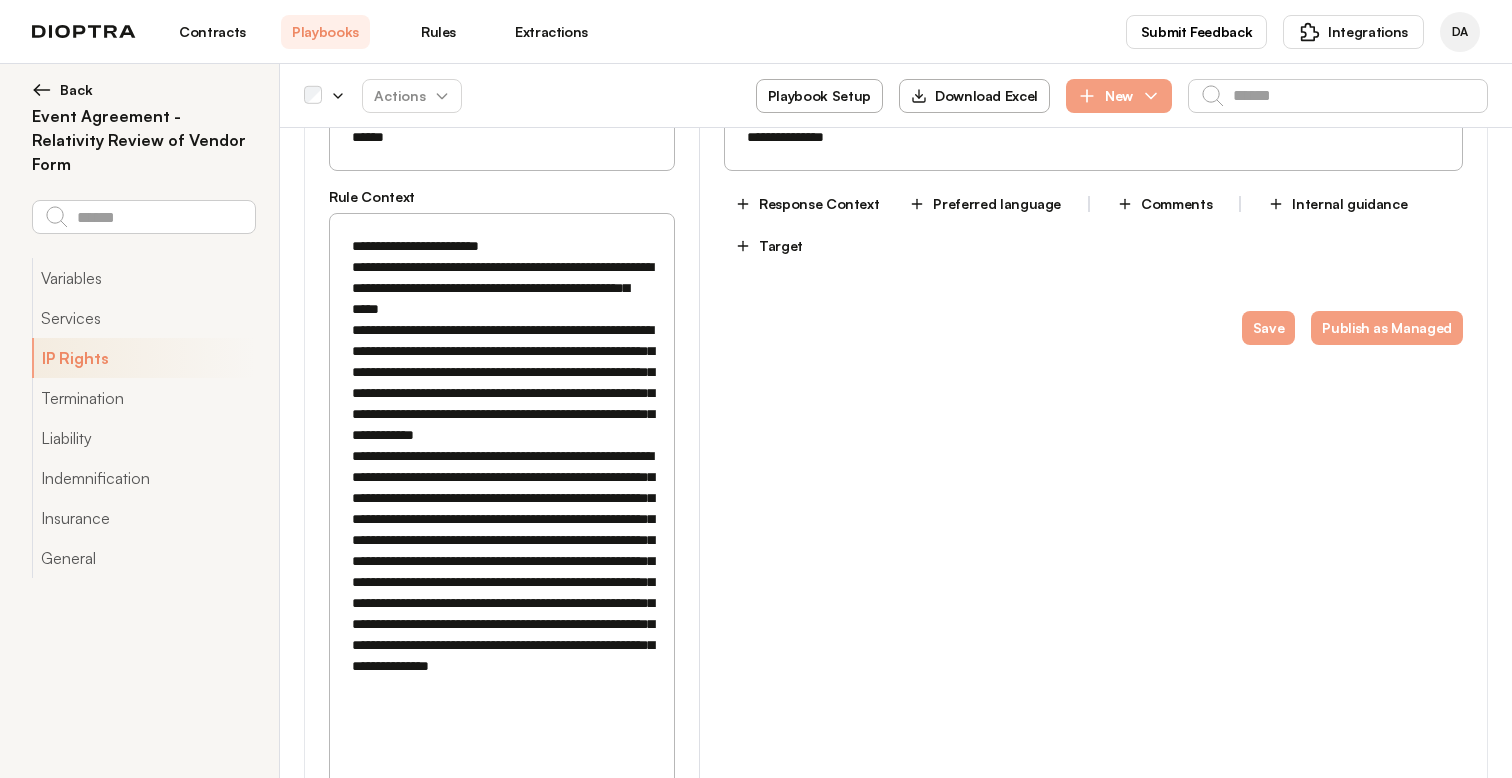 click at bounding box center (502, 498) 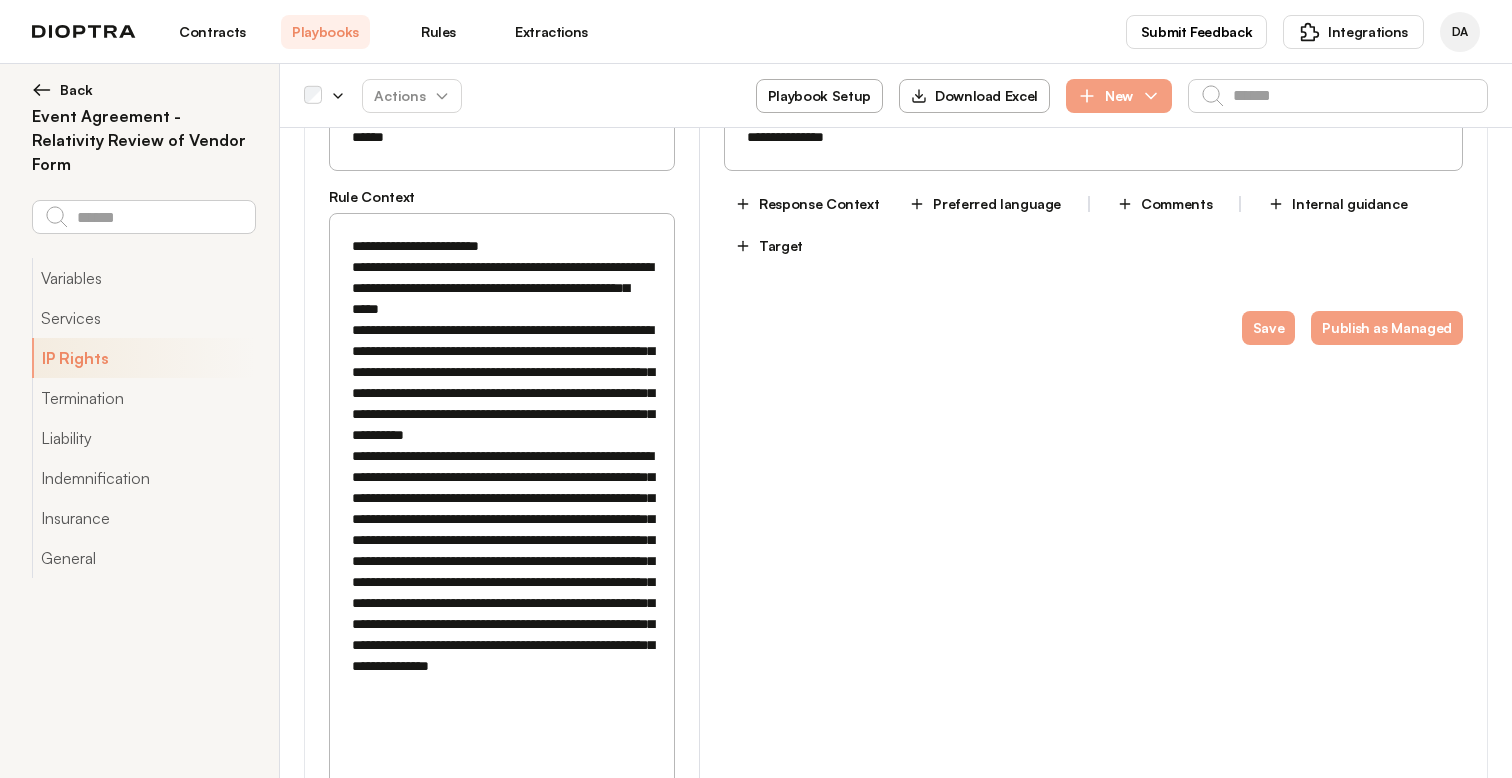scroll, scrollTop: 1997, scrollLeft: 0, axis: vertical 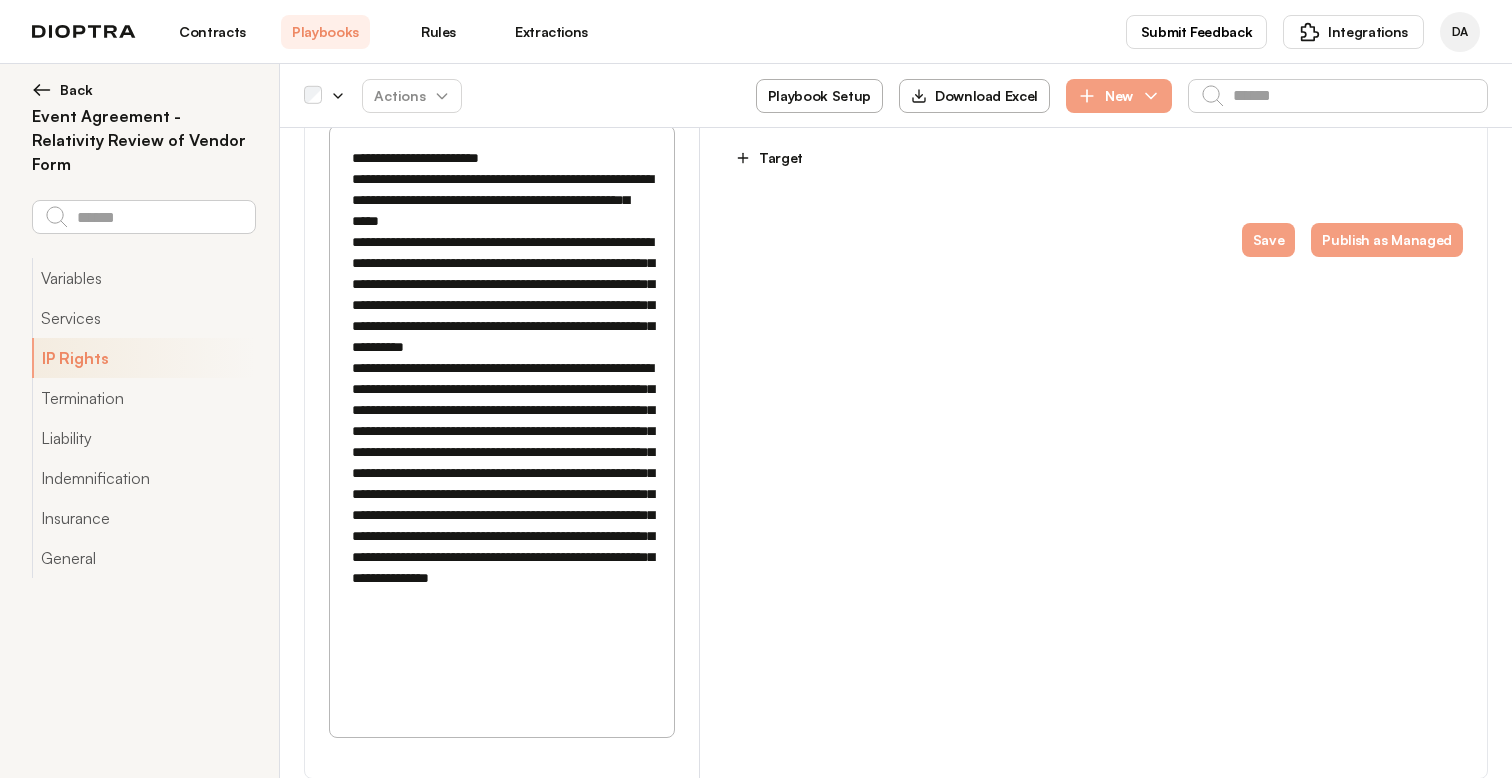 click at bounding box center [502, 410] 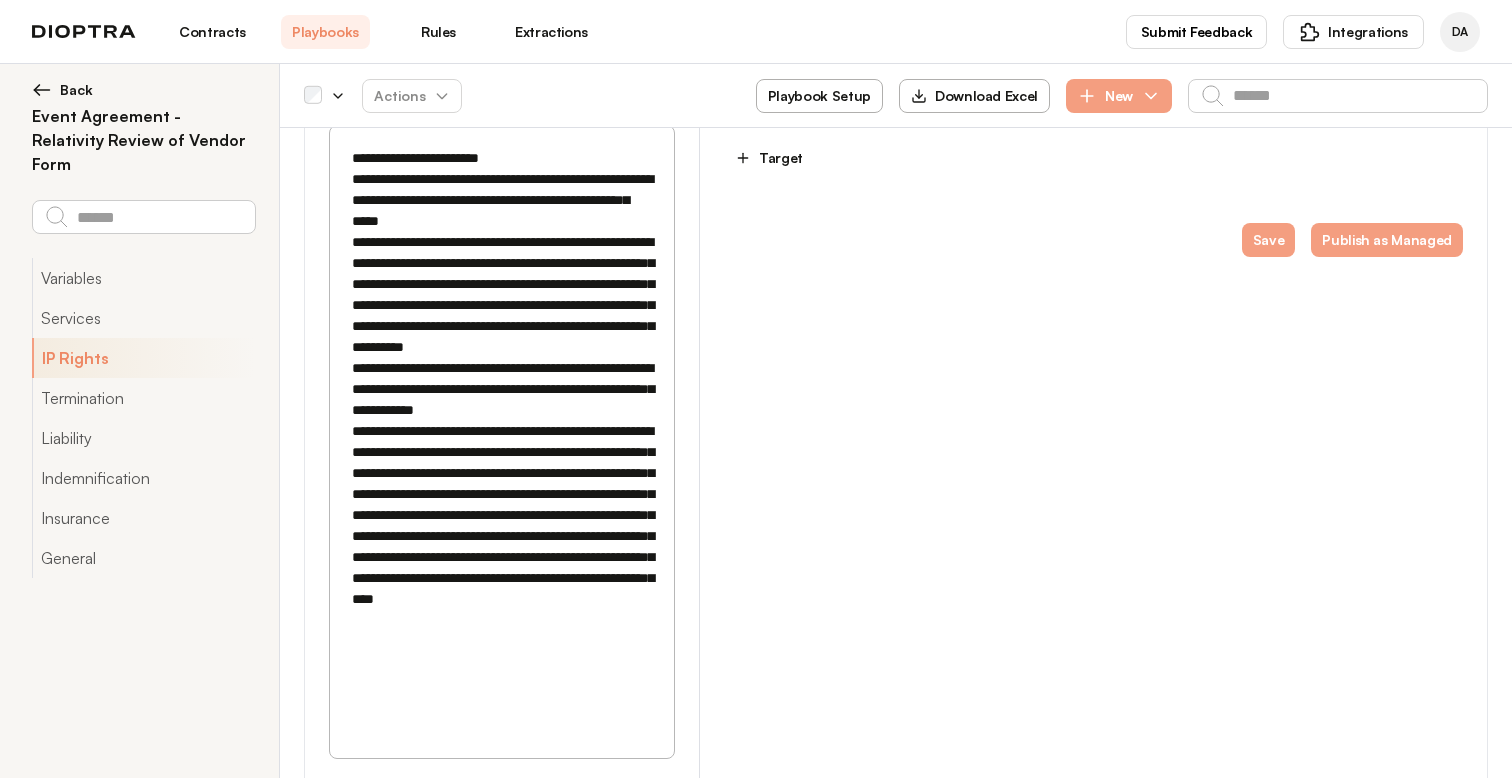click at bounding box center (502, 410) 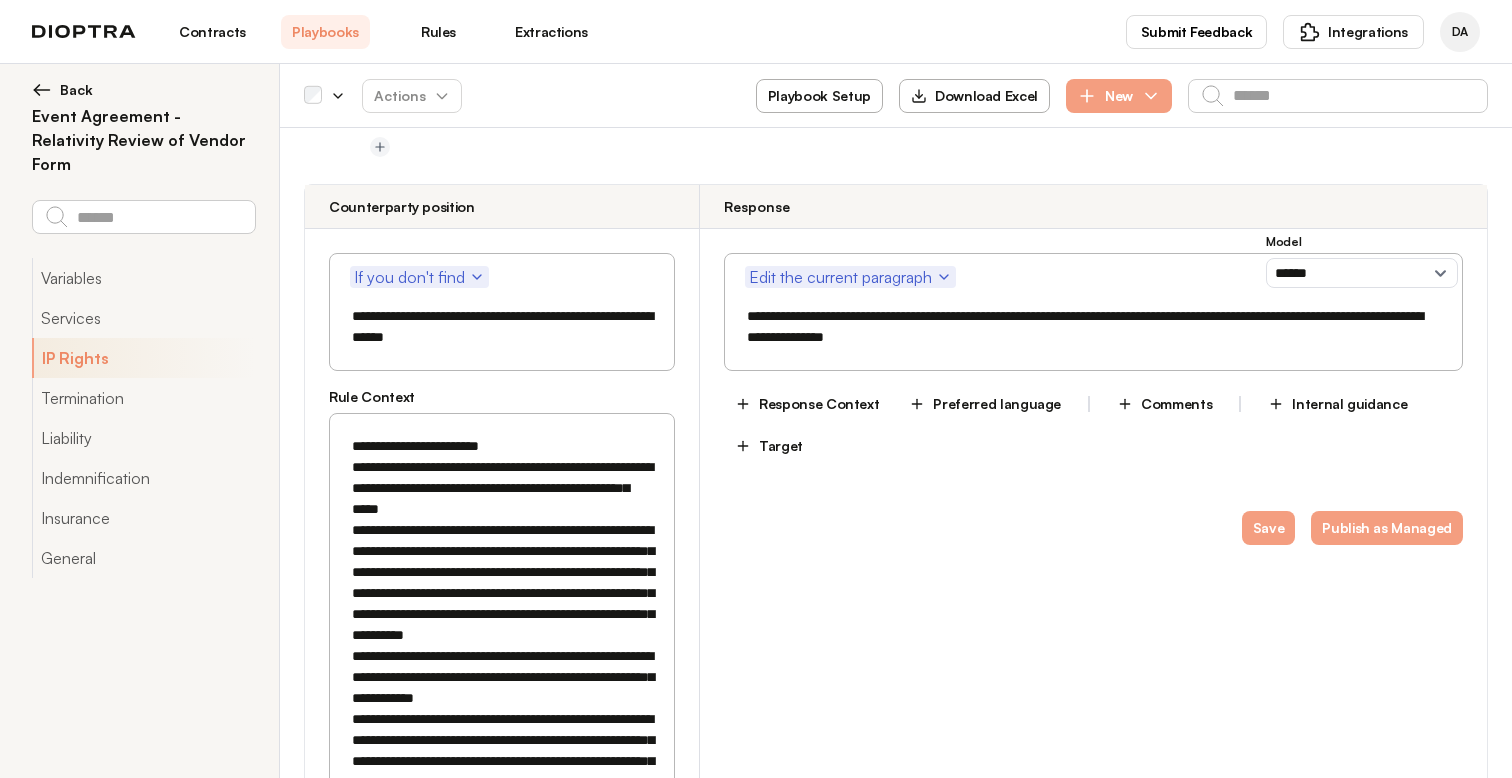 scroll, scrollTop: 1707, scrollLeft: 0, axis: vertical 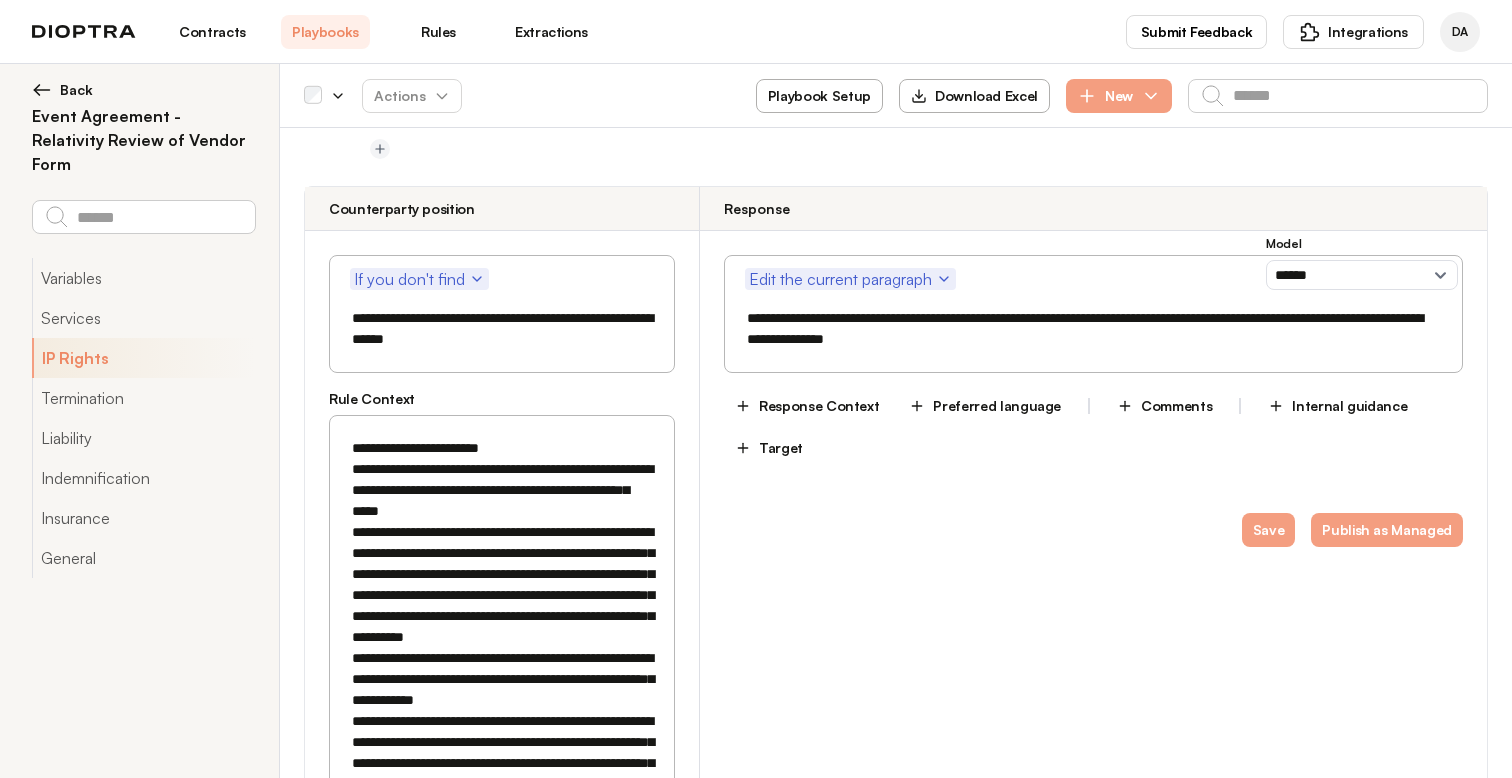type on "**********" 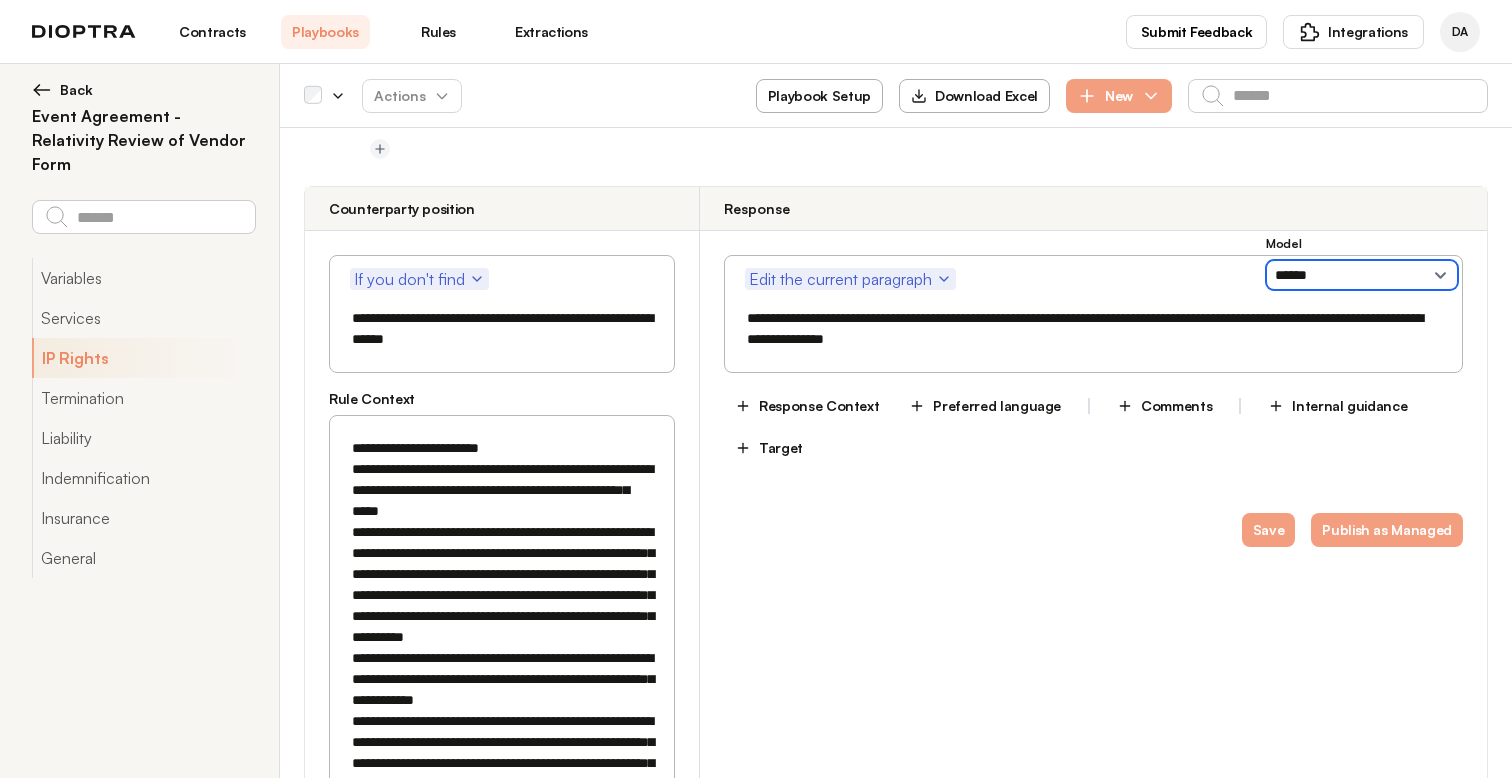 click on "**********" at bounding box center [1362, 275] 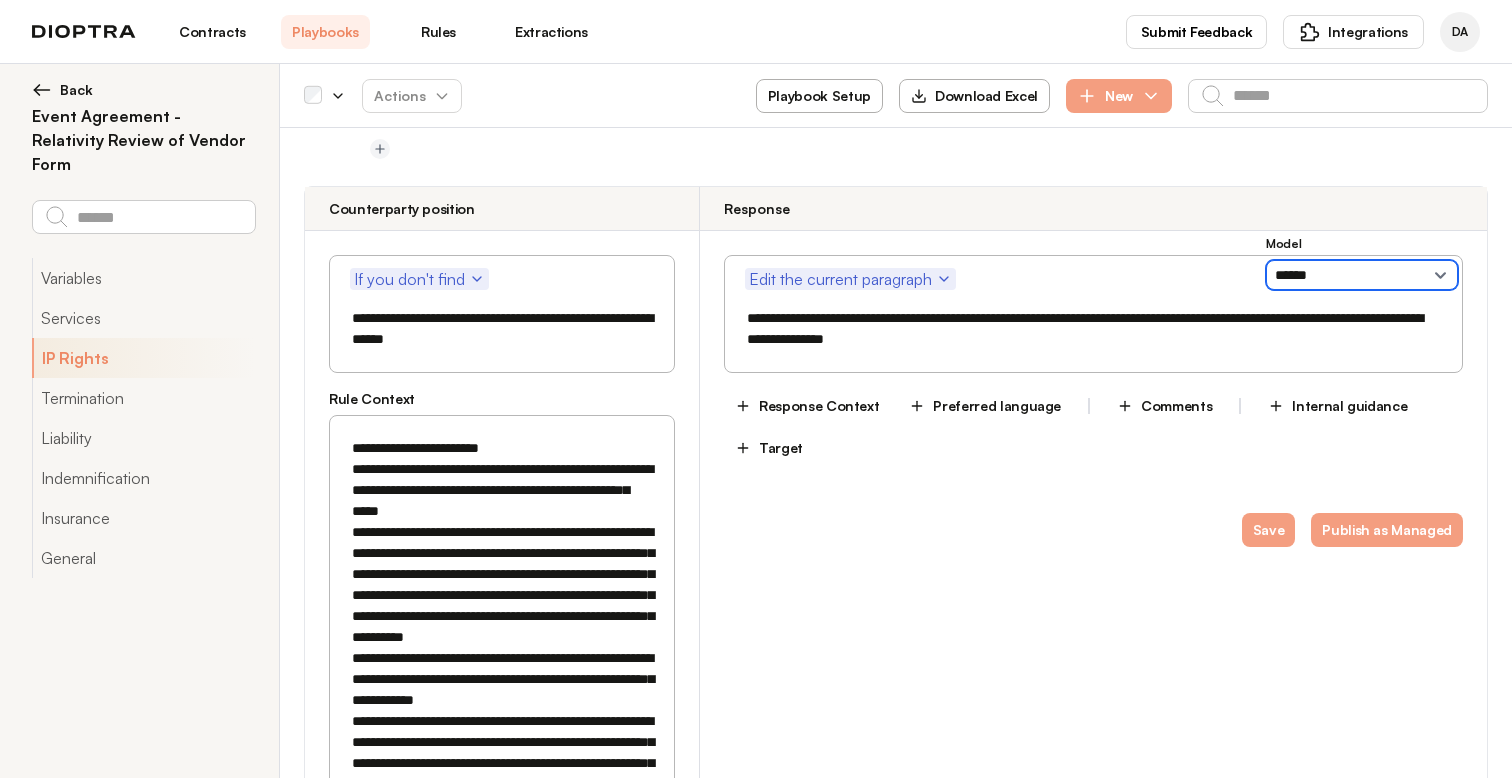 select on "**********" 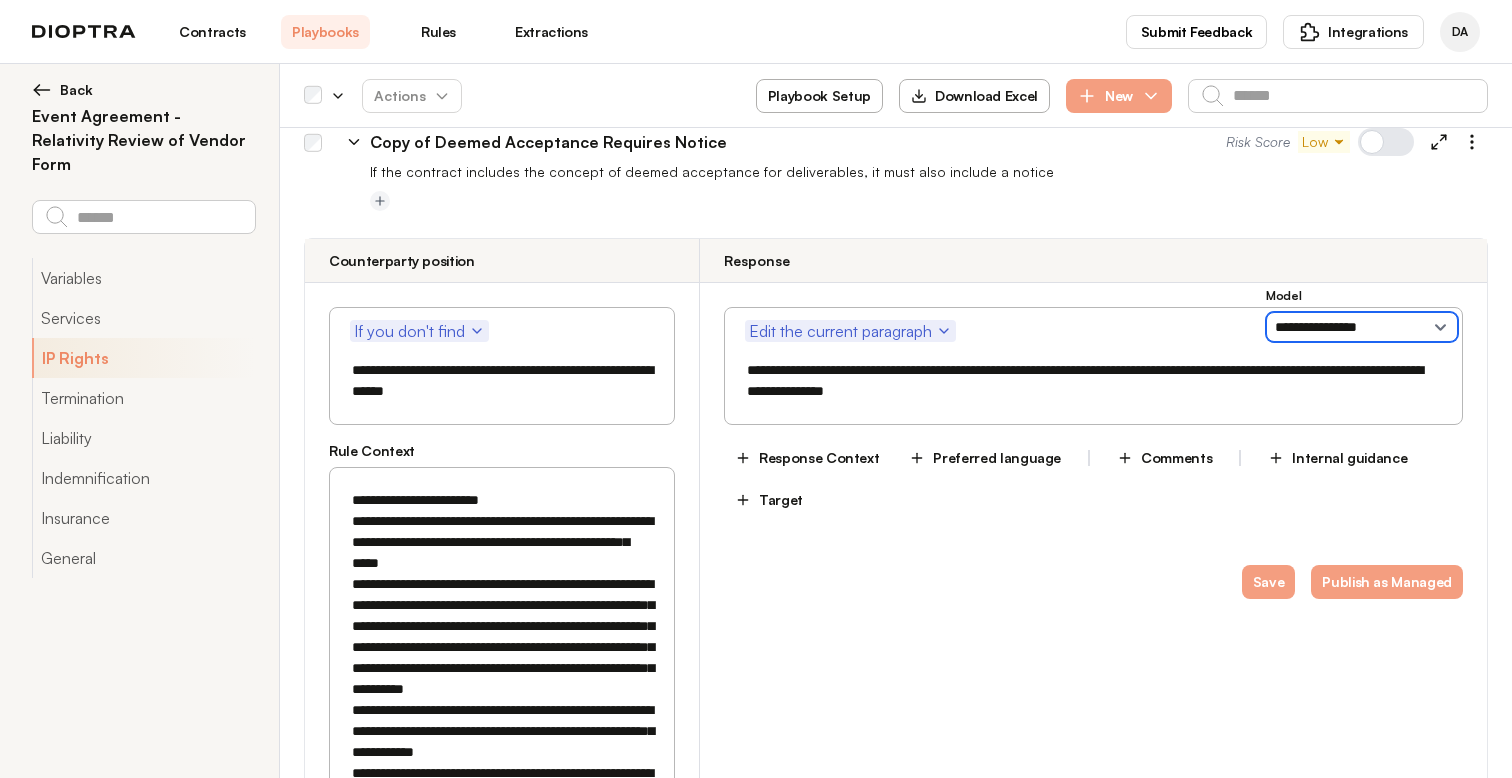 scroll, scrollTop: 1652, scrollLeft: 0, axis: vertical 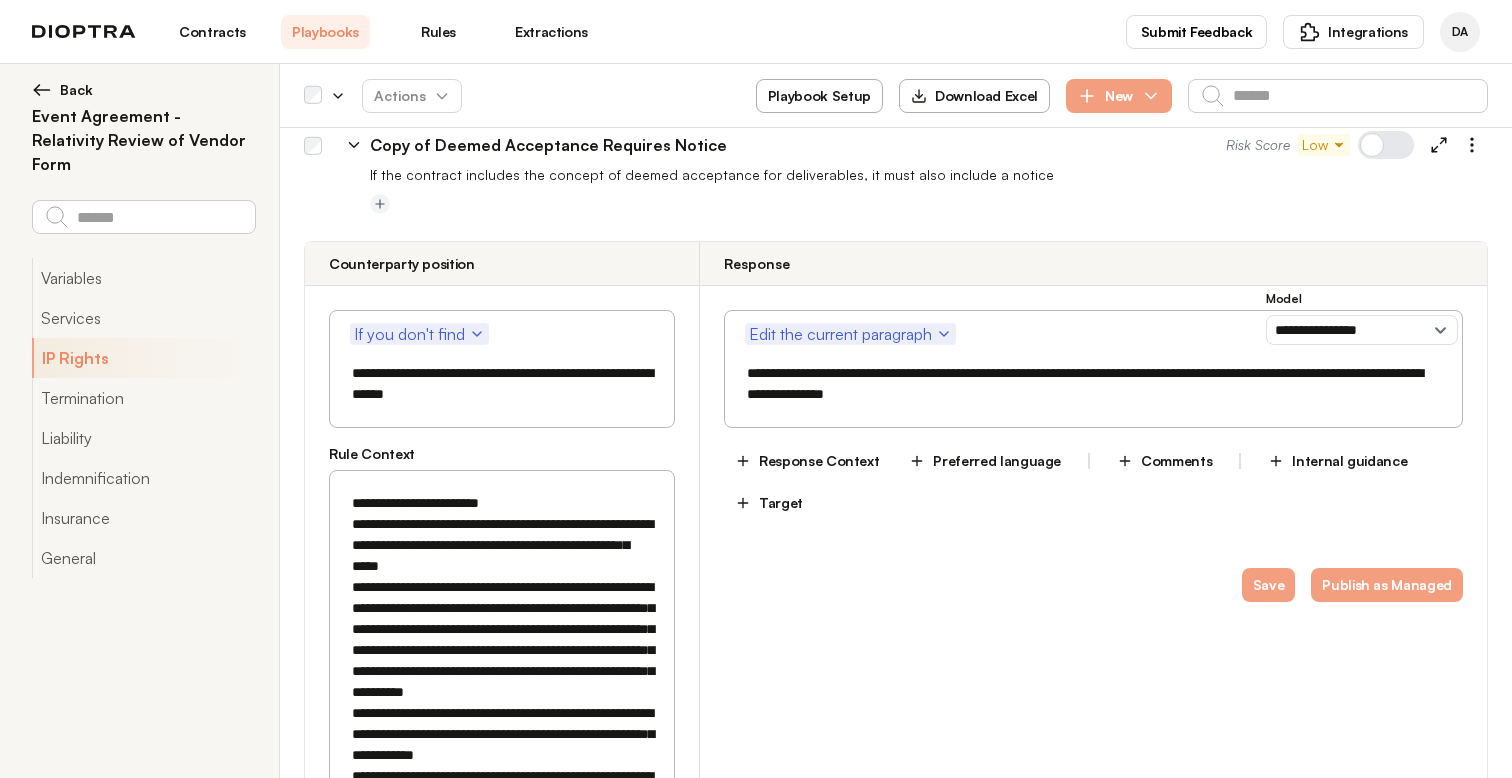 click on "Edit the current paragraph" at bounding box center (850, 334) 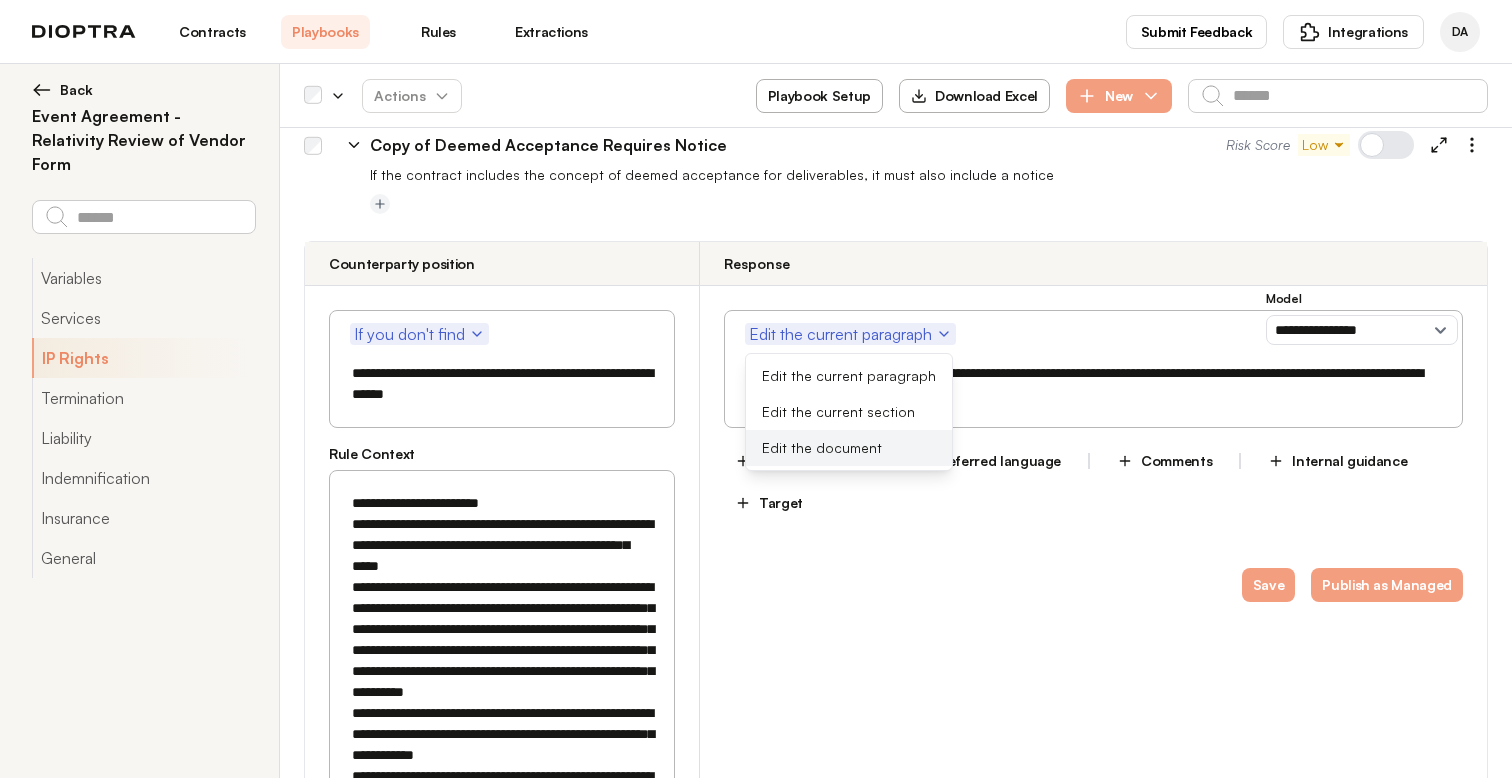 click on "Edit the document" at bounding box center (849, 448) 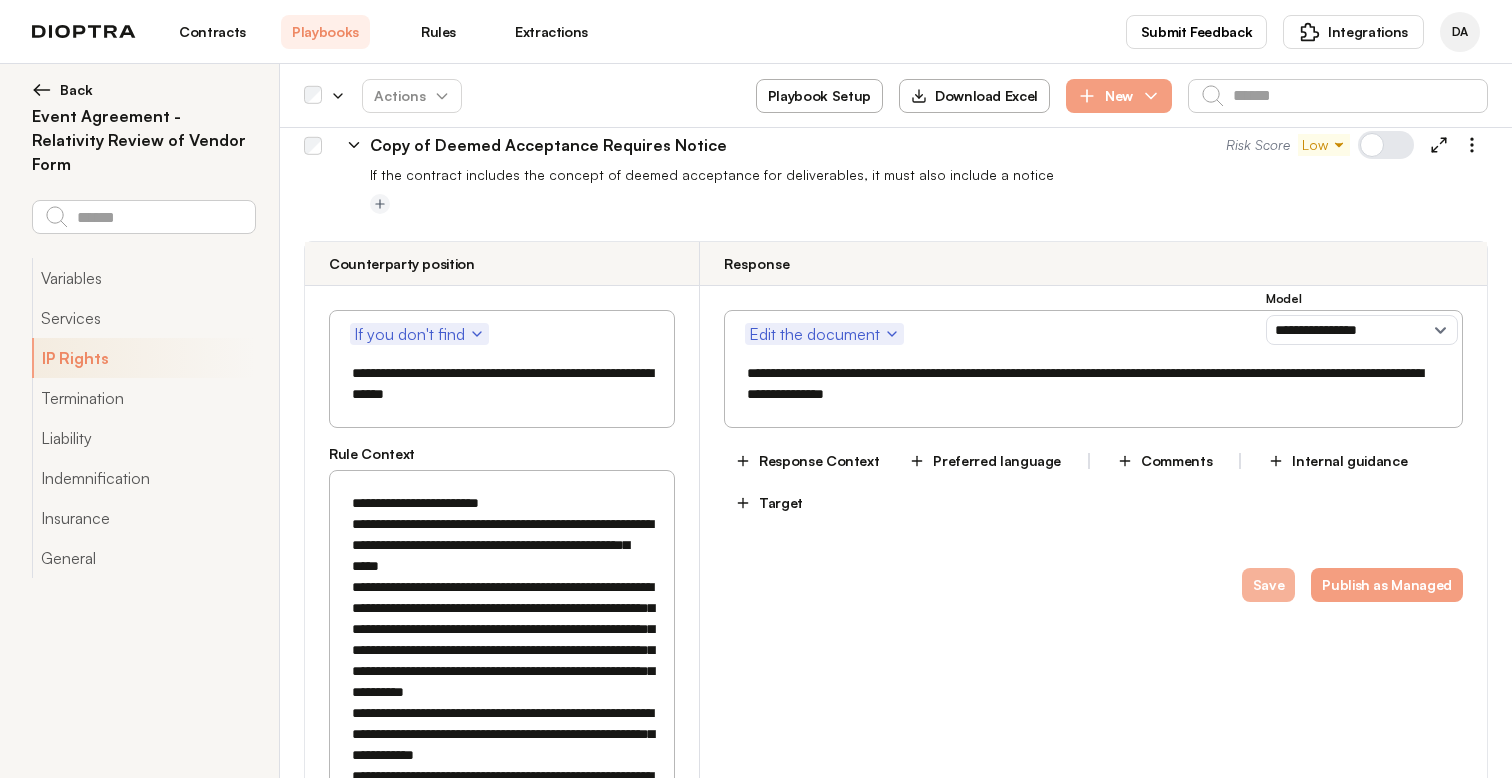 click on "Save" at bounding box center (1269, 585) 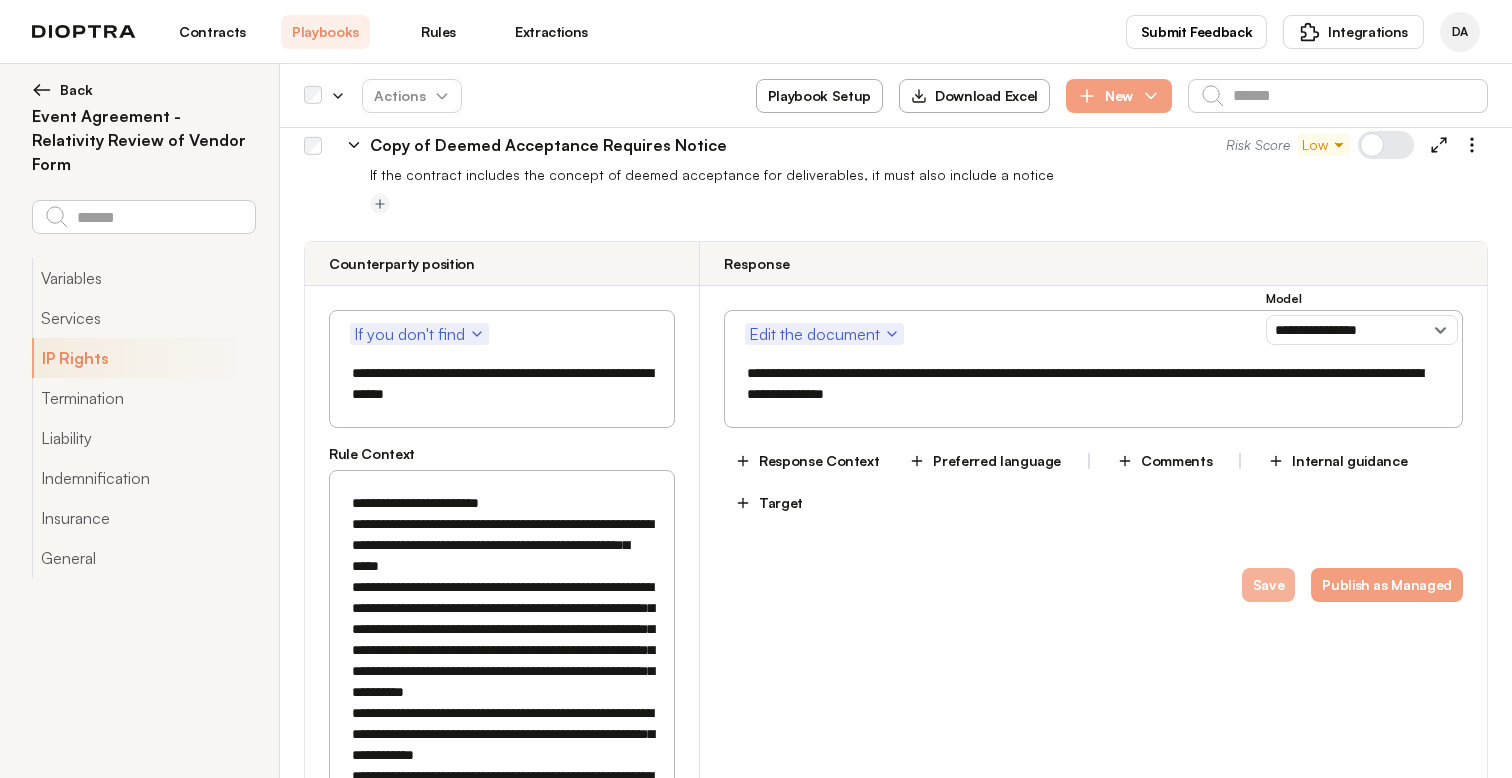 click on "Save" at bounding box center (1269, 585) 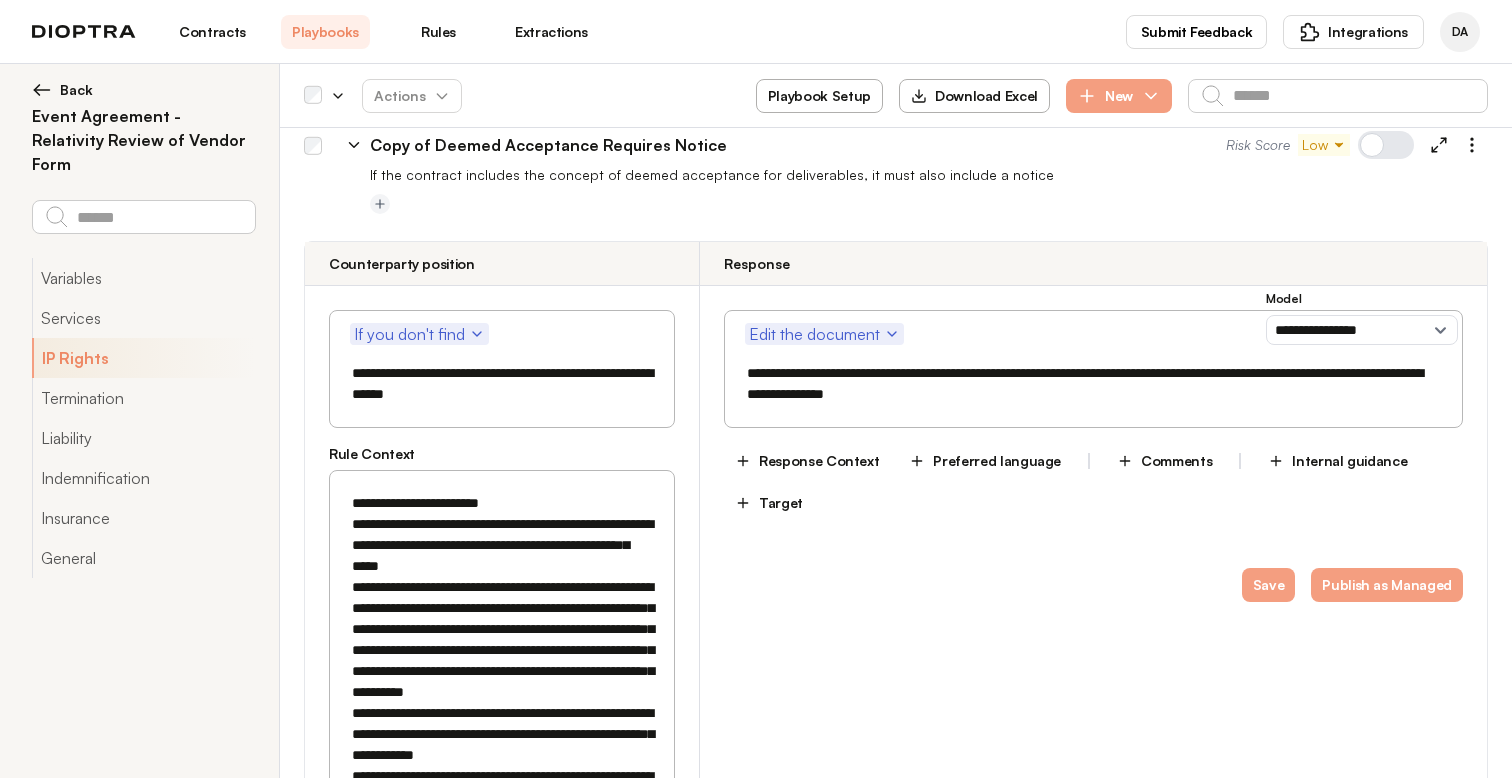 type on "*" 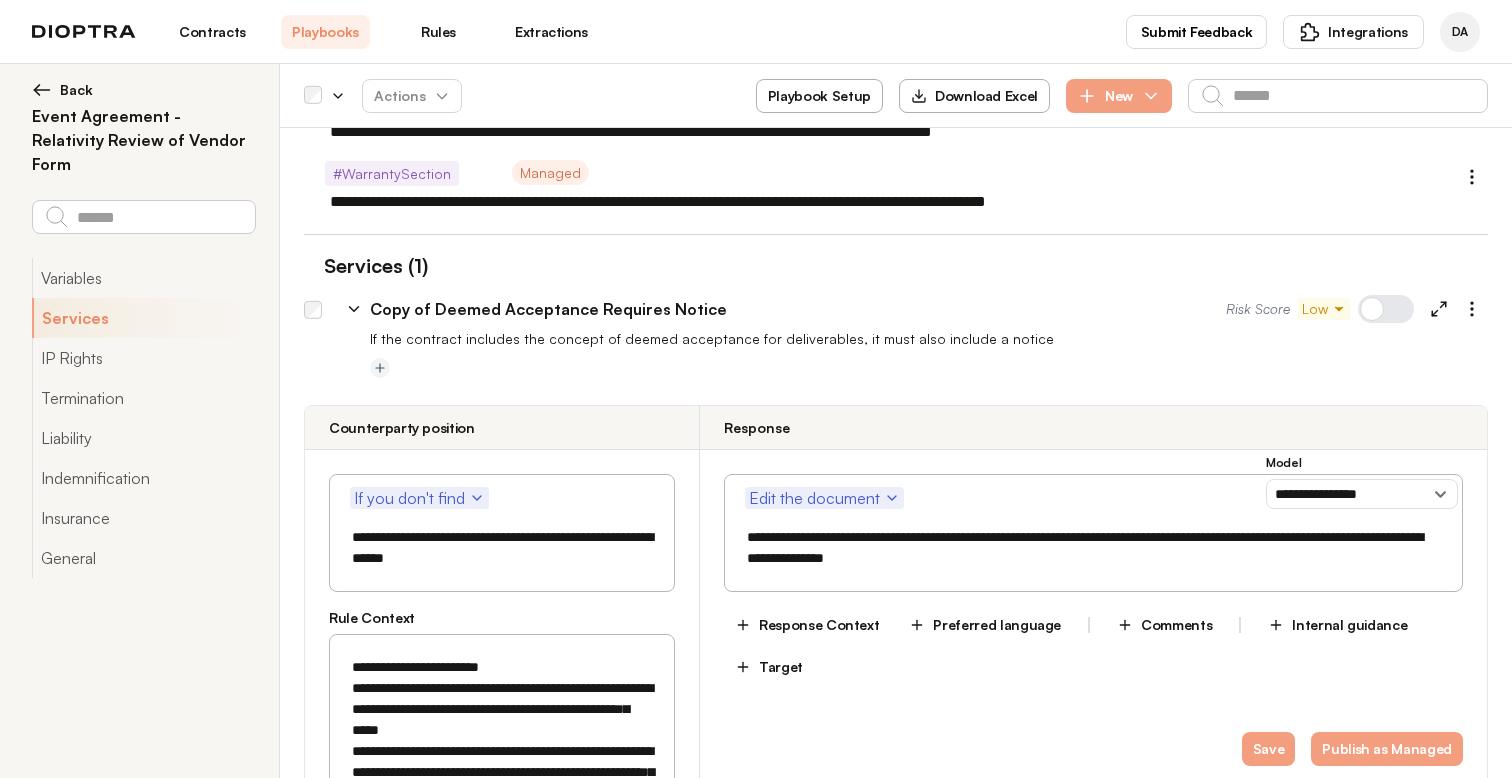 scroll, scrollTop: 1486, scrollLeft: 0, axis: vertical 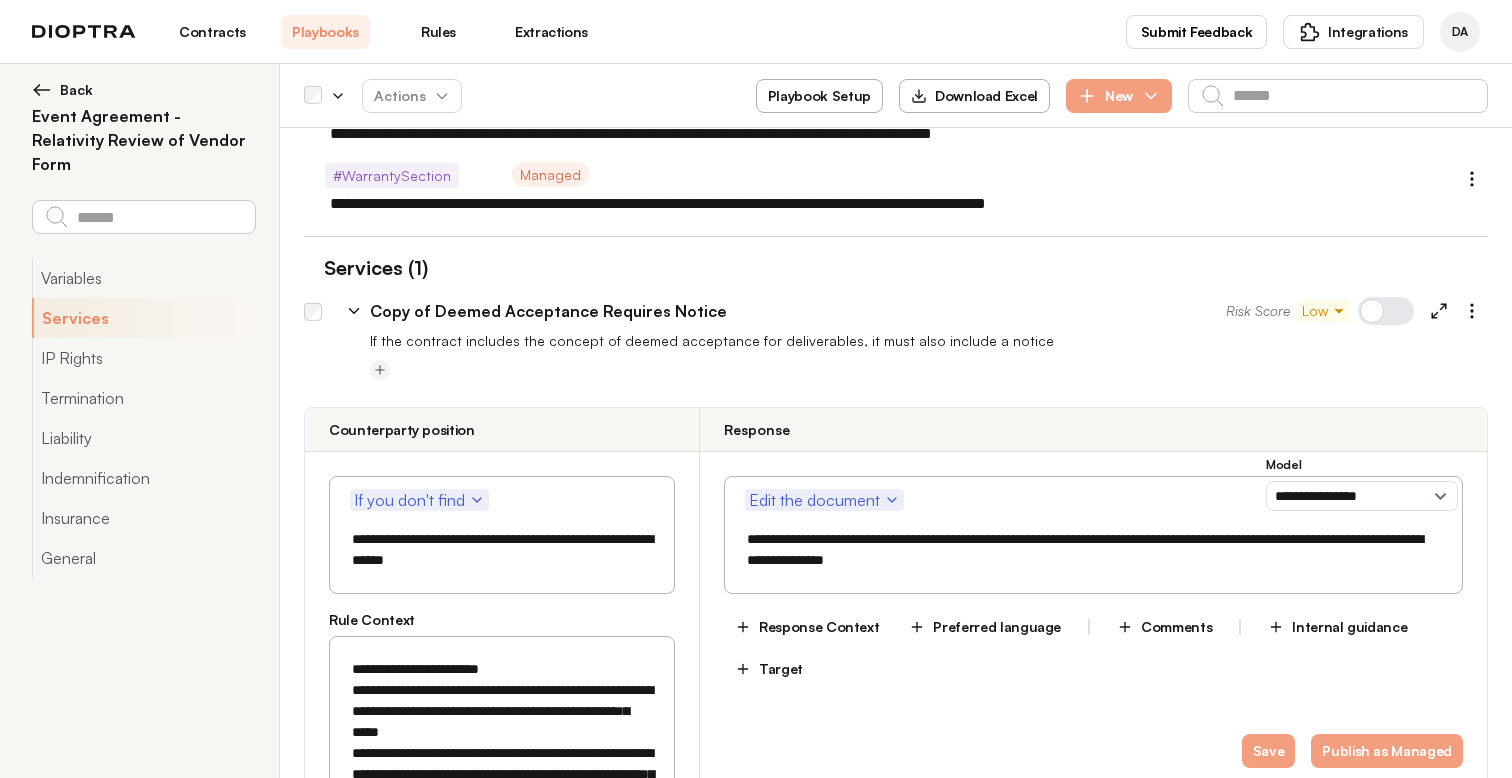 click on "If the contract includes the concept of deemed acceptance for deliverables, it must also include a notice" at bounding box center [929, 341] 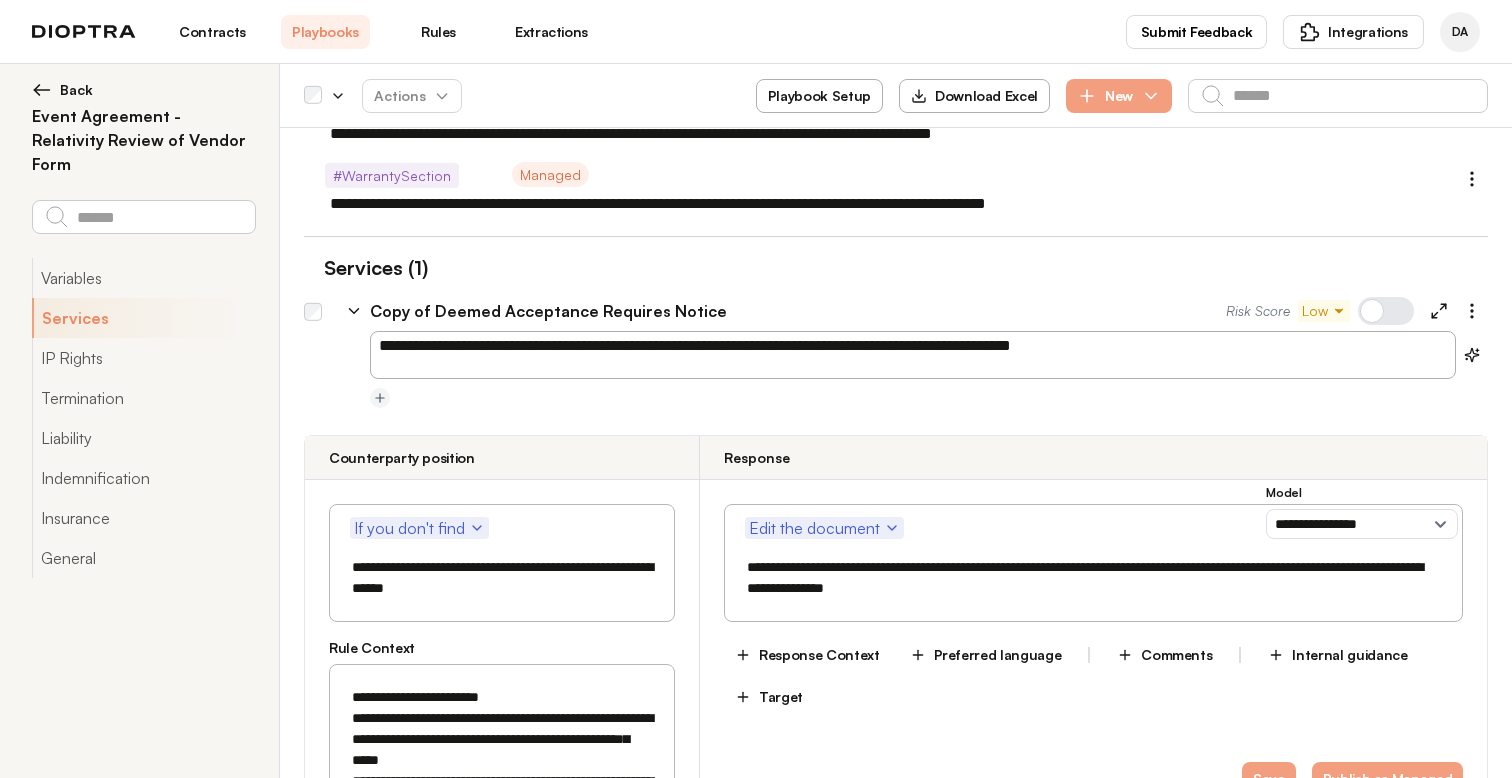 paste 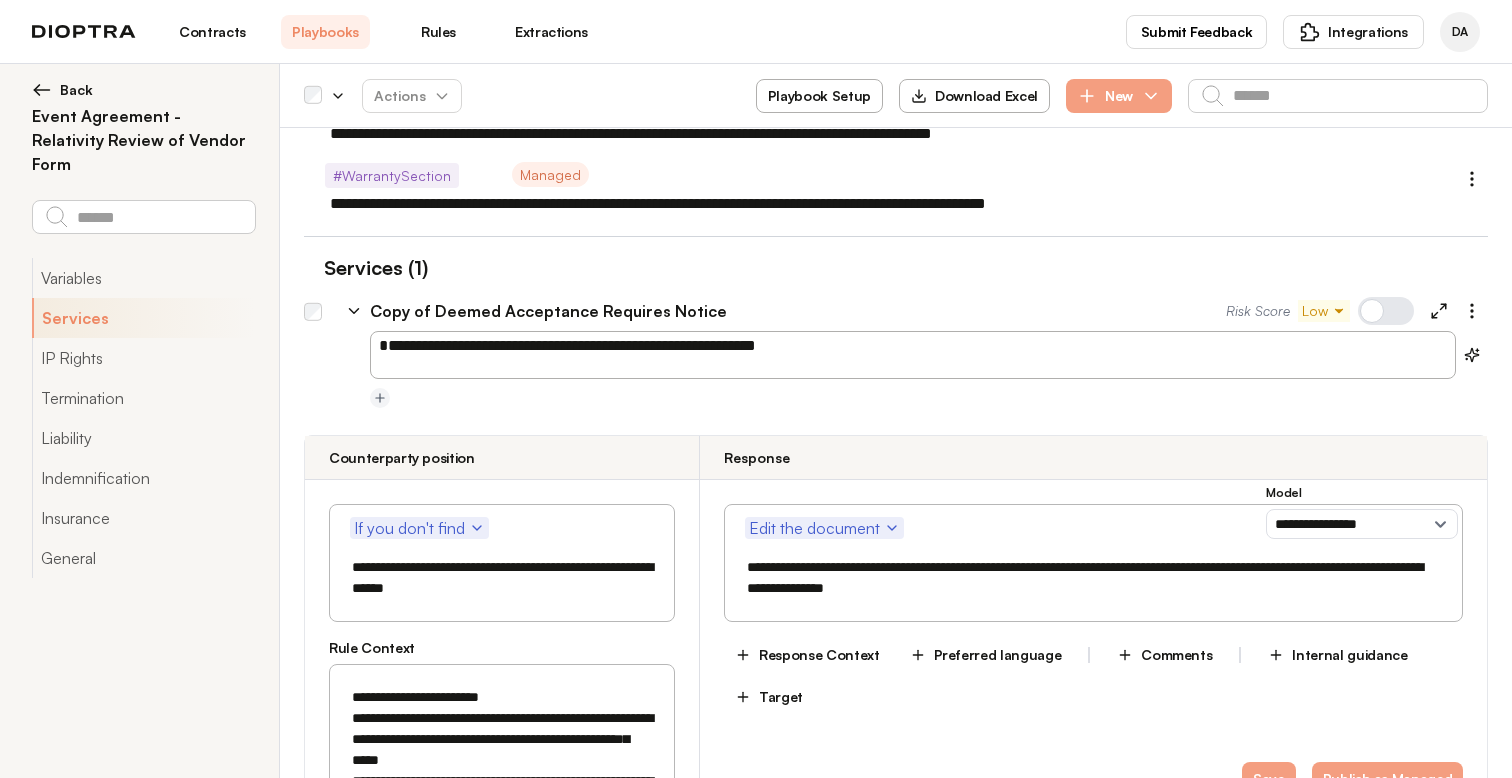 type on "**********" 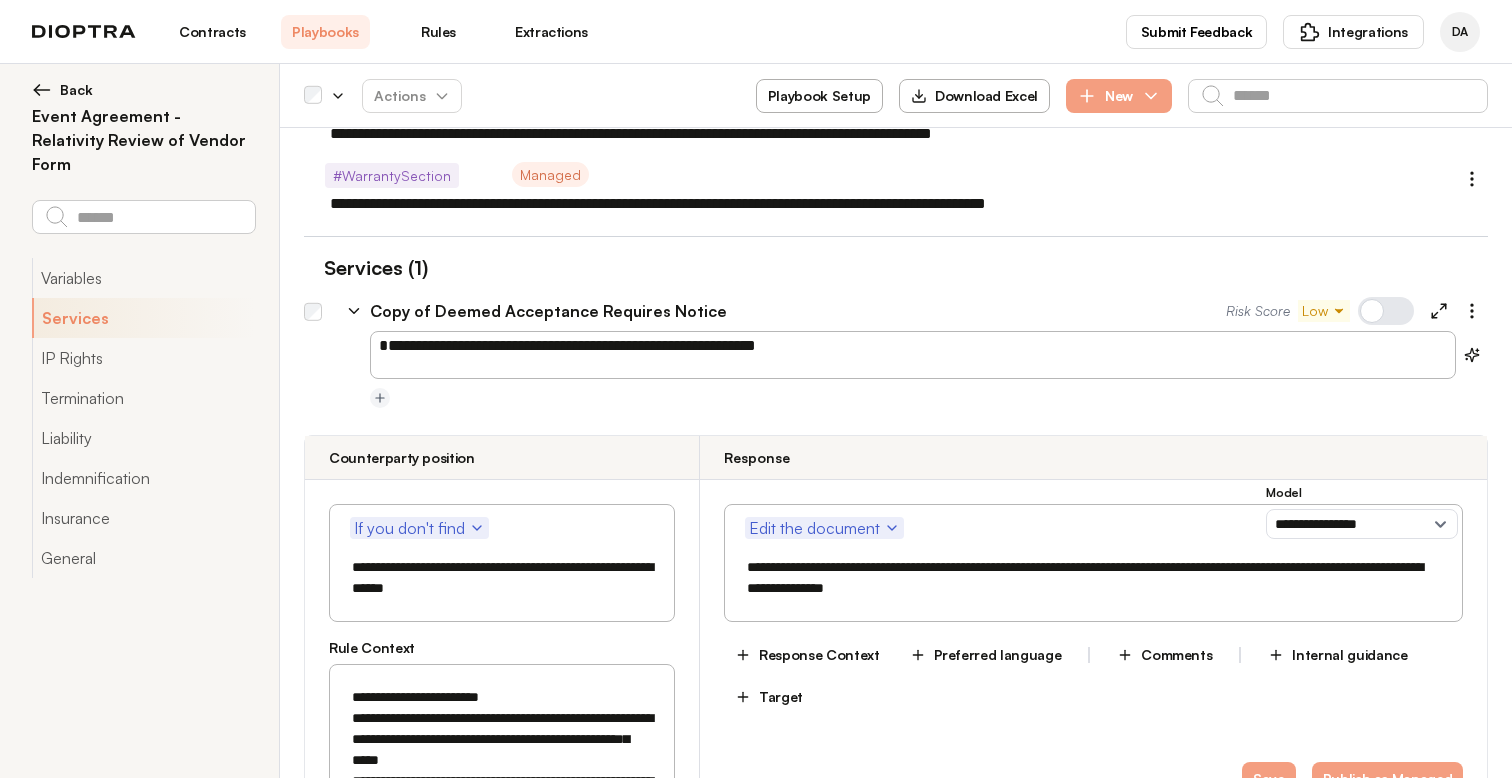 click on "**********" at bounding box center [896, 371] 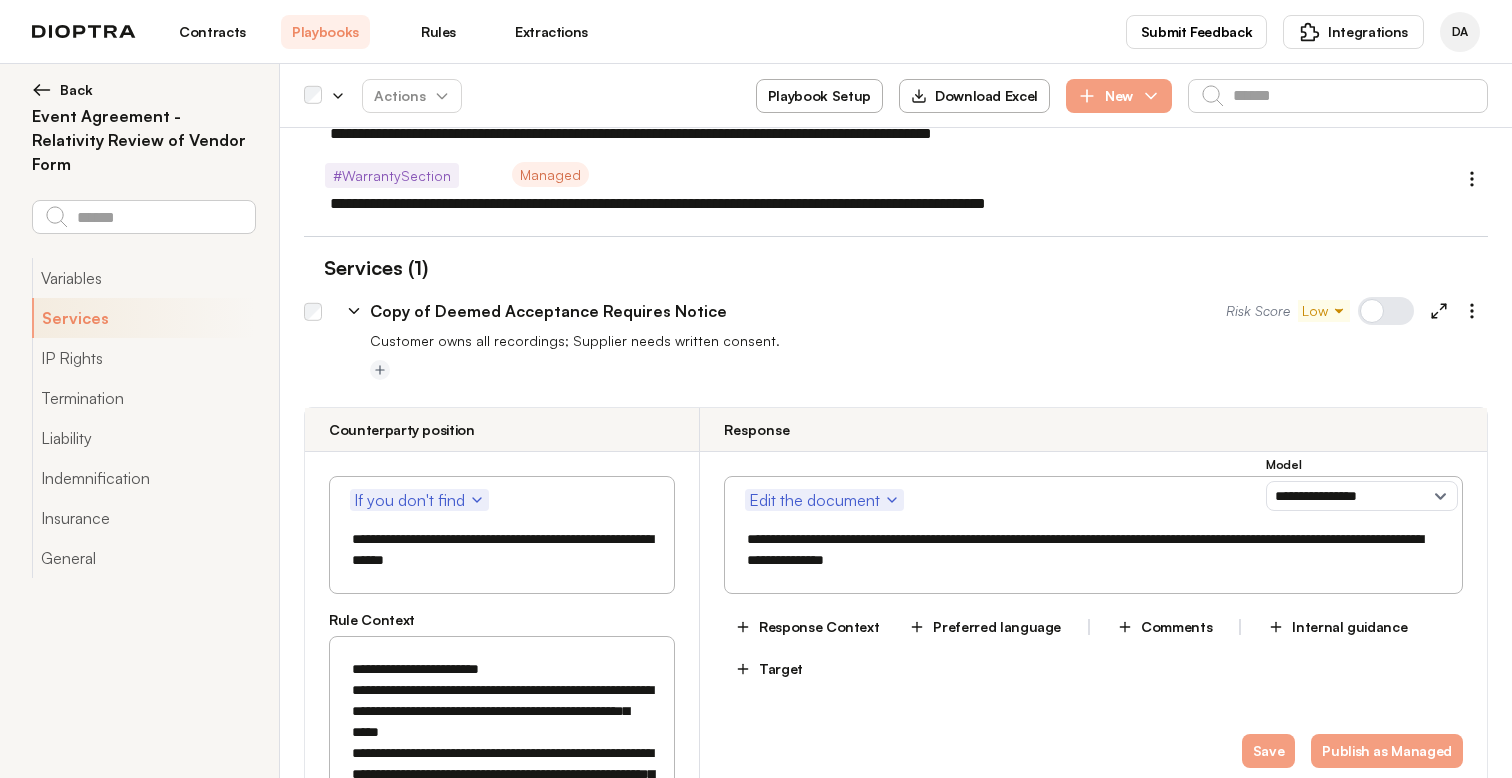 click on "Copy of Deemed Acceptance Requires Notice" at bounding box center [548, 311] 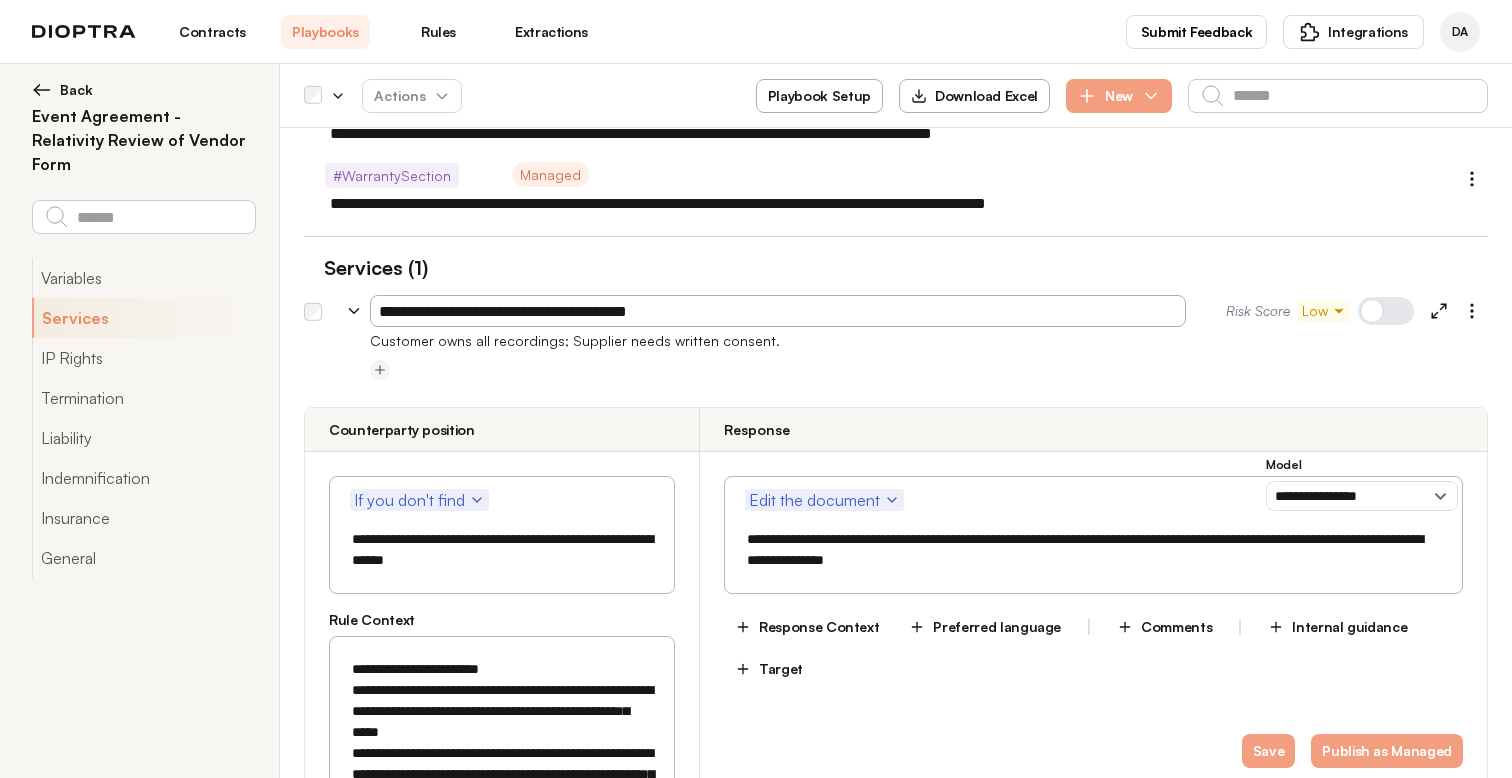 paste 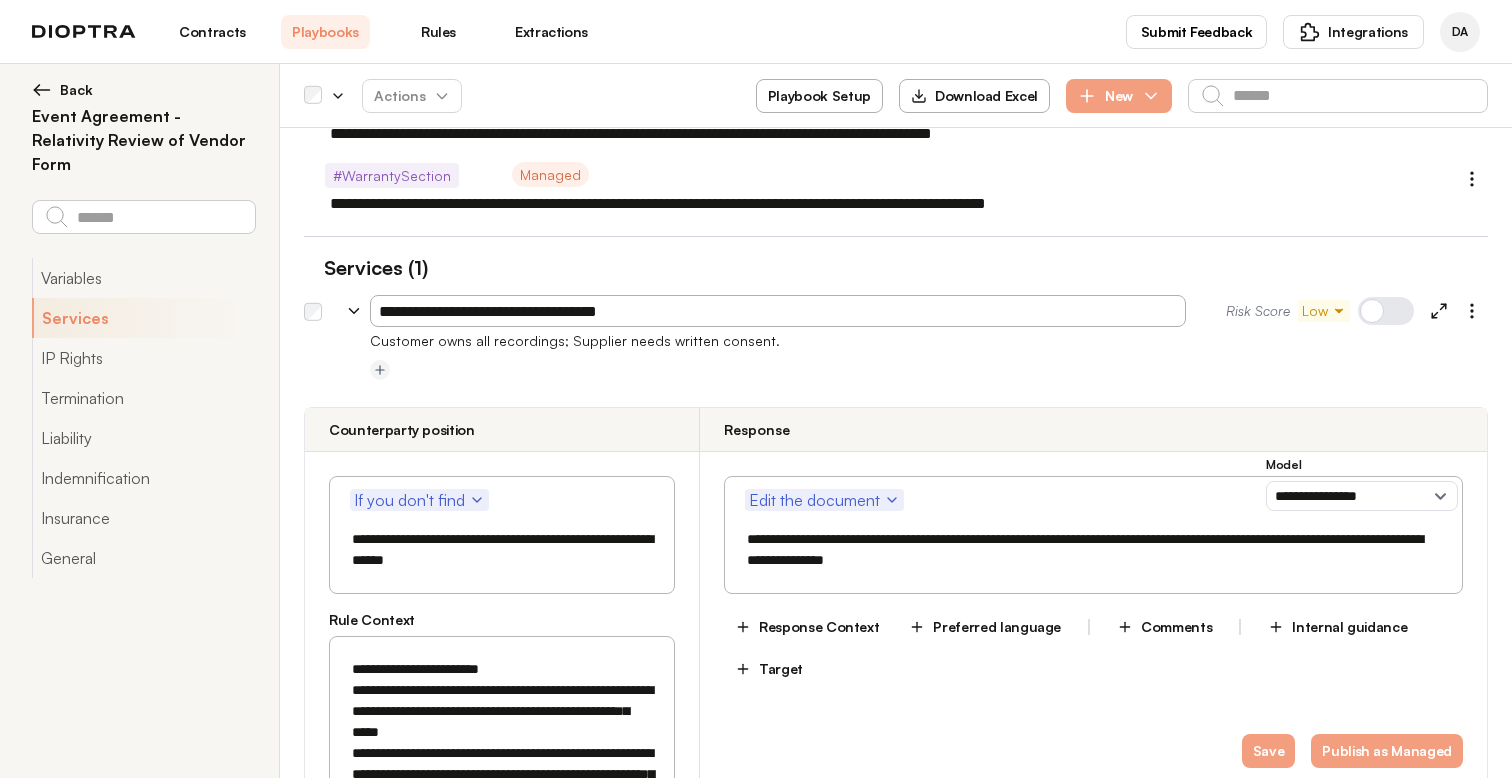 type on "**********" 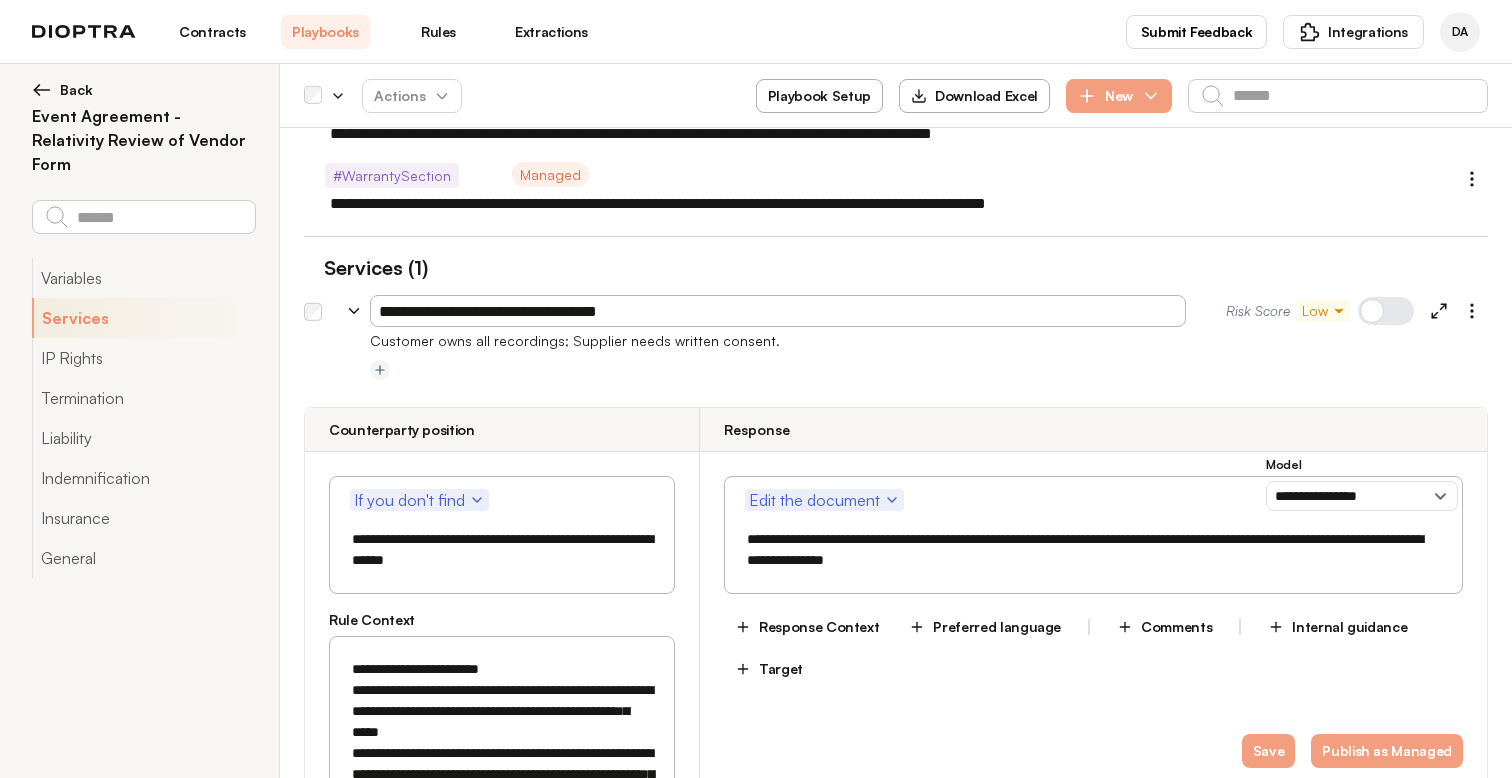 click on "**********" at bounding box center [896, 883] 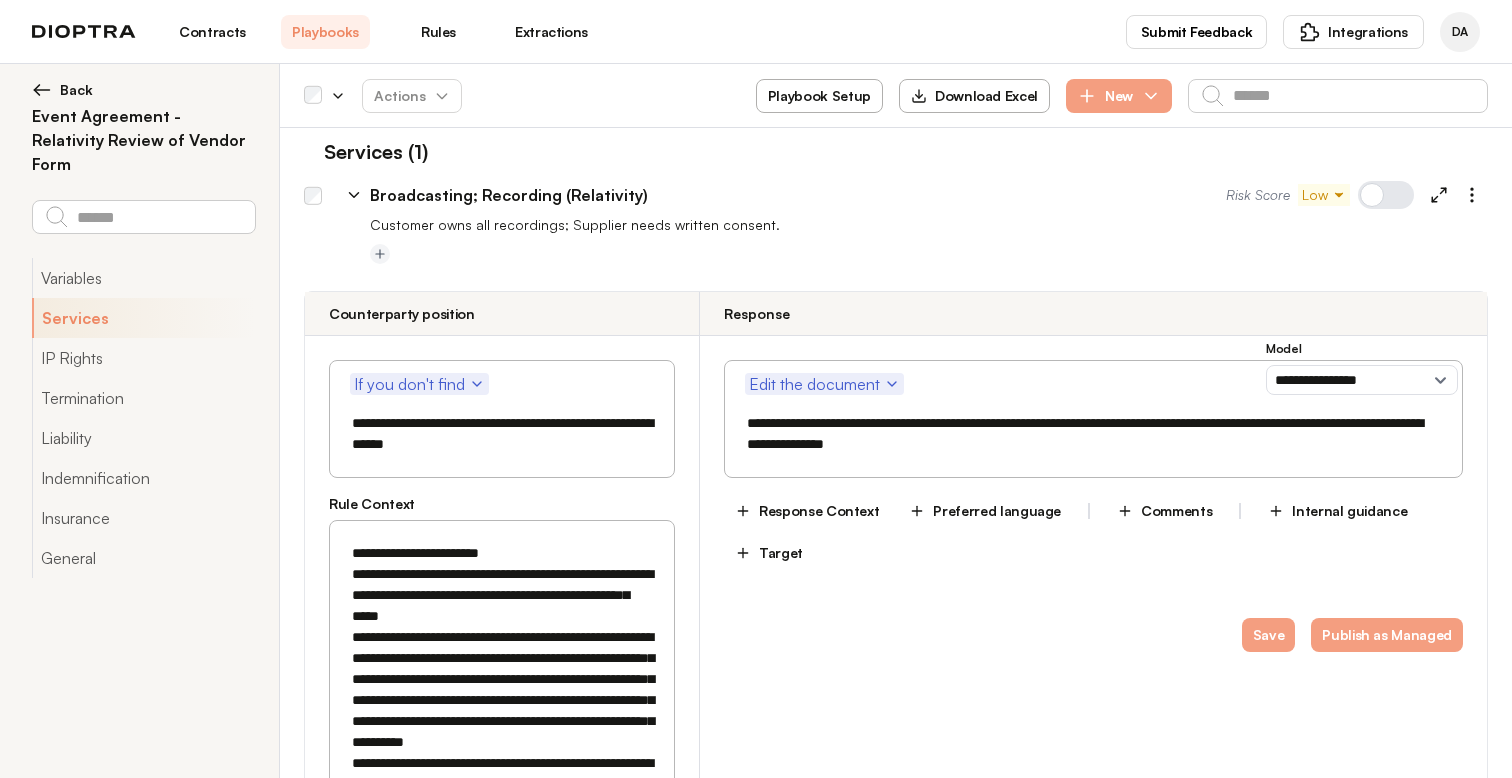 scroll, scrollTop: 1604, scrollLeft: 0, axis: vertical 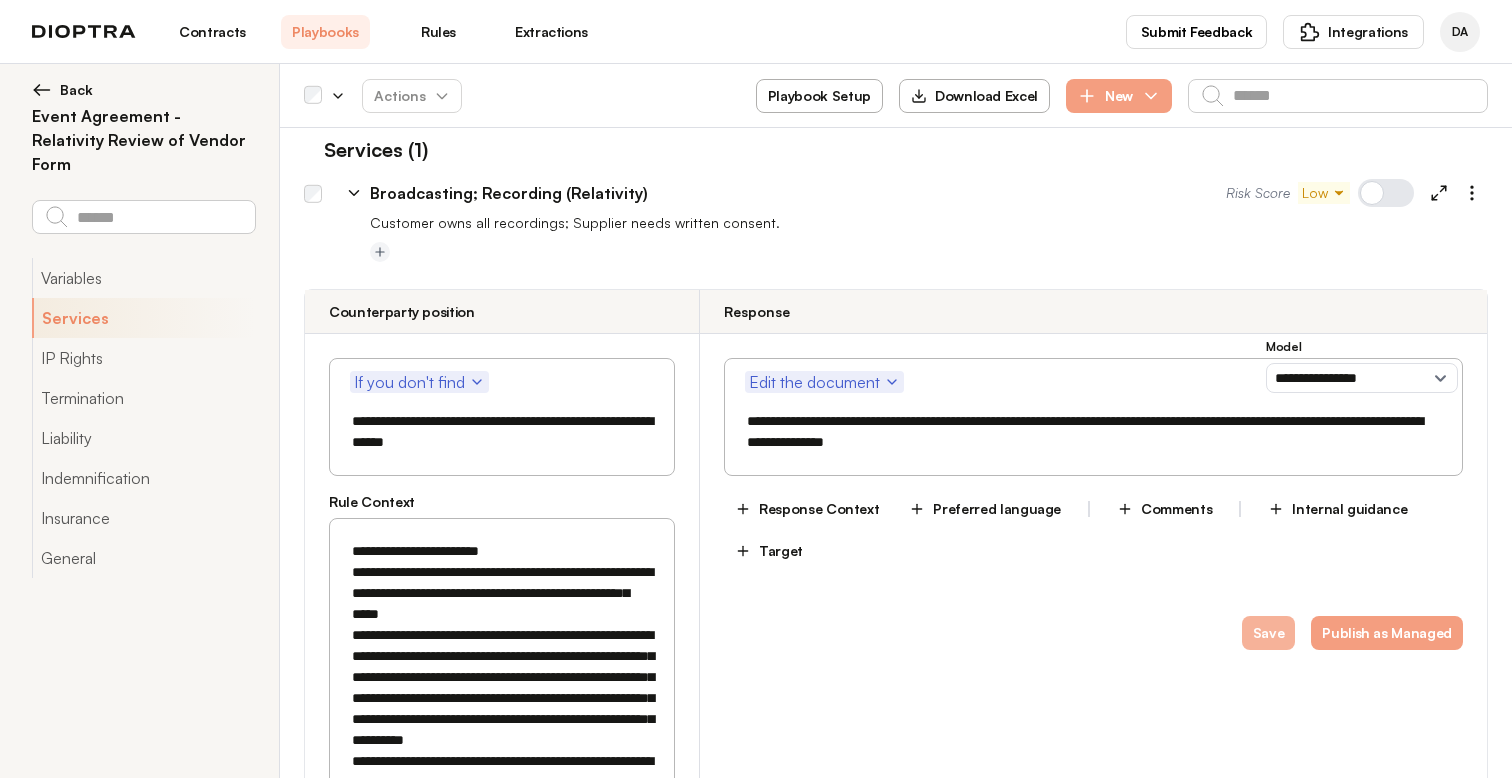 click on "Save" at bounding box center (1269, 633) 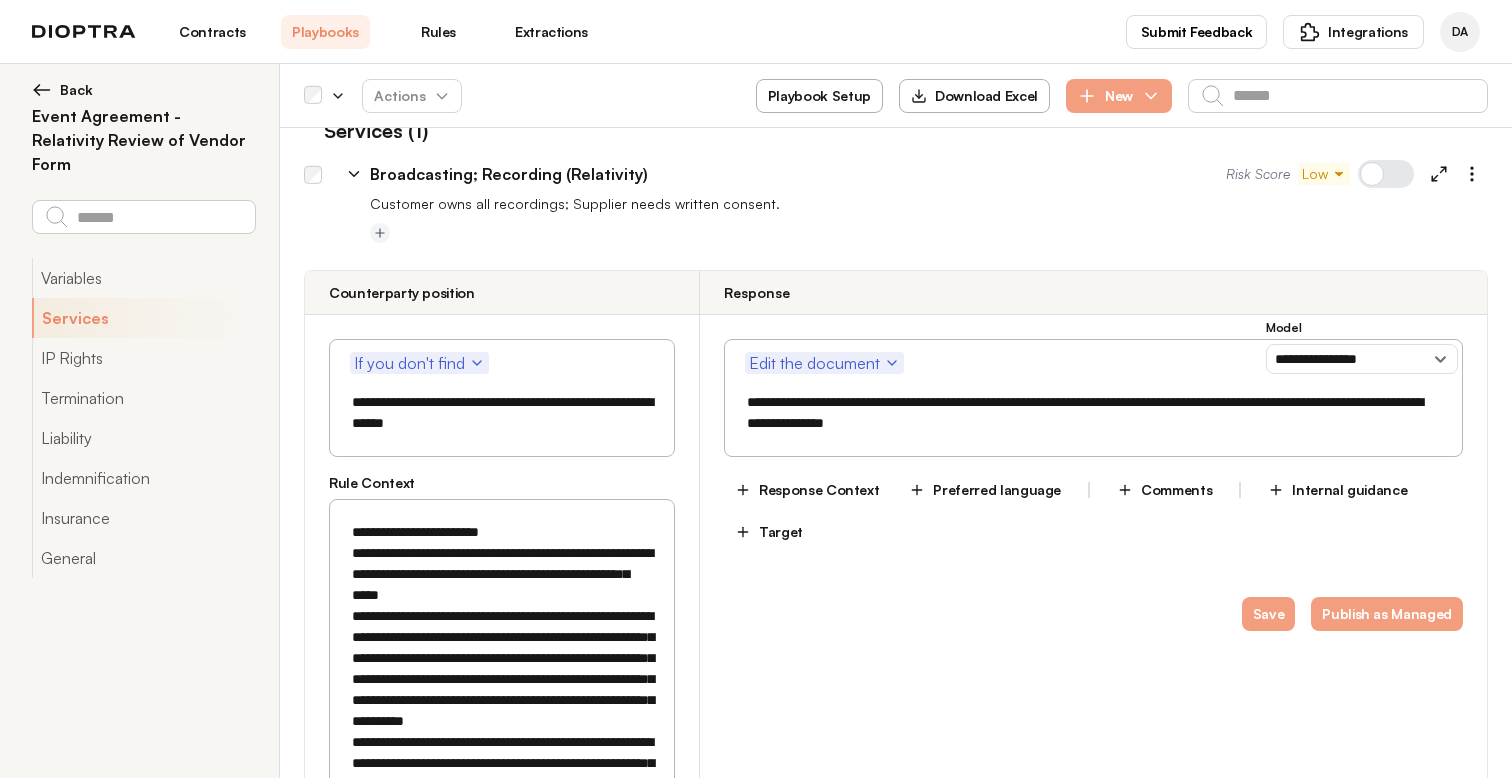 scroll, scrollTop: 1628, scrollLeft: 0, axis: vertical 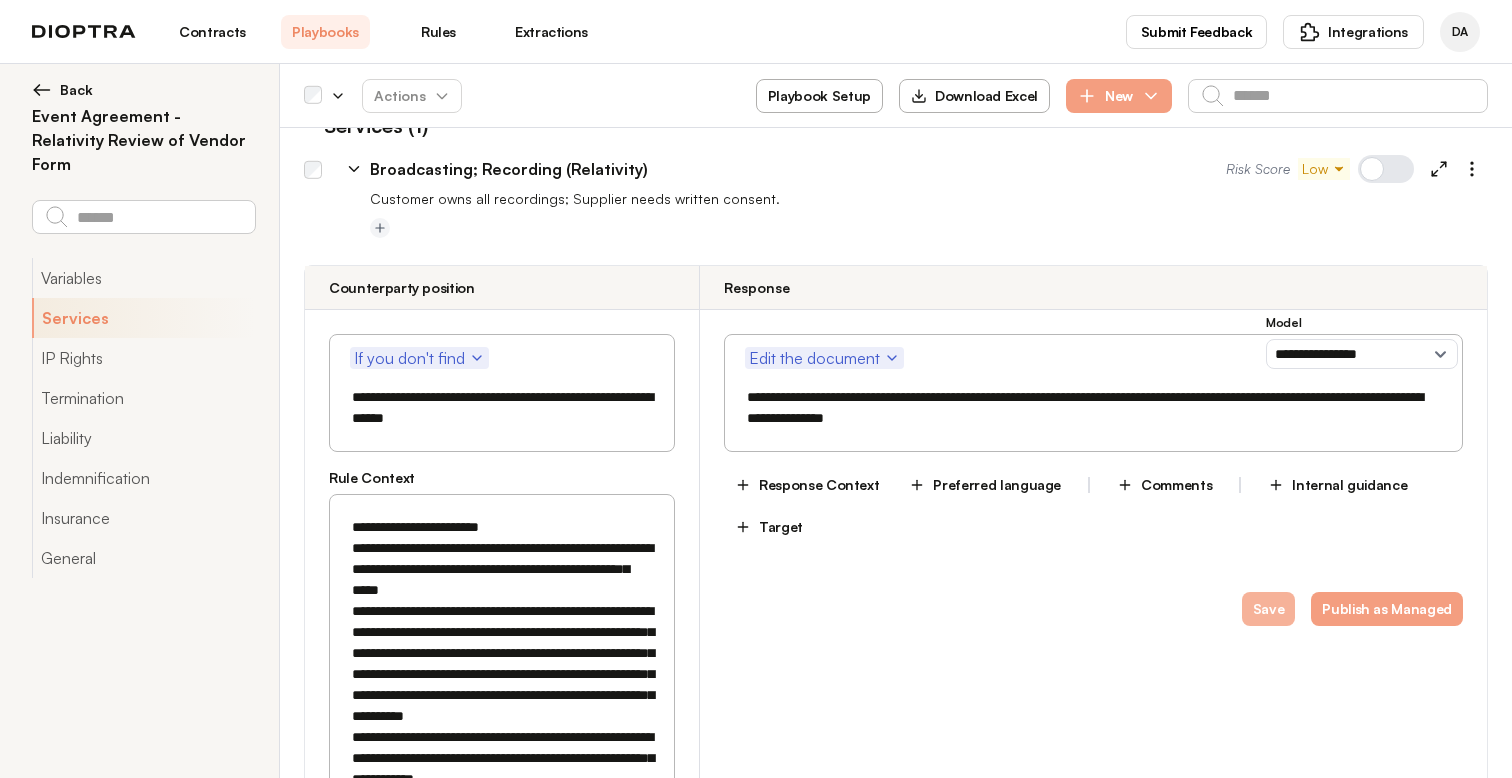 click on "Save" at bounding box center [1269, 609] 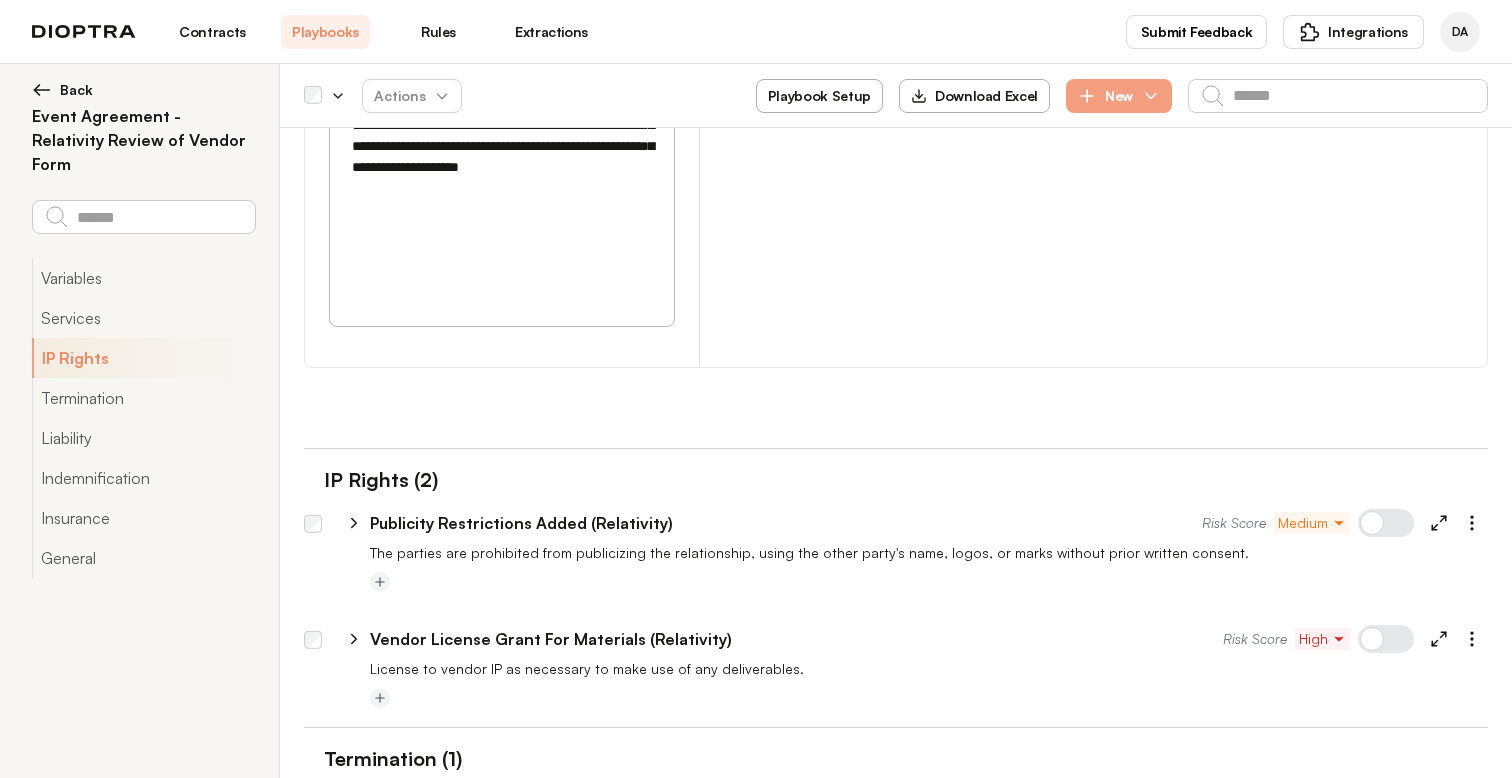 scroll, scrollTop: 2554, scrollLeft: 0, axis: vertical 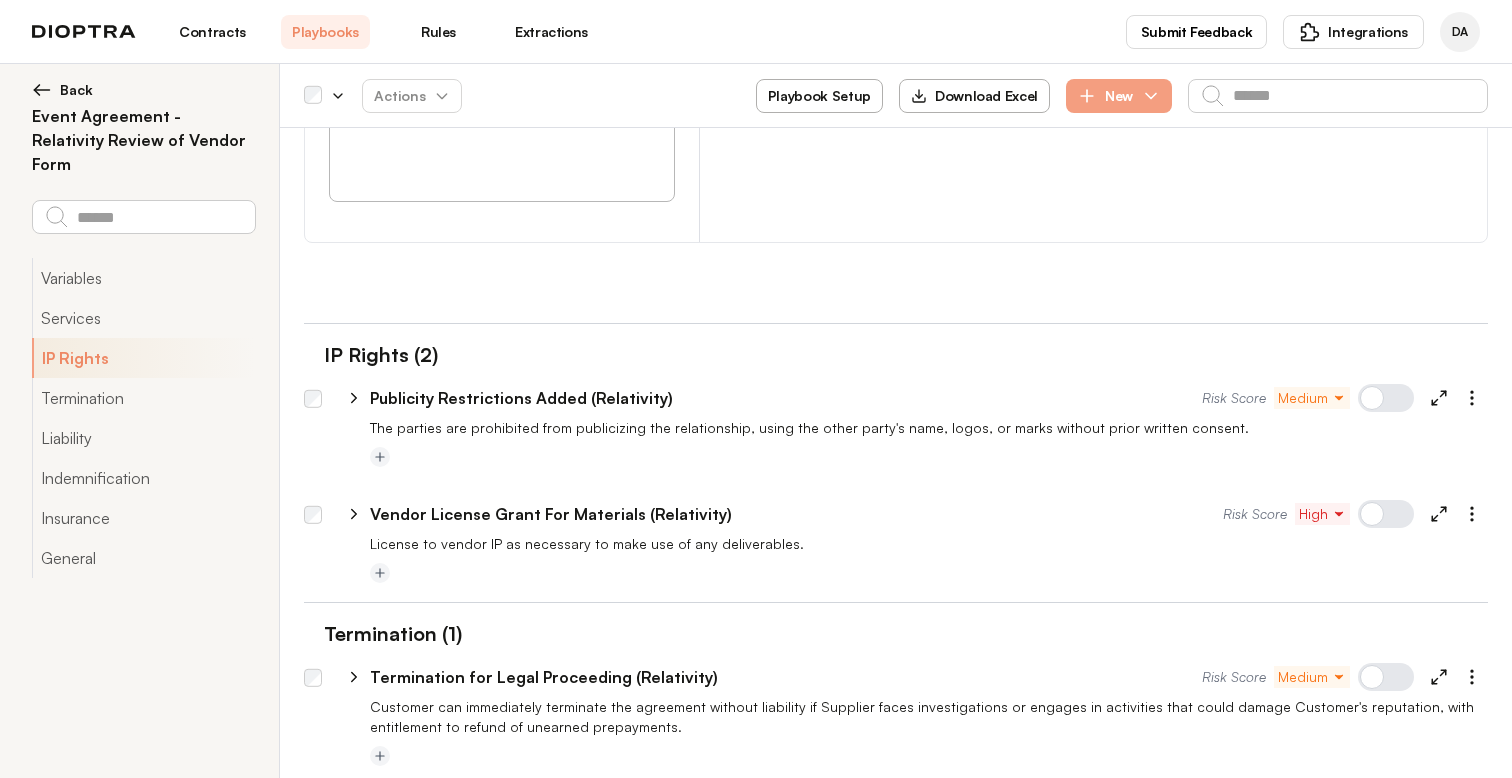 click 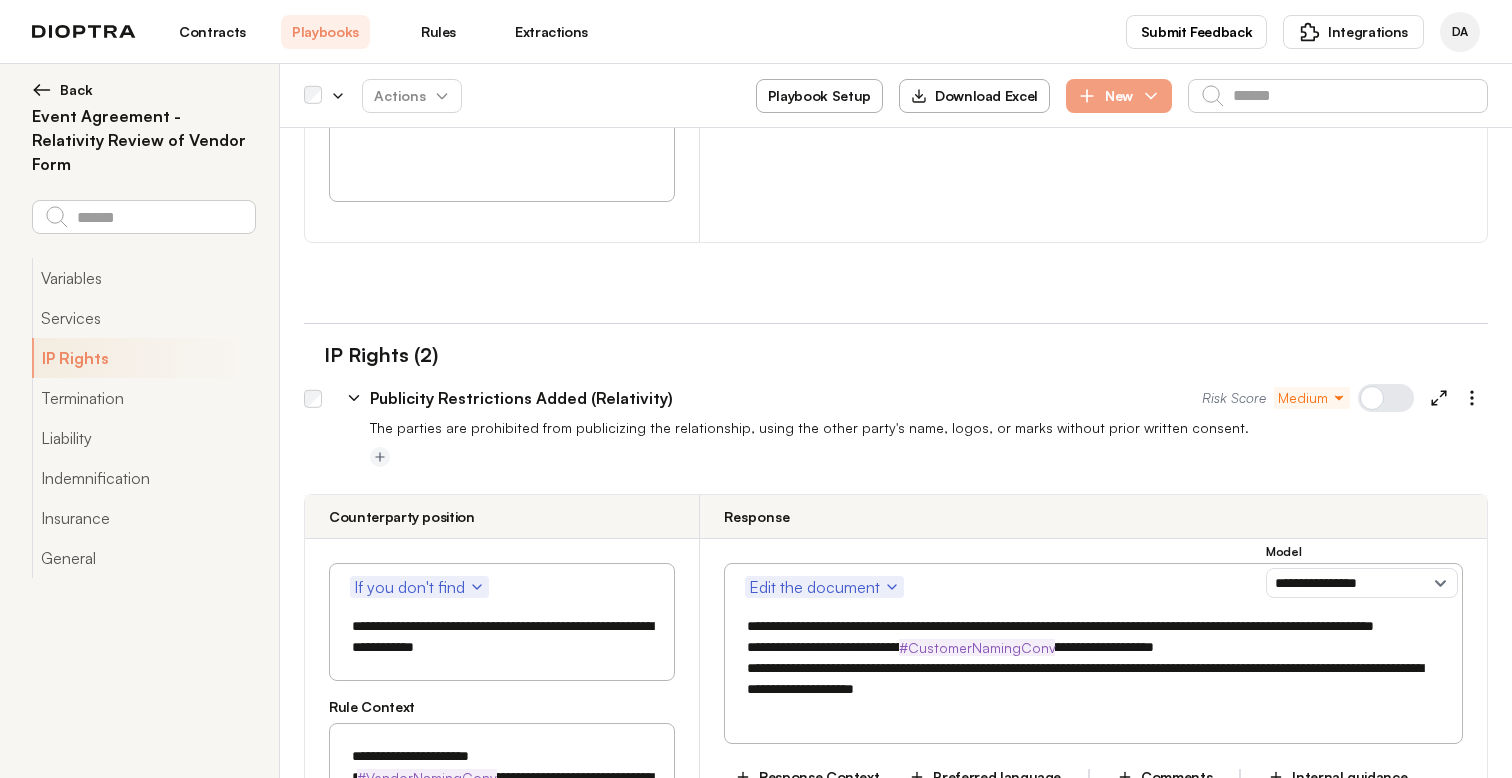 drag, startPoint x: 923, startPoint y: 595, endPoint x: 737, endPoint y: 549, distance: 191.60376 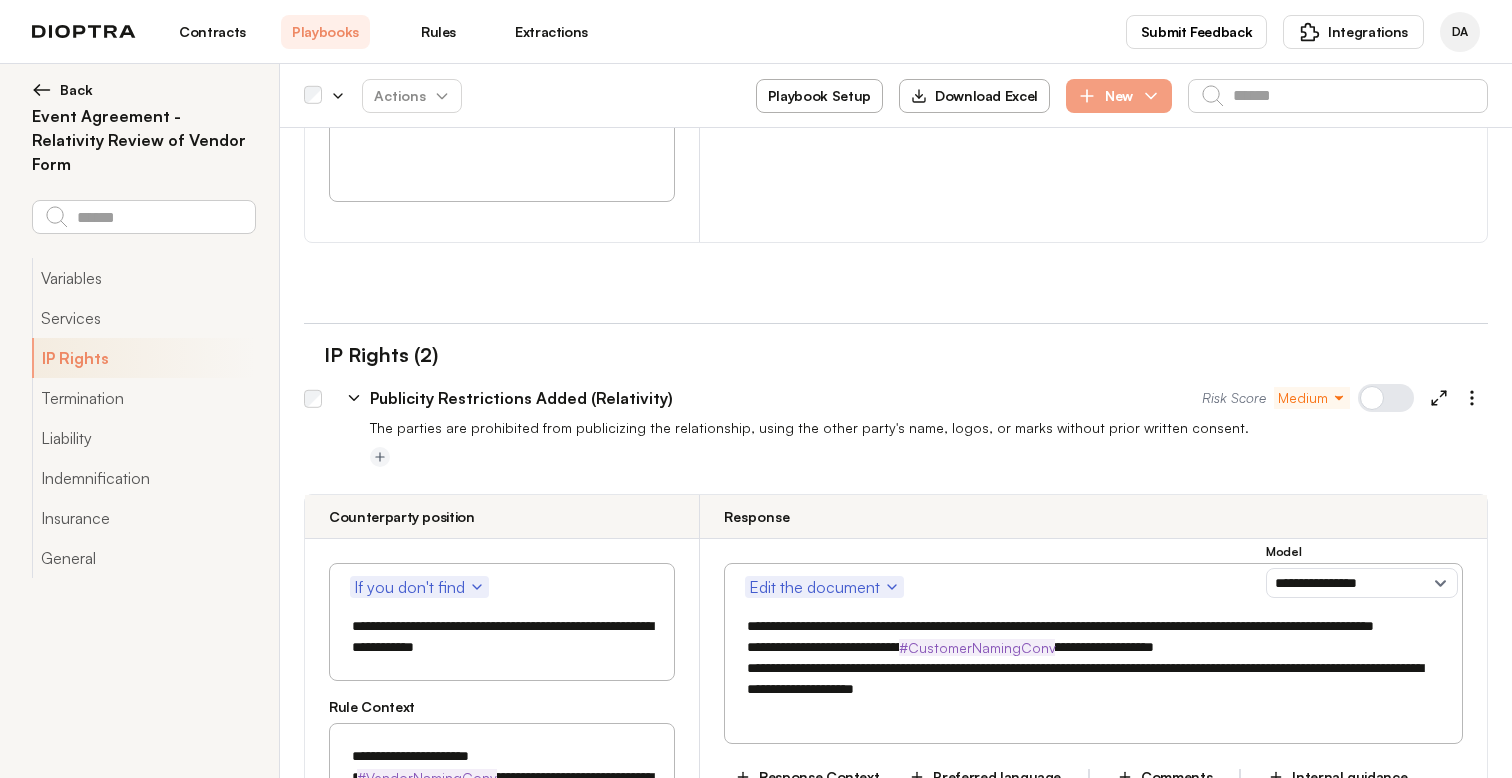 drag, startPoint x: 1074, startPoint y: 604, endPoint x: 690, endPoint y: 554, distance: 387.24152 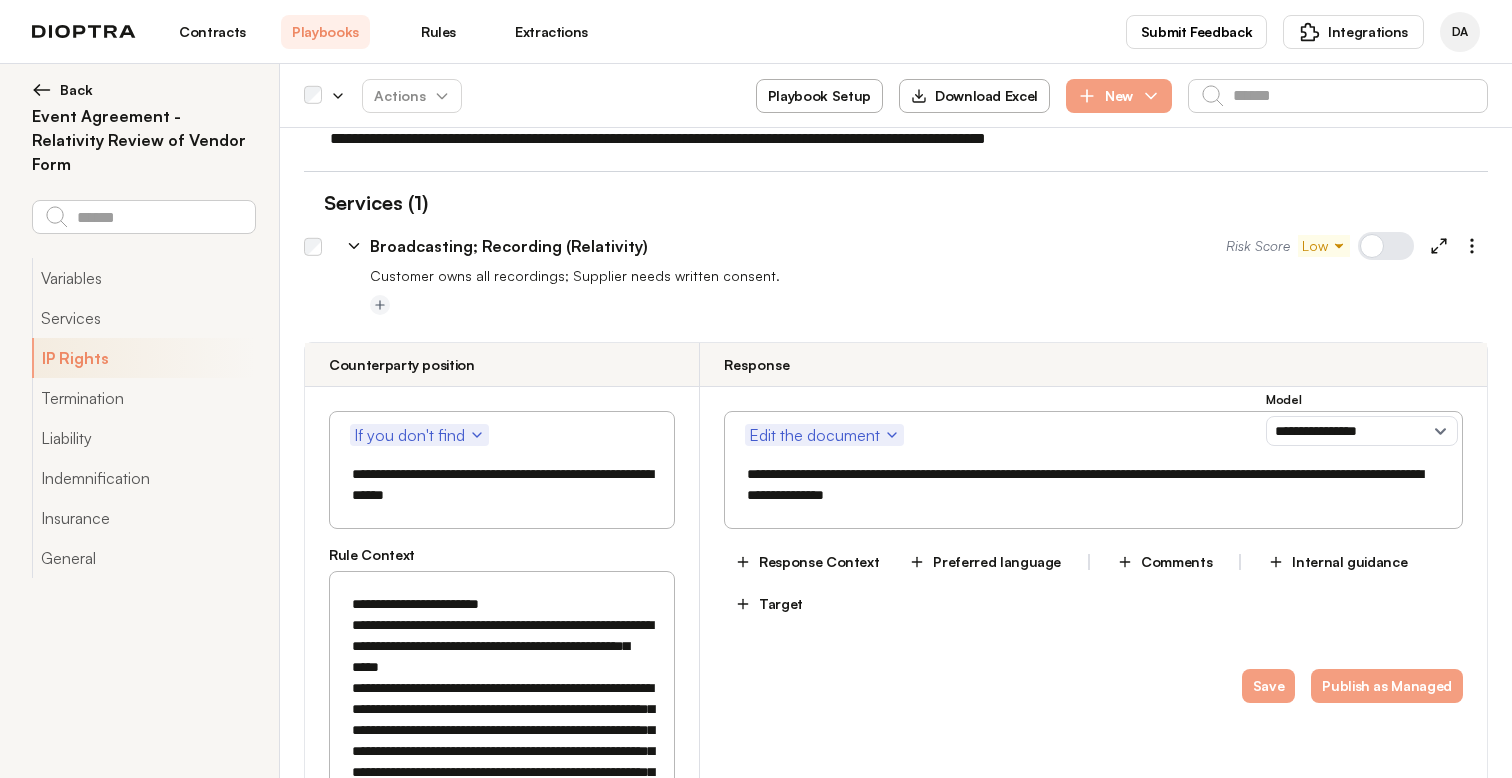 type on "*" 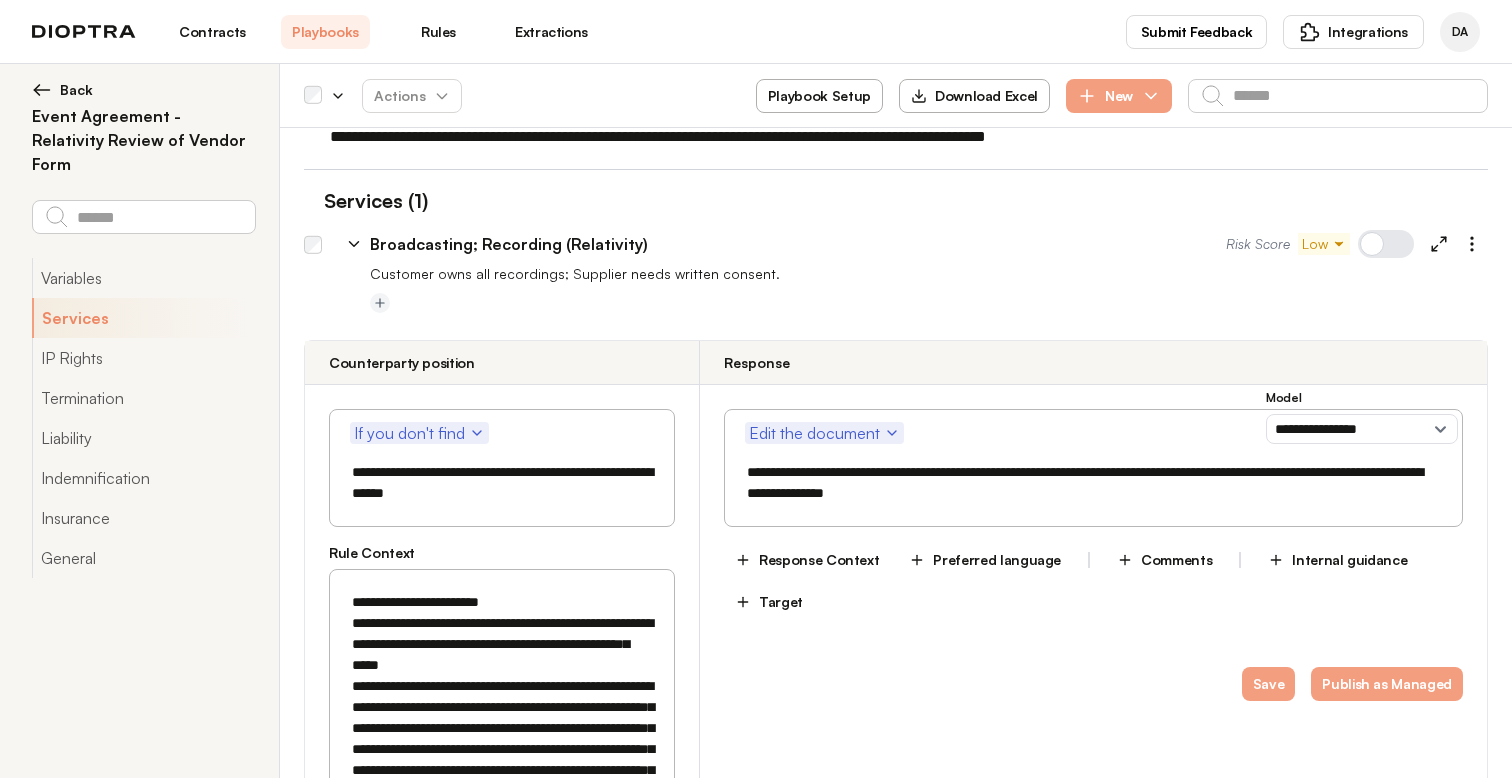 scroll, scrollTop: 1557, scrollLeft: 0, axis: vertical 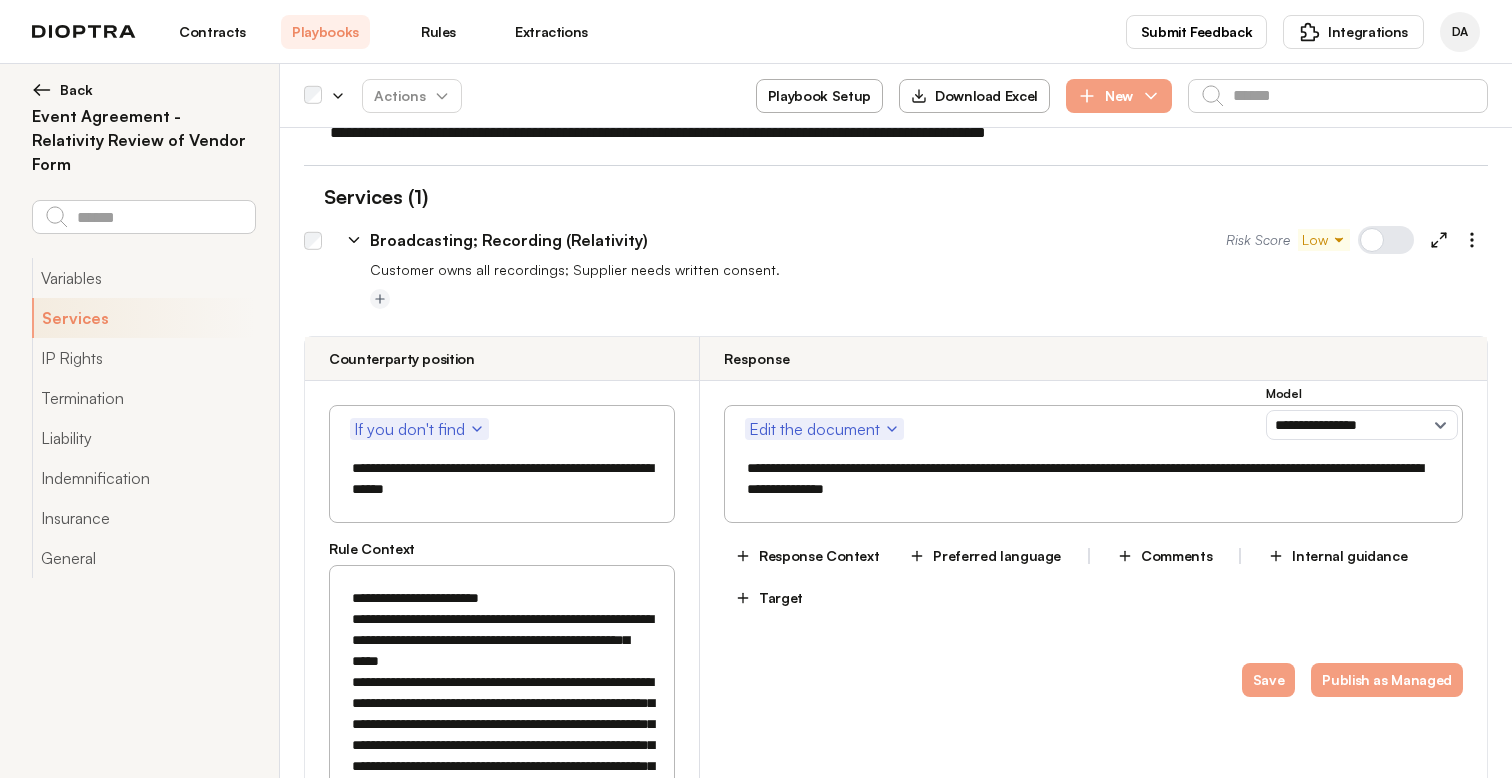 drag, startPoint x: 1072, startPoint y: 493, endPoint x: 694, endPoint y: 460, distance: 379.43774 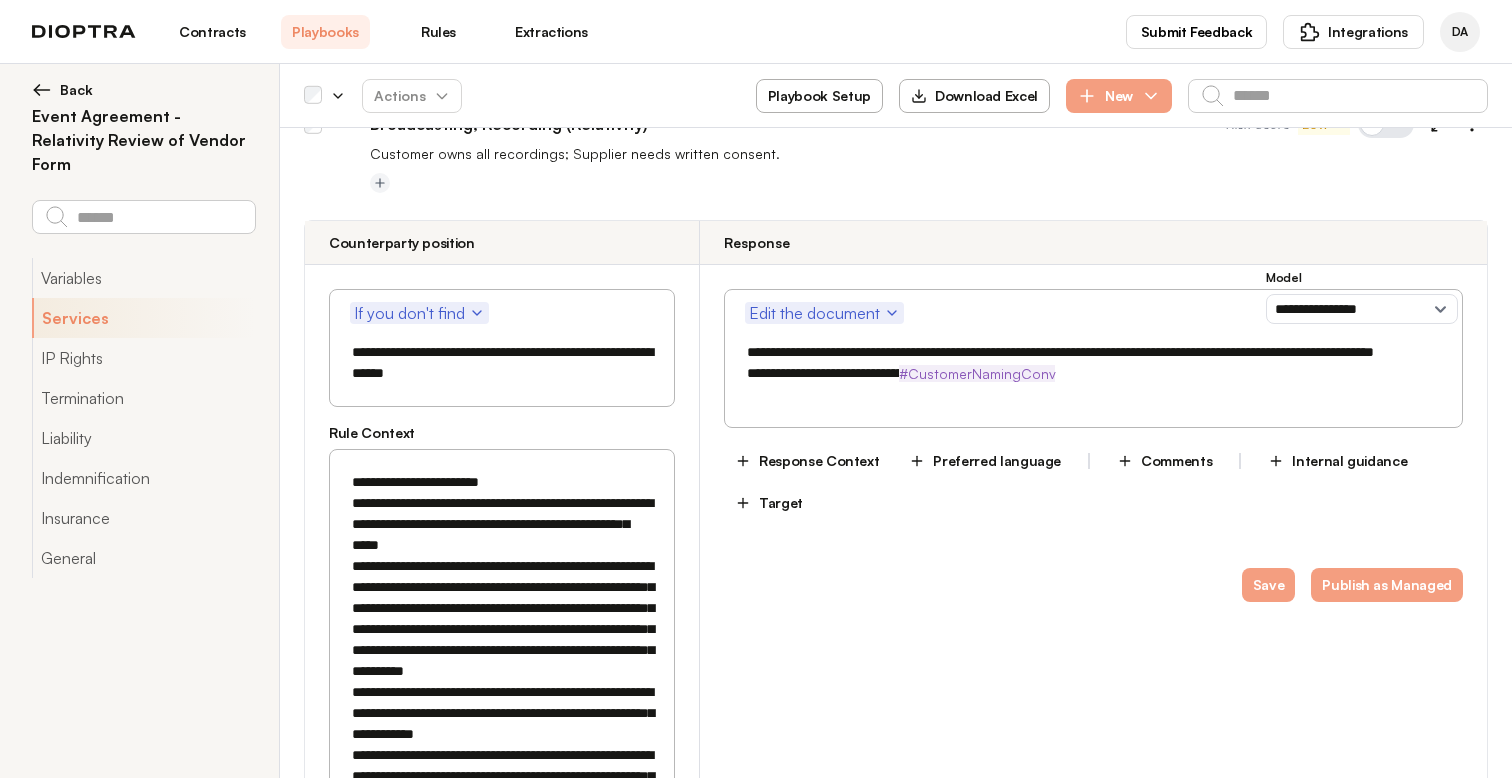 scroll, scrollTop: 1640, scrollLeft: 0, axis: vertical 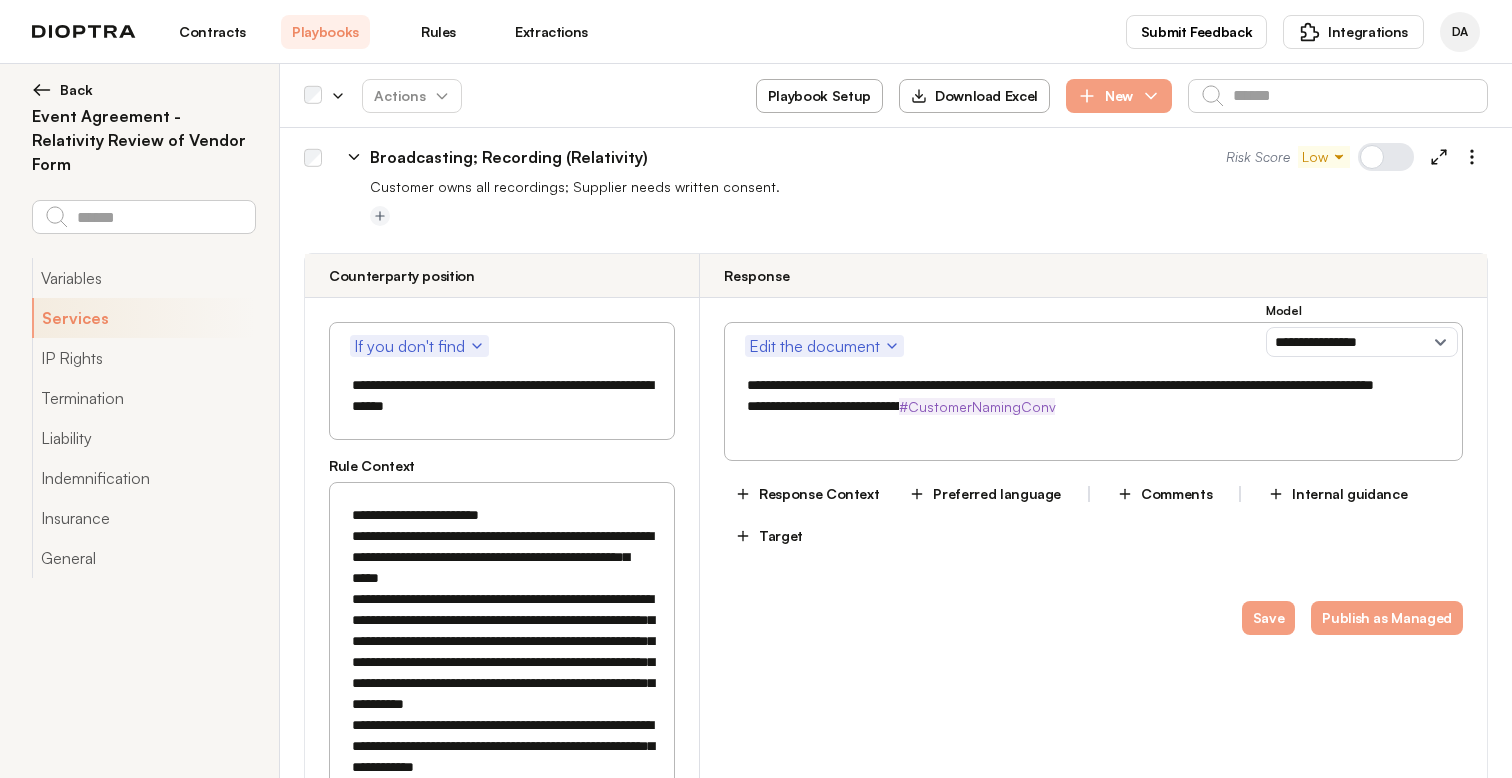drag, startPoint x: 530, startPoint y: 405, endPoint x: 302, endPoint y: 403, distance: 228.00877 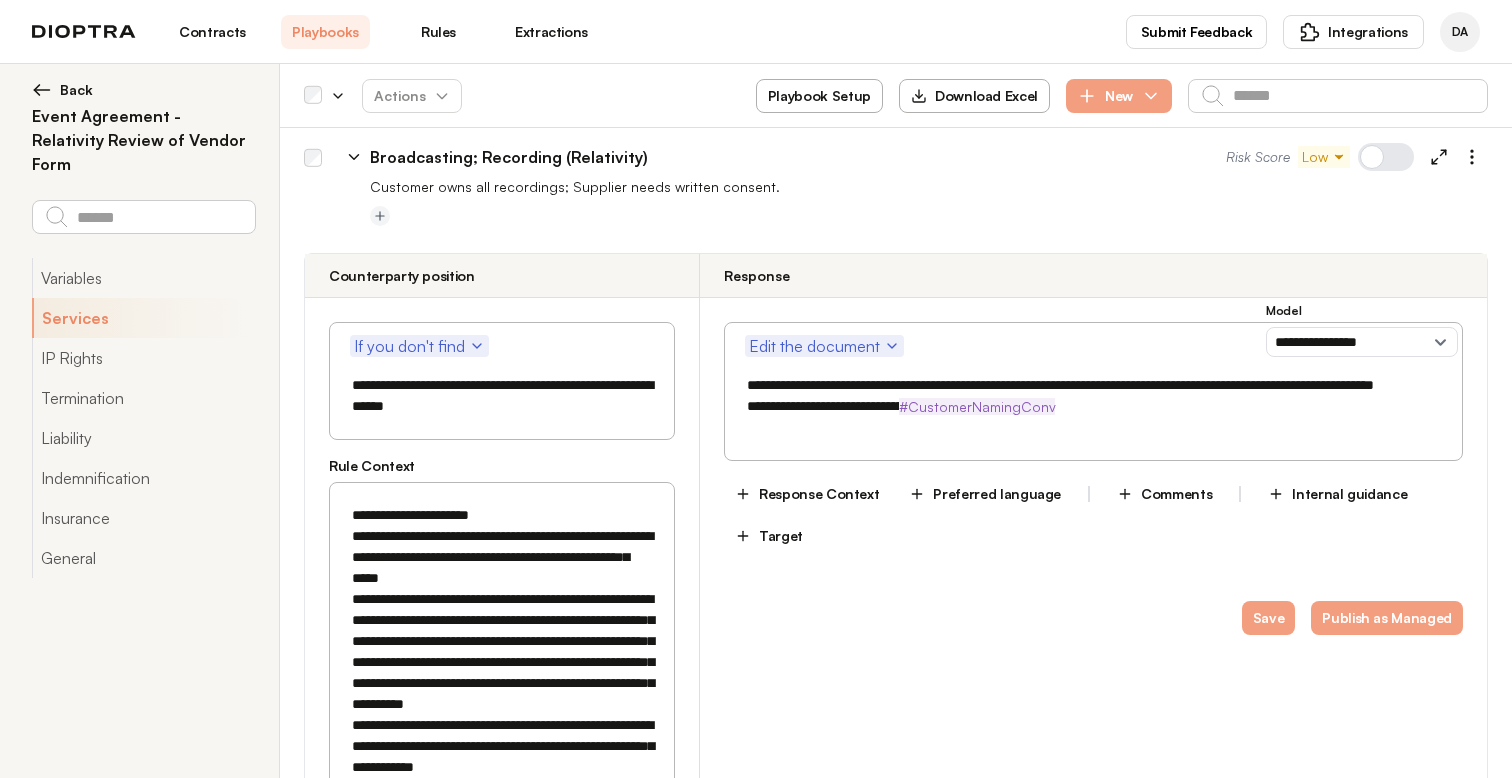 click on "**********" at bounding box center [1093, 406] 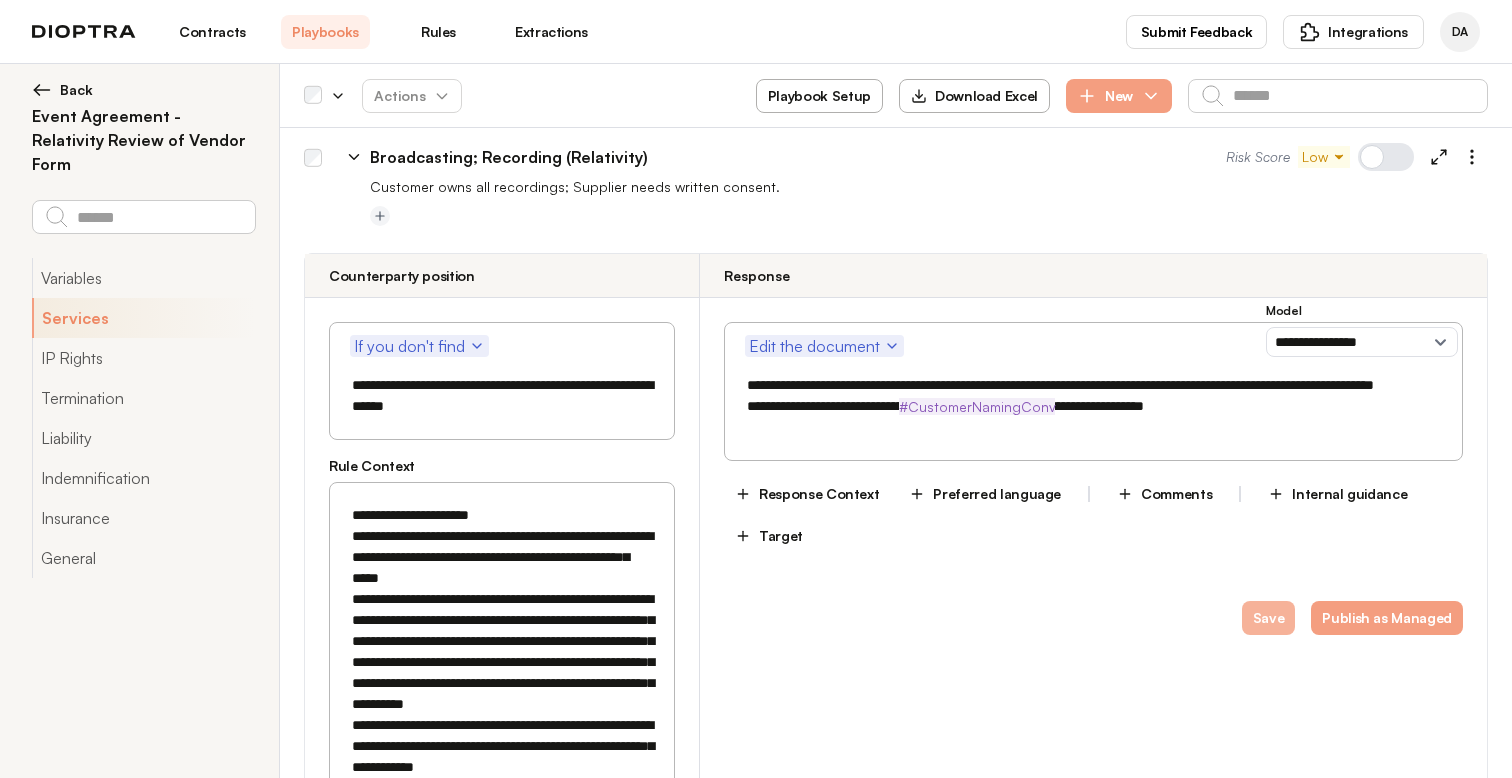 type on "**********" 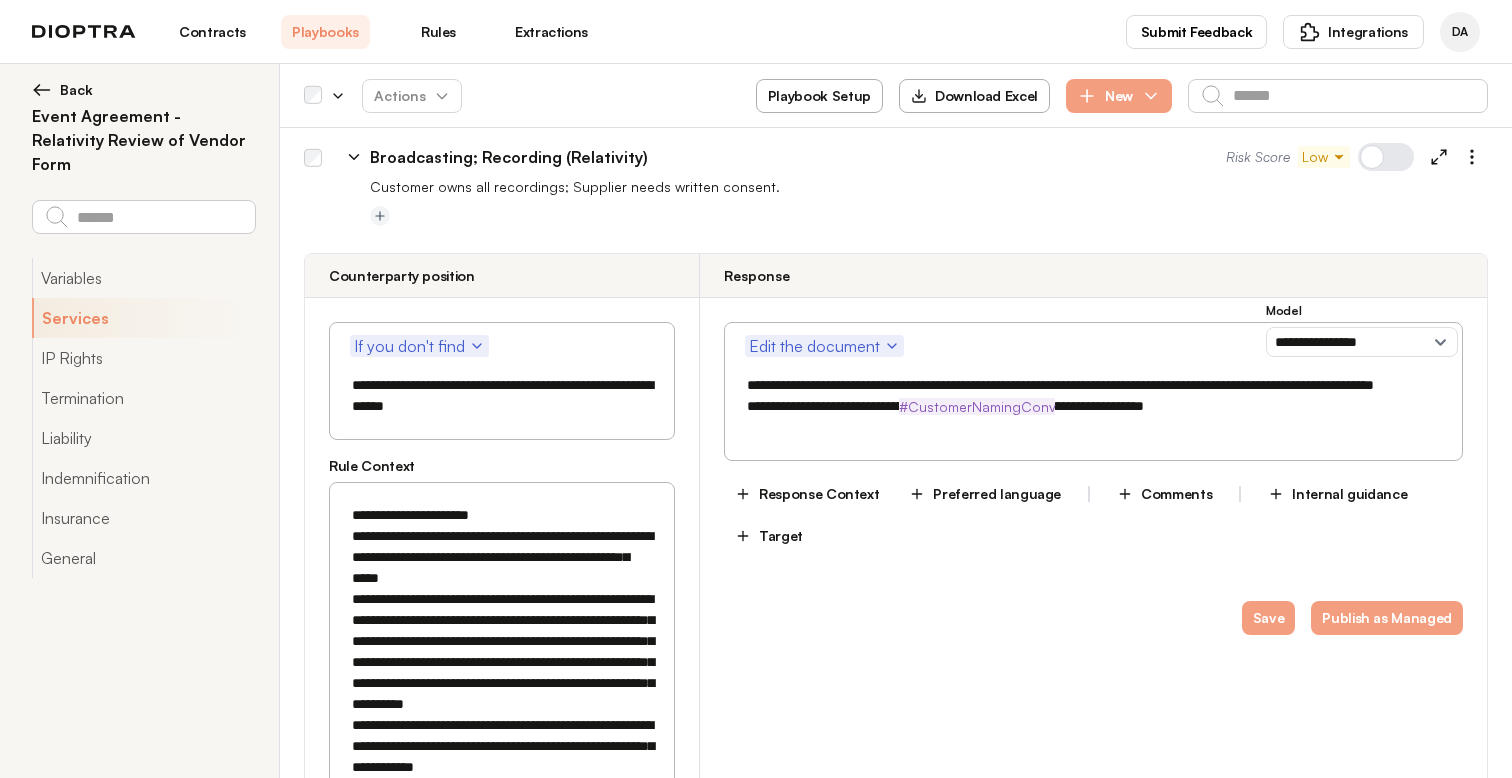 click at bounding box center (352, 157) 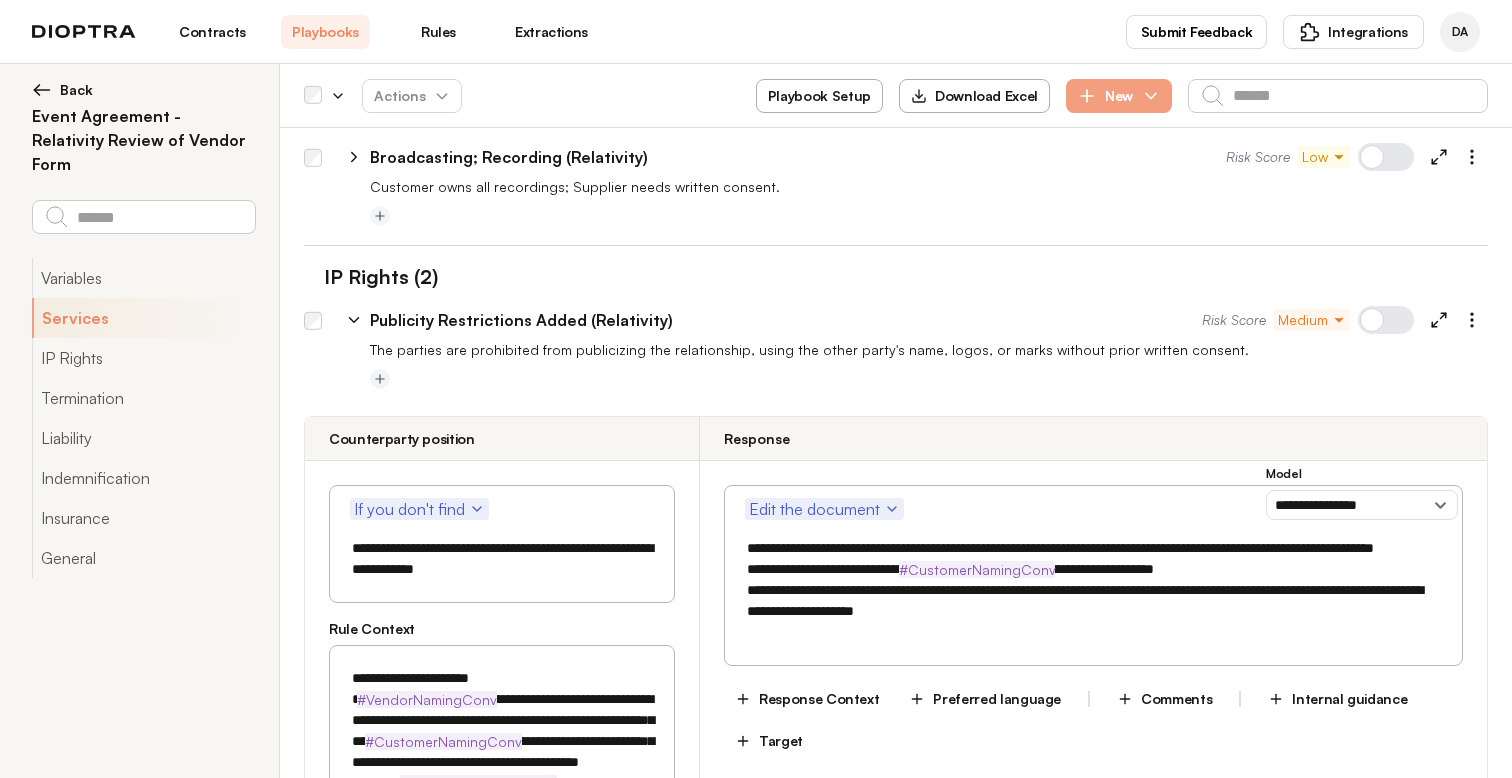 scroll, scrollTop: 1576, scrollLeft: 0, axis: vertical 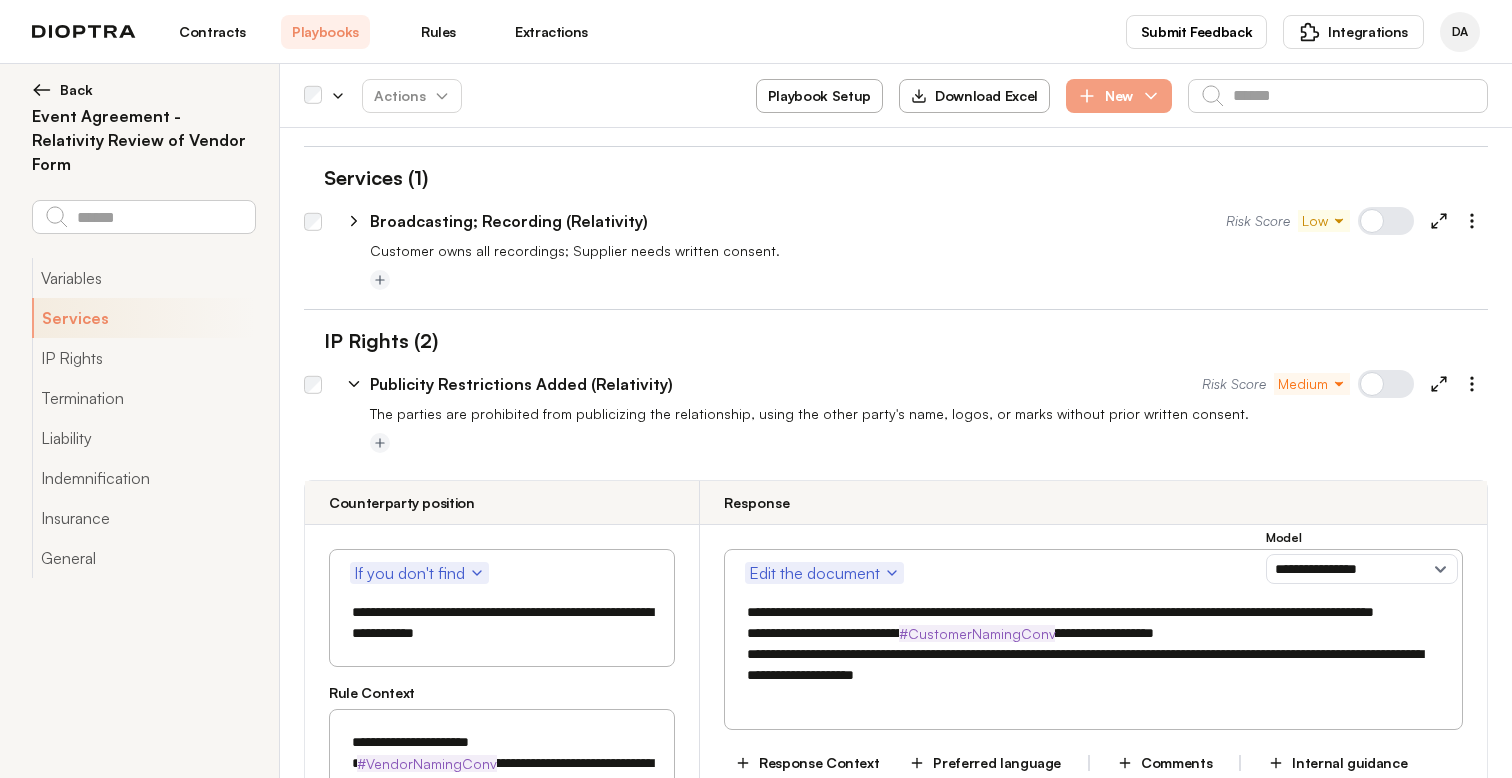 click 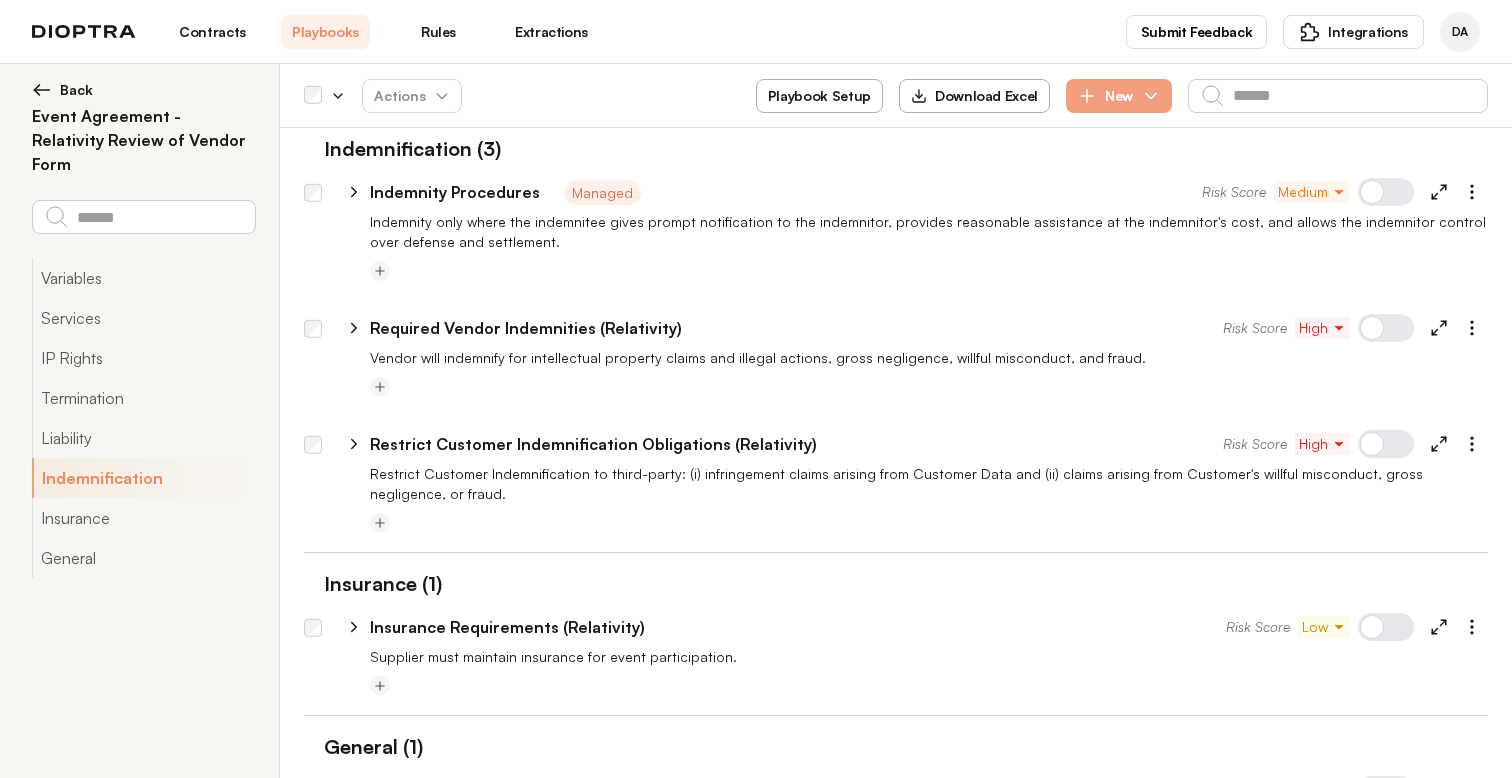 scroll, scrollTop: 2516, scrollLeft: 0, axis: vertical 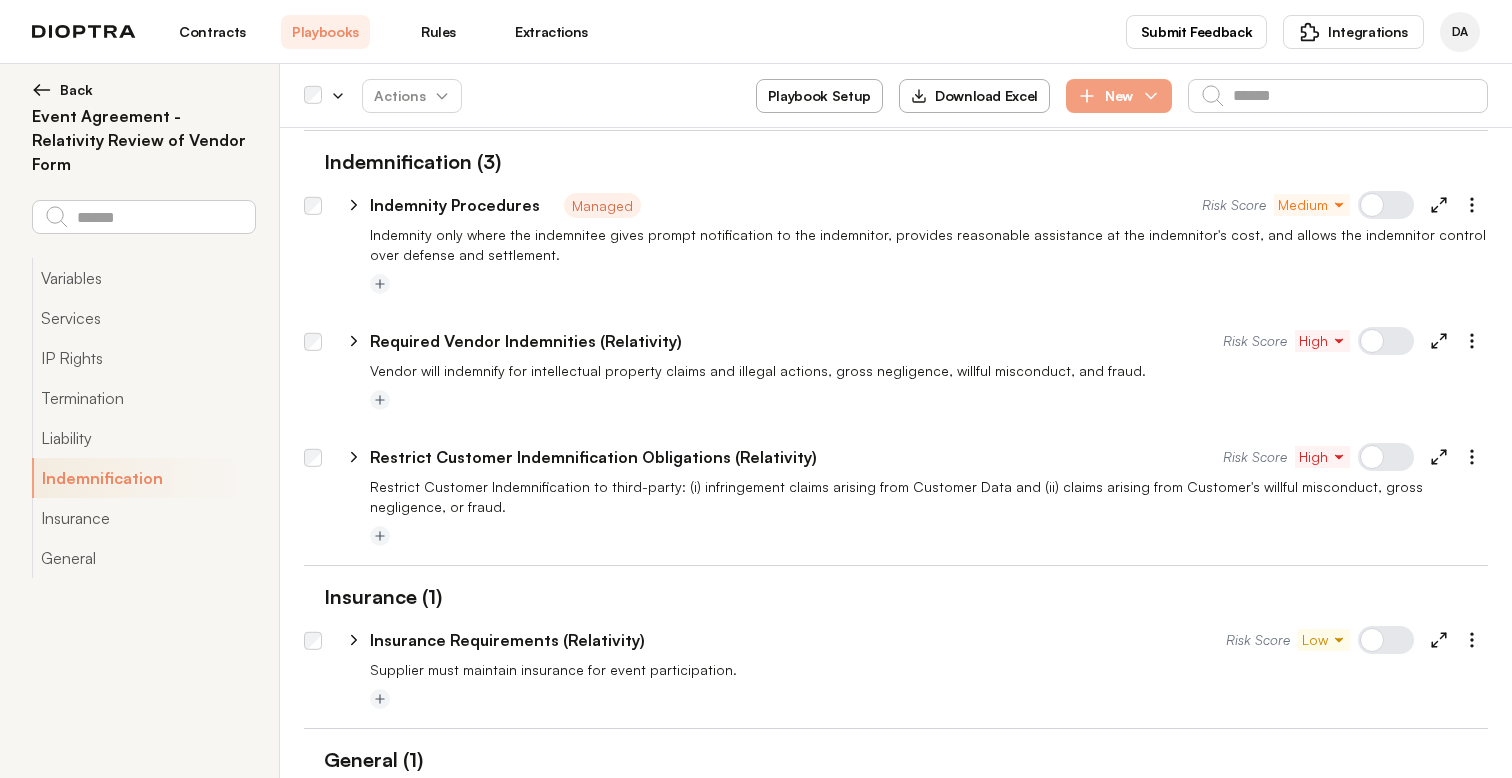 click 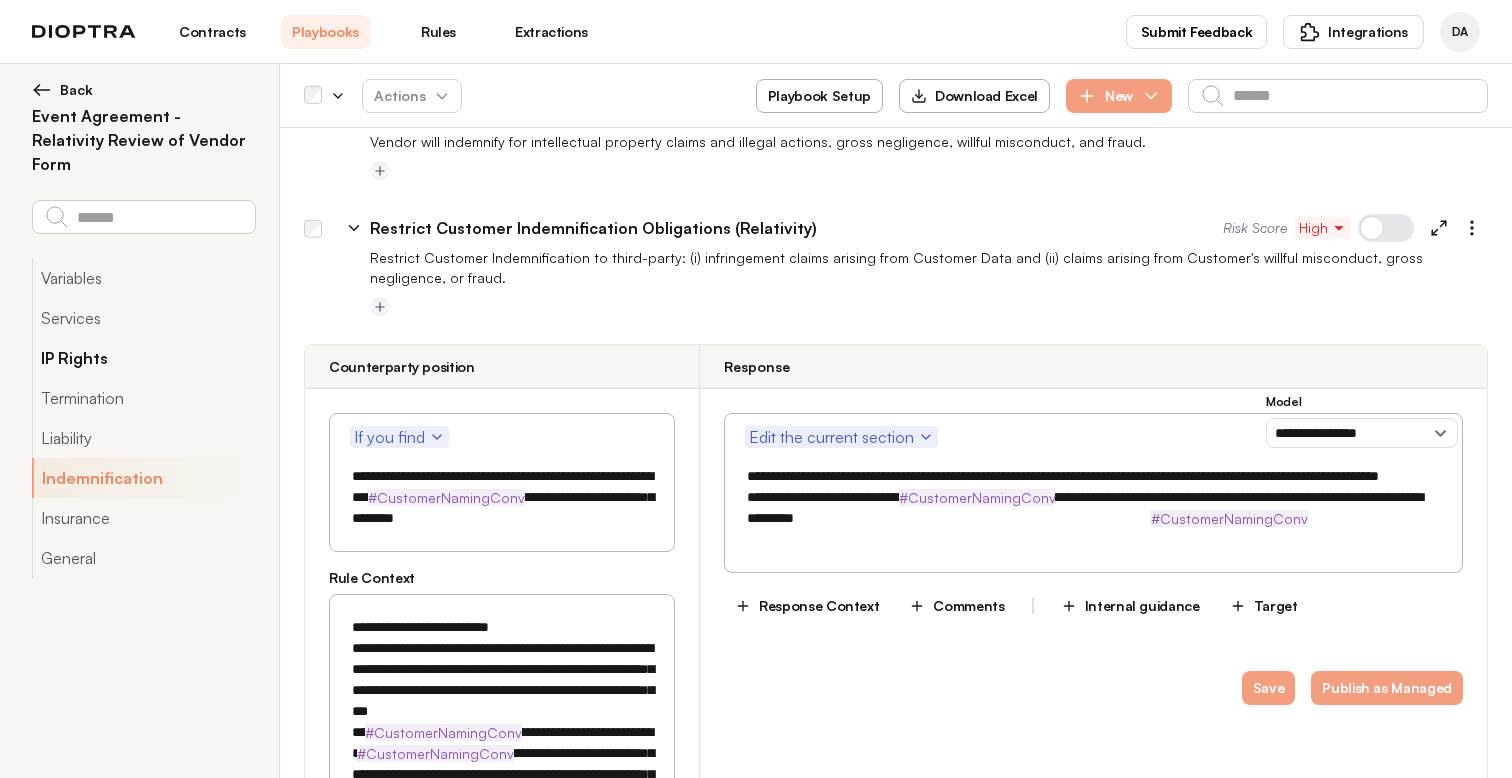 scroll, scrollTop: 2713, scrollLeft: 0, axis: vertical 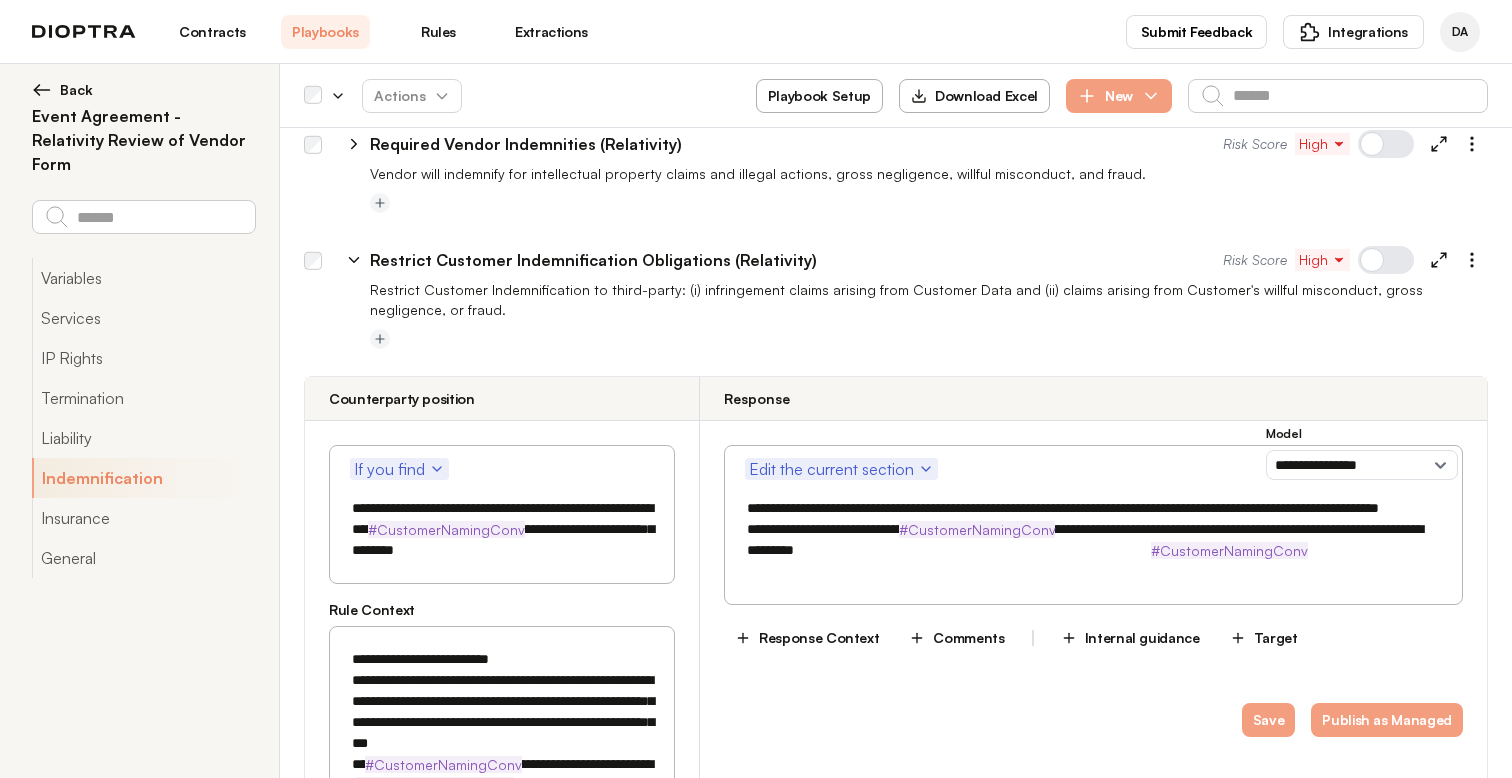 click 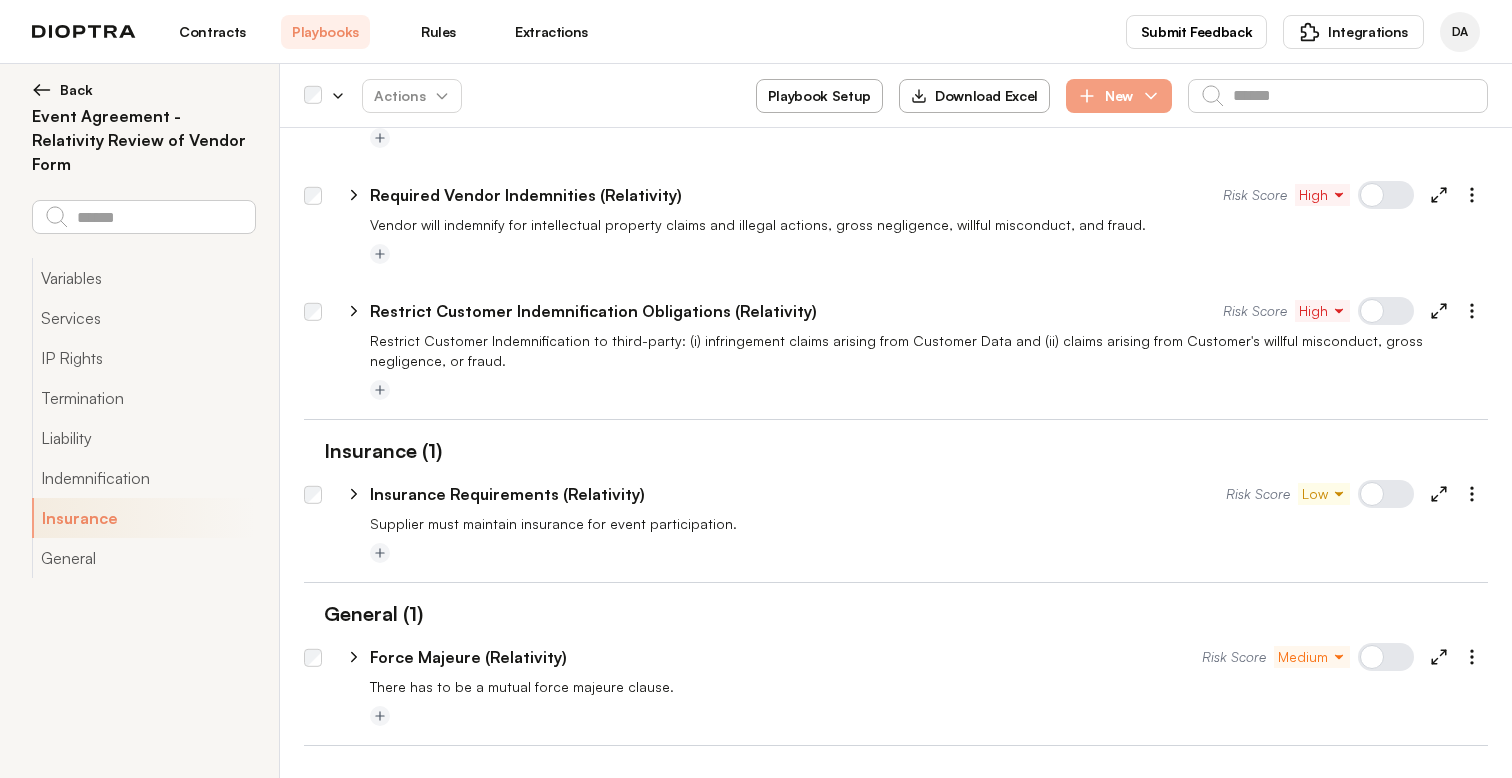 click 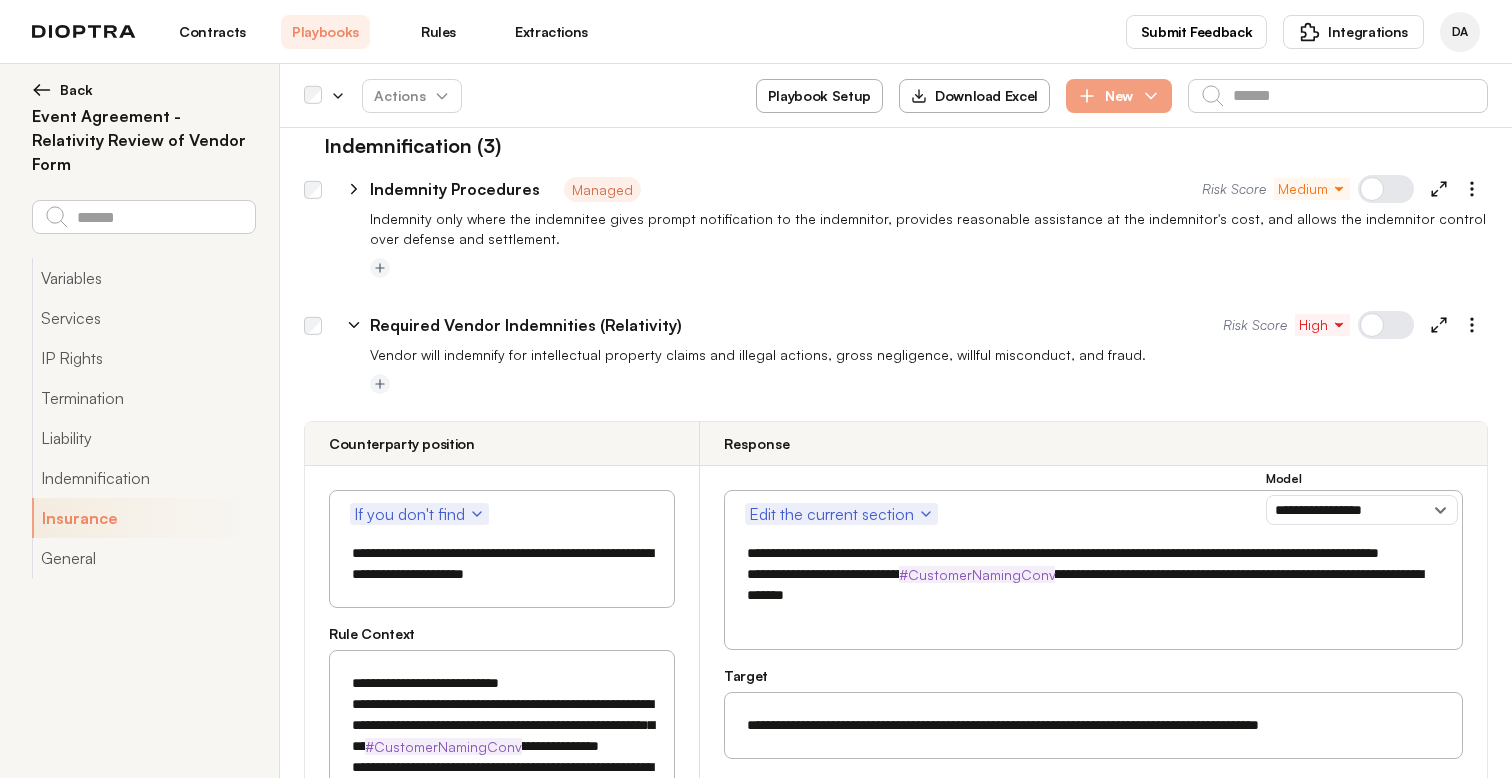 scroll, scrollTop: 2524, scrollLeft: 0, axis: vertical 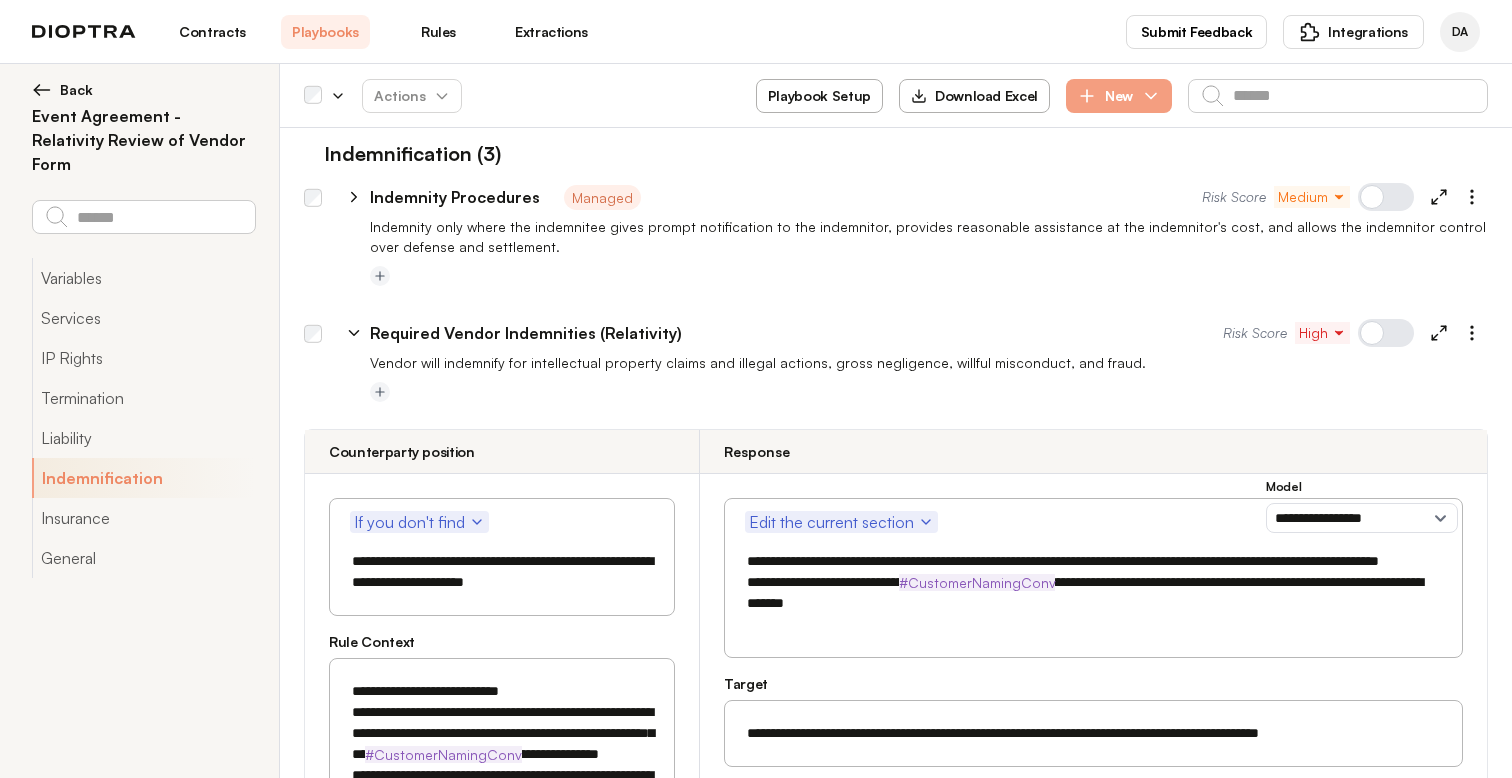 click 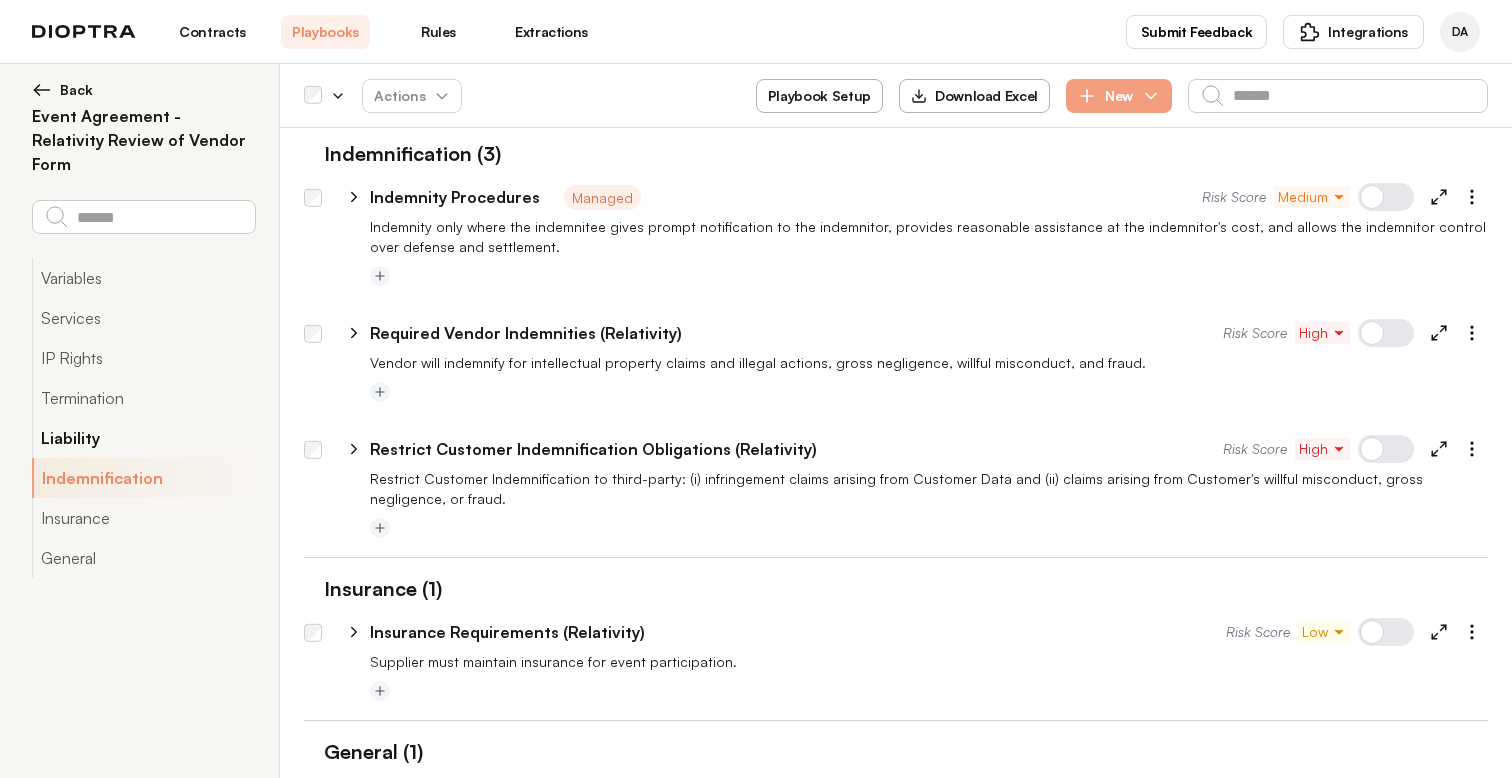 click on "Liability" at bounding box center (143, 438) 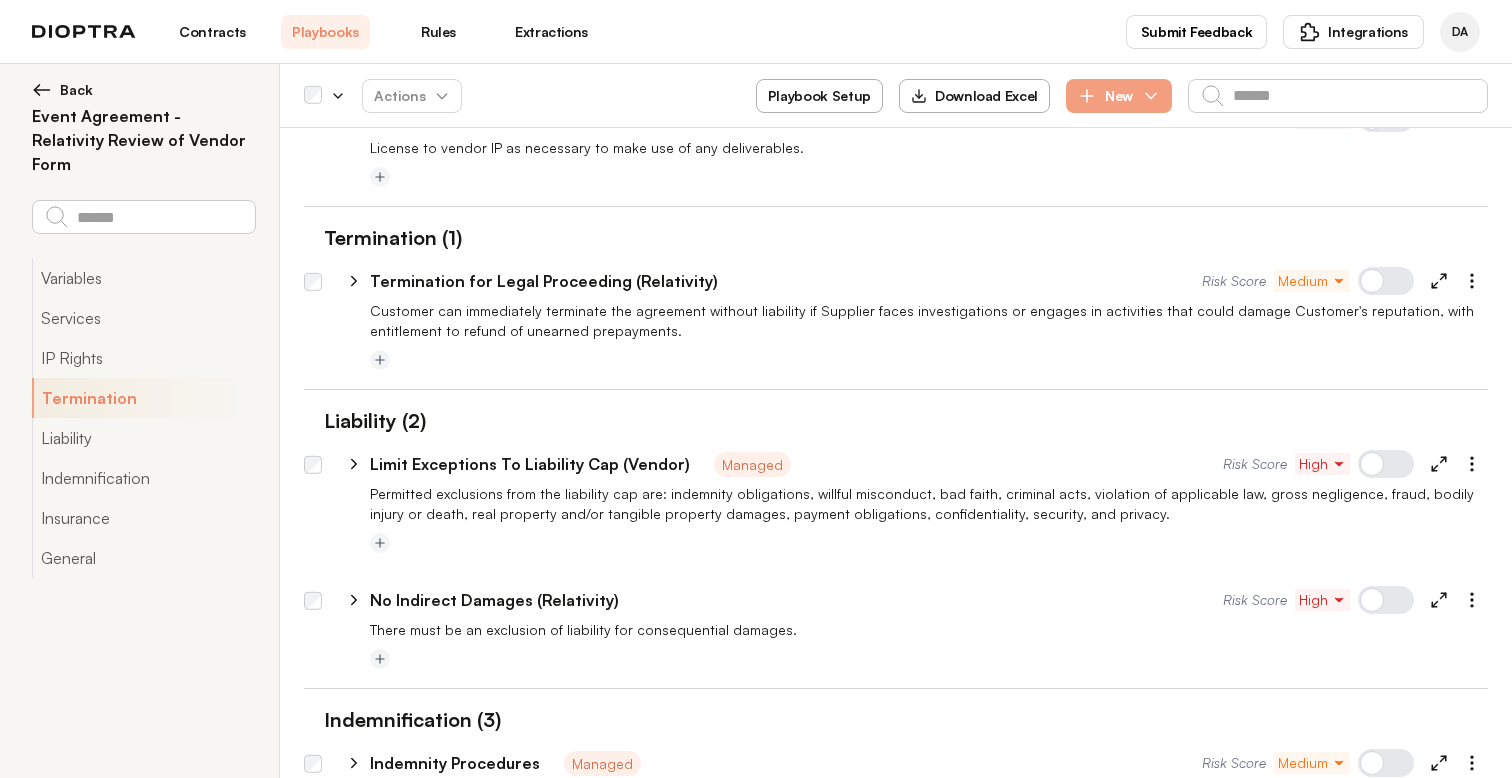 scroll, scrollTop: 1958, scrollLeft: 0, axis: vertical 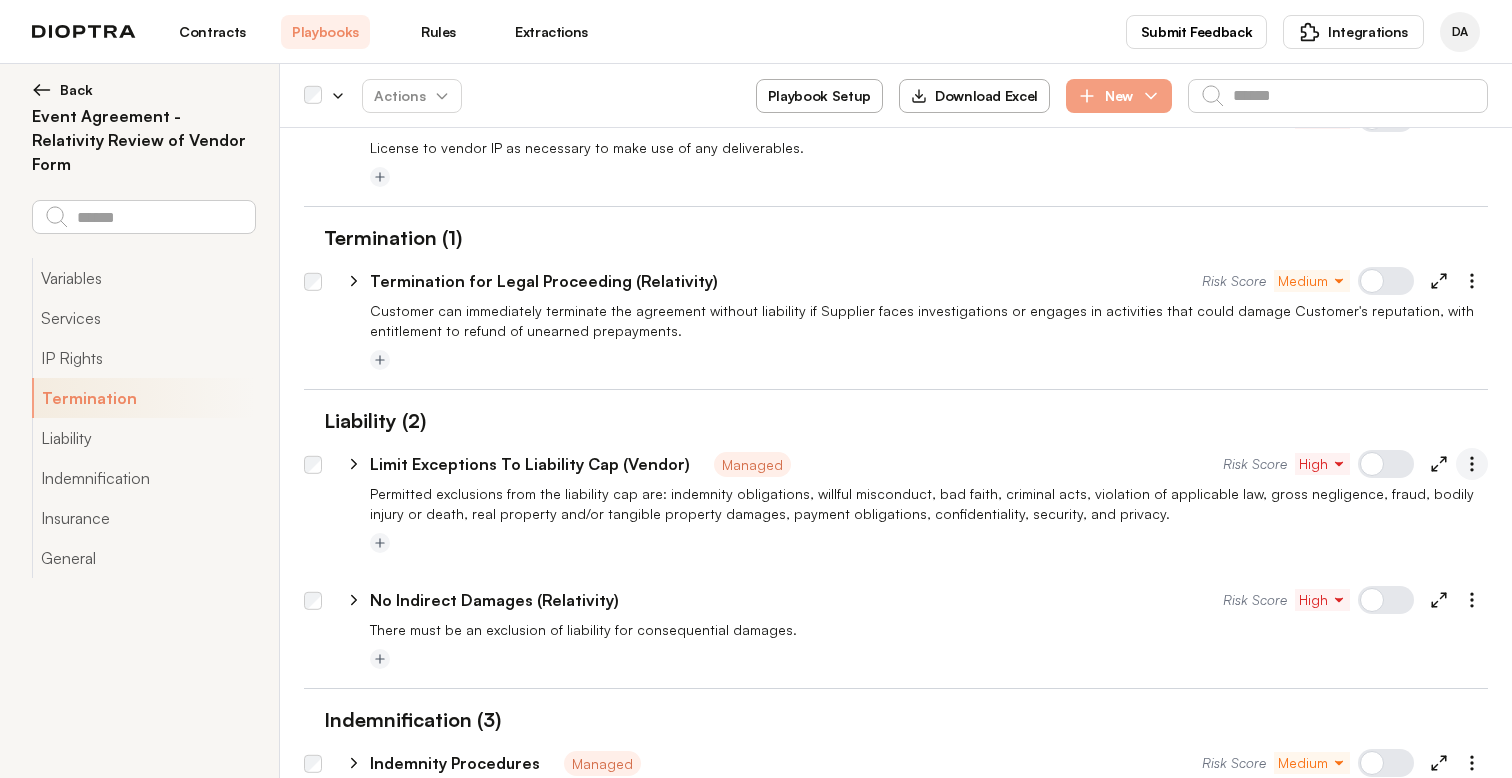 click 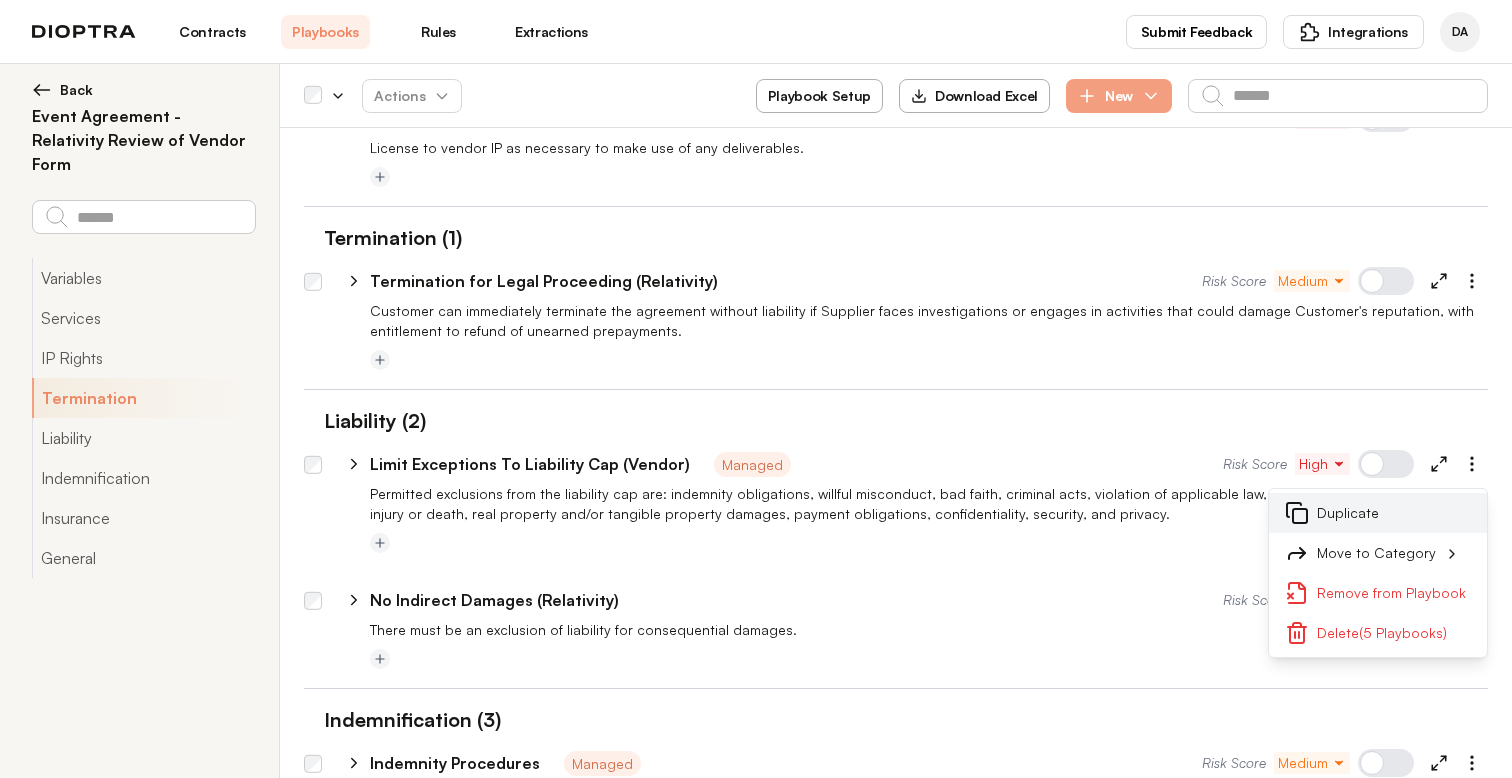 click on "Duplicate" at bounding box center [1378, 513] 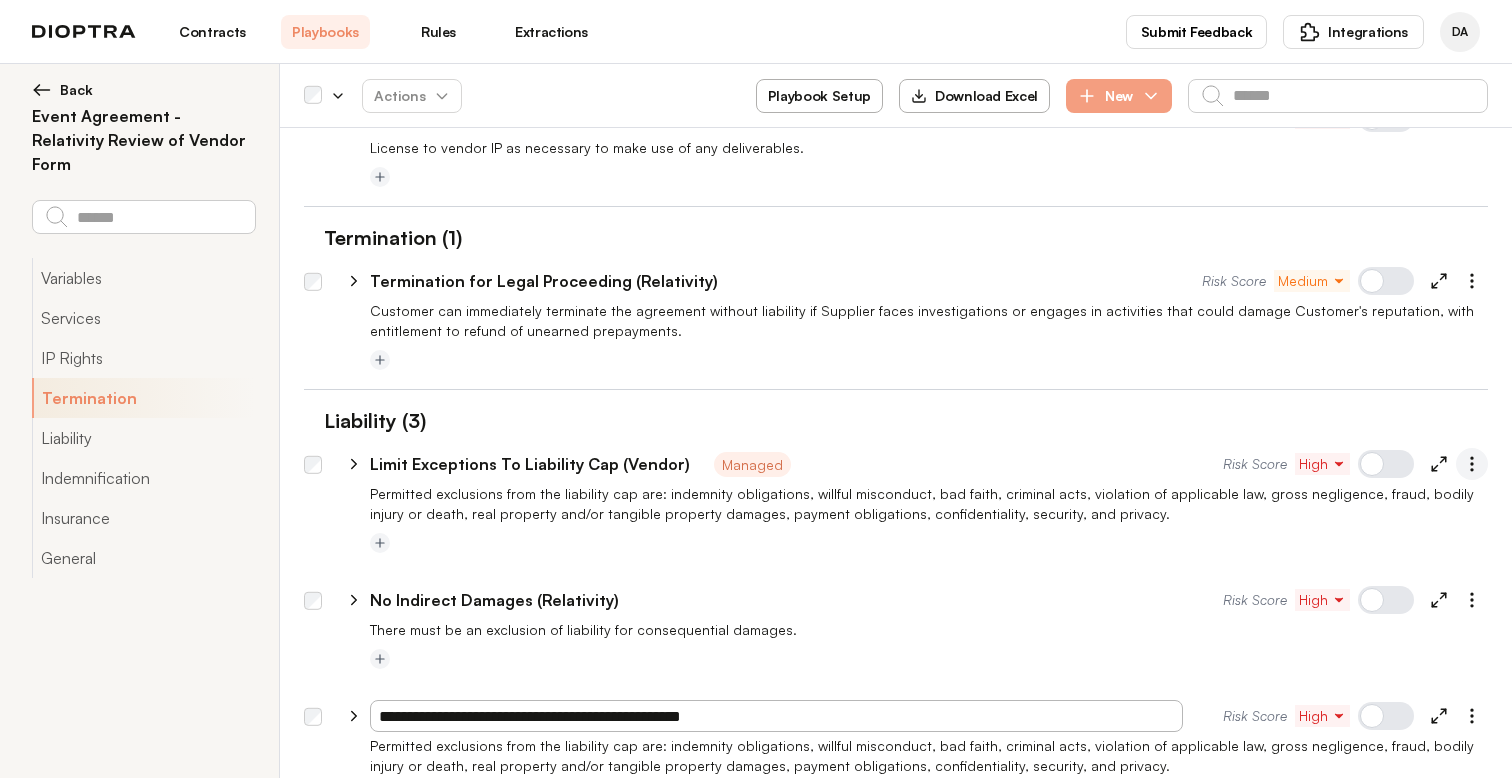 click 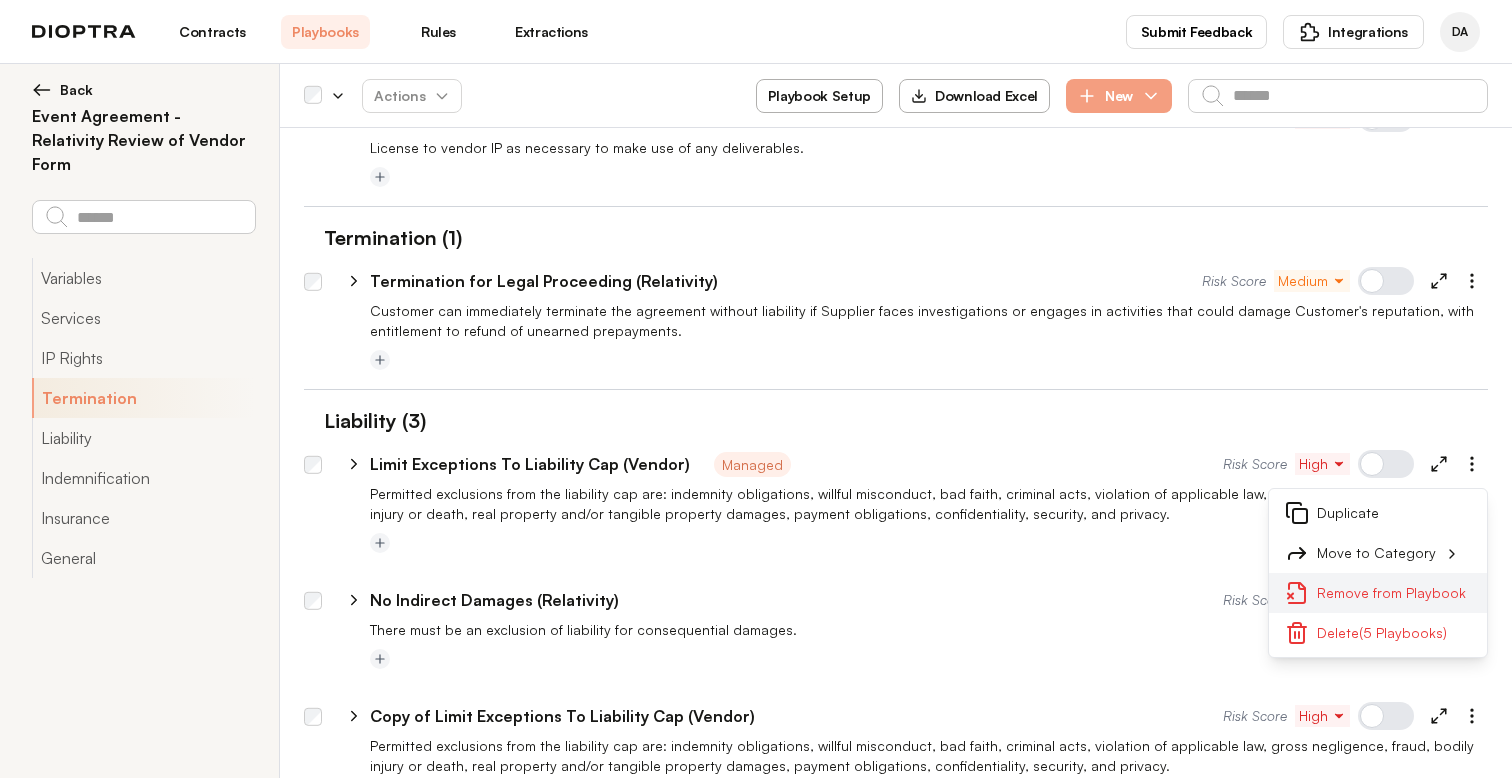 click on "Remove from Playbook" at bounding box center [1378, 593] 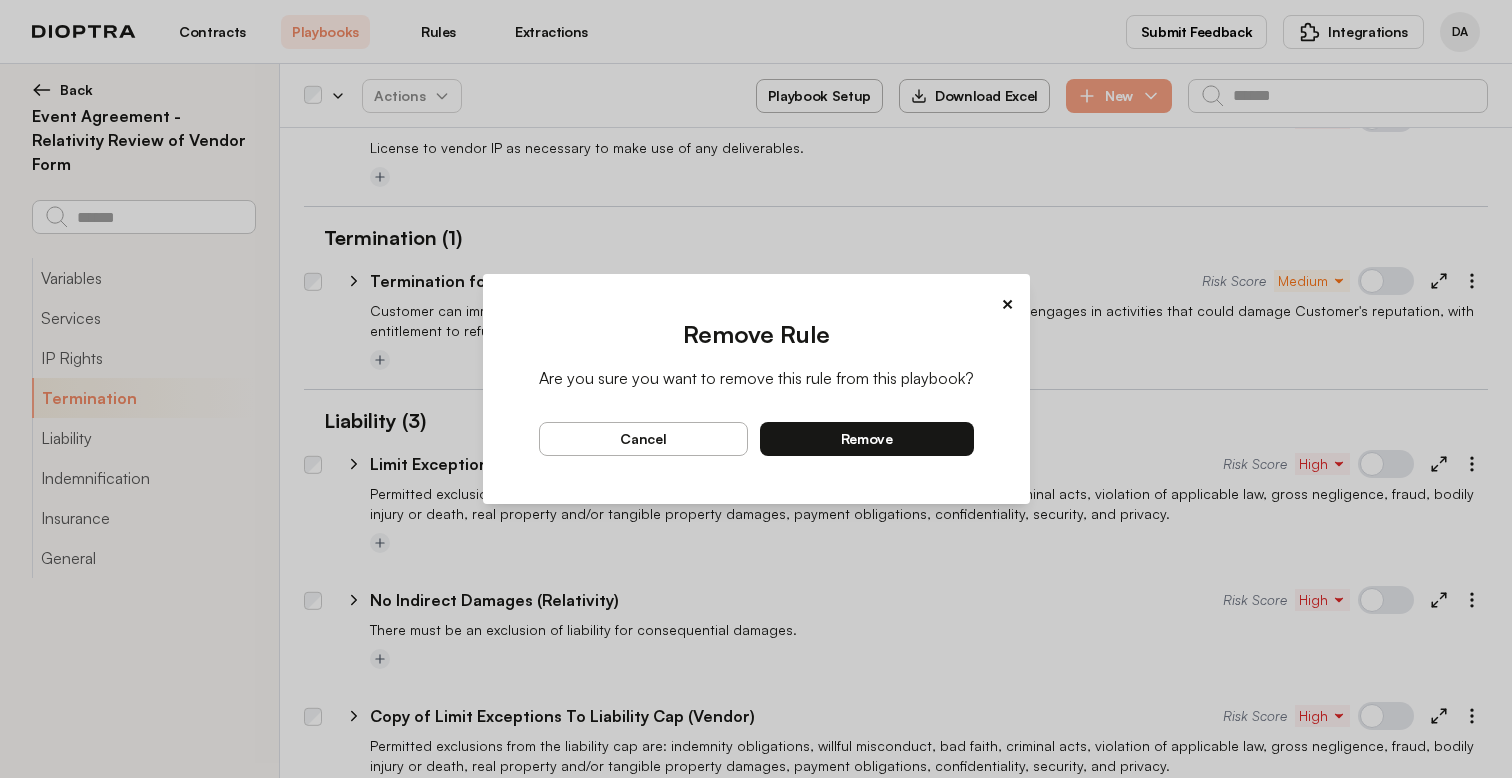click on "remove" at bounding box center [867, 439] 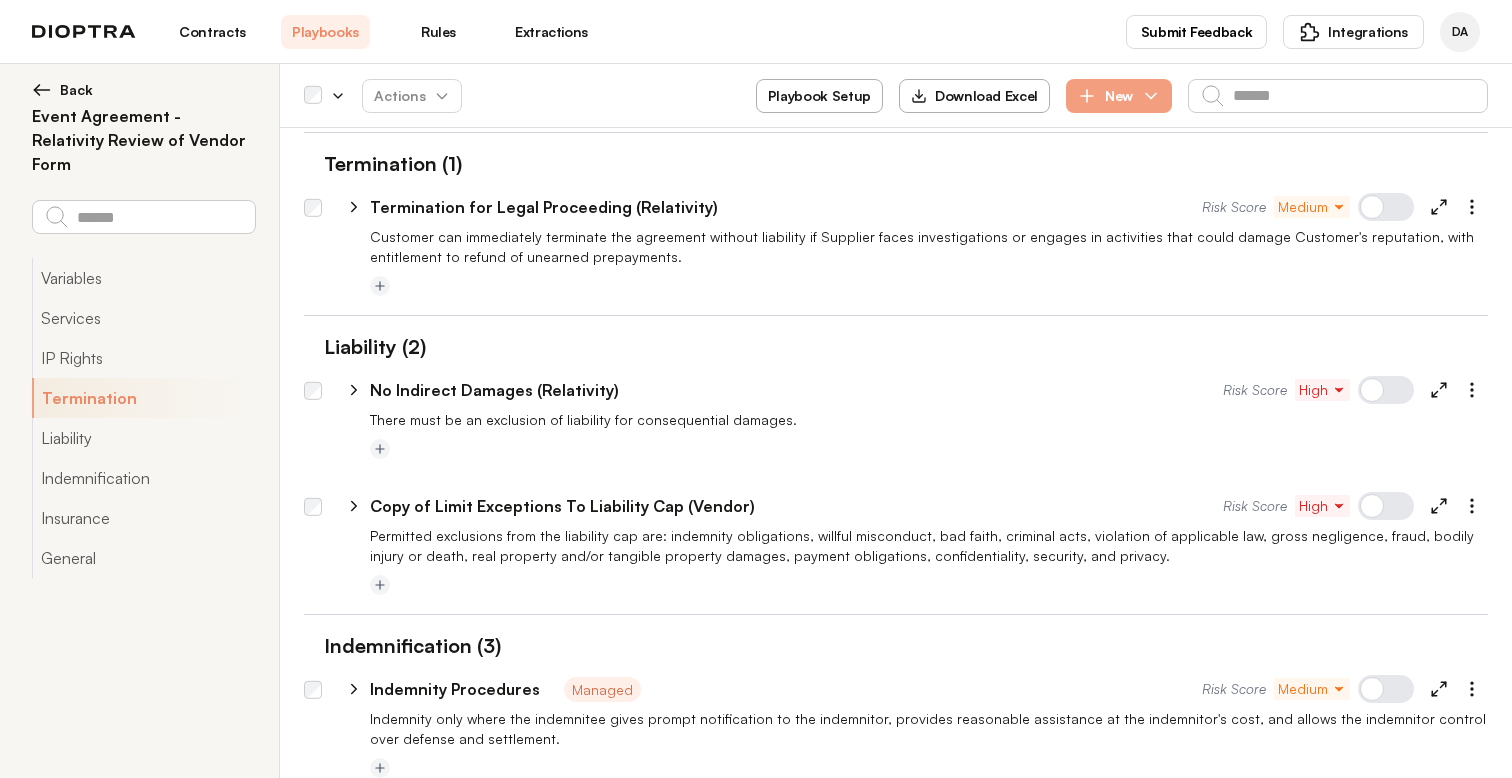 scroll, scrollTop: 2040, scrollLeft: 0, axis: vertical 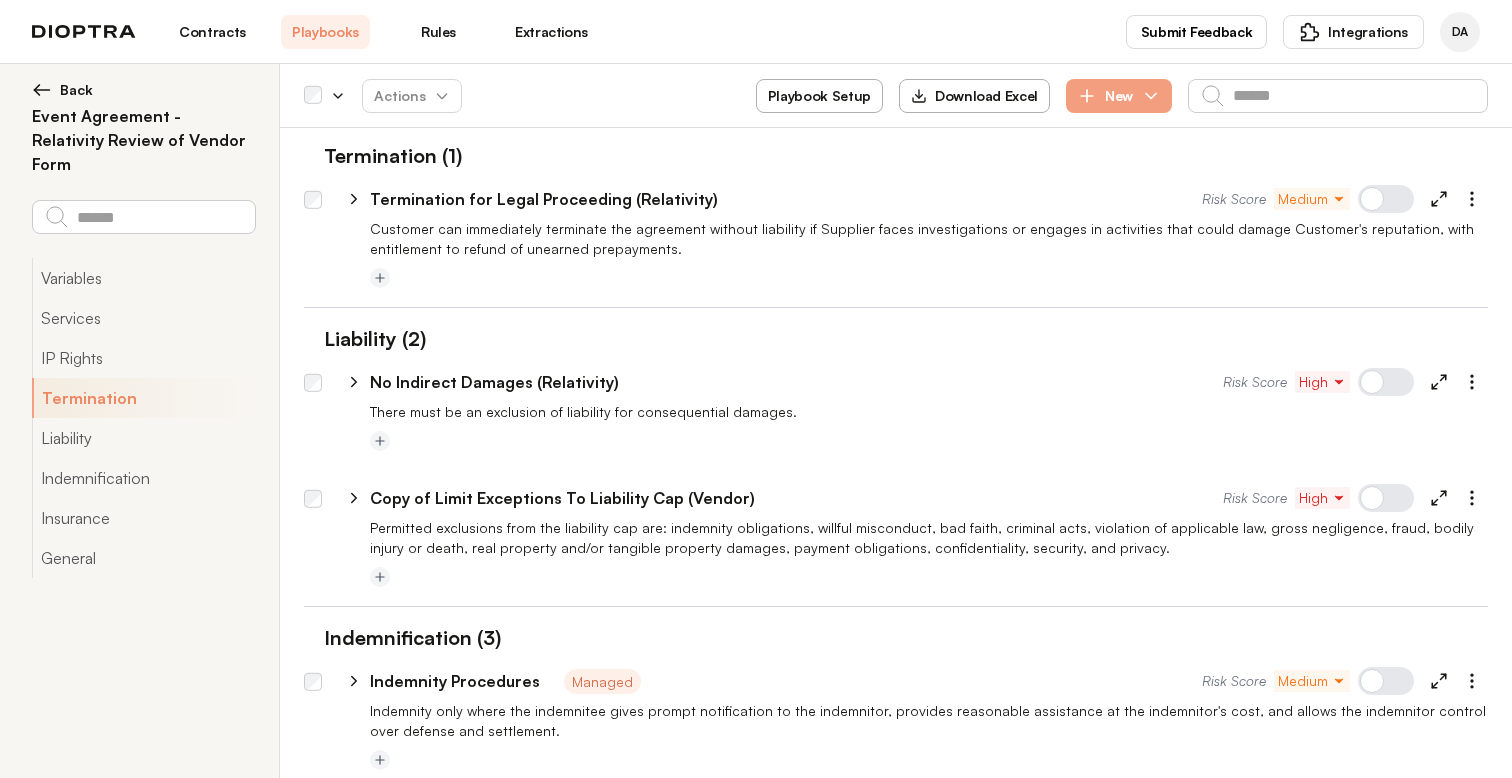 click on "Copy of Limit Exceptions To Liability Cap (Vendor)" at bounding box center [562, 498] 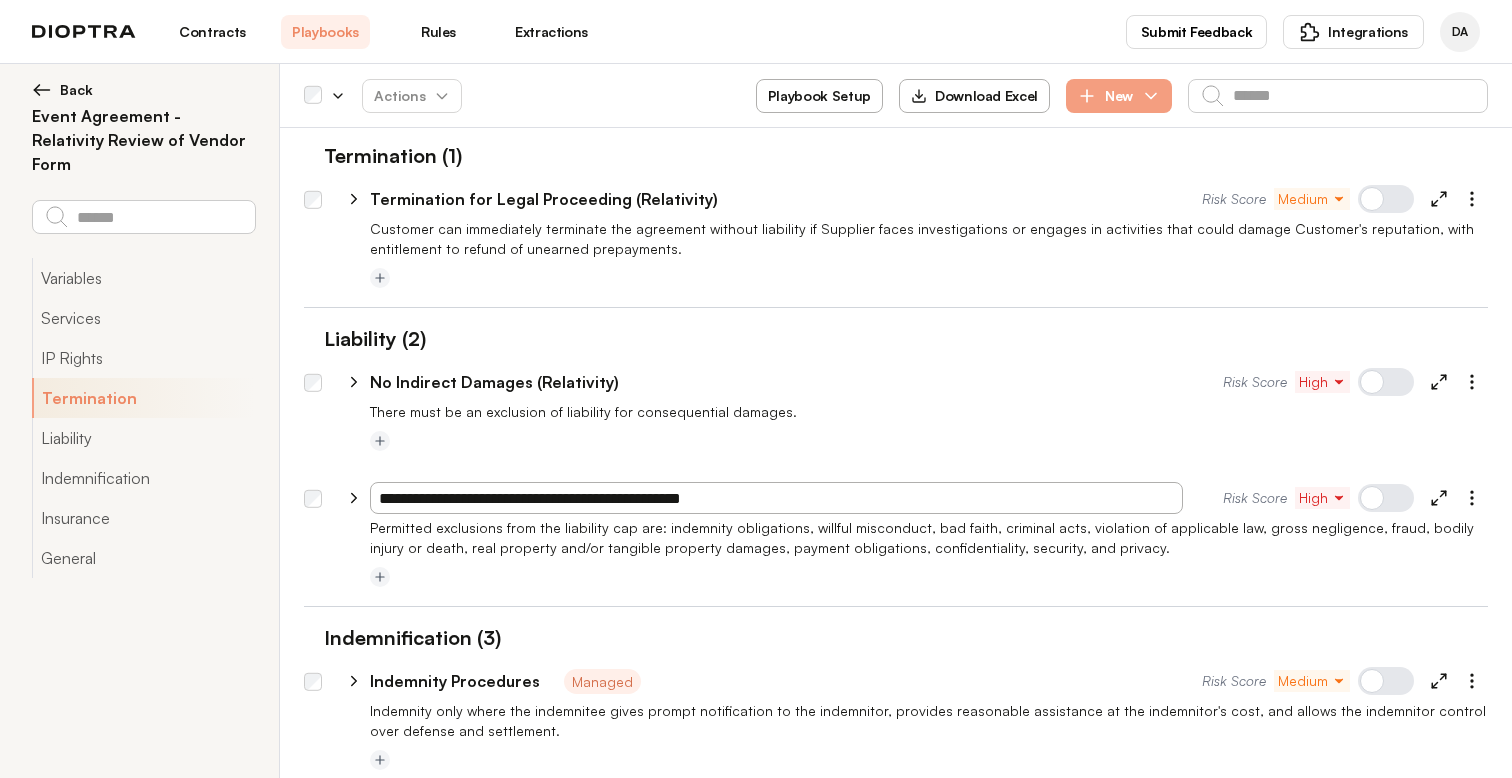 click on "**********" at bounding box center (776, 498) 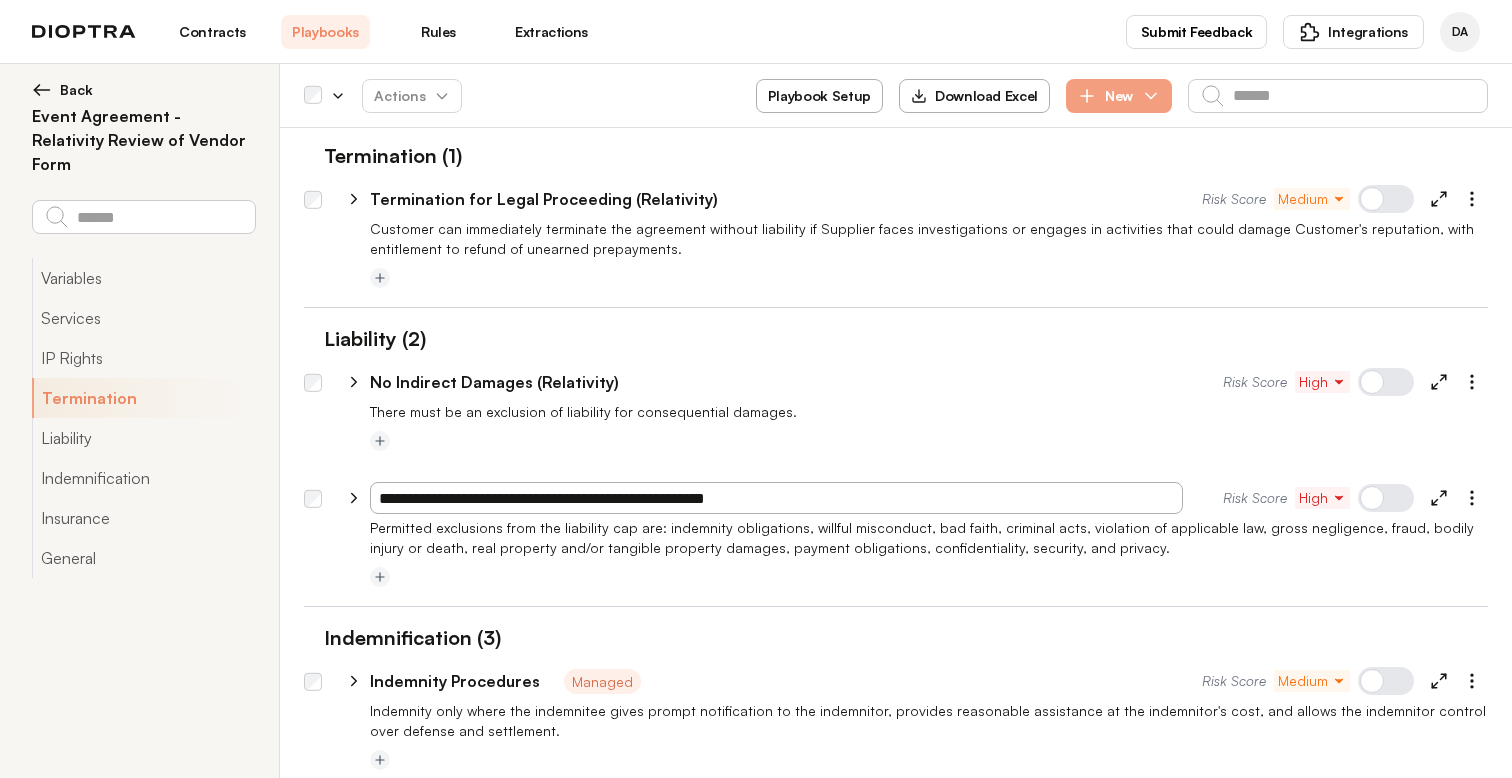 type on "**********" 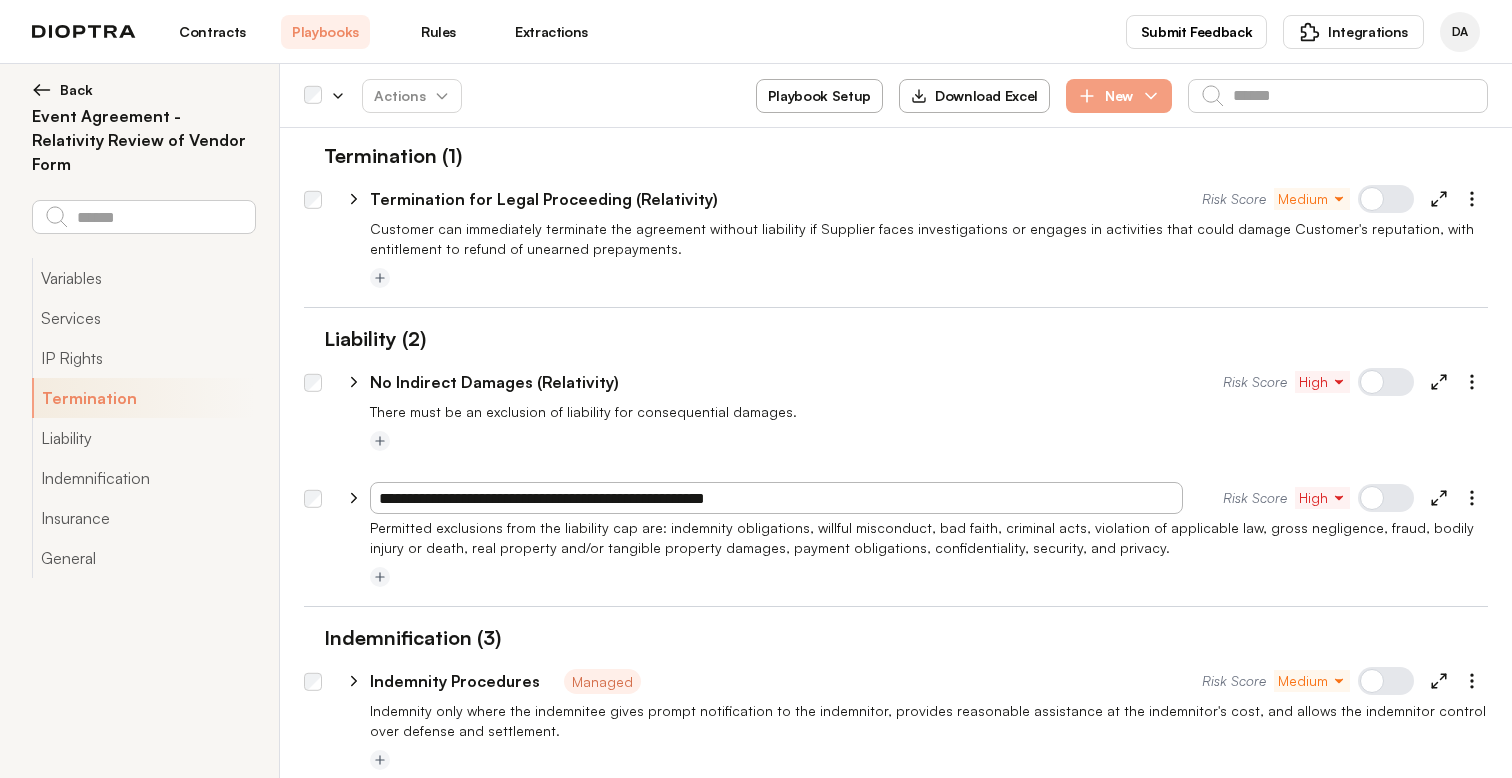 click on "Permitted exclusions from the liability cap are: indemnity obligations, willful misconduct, bad faith, criminal acts, violation of applicable law, gross negligence, fraud, bodily injury or death, real property and/or tangible property damages, payment obligations, confidentiality, security, and privacy." at bounding box center (929, 538) 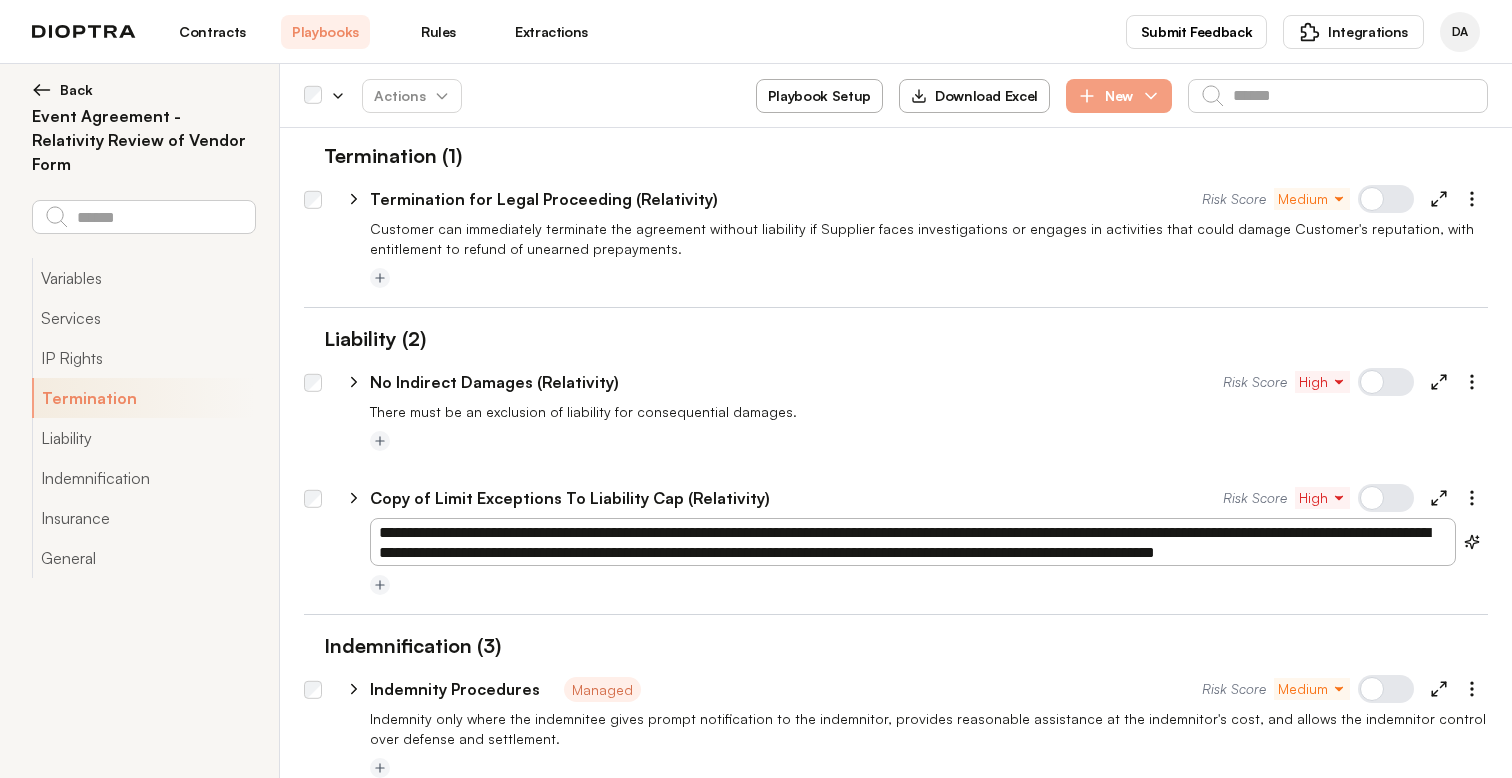 click 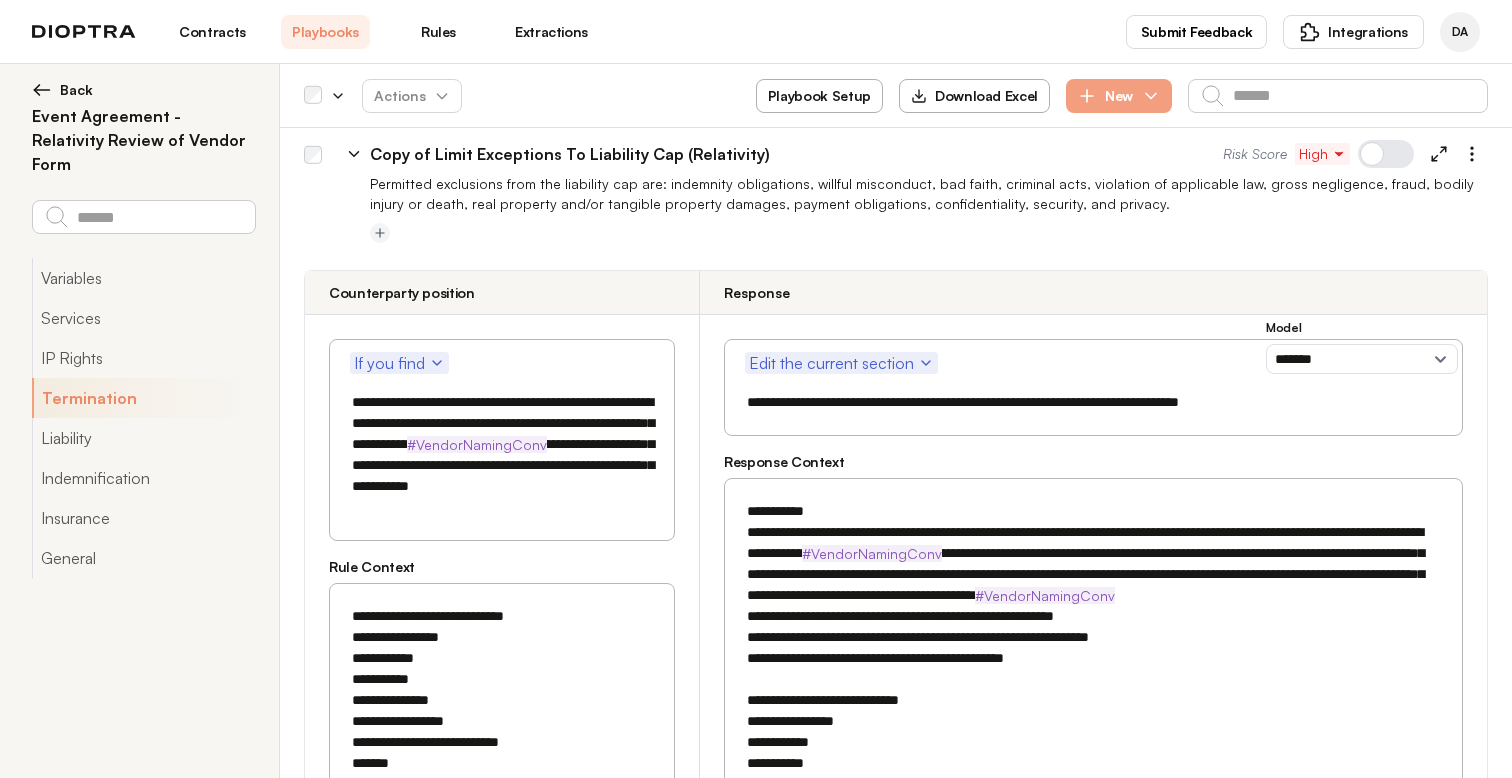 scroll, scrollTop: 2301, scrollLeft: 0, axis: vertical 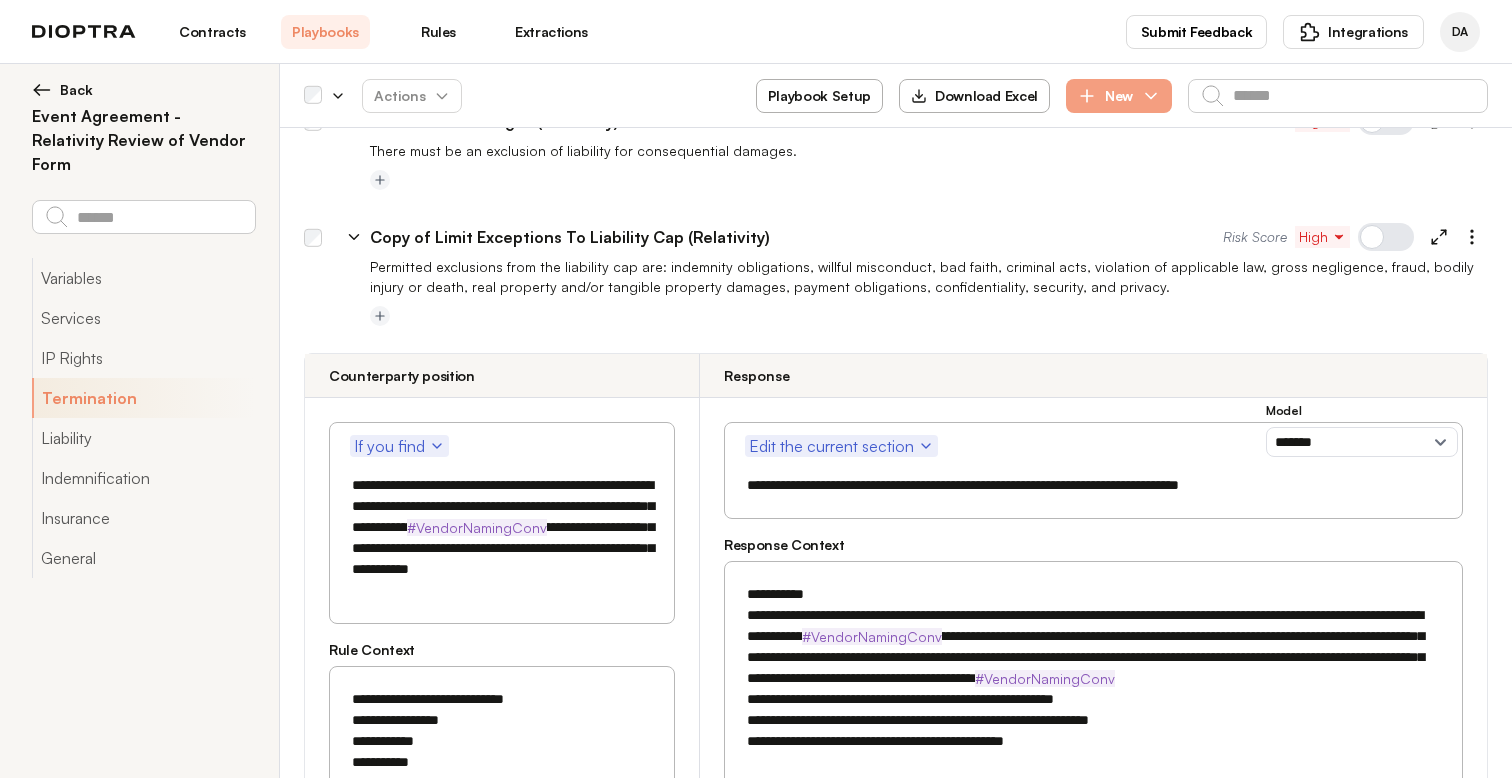 click on "Copy of Limit Exceptions To Liability Cap (Relativity)" at bounding box center [570, 237] 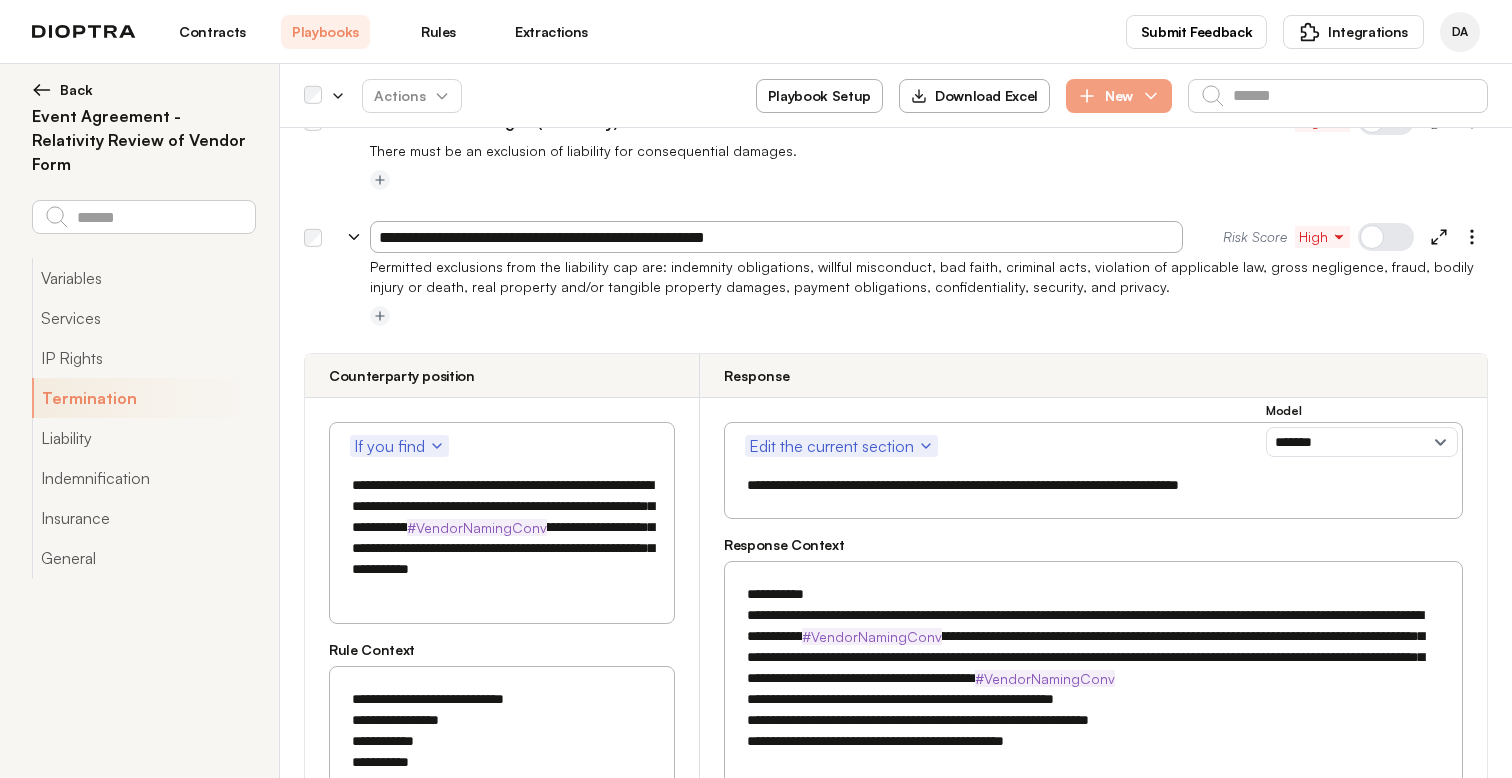 drag, startPoint x: 474, startPoint y: 235, endPoint x: 326, endPoint y: 233, distance: 148.01352 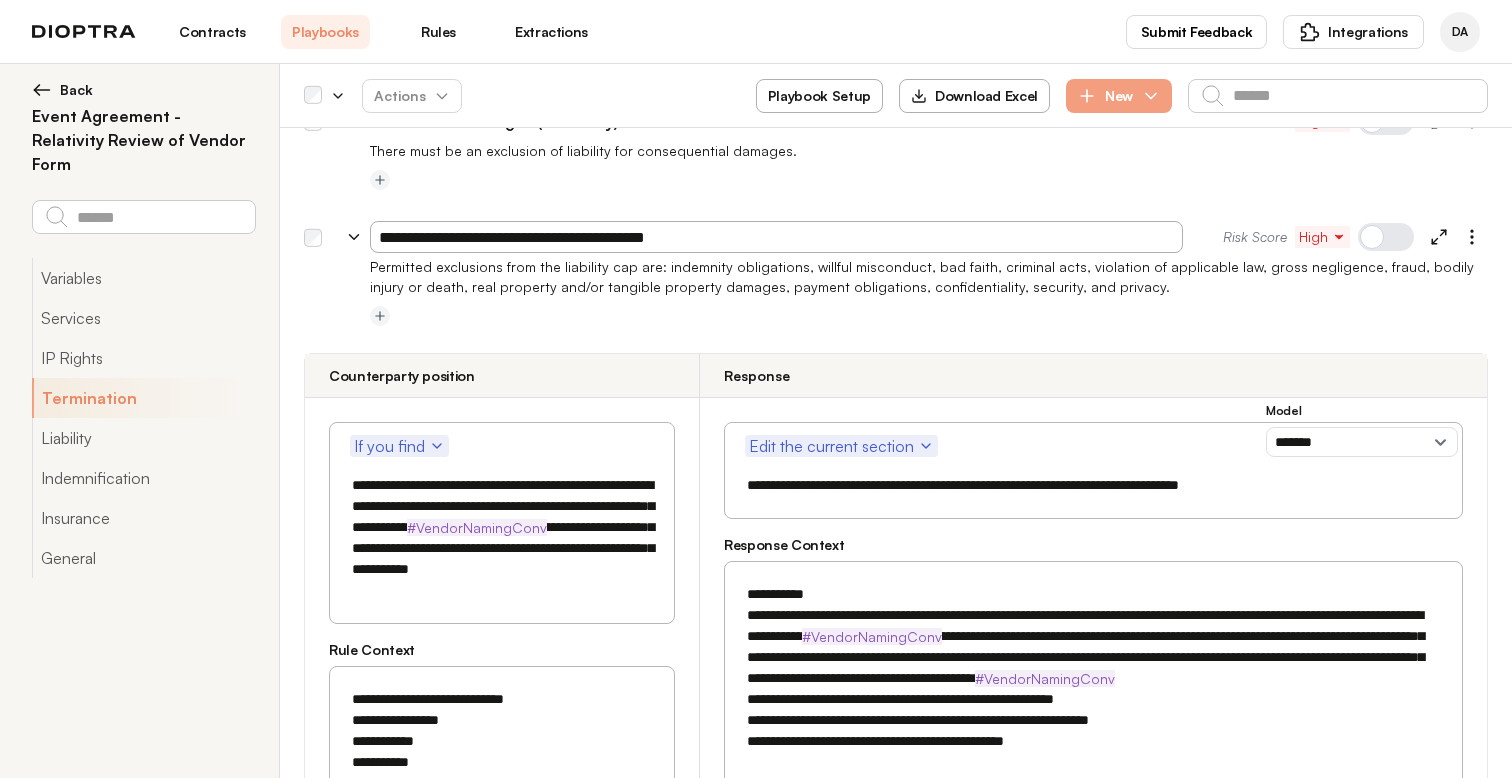 type on "**********" 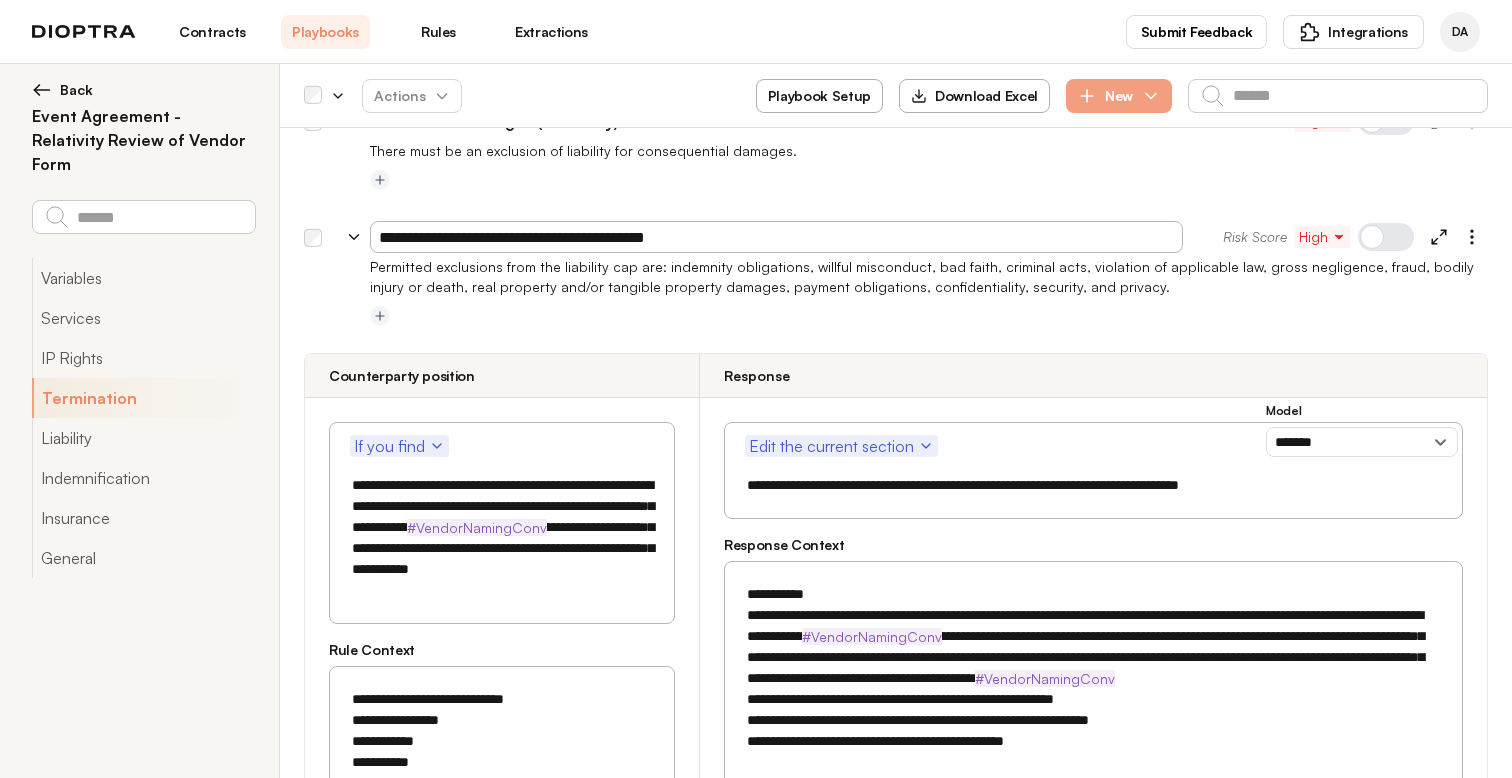 click on "**********" at bounding box center [896, 1028] 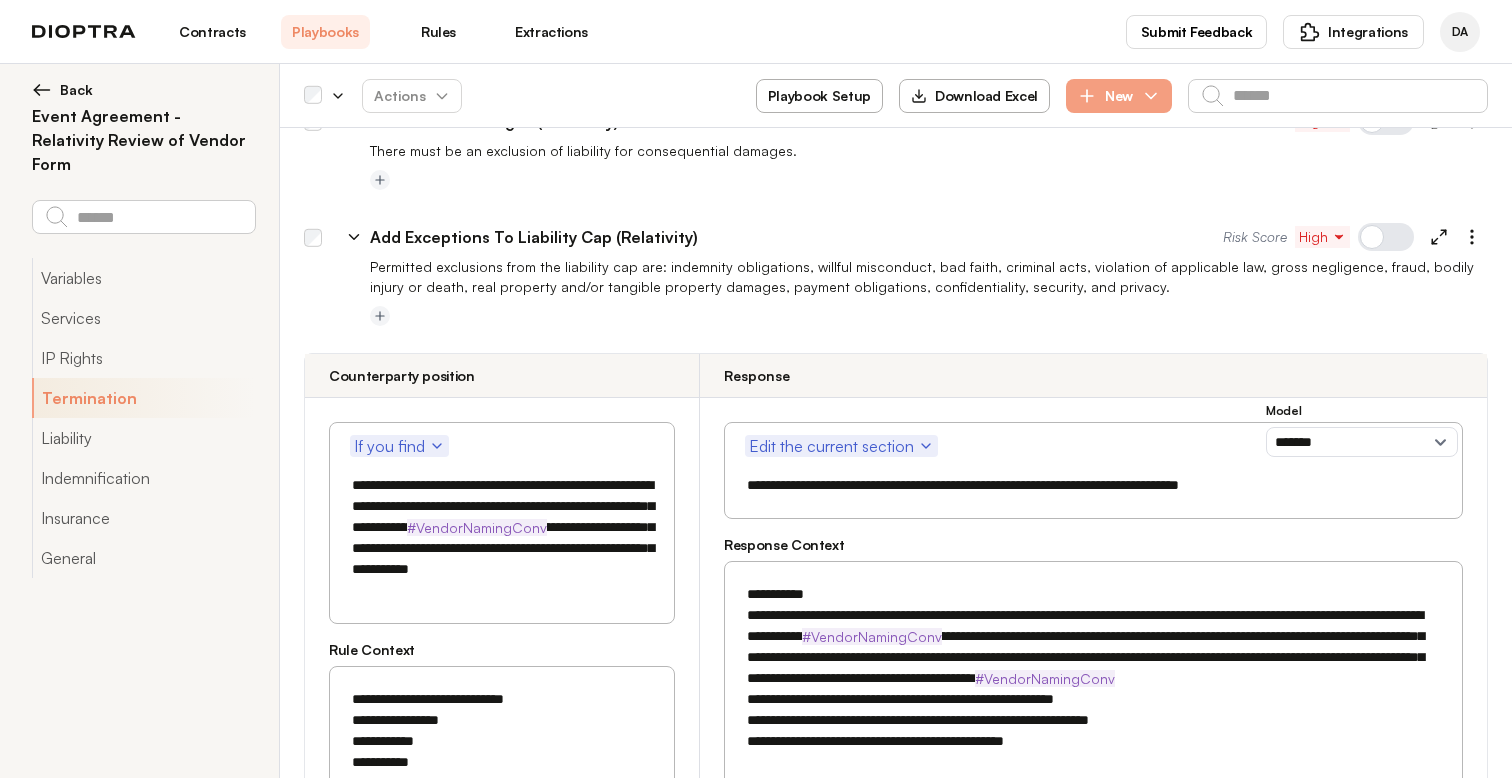 drag, startPoint x: 431, startPoint y: 507, endPoint x: 603, endPoint y: 575, distance: 184.95406 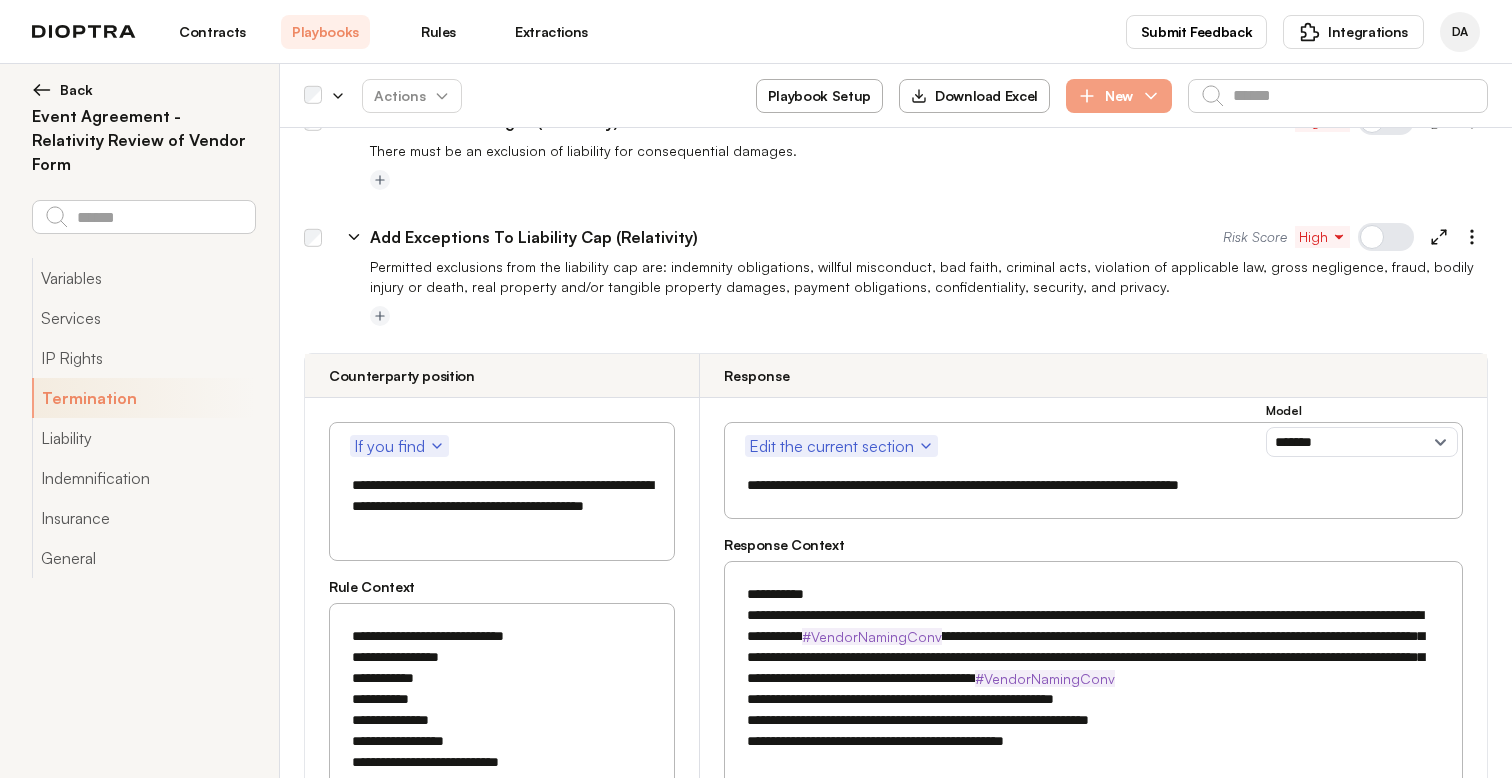 scroll, scrollTop: 2370, scrollLeft: 0, axis: vertical 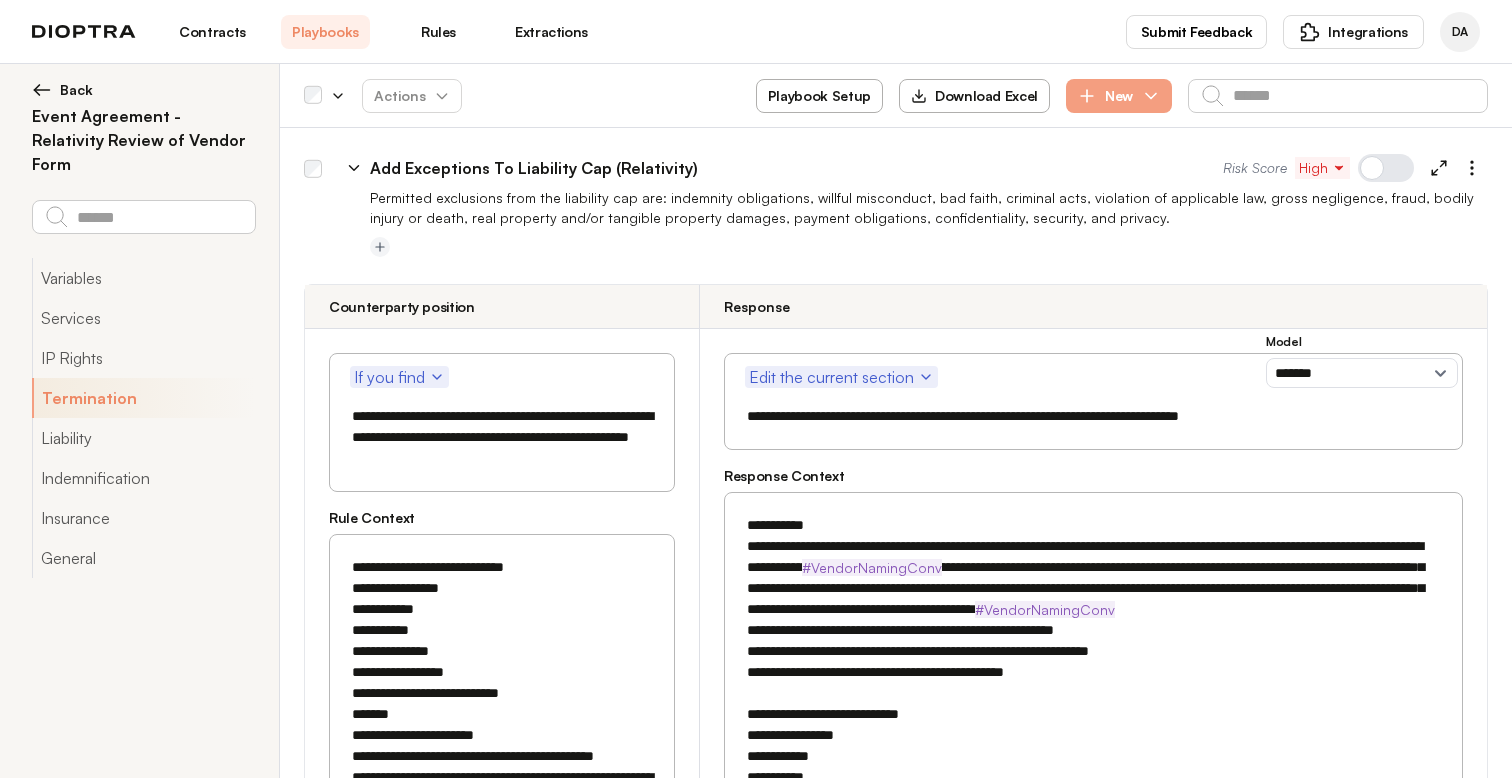 drag, startPoint x: 468, startPoint y: 456, endPoint x: 558, endPoint y: 463, distance: 90.27181 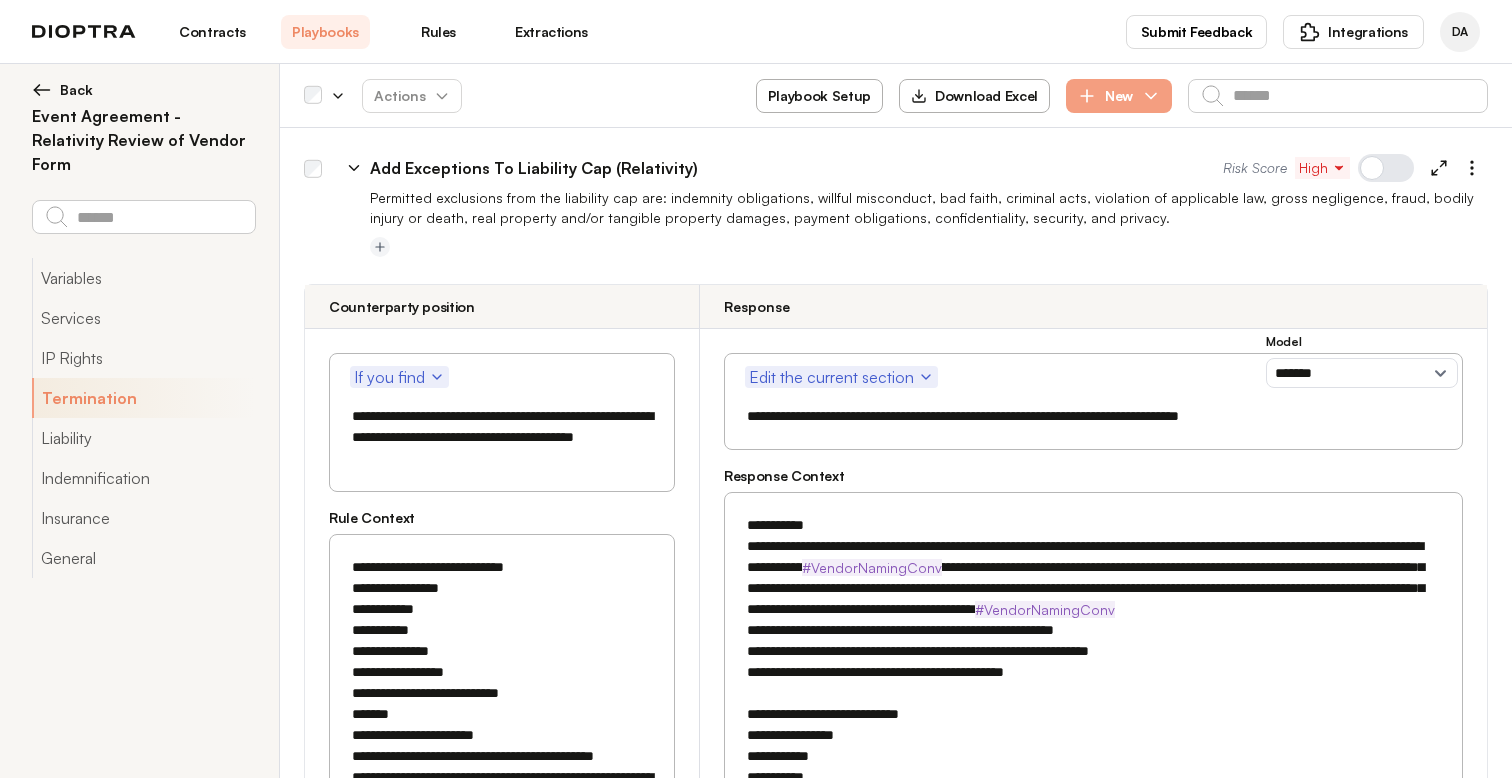 click on "**********" at bounding box center [502, 437] 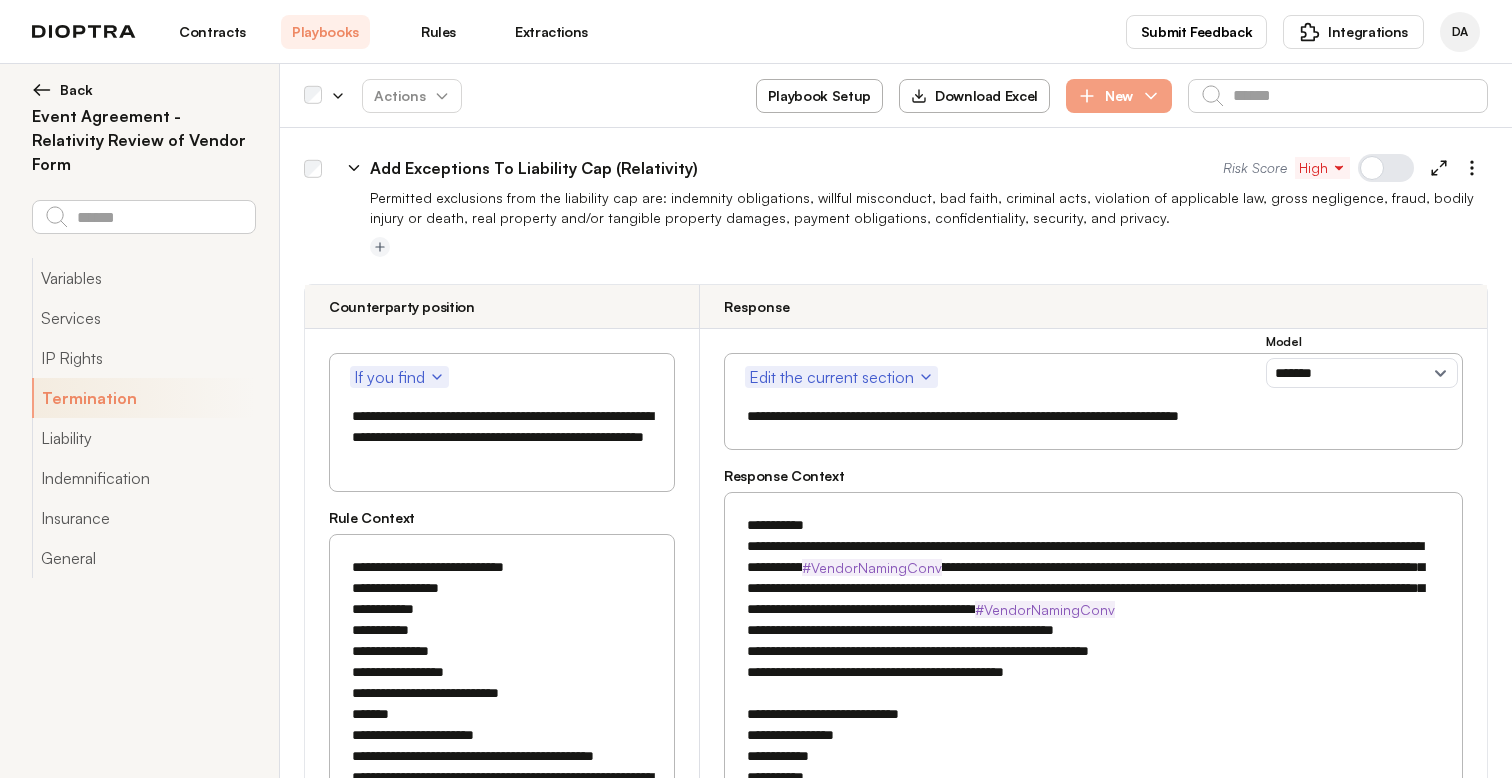 drag, startPoint x: 532, startPoint y: 459, endPoint x: 339, endPoint y: 458, distance: 193.0026 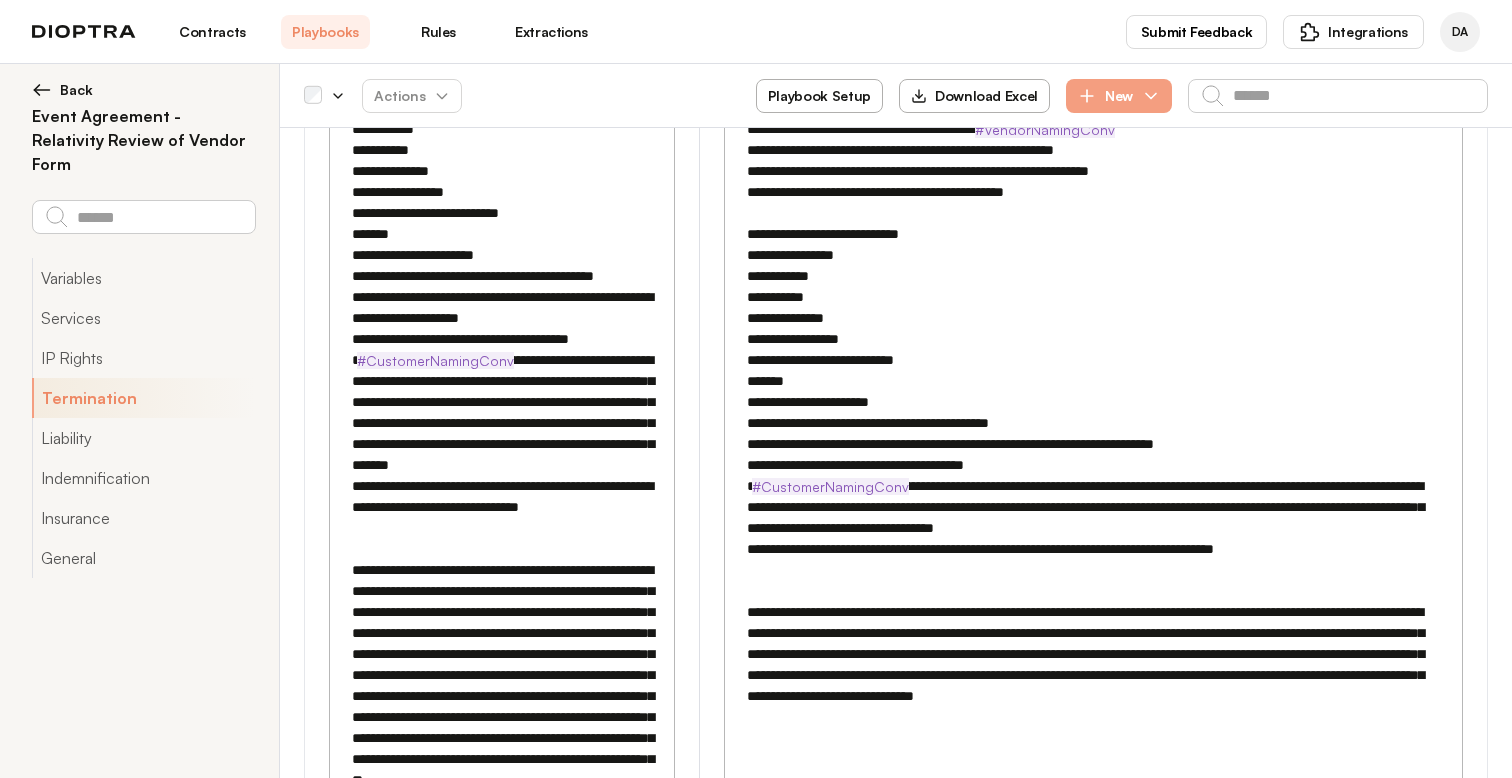 scroll, scrollTop: 2854, scrollLeft: 0, axis: vertical 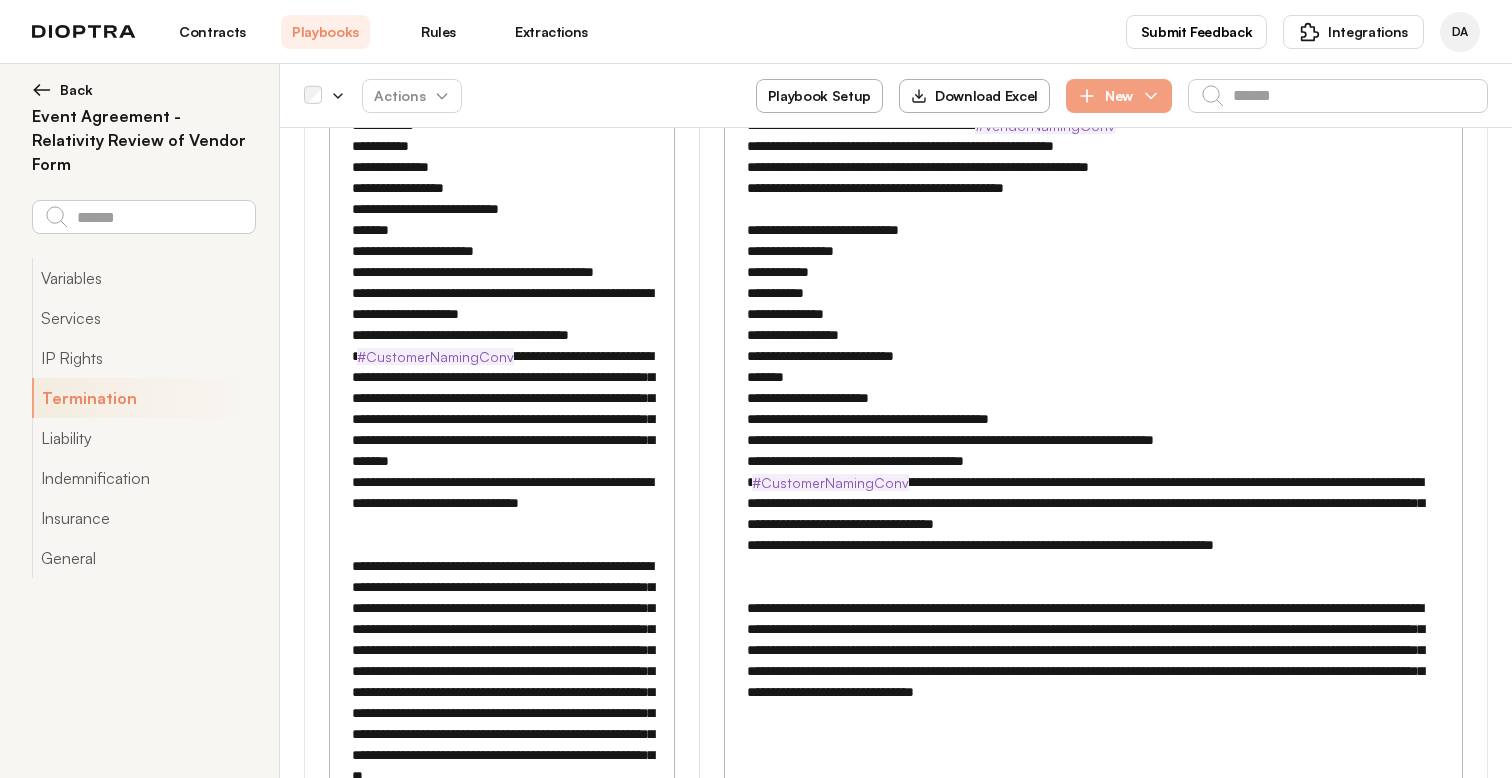 drag, startPoint x: 631, startPoint y: 504, endPoint x: 447, endPoint y: 397, distance: 212.84972 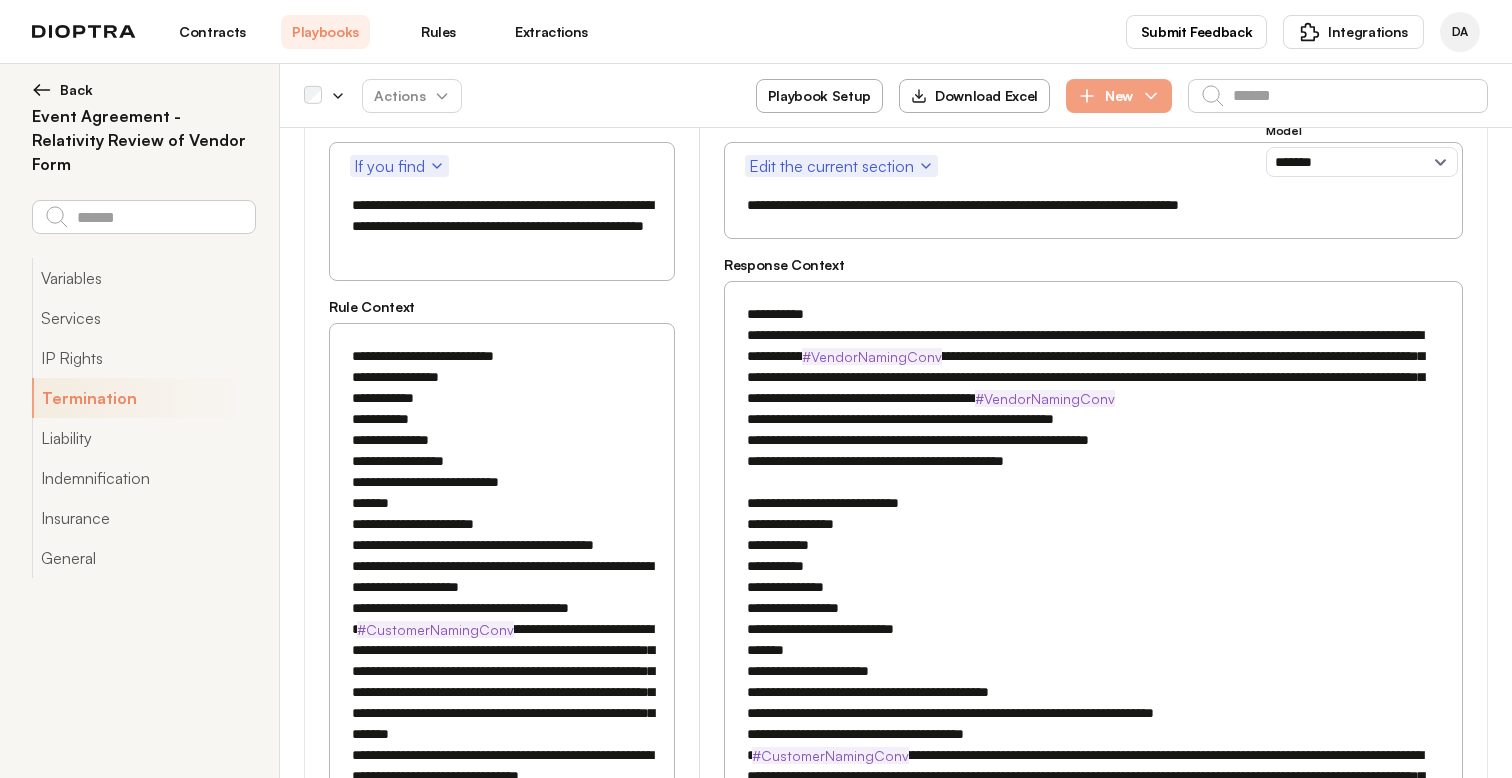 scroll, scrollTop: 2573, scrollLeft: 0, axis: vertical 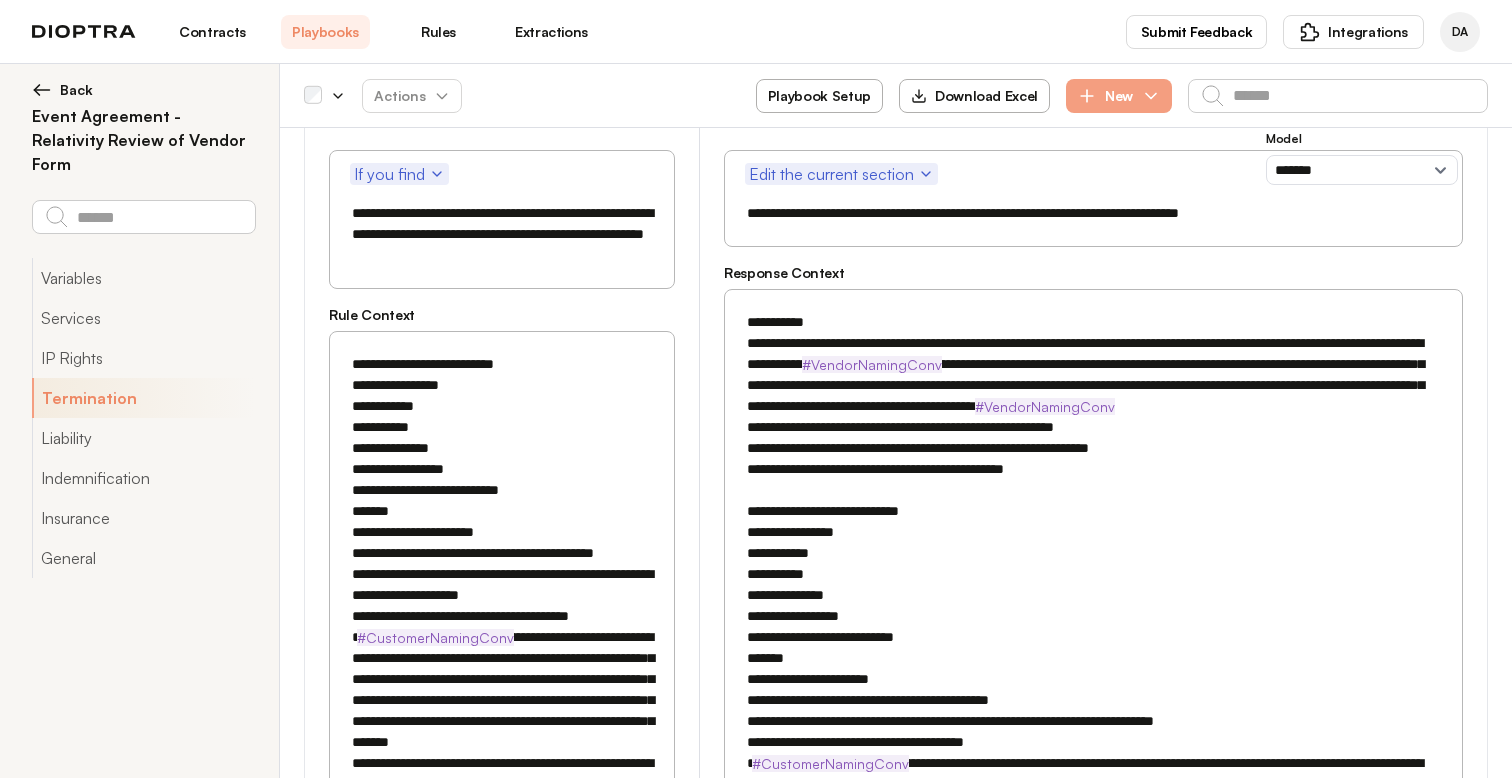 click at bounding box center [502, 763] 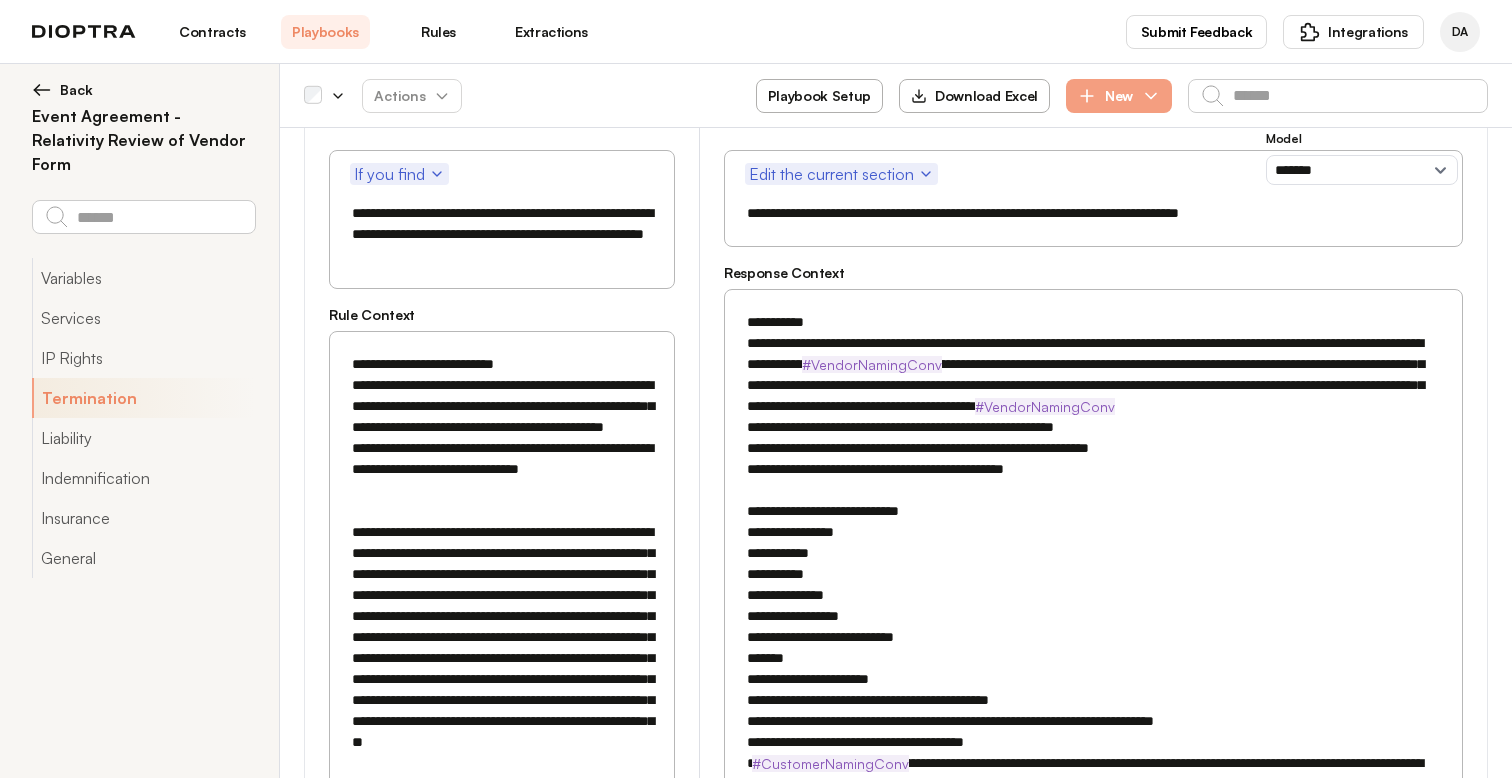 click on "**********" at bounding box center (502, 606) 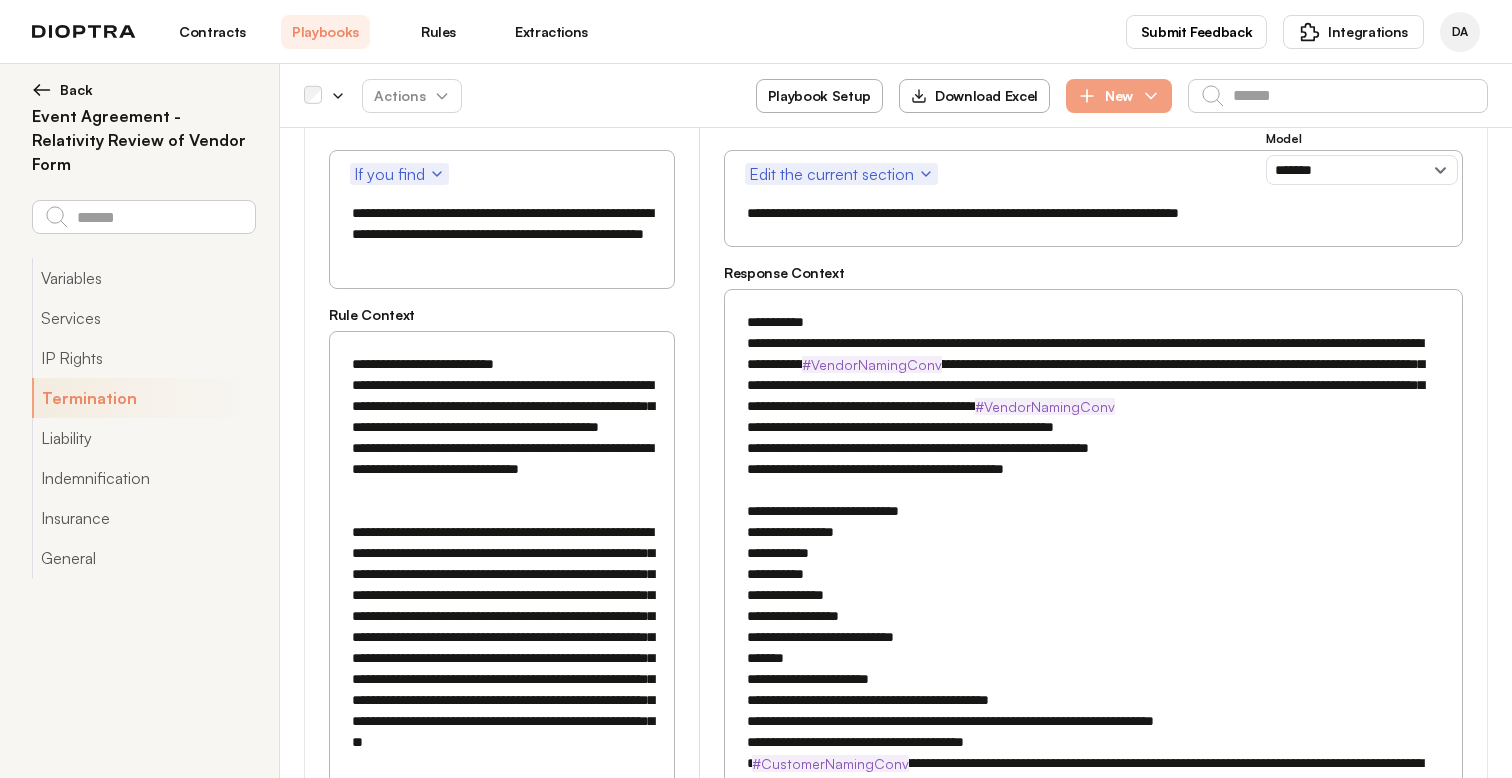 type on "**********" 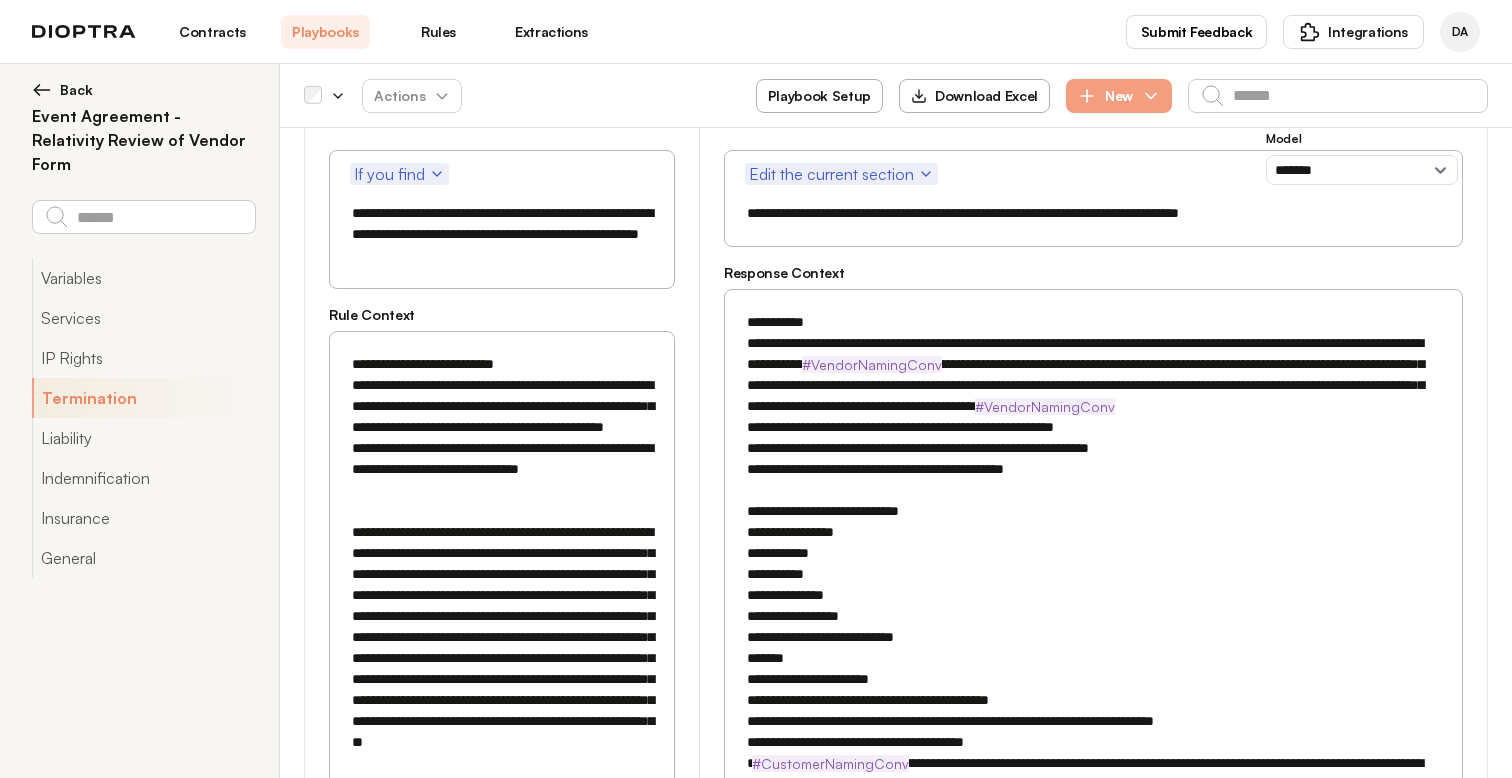 type on "**********" 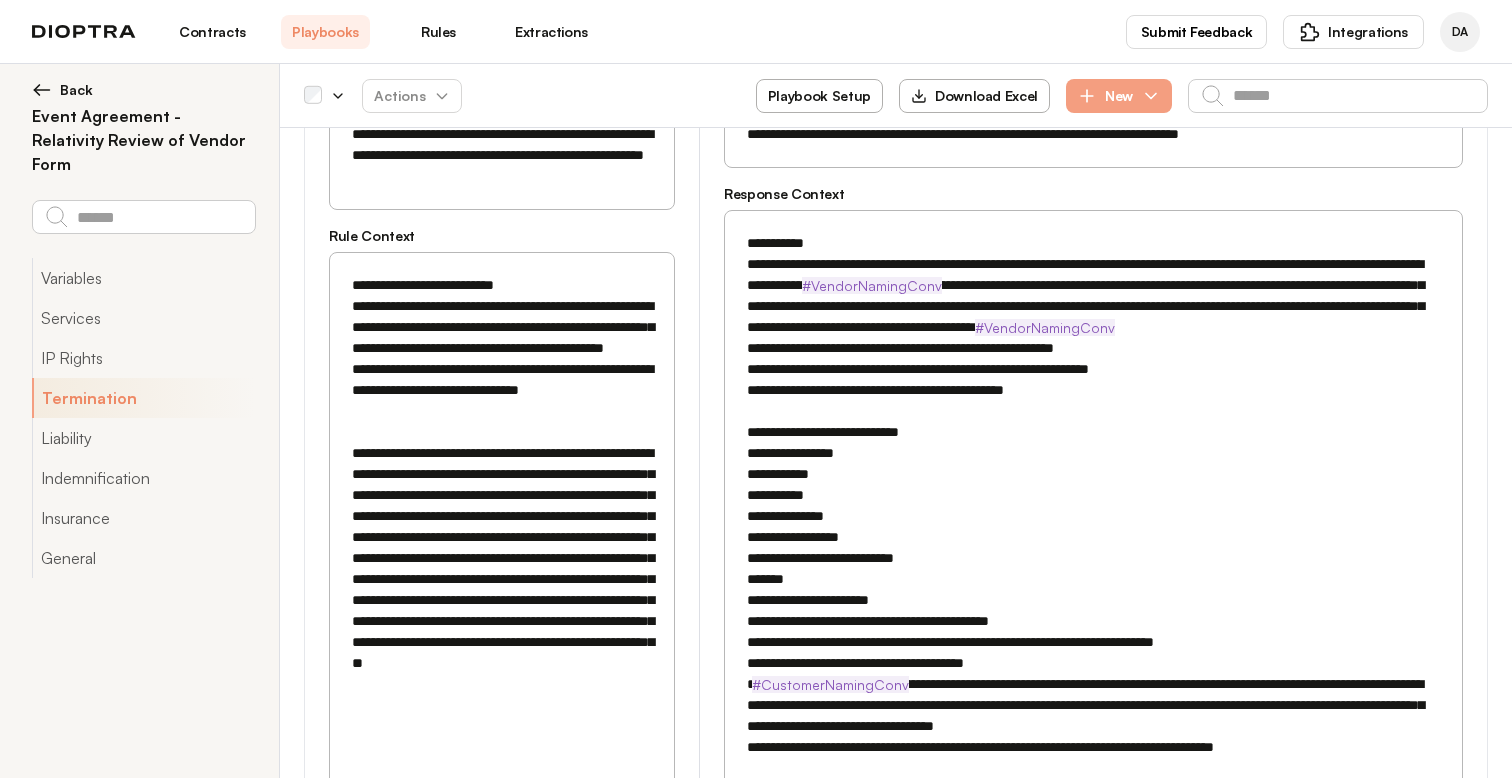 scroll, scrollTop: 2657, scrollLeft: 0, axis: vertical 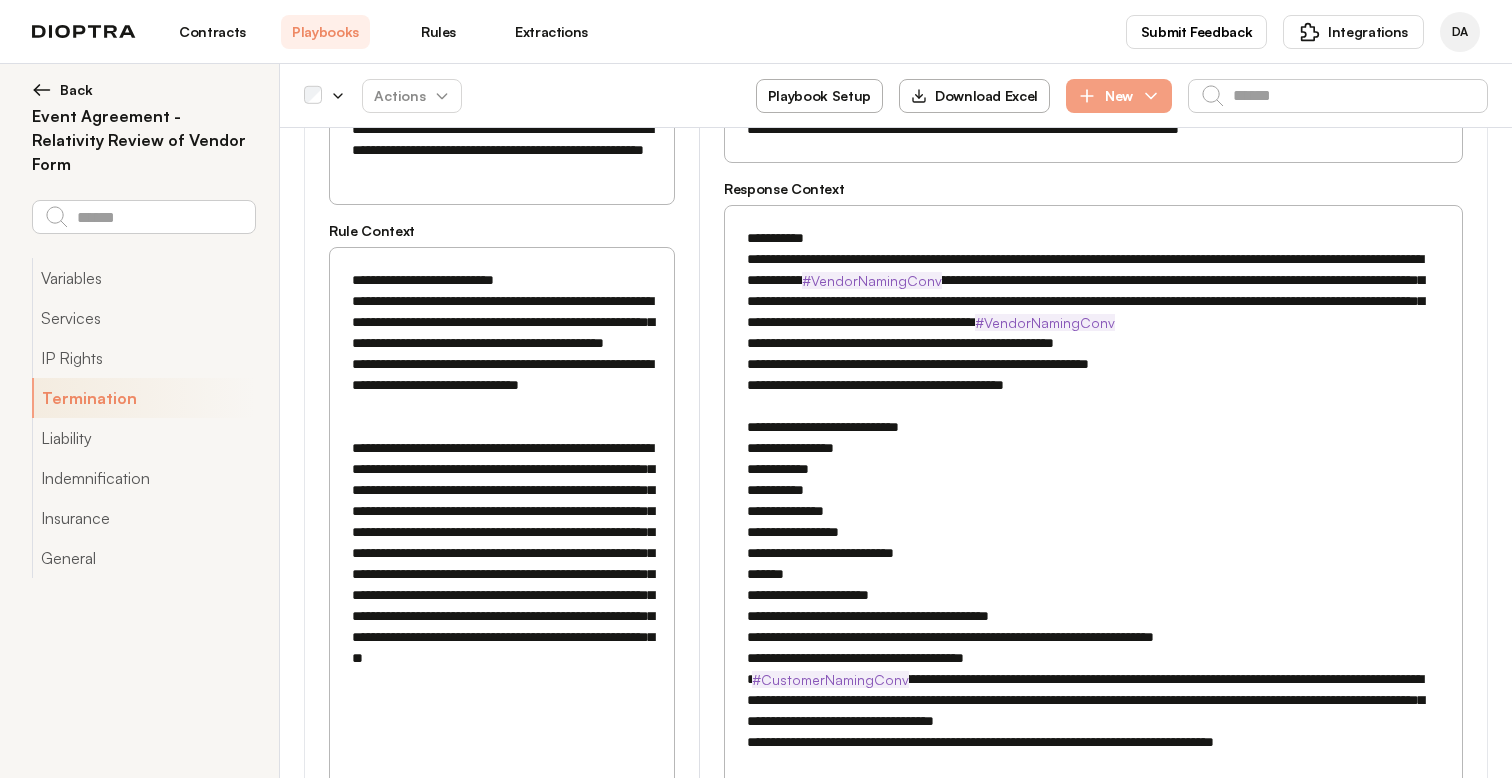 drag, startPoint x: 755, startPoint y: 576, endPoint x: 859, endPoint y: 579, distance: 104.04326 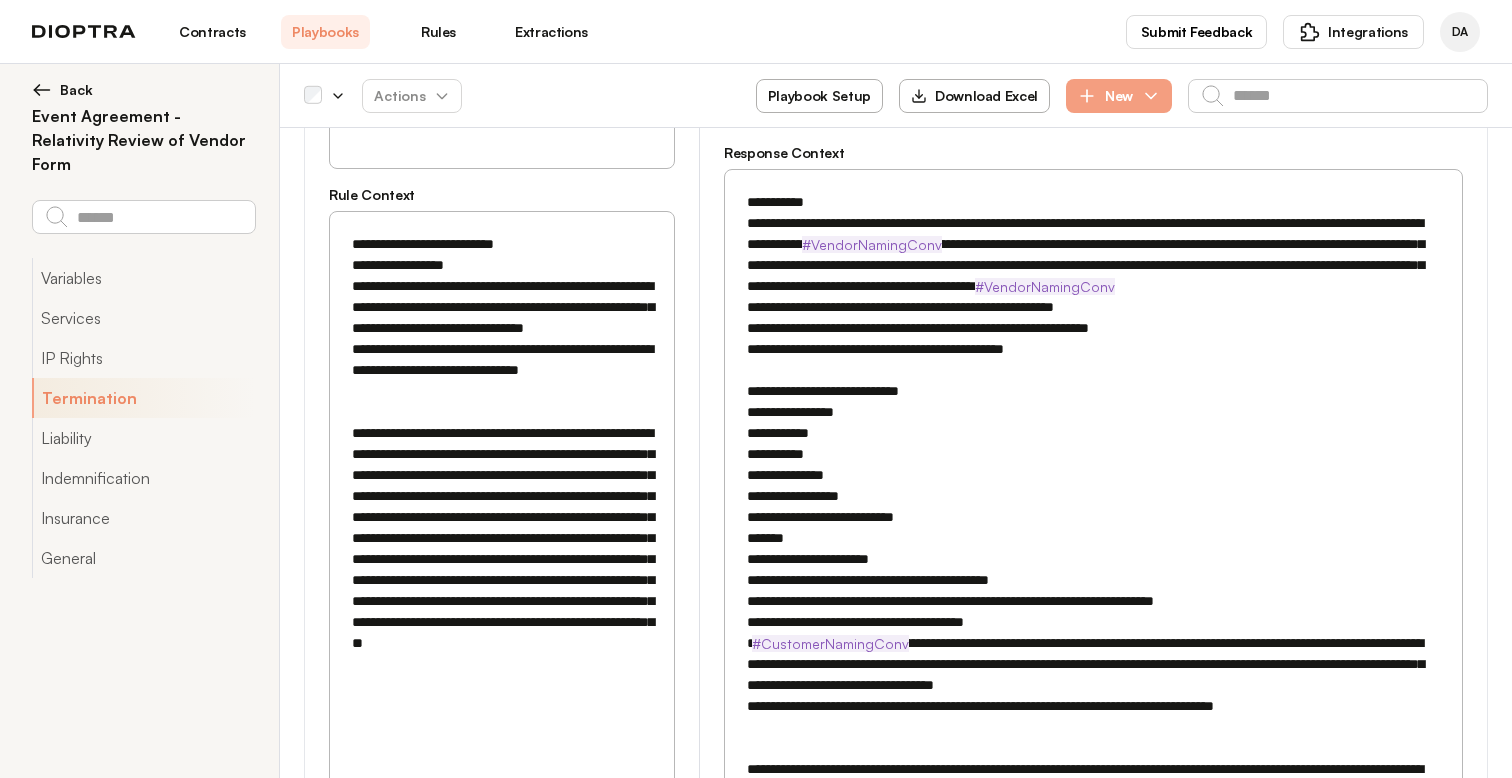 scroll, scrollTop: 2694, scrollLeft: 0, axis: vertical 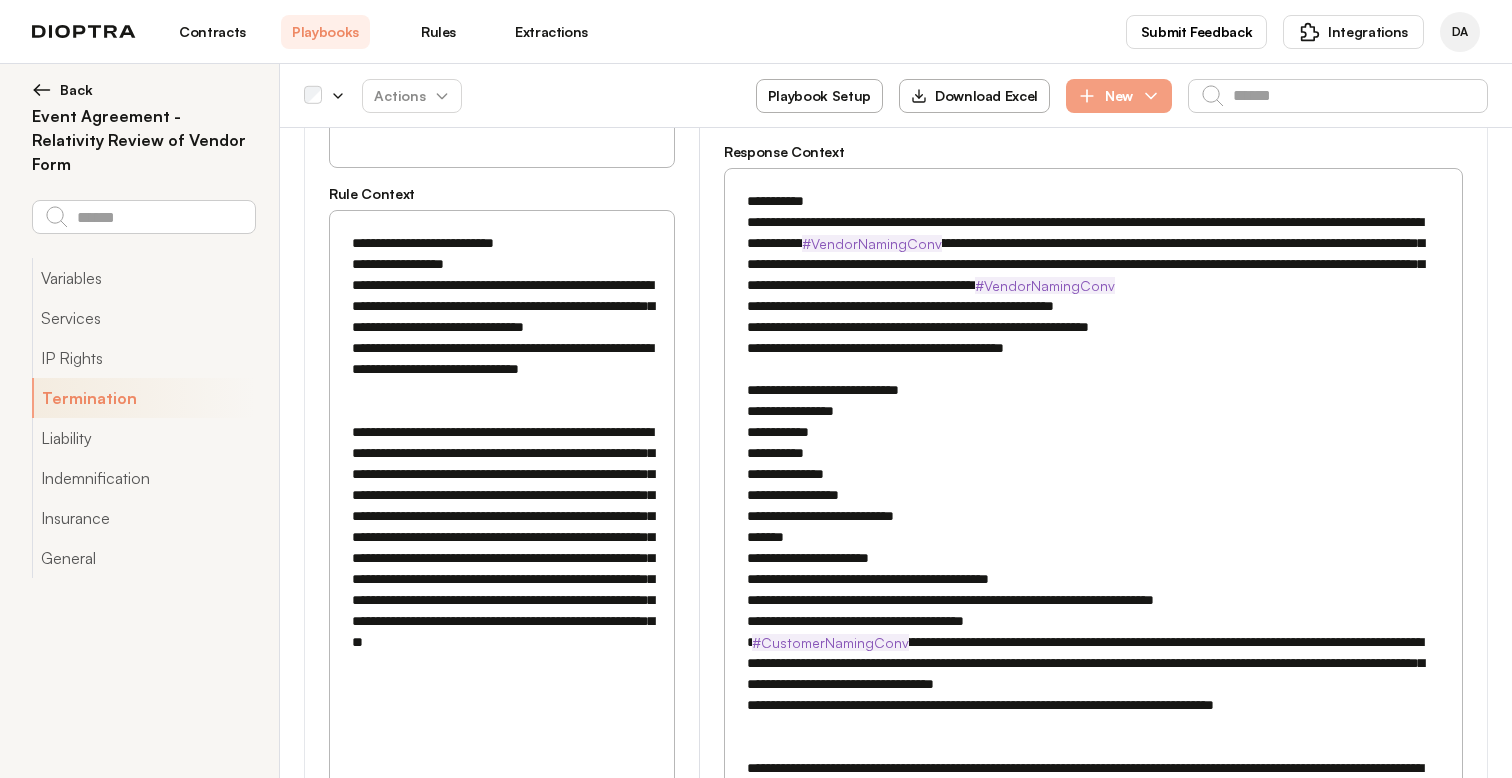 click at bounding box center [1093, 548] 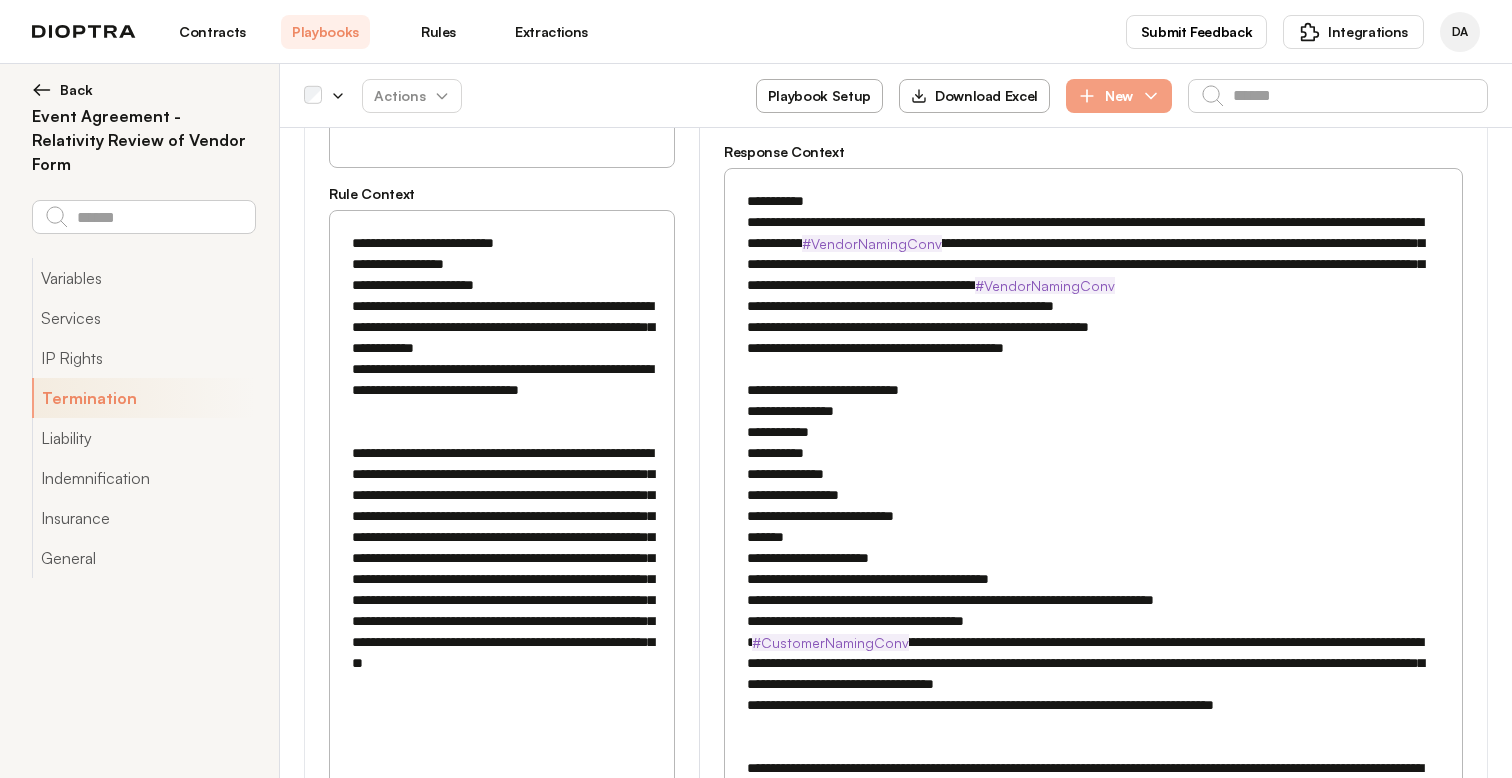 drag, startPoint x: 443, startPoint y: 285, endPoint x: 369, endPoint y: 290, distance: 74.168724 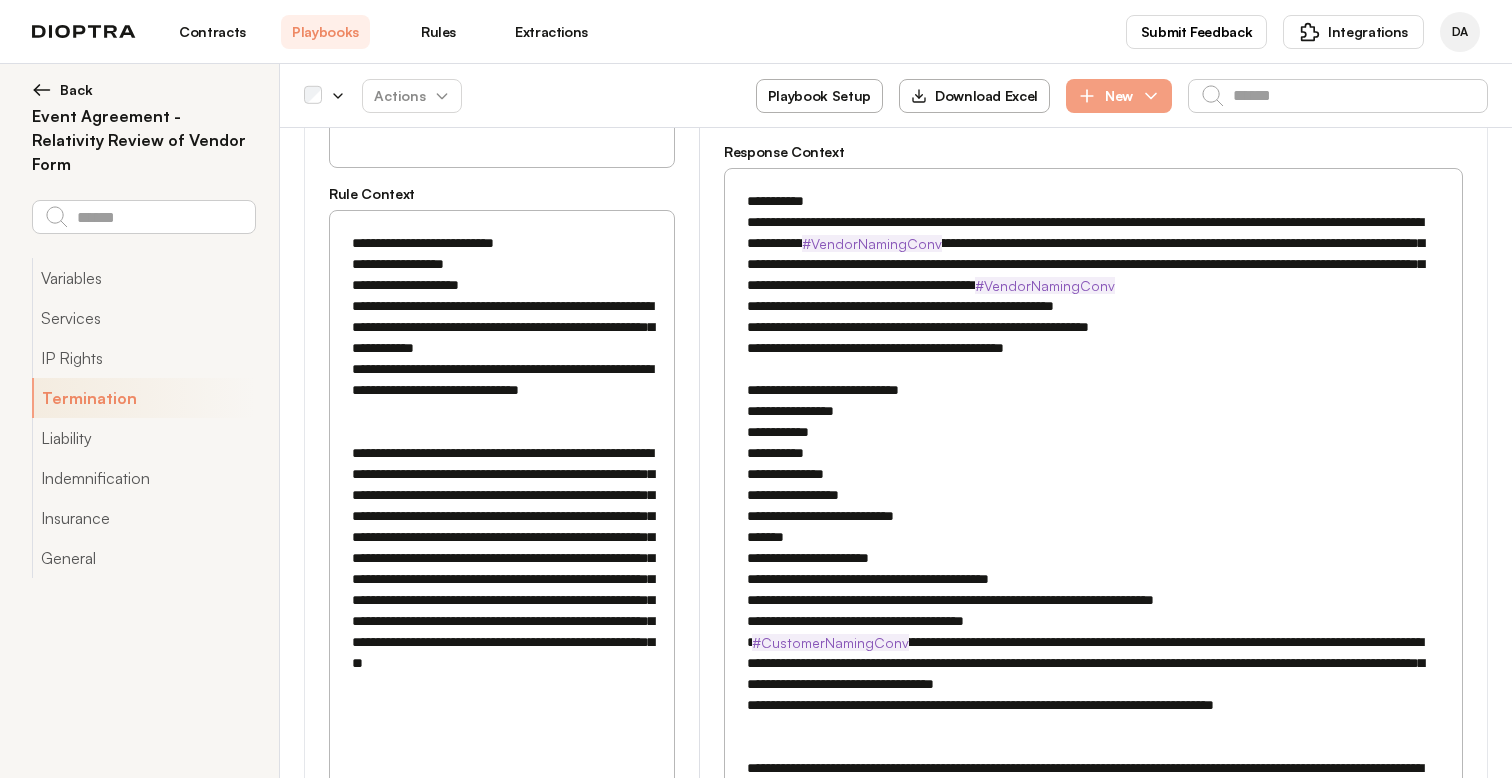 click on "**********" at bounding box center [502, 495] 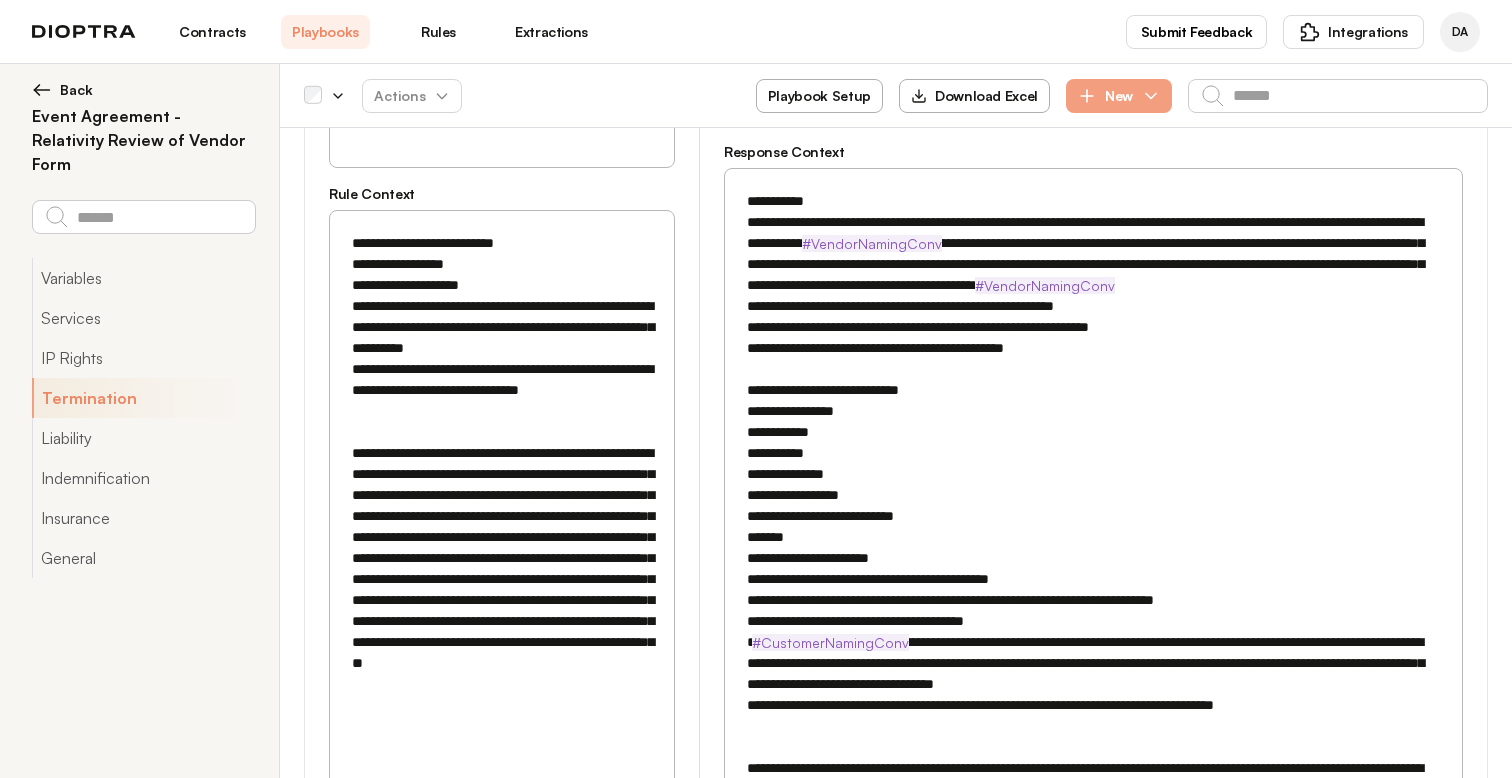click on "**********" at bounding box center [502, 495] 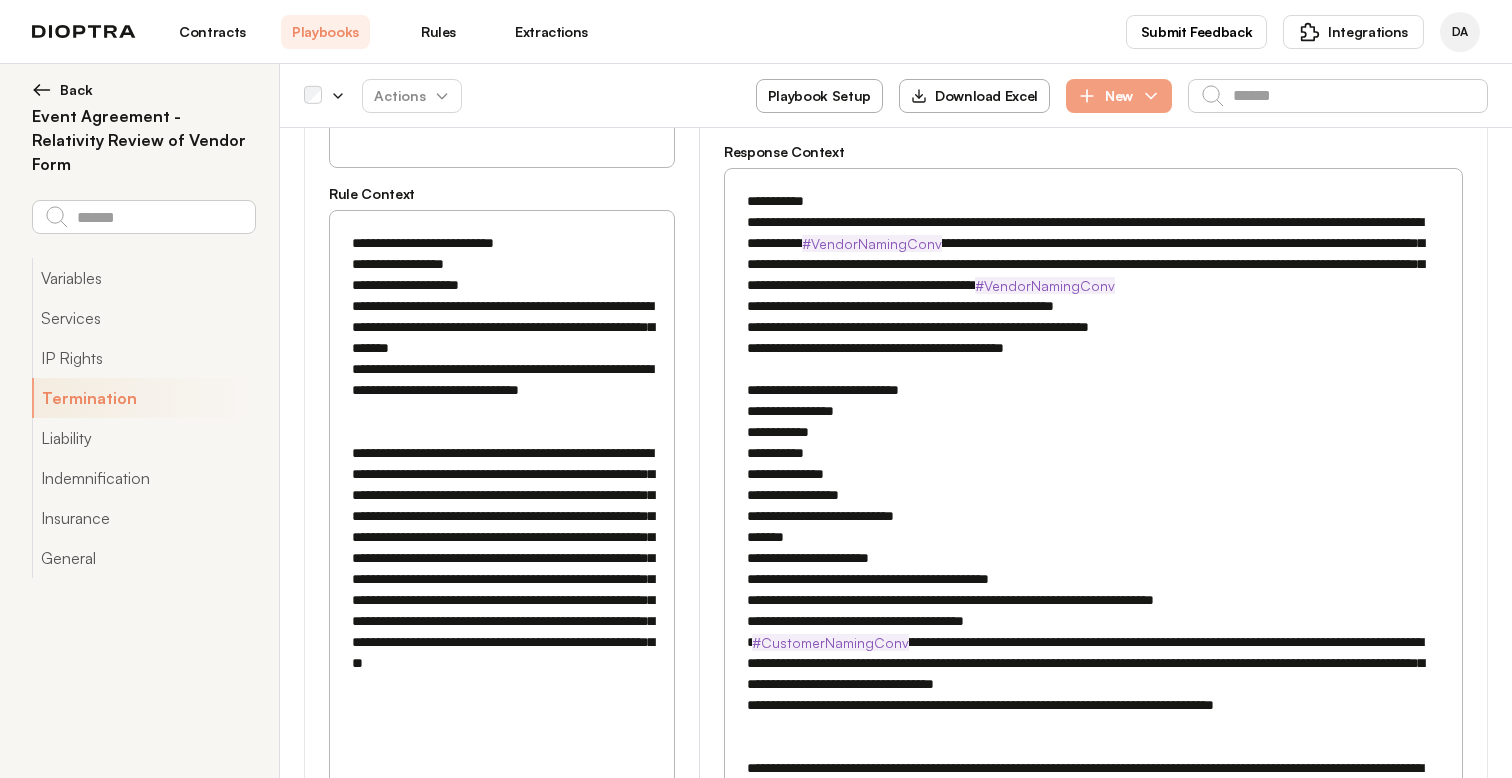 click on "**********" at bounding box center (502, 495) 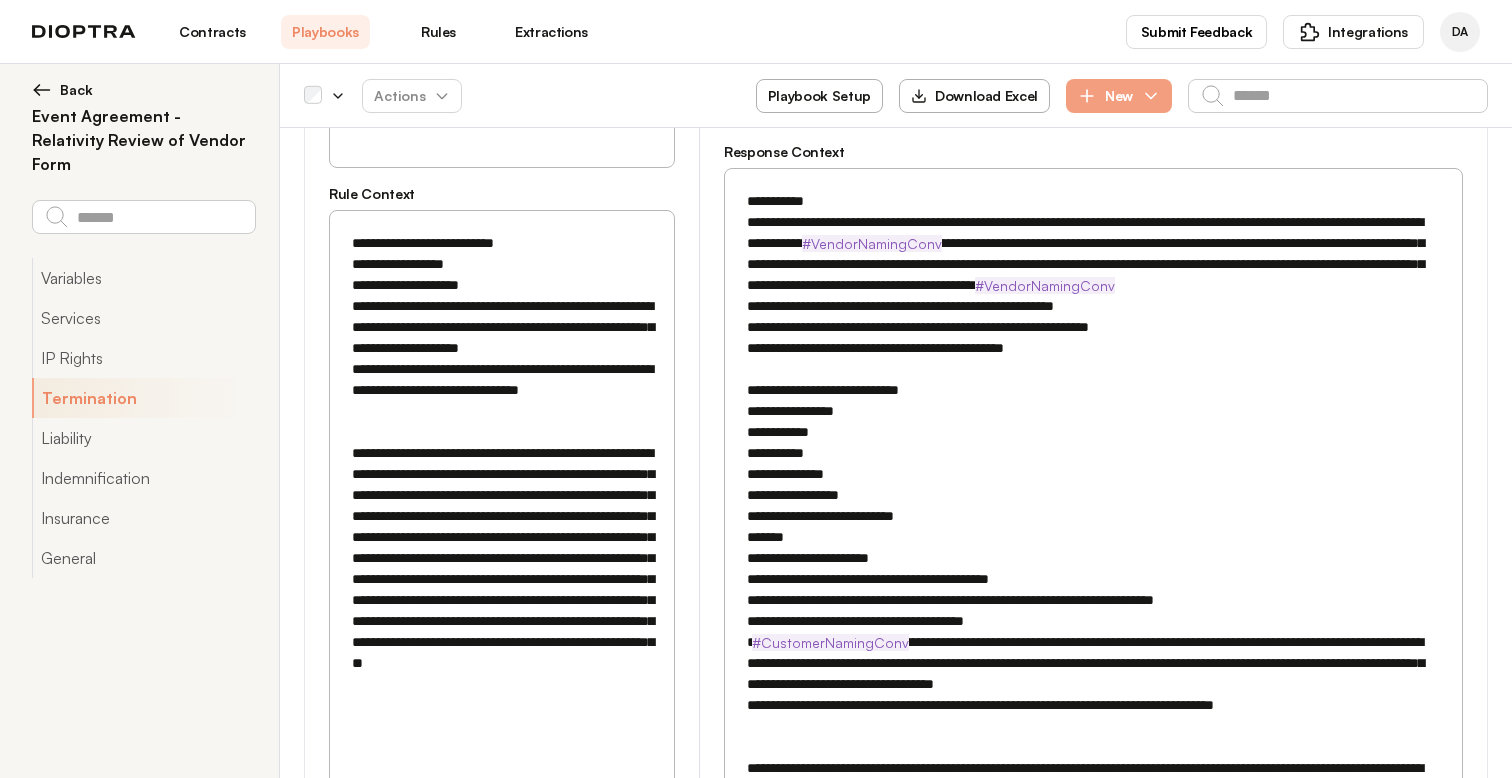 click on "**********" at bounding box center [502, 495] 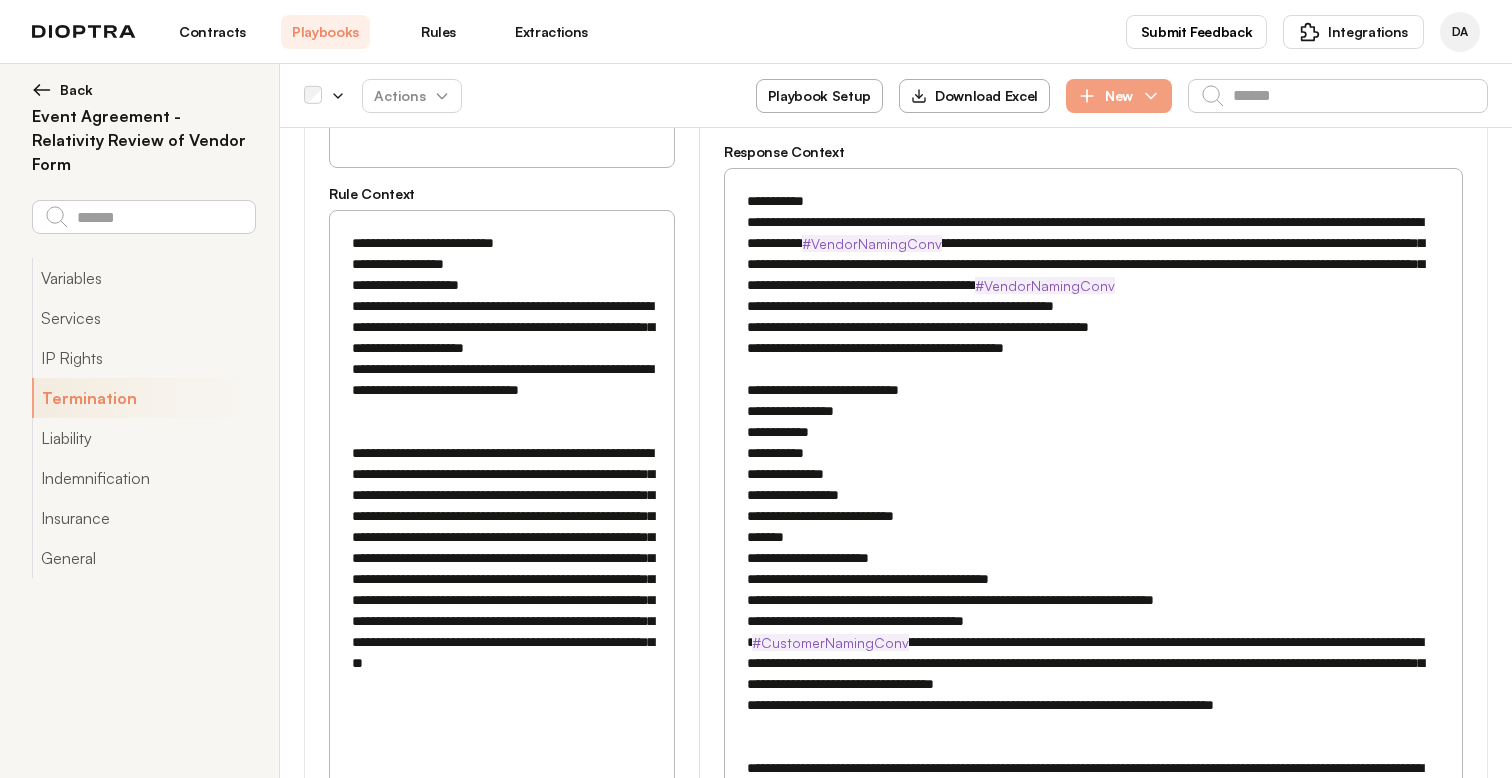 click on "**********" at bounding box center (502, 495) 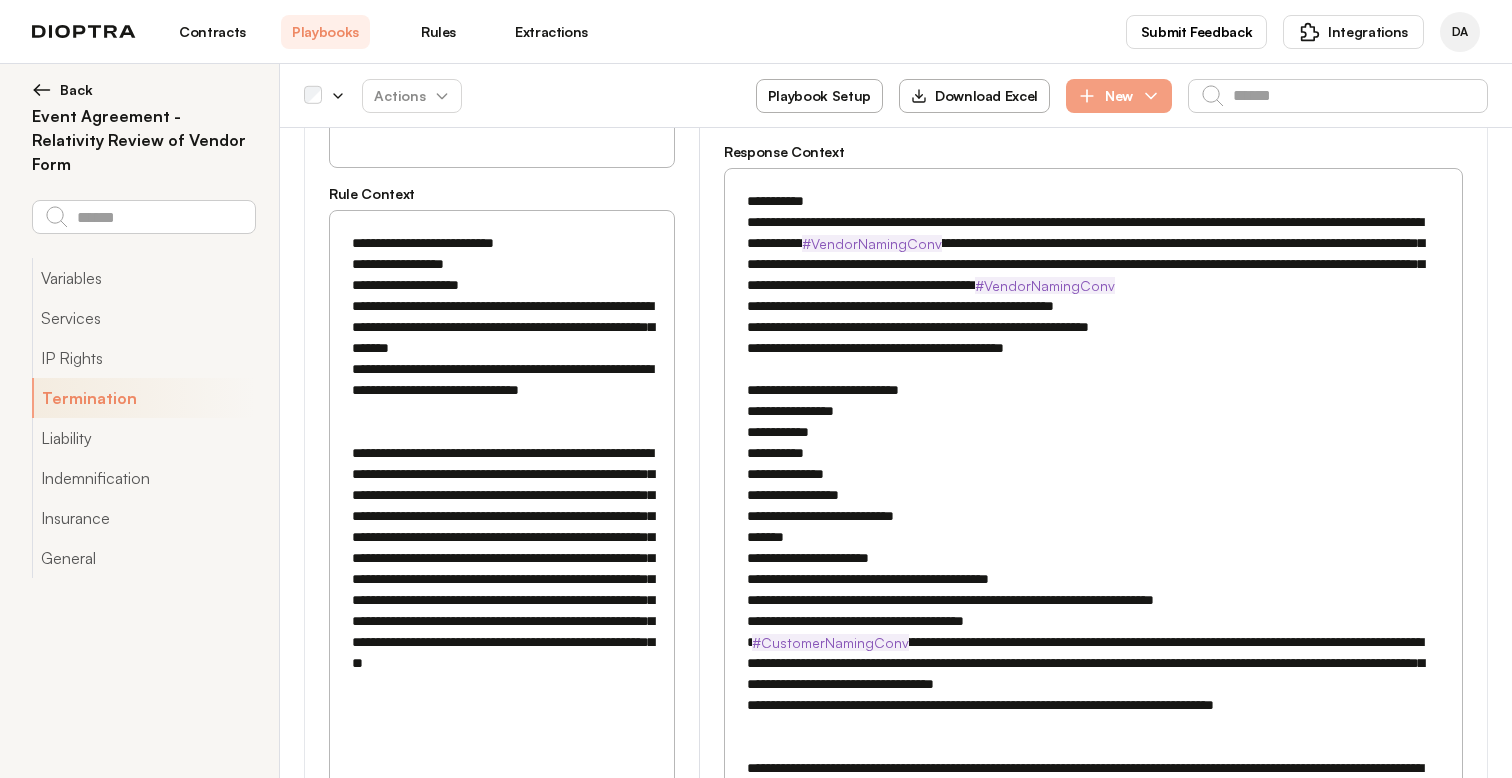 click on "**********" at bounding box center [502, 495] 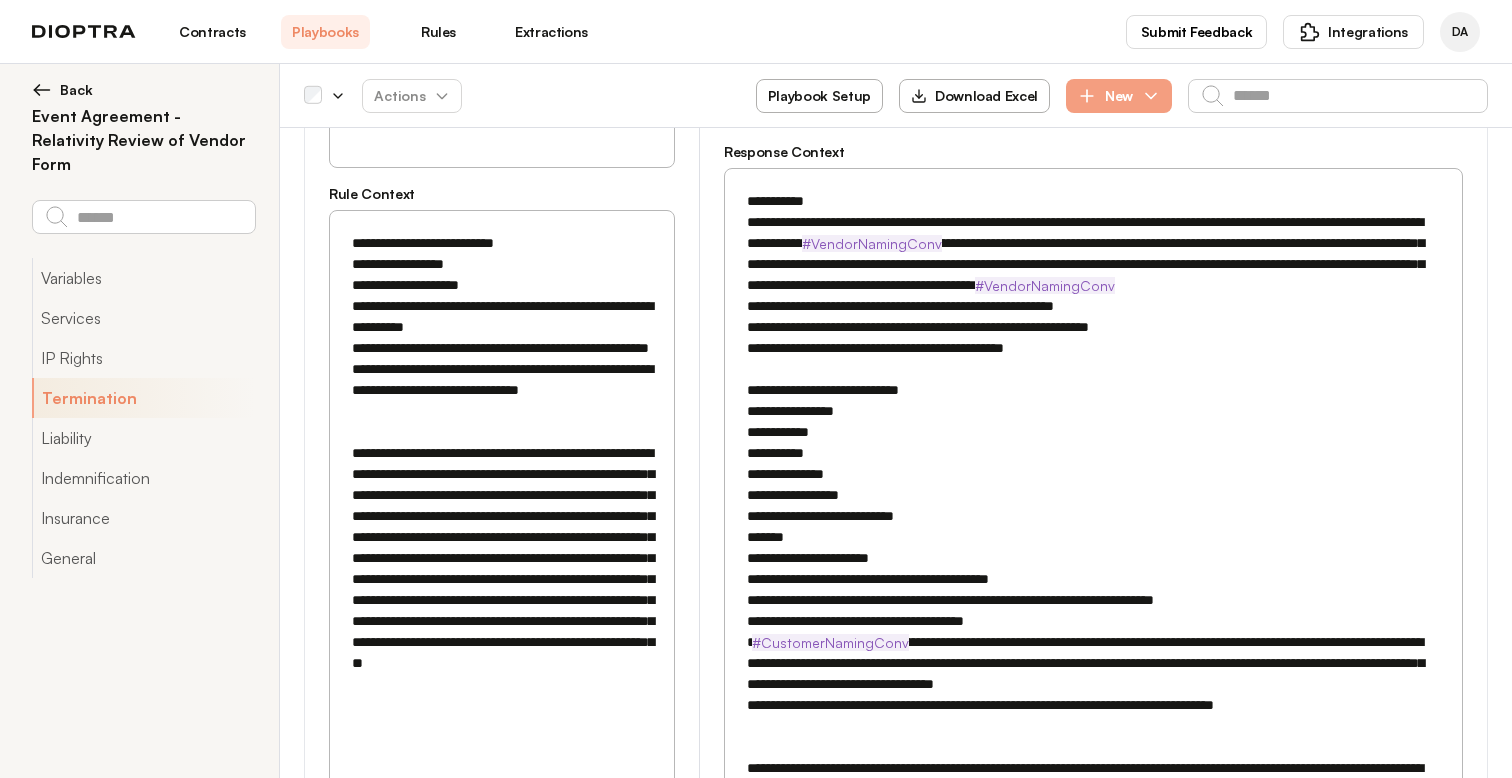 click on "**********" at bounding box center [502, 495] 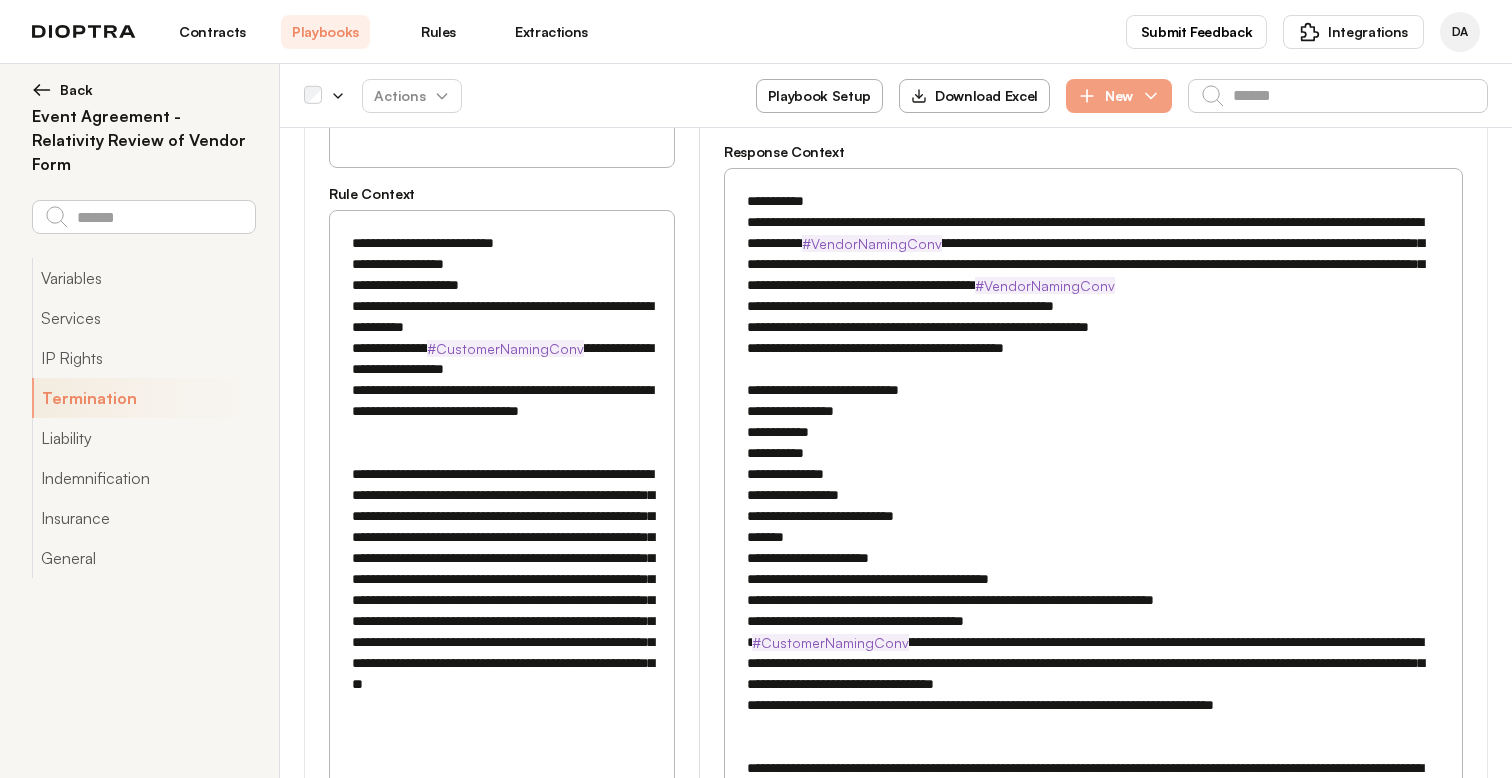 click on "**********" at bounding box center [502, 506] 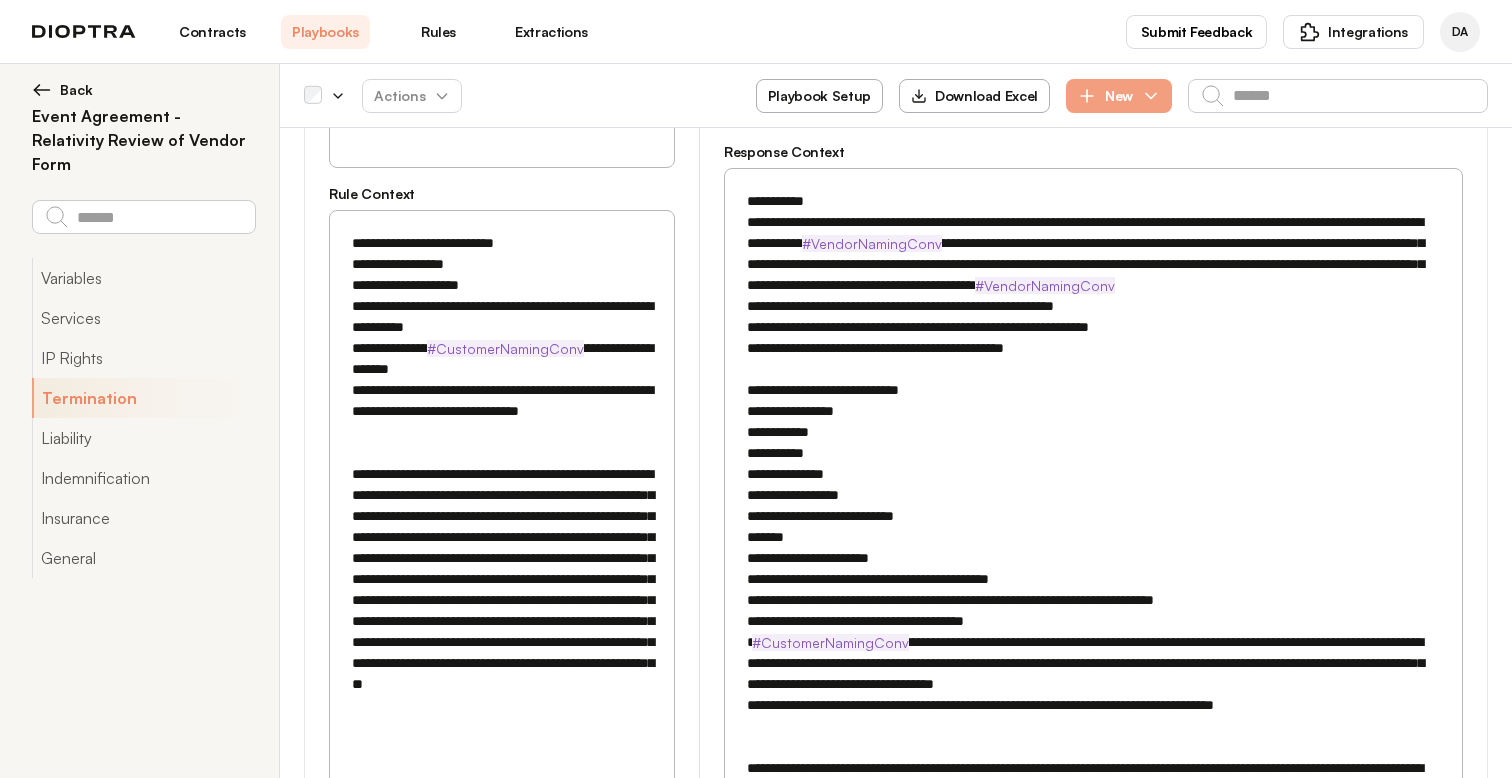 click on "**********" at bounding box center [502, 495] 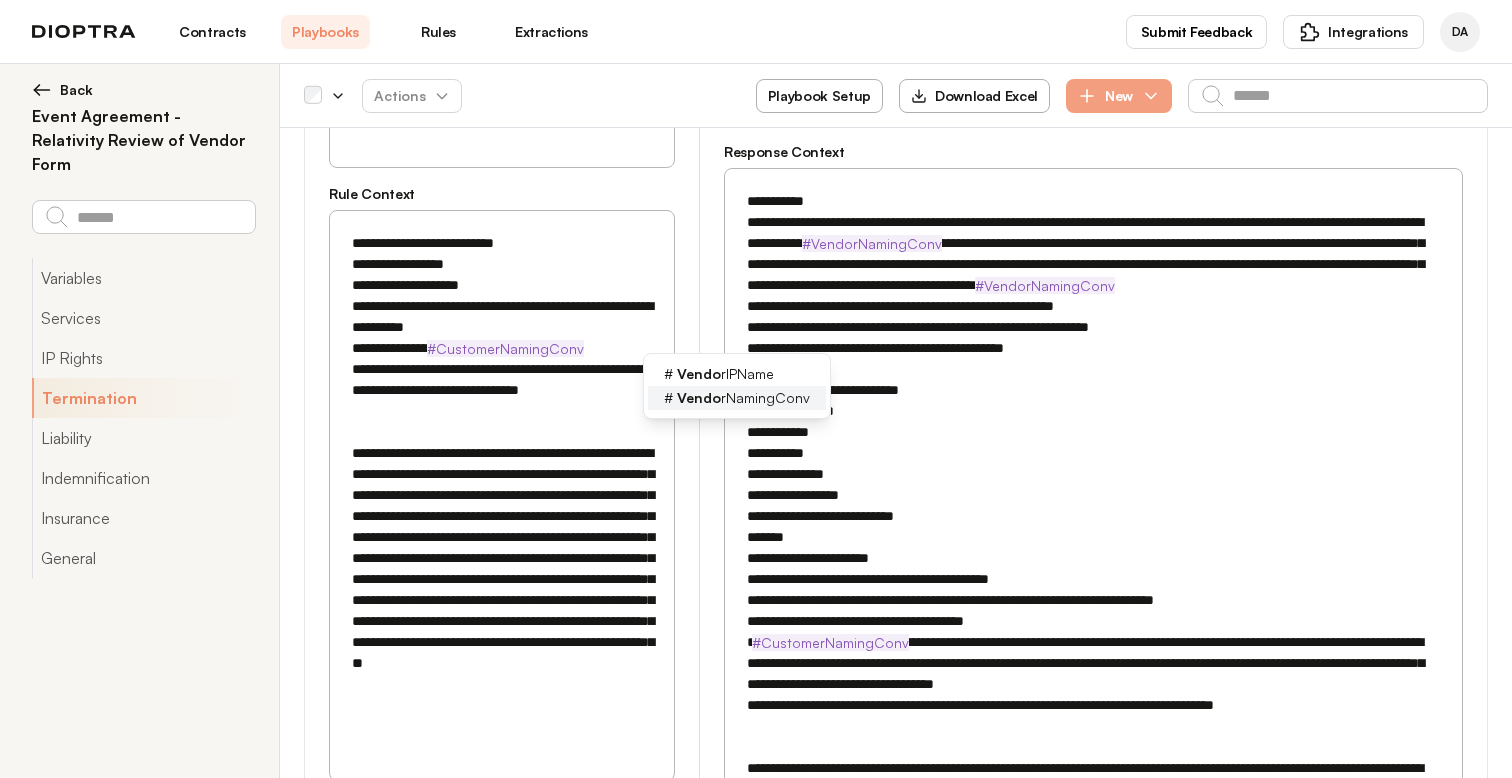 click on "Vendo" at bounding box center (699, 397) 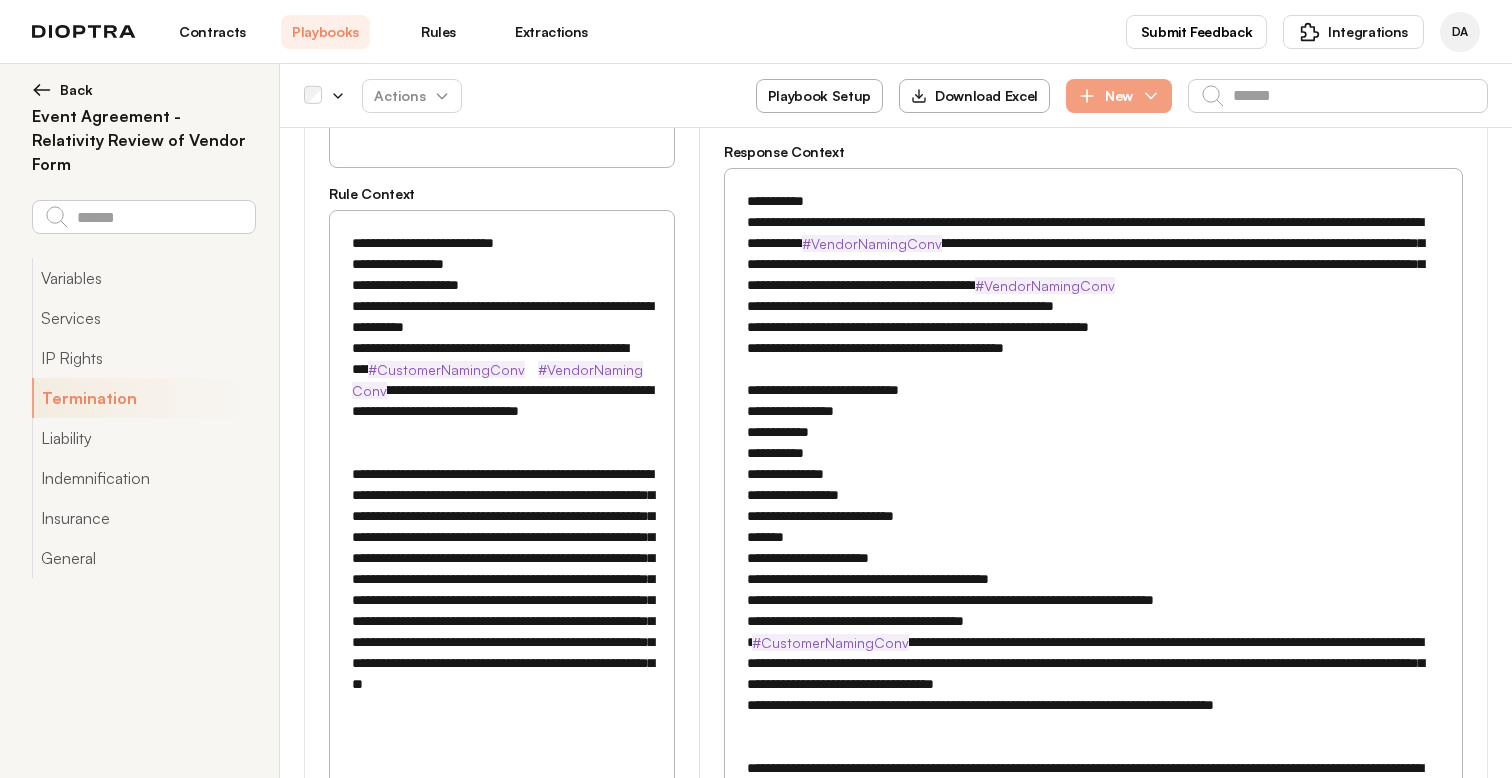 click on "**********" at bounding box center (502, 495) 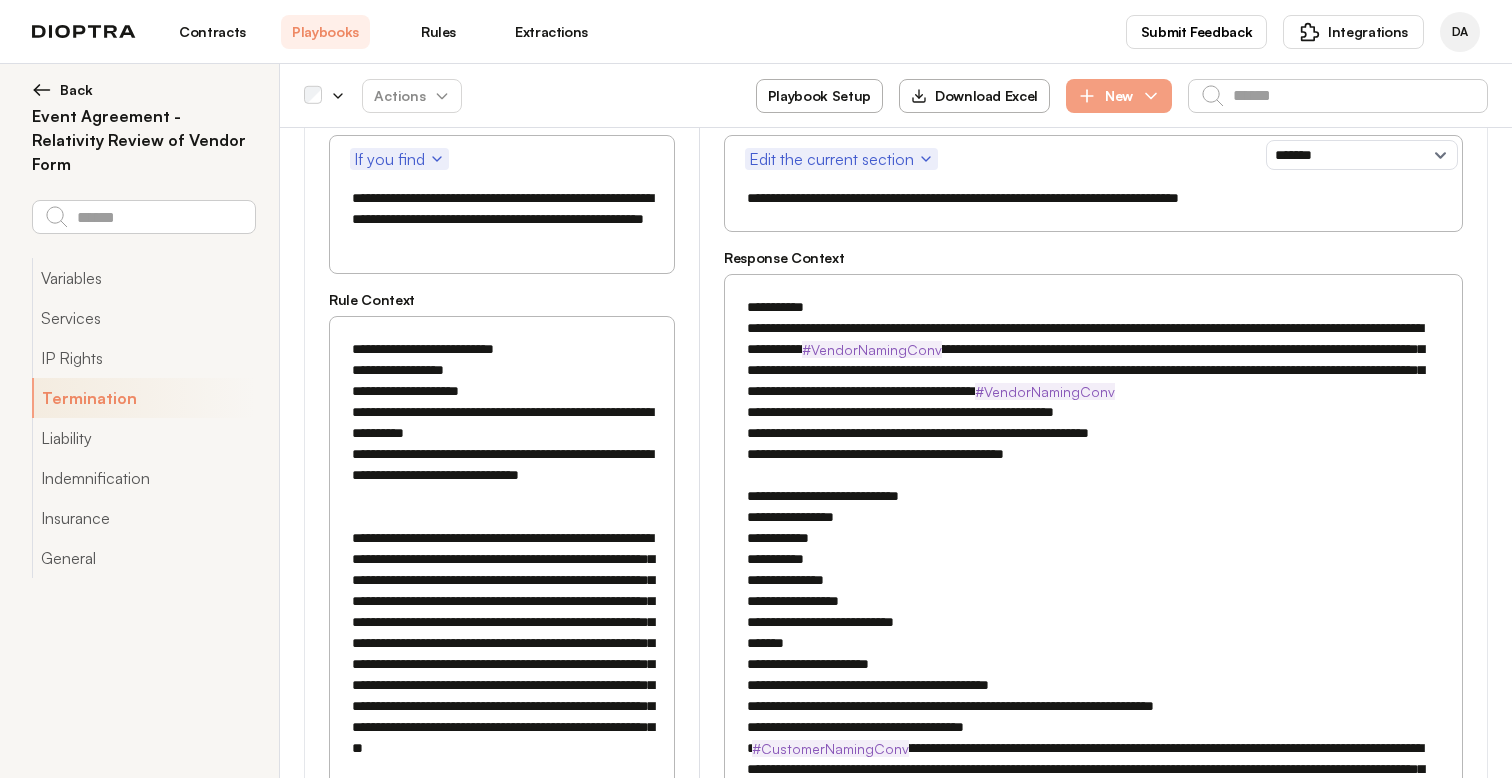 scroll, scrollTop: 2589, scrollLeft: 0, axis: vertical 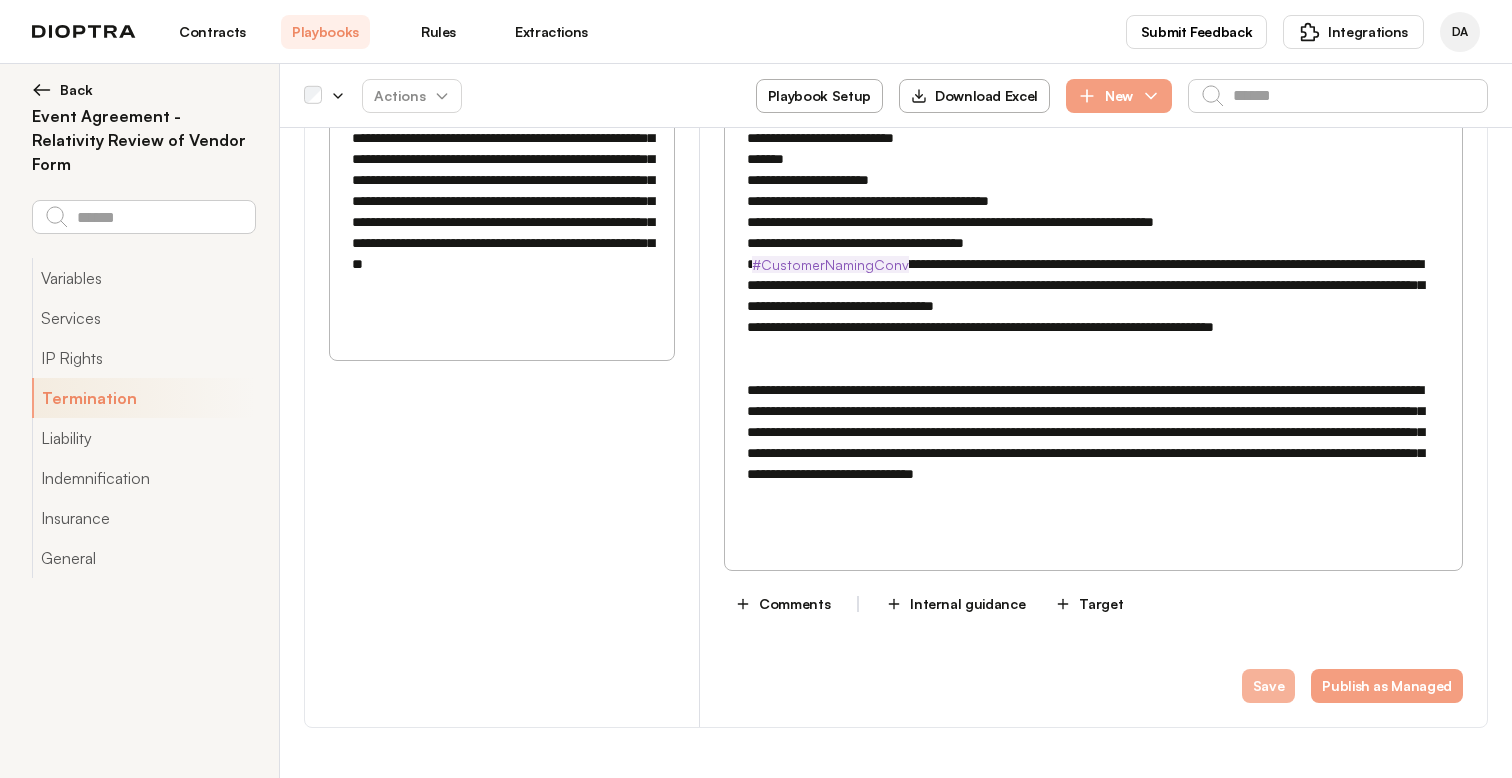 type on "**********" 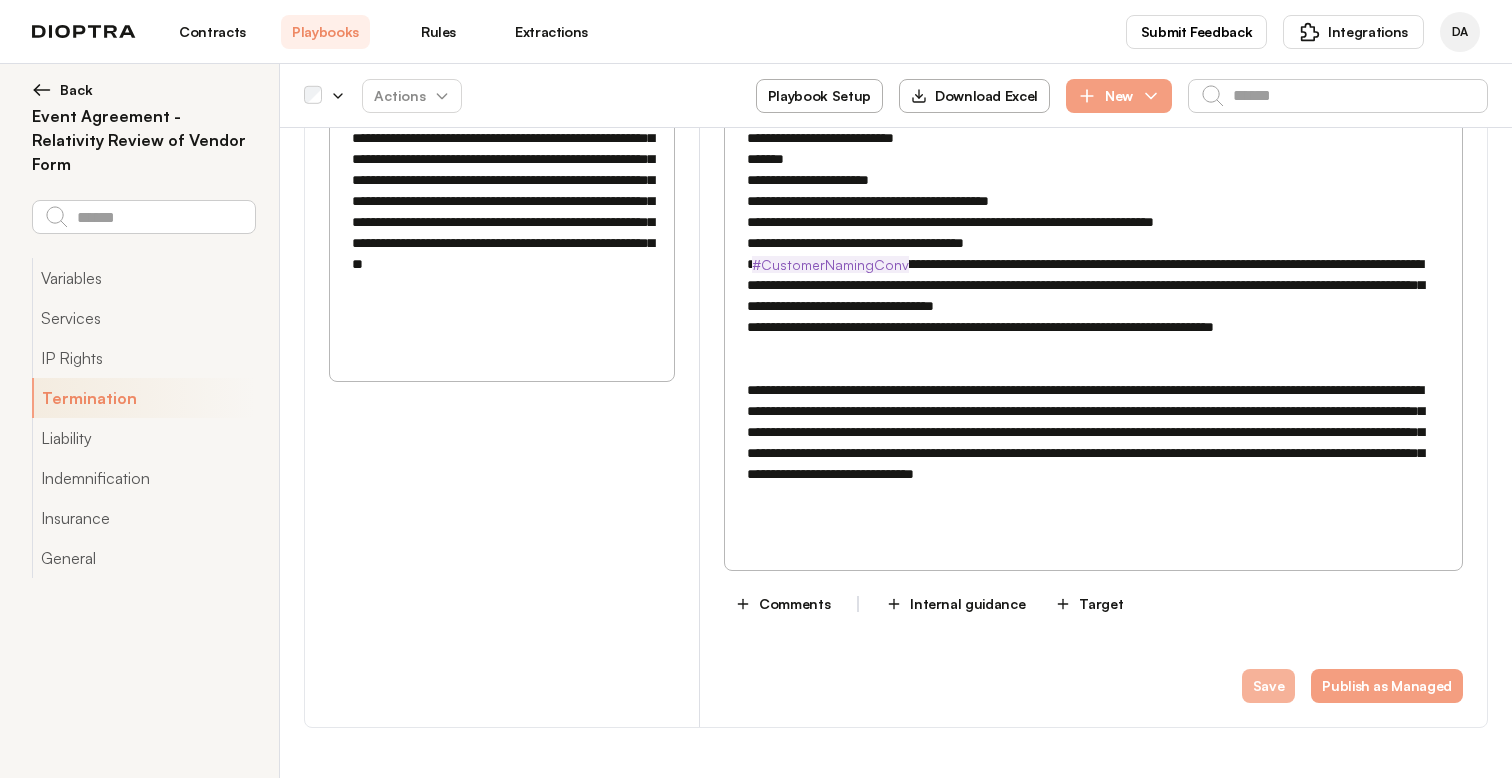 click on "Save" at bounding box center (1269, 686) 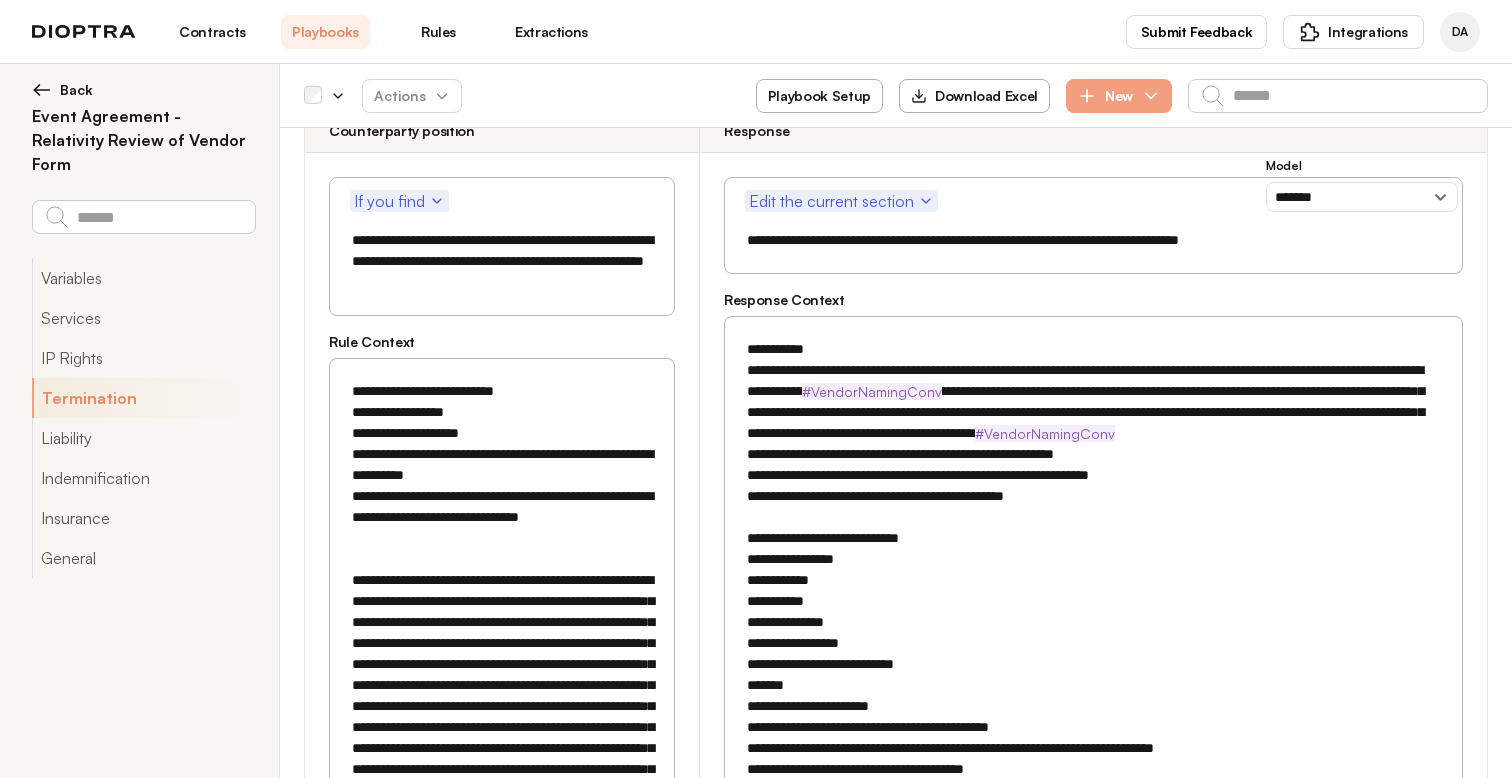scroll, scrollTop: 2548, scrollLeft: 0, axis: vertical 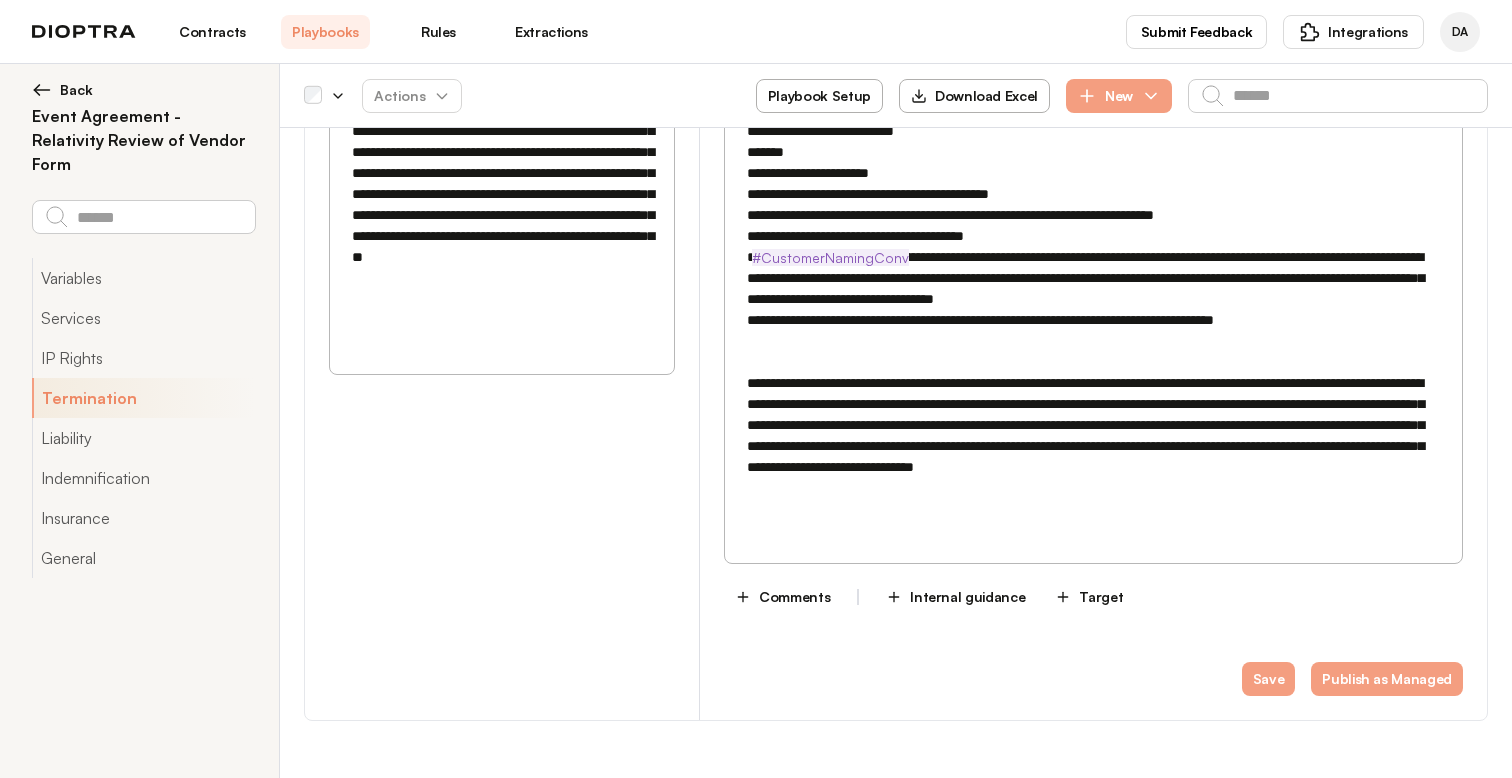 click on "**********" at bounding box center (1093, 170) 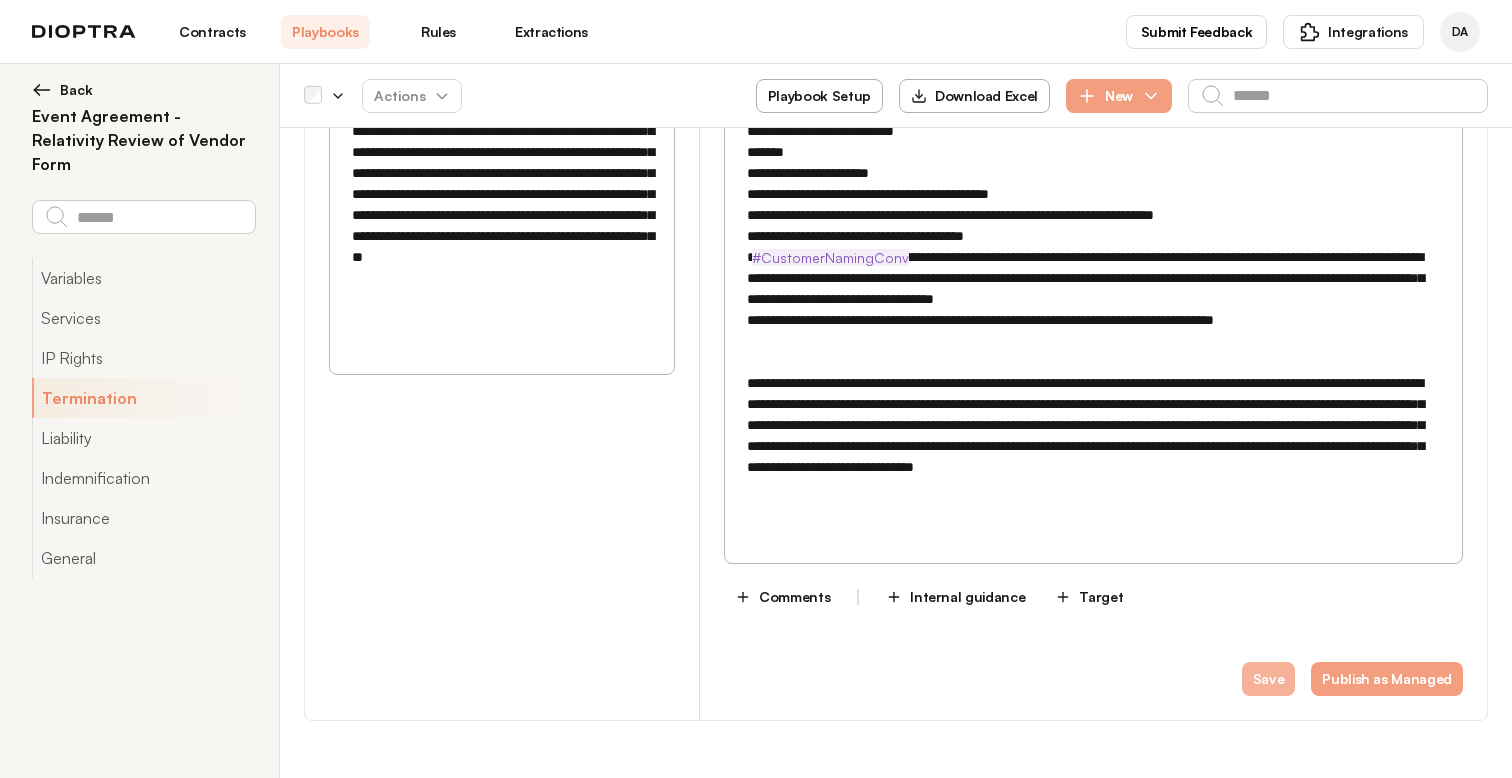 click on "Save" at bounding box center [1269, 679] 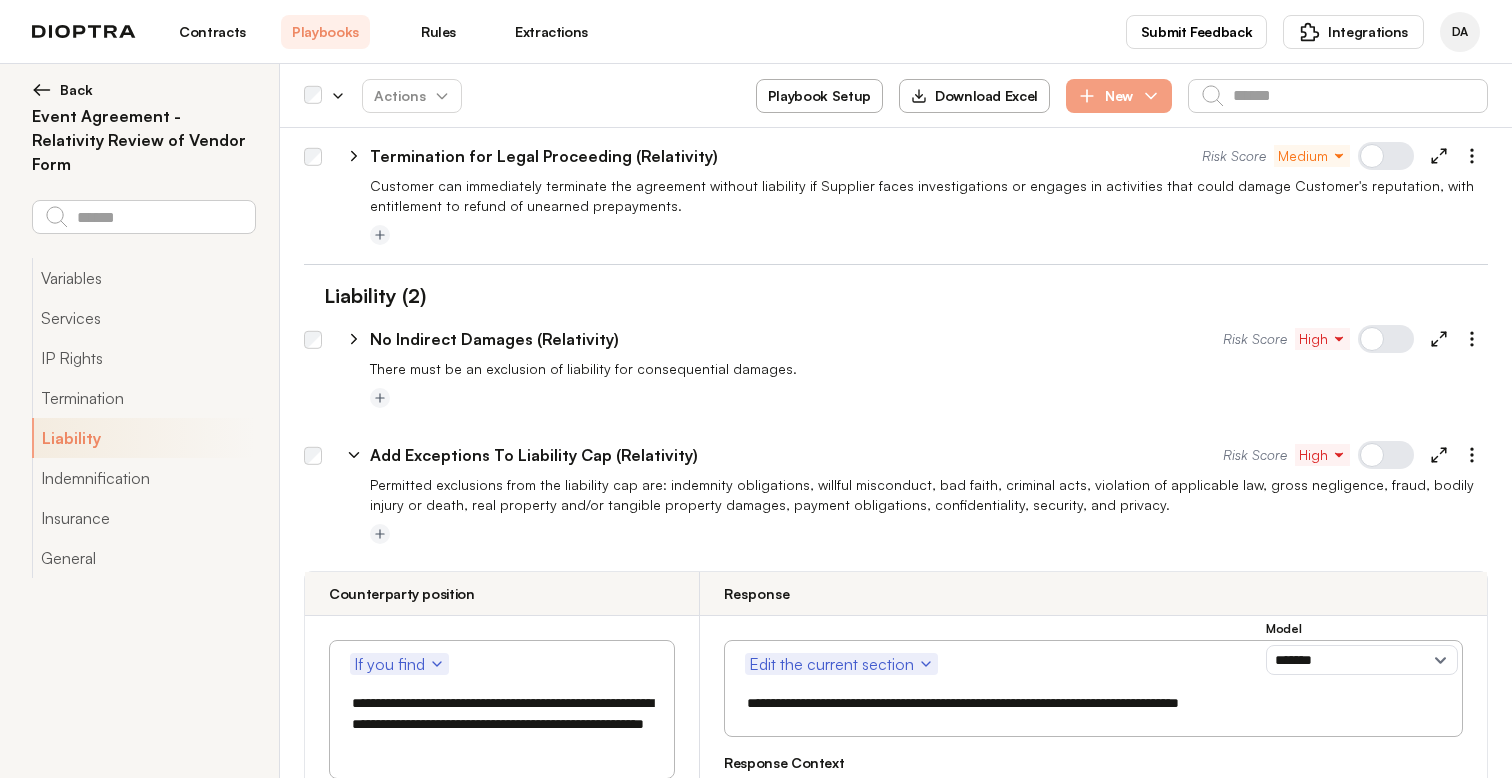 scroll, scrollTop: 2160, scrollLeft: 0, axis: vertical 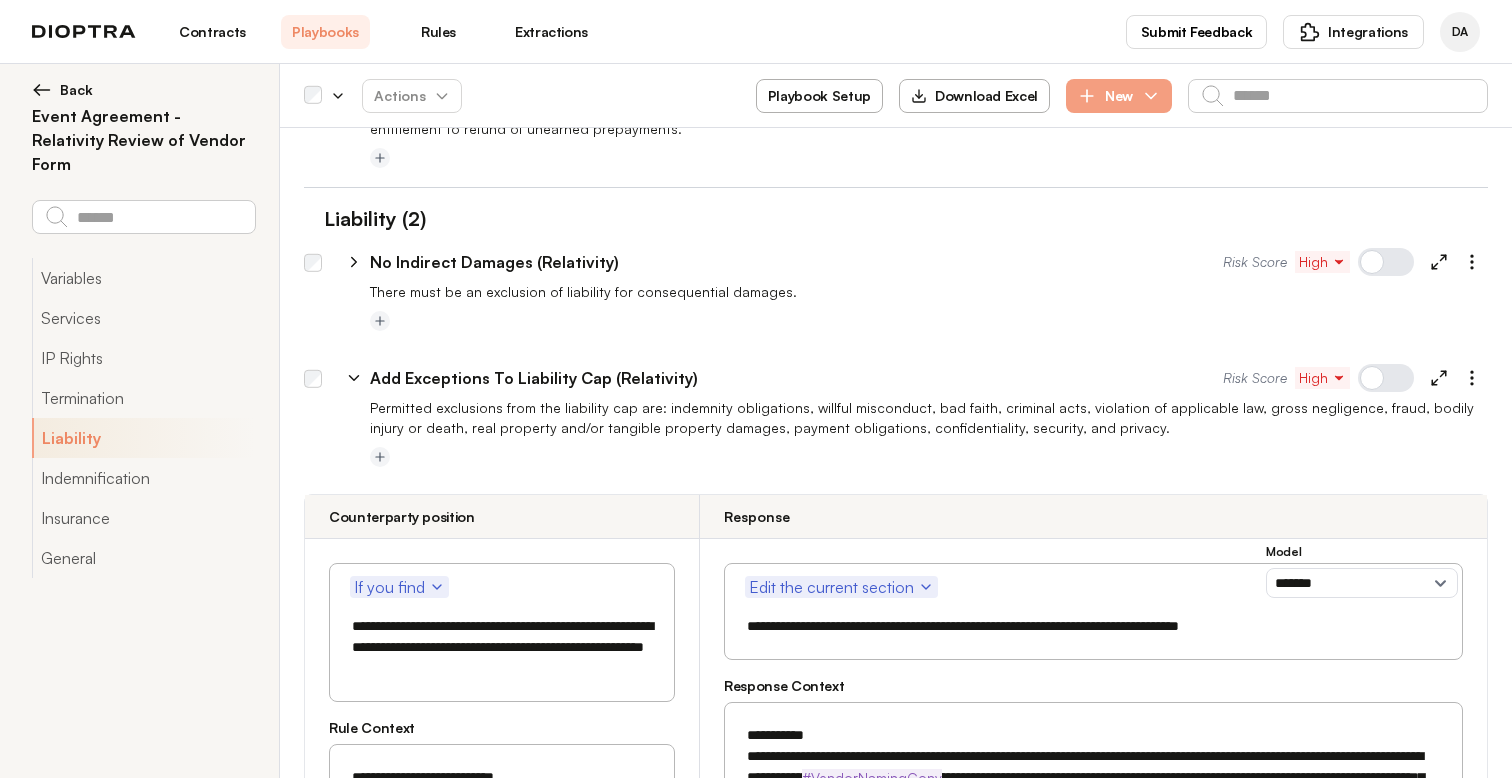 click 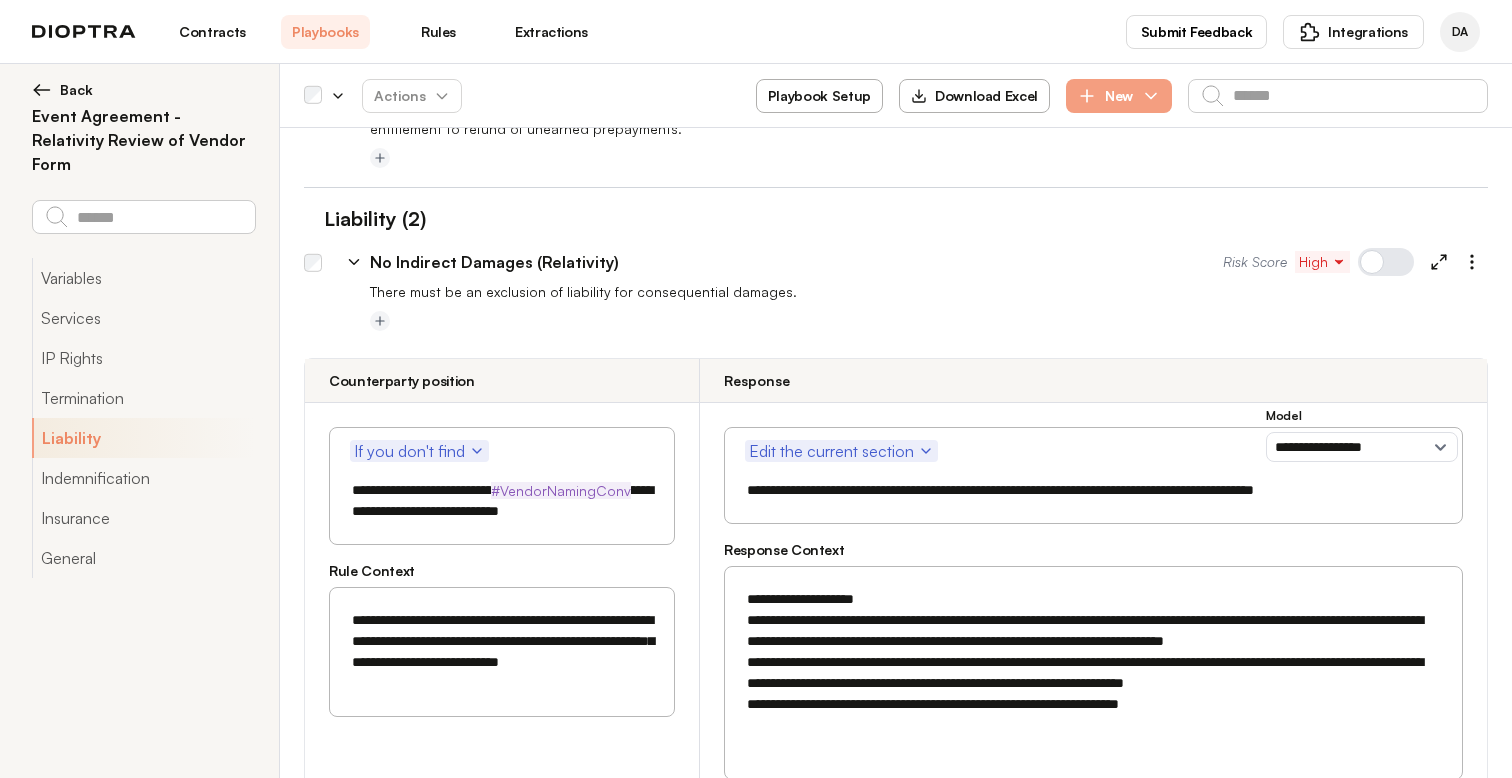 click 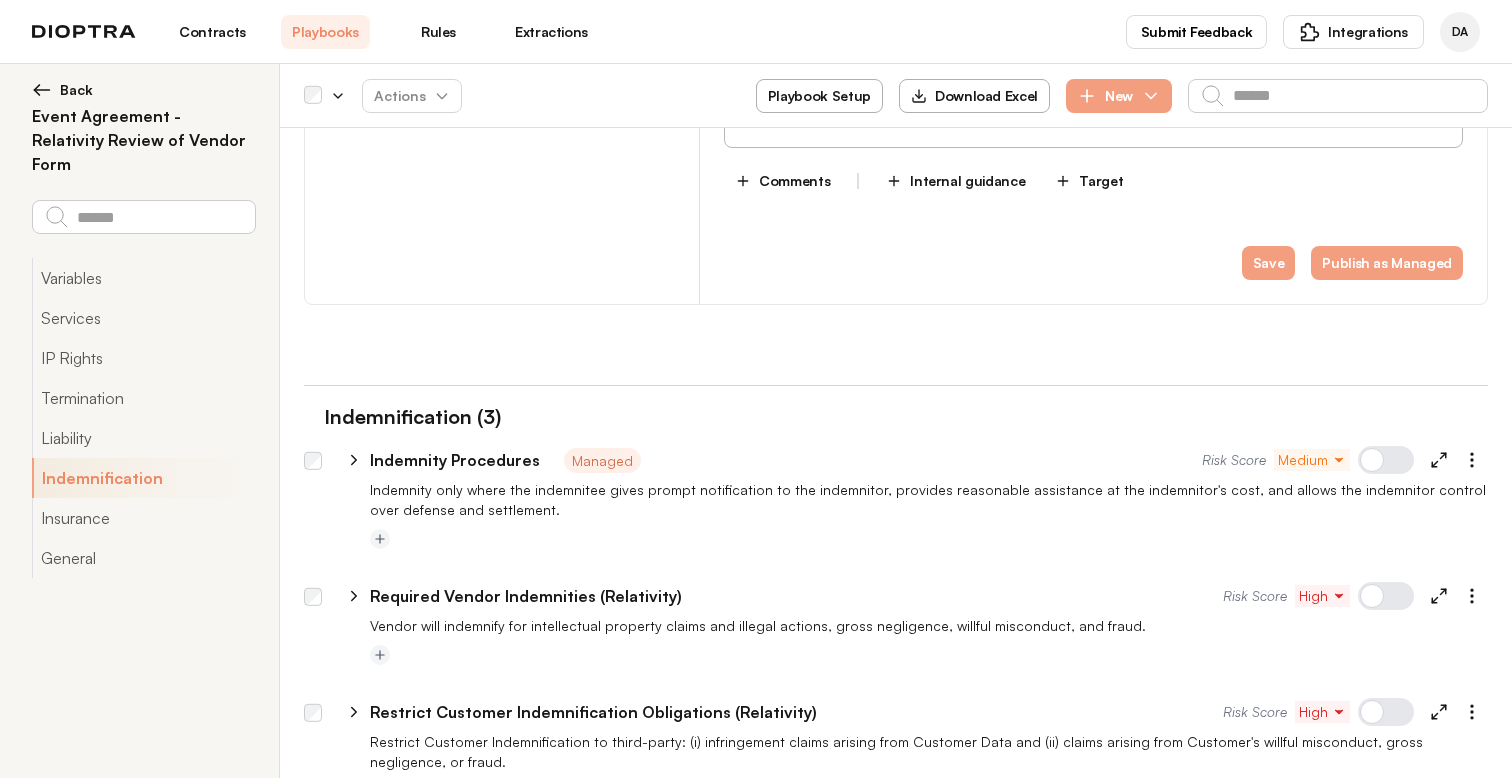 scroll, scrollTop: 3533, scrollLeft: 0, axis: vertical 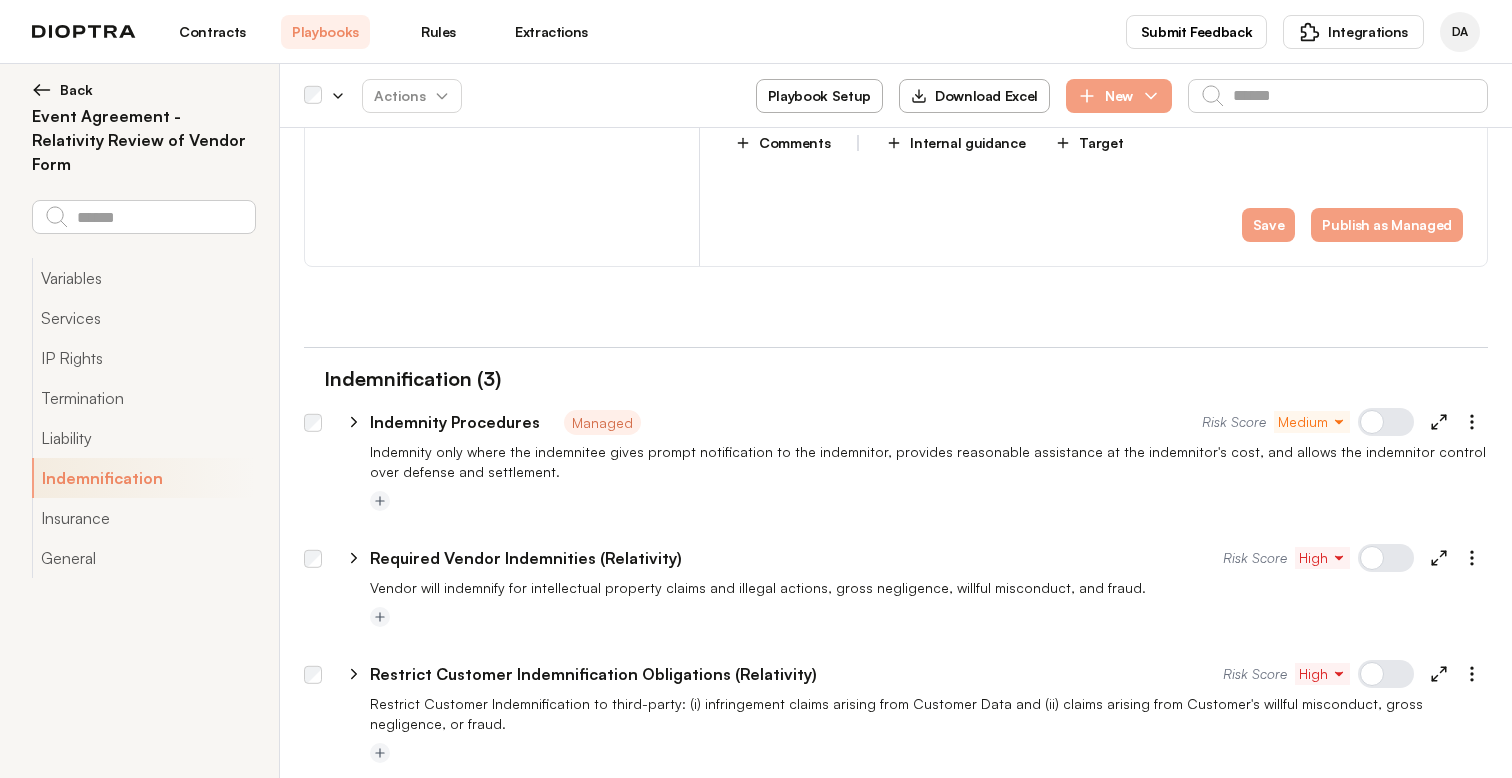 click 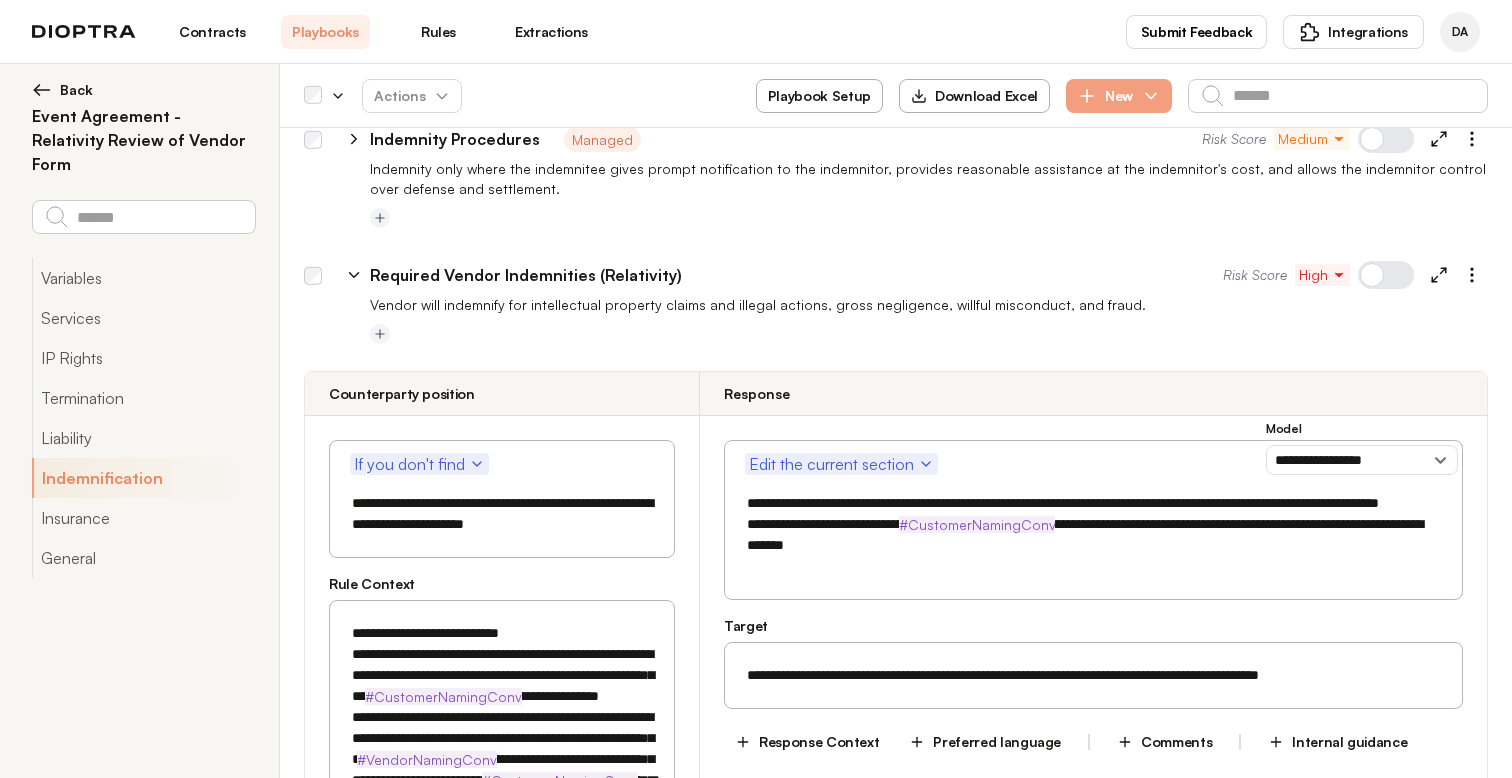 scroll, scrollTop: 3817, scrollLeft: 0, axis: vertical 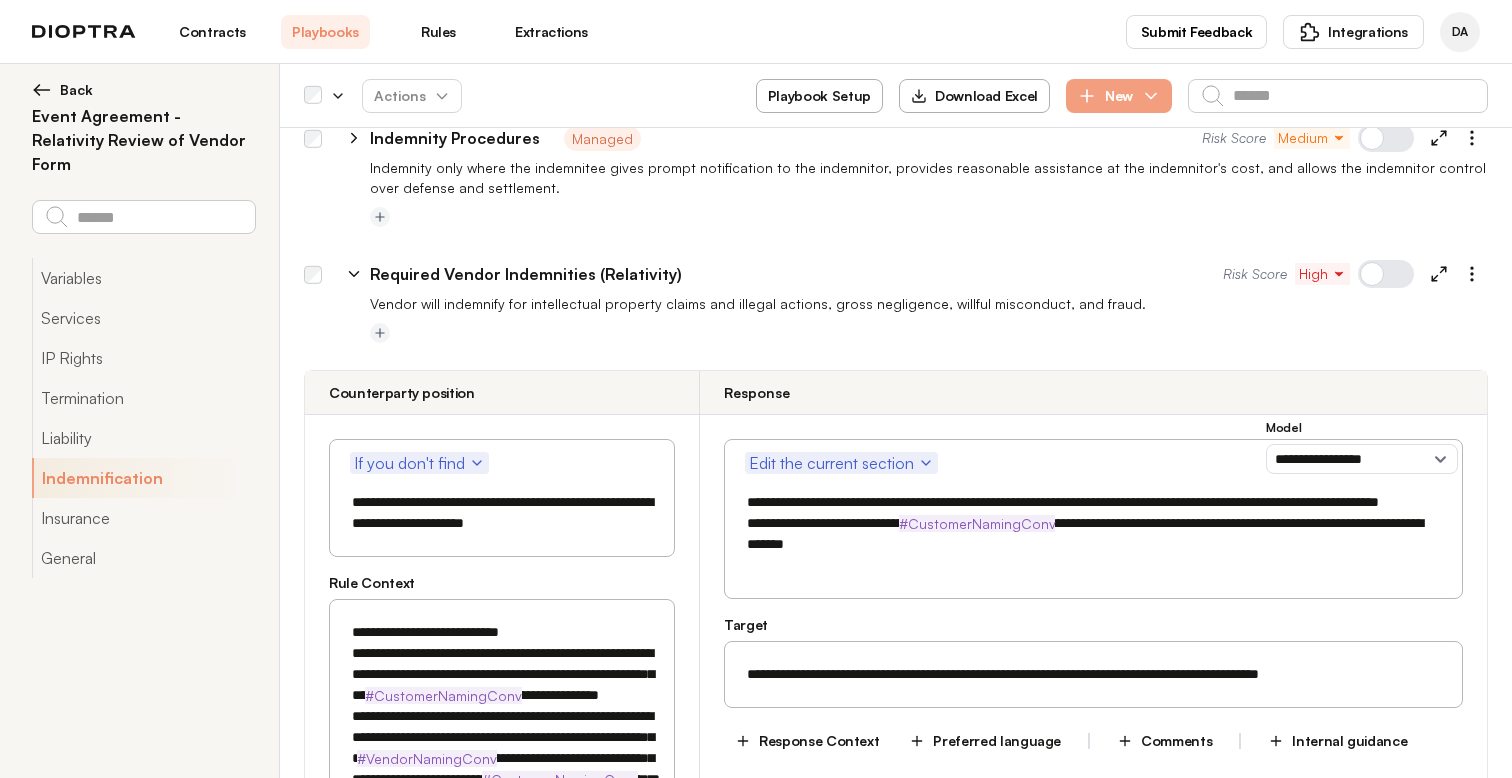 click on "**********" at bounding box center (1093, 534) 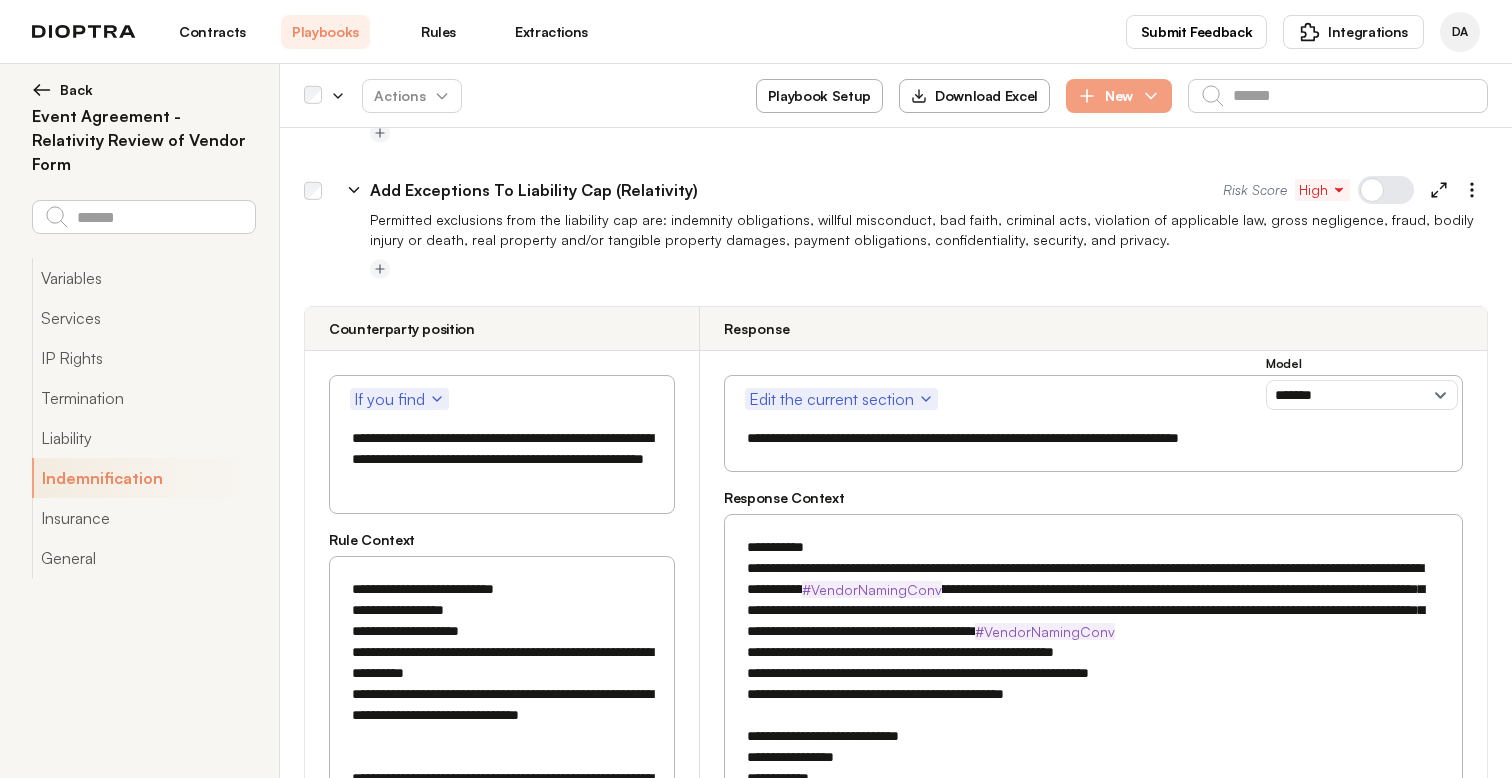 scroll, scrollTop: 2326, scrollLeft: 0, axis: vertical 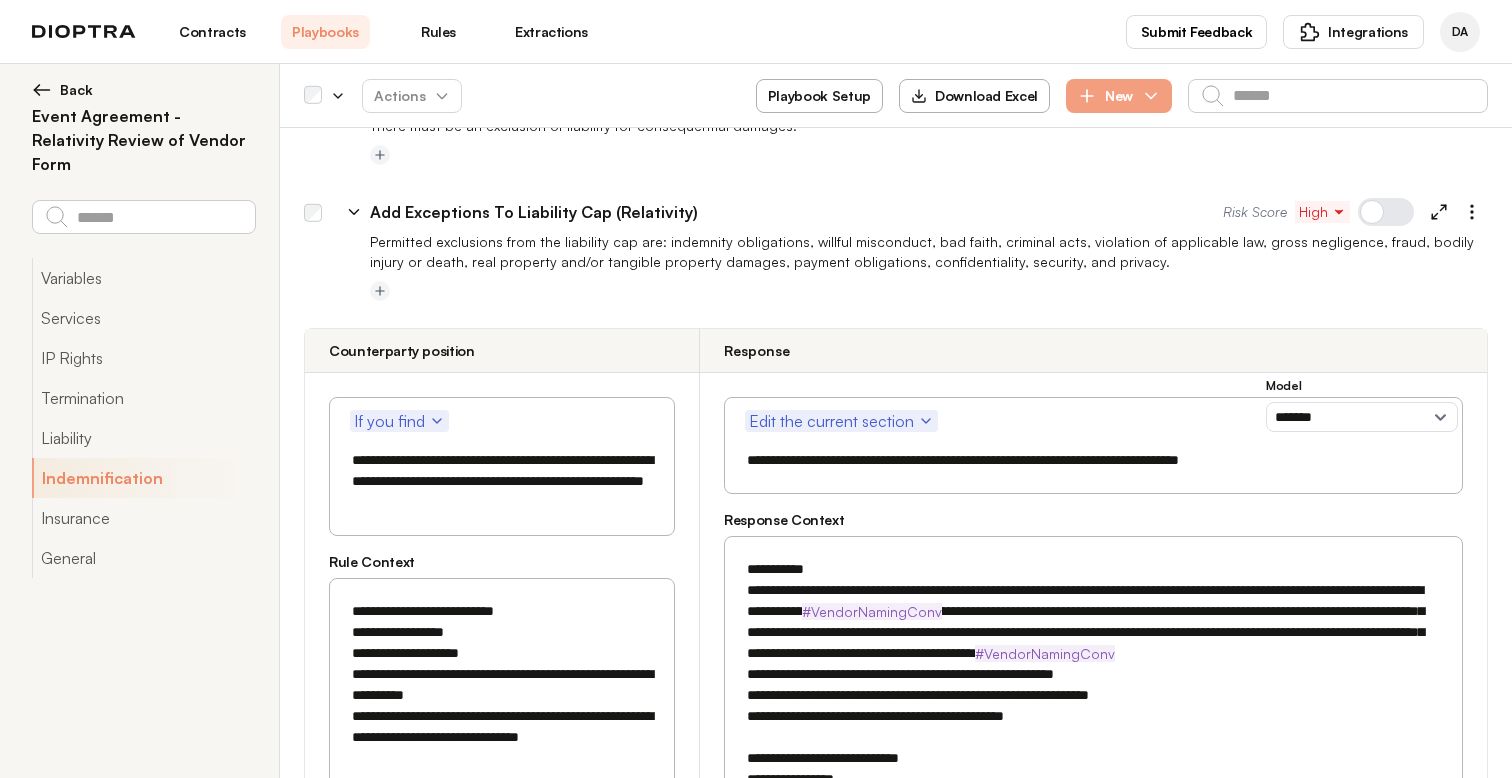 drag, startPoint x: 1276, startPoint y: 461, endPoint x: 723, endPoint y: 450, distance: 553.1094 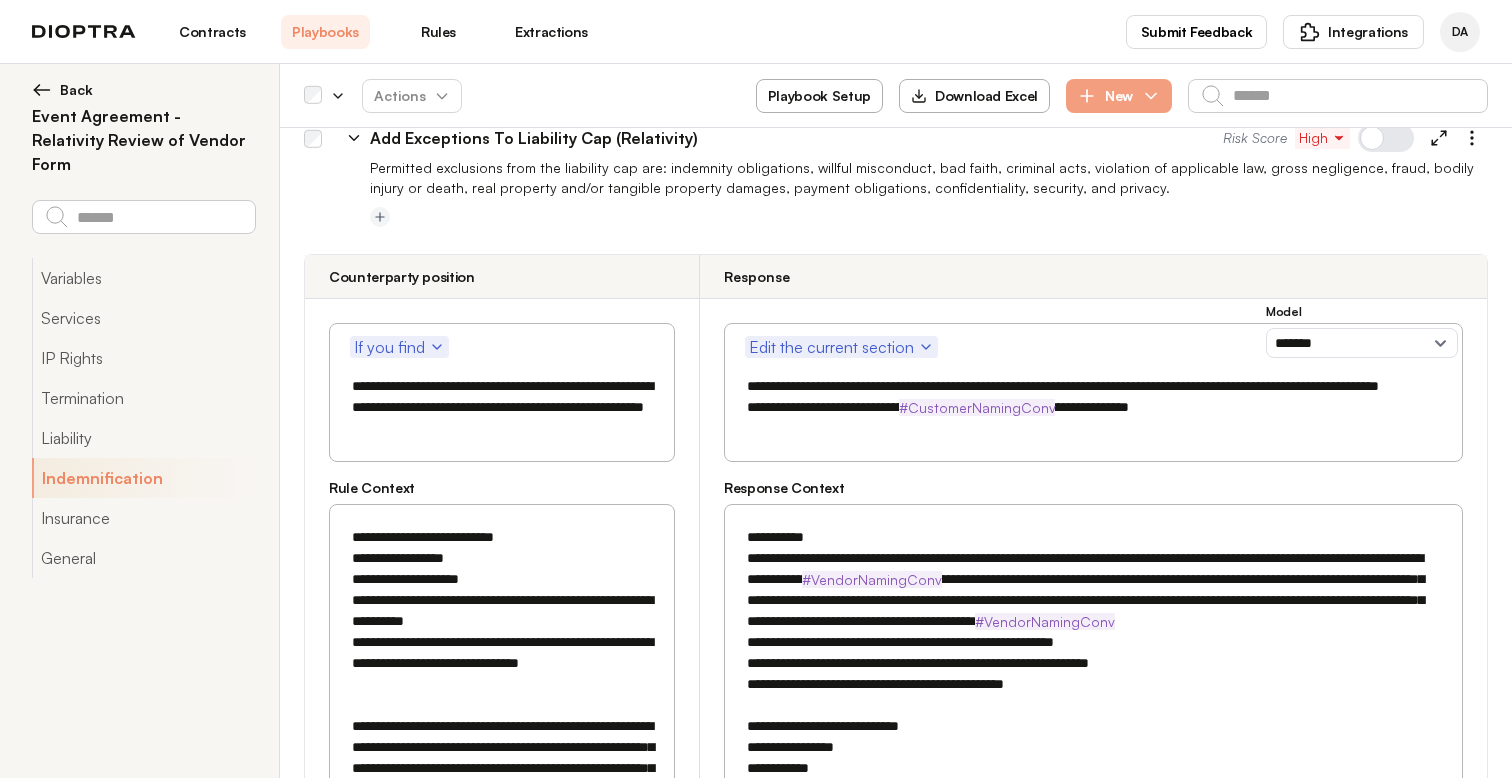 scroll, scrollTop: 2437, scrollLeft: 0, axis: vertical 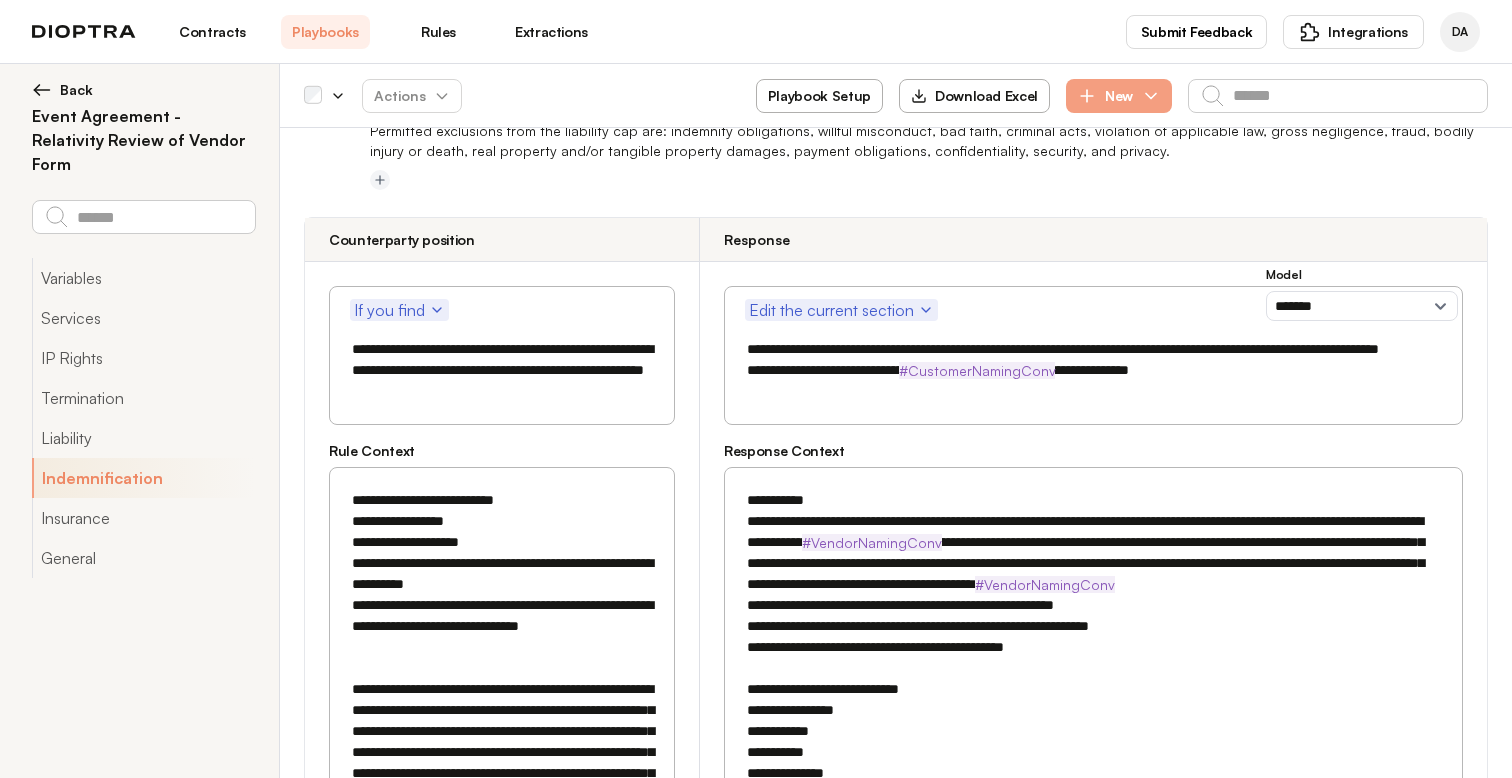 drag, startPoint x: 886, startPoint y: 523, endPoint x: 1132, endPoint y: 527, distance: 246.03252 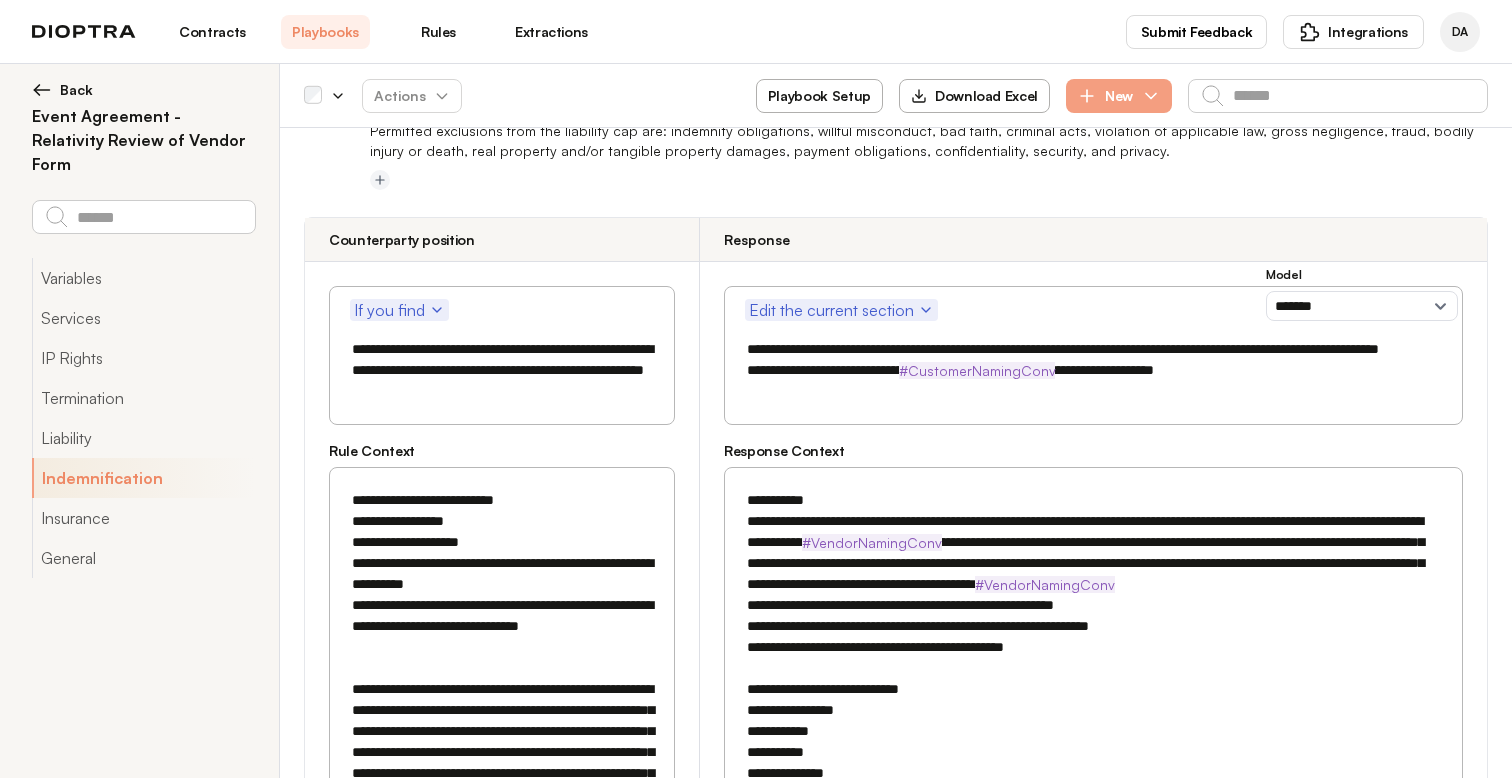 paste on "**********" 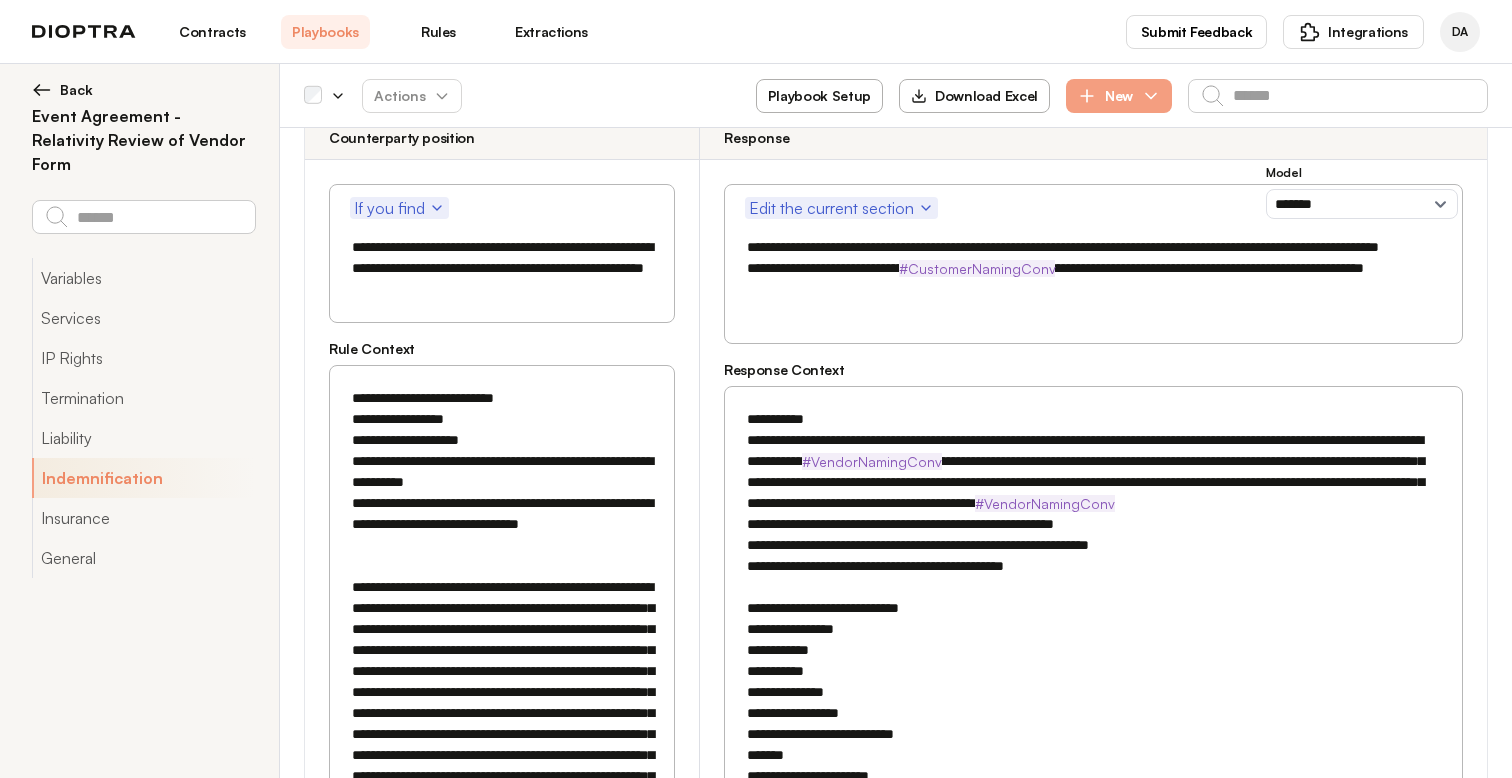 scroll, scrollTop: 2540, scrollLeft: 0, axis: vertical 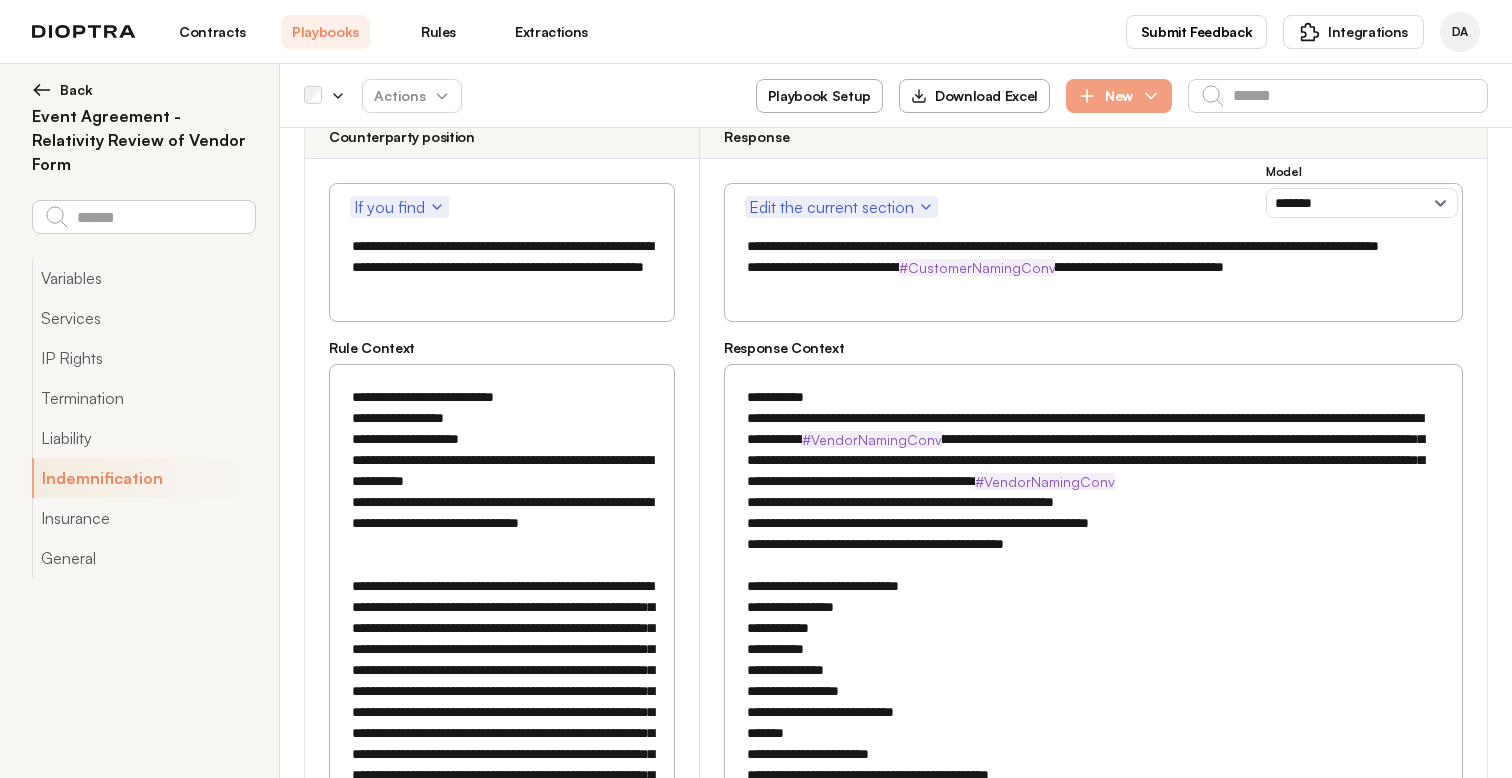 click on "**********" at bounding box center [1093, 267] 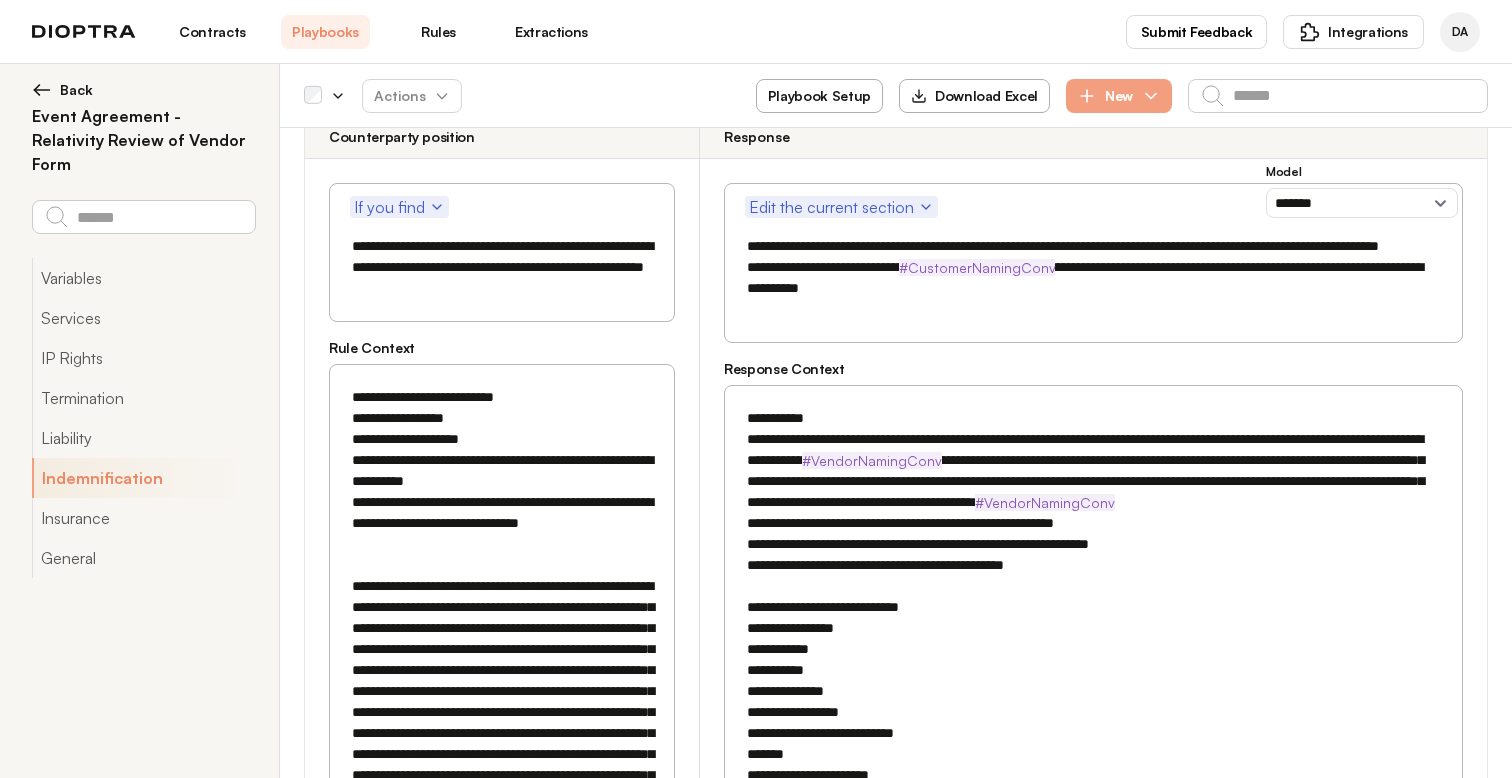drag, startPoint x: 1138, startPoint y: 292, endPoint x: 1017, endPoint y: 291, distance: 121.004135 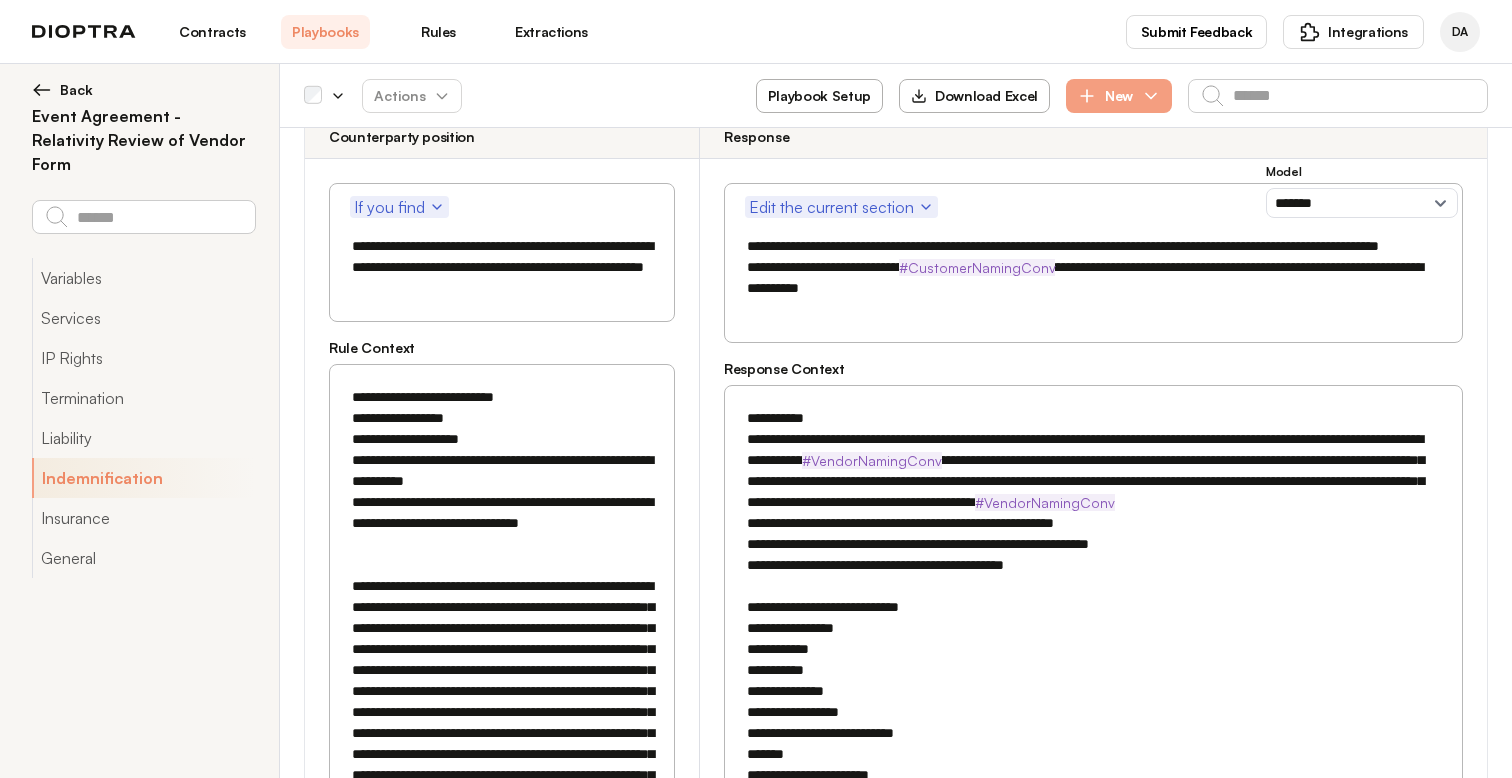 click on "**********" at bounding box center [1093, 278] 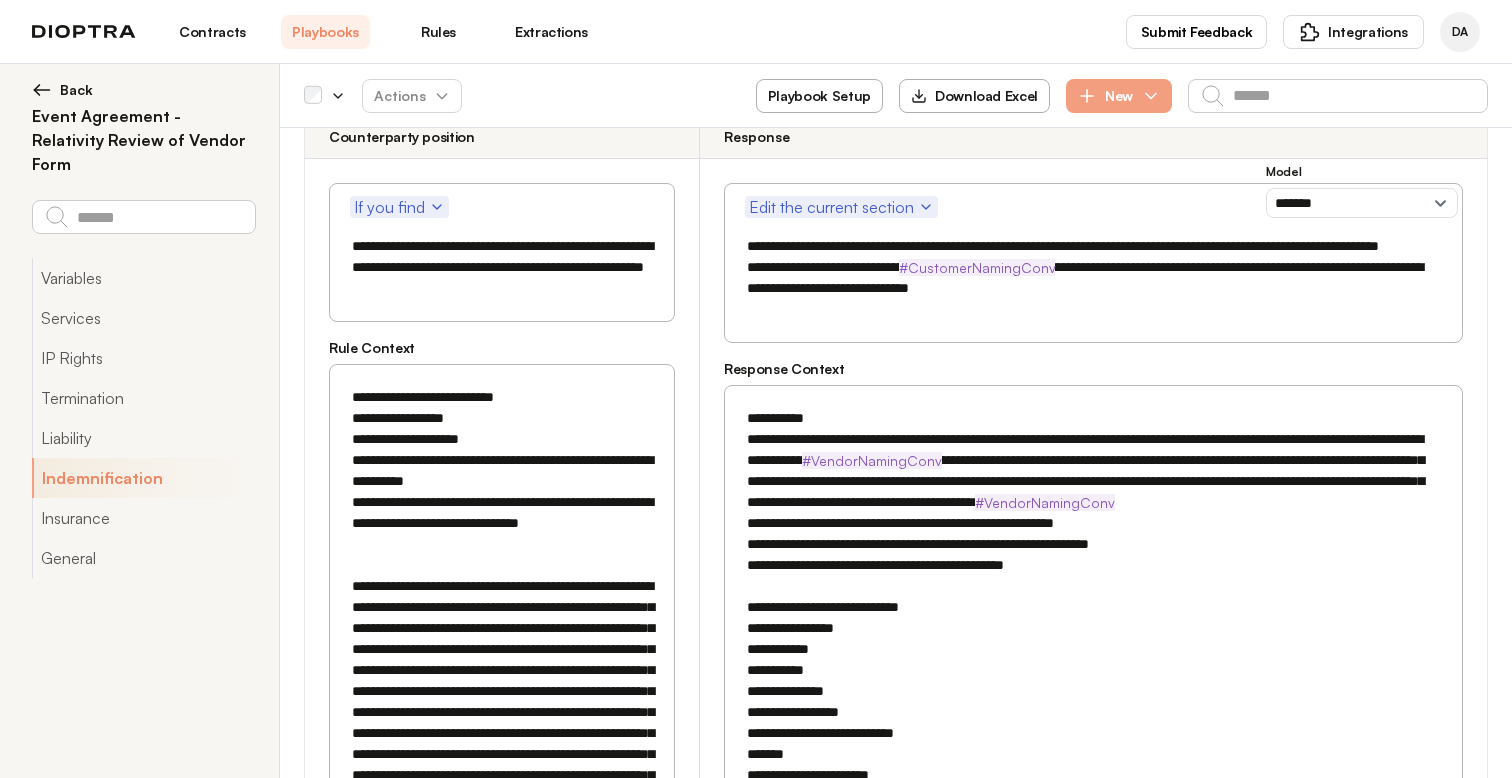 type on "**********" 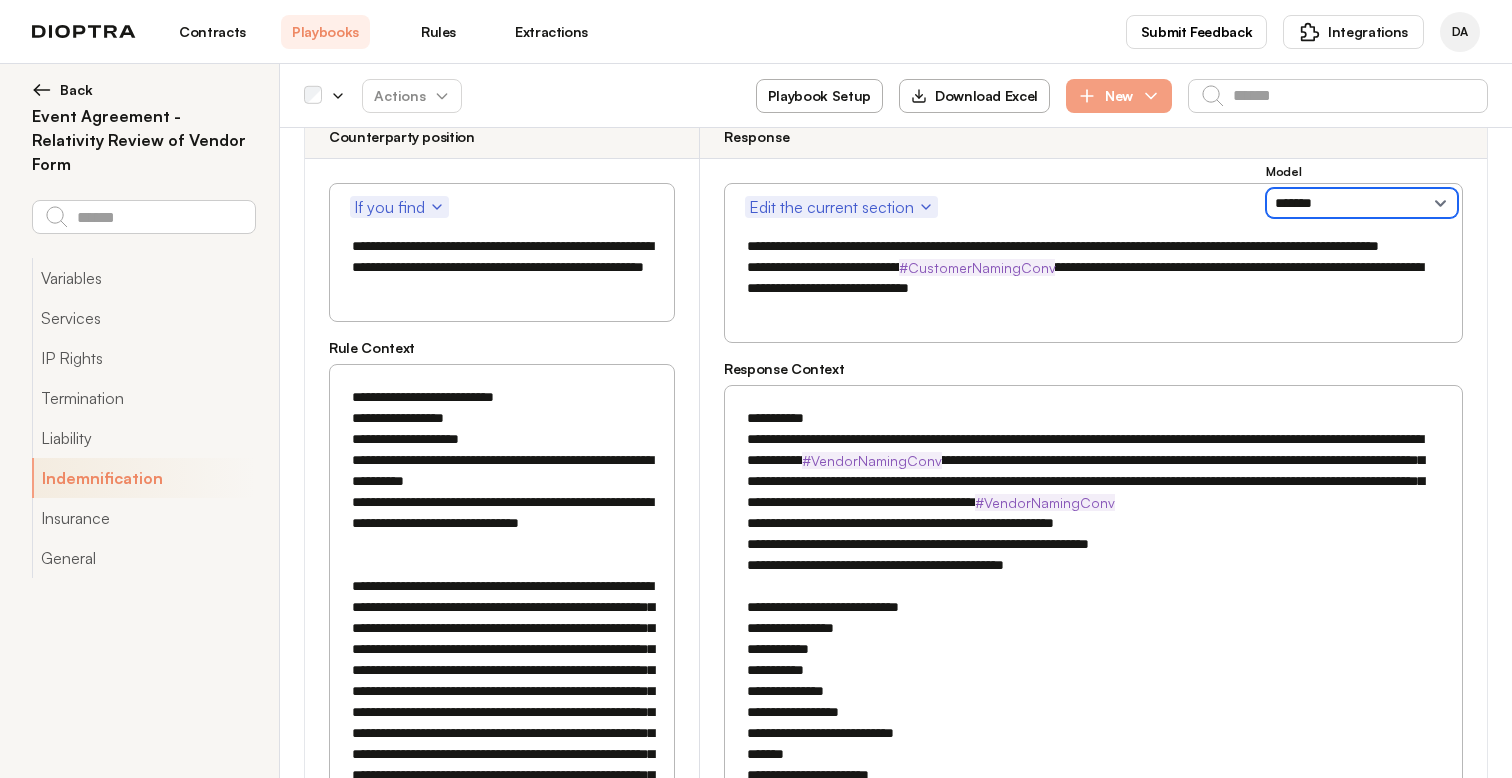 click on "**********" at bounding box center (1362, 203) 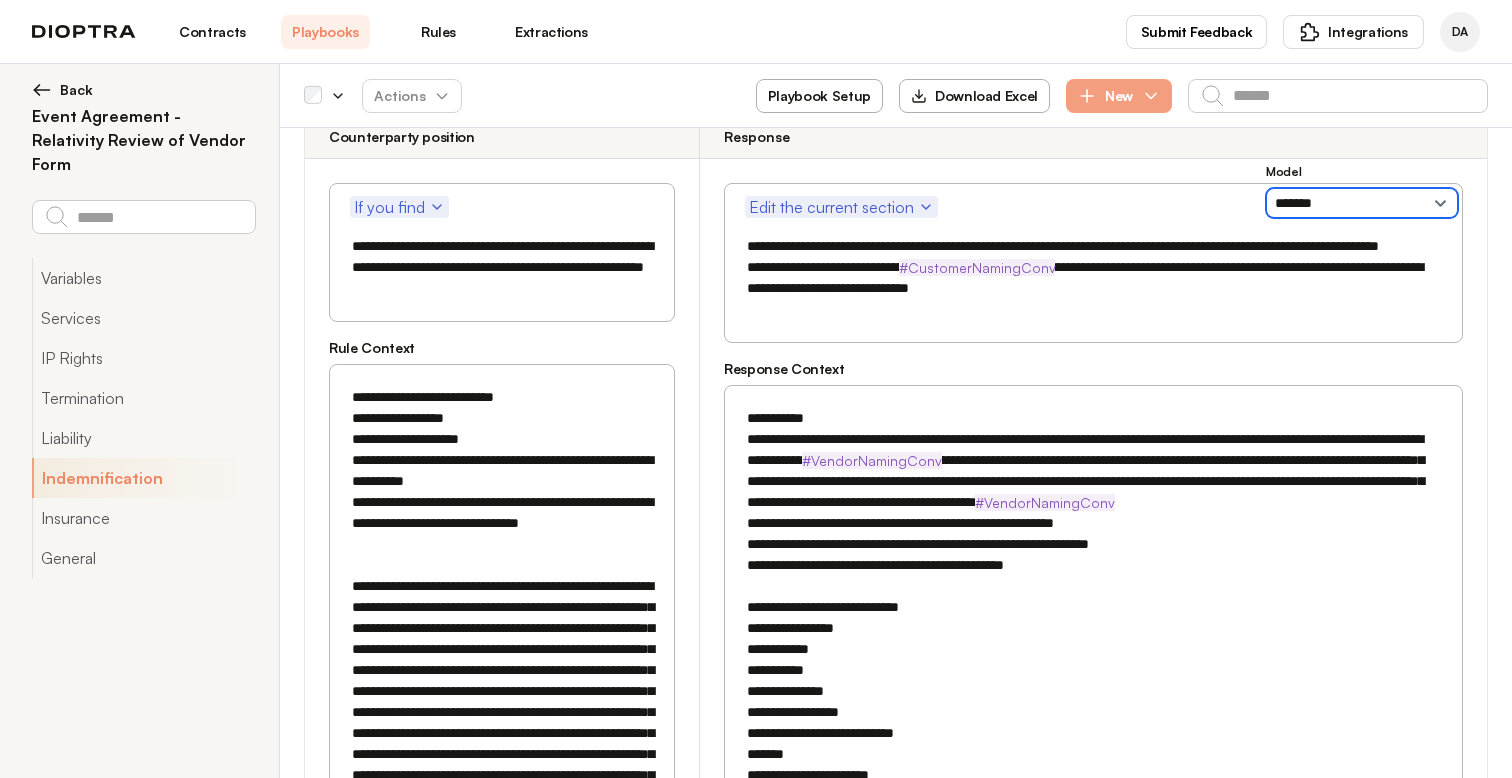 select on "**********" 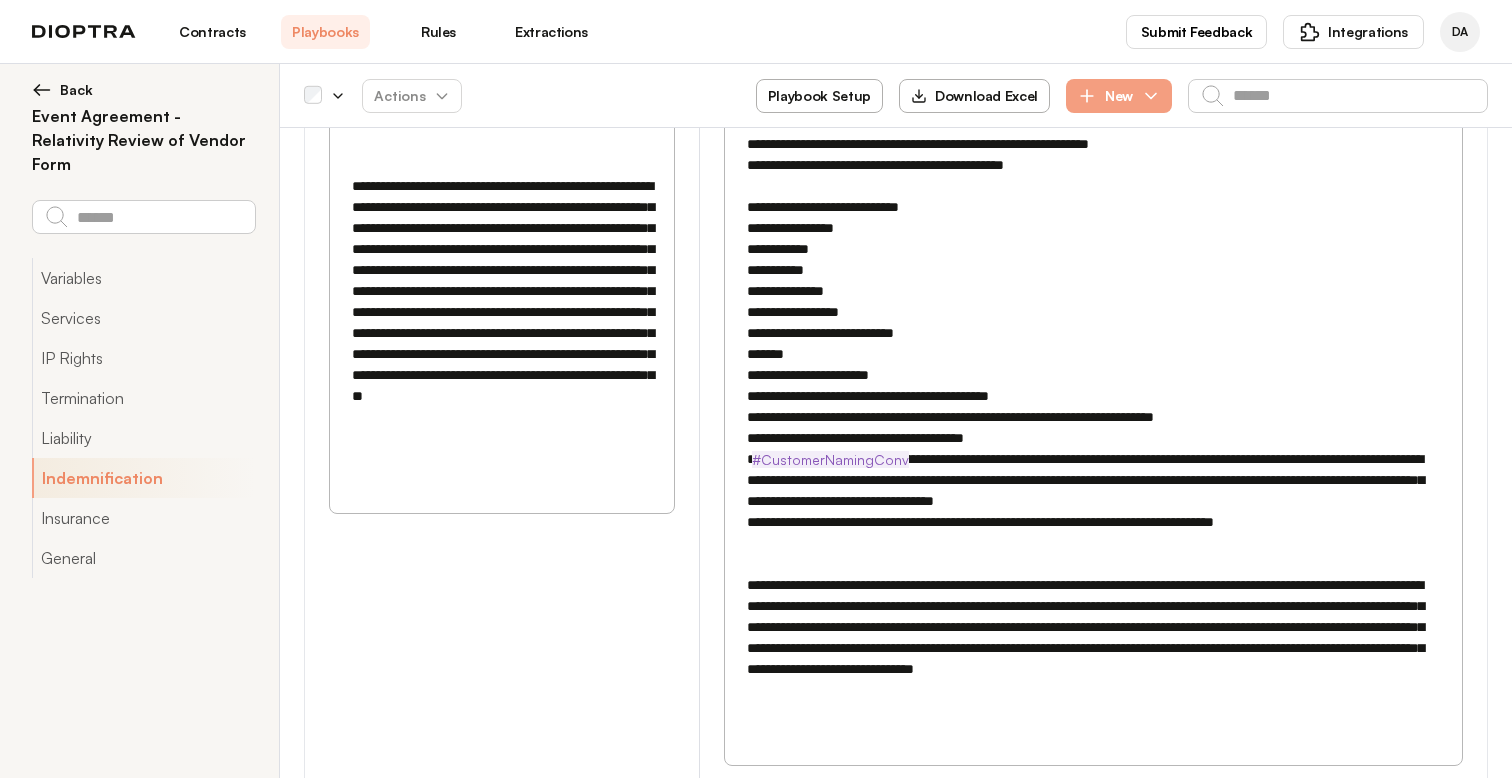 scroll, scrollTop: 2943, scrollLeft: 0, axis: vertical 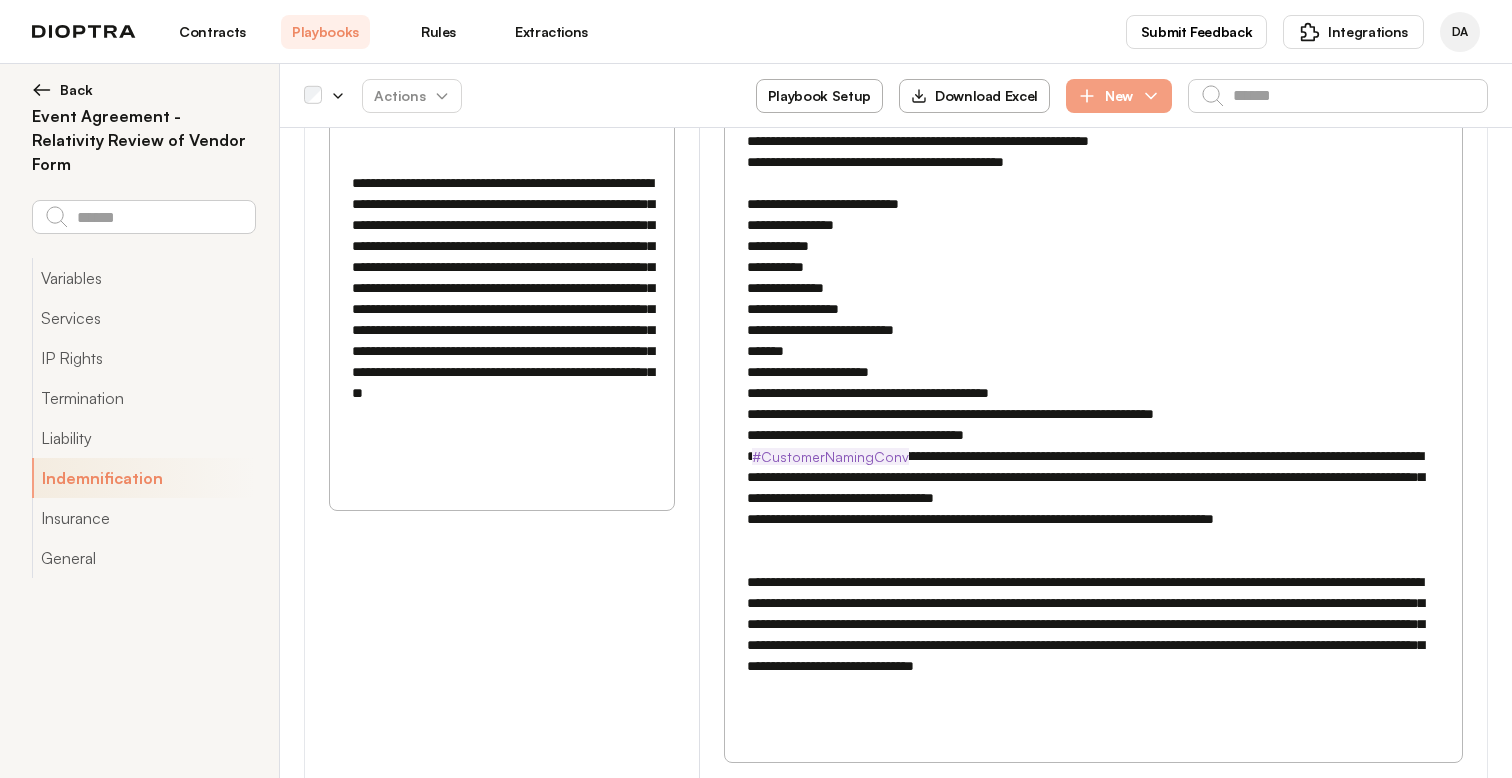 click at bounding box center [1093, 362] 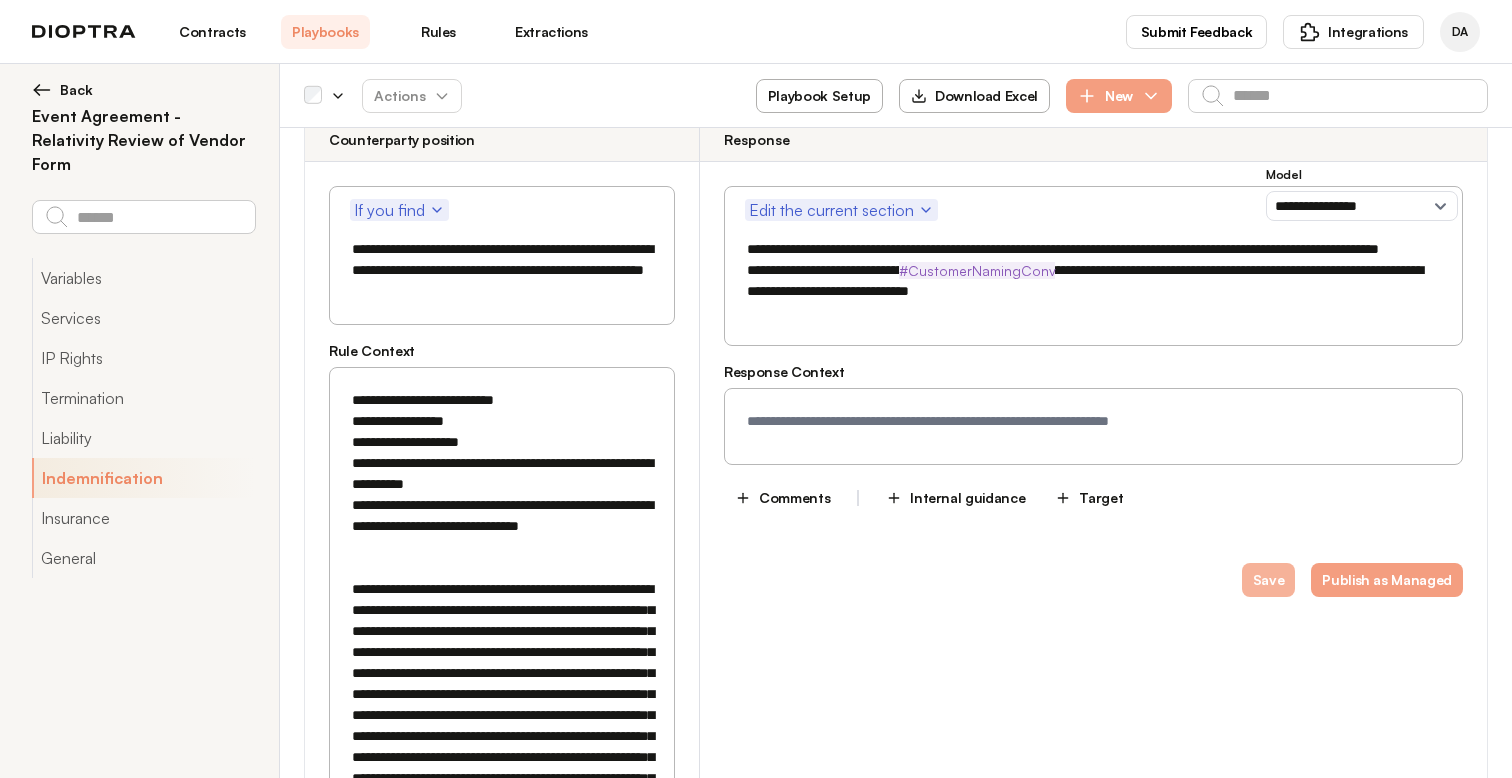 type 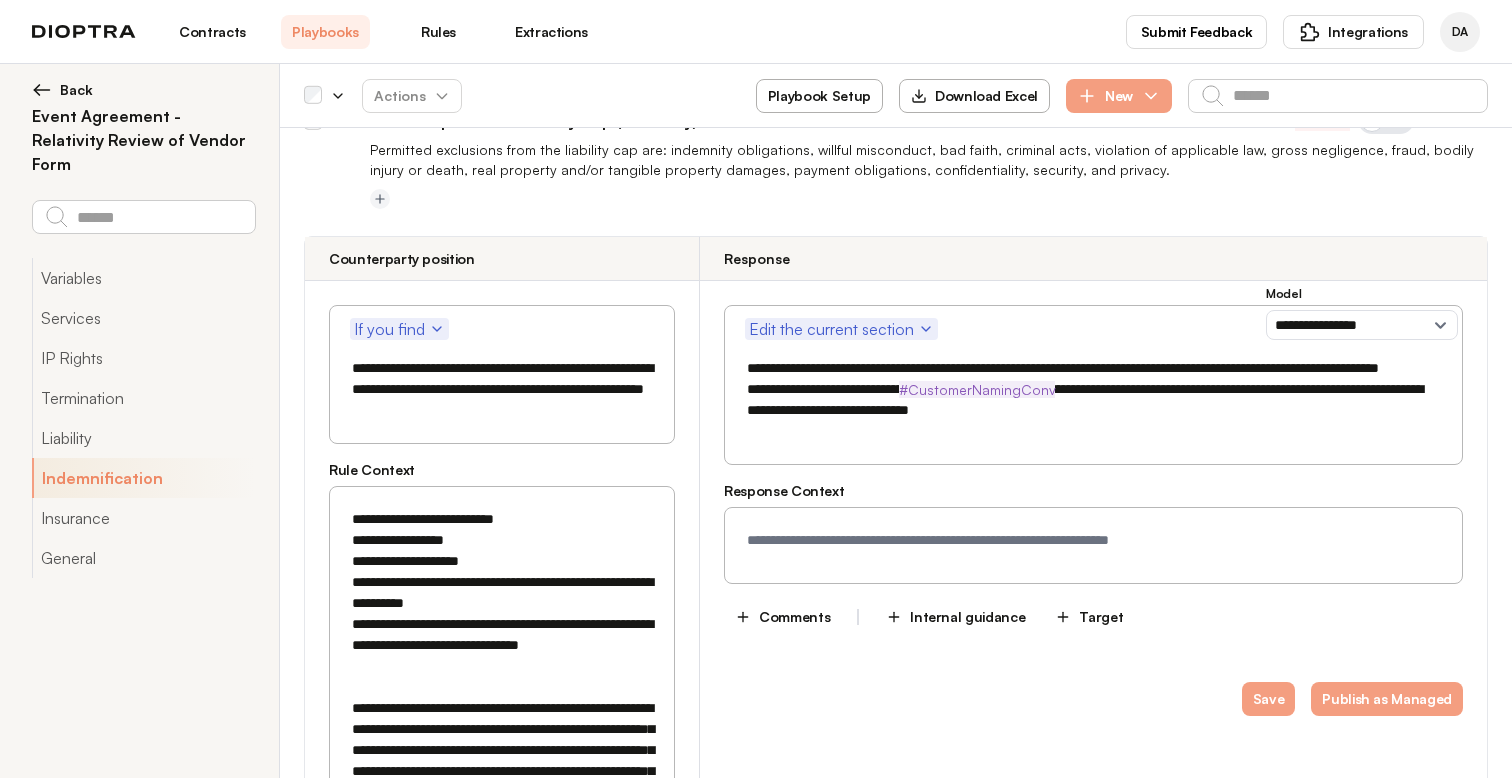 scroll, scrollTop: 2451, scrollLeft: 0, axis: vertical 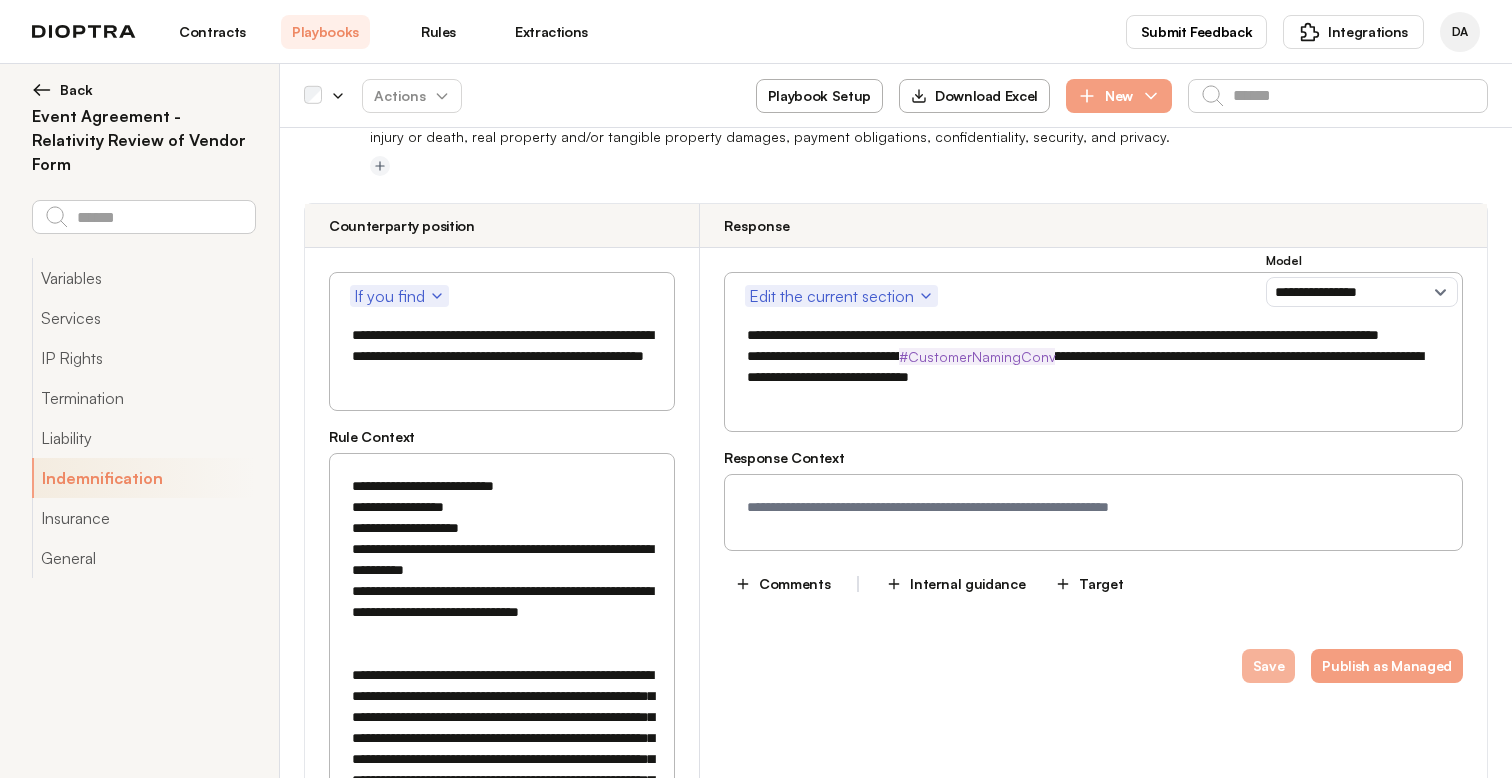 click on "Save" at bounding box center (1269, 666) 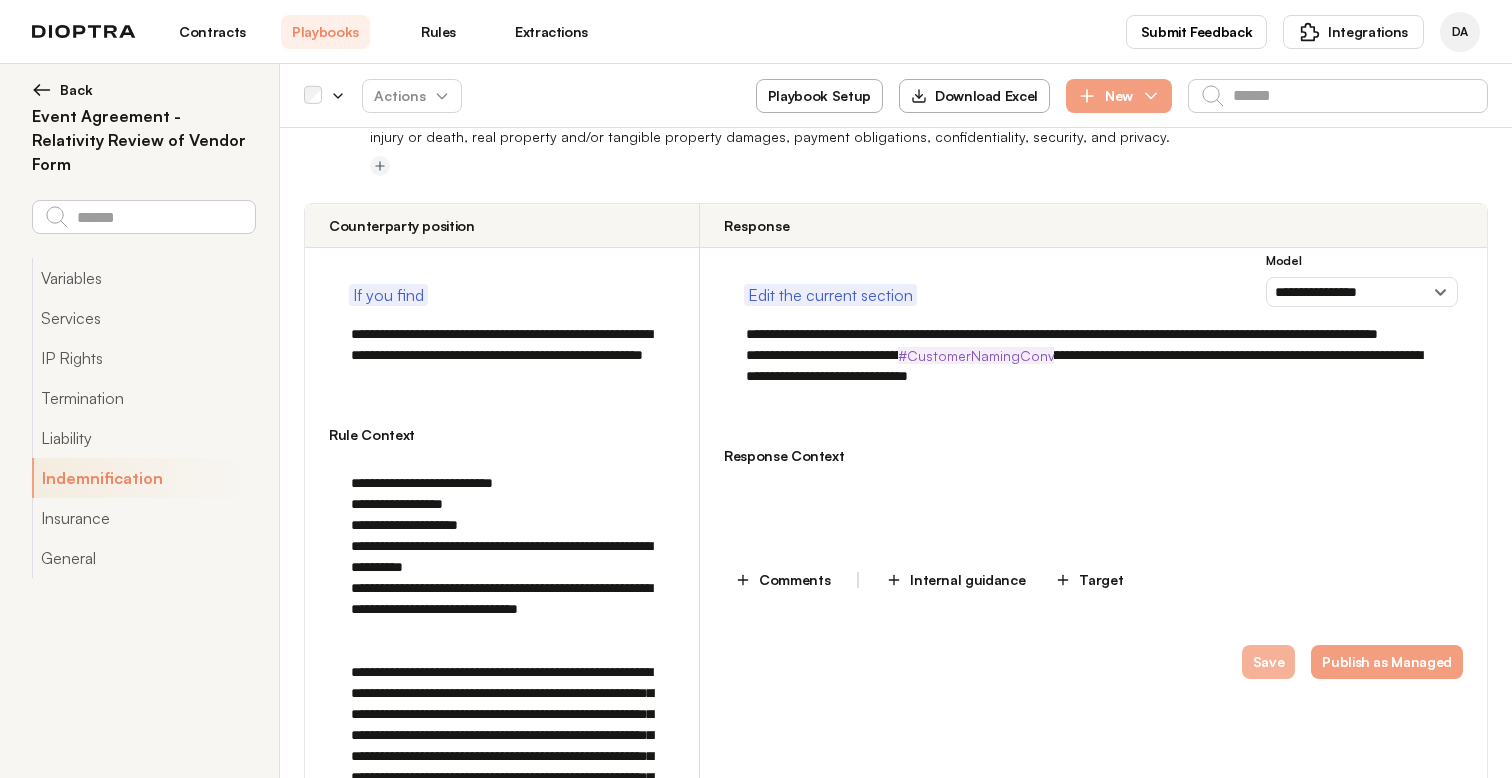 type on "*" 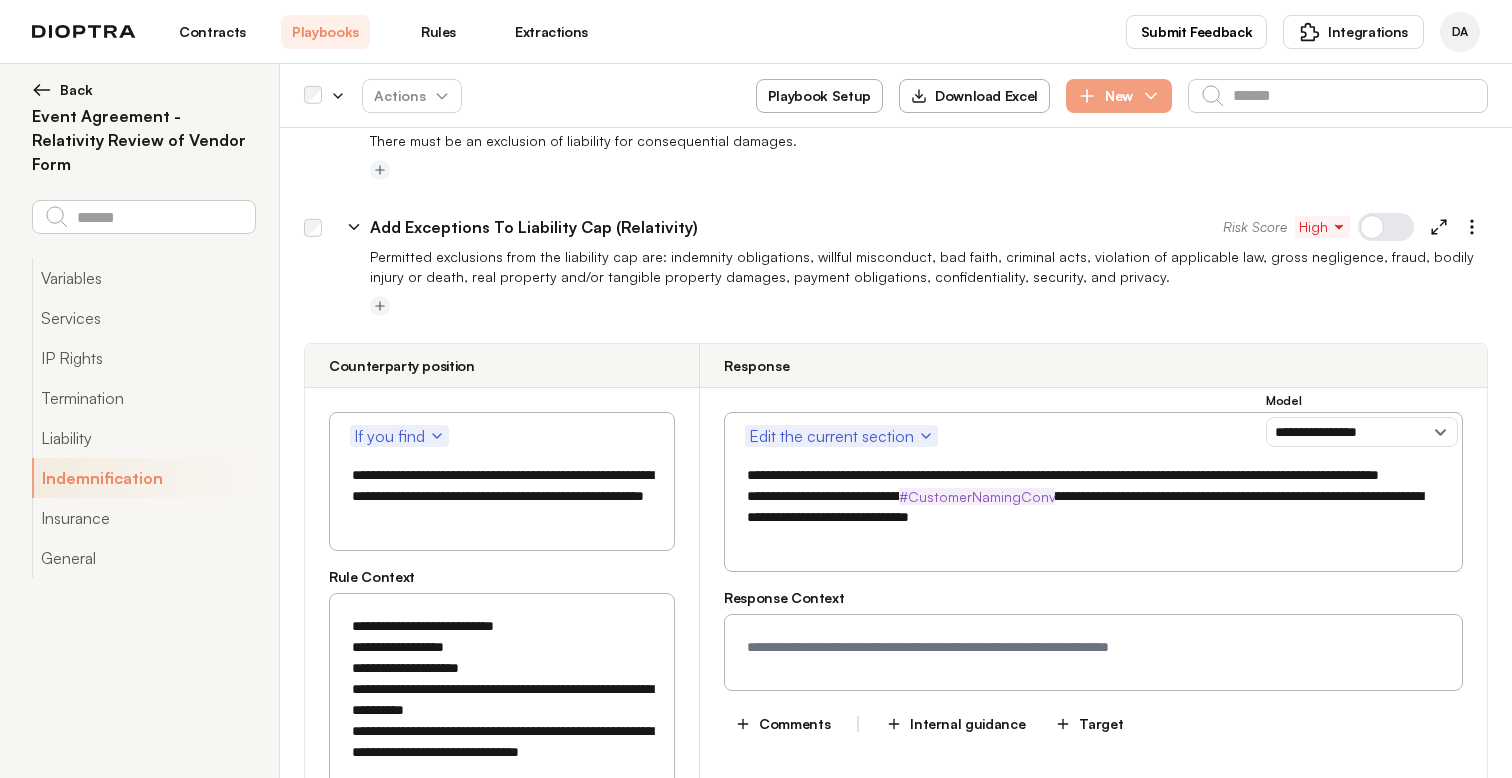 scroll, scrollTop: 2308, scrollLeft: 0, axis: vertical 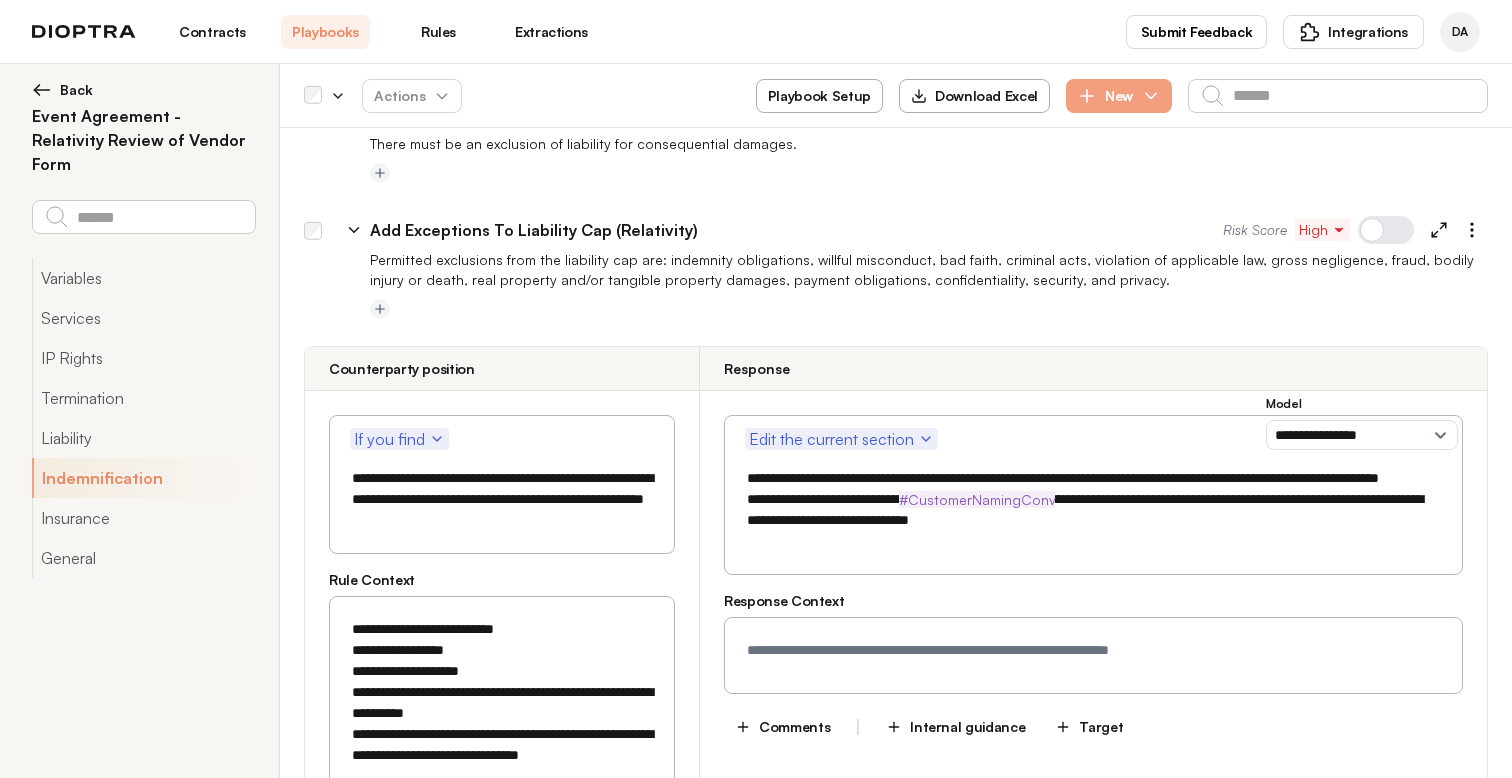 click on "Permitted exclusions from the liability cap are: indemnity obligations, willful misconduct, bad faith, criminal acts, violation of applicable law, gross negligence, fraud, bodily injury or death, real property and/or tangible property damages, payment obligations, confidentiality, security, and privacy." at bounding box center [929, 270] 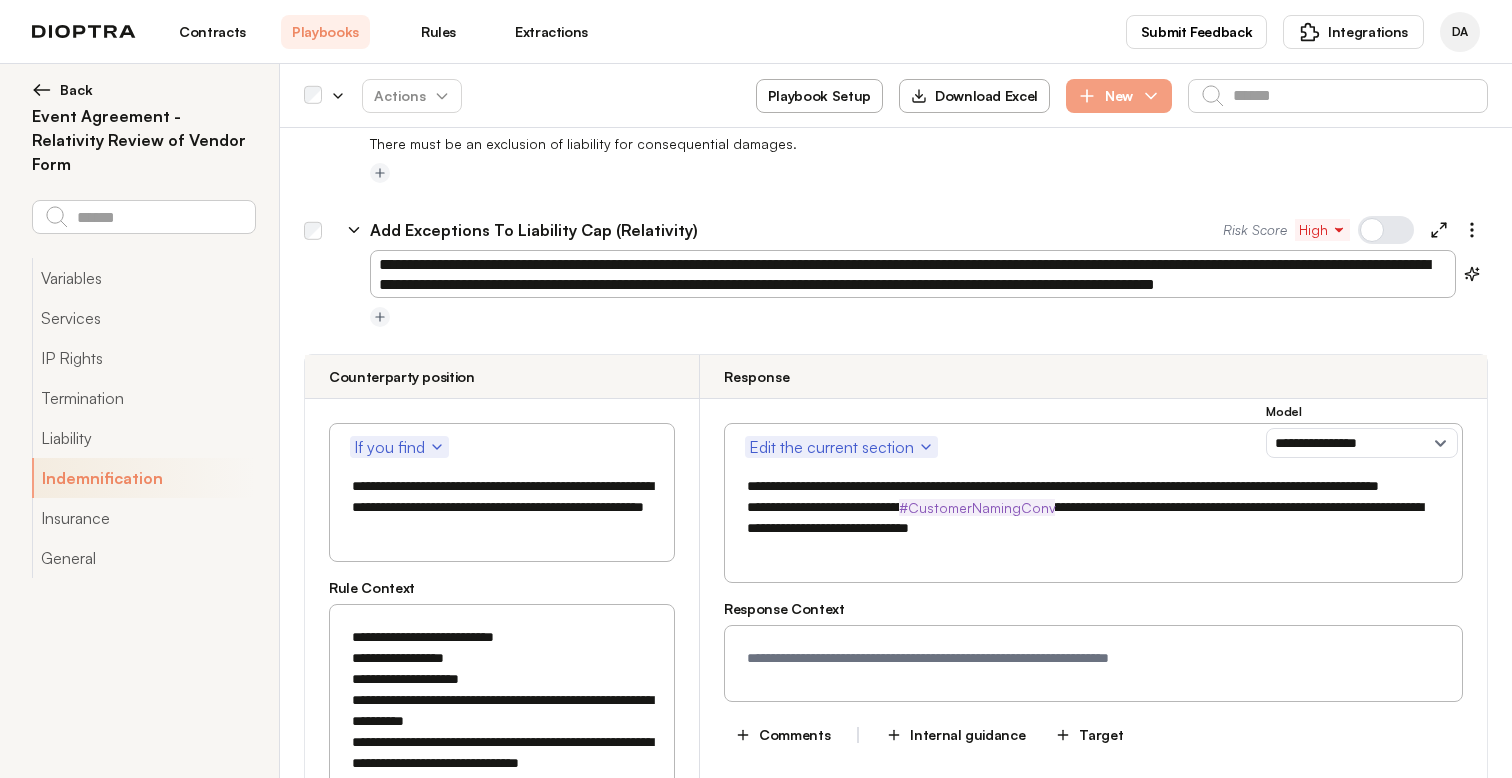 click on "**********" at bounding box center (896, 290) 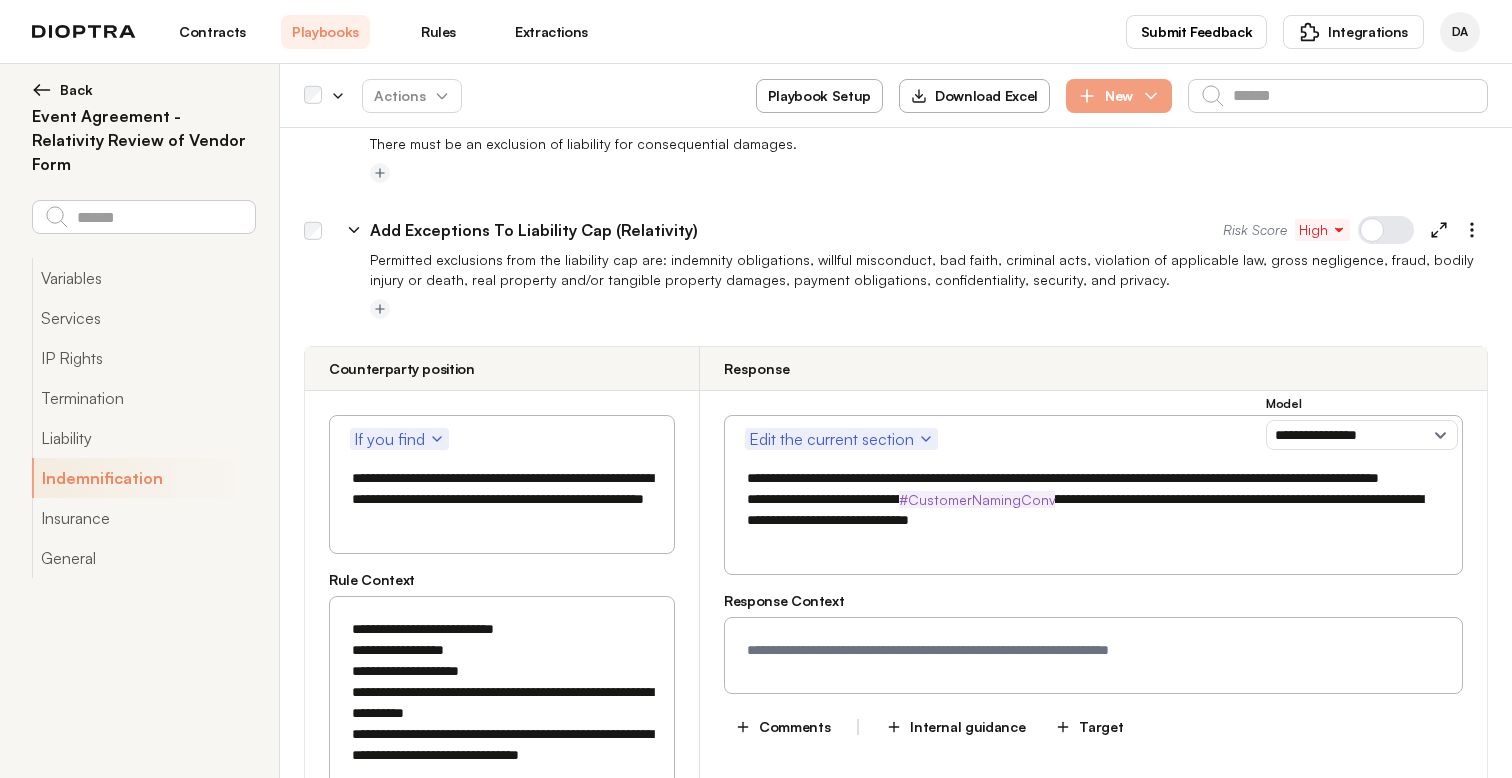 click on "Permitted exclusions from the liability cap are: indemnity obligations, willful misconduct, bad faith, criminal acts, violation of applicable law, gross negligence, fraud, bodily injury or death, real property and/or tangible property damages, payment obligations, confidentiality, security, and privacy." at bounding box center (929, 270) 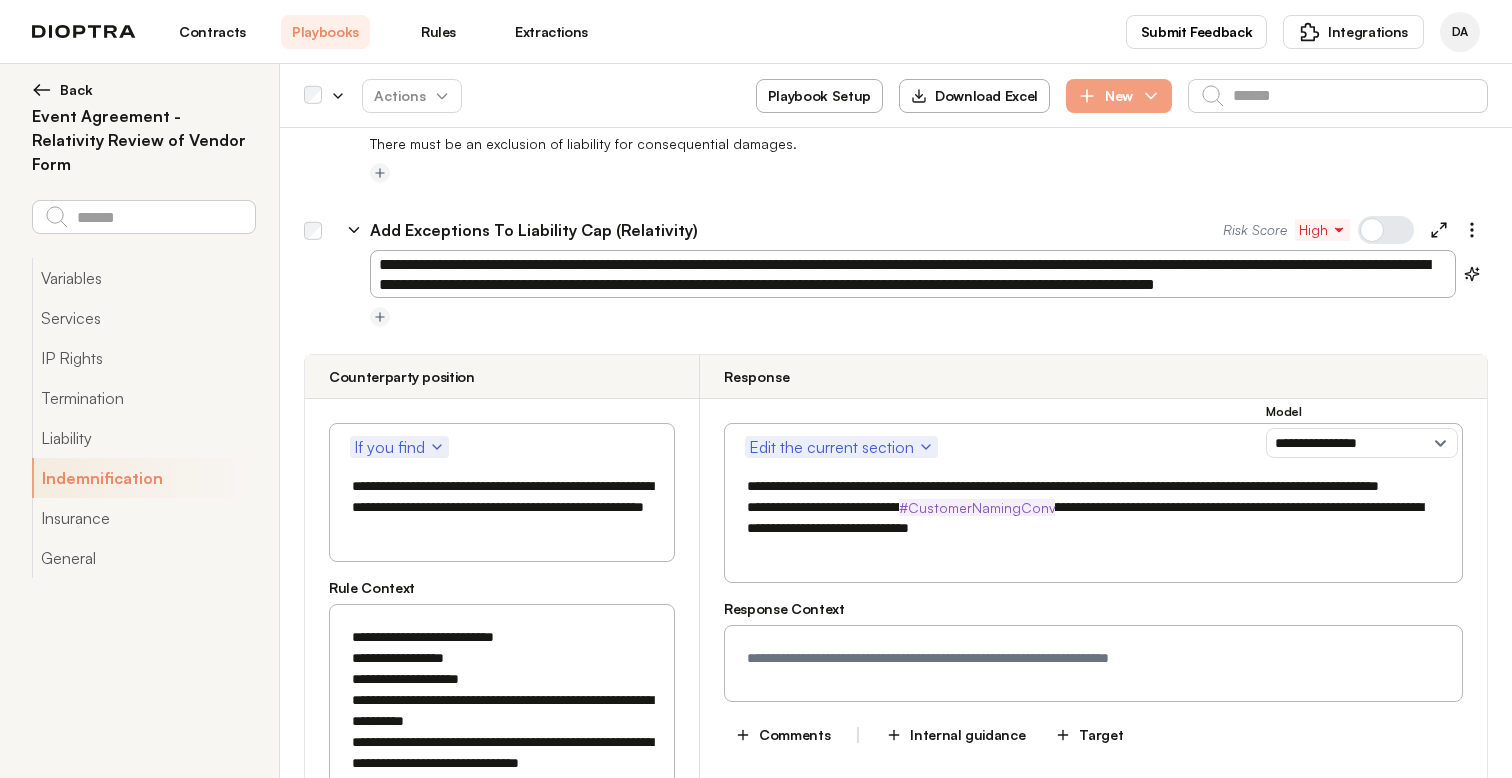 click on "**********" at bounding box center [913, 274] 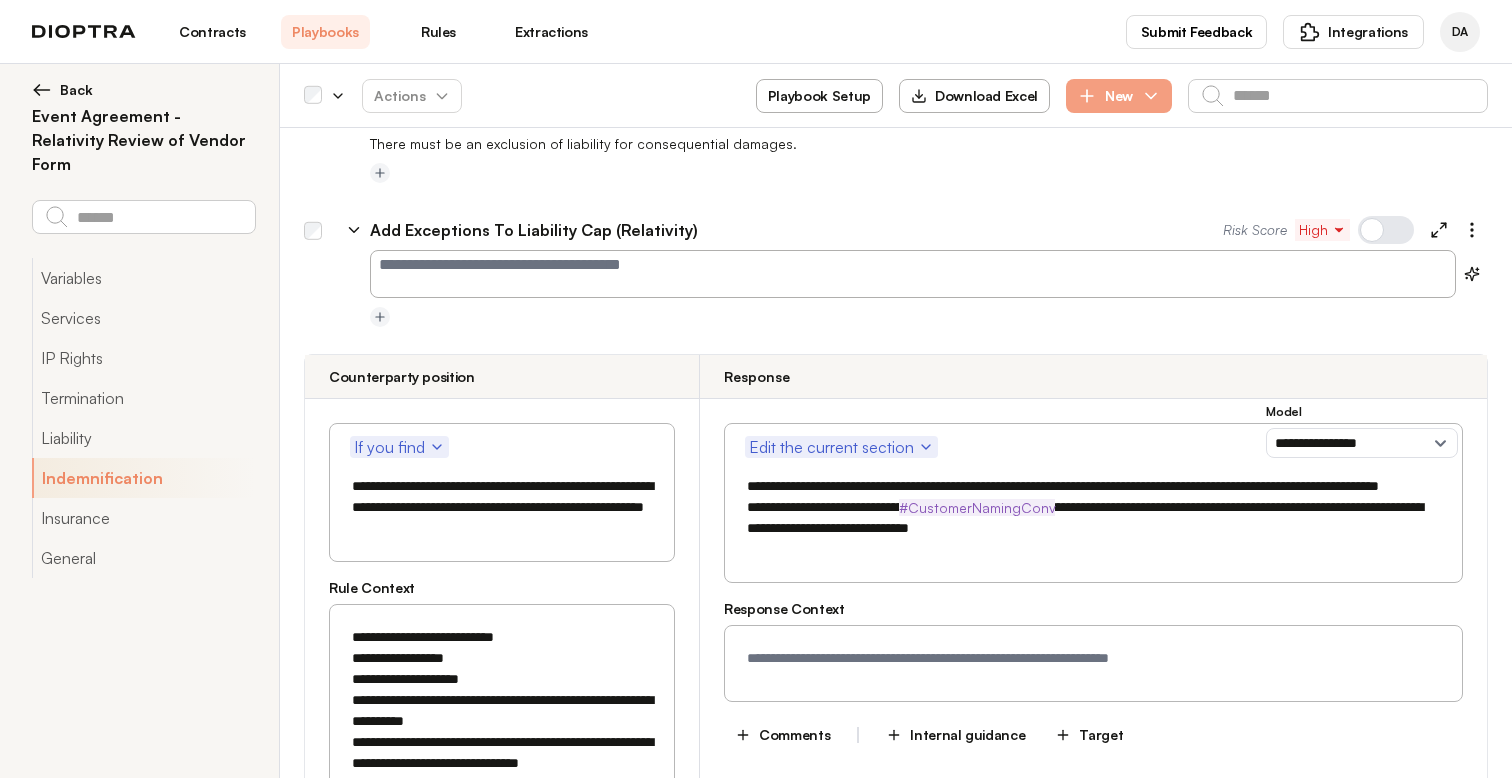 type 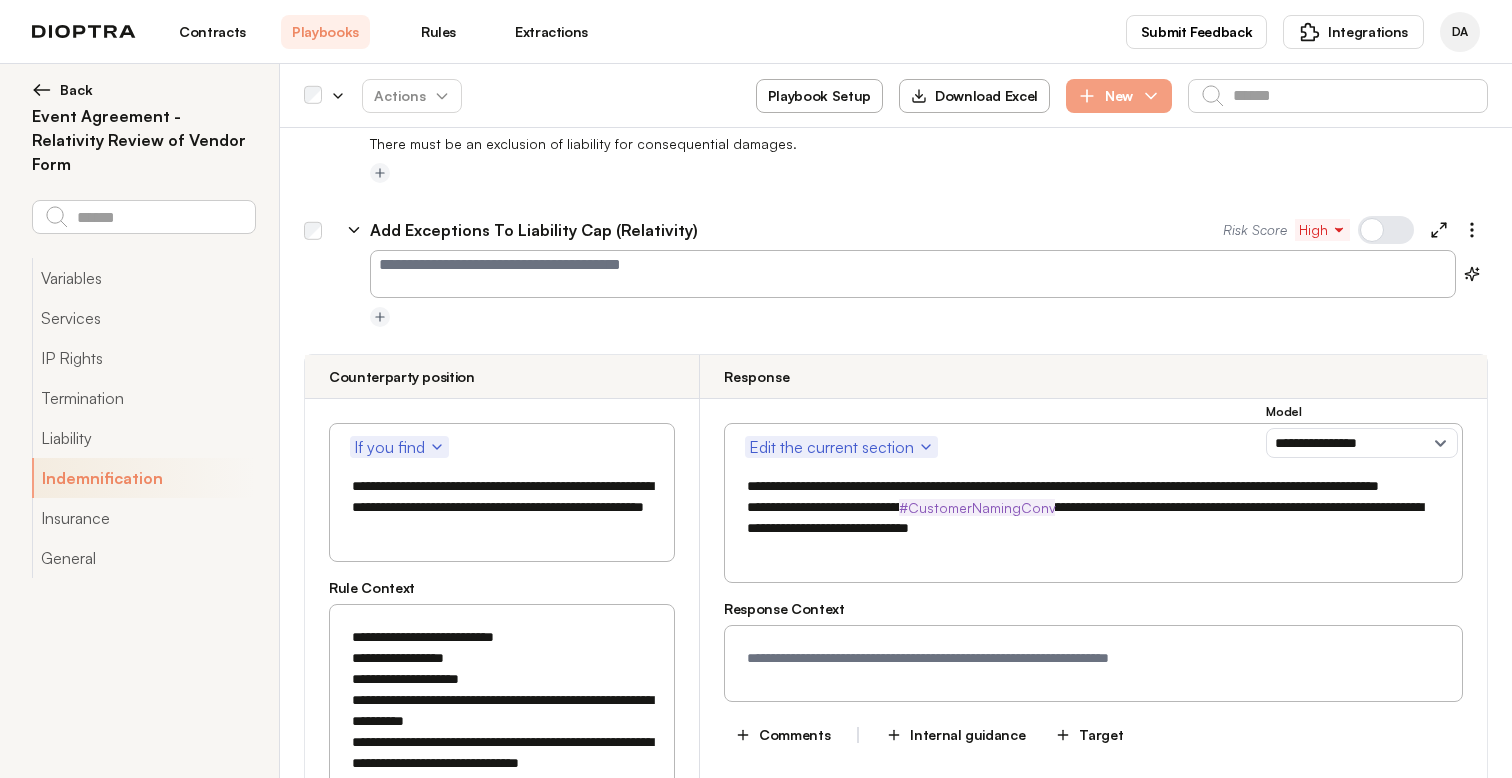 click at bounding box center [896, 290] 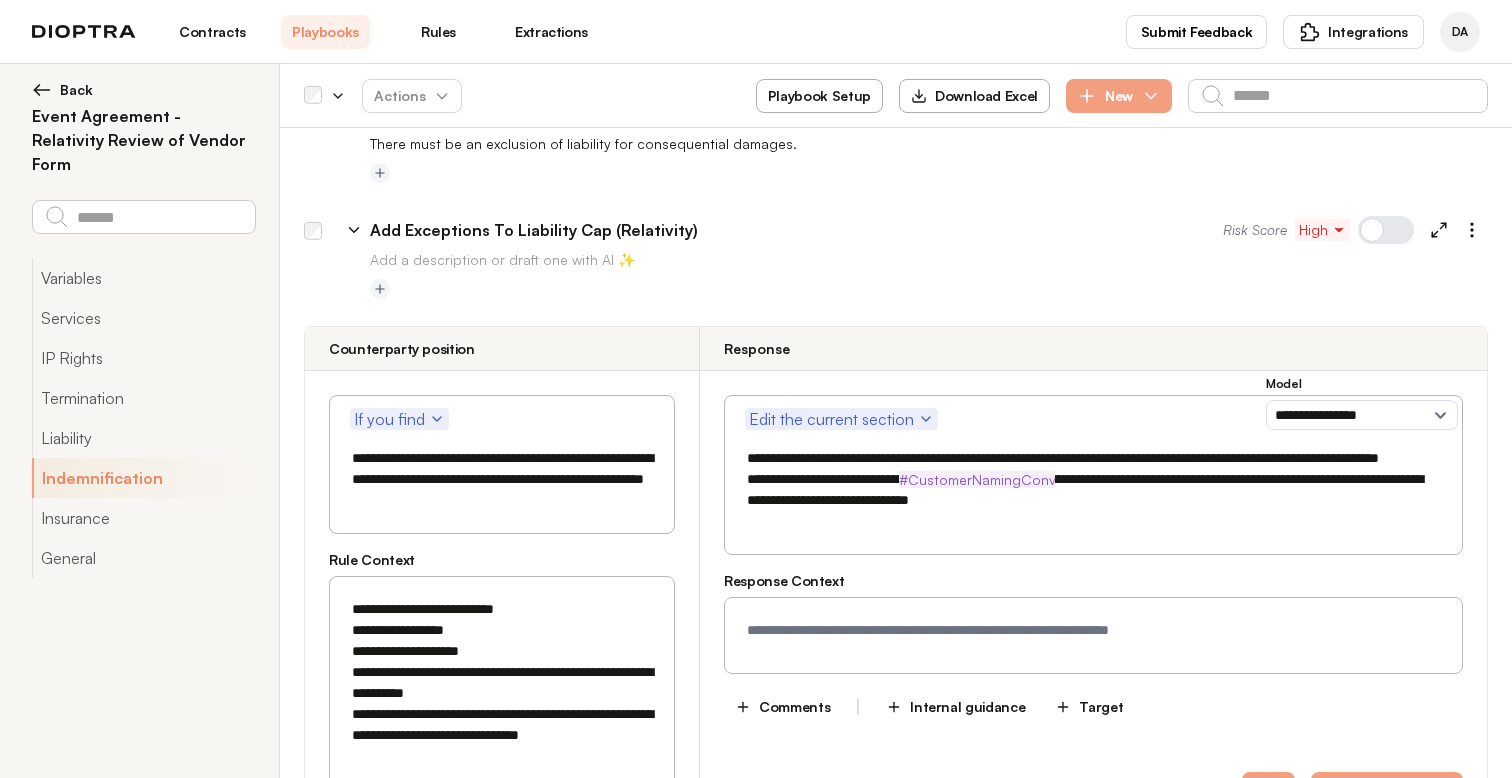 click on "**********" at bounding box center [896, 770] 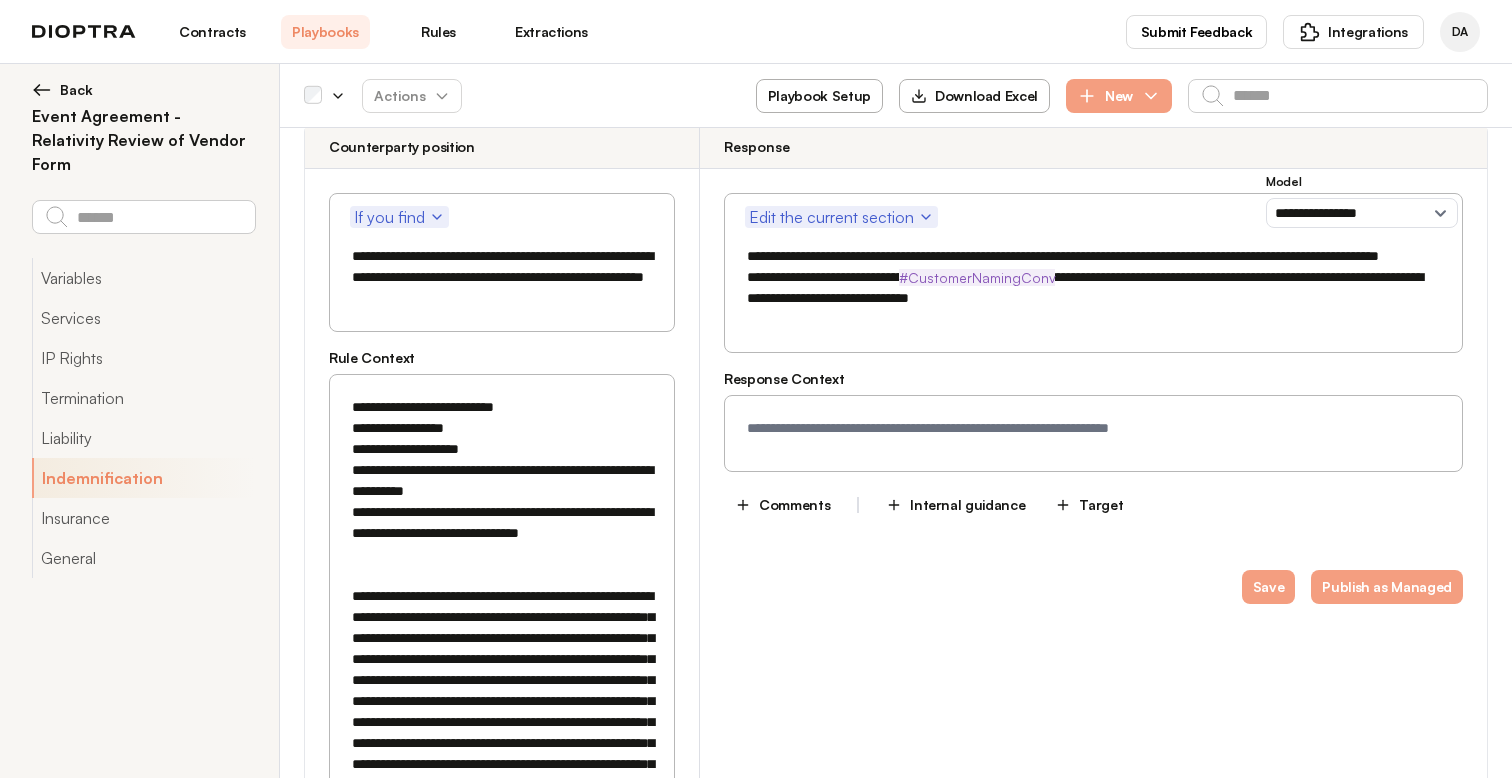 scroll, scrollTop: 2575, scrollLeft: 0, axis: vertical 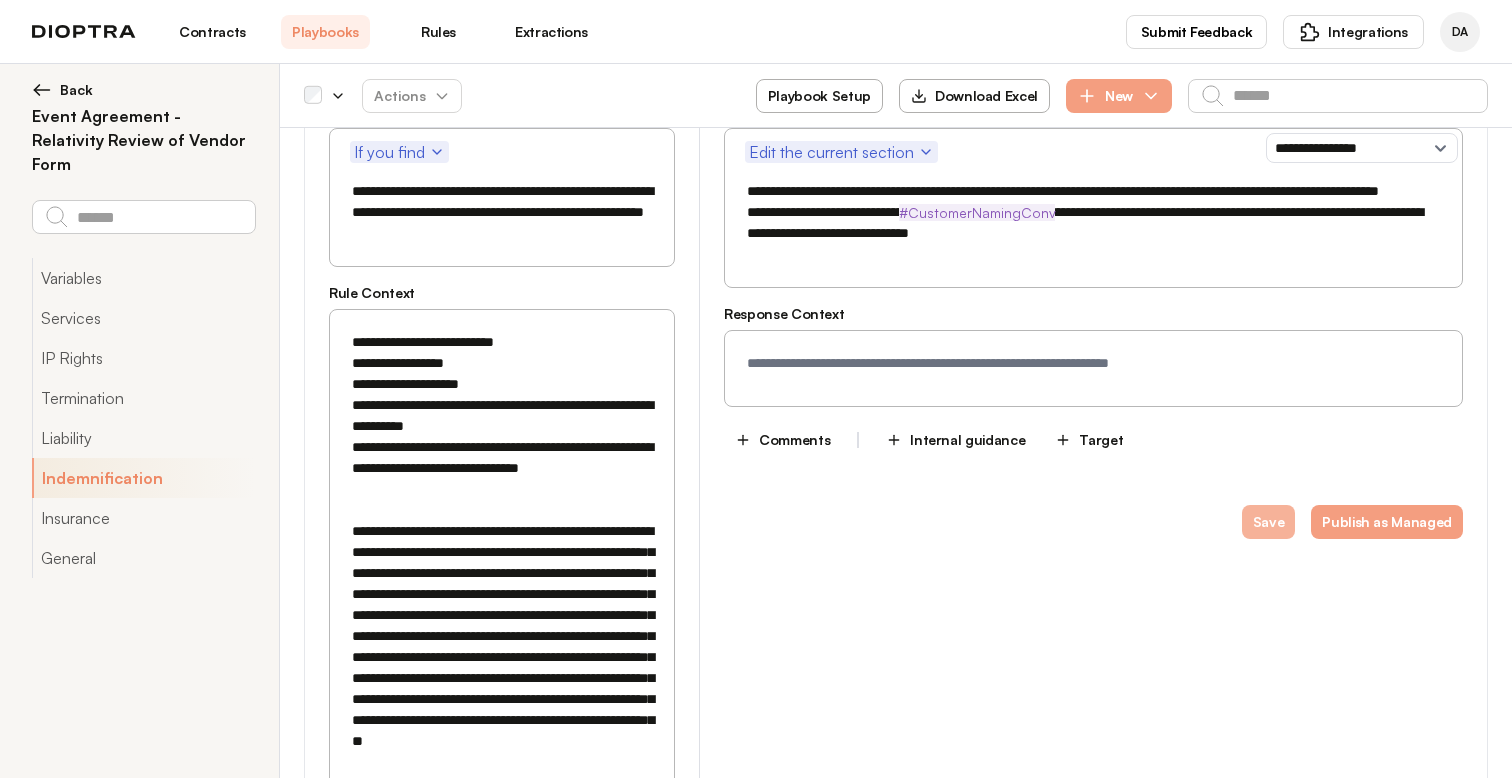 click on "Save" at bounding box center [1269, 522] 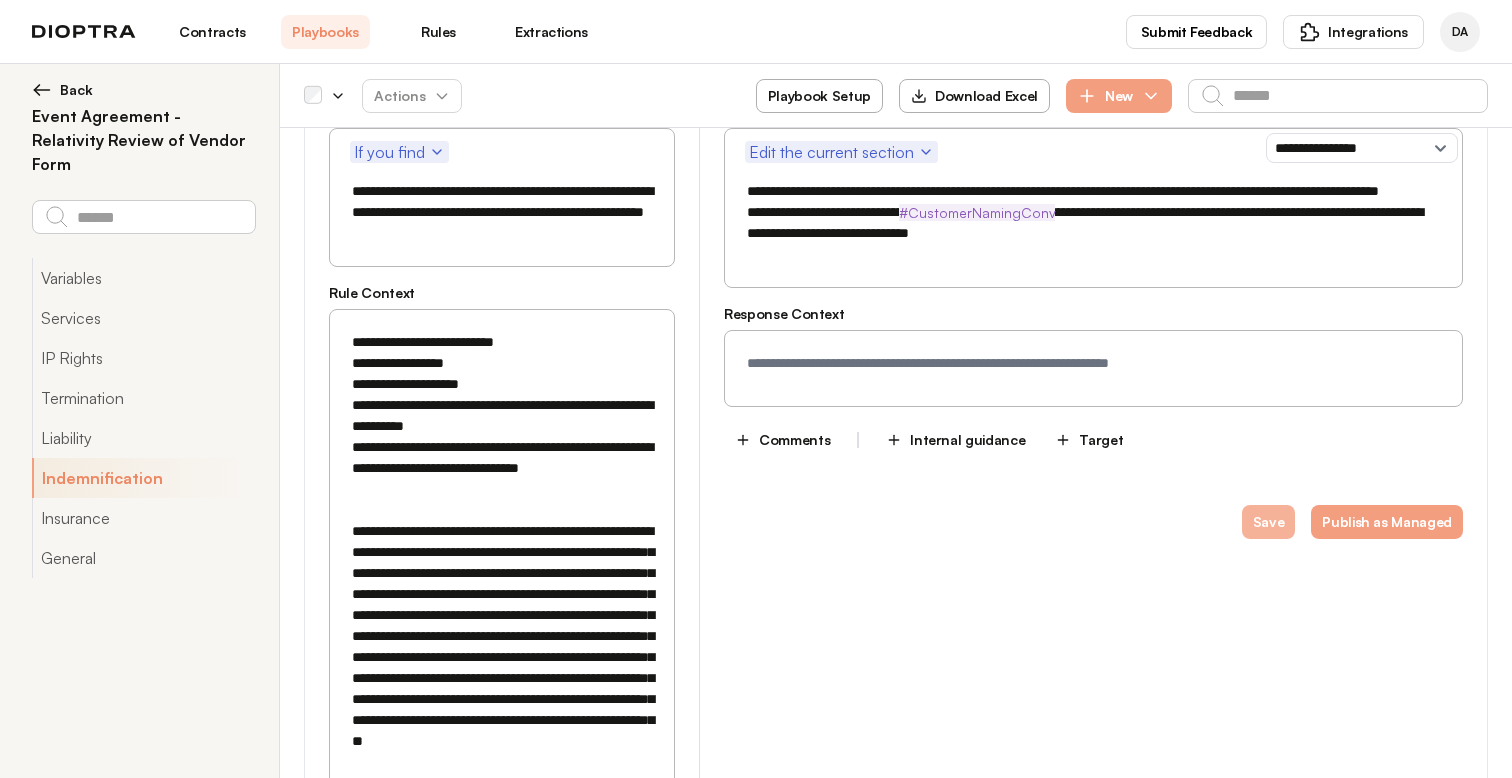 click on "Save" at bounding box center (1269, 522) 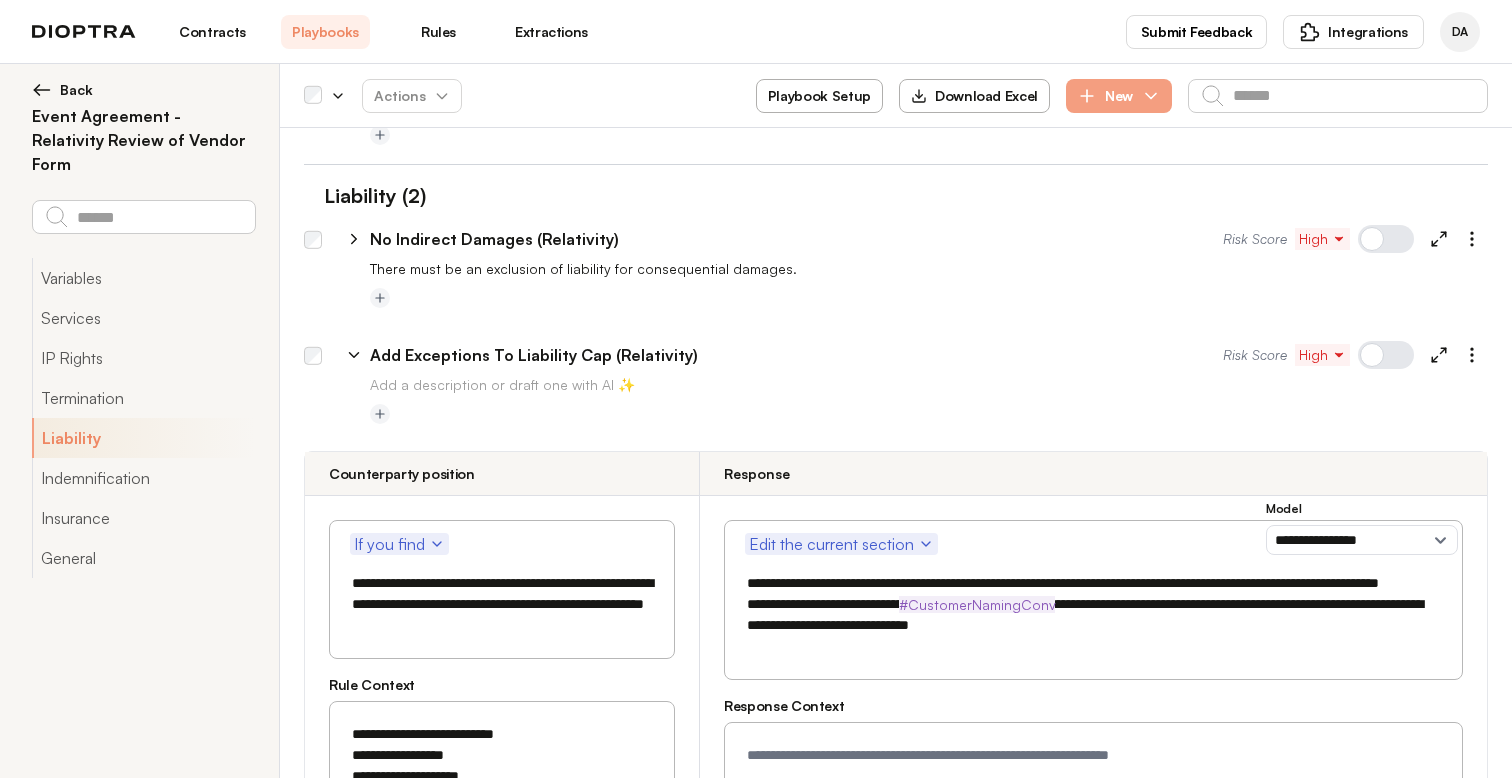 scroll, scrollTop: 2263, scrollLeft: 0, axis: vertical 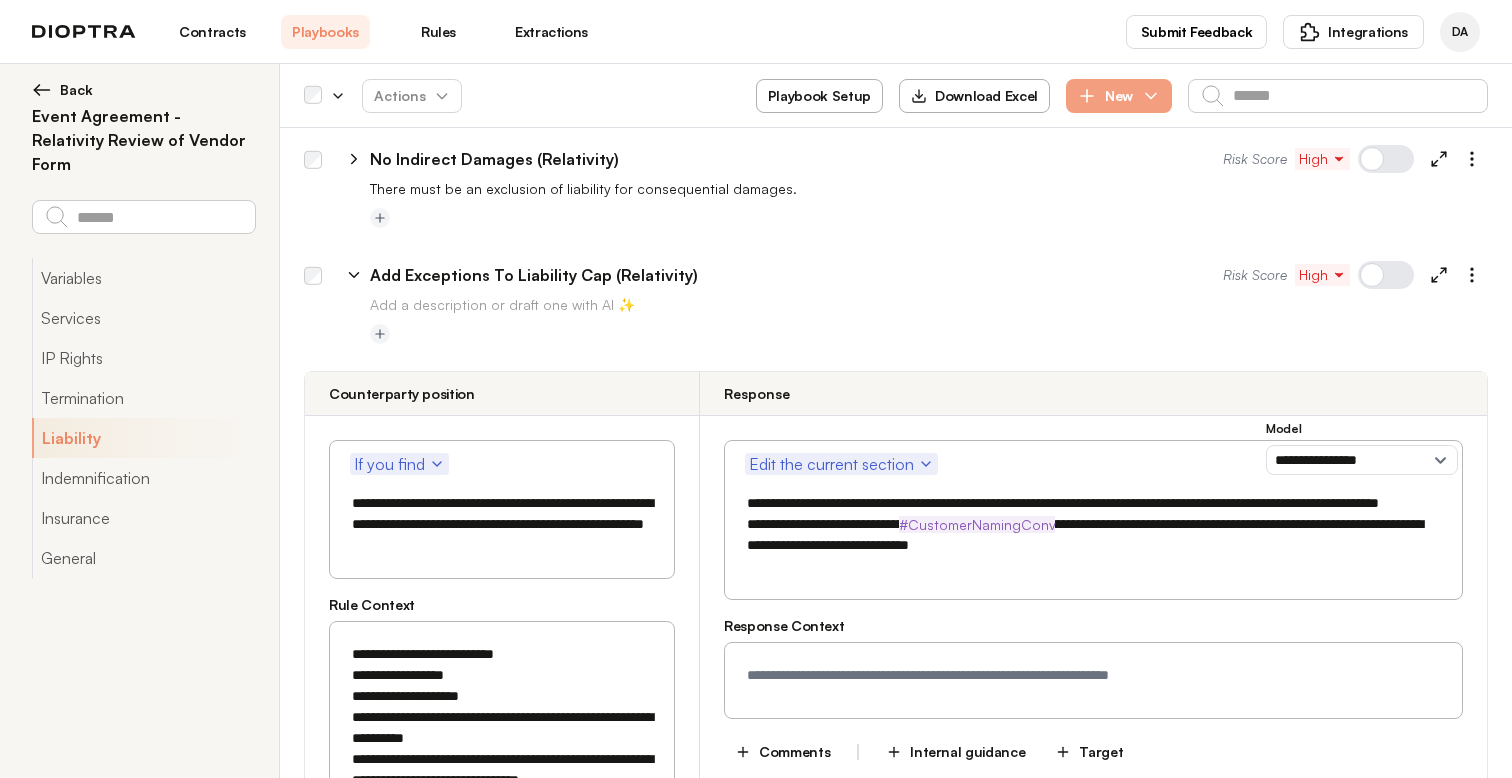 click 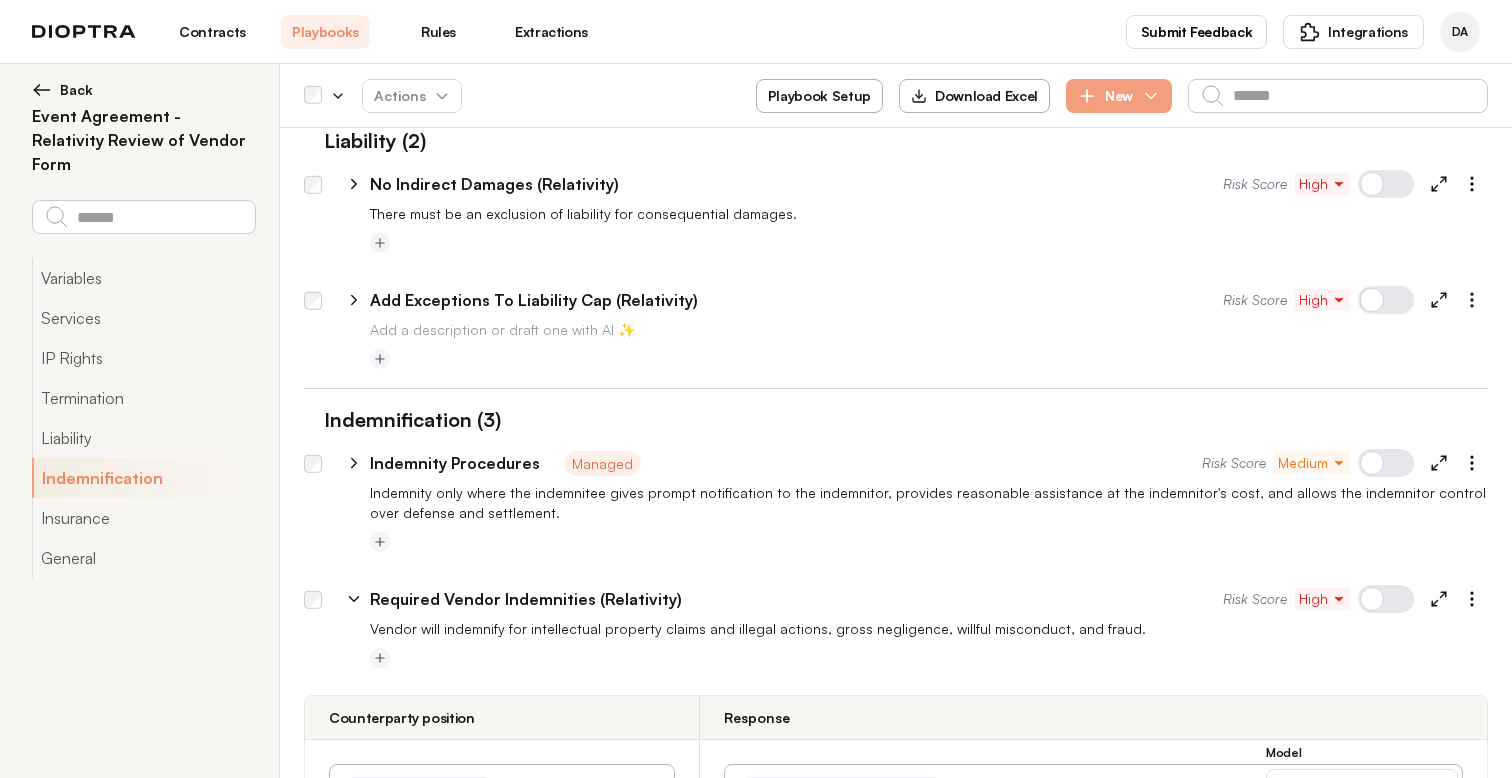 type on "*" 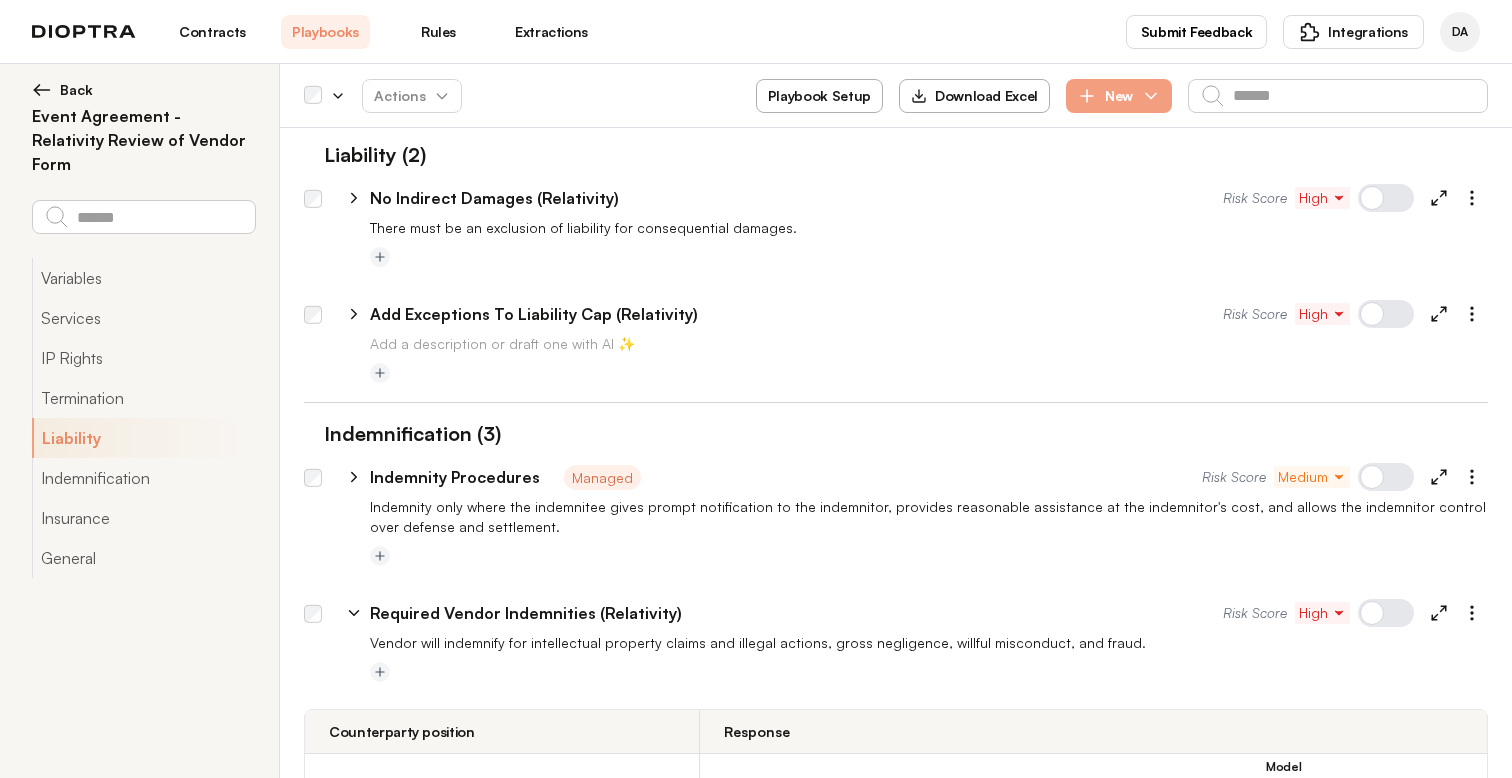 click on "Add Exceptions To Liability Cap (Relativity)" at bounding box center [534, 314] 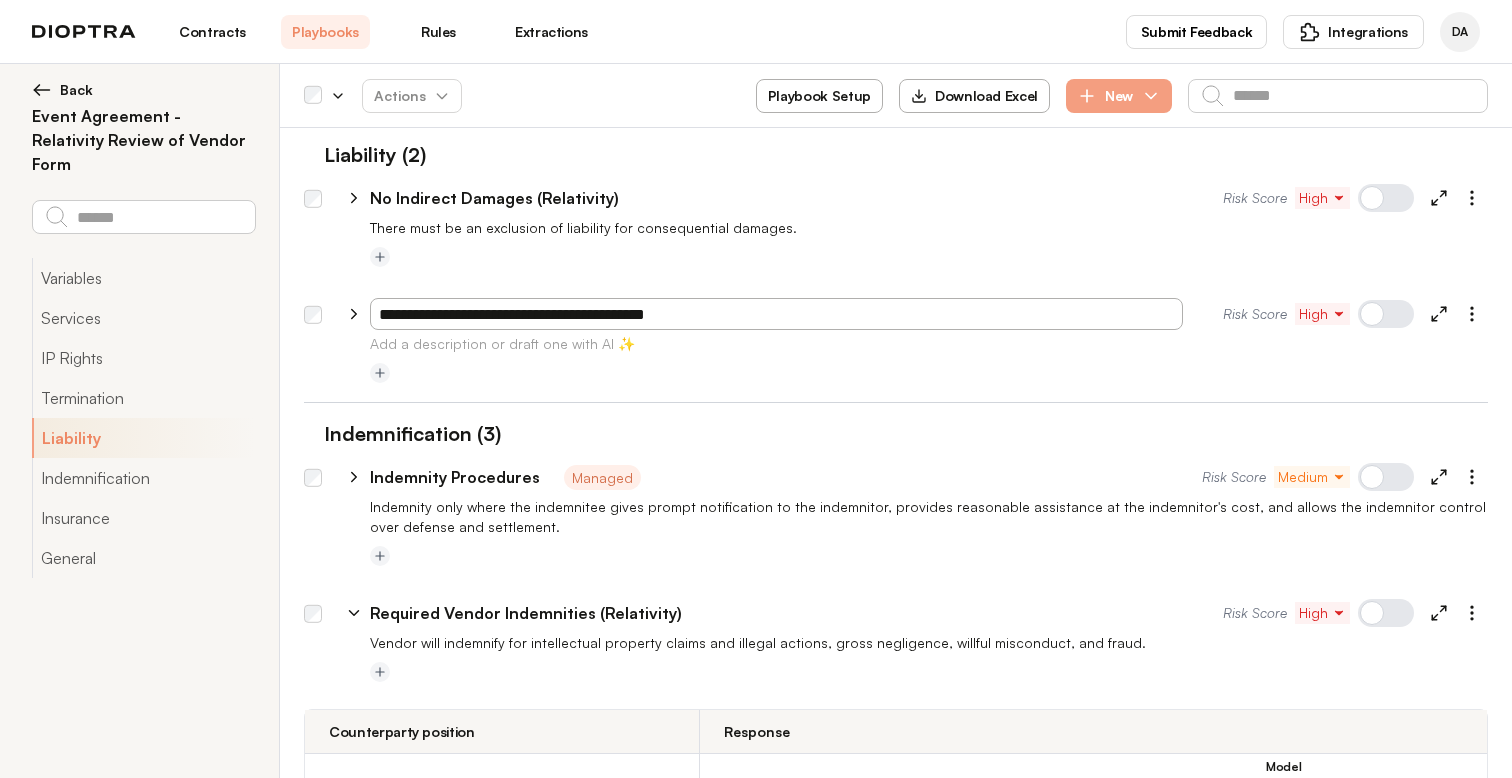 drag, startPoint x: 509, startPoint y: 316, endPoint x: 411, endPoint y: 317, distance: 98.005104 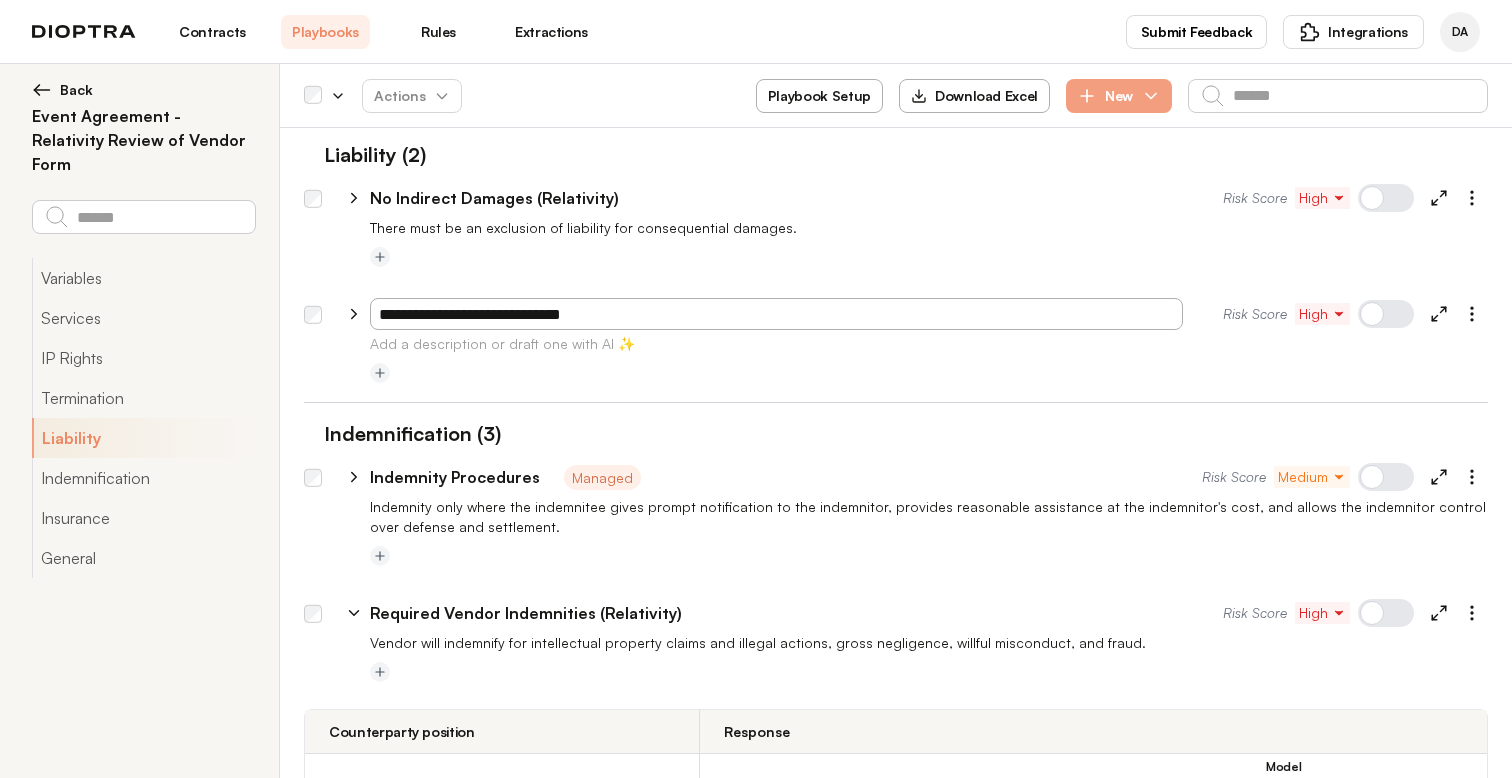 click on "**********" at bounding box center (776, 314) 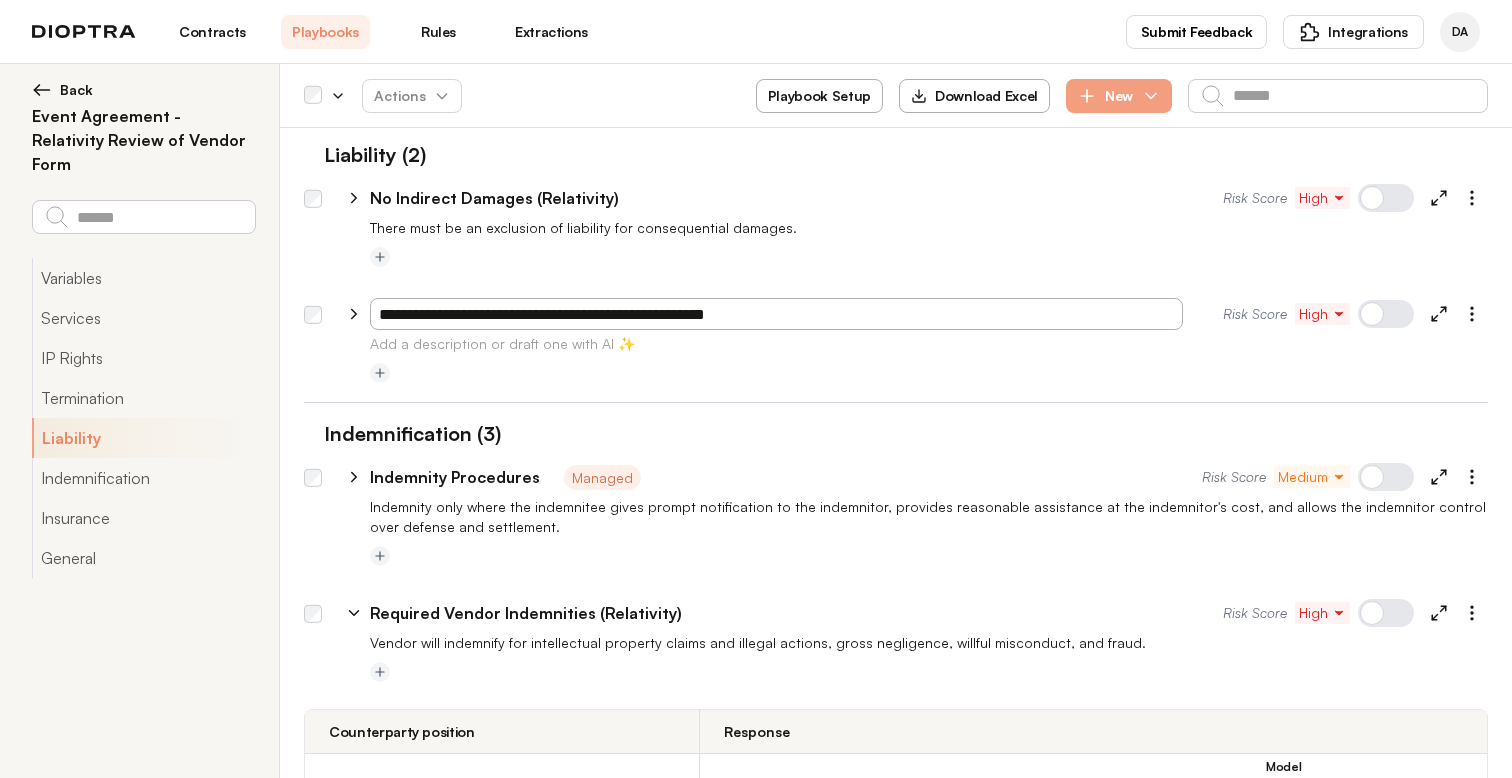 type on "**********" 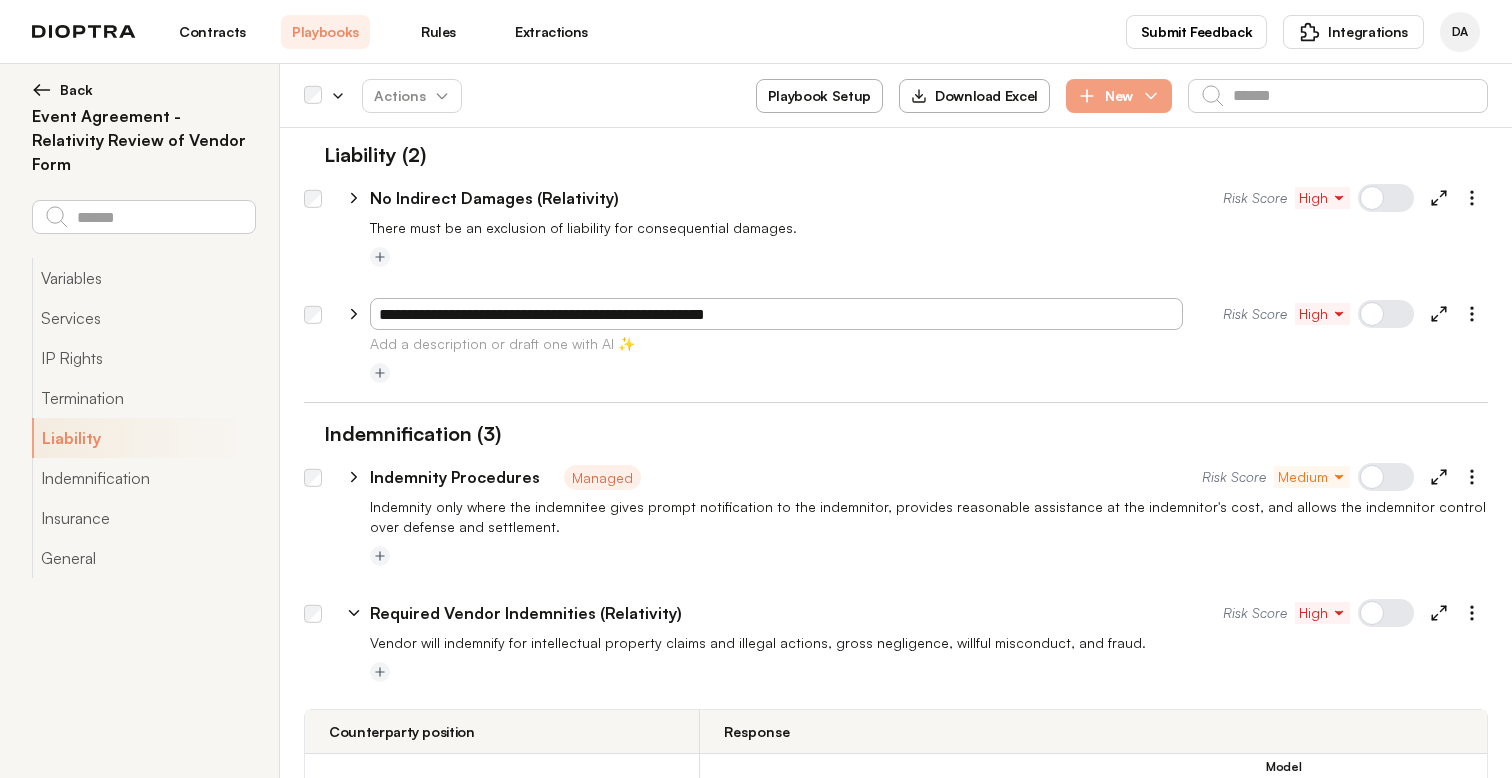 click at bounding box center [929, 374] 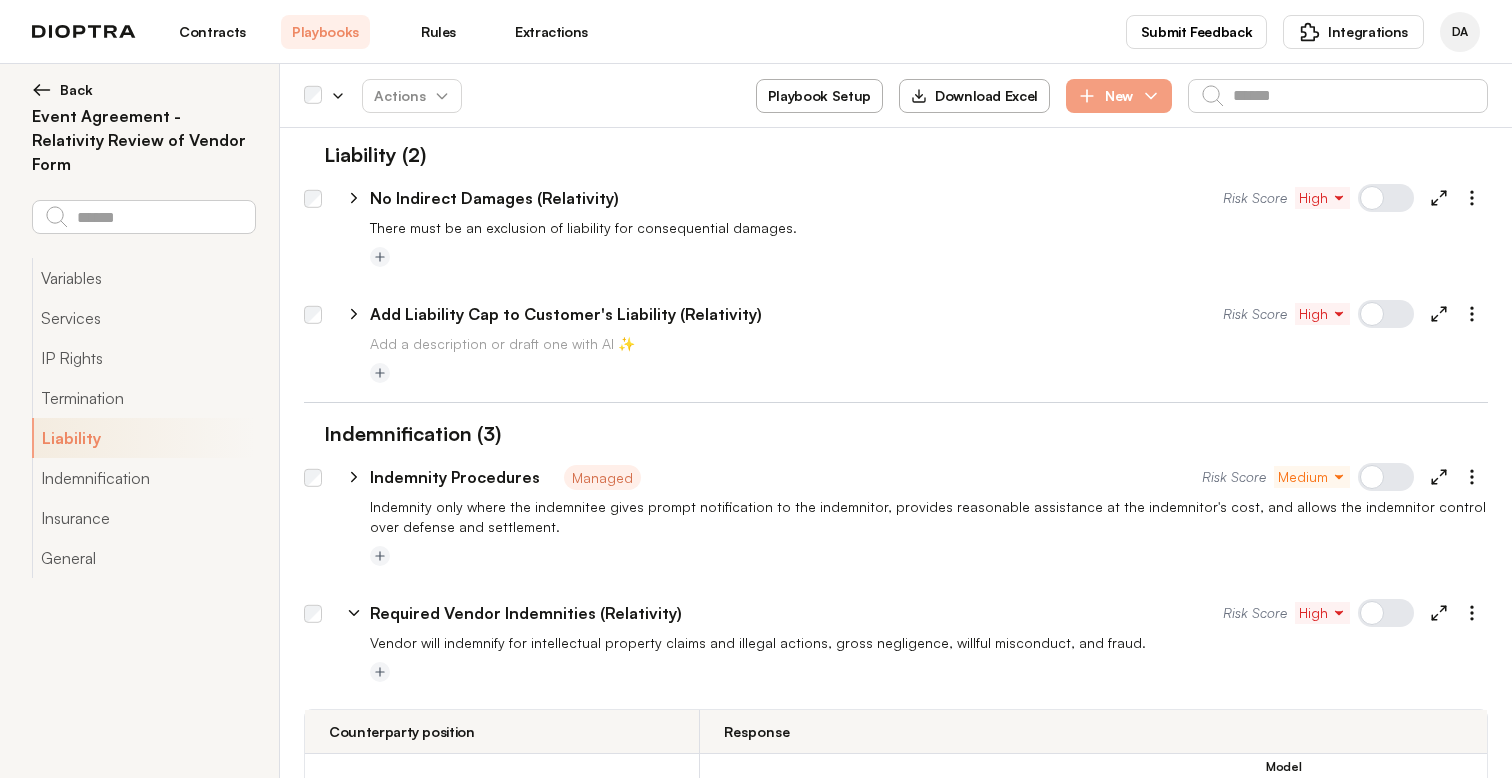 click 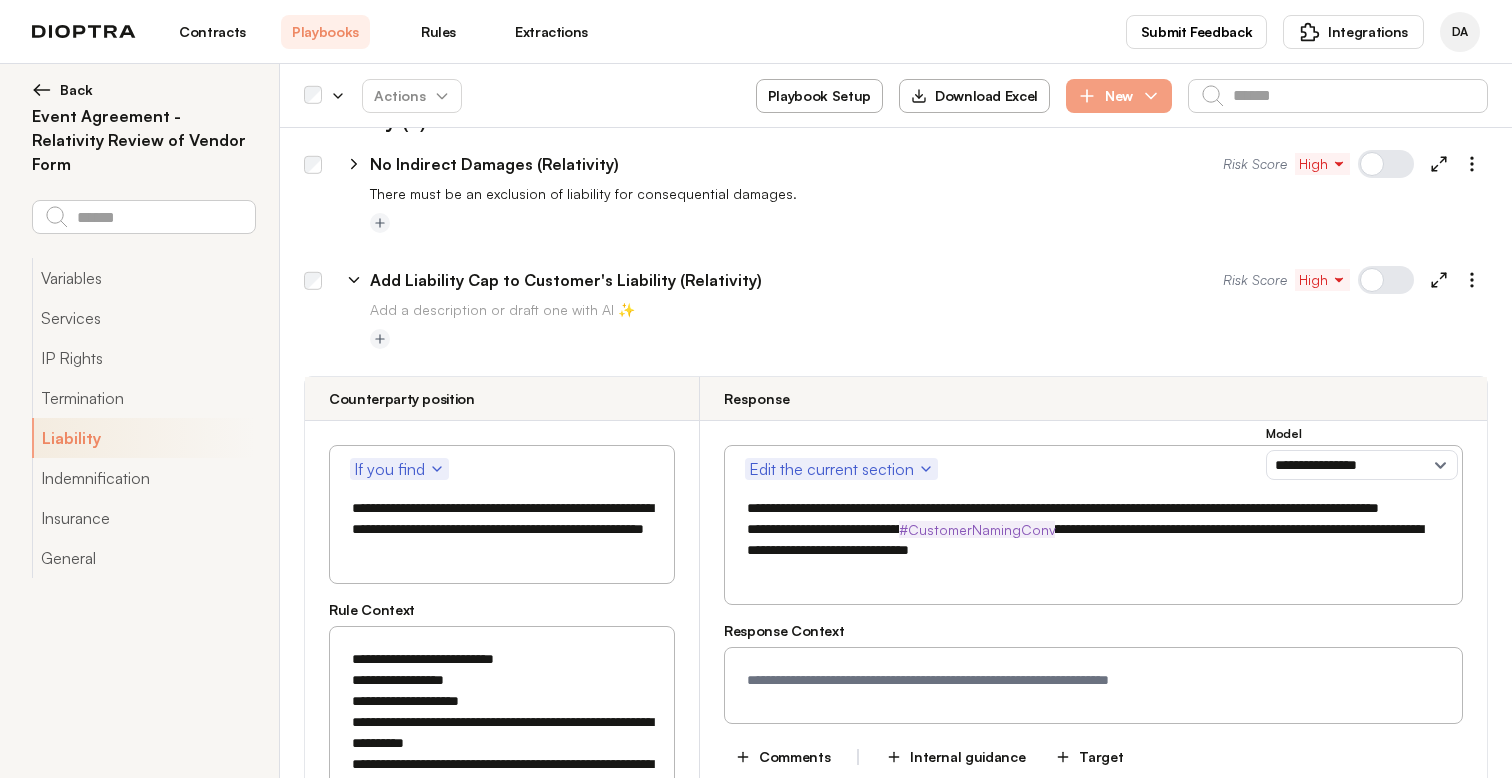 scroll, scrollTop: 2254, scrollLeft: 0, axis: vertical 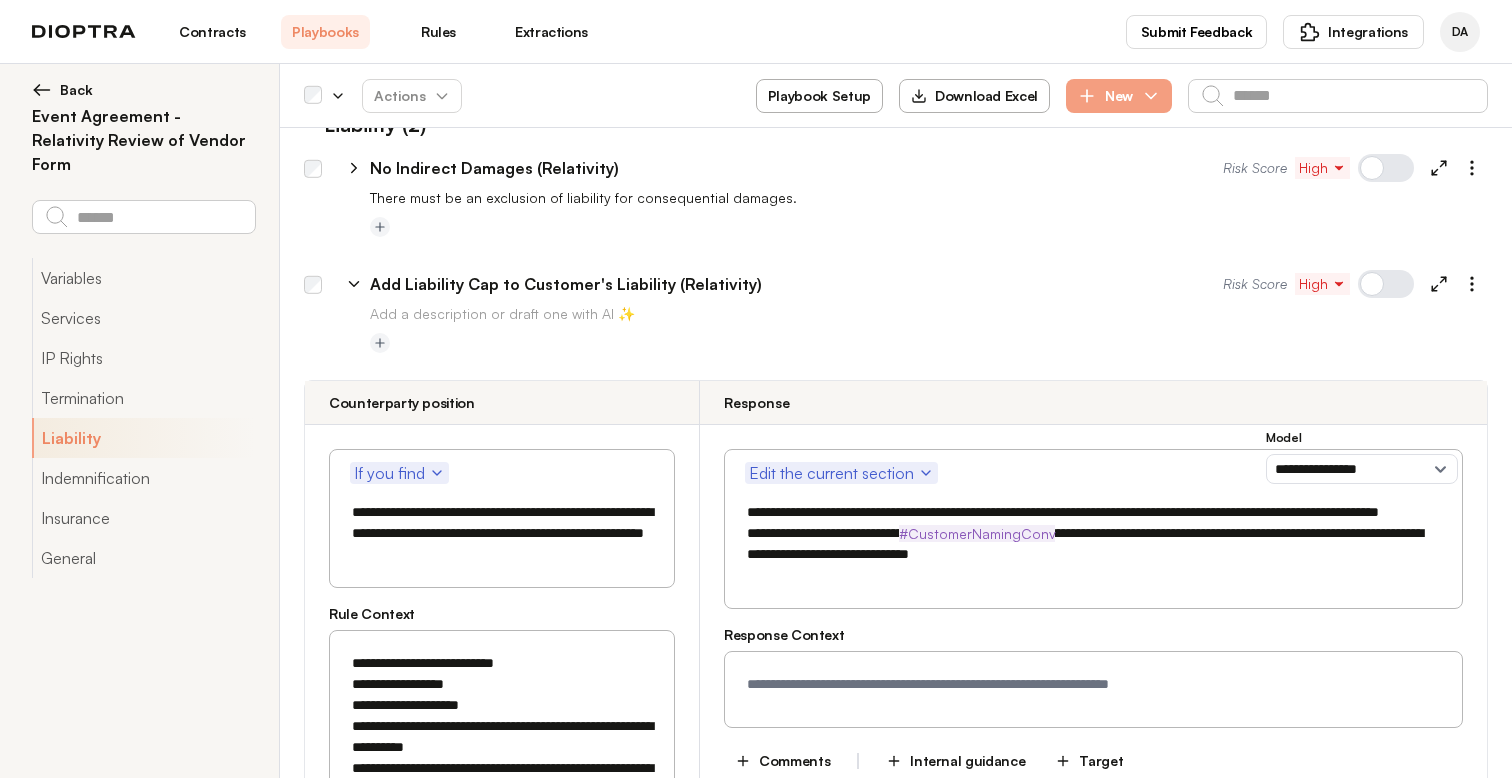 click 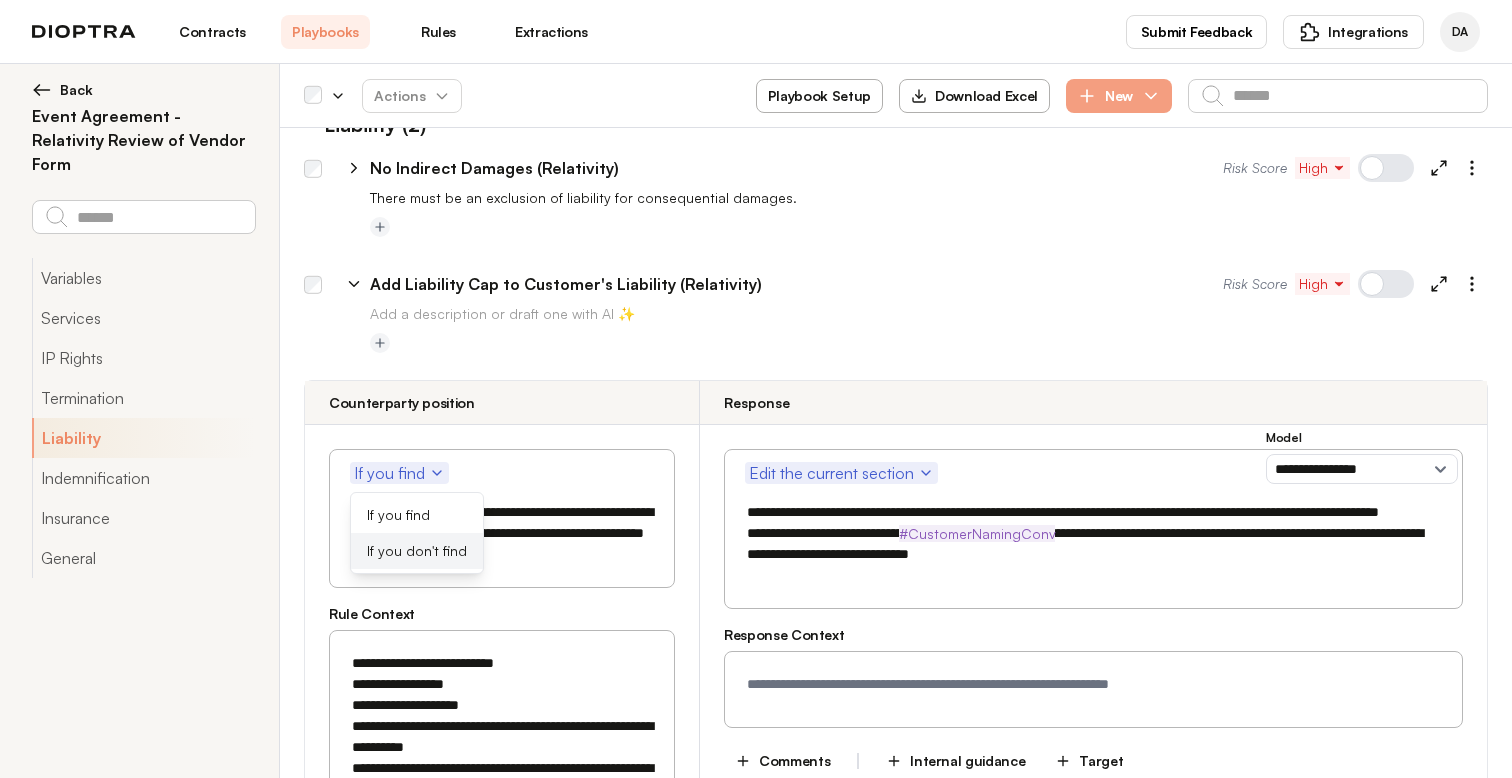 click on "If you don't find" at bounding box center (417, 551) 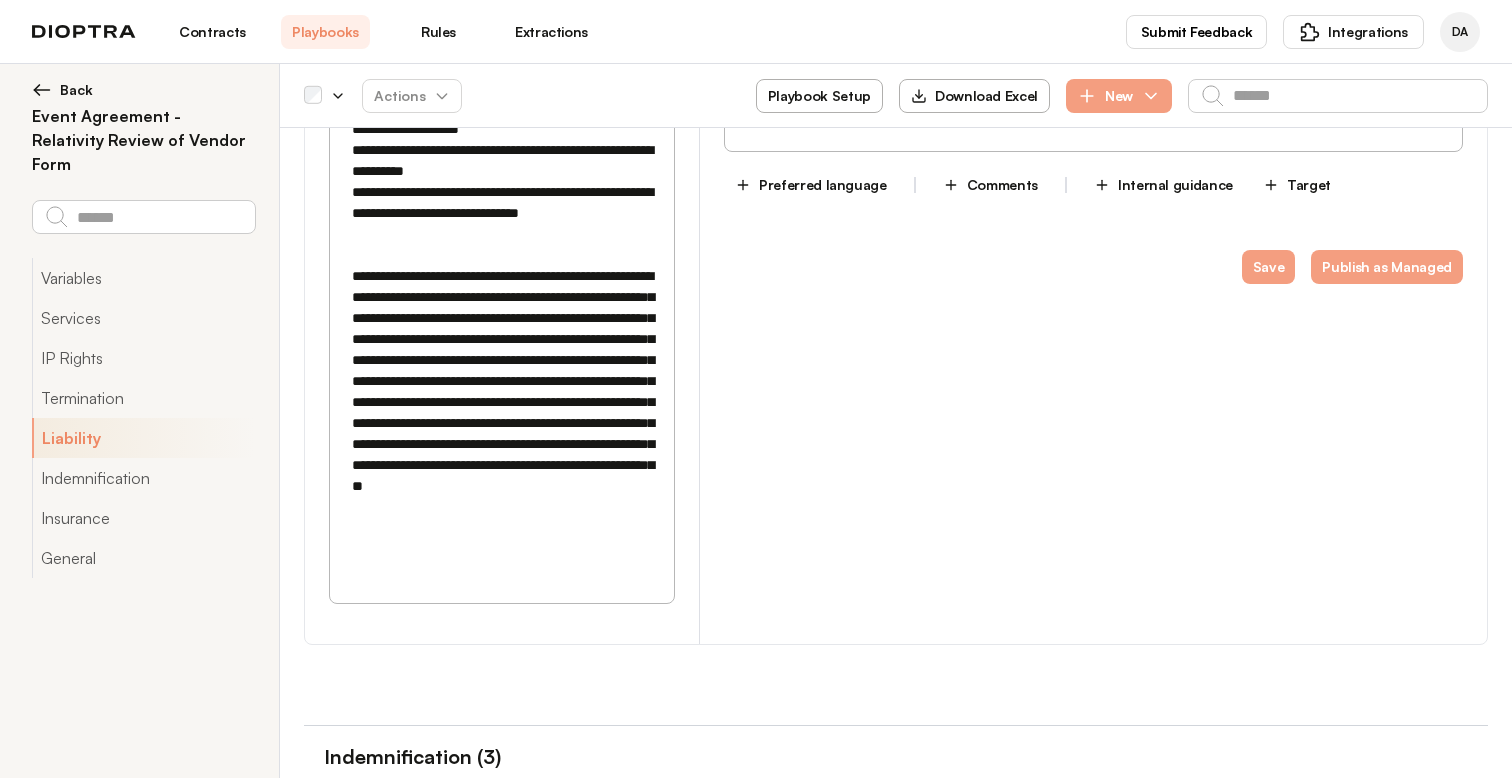 type on "*" 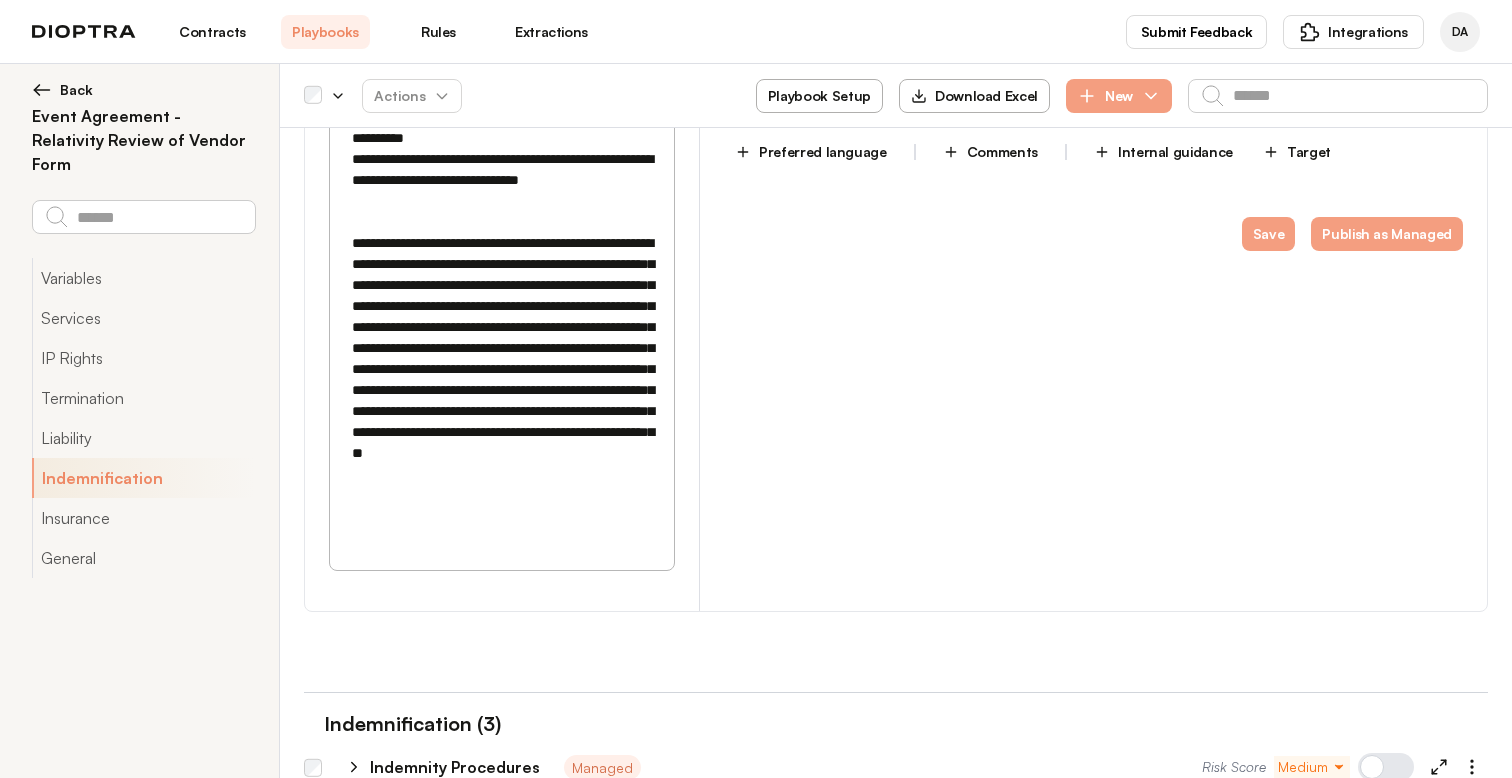 click on "**********" at bounding box center (502, 285) 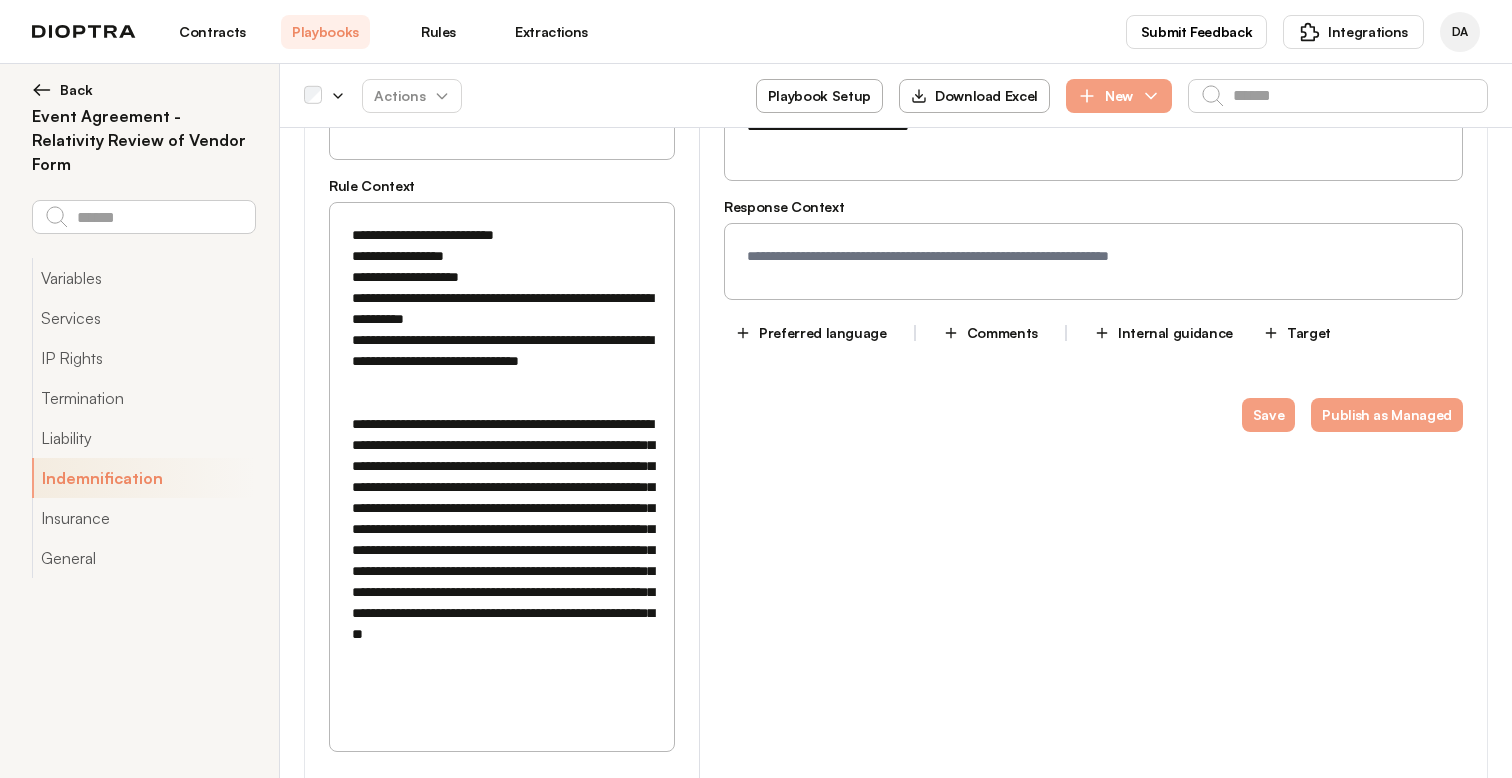 scroll, scrollTop: 2671, scrollLeft: 0, axis: vertical 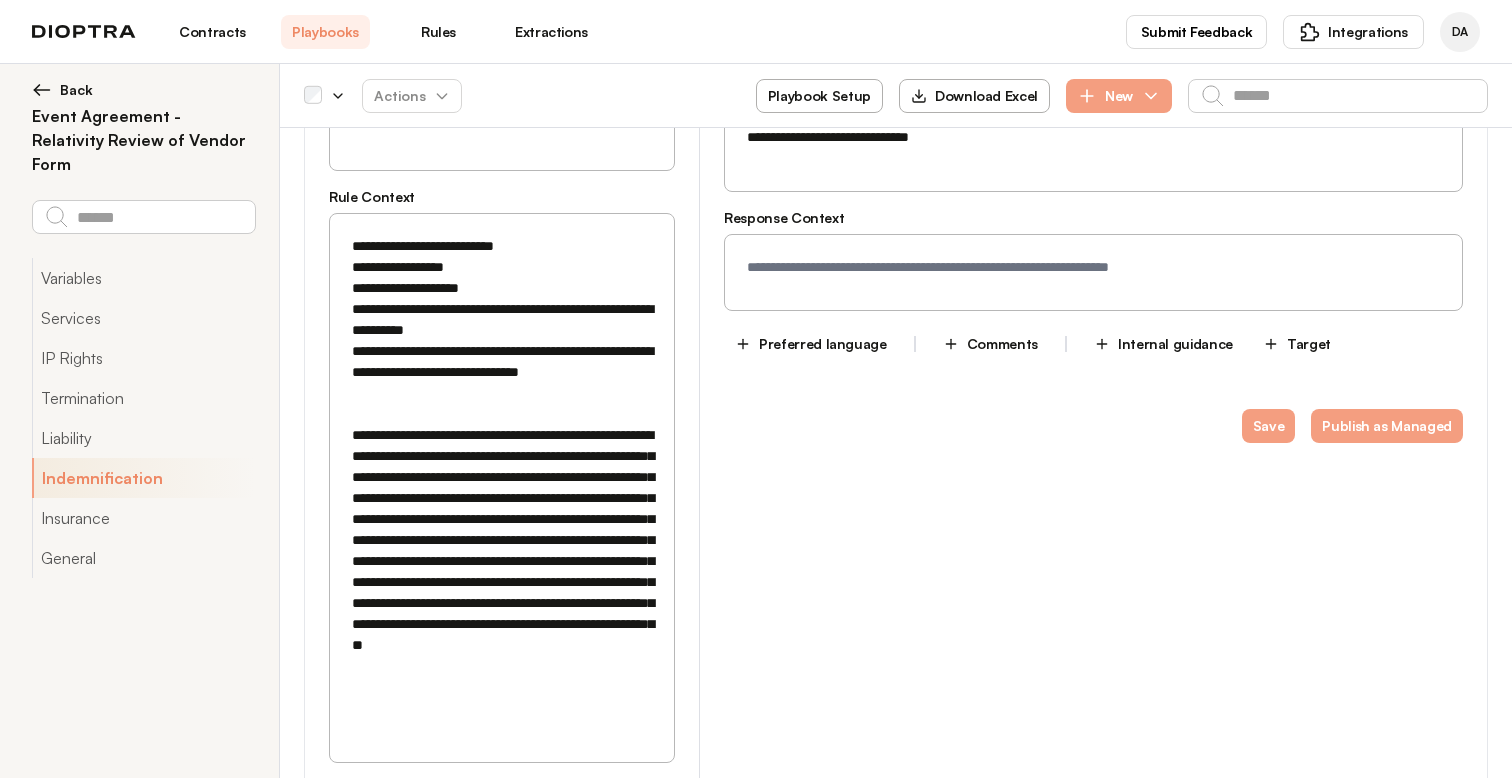 click on "**********" at bounding box center [502, 477] 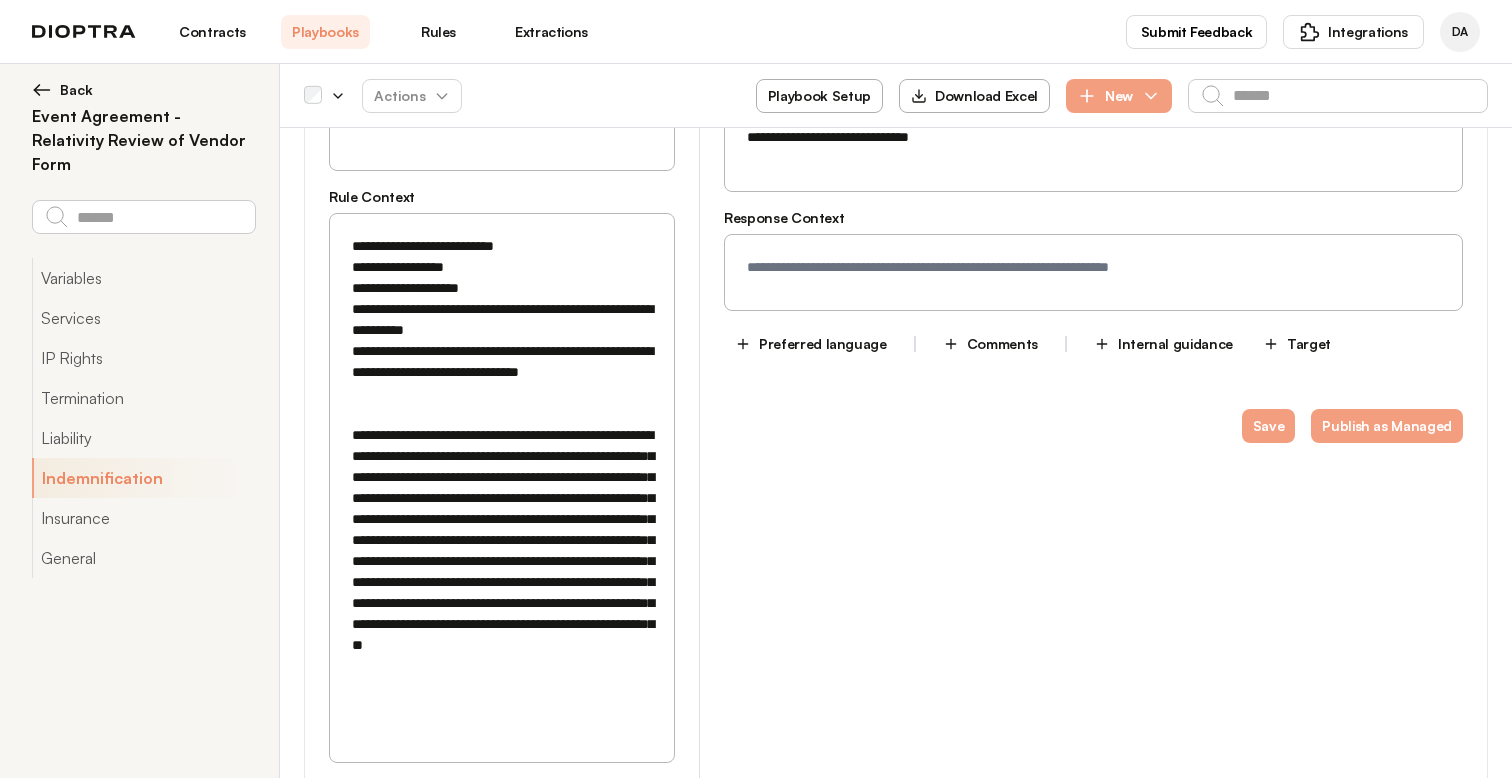 paste 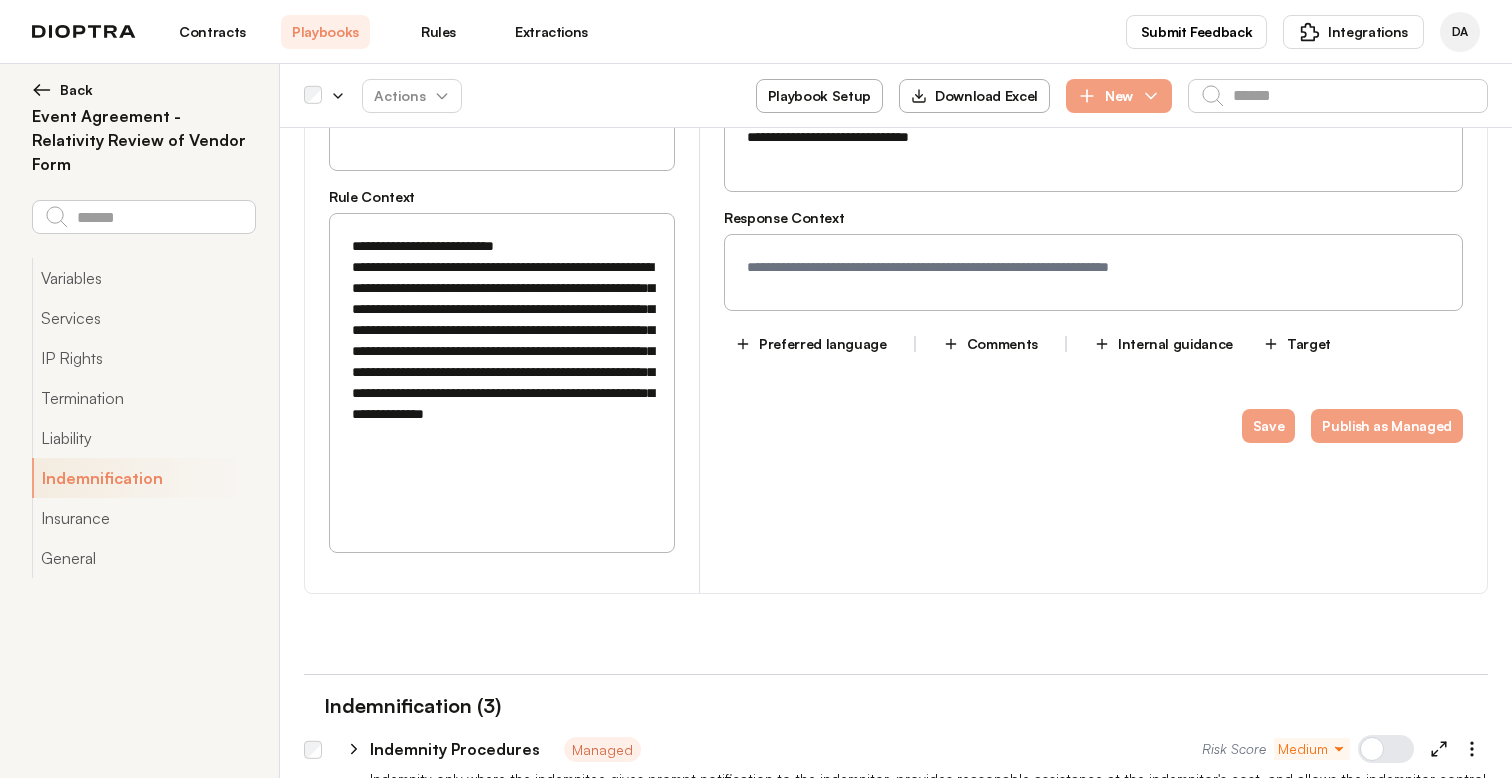 drag, startPoint x: 449, startPoint y: 266, endPoint x: 357, endPoint y: 260, distance: 92.19544 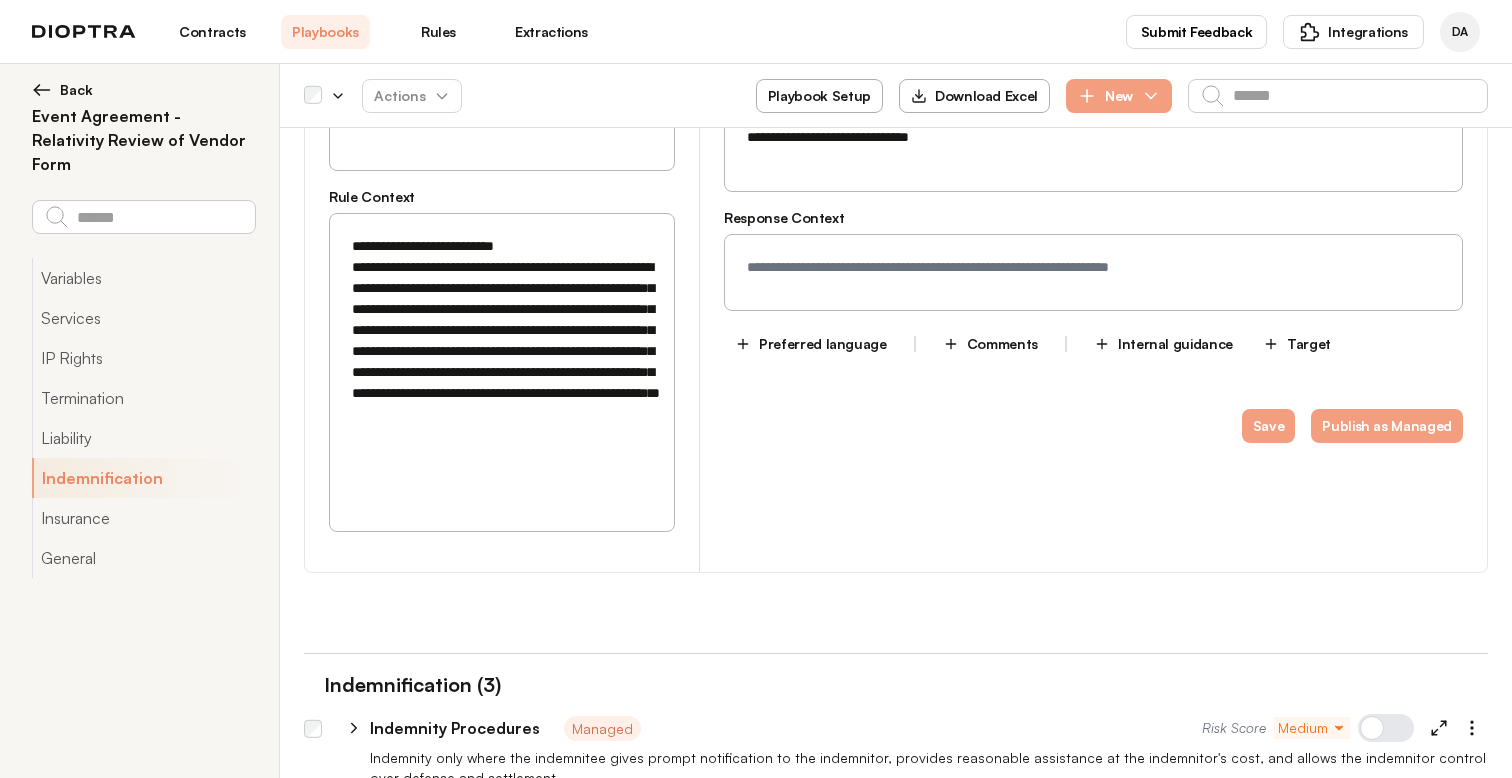 click on "**********" at bounding box center (502, 372) 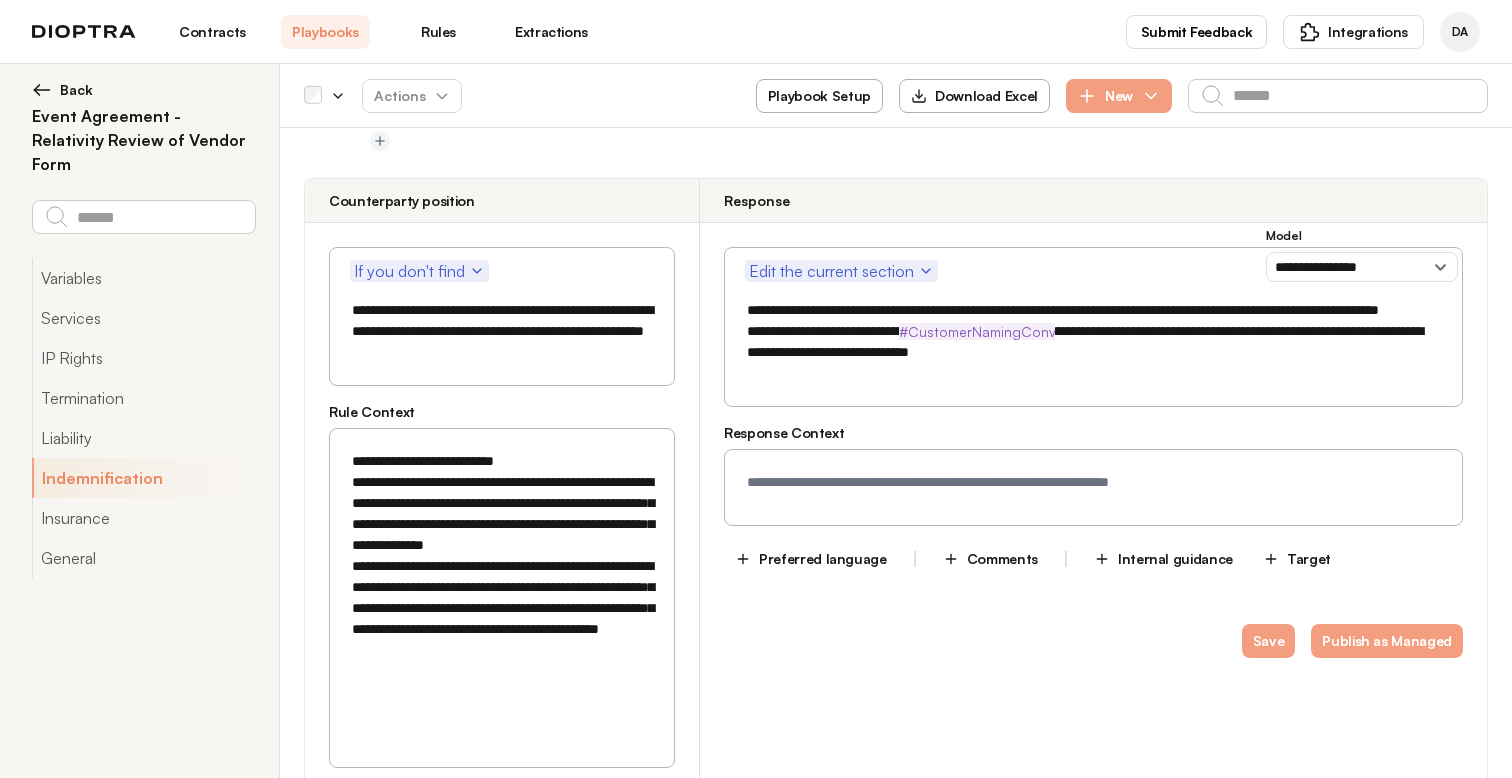 scroll, scrollTop: 2450, scrollLeft: 0, axis: vertical 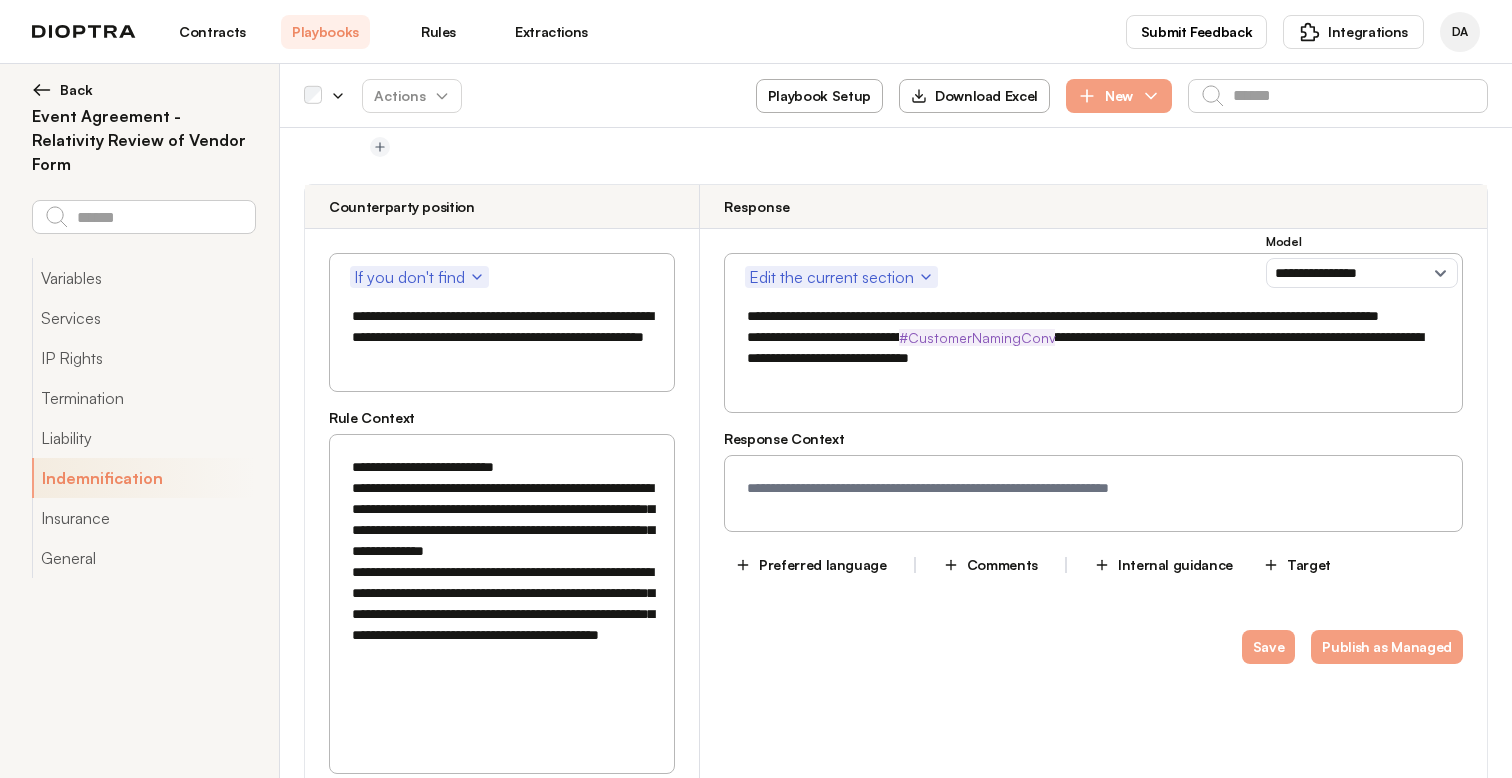 type on "**********" 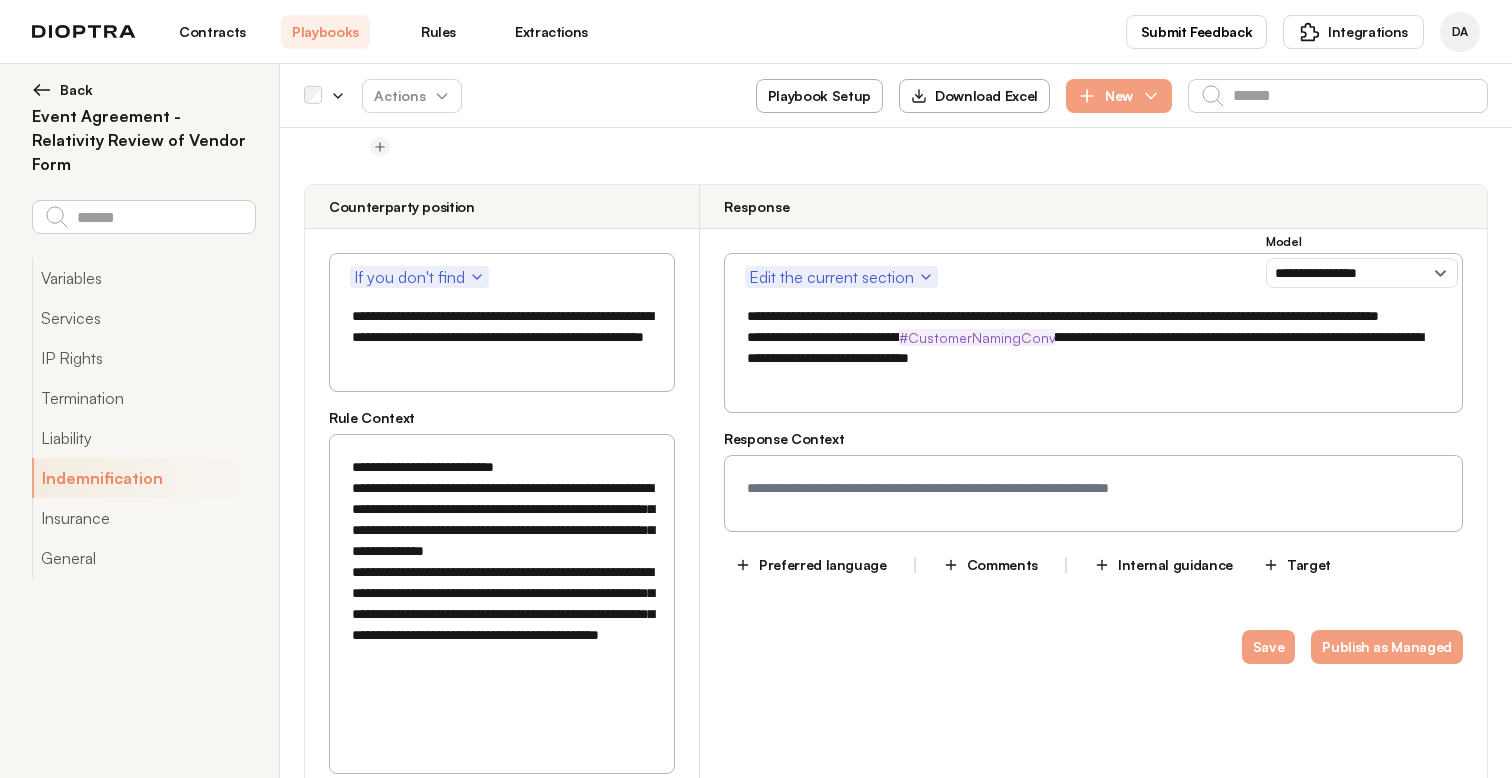 drag, startPoint x: 1145, startPoint y: 382, endPoint x: 731, endPoint y: 363, distance: 414.43576 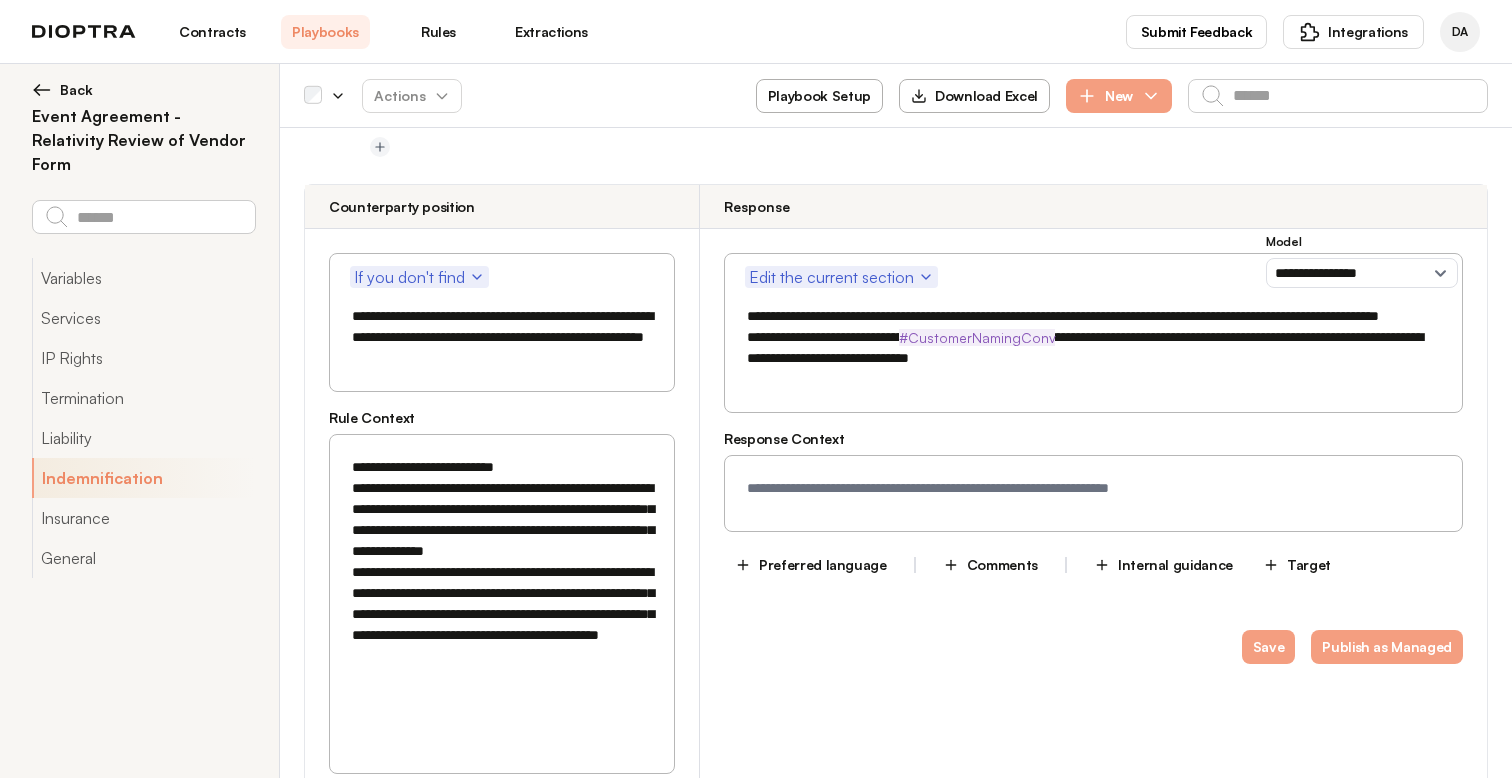 click on "**********" at bounding box center [1093, 333] 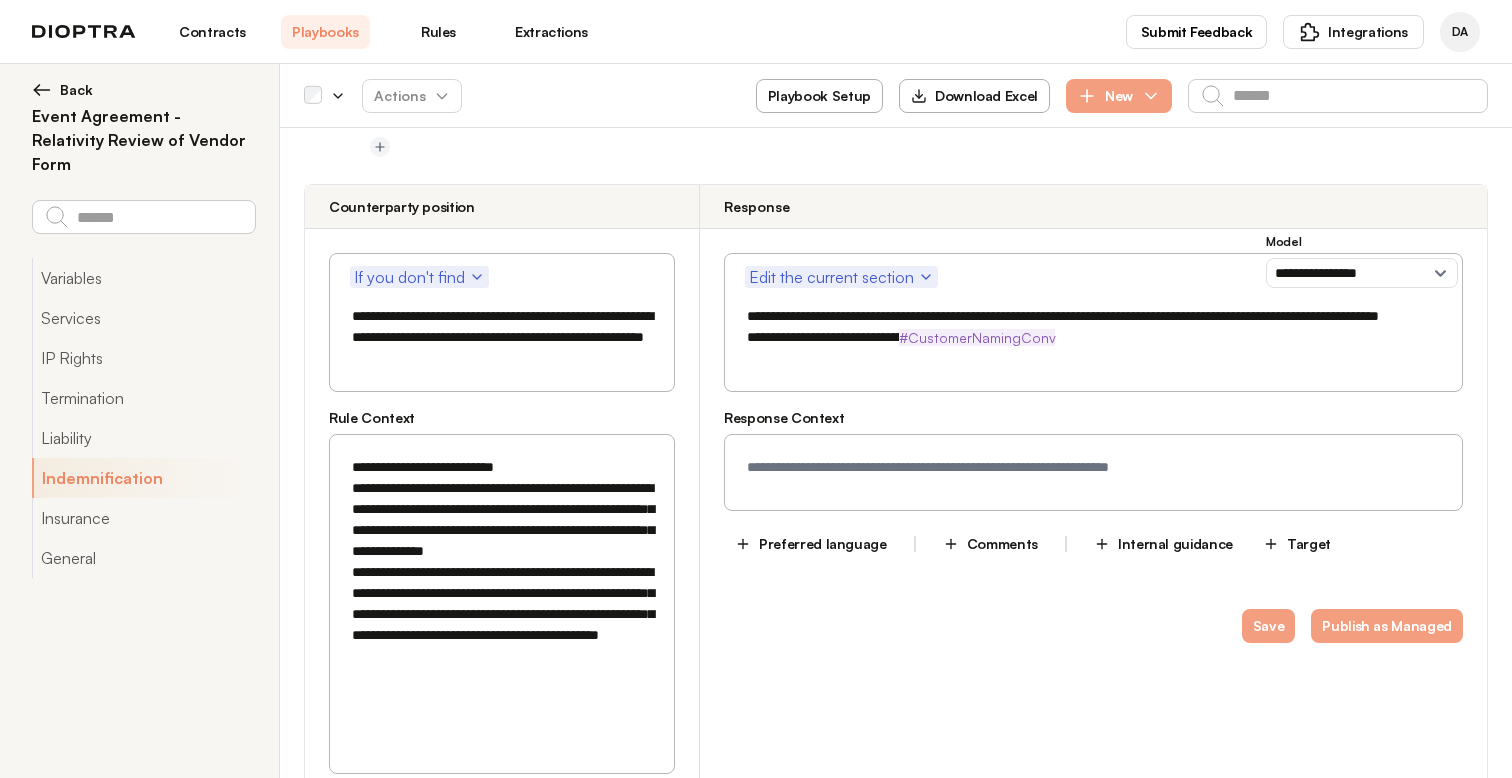 type on "**********" 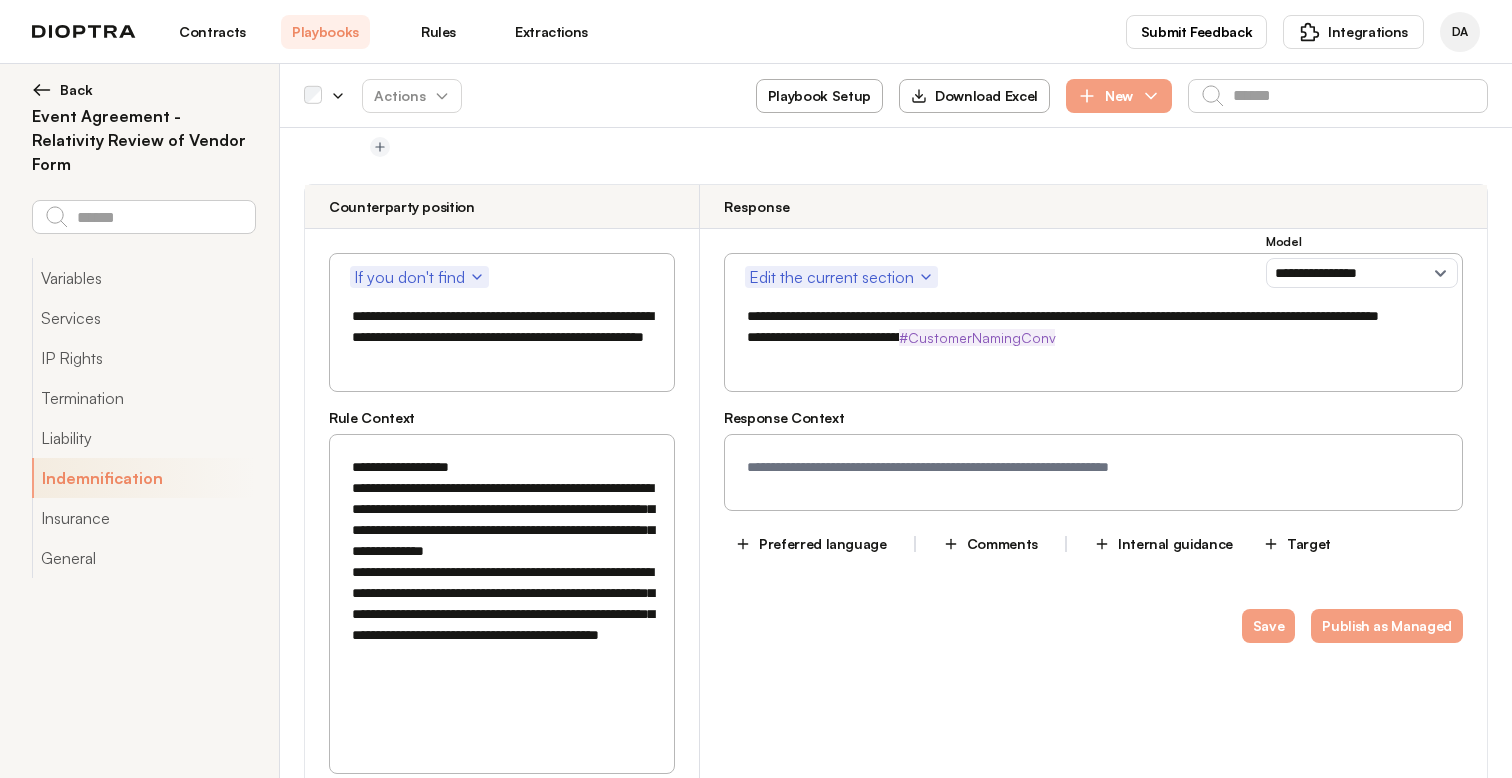 click on "**********" at bounding box center (502, 604) 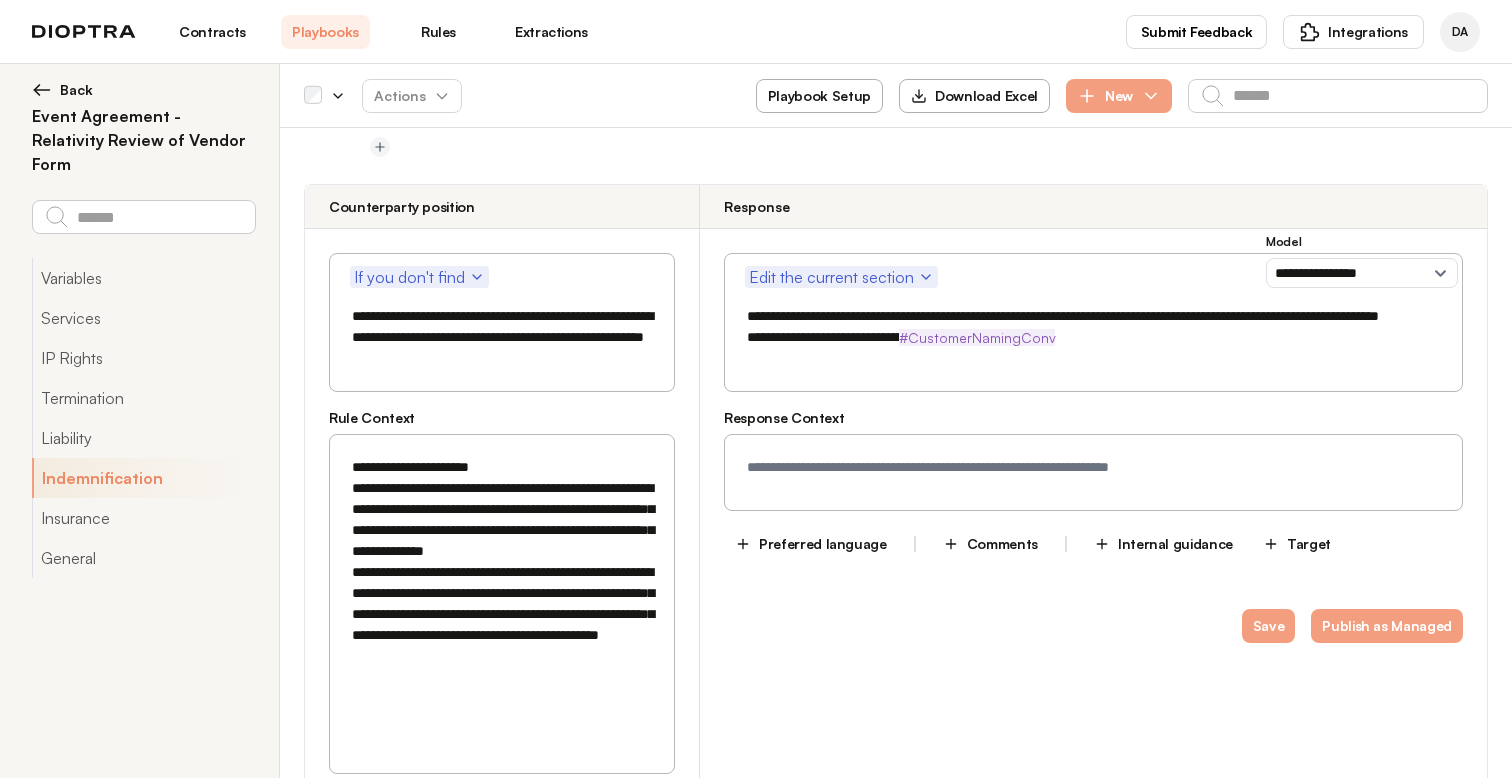 type on "**********" 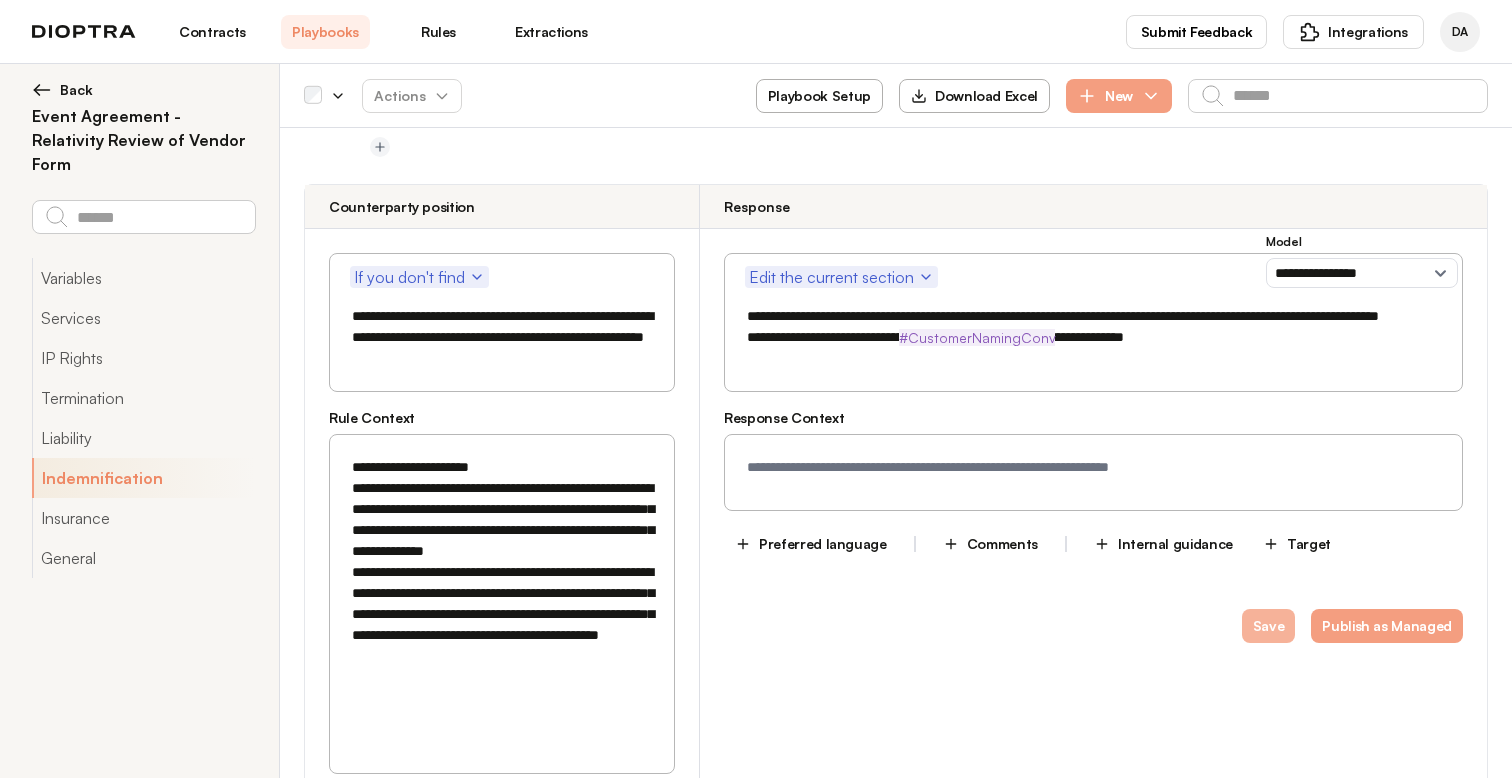 click on "Save" at bounding box center [1269, 626] 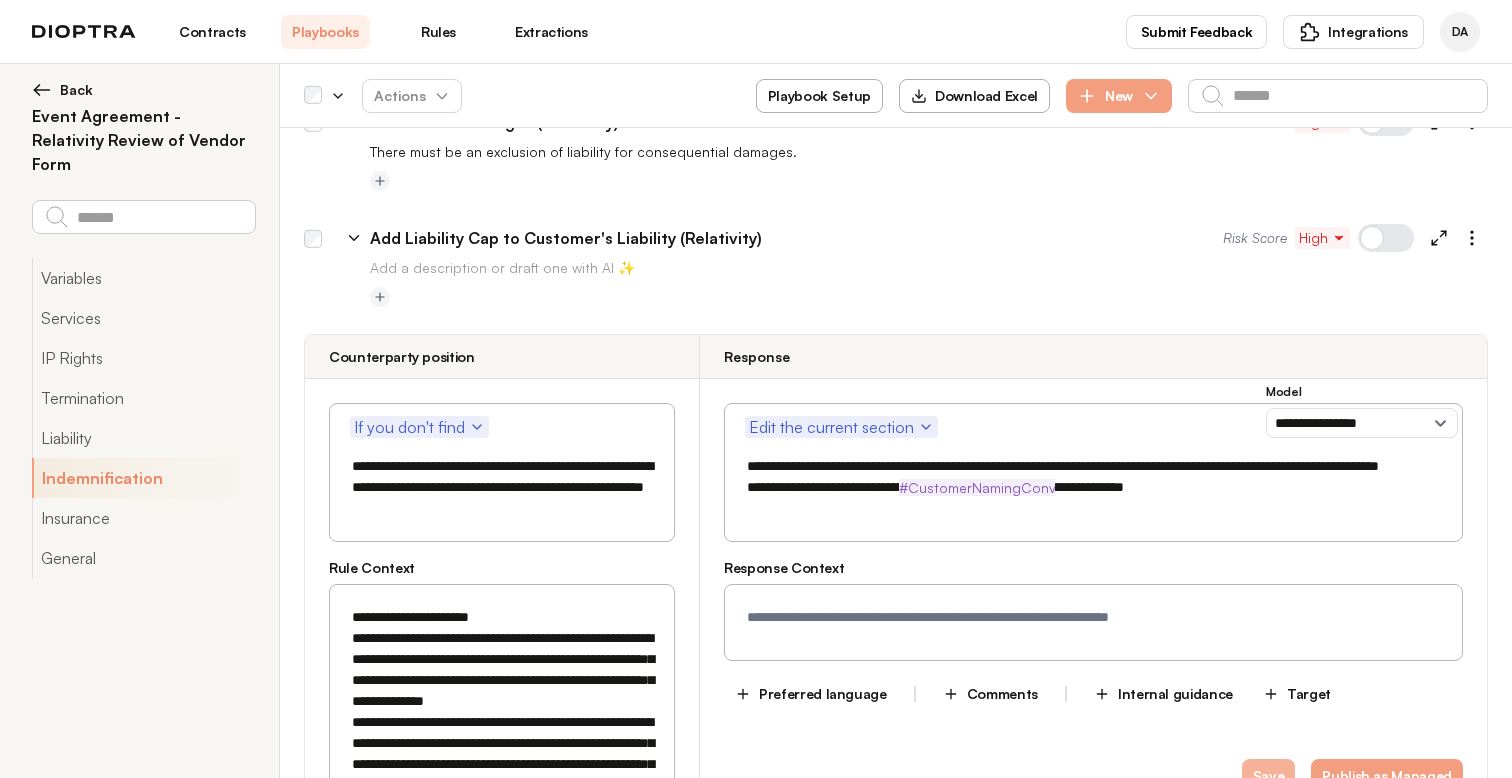 scroll, scrollTop: 2297, scrollLeft: 0, axis: vertical 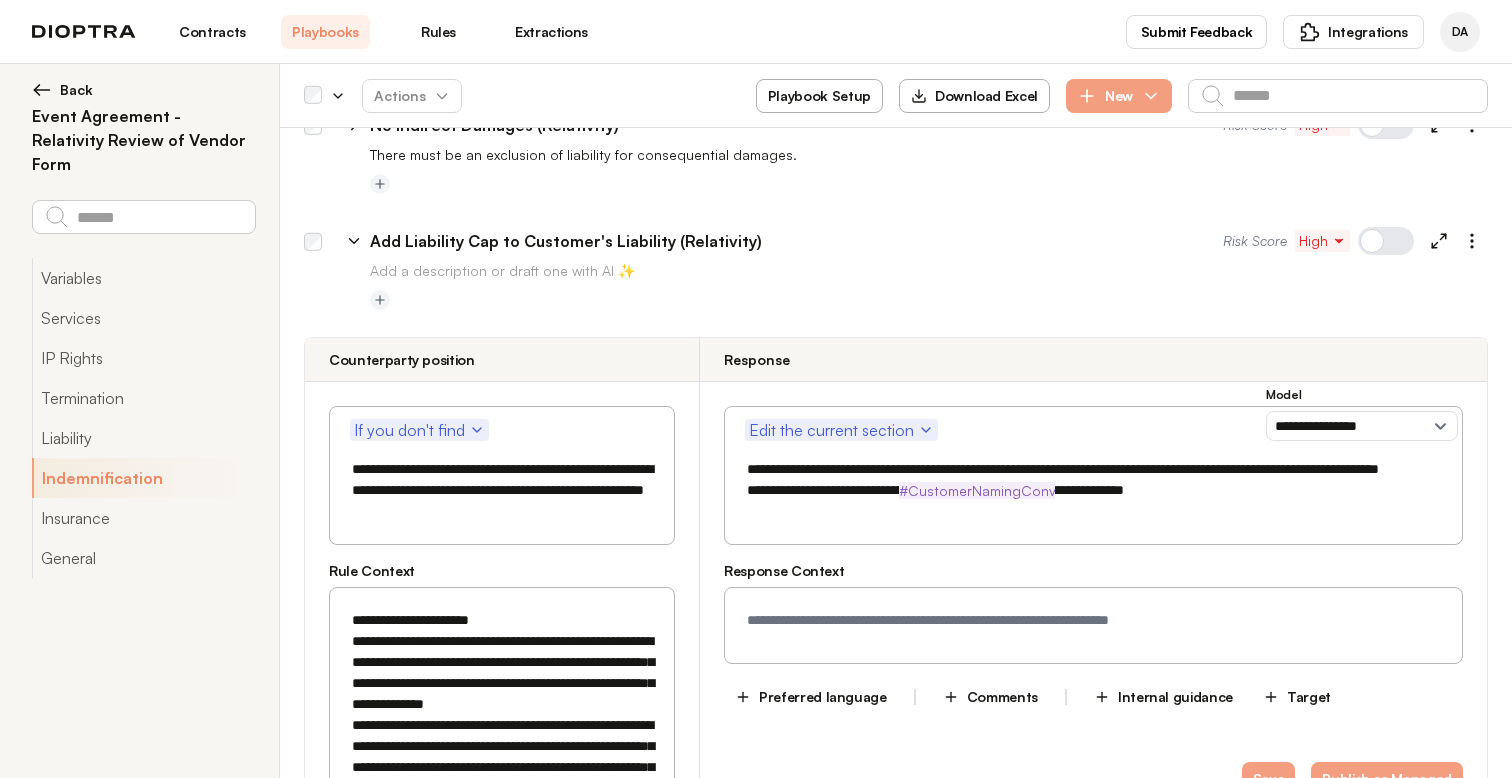 click on "Add a description or draft one with AI ✨" at bounding box center (502, 270) 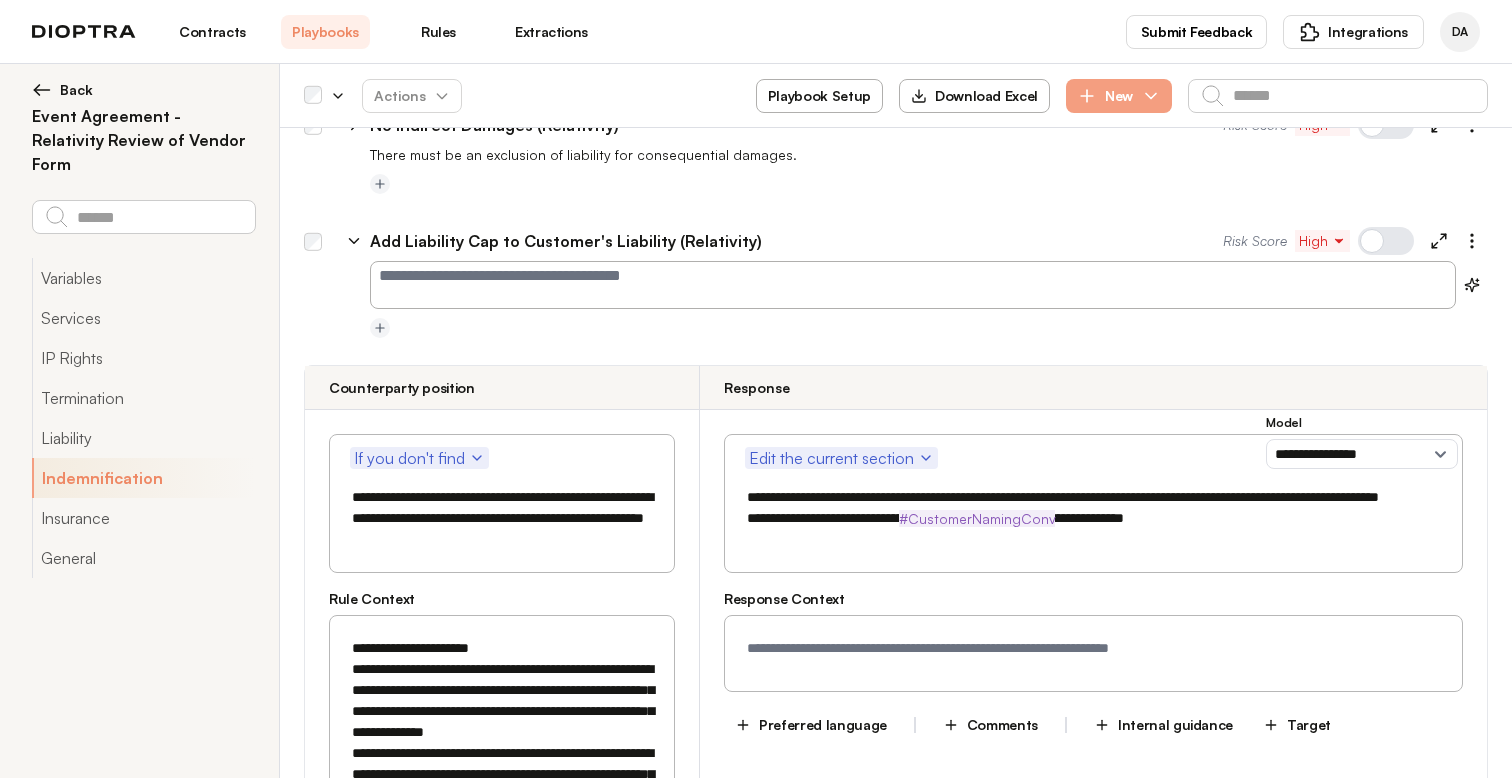 paste on "**********" 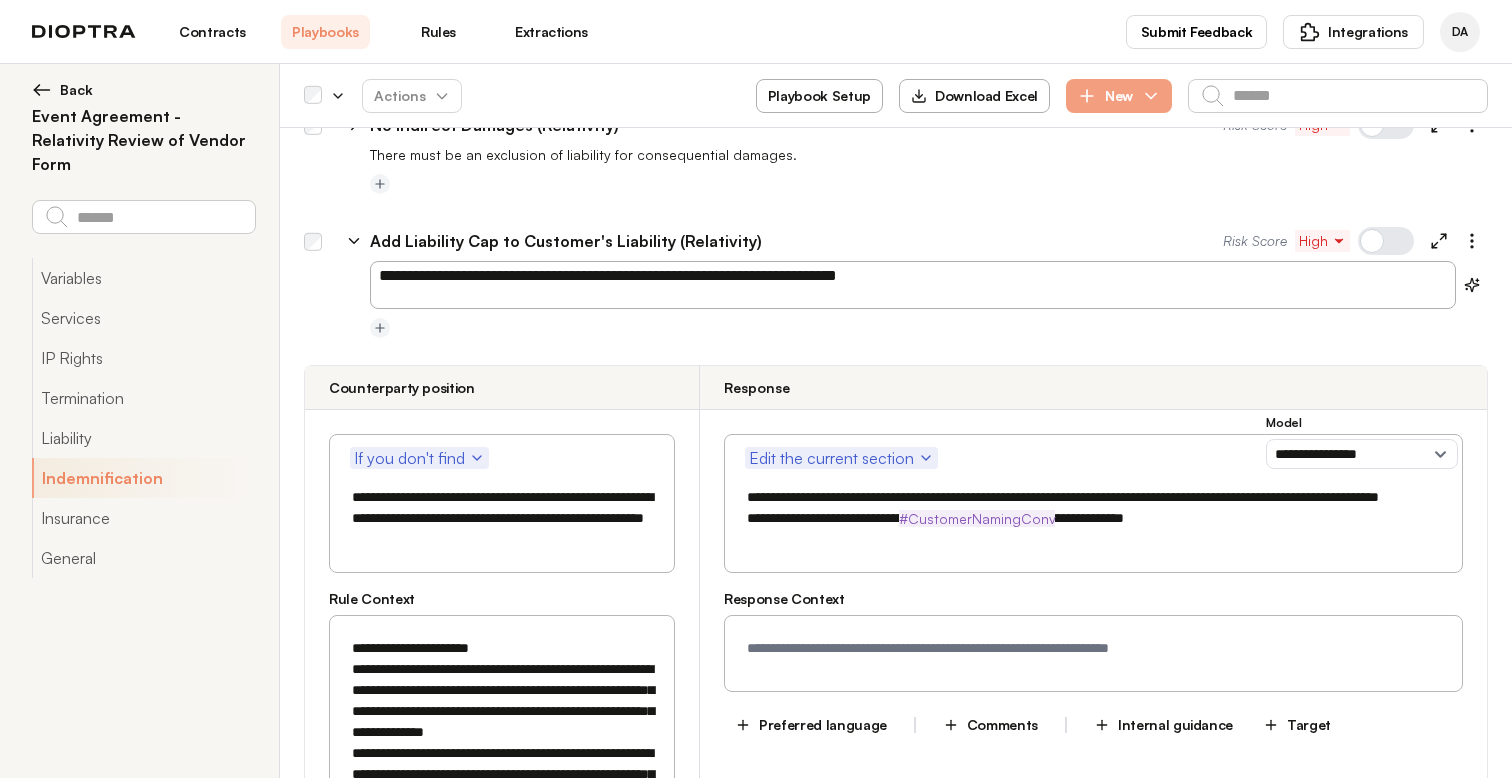 type on "**********" 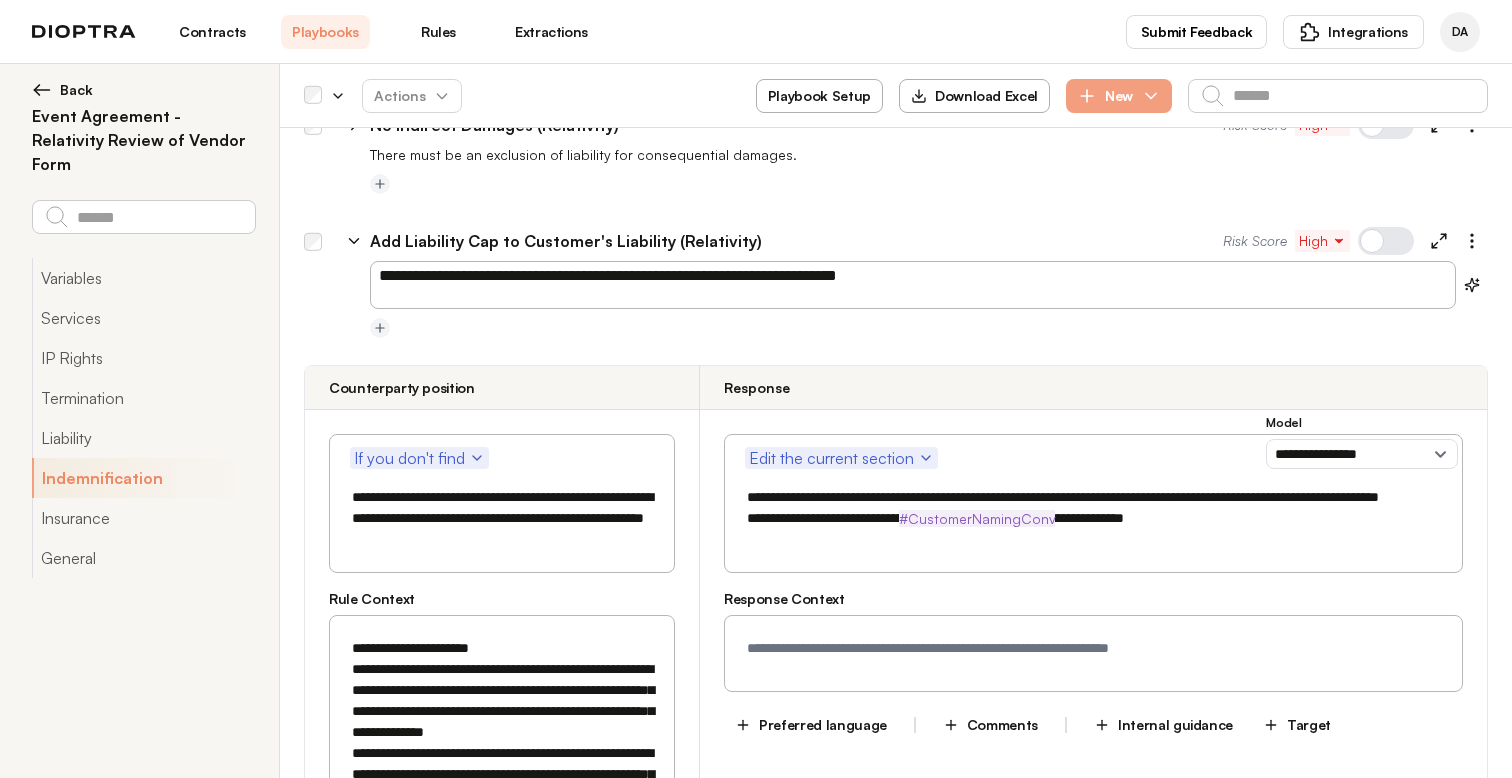 click on "**********" at bounding box center [896, 582] 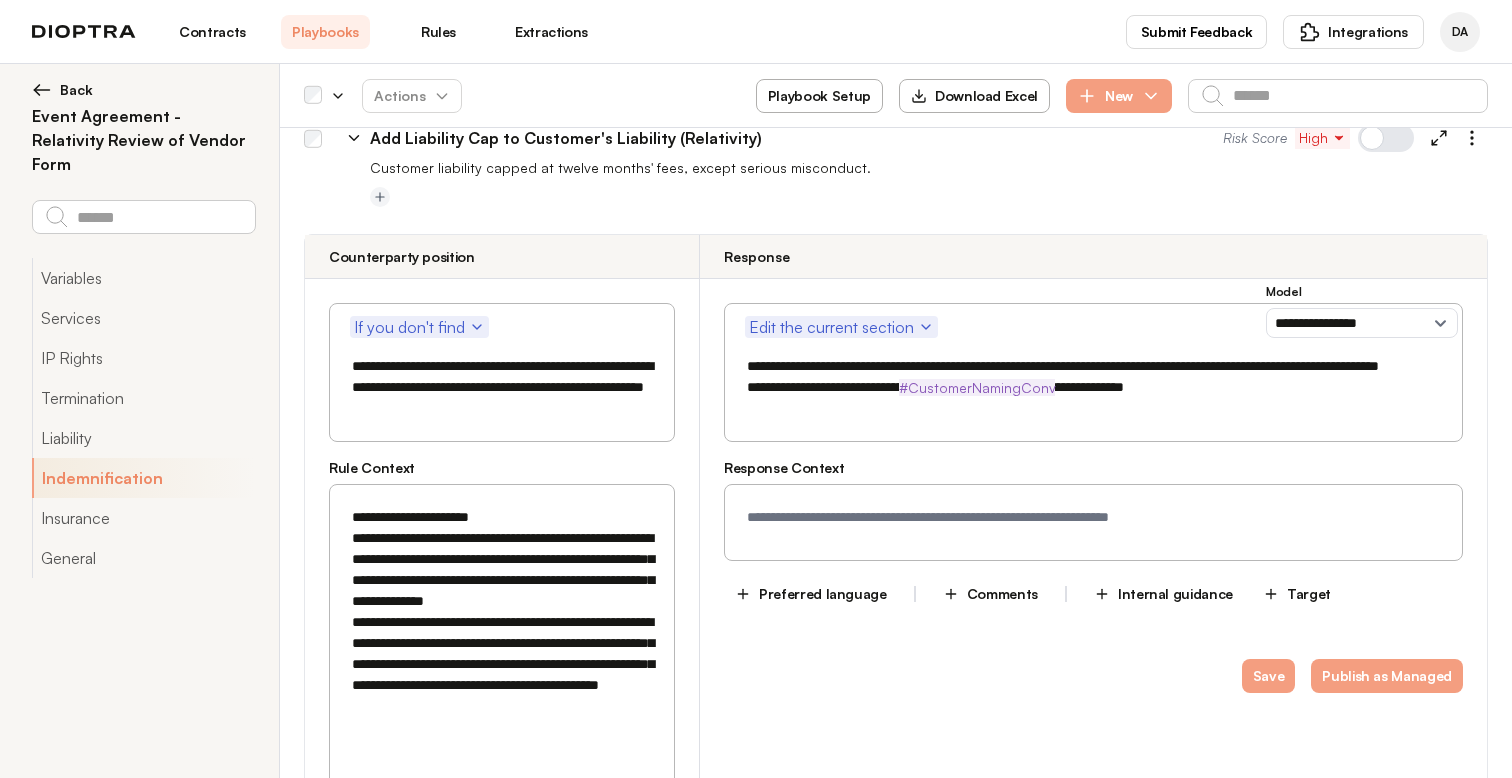 scroll, scrollTop: 2424, scrollLeft: 0, axis: vertical 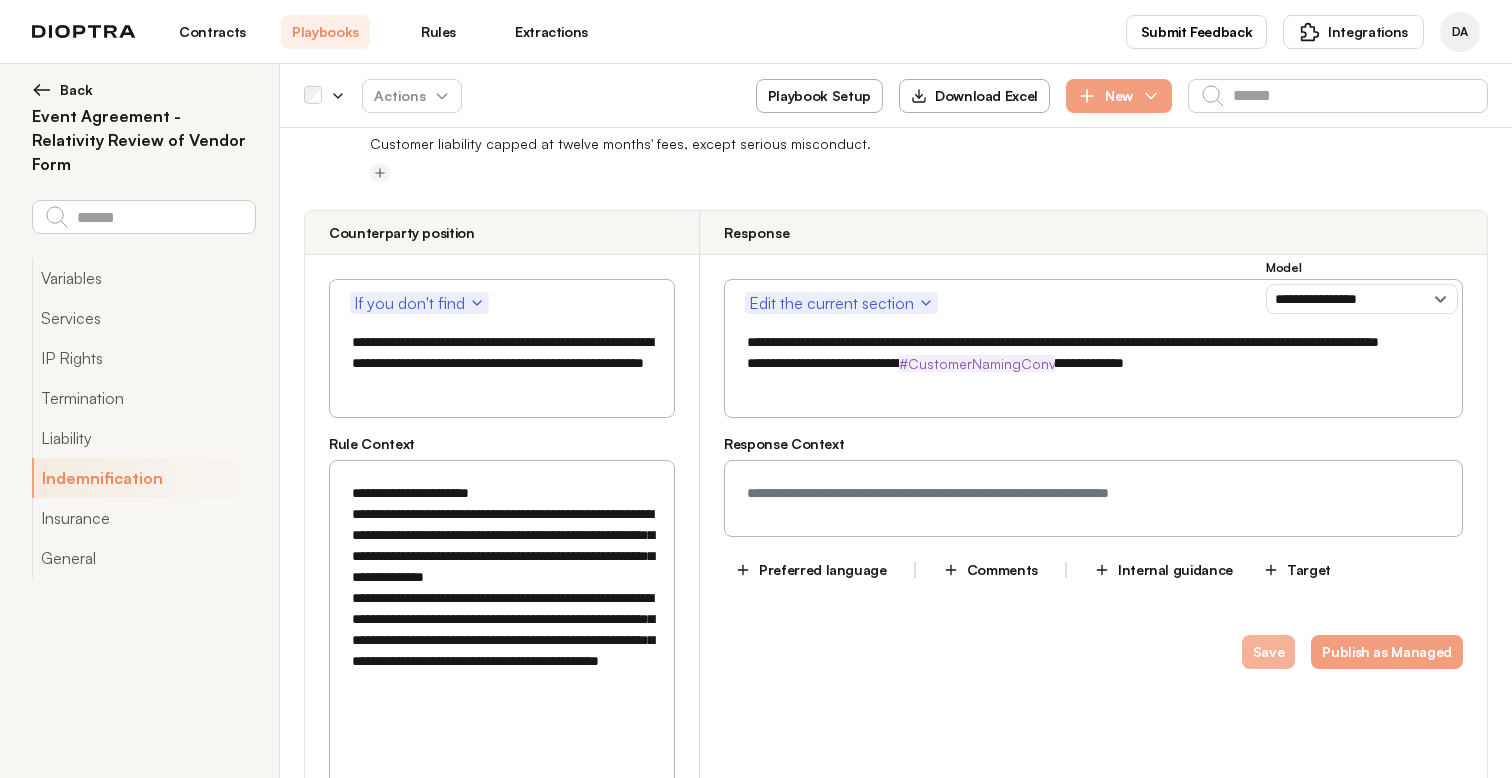 click on "Save" at bounding box center [1269, 652] 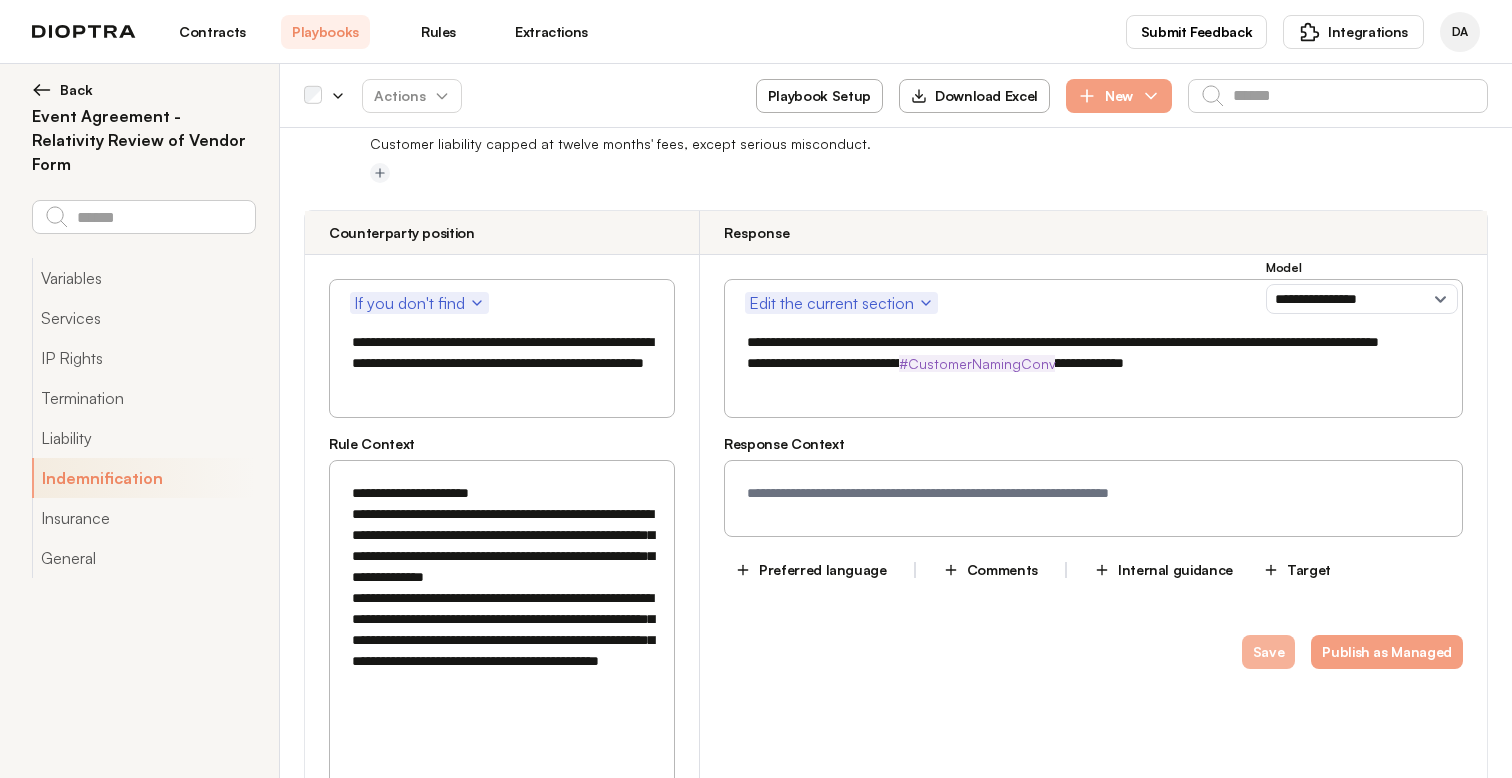 click on "Save" at bounding box center [1269, 652] 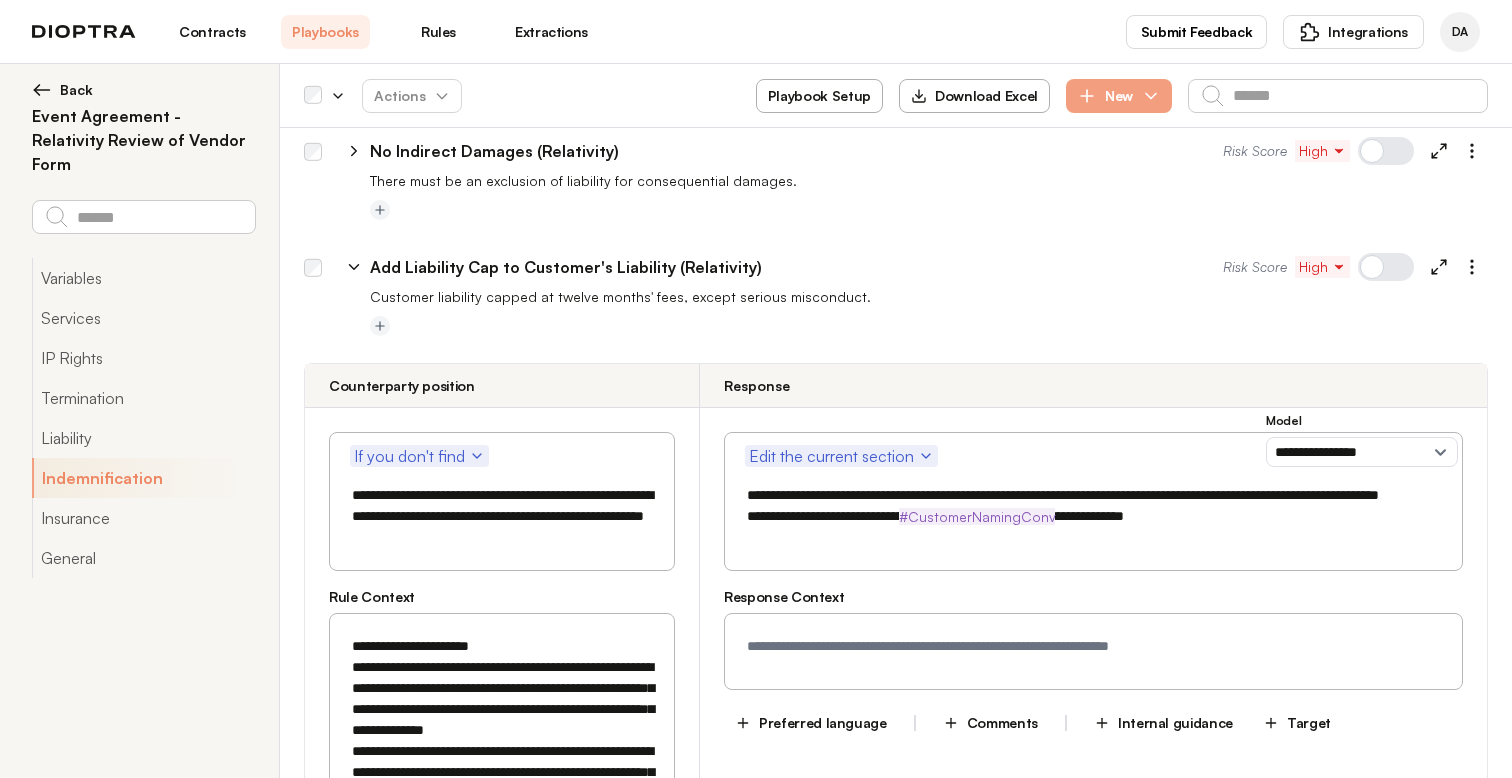 scroll, scrollTop: 2249, scrollLeft: 0, axis: vertical 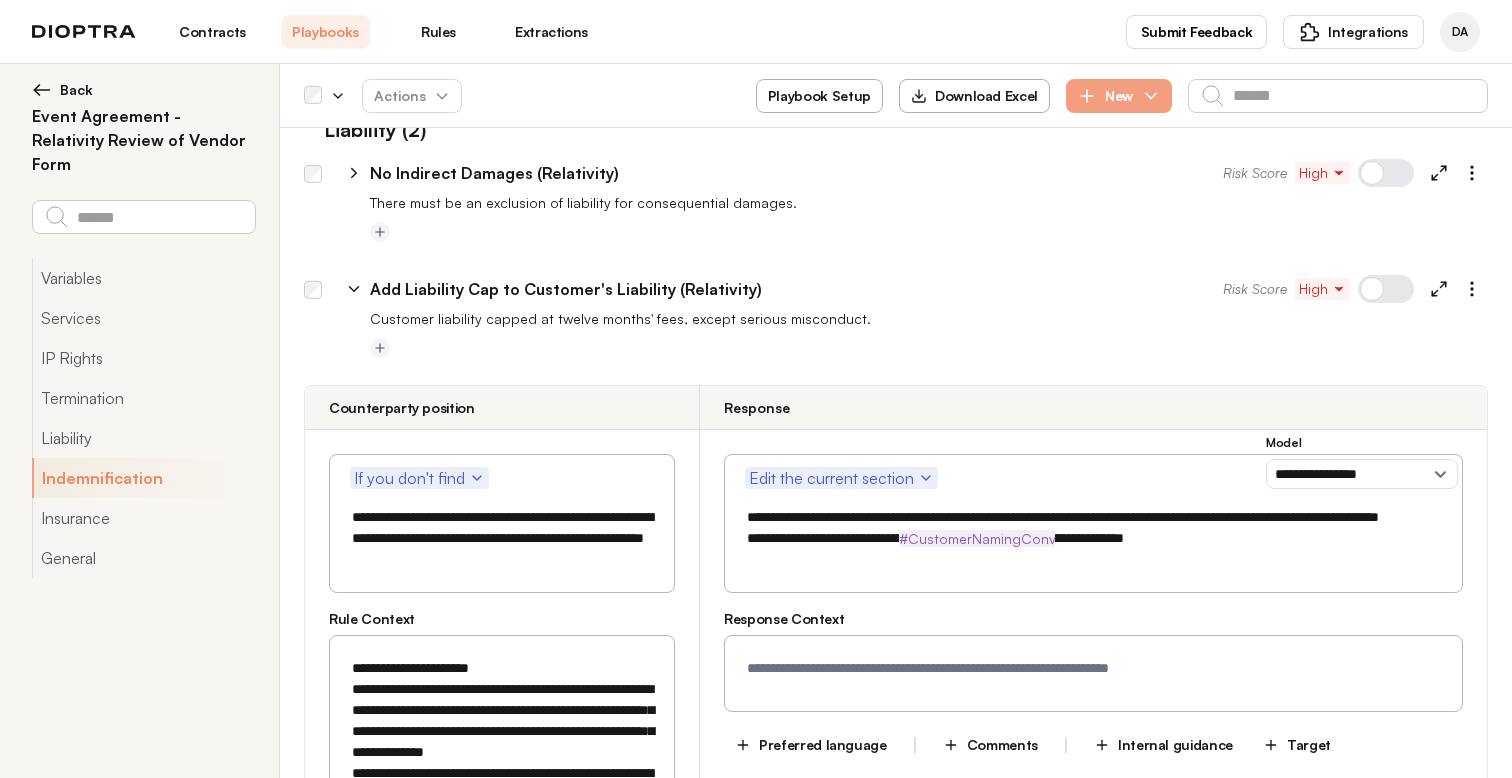 click 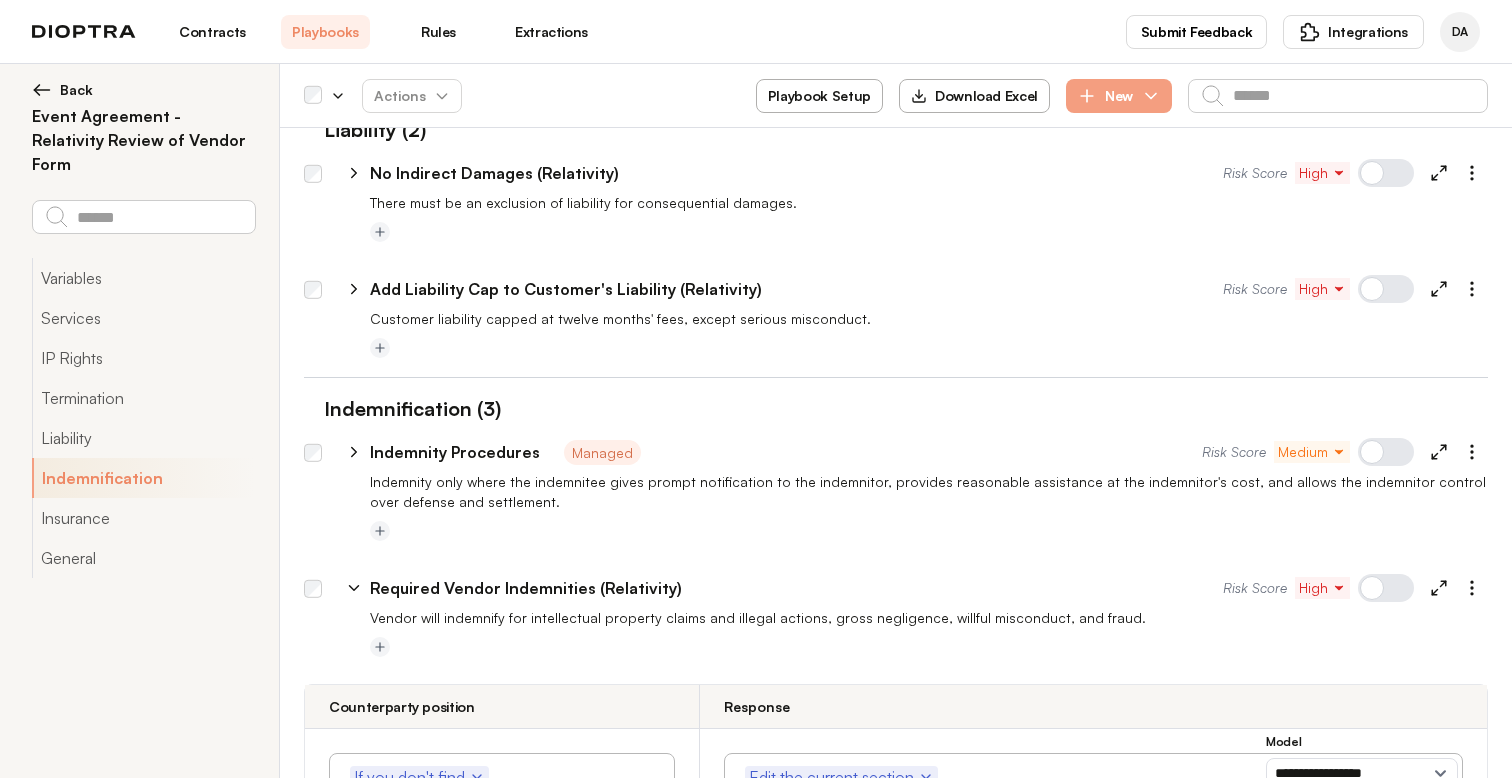 scroll, scrollTop: 2361, scrollLeft: 0, axis: vertical 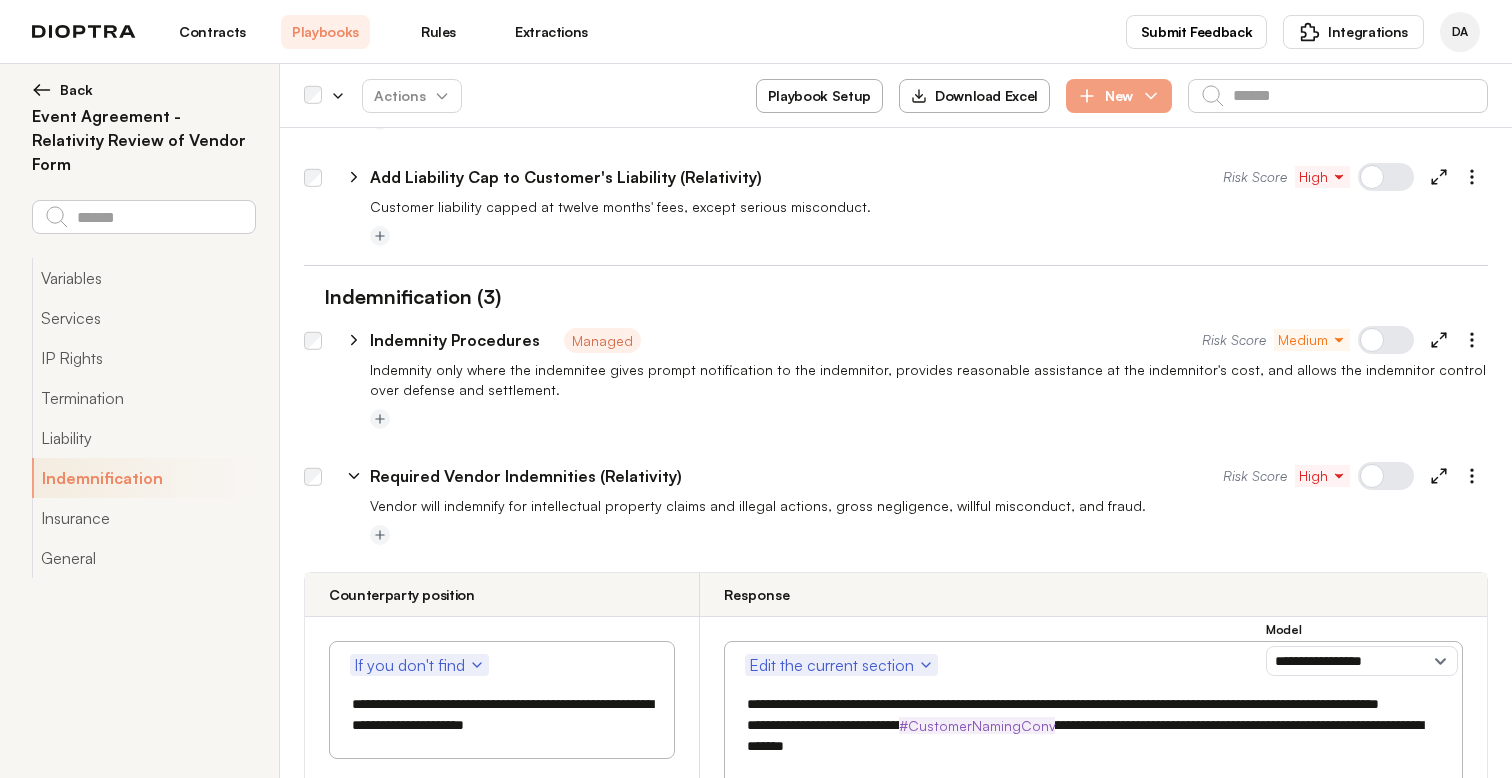 click 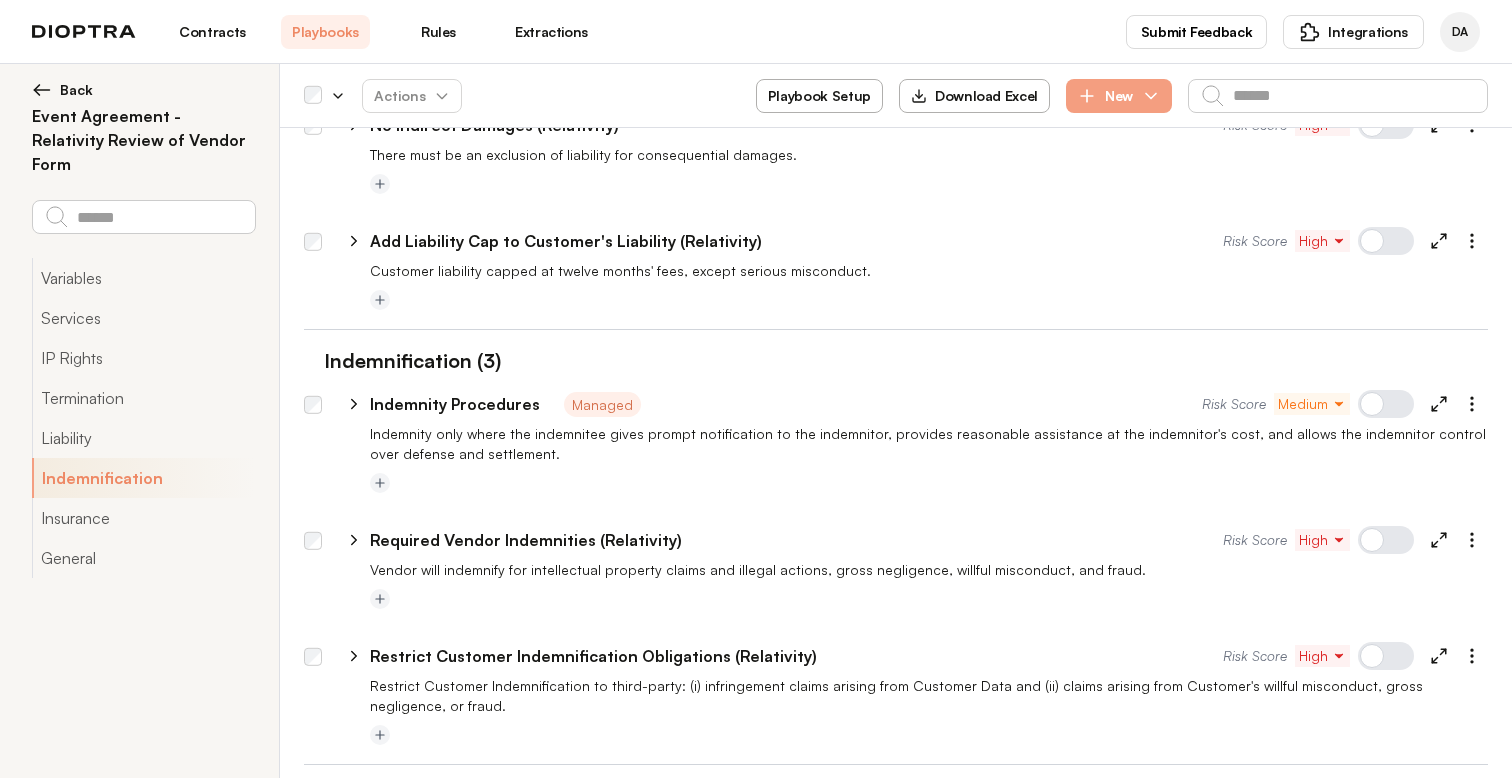 scroll, scrollTop: 2296, scrollLeft: 0, axis: vertical 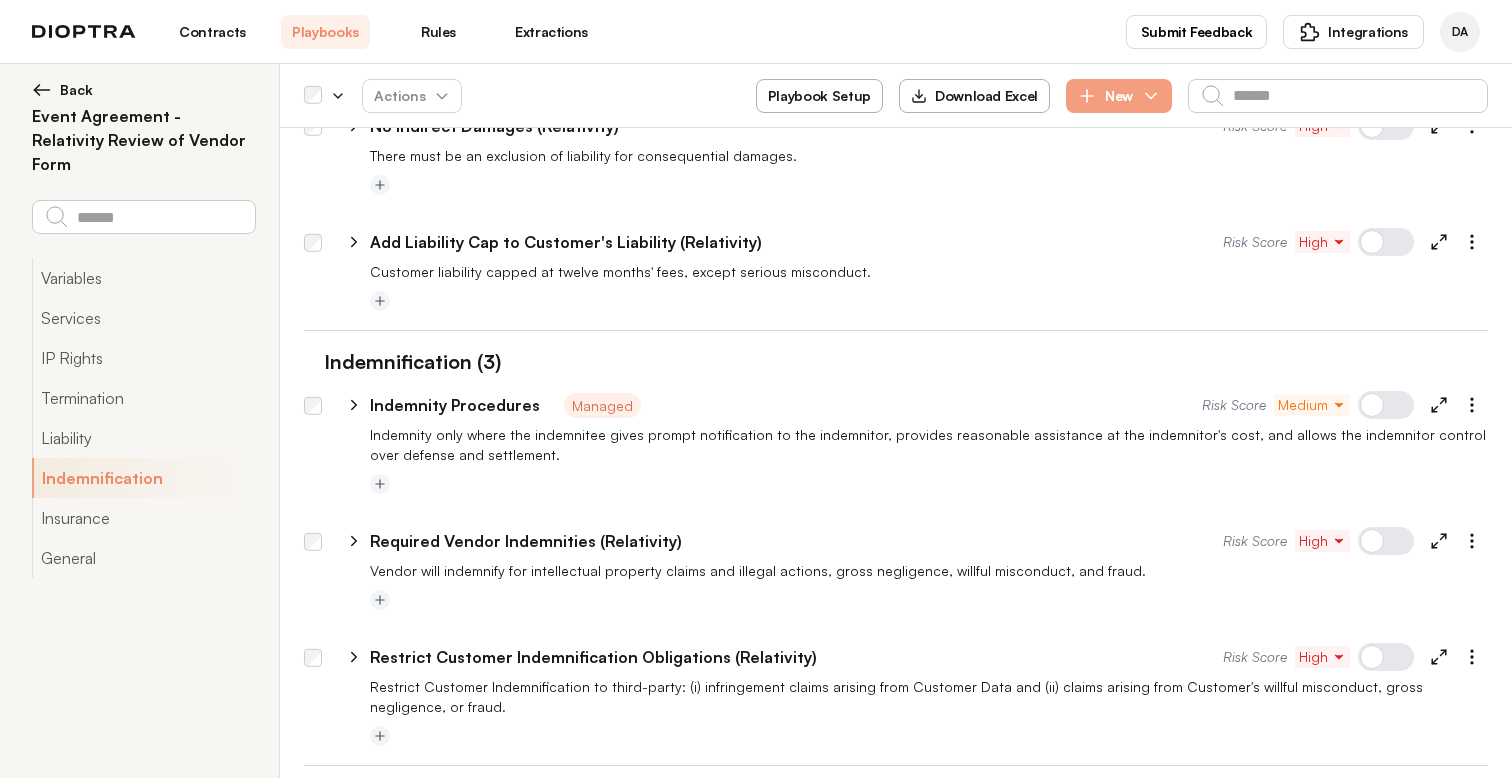 click 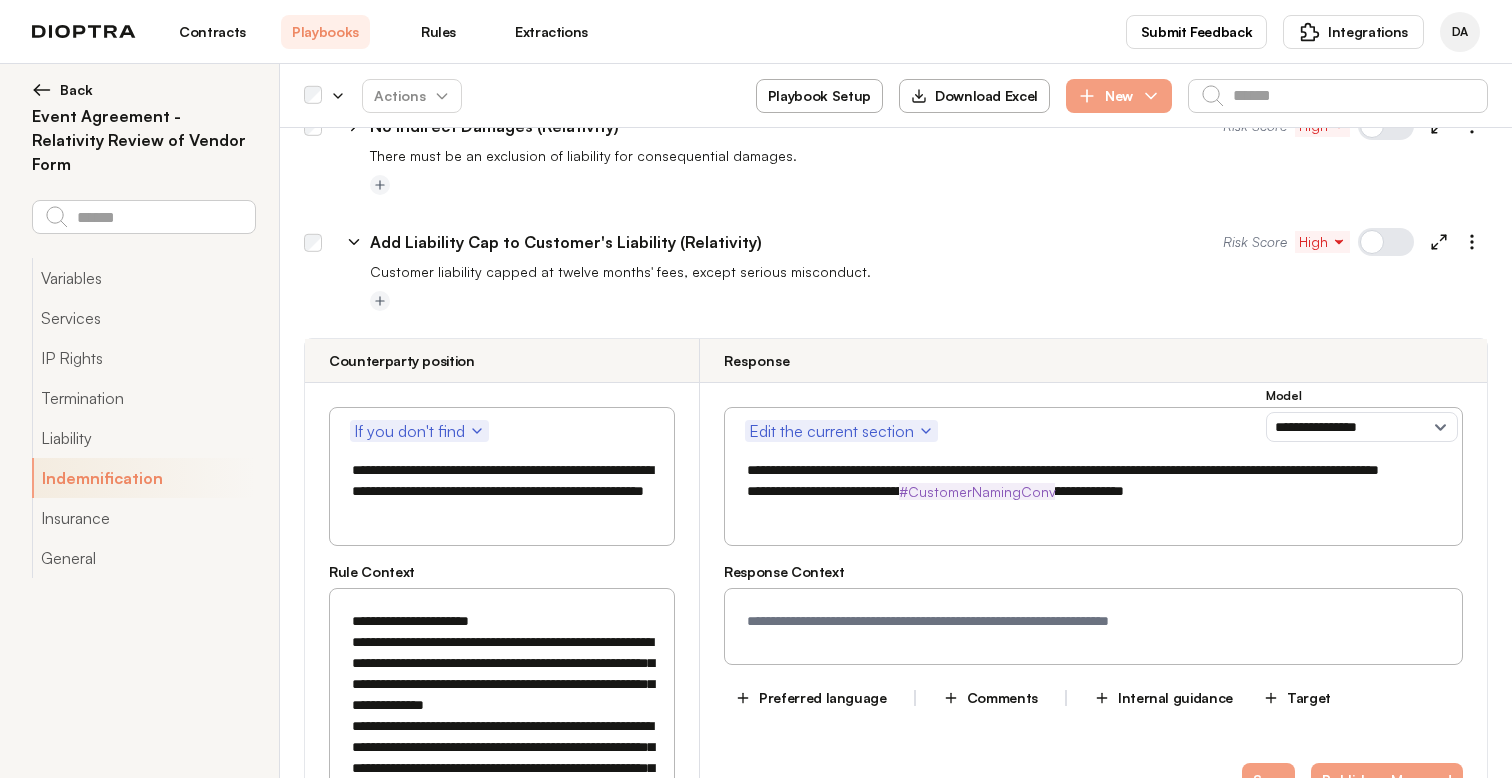 click on "Edit the current section" at bounding box center (841, 431) 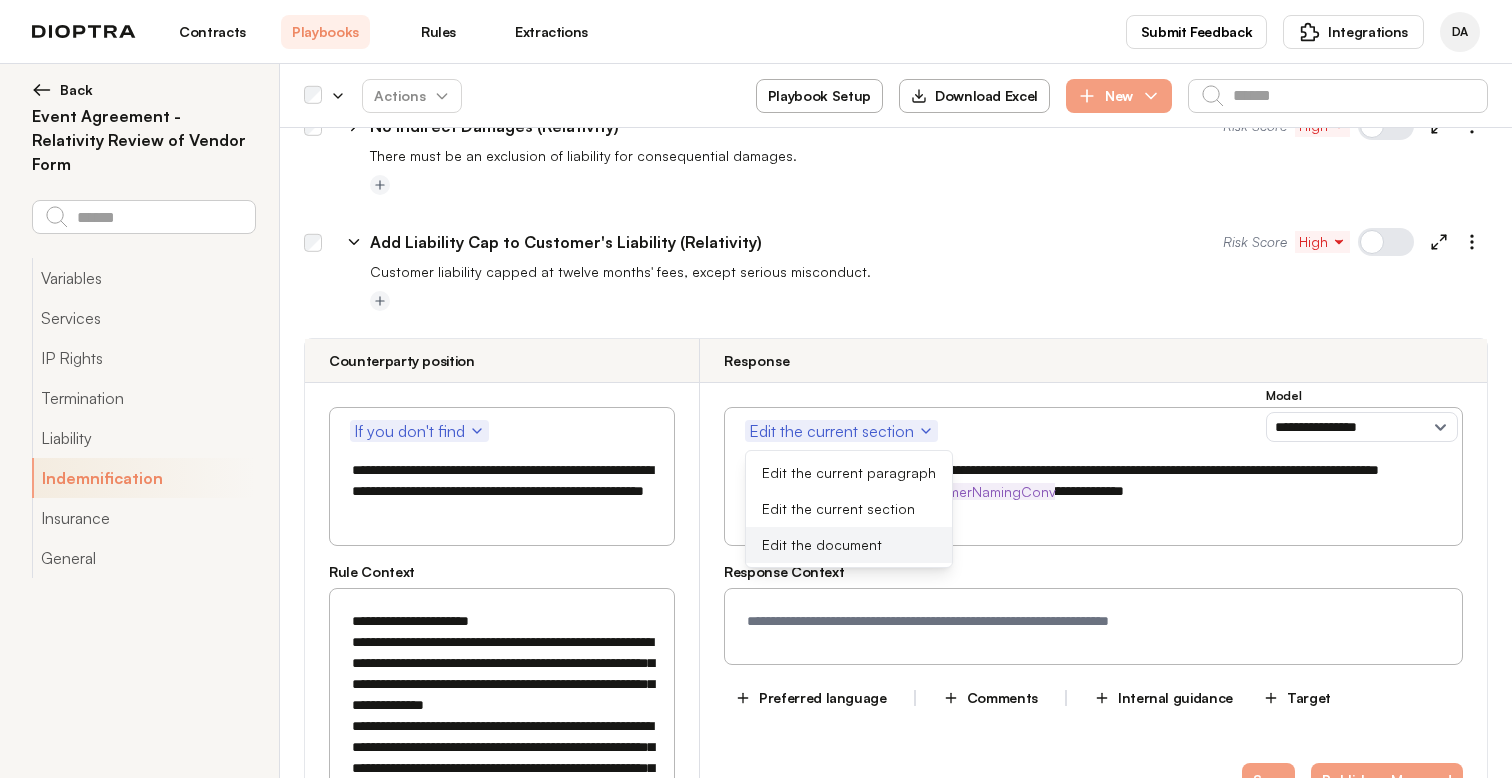 click on "Edit the document" at bounding box center [849, 545] 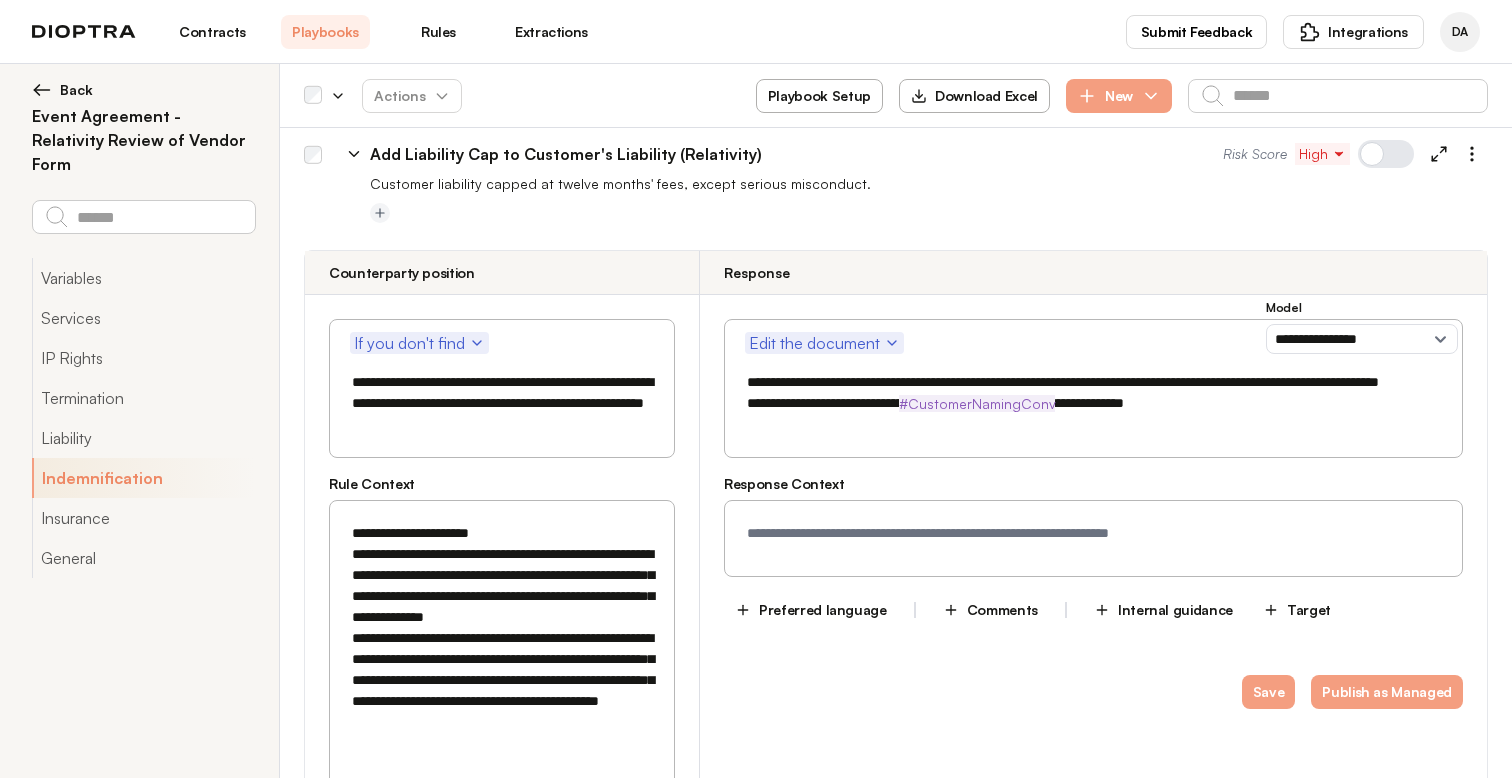 scroll, scrollTop: 2392, scrollLeft: 0, axis: vertical 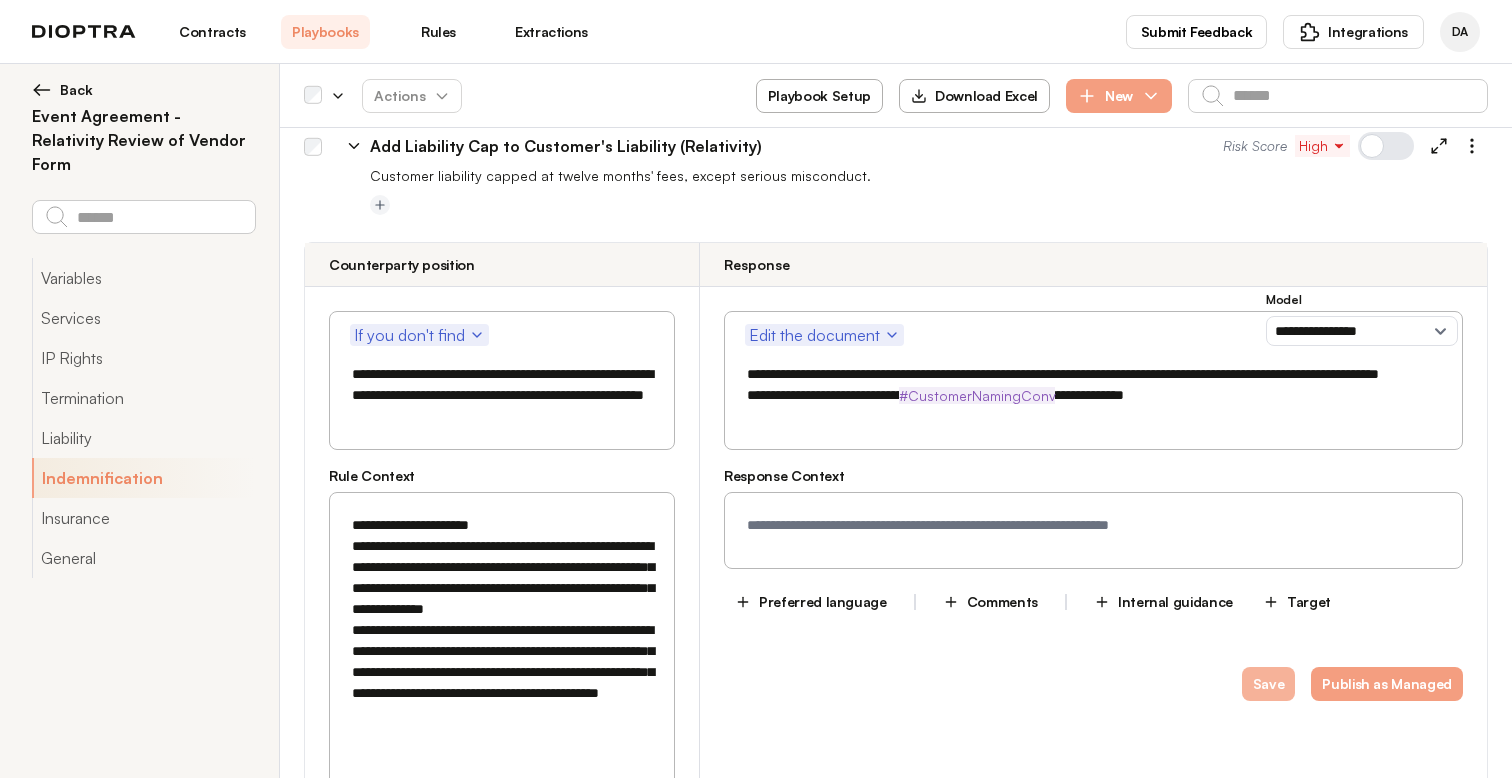 click on "Save" at bounding box center [1269, 684] 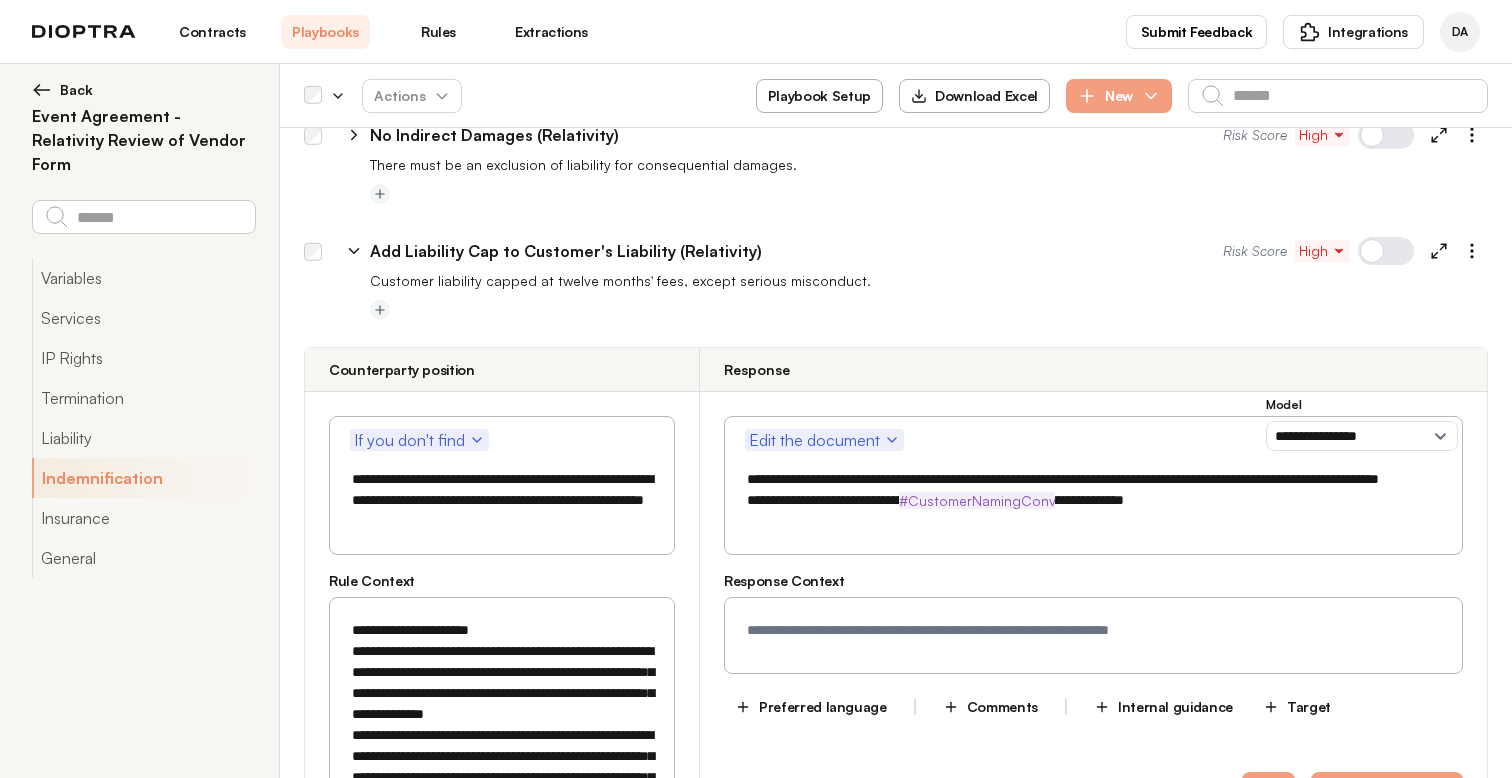 scroll, scrollTop: 2253, scrollLeft: 0, axis: vertical 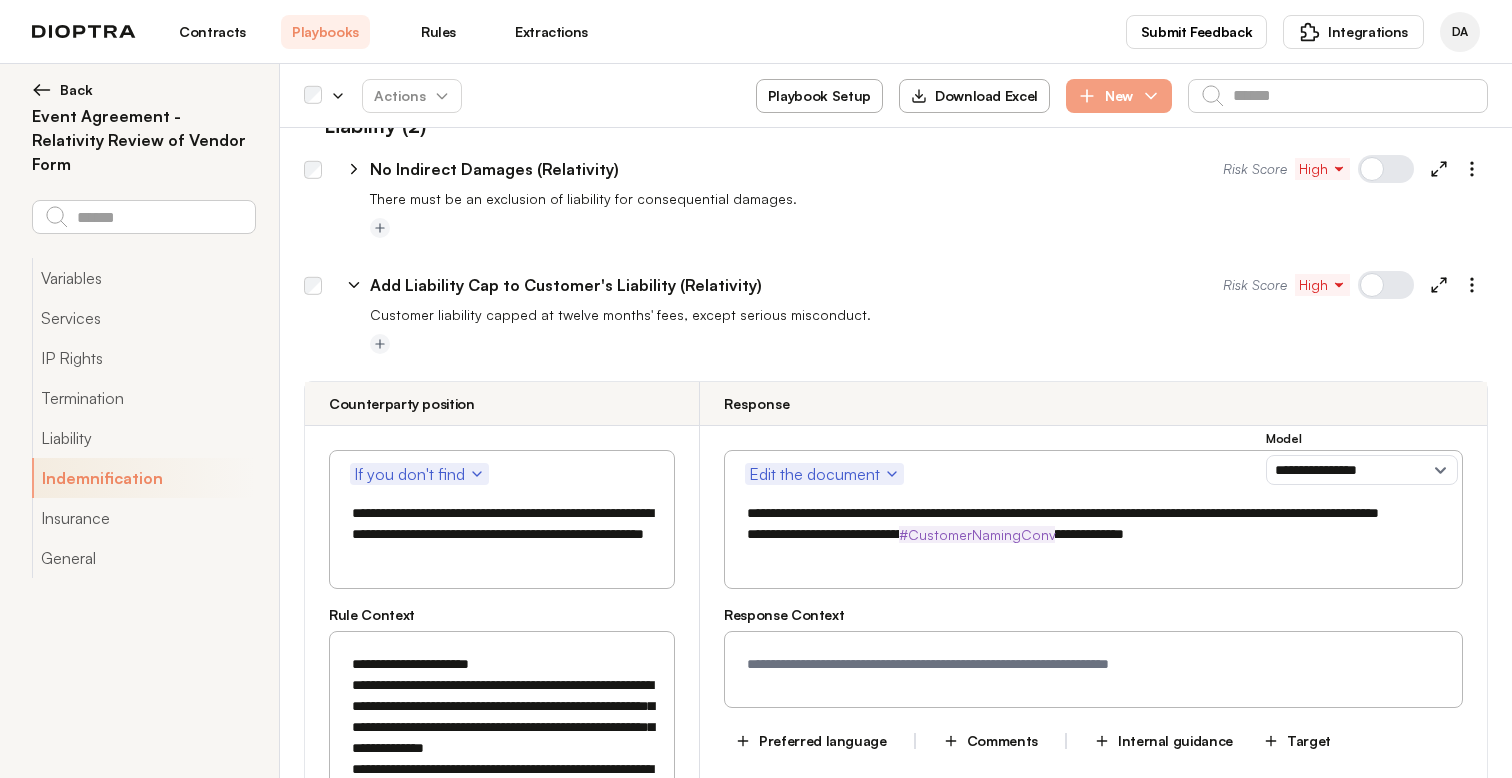 click 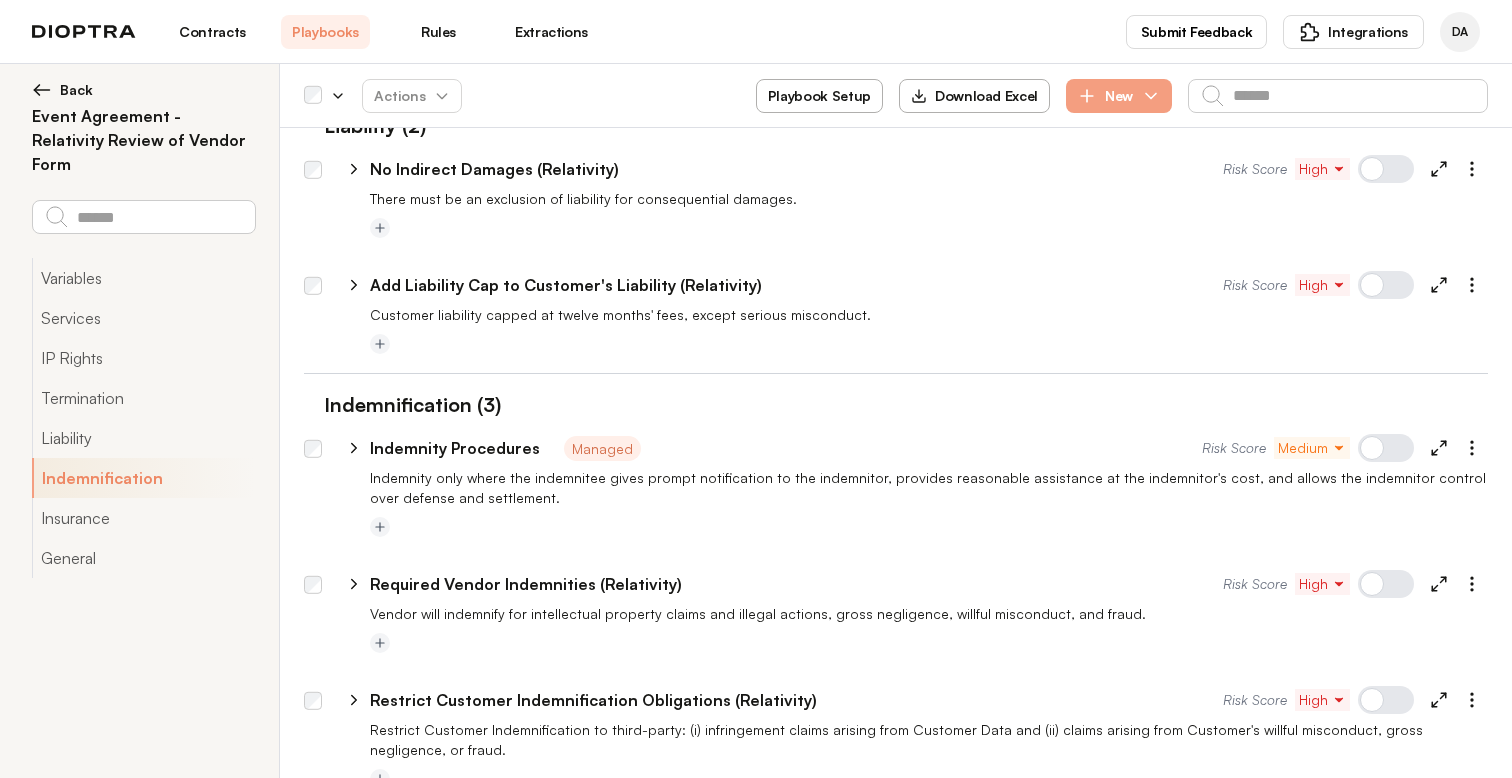 type on "*" 